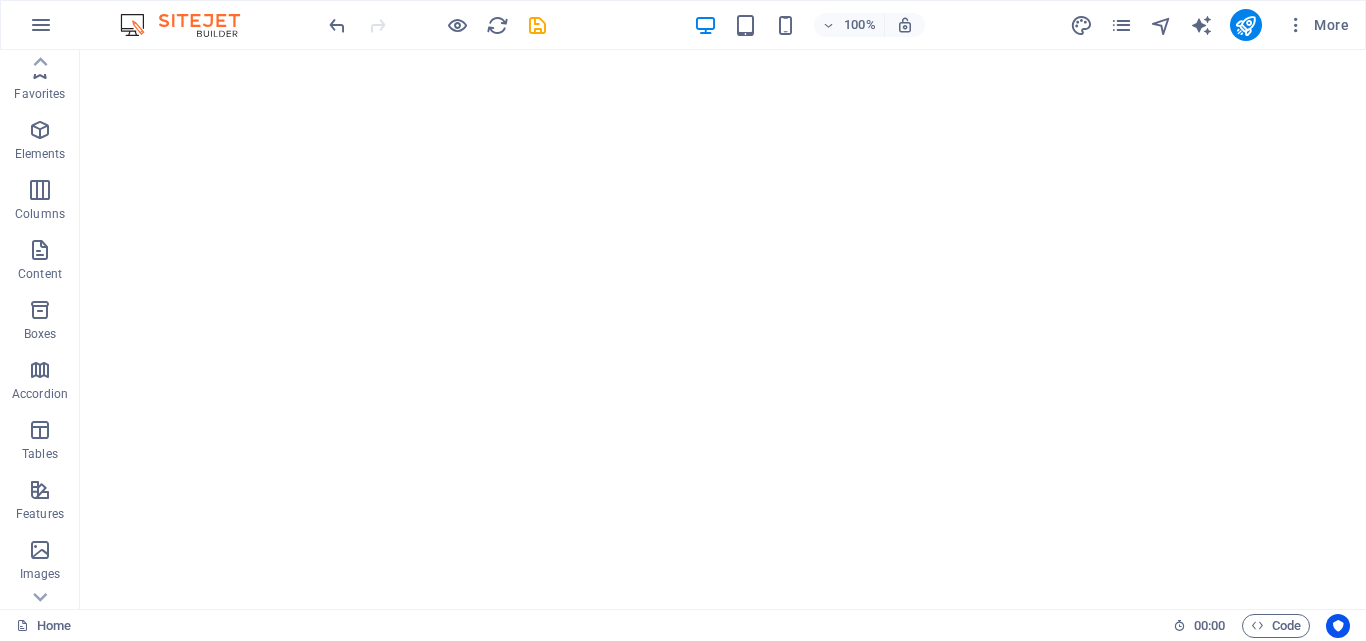 scroll, scrollTop: 0, scrollLeft: 0, axis: both 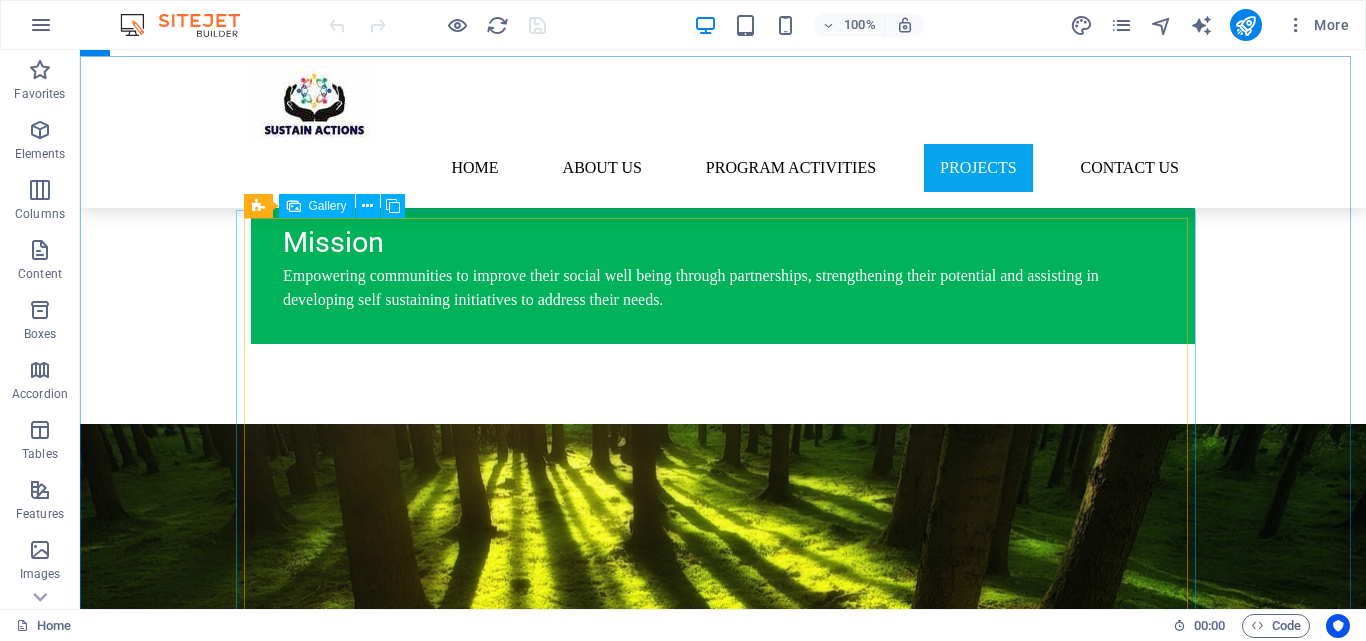 click on "Gallery" at bounding box center [328, 206] 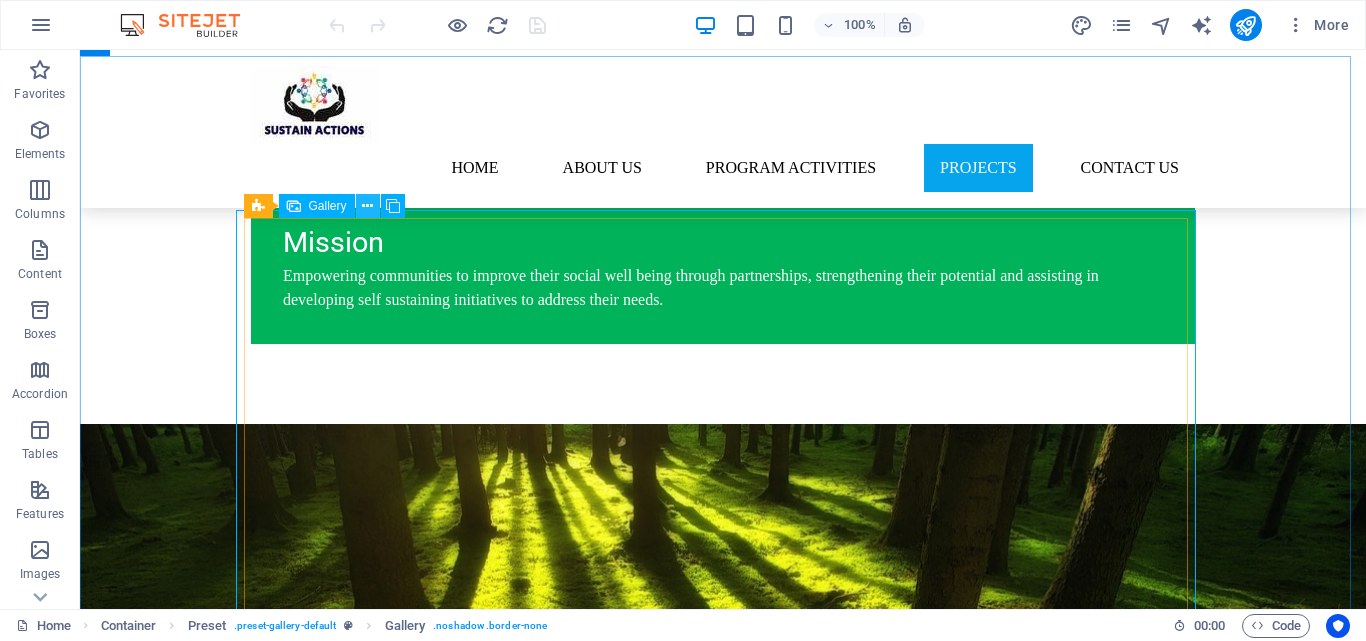 click at bounding box center (367, 206) 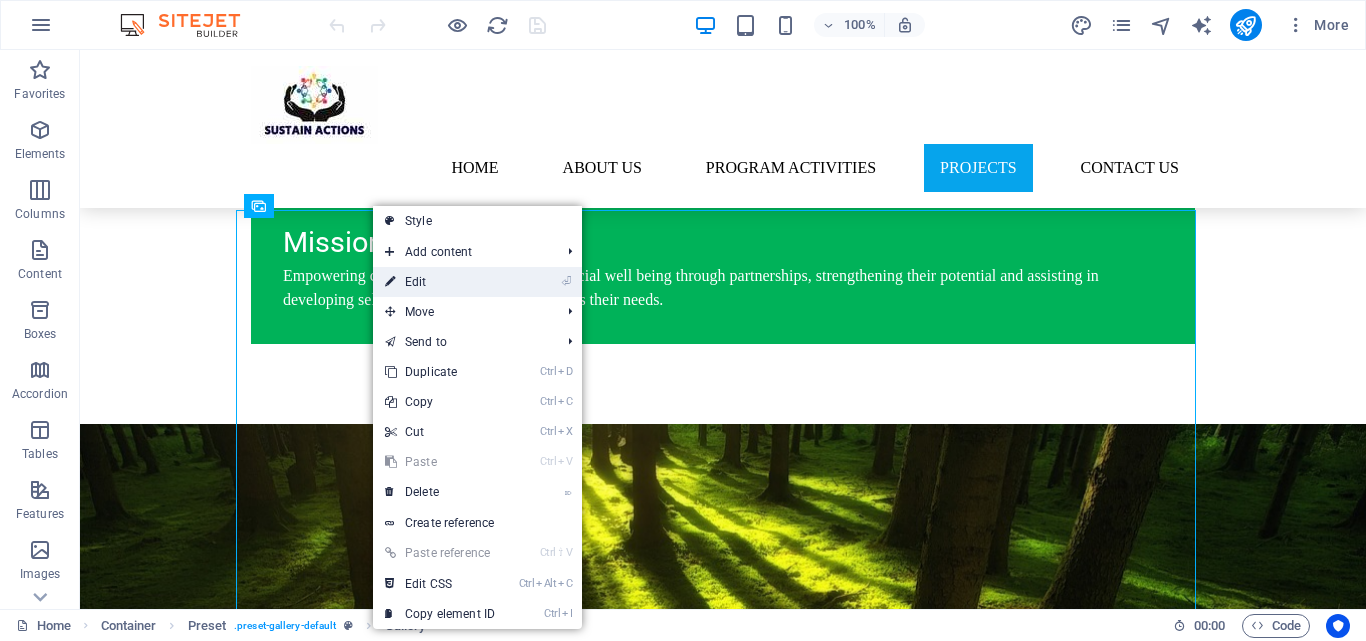 click on "⏎  Edit" at bounding box center [440, 282] 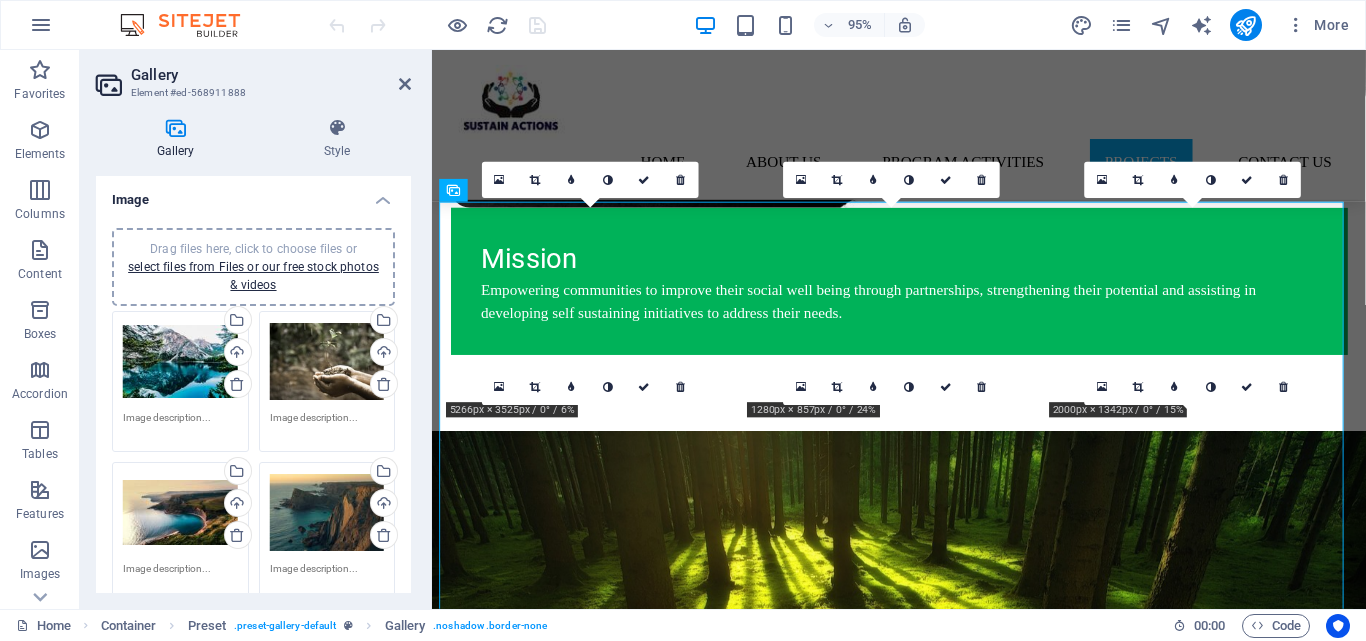 scroll, scrollTop: 3321, scrollLeft: 0, axis: vertical 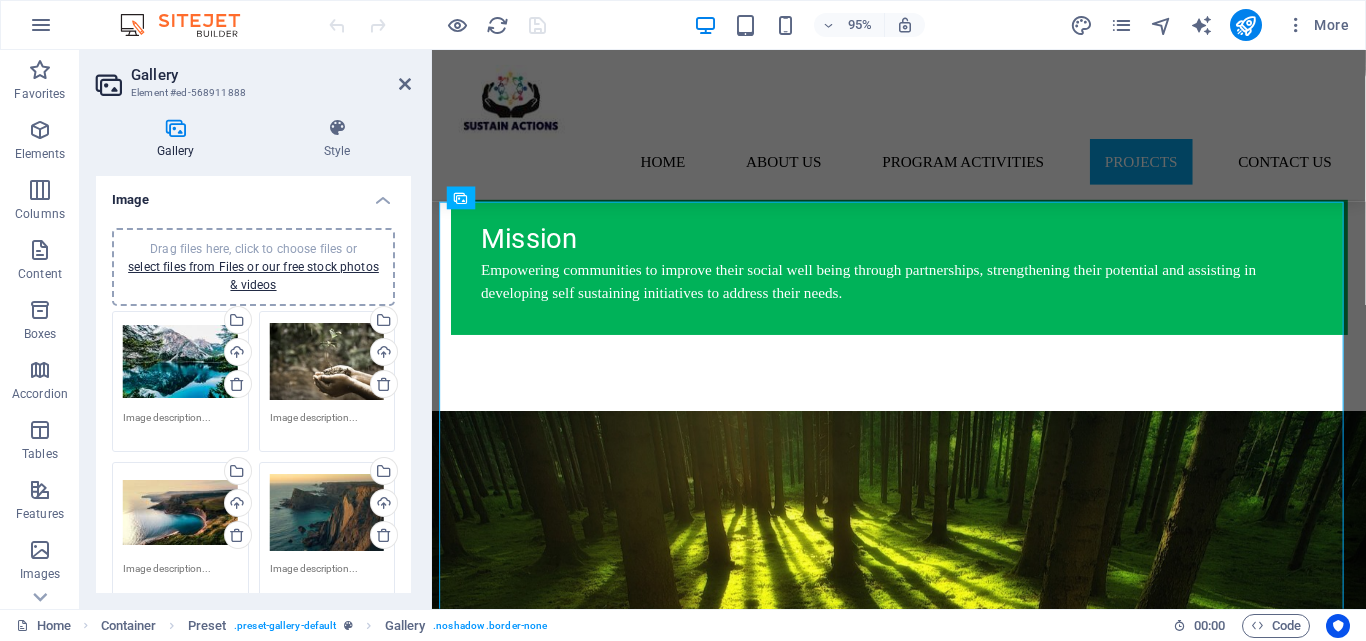 click on "Drag files here, click to choose files or select files from Files or our free stock photos & videos" at bounding box center (253, 267) 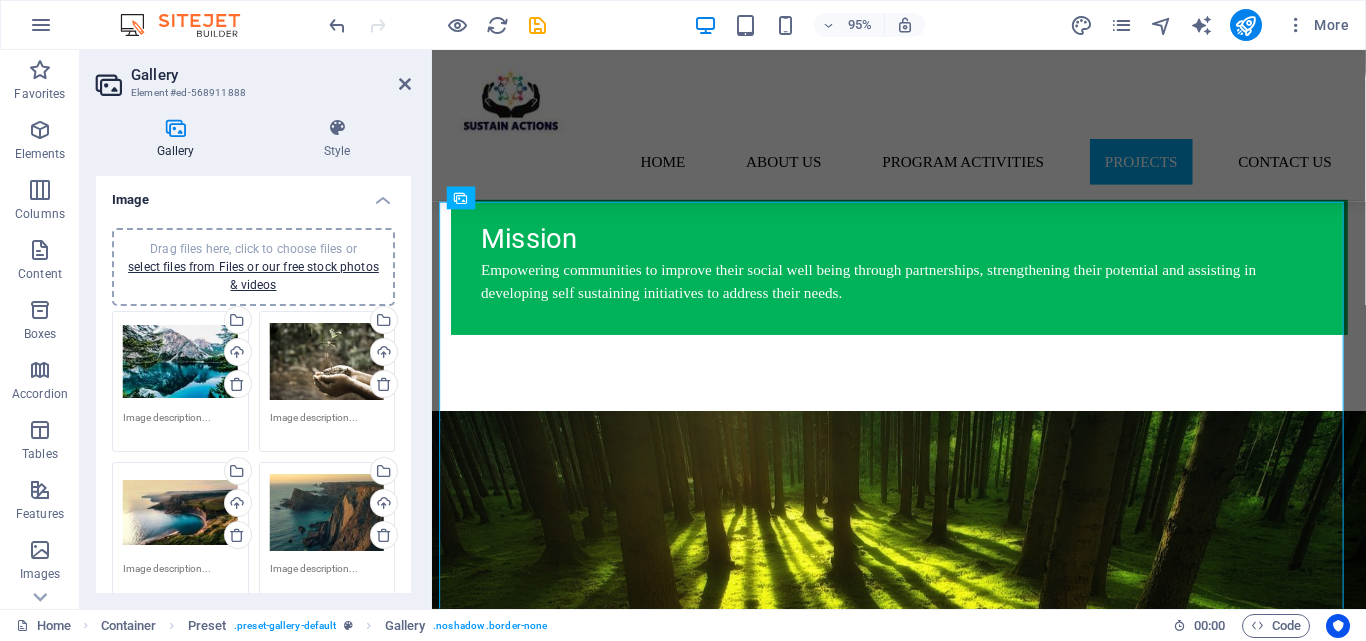 click on "Drag files here, click to choose files or select files from Files or our free stock photos & videos" at bounding box center [253, 267] 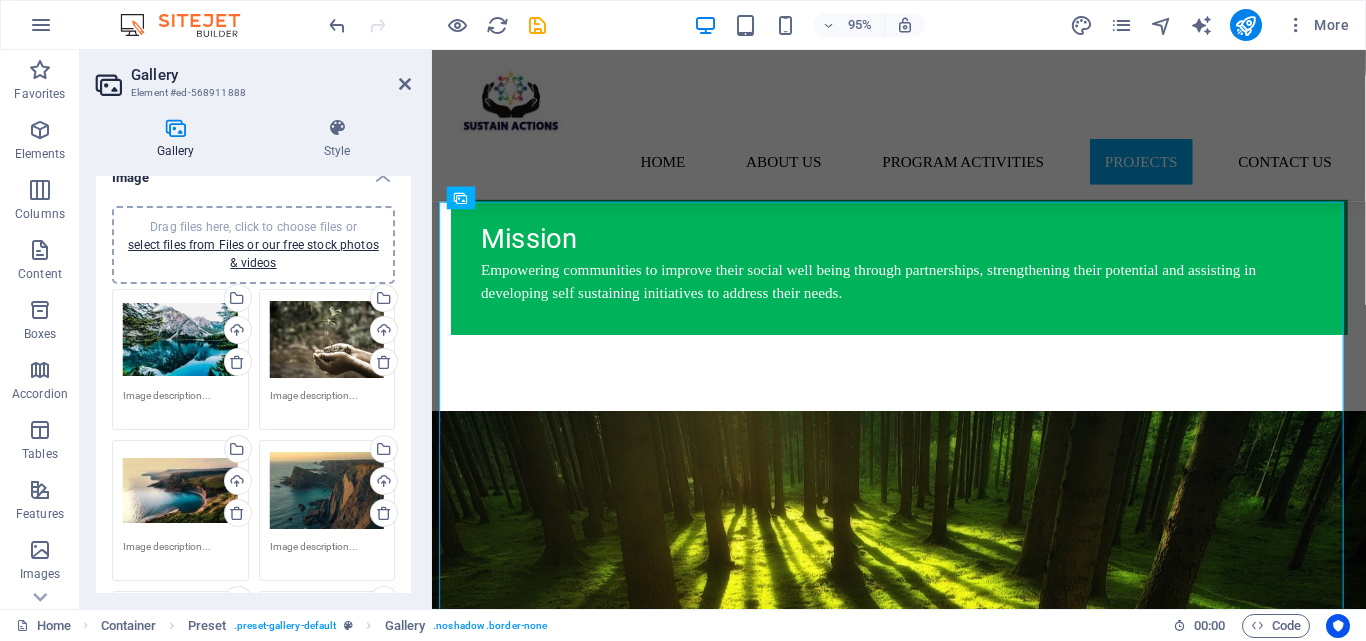 scroll, scrollTop: 0, scrollLeft: 0, axis: both 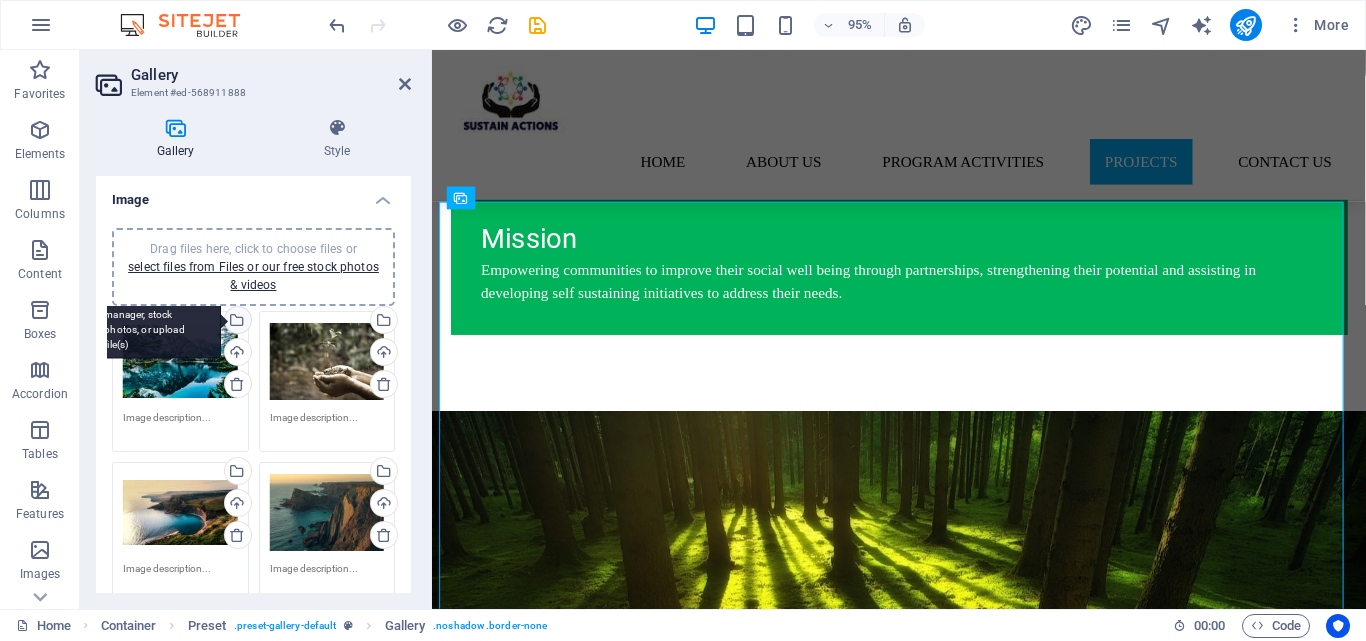 click on "Select files from the file manager, stock photos, or upload file(s)" at bounding box center [156, 321] 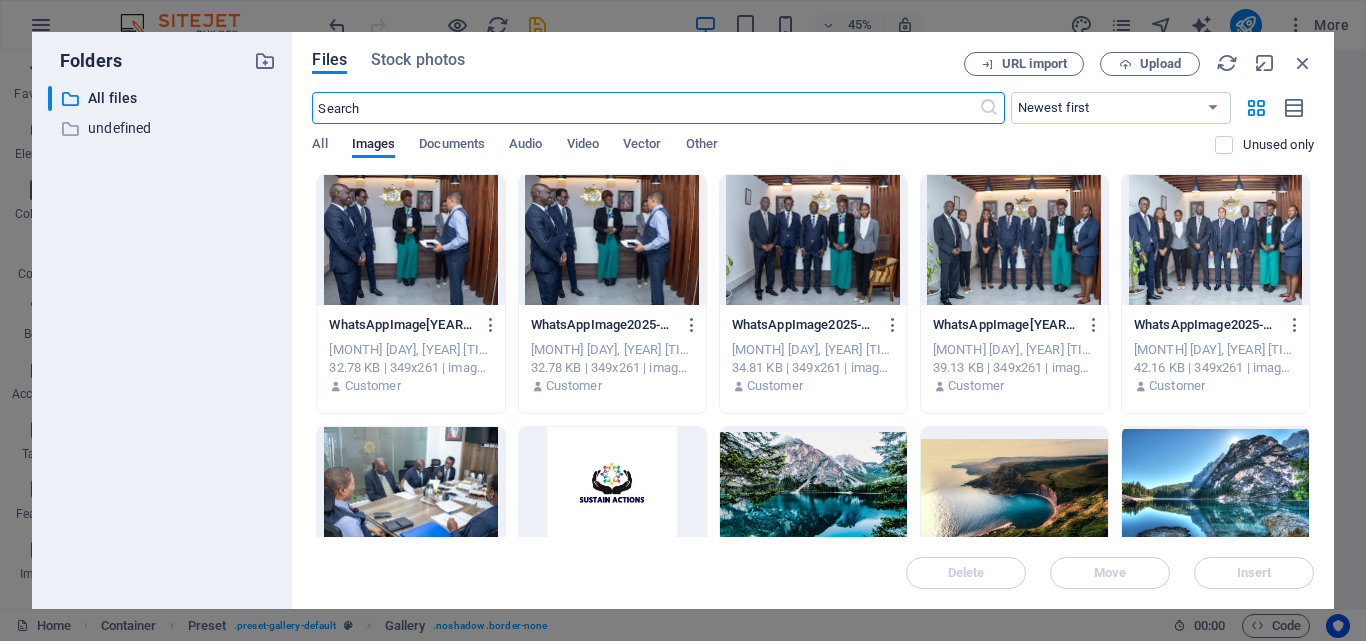 scroll, scrollTop: 3912, scrollLeft: 0, axis: vertical 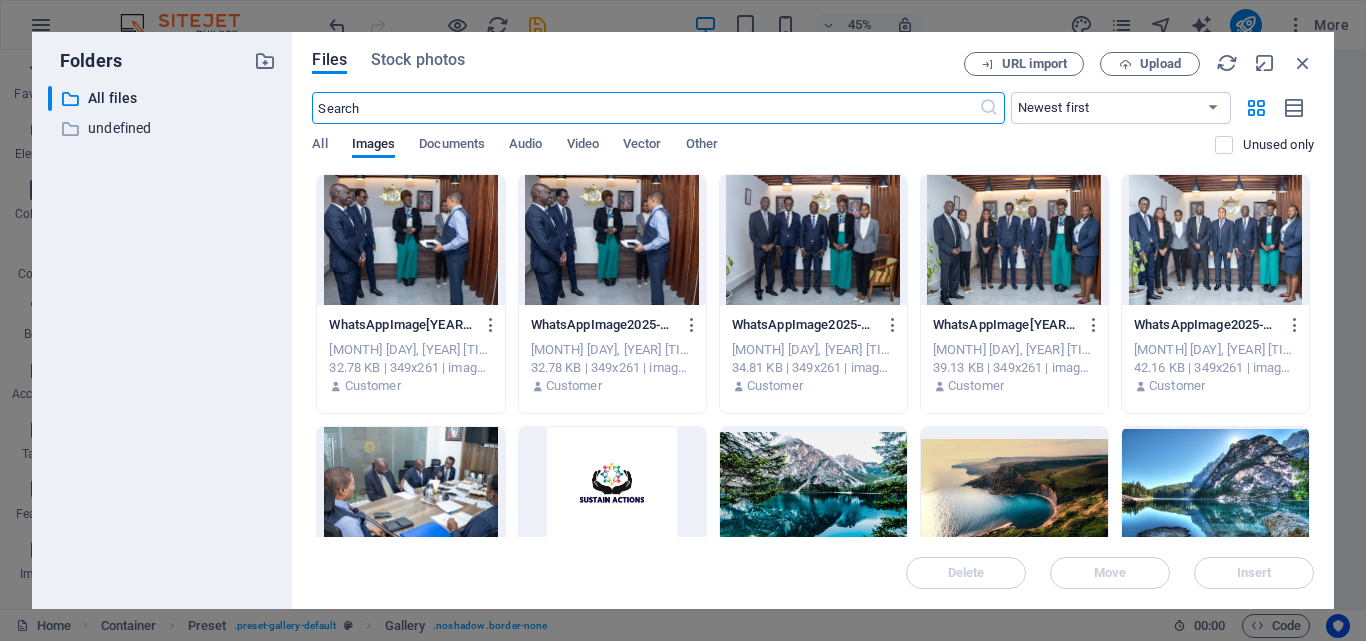 click at bounding box center (813, 240) 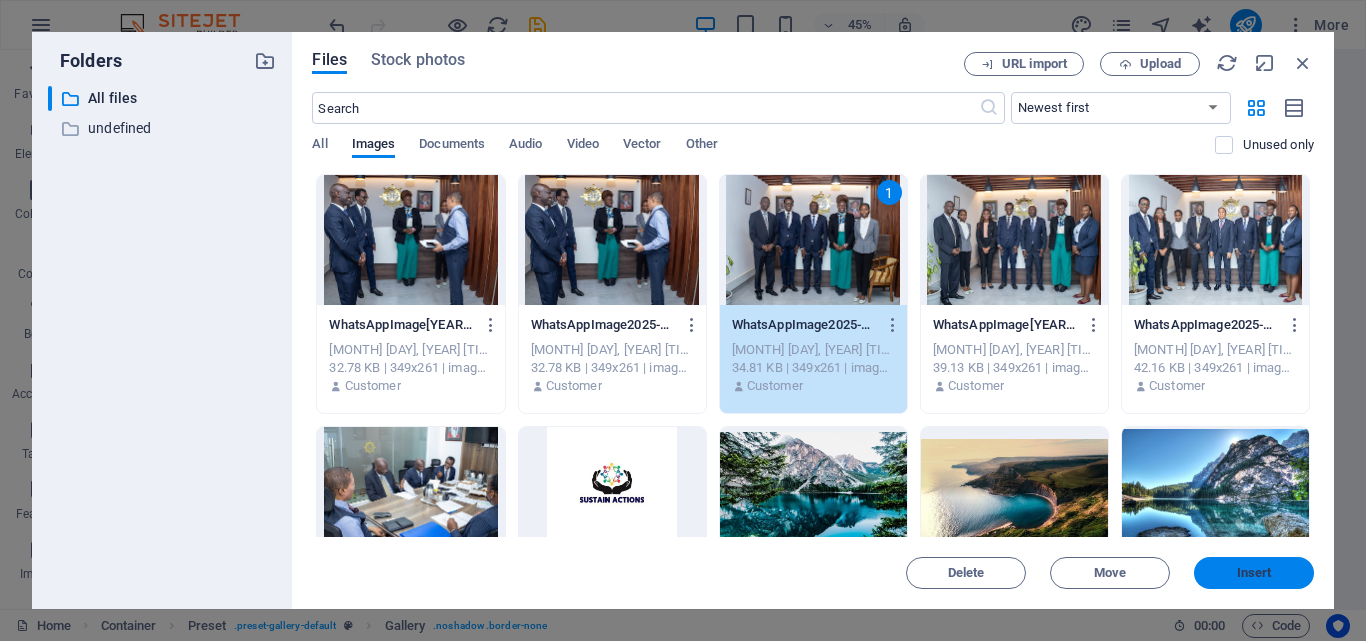 click on "Insert" at bounding box center (1254, 573) 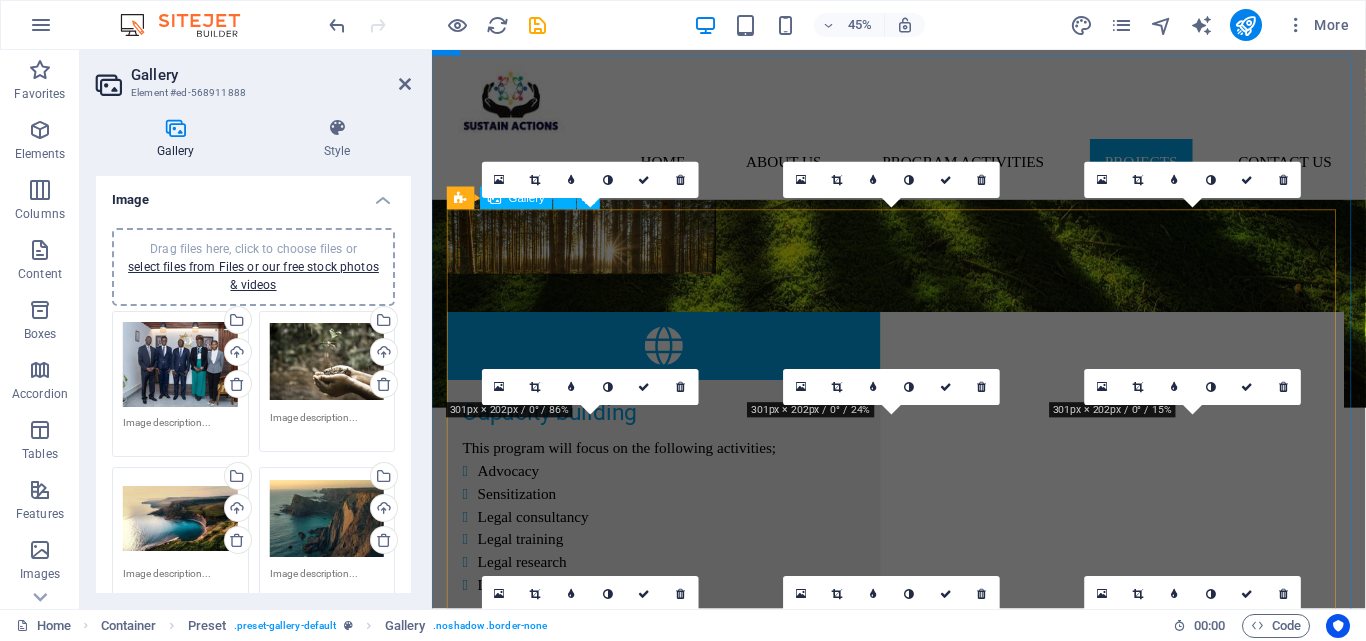 scroll, scrollTop: 3321, scrollLeft: 0, axis: vertical 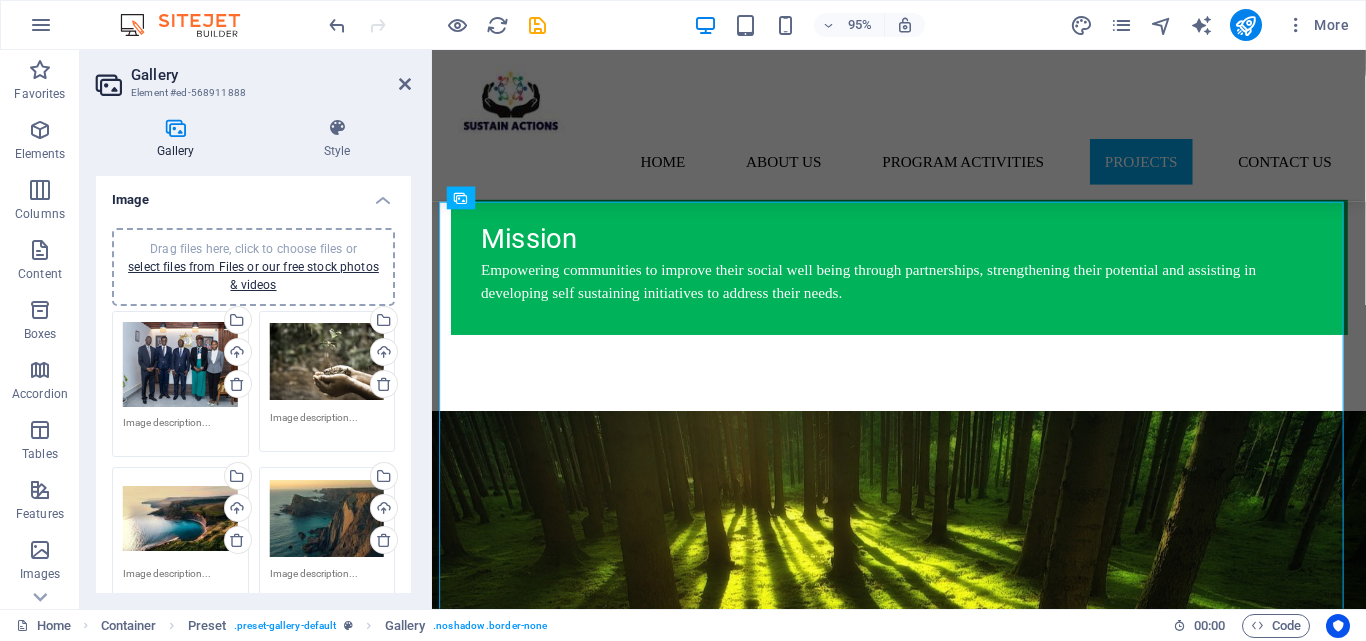 click on "Drag files here, click to choose files or select files from Files or our free stock photos & videos" at bounding box center [327, 362] 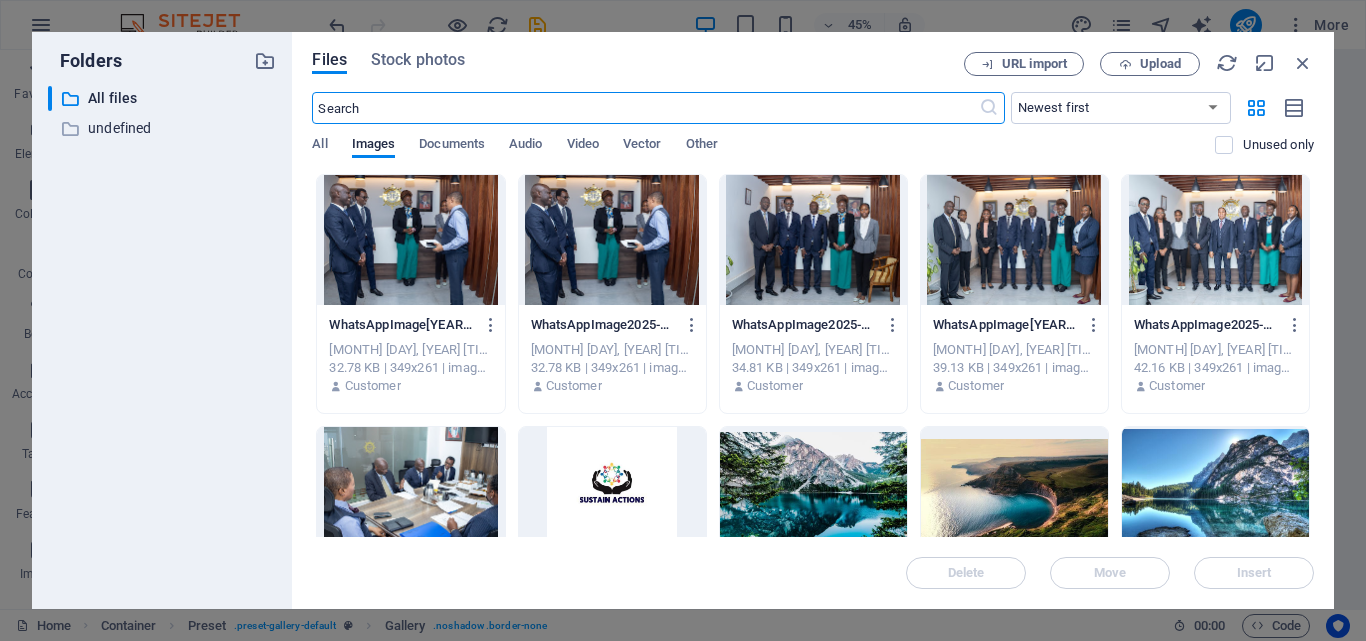 scroll, scrollTop: 3912, scrollLeft: 0, axis: vertical 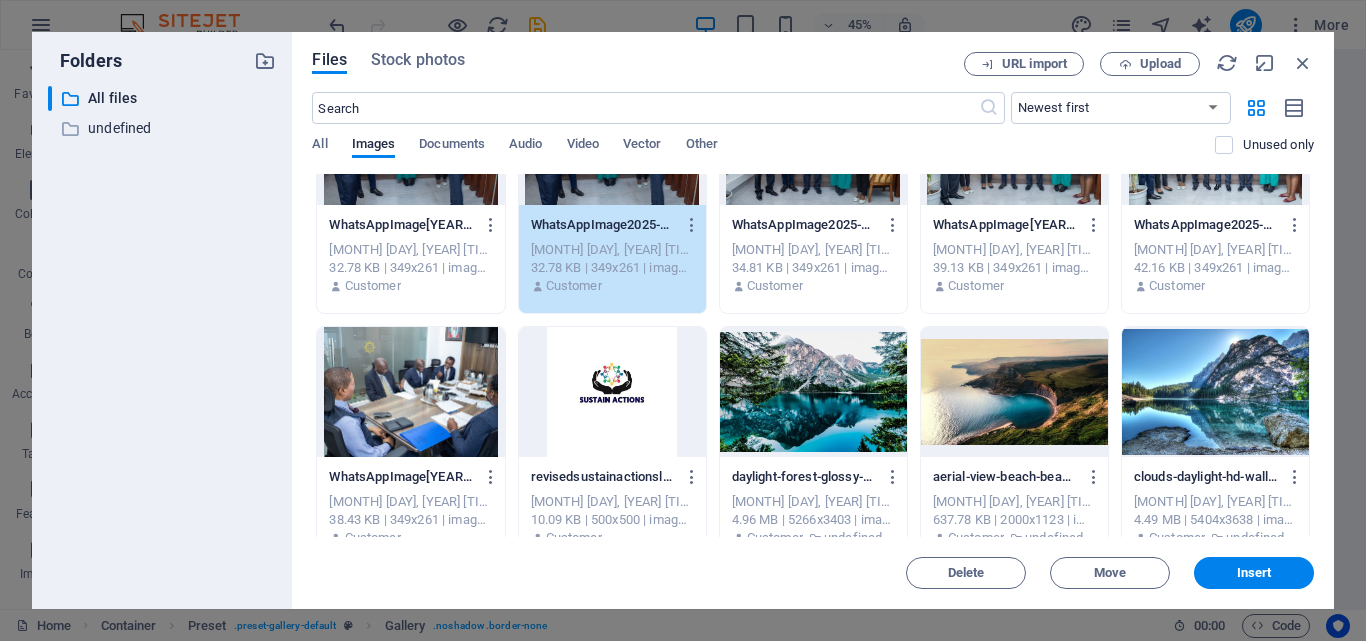 click at bounding box center (410, 392) 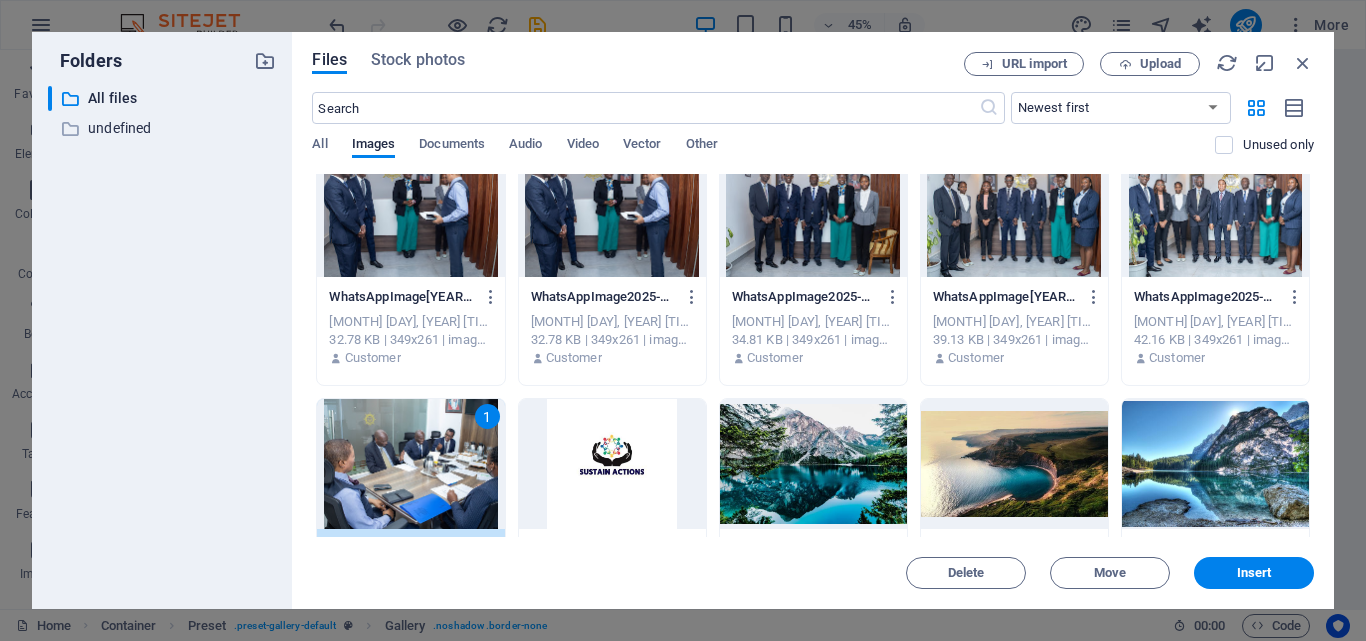 scroll, scrollTop: 0, scrollLeft: 0, axis: both 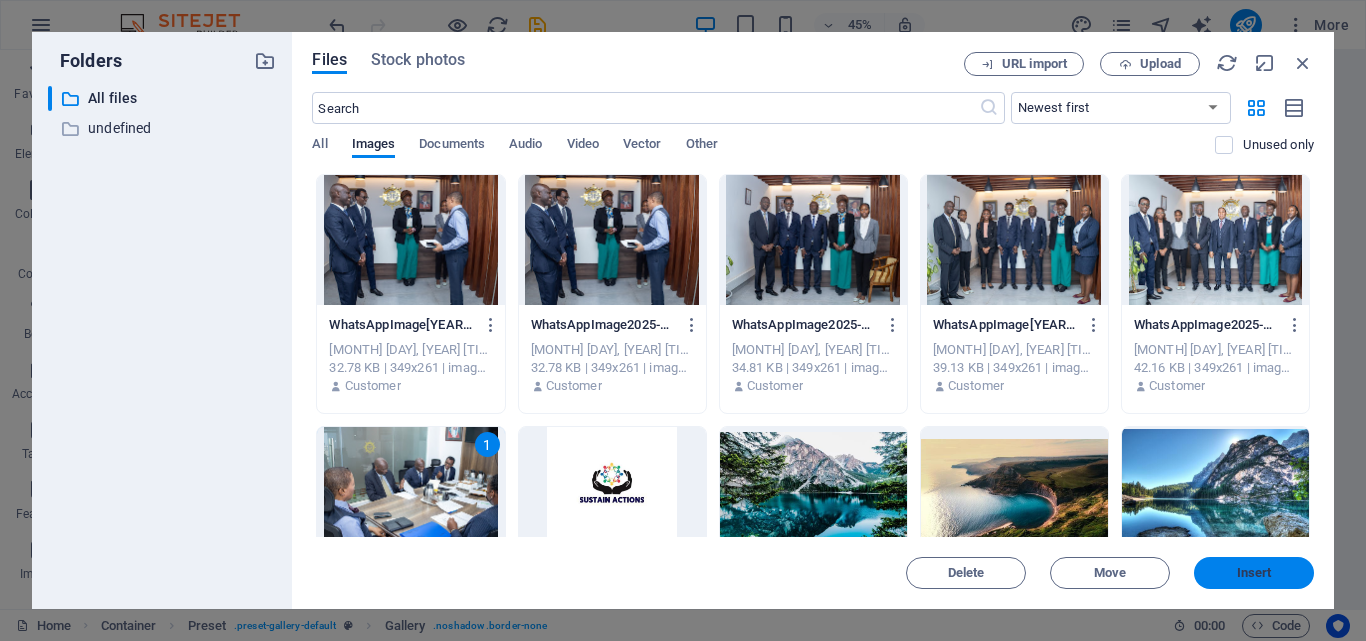 click on "Insert" at bounding box center (1254, 573) 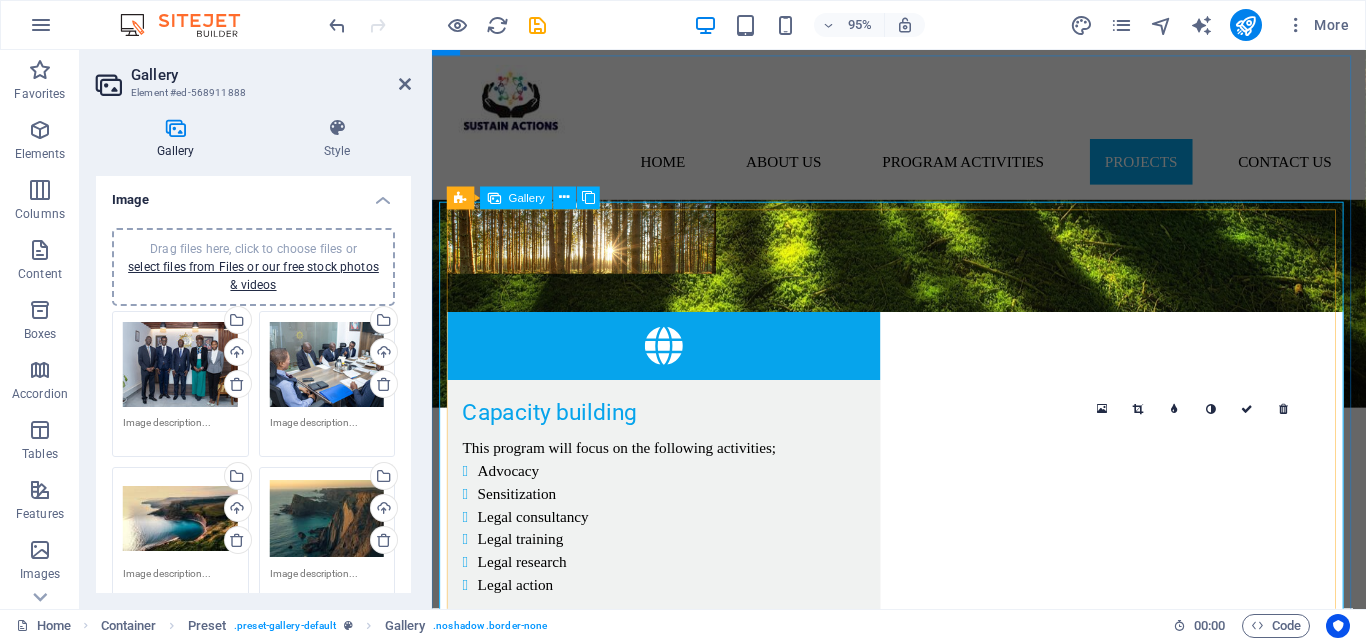 scroll, scrollTop: 3321, scrollLeft: 0, axis: vertical 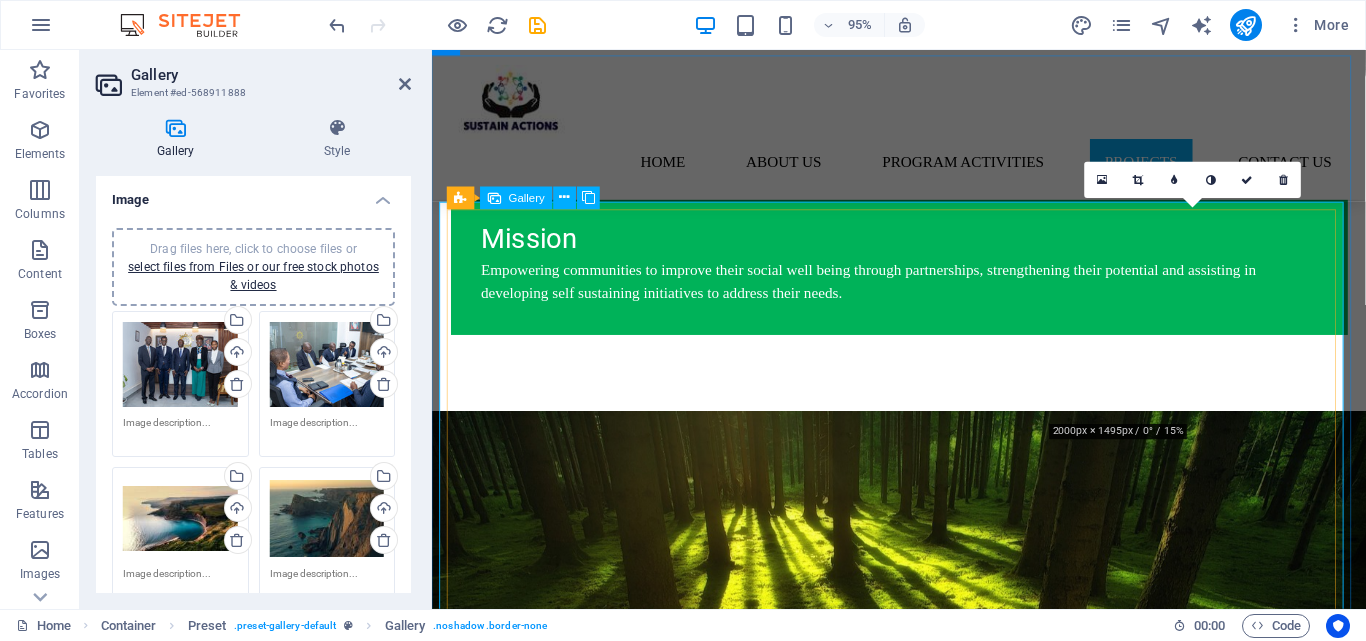 click at bounding box center [1243, 2544] 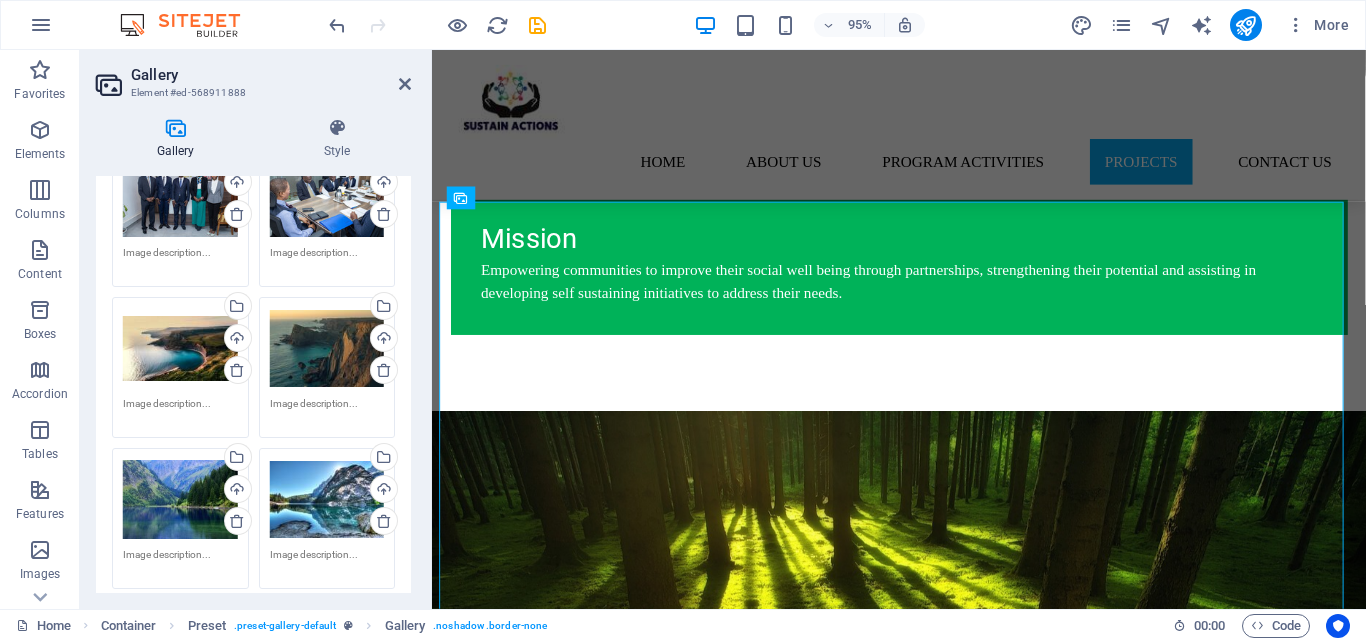 scroll, scrollTop: 200, scrollLeft: 0, axis: vertical 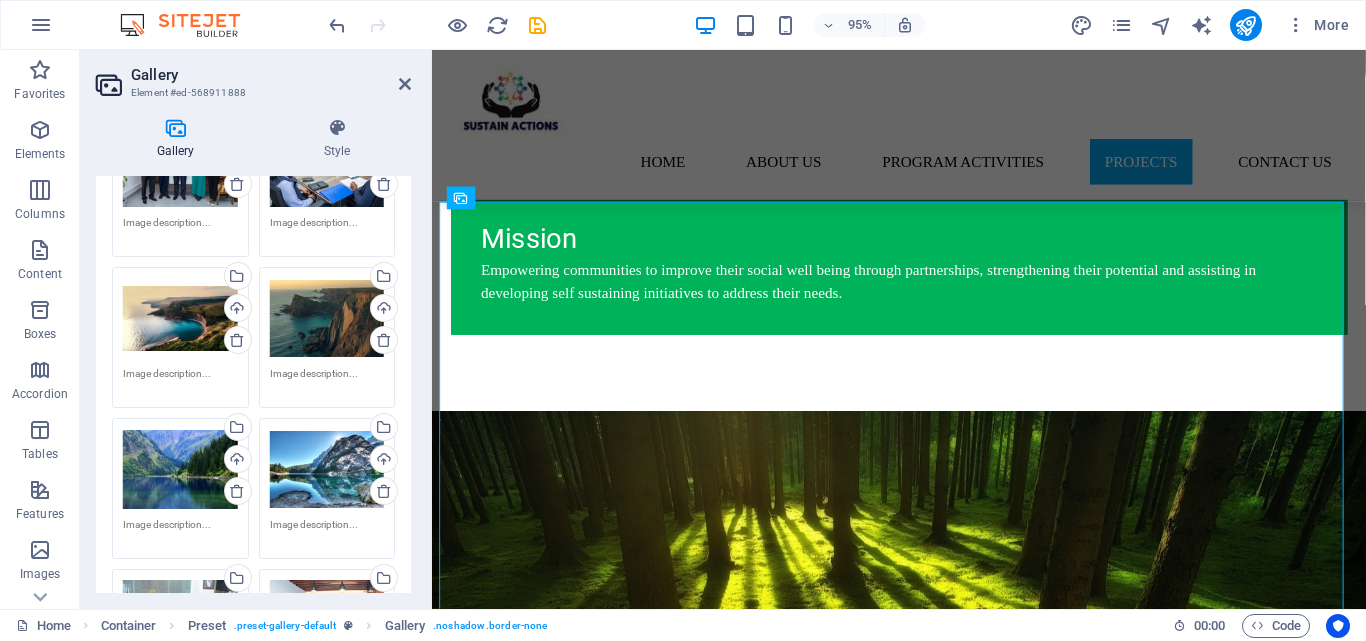 click on "Drag files here, click to choose files or select files from Files or our free stock photos & videos" at bounding box center (180, 318) 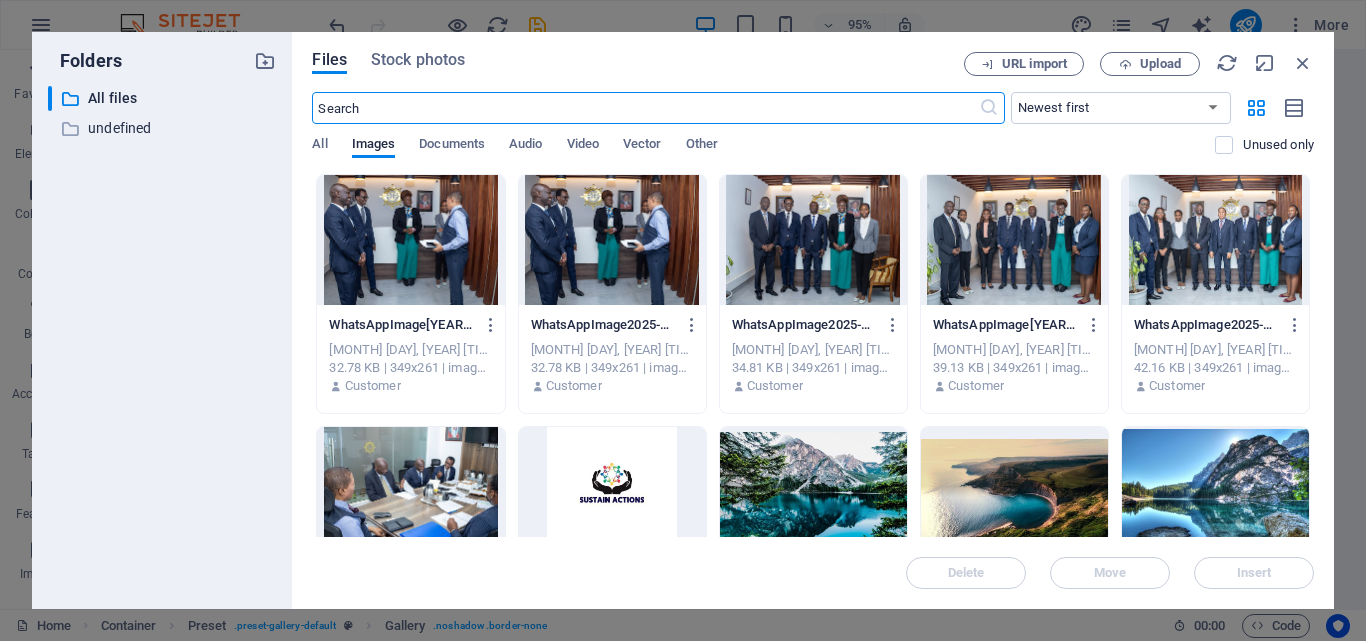 scroll, scrollTop: 3912, scrollLeft: 0, axis: vertical 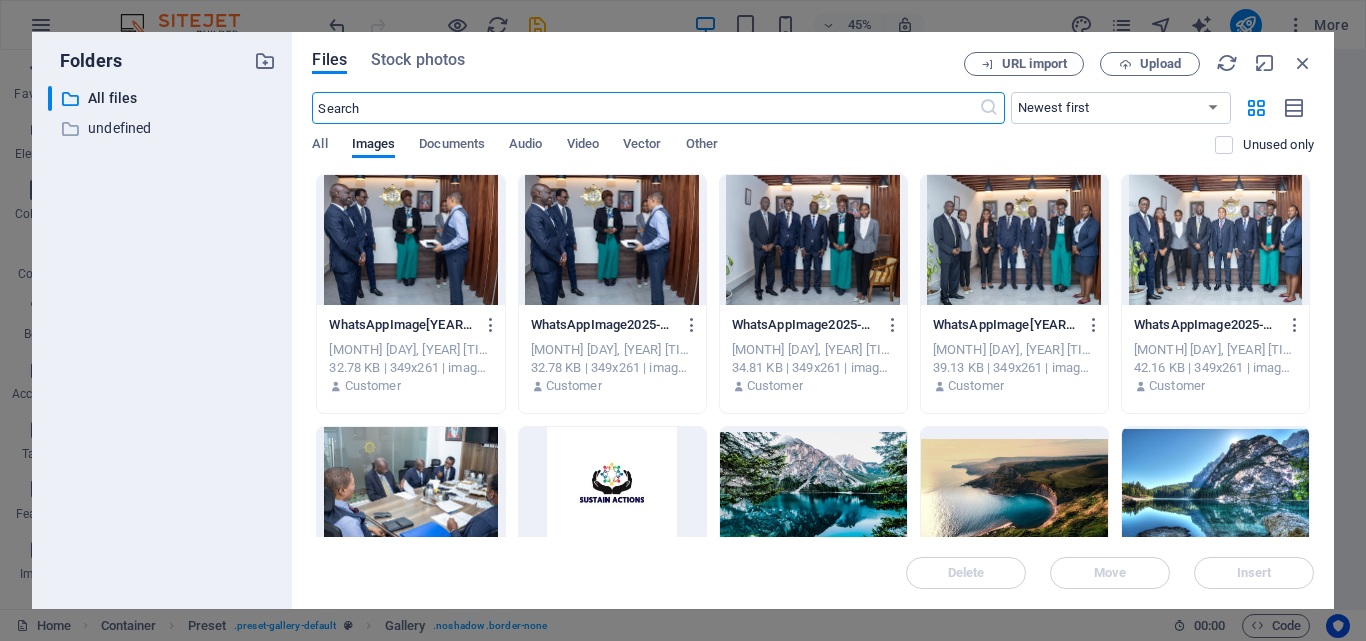 click at bounding box center (1014, 240) 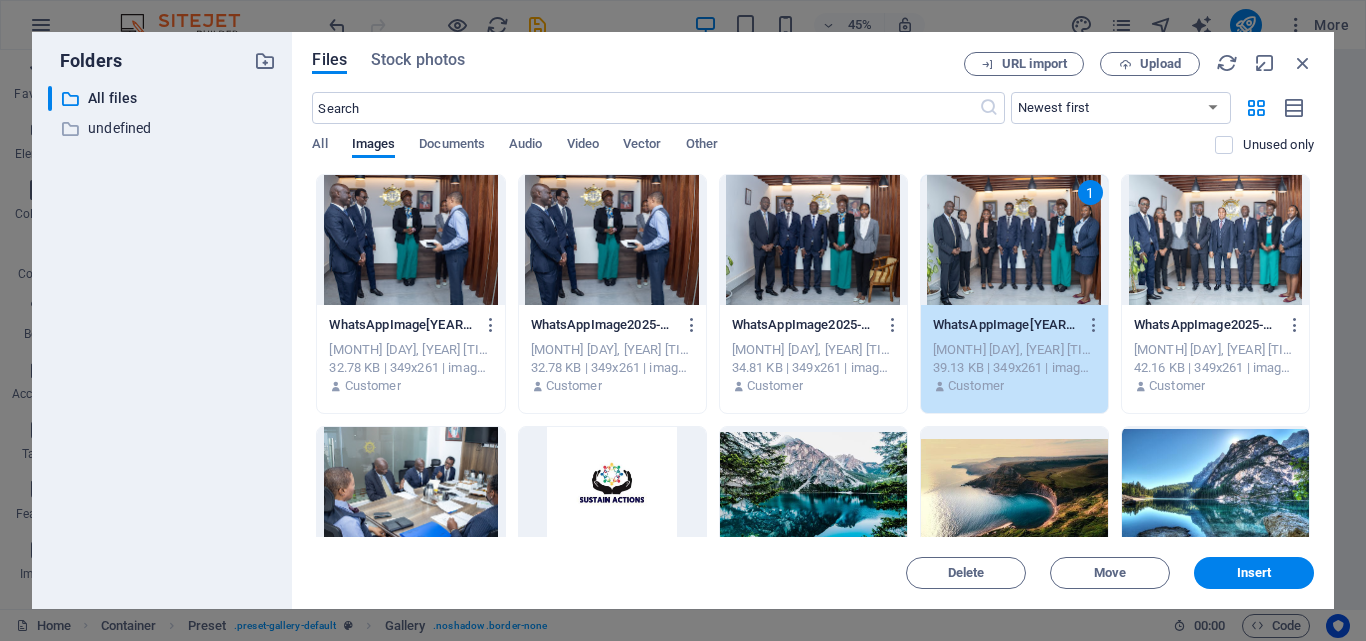 click at bounding box center (1215, 240) 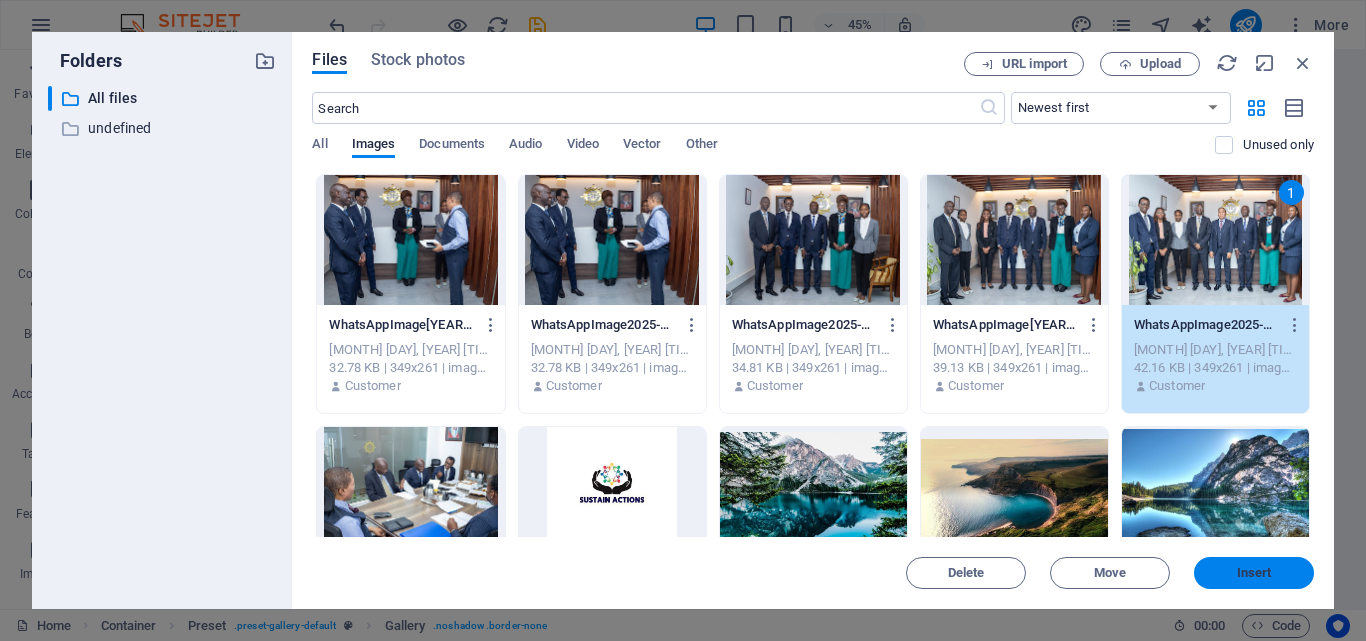 click on "Insert" at bounding box center (1254, 573) 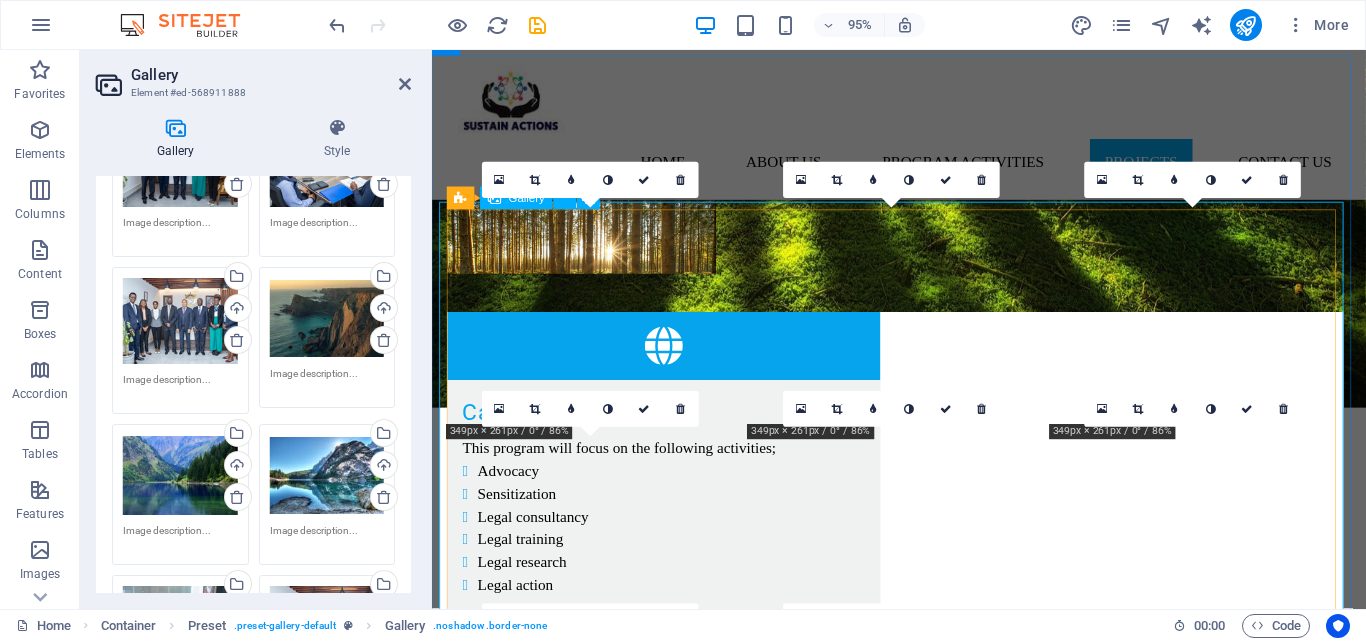 scroll, scrollTop: 3321, scrollLeft: 0, axis: vertical 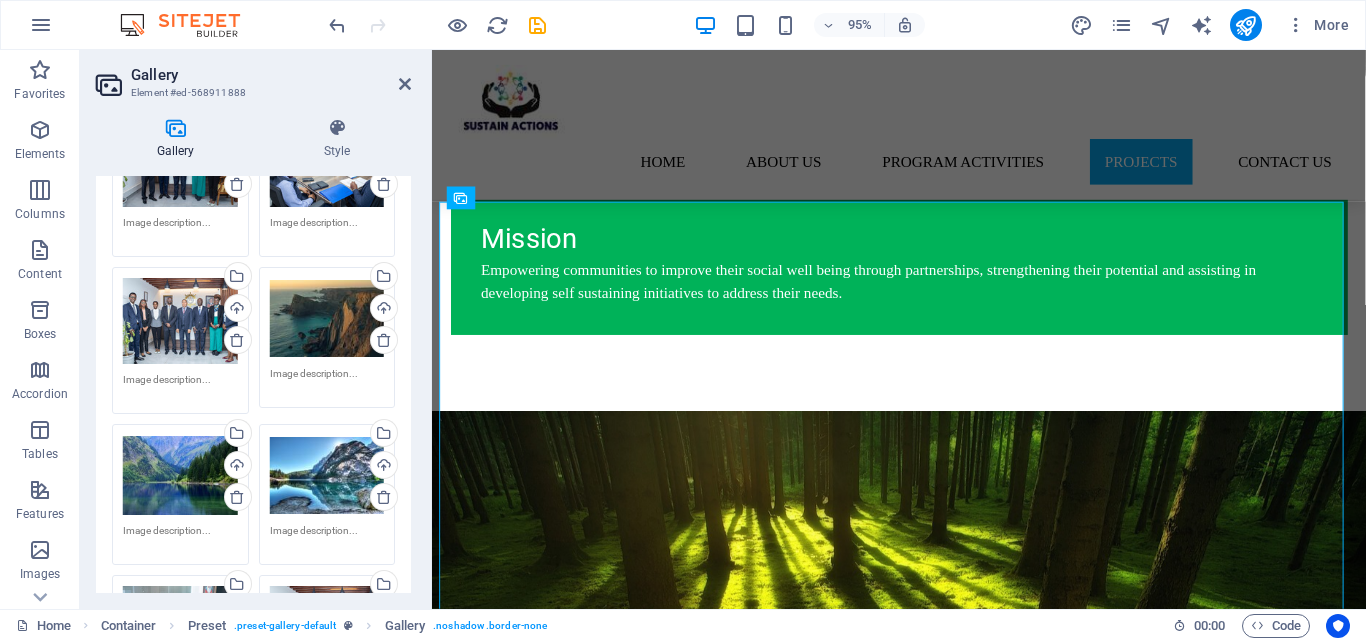 click on "Drag files here, click to choose files or select files from Files or our free stock photos & videos" at bounding box center (327, 318) 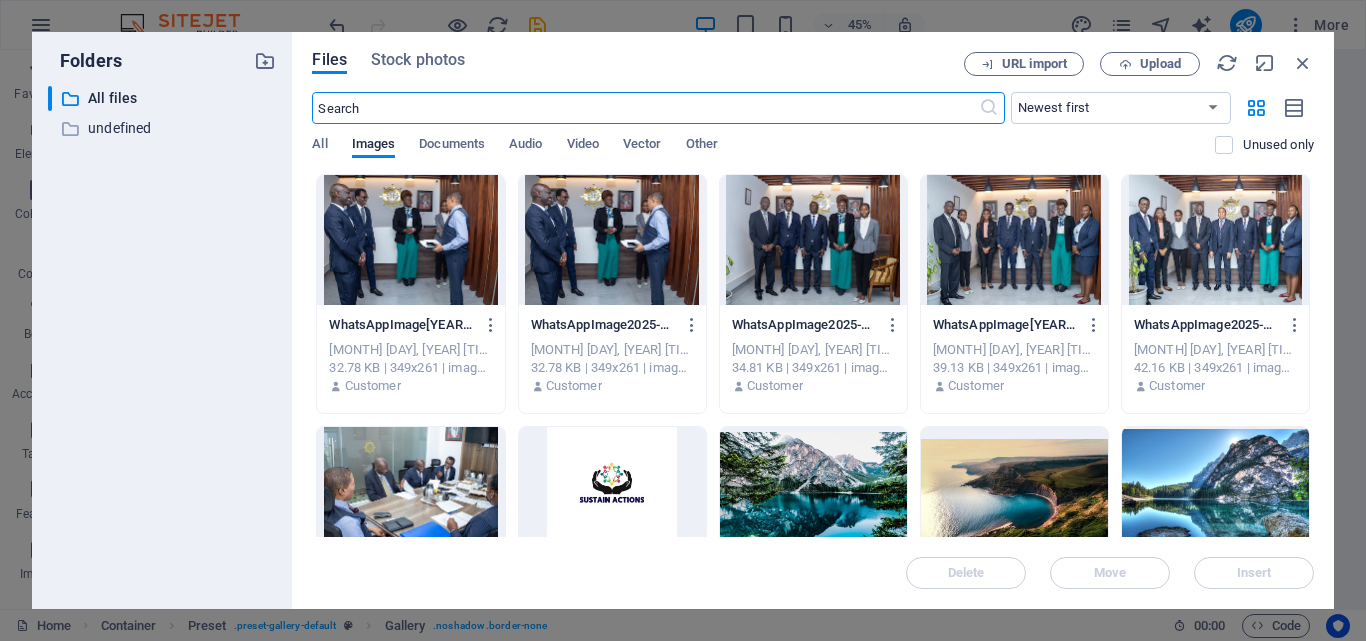 scroll, scrollTop: 3912, scrollLeft: 0, axis: vertical 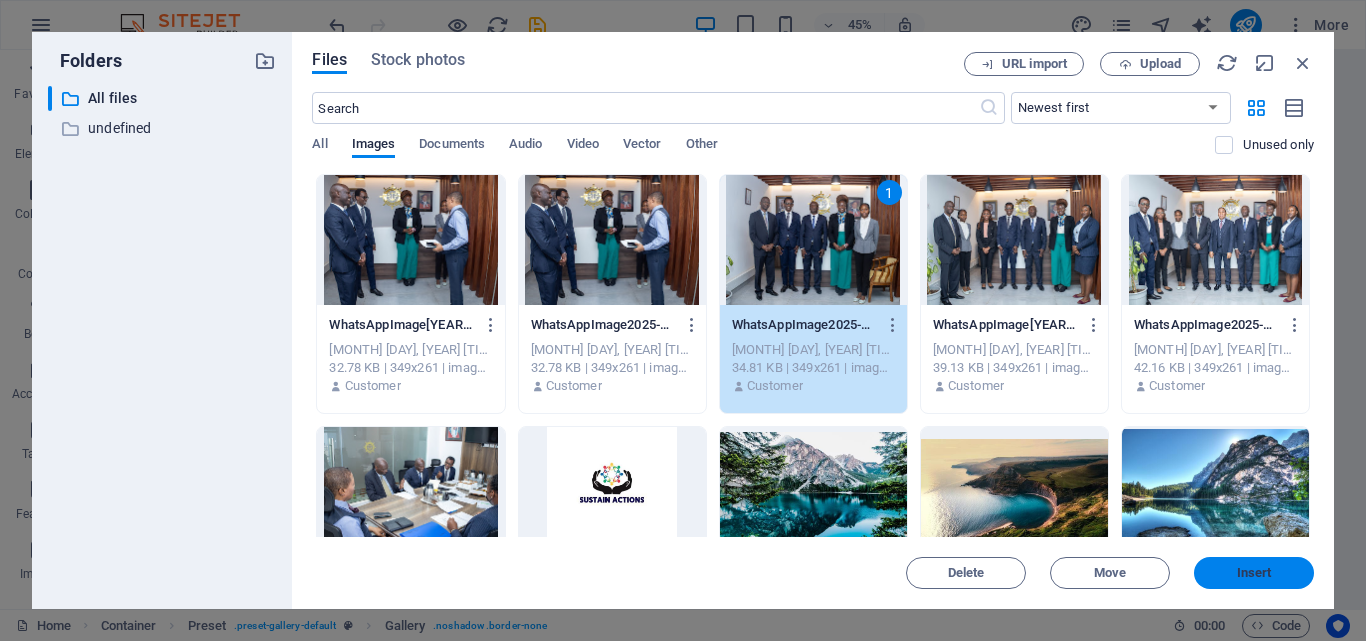 click on "Insert" at bounding box center (1254, 573) 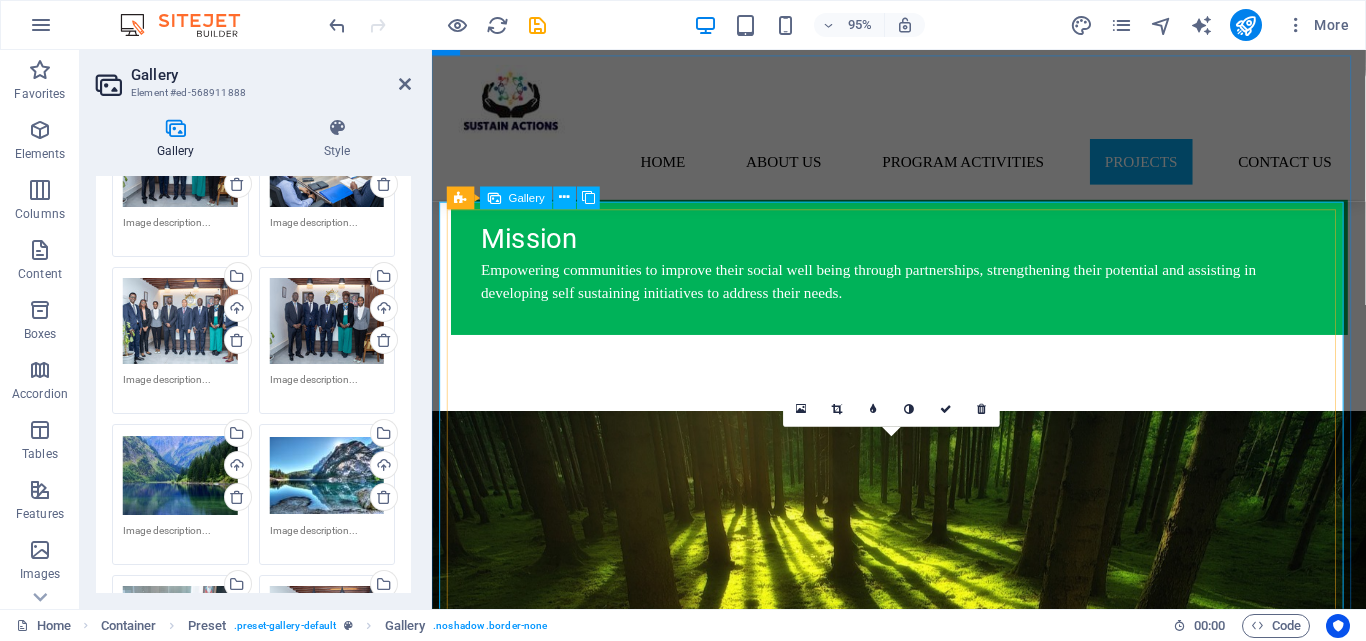 scroll, scrollTop: 3221, scrollLeft: 0, axis: vertical 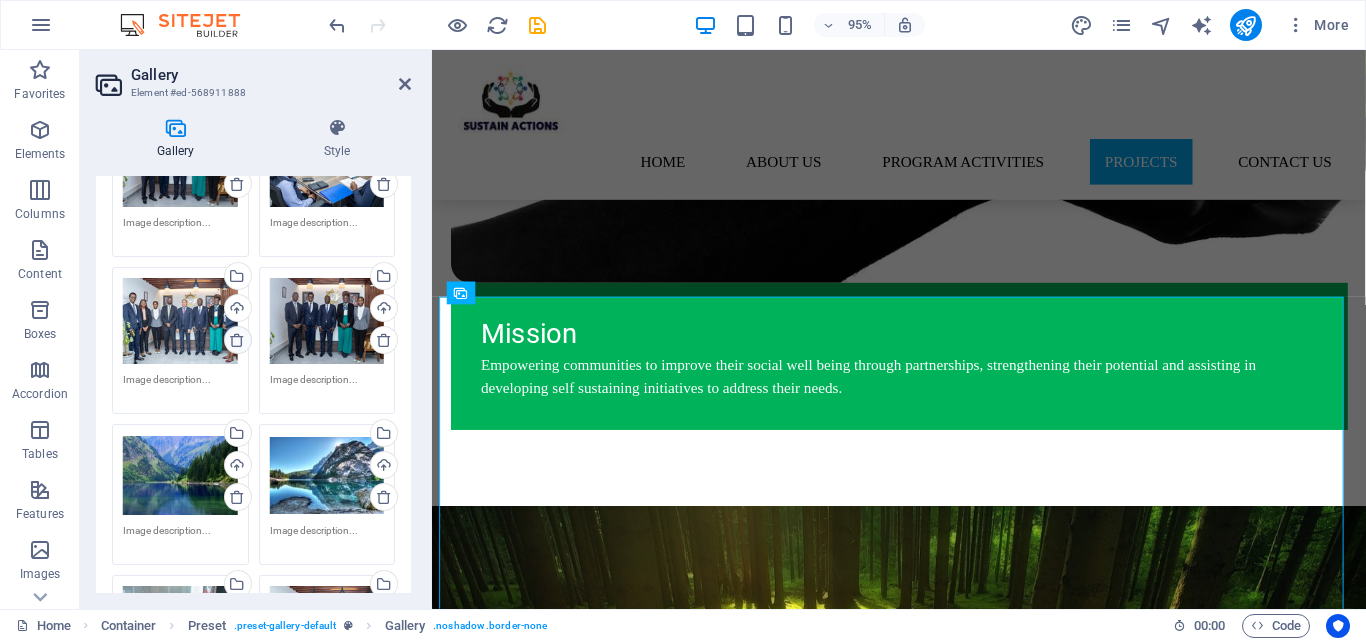 click at bounding box center (237, 340) 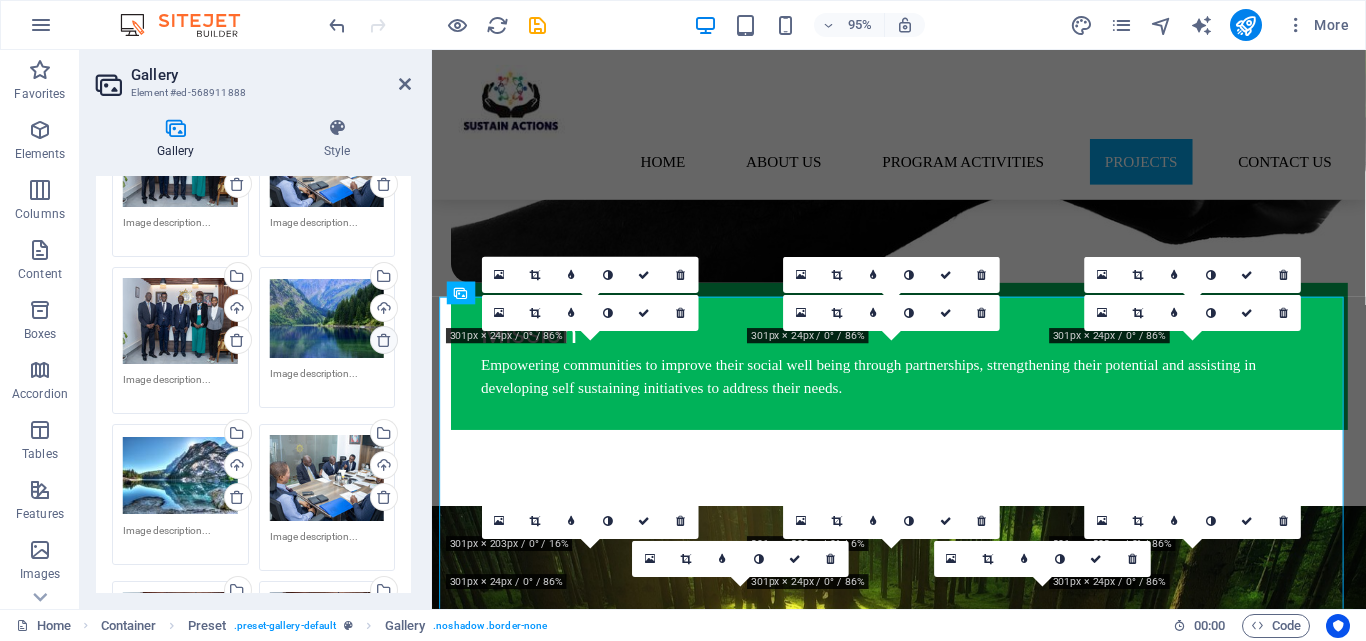 click at bounding box center (384, 340) 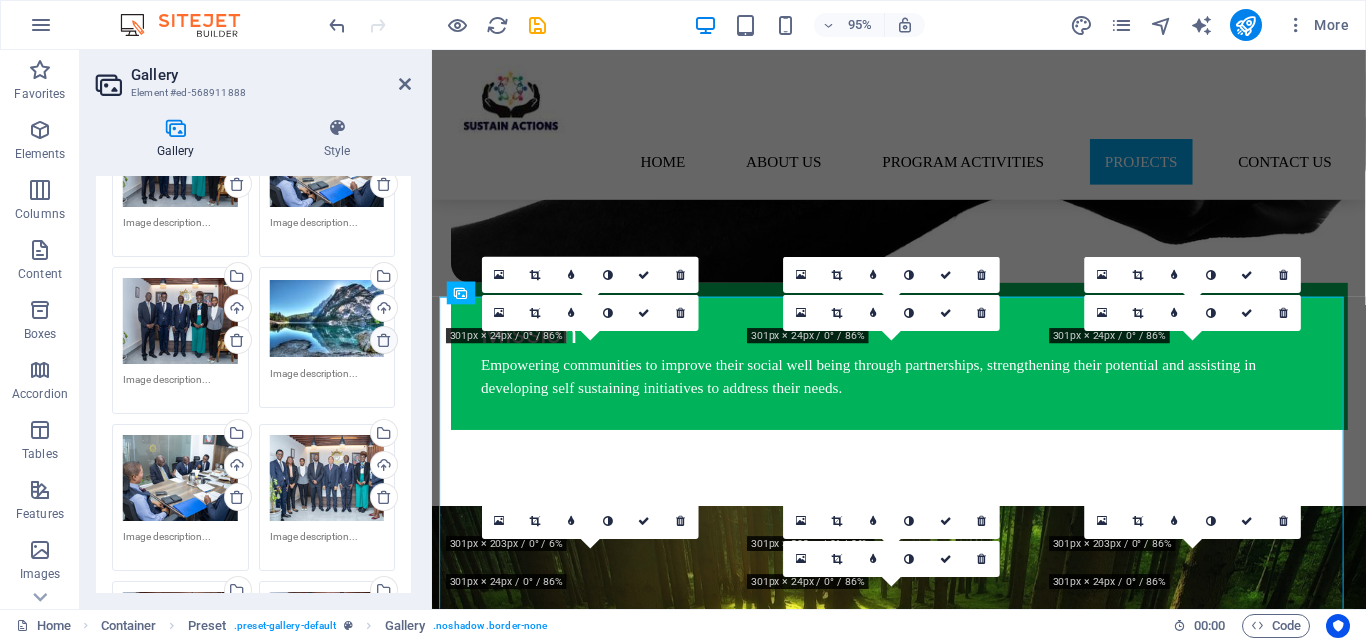 click at bounding box center (384, 340) 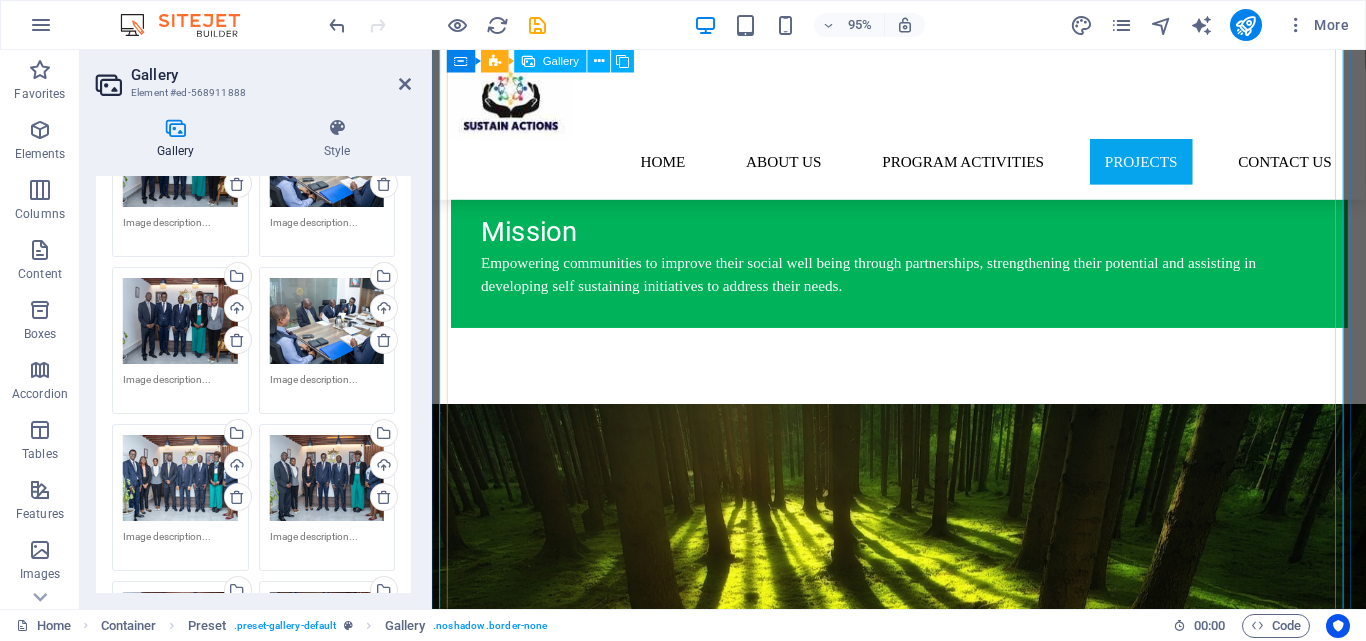 scroll, scrollTop: 3321, scrollLeft: 0, axis: vertical 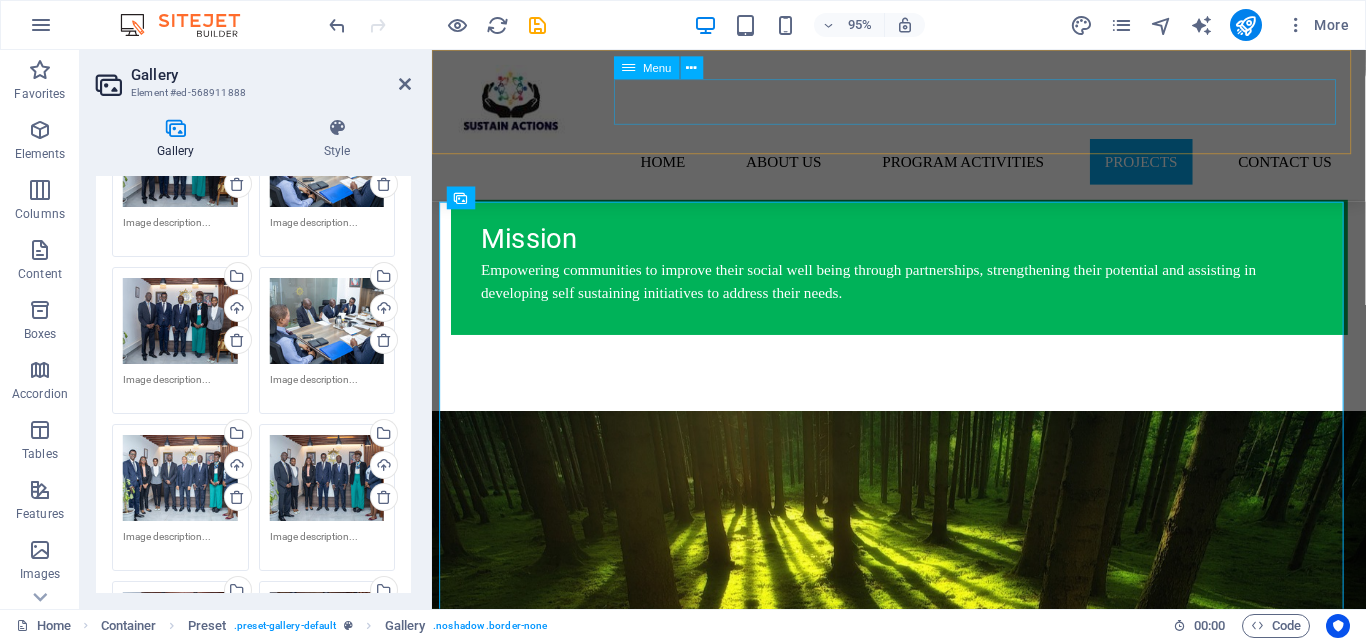 click on "Home About us program activities Projects Contact us" at bounding box center (924, 168) 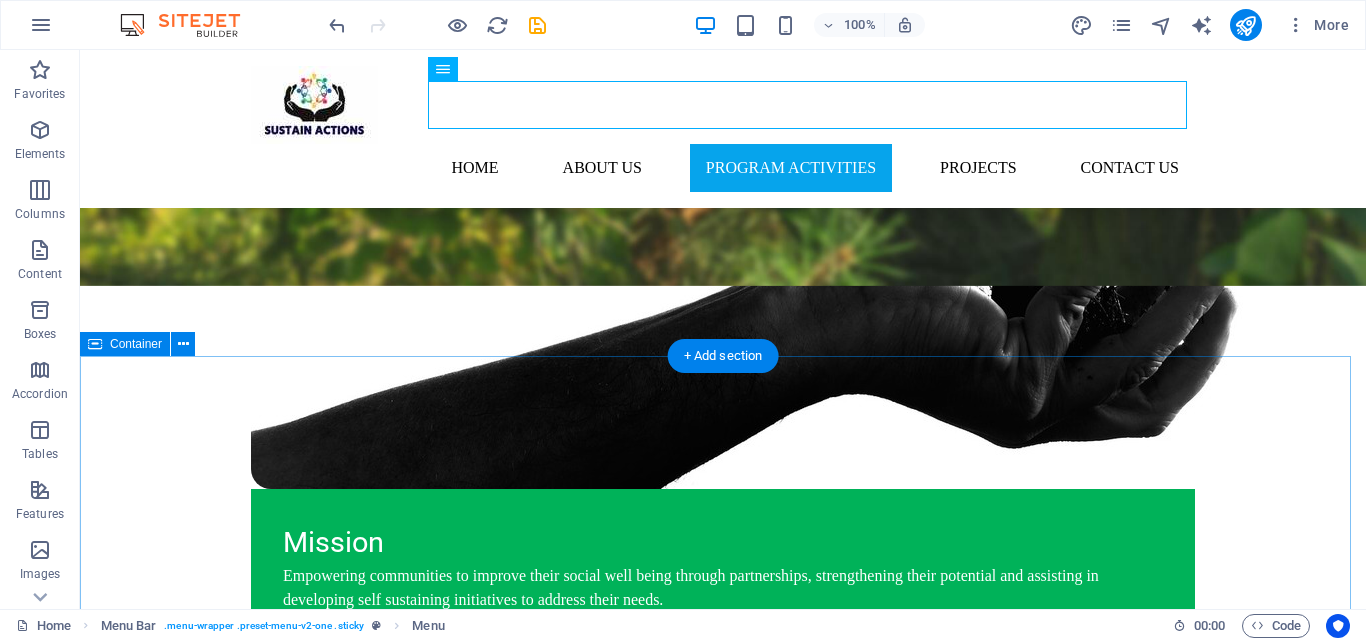 scroll, scrollTop: 3100, scrollLeft: 0, axis: vertical 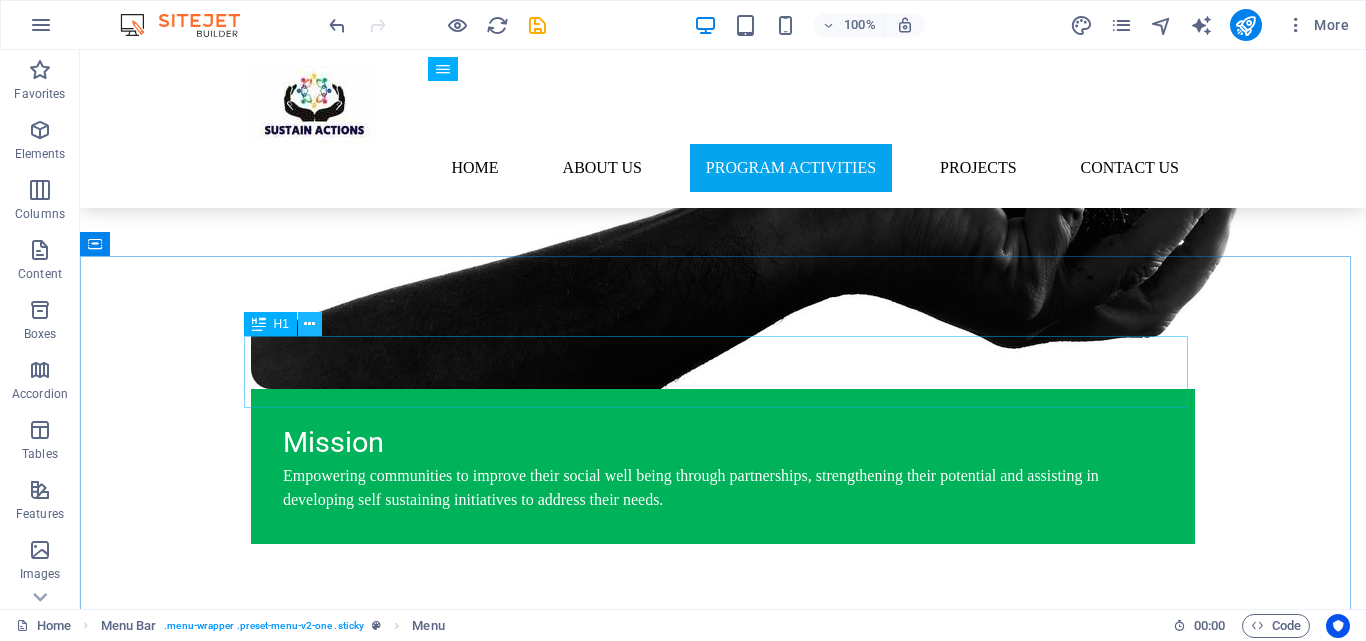 click at bounding box center [309, 324] 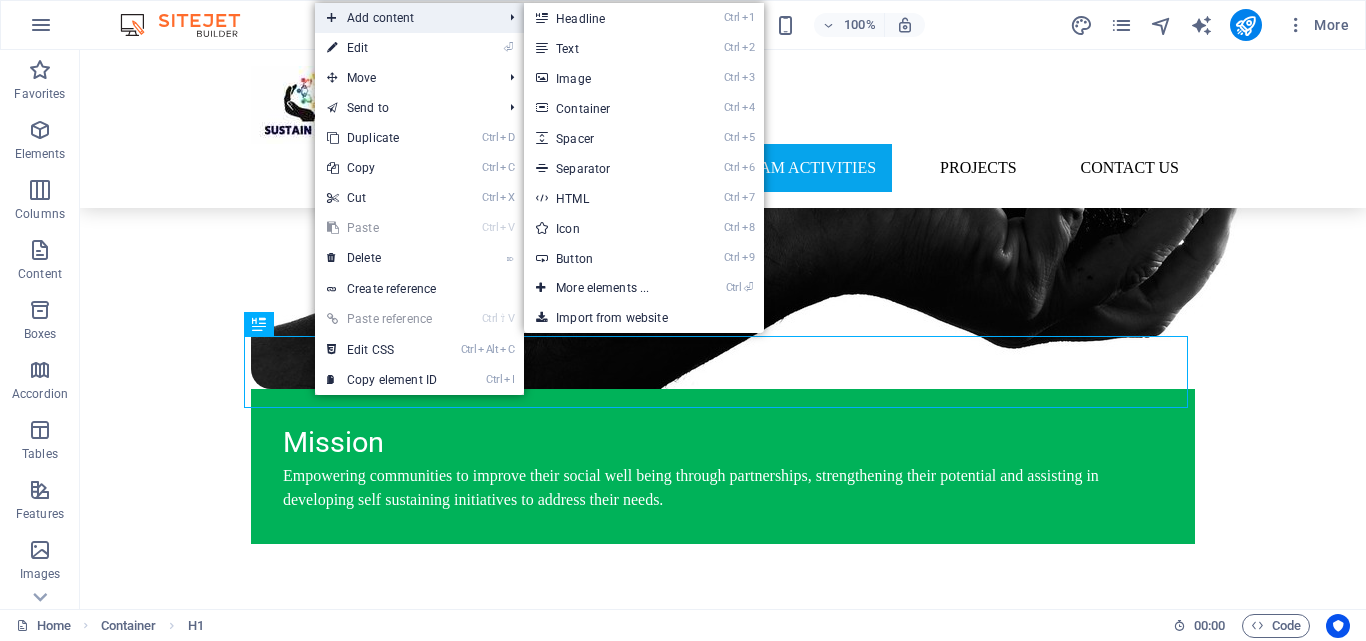 click on "Add content" at bounding box center [404, 18] 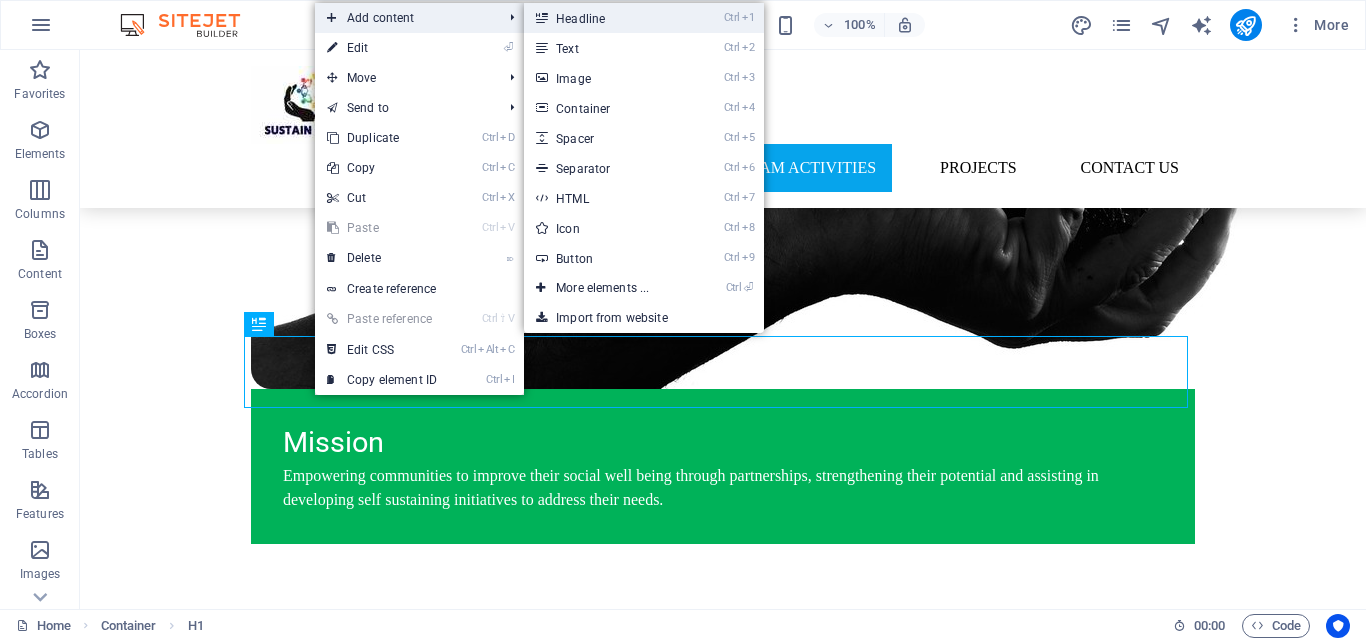 click on "Ctrl 1  Headline" at bounding box center [606, 18] 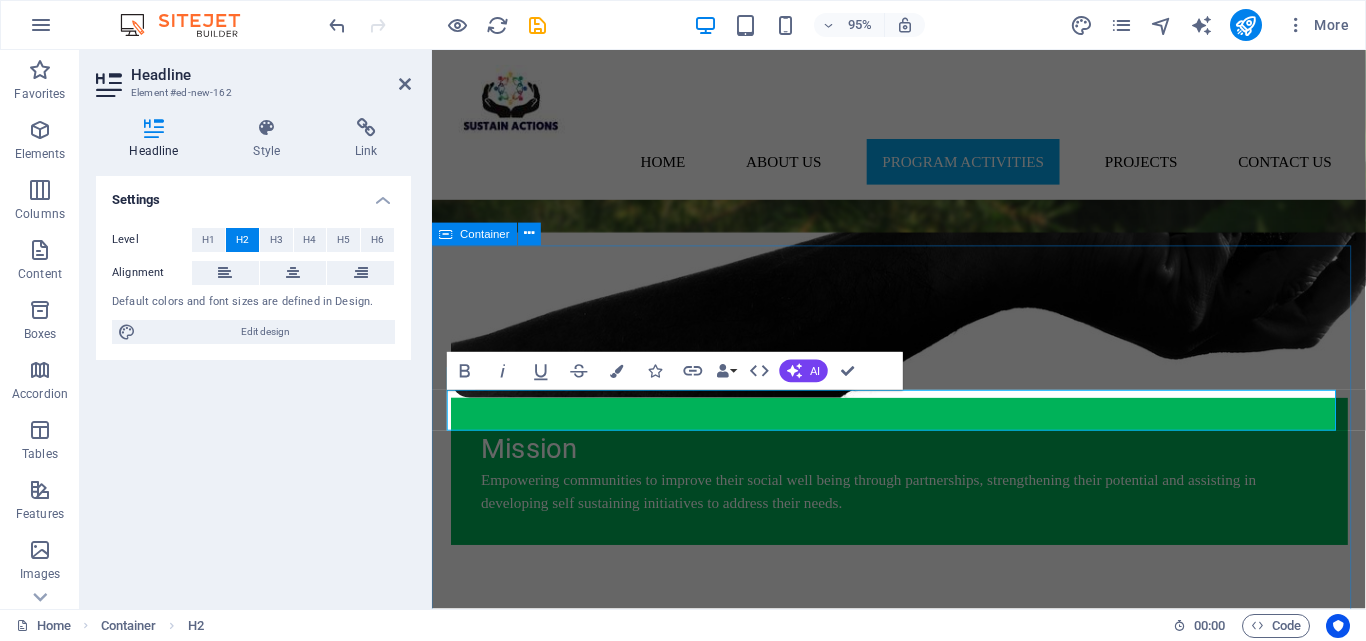 scroll, scrollTop: 3121, scrollLeft: 0, axis: vertical 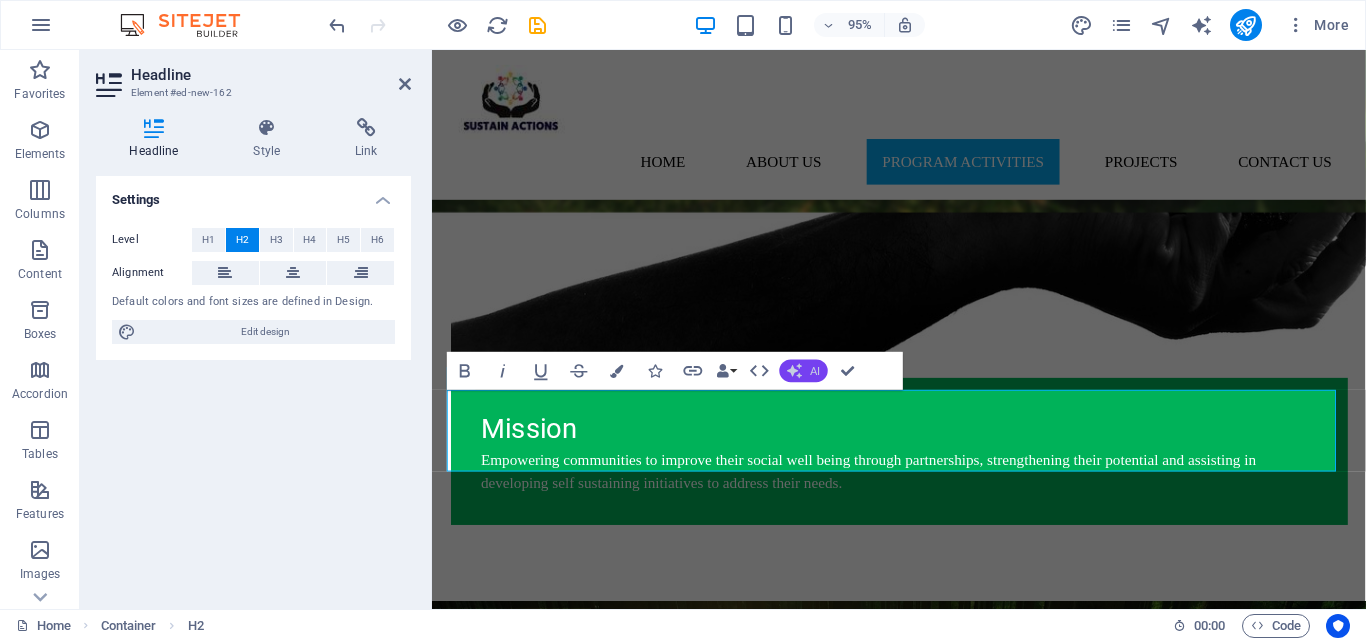 click on "AI" at bounding box center [815, 370] 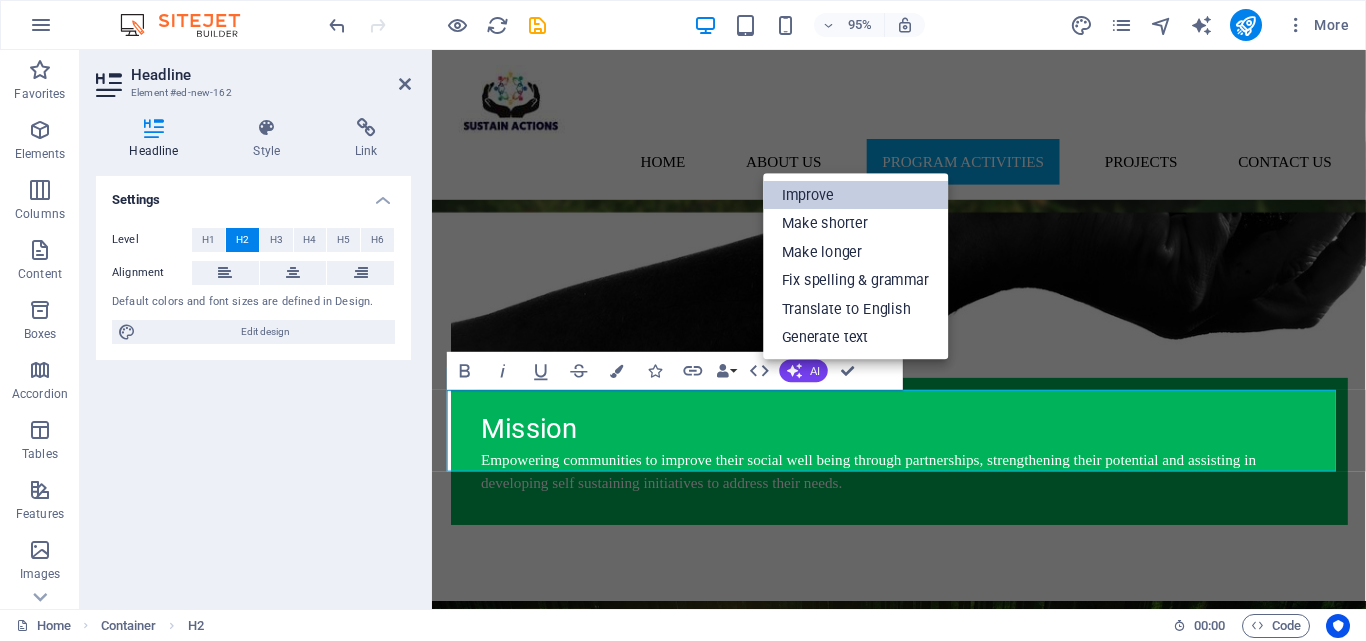 click on "Improve" at bounding box center (855, 195) 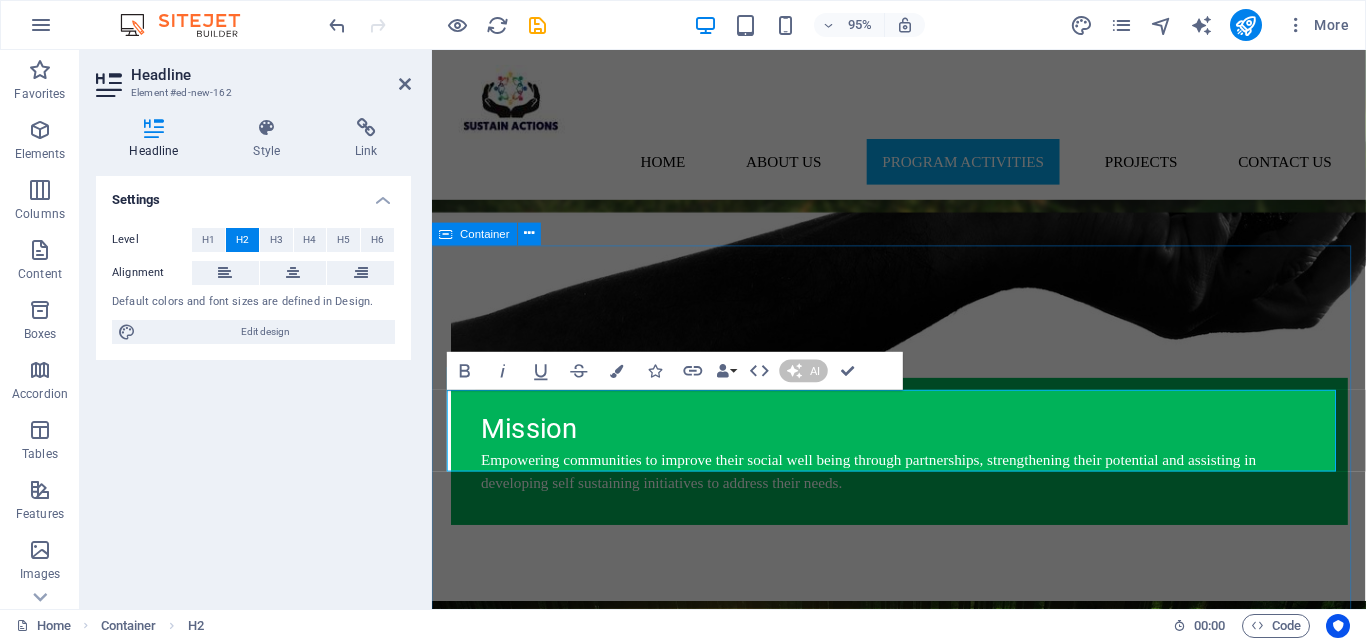 type 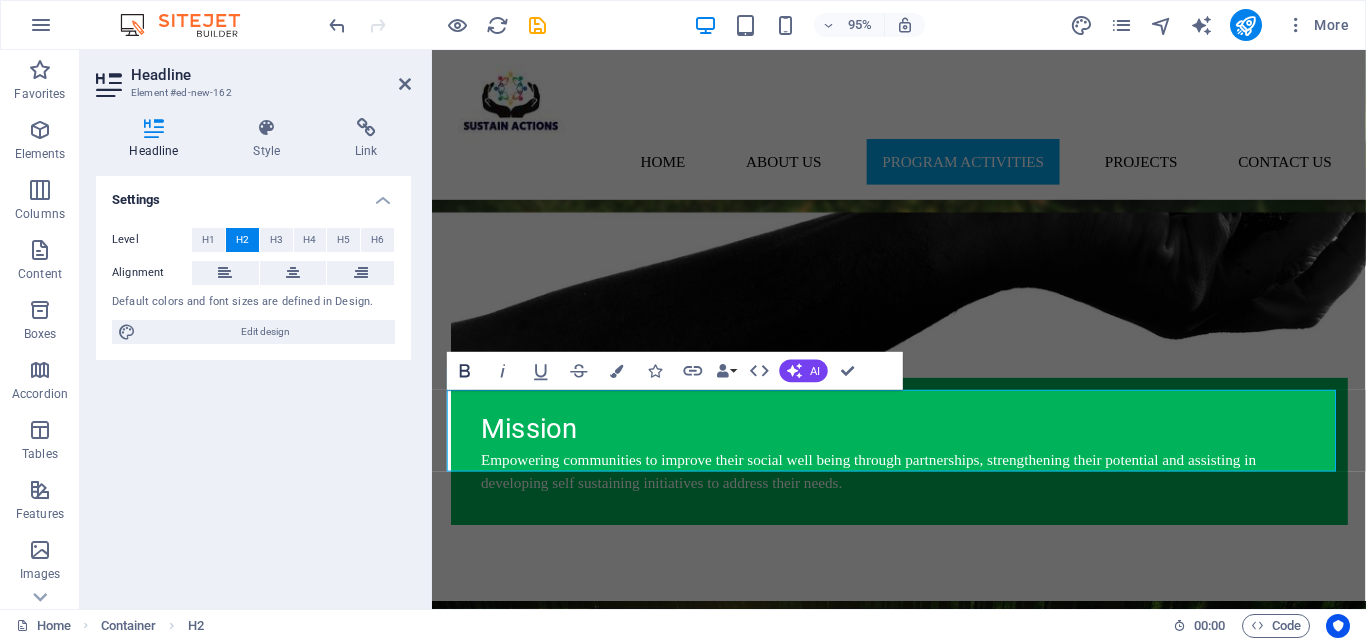 click 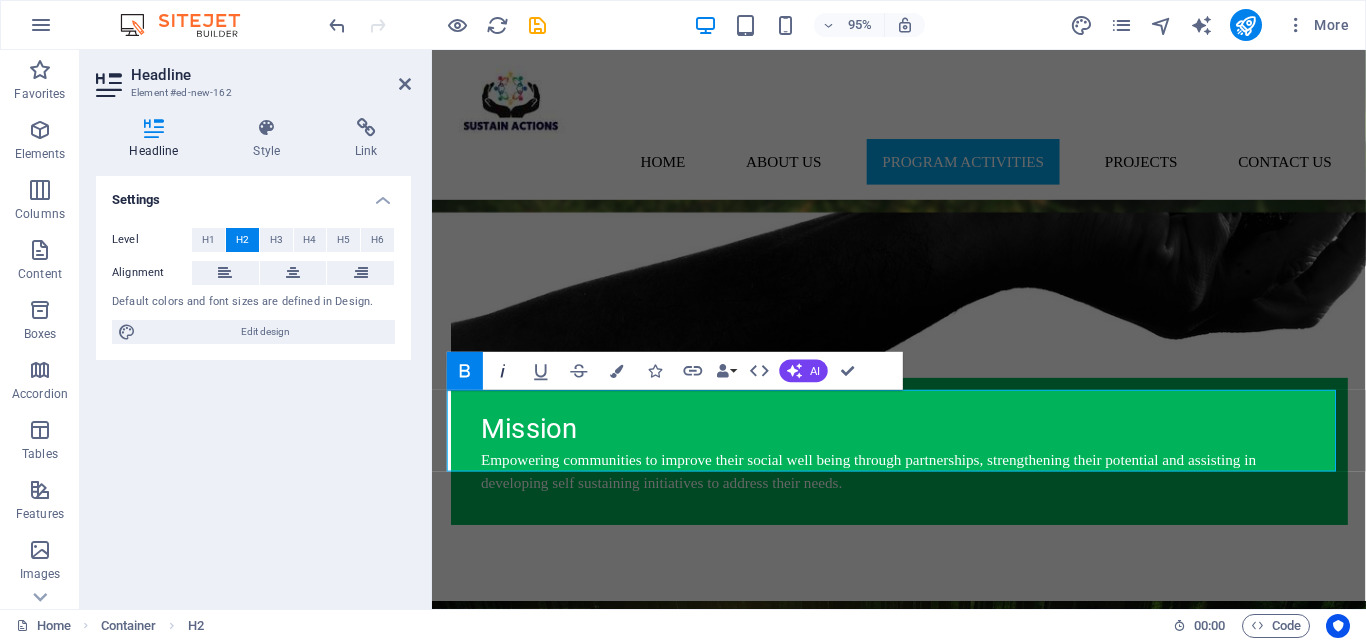 click 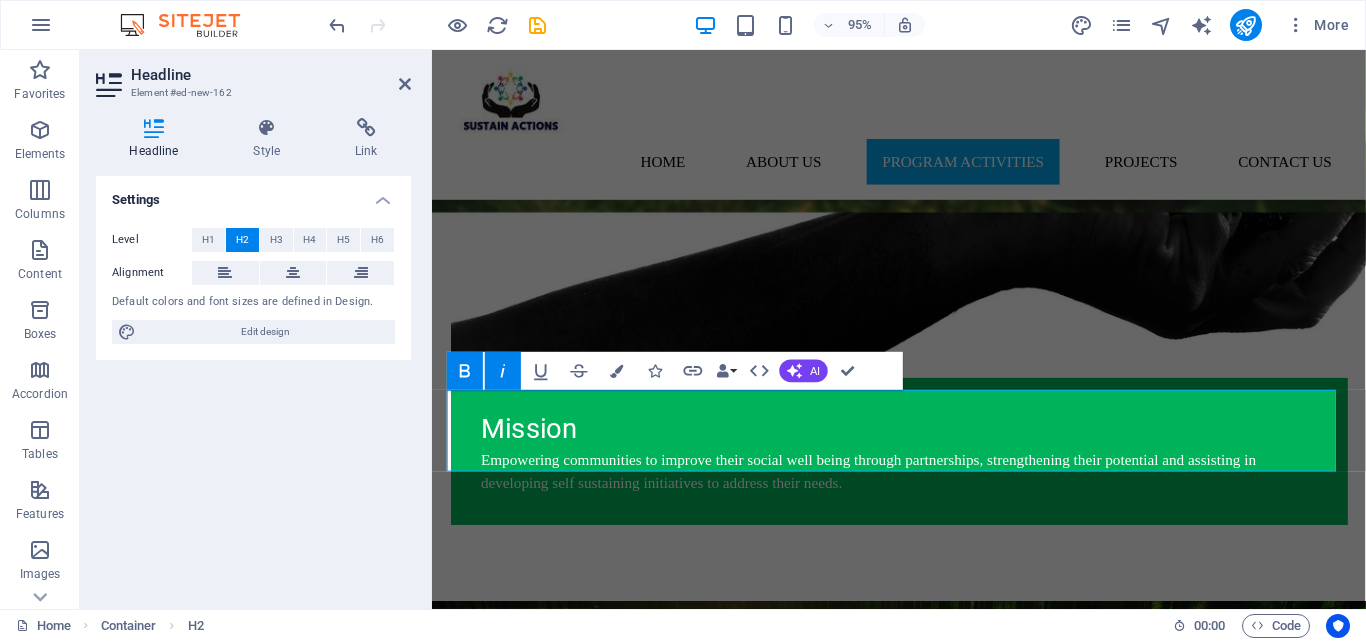 click 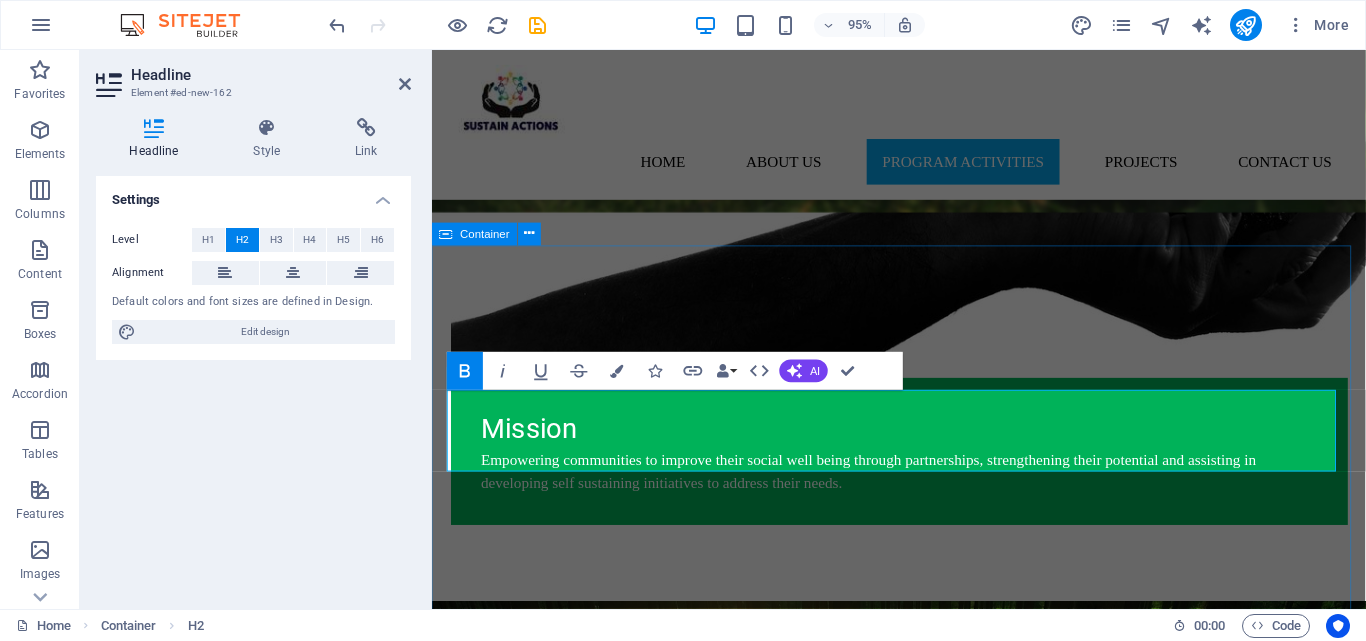 drag, startPoint x: 681, startPoint y: 477, endPoint x: 434, endPoint y: 437, distance: 250.21791 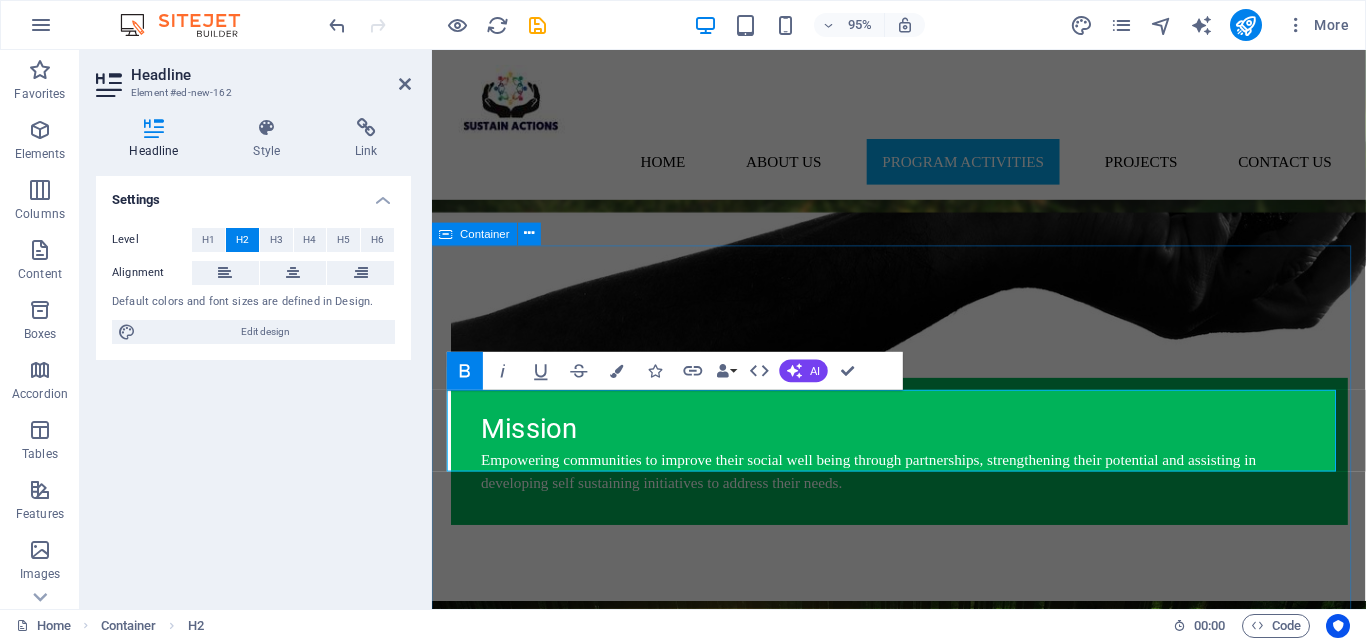 click on "PROJECTS On June 27, 2025, we signed a partnership between PMW Advocates and Sustain Actions. ​ On 27th June 2025 we signed a partnership between PMW Advocates  and  Sustain Actions" at bounding box center (923, 2991) 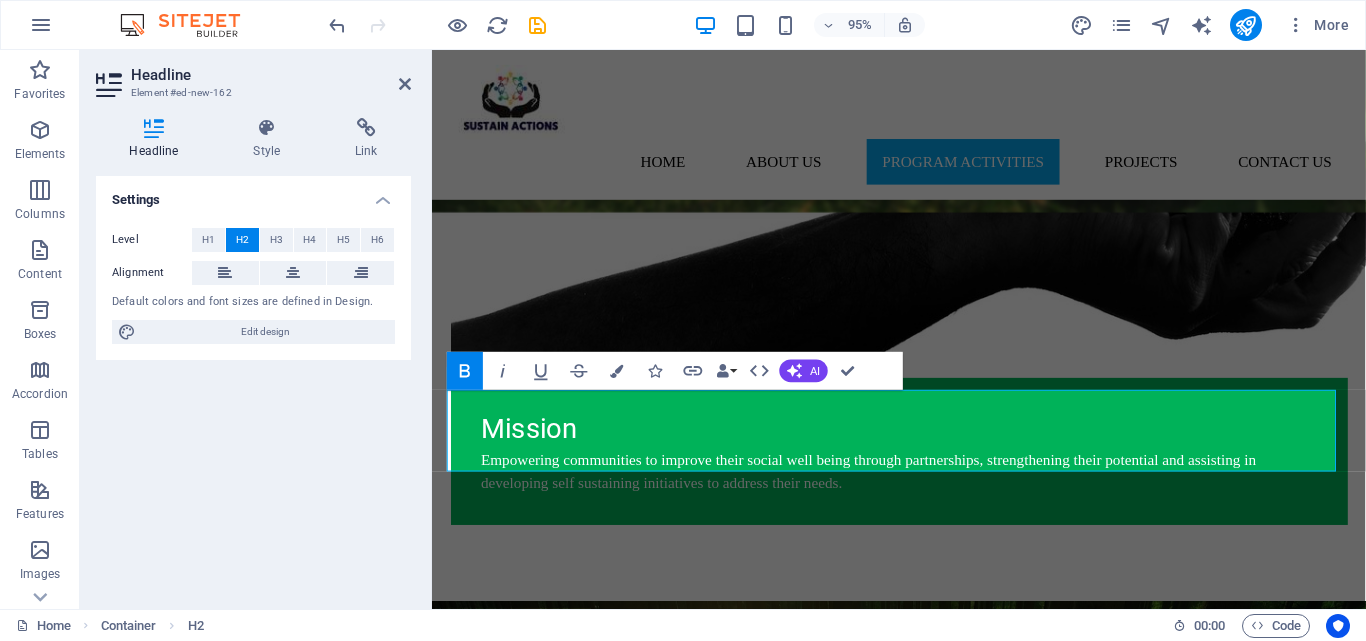 click 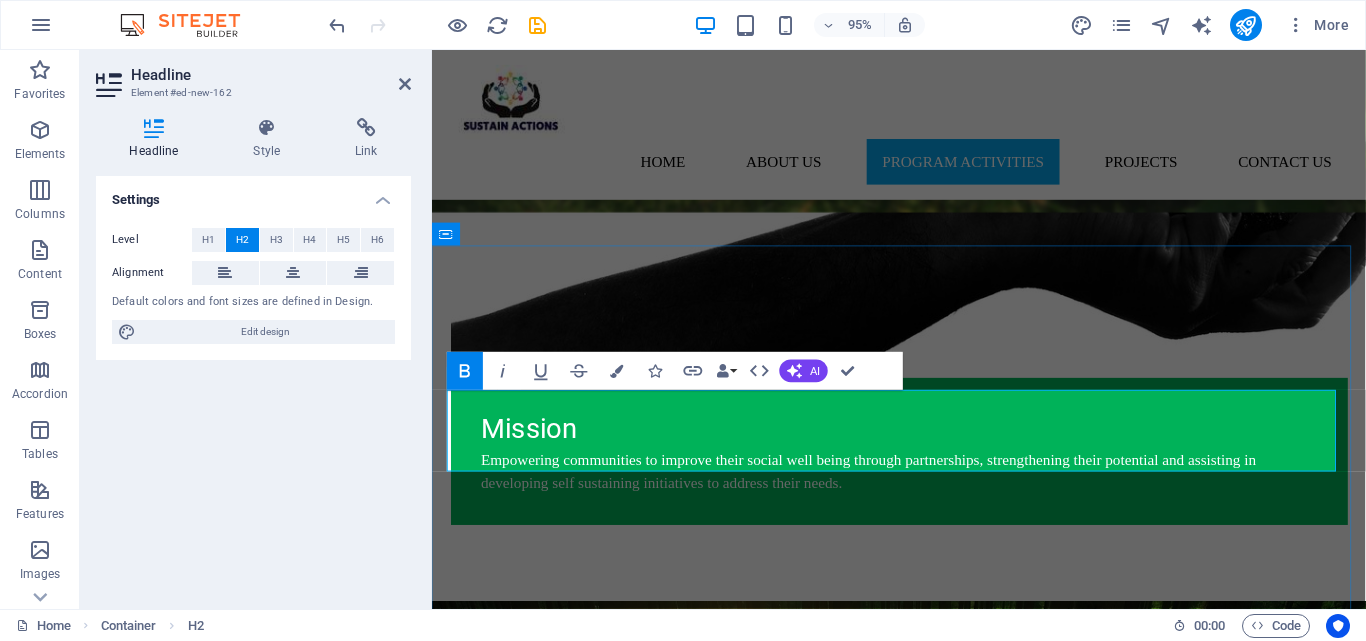 click on "On June 27, 2025, we signed a partnership between PMW Advocates and Sustain Actions. ​" at bounding box center (924, 2664) 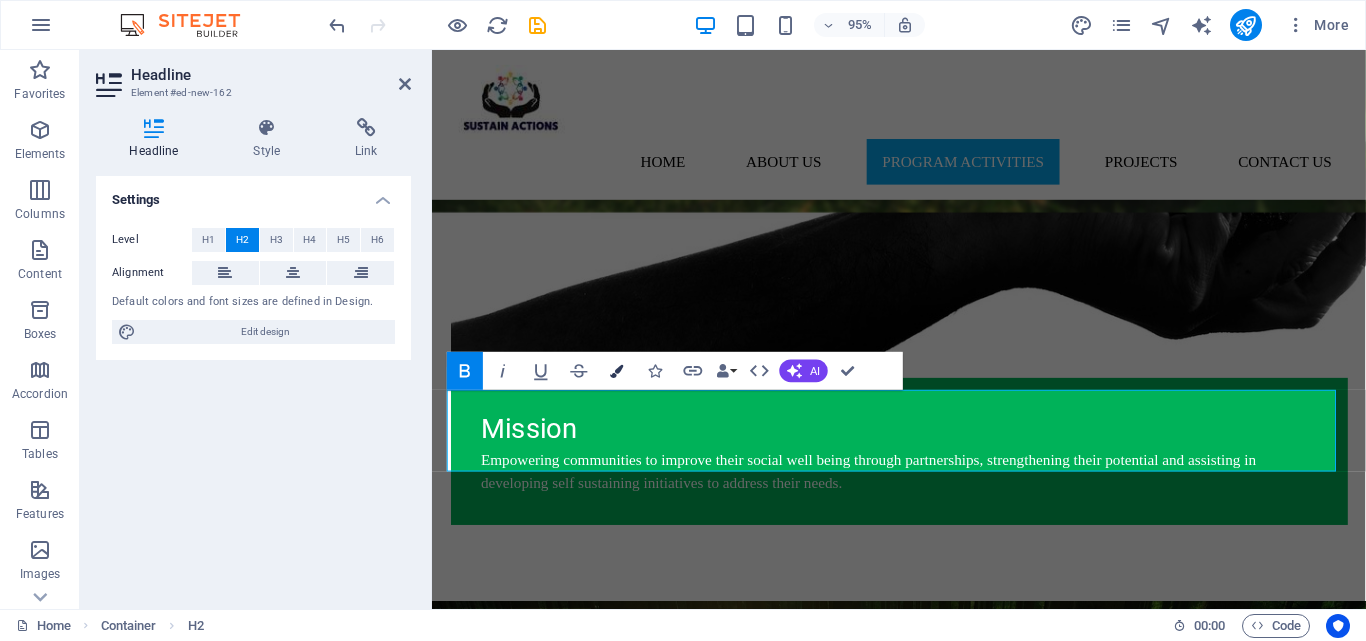 click at bounding box center [617, 370] 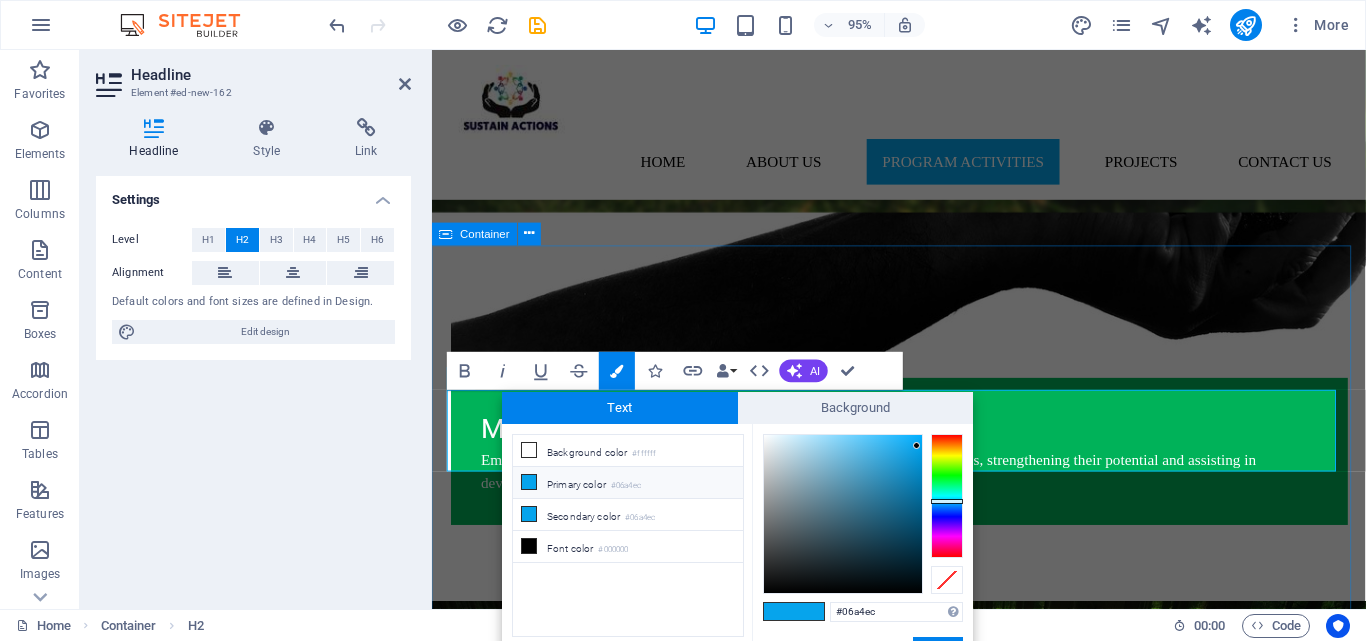 click on "PROJECTS On June 27, 2025, we signed a partnership between PMW Advocates and Sustain Actions. ​ On 27th June 2025 we signed a partnership between PMW Advocates  and  Sustain Actions" at bounding box center (923, 2991) 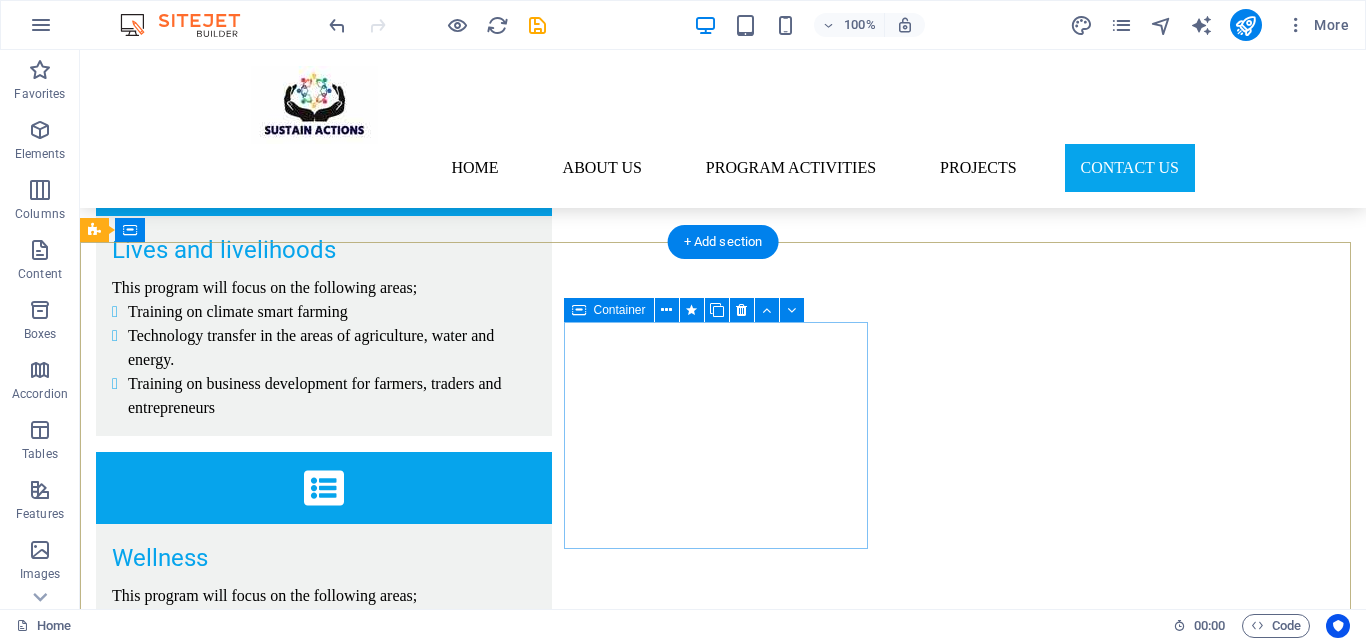 scroll, scrollTop: 4400, scrollLeft: 0, axis: vertical 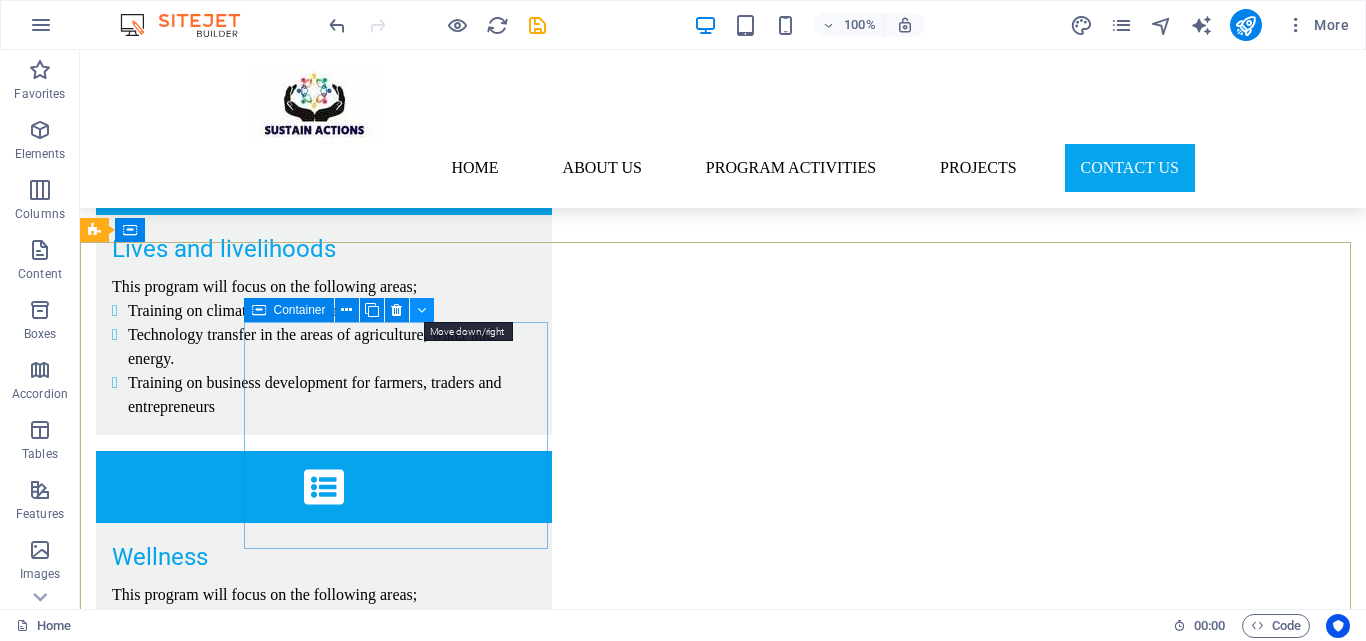 click at bounding box center (422, 310) 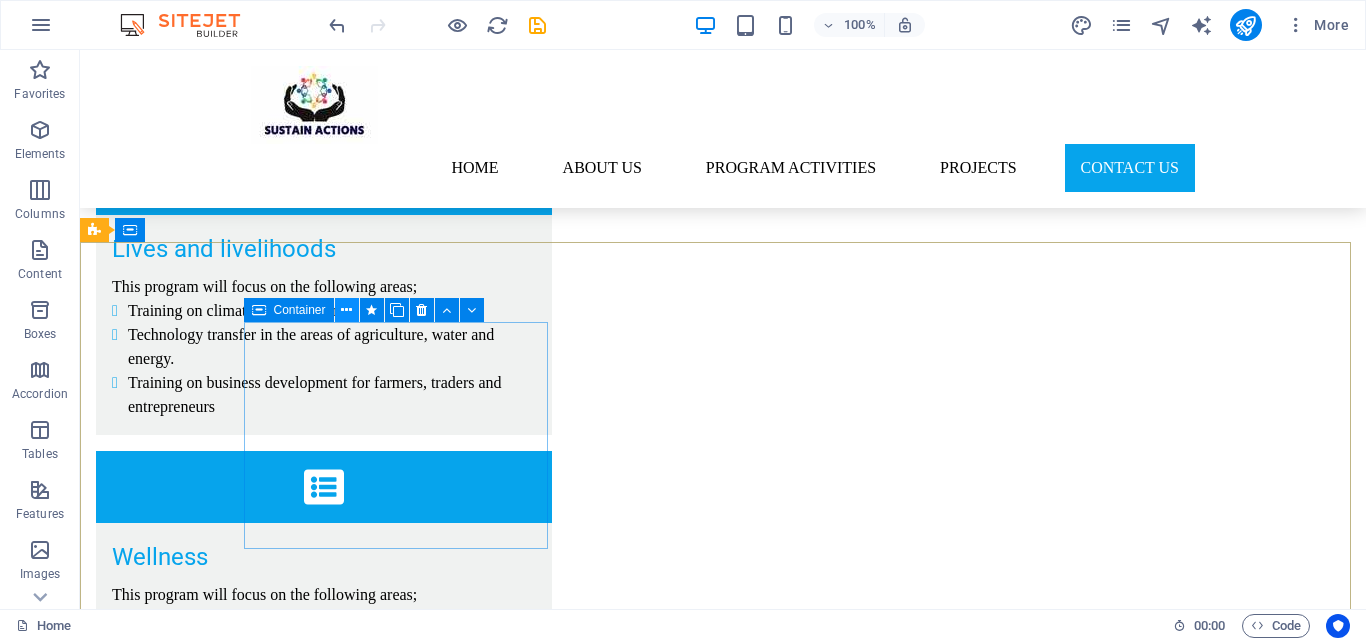click at bounding box center [347, 310] 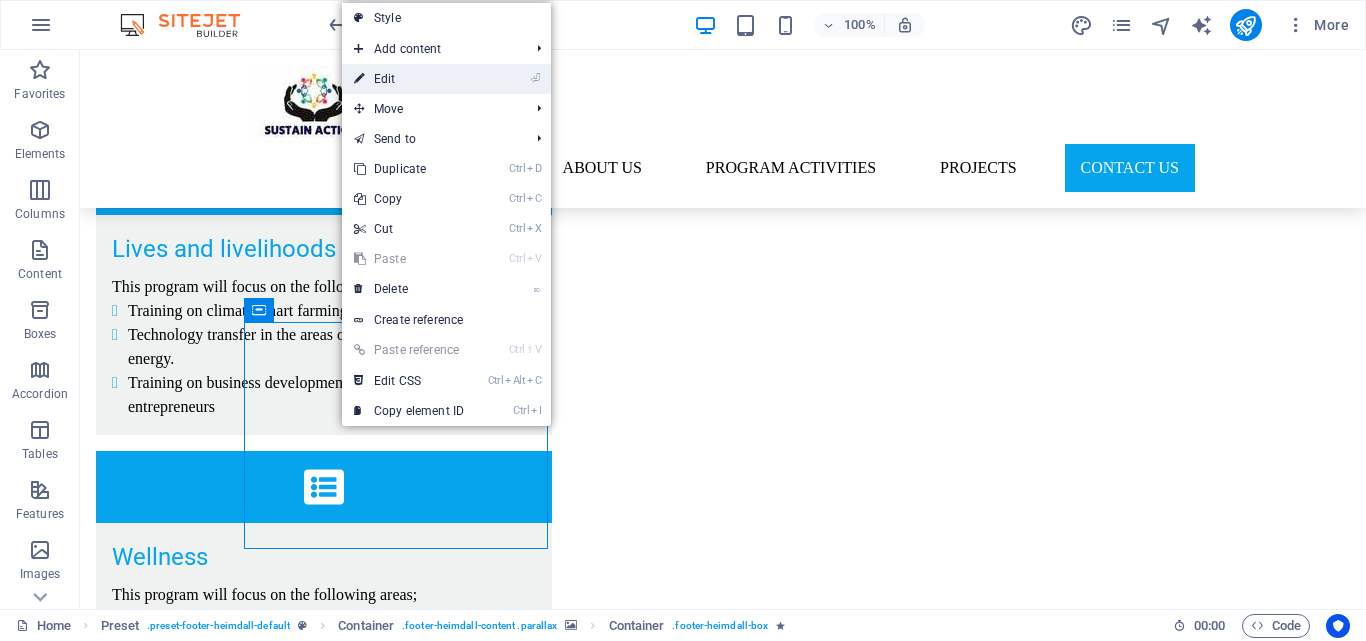 click on "⏎  Edit" at bounding box center [409, 79] 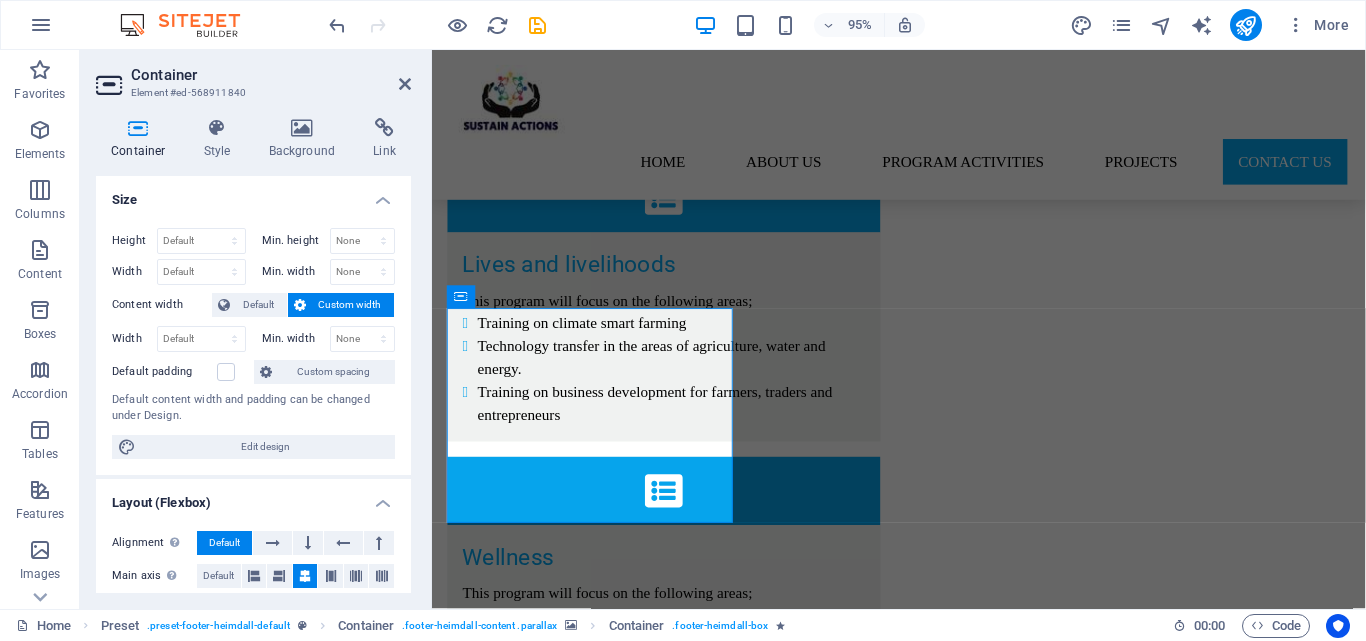 scroll, scrollTop: 4415, scrollLeft: 0, axis: vertical 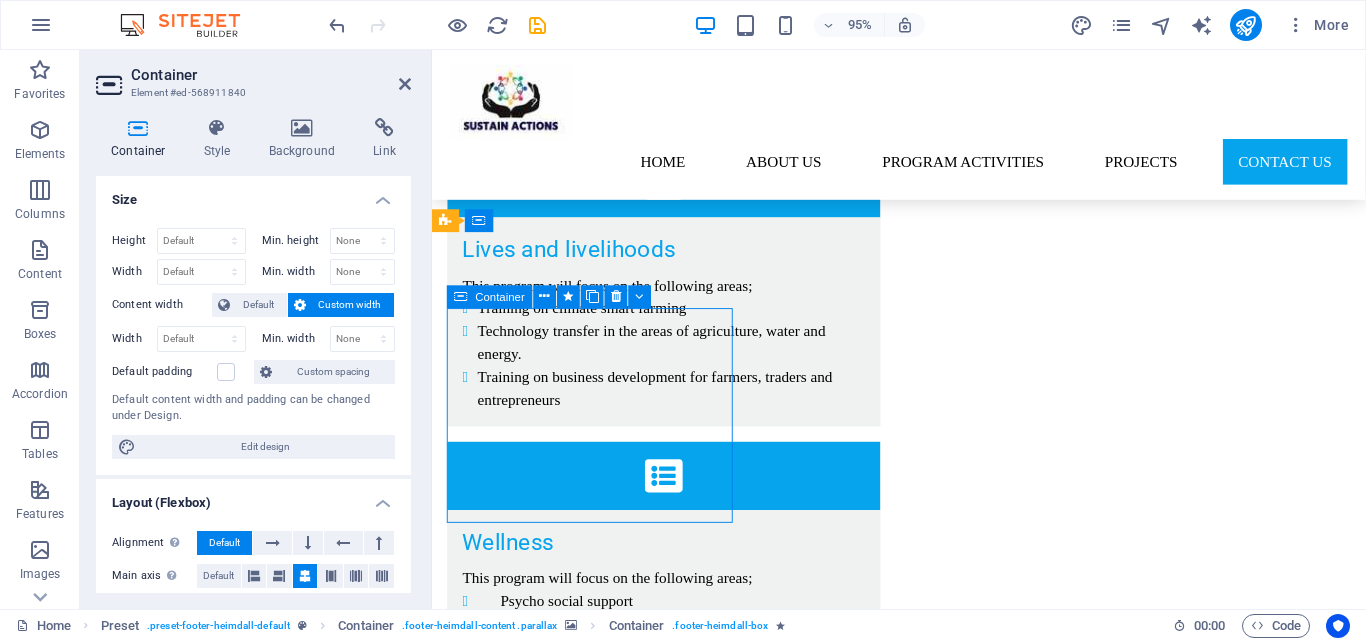 drag, startPoint x: 745, startPoint y: 539, endPoint x: 585, endPoint y: 452, distance: 182.12358 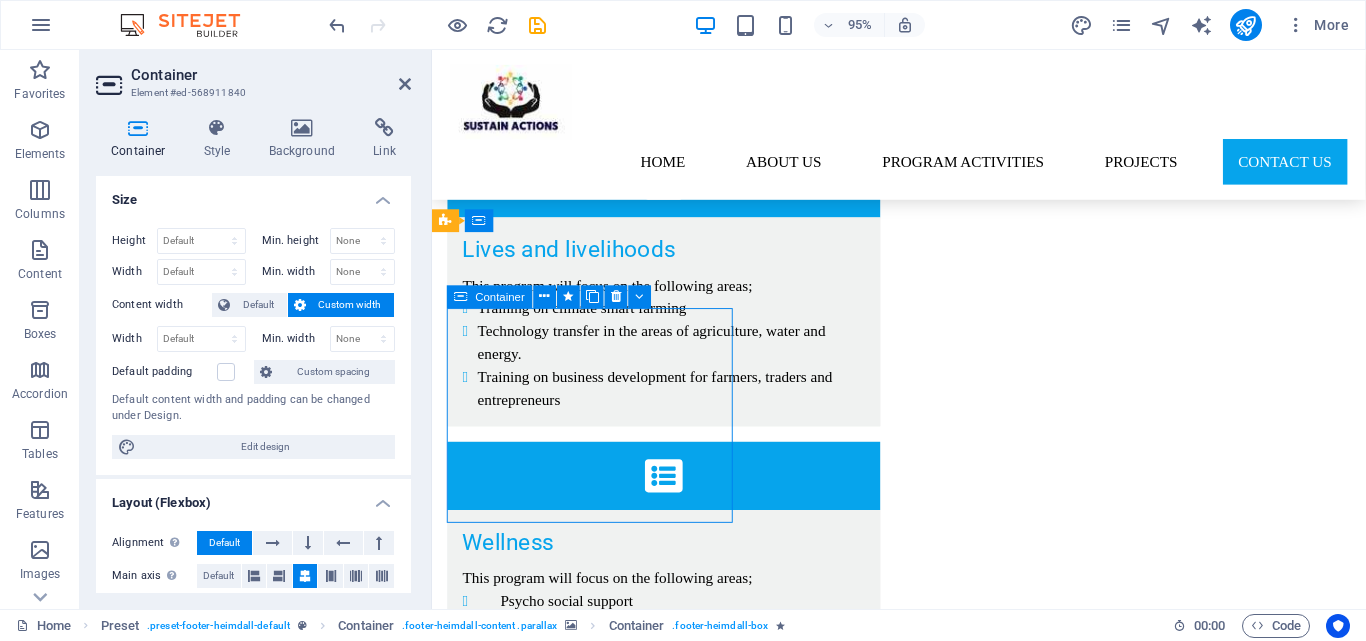 click on "Phone Call us now: 0711-524375" at bounding box center [920, 3032] 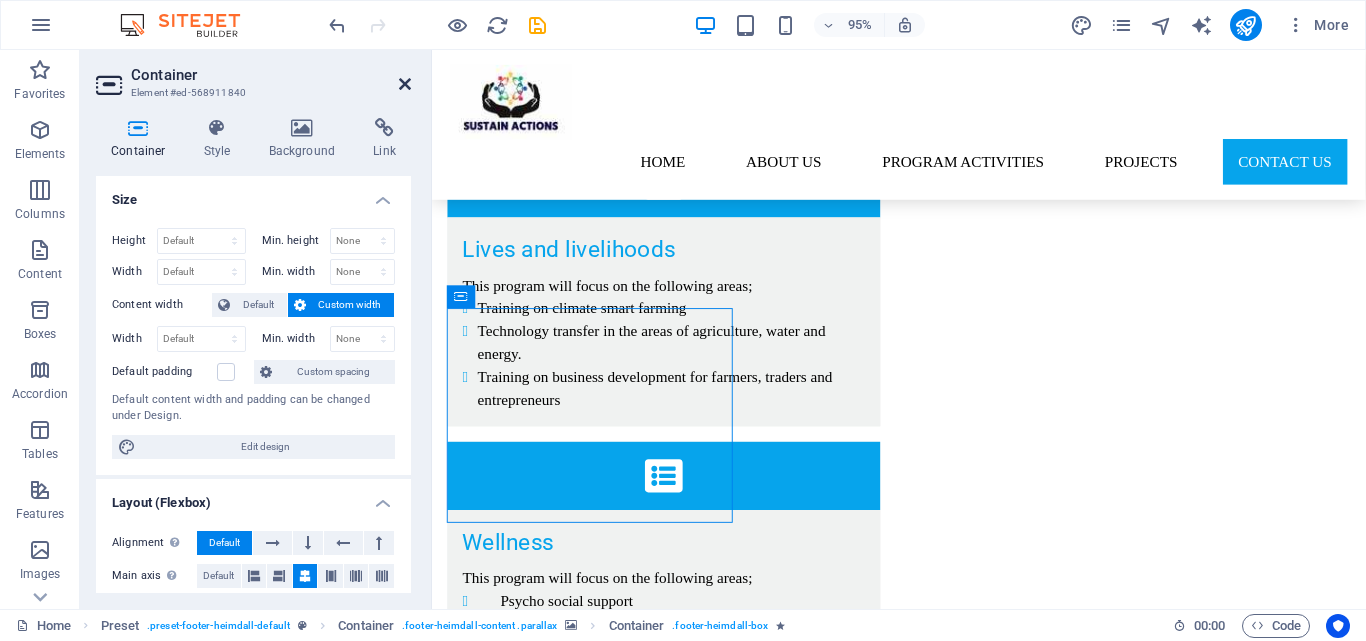 click at bounding box center (405, 84) 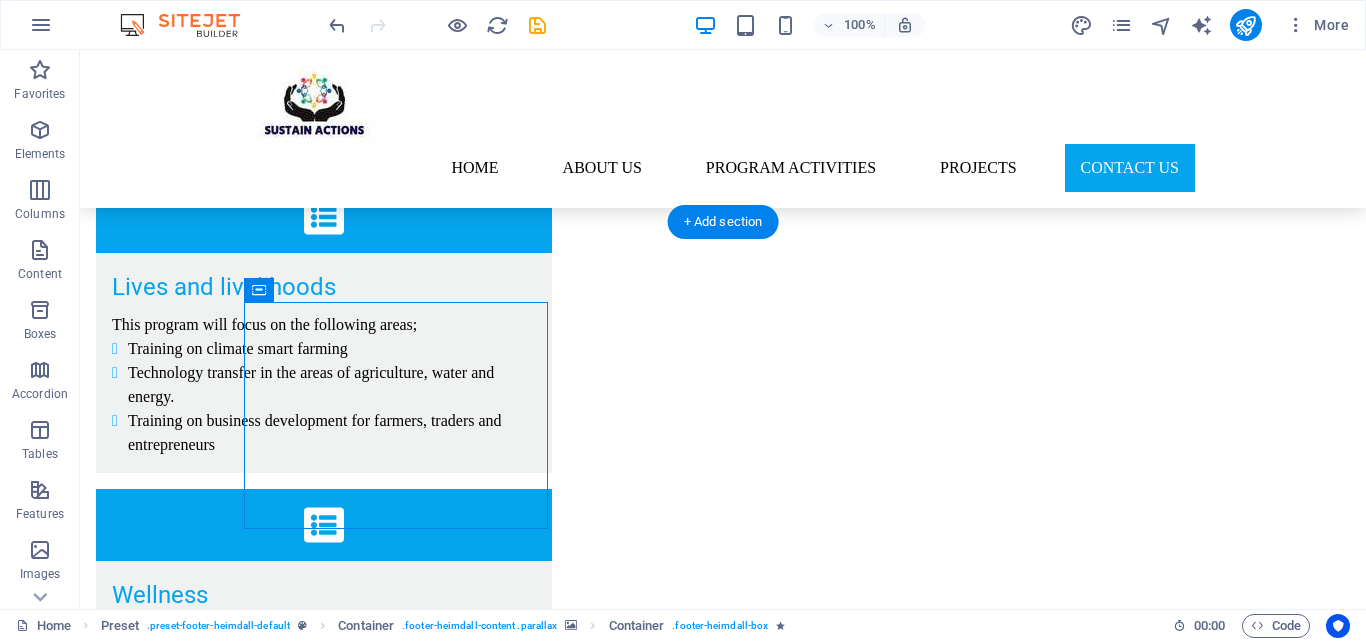scroll, scrollTop: 4220, scrollLeft: 0, axis: vertical 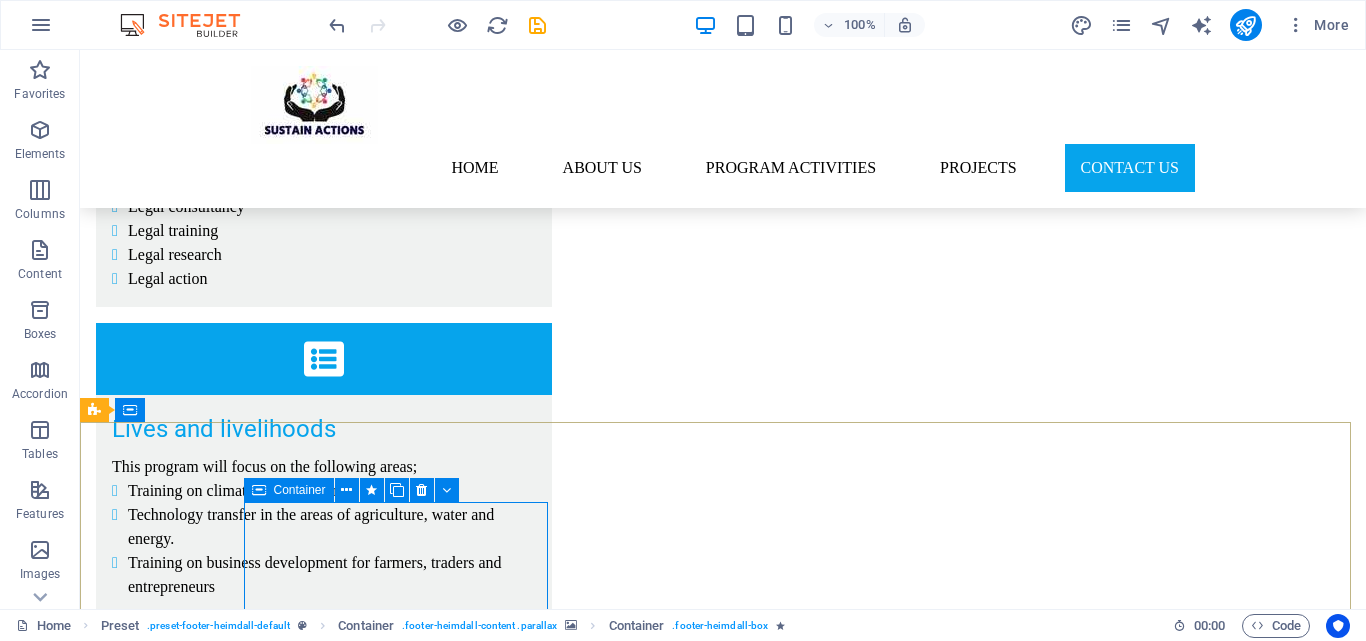 click at bounding box center [259, 490] 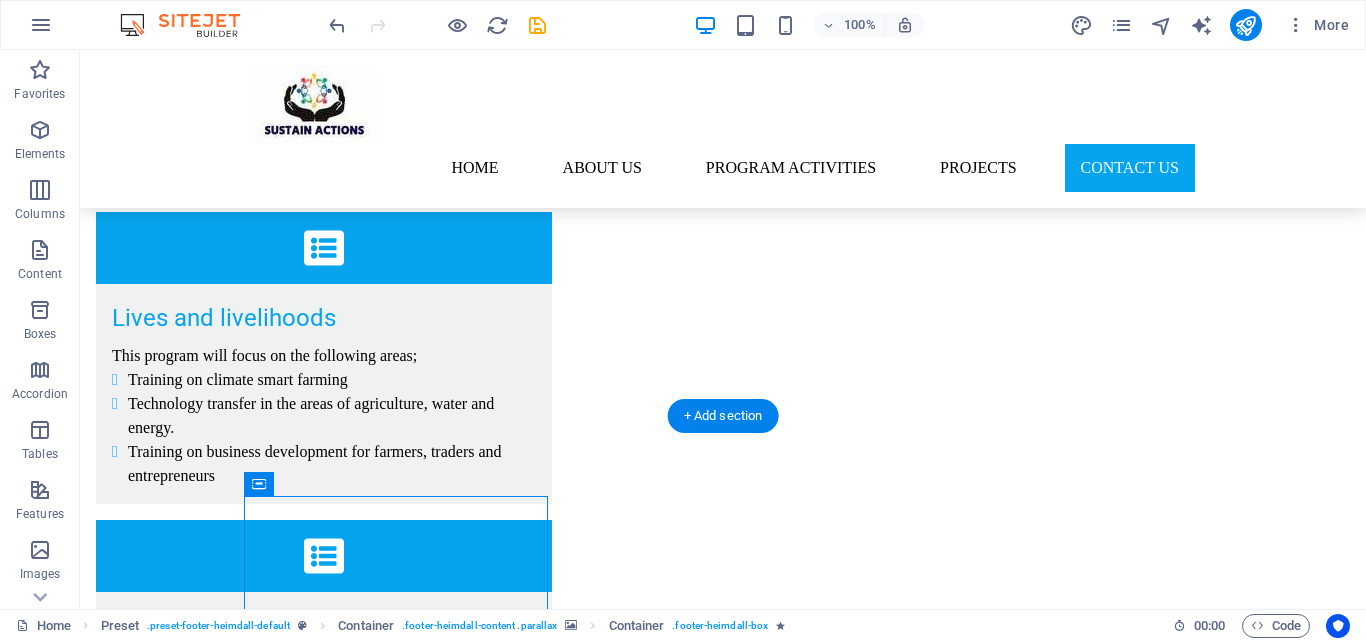 scroll, scrollTop: 4420, scrollLeft: 0, axis: vertical 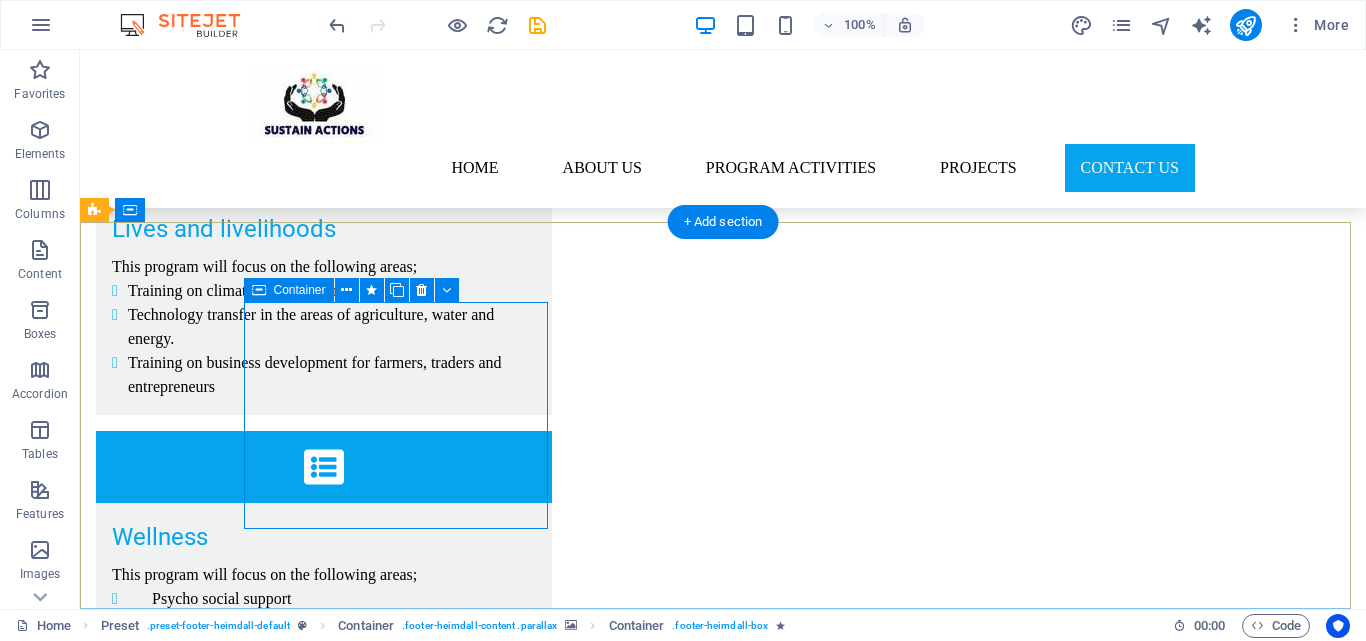 click on "Phone Call us now: 0711-524375" at bounding box center [568, 2998] 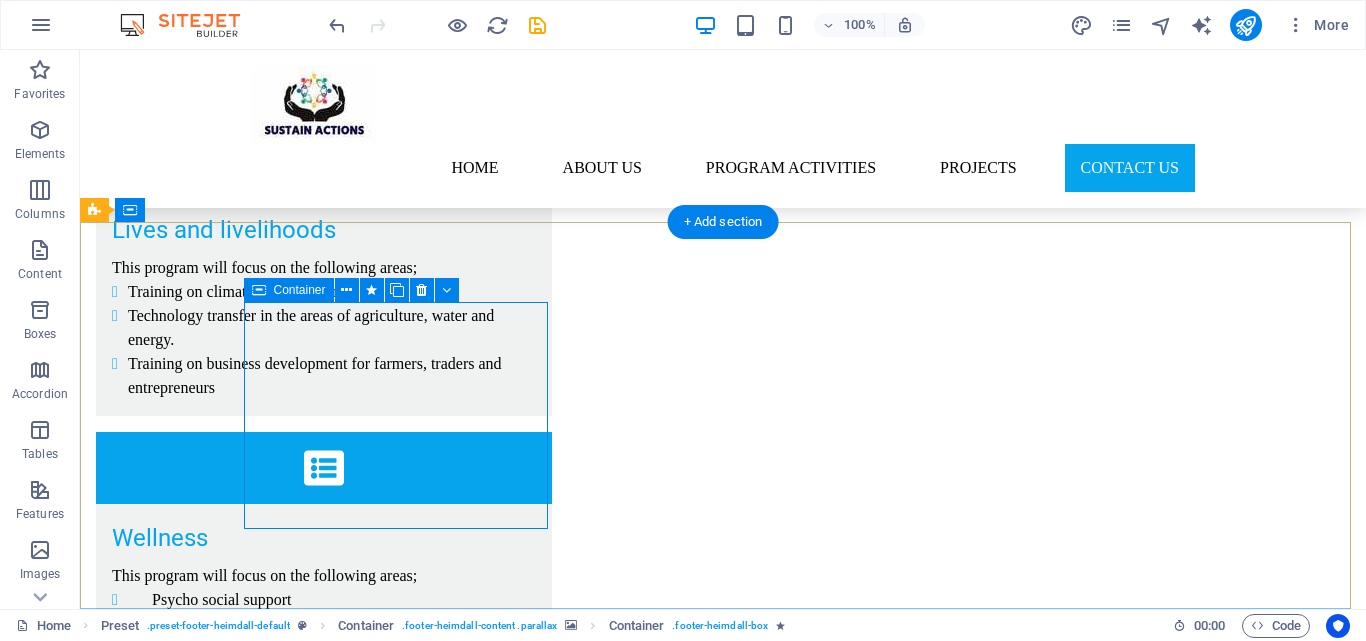scroll, scrollTop: 4435, scrollLeft: 0, axis: vertical 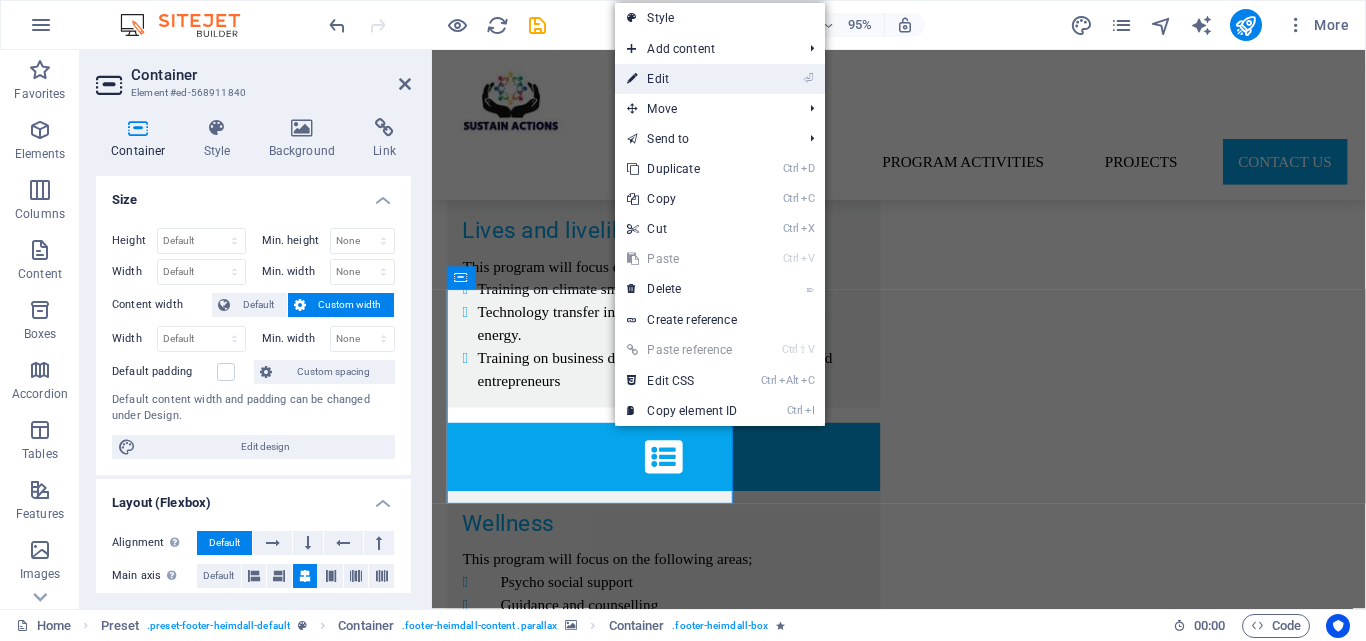 click on "⏎  Edit" at bounding box center (682, 79) 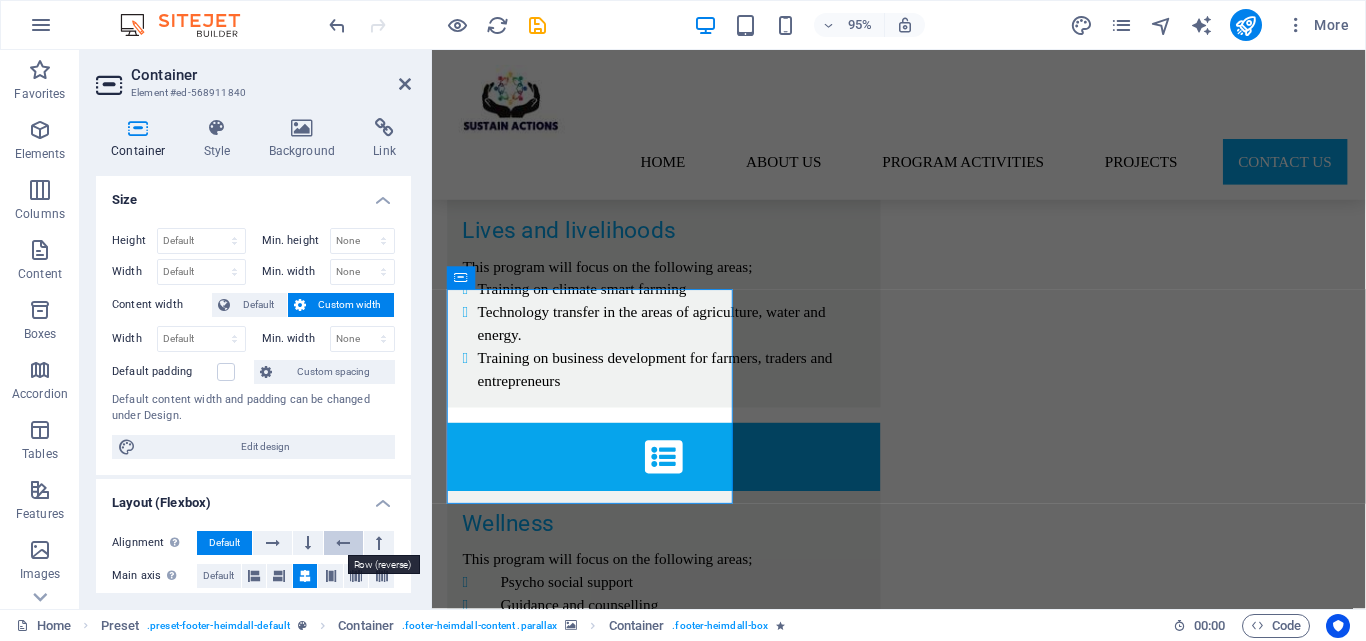 click at bounding box center [343, 543] 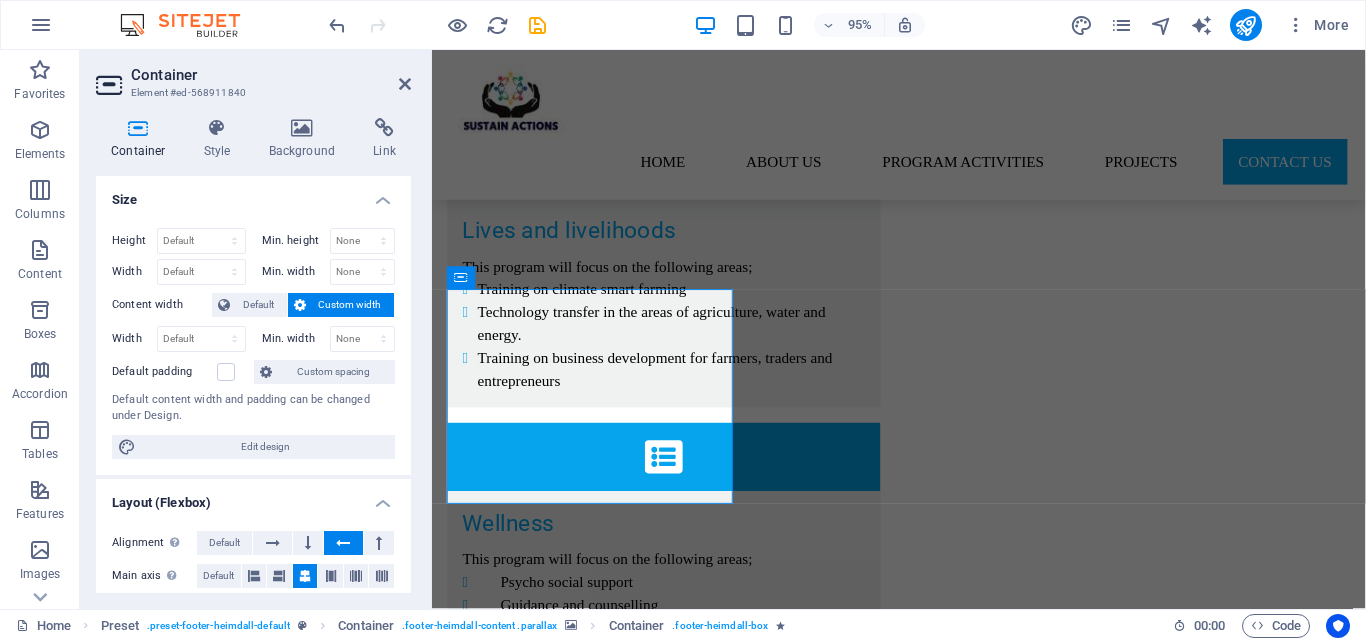 click at bounding box center [343, 543] 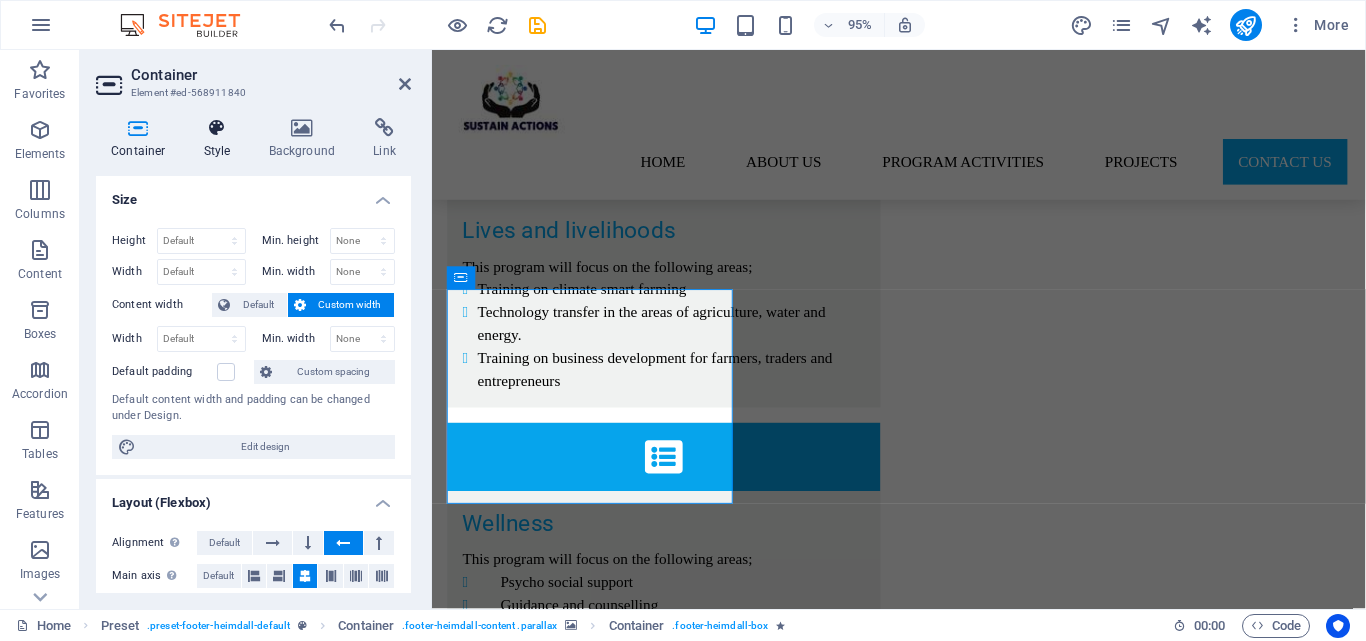 click on "Style" at bounding box center (221, 139) 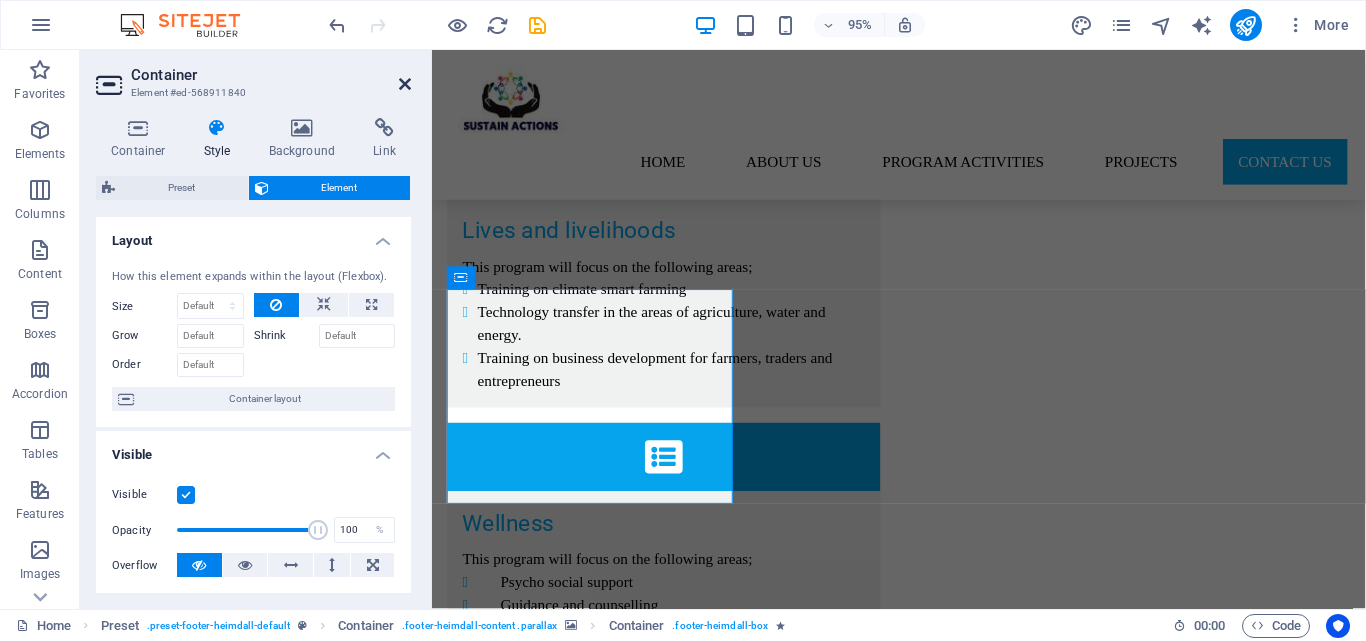 click at bounding box center [405, 84] 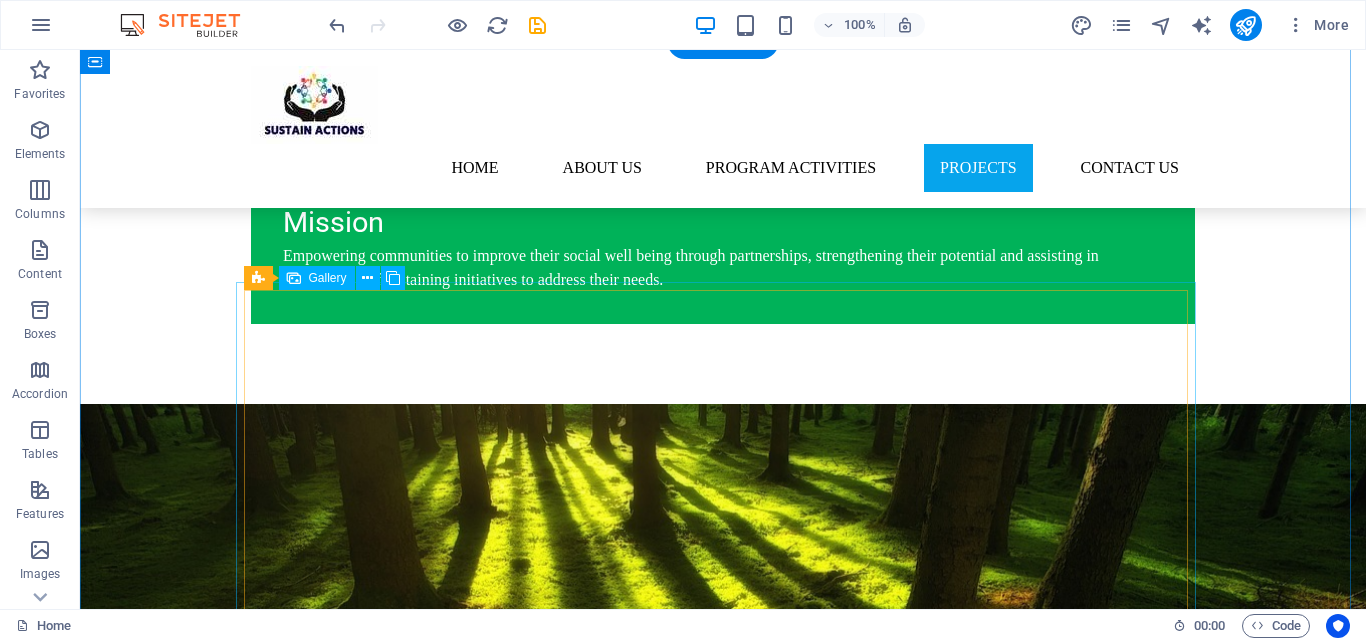 scroll, scrollTop: 3220, scrollLeft: 0, axis: vertical 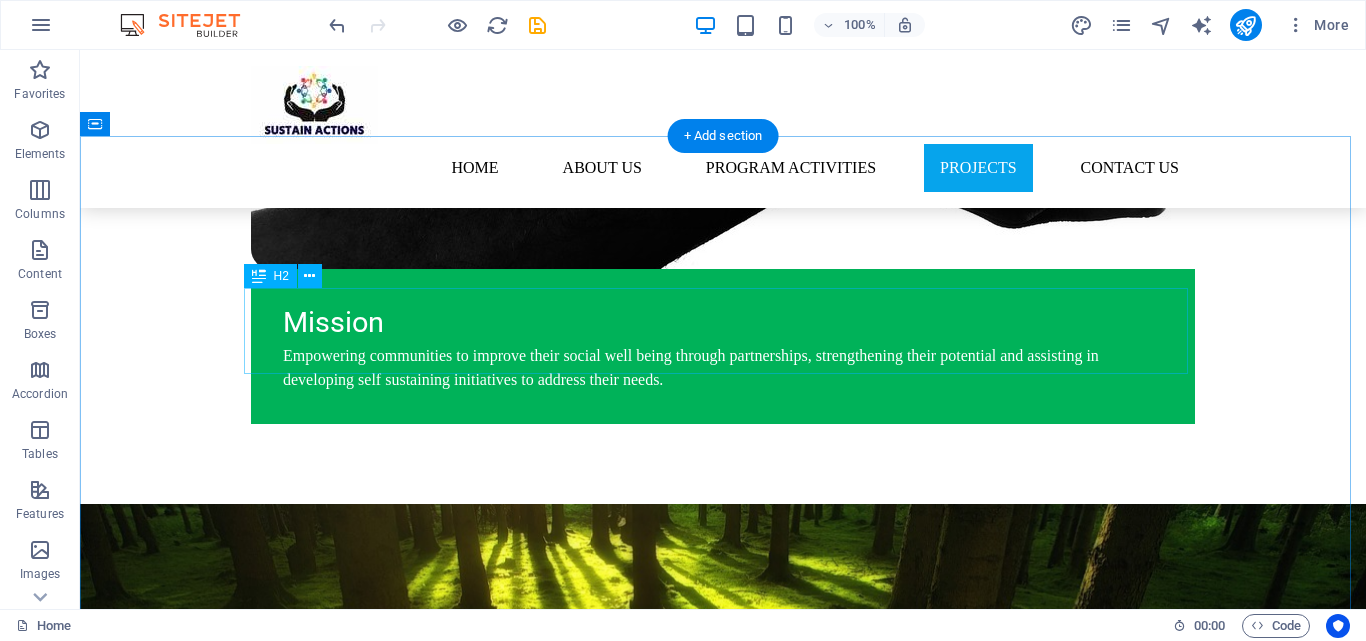 click on "On [DATE], [YEAR], we signed a partnership between [ORGANIZATION] and [ORGANIZATION]." at bounding box center [723, 2538] 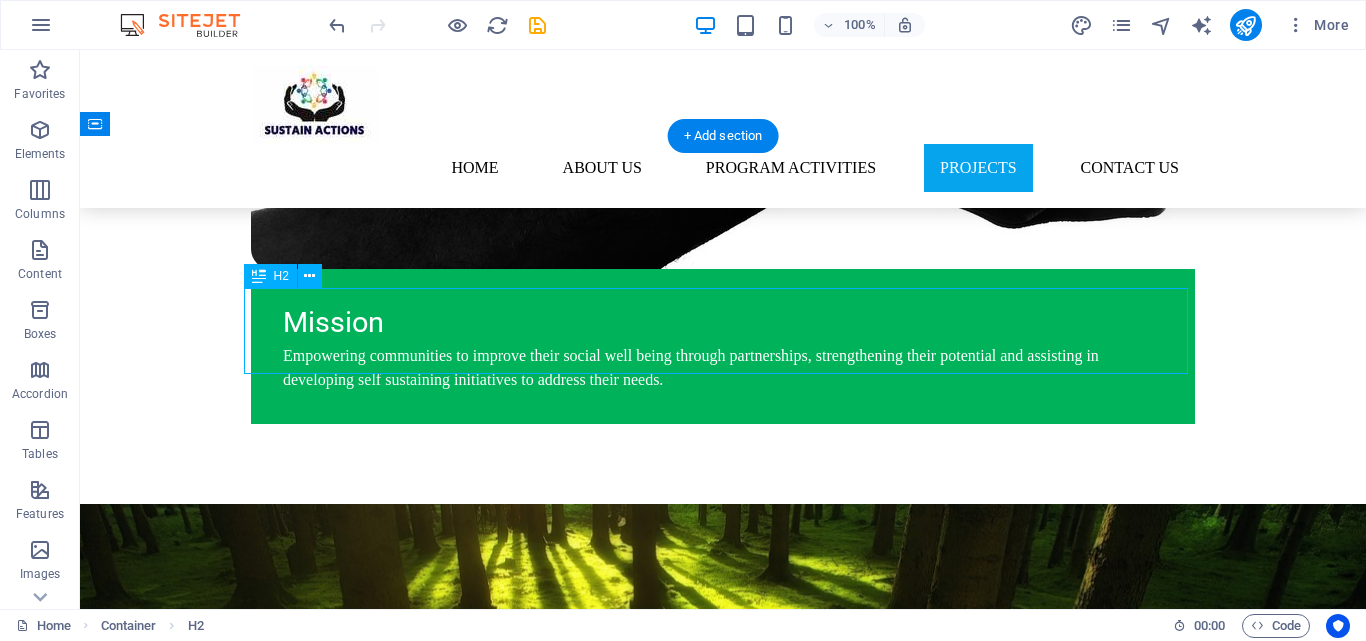 click on "On [DATE], [YEAR], we signed a partnership between [ORGANIZATION] and [ORGANIZATION]." at bounding box center [723, 2538] 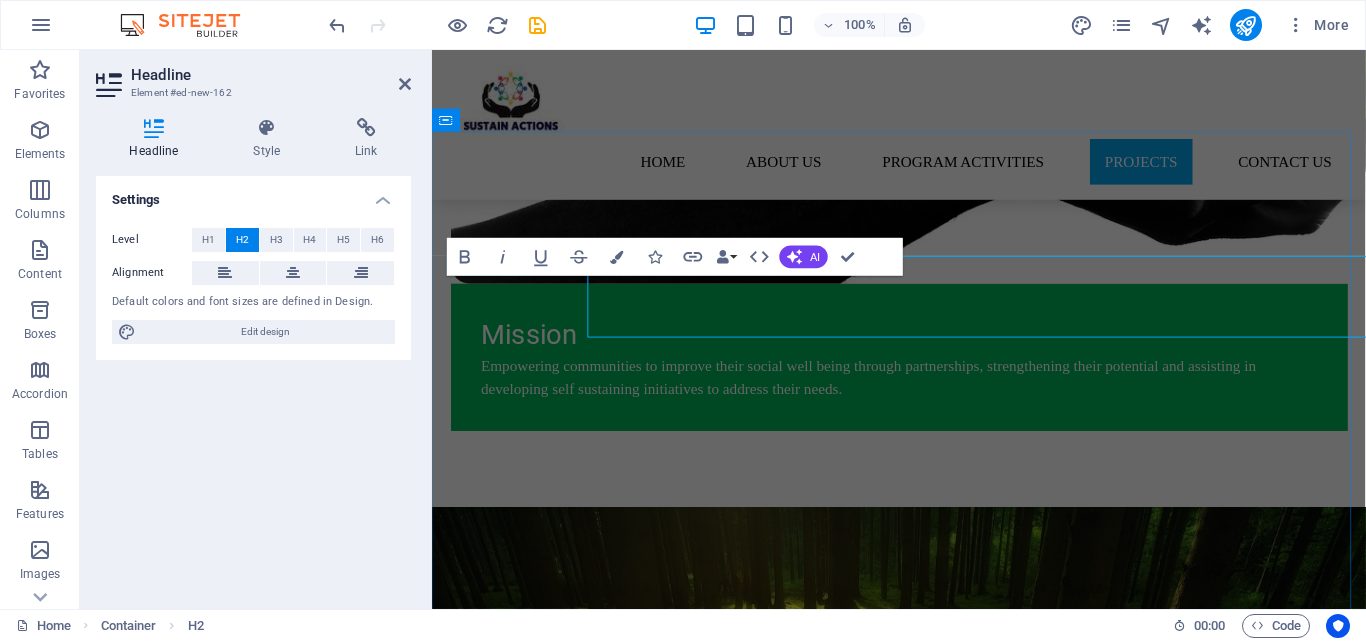 scroll, scrollTop: 3241, scrollLeft: 0, axis: vertical 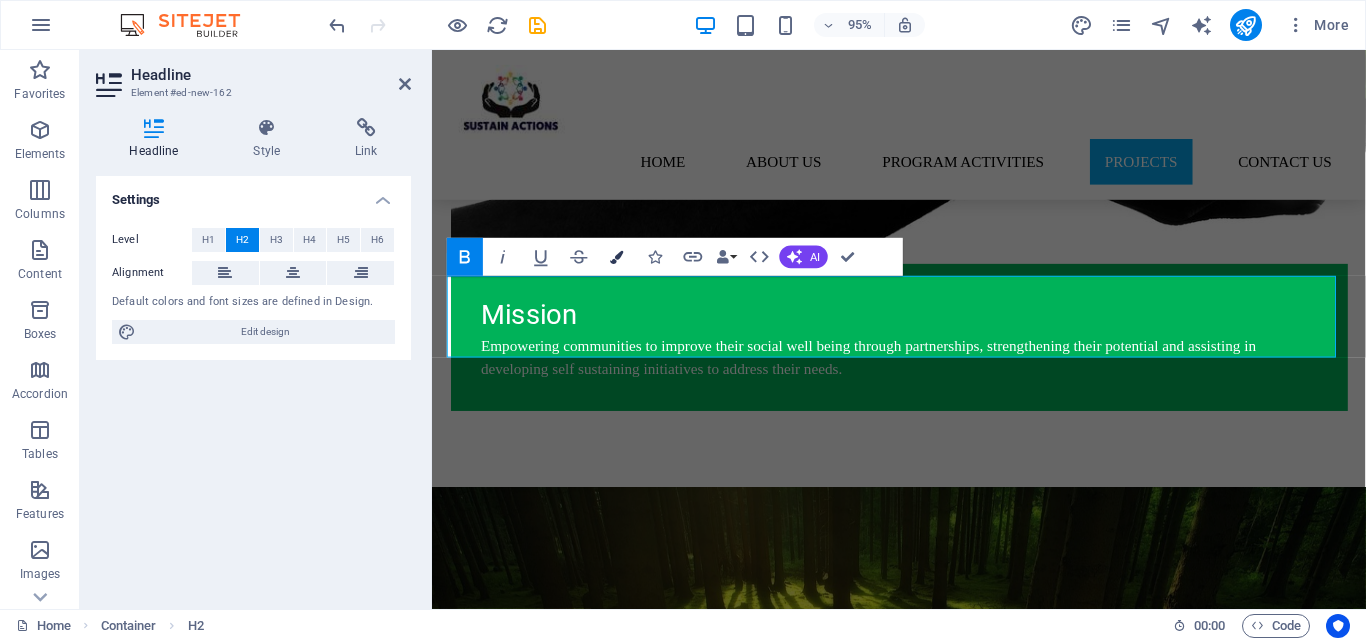 click at bounding box center [617, 256] 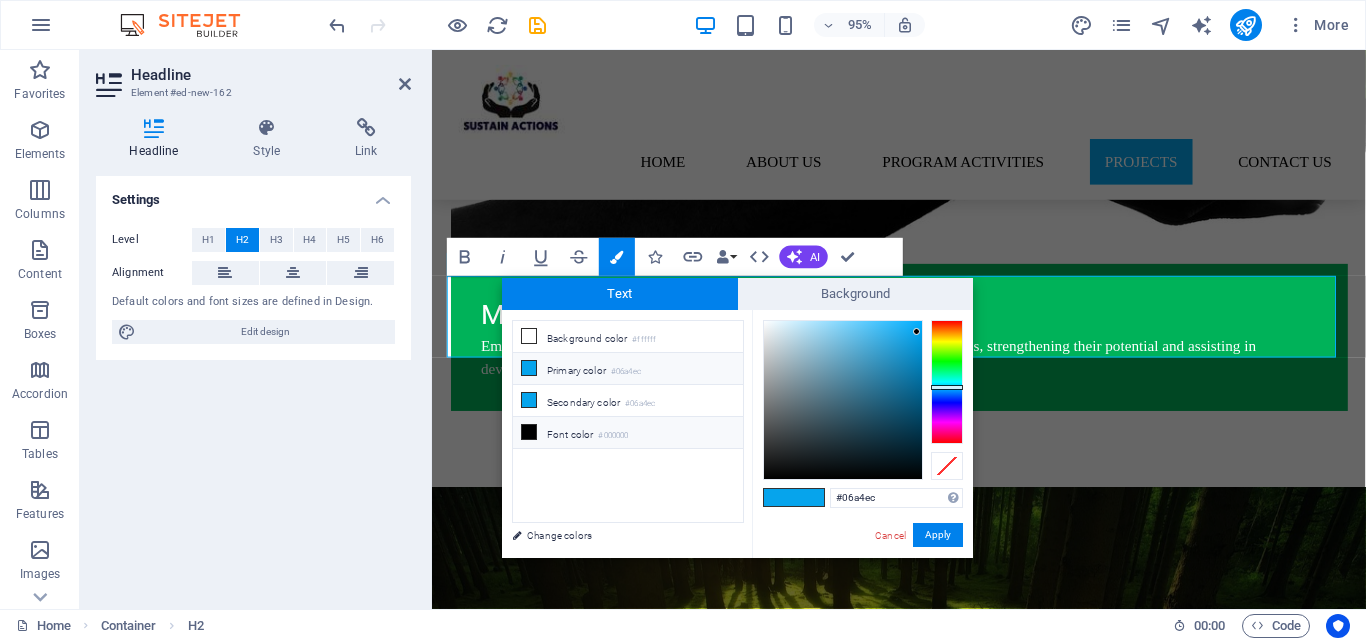click on "Font color
#000000" at bounding box center (628, 433) 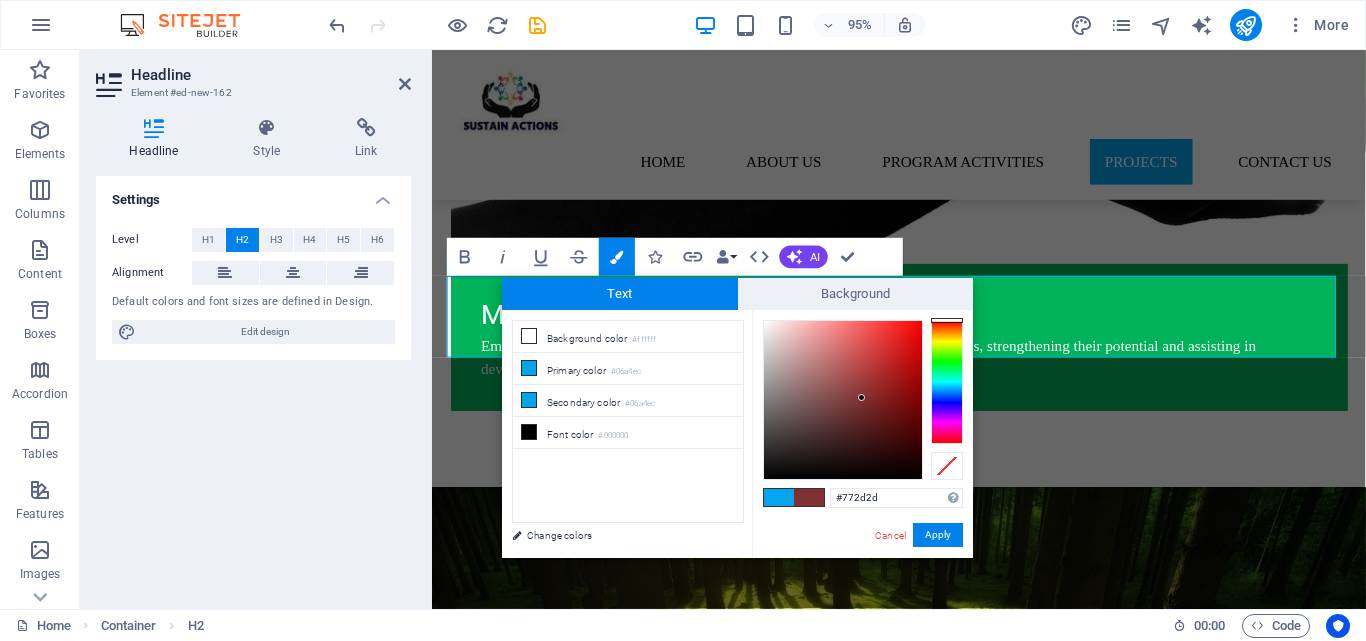 click at bounding box center (843, 400) 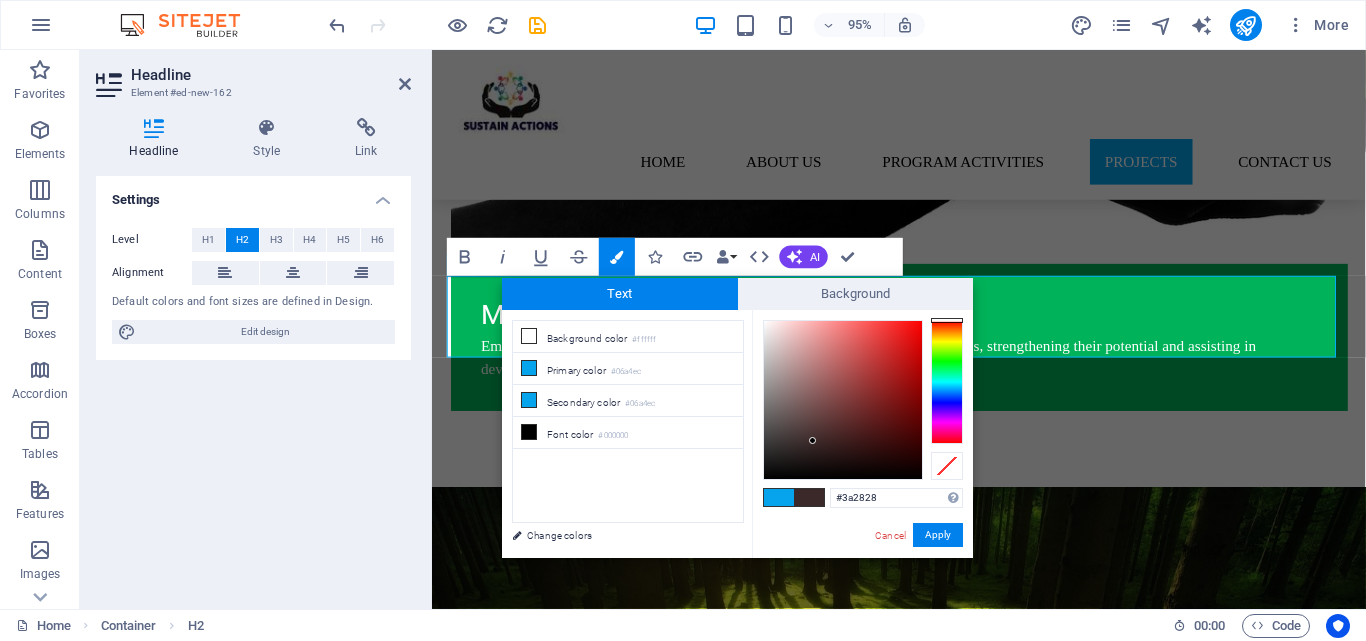 drag, startPoint x: 813, startPoint y: 441, endPoint x: 803, endPoint y: 444, distance: 10.440307 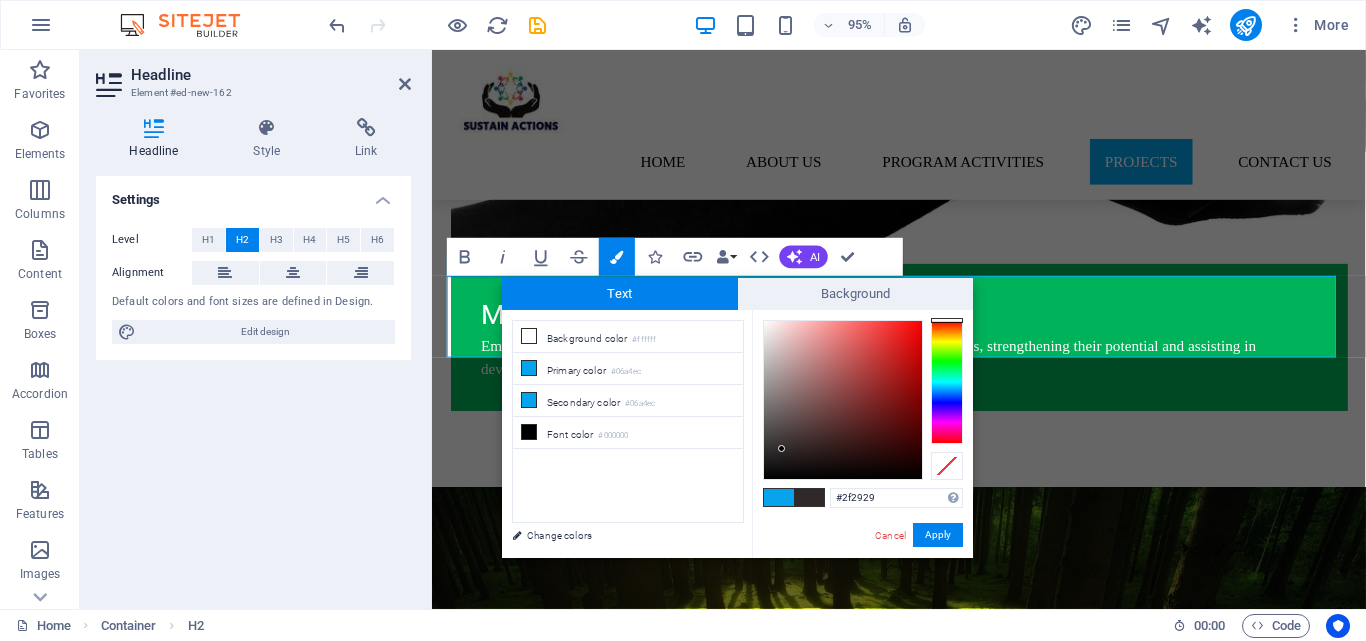 click at bounding box center [843, 400] 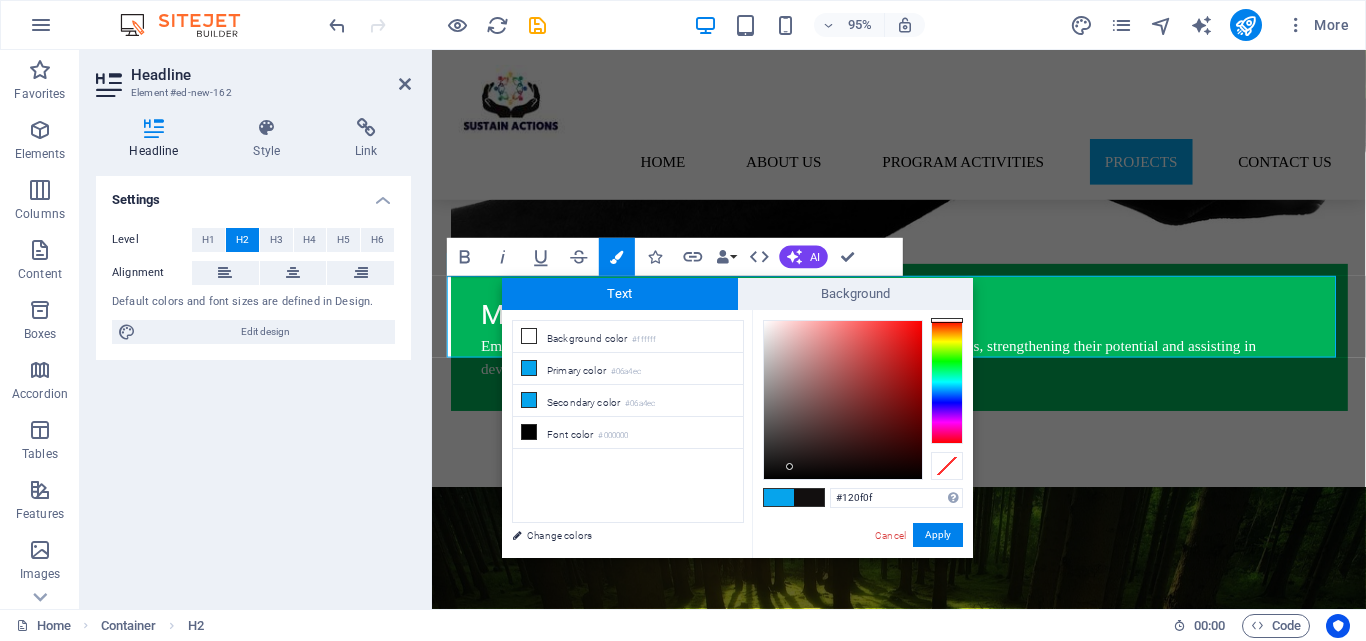 click at bounding box center [843, 400] 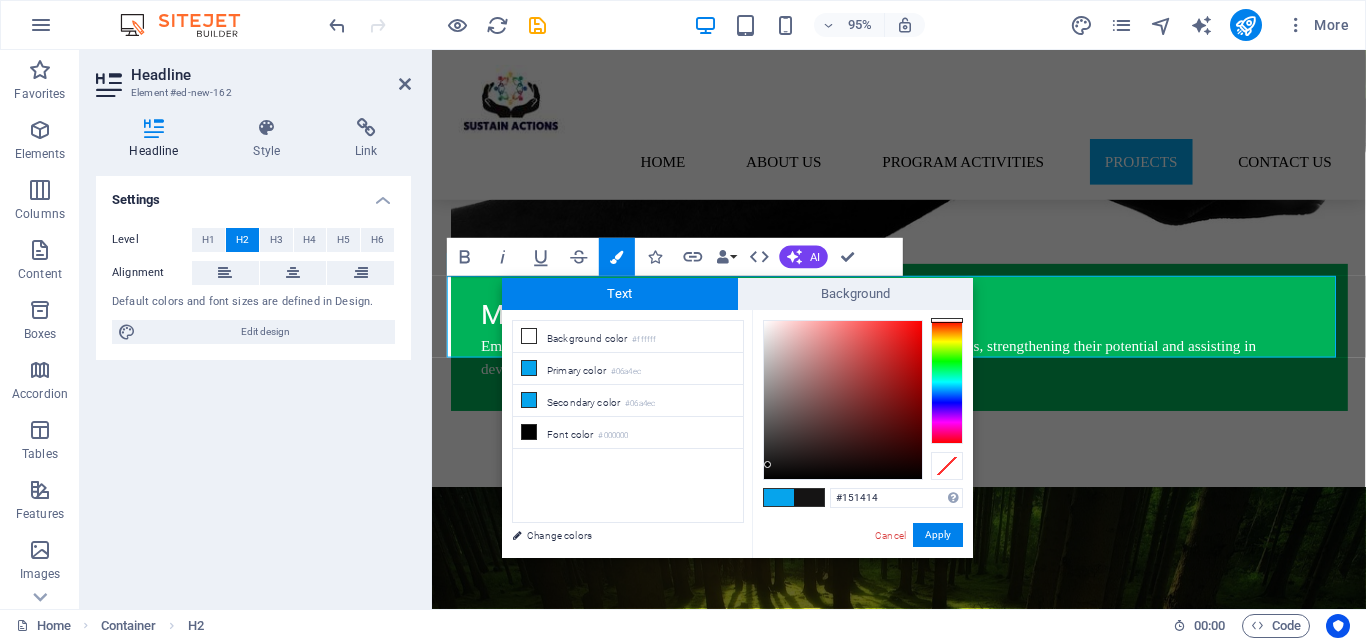 click at bounding box center [843, 400] 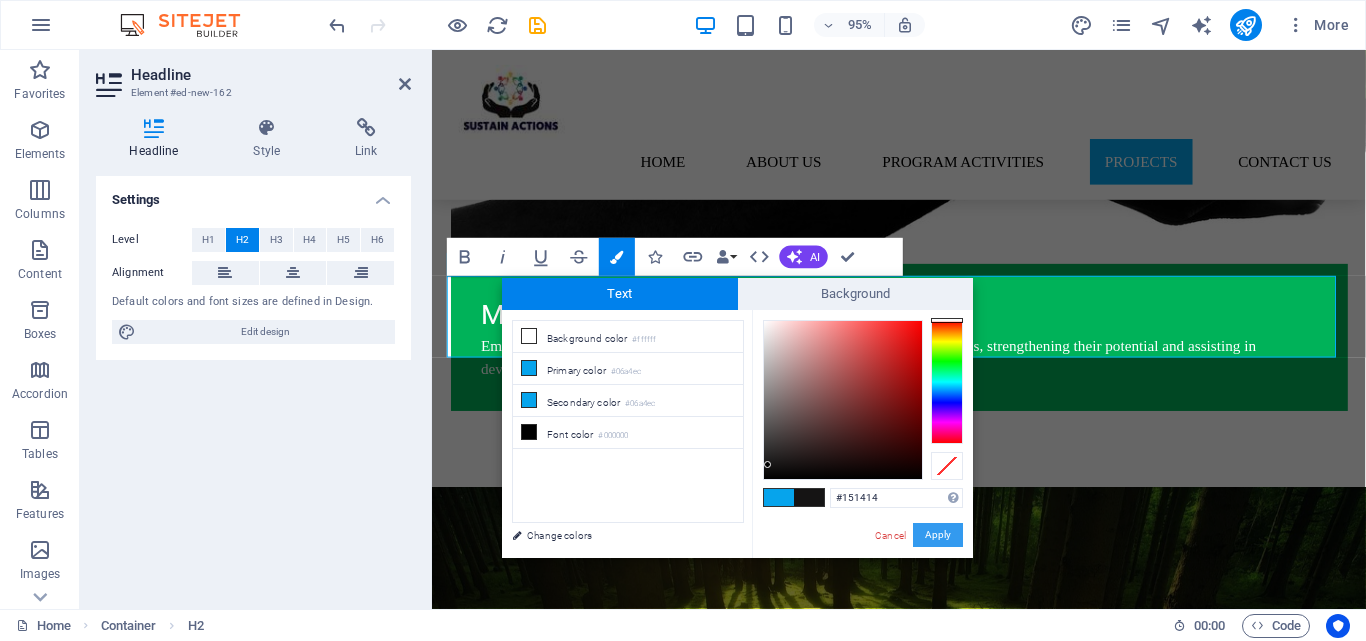 click on "Apply" at bounding box center [938, 535] 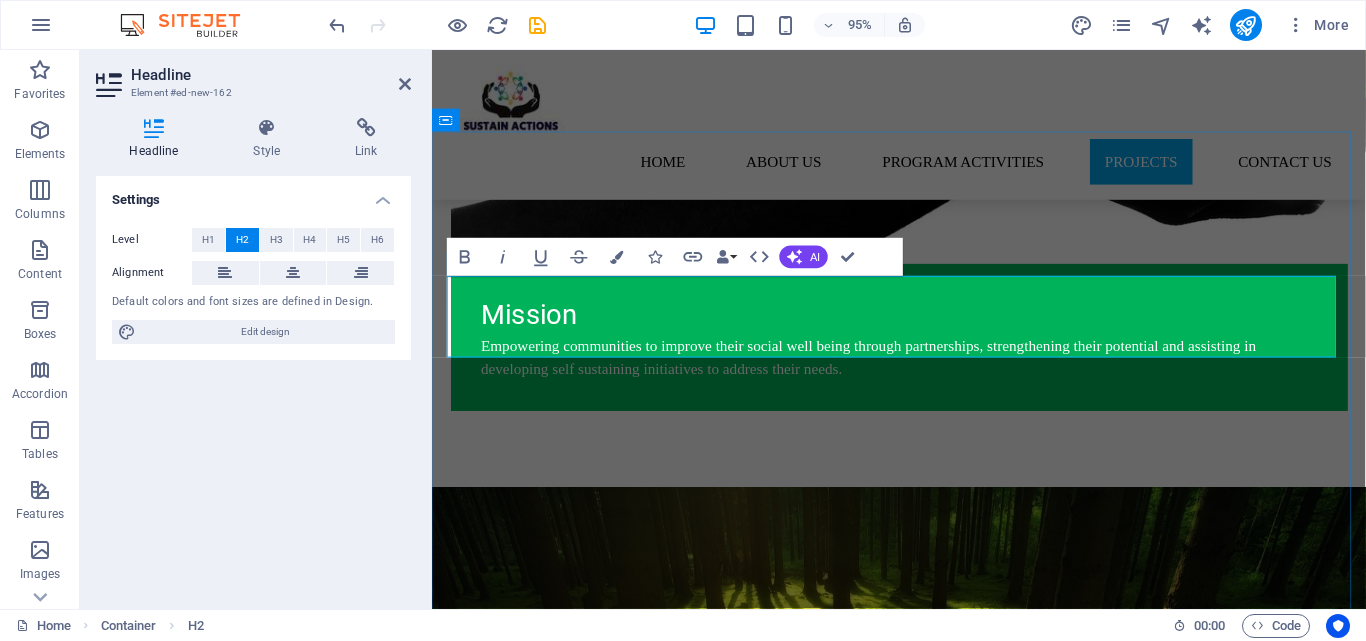 click on "On [DATE], [YEAR], we signed a partnership between [ORGANIZATION] and [ORGANIZATION]." at bounding box center [924, 2544] 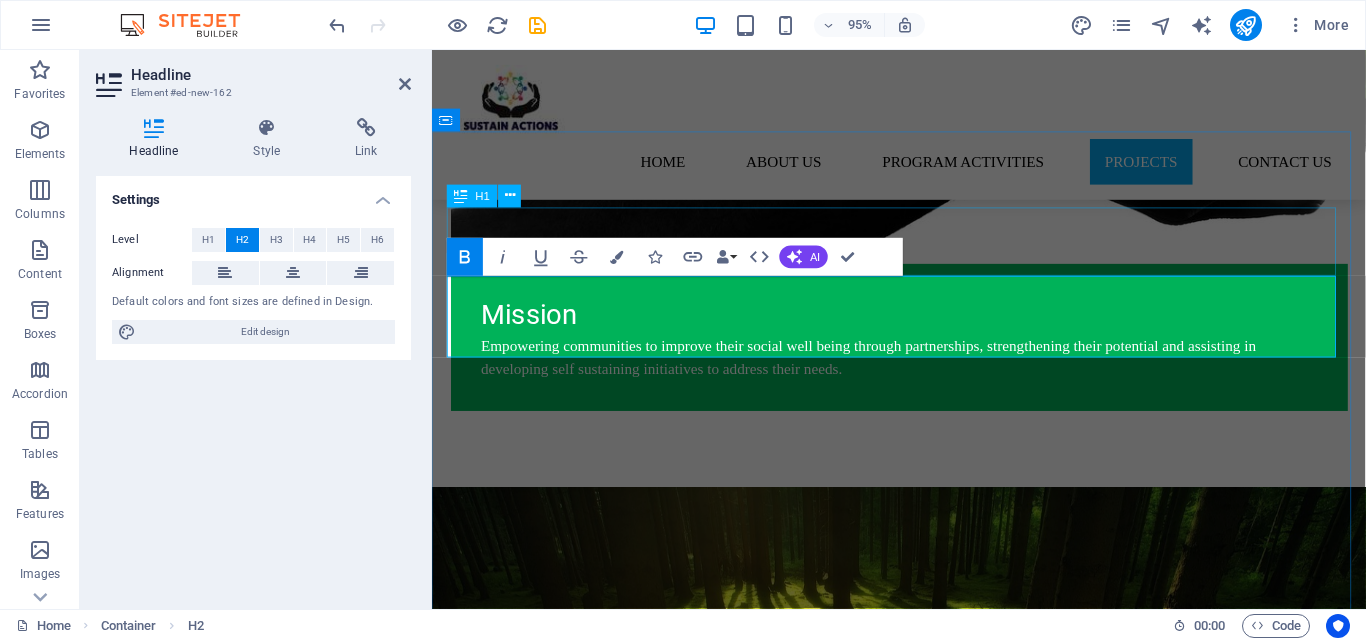 click on "PROJECTS" at bounding box center [924, 2465] 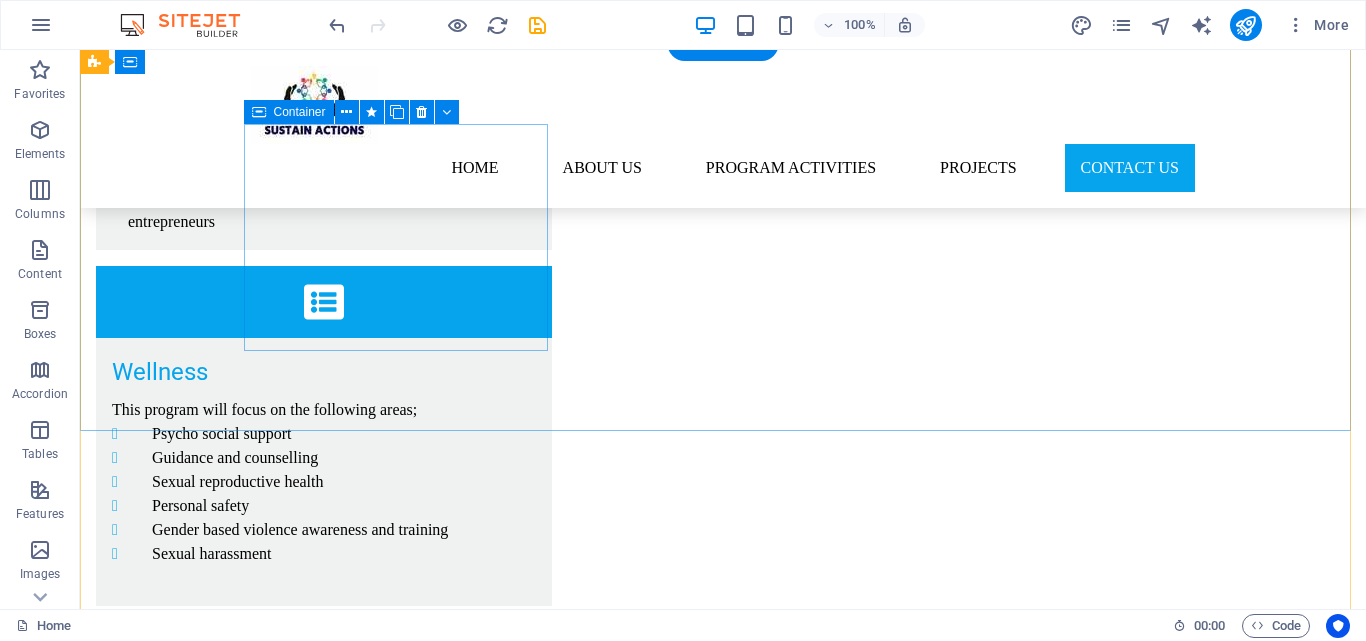 scroll, scrollTop: 4620, scrollLeft: 0, axis: vertical 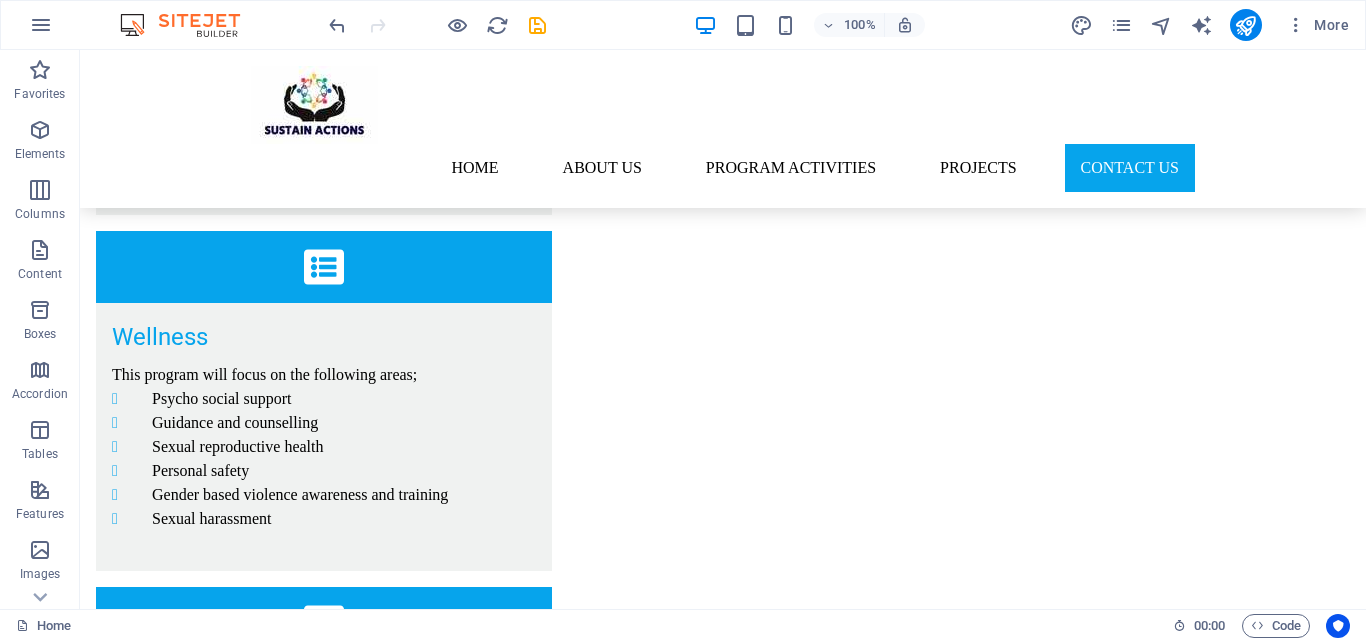 click at bounding box center [723, 2424] 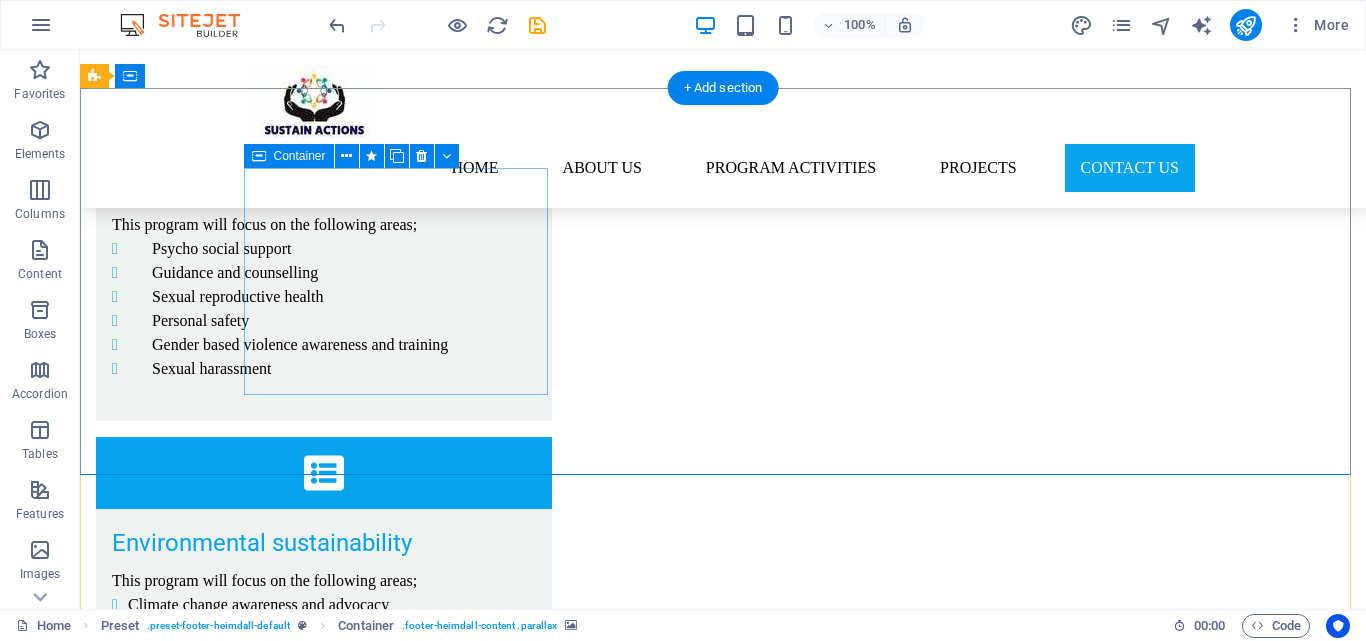 scroll, scrollTop: 4820, scrollLeft: 0, axis: vertical 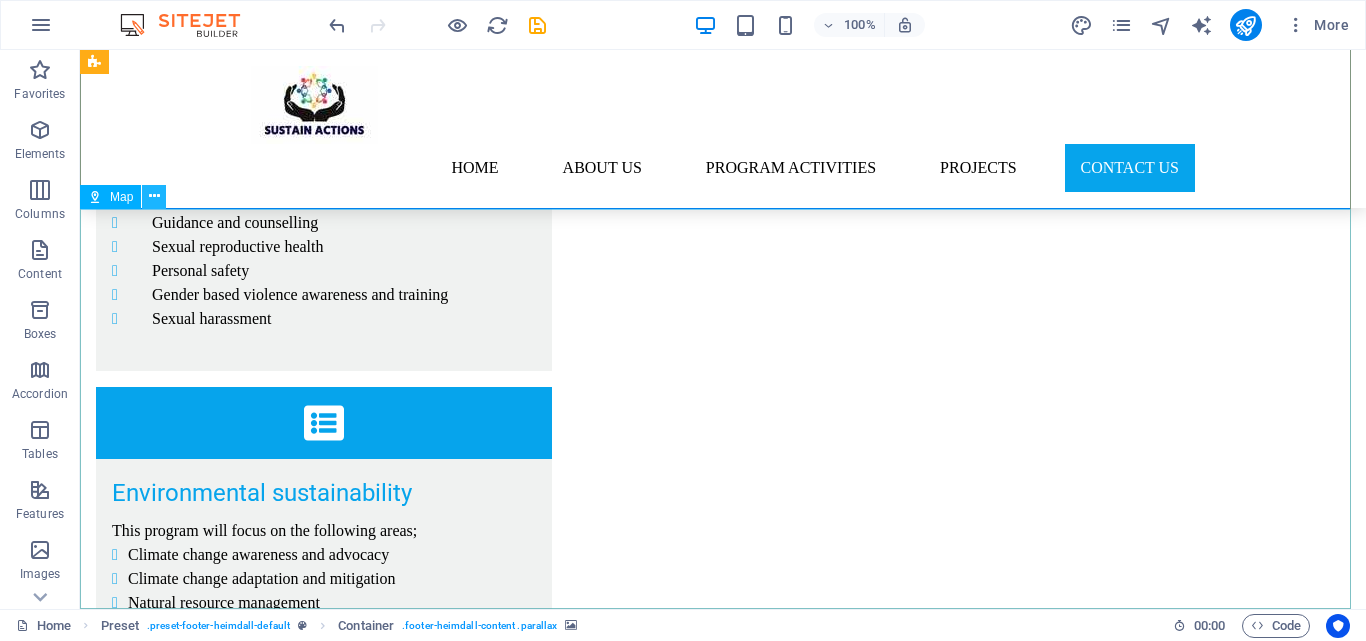 click at bounding box center [154, 196] 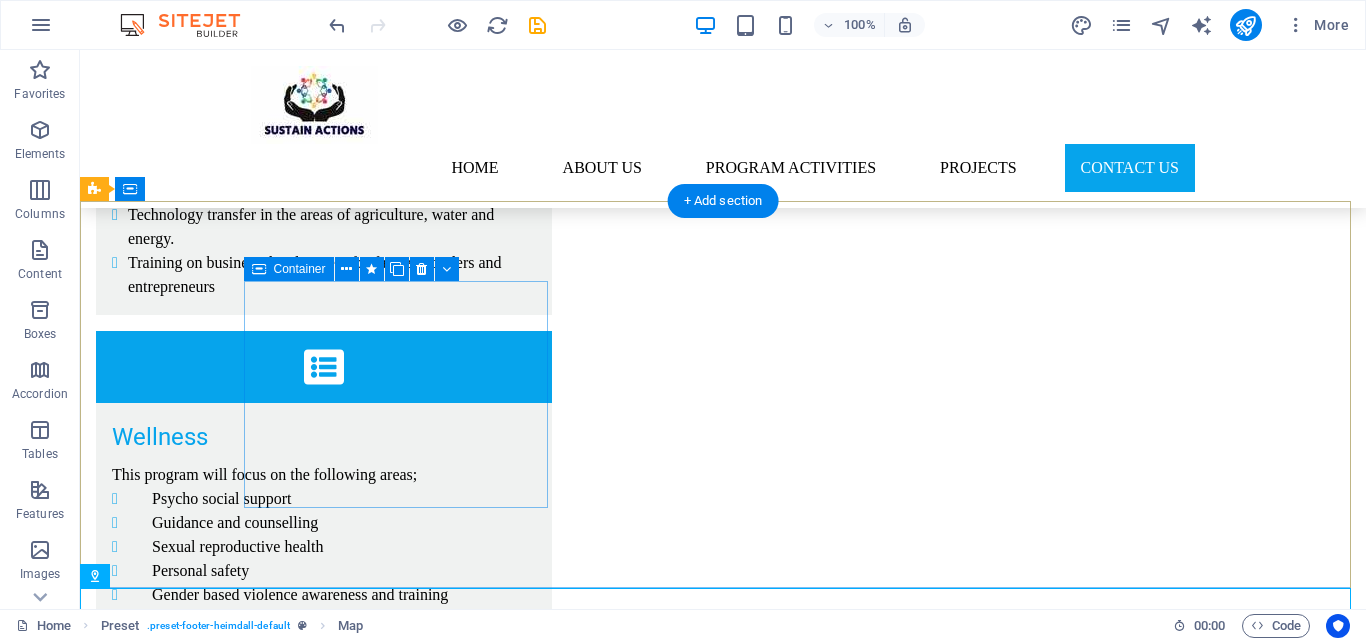 scroll, scrollTop: 4120, scrollLeft: 0, axis: vertical 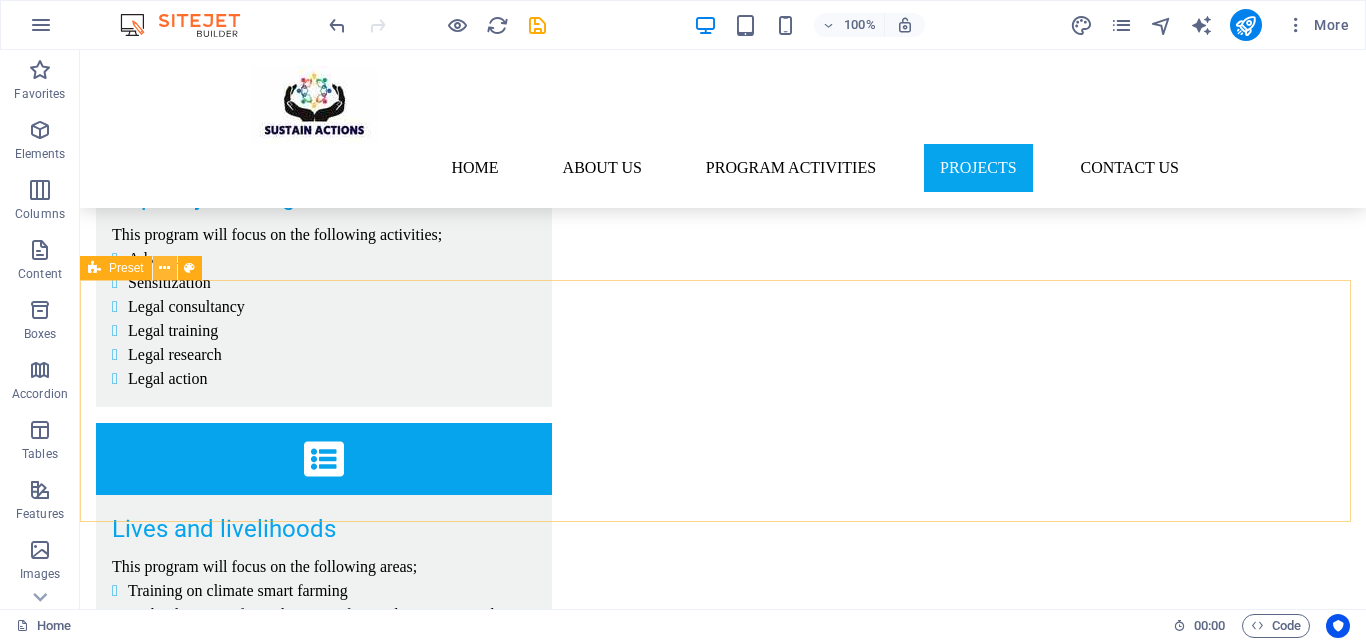 click at bounding box center (164, 268) 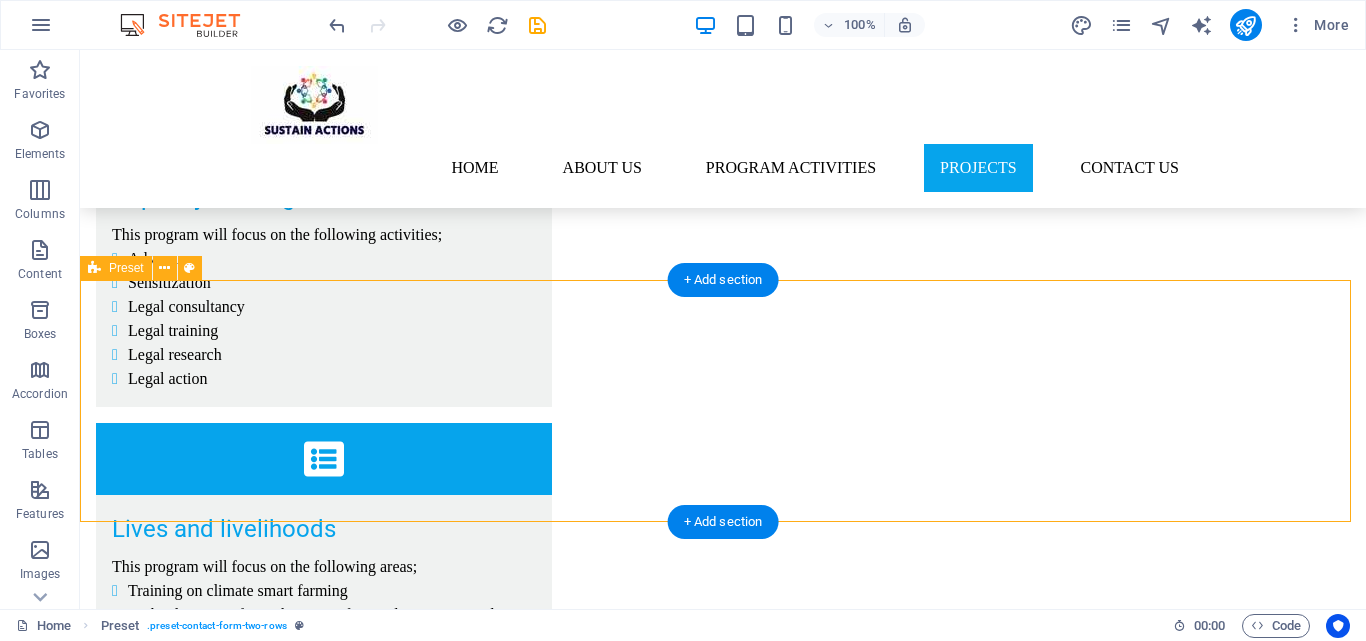 click on "Contact us" at bounding box center (723, 2608) 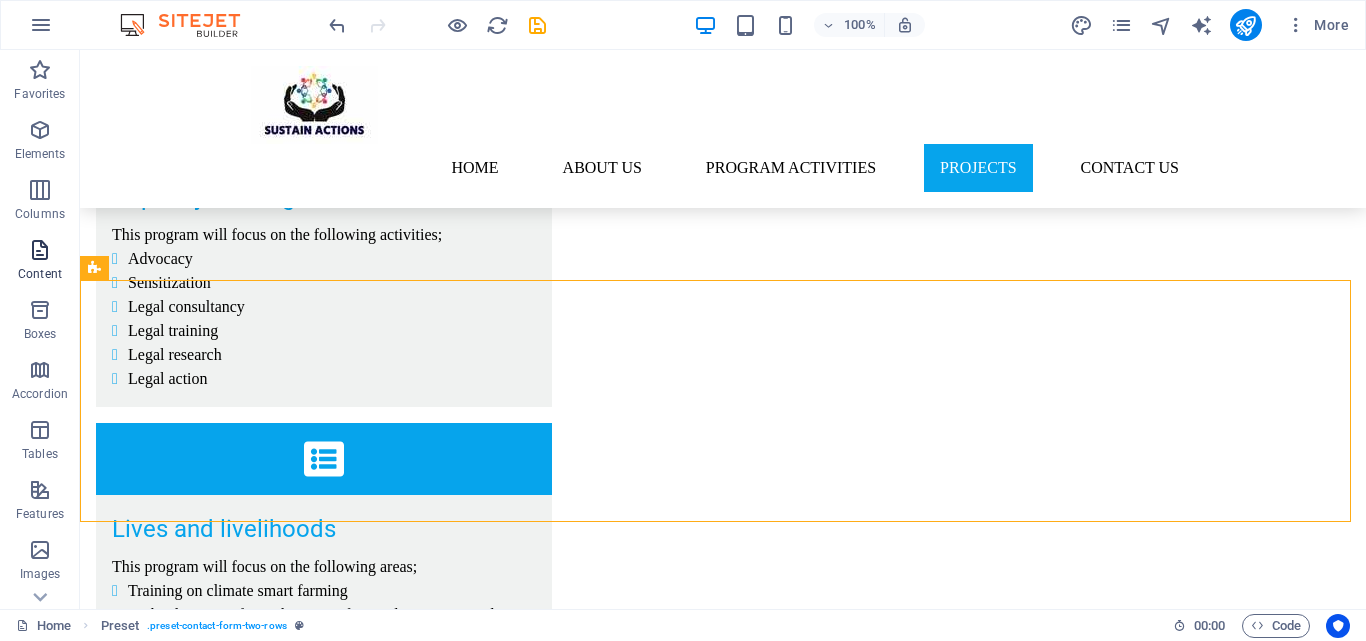 click at bounding box center (40, 250) 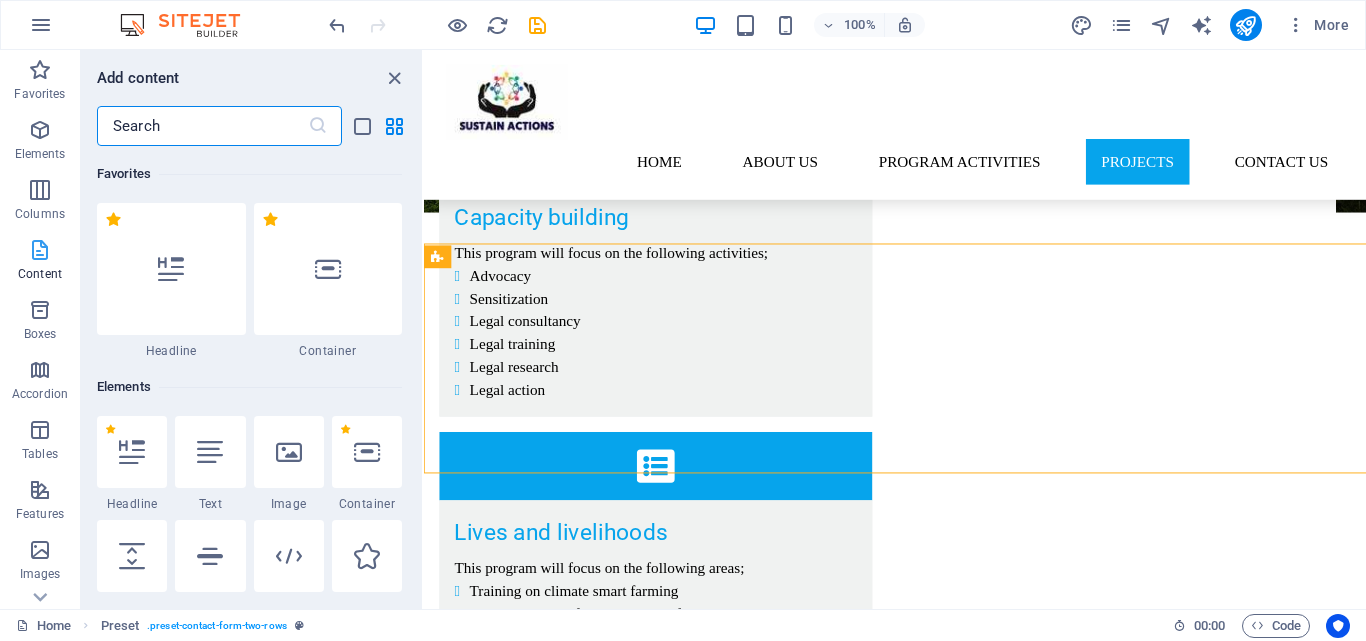 scroll, scrollTop: 4146, scrollLeft: 0, axis: vertical 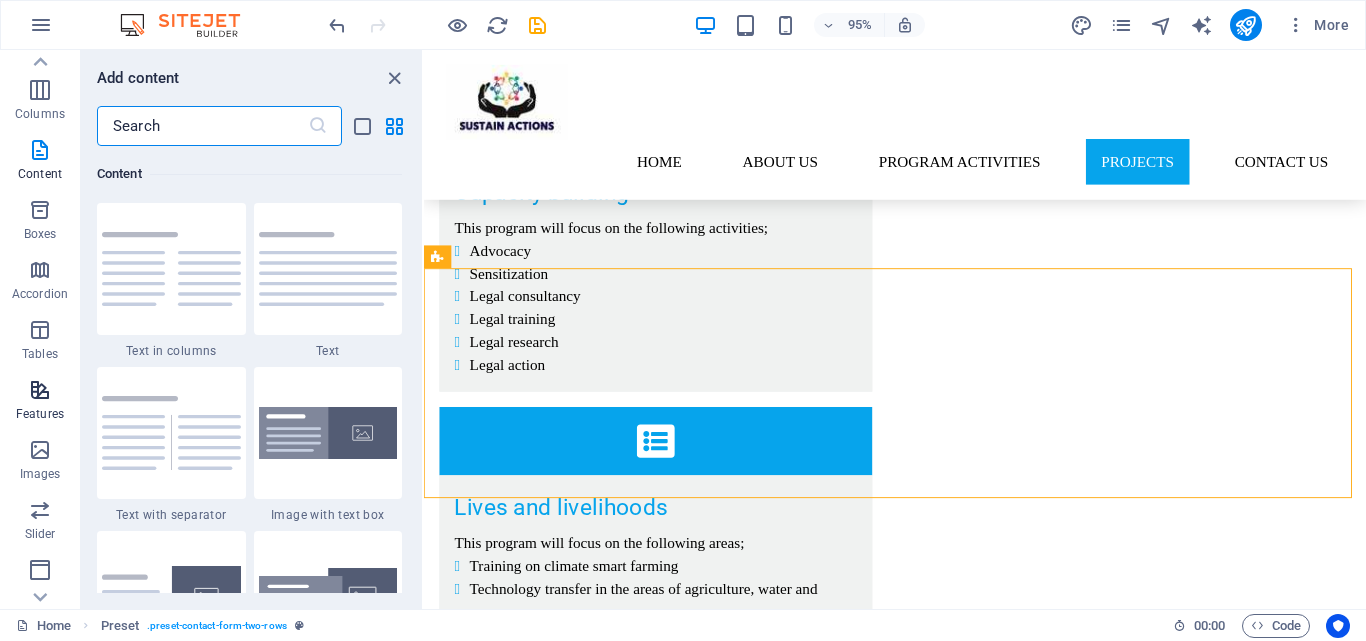 click on "Features" at bounding box center [40, 414] 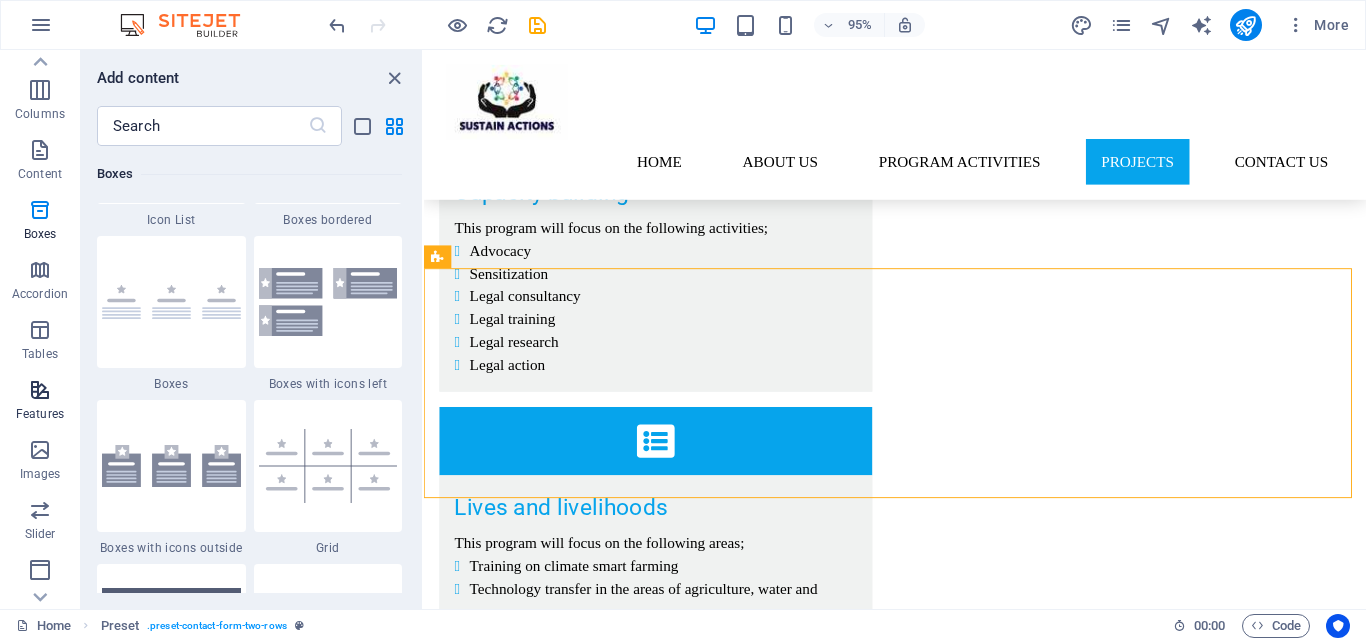 scroll, scrollTop: 7795, scrollLeft: 0, axis: vertical 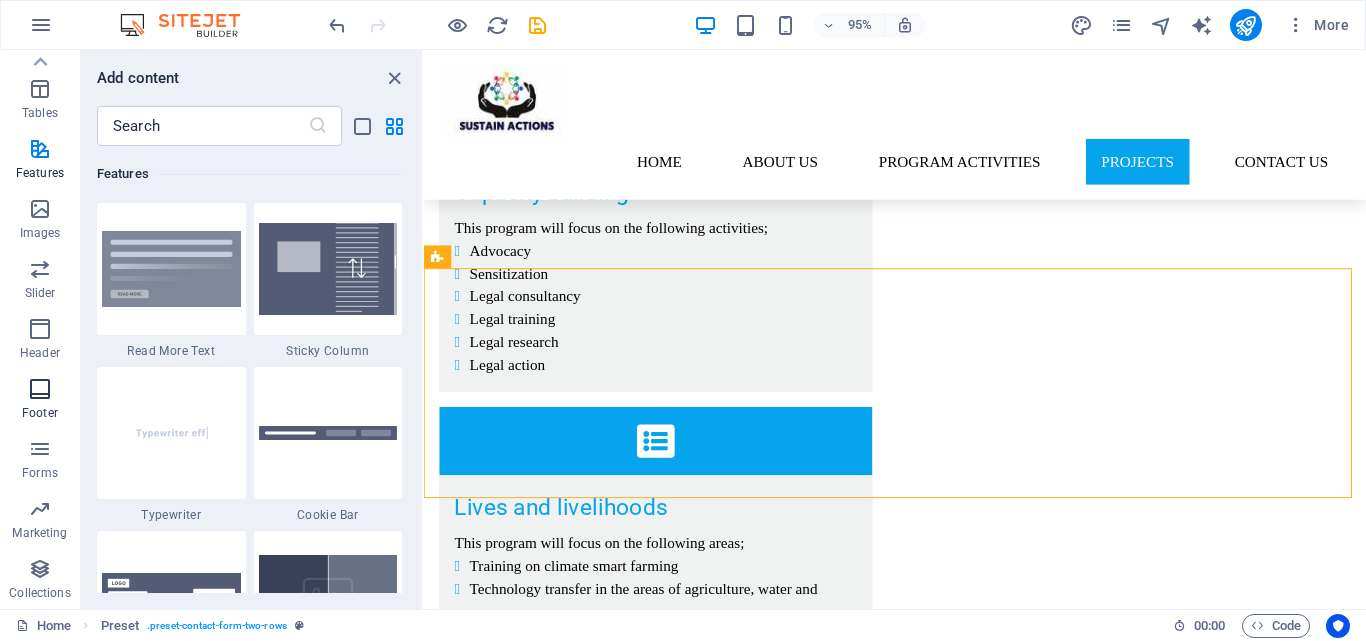 click at bounding box center [40, 389] 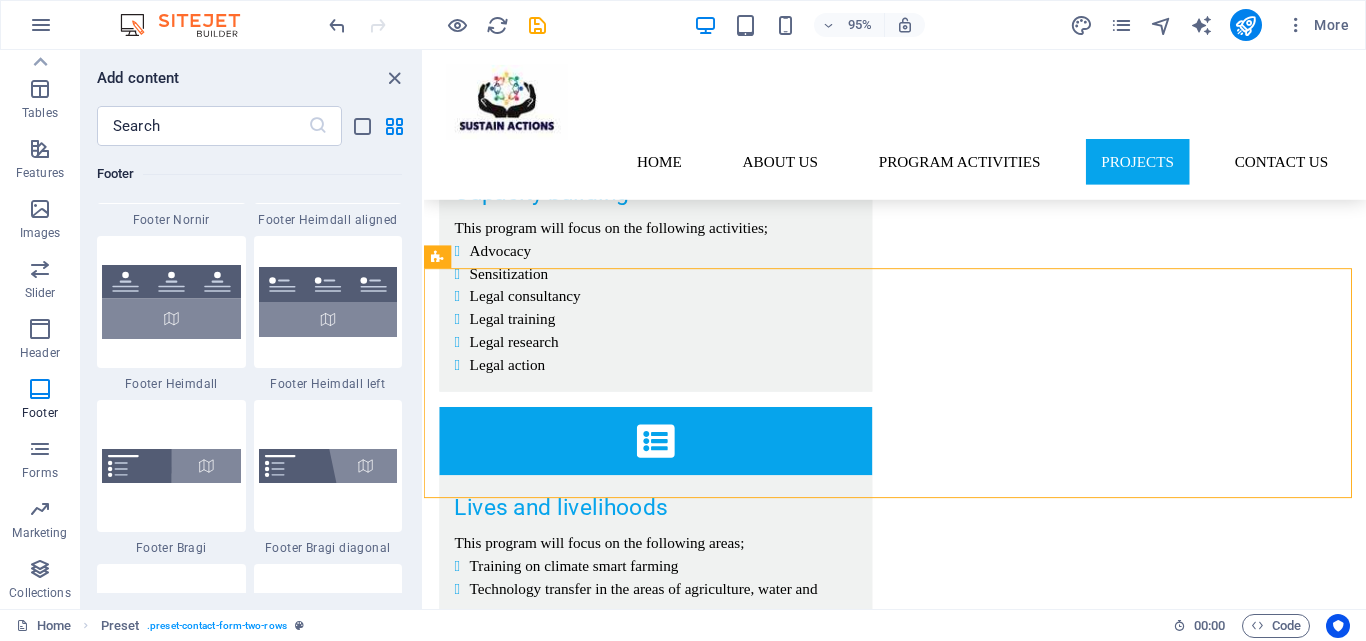 scroll, scrollTop: 13639, scrollLeft: 0, axis: vertical 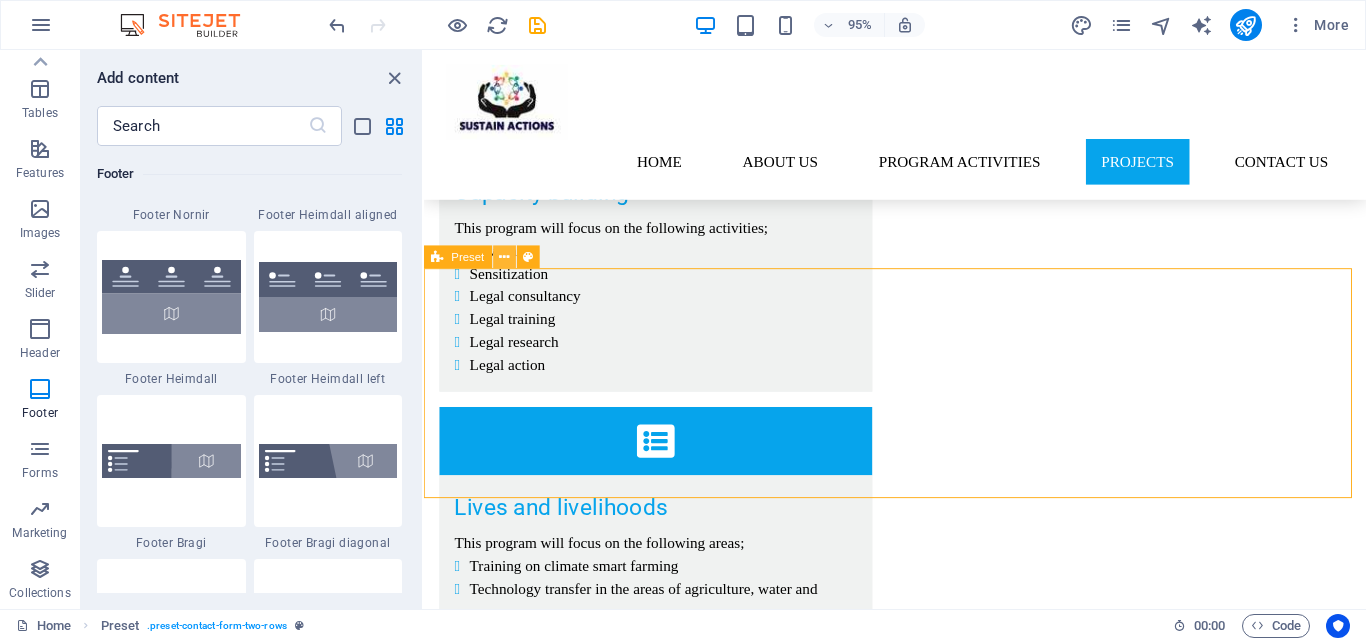 click at bounding box center (504, 257) 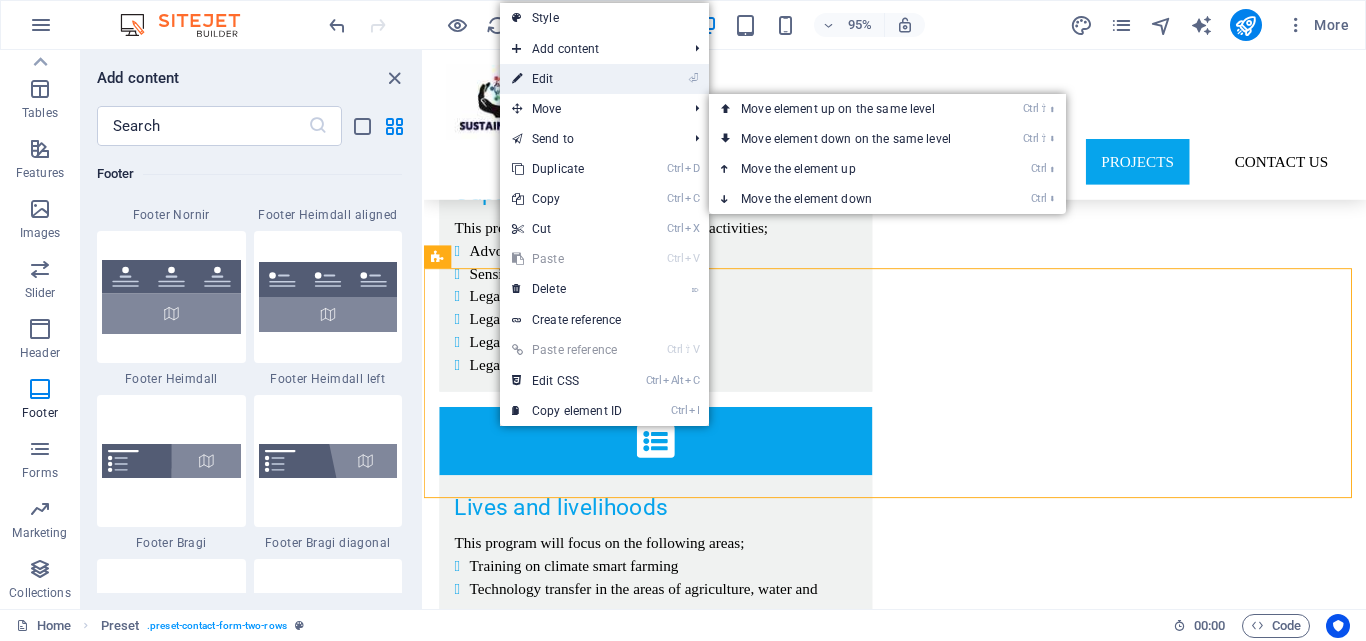 click on "⏎  Edit" at bounding box center (567, 79) 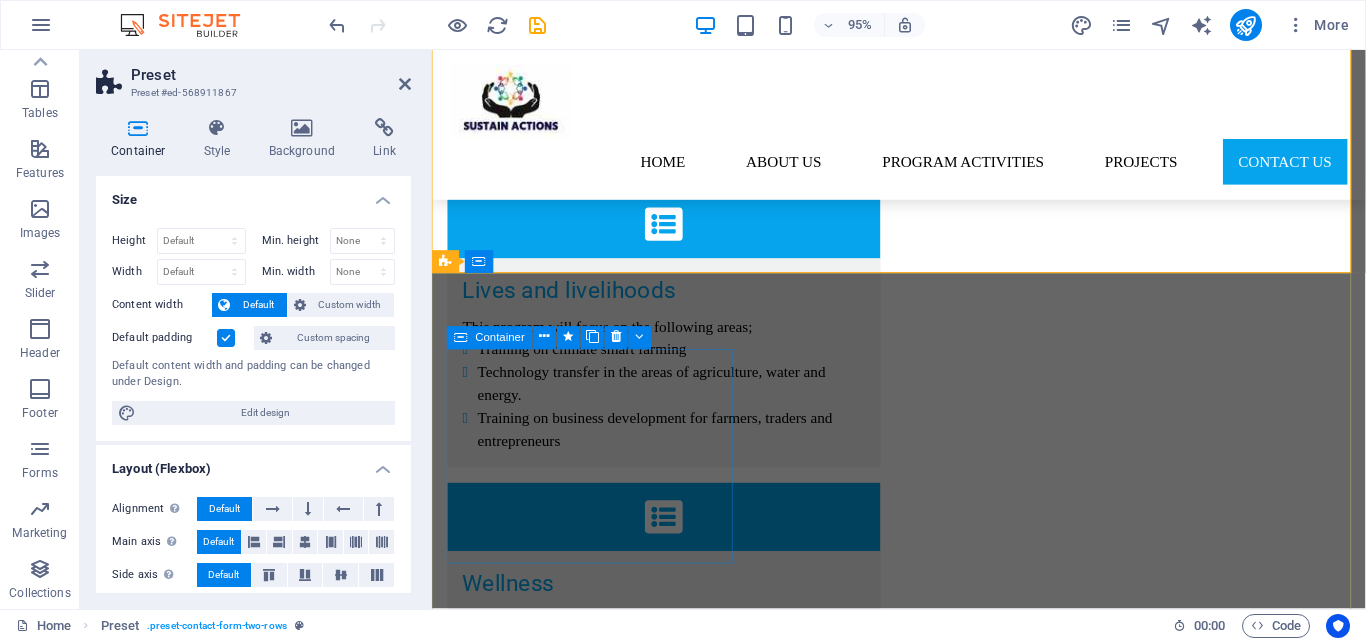 scroll, scrollTop: 4437, scrollLeft: 0, axis: vertical 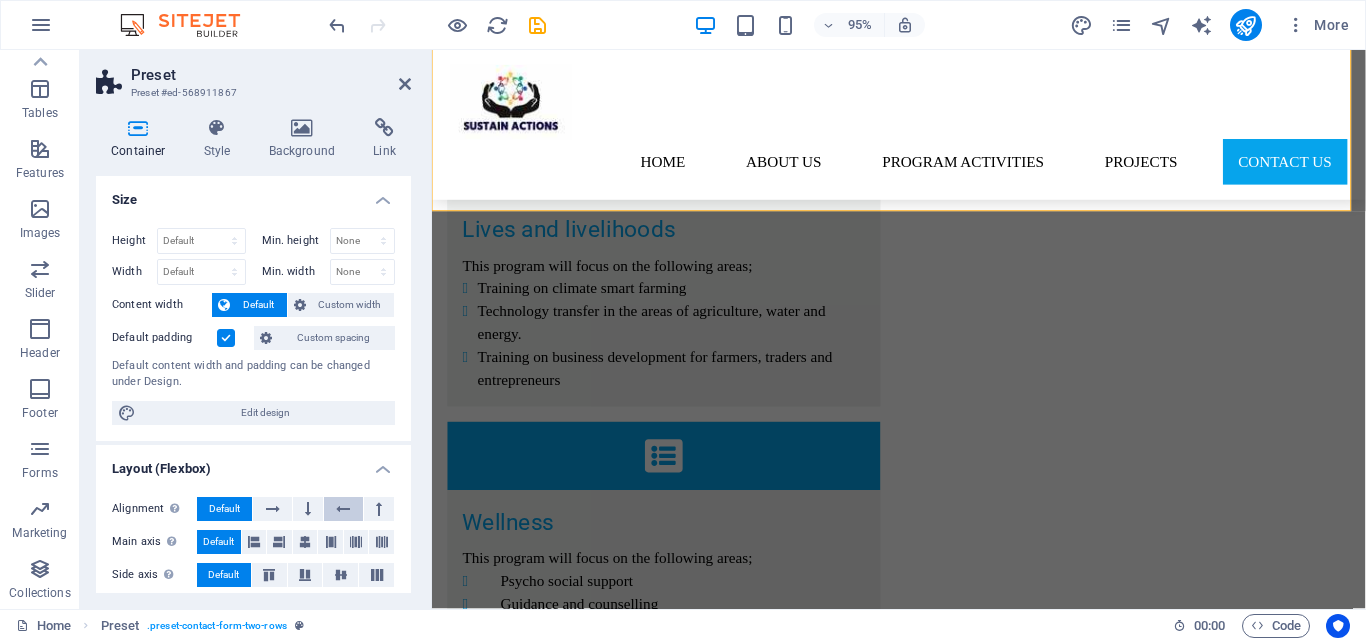 click at bounding box center [343, 509] 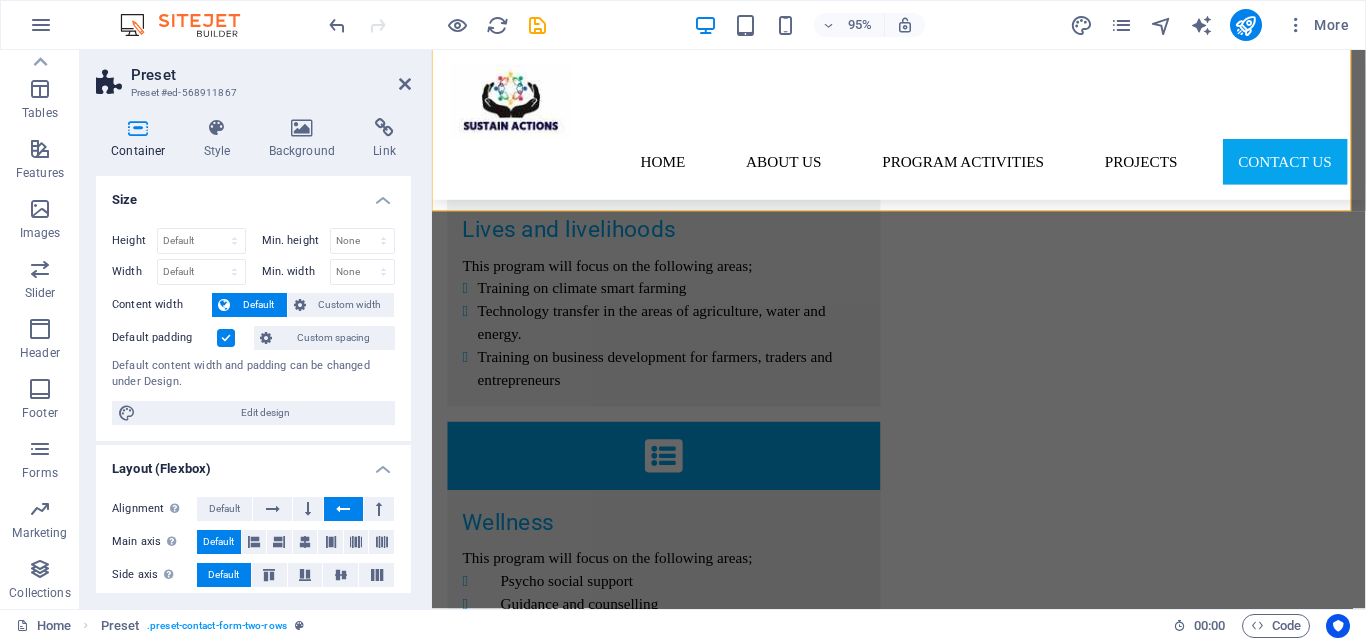 click at bounding box center [343, 509] 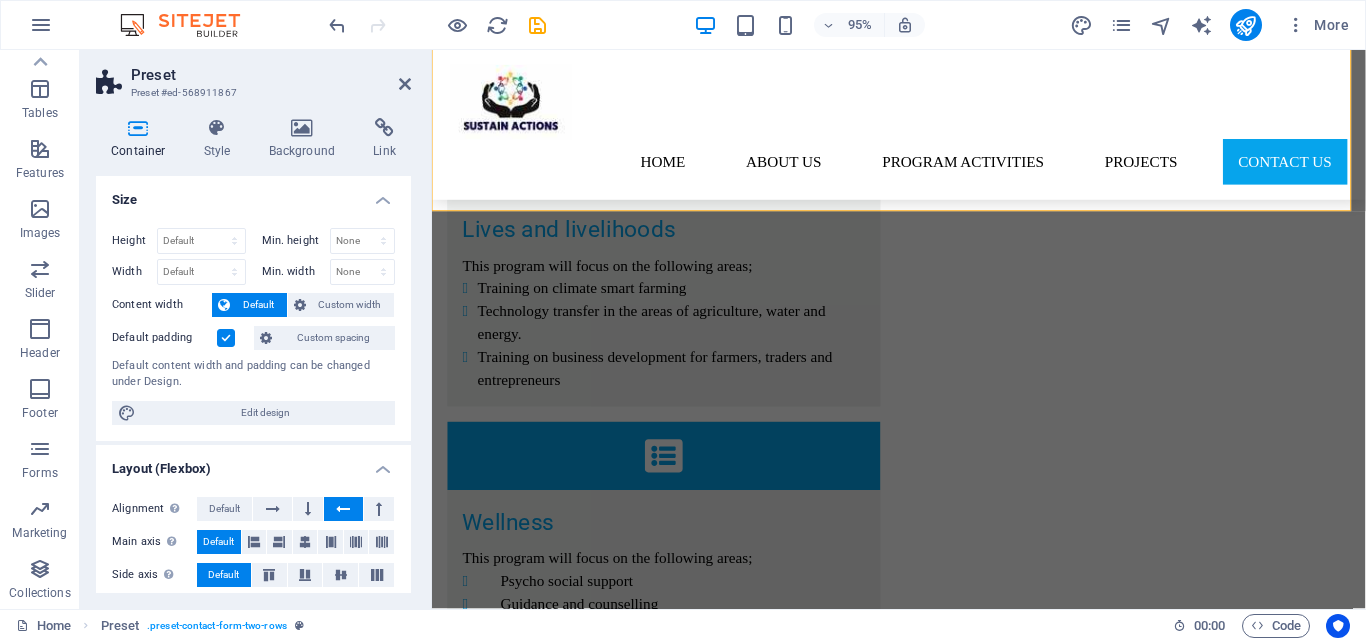 click at bounding box center [343, 509] 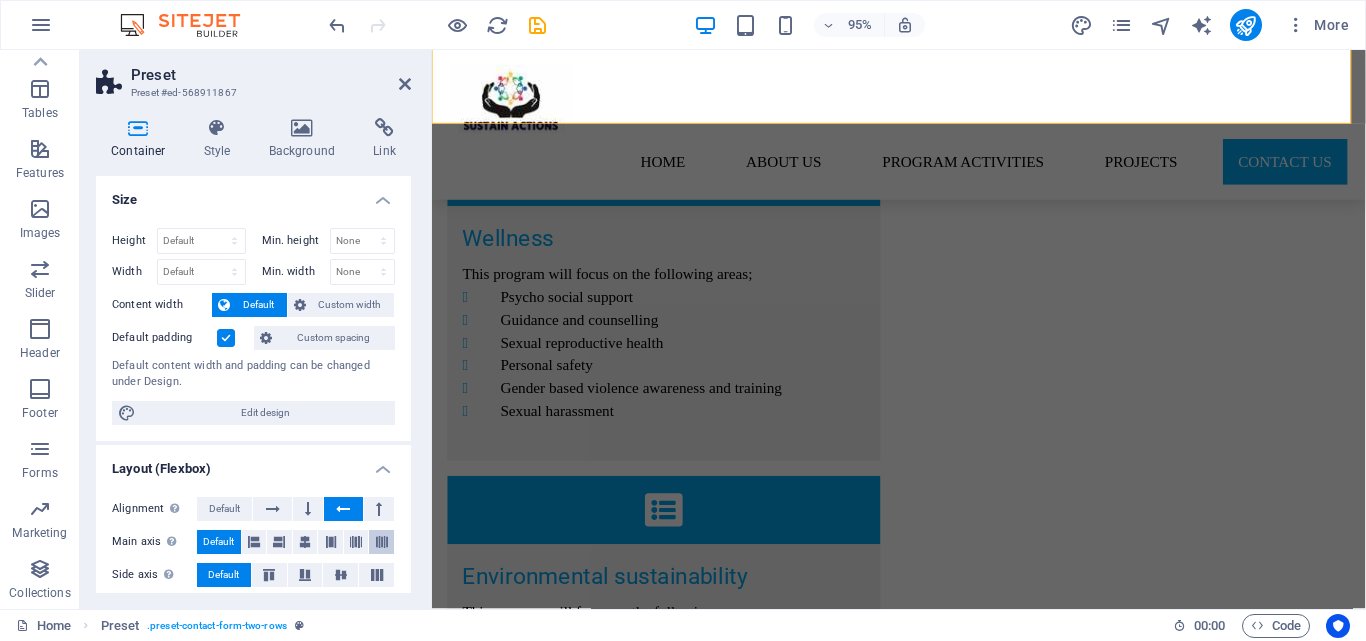 scroll, scrollTop: 4737, scrollLeft: 0, axis: vertical 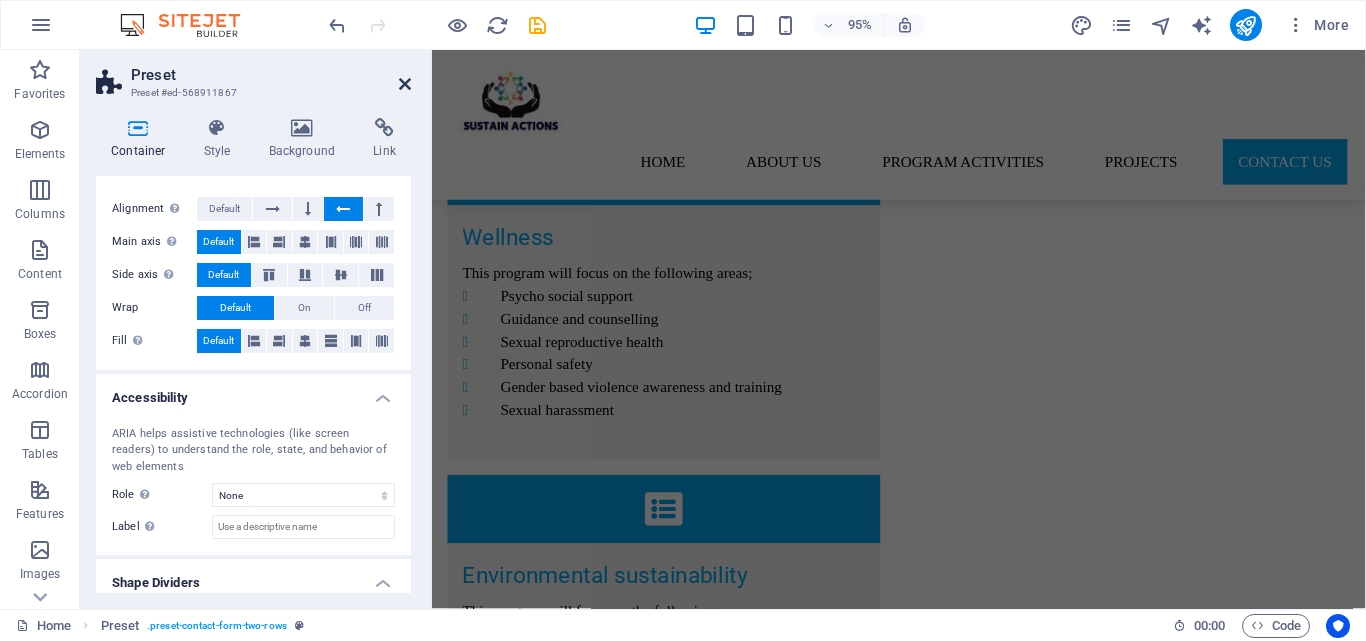 click at bounding box center (405, 84) 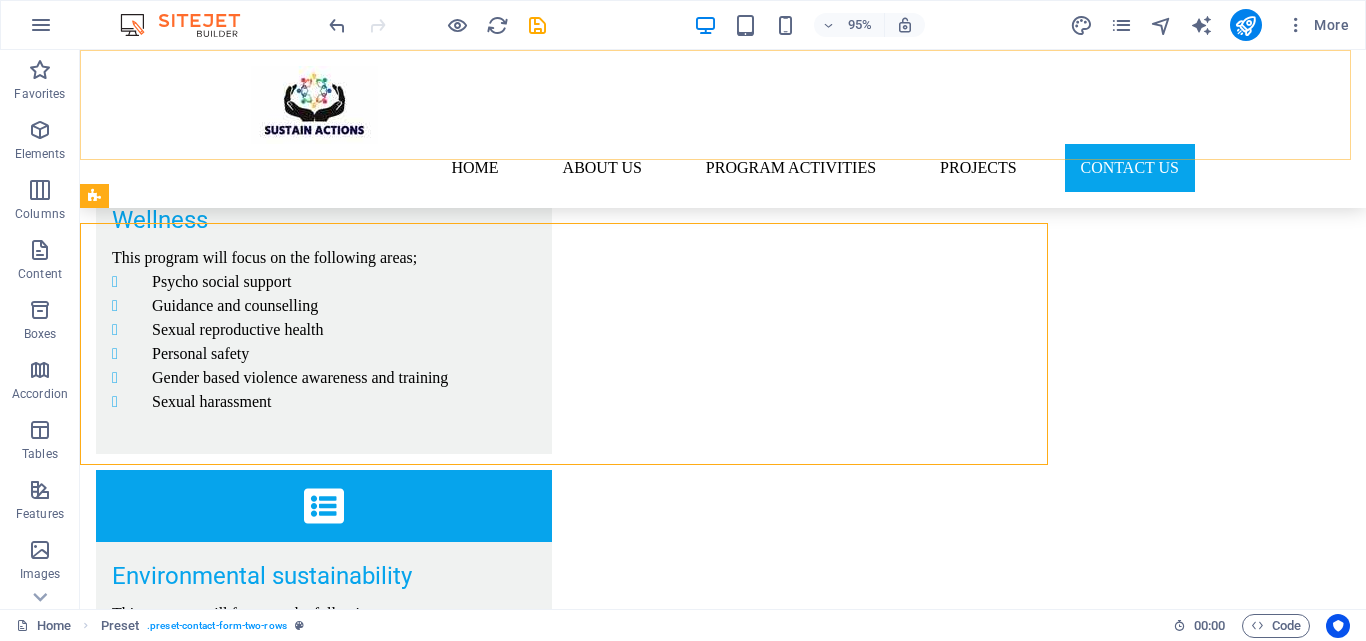 scroll, scrollTop: 4192, scrollLeft: 0, axis: vertical 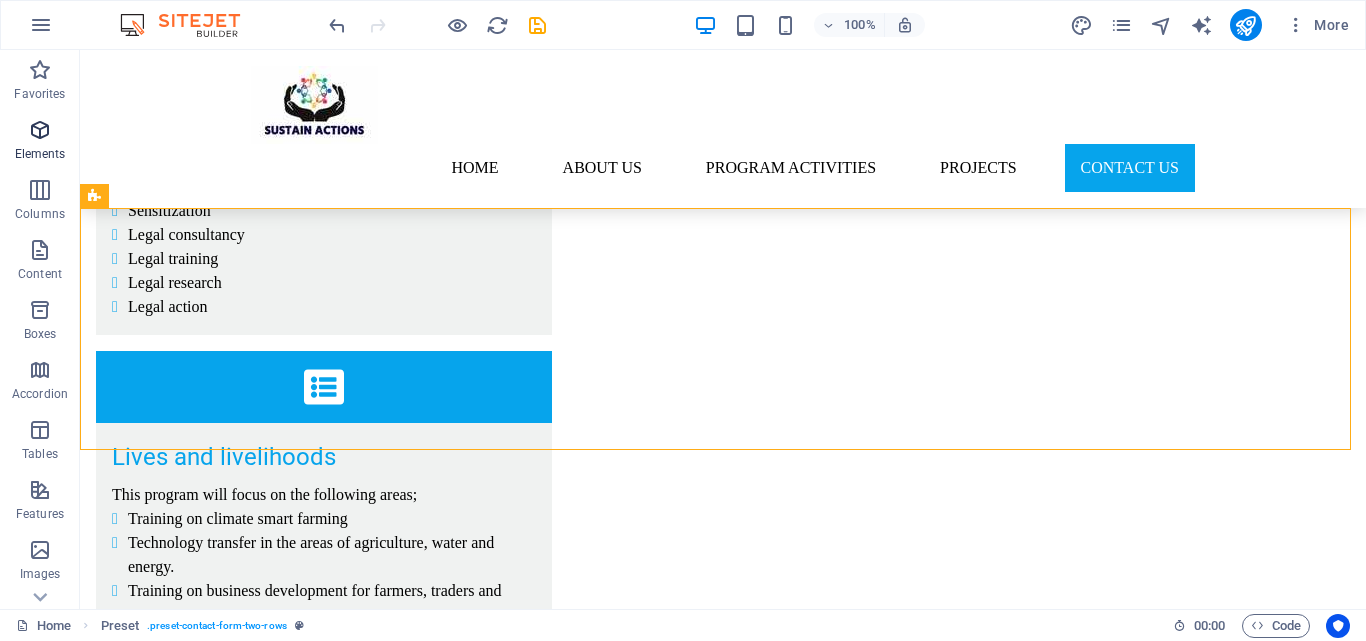 click on "Elements" at bounding box center [40, 154] 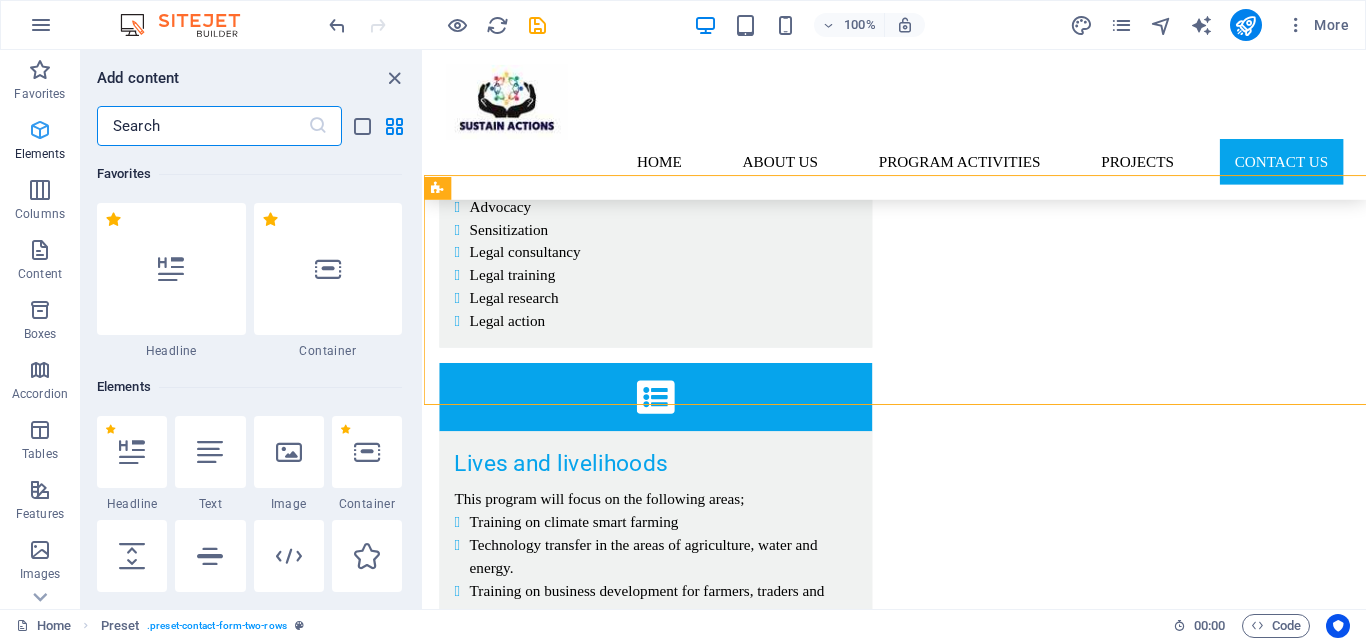 scroll, scrollTop: 4218, scrollLeft: 0, axis: vertical 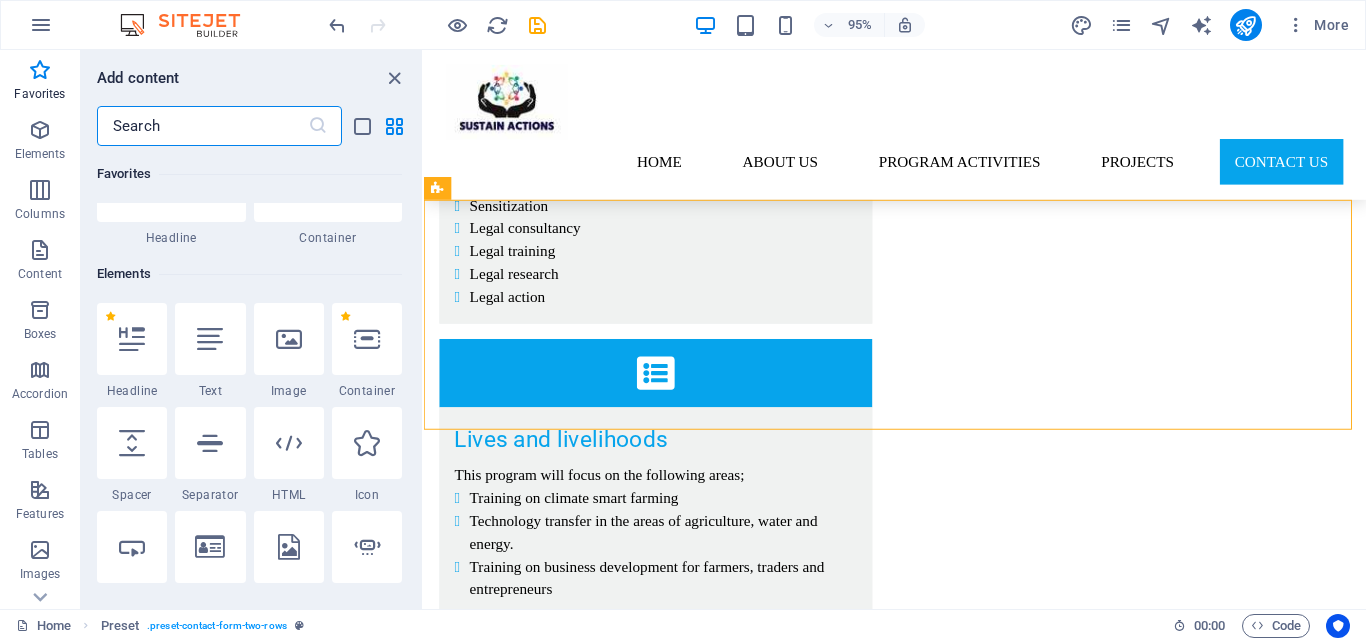 click at bounding box center [202, 126] 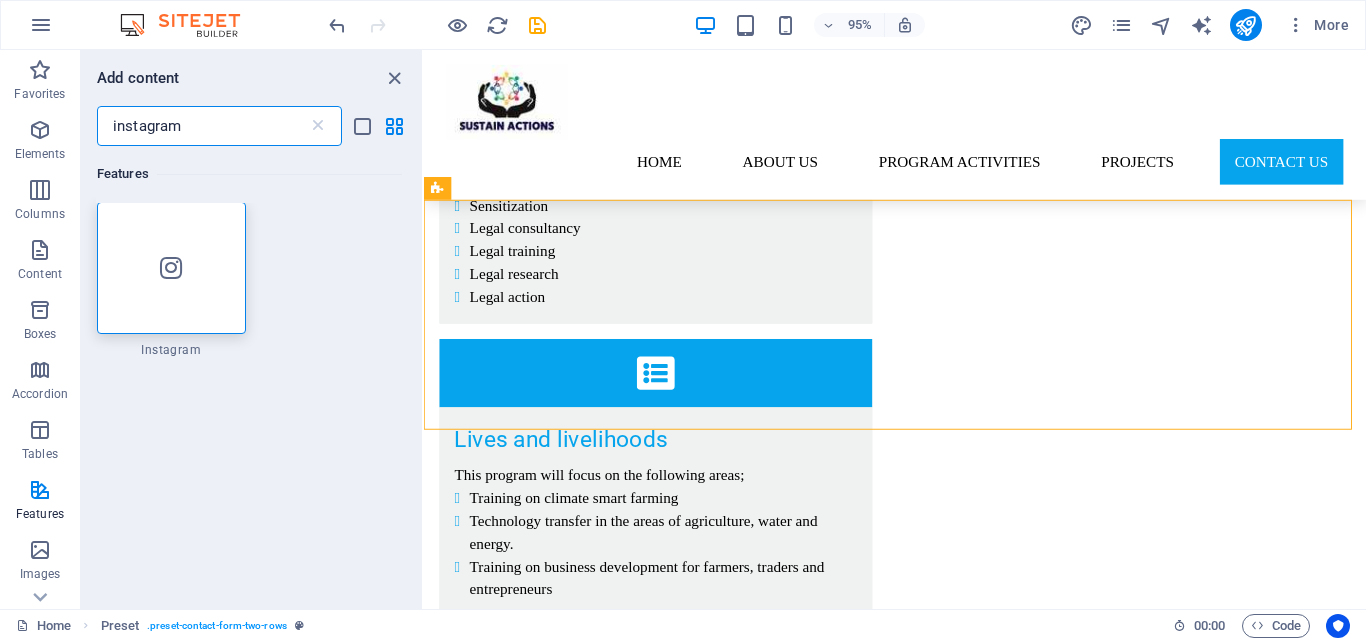 scroll, scrollTop: 0, scrollLeft: 0, axis: both 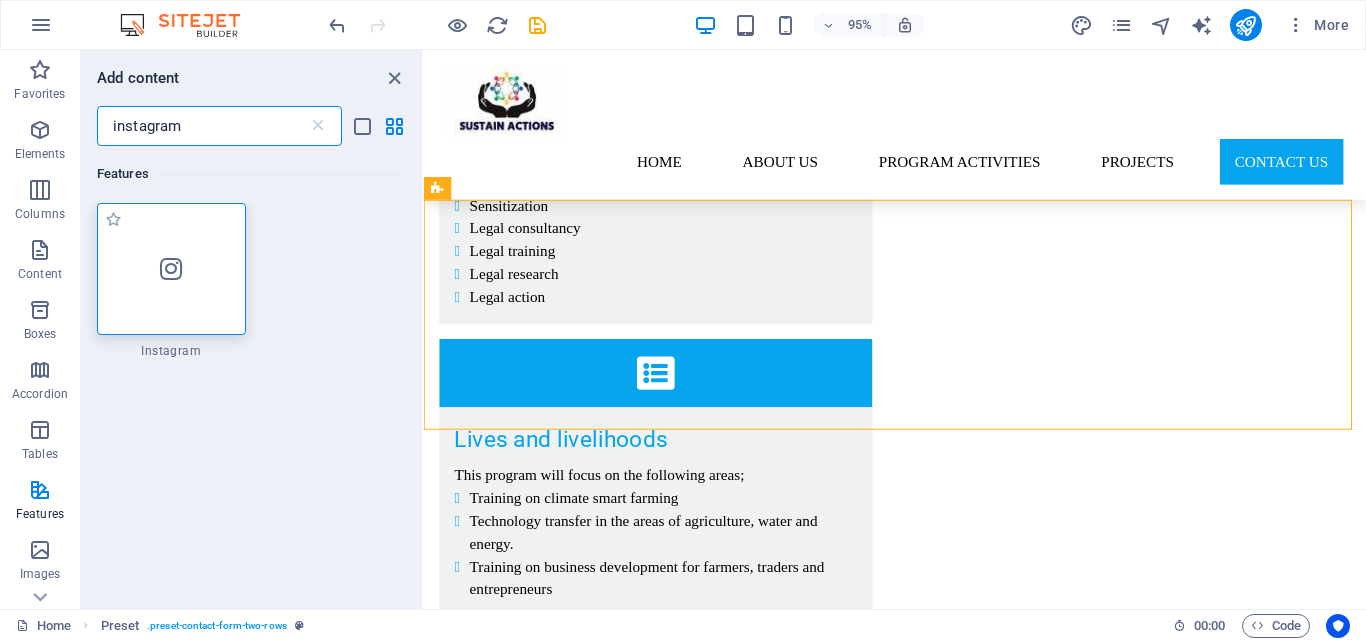 type on "instagram" 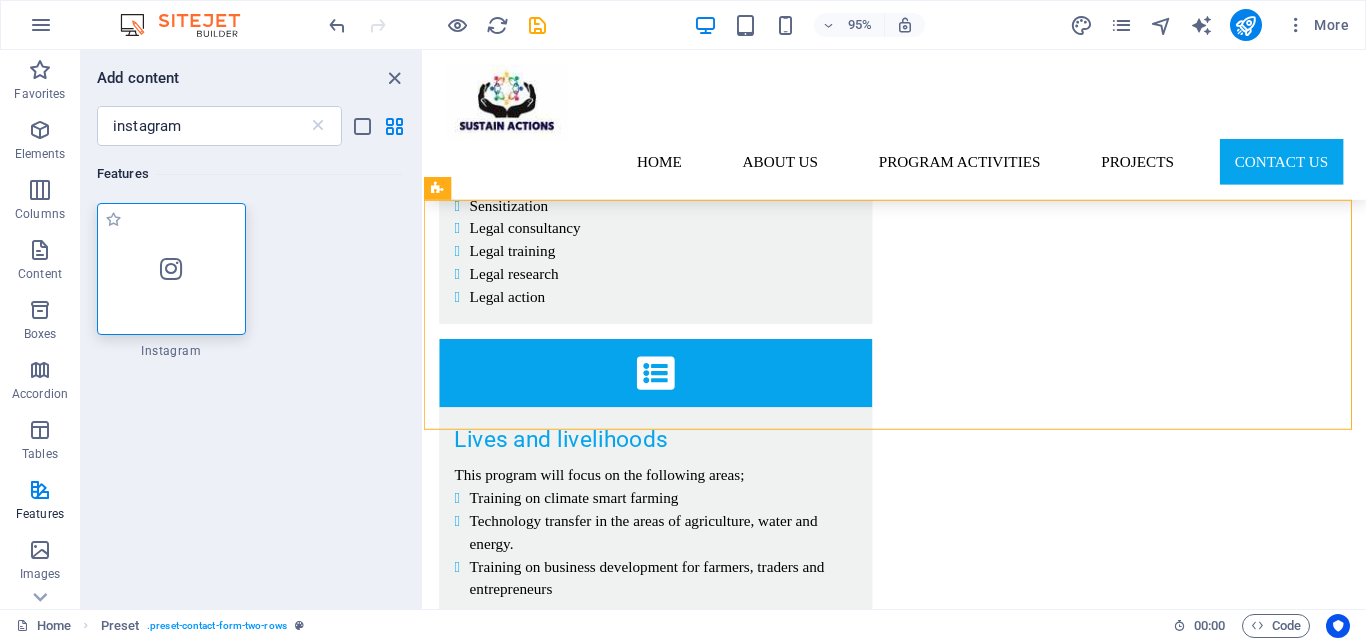 click at bounding box center [171, 269] 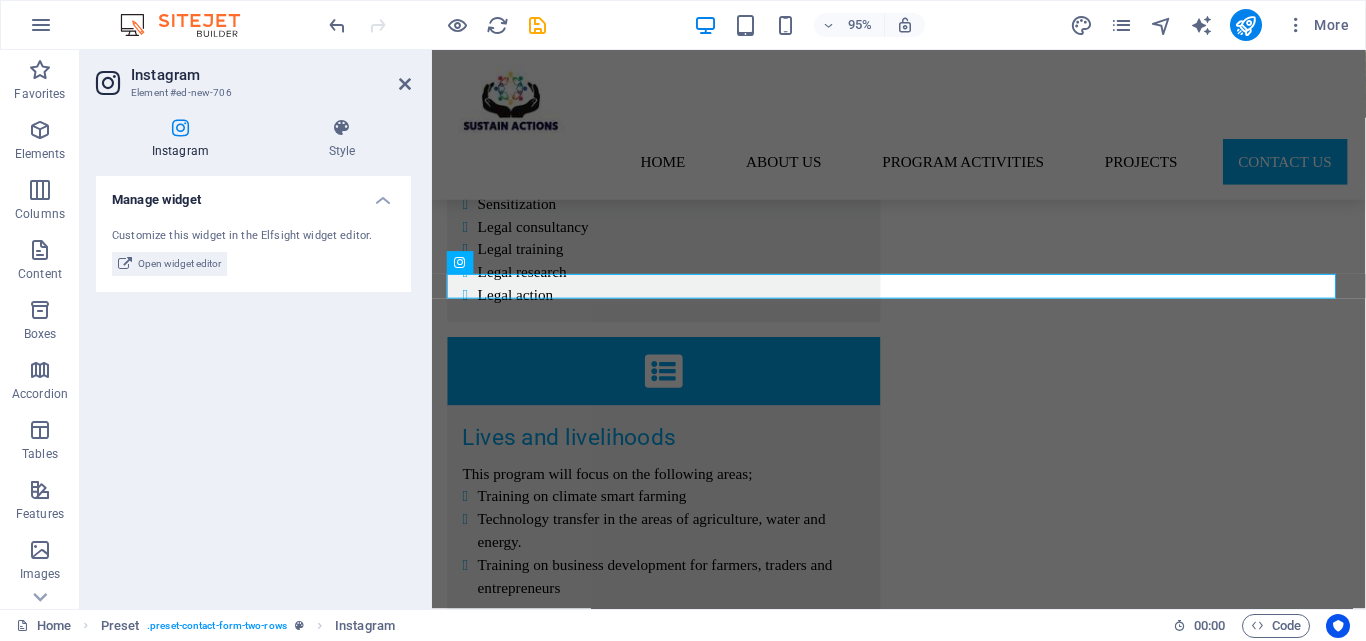 scroll, scrollTop: 4209, scrollLeft: 0, axis: vertical 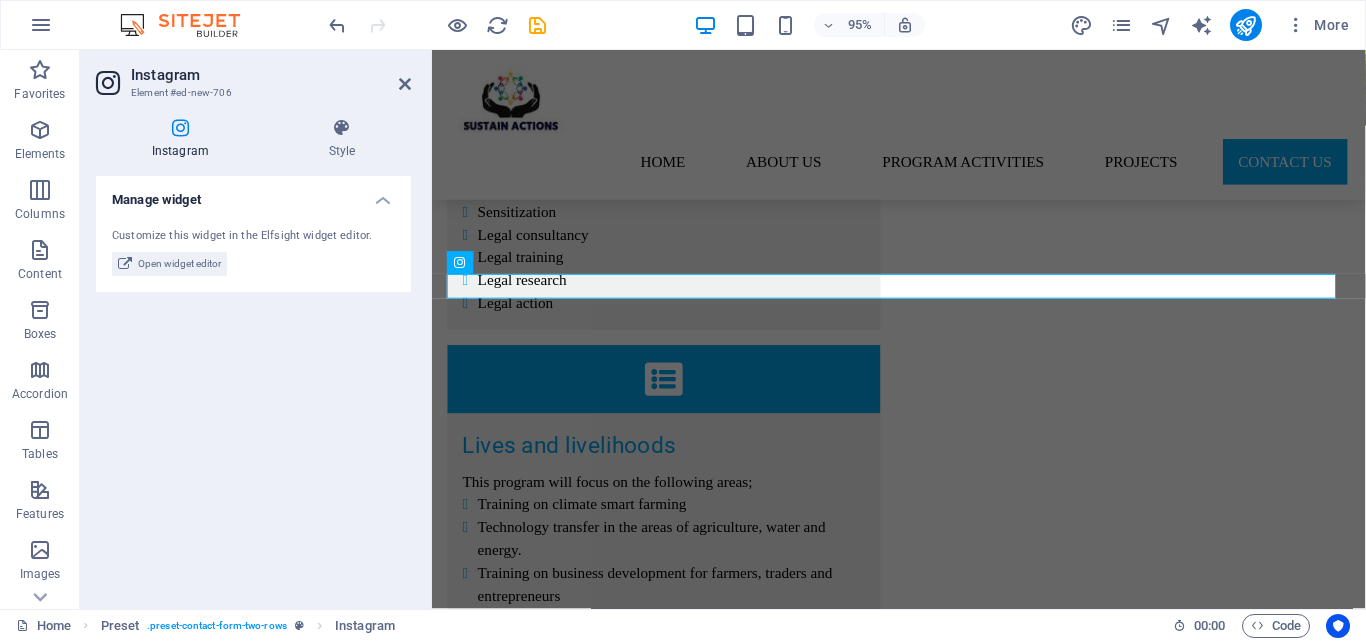 drag, startPoint x: 977, startPoint y: 309, endPoint x: 560, endPoint y: 447, distance: 439.2414 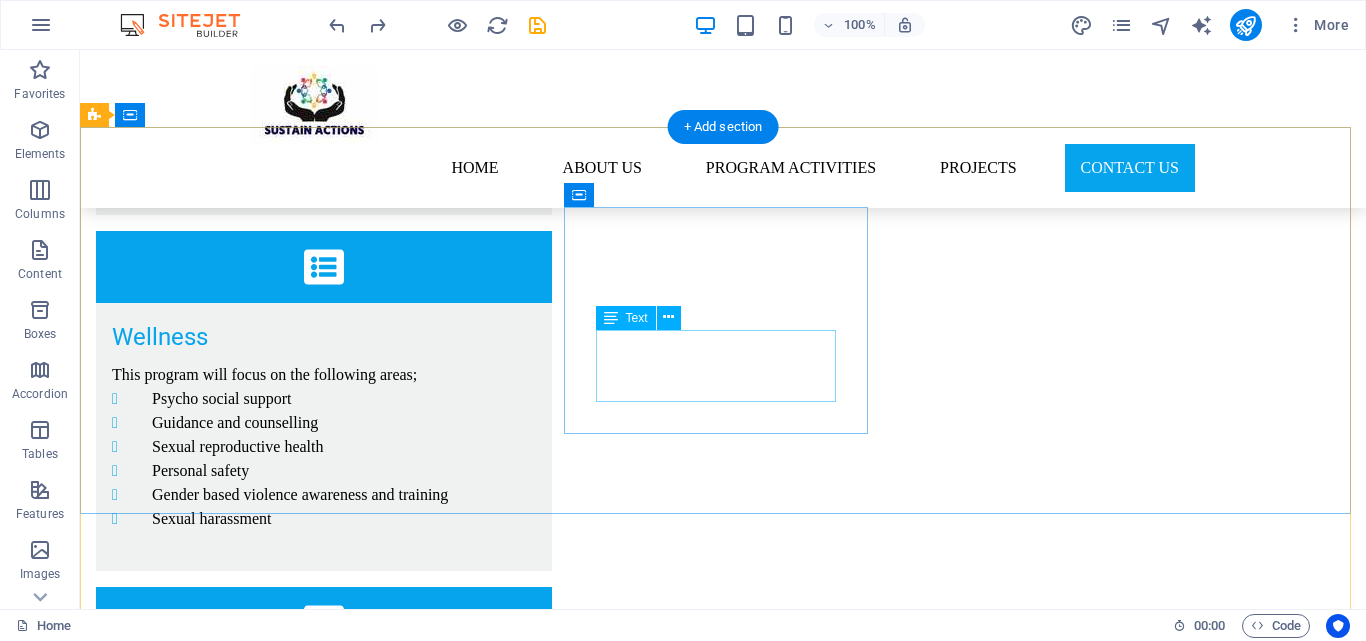 scroll, scrollTop: 4320, scrollLeft: 0, axis: vertical 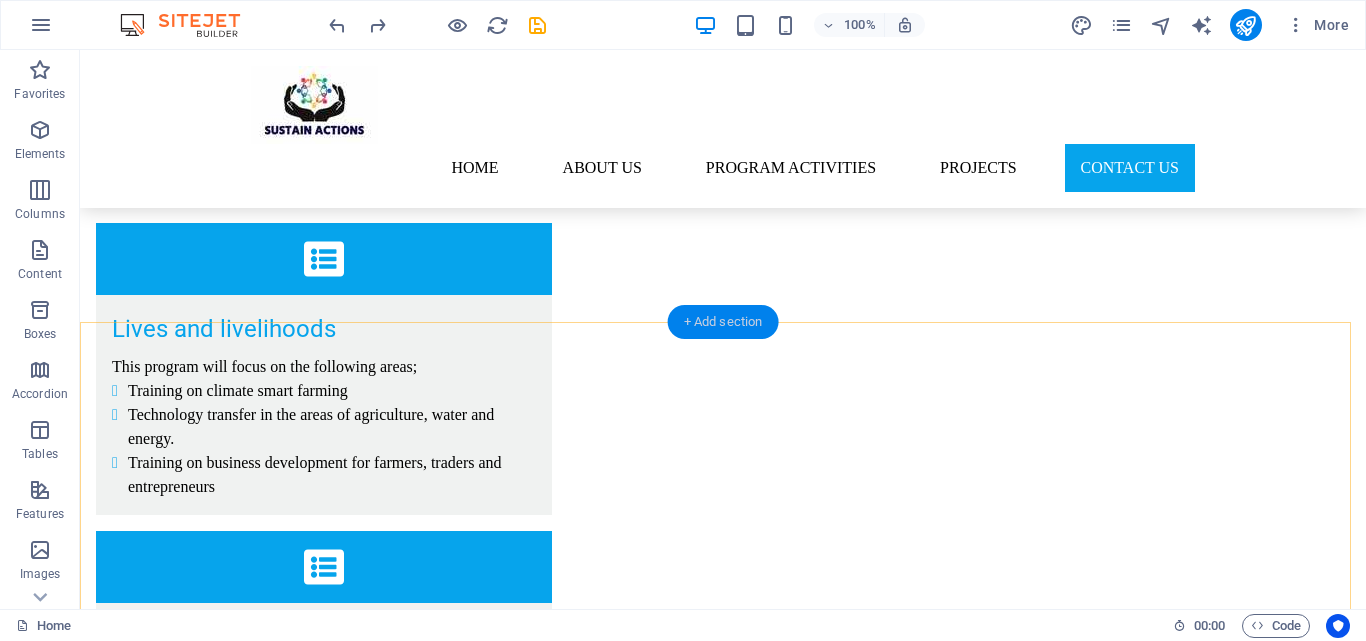 drag, startPoint x: 690, startPoint y: 319, endPoint x: 269, endPoint y: 269, distance: 423.9587 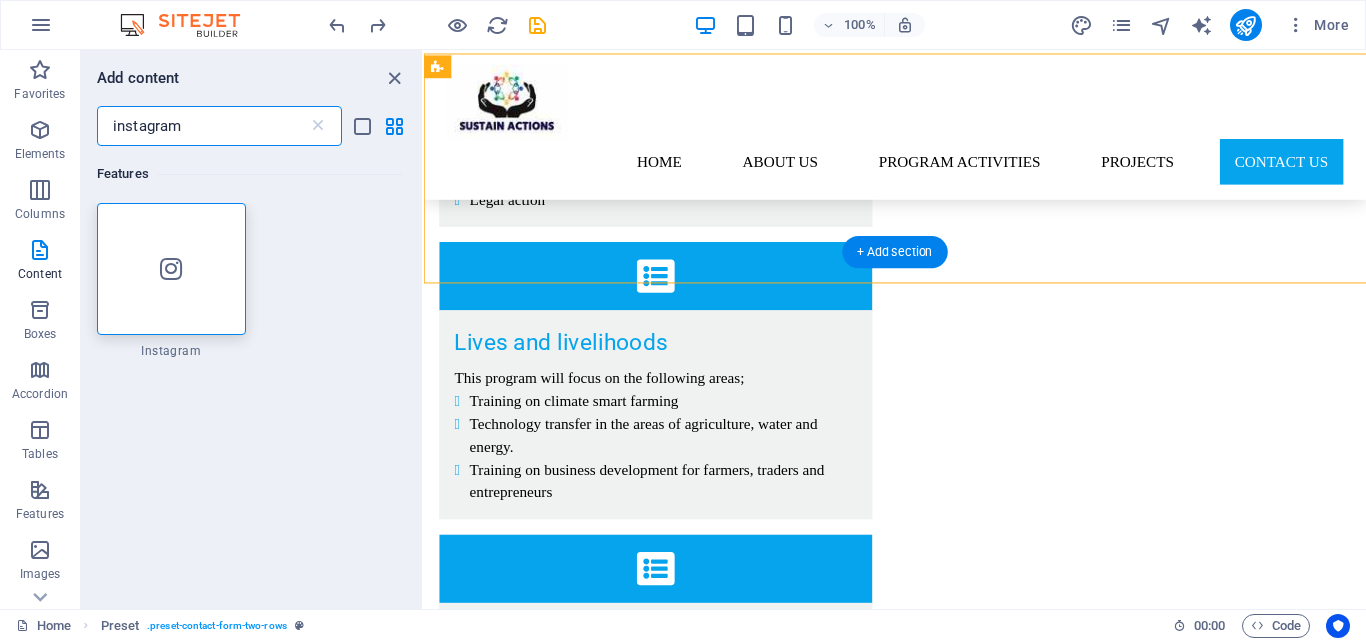 scroll, scrollTop: 4346, scrollLeft: 0, axis: vertical 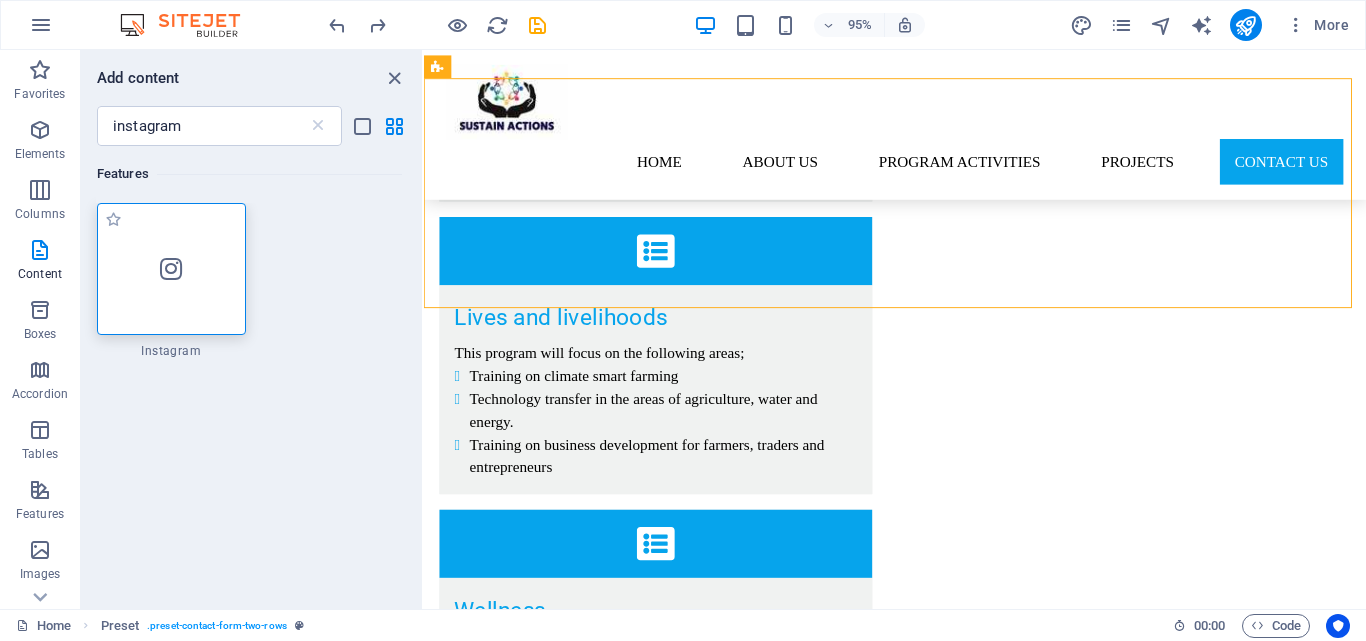 click at bounding box center [171, 269] 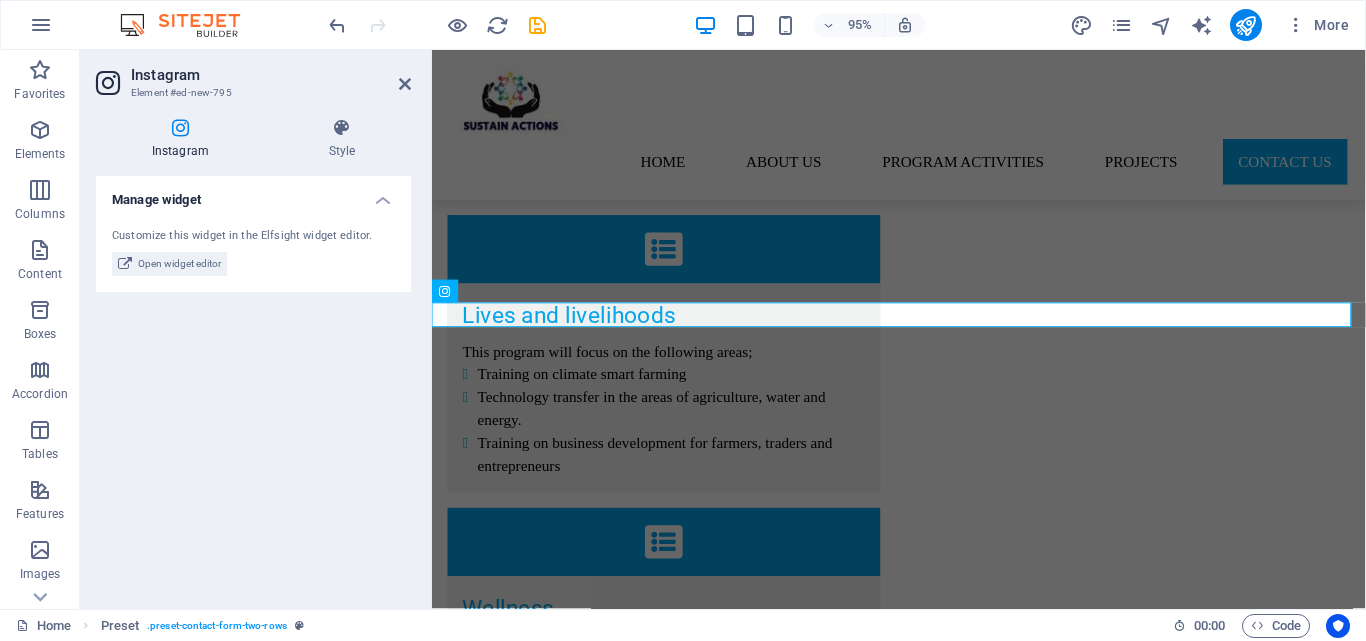 scroll, scrollTop: 4341, scrollLeft: 0, axis: vertical 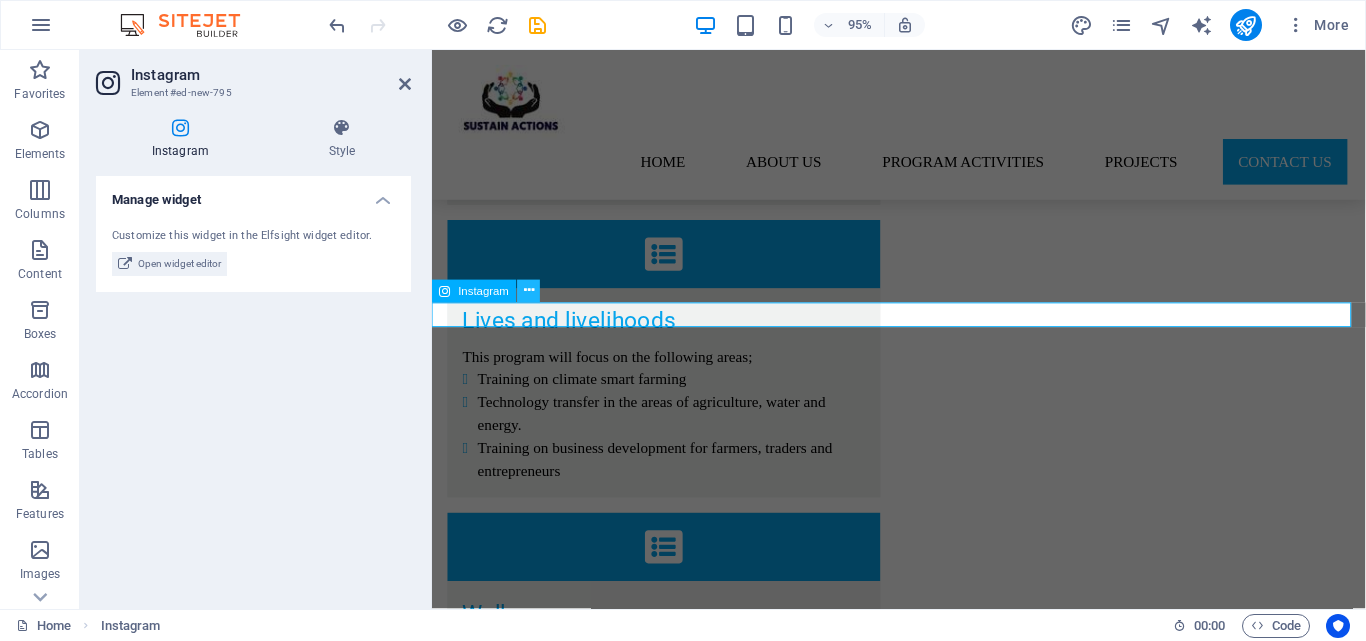 click at bounding box center (529, 291) 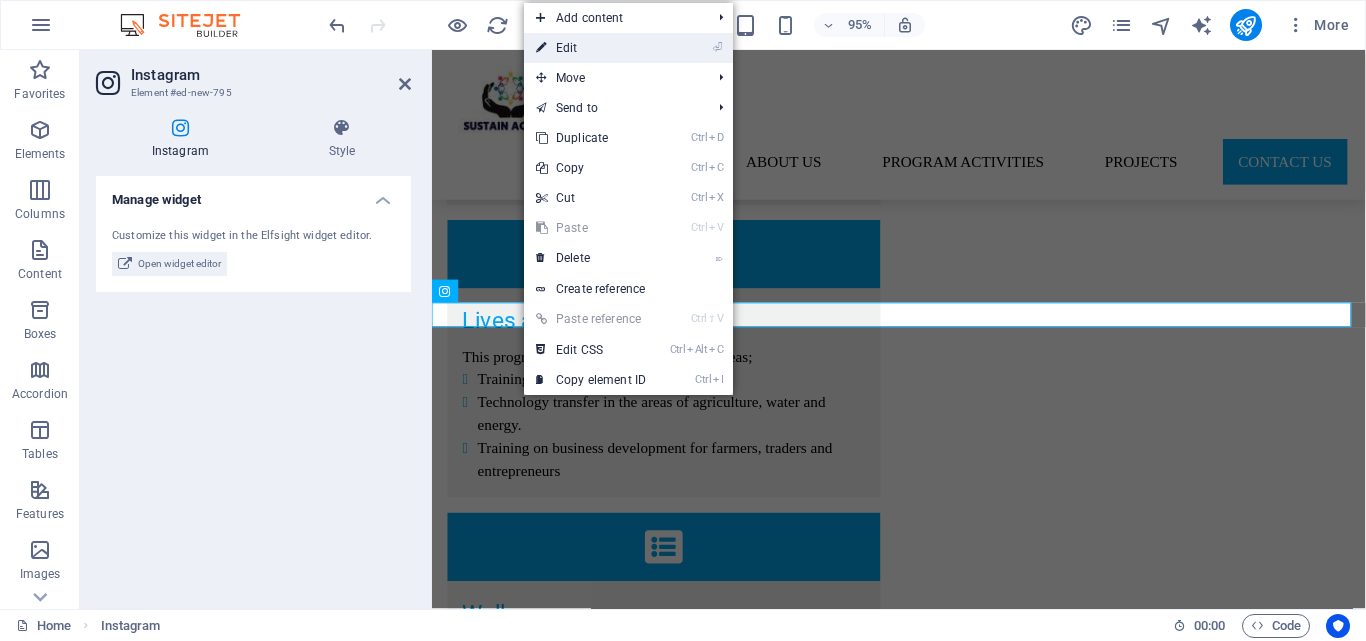 click on "⏎  Edit" at bounding box center [591, 48] 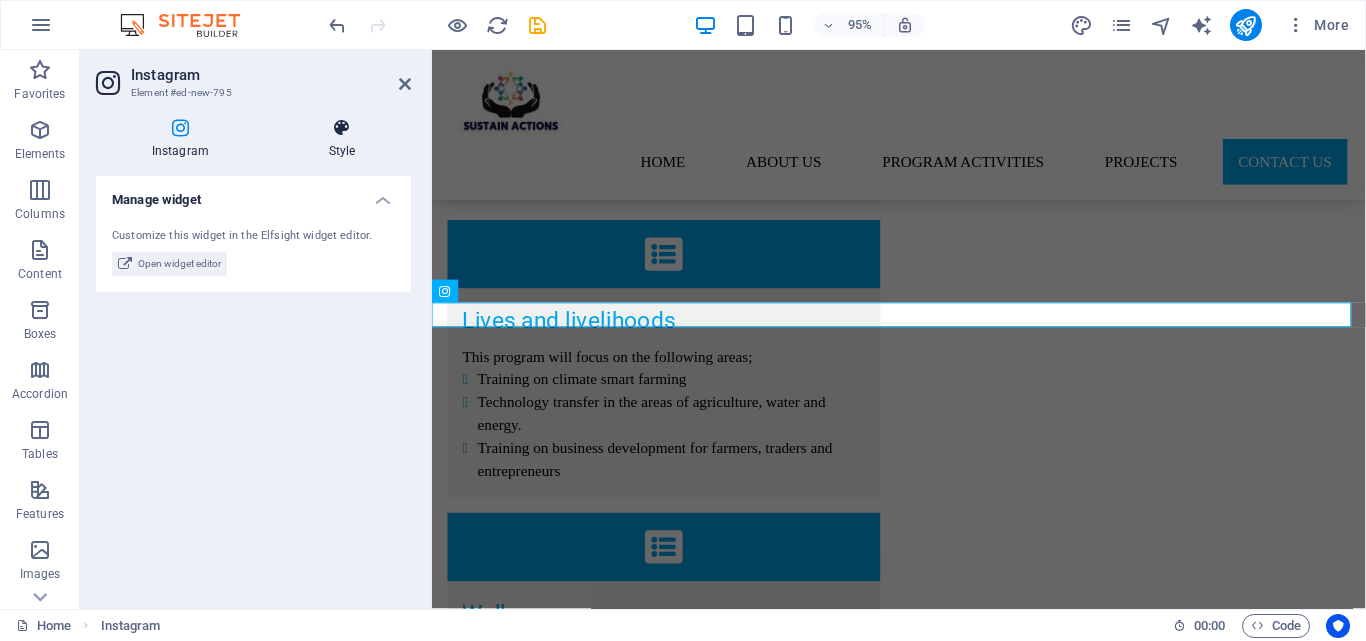 click at bounding box center (342, 128) 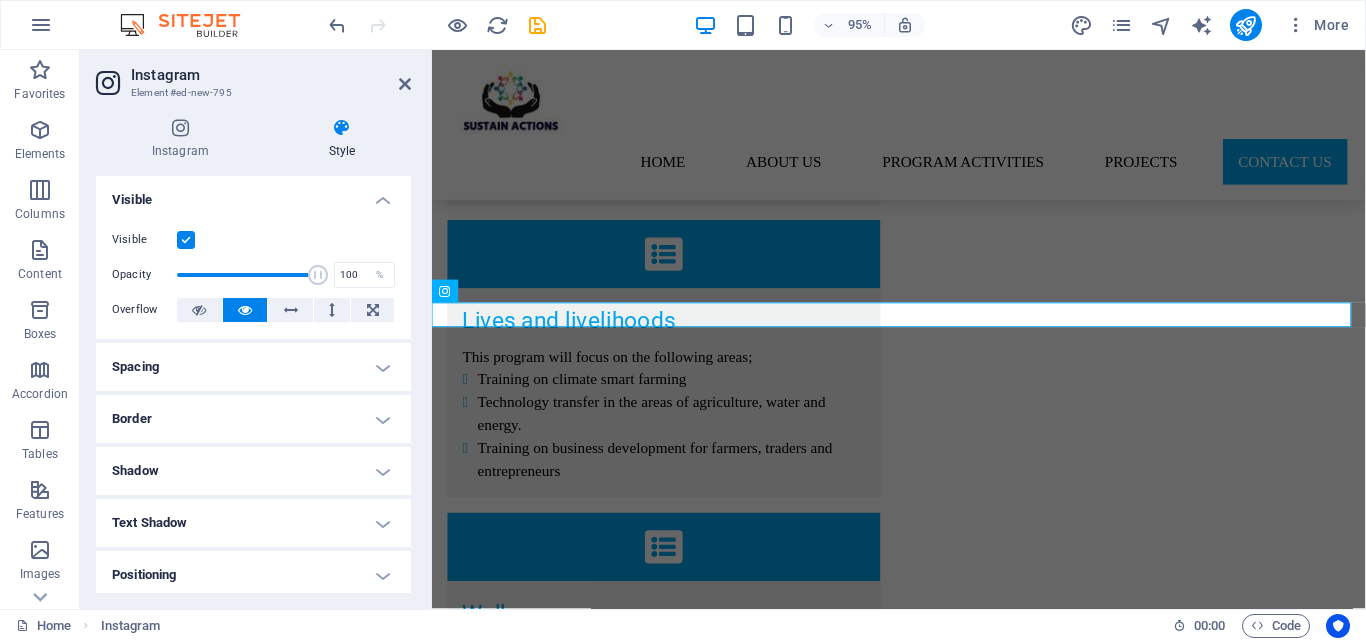 click on "Spacing" at bounding box center (253, 367) 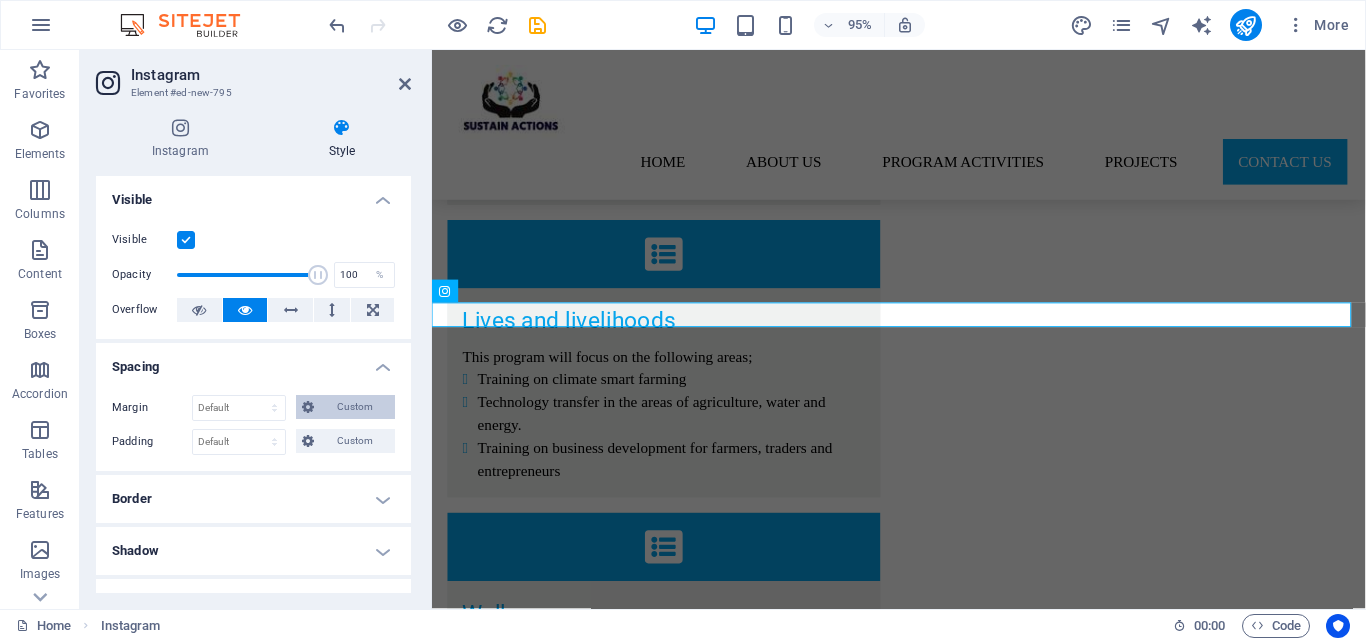 click on "Custom" at bounding box center [354, 407] 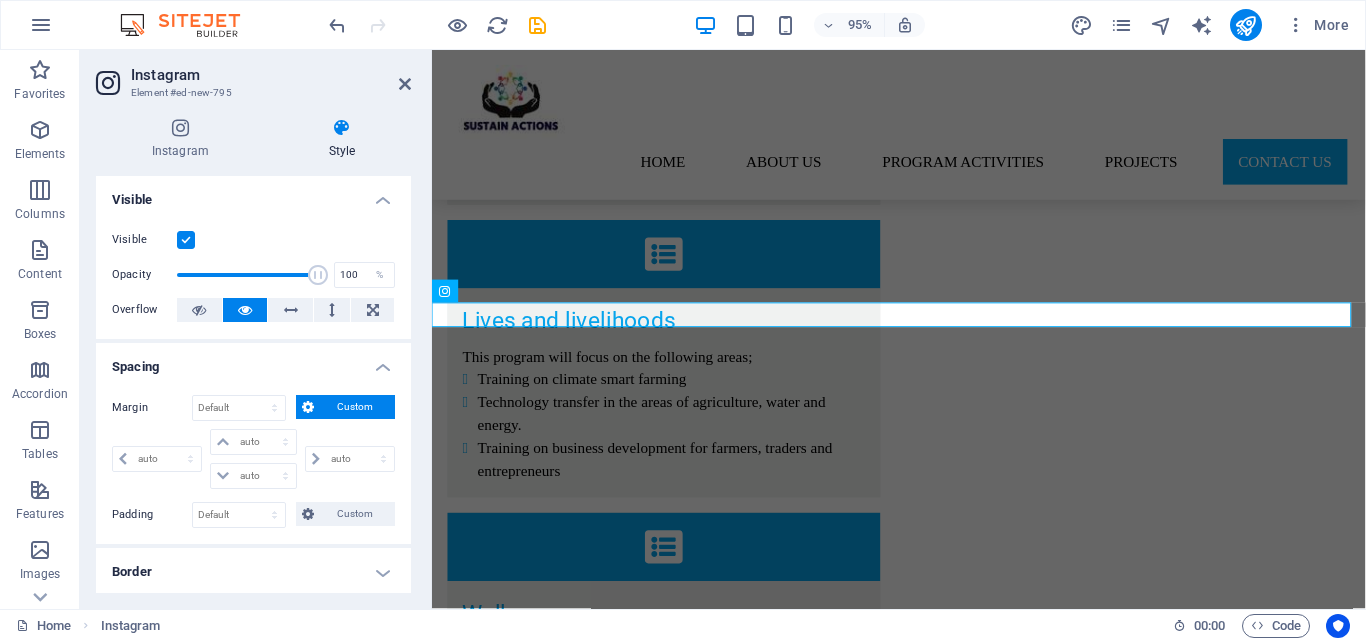 click on "Custom" at bounding box center (354, 407) 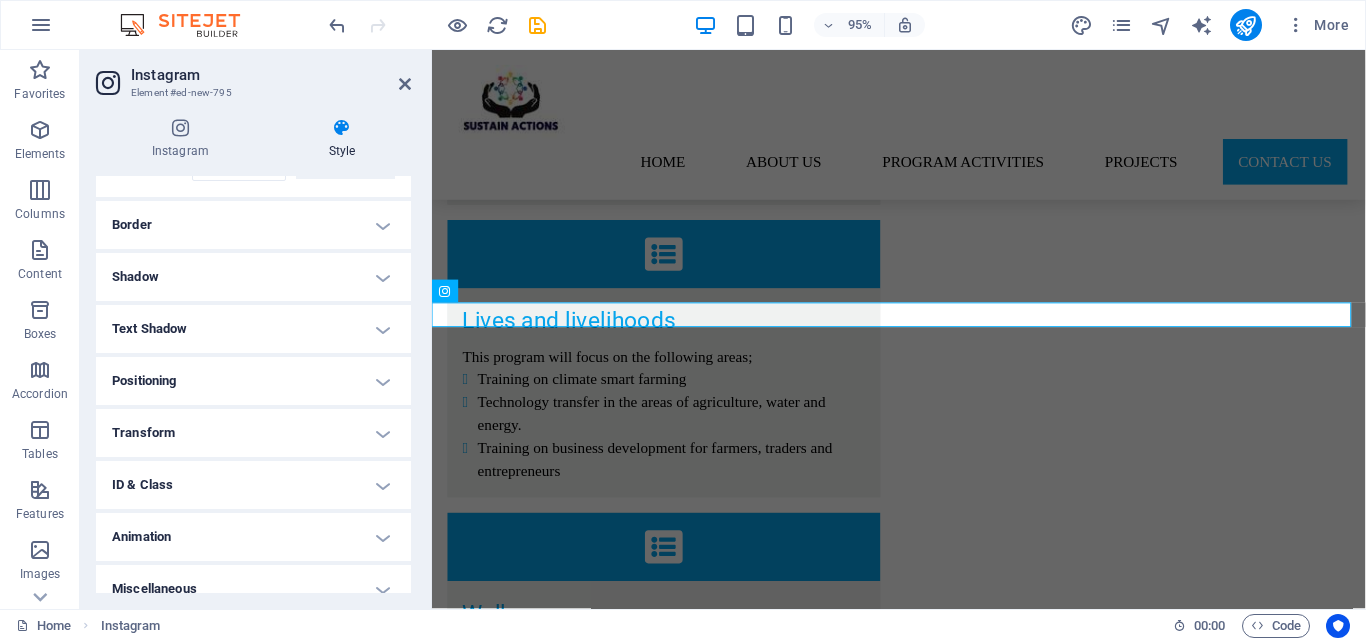 scroll, scrollTop: 294, scrollLeft: 0, axis: vertical 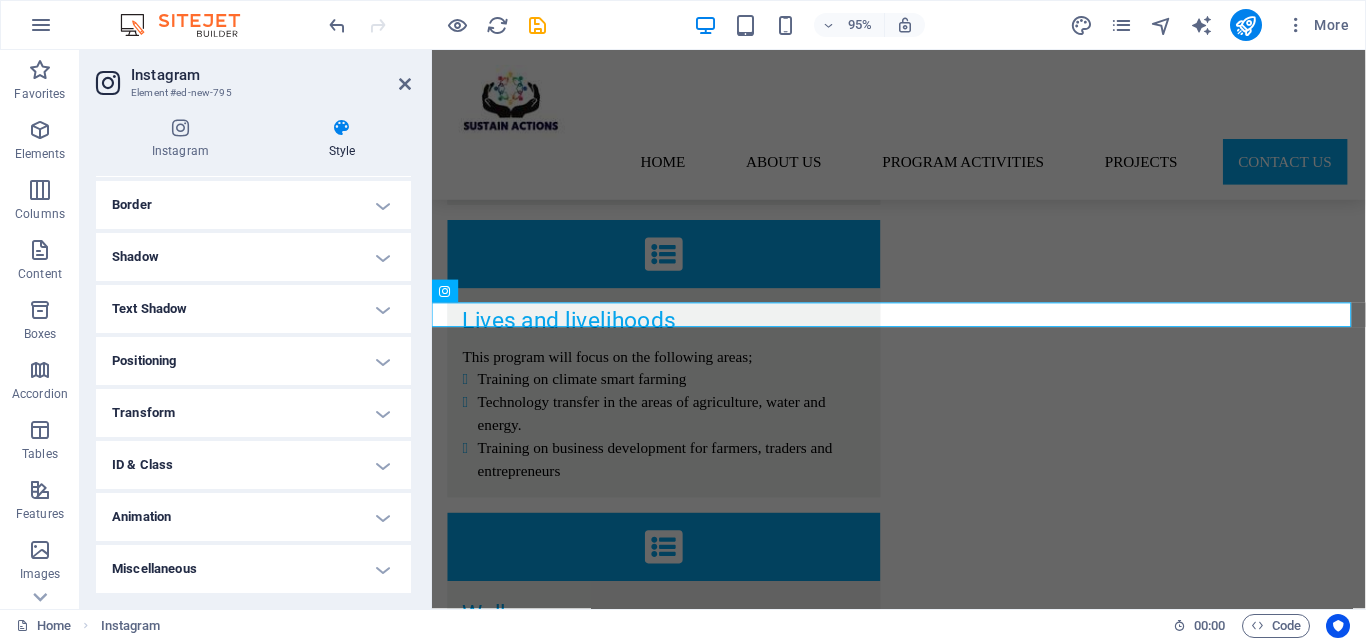 click on "ID & Class" at bounding box center [253, 465] 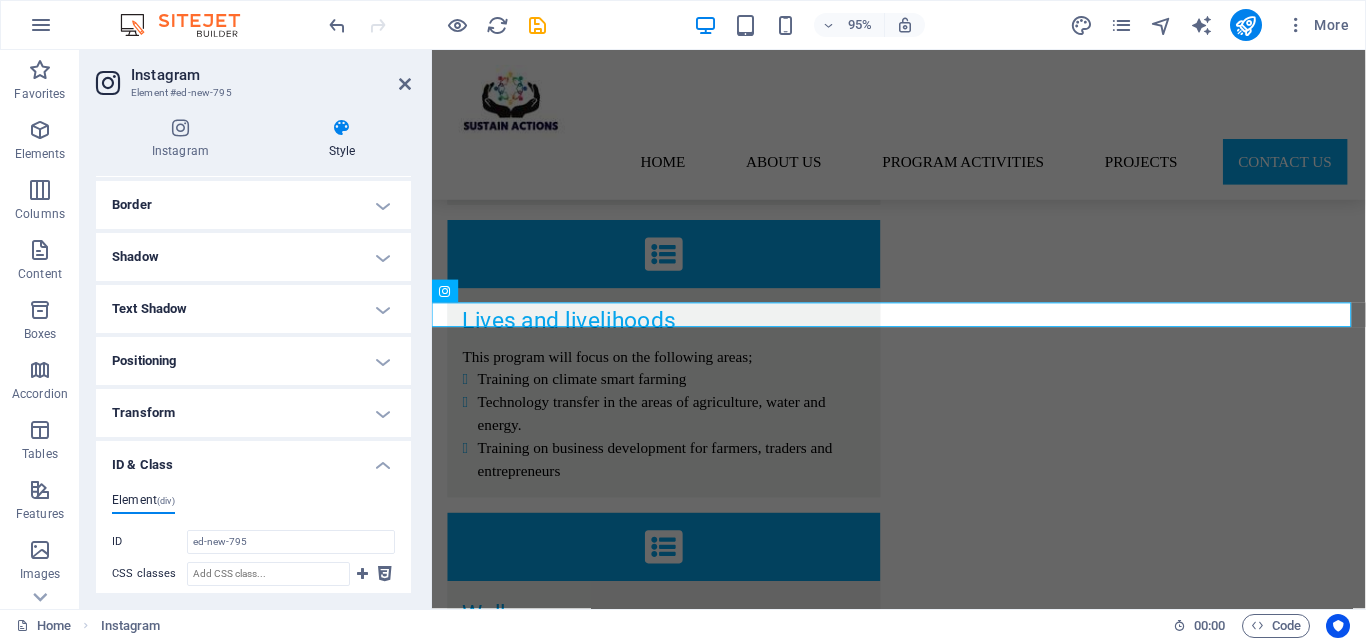 click on "ID & Class" at bounding box center [253, 459] 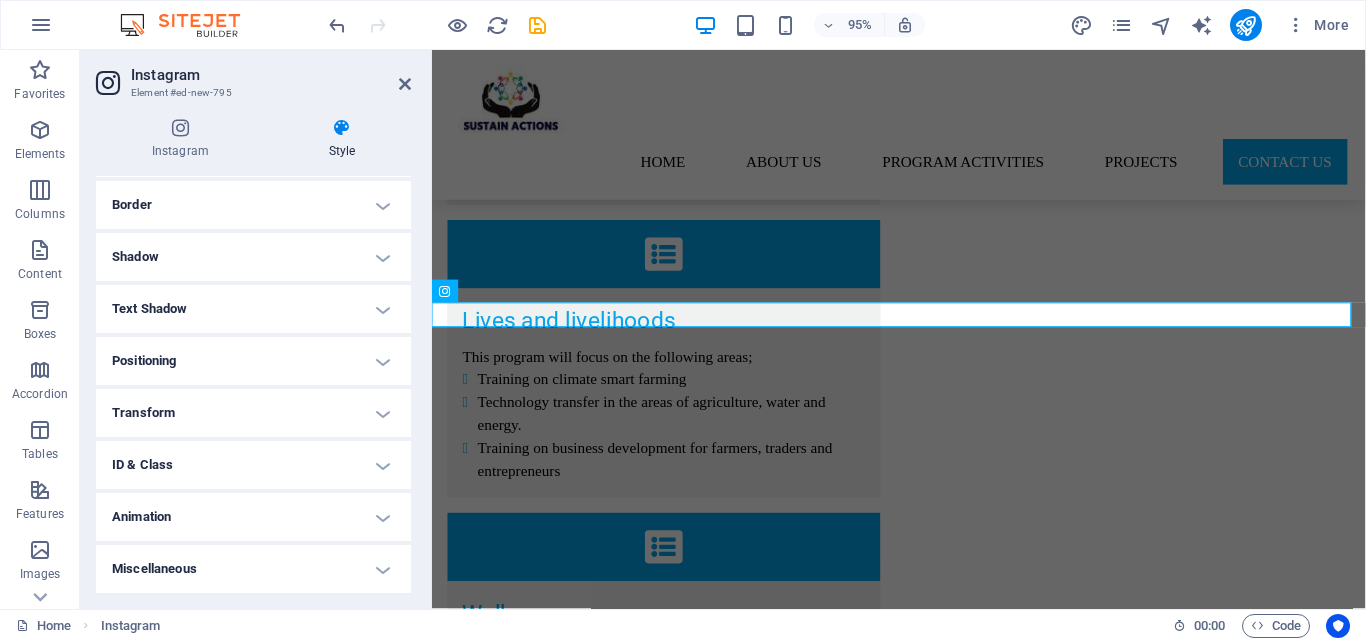 click on "Animation" at bounding box center (253, 517) 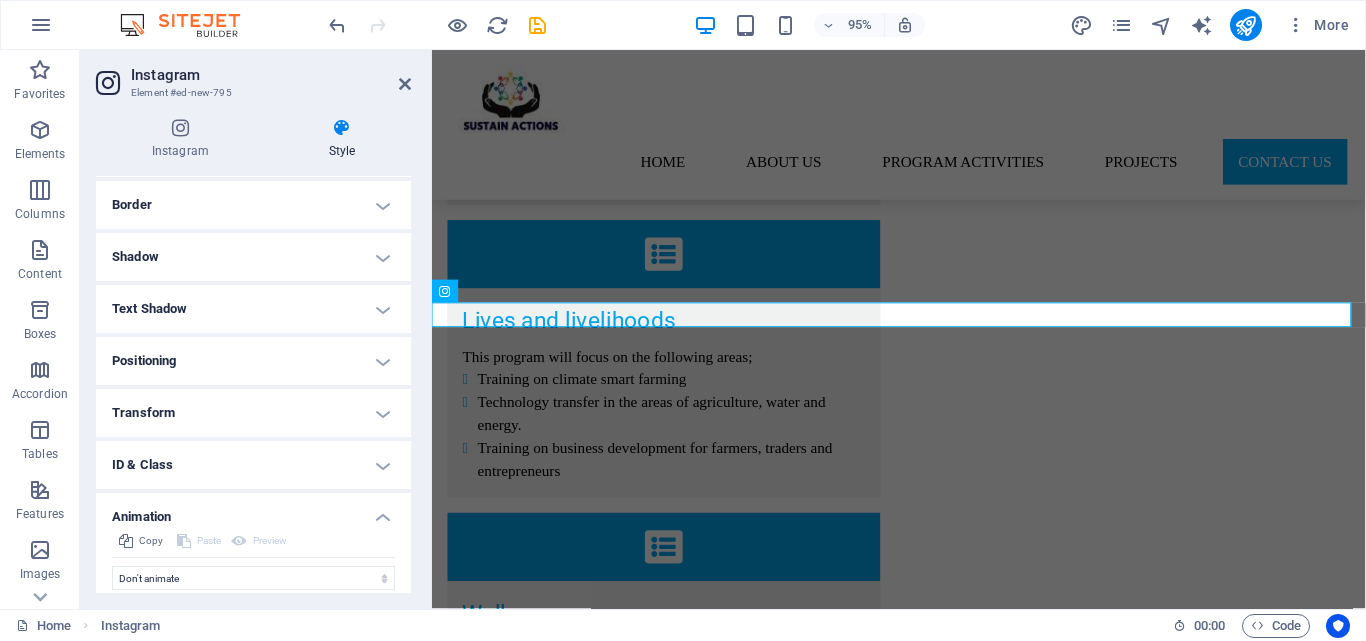 scroll, scrollTop: 359, scrollLeft: 0, axis: vertical 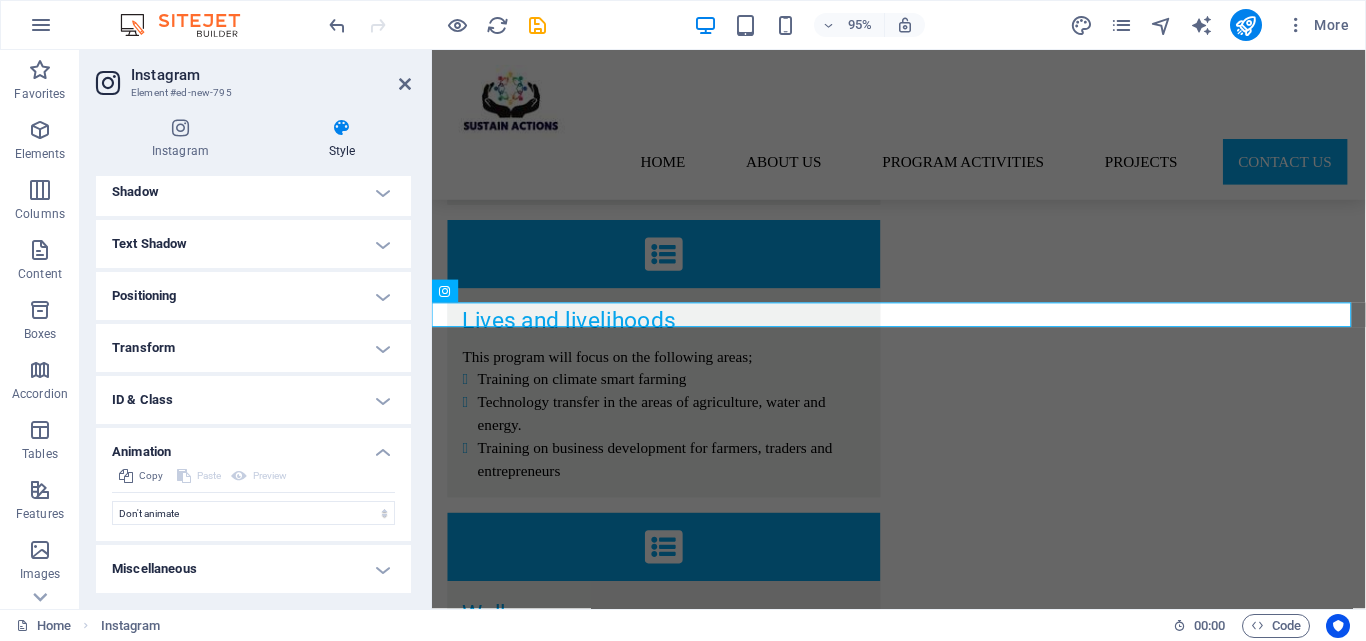 click on "Paste" at bounding box center [199, 476] 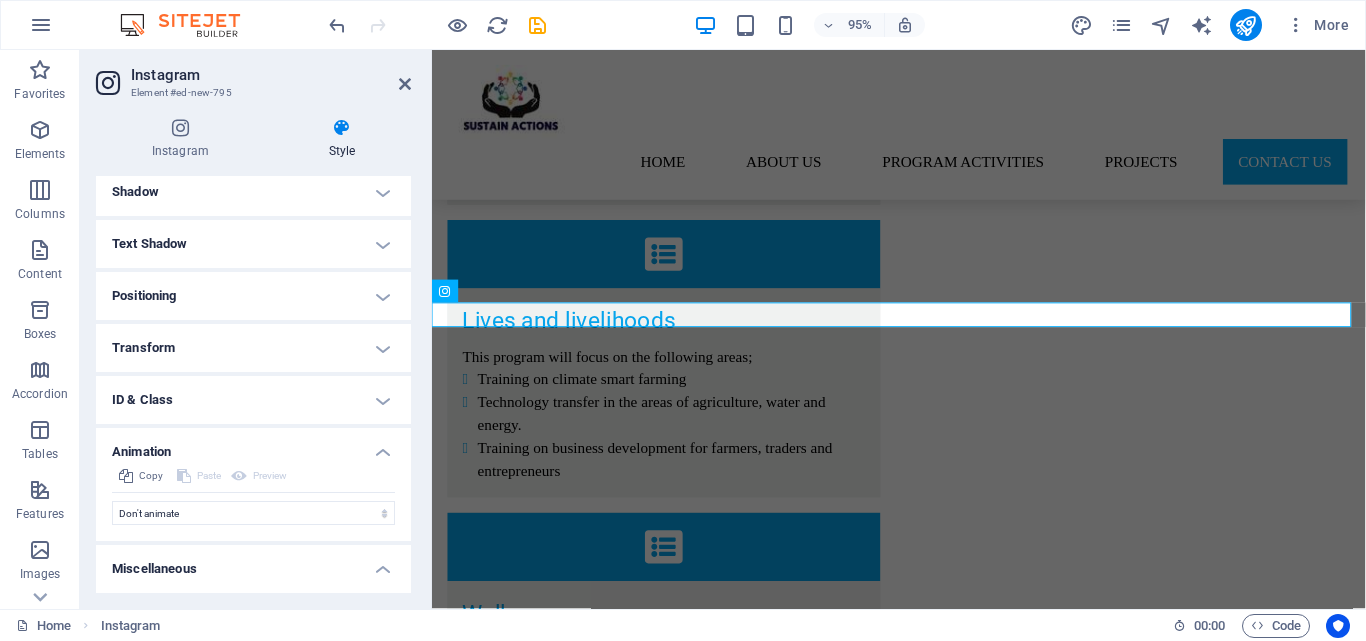 click on "Miscellaneous" at bounding box center (253, 563) 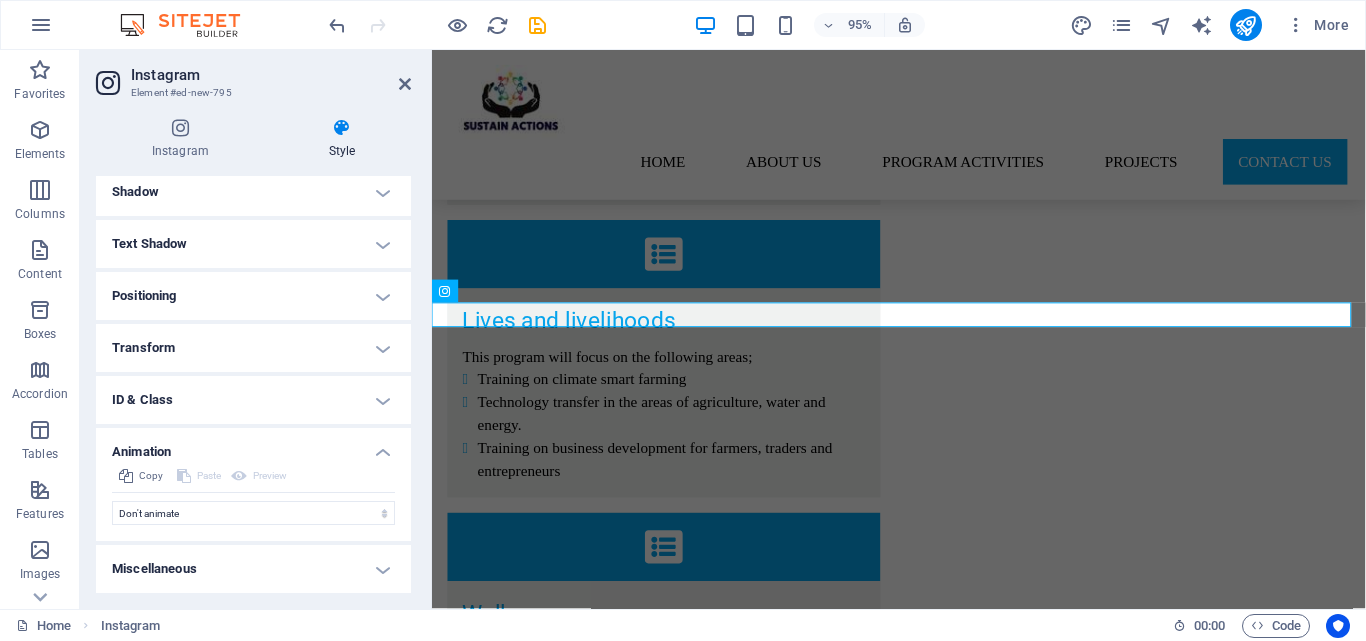 click on "Miscellaneous" at bounding box center (253, 569) 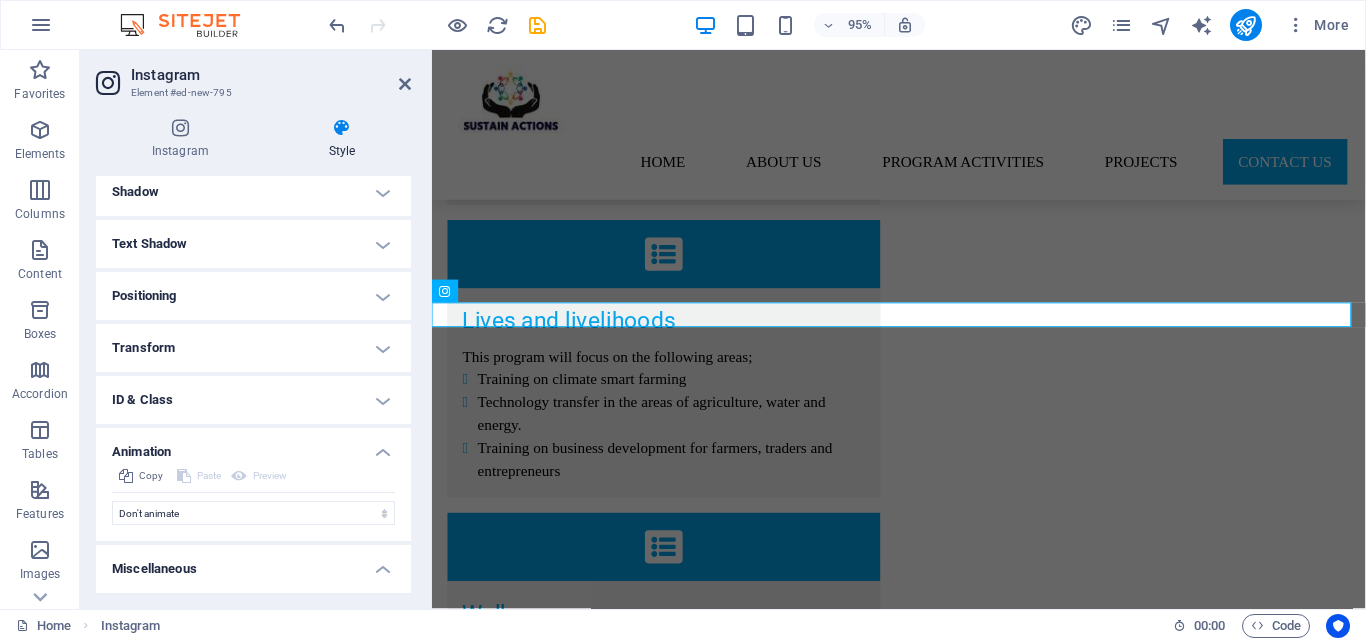 click on "Miscellaneous" at bounding box center (253, 563) 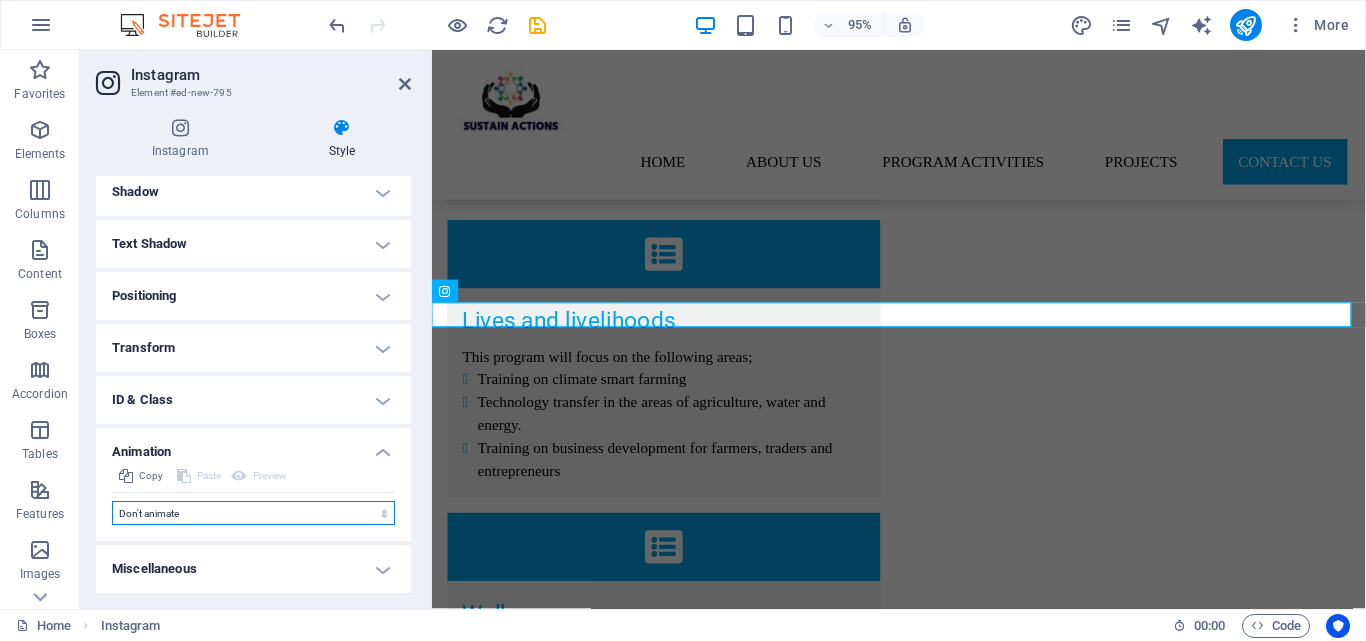 click on "Don't animate Show / Hide Slide up/down Zoom in/out Slide left to right Slide right to left Slide top to bottom Slide bottom to top Pulse Blink Open as overlay" at bounding box center (253, 513) 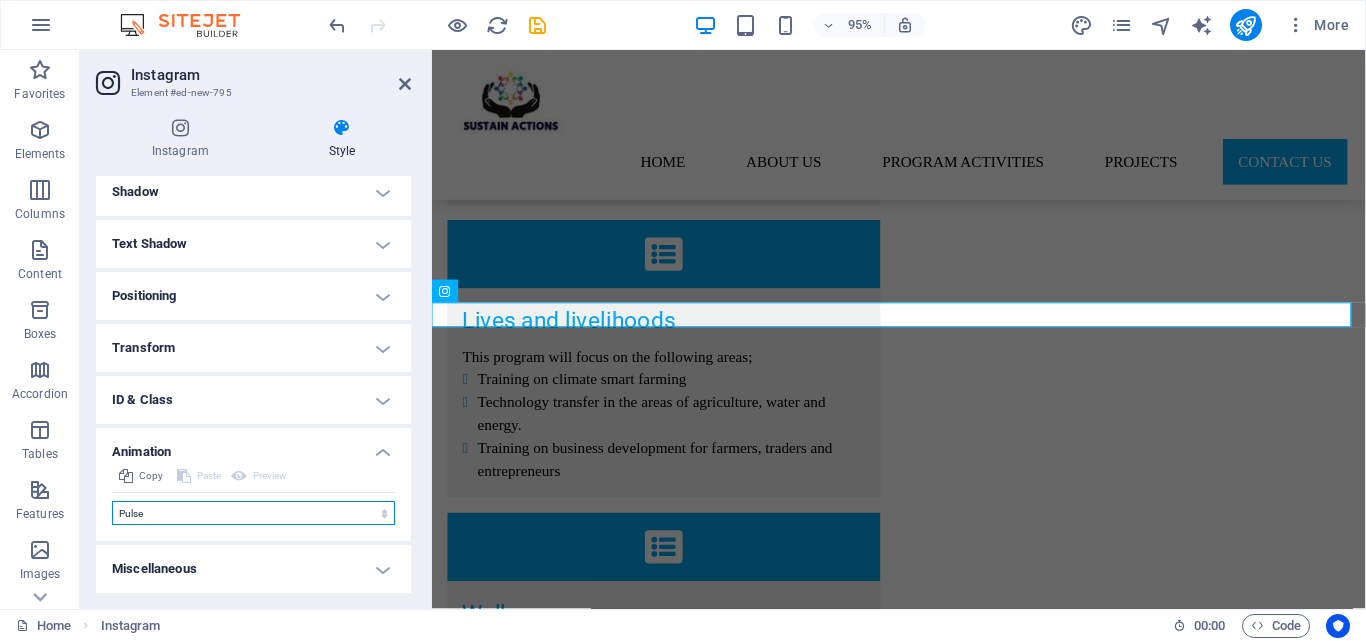 click on "Don't animate Show / Hide Slide up/down Zoom in/out Slide left to right Slide right to left Slide top to bottom Slide bottom to top Pulse Blink Open as overlay" at bounding box center [253, 513] 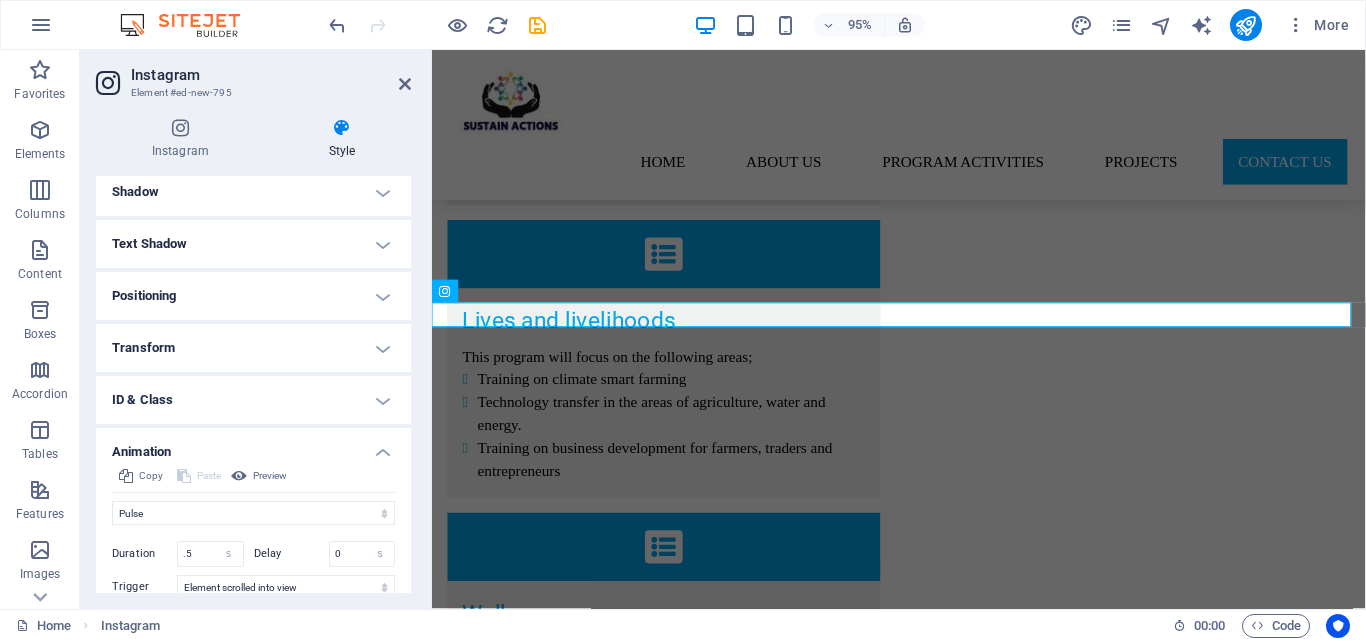 click on "ID & Class" at bounding box center (253, 400) 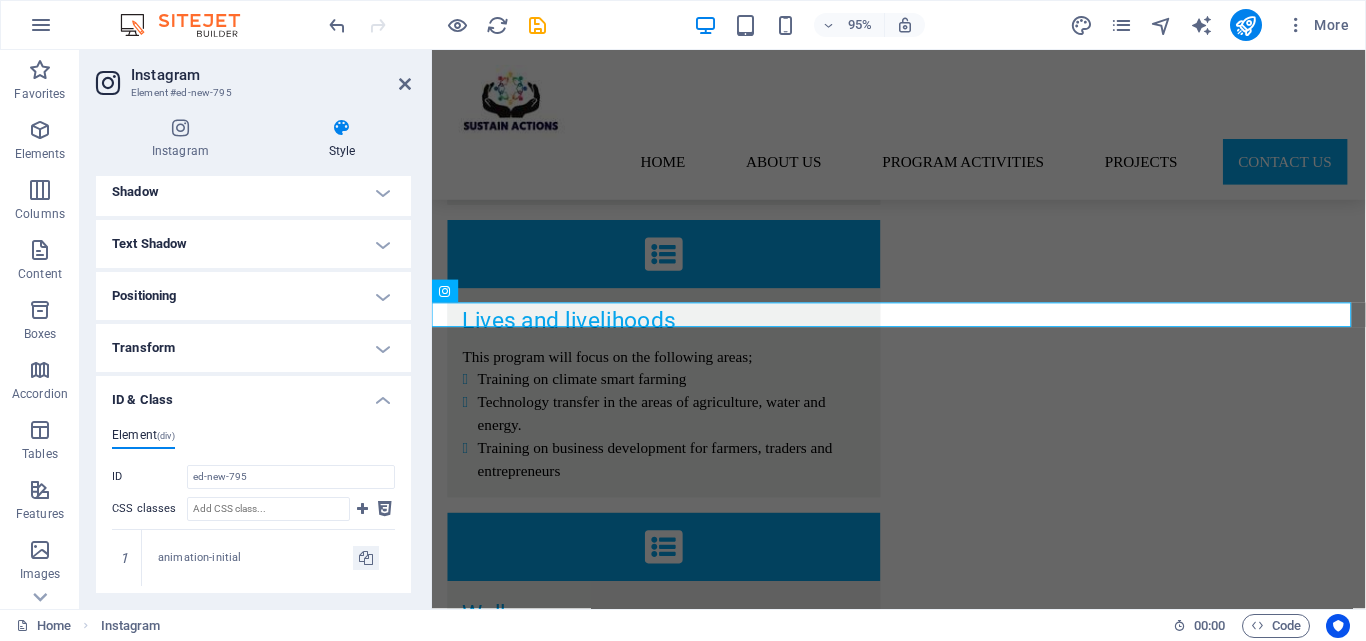 click on "ID & Class" at bounding box center [253, 394] 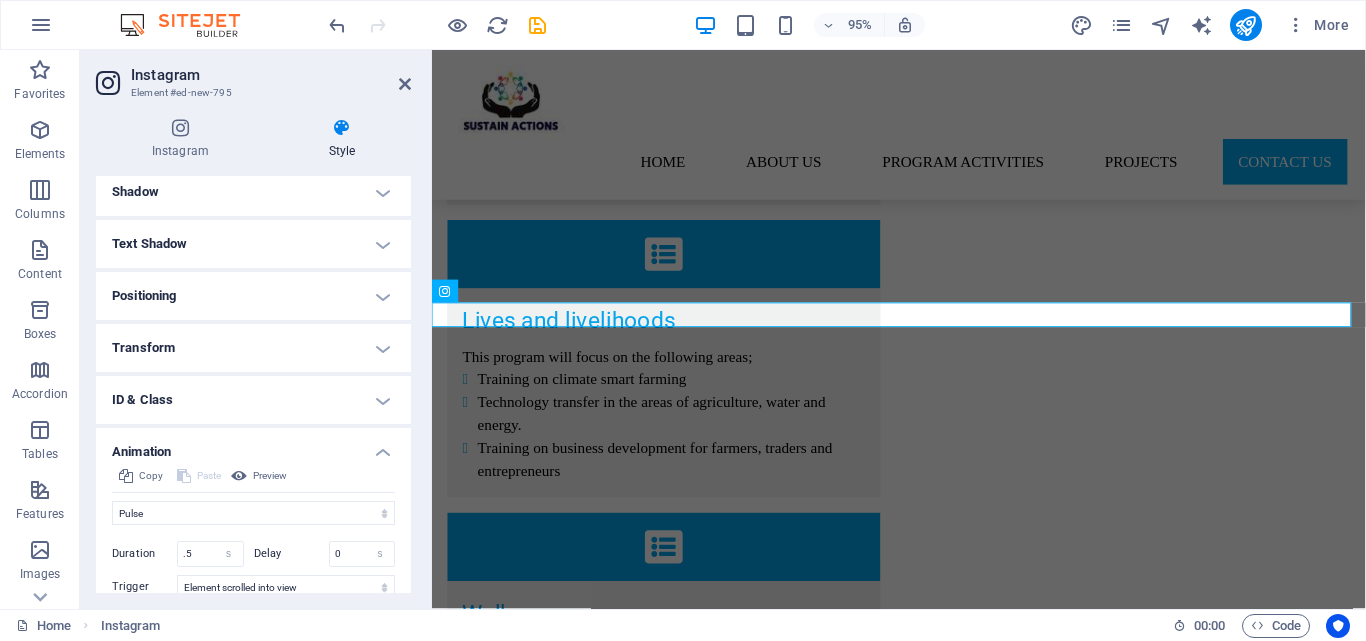 click on "Transform" at bounding box center (253, 348) 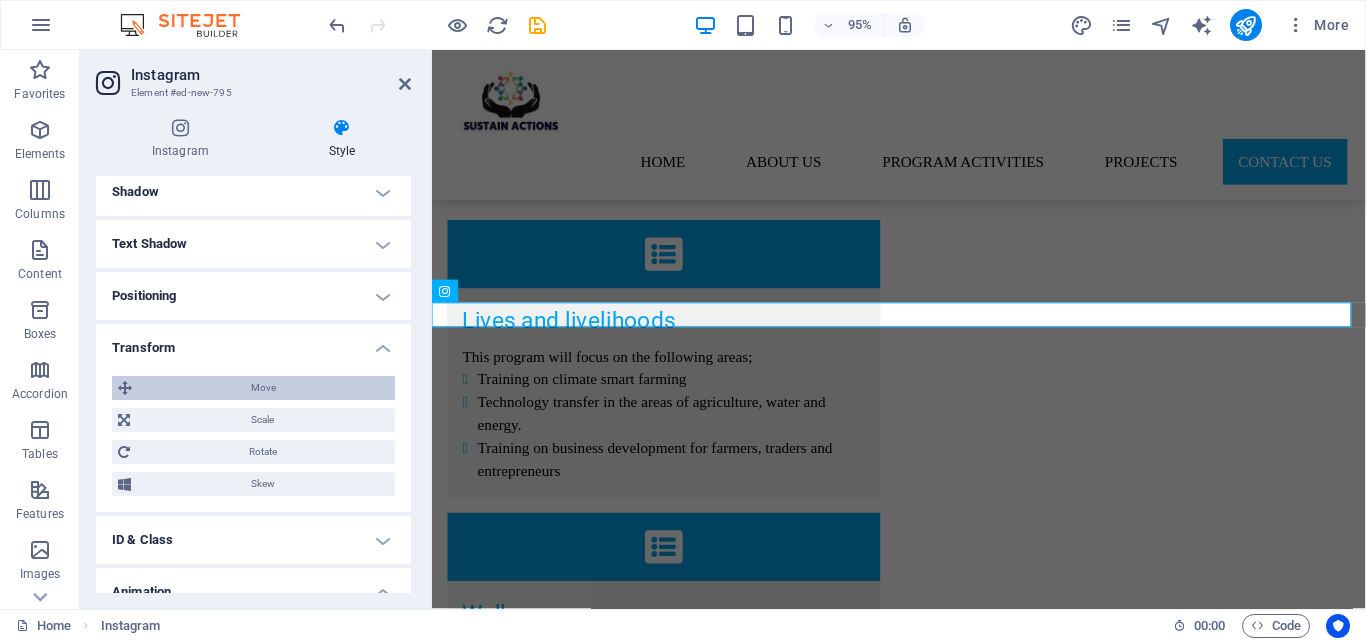 click on "Move" at bounding box center [263, 388] 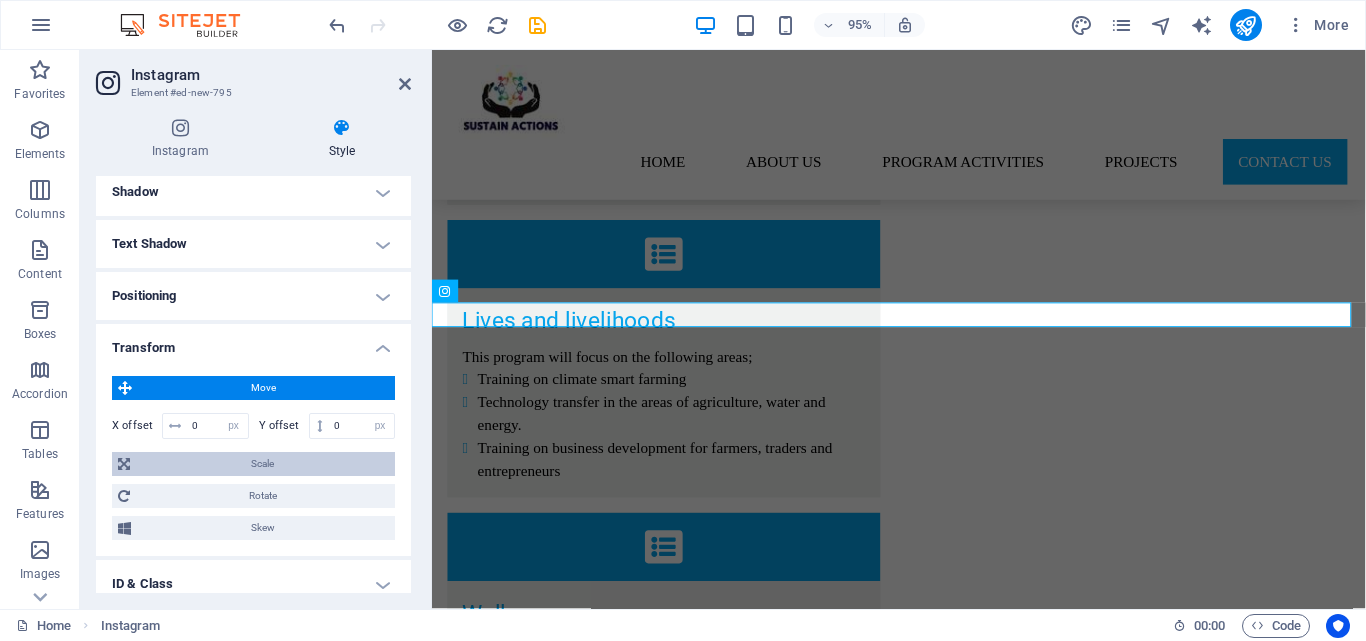 click on "Scale" at bounding box center (262, 464) 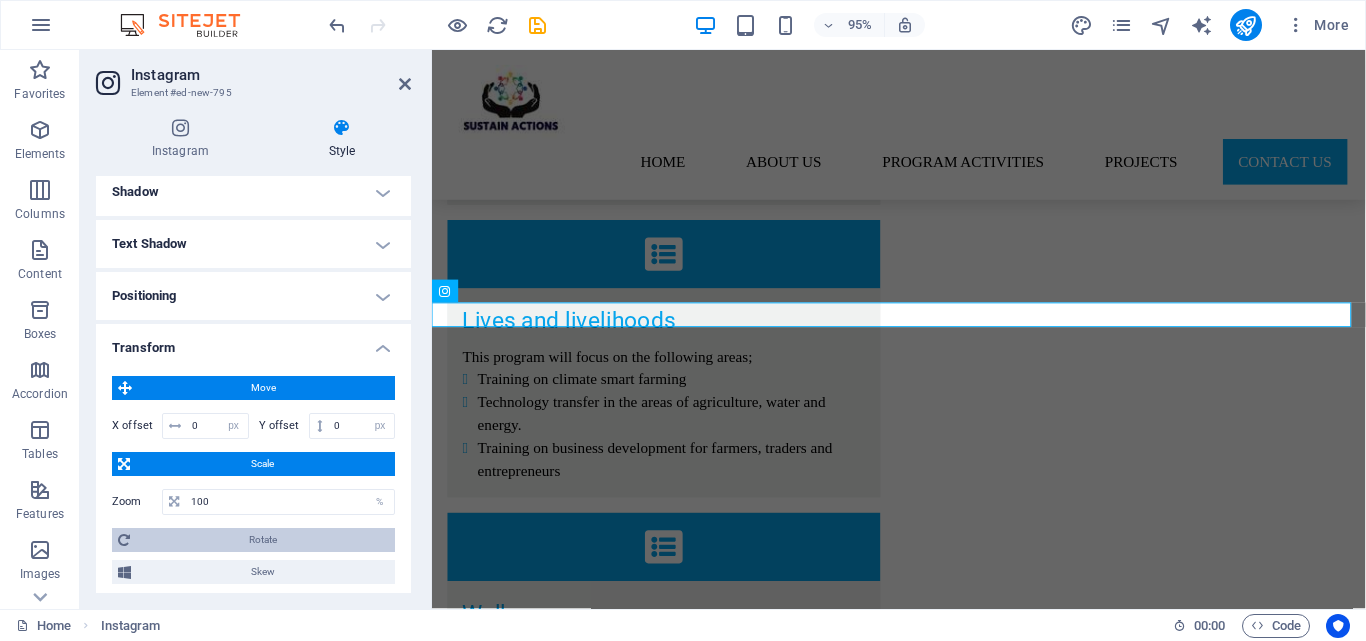 click on "Rotate" at bounding box center [262, 540] 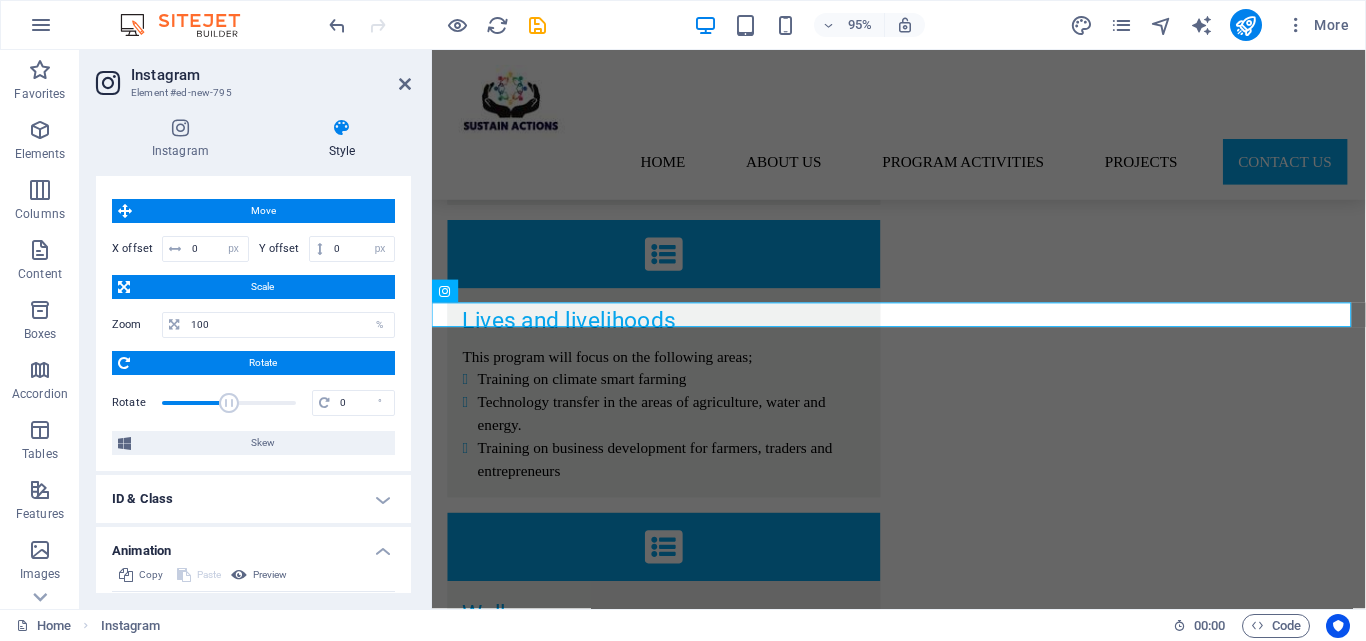 scroll, scrollTop: 659, scrollLeft: 0, axis: vertical 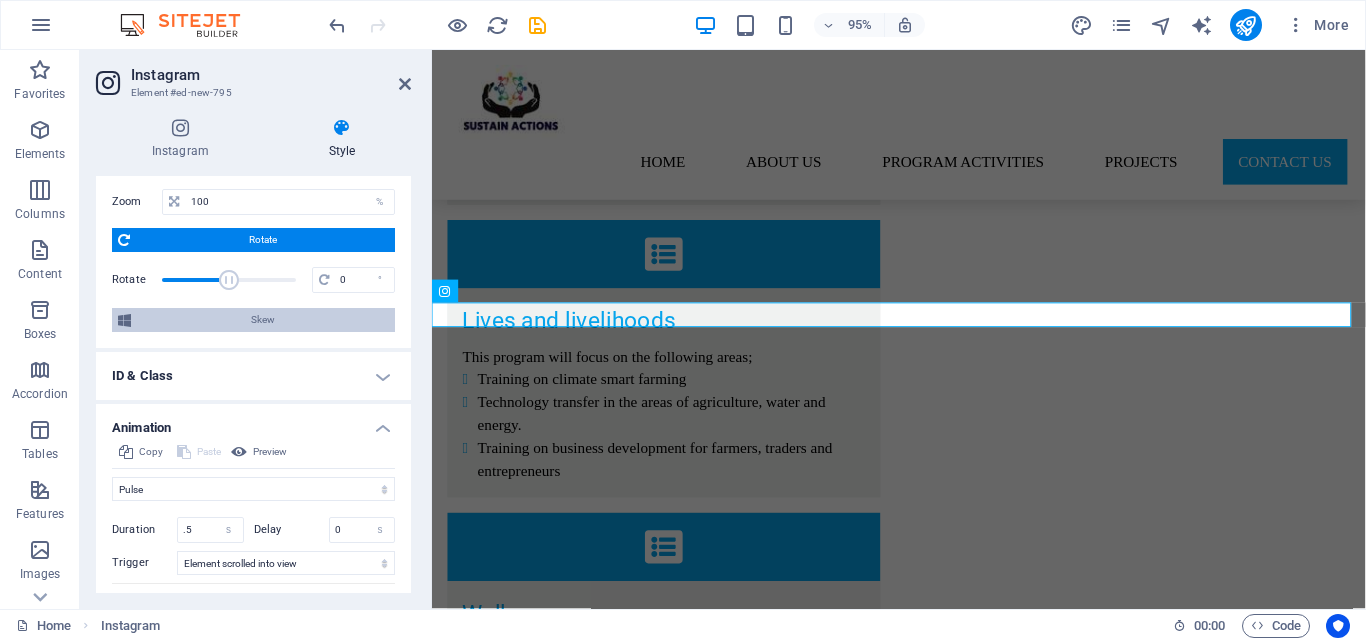 click on "Skew" at bounding box center [263, 320] 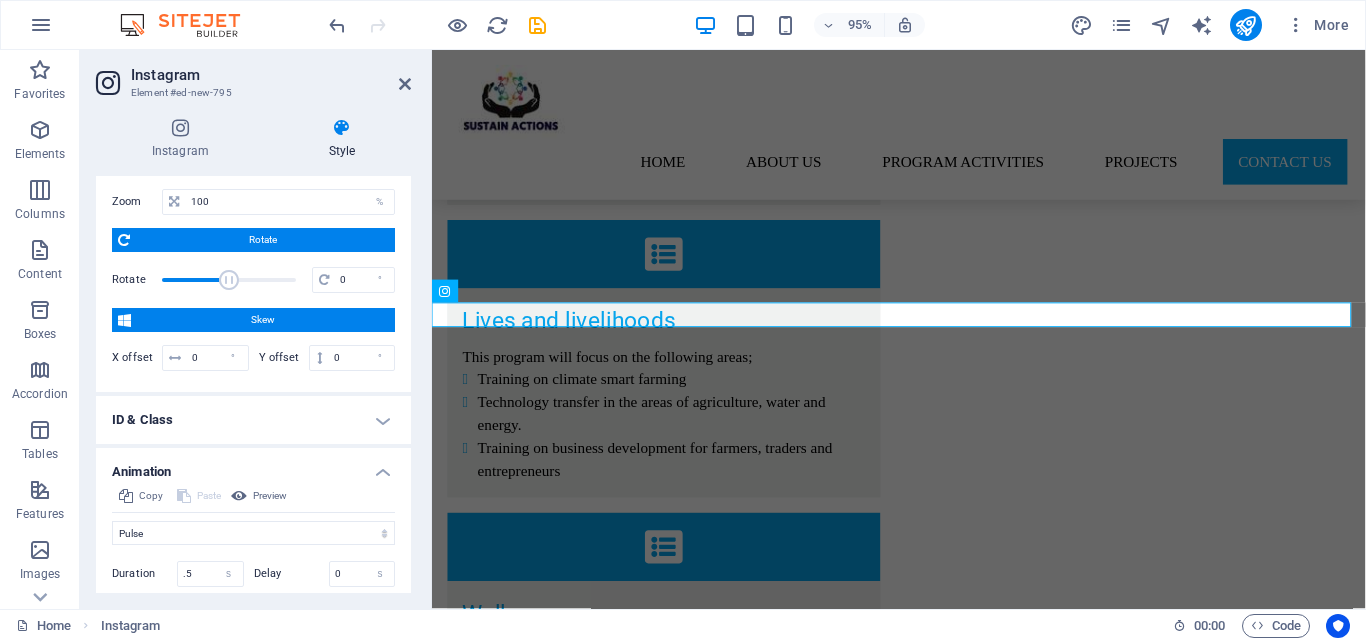 click on "Skew" at bounding box center [263, 320] 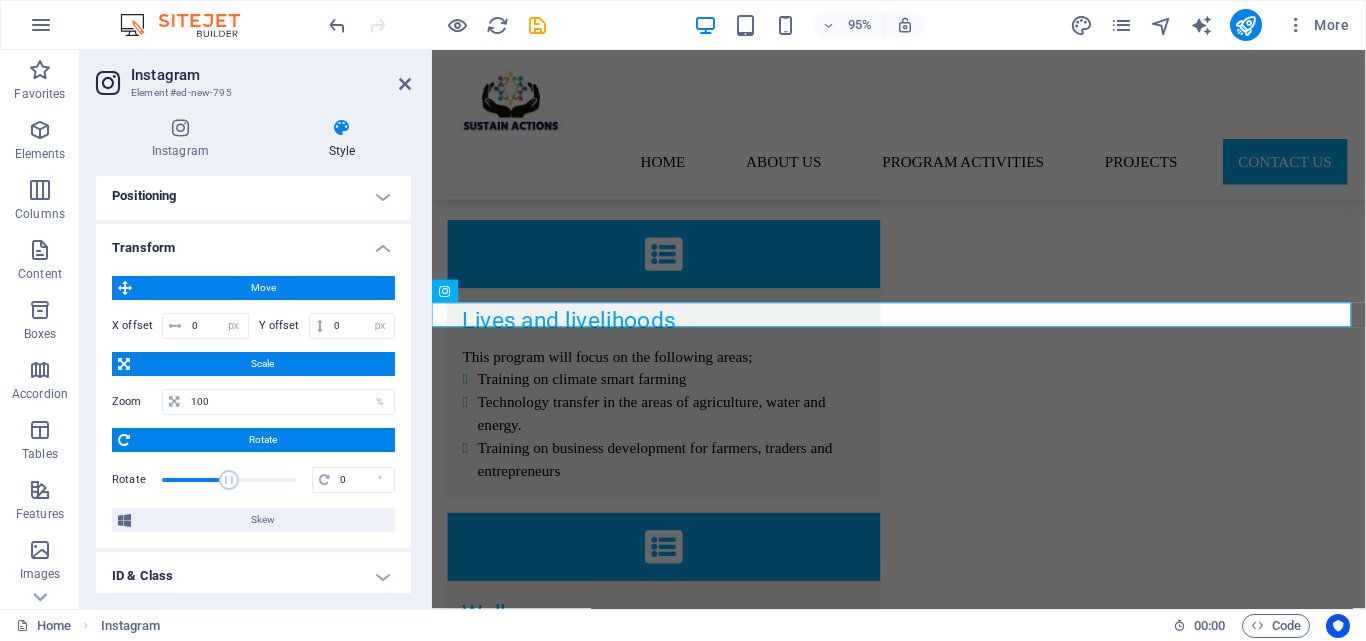 scroll, scrollTop: 359, scrollLeft: 0, axis: vertical 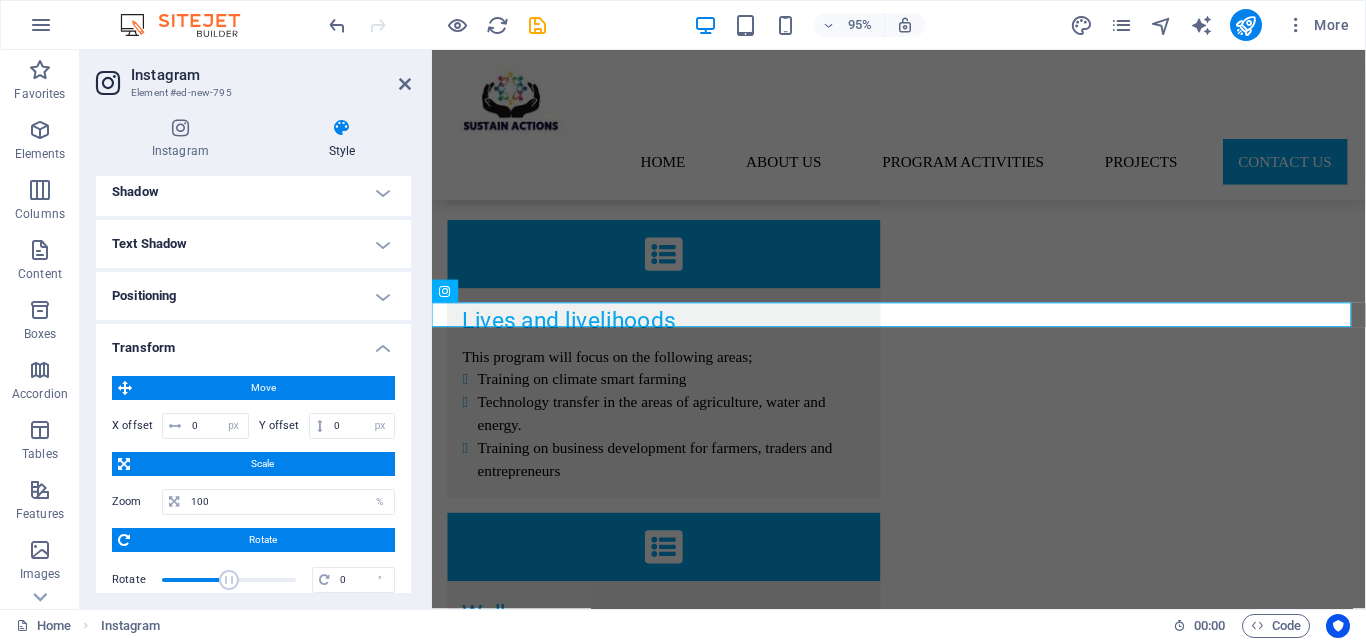 click on "Move" at bounding box center (263, 388) 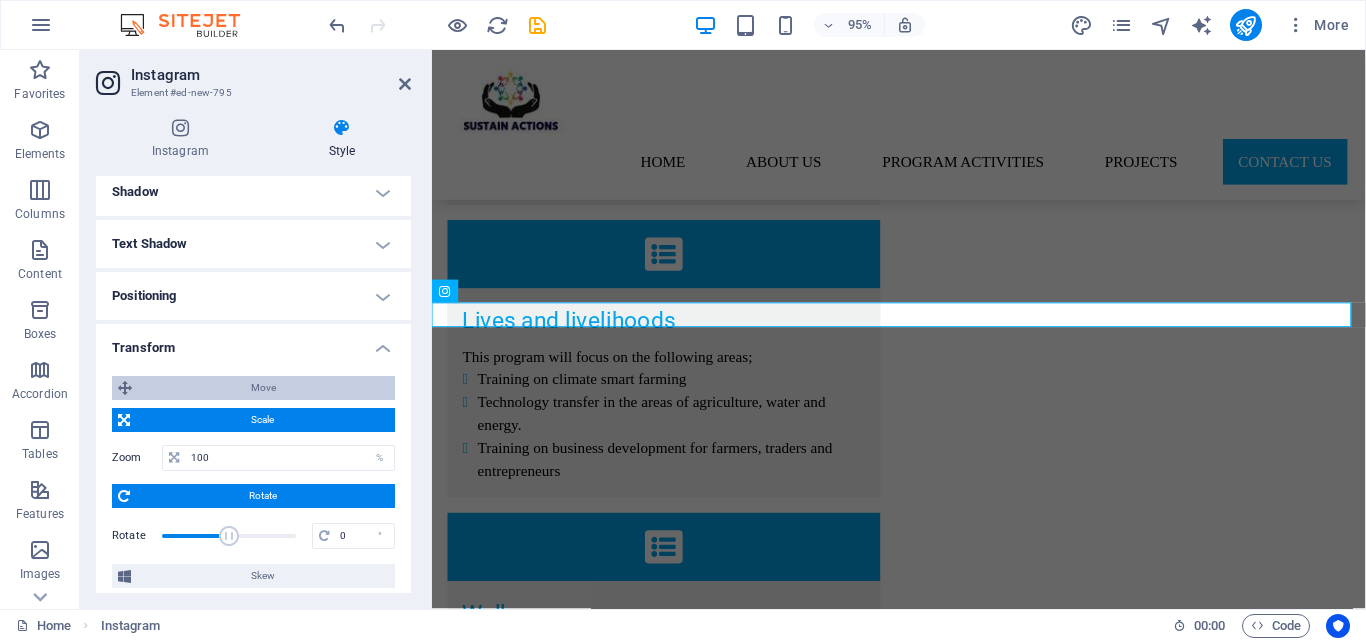 click on "Move" at bounding box center [263, 388] 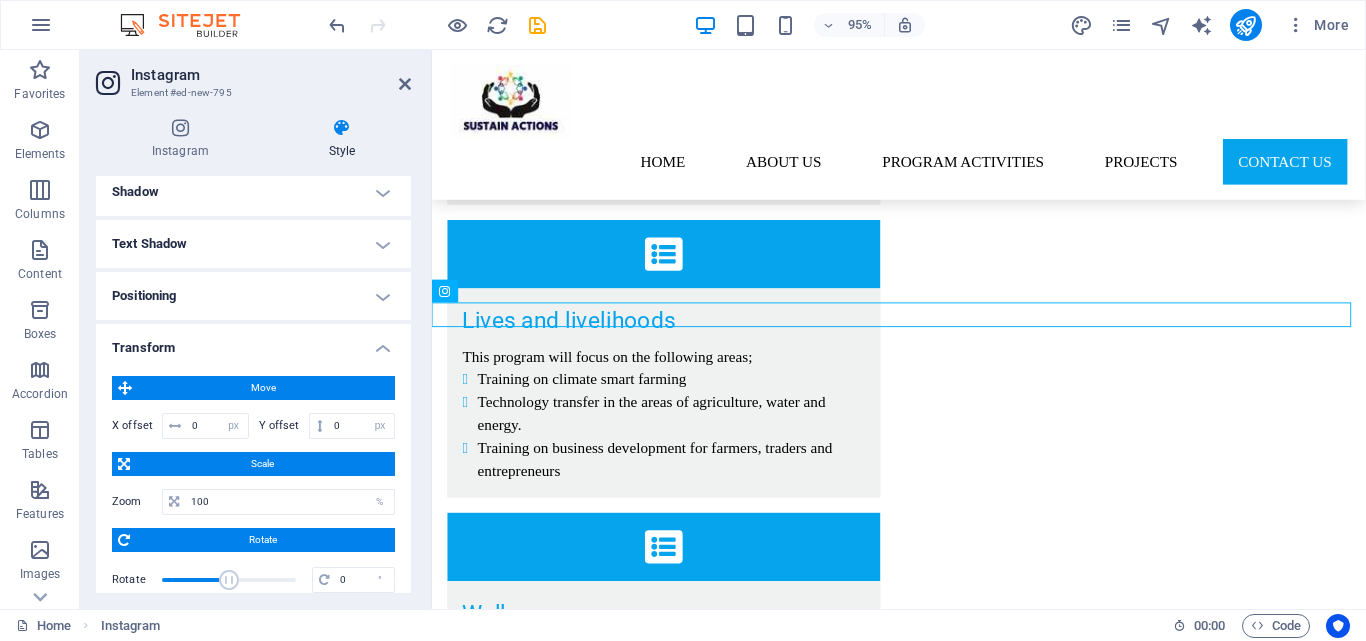 drag, startPoint x: 874, startPoint y: 345, endPoint x: 734, endPoint y: 319, distance: 142.39381 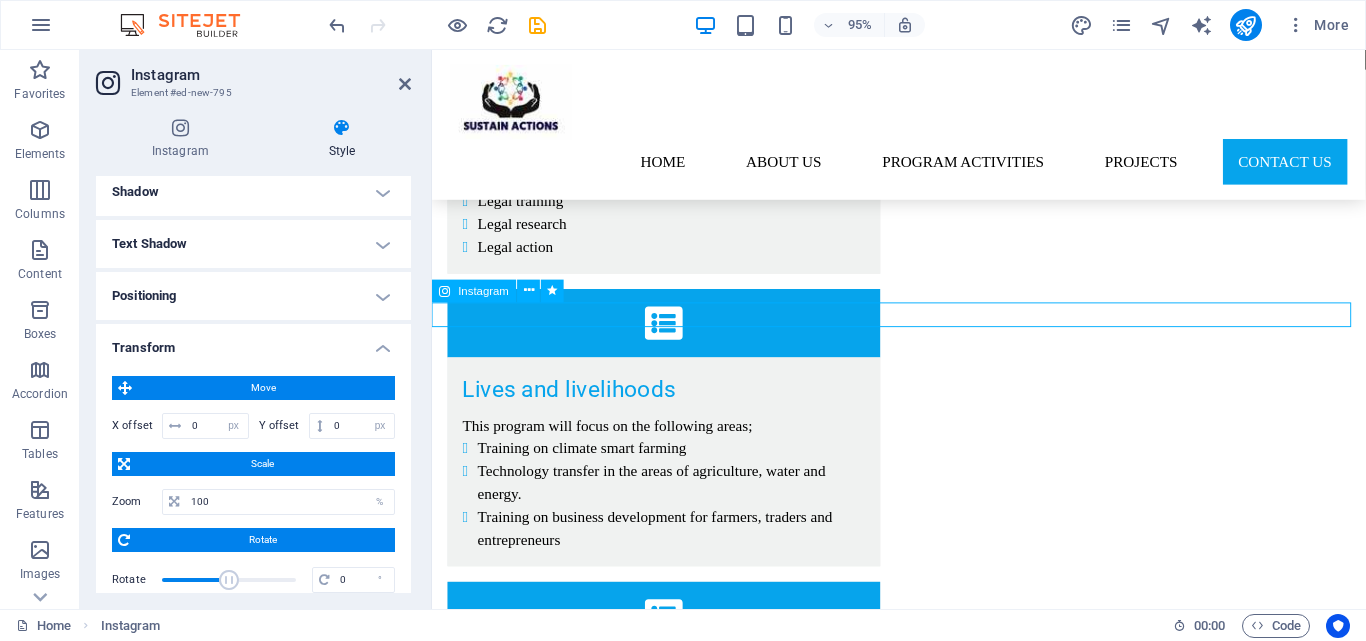 scroll, scrollTop: 4341, scrollLeft: 0, axis: vertical 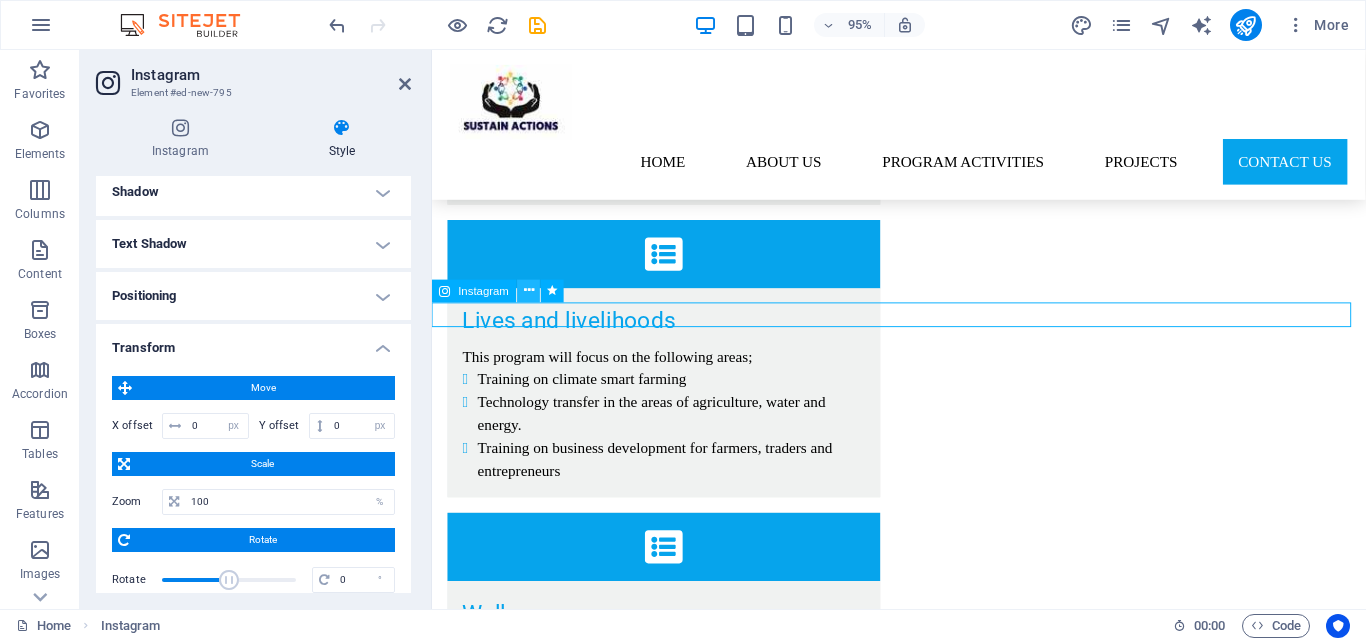 click at bounding box center (529, 291) 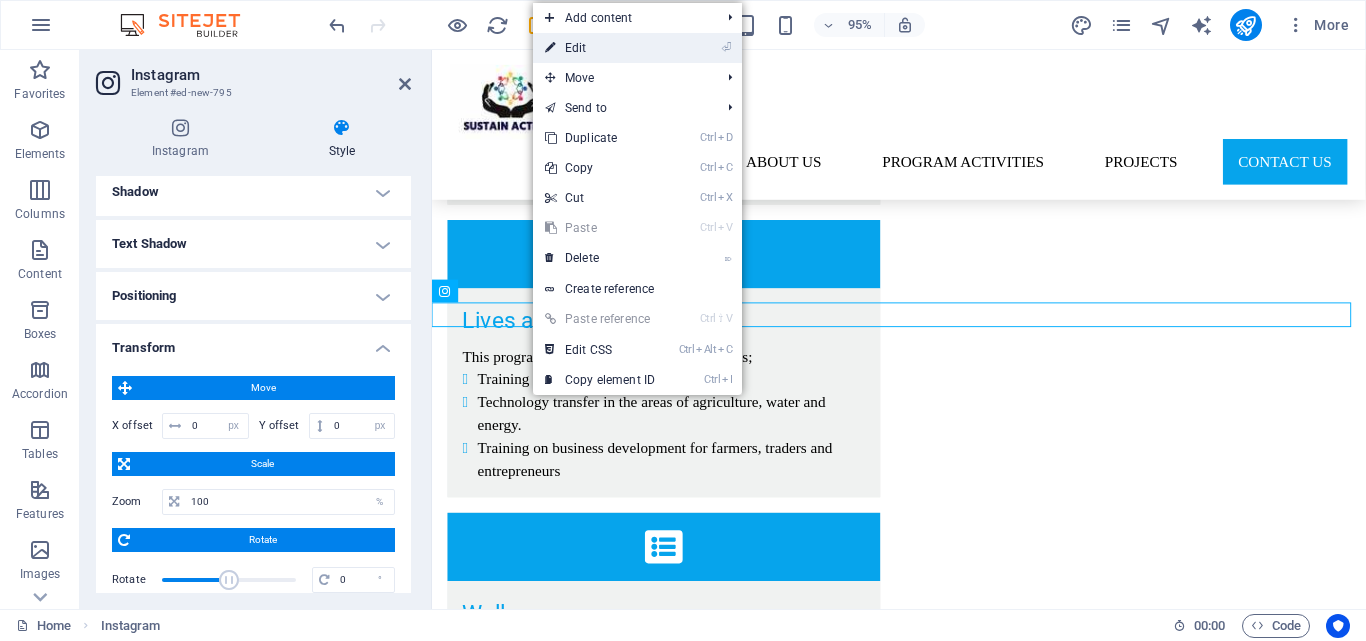 click on "⏎  Edit" at bounding box center (600, 48) 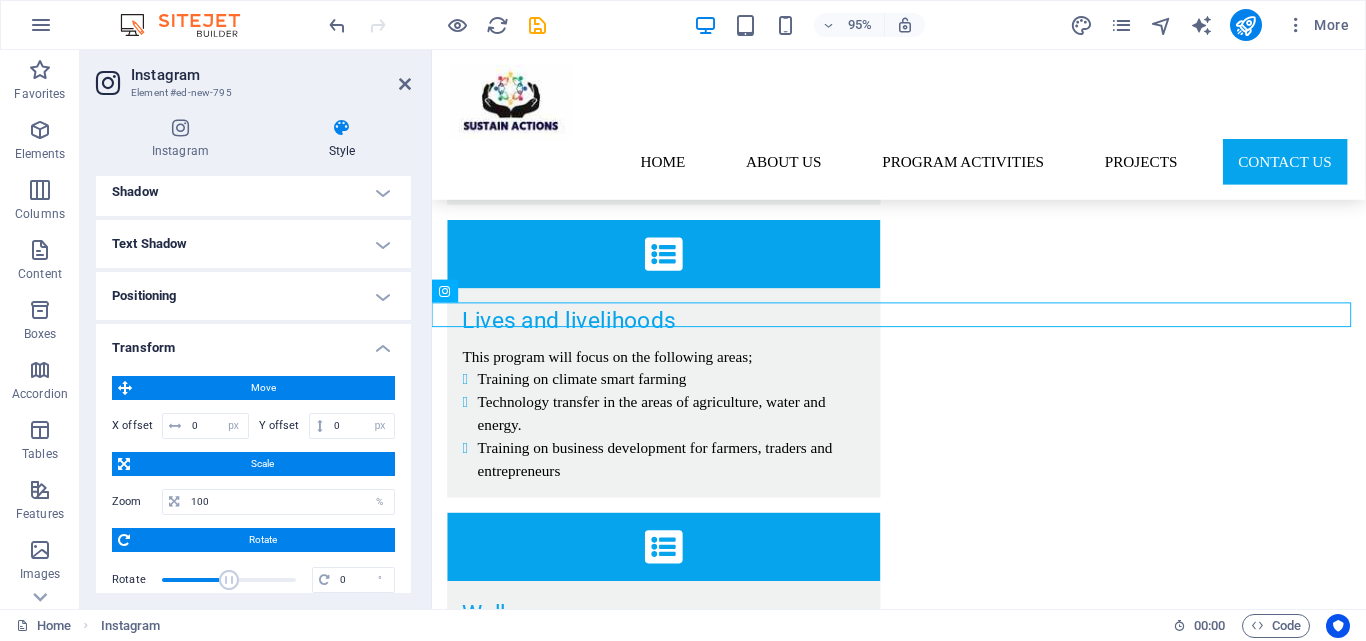 click on "Text Shadow" at bounding box center [253, 244] 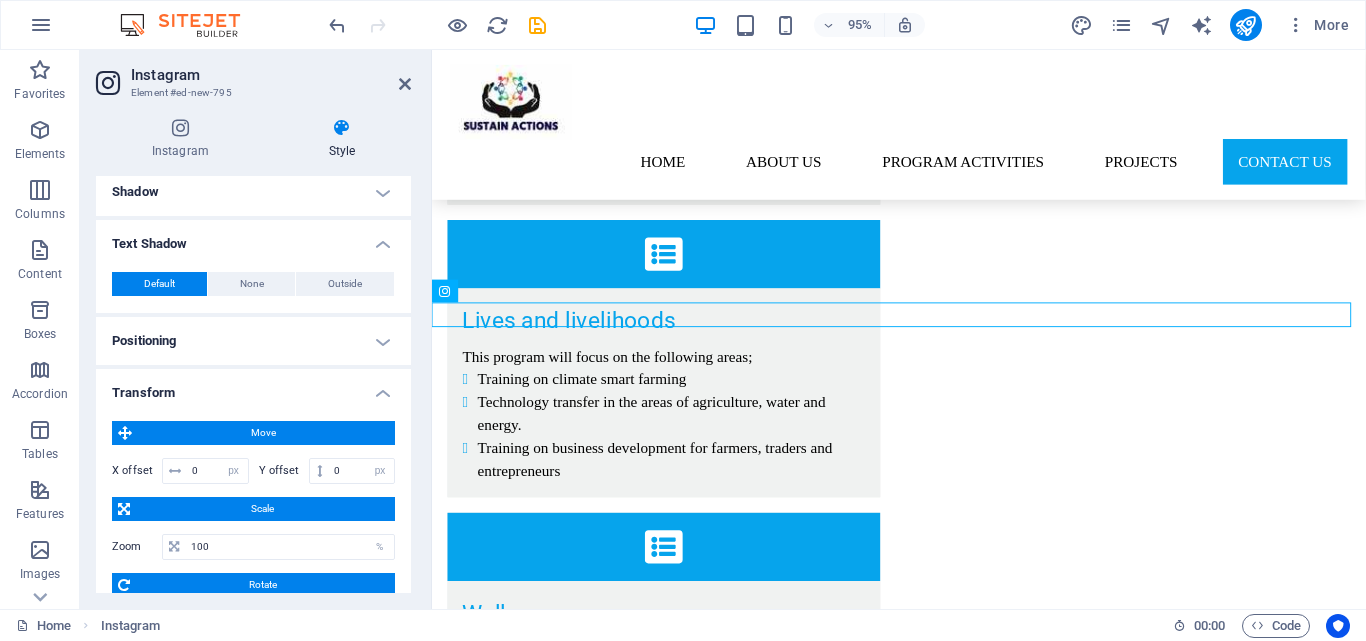 click on "Shadow" at bounding box center (253, 192) 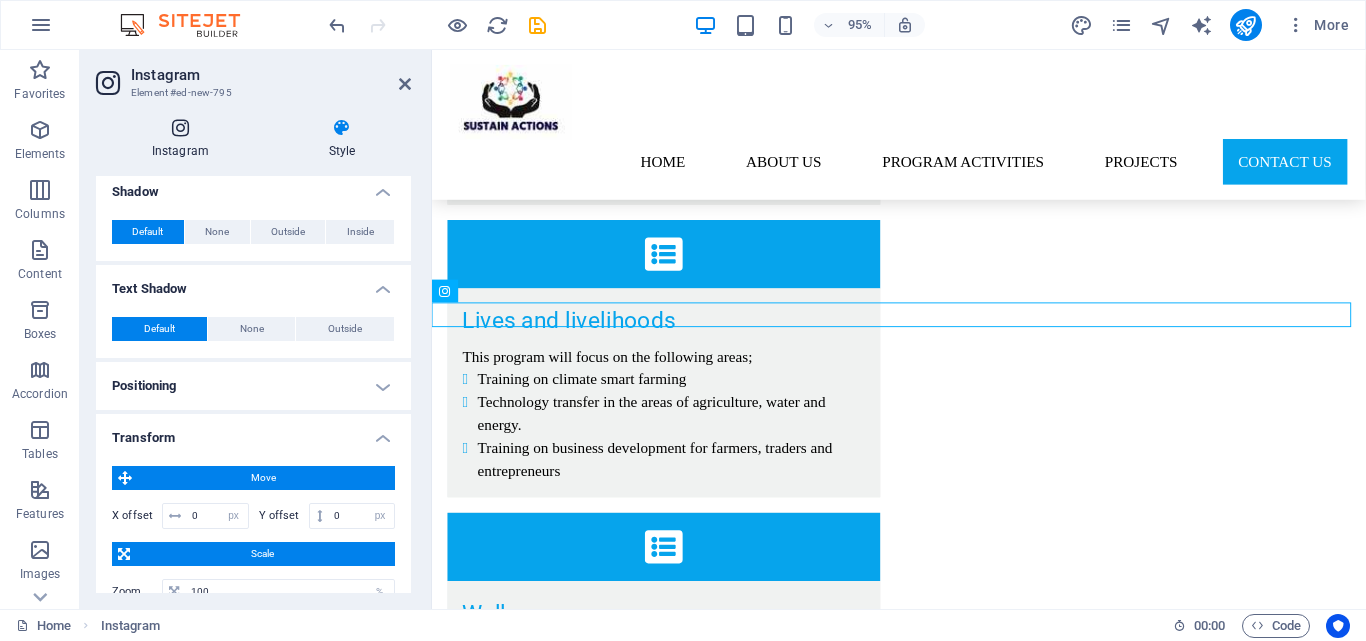 click at bounding box center (180, 128) 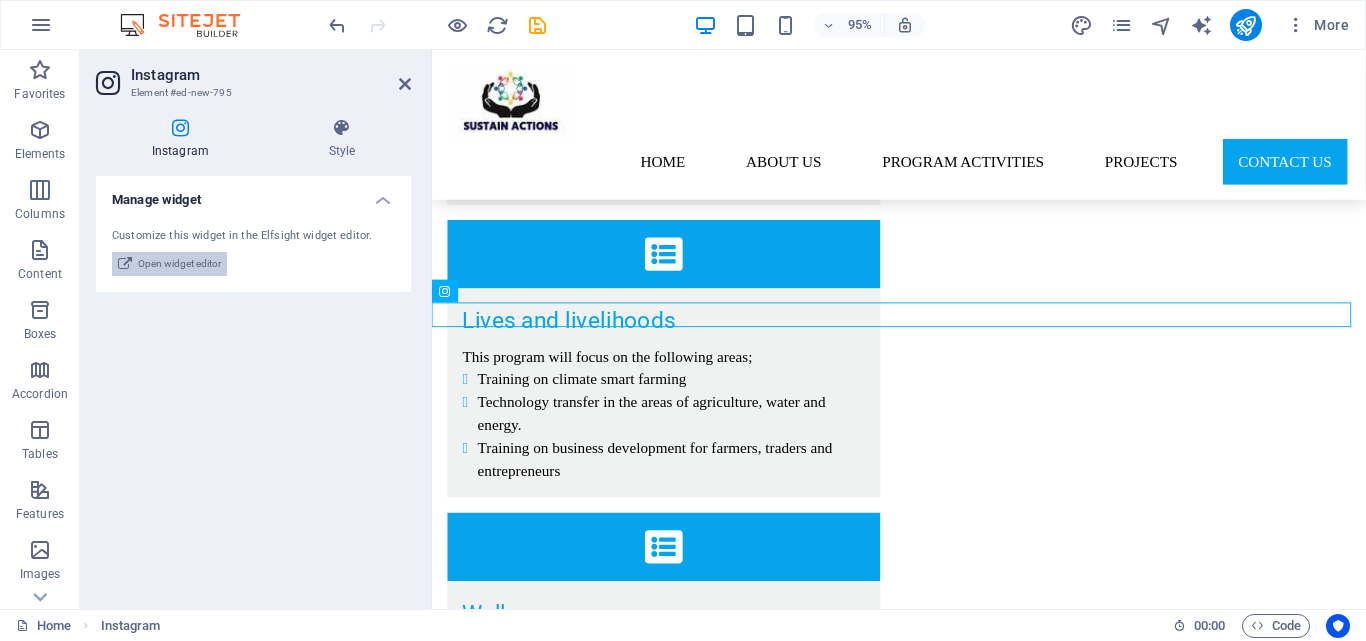 click on "Open widget editor" at bounding box center (179, 264) 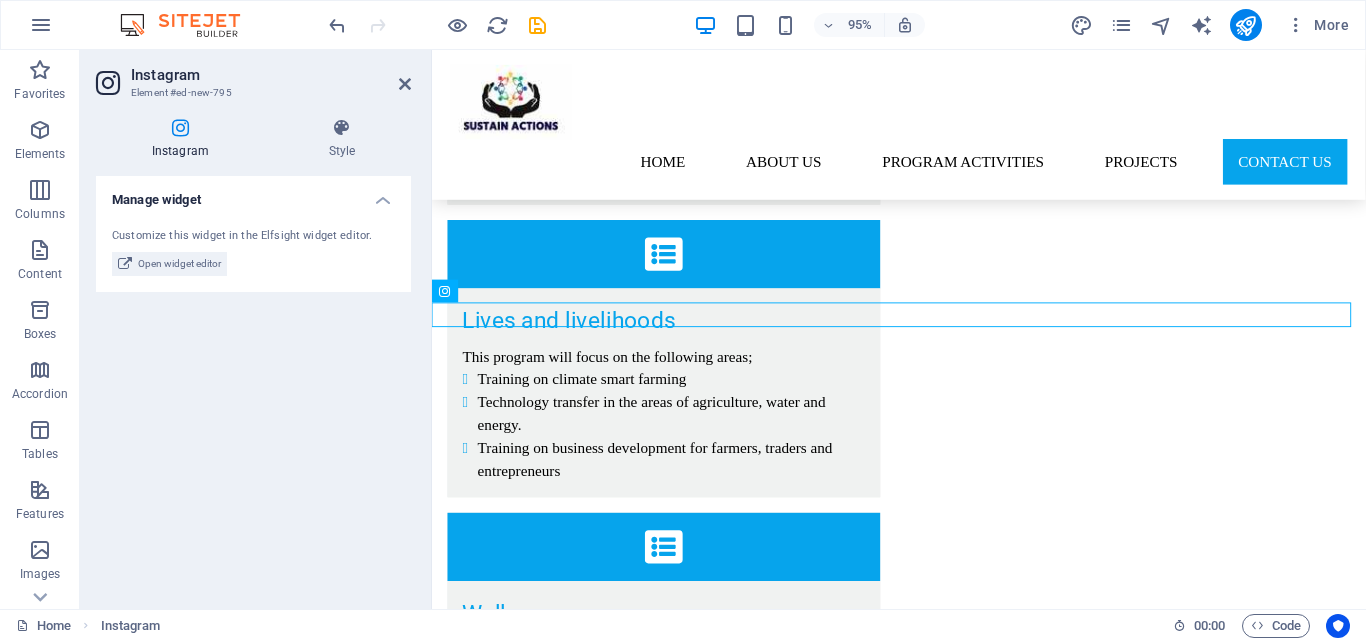 click on "Manage widget" at bounding box center [253, 194] 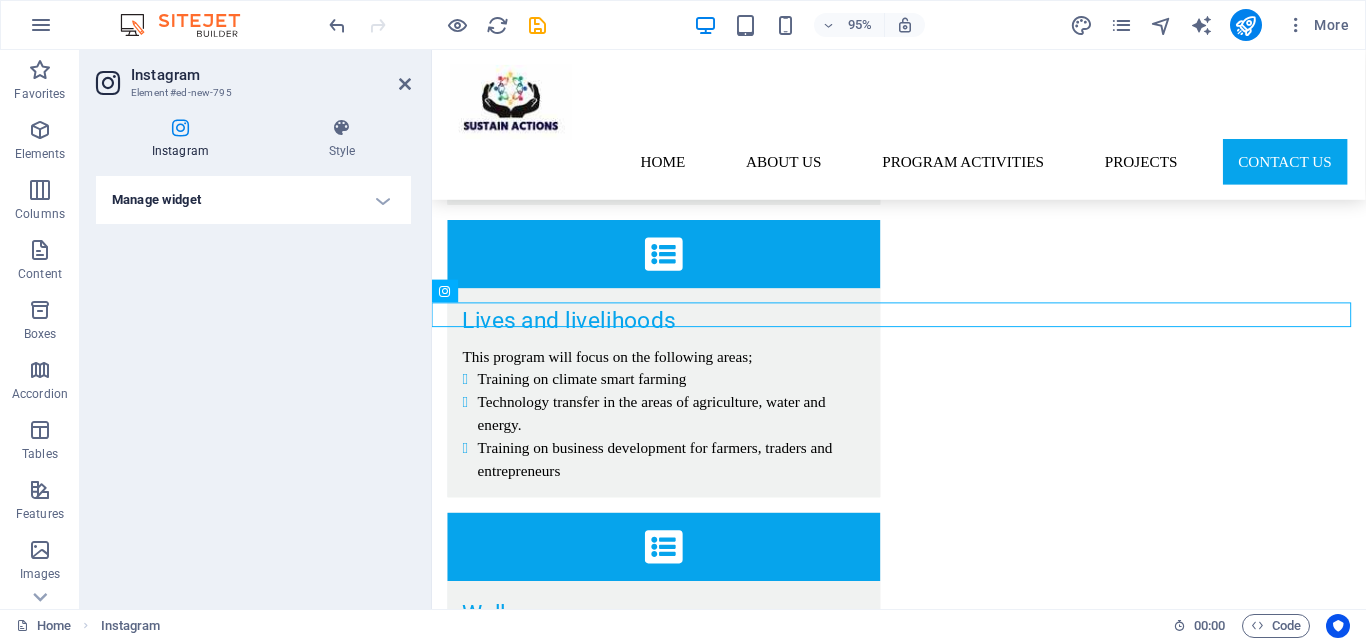 click on "Manage widget" at bounding box center [253, 200] 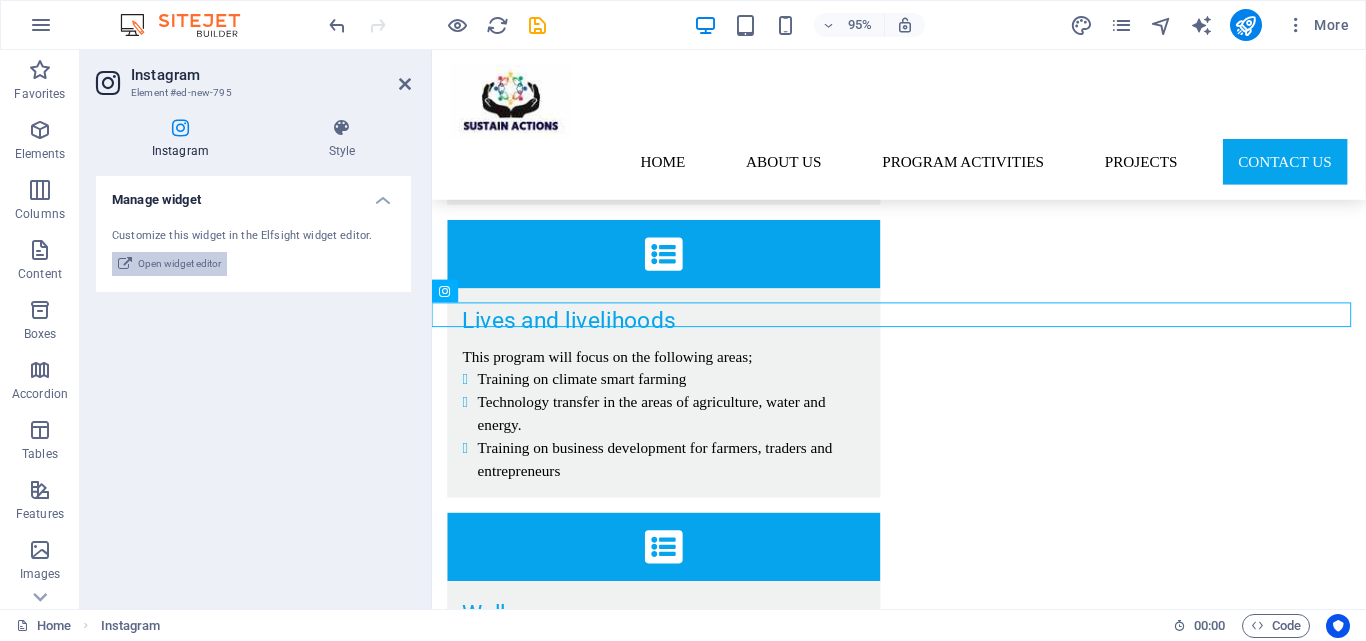 click on "Open widget editor" at bounding box center (179, 264) 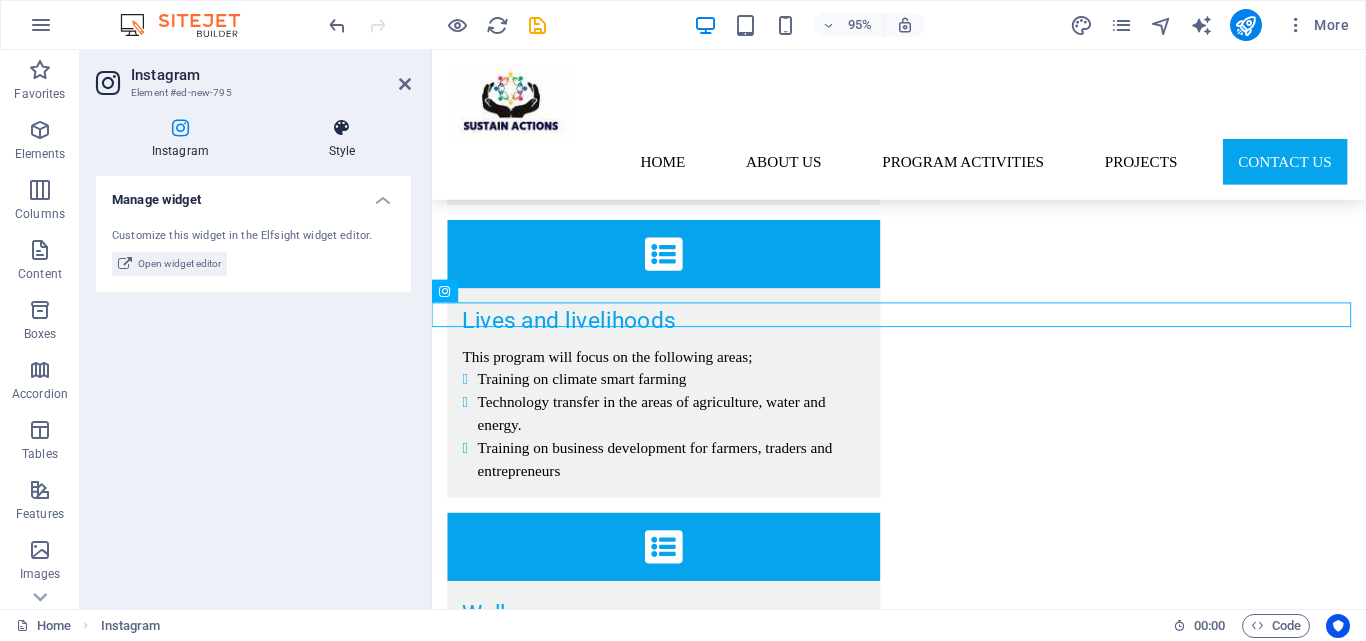click on "Style" at bounding box center [342, 139] 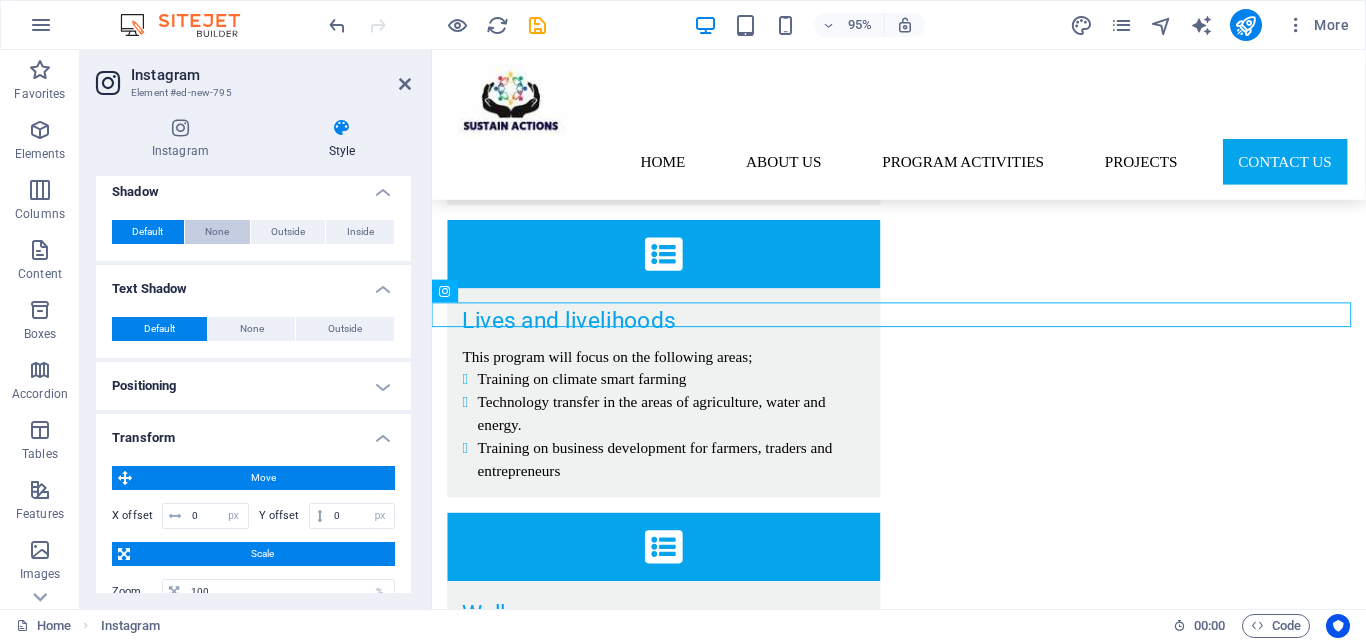 click on "None" at bounding box center (217, 232) 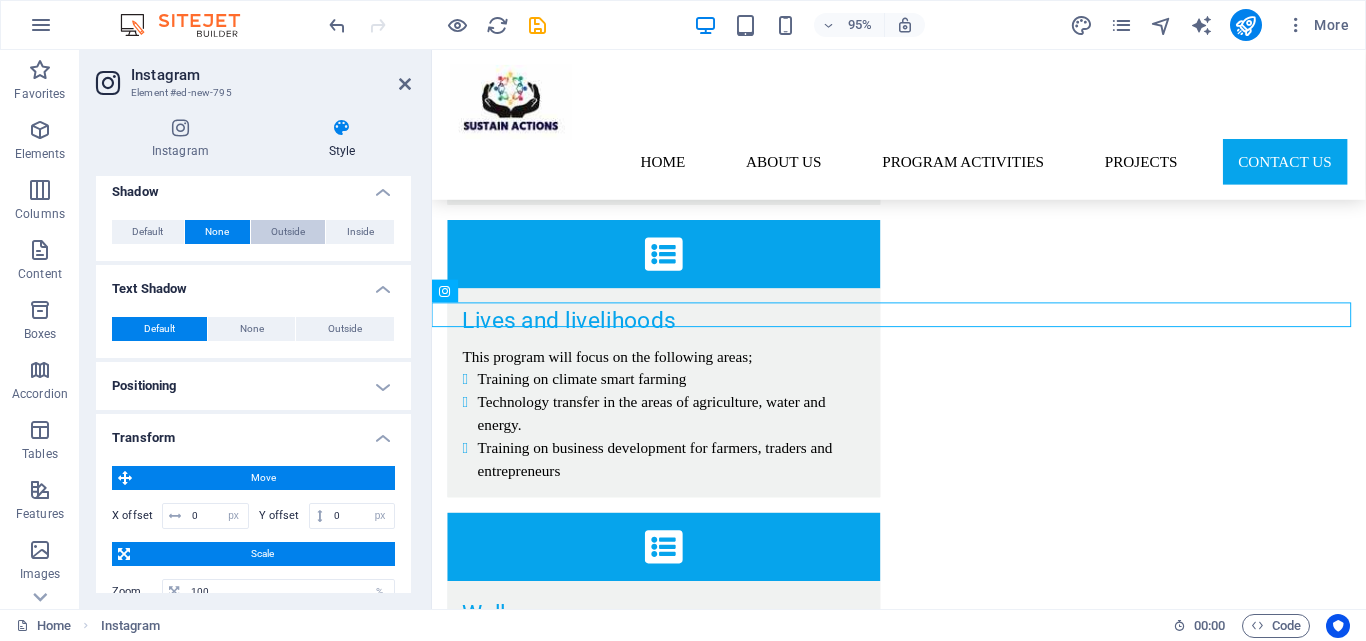 click on "Outside" at bounding box center (288, 232) 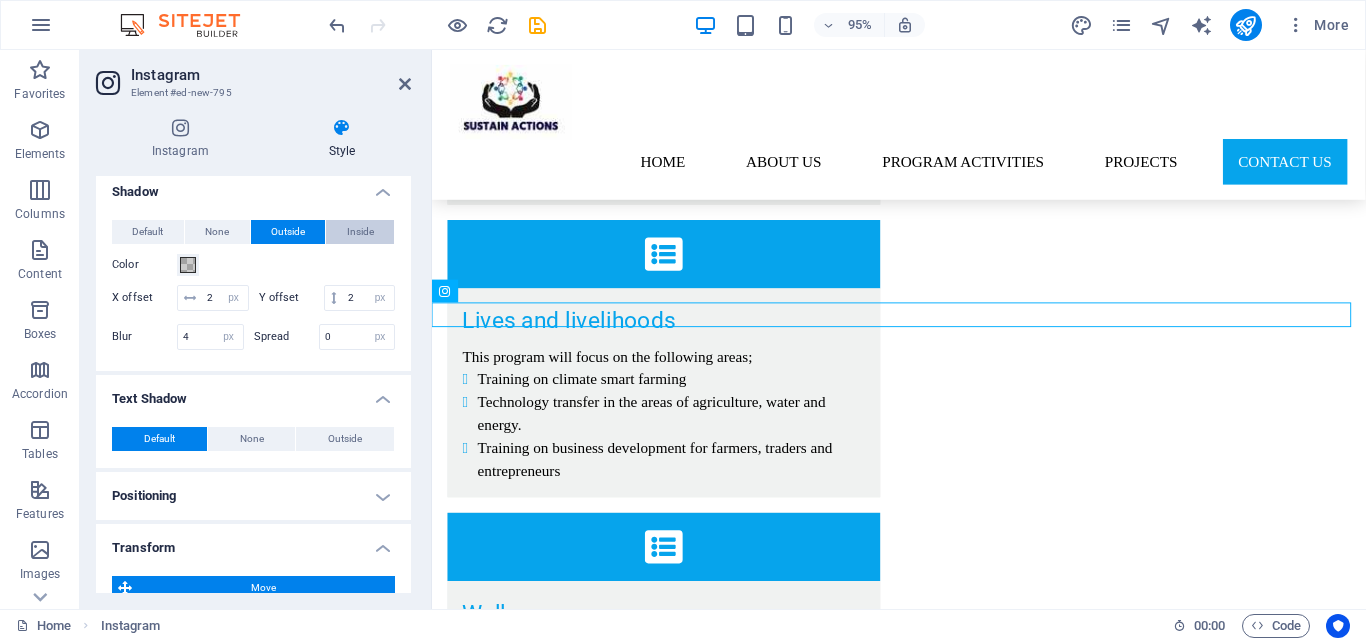click on "Inside" at bounding box center [360, 232] 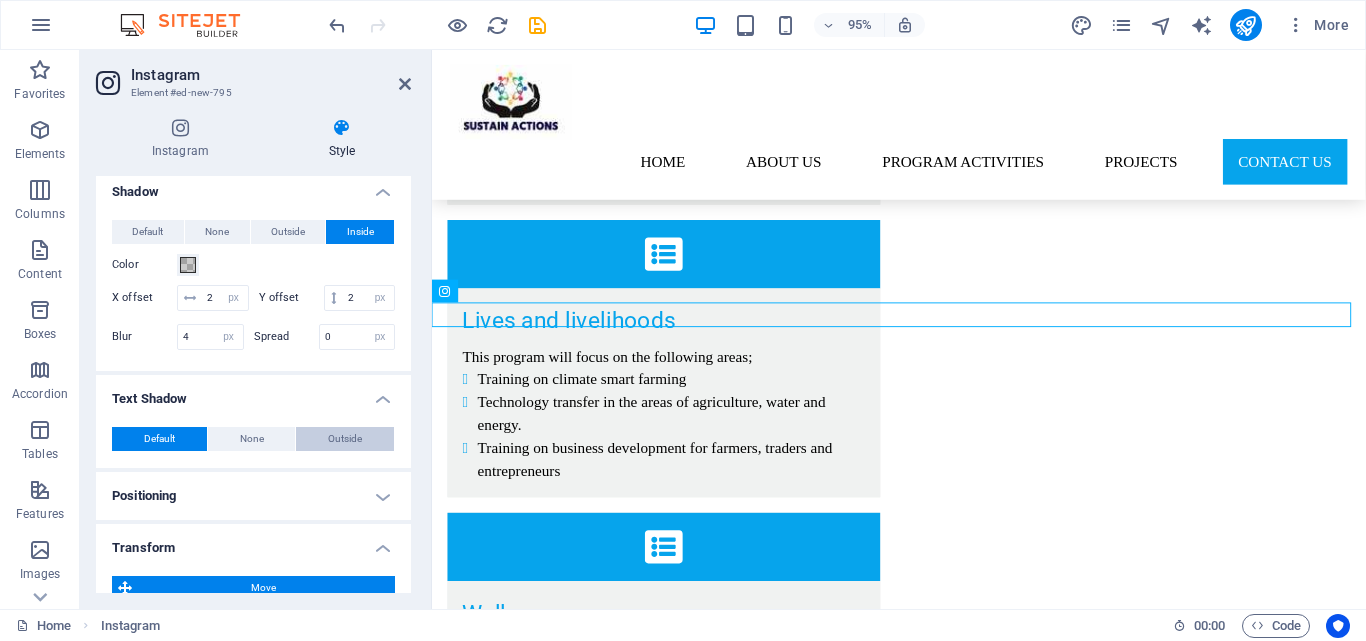 click on "Outside" at bounding box center [345, 439] 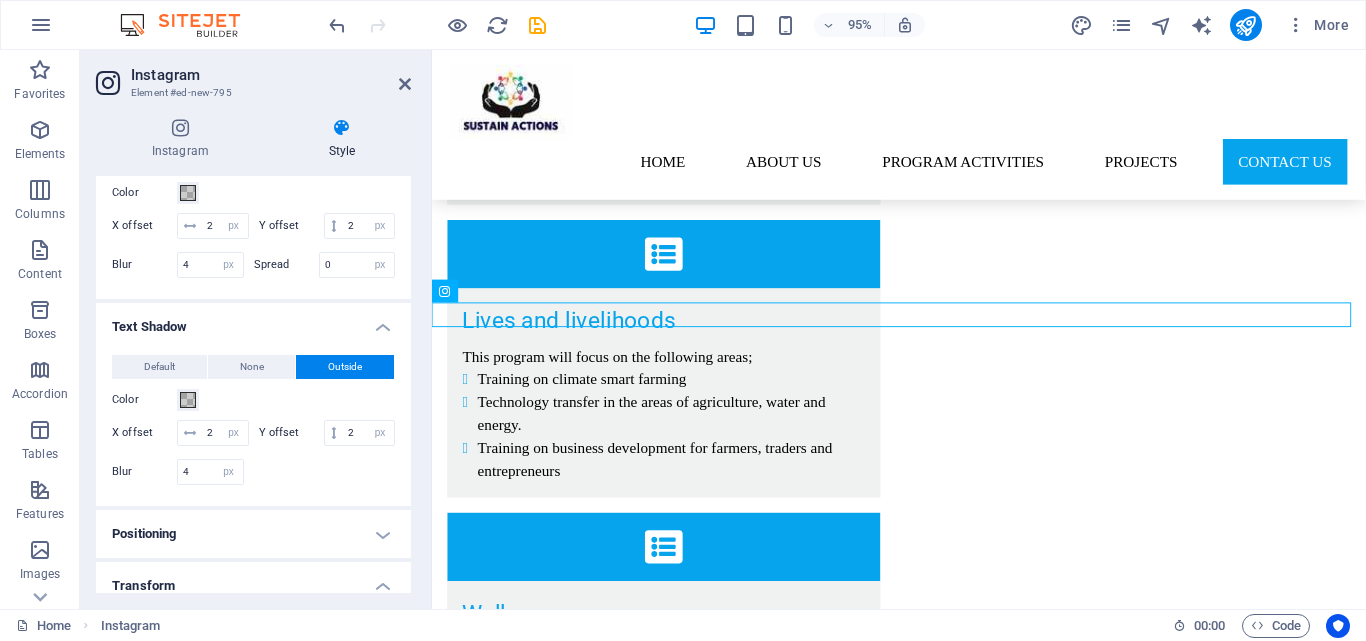 scroll, scrollTop: 559, scrollLeft: 0, axis: vertical 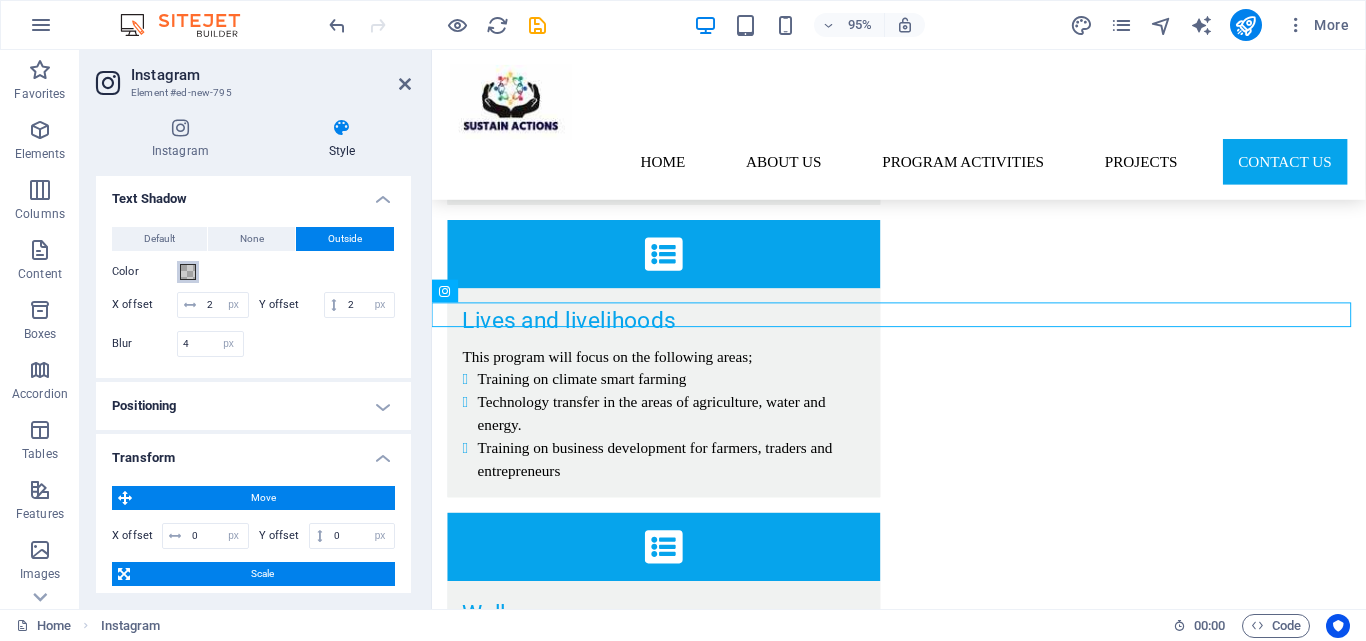 click at bounding box center (188, 272) 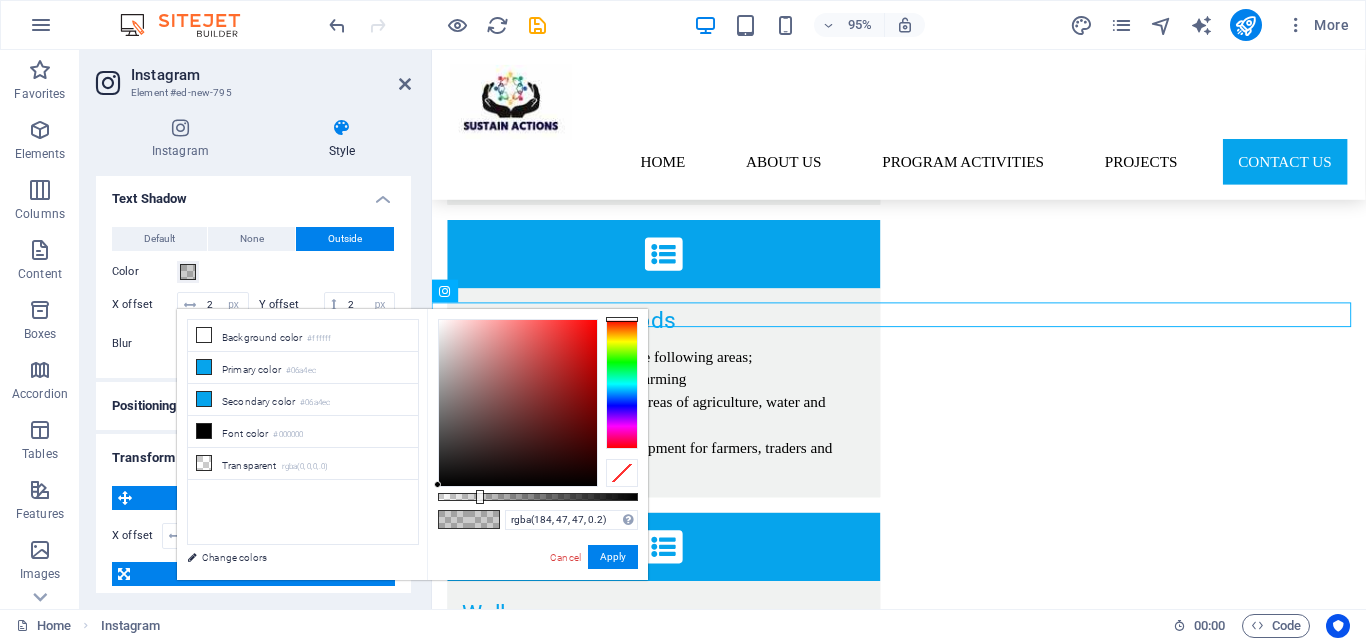 click at bounding box center (518, 403) 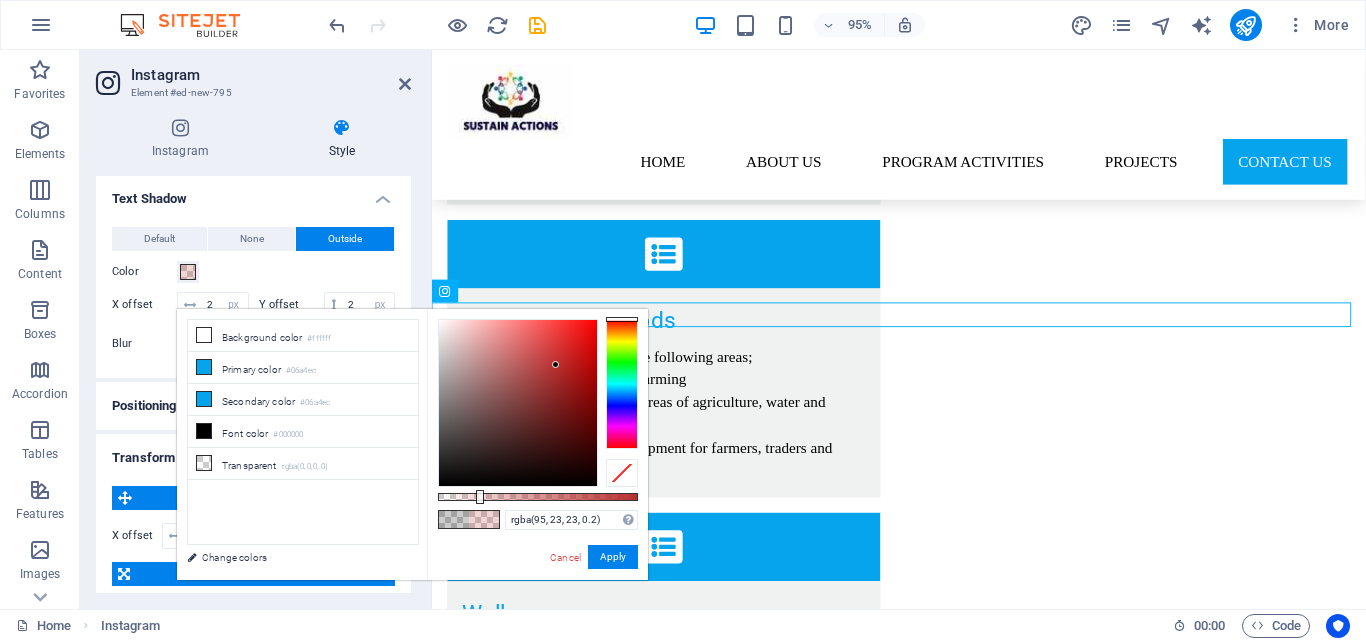 drag, startPoint x: 557, startPoint y: 423, endPoint x: 541, endPoint y: 431, distance: 17.888544 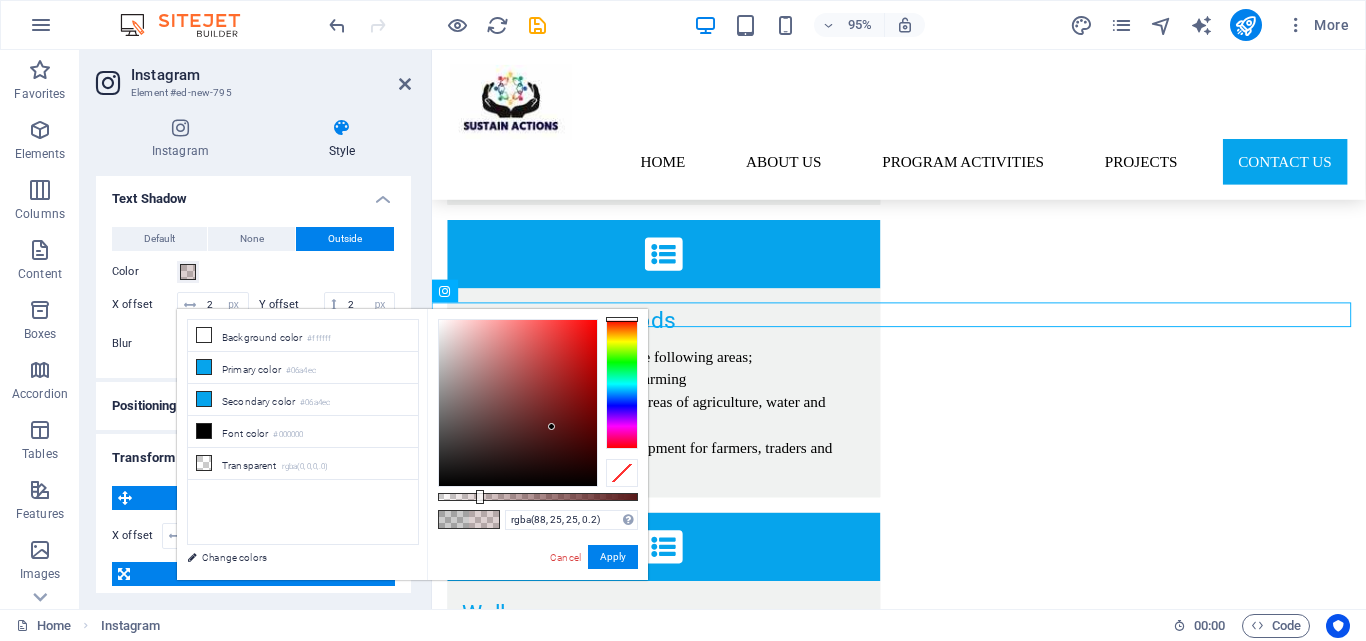 type on "rgba(61, 32, 32, 0.2)" 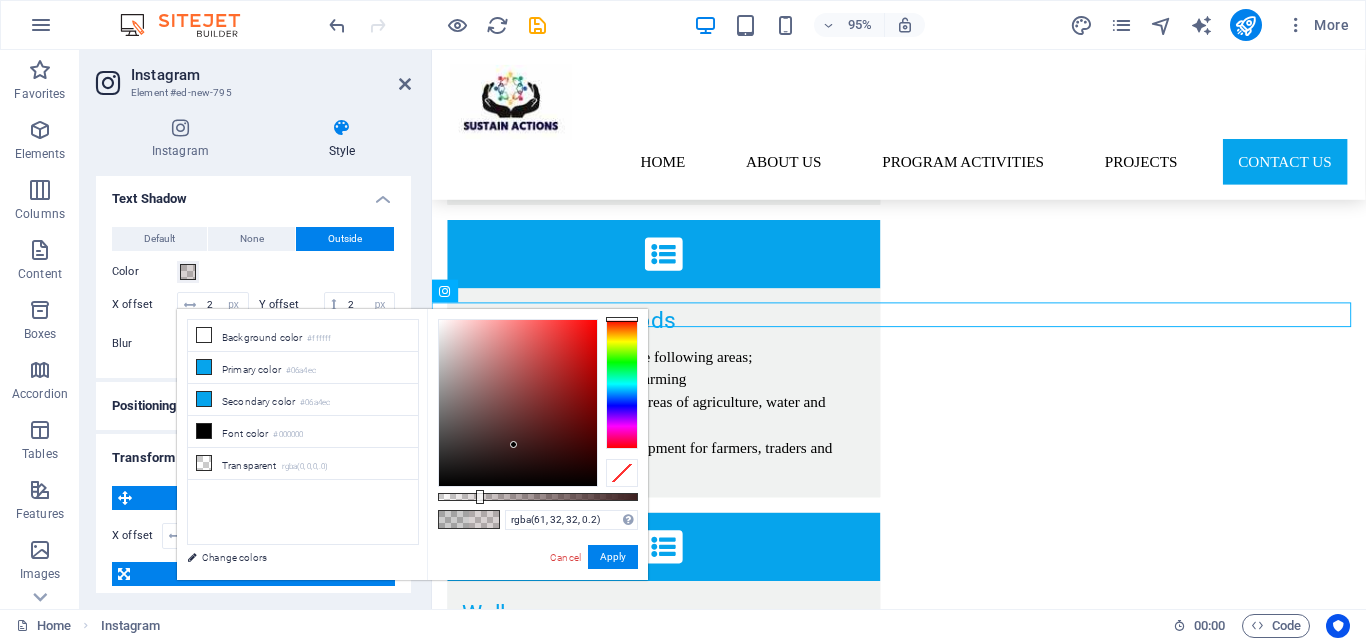 click at bounding box center (518, 403) 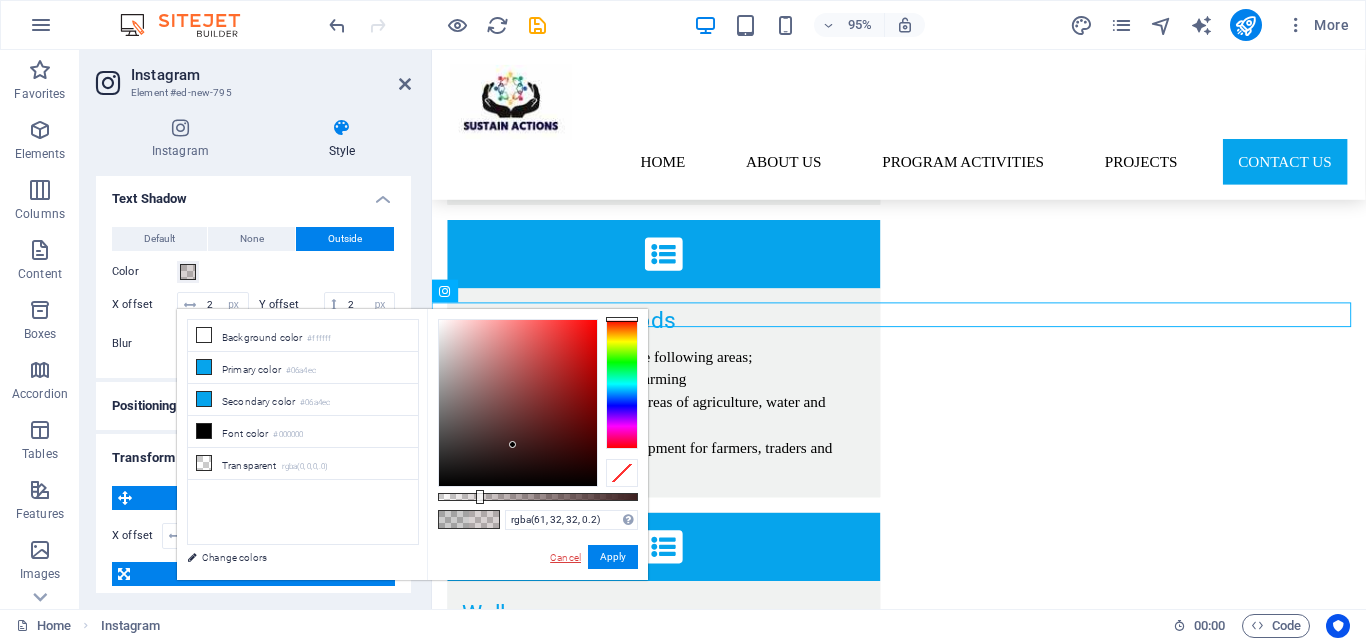 click on "Cancel" at bounding box center [565, 557] 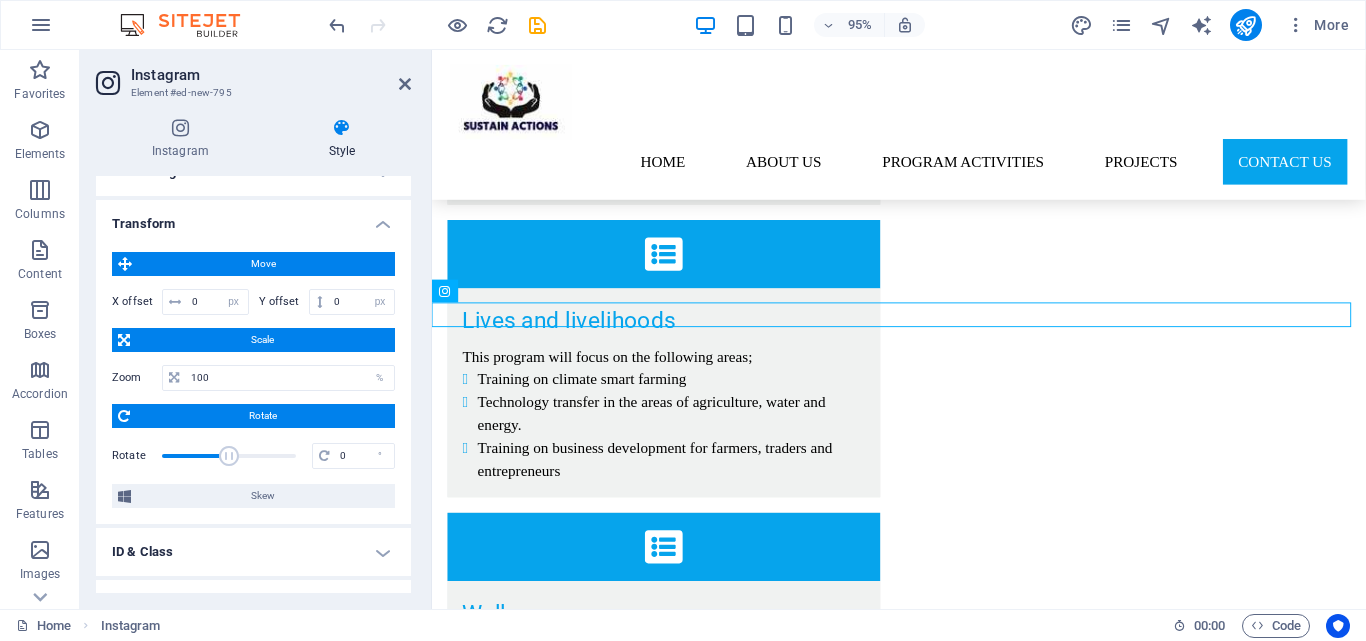 scroll, scrollTop: 759, scrollLeft: 0, axis: vertical 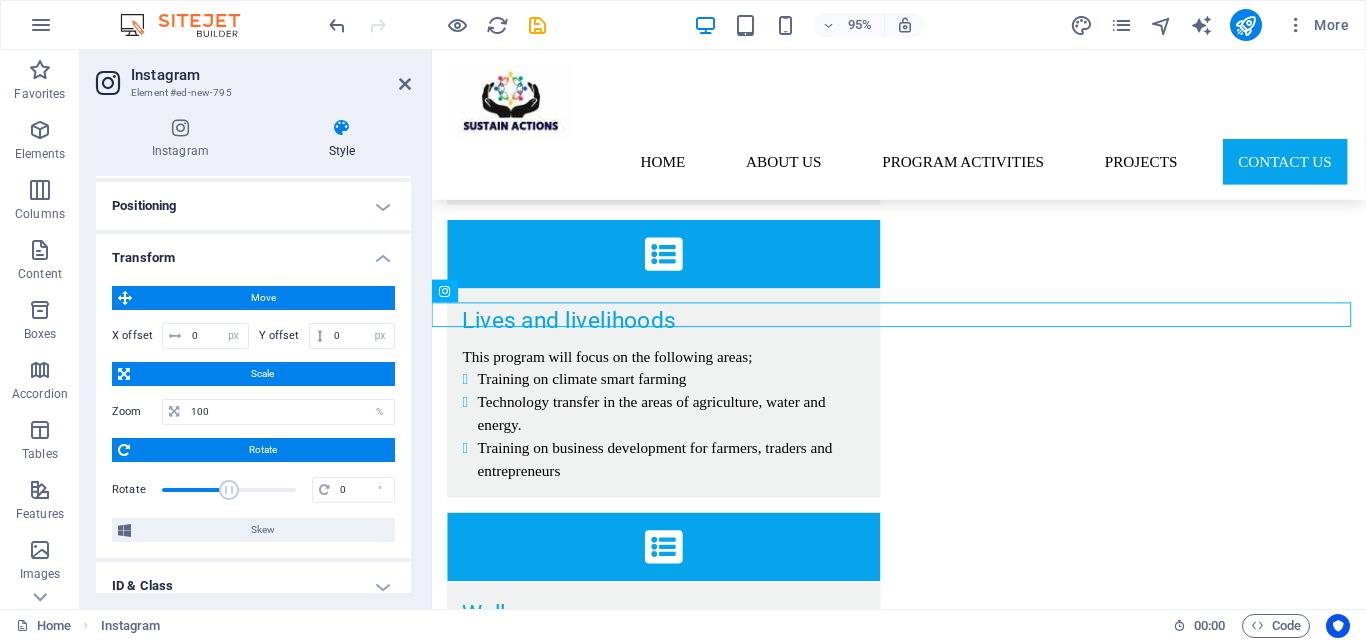 click on "Positioning" at bounding box center [253, 206] 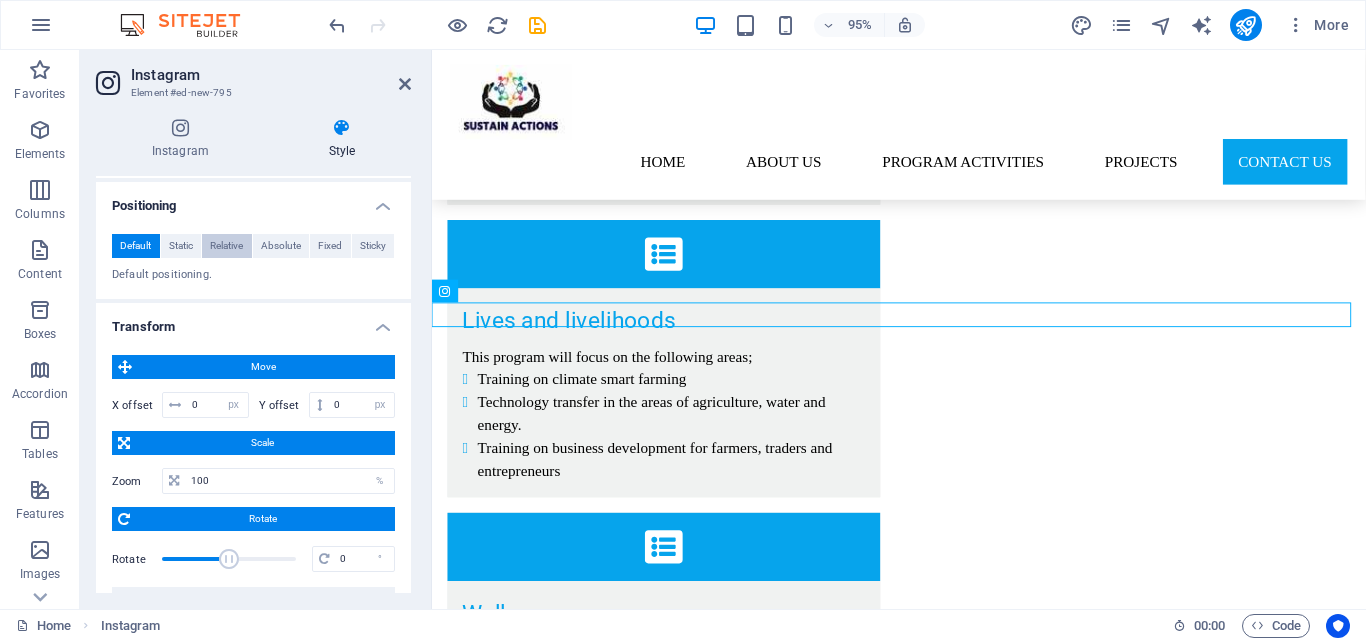 click on "Relative" at bounding box center (226, 246) 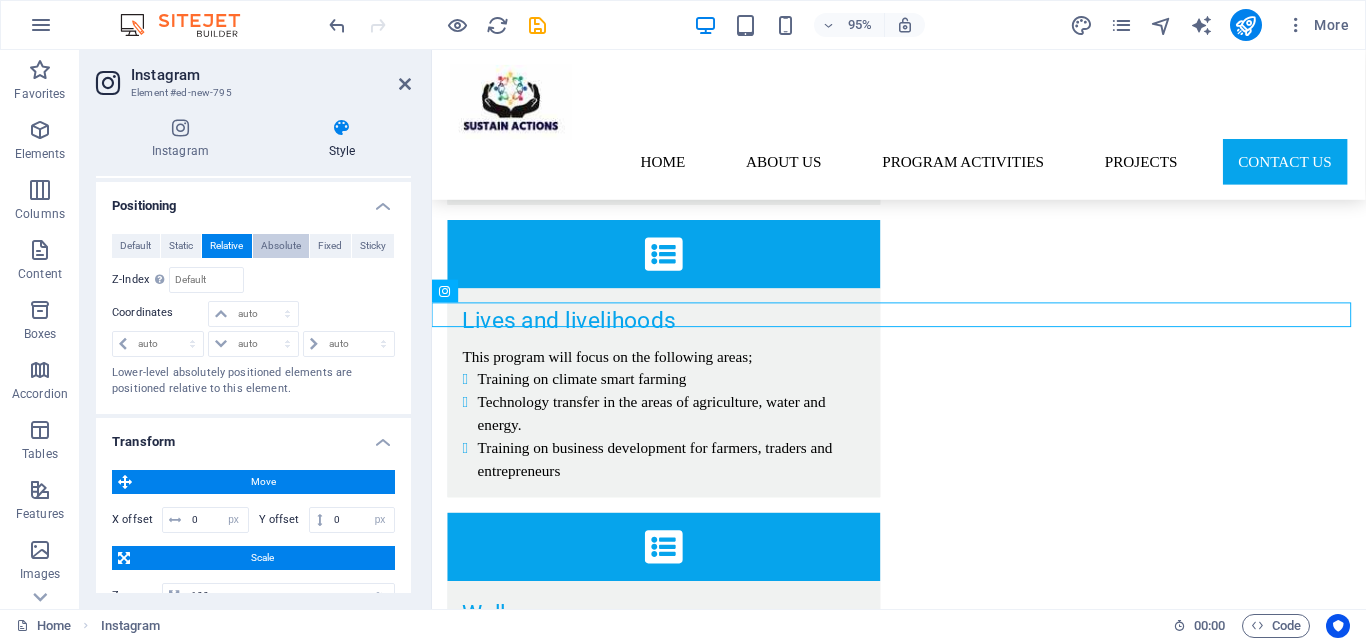 click on "Absolute" at bounding box center [281, 246] 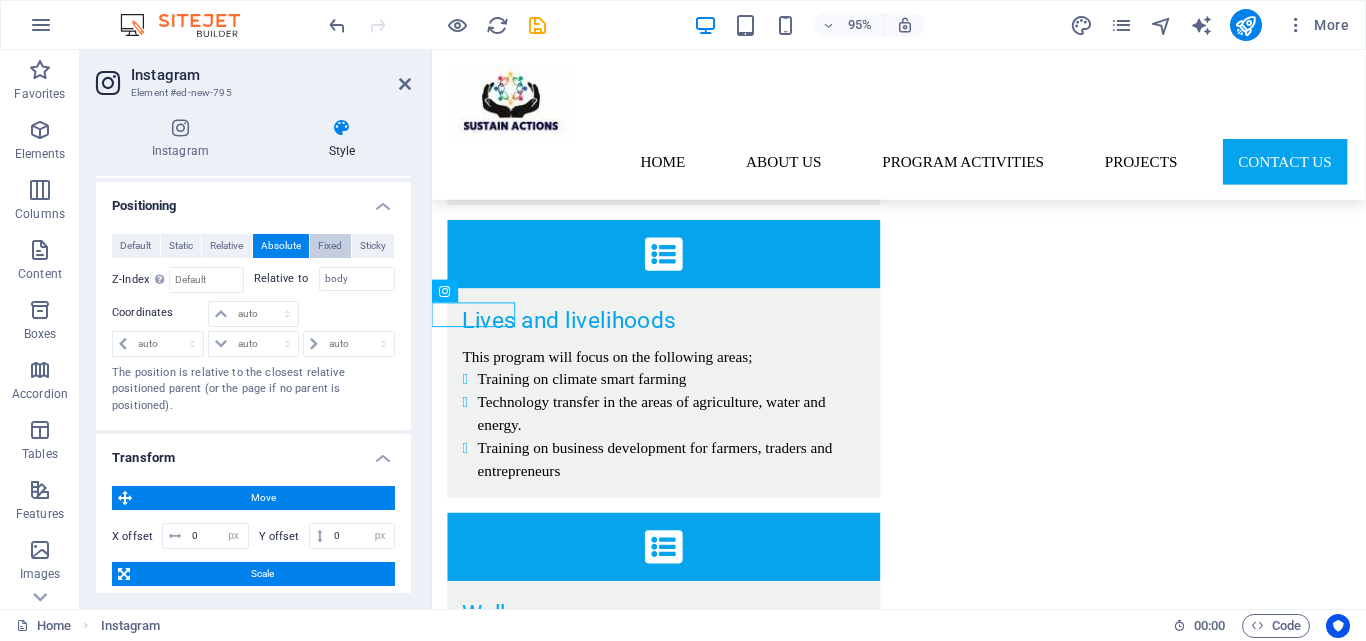 click on "Fixed" at bounding box center [330, 246] 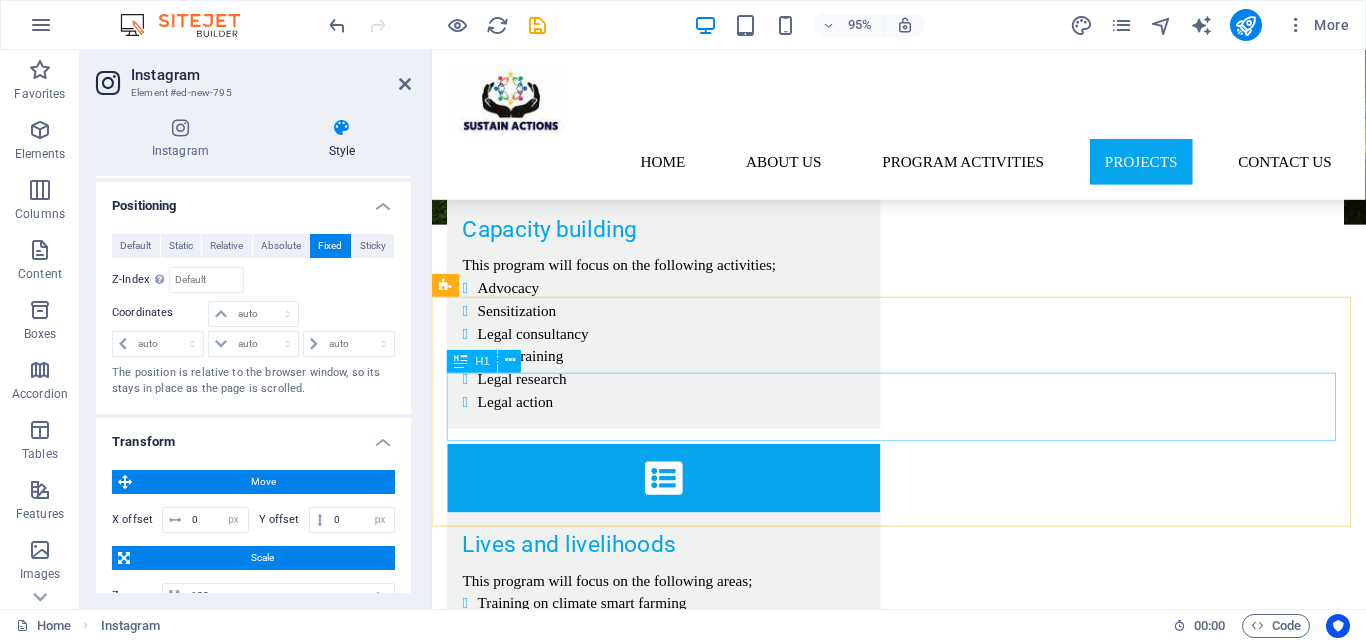 scroll, scrollTop: 4005, scrollLeft: 0, axis: vertical 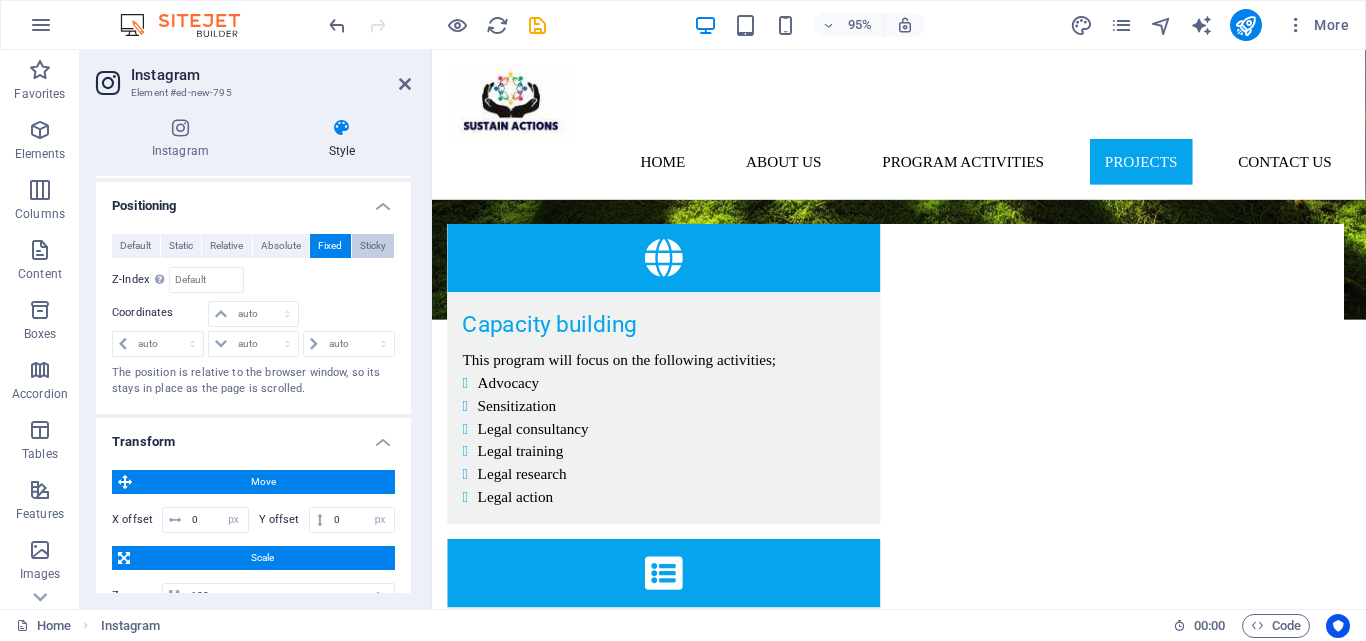 click on "Sticky" at bounding box center [373, 246] 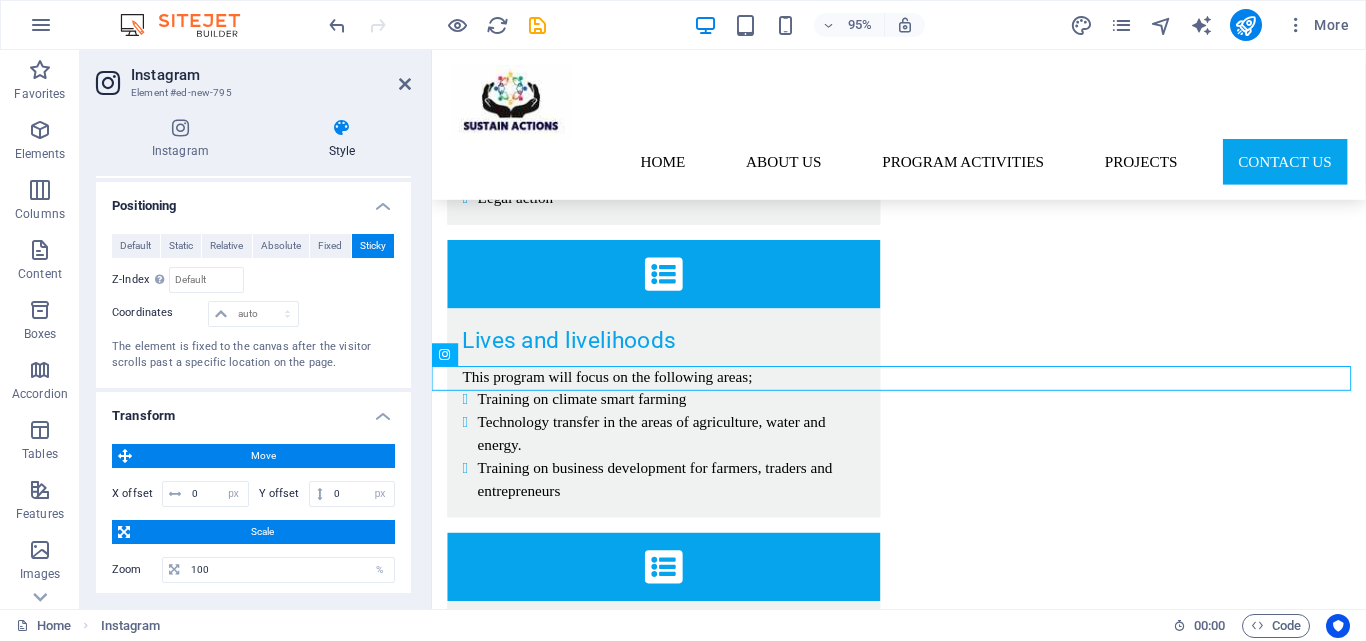 scroll, scrollTop: 4326, scrollLeft: 0, axis: vertical 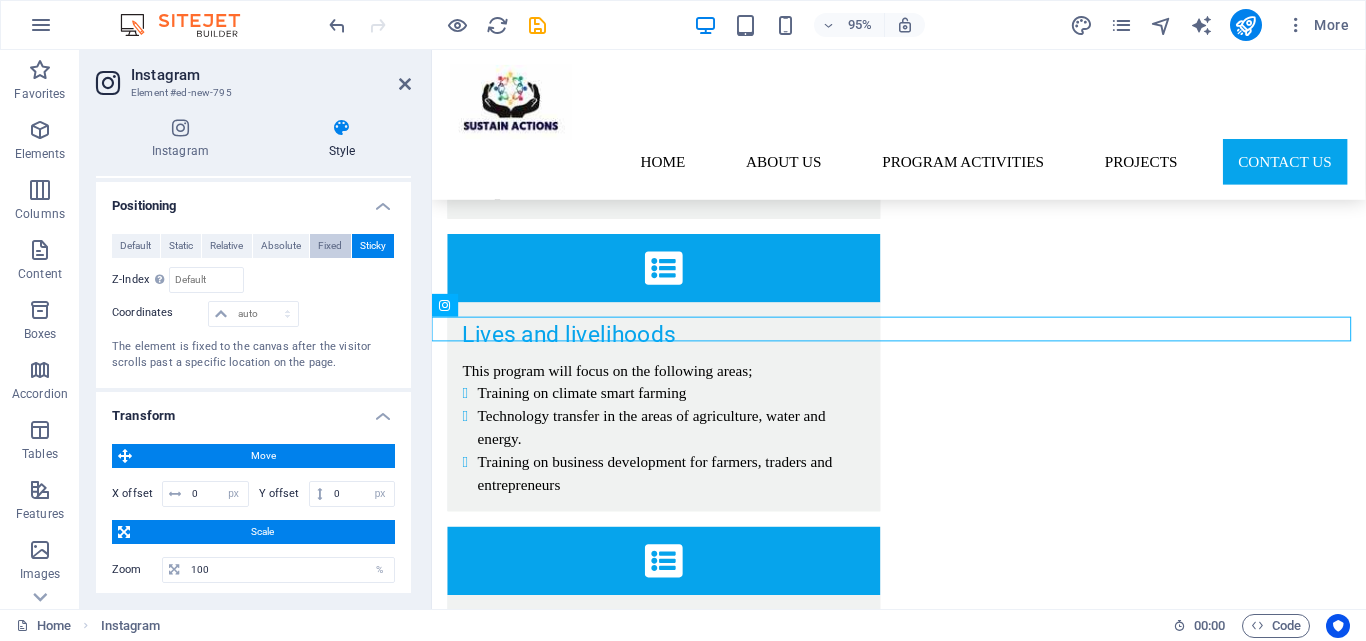click on "Fixed" at bounding box center (330, 246) 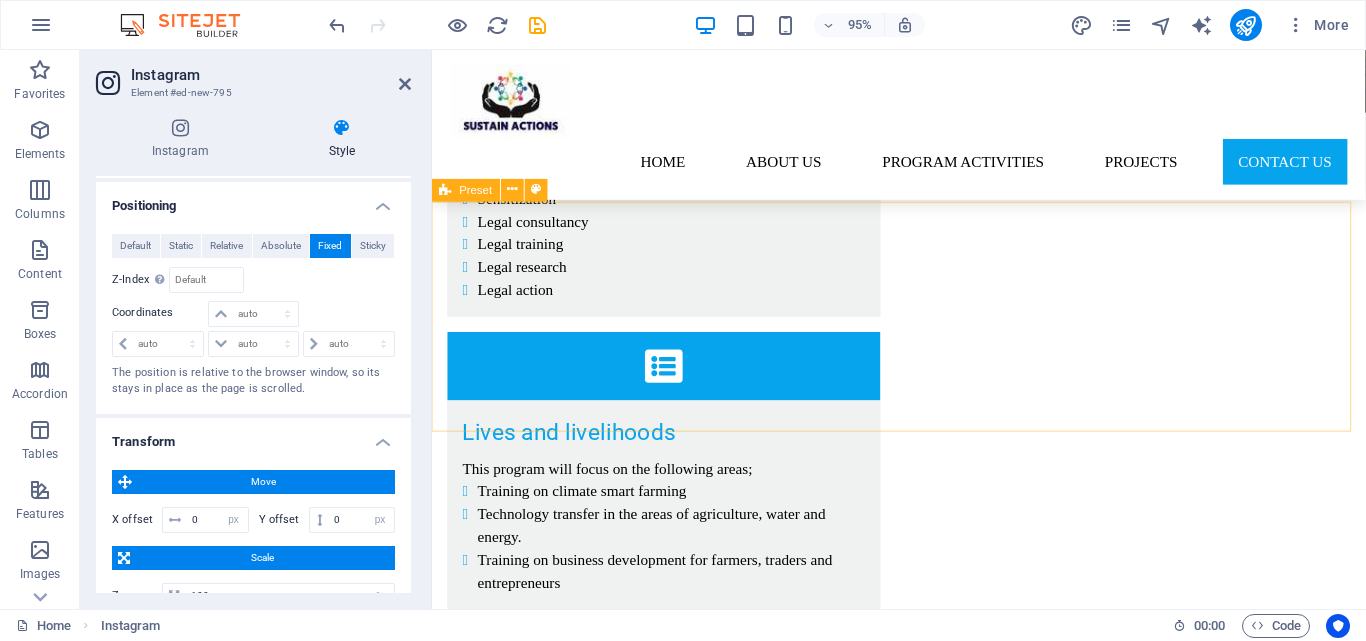 scroll, scrollTop: 4205, scrollLeft: 0, axis: vertical 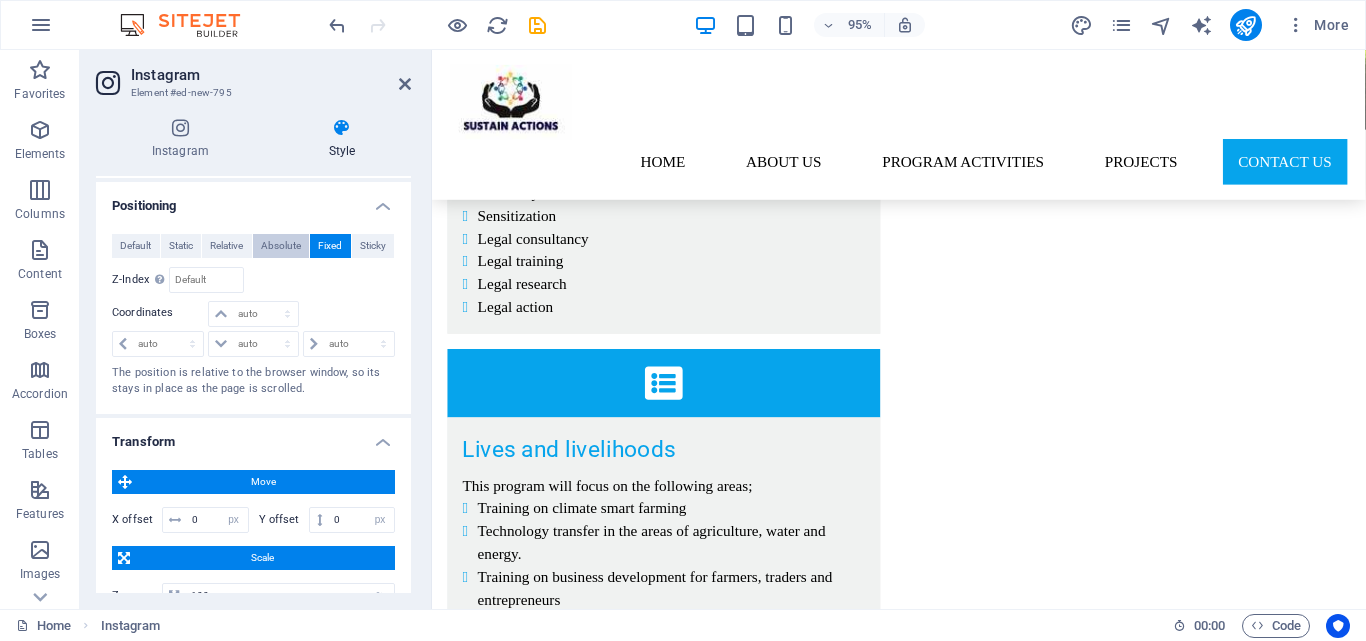 click on "Absolute" at bounding box center [281, 246] 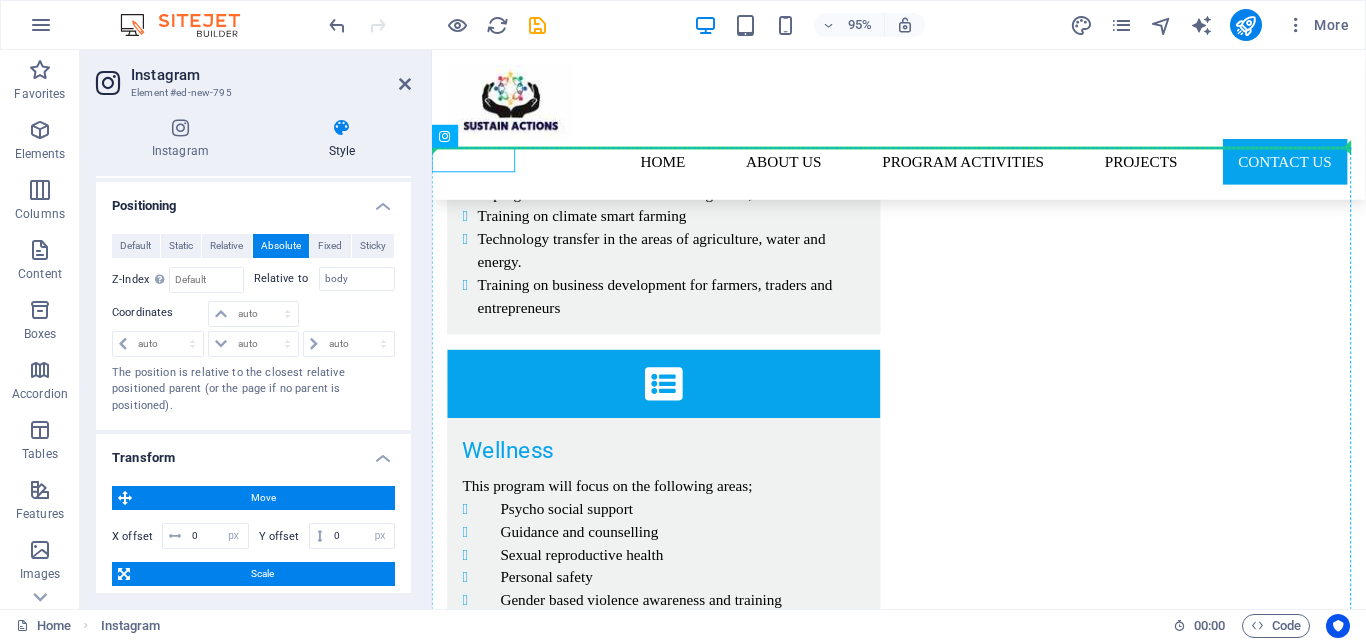 scroll, scrollTop: 4515, scrollLeft: 0, axis: vertical 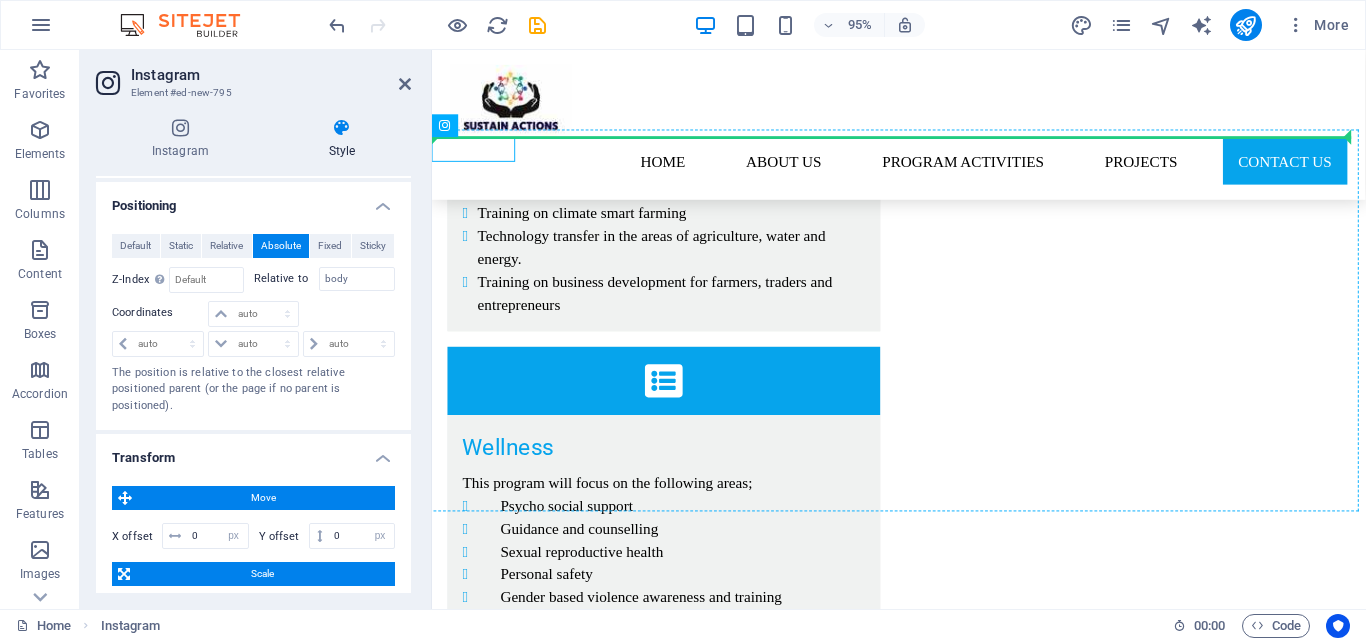 drag, startPoint x: 882, startPoint y: 471, endPoint x: 1169, endPoint y: 397, distance: 296.38657 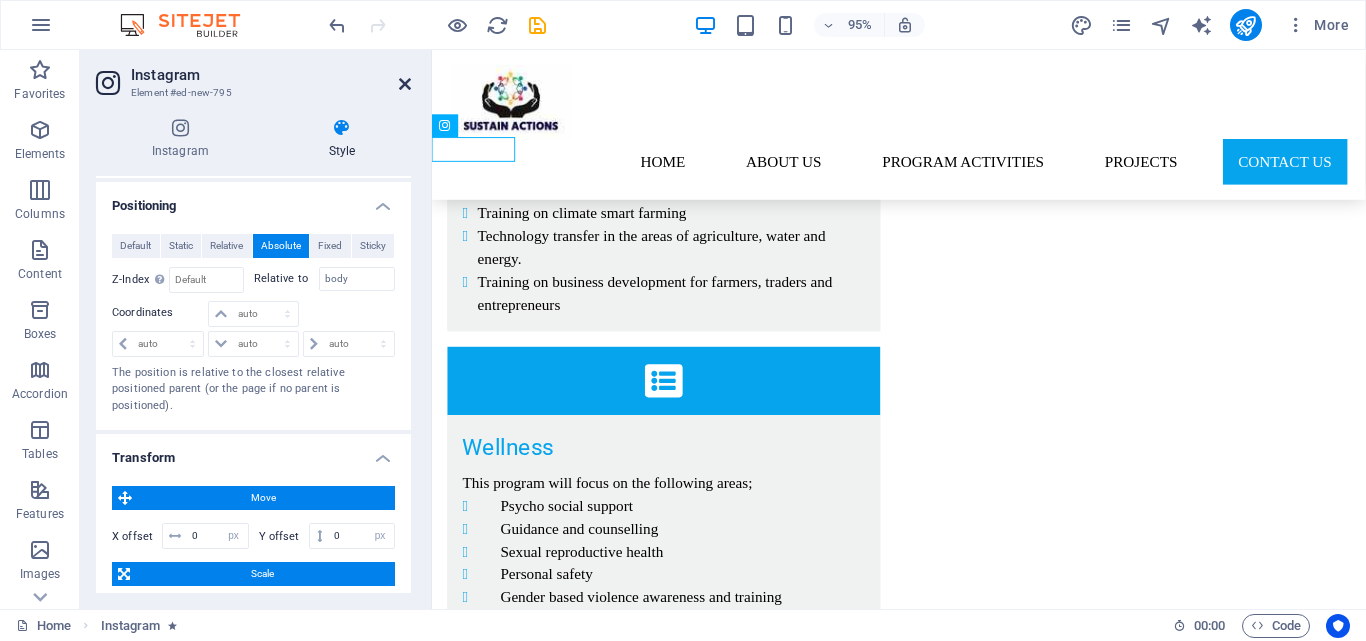 click at bounding box center (405, 84) 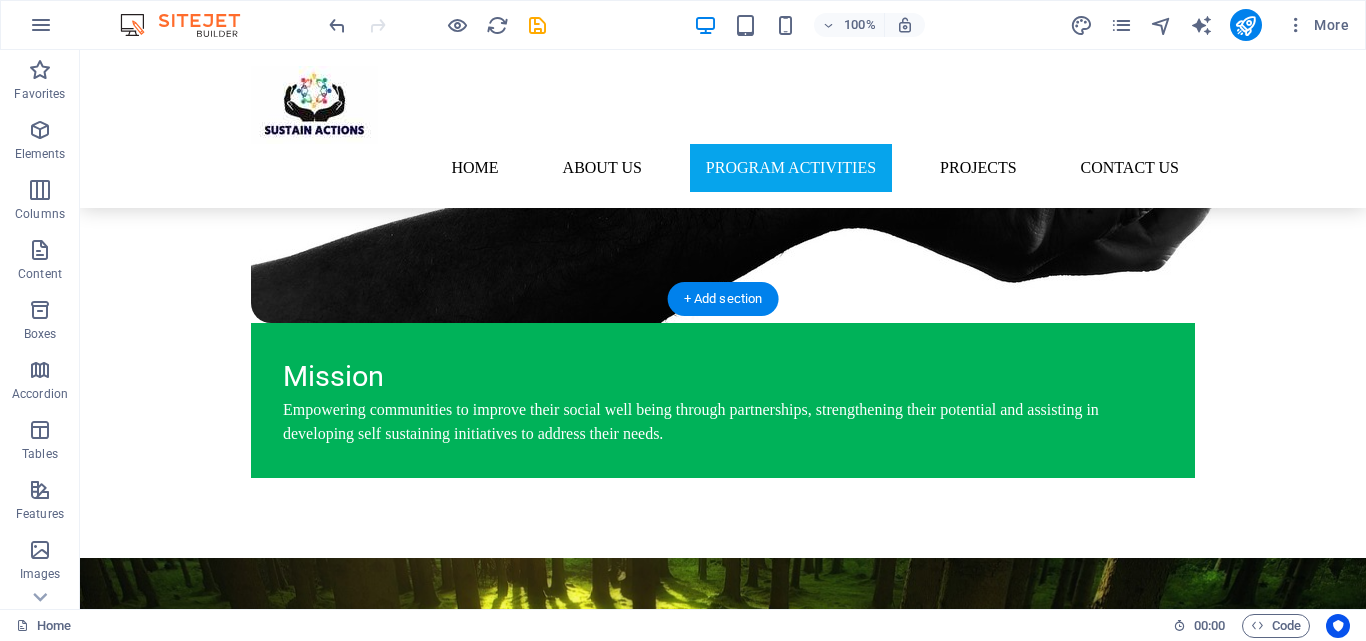 scroll, scrollTop: 3020, scrollLeft: 0, axis: vertical 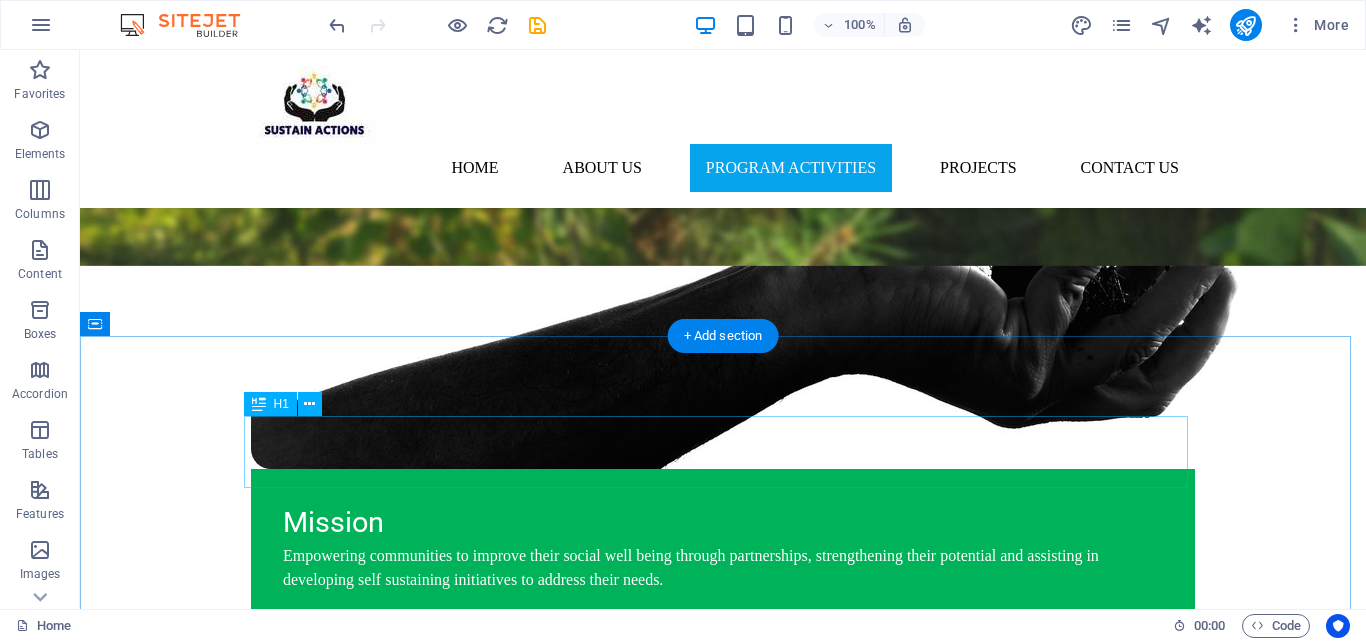 click on "PROJECTS" at bounding box center (723, 2659) 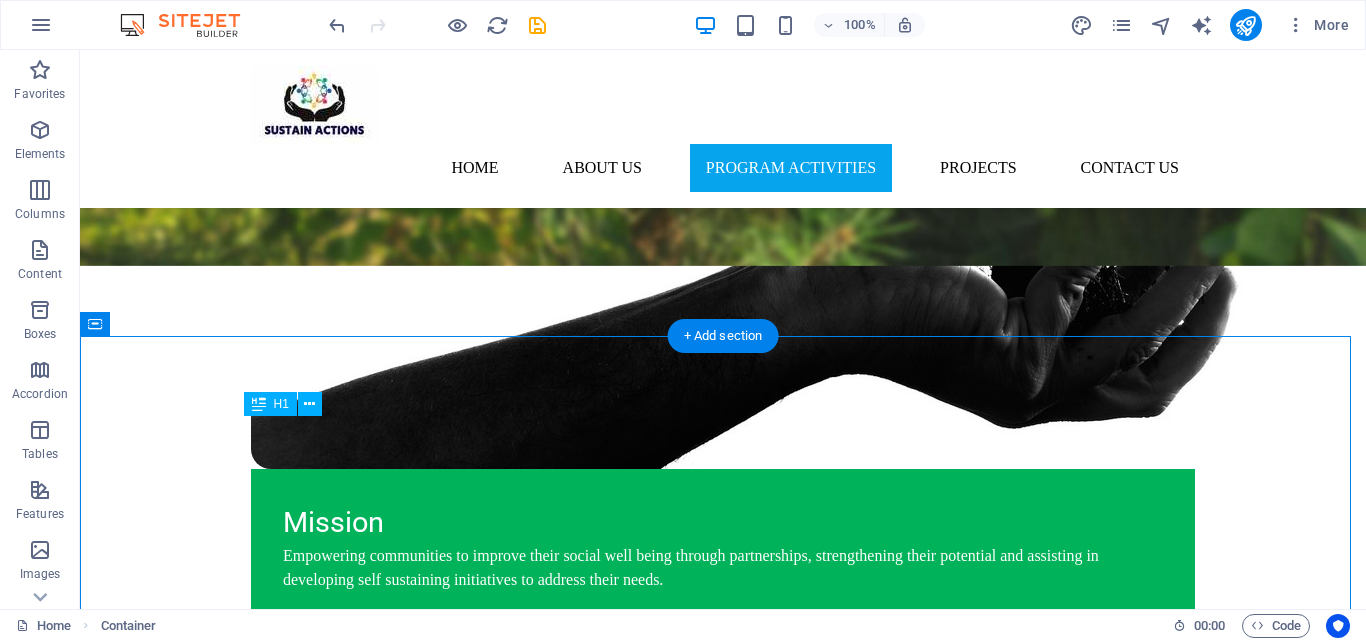 click on "PROJECTS" at bounding box center [723, 2659] 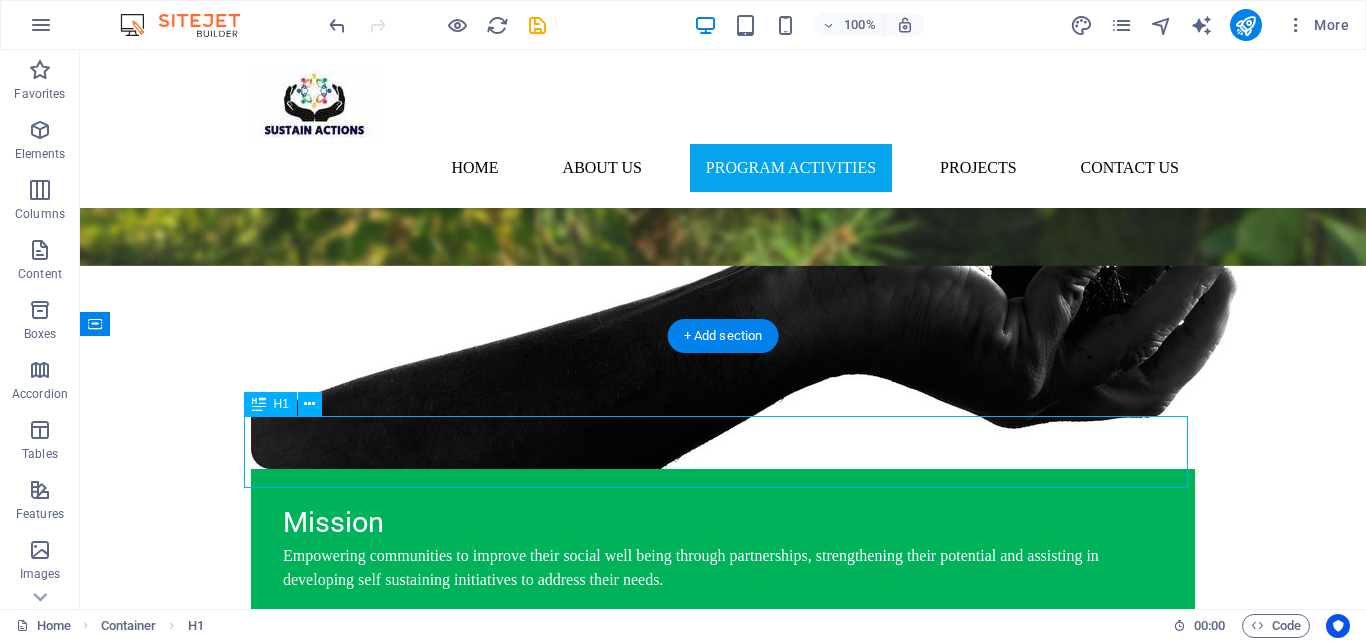 click on "PROJECTS" at bounding box center (723, 2659) 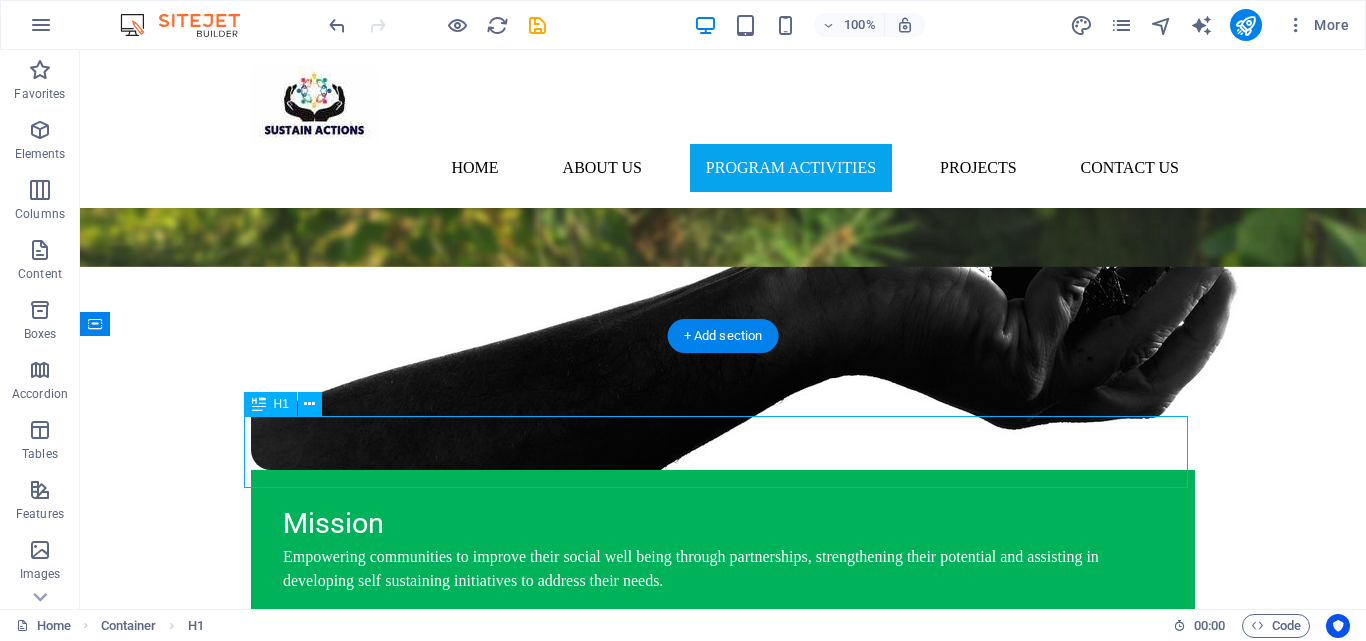 scroll, scrollTop: 3041, scrollLeft: 0, axis: vertical 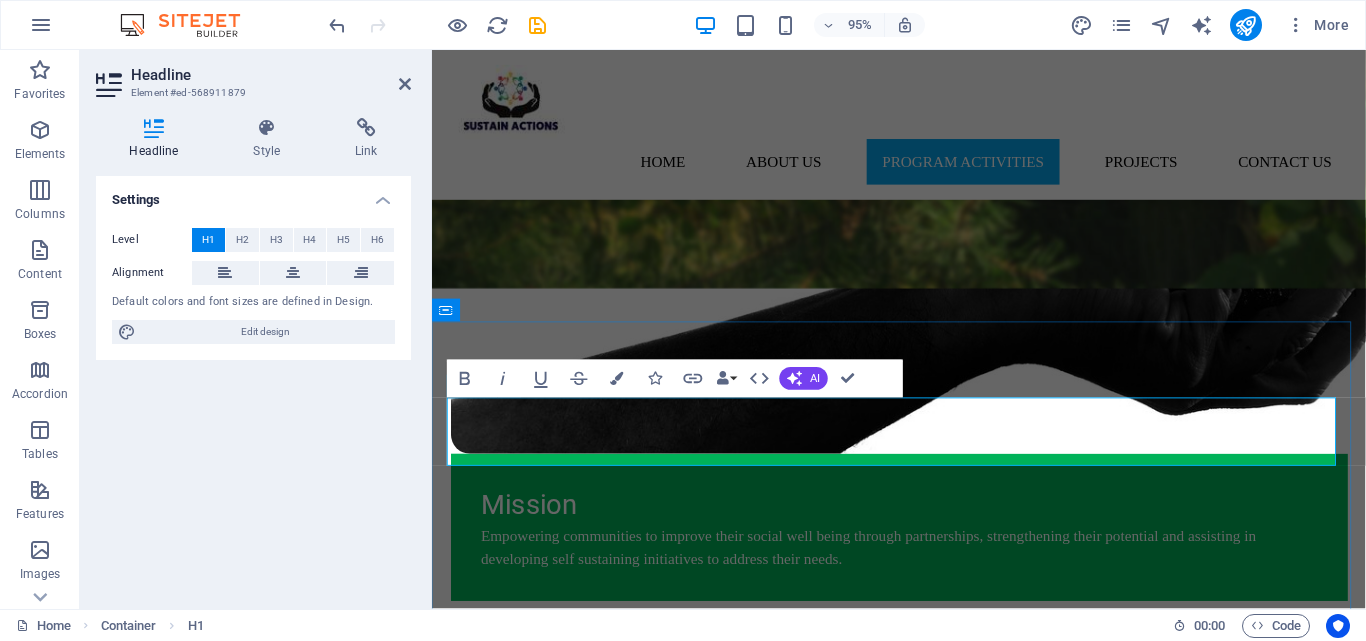 type 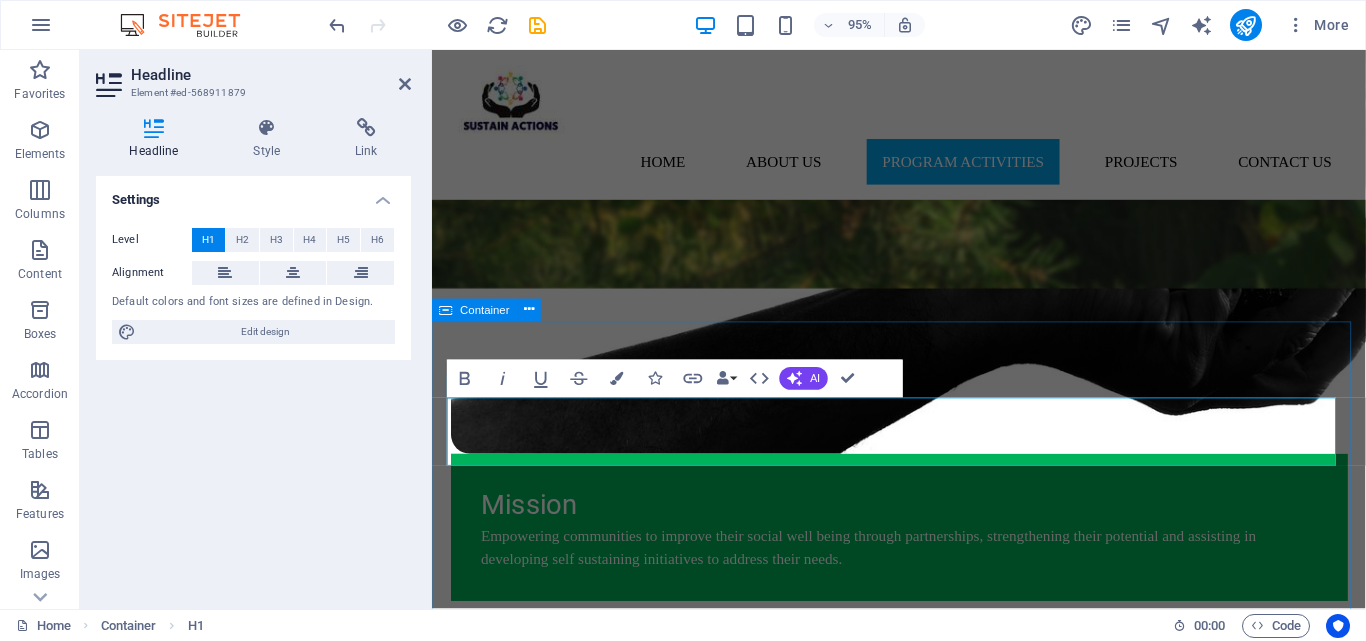 drag, startPoint x: 593, startPoint y: 460, endPoint x: 513, endPoint y: 531, distance: 106.96261 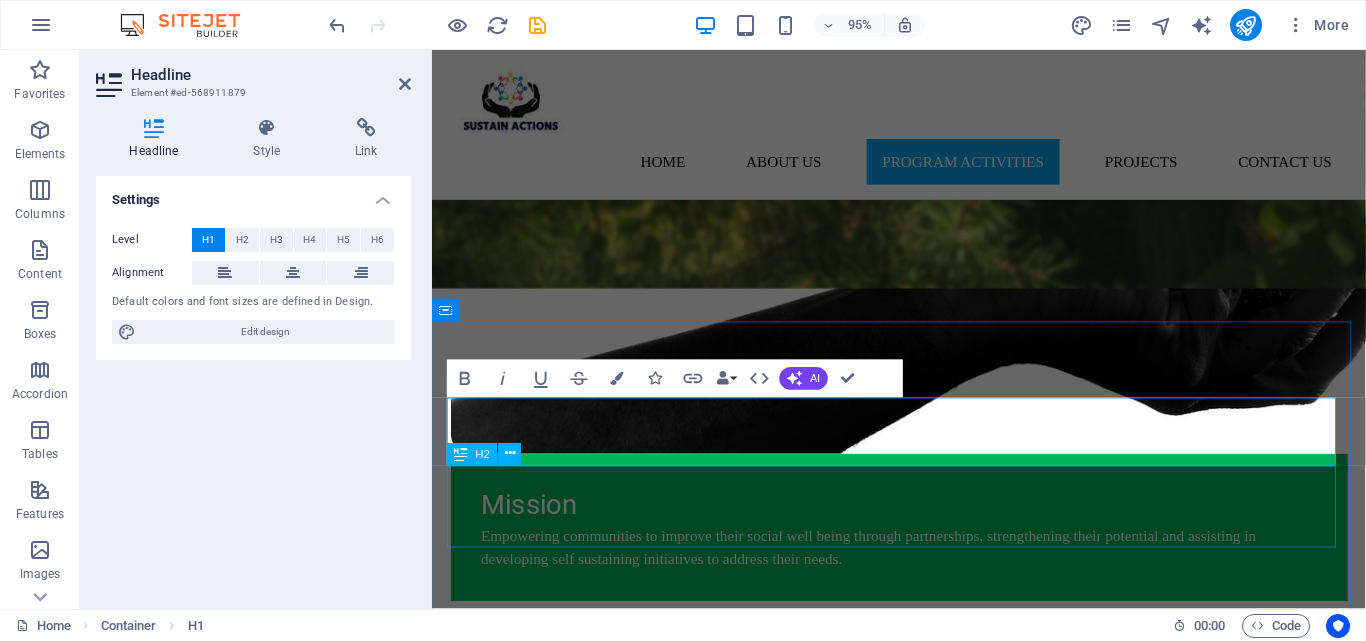 scroll, scrollTop: 0, scrollLeft: 7, axis: horizontal 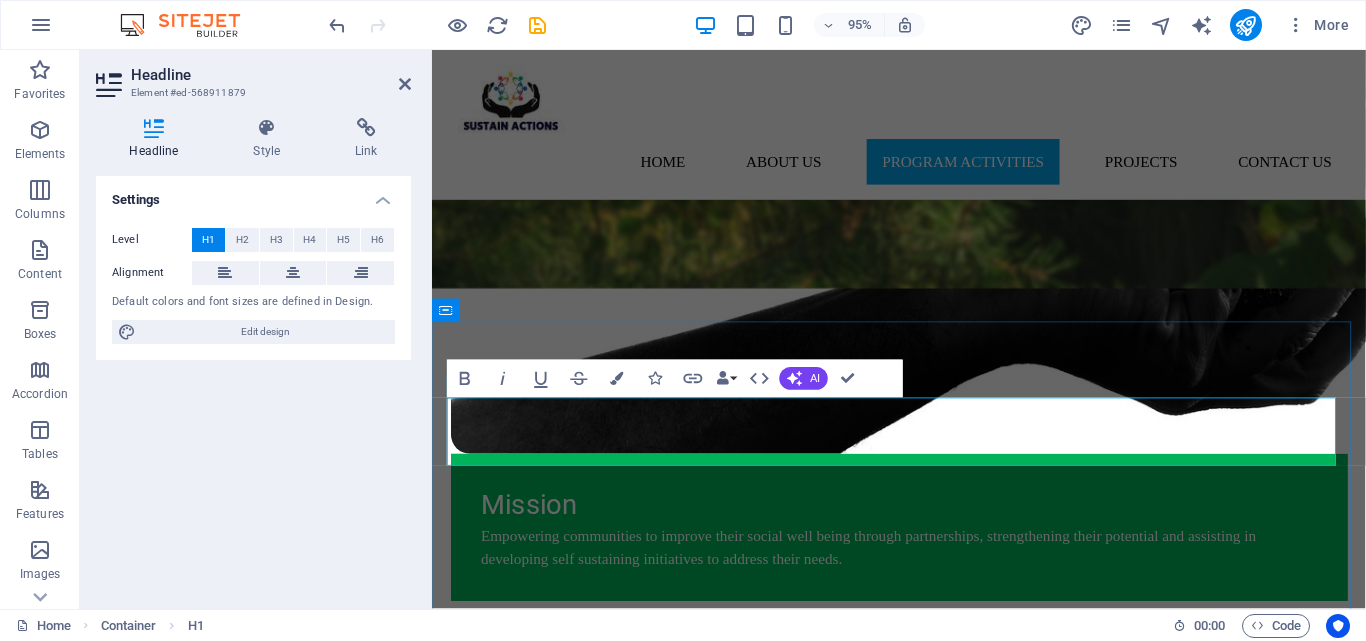 click on "​gallery" at bounding box center [924, 2665] 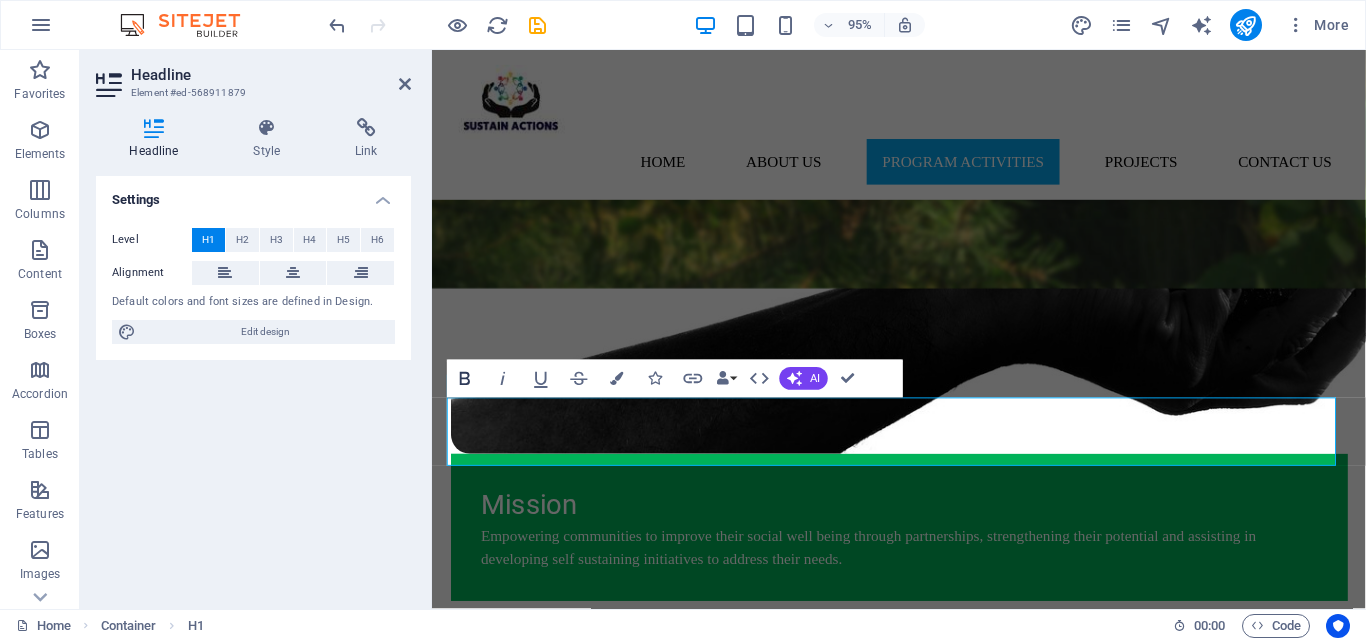 click 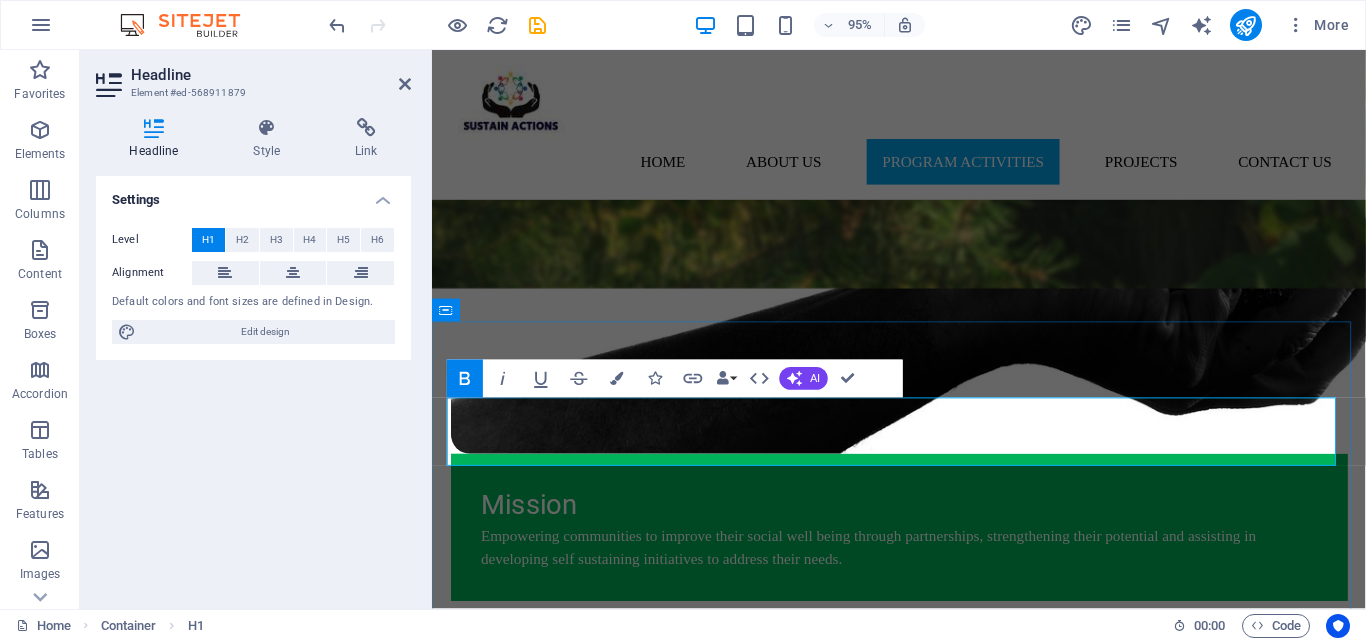 drag, startPoint x: 611, startPoint y: 469, endPoint x: 454, endPoint y: 471, distance: 157.01274 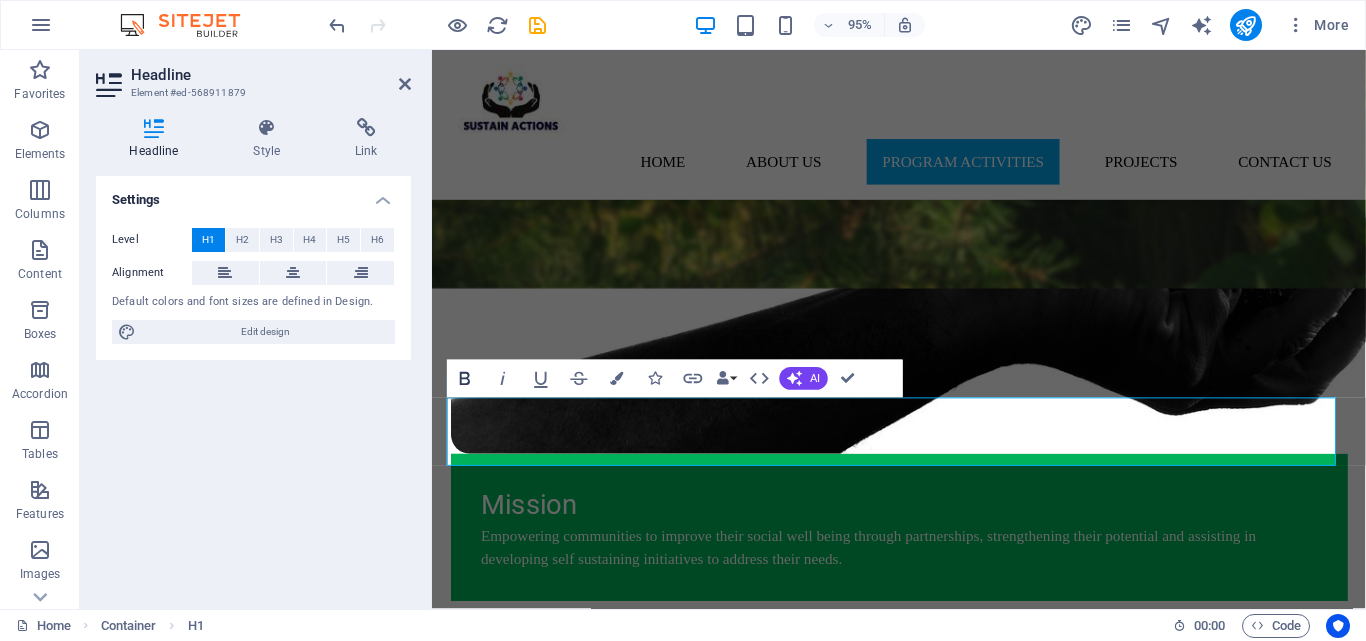 click 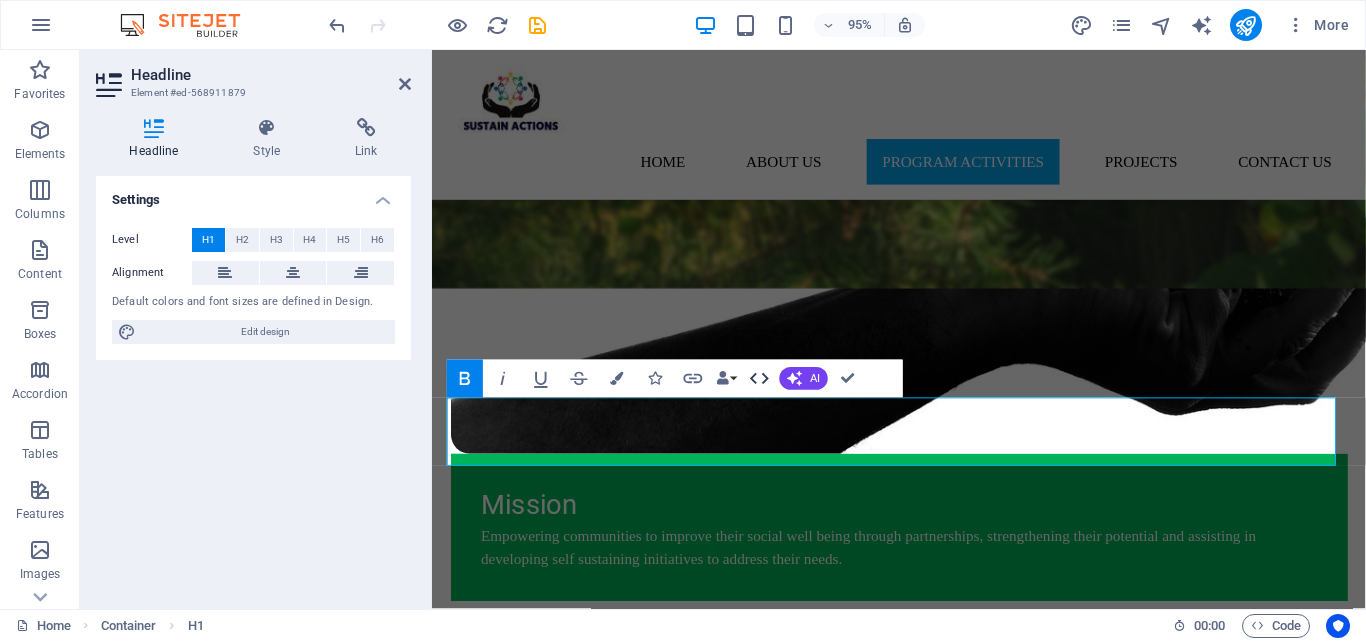 click 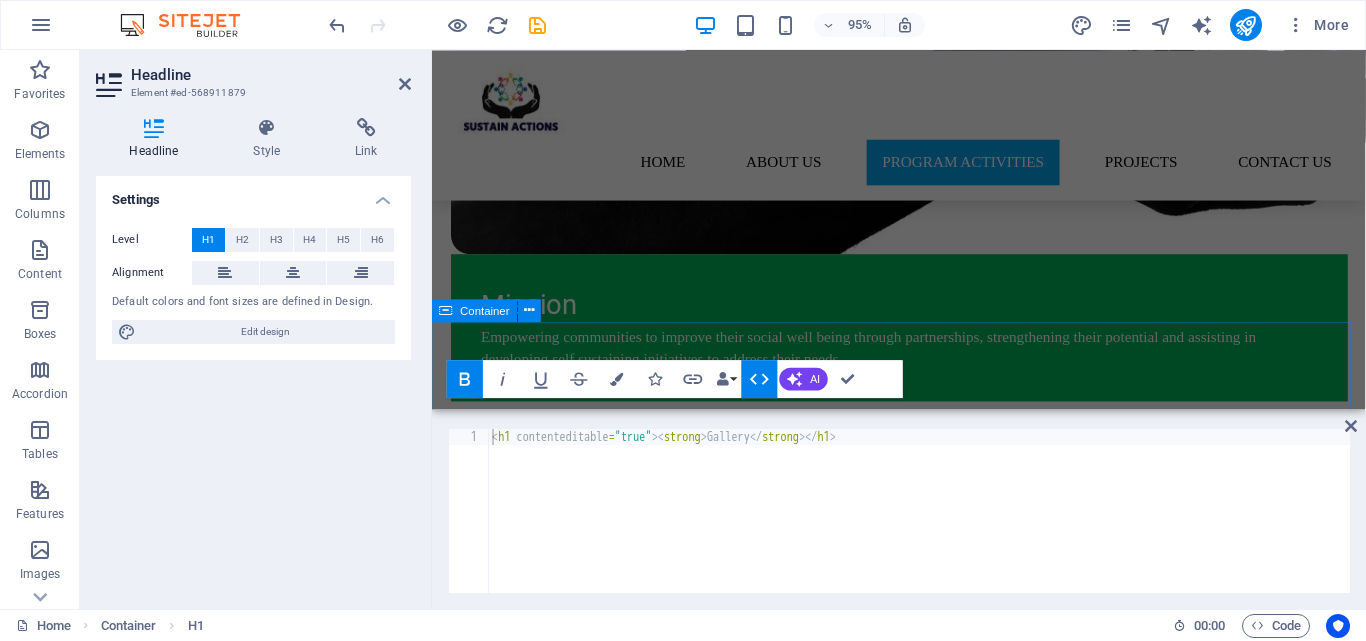 scroll, scrollTop: 2852, scrollLeft: 0, axis: vertical 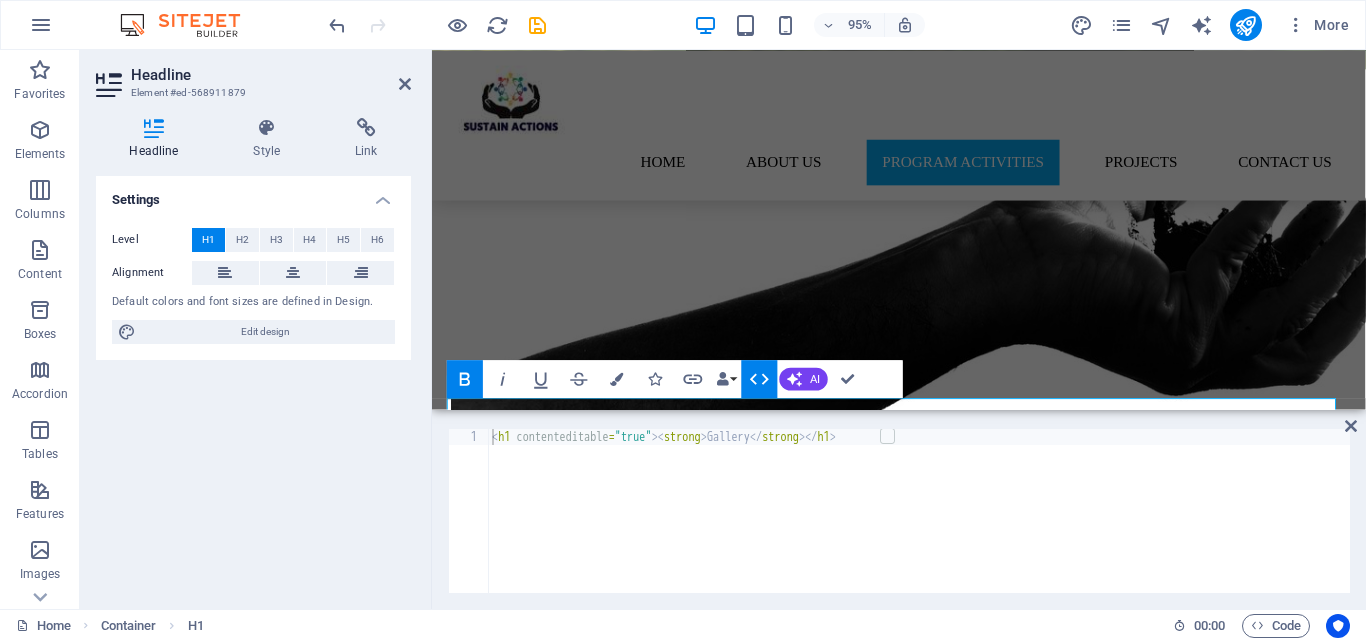 click on "HTML" at bounding box center [760, 378] 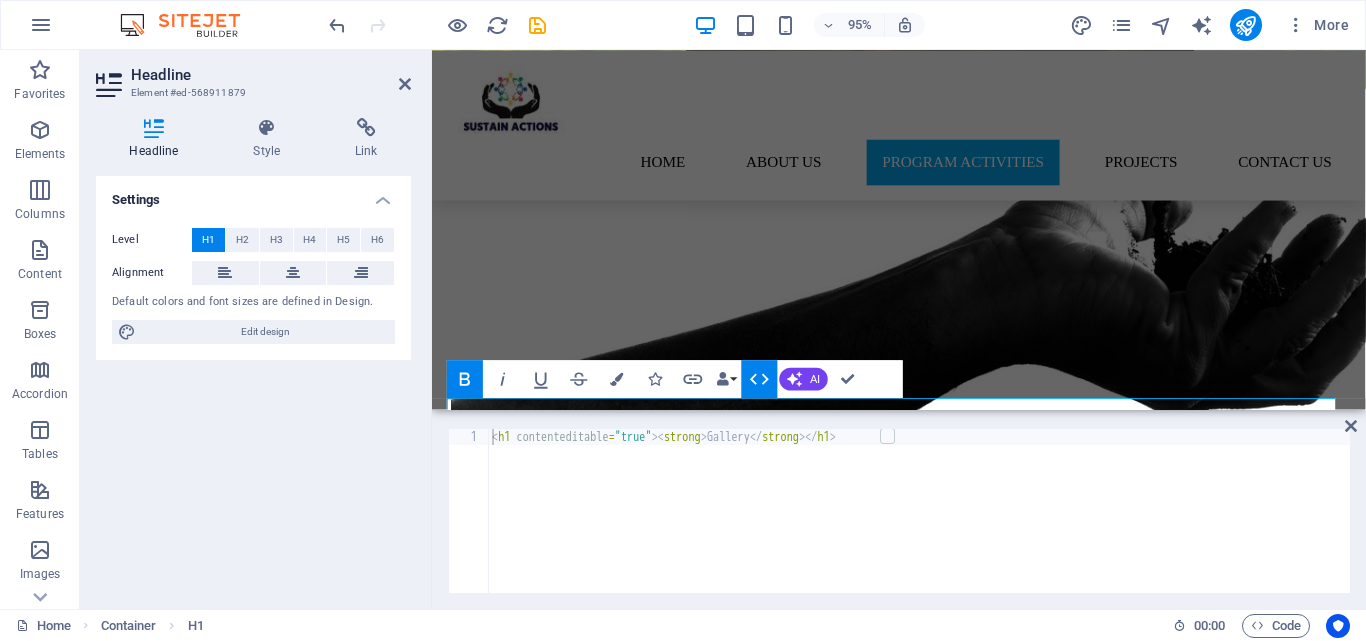 scroll, scrollTop: 3041, scrollLeft: 0, axis: vertical 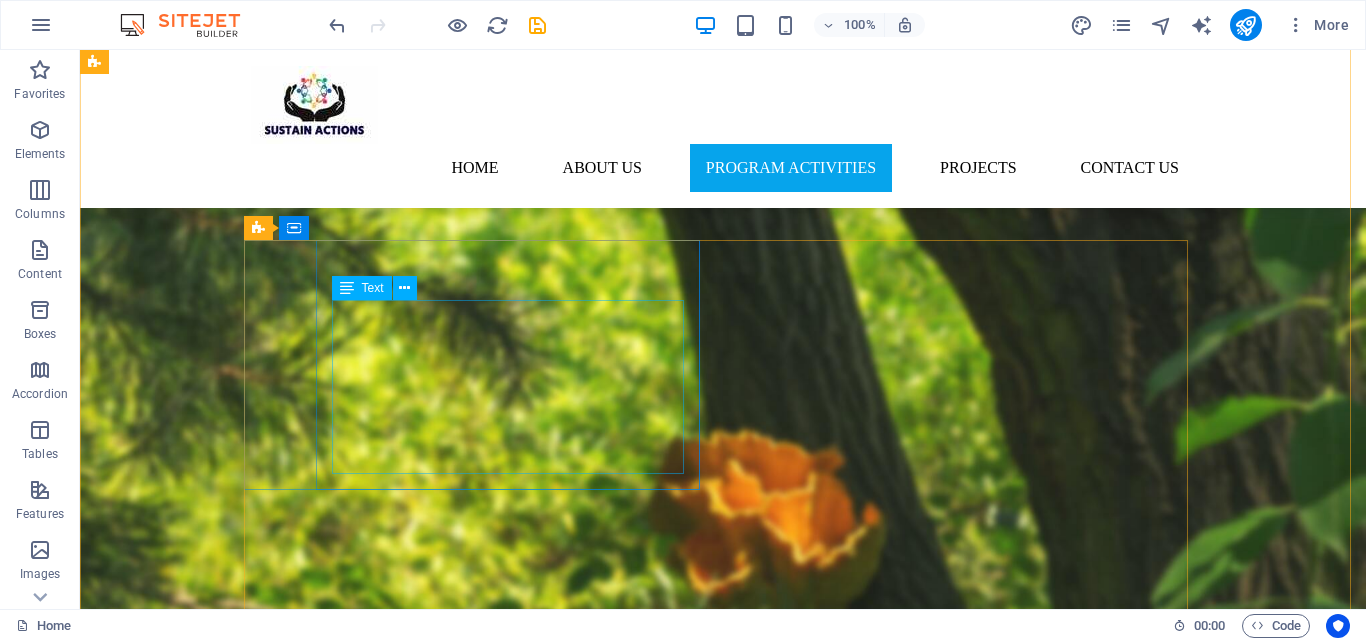 click on "This program will focus on the following activities; Advocacy Sensitization Legal consultancy Legal training Legal research Legal action" at bounding box center [324, 1907] 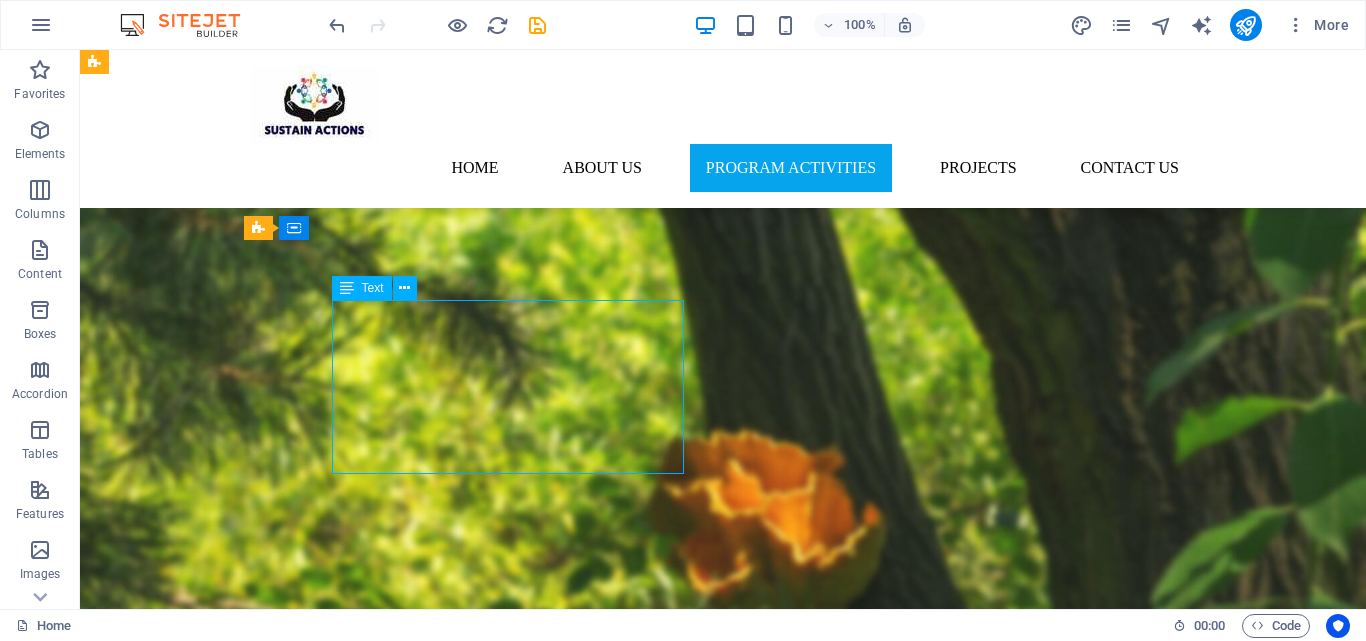 drag, startPoint x: 379, startPoint y: 323, endPoint x: 466, endPoint y: 369, distance: 98.4124 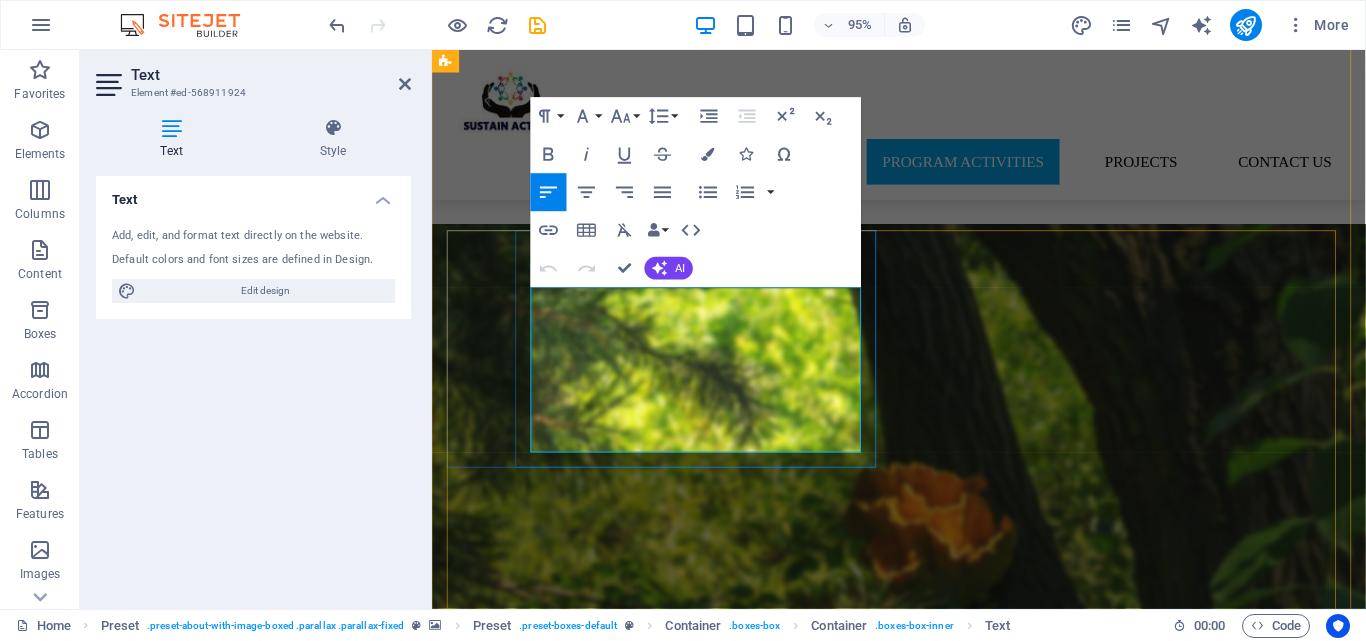 scroll, scrollTop: 2541, scrollLeft: 0, axis: vertical 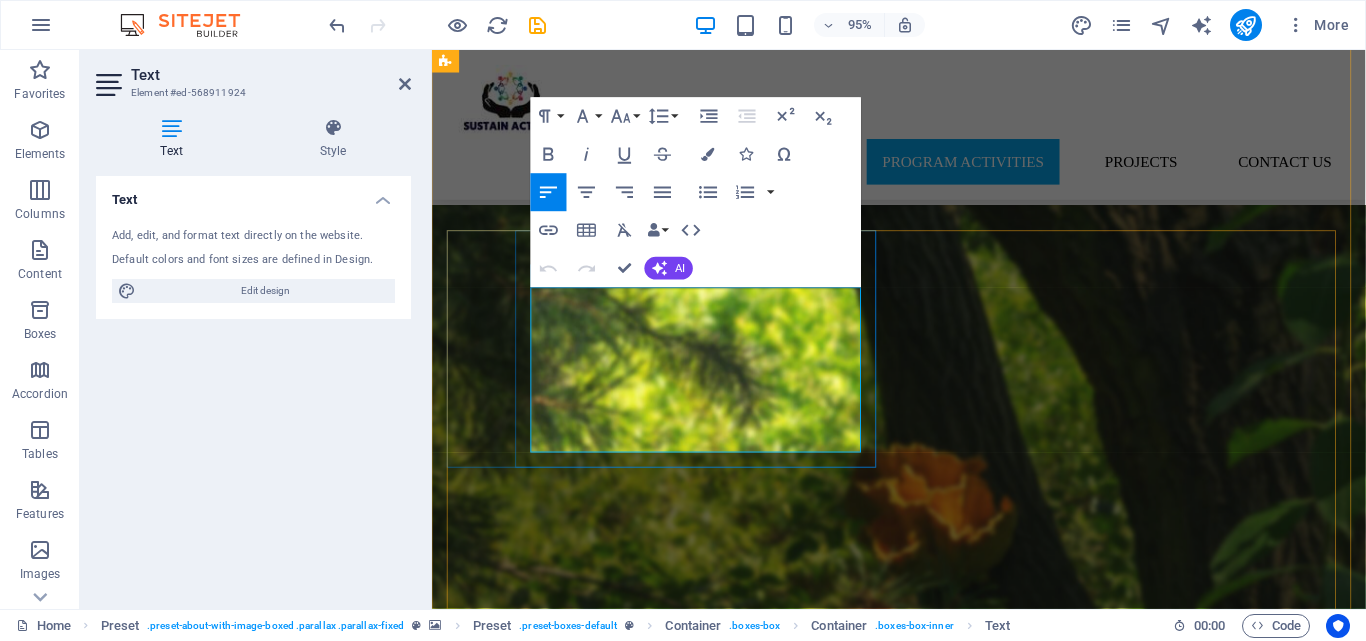 click on "This program will focus on the following activities;" at bounding box center [676, 1841] 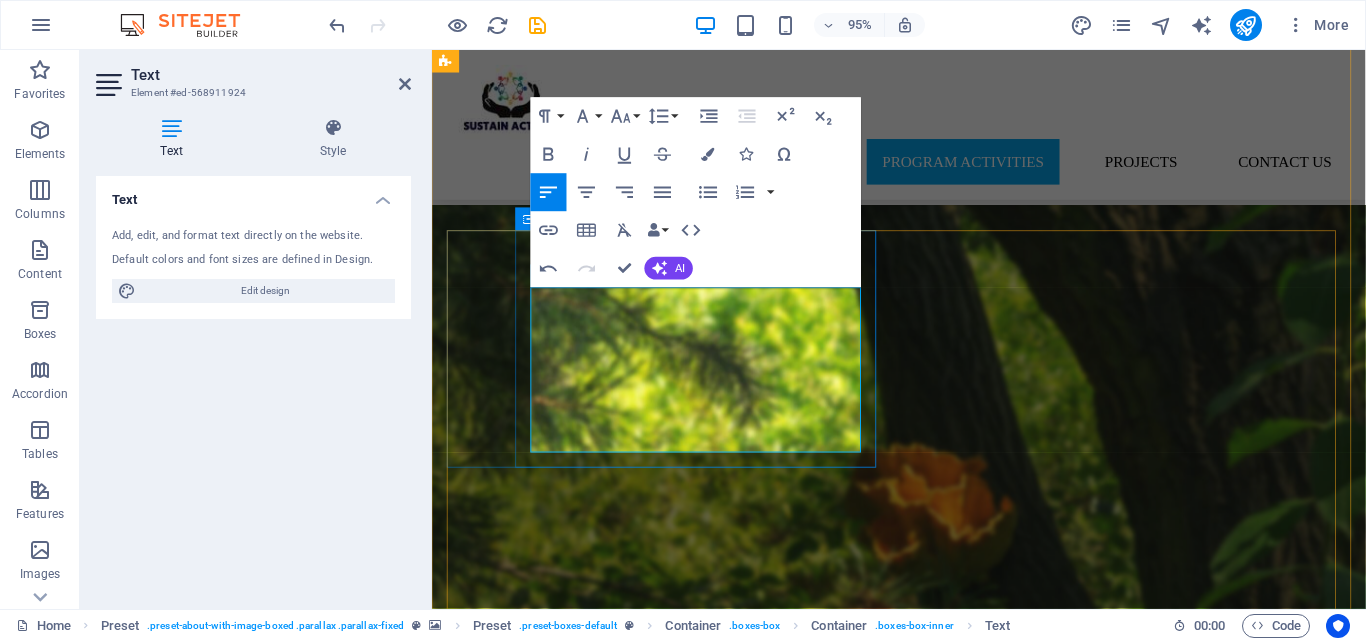 drag, startPoint x: 651, startPoint y: 312, endPoint x: 627, endPoint y: 316, distance: 24.33105 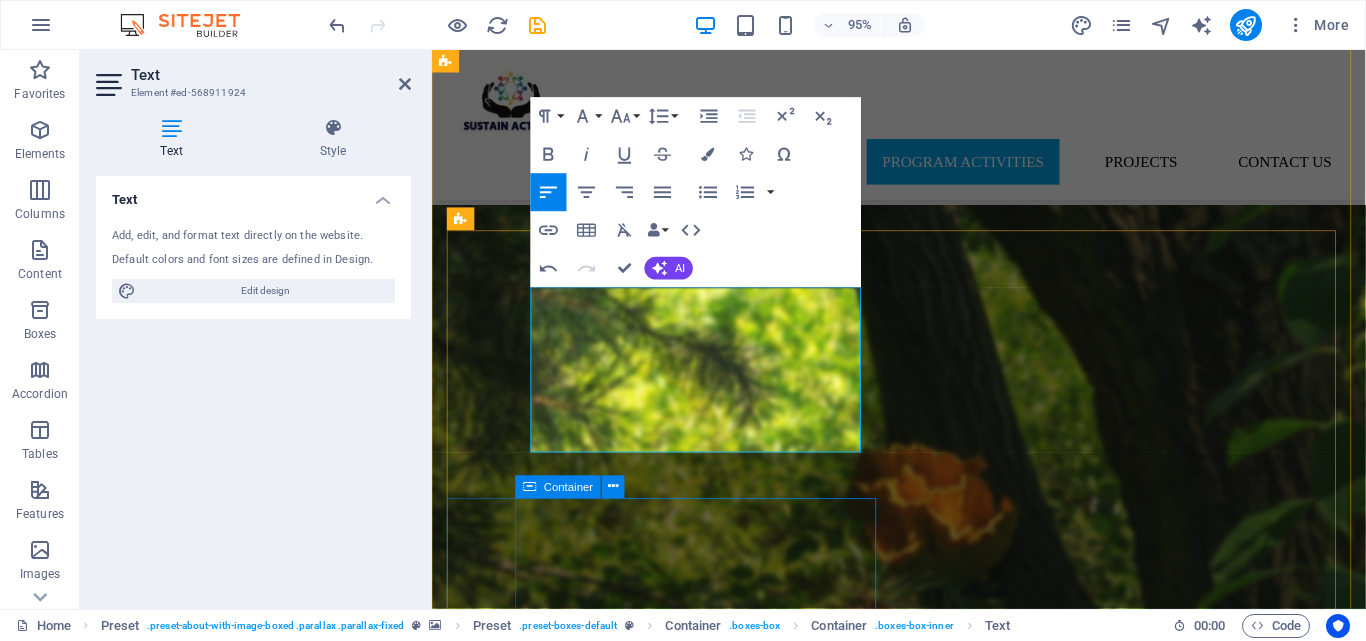 click on "Wellness This program will focus on the following areas; Psycho social support Guidance and counselling Sexual reproductive health Personal safety Gender based violence awareness and training Sexual harassment" at bounding box center (676, 2543) 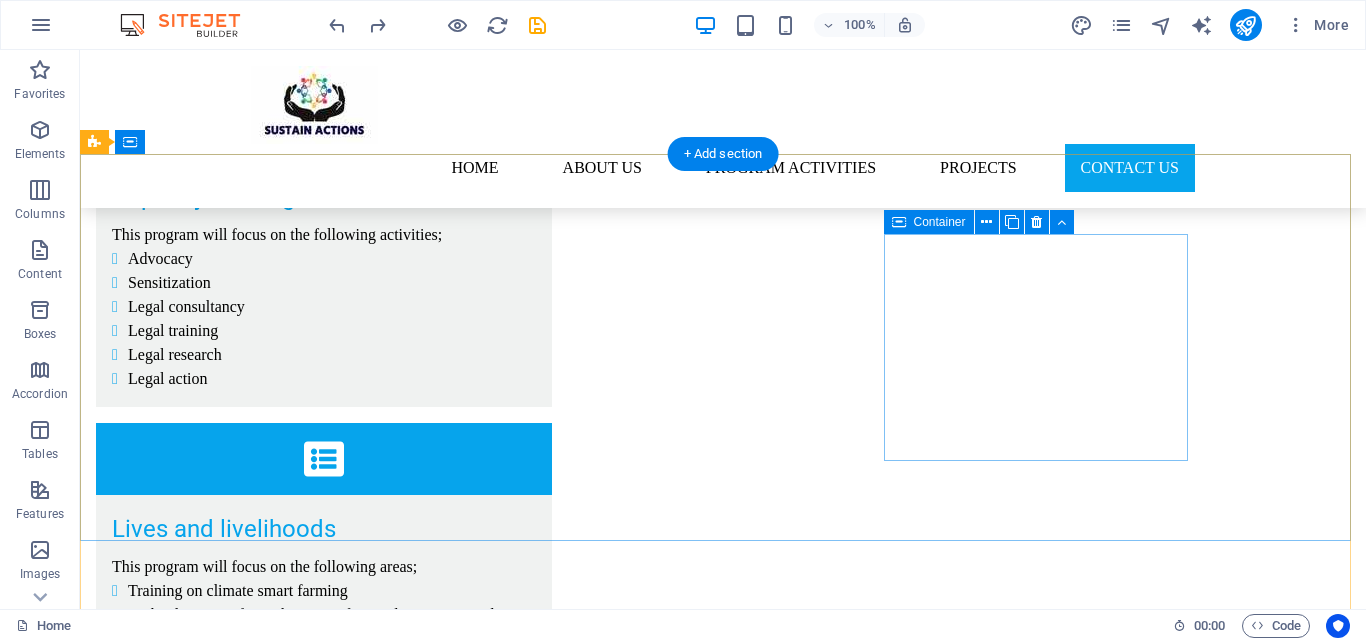 scroll, scrollTop: 4520, scrollLeft: 0, axis: vertical 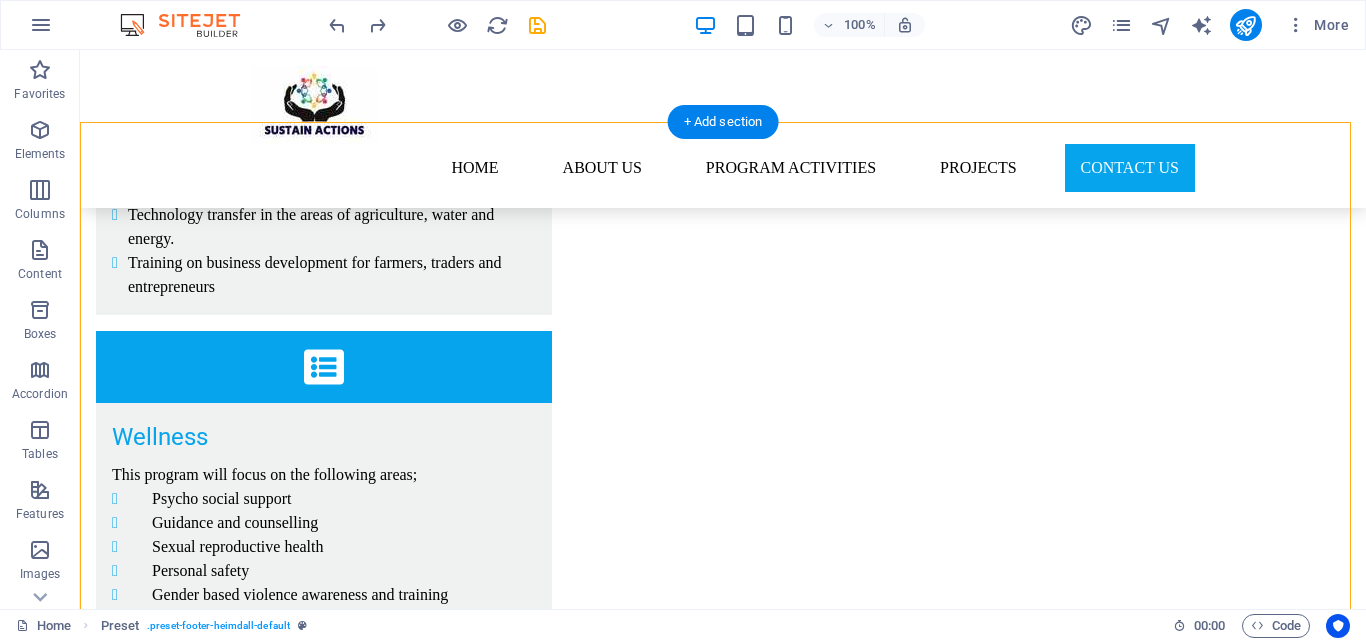 drag, startPoint x: 1131, startPoint y: 337, endPoint x: 999, endPoint y: 325, distance: 132.54433 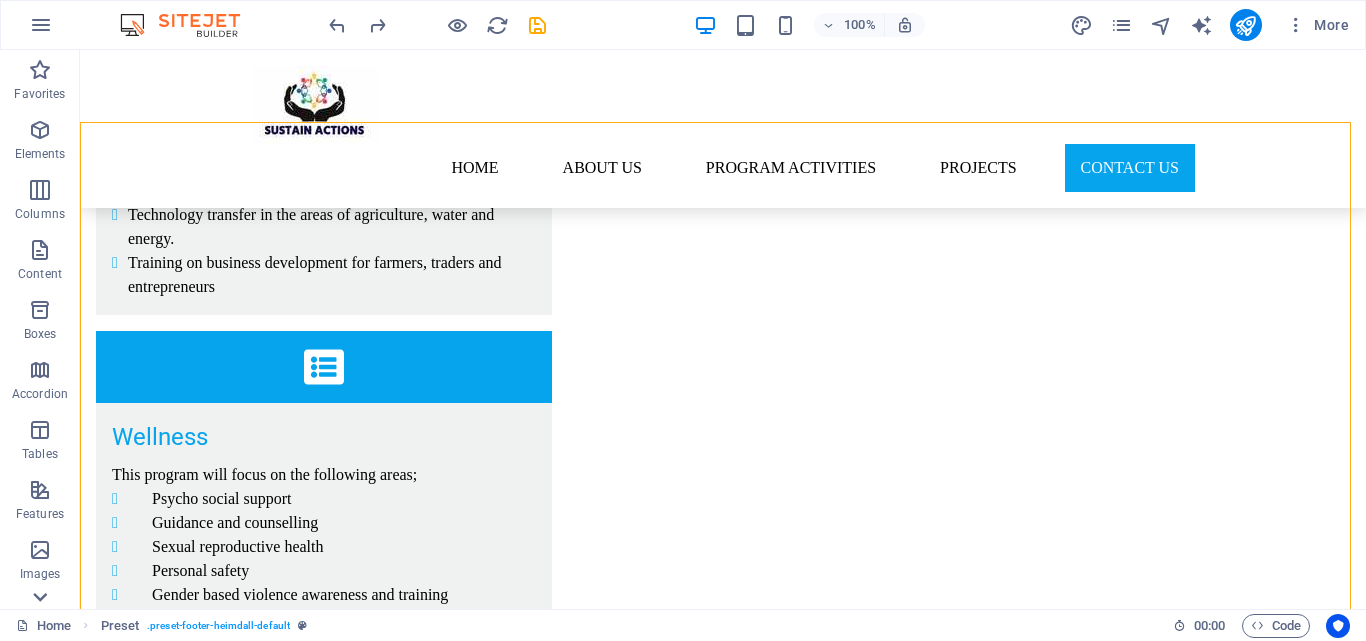 click 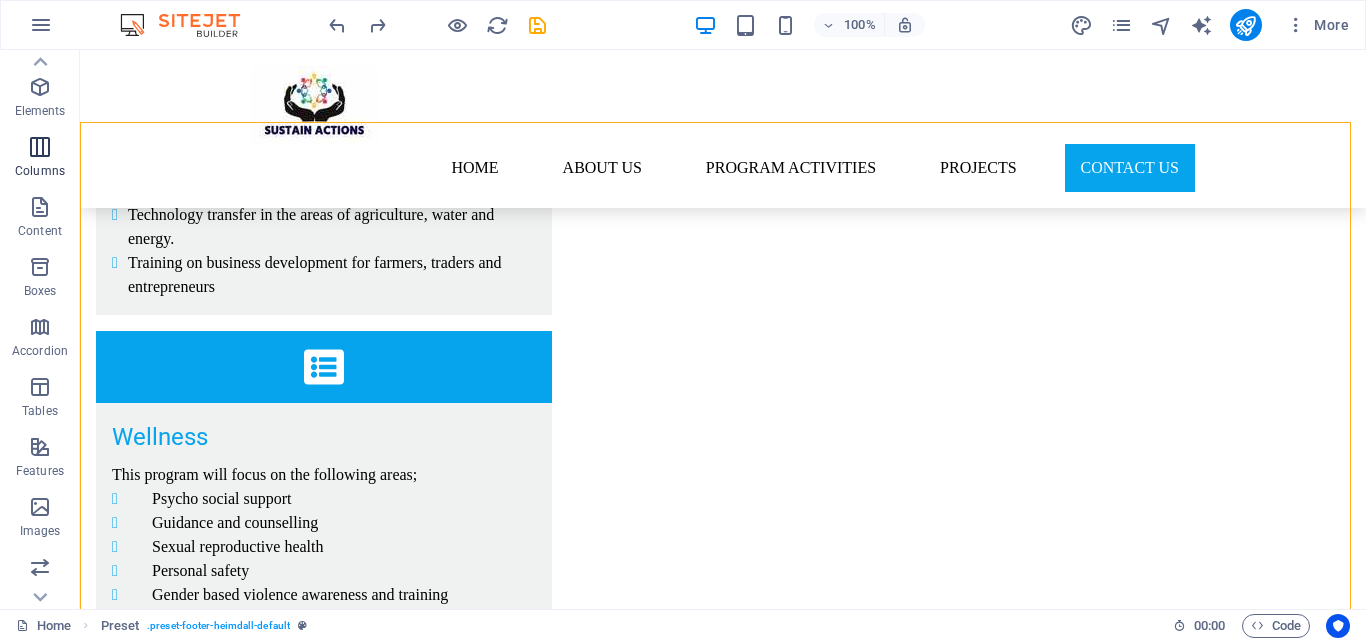 scroll, scrollTop: 41, scrollLeft: 0, axis: vertical 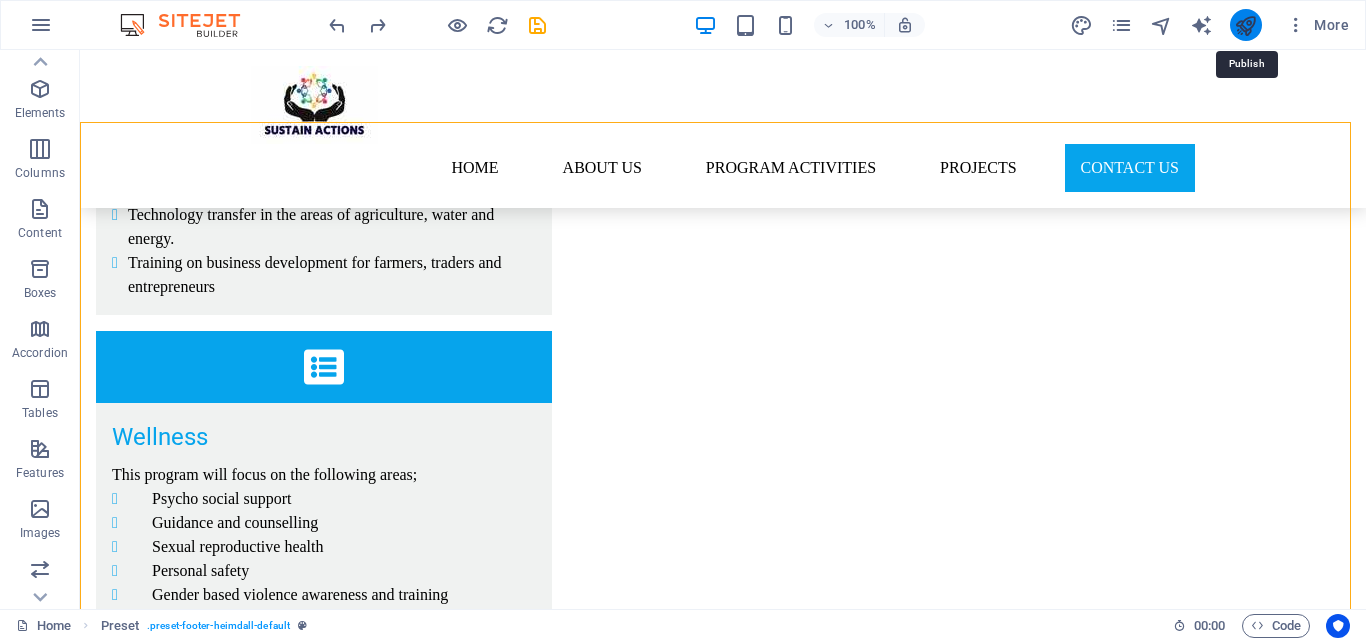 click at bounding box center [1245, 25] 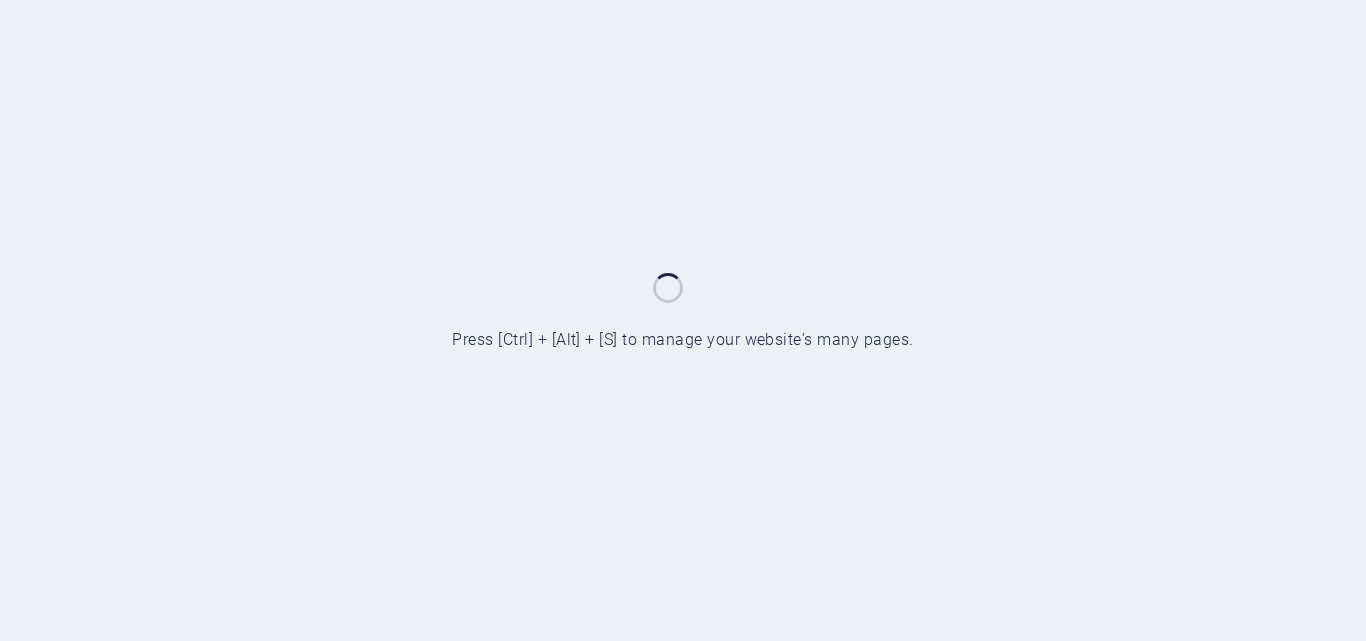 scroll, scrollTop: 0, scrollLeft: 0, axis: both 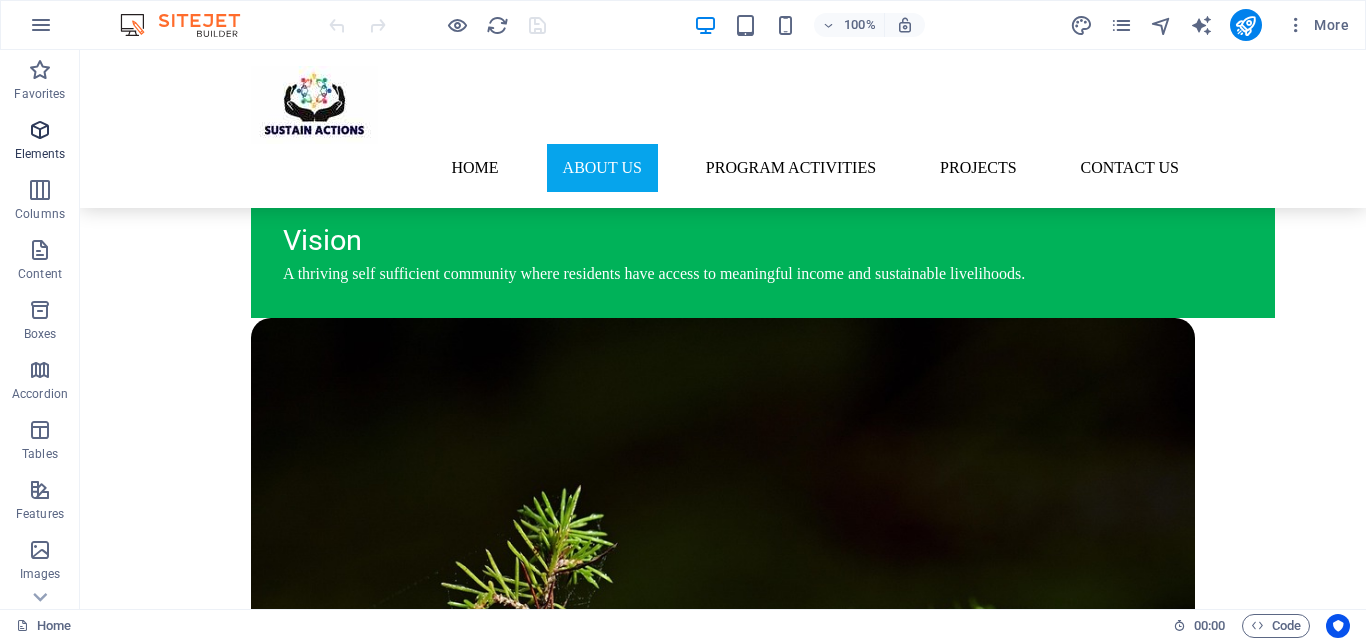click on "Elements" at bounding box center (40, 142) 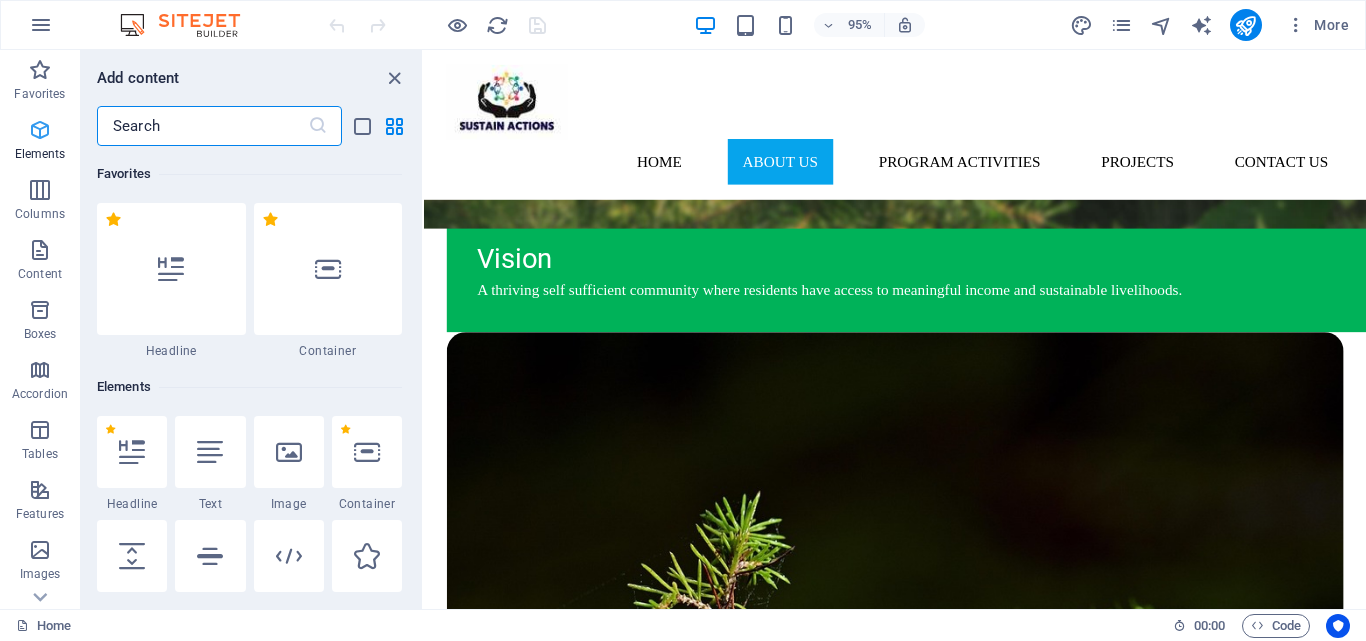 scroll, scrollTop: 1727, scrollLeft: 0, axis: vertical 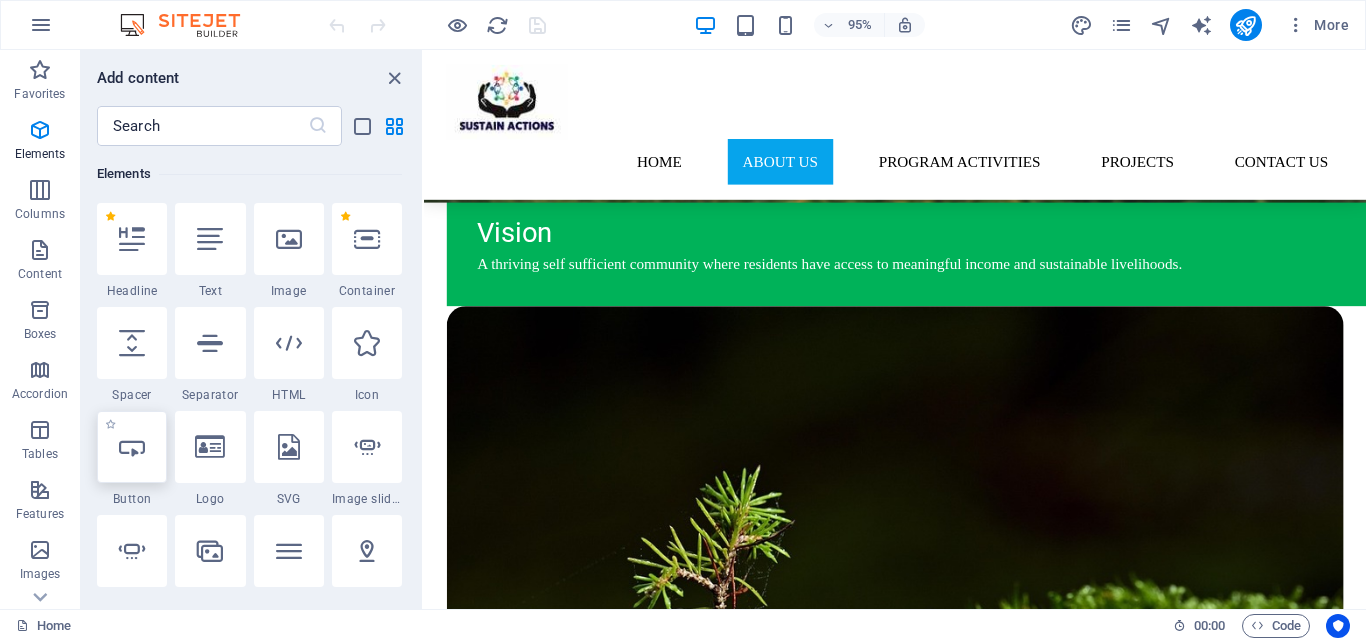 click at bounding box center [132, 447] 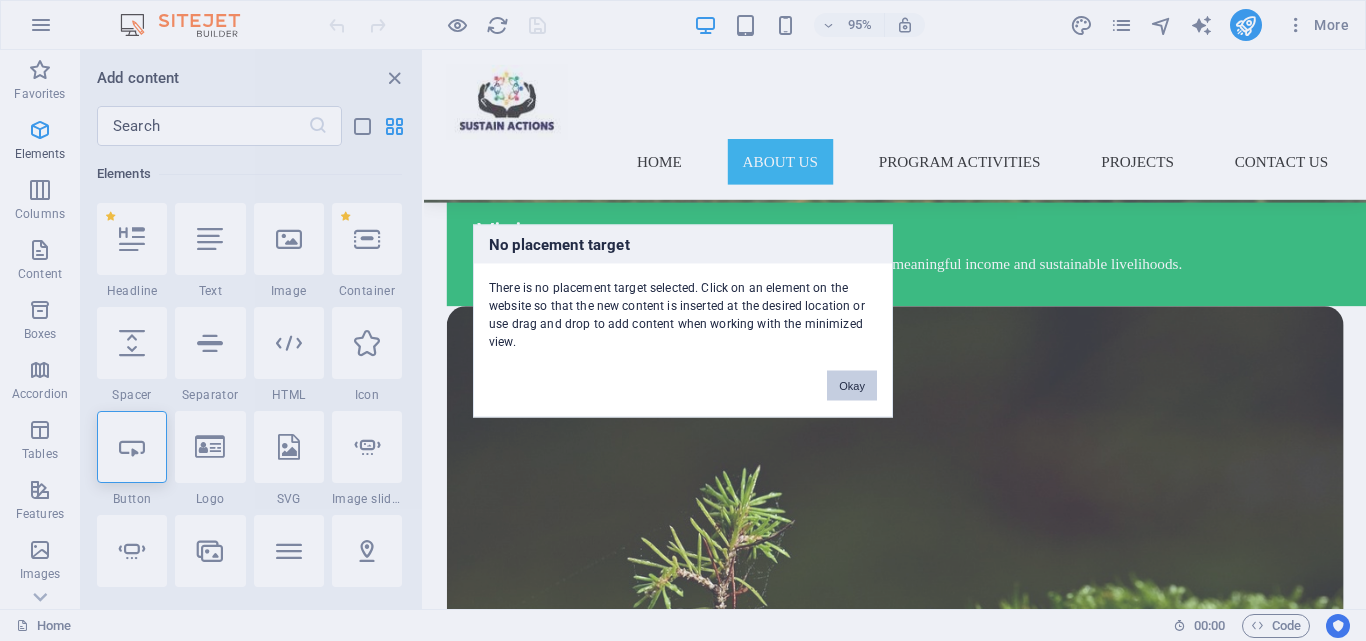 click on "Okay" at bounding box center [852, 385] 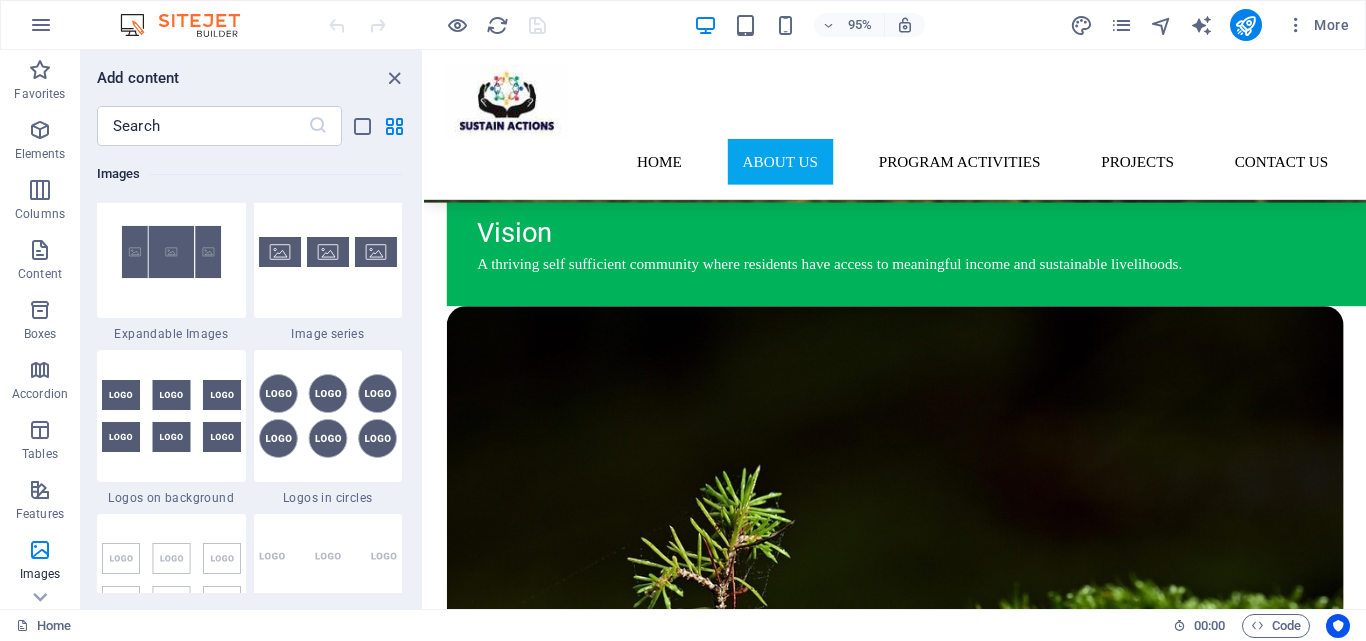 scroll, scrollTop: 10413, scrollLeft: 0, axis: vertical 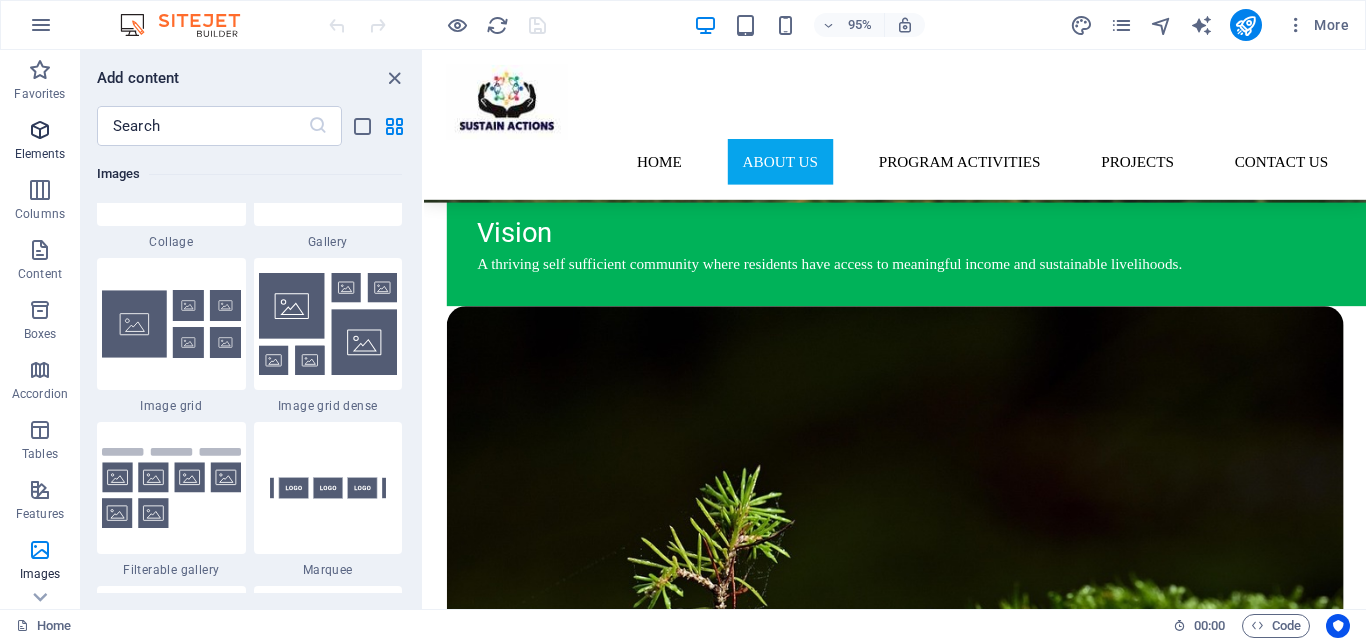 click on "Elements" at bounding box center (40, 142) 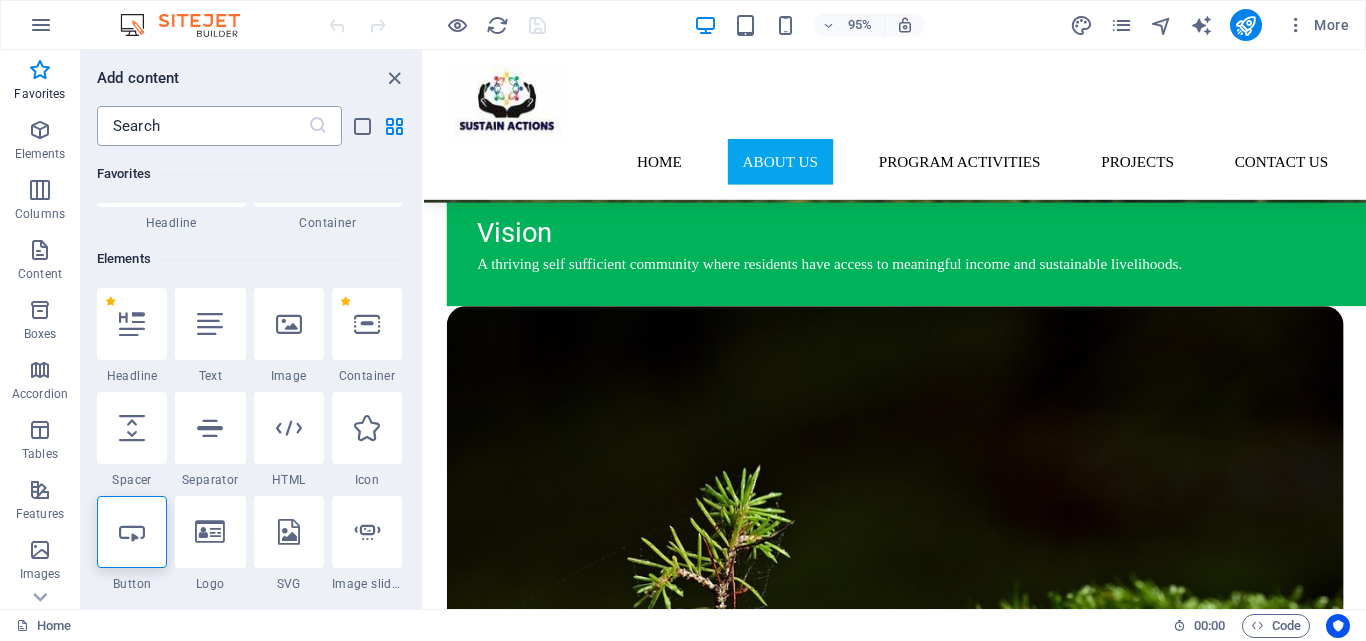 scroll, scrollTop: 0, scrollLeft: 0, axis: both 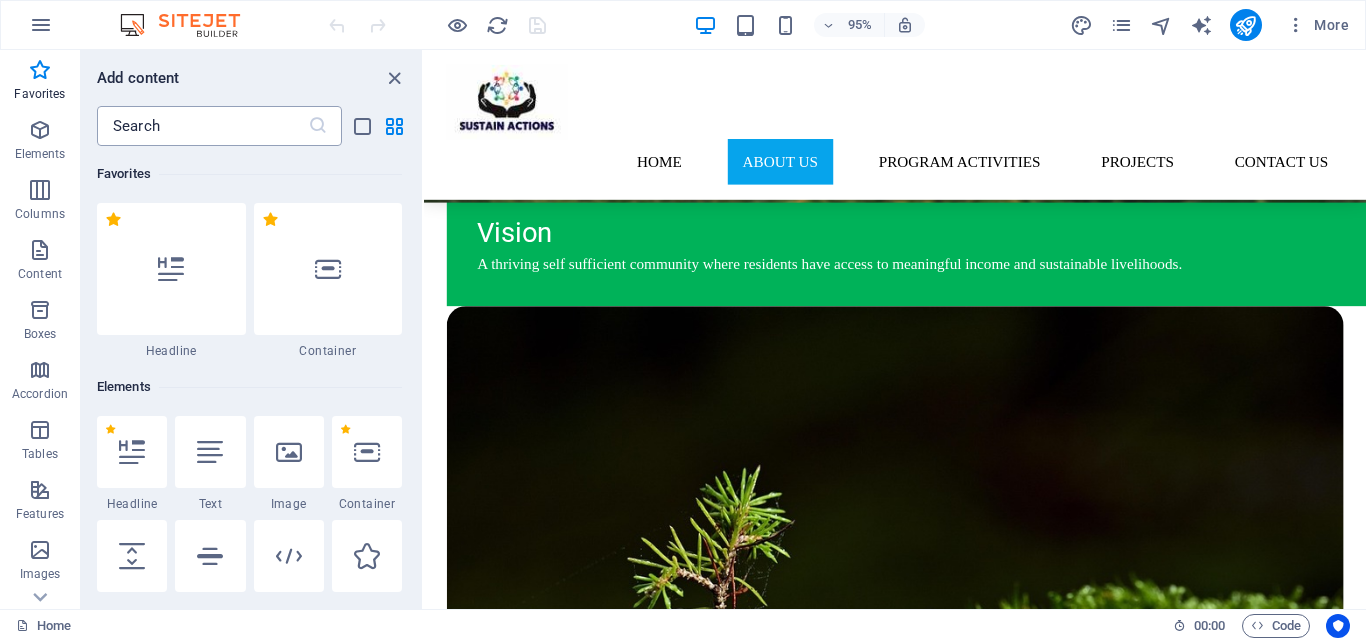 click at bounding box center [202, 126] 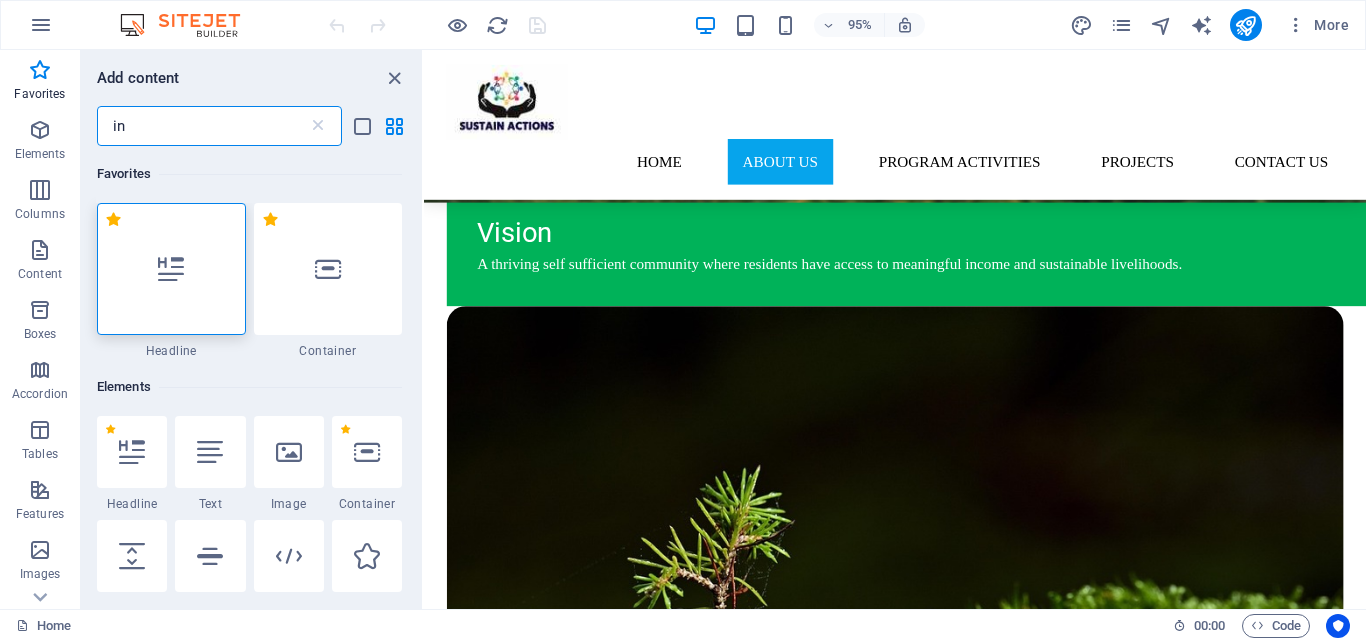 type on "i" 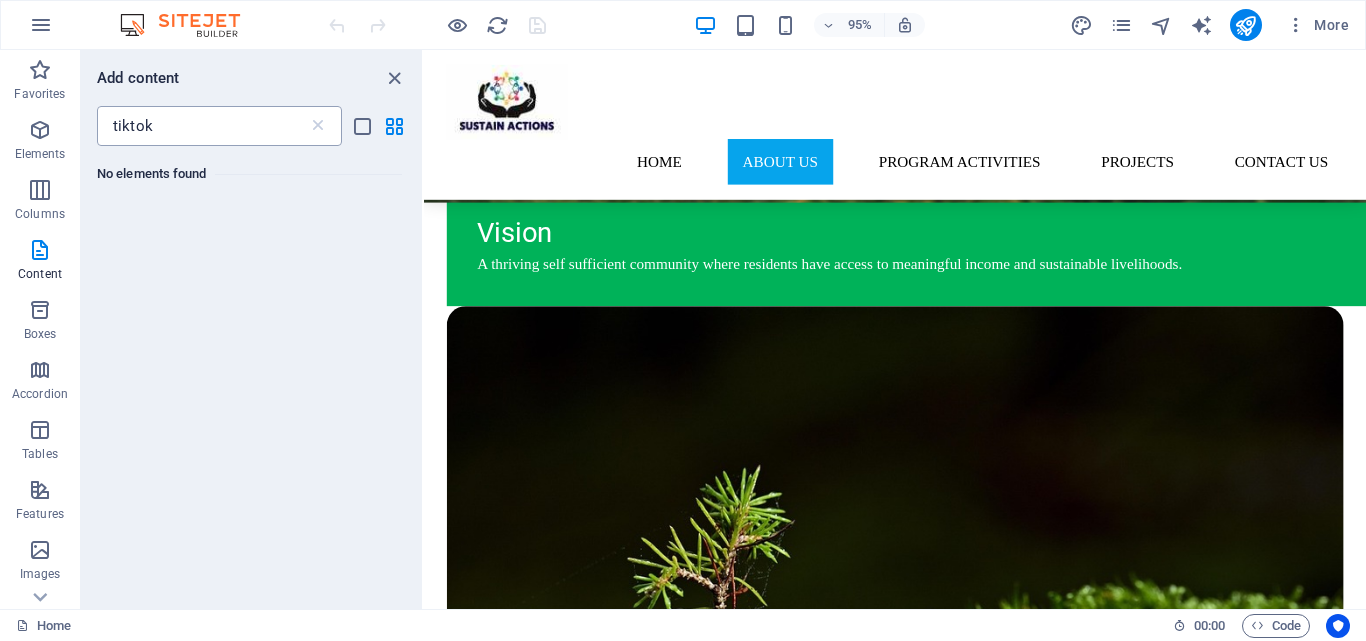 click on "tiktok" at bounding box center [202, 126] 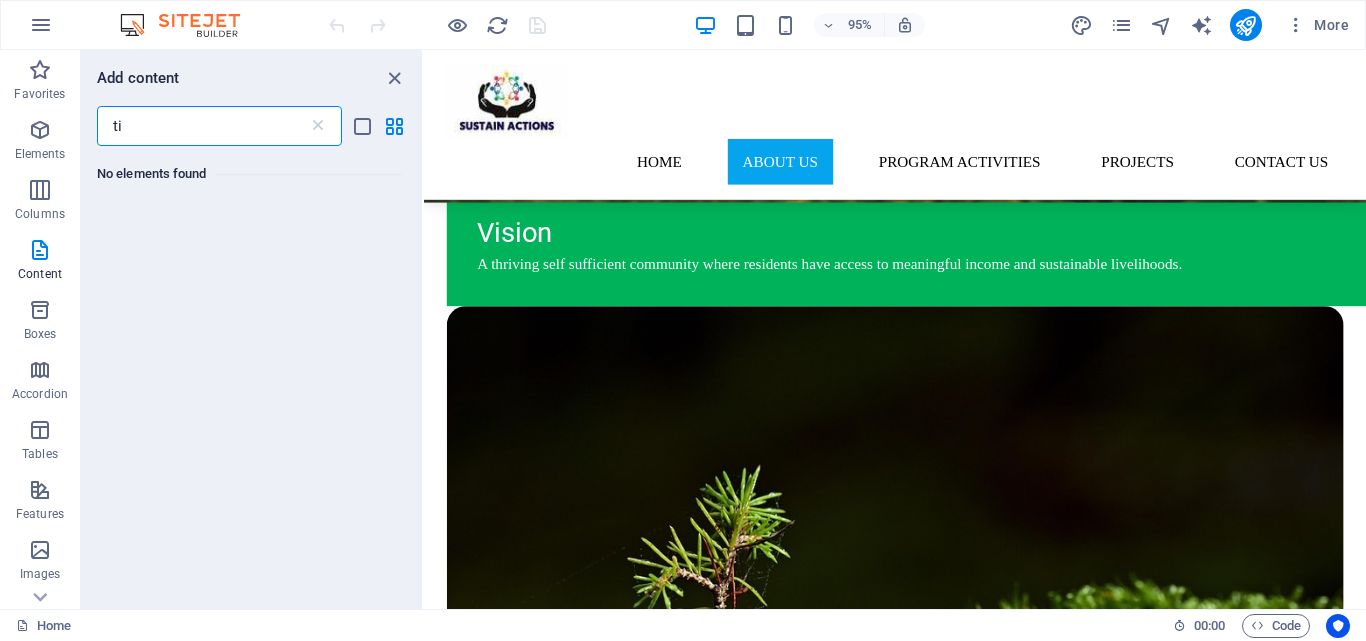 type on "t" 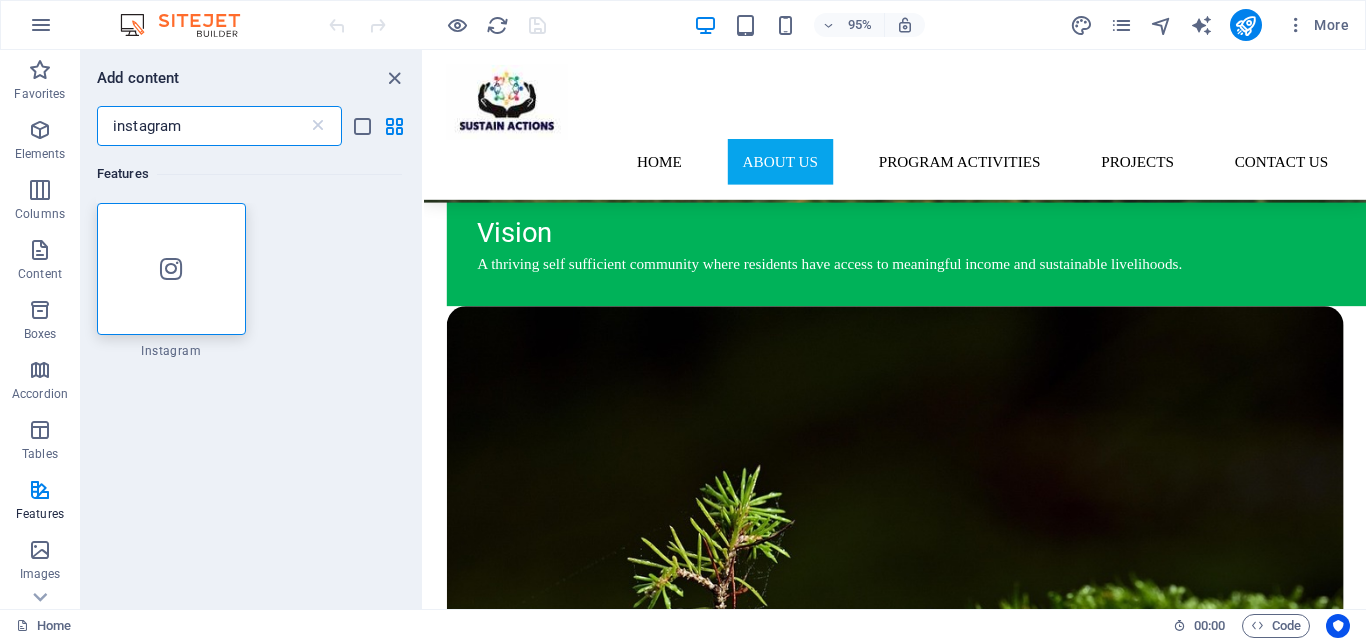 type on "instagram" 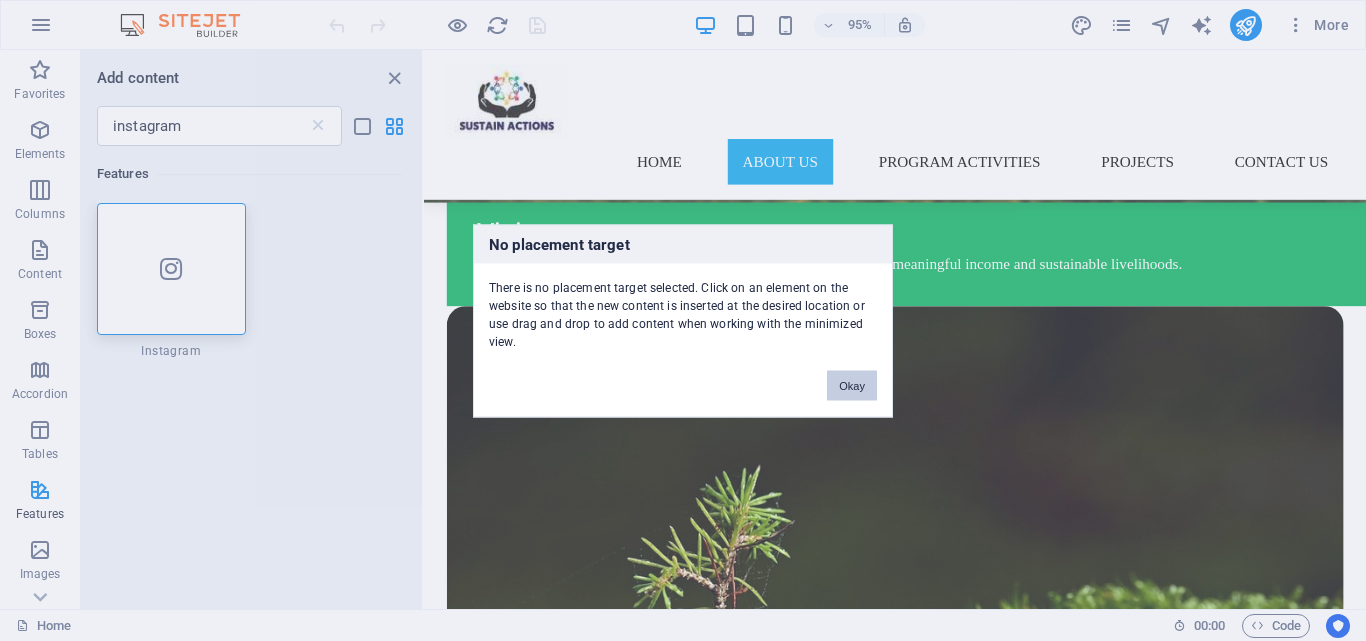 type 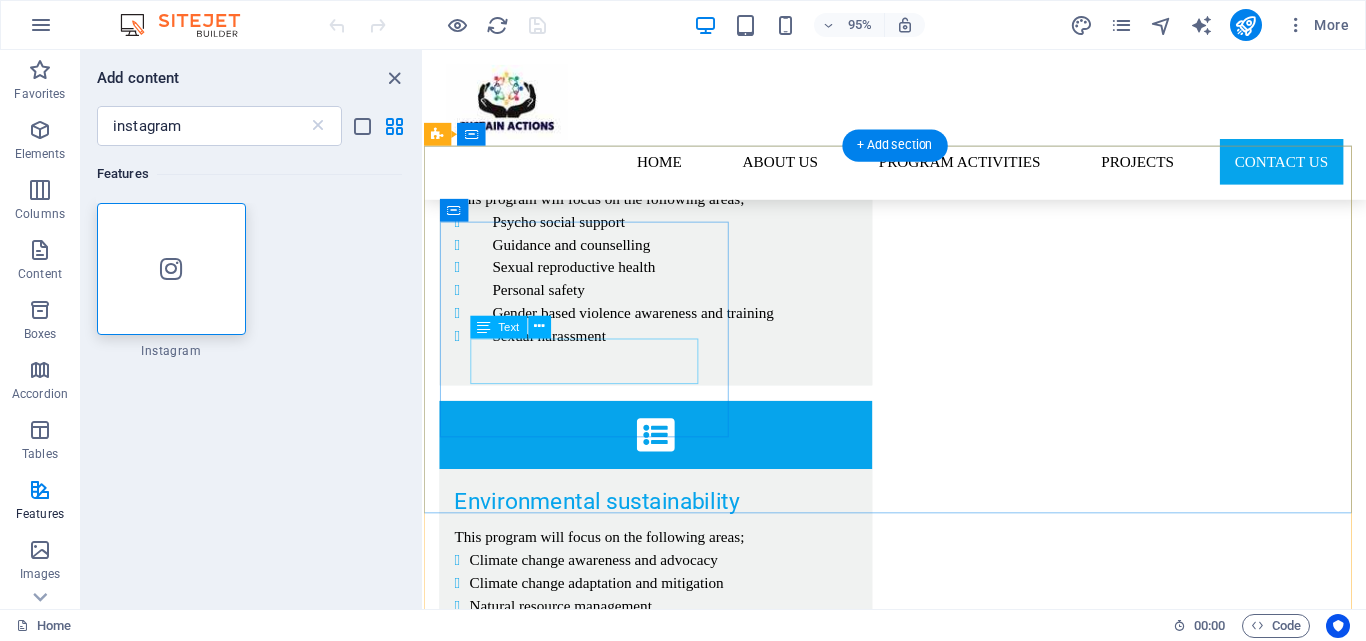 scroll, scrollTop: 4517, scrollLeft: 0, axis: vertical 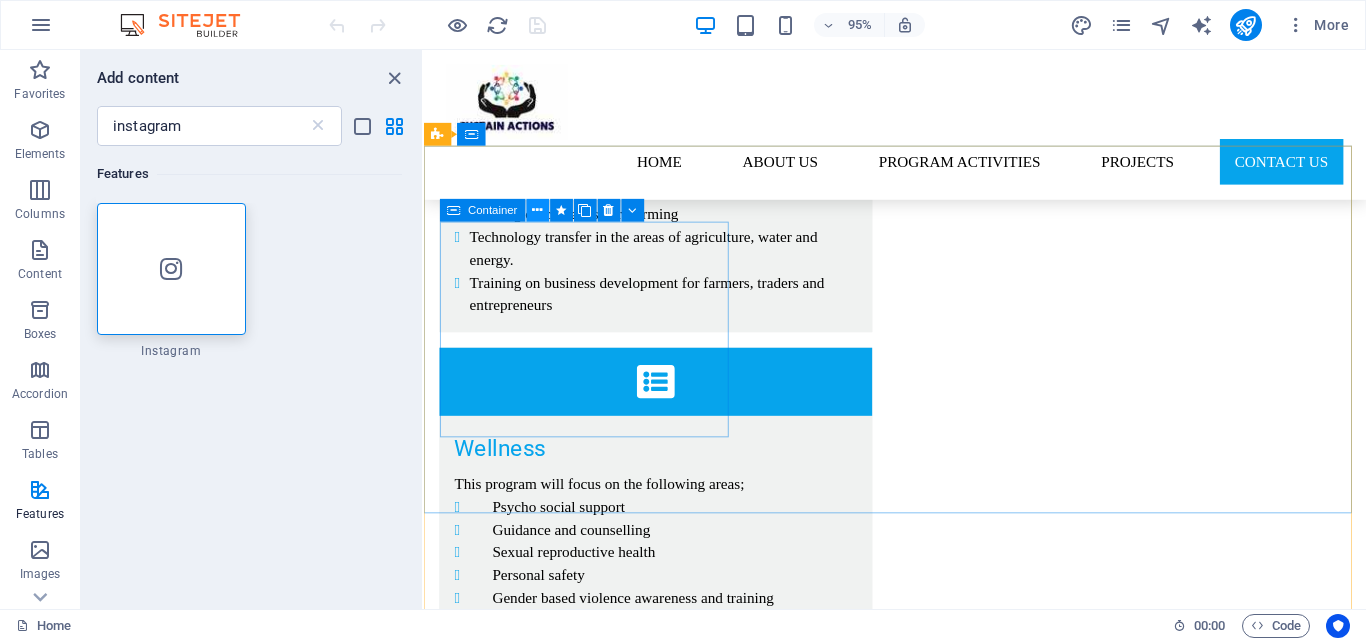 click at bounding box center [537, 211] 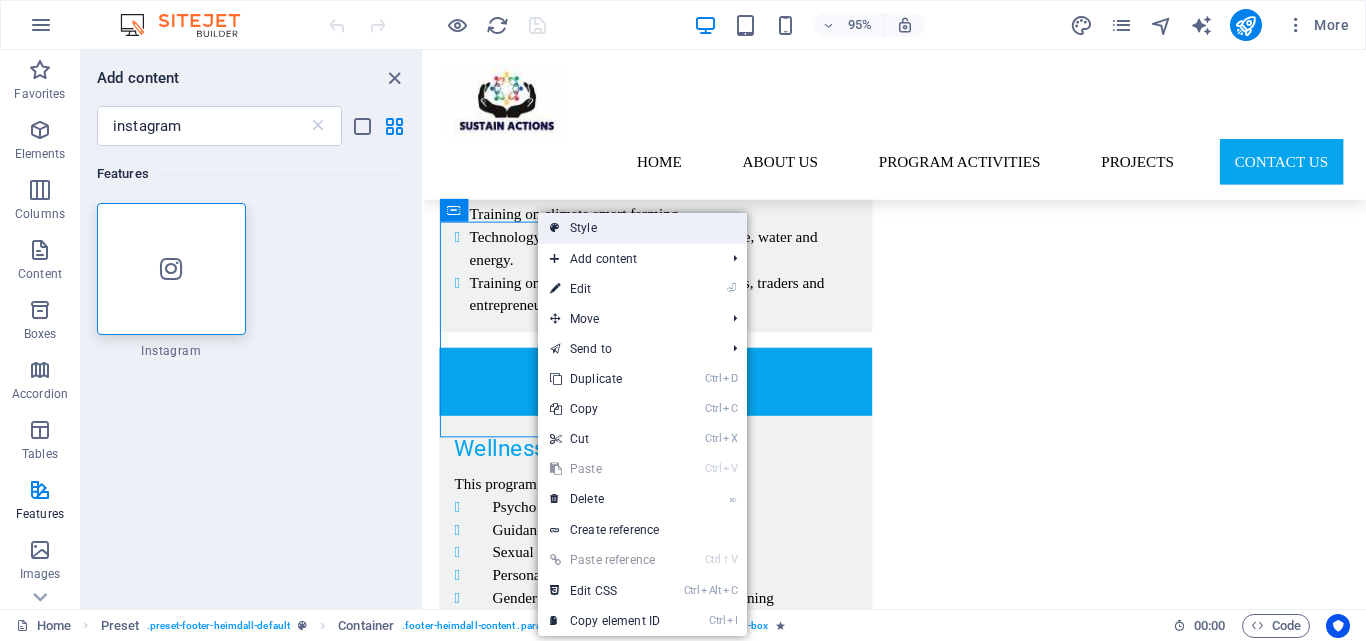 click on "Style" at bounding box center (642, 228) 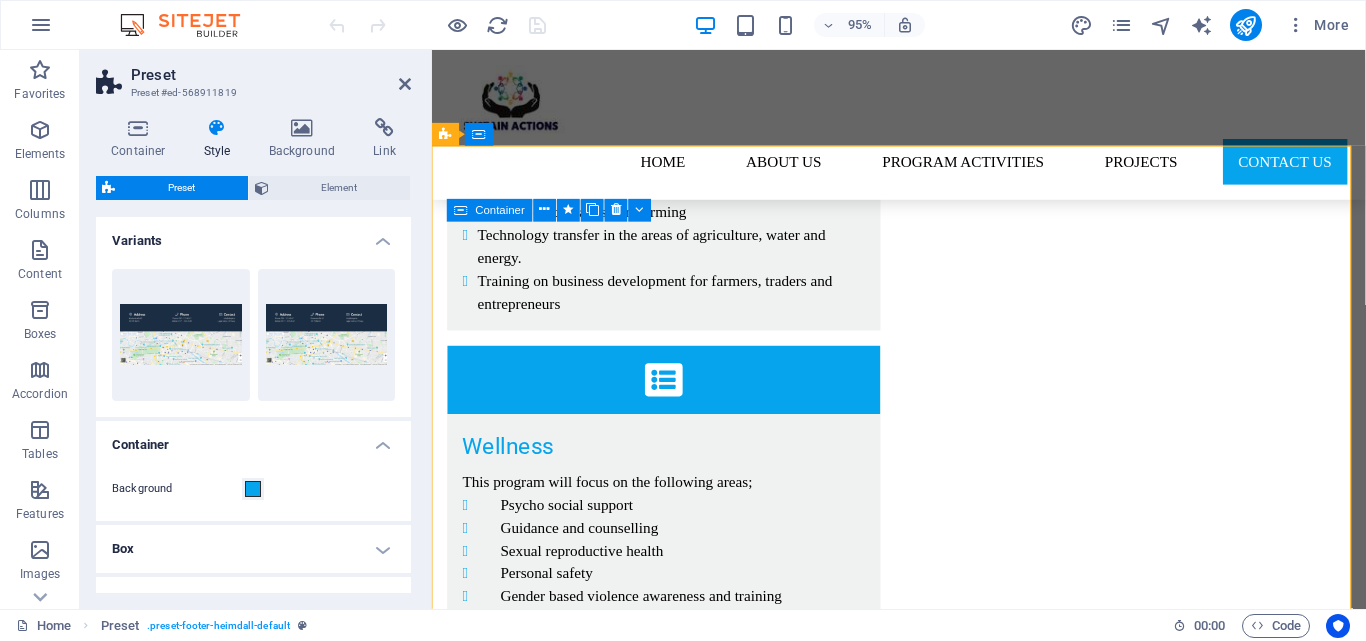 scroll, scrollTop: 4506, scrollLeft: 0, axis: vertical 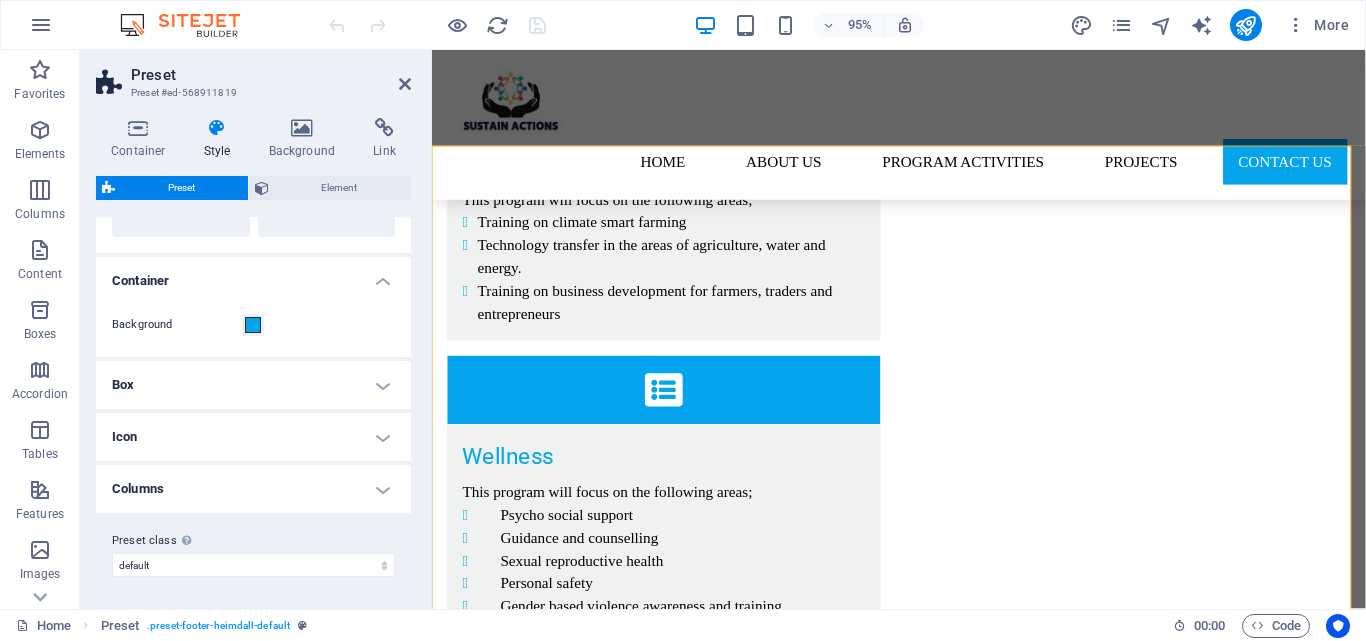 click on "Box" at bounding box center (253, 385) 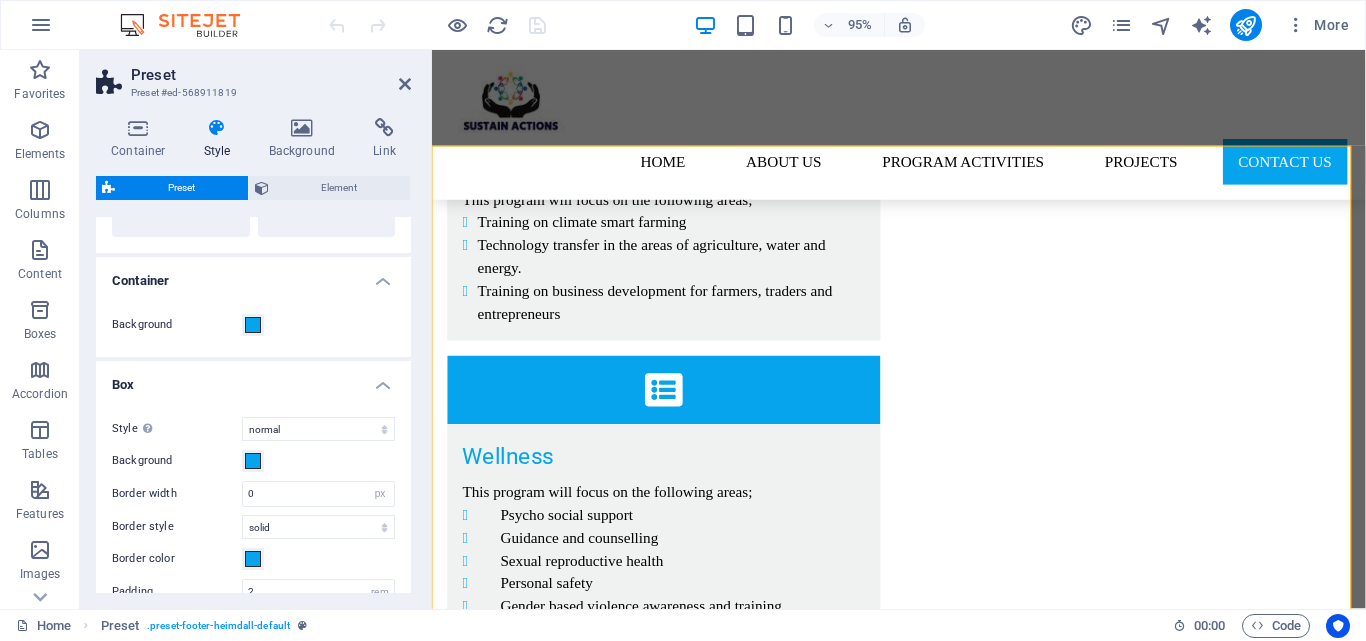 click on "Box" at bounding box center [253, 379] 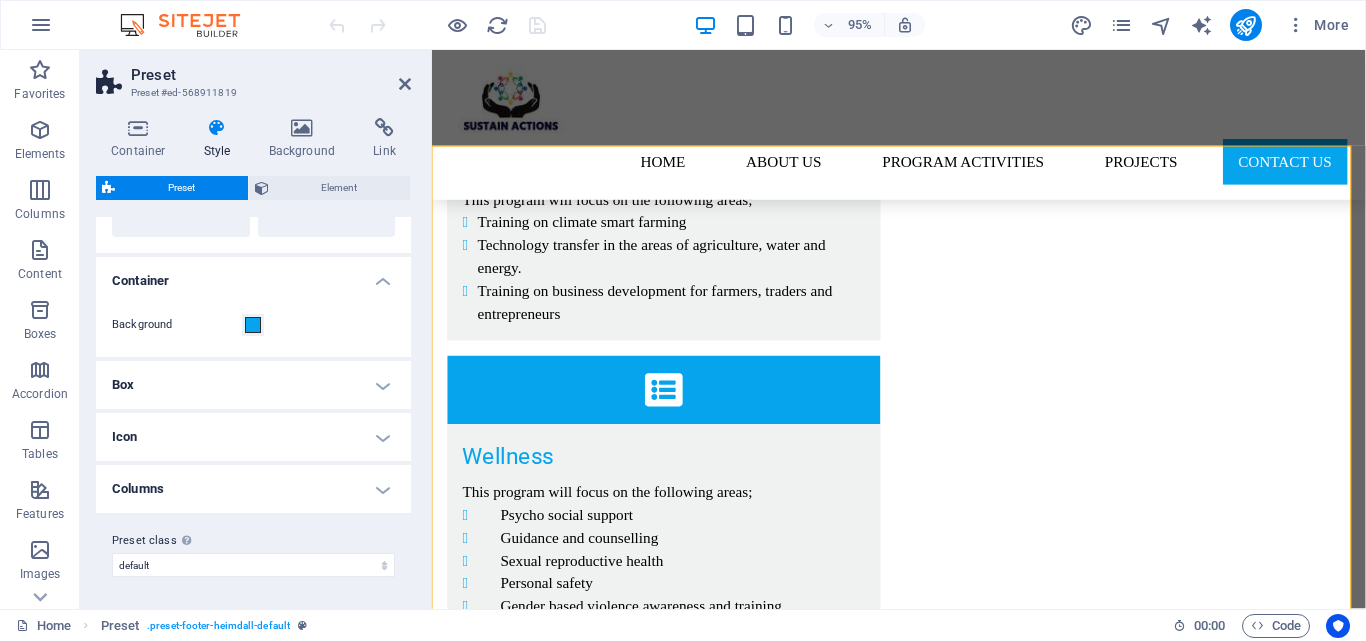 click on "Icon" at bounding box center [253, 437] 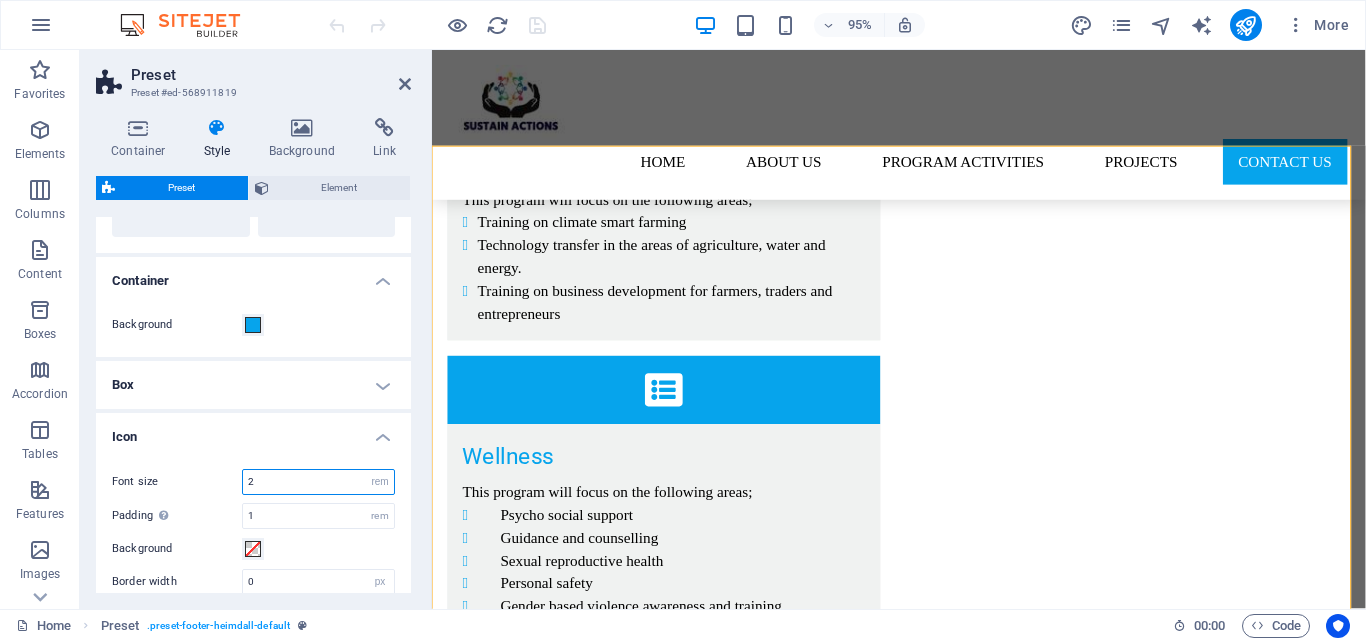 click on "2" at bounding box center (318, 482) 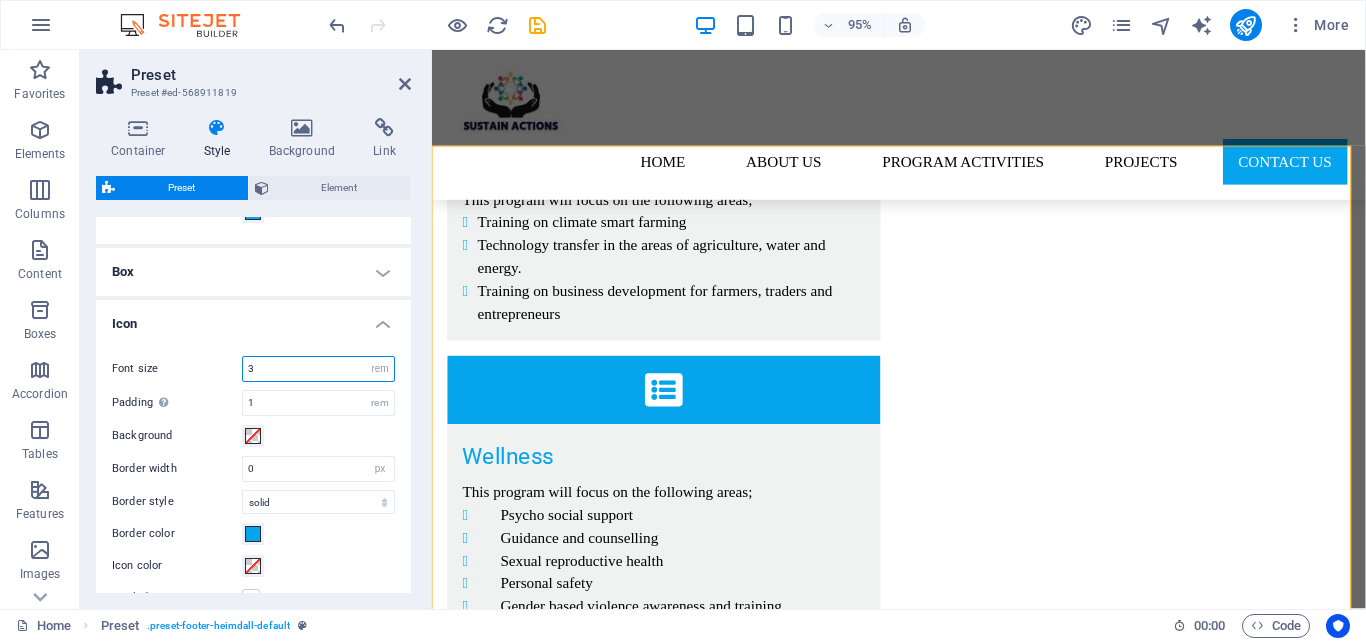 scroll, scrollTop: 364, scrollLeft: 0, axis: vertical 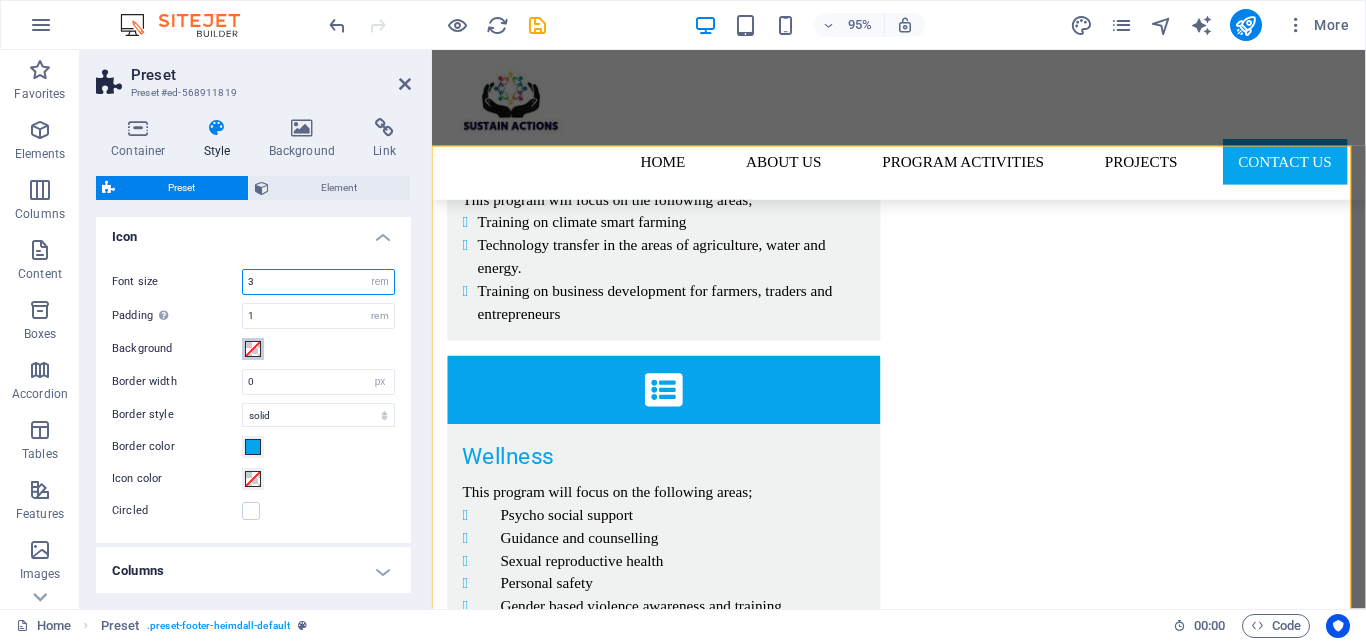 type on "3" 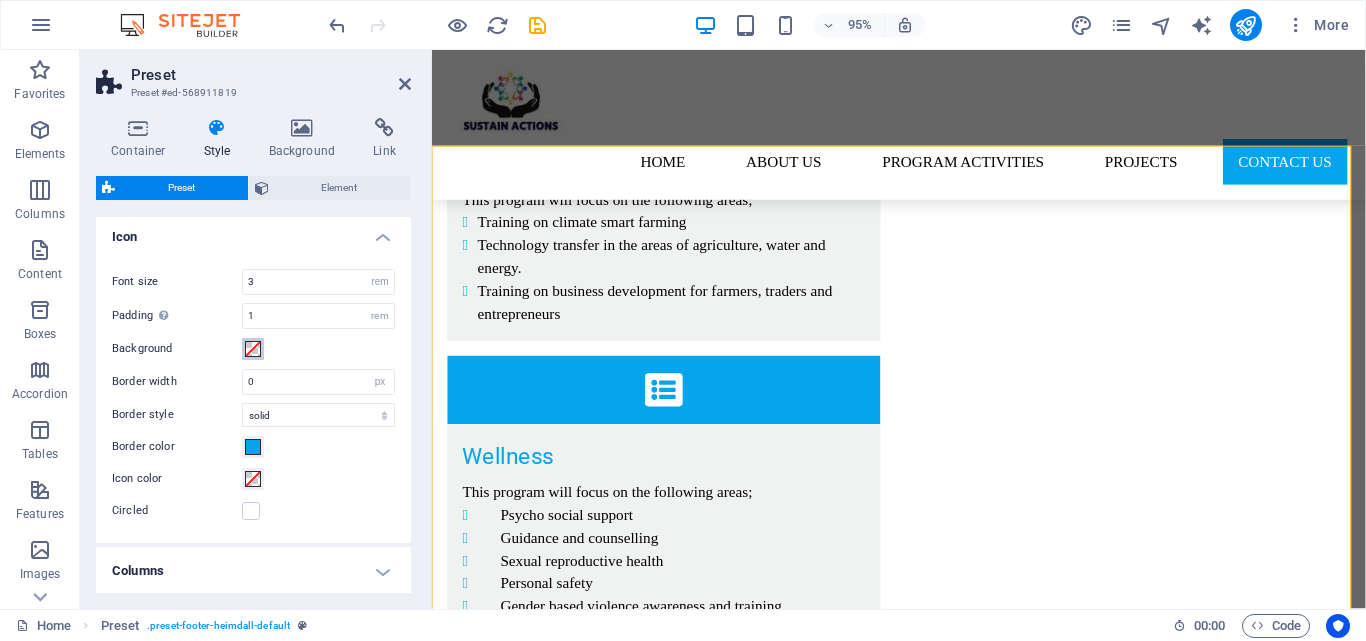 click at bounding box center (253, 349) 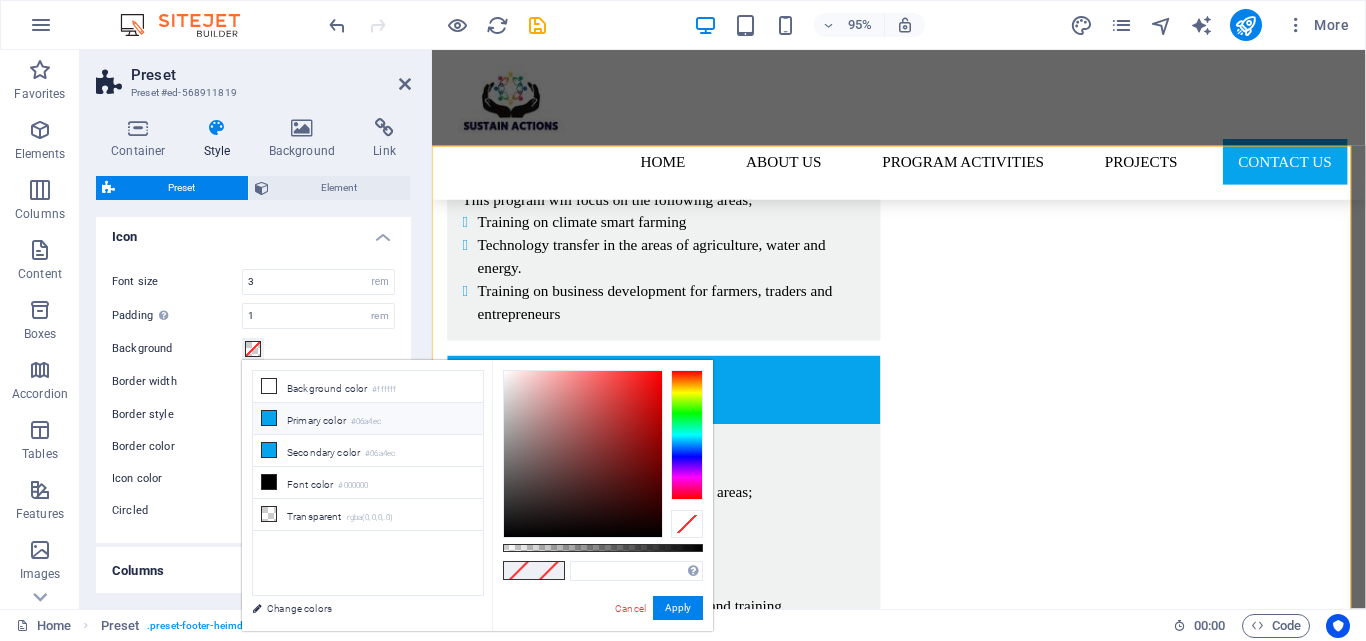click at bounding box center (269, 418) 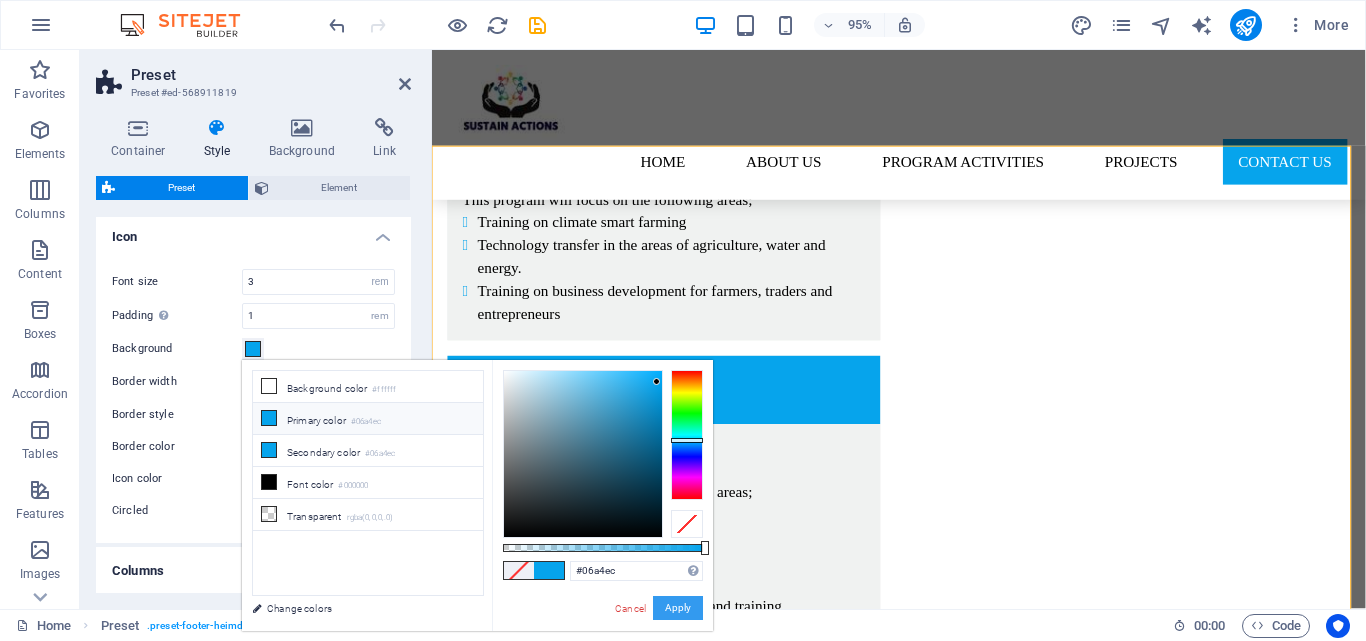 click on "Apply" at bounding box center (678, 608) 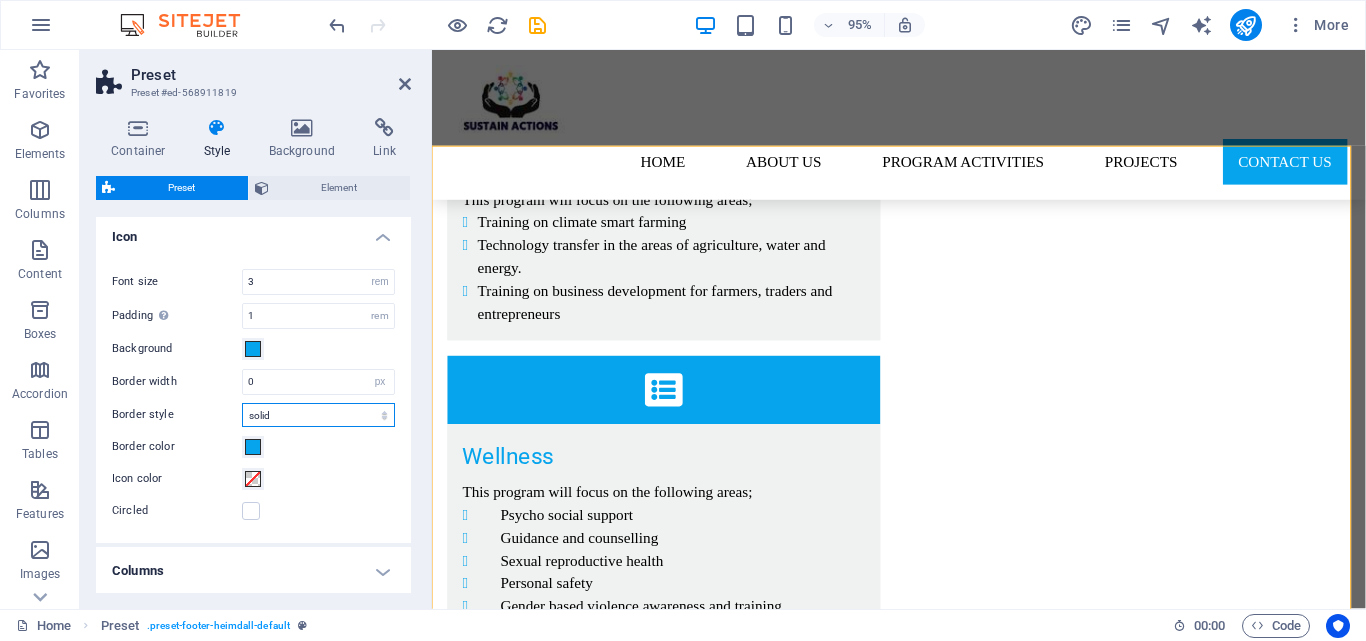 click on "solid dashed dotted double" at bounding box center (318, 415) 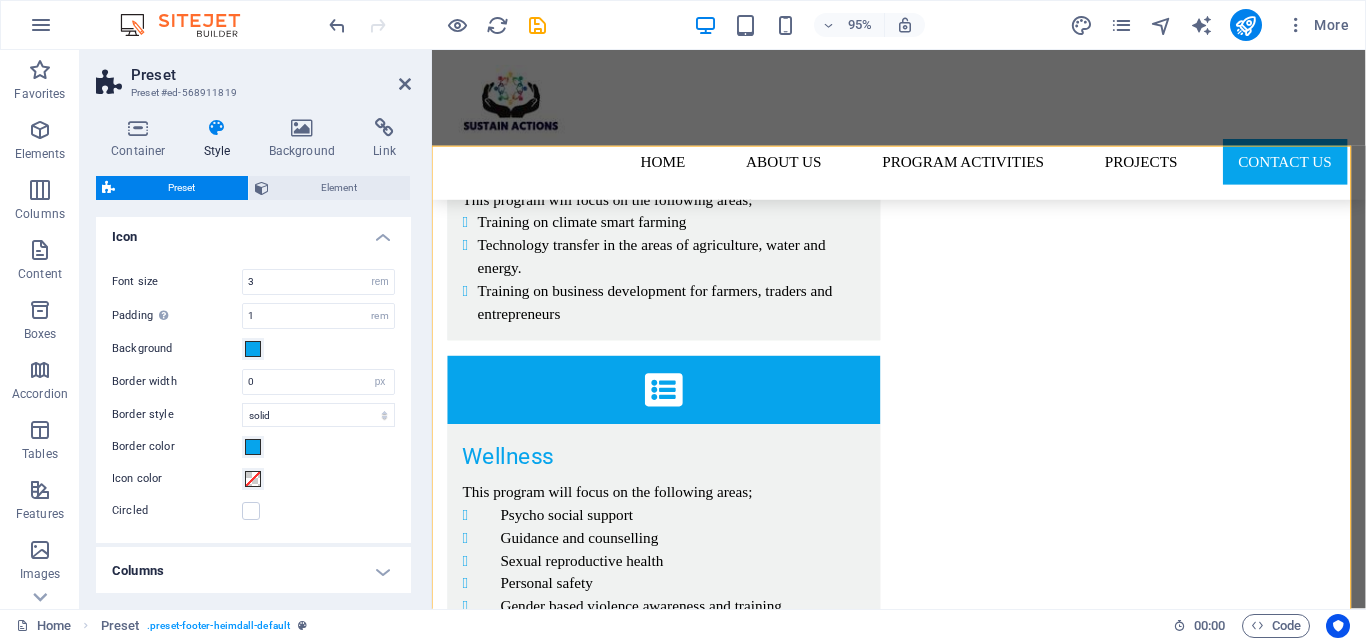 click on "Icon color" at bounding box center [177, 479] 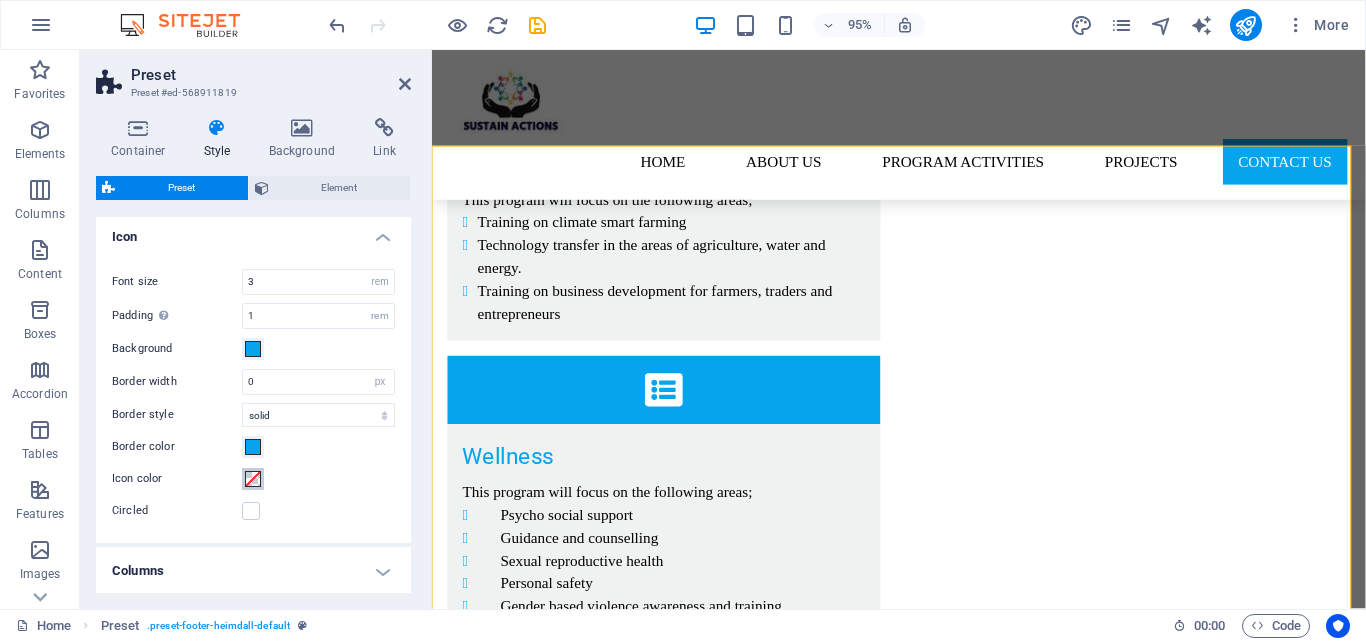click on "Icon color" at bounding box center [253, 479] 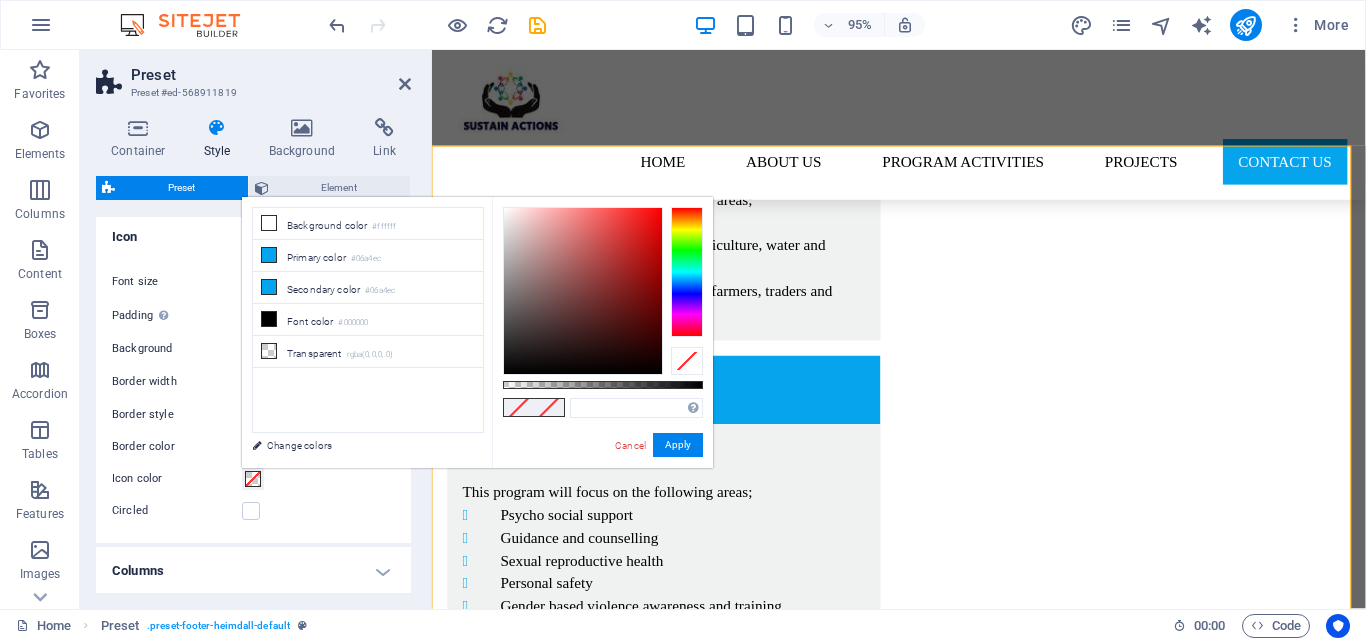 click at bounding box center (253, 479) 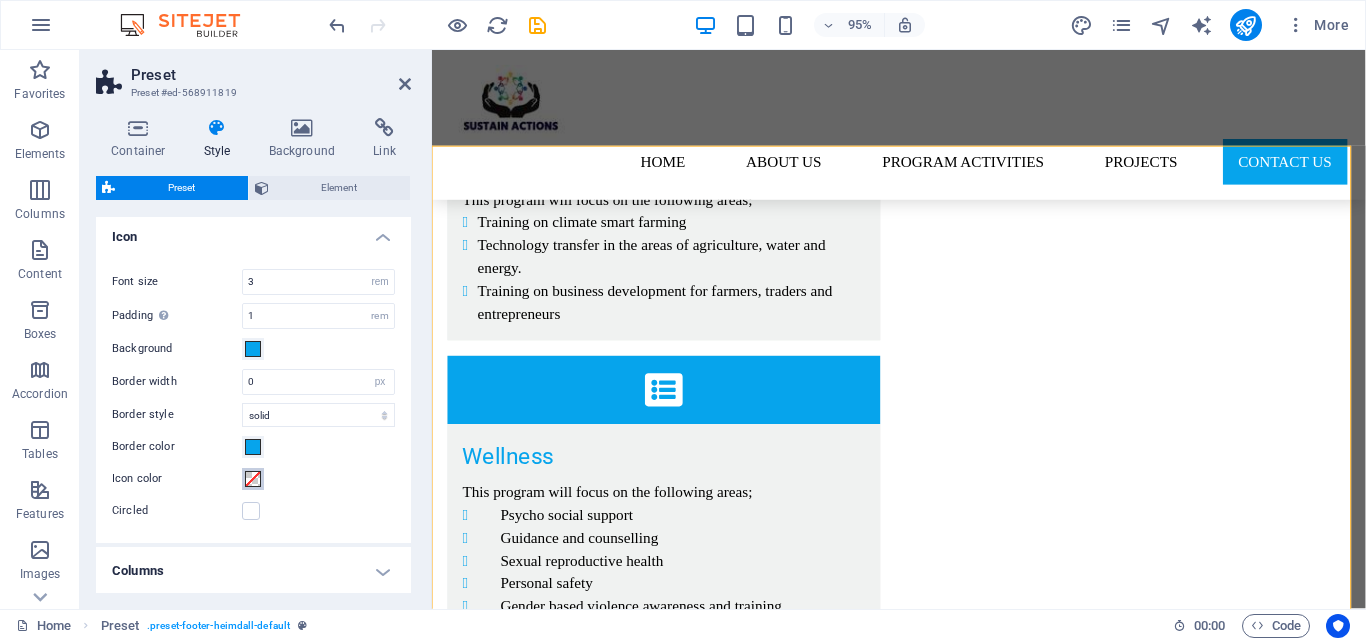 click at bounding box center (253, 479) 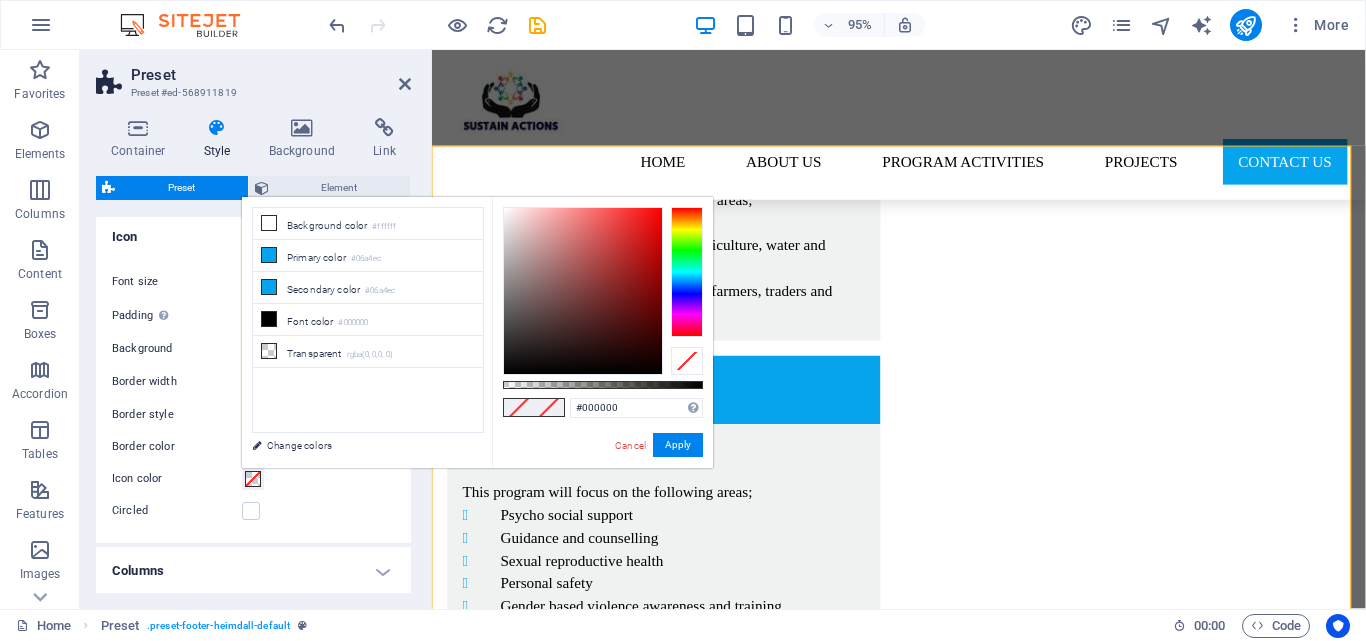 click at bounding box center [687, 272] 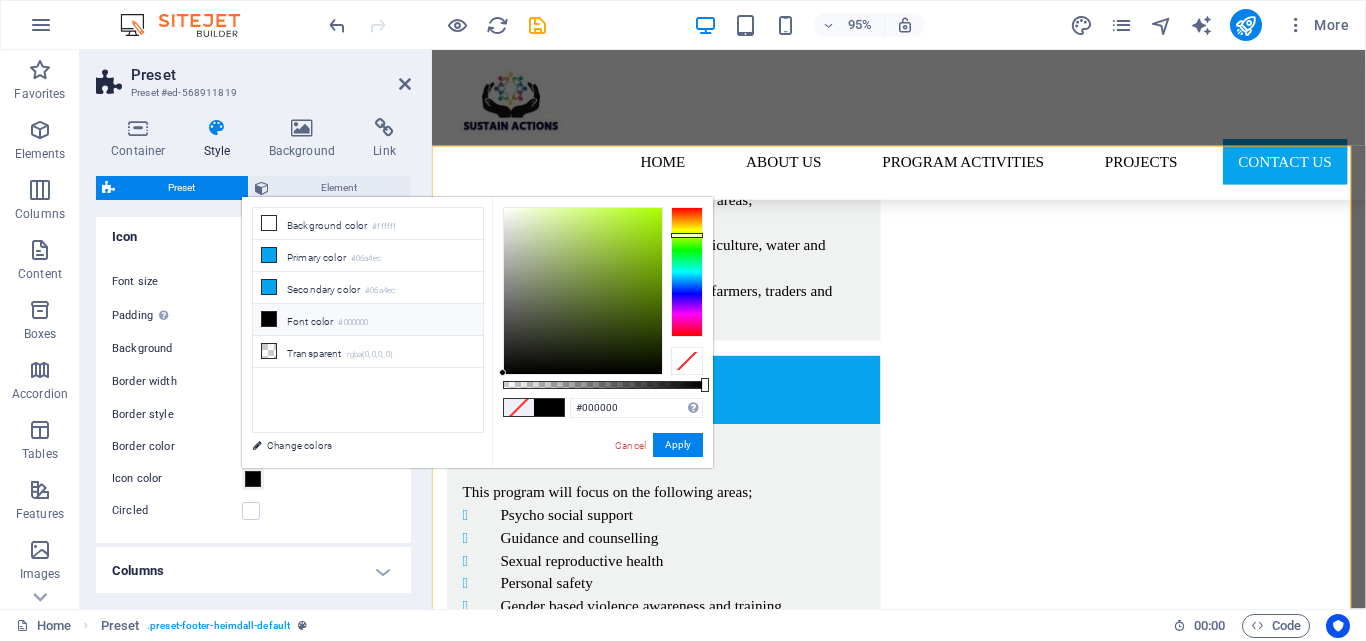 click at bounding box center (687, 235) 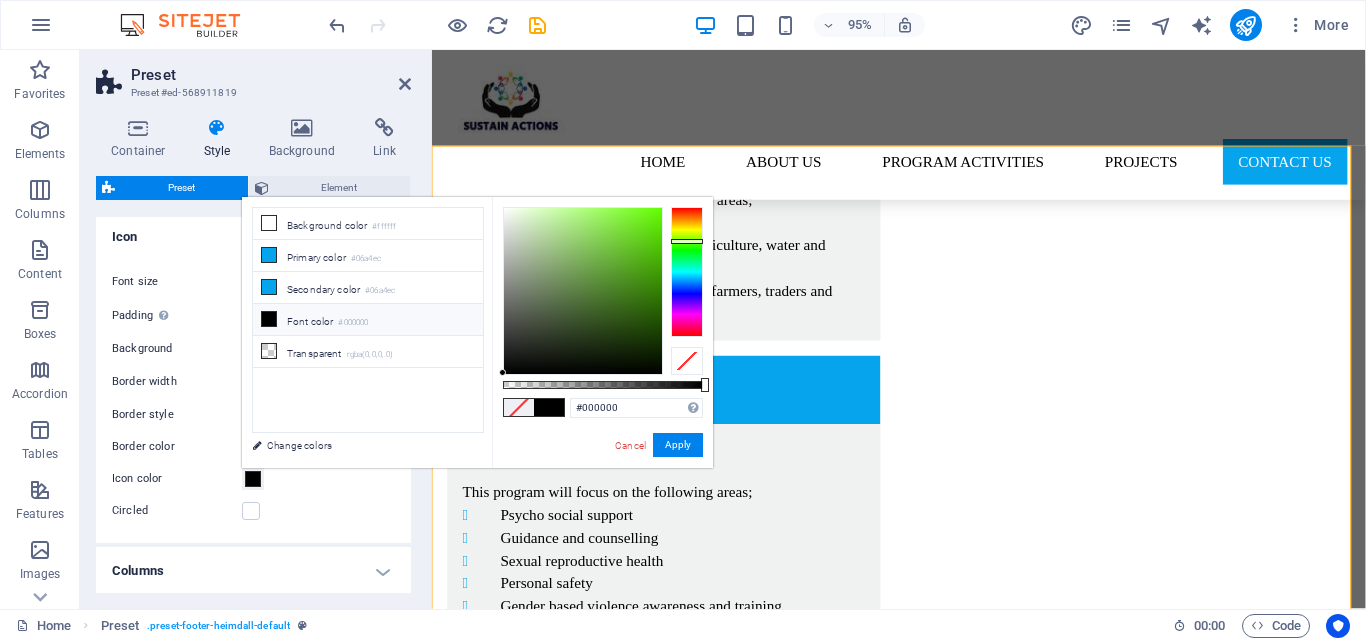 click at bounding box center [687, 272] 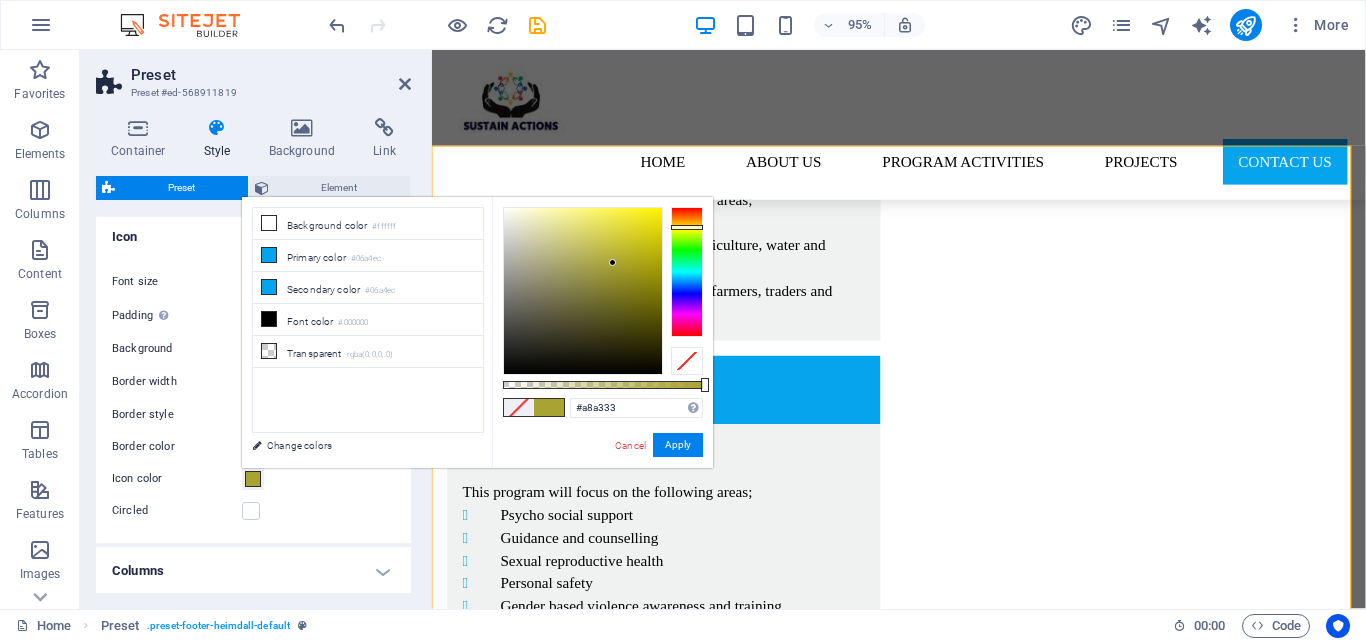 click at bounding box center (583, 291) 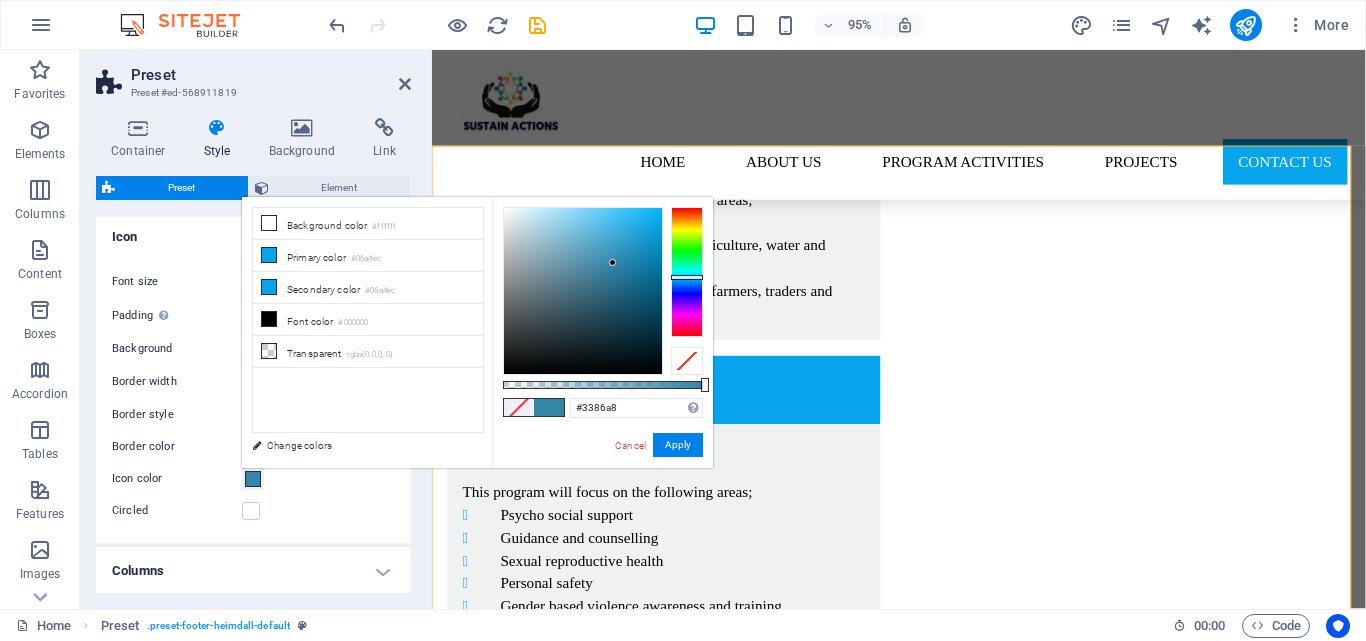 click at bounding box center [687, 272] 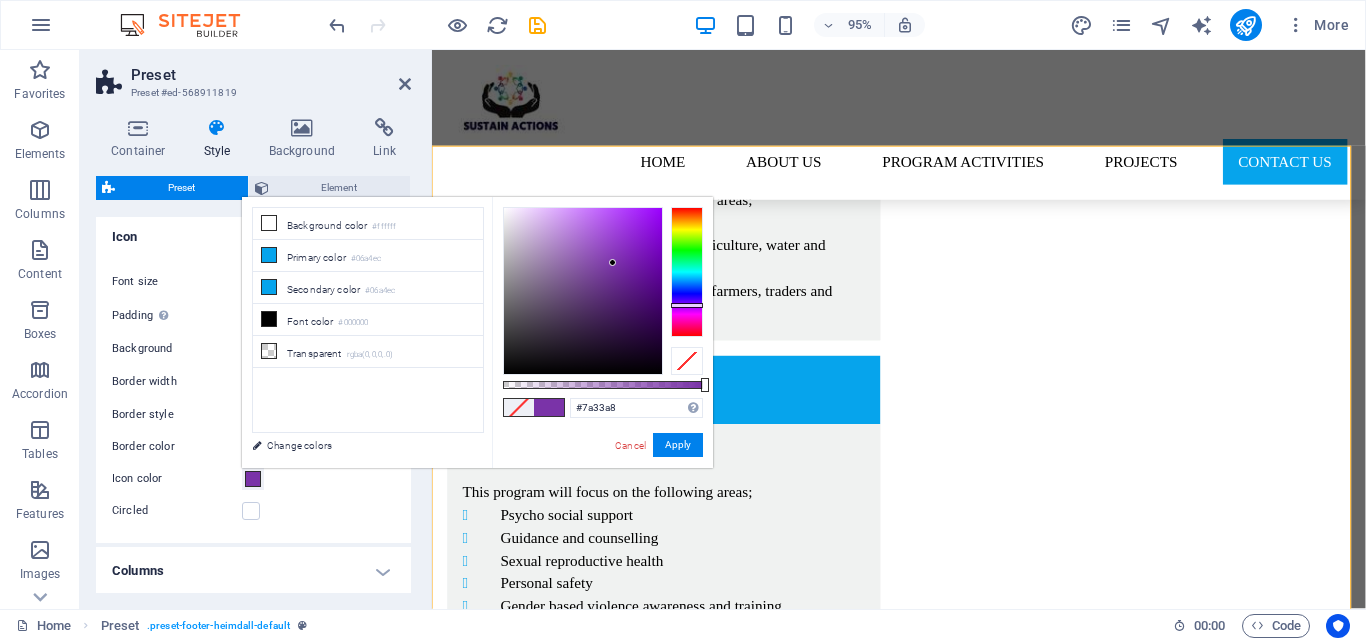 click at bounding box center [687, 272] 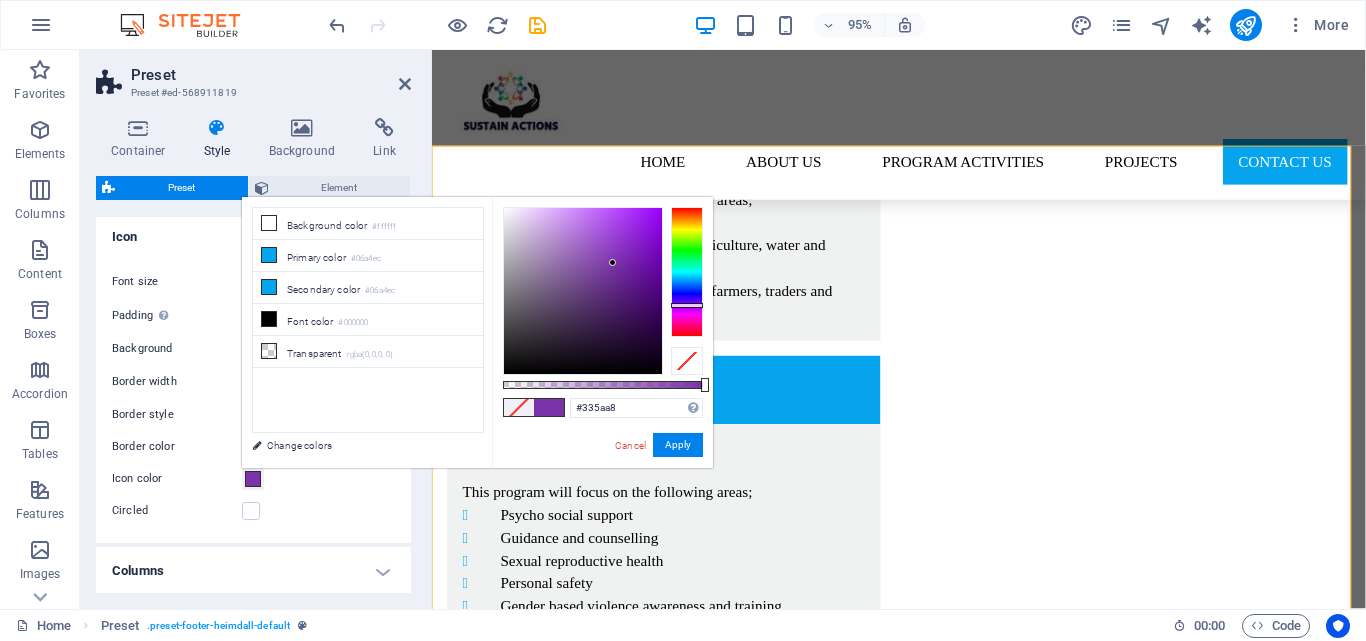 click at bounding box center (687, 272) 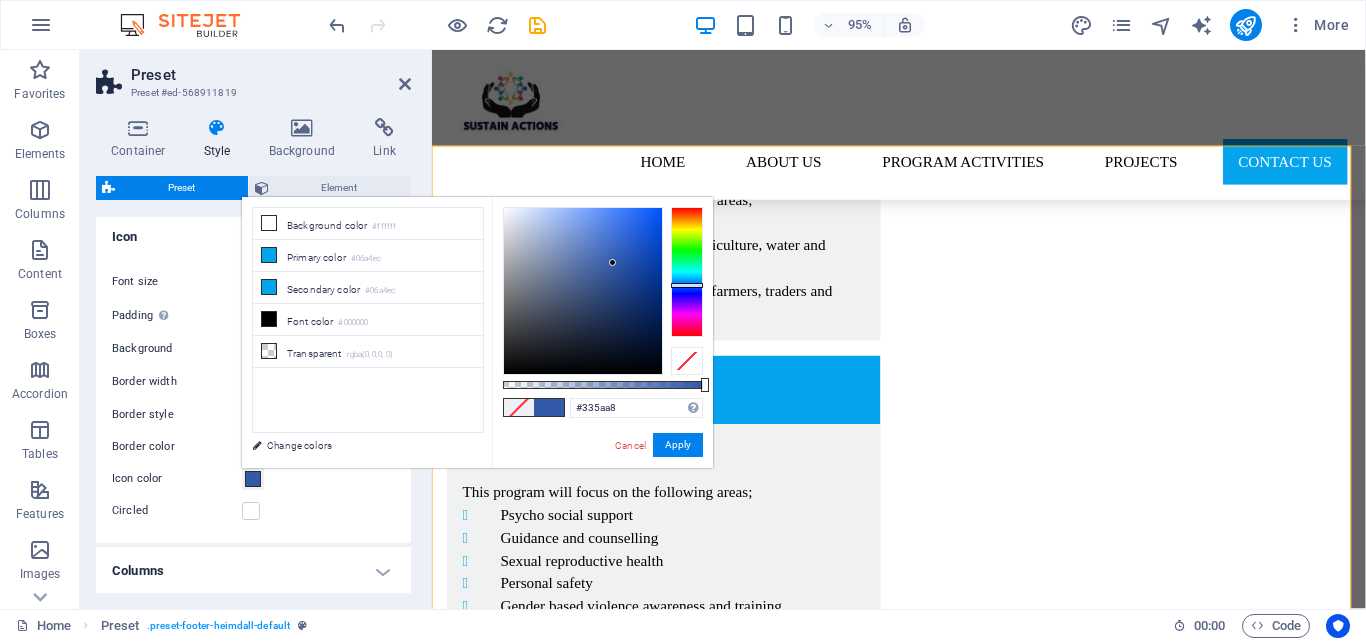 type on "#1449b3" 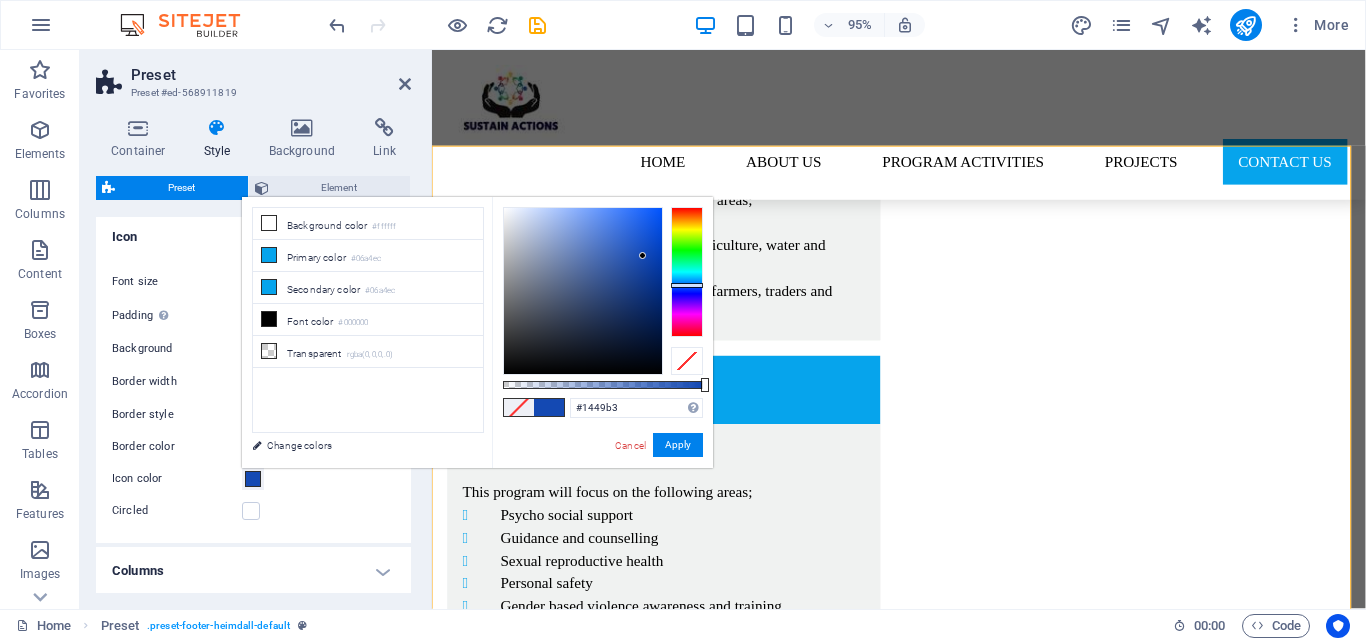 click at bounding box center (583, 291) 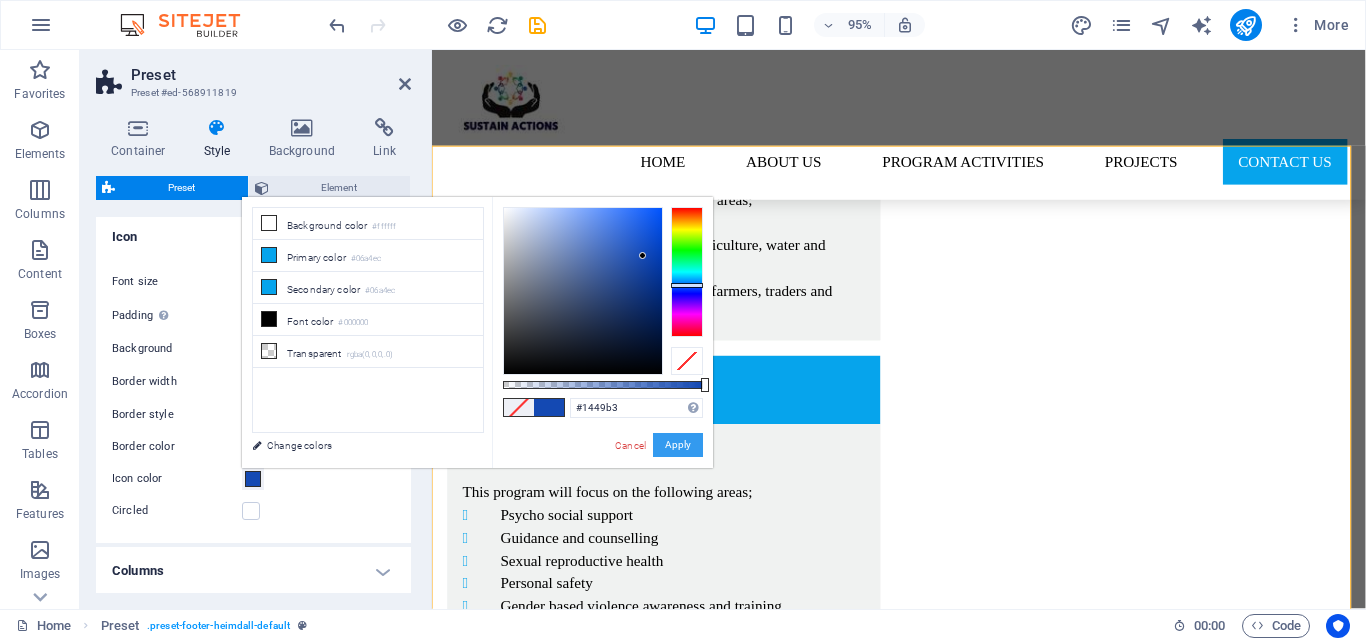 click on "Apply" at bounding box center (678, 445) 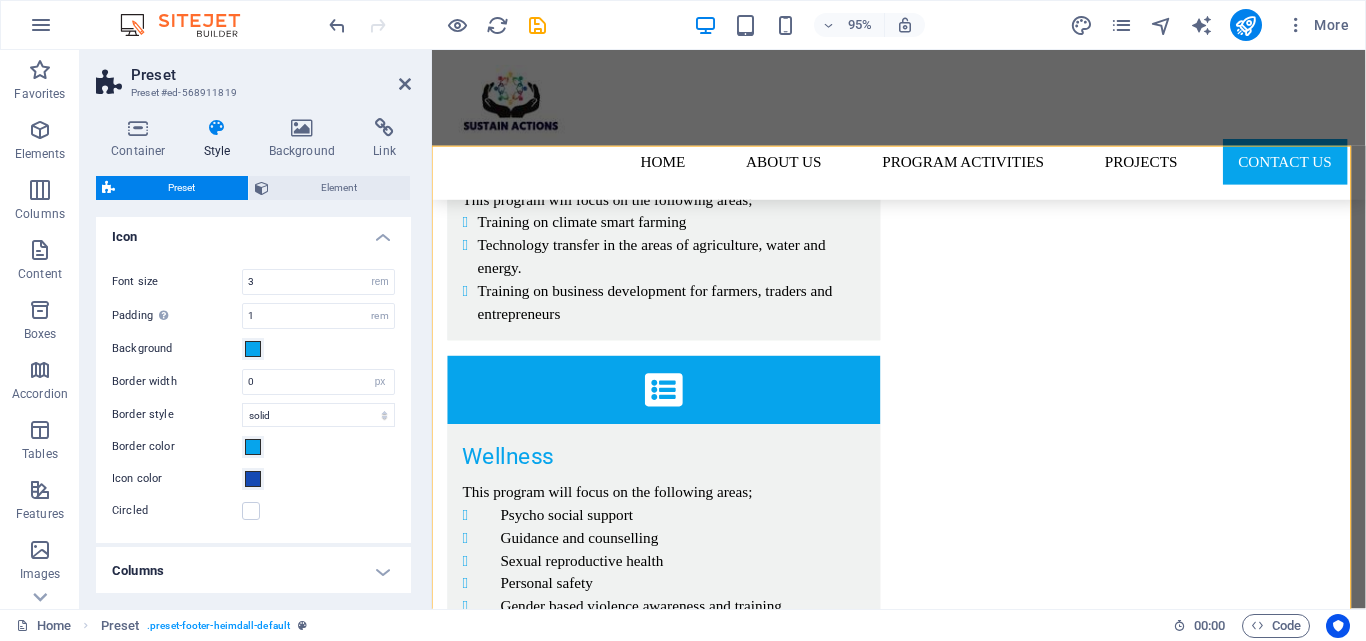 click at bounding box center (923, 2588) 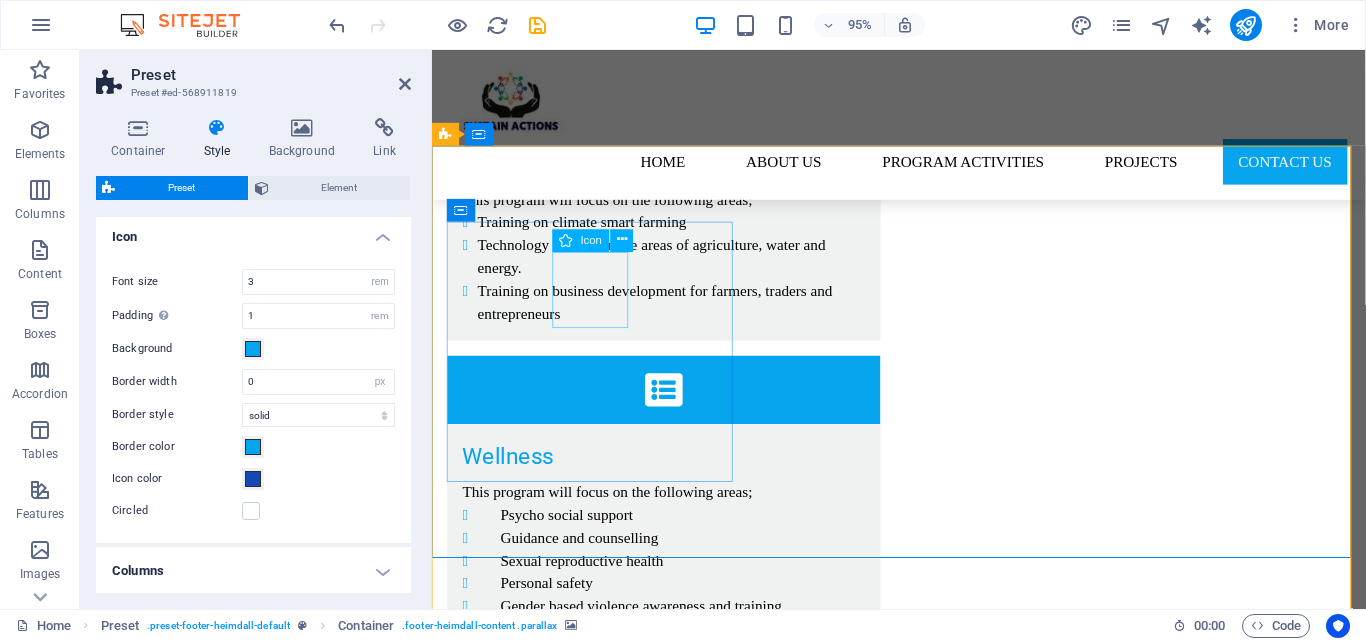 click at bounding box center (920, 2959) 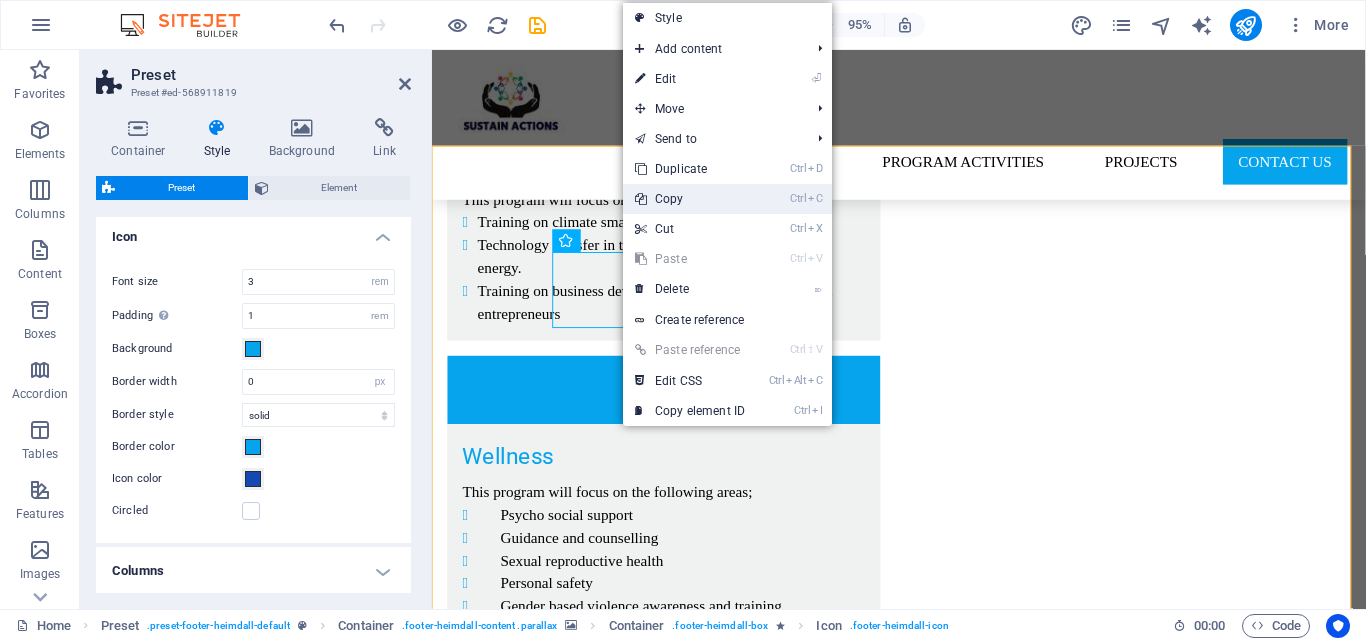 click on "Ctrl C  Copy" at bounding box center (690, 199) 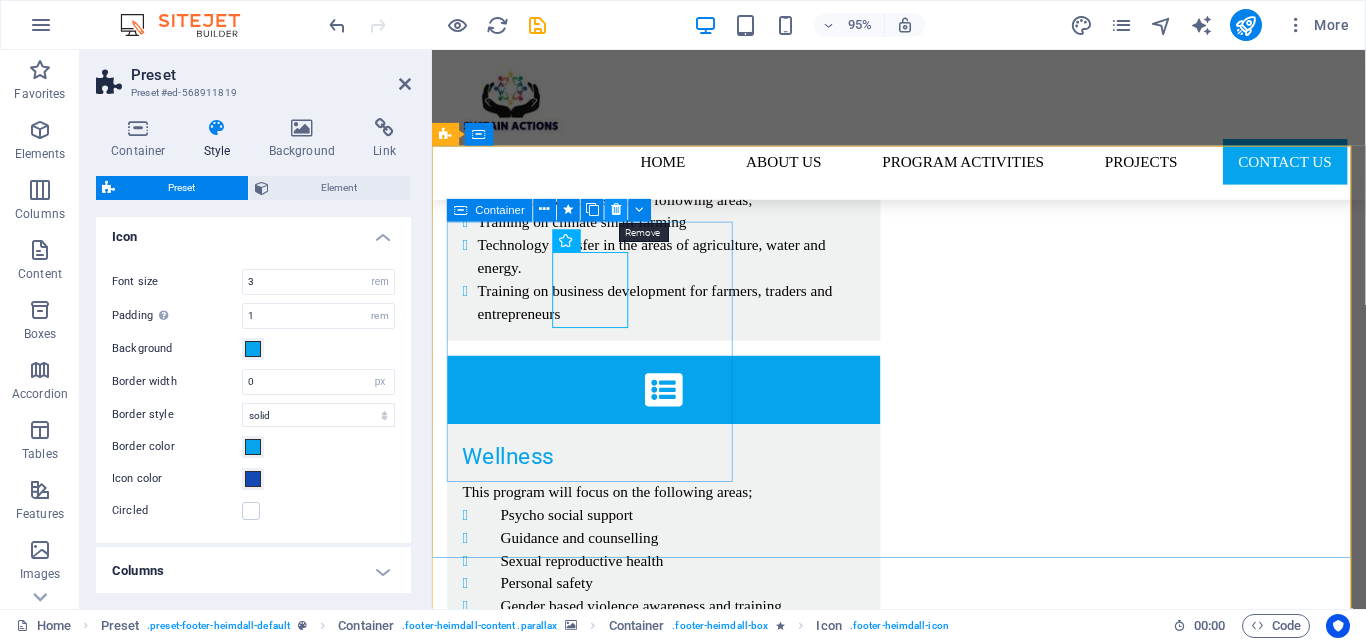 click at bounding box center [616, 210] 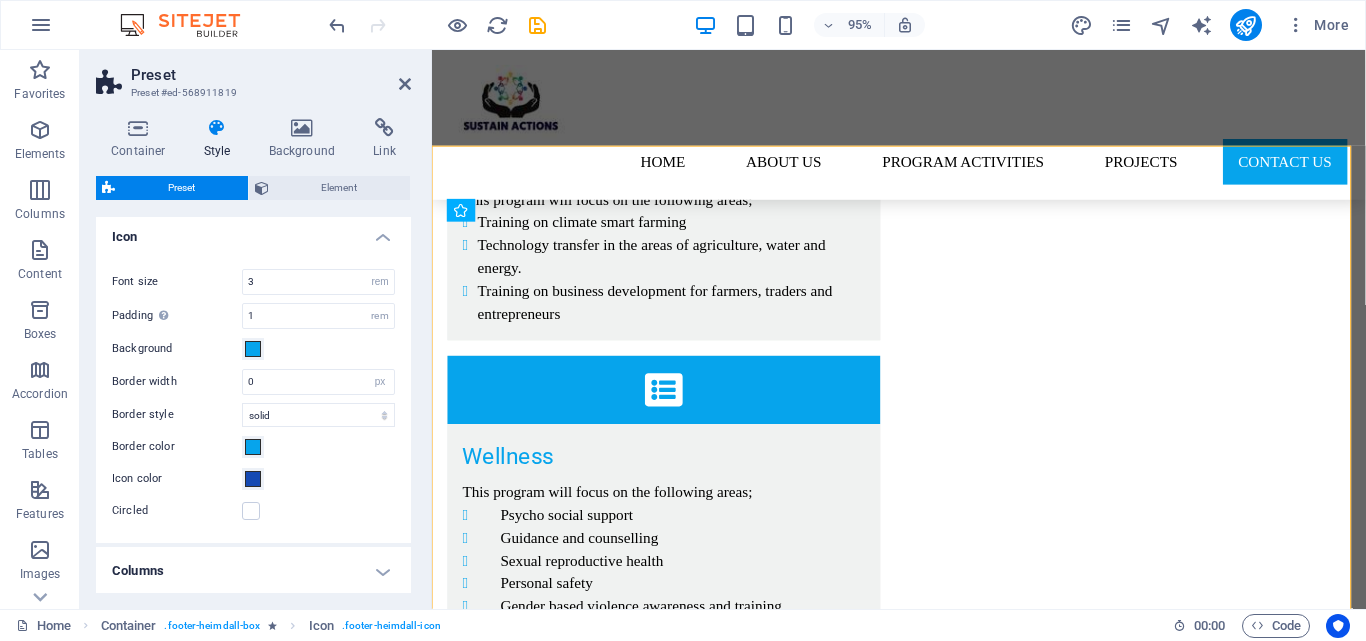 click at bounding box center (923, 2576) 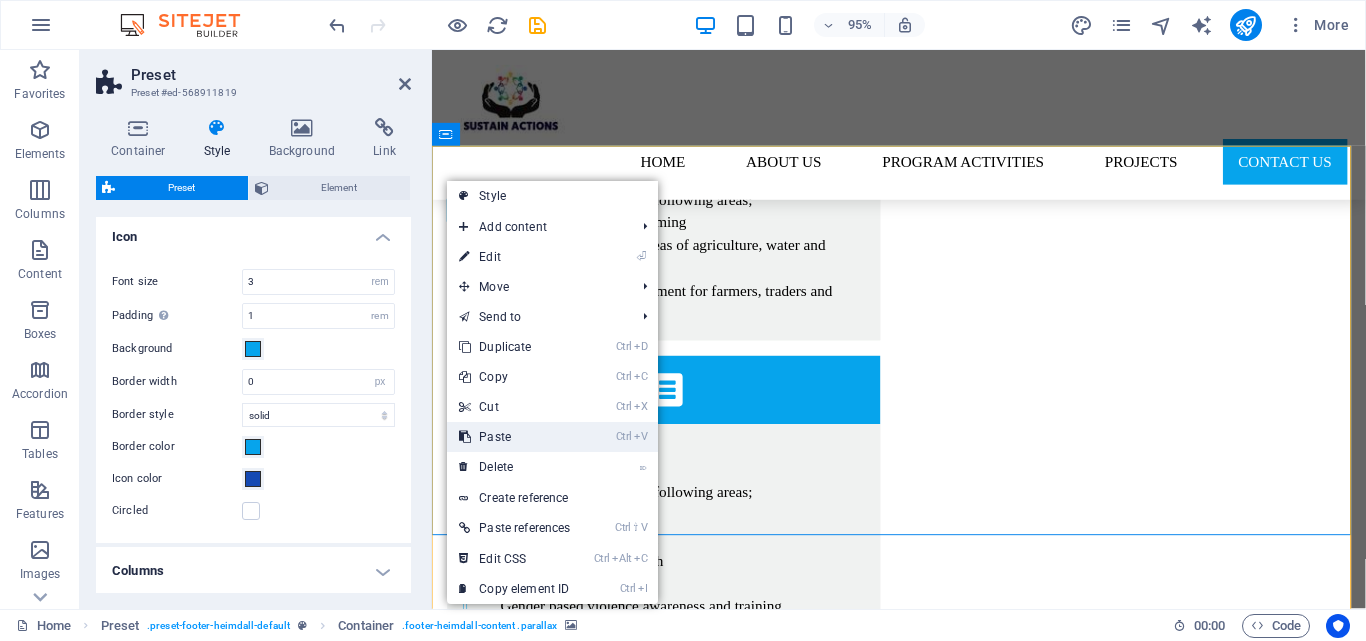 click on "Ctrl V  Paste" at bounding box center [514, 437] 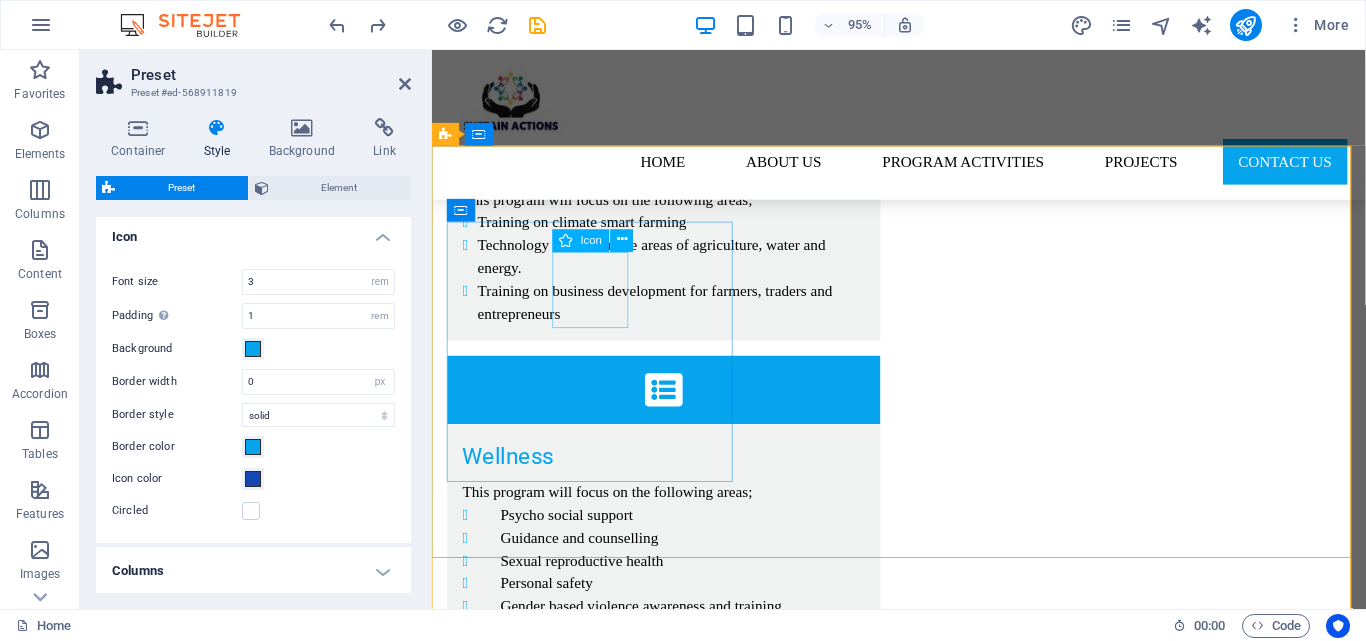 click at bounding box center [920, 2959] 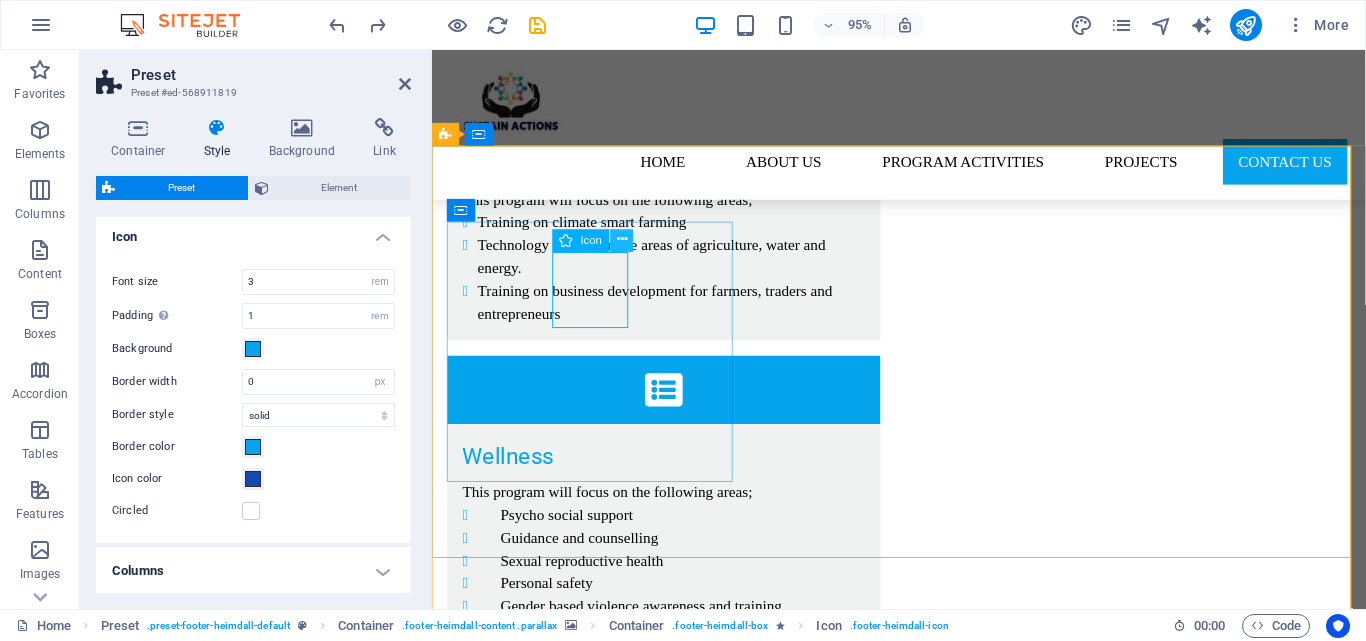 click at bounding box center [622, 241] 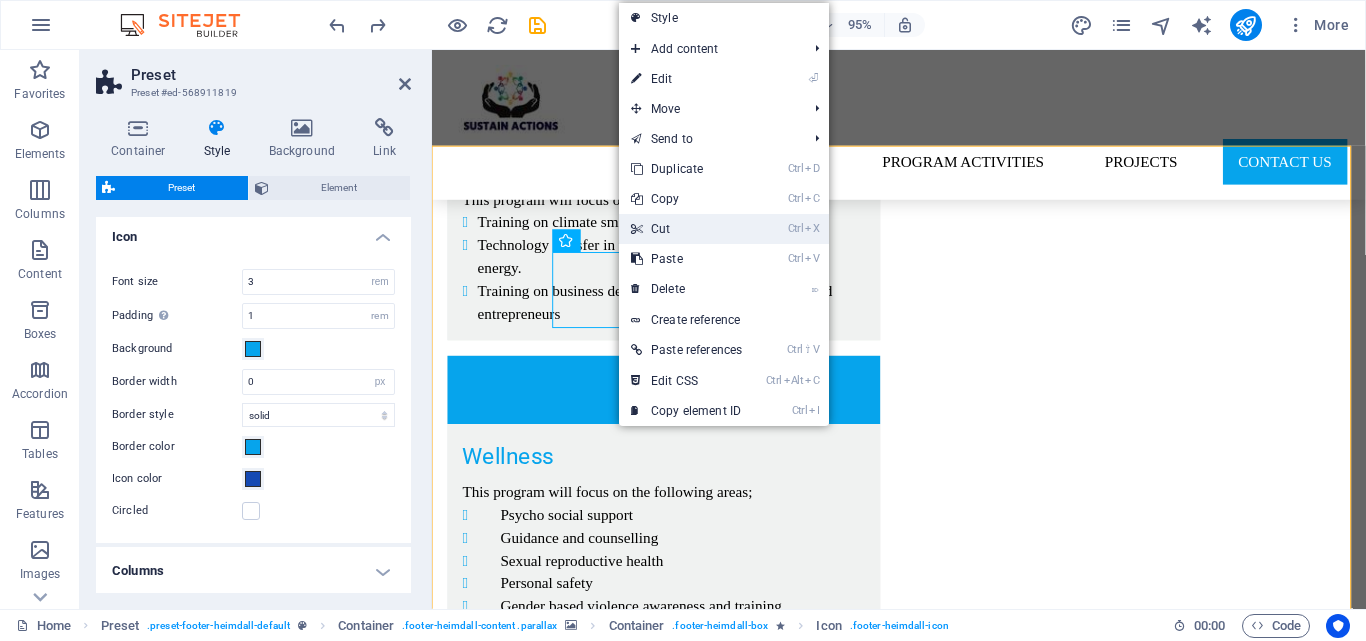 click on "Ctrl X  Cut" at bounding box center (686, 229) 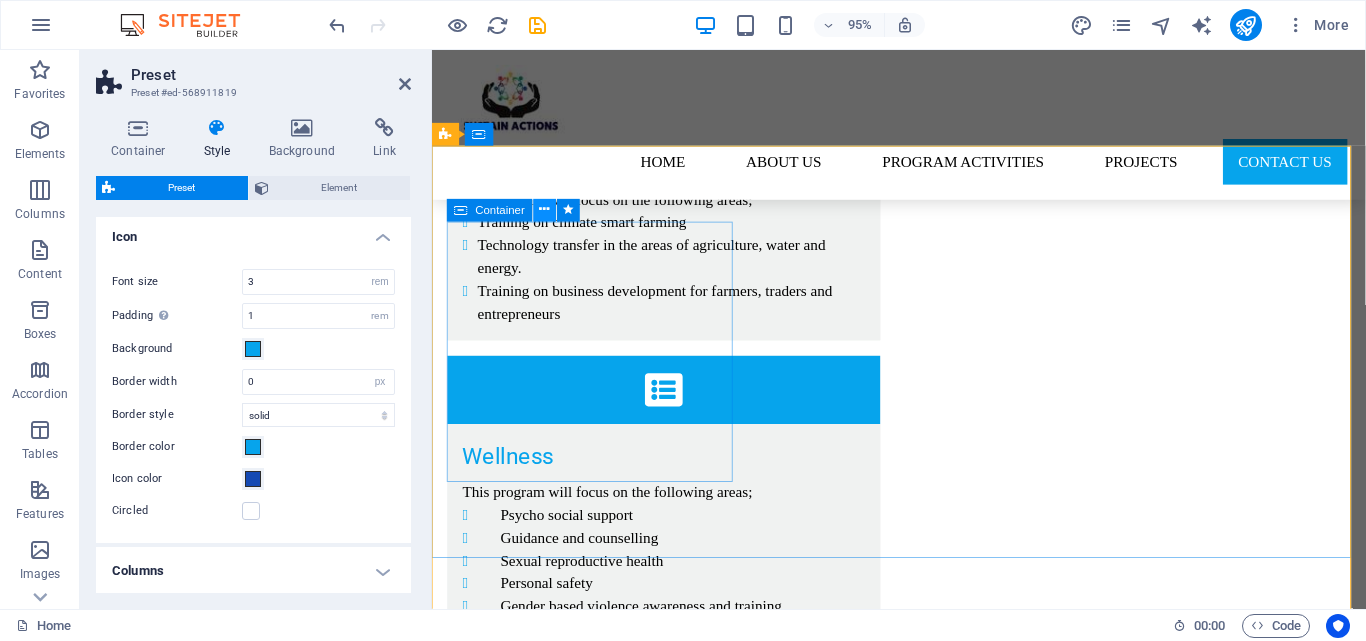 click at bounding box center (545, 210) 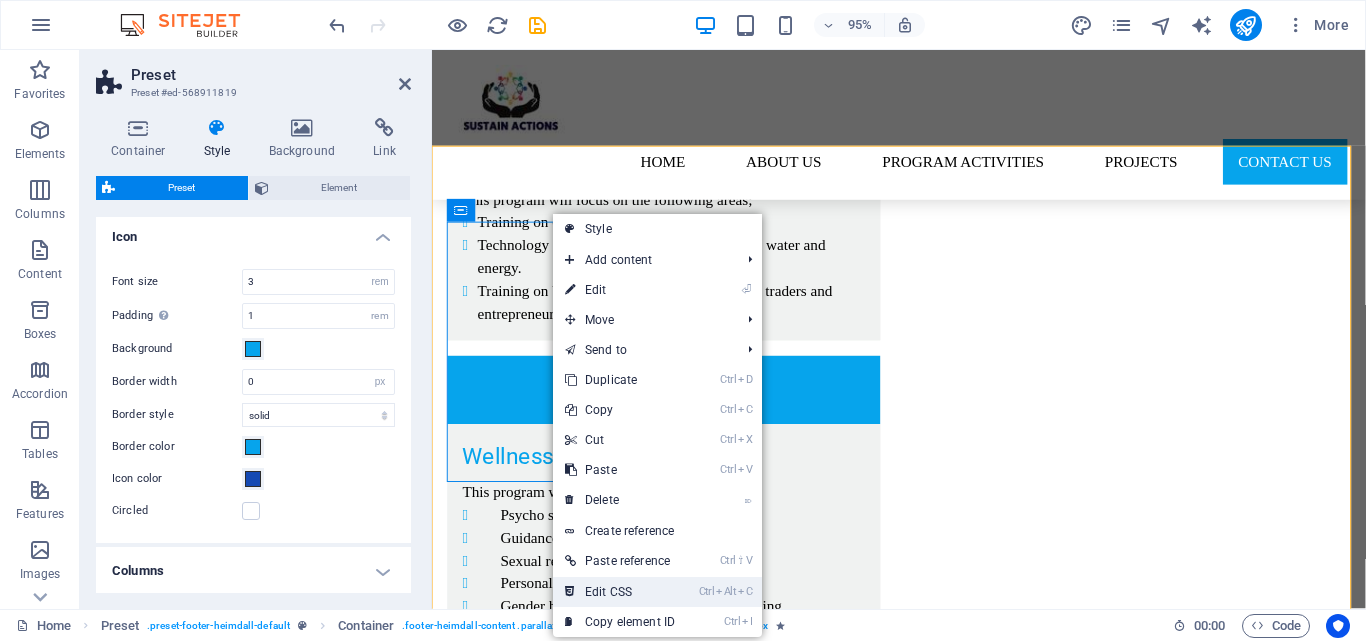 click on "Ctrl Alt C  Edit CSS" at bounding box center (620, 592) 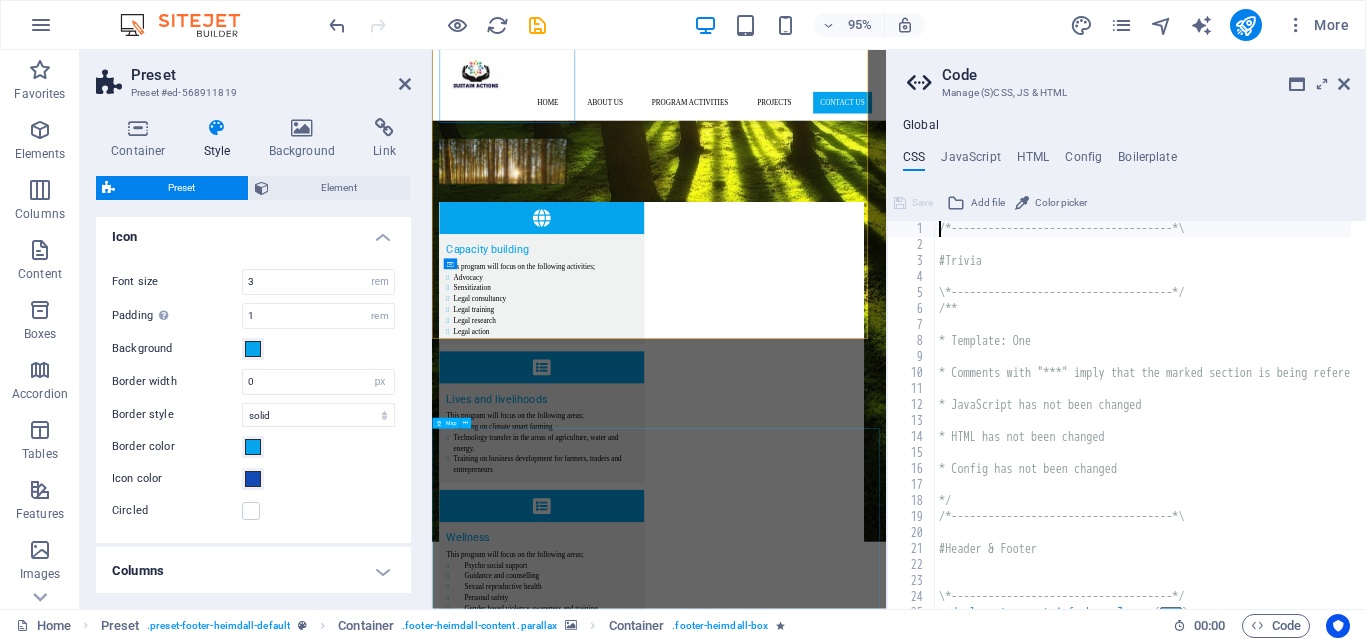 scroll, scrollTop: 4799, scrollLeft: 0, axis: vertical 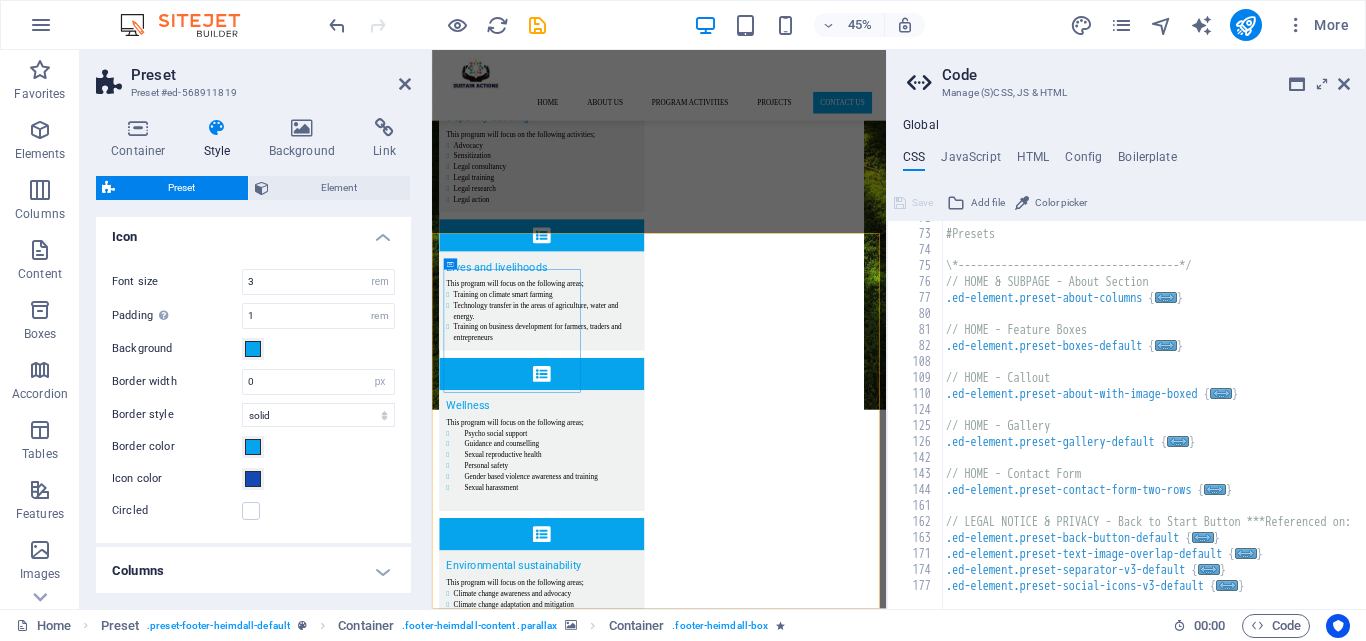type on "@include social-icons-v3;
}" 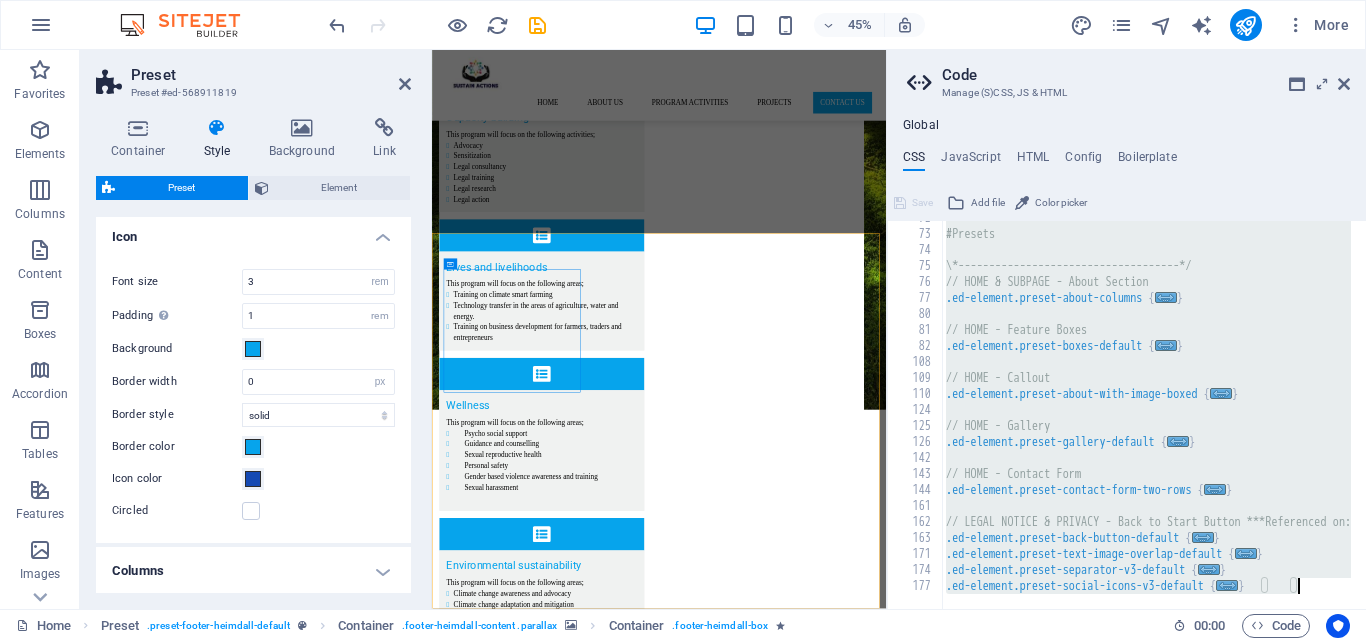 click on "#Presets \*------------------------------------*/ // HOME & SUBPAGE - About Section  .ed-element.preset-about-columns   { ... } // HOME - Feature Boxes .ed-element.preset-boxes-default   { ... } // HOME - Callout .ed-element.preset-about-with-image-boxed   { ... } // HOME - Gallery .ed-element.preset-gallery-default   { ... } // HOME - Contact Form .ed-element.preset-contact-form-two-rows   { ... } // LEGAL NOTICE & PRIVACY - Back to Start Button ***Referenced on: Privacy .ed-element.preset-back-button-default   { ... } .ed-element.preset-text-image-overlap-default   { ... } .ed-element.preset-separator-v3-default   { ... } .ed-element.preset-social-icons-v3-default   { ... }" at bounding box center (1146, 415) 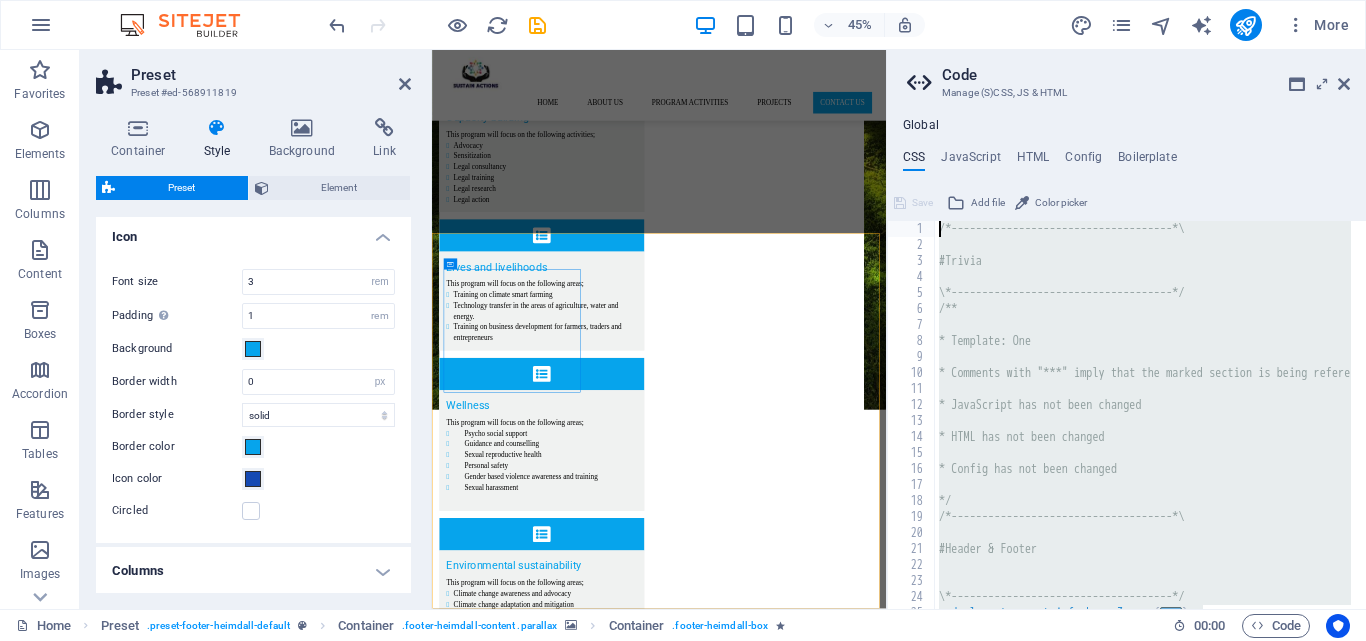 scroll, scrollTop: 0, scrollLeft: 0, axis: both 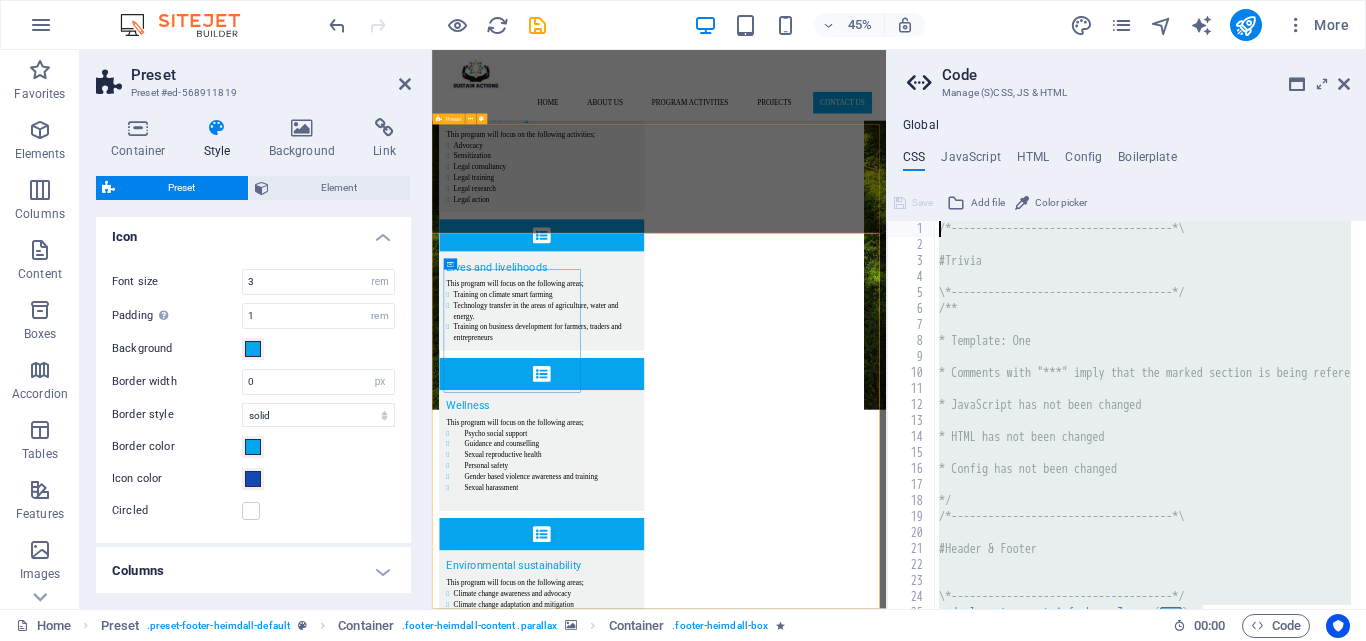drag, startPoint x: 1745, startPoint y: 631, endPoint x: 1294, endPoint y: 389, distance: 511.82516 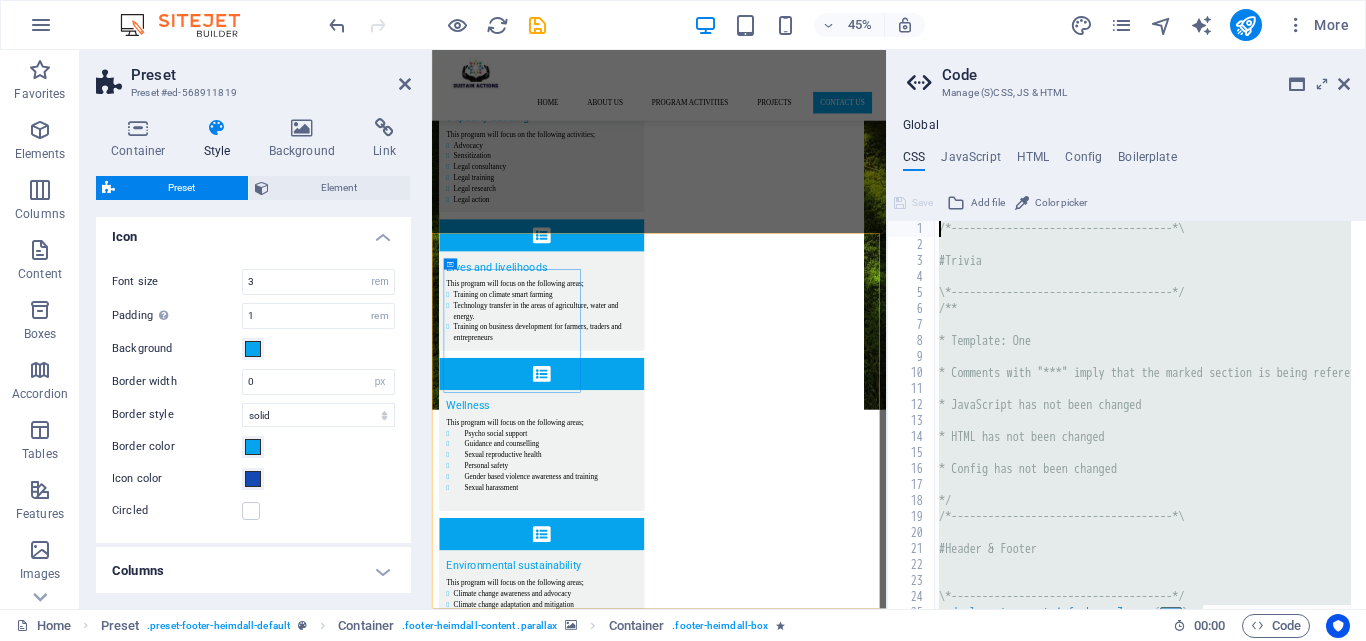 click on "/*------------------------------------*\     #Trivia \*------------------------------------*/ /**   * Template: One   * Comments with "***" imply that the marked section is being referenced somewhere else   * JavaScript has not been changed   * HTML has not been changed   * Config has not been changed   */ /*------------------------------------*\     #Header & Footer      \*------------------------------------*/ .ed-element.preset-info-bar-v3-one   { ... }" at bounding box center [1143, 415] 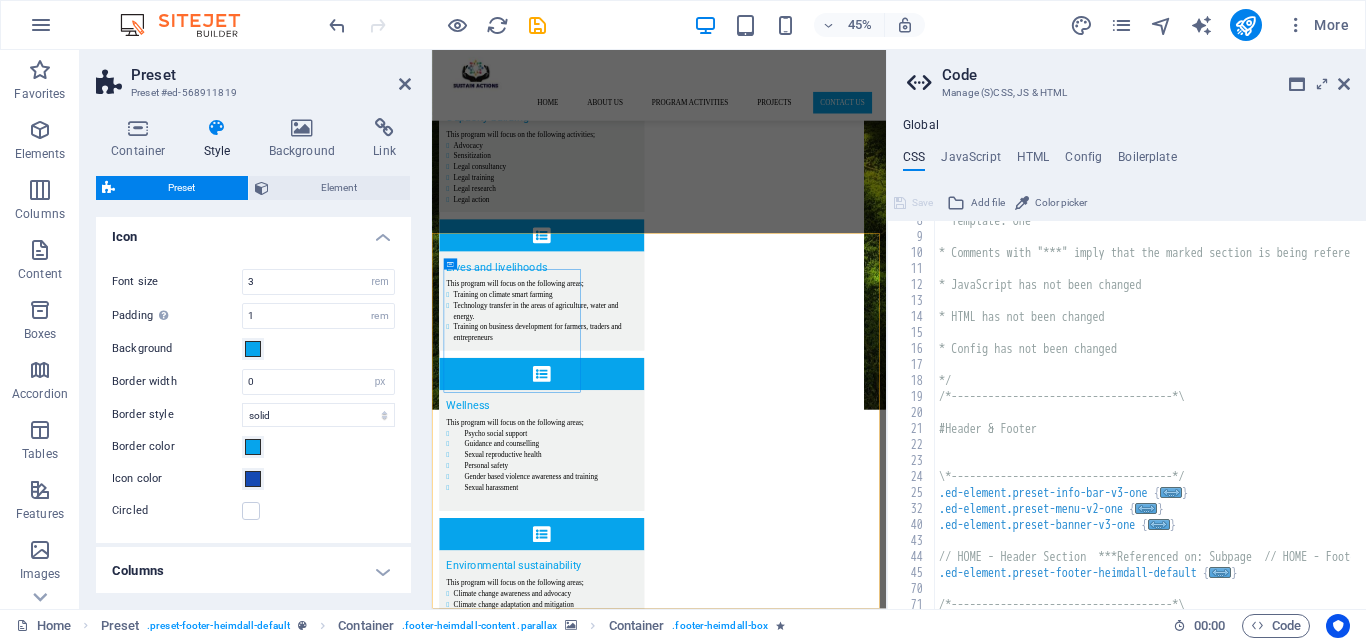 scroll, scrollTop: 240, scrollLeft: 0, axis: vertical 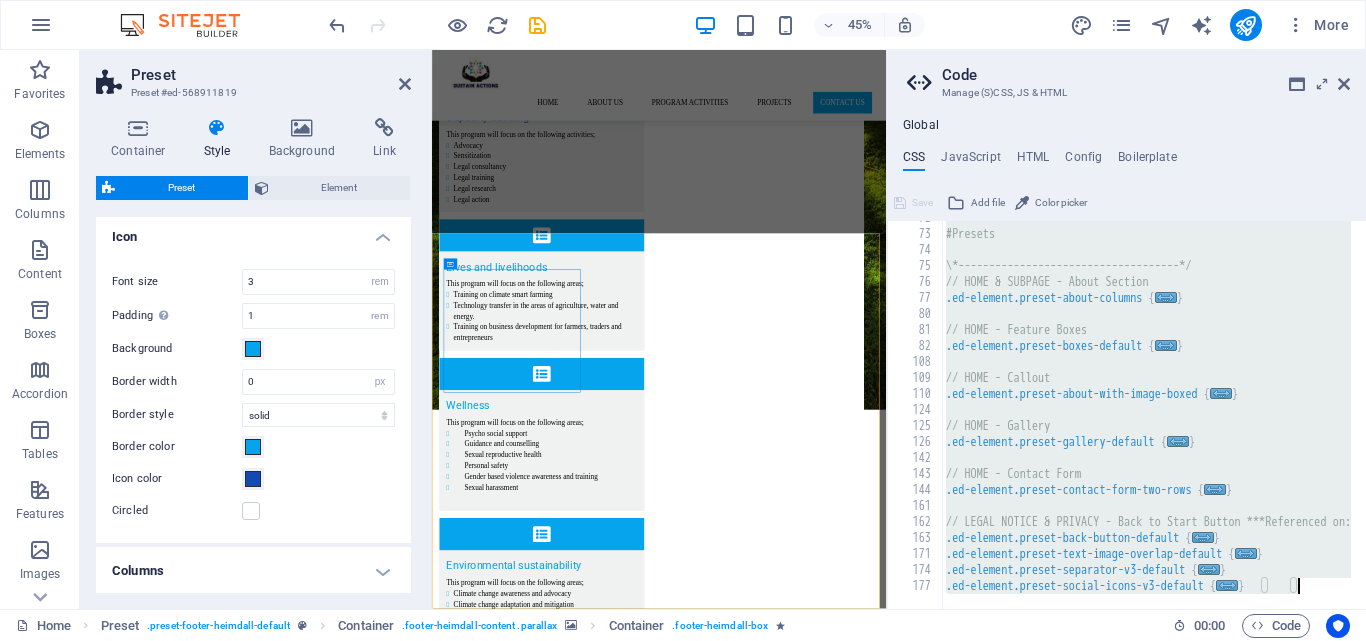drag, startPoint x: 937, startPoint y: 377, endPoint x: 1307, endPoint y: 580, distance: 422.02963 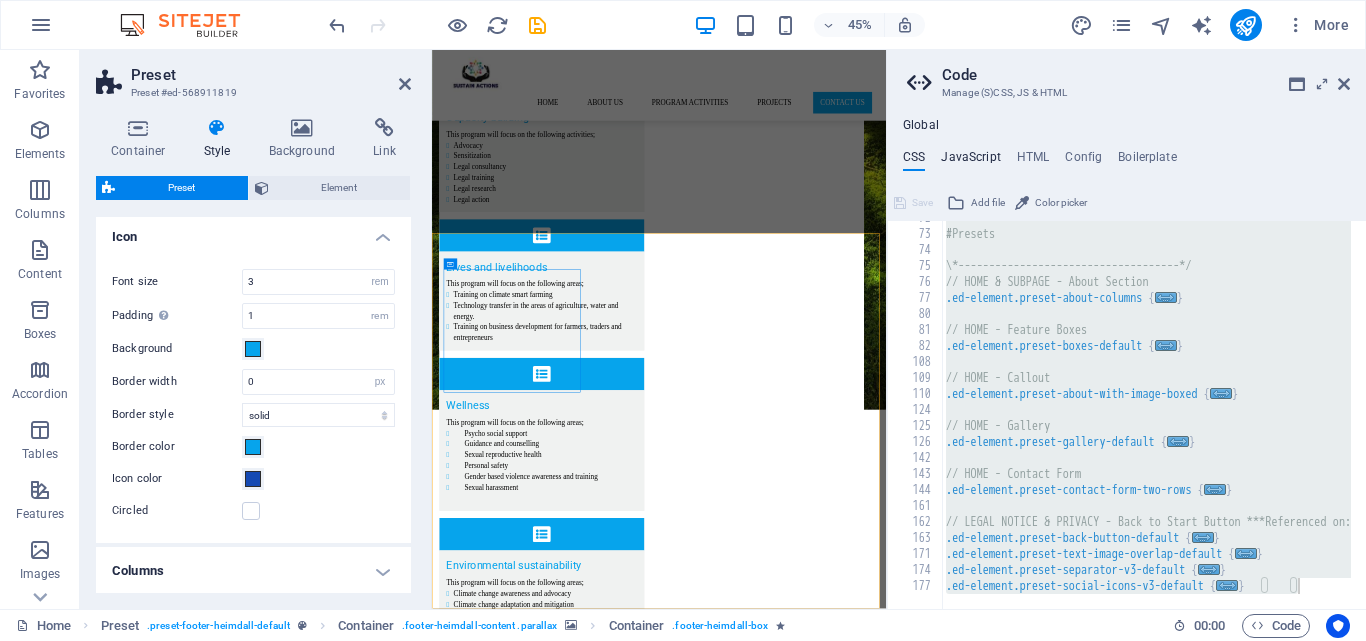 click on "JavaScript" at bounding box center [970, 161] 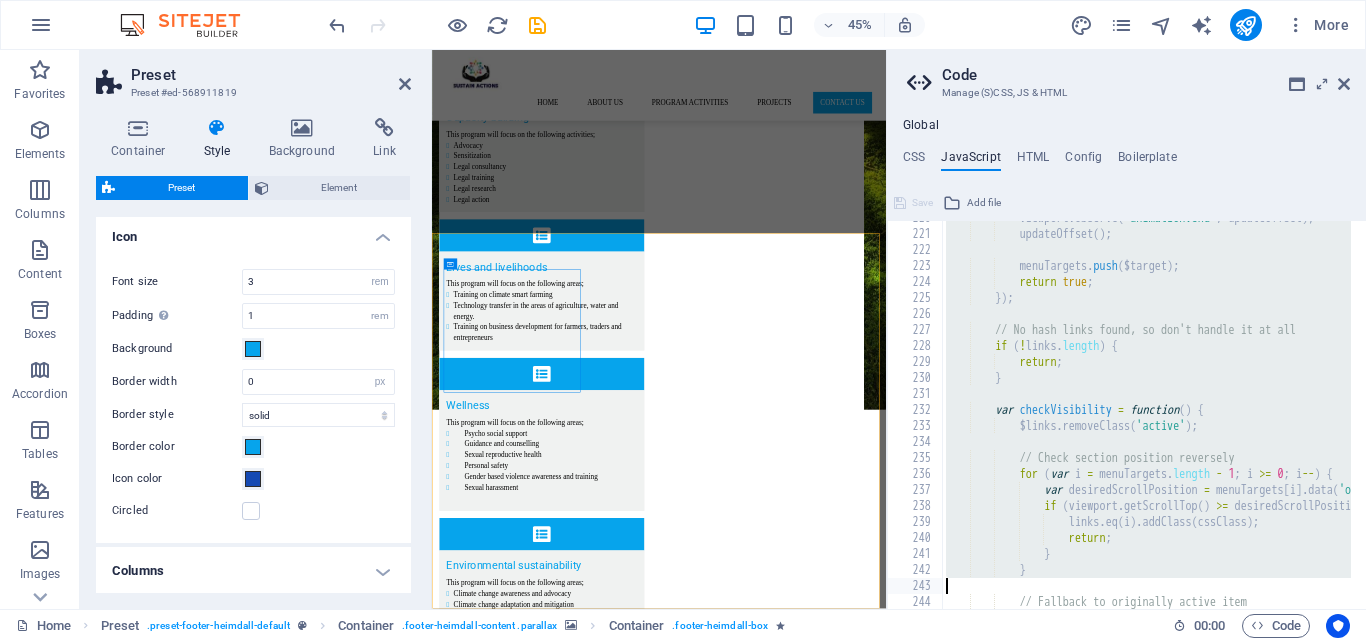 scroll, scrollTop: 3675, scrollLeft: 0, axis: vertical 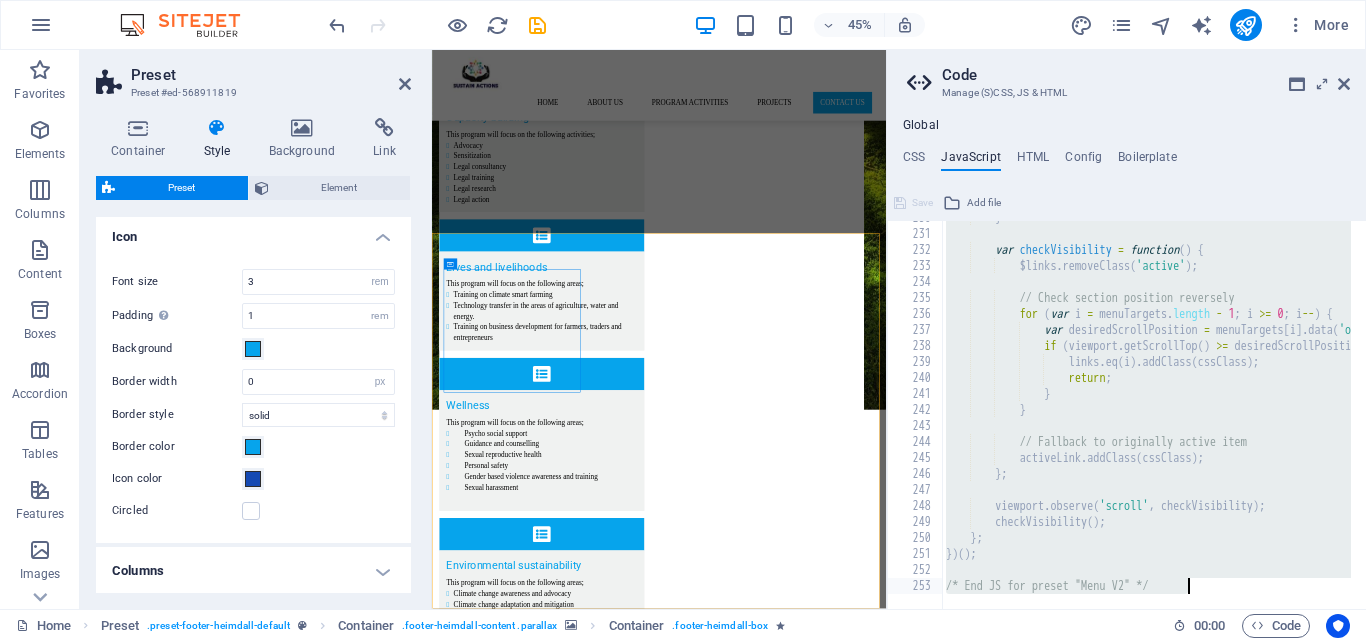 drag, startPoint x: 942, startPoint y: 237, endPoint x: 1162, endPoint y: 680, distance: 494.62006 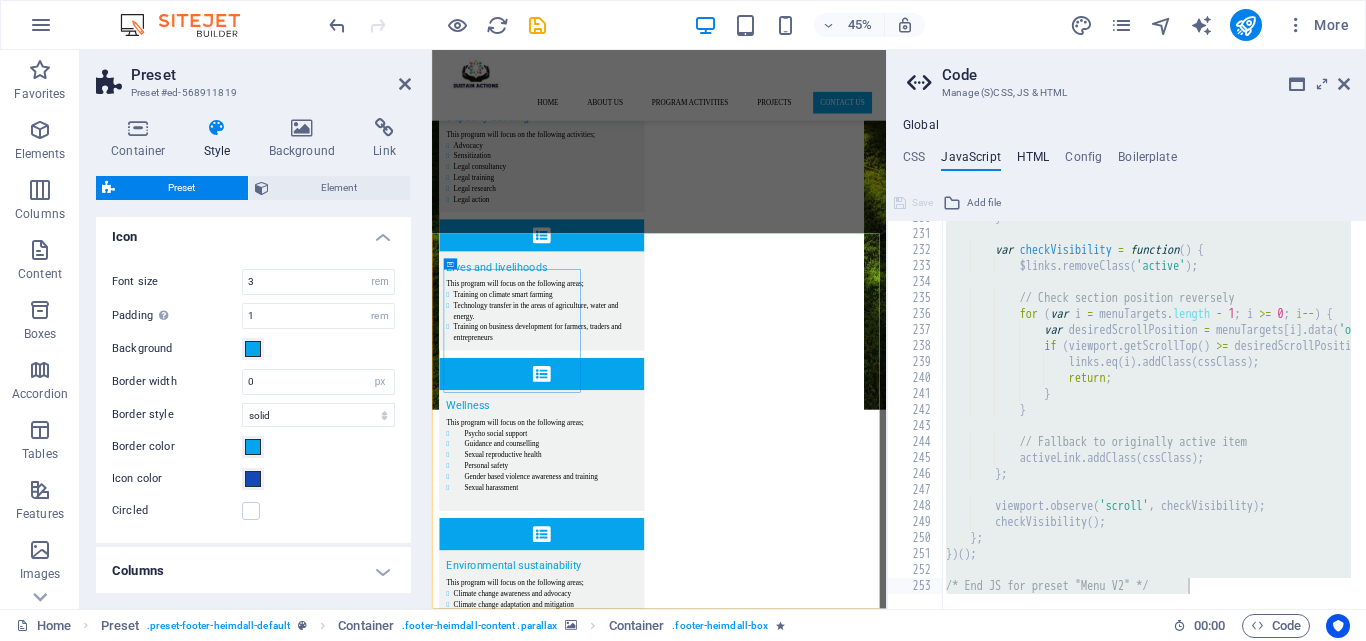 click on "HTML" at bounding box center [1033, 161] 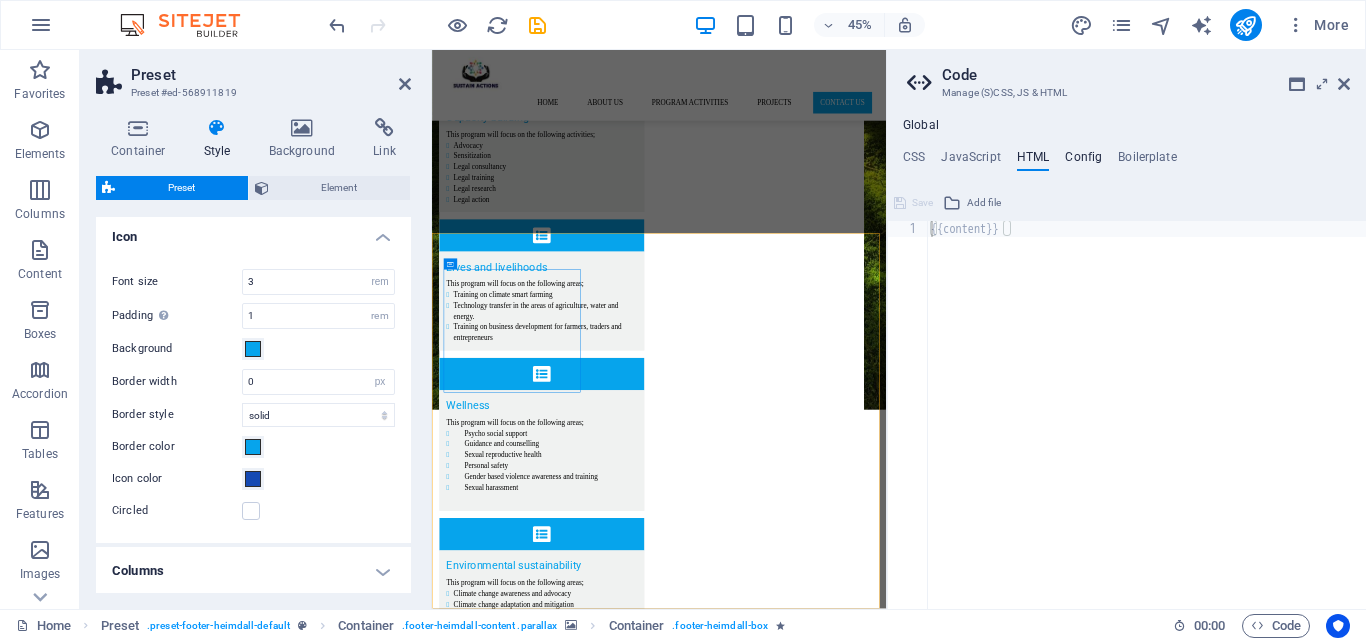 click on "Config" at bounding box center (1083, 161) 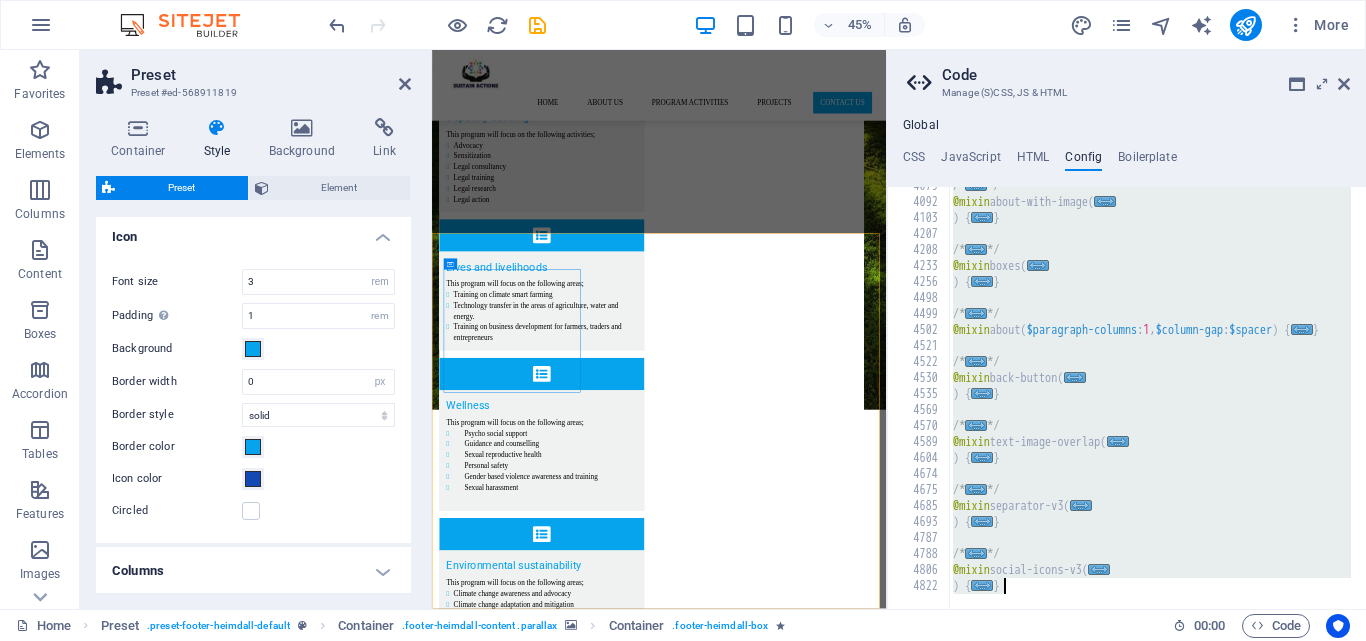 scroll, scrollTop: 1193, scrollLeft: 0, axis: vertical 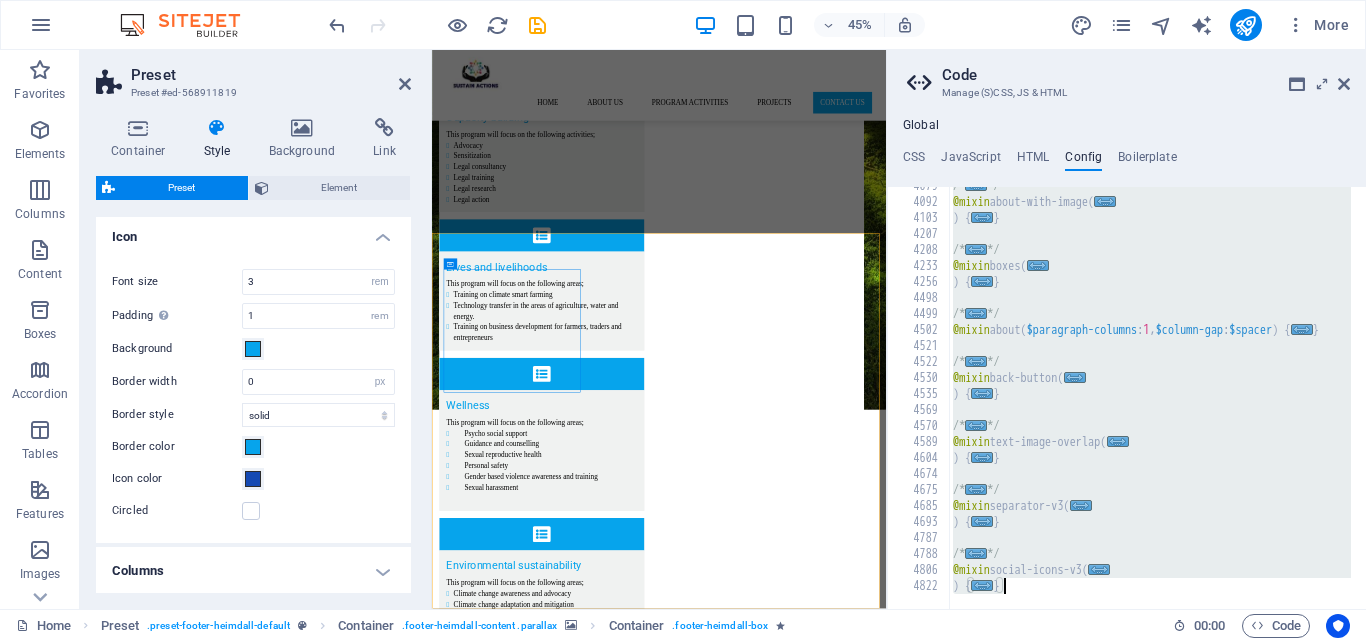 drag, startPoint x: 940, startPoint y: 200, endPoint x: 1114, endPoint y: 680, distance: 510.5644 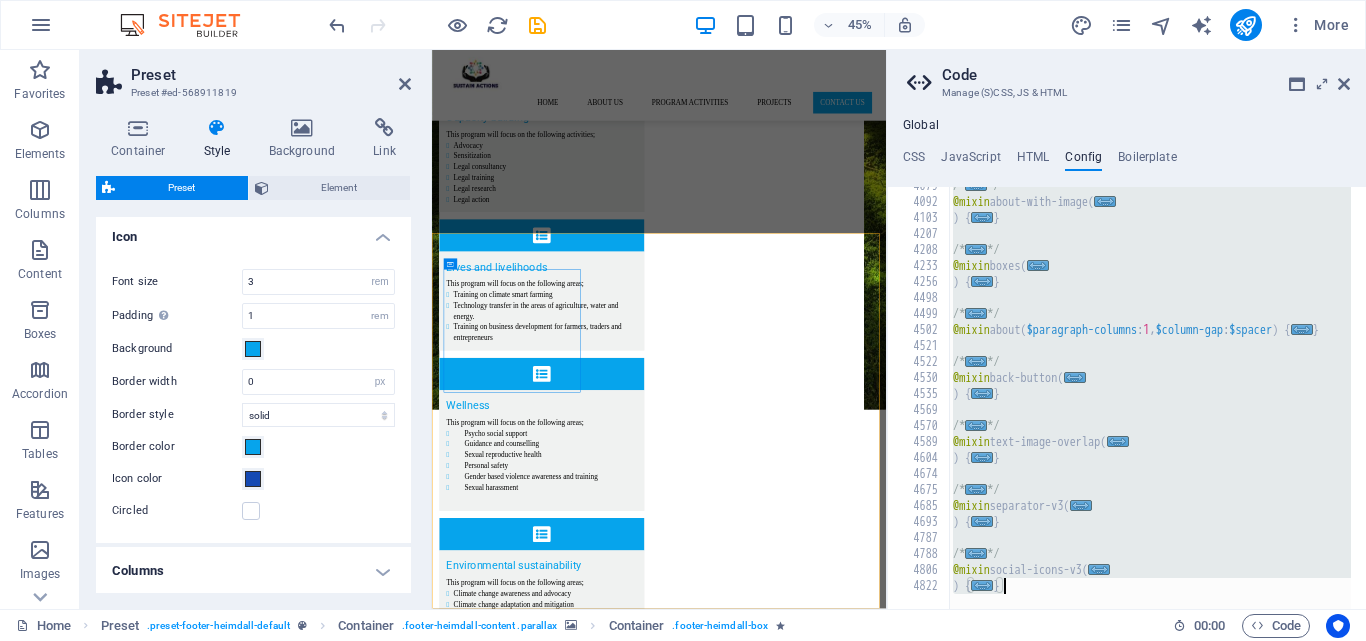 click on "/* ... */ @mixin  about-with-image ( ... )   { ... } /* ... */ @mixin  boxes ( ... )   { ... } /* ... */ @mixin  about ( $paragraph-columns :  1 ,  $column-gap :  $spacer )   { ... } /* ... */ @mixin  back-button ( ... )   { ... } /* ... */ @mixin  text-image-overlap ( ... )   { ... } /* ... */ @mixin  separator-v3 ( ... )   { ... } /* ... */ @mixin  social-icons-v3 ( ... )   { ... }" at bounding box center [1150, 398] 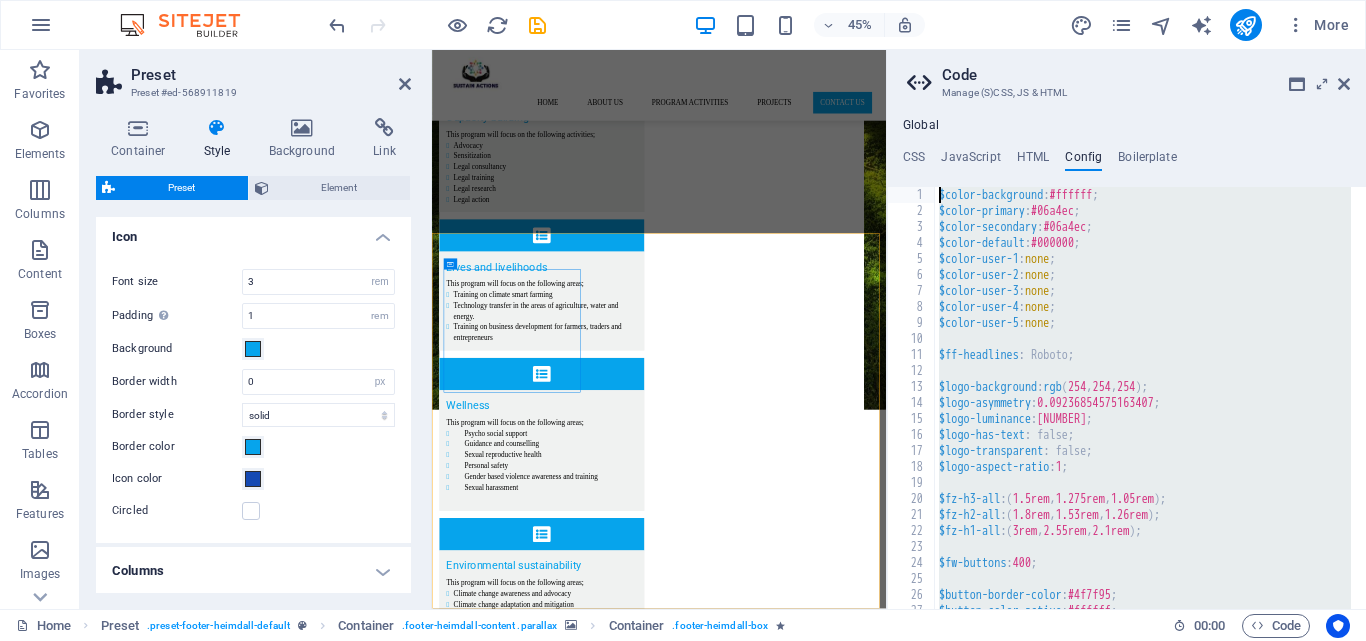 scroll, scrollTop: 0, scrollLeft: 0, axis: both 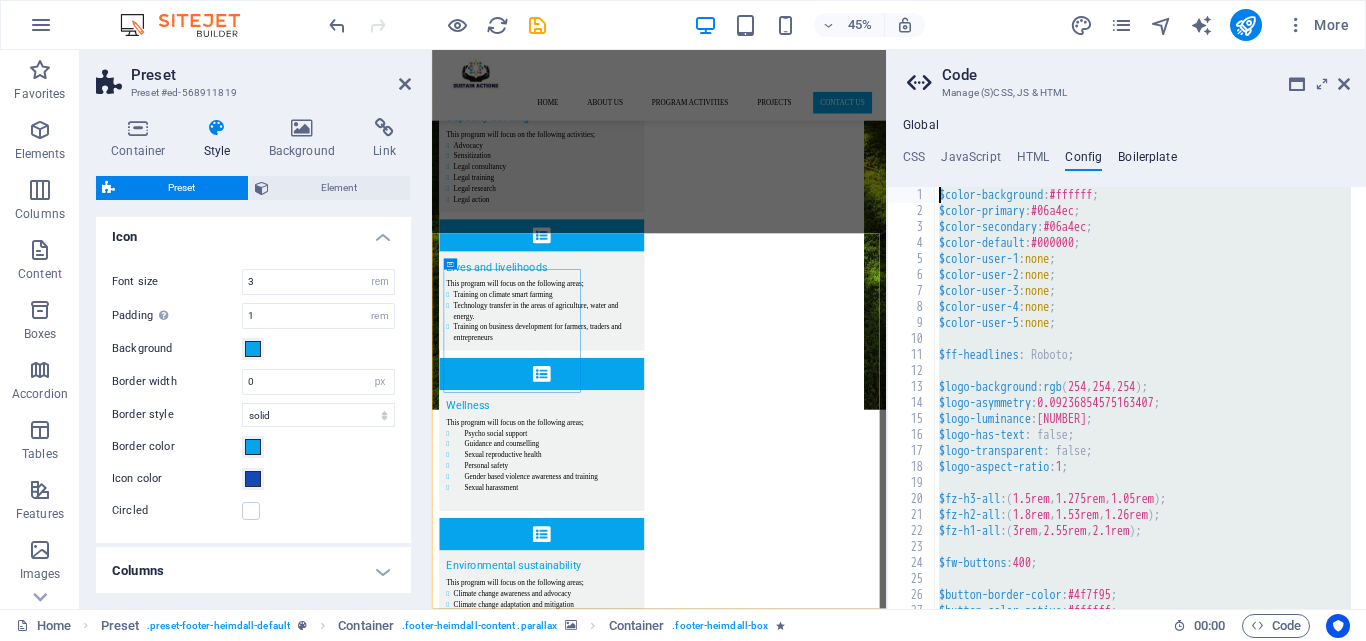 click on "Boilerplate" at bounding box center (1147, 161) 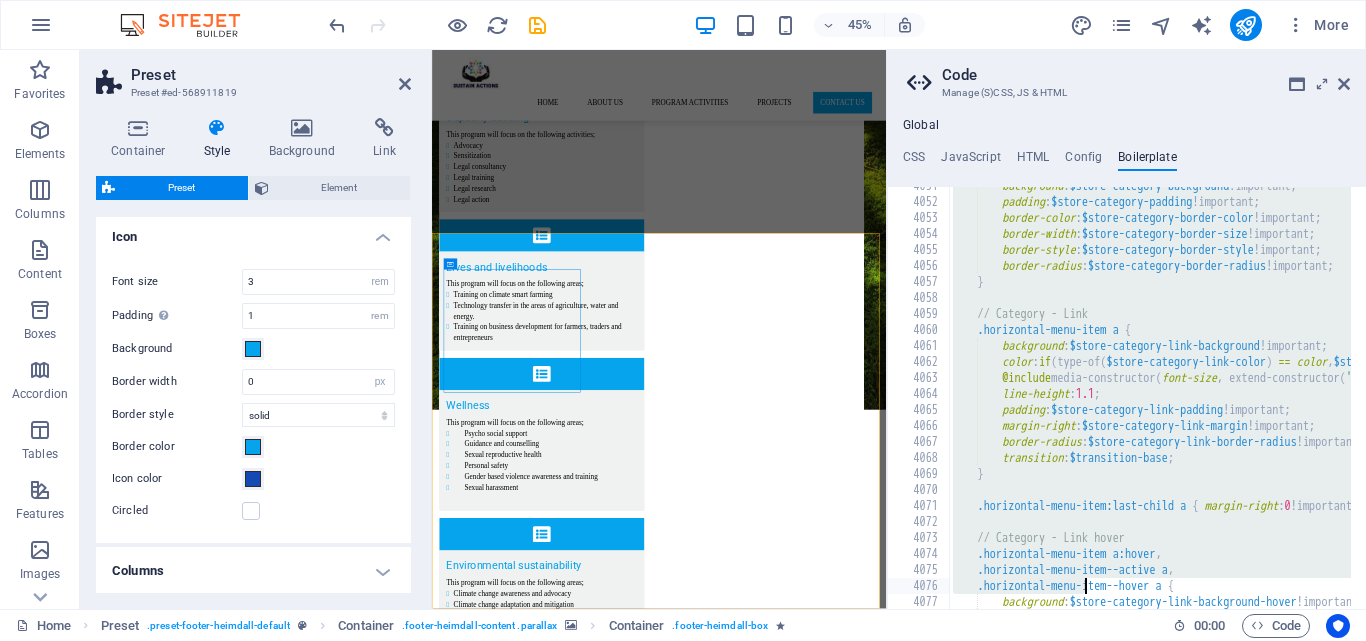 scroll, scrollTop: 32361, scrollLeft: 0, axis: vertical 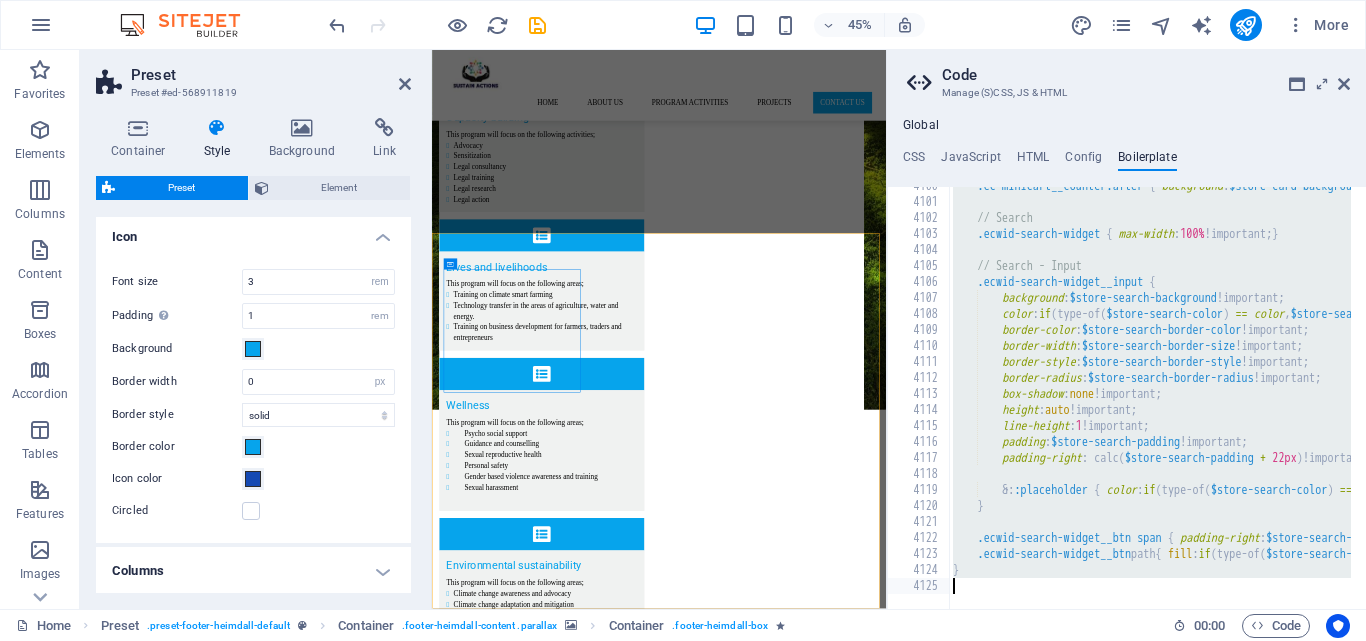 drag, startPoint x: 945, startPoint y: 203, endPoint x: 1086, endPoint y: 675, distance: 492.61038 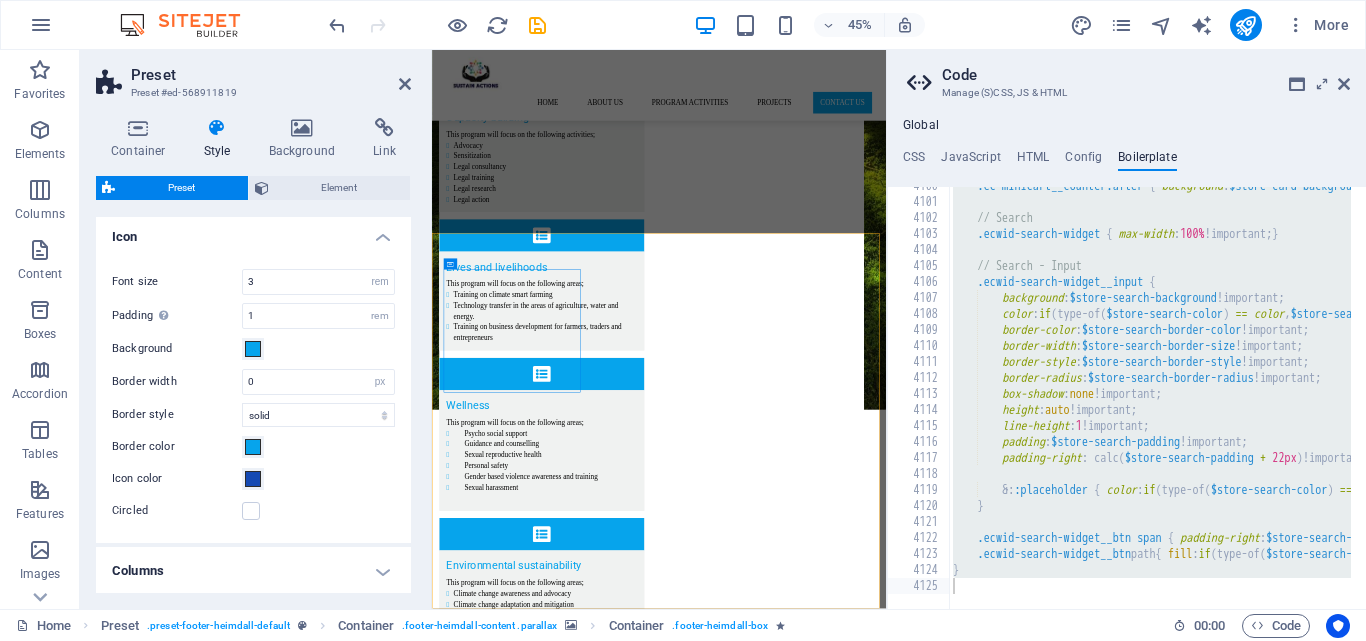 click on "Code Manage (S)CSS, JS & HTML Global CSS JavaScript HTML Config Boilerplate @include social-icons-v3;
} 72 73 74 75 76 77 80 81 82 108 109 110 124 125 126 142 143 144 161 162 163 171 174 177     #Presets \*------------------------------------*/ // HOME & SUBPAGE - About Section  .ed-element.preset-about-columns   { ... } // HOME - Feature Boxes .ed-element.preset-boxes-default   { ... } // HOME - Callout .ed-element.preset-about-with-image-boxed   { ... } // HOME - Gallery .ed-element.preset-gallery-default   { ... } // HOME - Contact Form .ed-element.preset-contact-form-two-rows   { ... } // LEGAL NOTICE & PRIVACY - Back to Start Button ***Referenced on: Privacy .ed-element.preset-back-button-default   { ... } .ed-element.preset-text-image-overlap-default   { ... } .ed-element.preset-separator-v3-default   { ... } .ed-element.preset-social-icons-v3-default   { ... }     Save Add file Color picker /* End JS for preset "Menu V2" */ 230 231 232 233 234 235 236 237 238 239 240 241 242 243 244 245 246 247 248 }" at bounding box center [1126, 329] 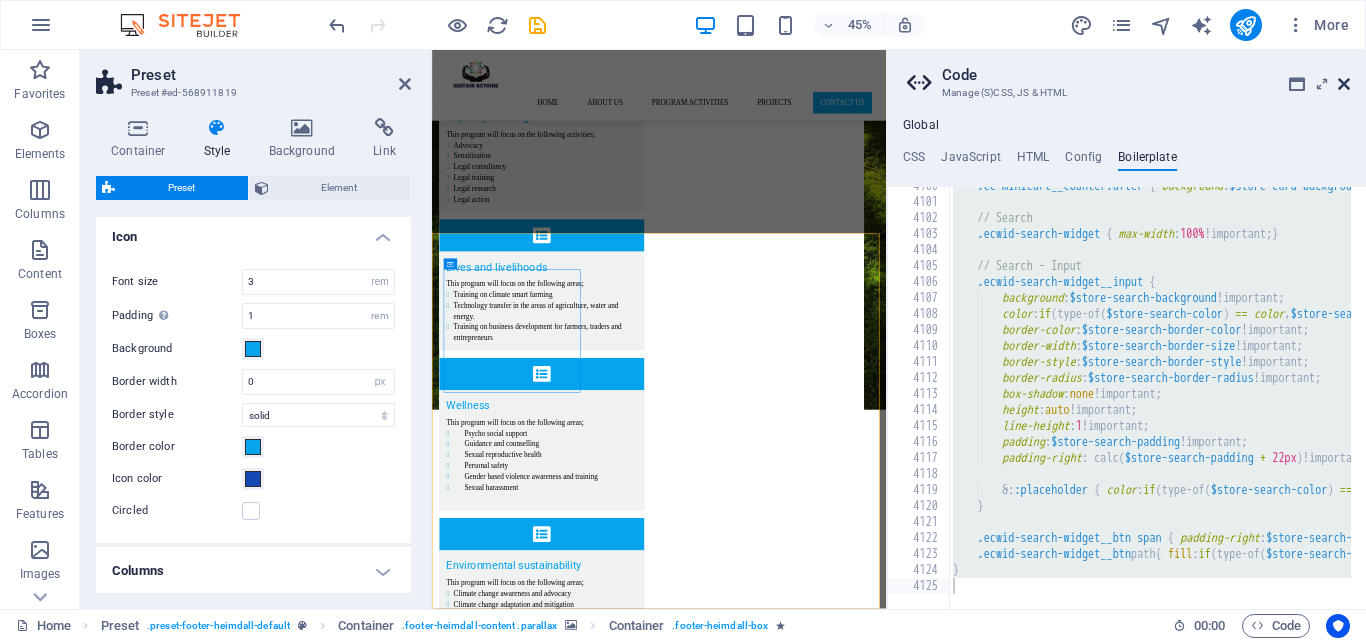click at bounding box center [1344, 84] 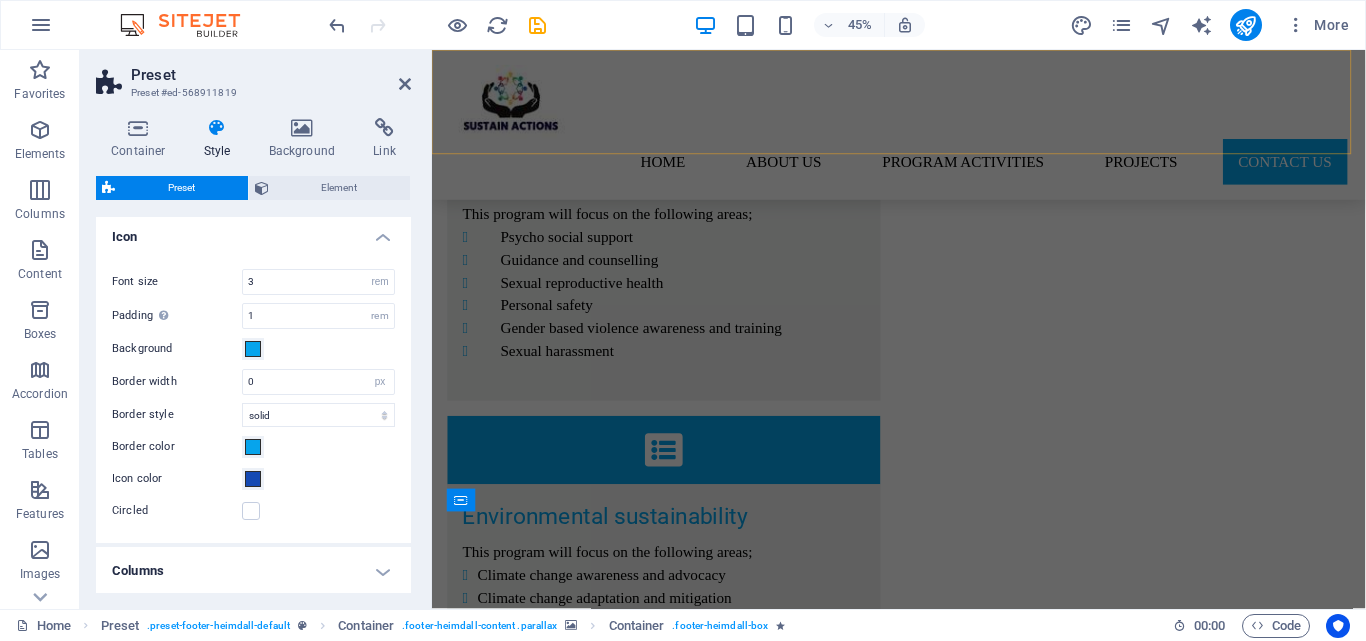 click on "Home About us program activities Projects Contact us" at bounding box center (923, 129) 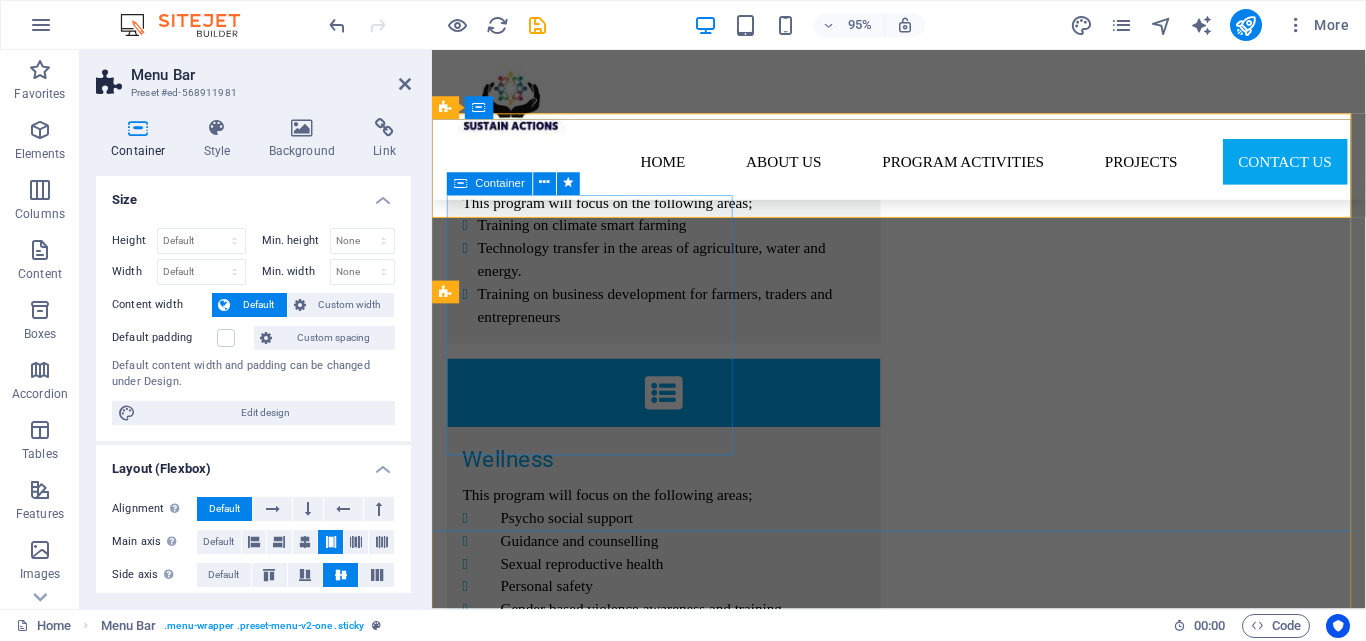 scroll, scrollTop: 4501, scrollLeft: 0, axis: vertical 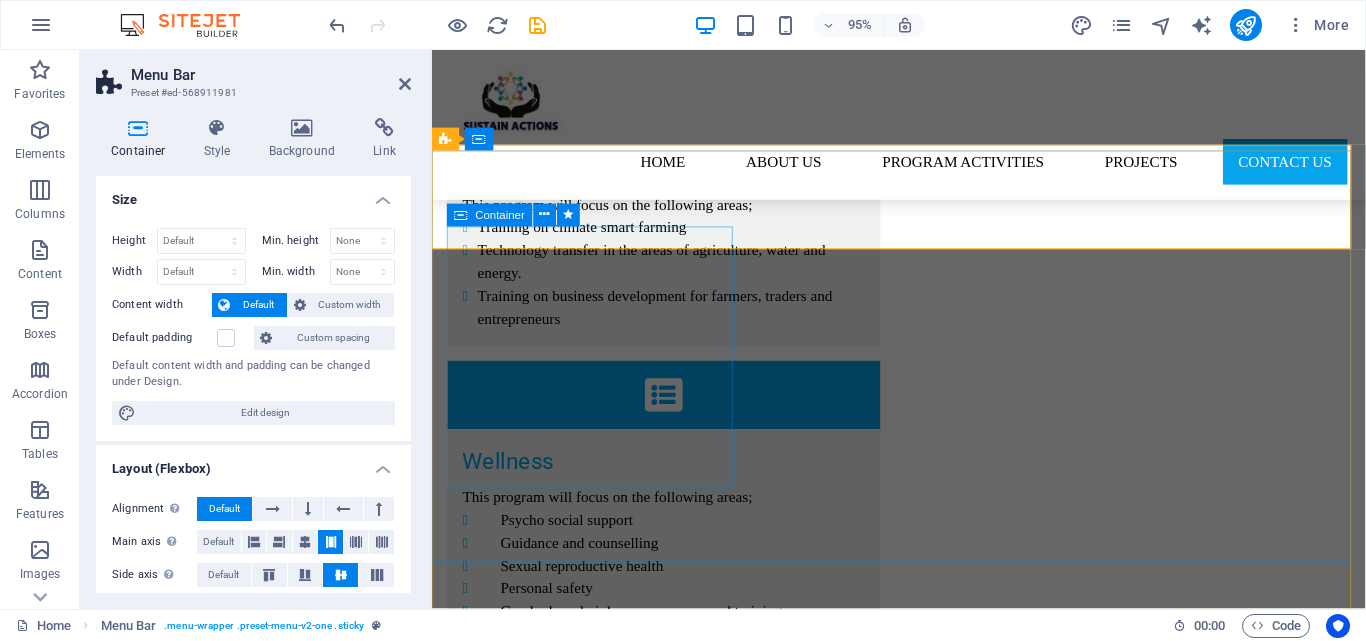 click on "Container" at bounding box center [519, 216] 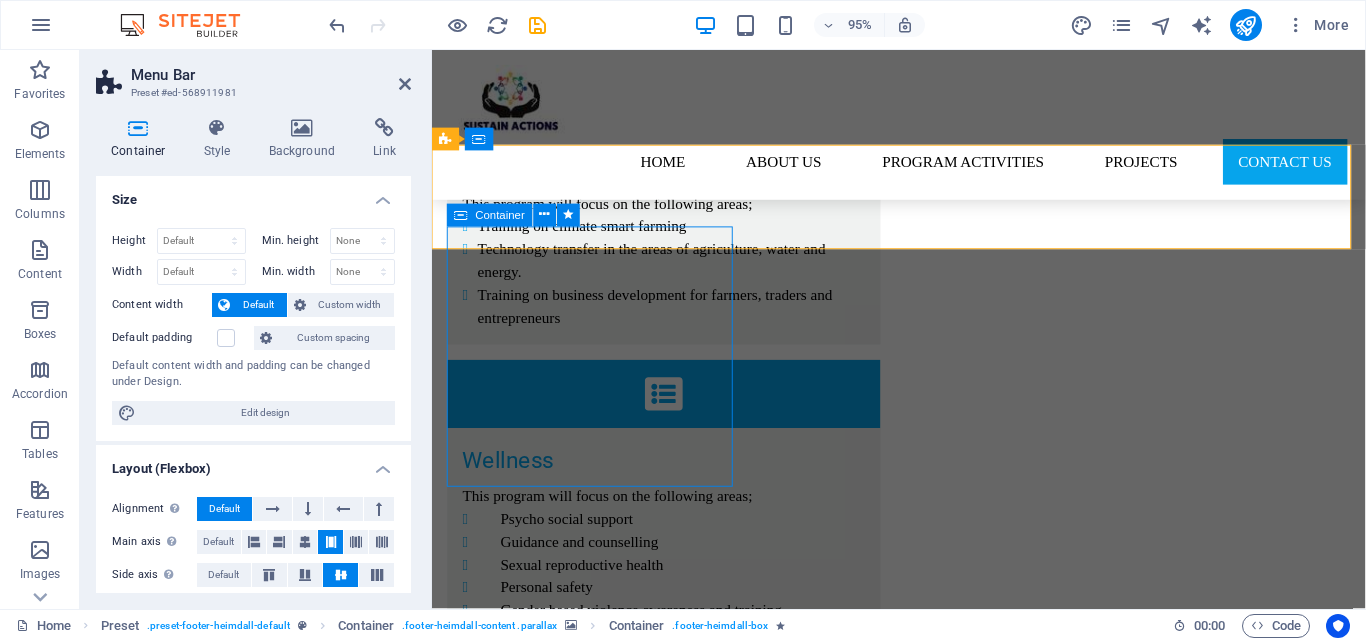 scroll, scrollTop: 4486, scrollLeft: 0, axis: vertical 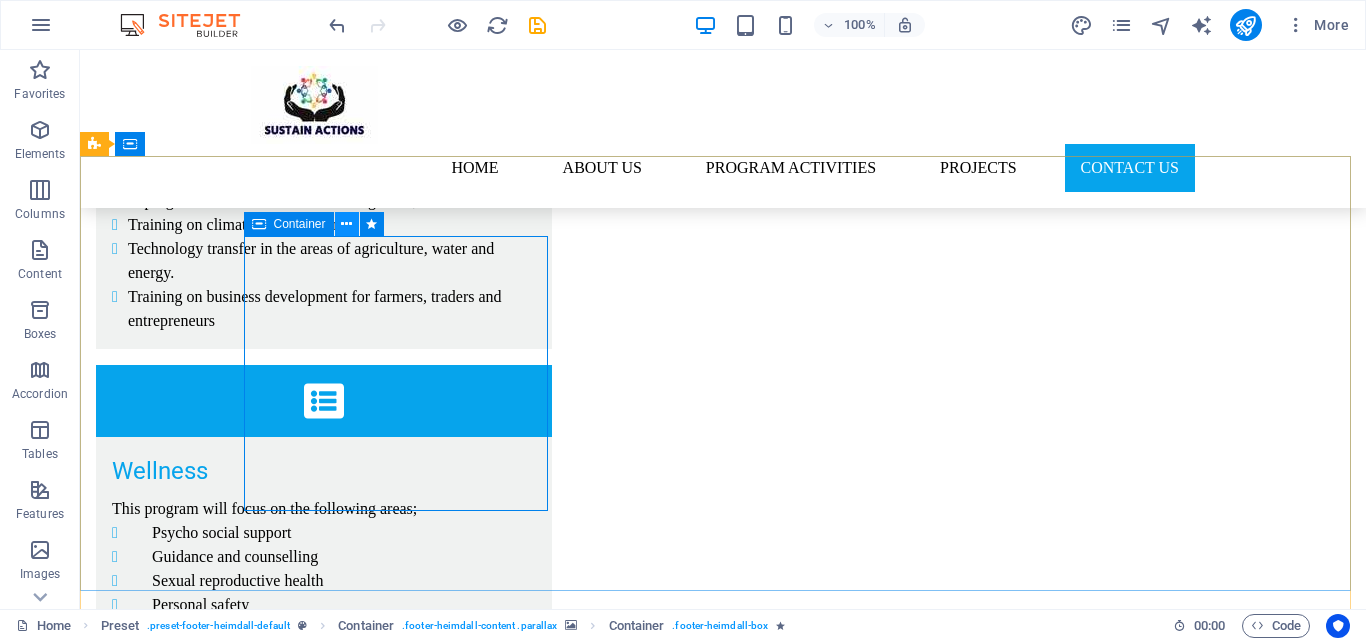 click at bounding box center (346, 224) 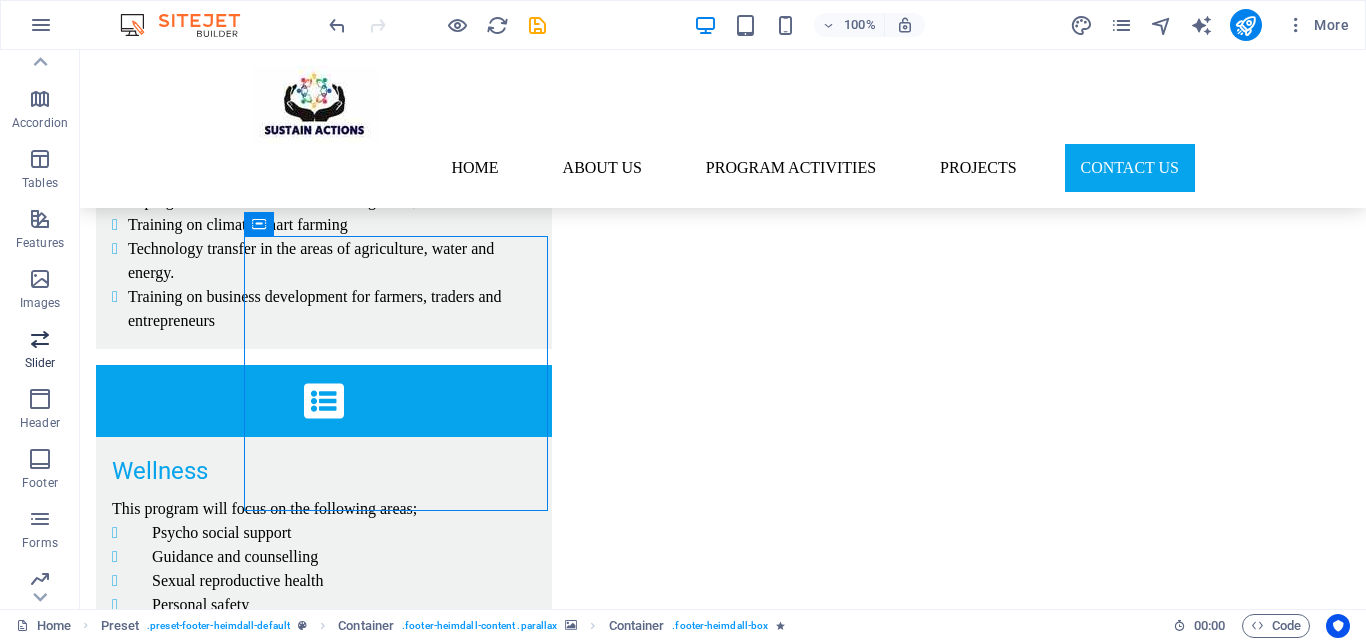 scroll, scrollTop: 300, scrollLeft: 0, axis: vertical 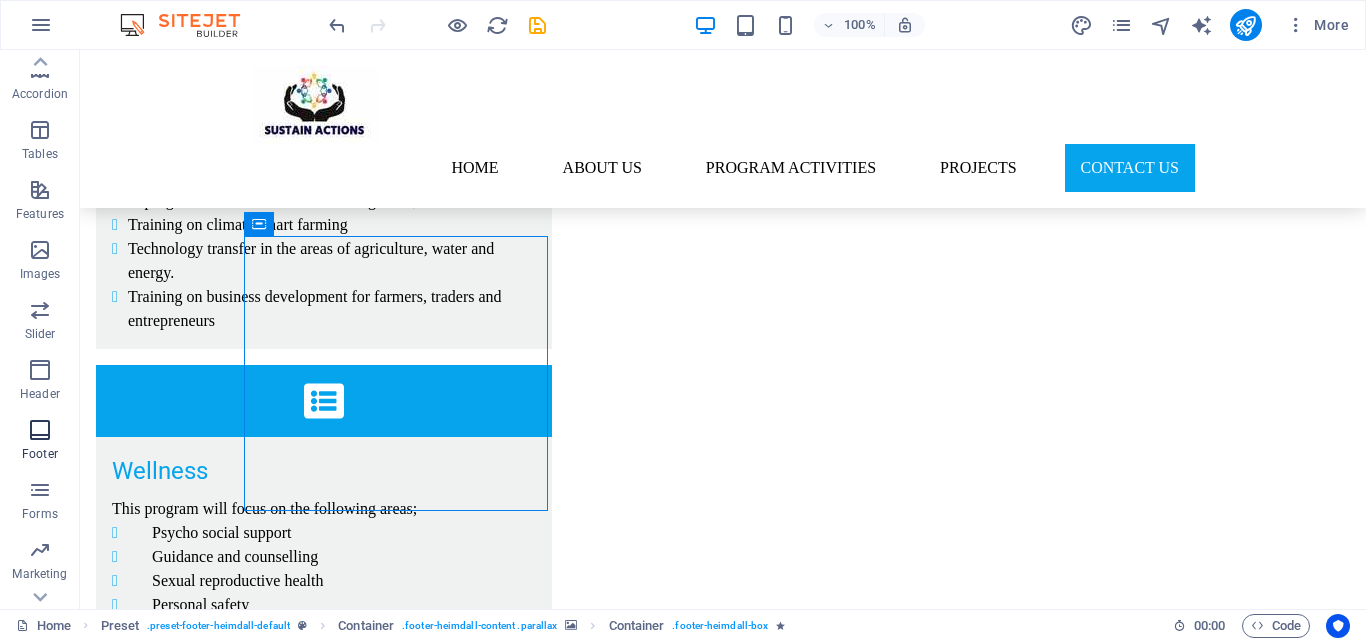 click at bounding box center [40, 430] 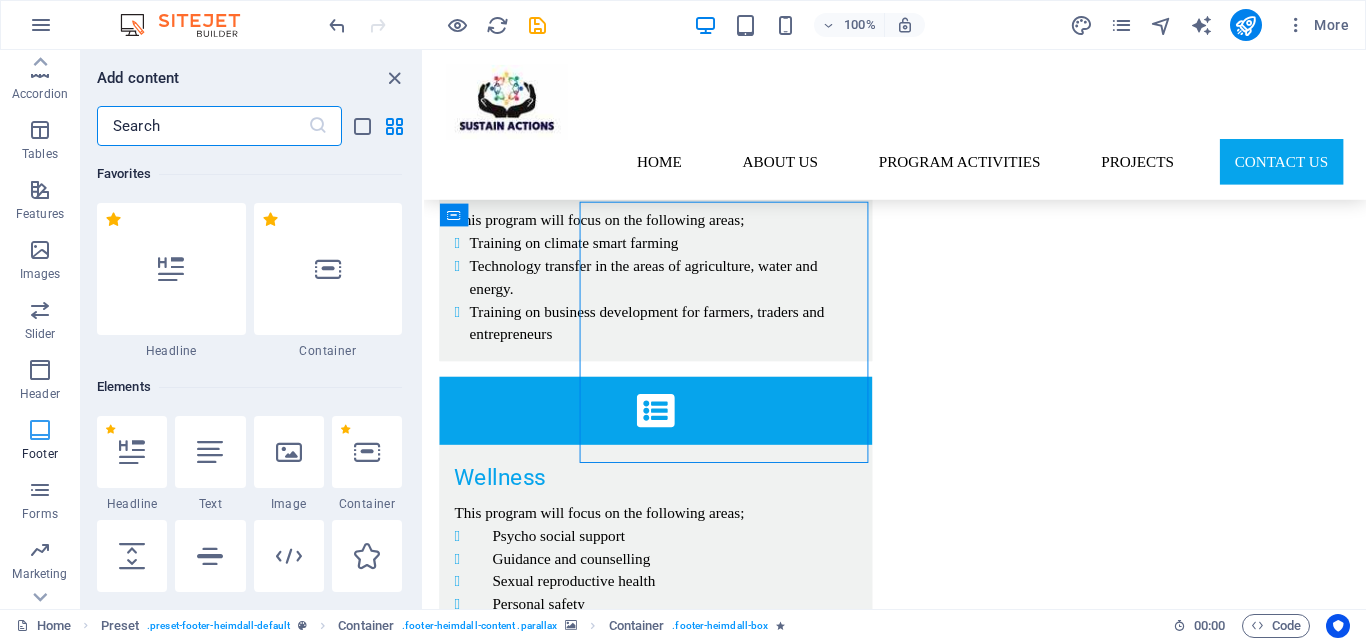 scroll, scrollTop: 4512, scrollLeft: 0, axis: vertical 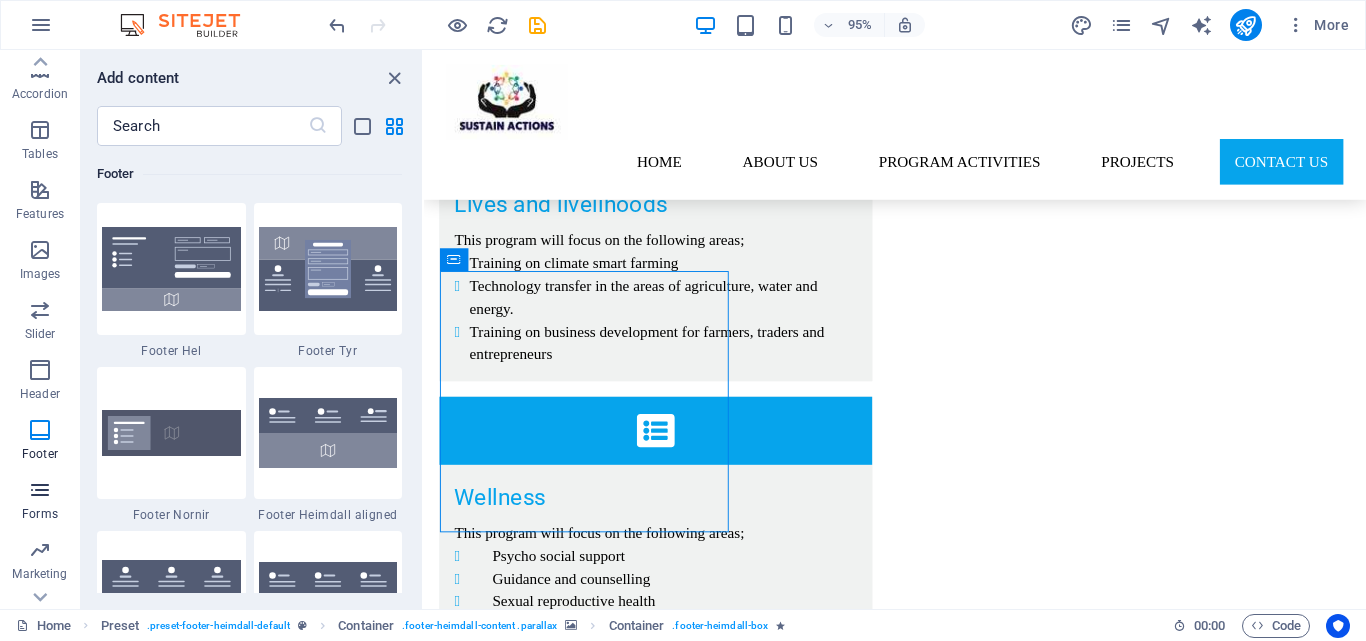 click at bounding box center (40, 490) 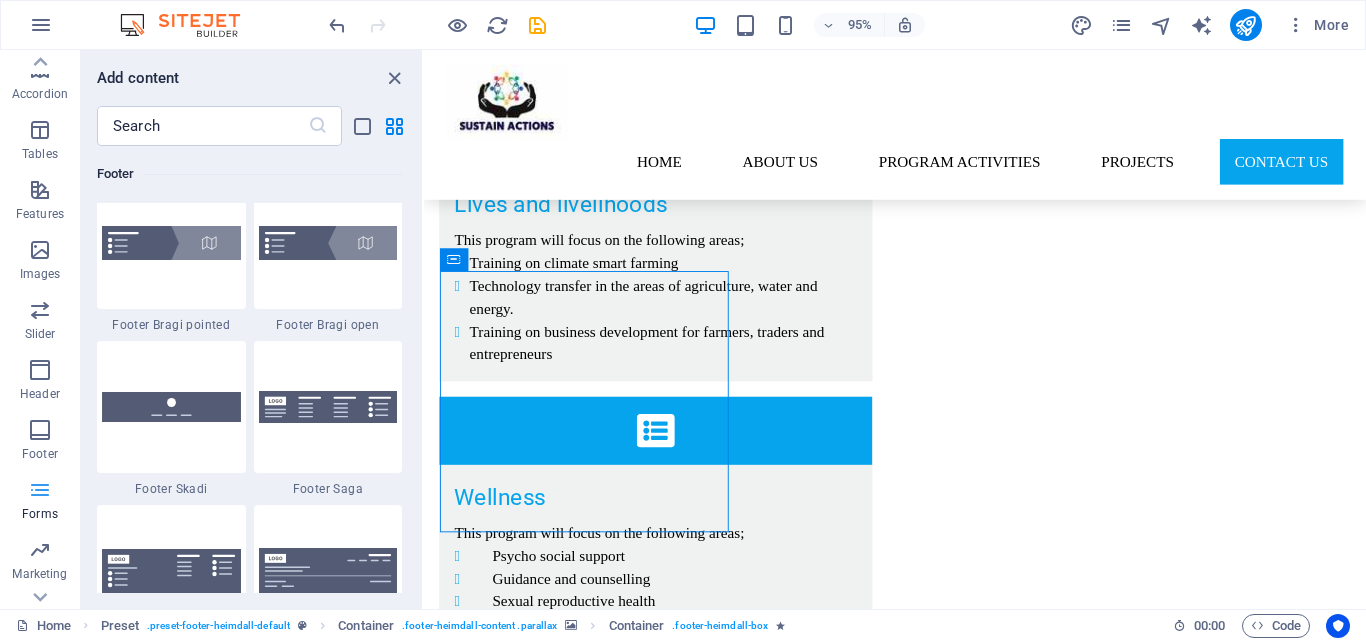 scroll, scrollTop: 14600, scrollLeft: 0, axis: vertical 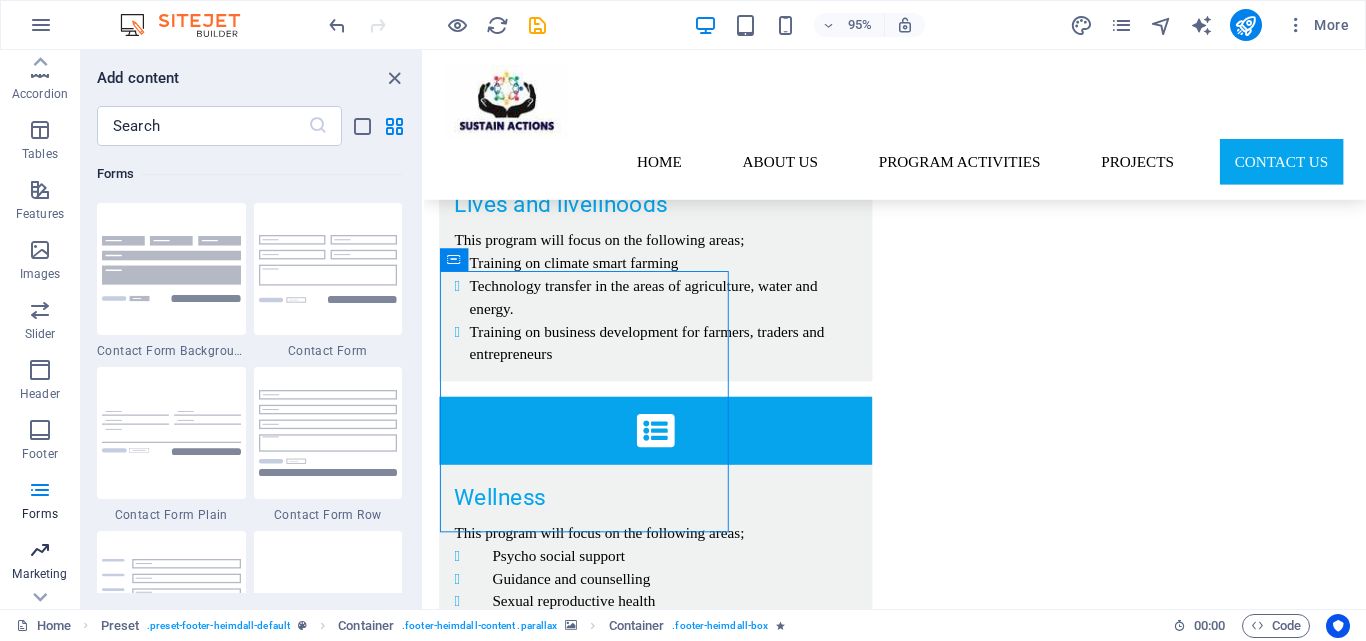 click at bounding box center [40, 550] 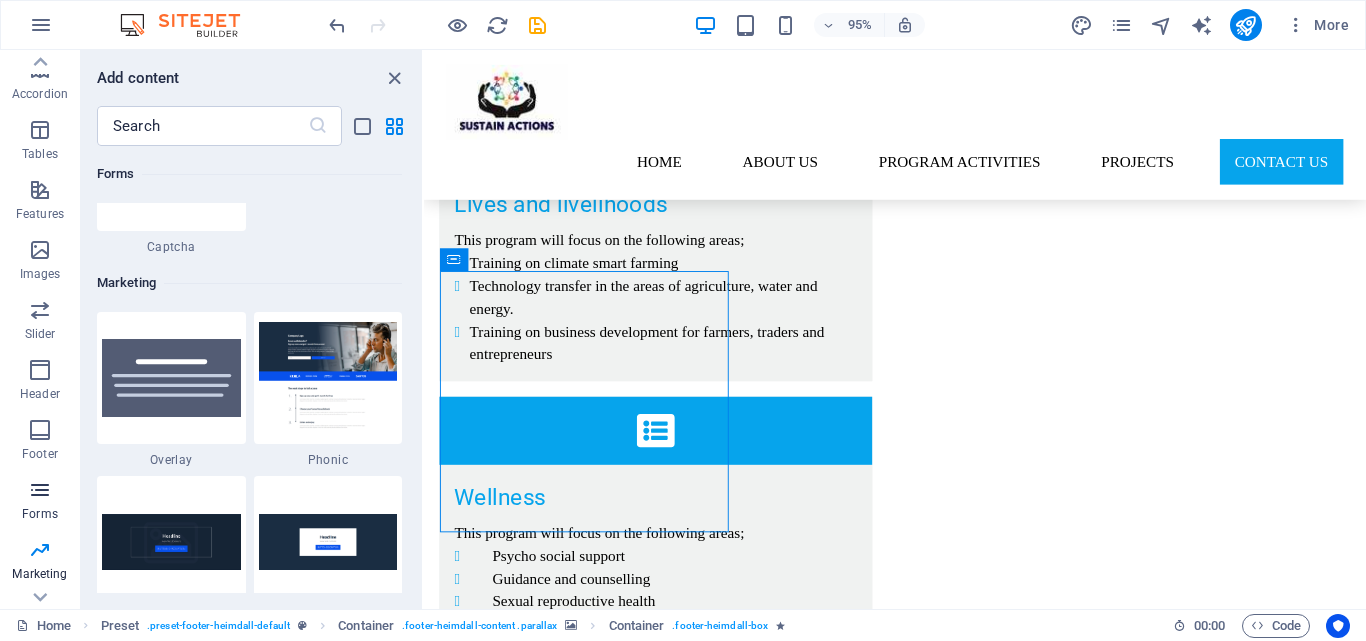 scroll, scrollTop: 16285, scrollLeft: 0, axis: vertical 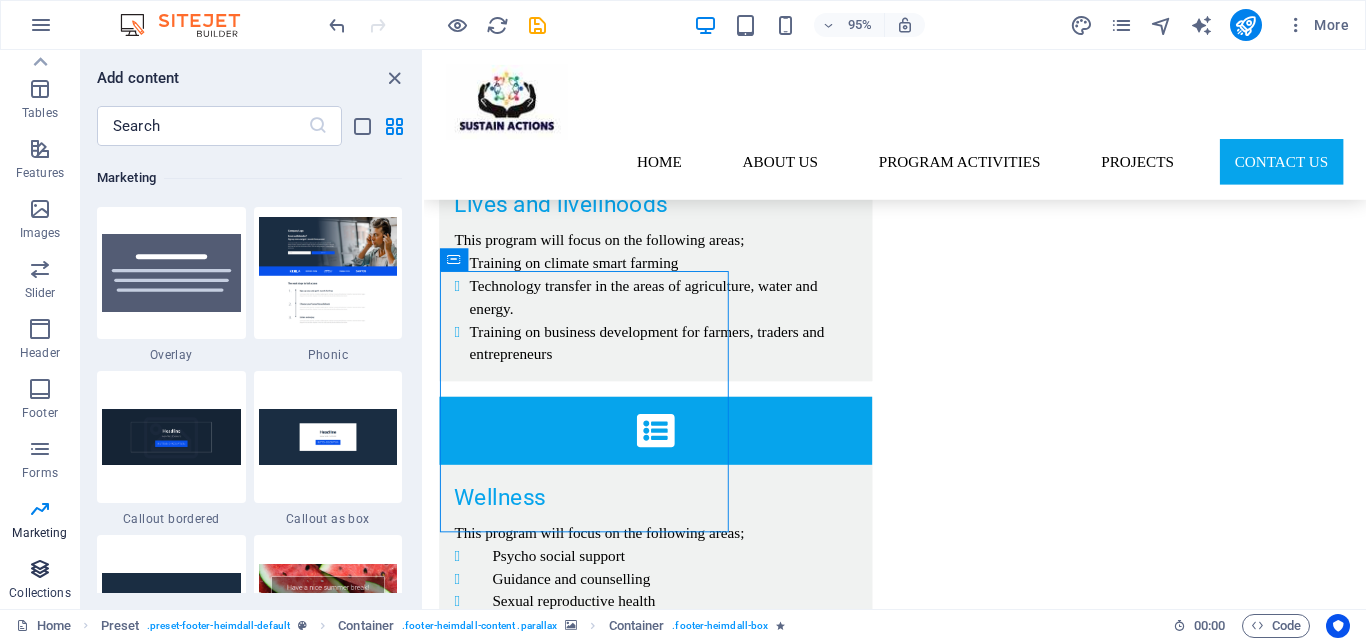 click on "Collections" at bounding box center [40, 581] 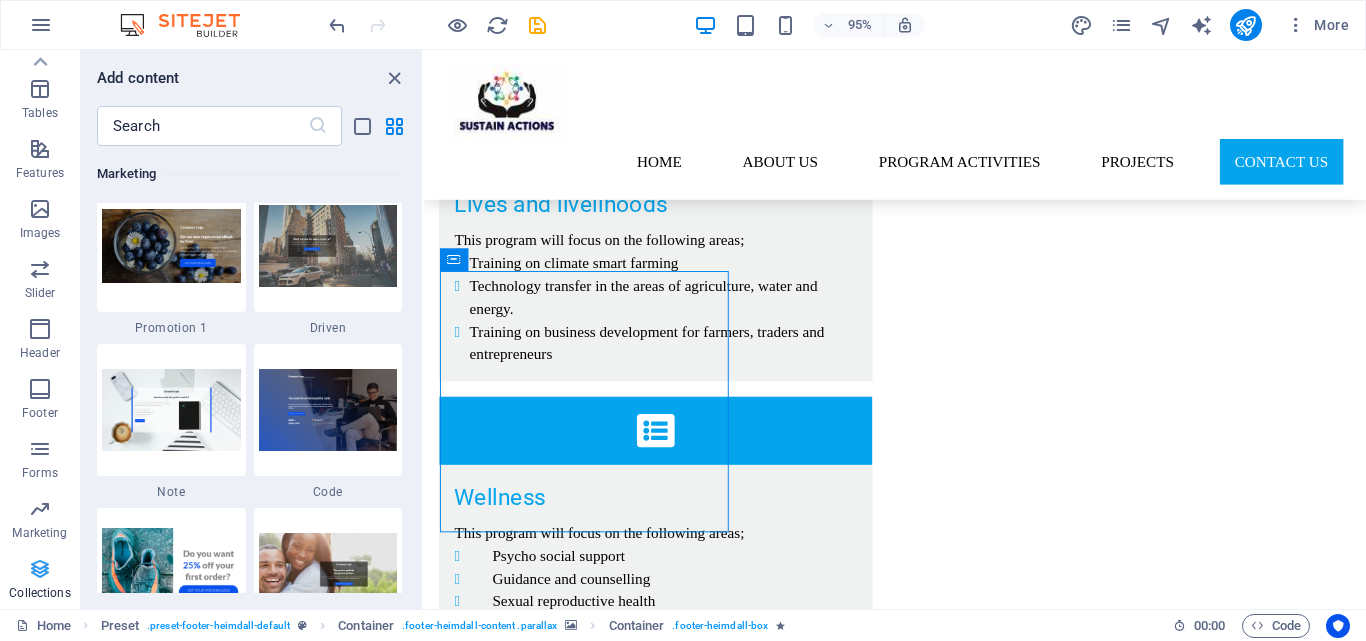 scroll, scrollTop: 18306, scrollLeft: 0, axis: vertical 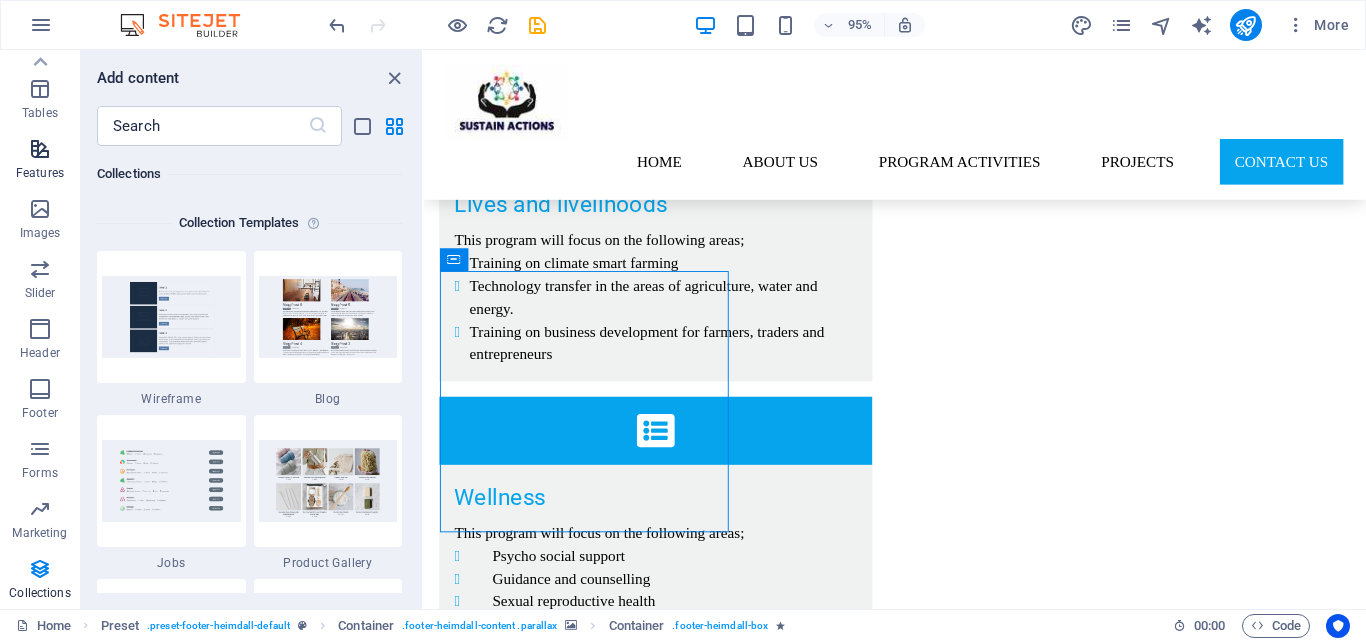 click at bounding box center [40, 149] 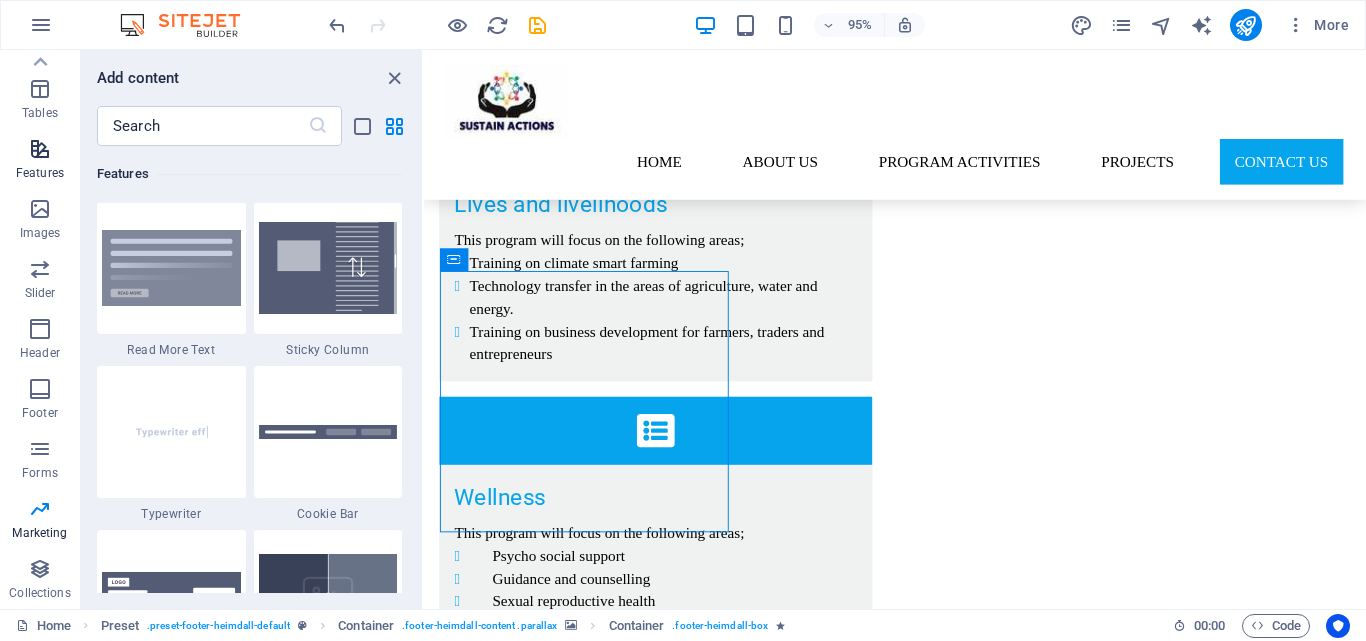 scroll, scrollTop: 7795, scrollLeft: 0, axis: vertical 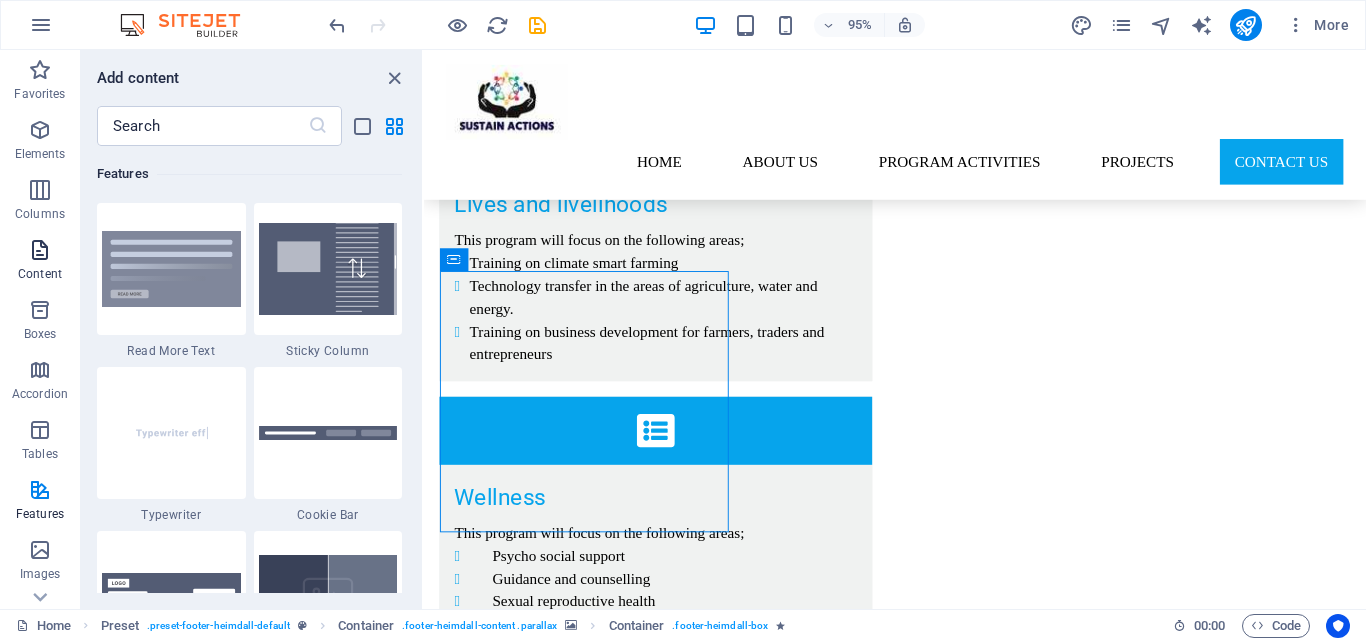 click on "Content" at bounding box center (40, 262) 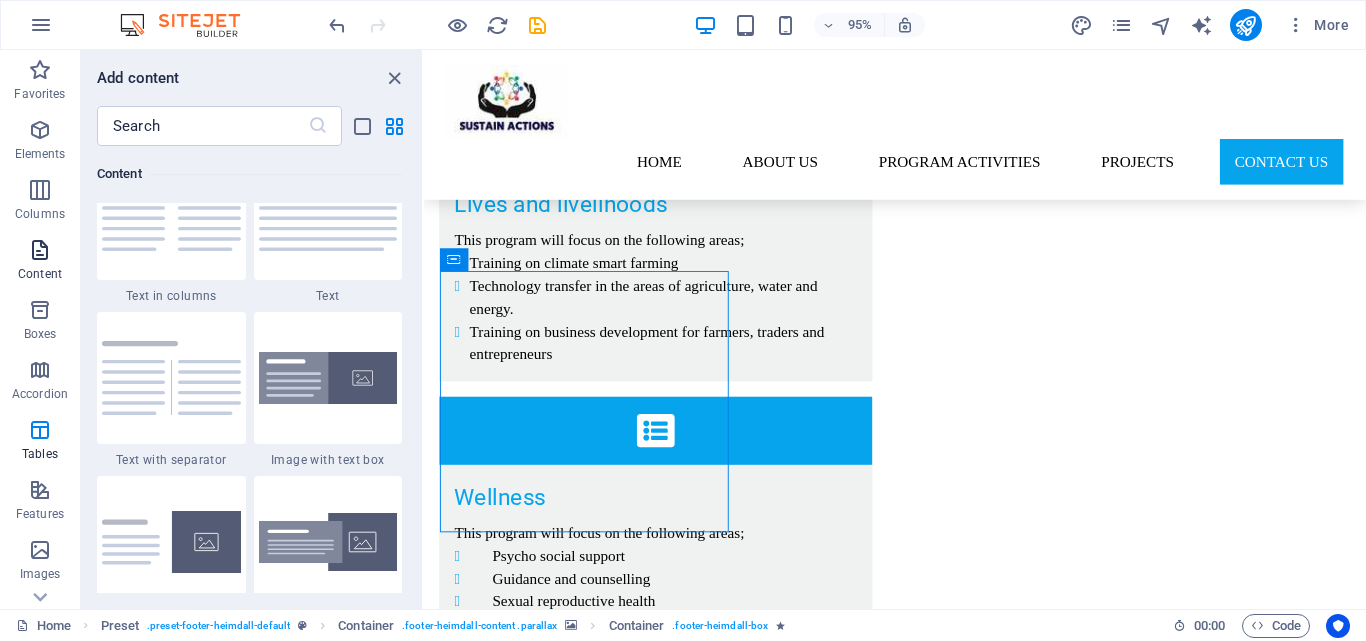 scroll, scrollTop: 3499, scrollLeft: 0, axis: vertical 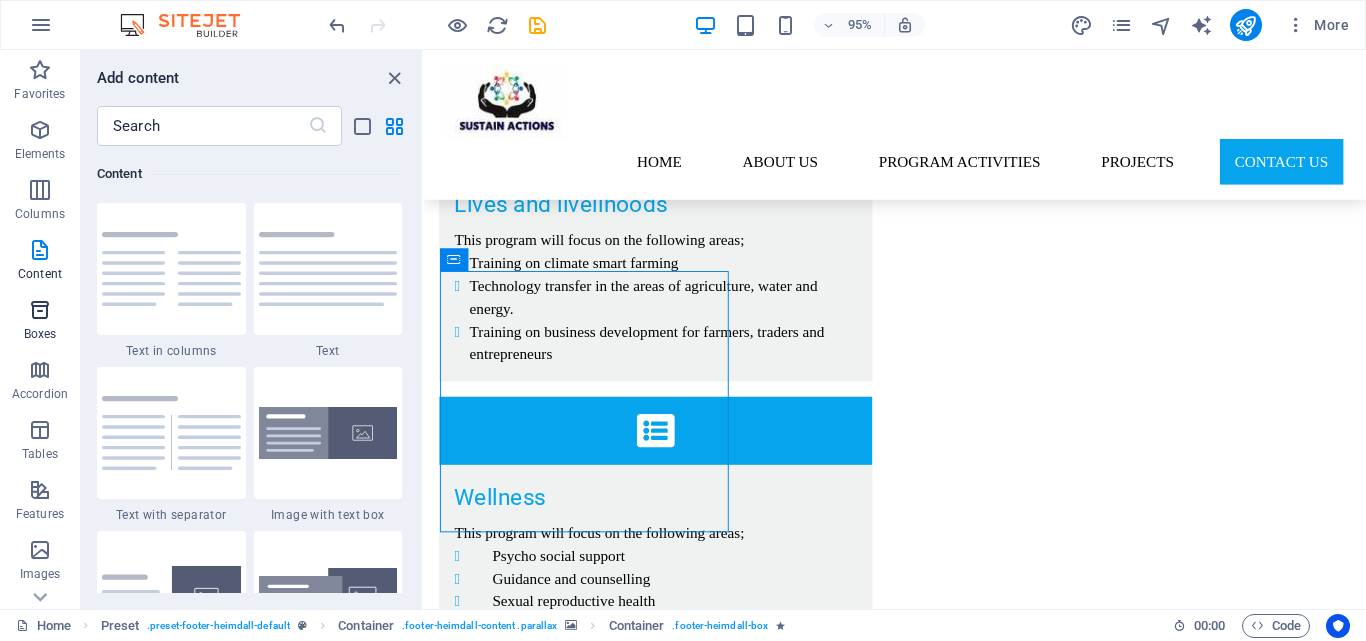 click on "Boxes" at bounding box center (40, 322) 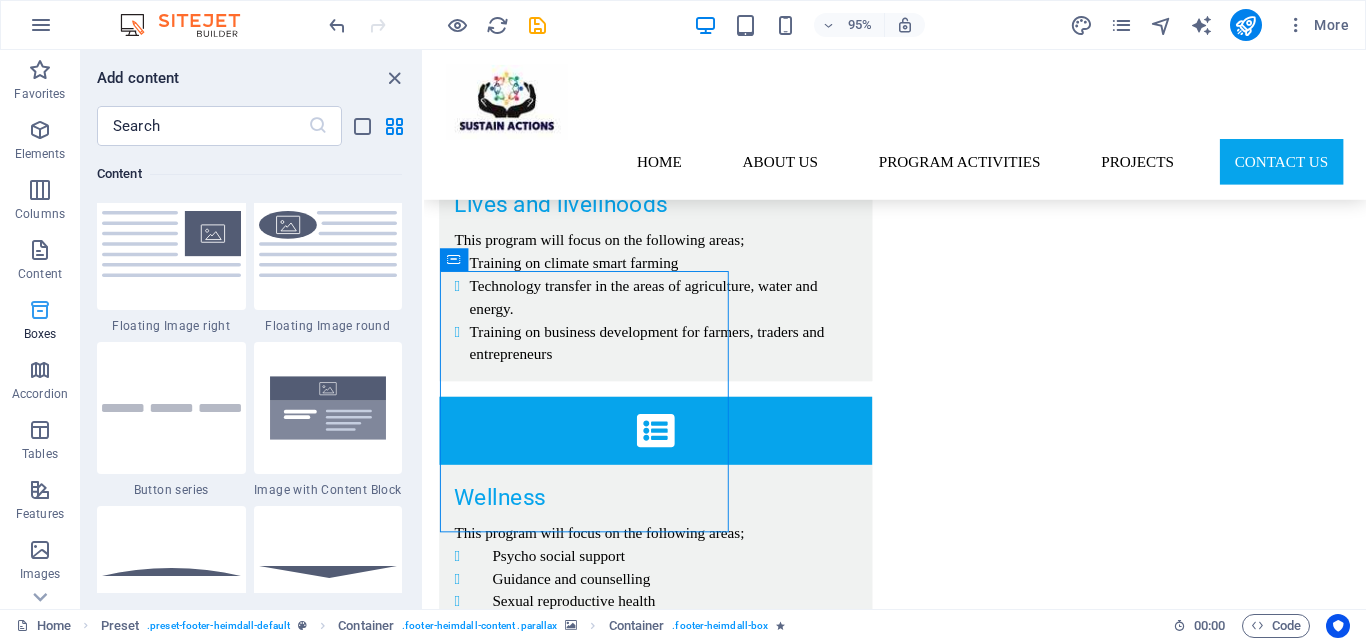 scroll, scrollTop: 5516, scrollLeft: 0, axis: vertical 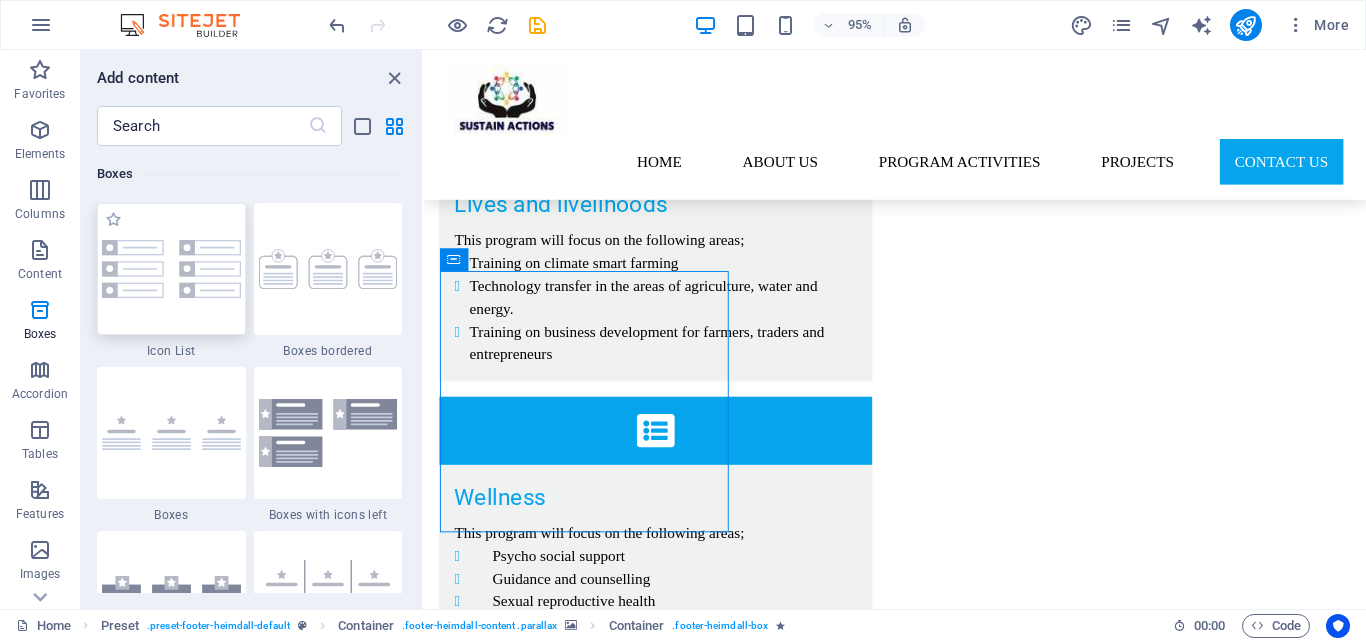 click at bounding box center [171, 269] 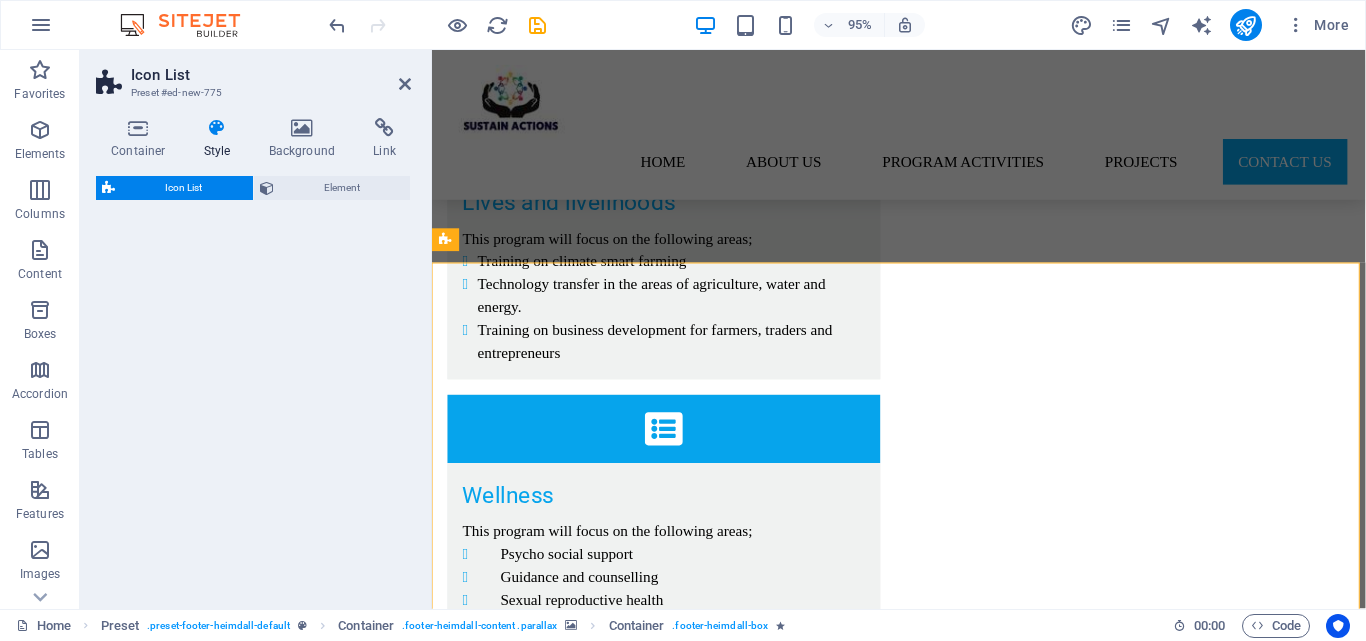 select on "rem" 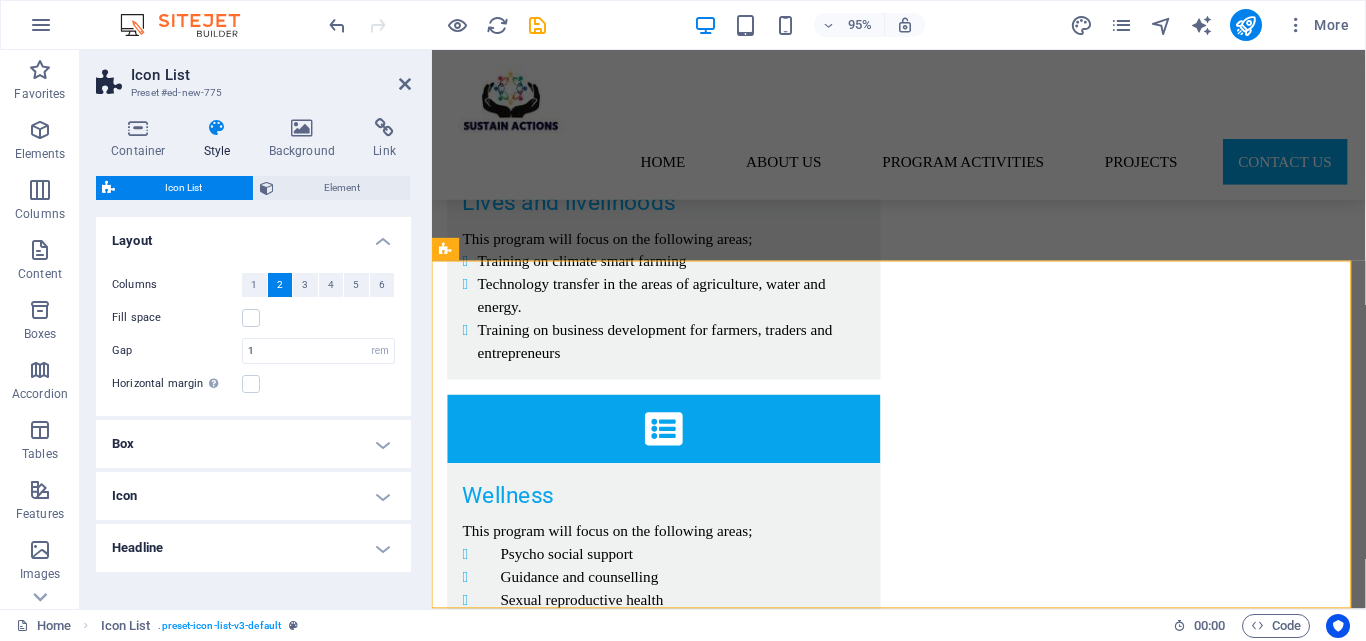 scroll, scrollTop: 5219, scrollLeft: 0, axis: vertical 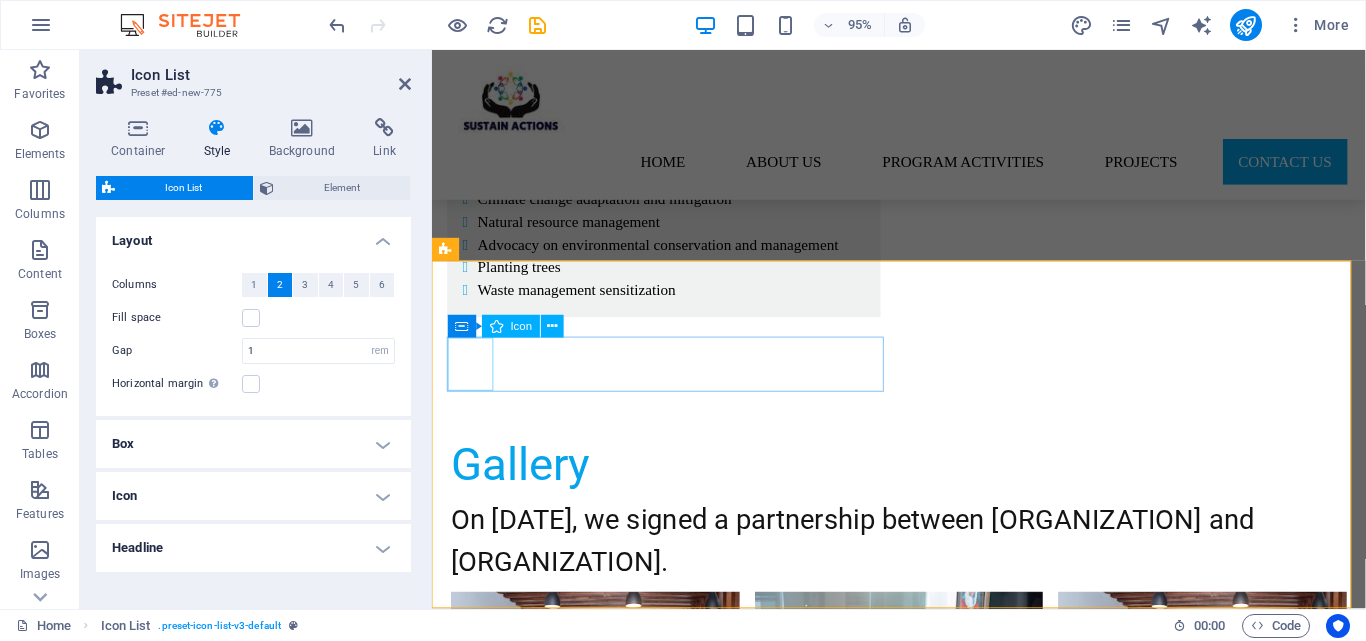 drag, startPoint x: 471, startPoint y: 386, endPoint x: 824, endPoint y: 370, distance: 353.36243 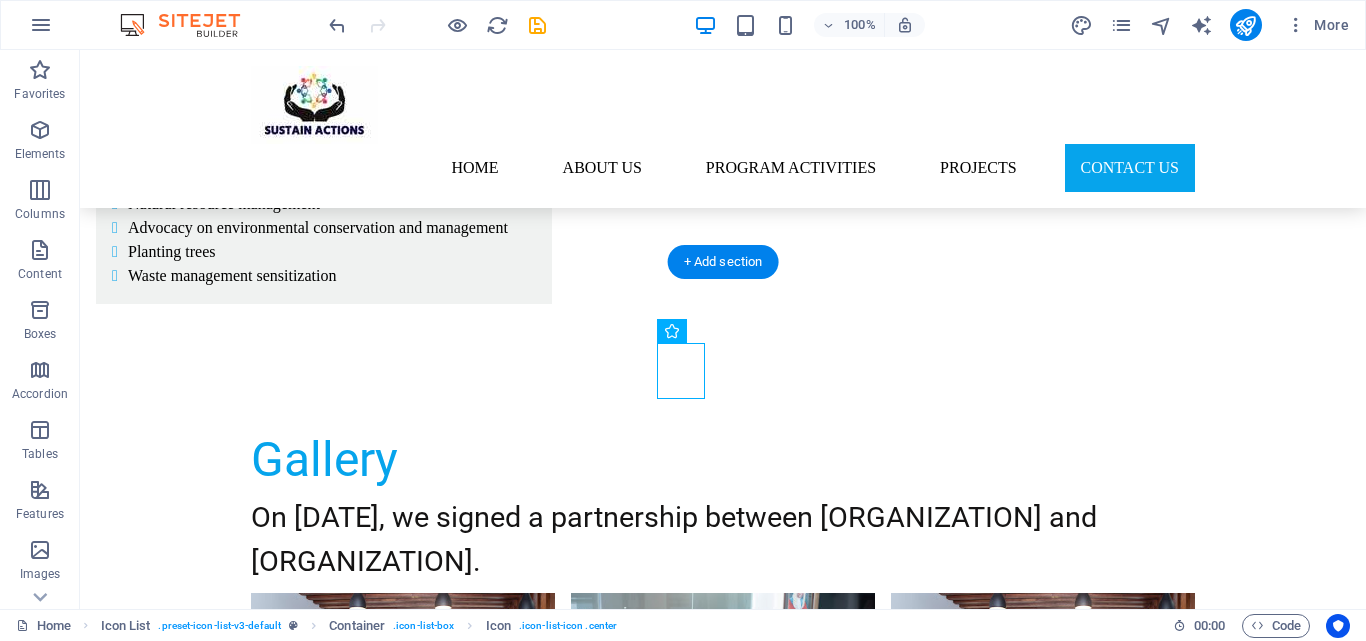 scroll, scrollTop: 5215, scrollLeft: 0, axis: vertical 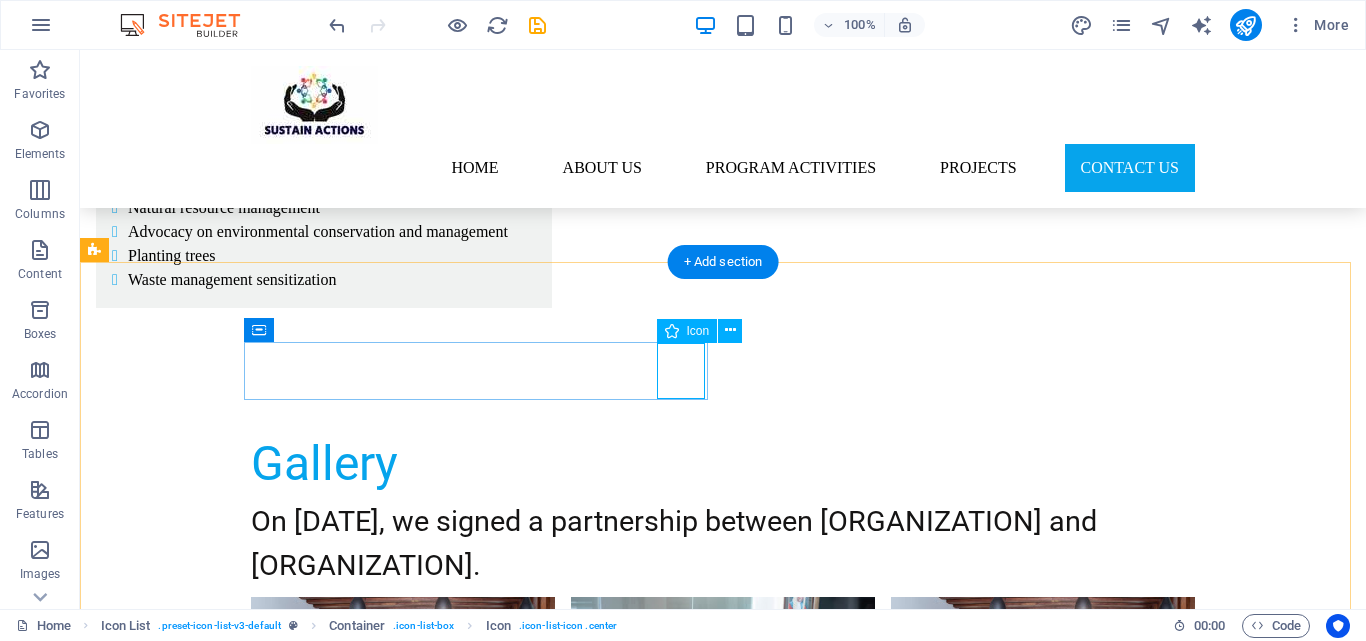 click at bounding box center (328, 3440) 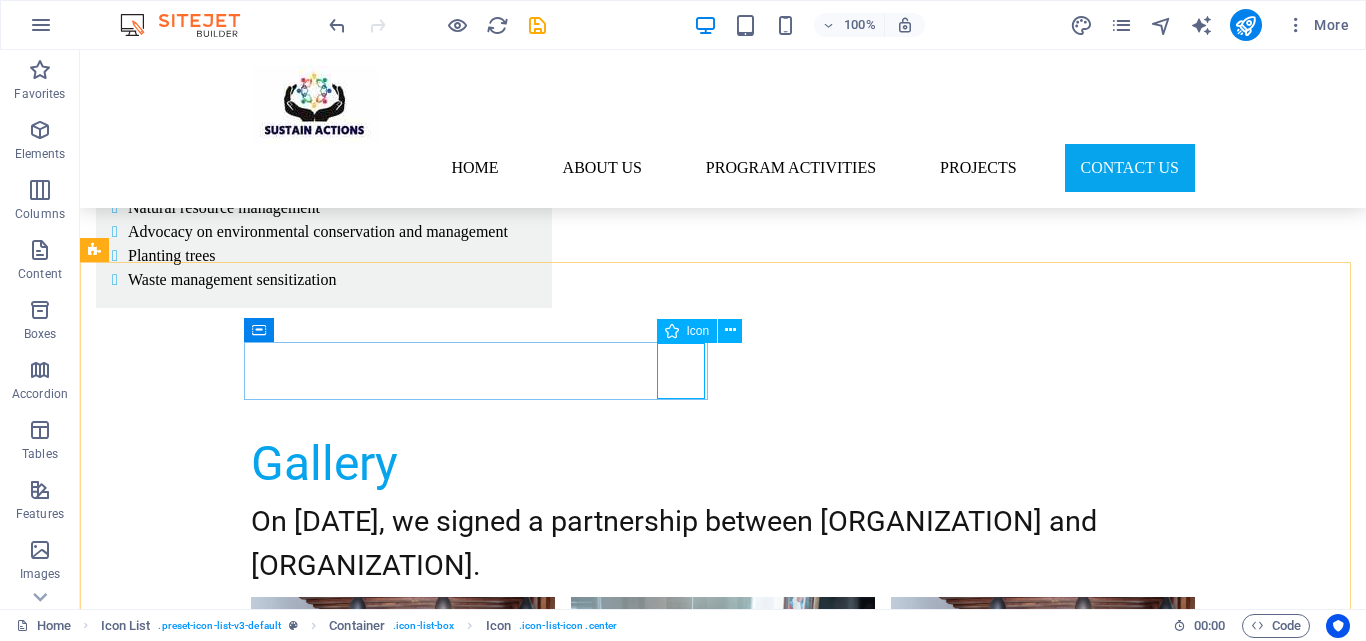 click on "Icon" at bounding box center (698, 331) 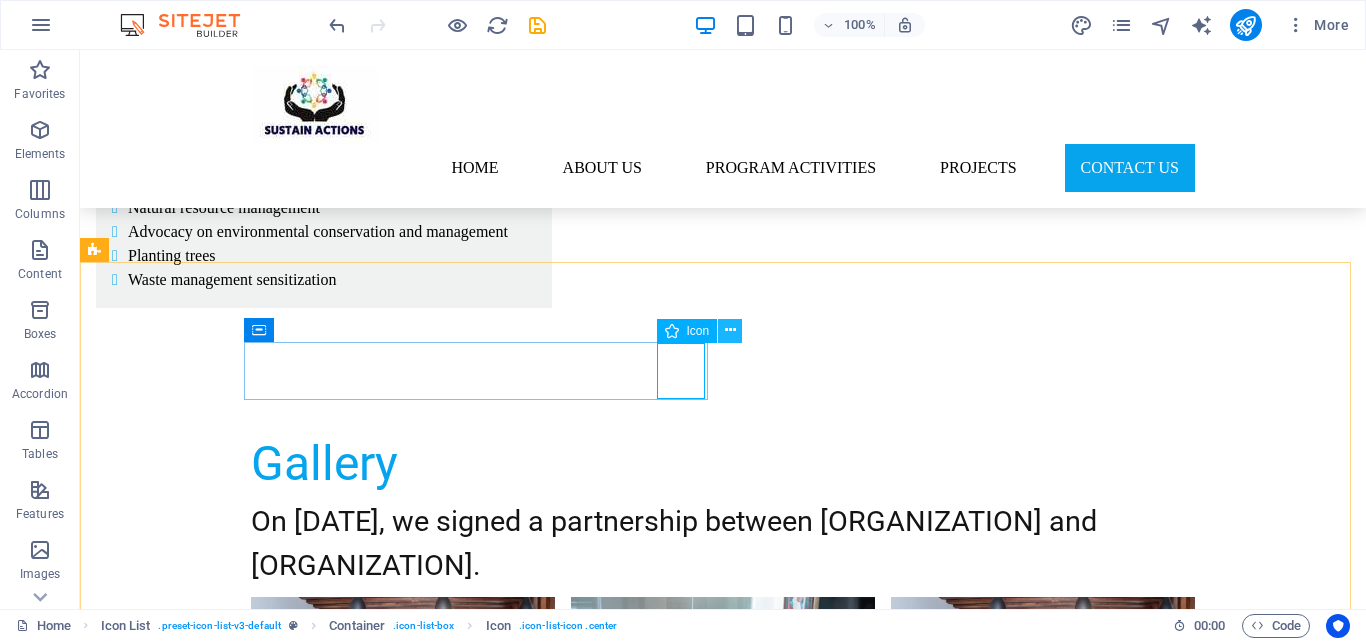 click at bounding box center (730, 330) 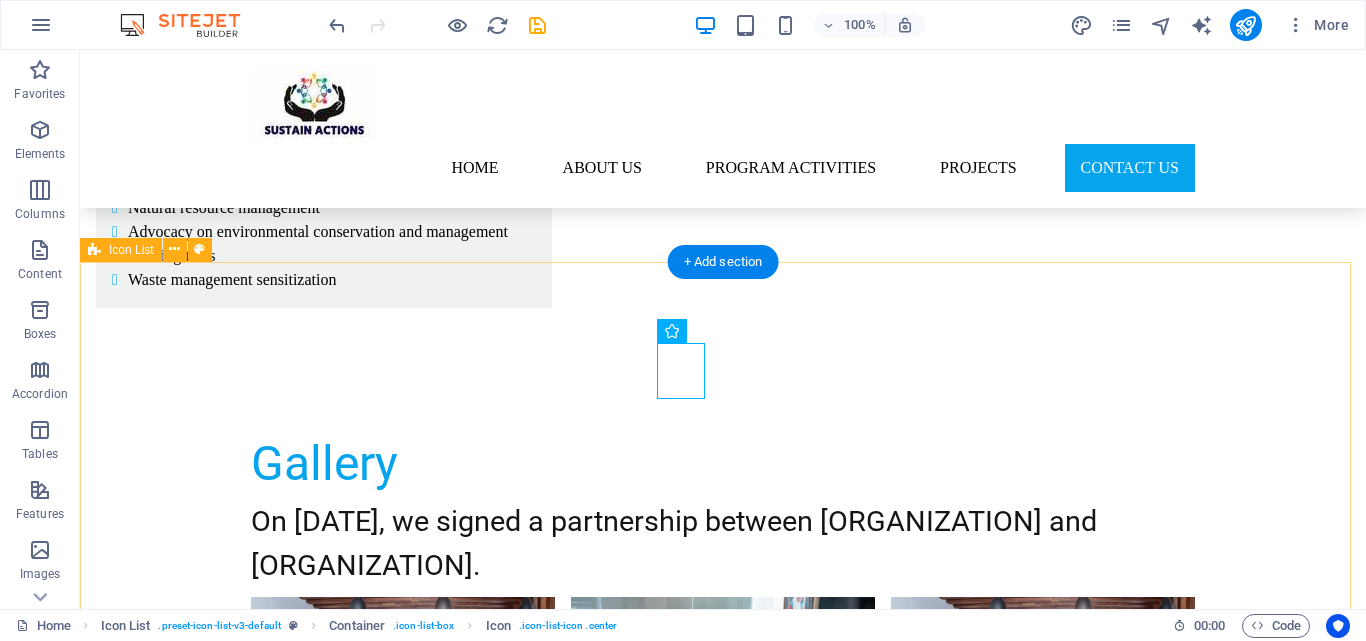 click on "Headline Headline Headline Headline Headline Headline" at bounding box center [723, 3697] 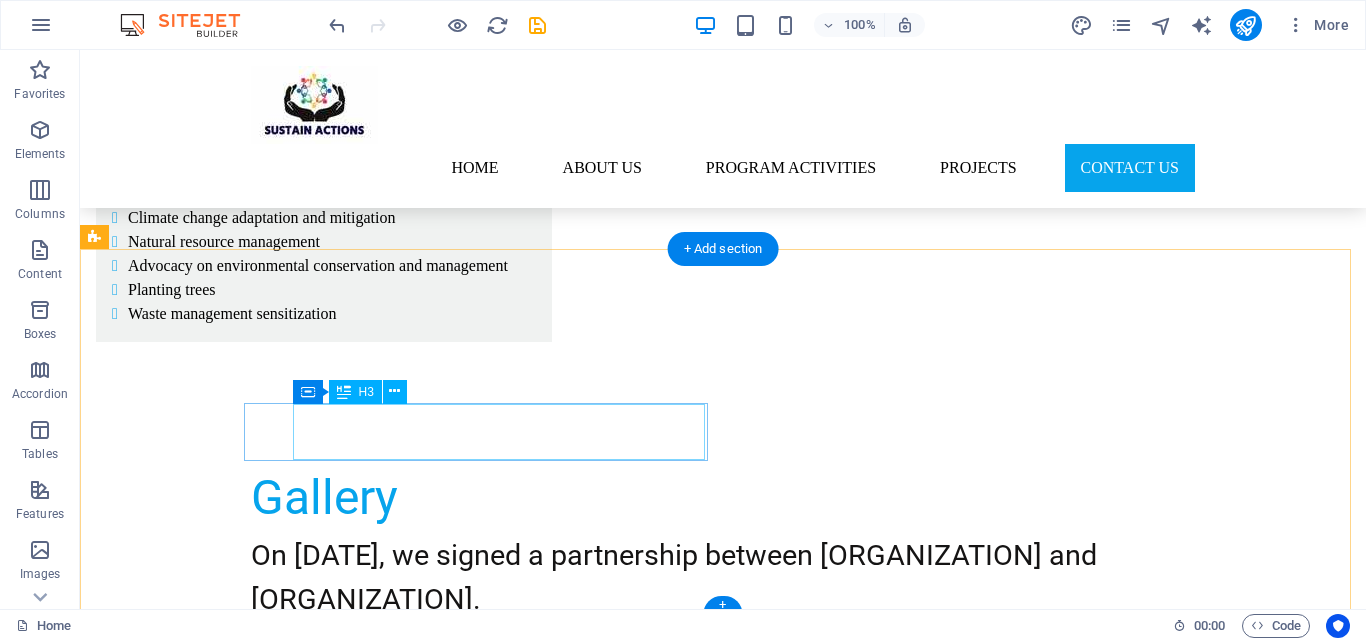 scroll, scrollTop: 5234, scrollLeft: 0, axis: vertical 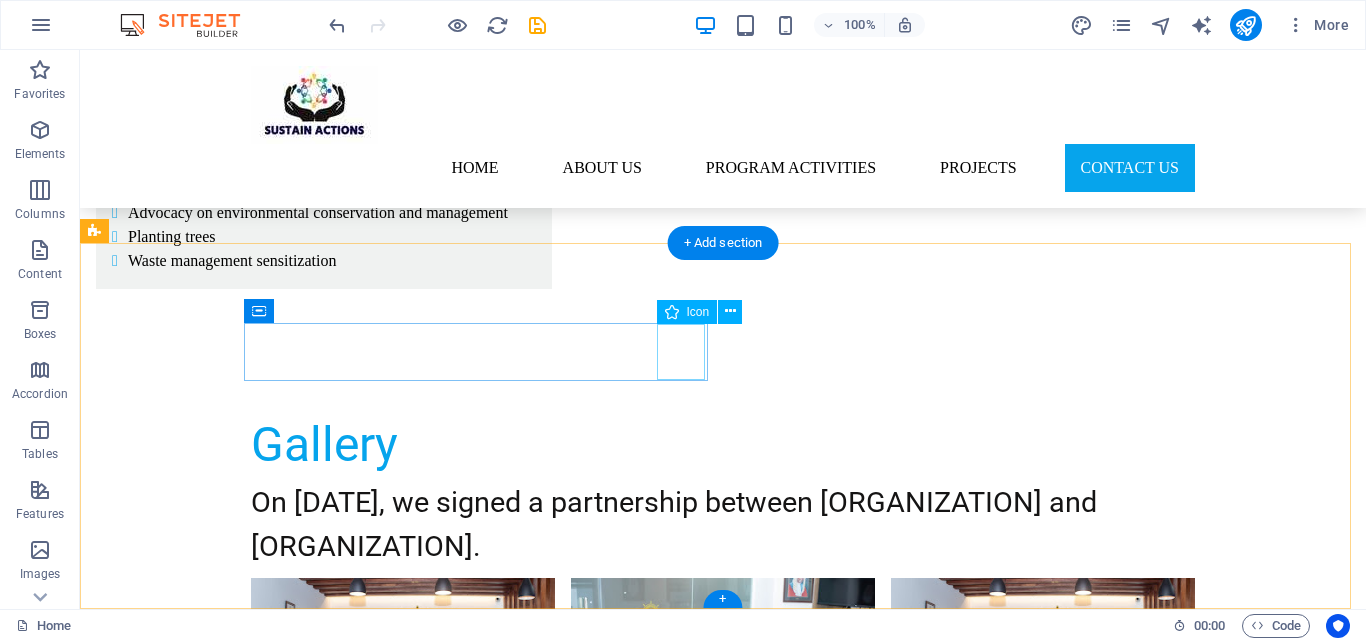 click at bounding box center (328, 3421) 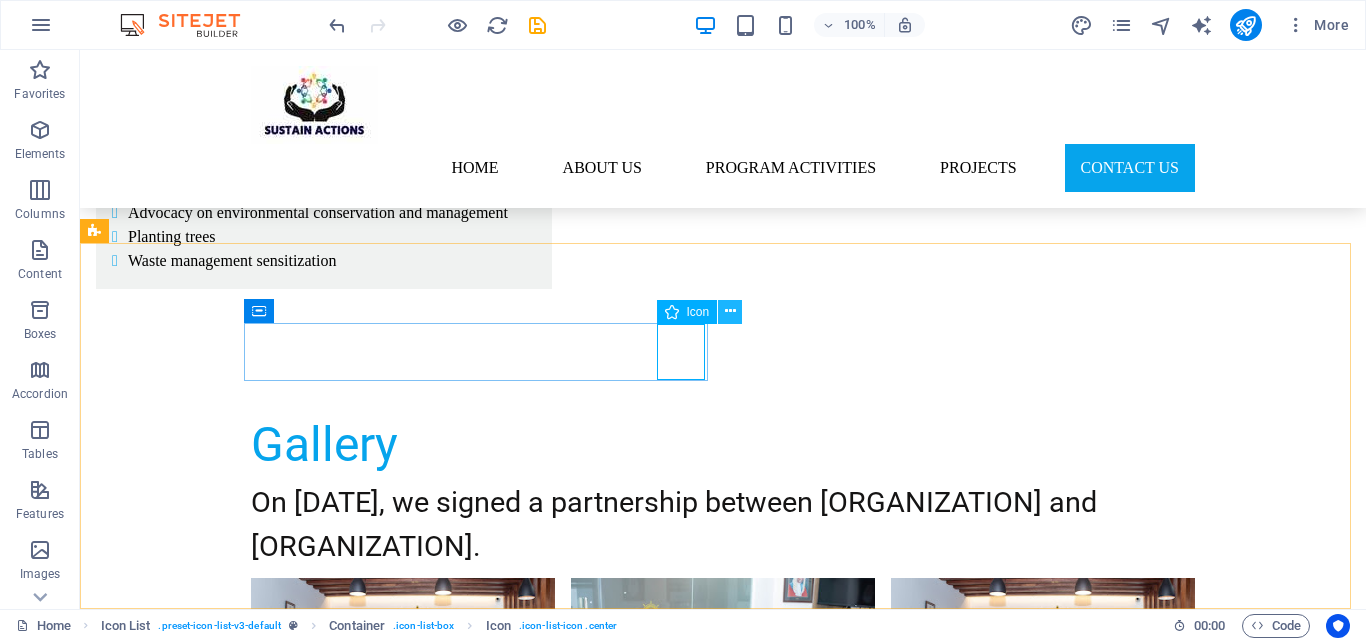 click at bounding box center (730, 311) 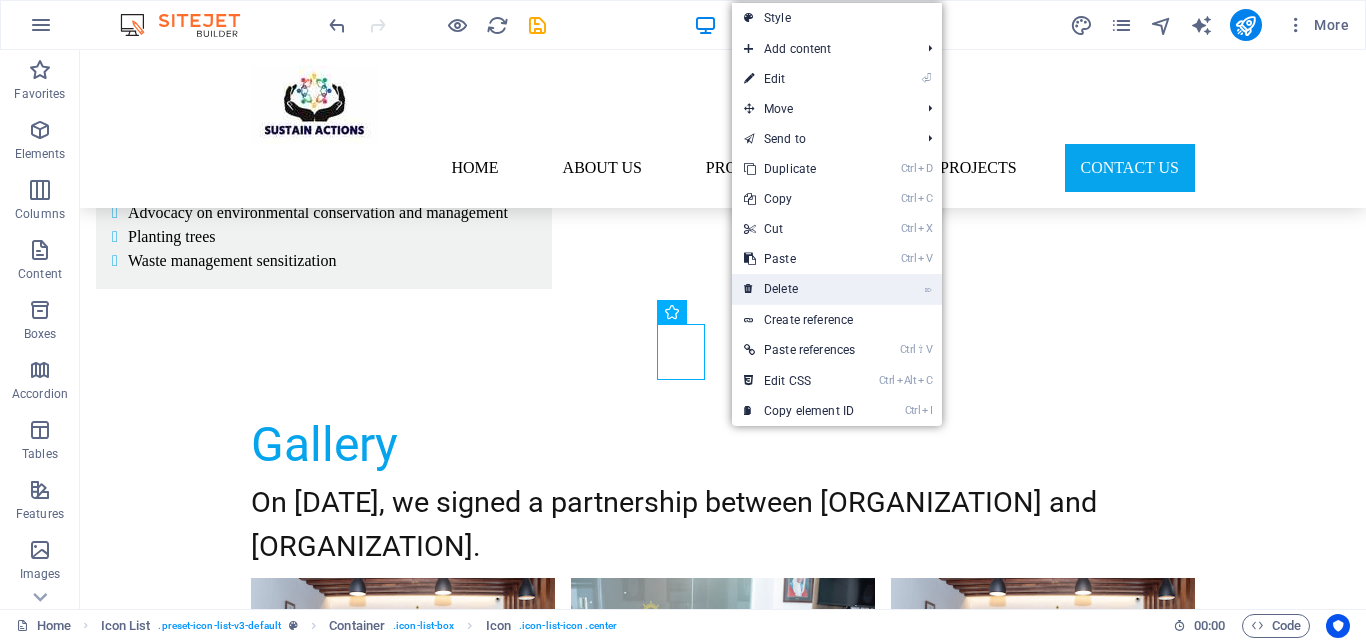 click on "⌦  Delete" at bounding box center (799, 289) 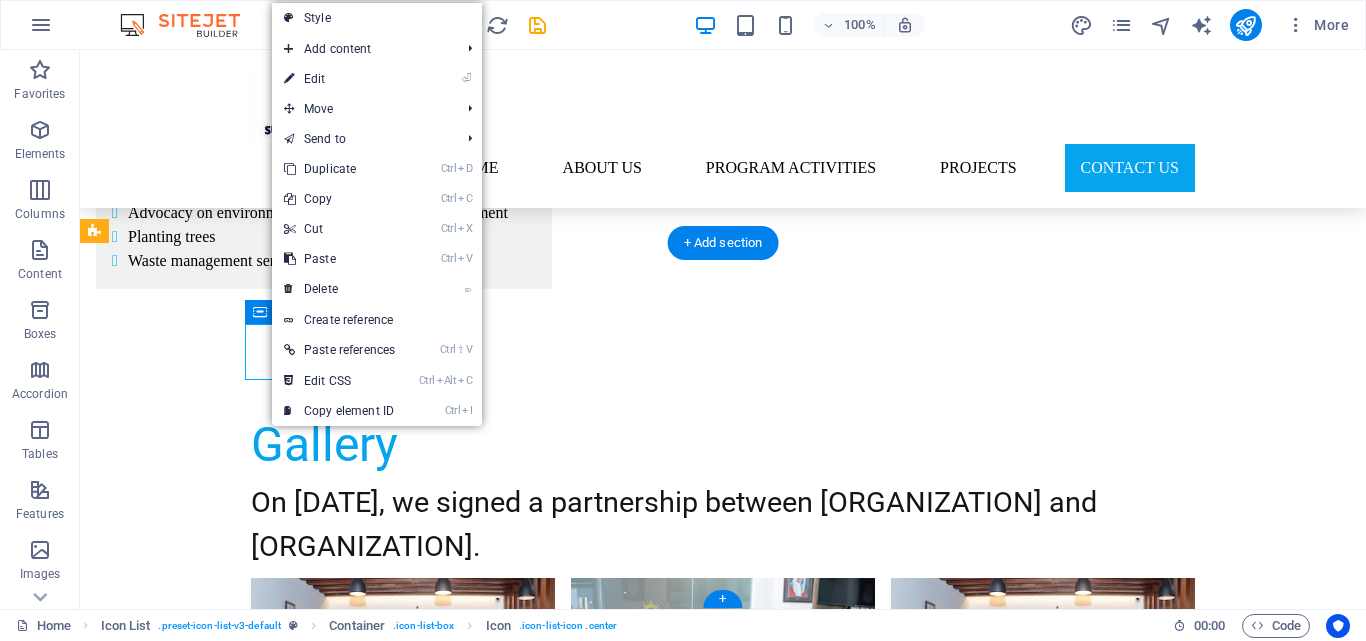 click at bounding box center (328, 3365) 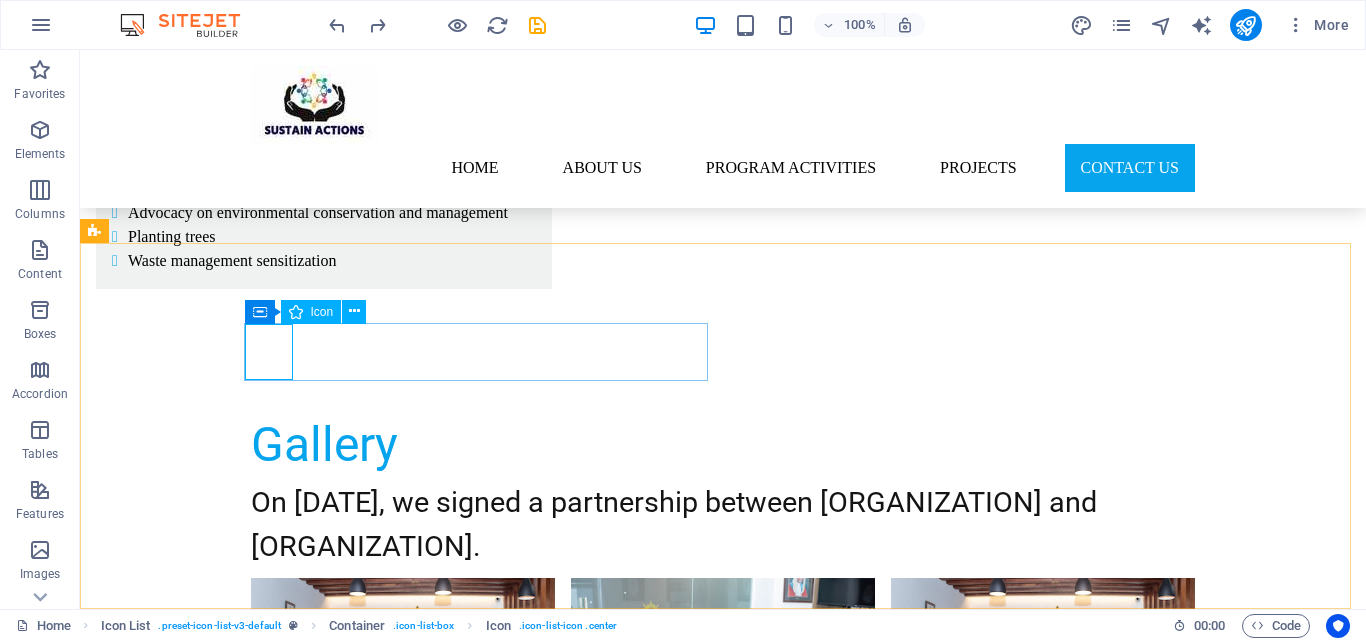 click at bounding box center [296, 312] 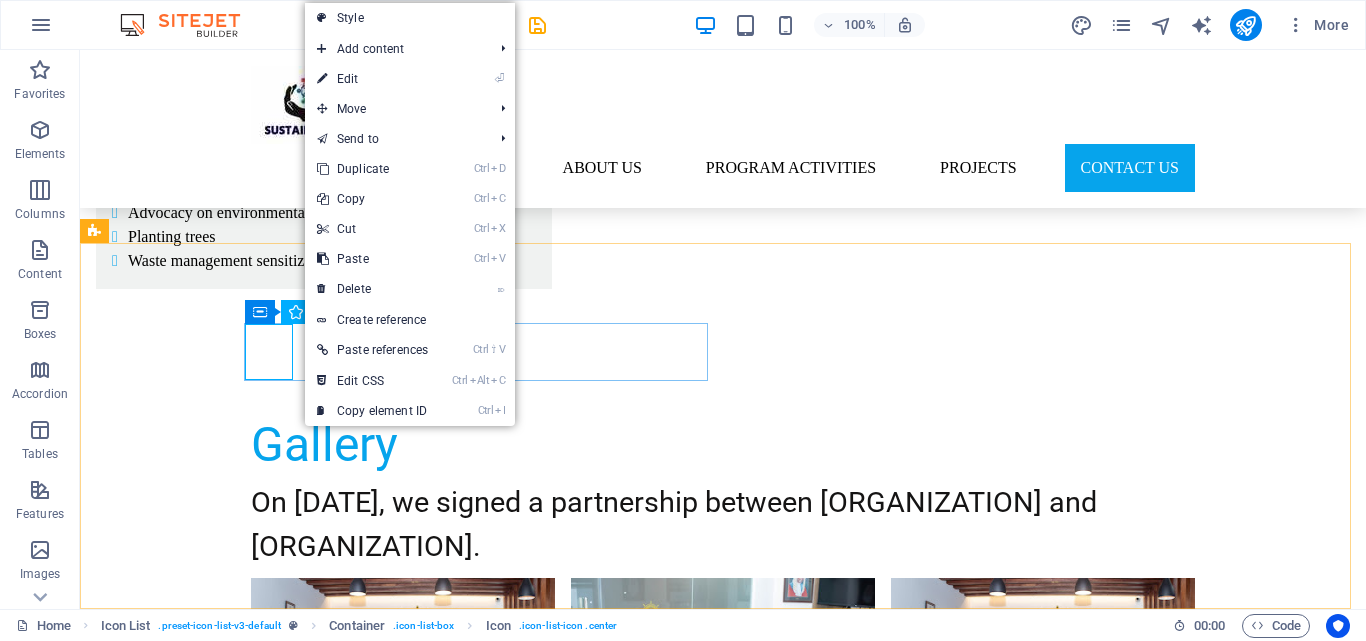 click on "Icon" at bounding box center [311, 312] 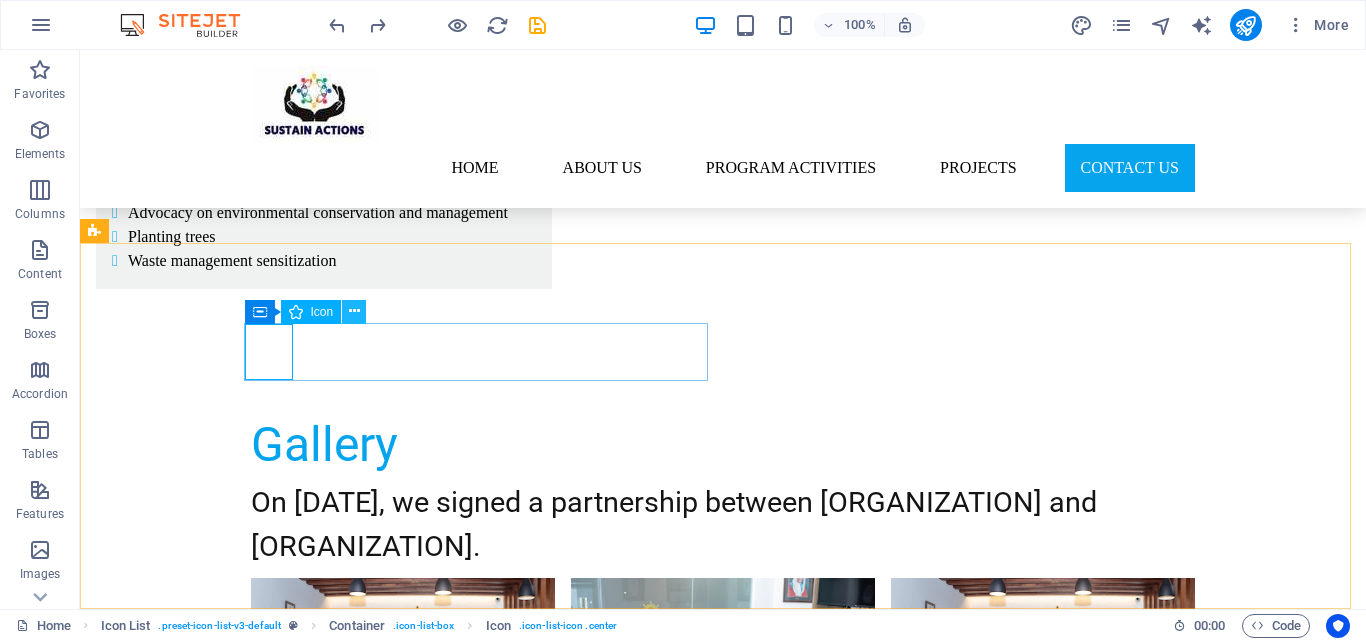click at bounding box center (354, 311) 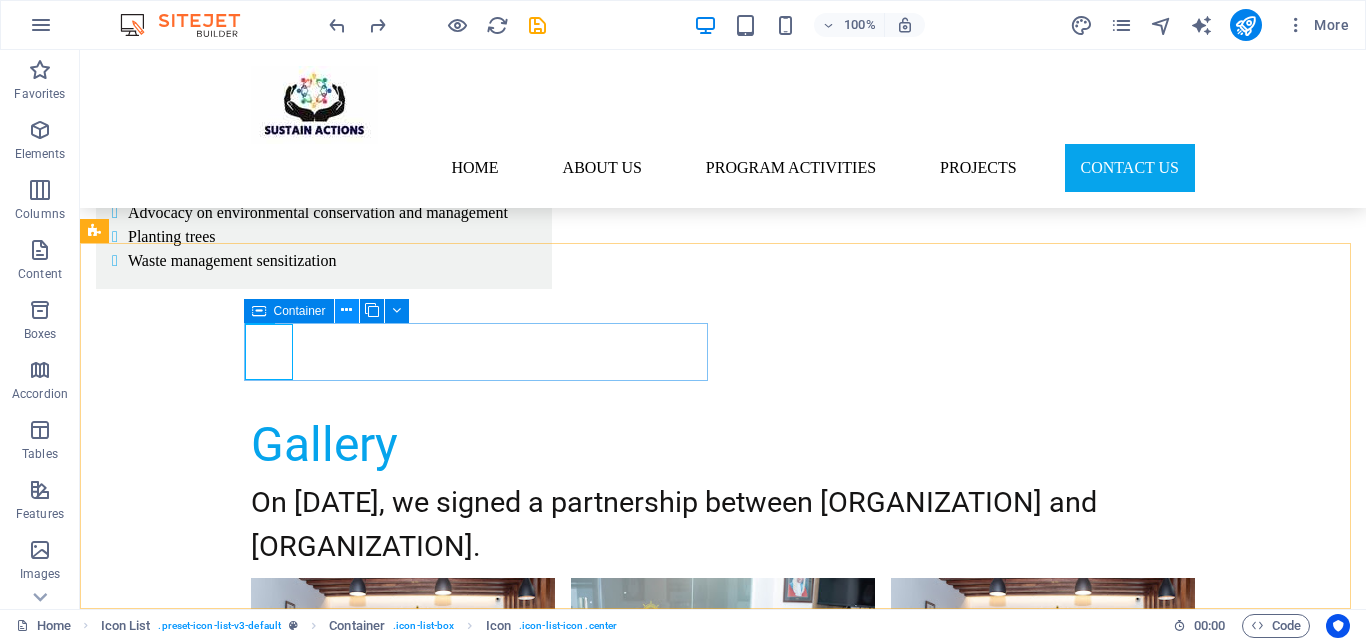 click at bounding box center [346, 310] 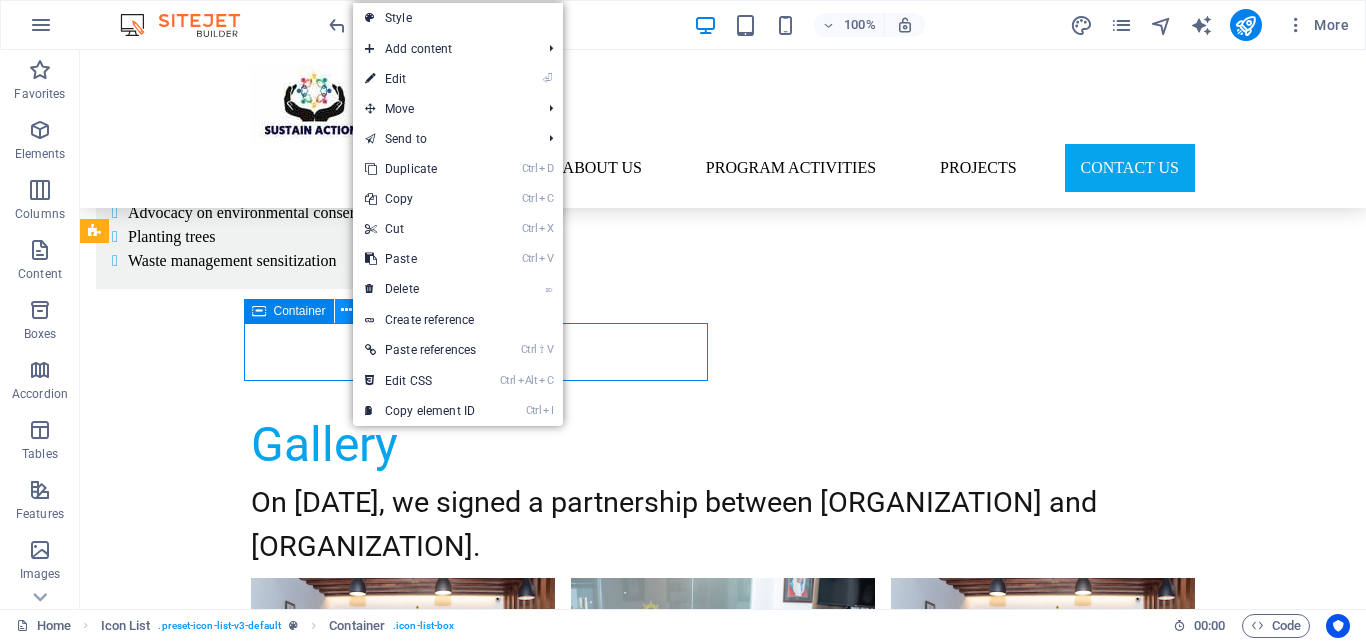 click at bounding box center (346, 310) 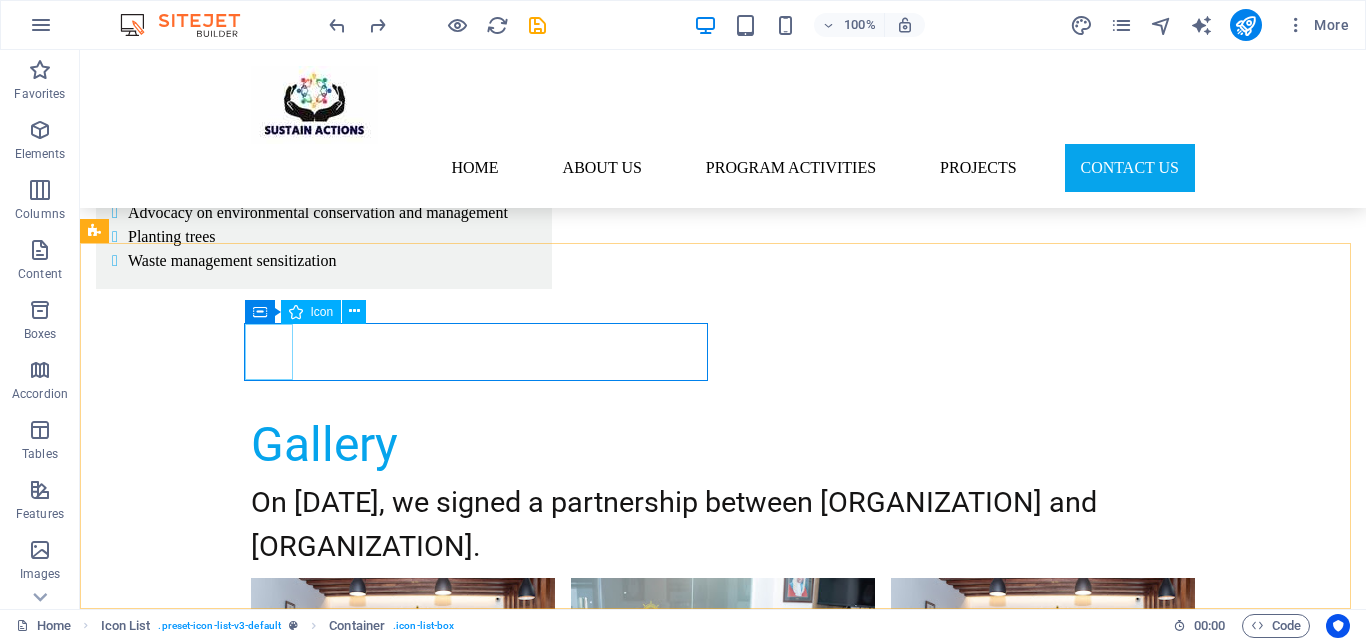 click at bounding box center (296, 312) 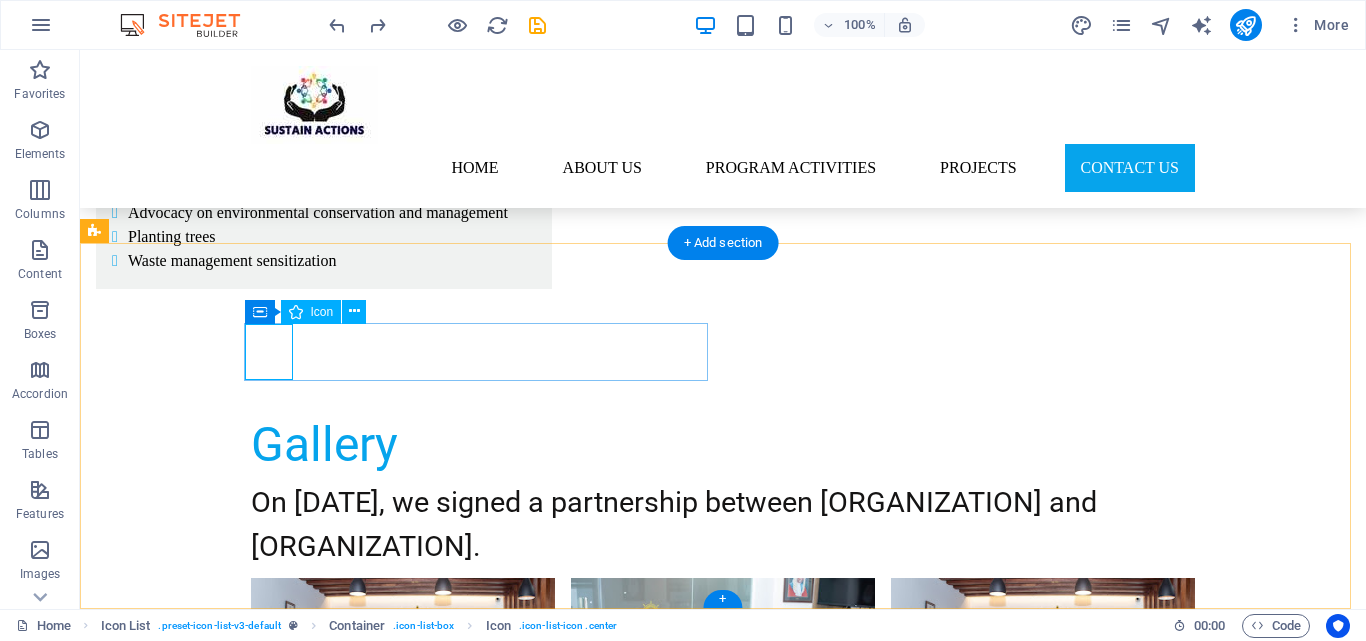 click at bounding box center (328, 3365) 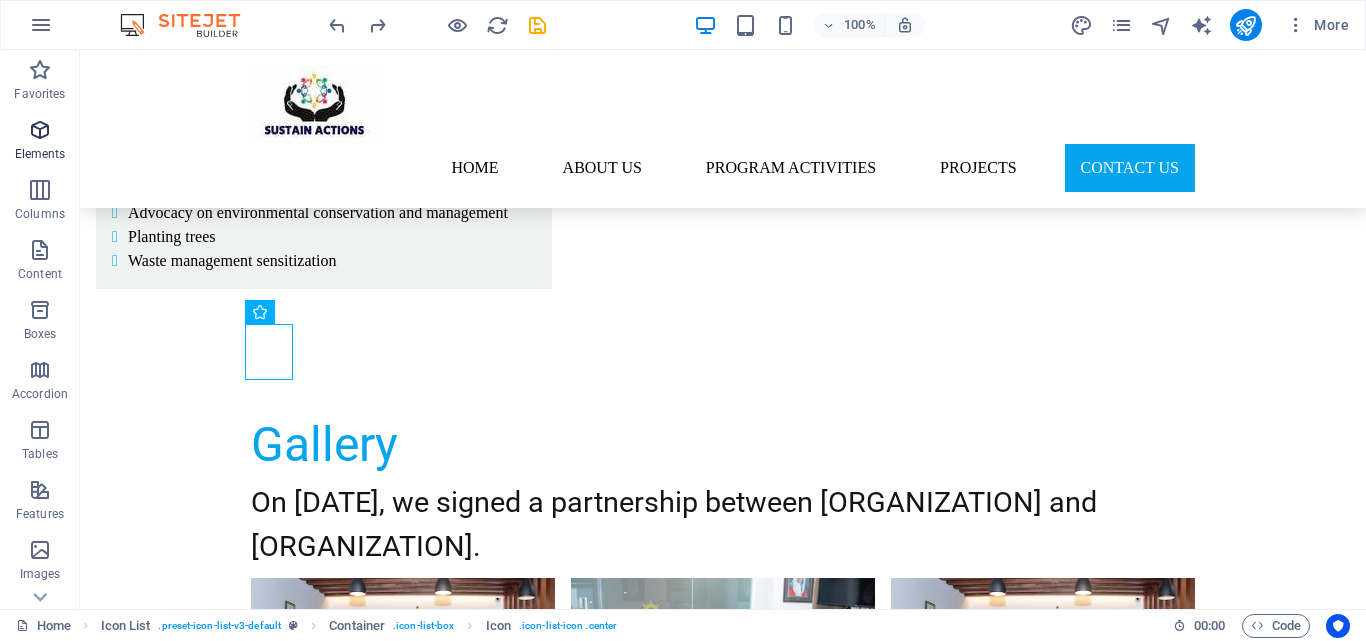 drag, startPoint x: 44, startPoint y: 128, endPoint x: 75, endPoint y: 156, distance: 41.773197 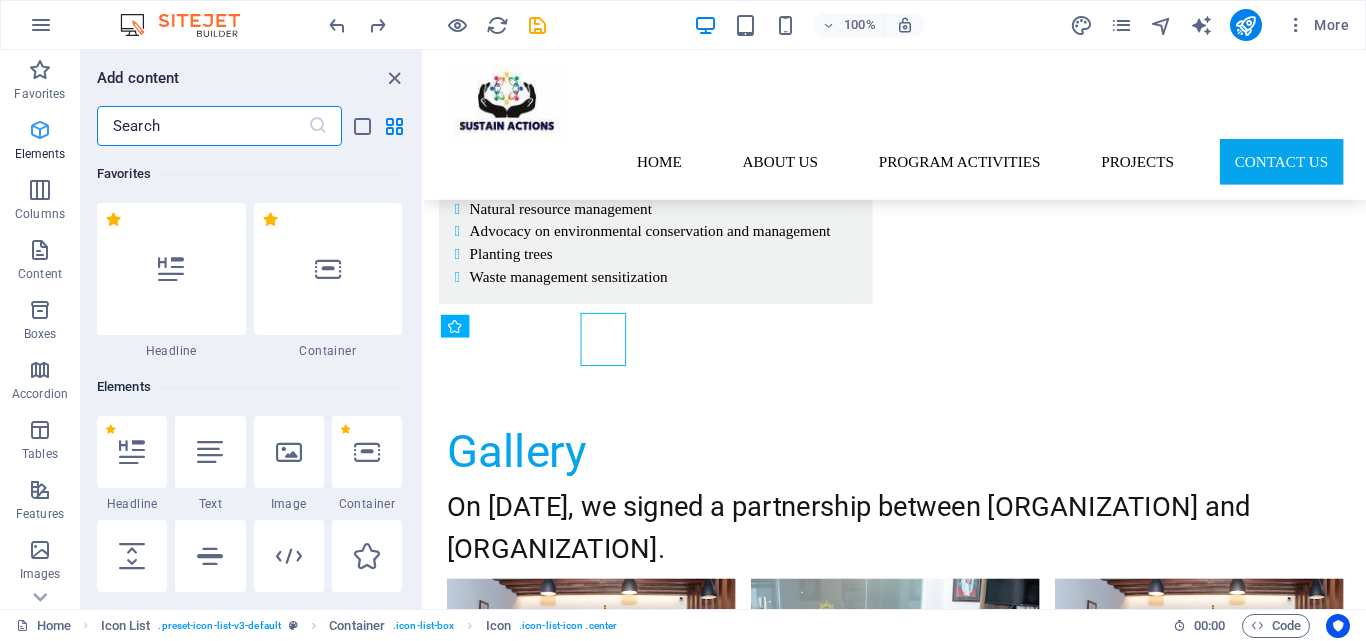 scroll, scrollTop: 5231, scrollLeft: 0, axis: vertical 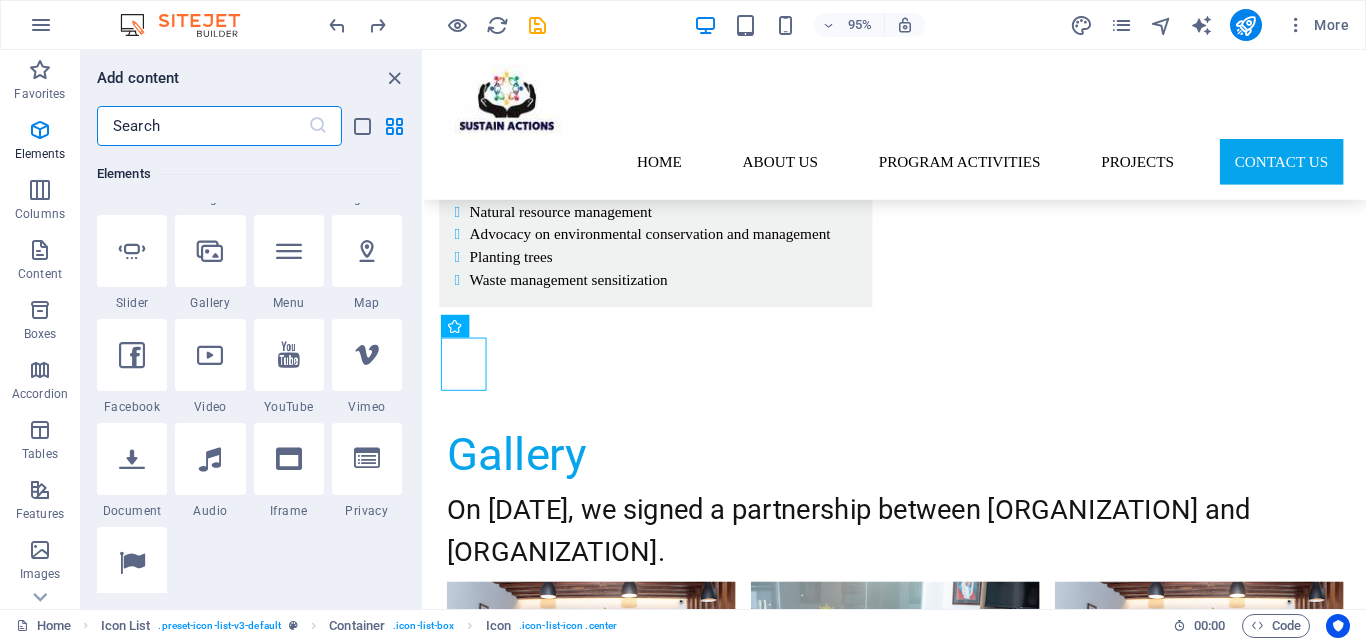 click at bounding box center (202, 126) 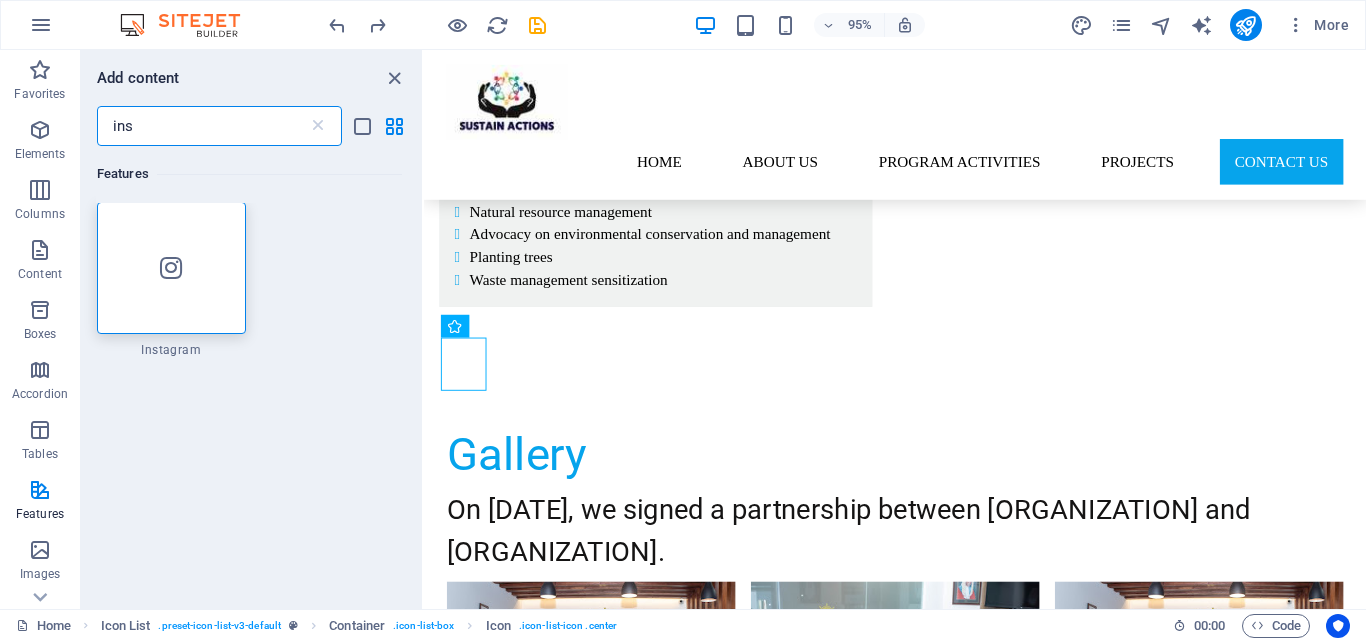 scroll, scrollTop: 0, scrollLeft: 0, axis: both 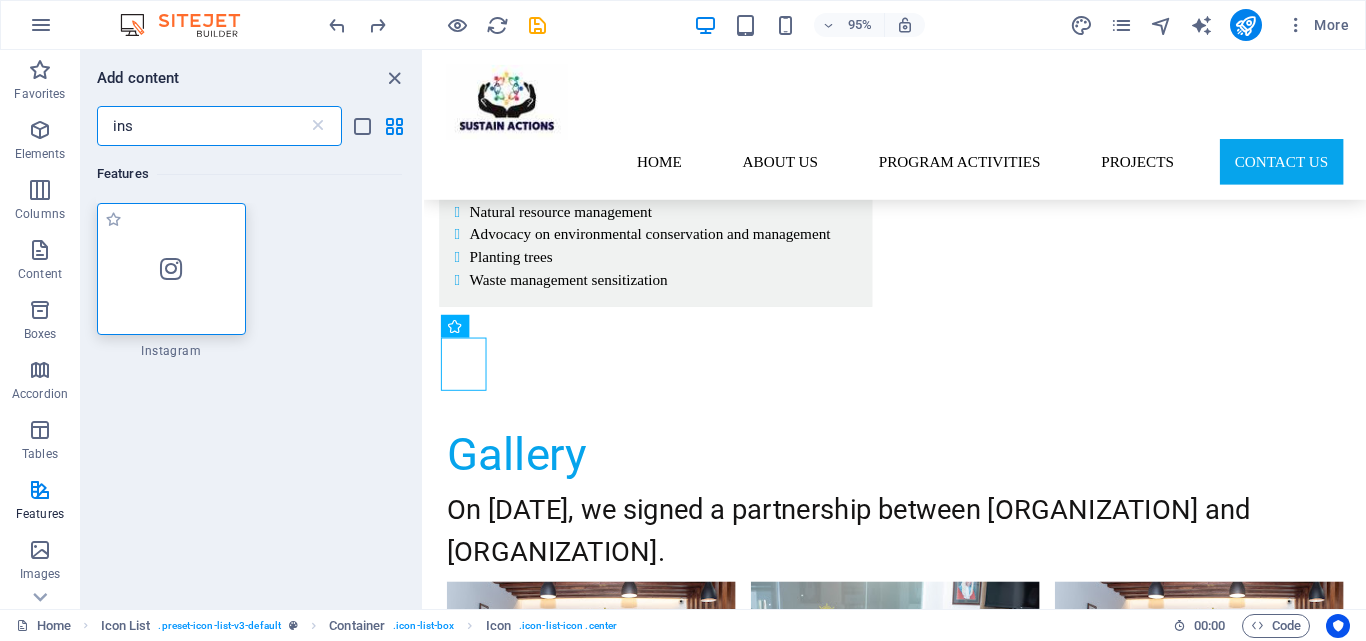 type on "ins" 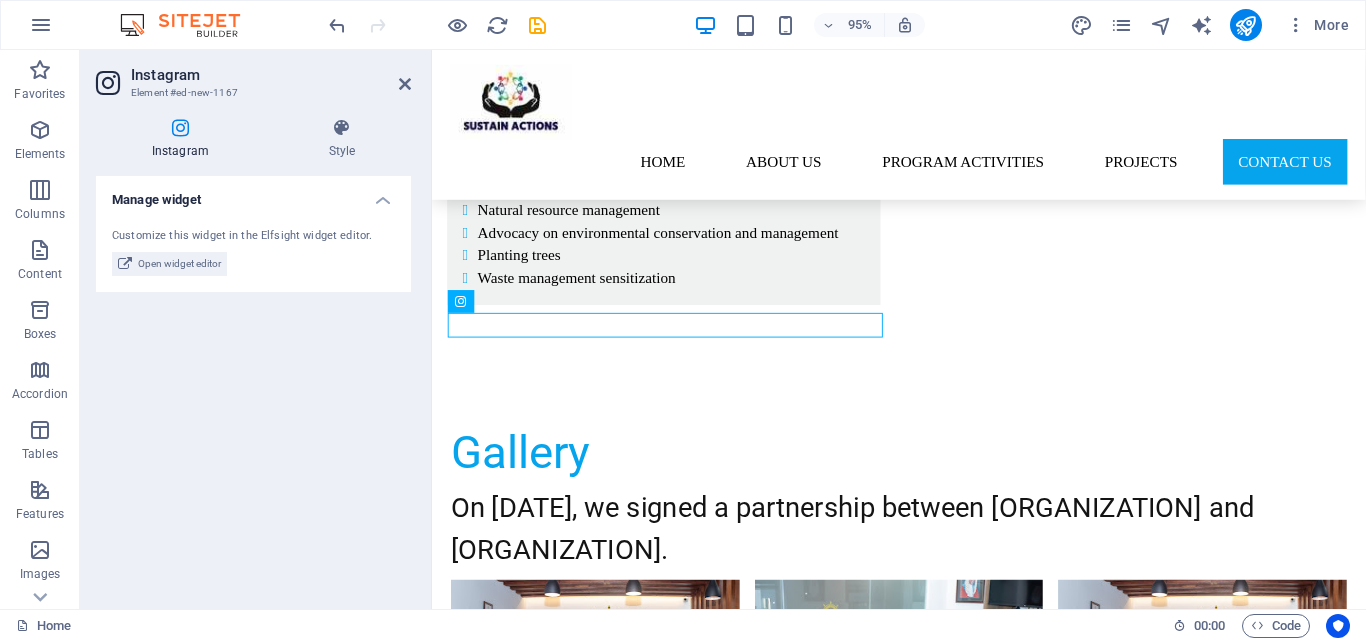 scroll, scrollTop: 5245, scrollLeft: 0, axis: vertical 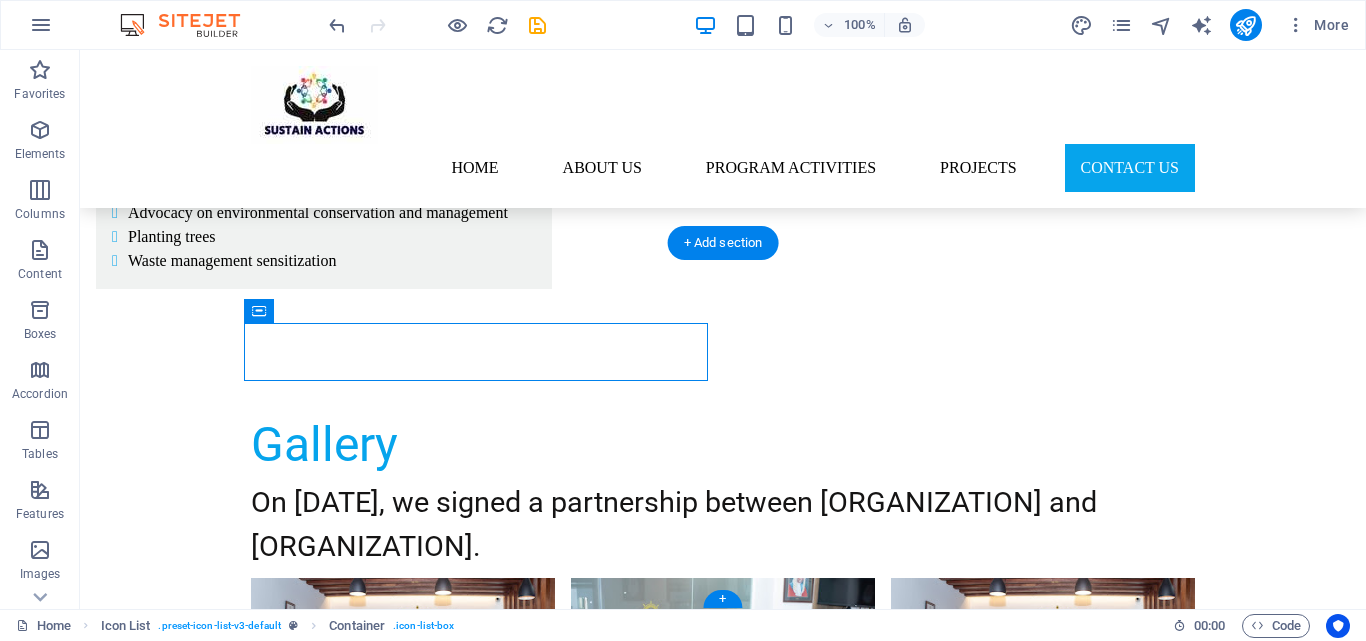 drag, startPoint x: 542, startPoint y: 351, endPoint x: 461, endPoint y: 360, distance: 81.49847 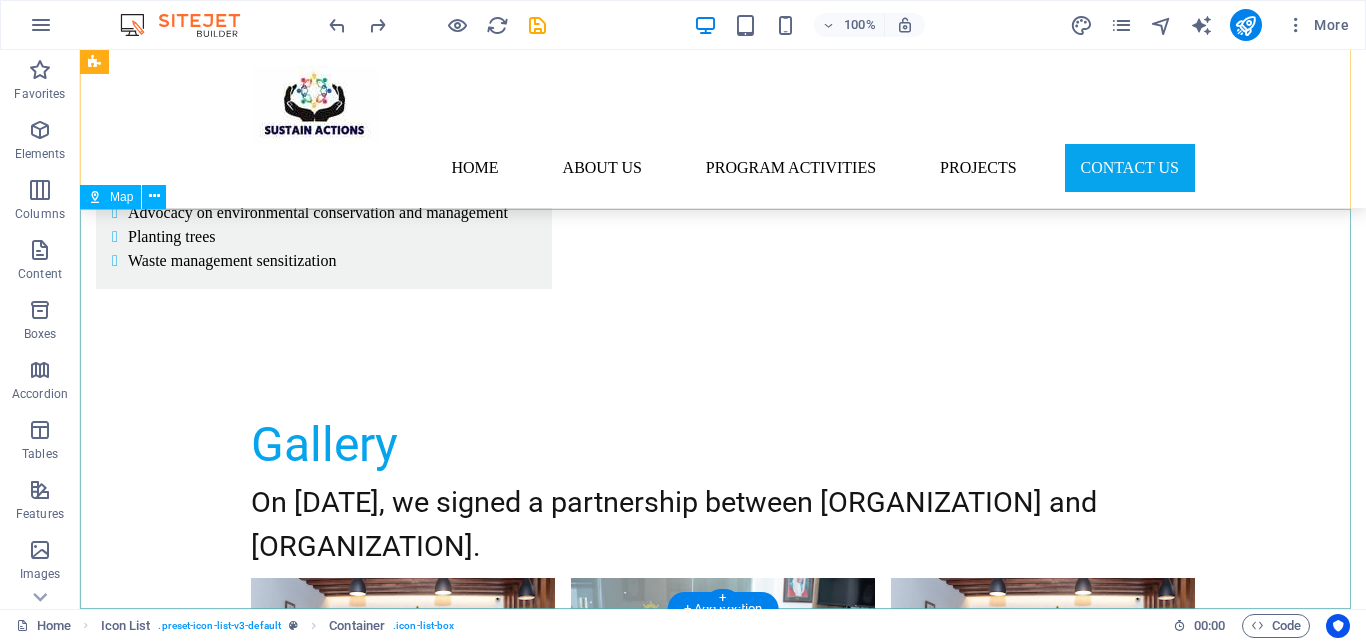 scroll, scrollTop: 4868, scrollLeft: 0, axis: vertical 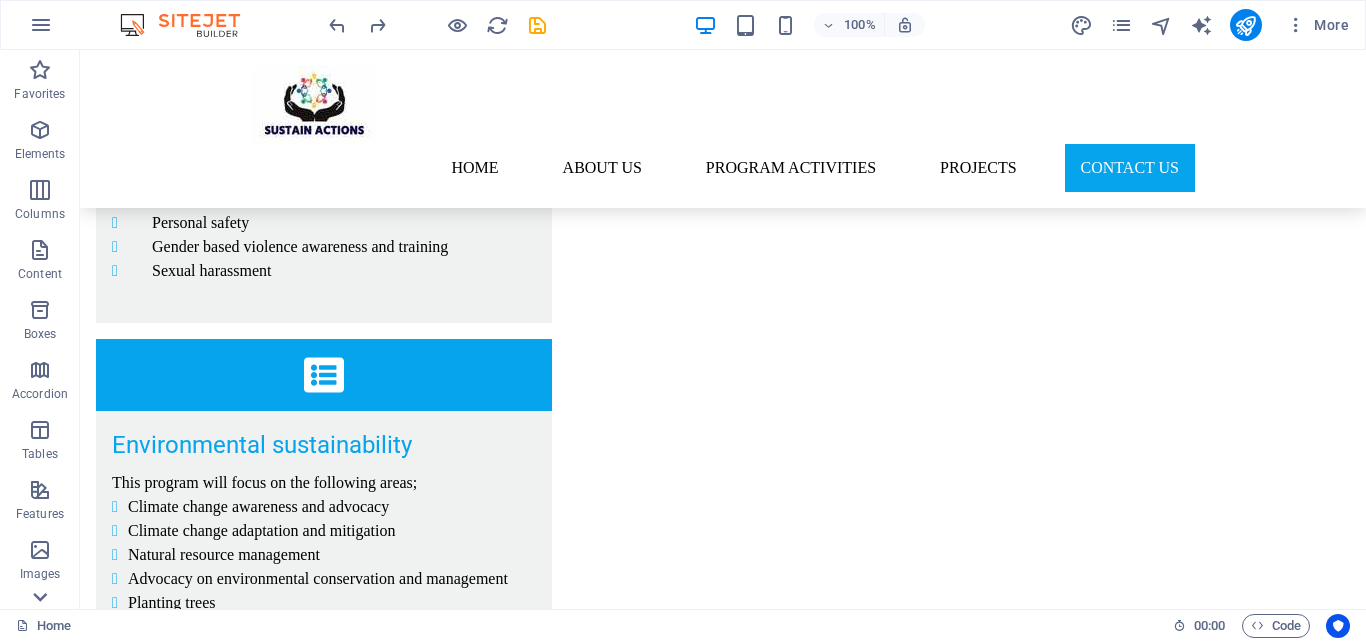 click 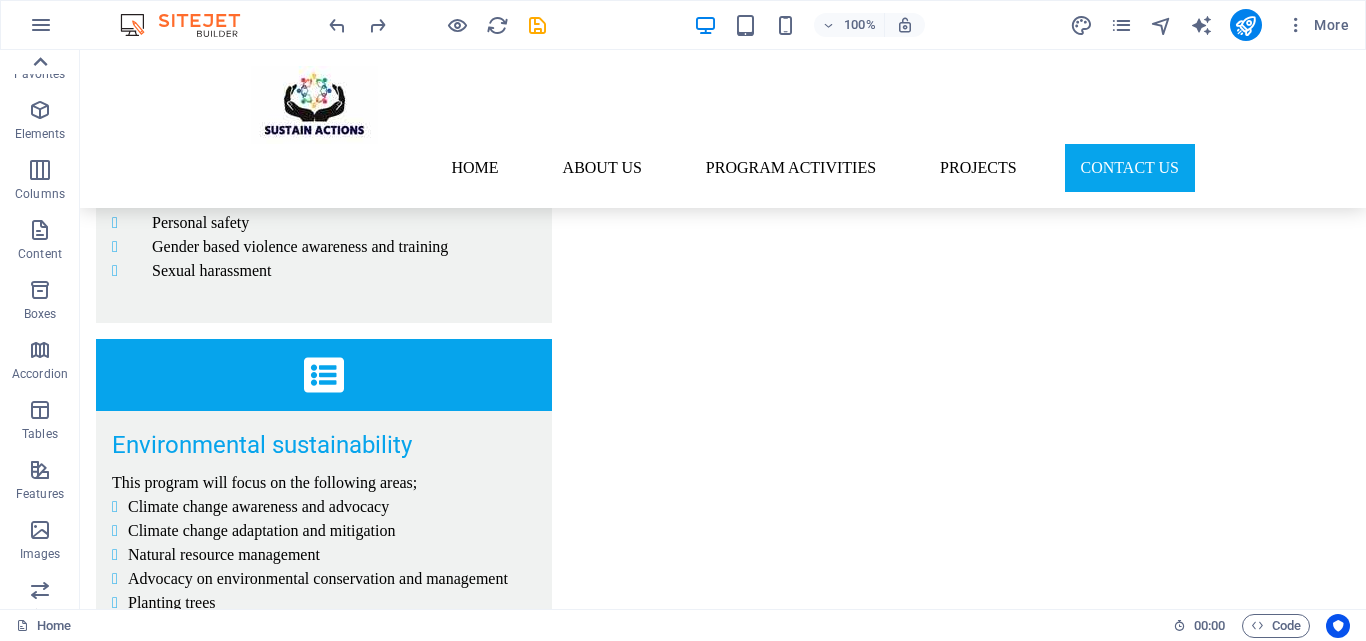 scroll, scrollTop: 0, scrollLeft: 0, axis: both 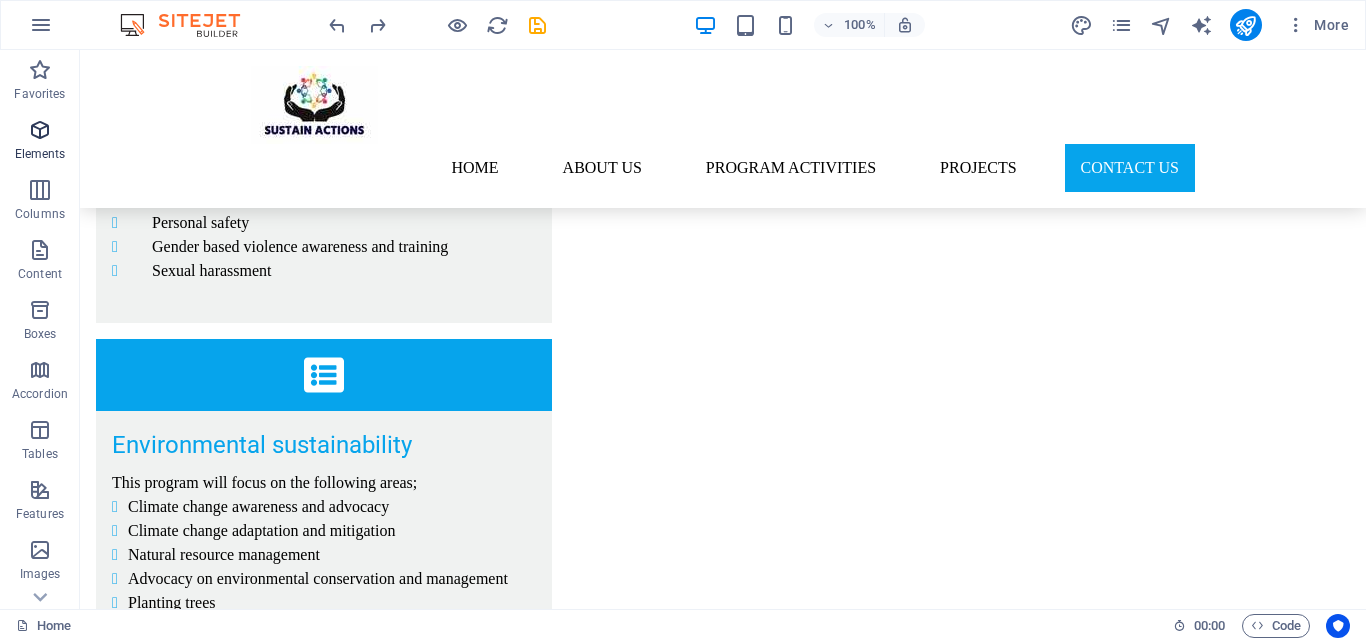 click at bounding box center (40, 130) 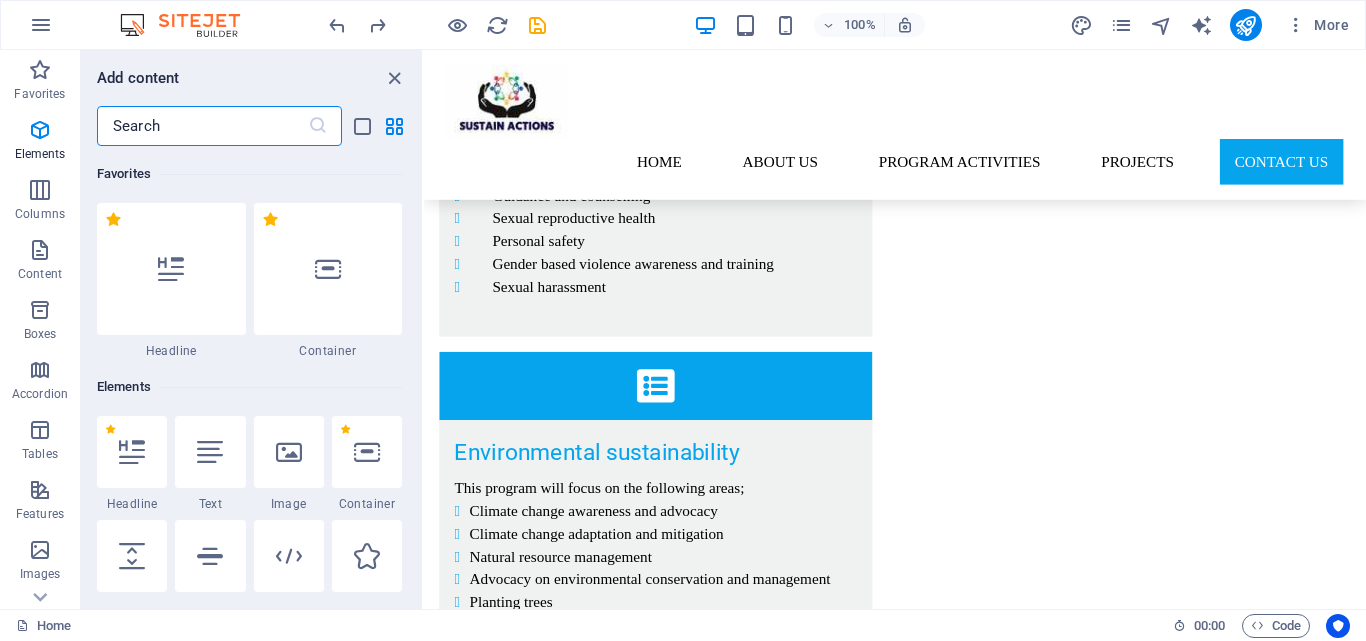 scroll, scrollTop: 4865, scrollLeft: 0, axis: vertical 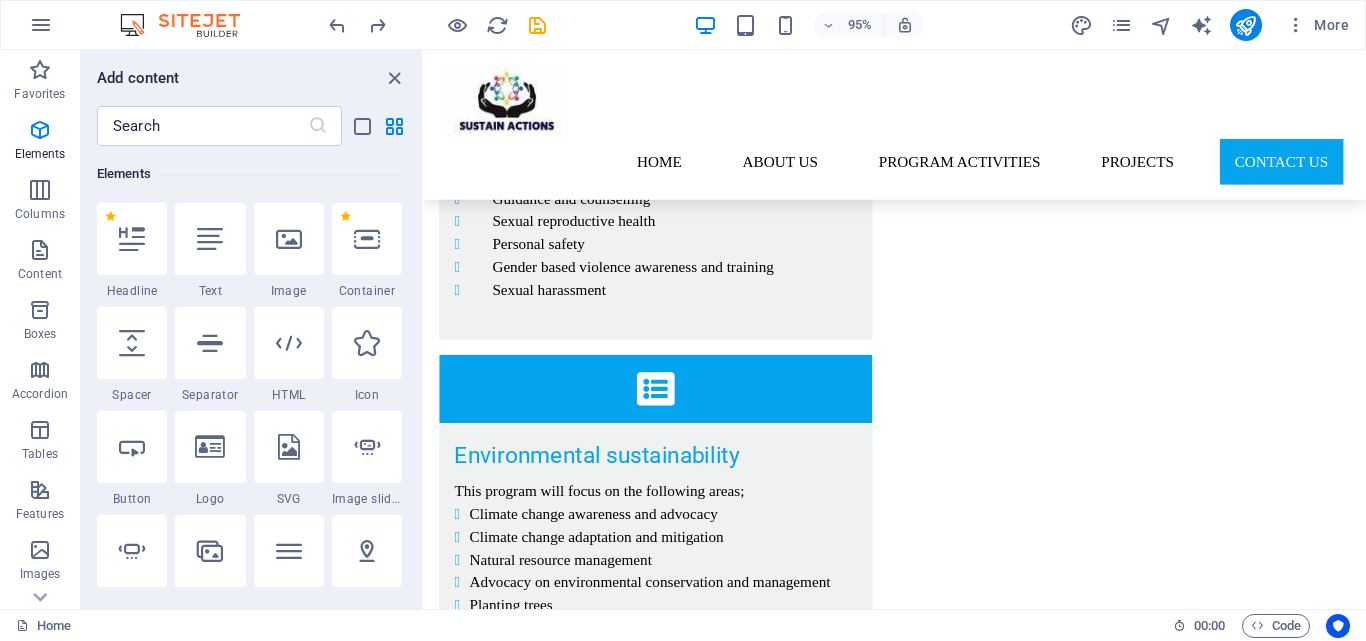 drag, startPoint x: 17, startPoint y: 56, endPoint x: 0, endPoint y: 630, distance: 574.2517 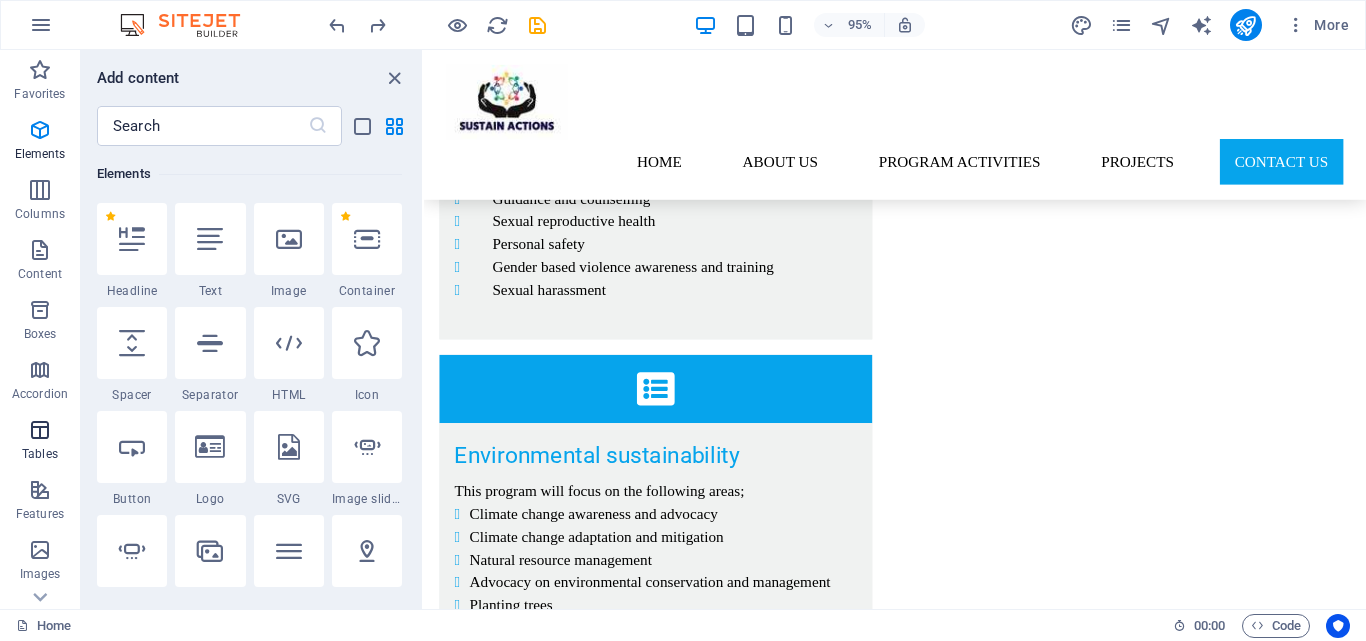 drag, startPoint x: 68, startPoint y: 574, endPoint x: 31, endPoint y: 438, distance: 140.94325 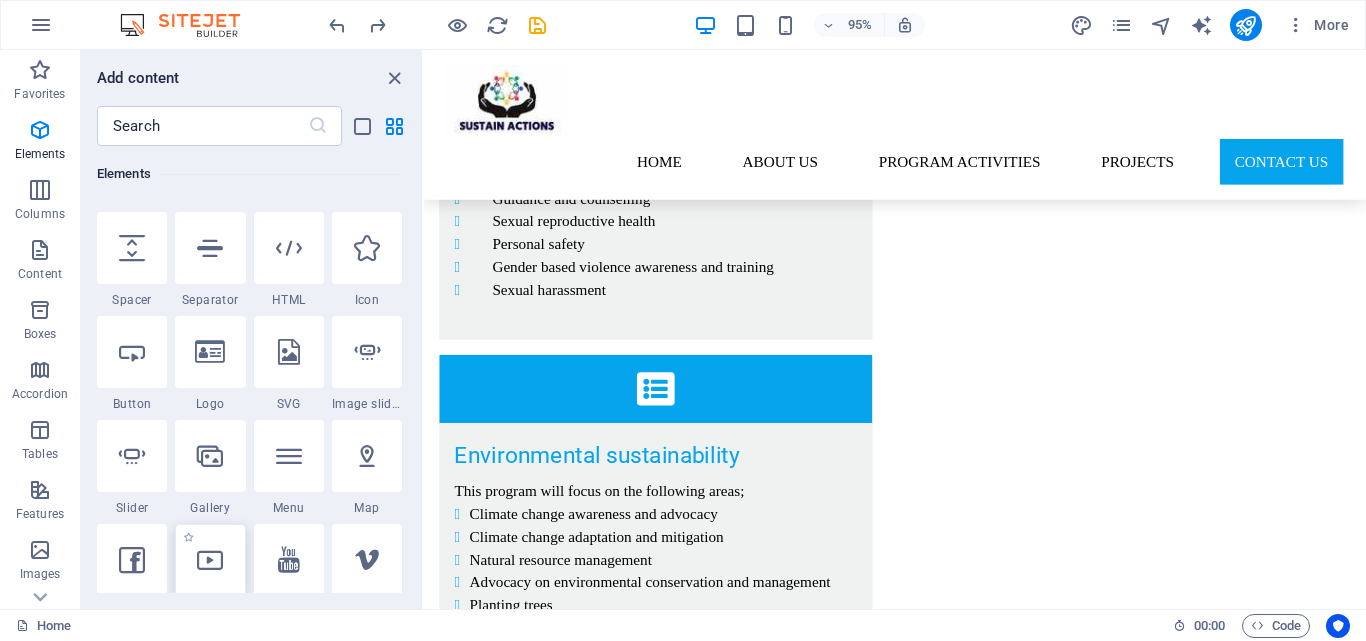 scroll, scrollTop: 413, scrollLeft: 0, axis: vertical 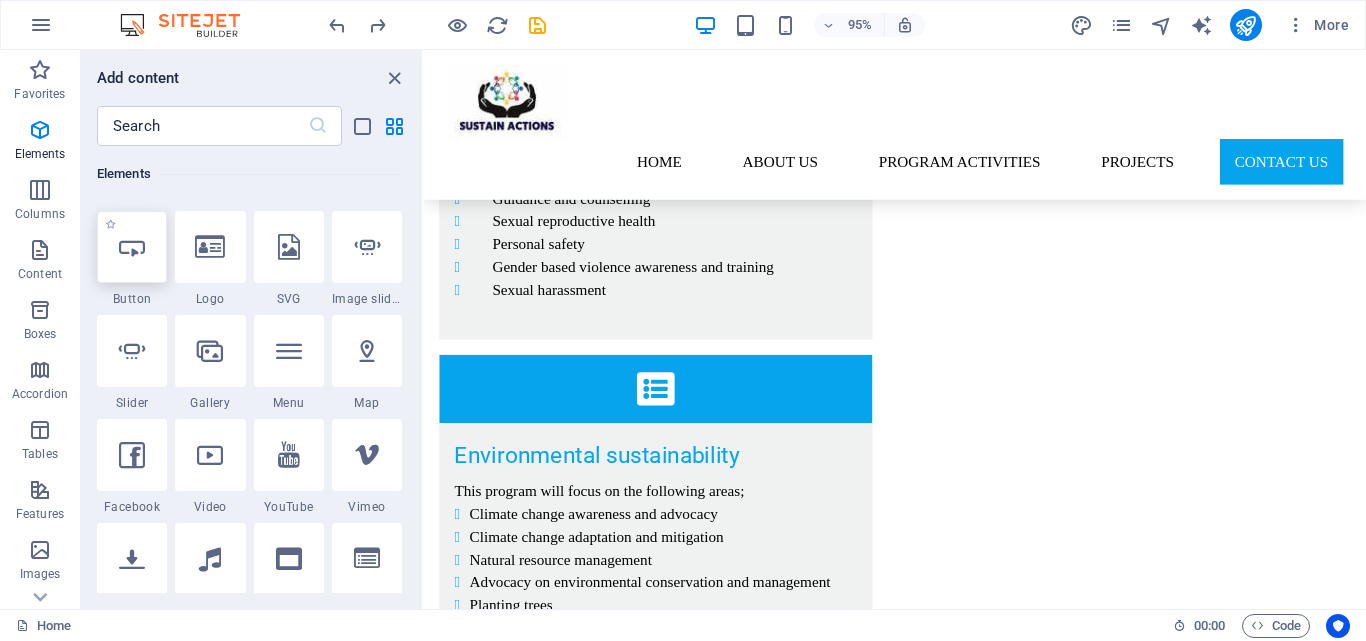 click at bounding box center [132, 247] 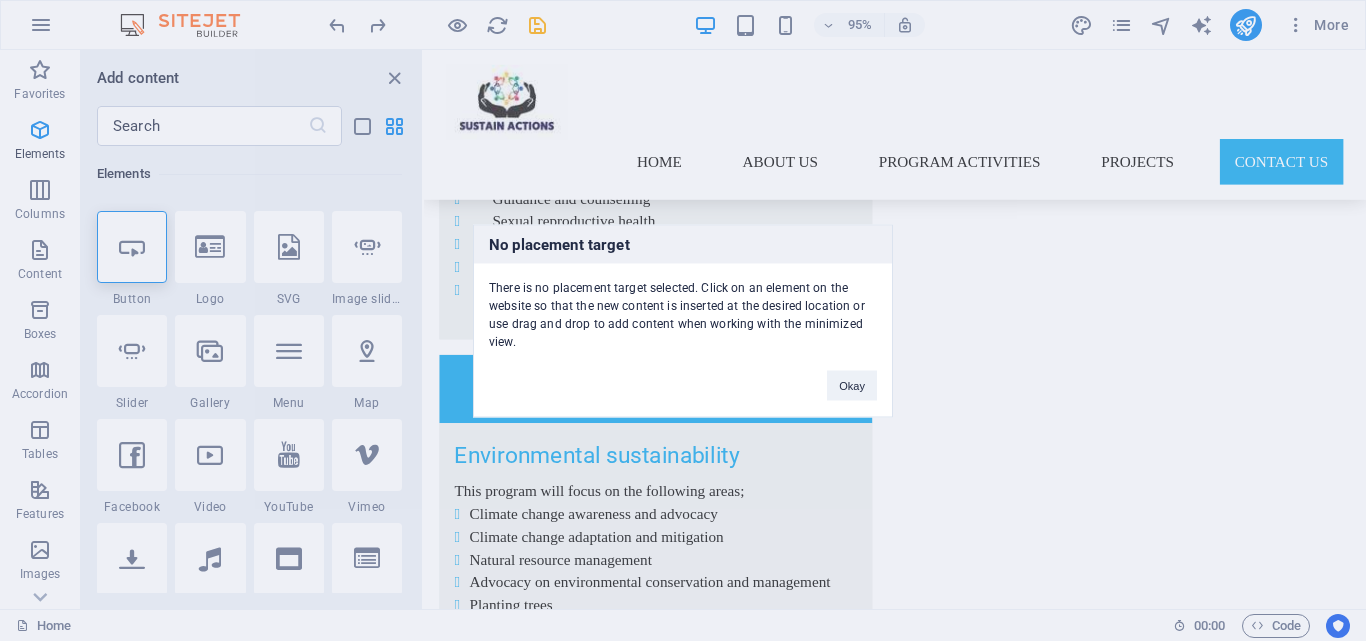 click on "No placement target There is no placement target selected. Click on an element on the website so that the new content is inserted at the desired location or use drag and drop to add content when working with the minimized view. Okay" at bounding box center [683, 320] 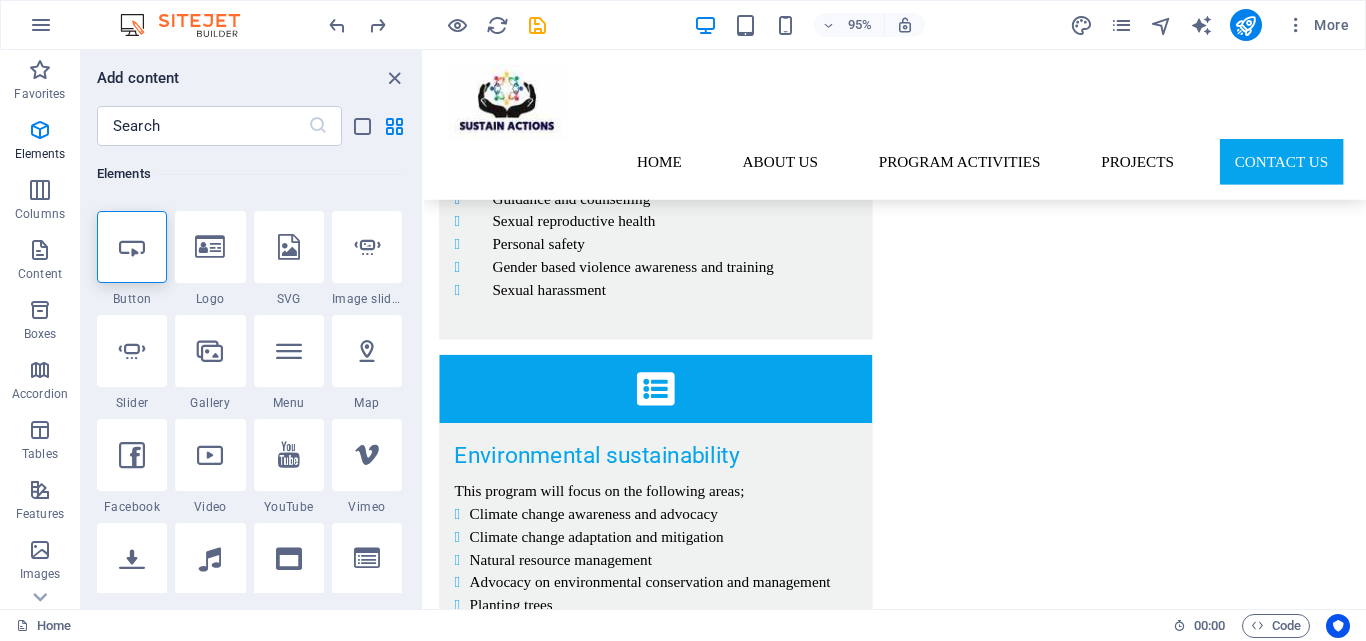 click at bounding box center (210, 247) 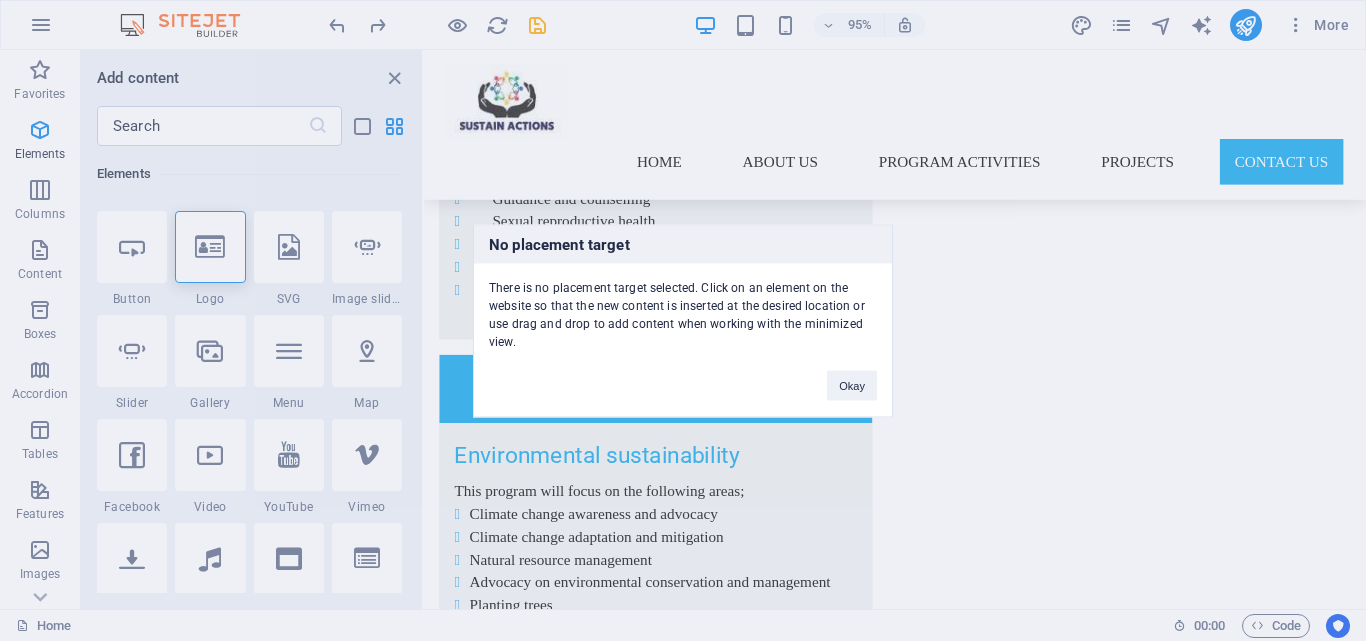 click on "No placement target There is no placement target selected. Click on an element on the website so that the new content is inserted at the desired location or use drag and drop to add content when working with the minimized view. Okay" at bounding box center (683, 320) 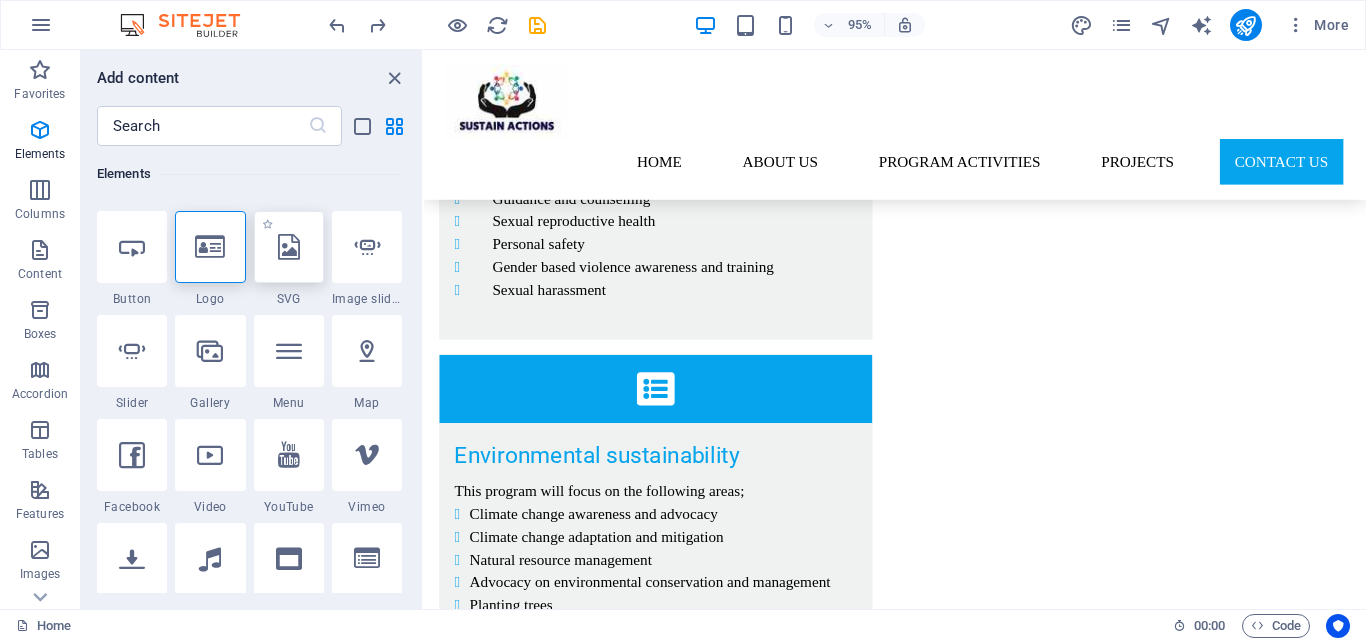 click at bounding box center (289, 247) 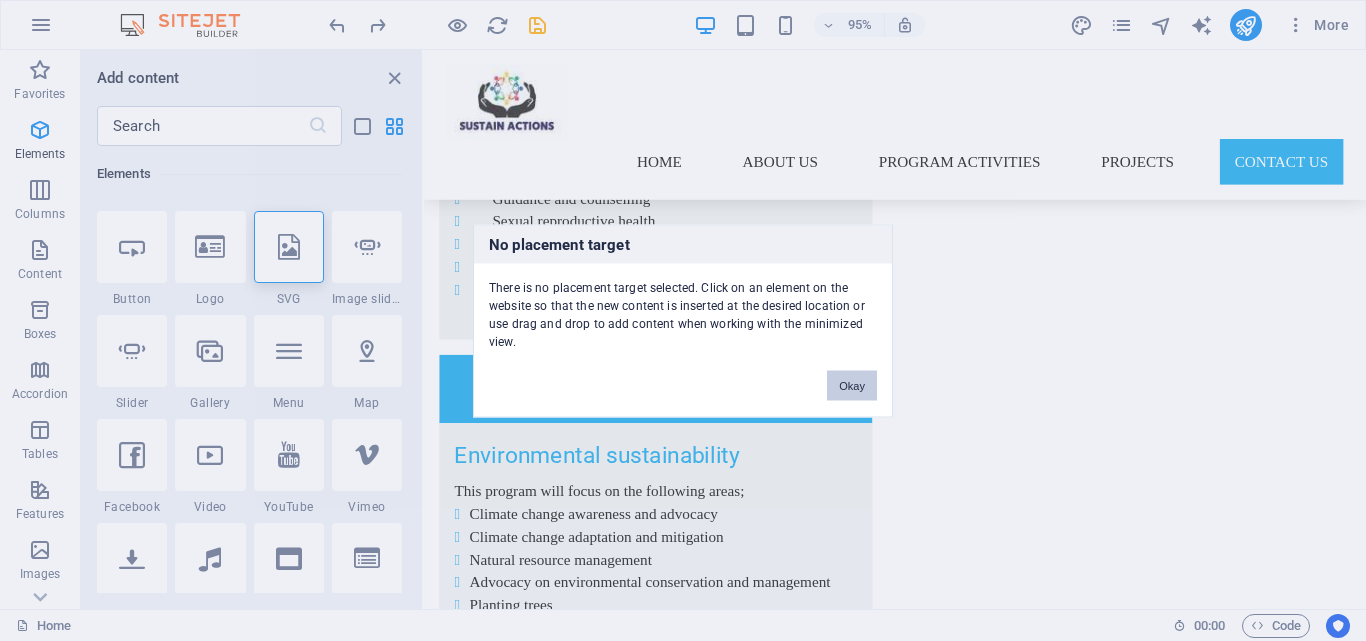 click on "Okay" at bounding box center (852, 385) 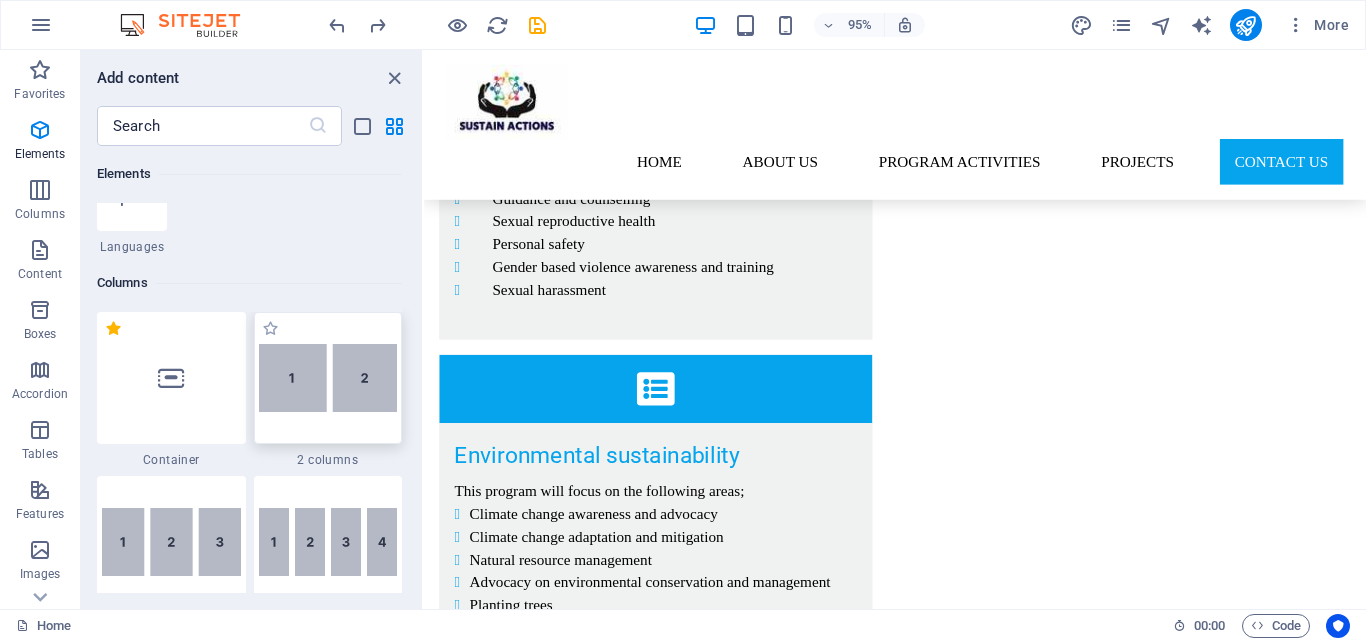 scroll, scrollTop: 913, scrollLeft: 0, axis: vertical 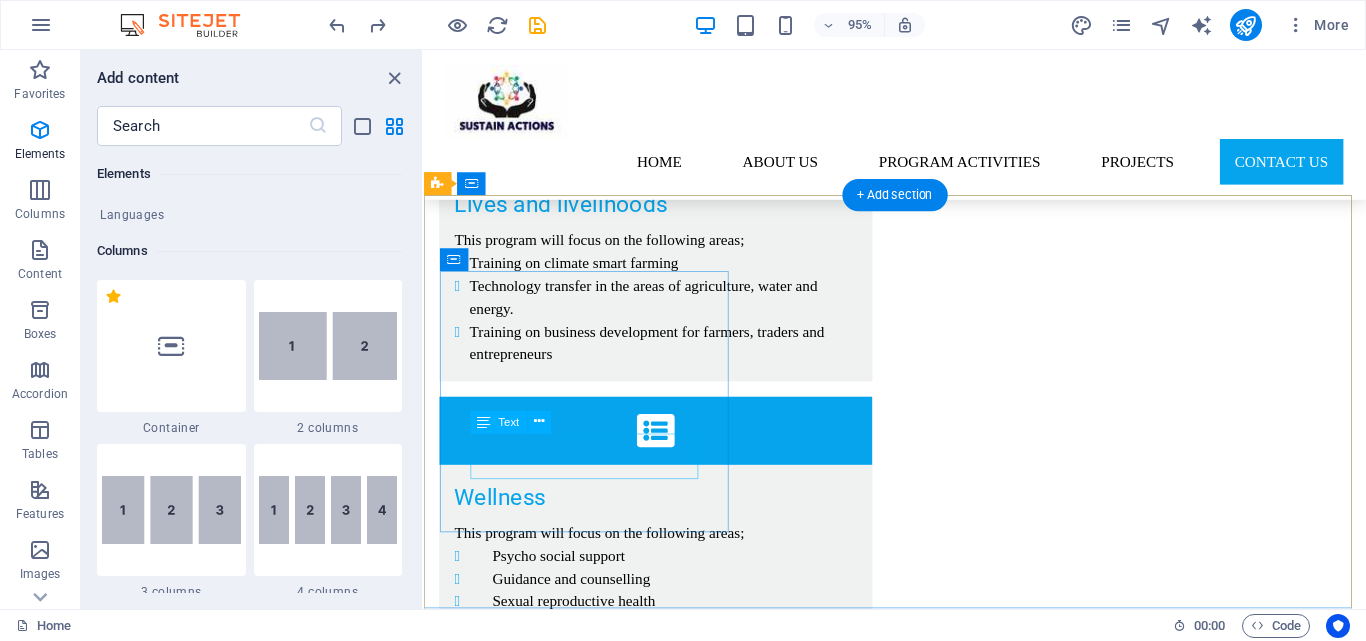 click on "Call us now: 0711-524375" at bounding box center [912, 3124] 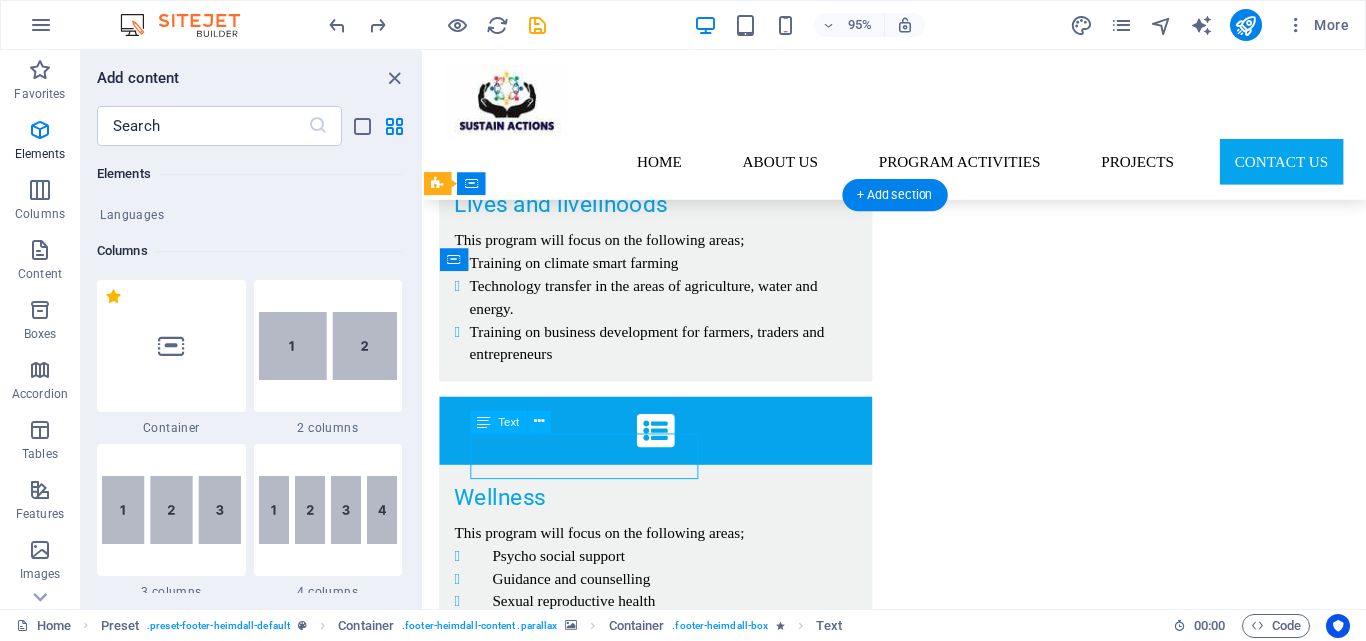 click on "Call us now: 0711-524375" at bounding box center (912, 3124) 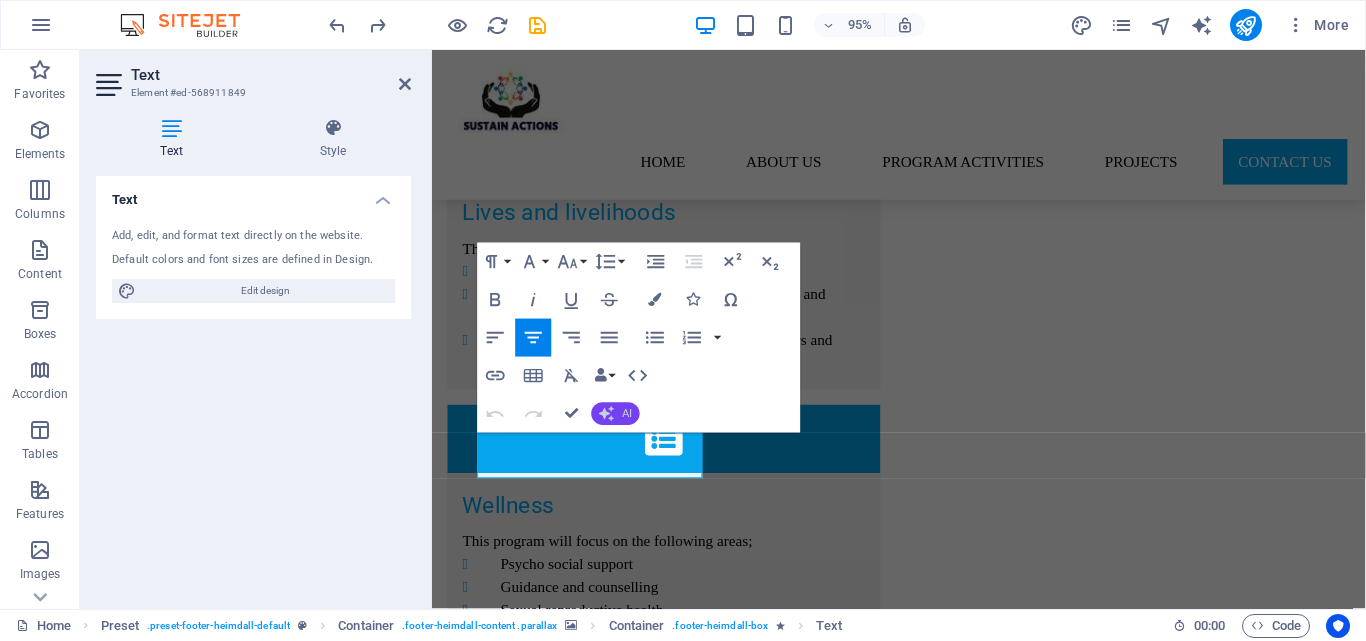 click 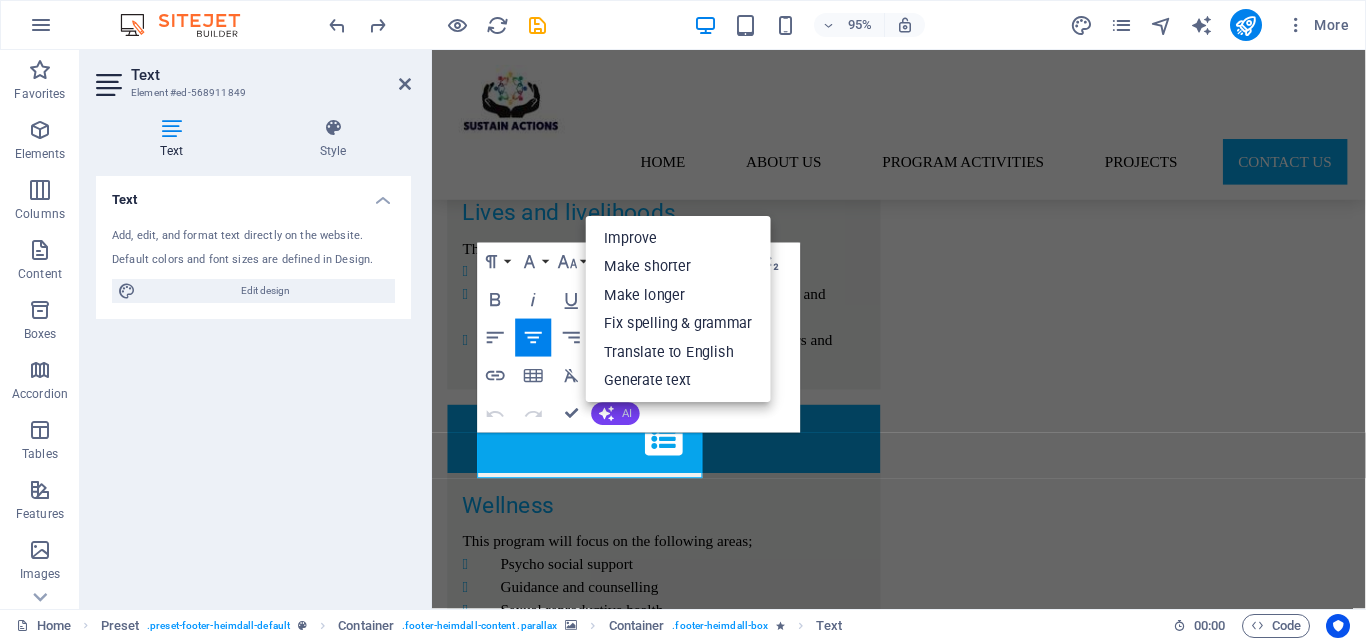 click 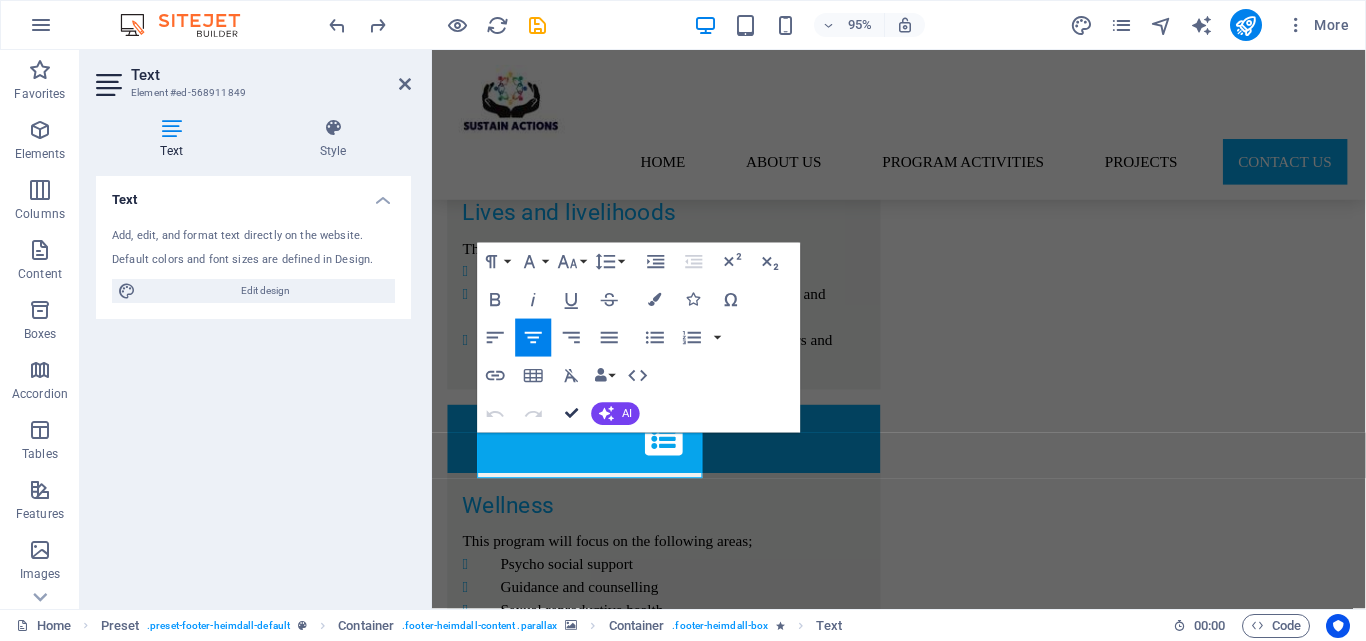 scroll, scrollTop: 4439, scrollLeft: 0, axis: vertical 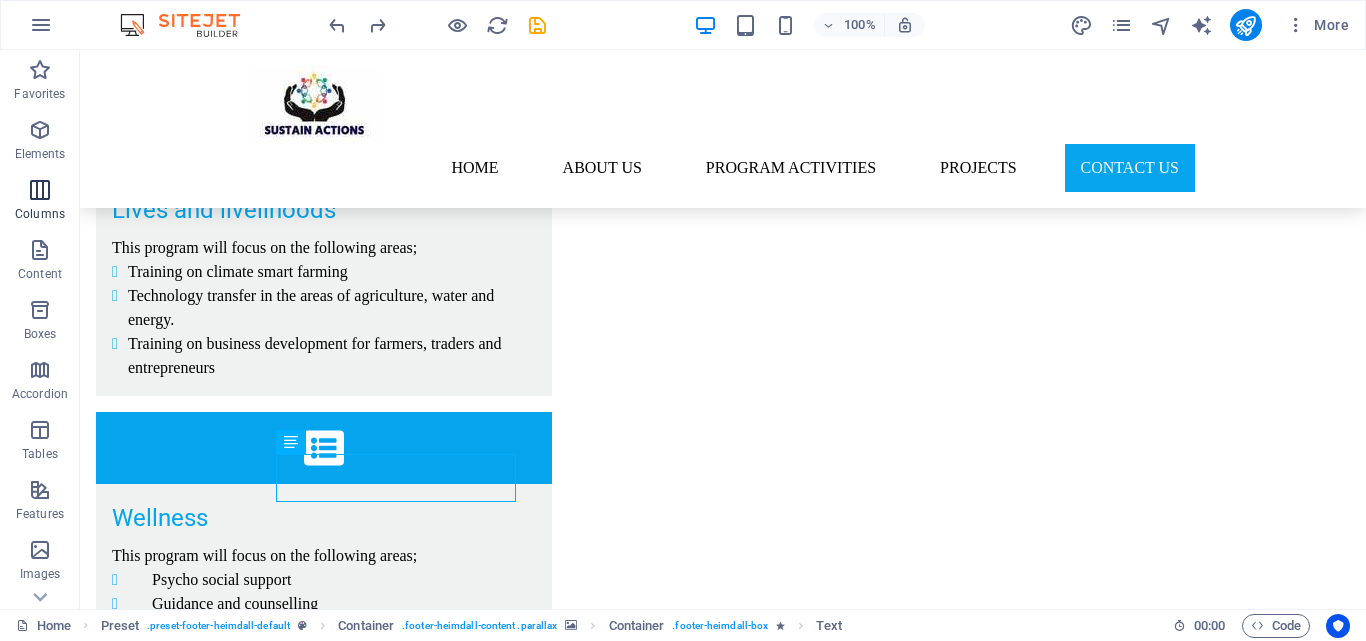 click at bounding box center [40, 190] 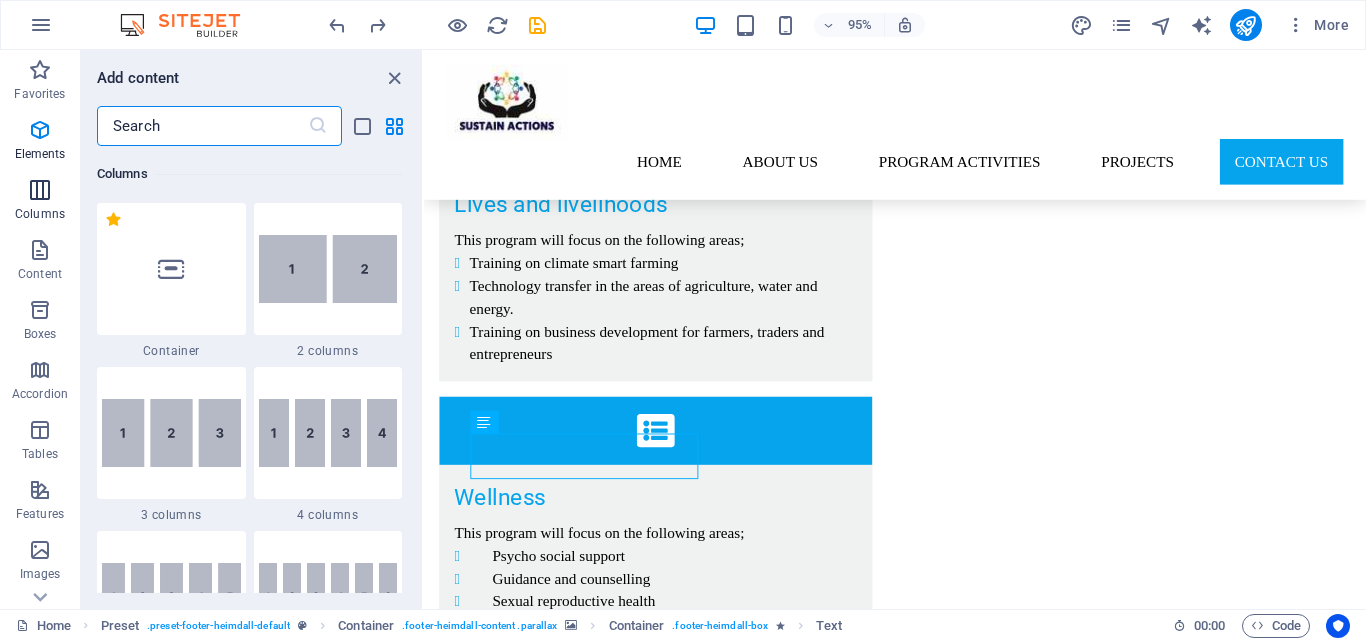 scroll, scrollTop: 990, scrollLeft: 0, axis: vertical 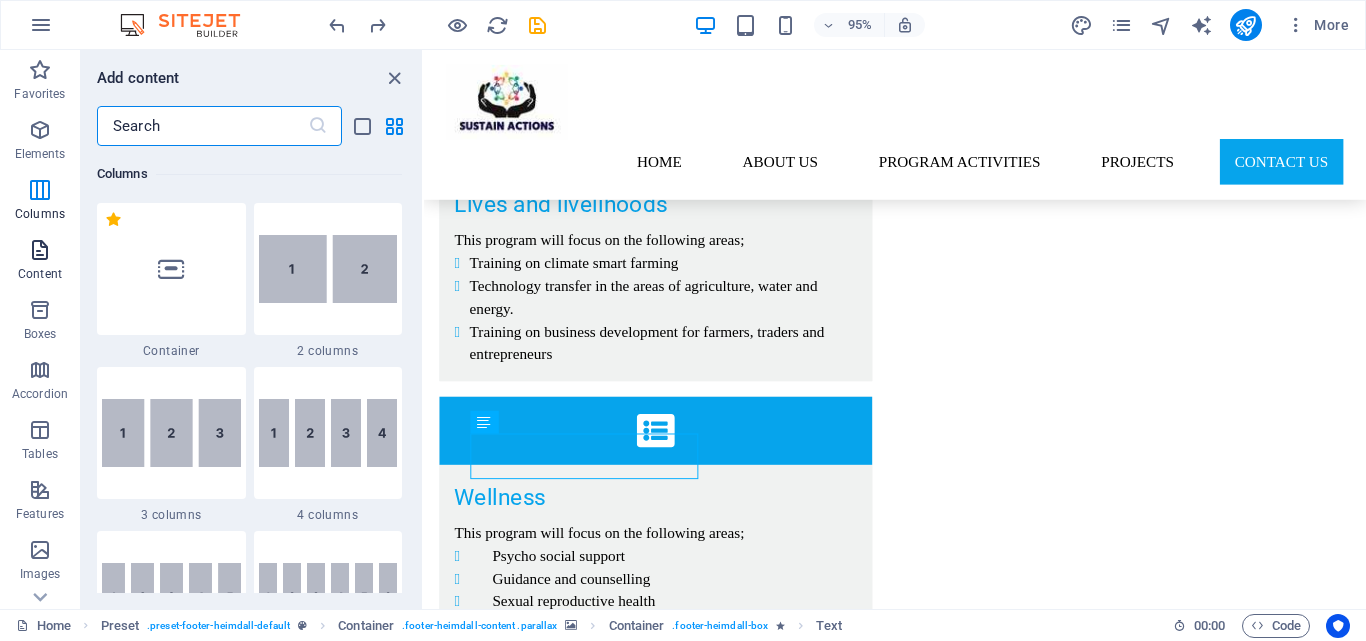 click at bounding box center (40, 250) 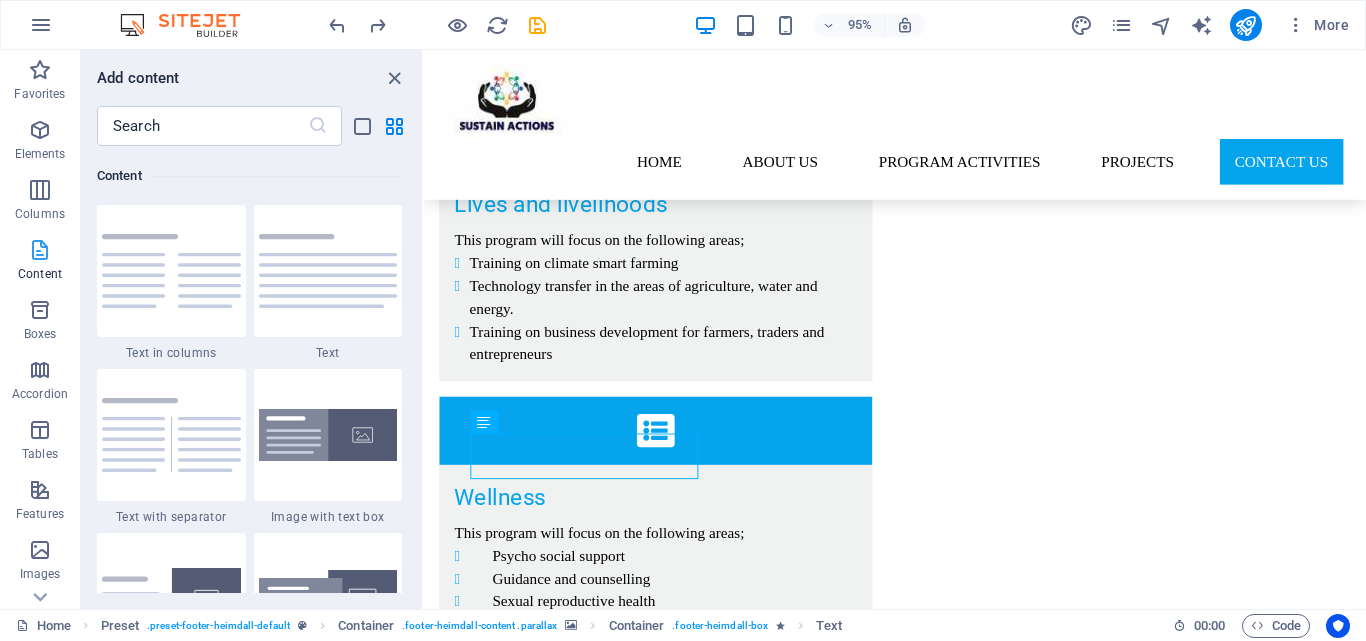scroll, scrollTop: 3499, scrollLeft: 0, axis: vertical 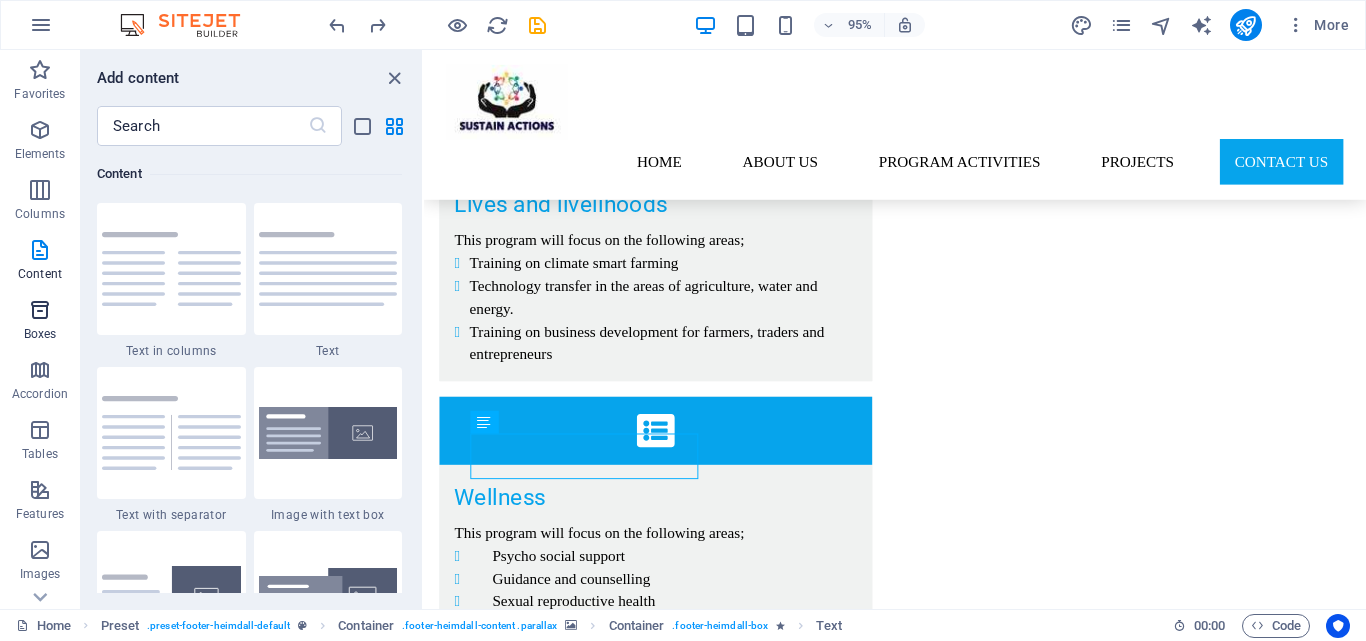 click on "Boxes" at bounding box center [40, 334] 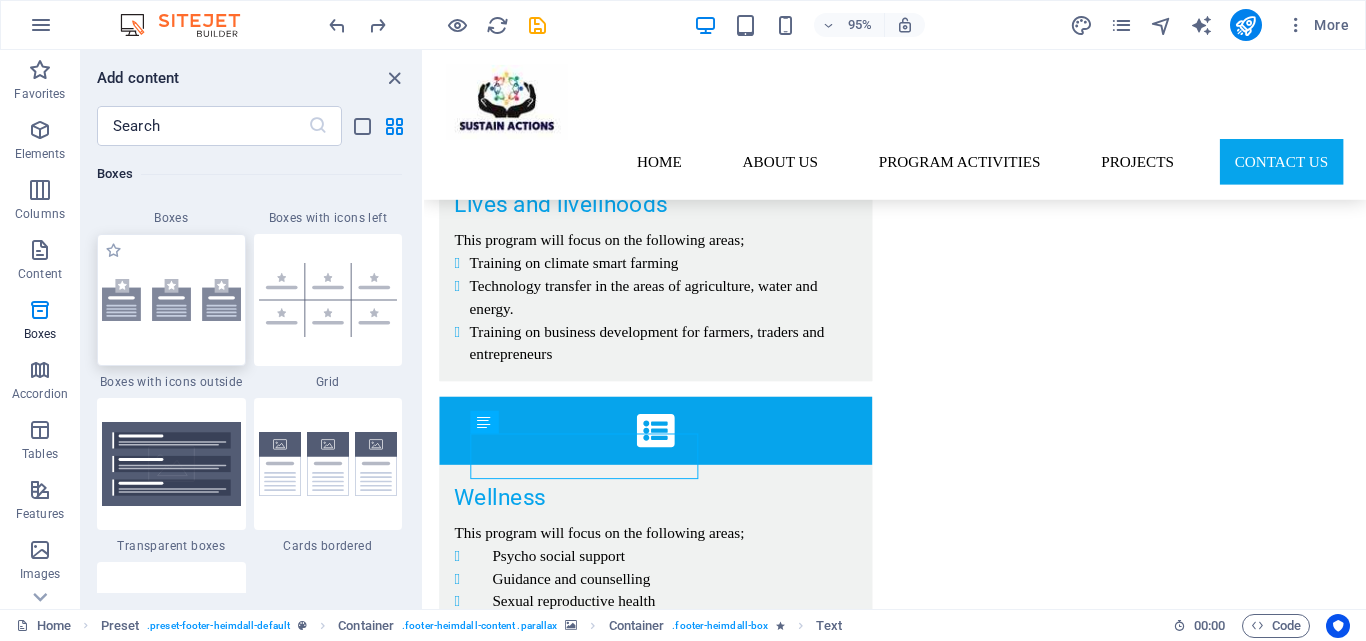 scroll, scrollTop: 5716, scrollLeft: 0, axis: vertical 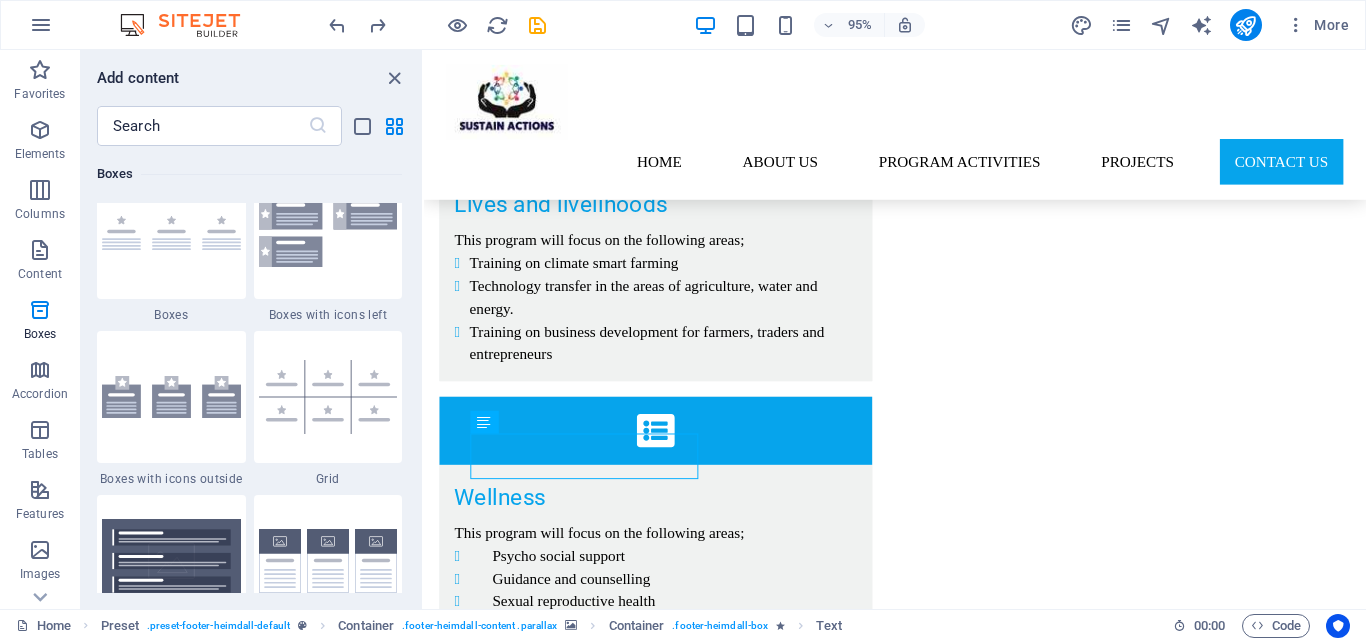 click at bounding box center [171, 397] 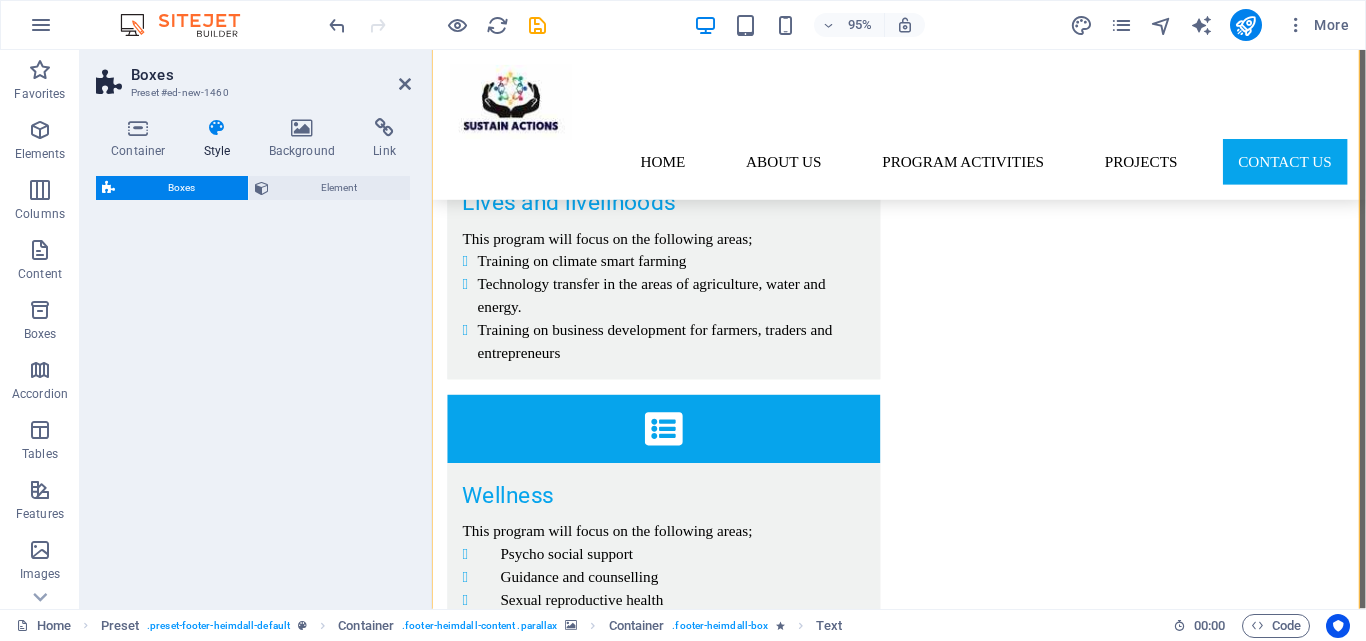 select on "rem" 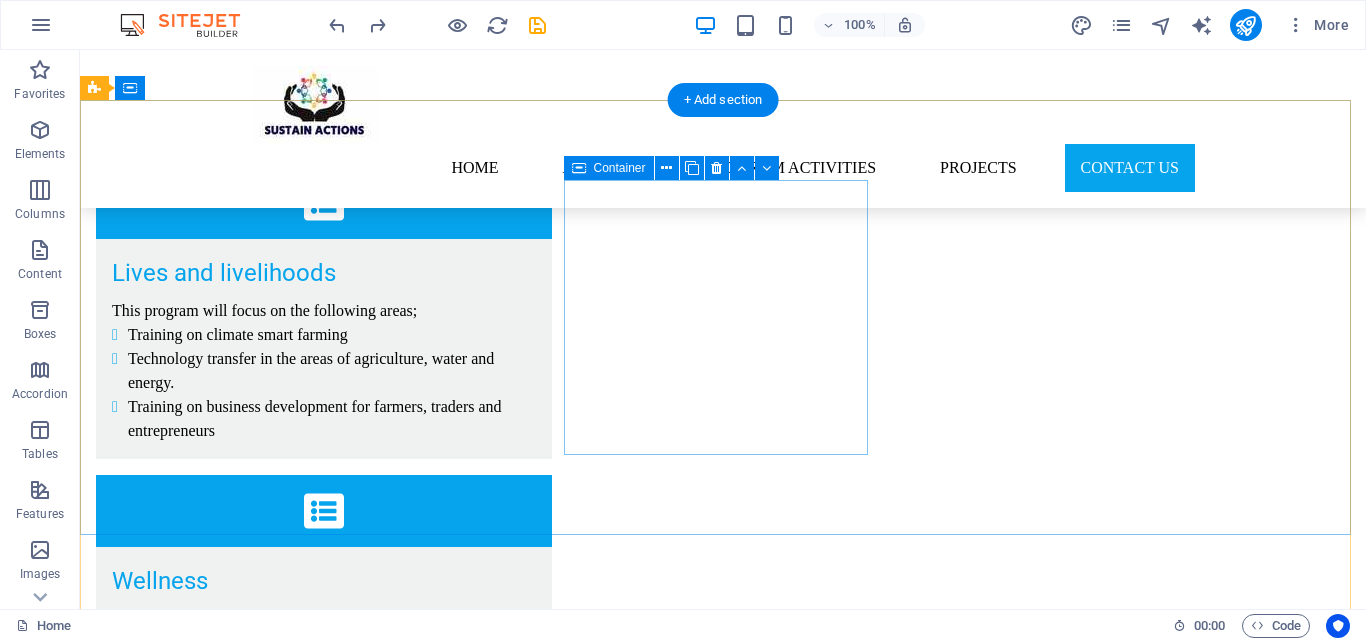 scroll, scrollTop: 4368, scrollLeft: 0, axis: vertical 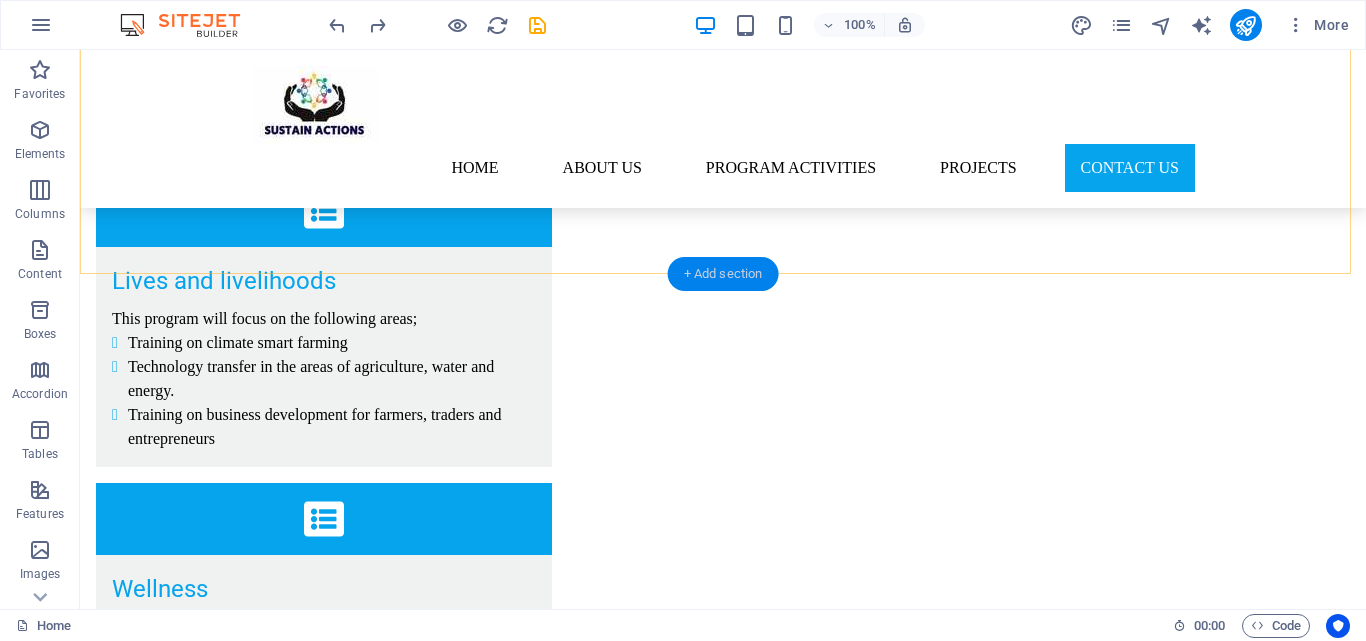 click on "+ Add section" at bounding box center (723, 274) 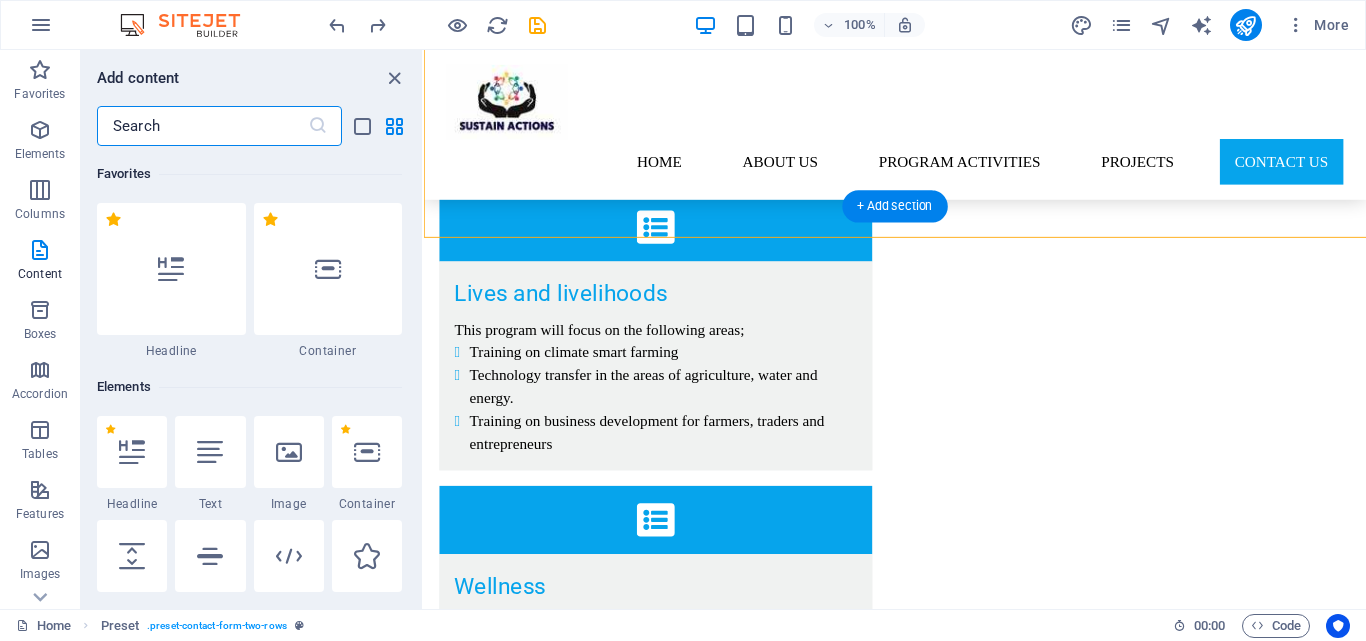 scroll, scrollTop: 4394, scrollLeft: 0, axis: vertical 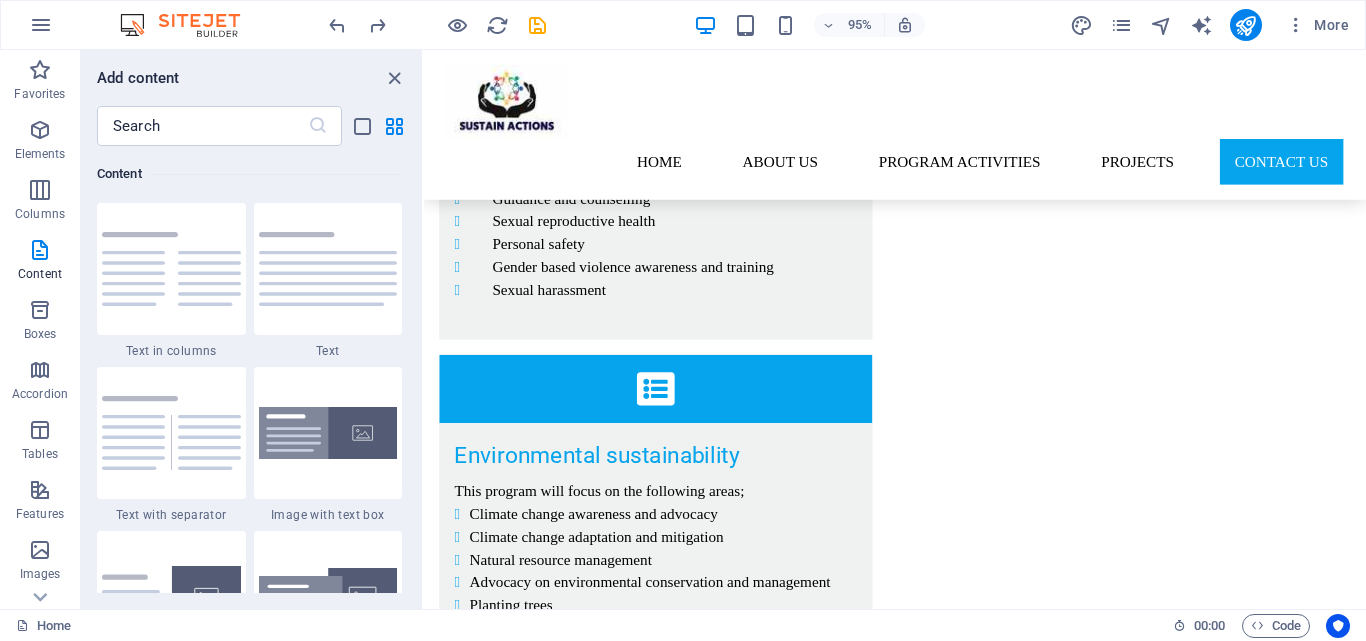 click on "Home" at bounding box center [586, 626] 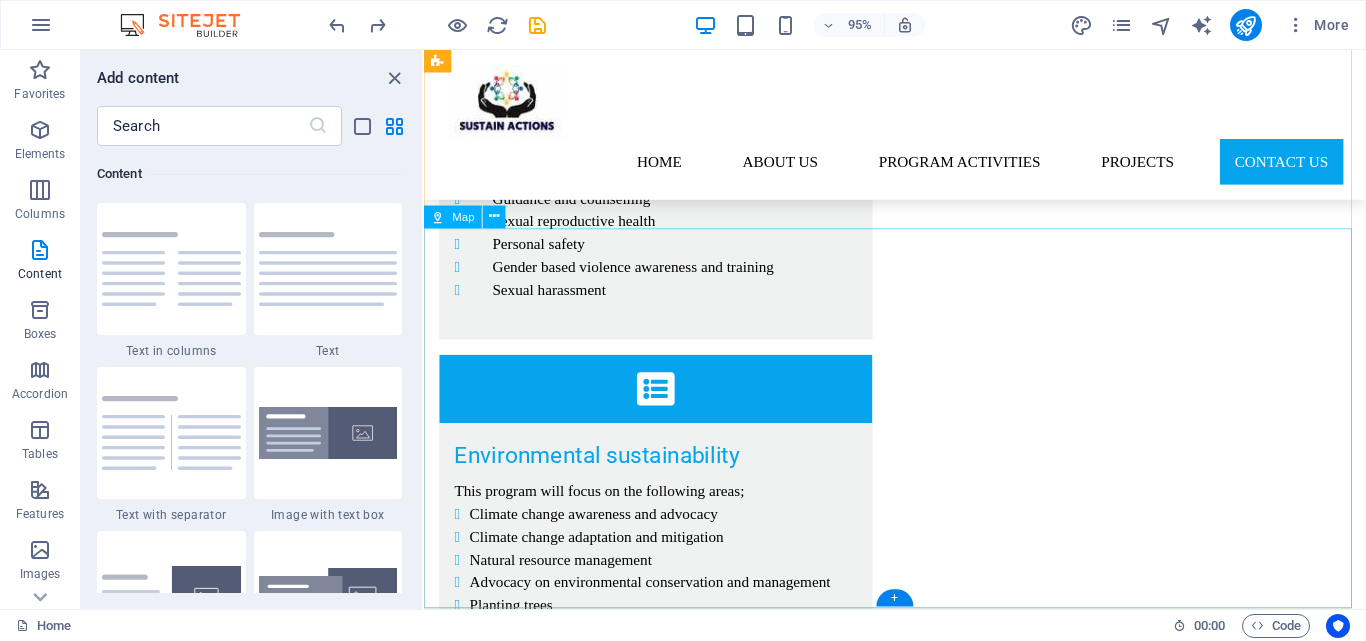 click on "← Move left → Move right ↑ Move up ↓ Move down + Zoom in - Zoom out Home Jump left by 75% End Jump right by 75% Page Up Jump up by 75% Page Down Jump down by 75% Map Terrain Satellite Labels Keyboard shortcuts Map Data Map data ©2025 Map data ©2025 100 m  Click to toggle between metric and imperial units Terms Report a map error" at bounding box center (920, 3553) 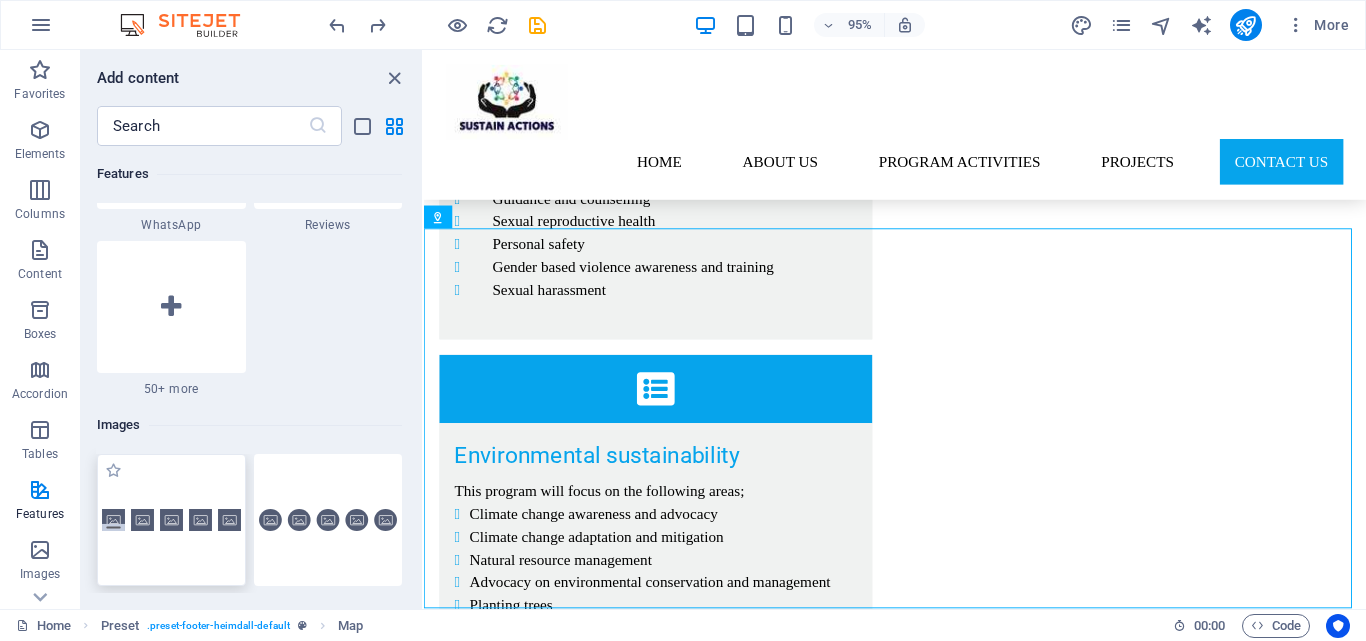 scroll, scrollTop: 9899, scrollLeft: 0, axis: vertical 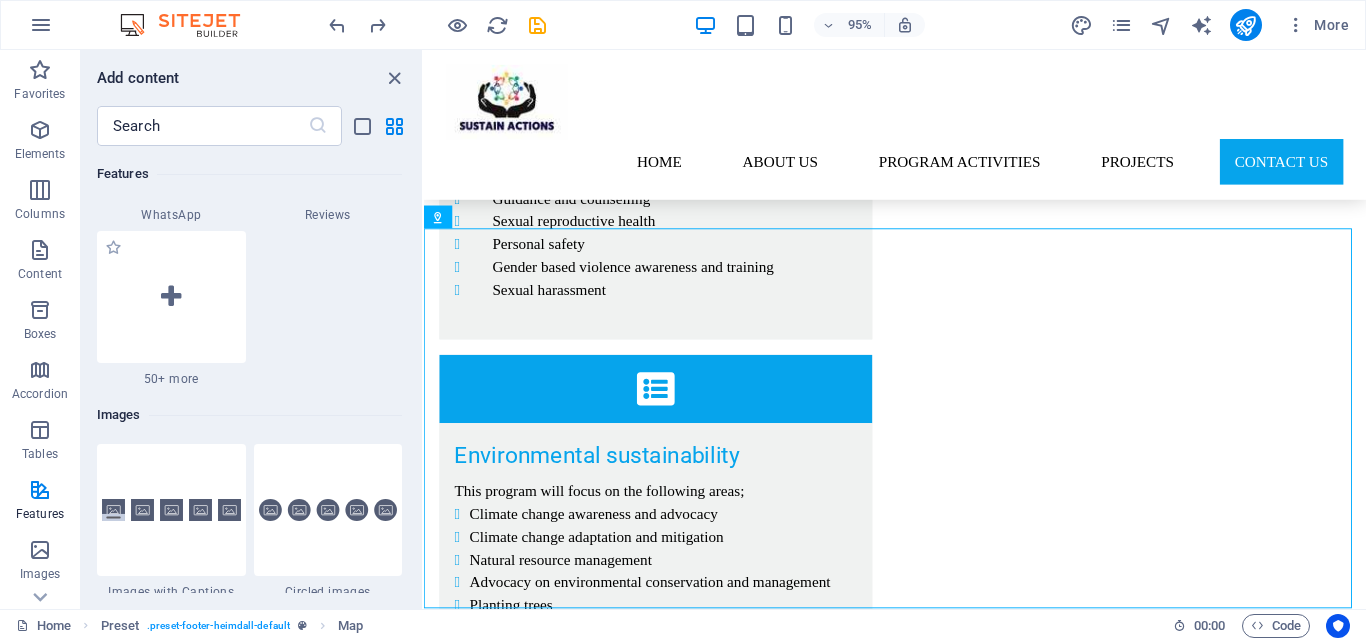 click on "50+ more" at bounding box center (171, 379) 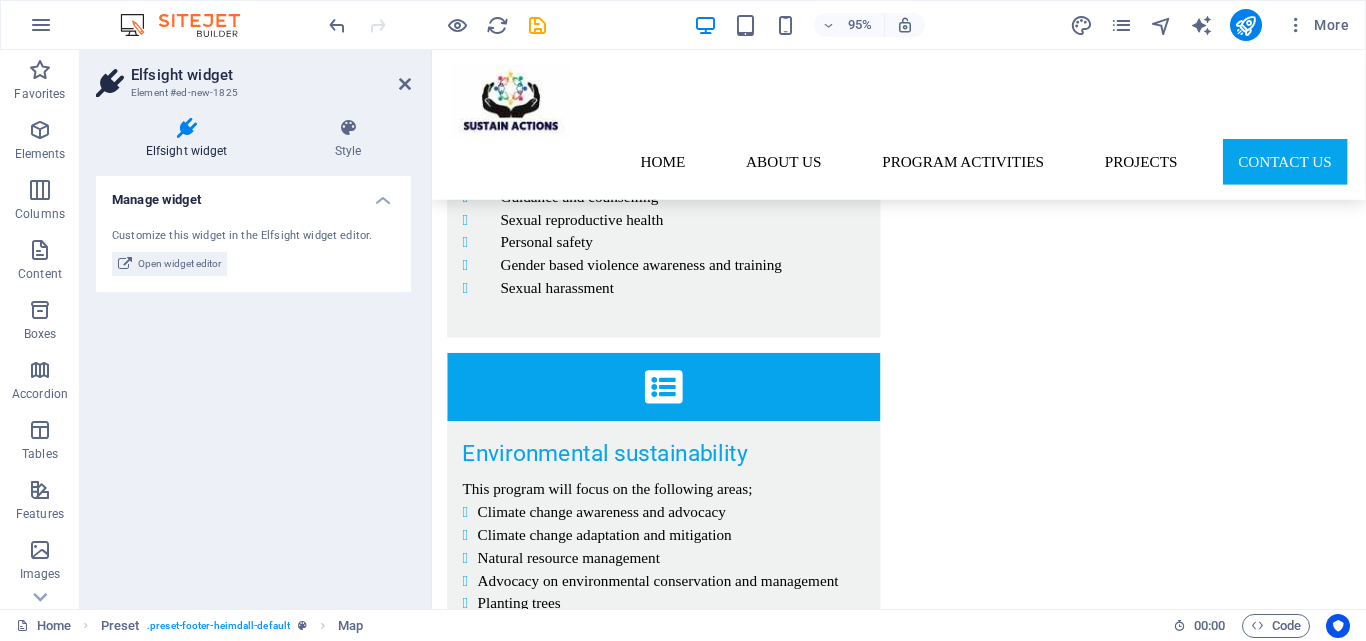 scroll, scrollTop: 4512, scrollLeft: 0, axis: vertical 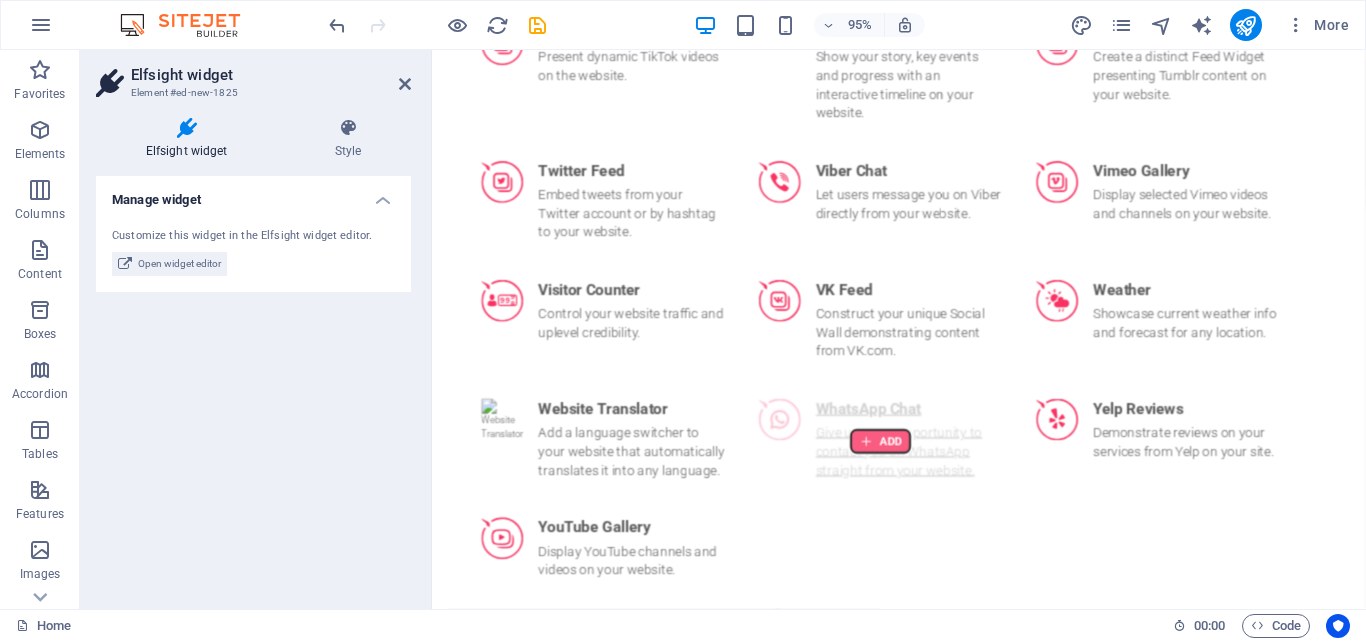 click at bounding box center (904, 462) 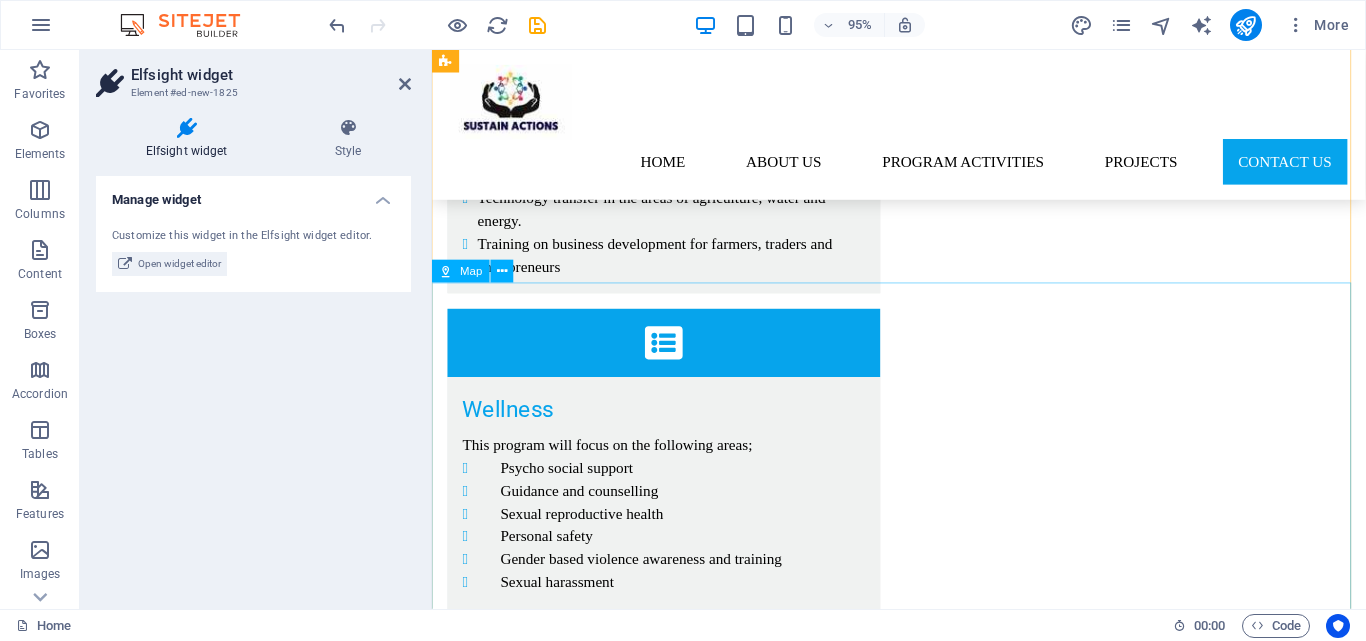 scroll, scrollTop: 4855, scrollLeft: 0, axis: vertical 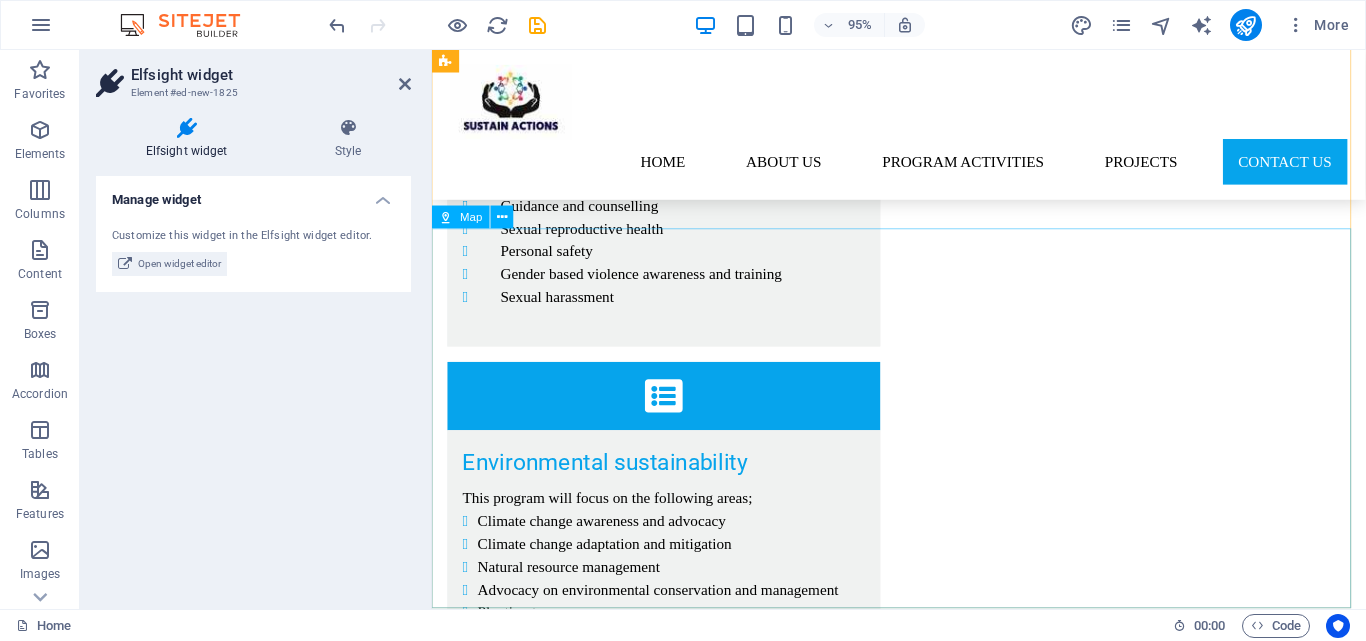 click on "← Move left → Move right ↑ Move up ↓ Move down + Zoom in - Zoom out Home Jump left by 75% End Jump right by 75% Page Up Jump up by 75% Page Down Jump down by 75% Map Terrain Satellite Labels Keyboard shortcuts Map Data Map data ©2025 Map data ©2025 100 m  Click to toggle between metric and imperial units Terms Report a map error" at bounding box center [923, 3589] 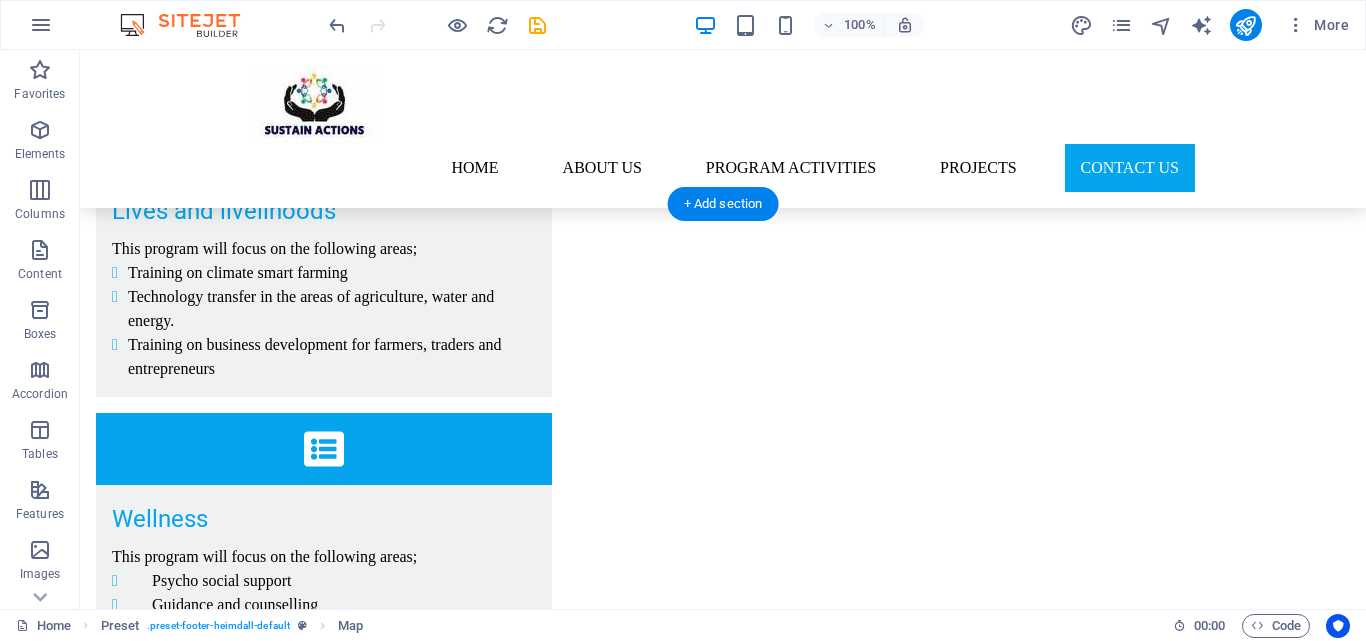 scroll, scrollTop: 4868, scrollLeft: 0, axis: vertical 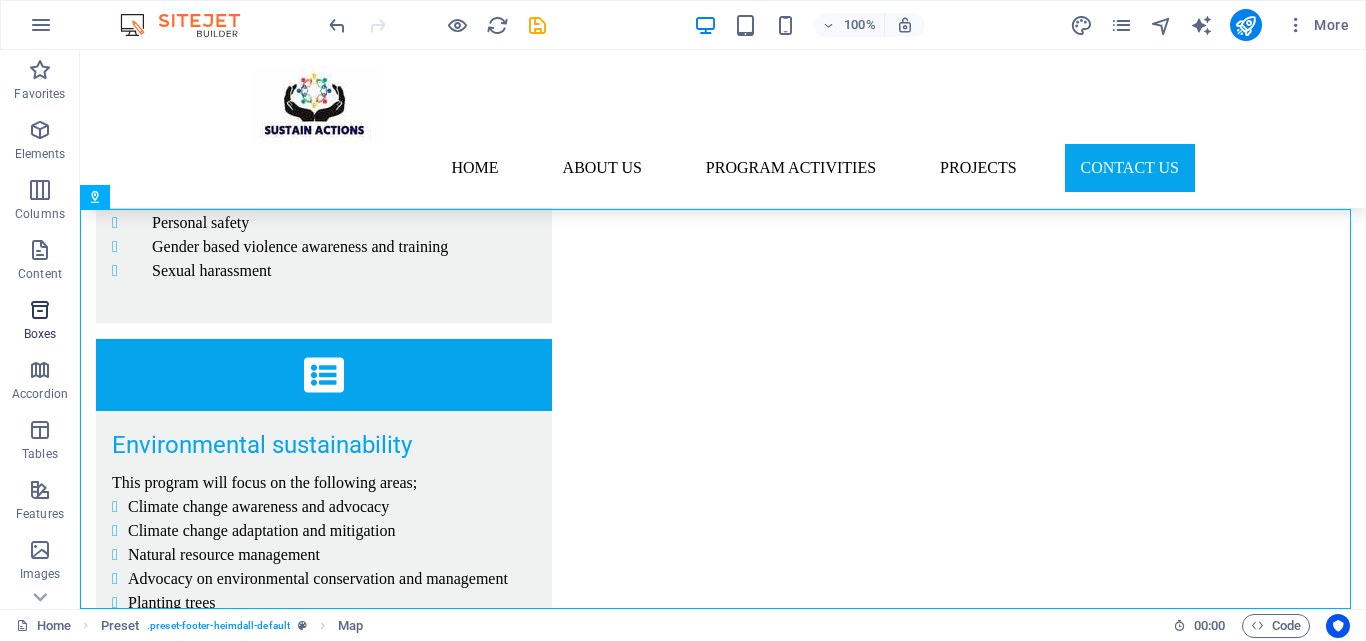 click on "Boxes" at bounding box center [40, 334] 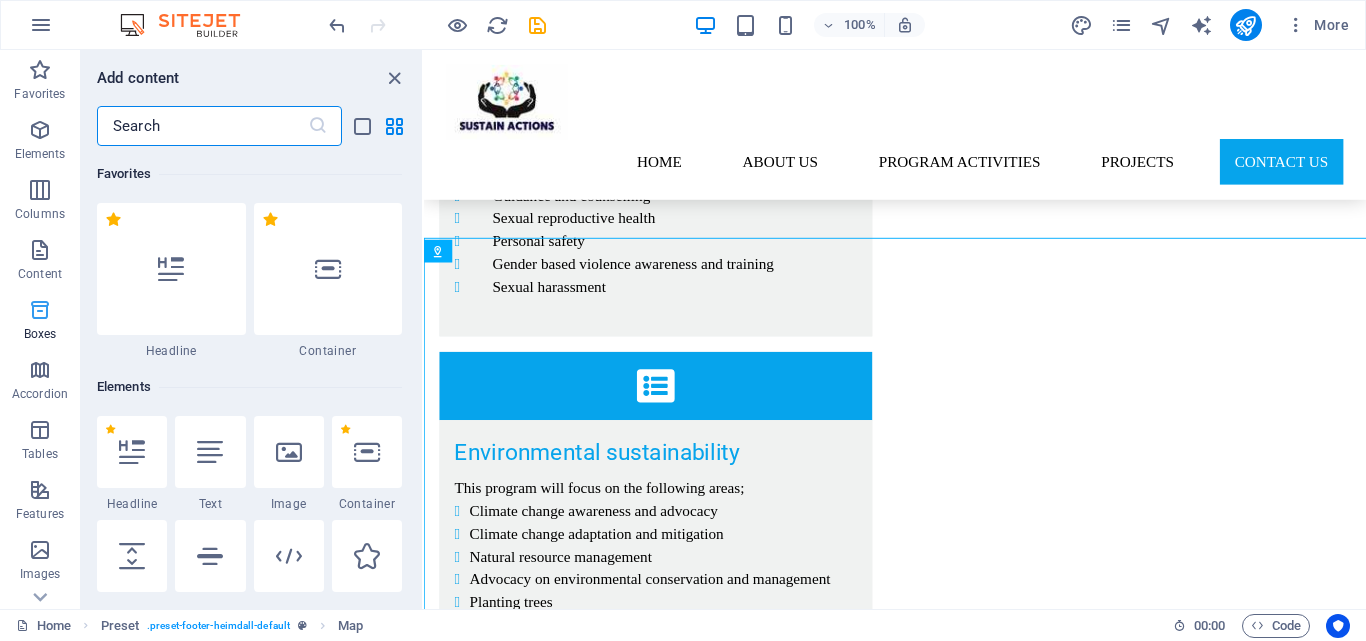 scroll, scrollTop: 4829, scrollLeft: 0, axis: vertical 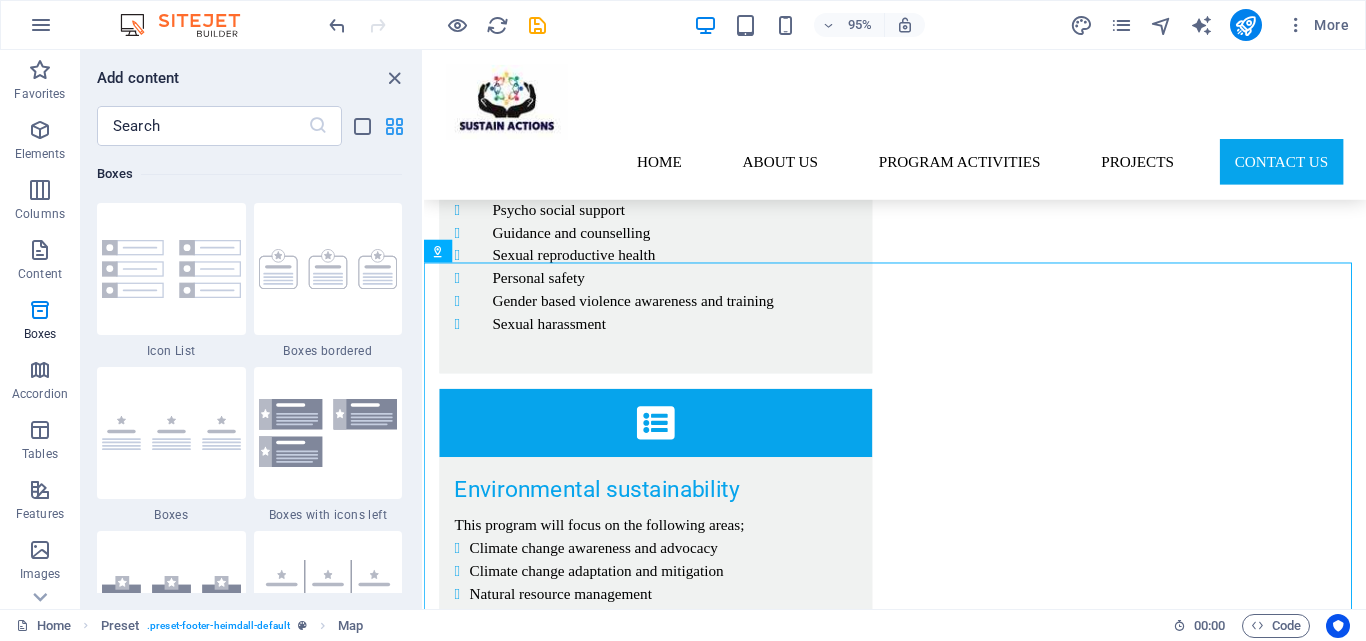 click at bounding box center [394, 126] 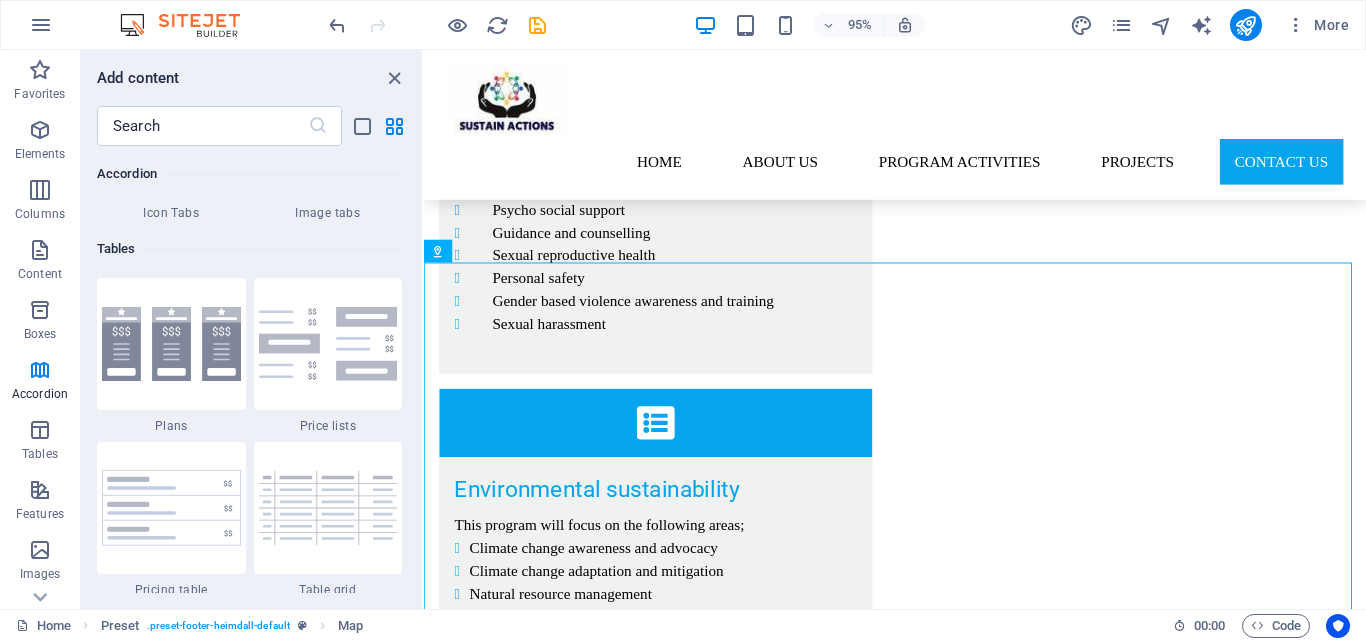 scroll, scrollTop: 6816, scrollLeft: 0, axis: vertical 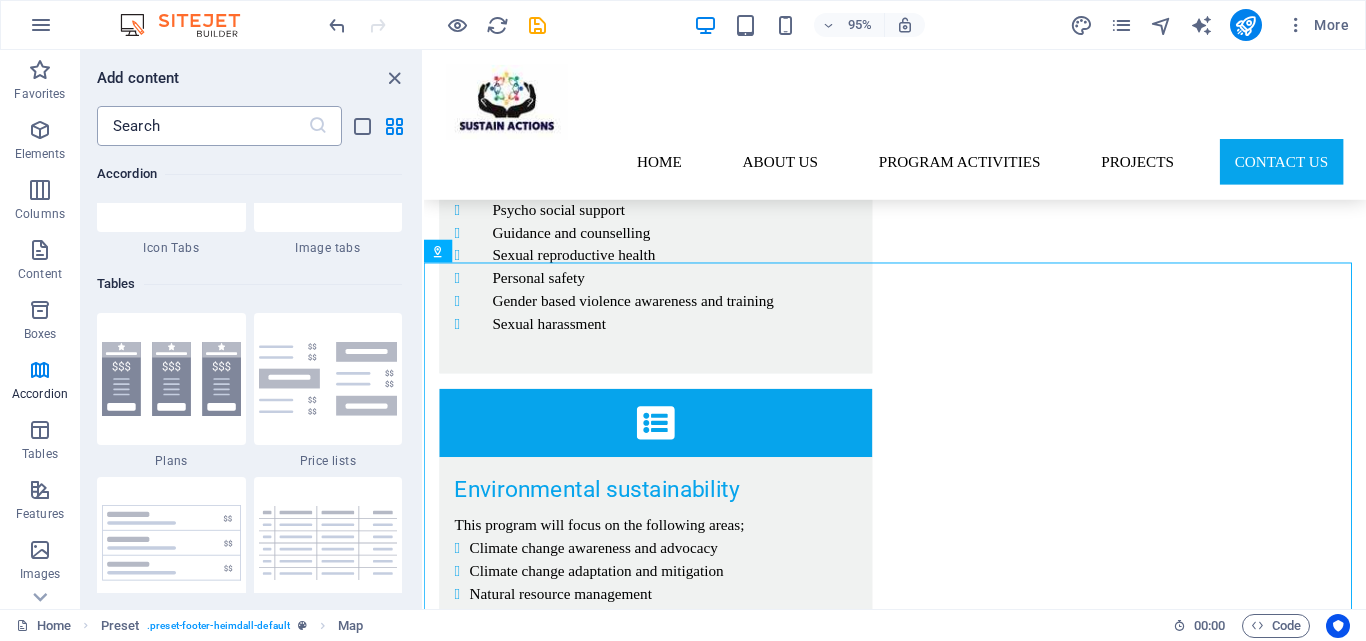 click at bounding box center [202, 126] 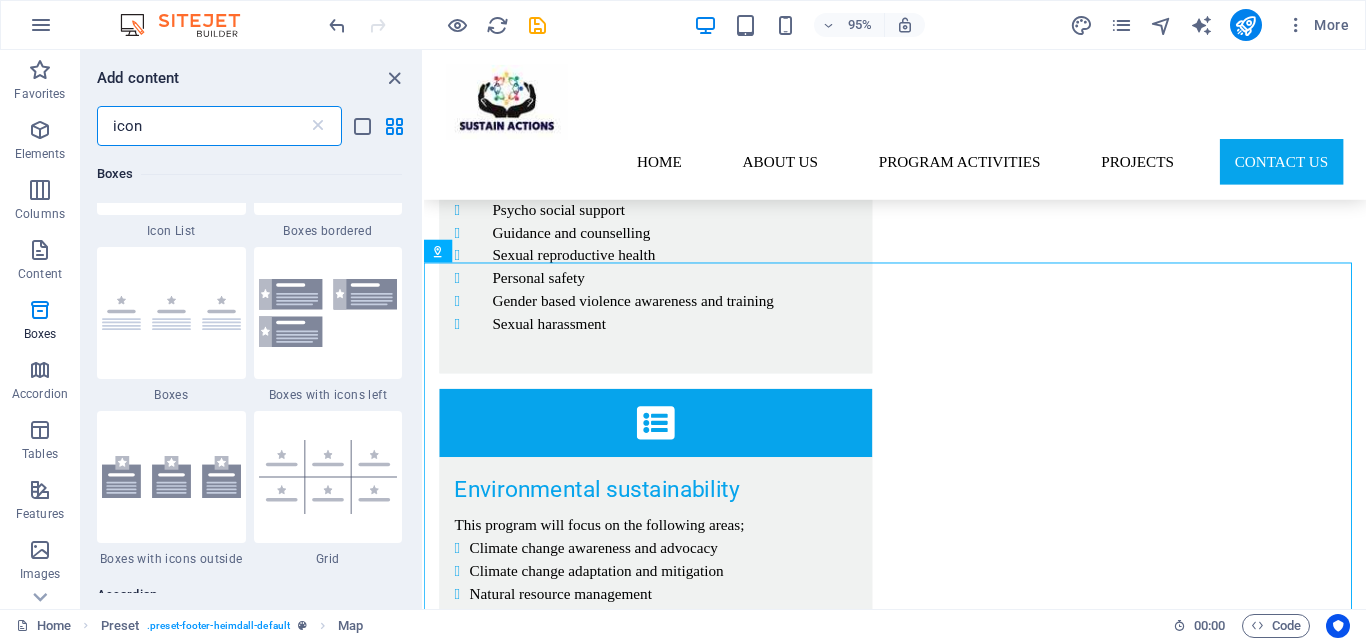 type on "icons" 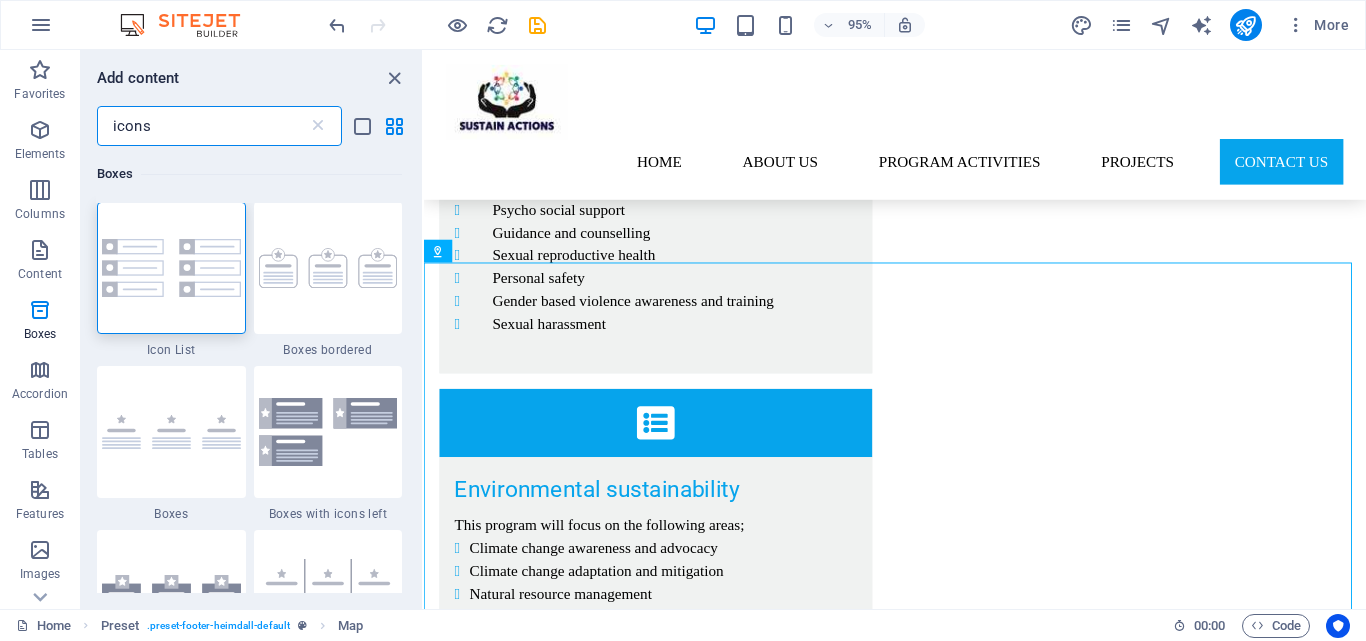 scroll, scrollTop: 0, scrollLeft: 0, axis: both 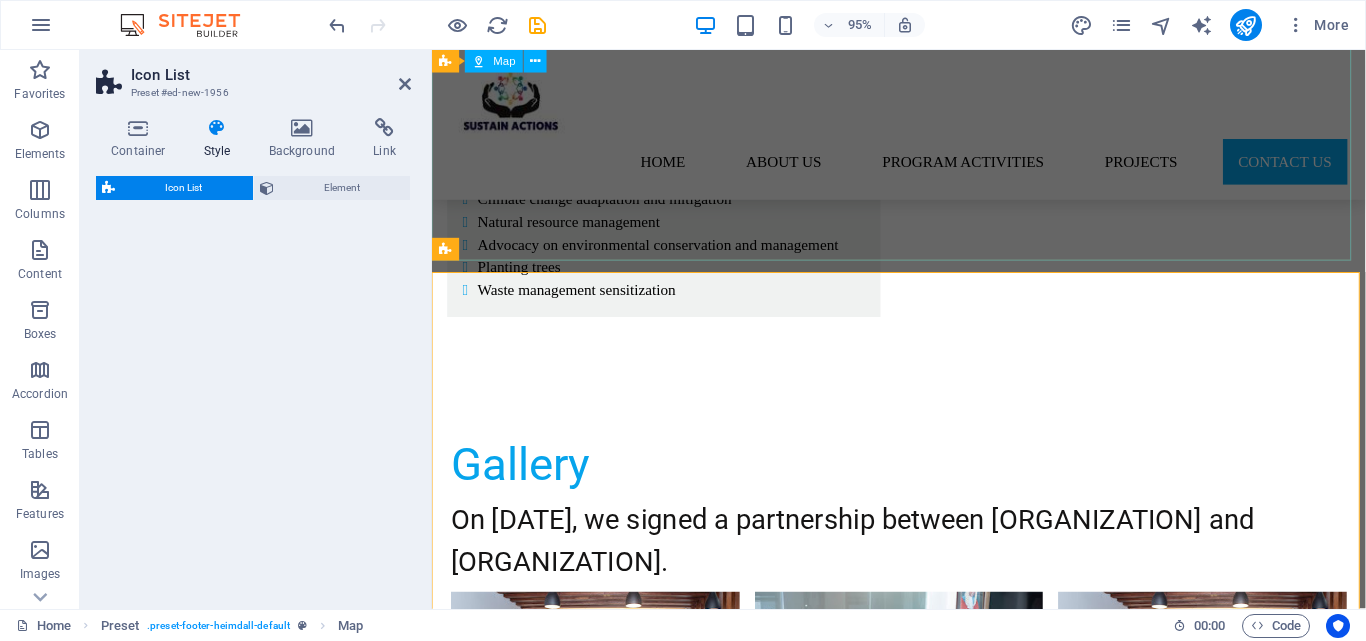 select on "rem" 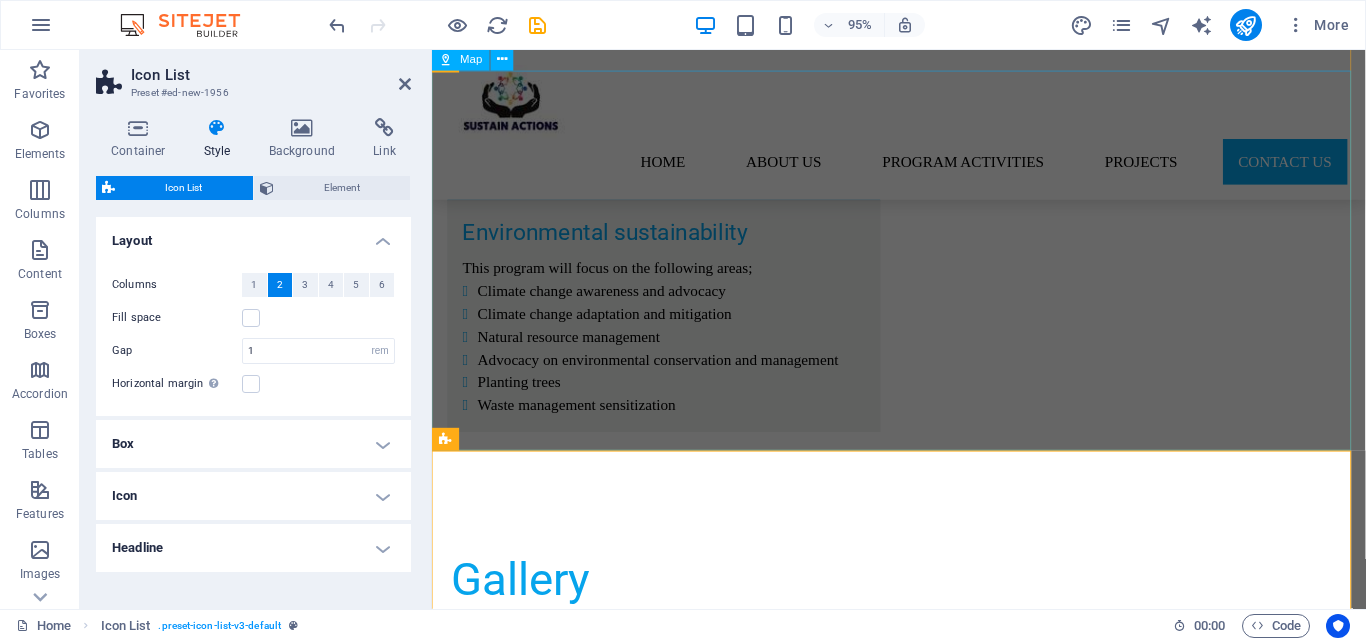 scroll, scrollTop: 5219, scrollLeft: 0, axis: vertical 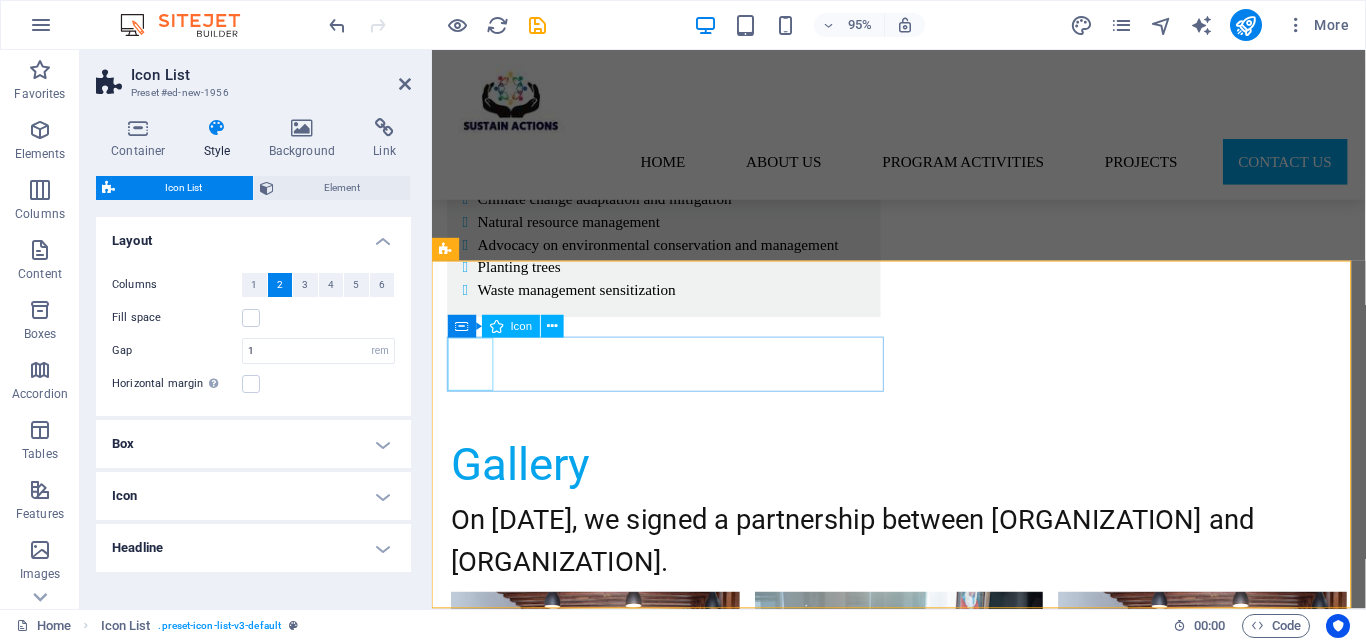 click on "Icon" at bounding box center [511, 326] 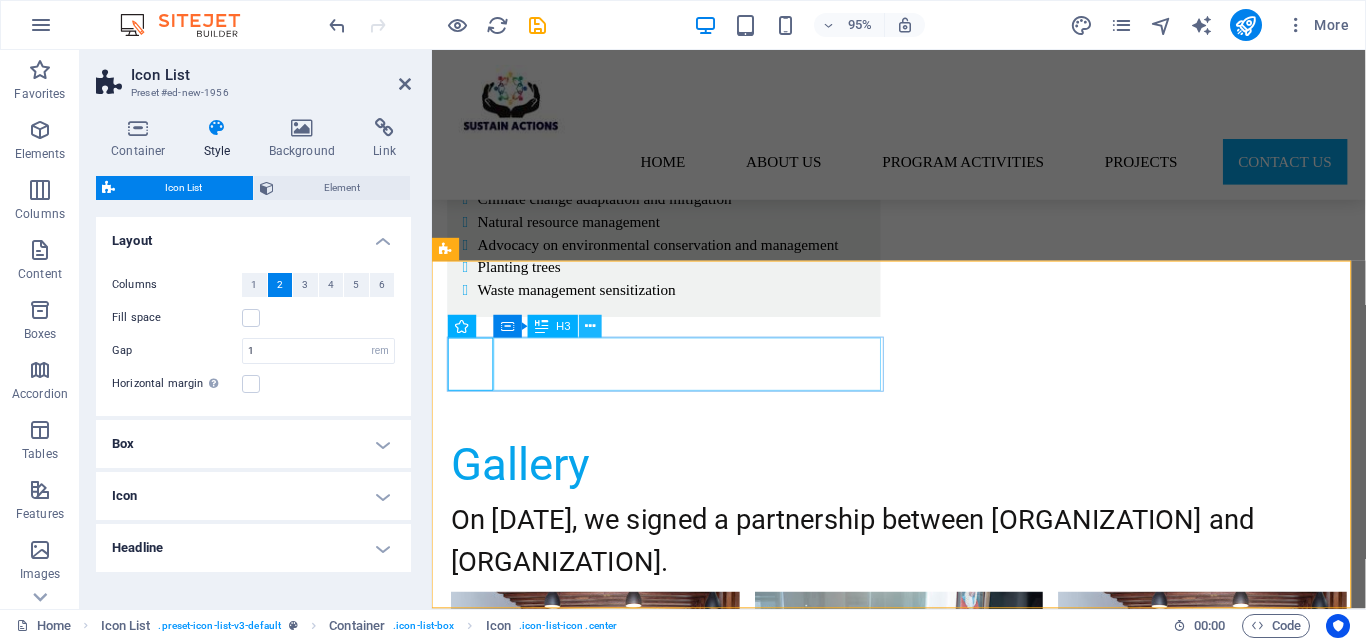 click at bounding box center [591, 326] 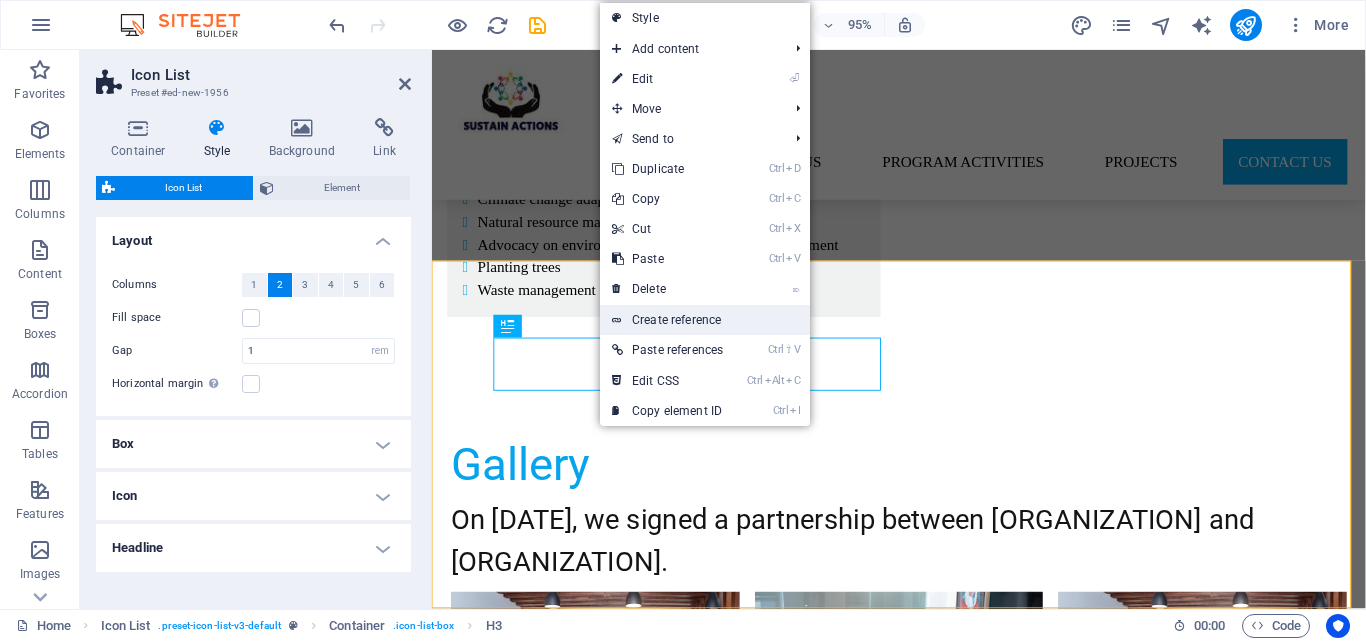 click on "Create reference" at bounding box center [705, 320] 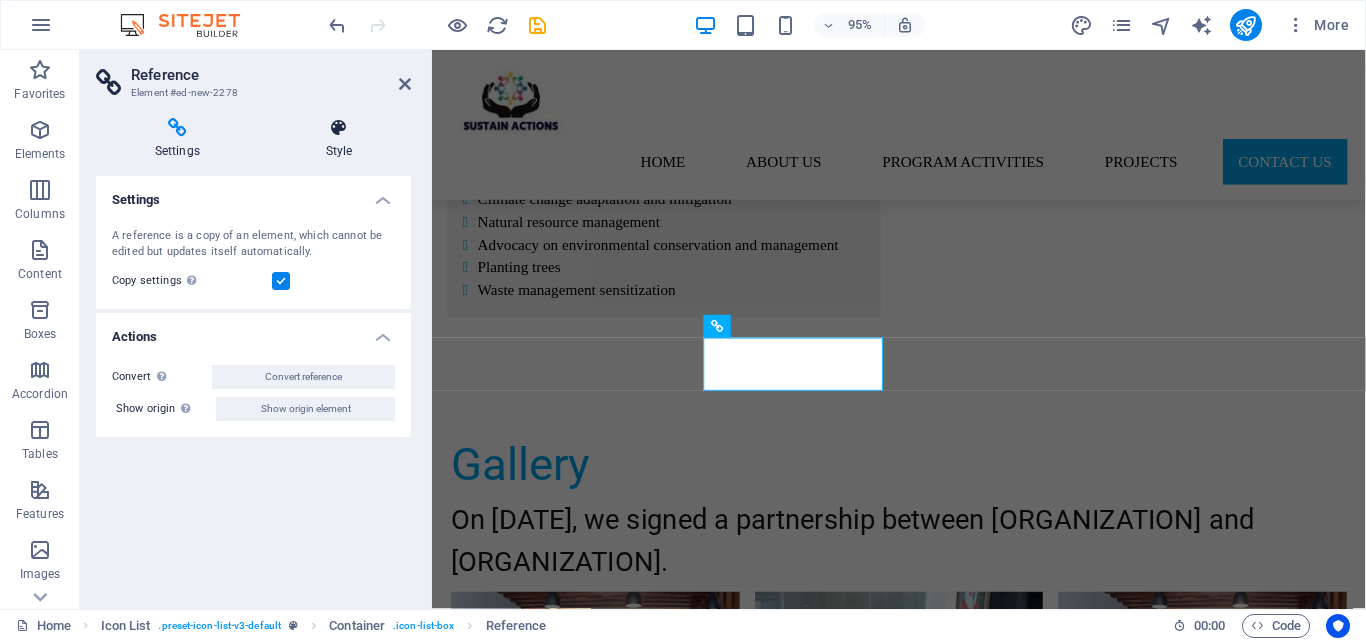click at bounding box center (339, 128) 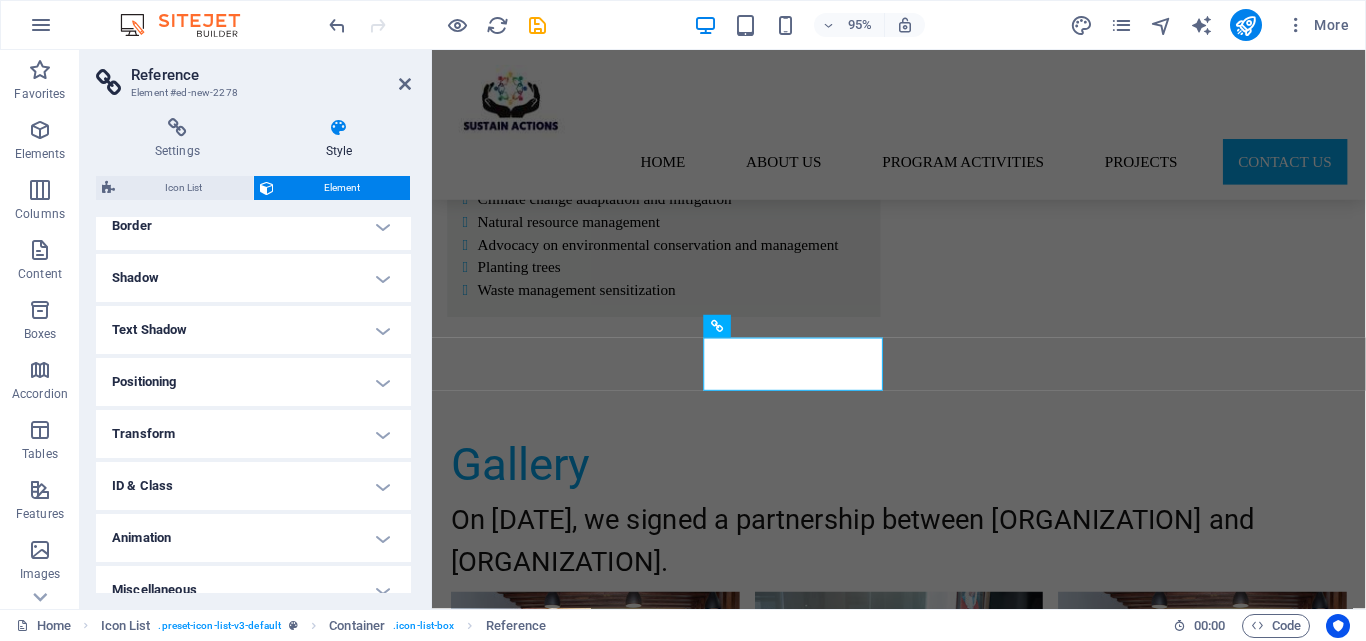 scroll, scrollTop: 469, scrollLeft: 0, axis: vertical 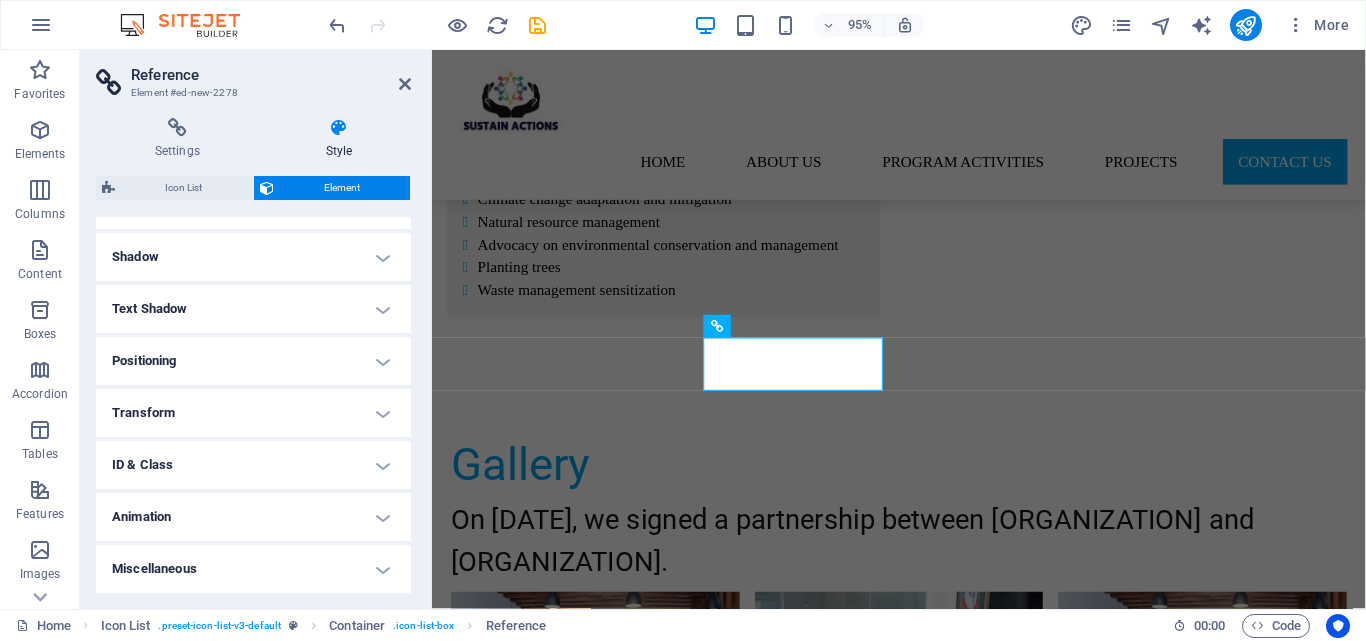click on "Animation" at bounding box center (253, 517) 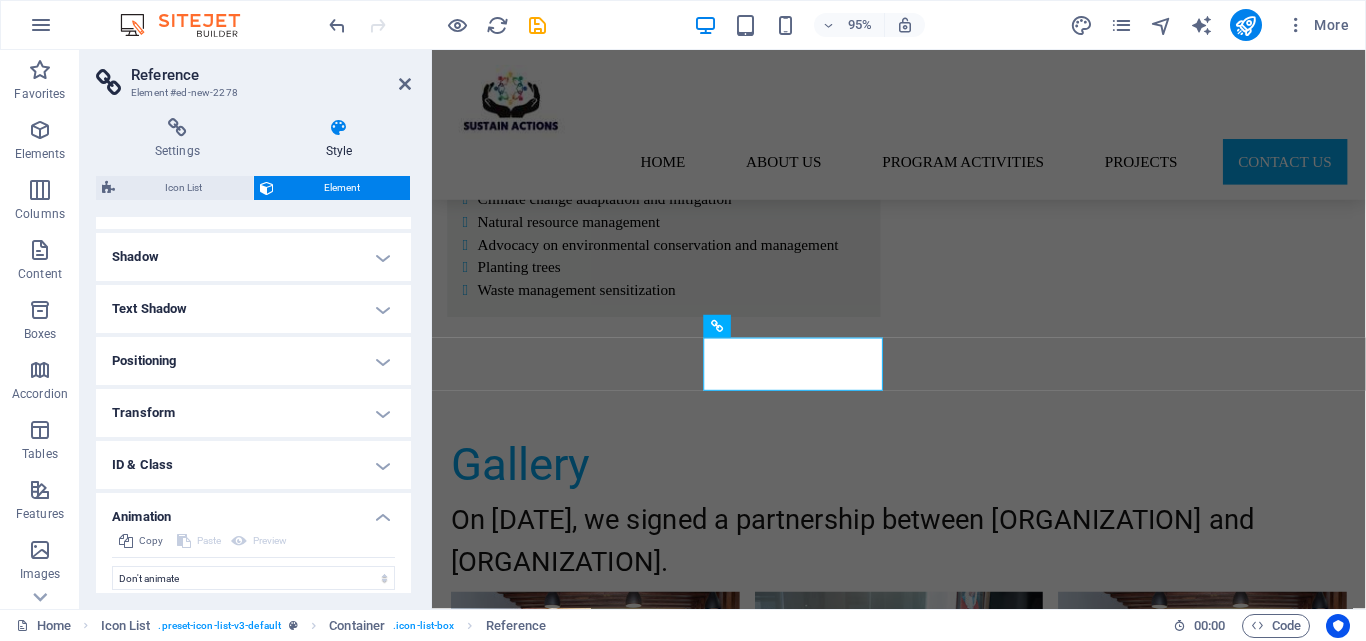 scroll, scrollTop: 534, scrollLeft: 0, axis: vertical 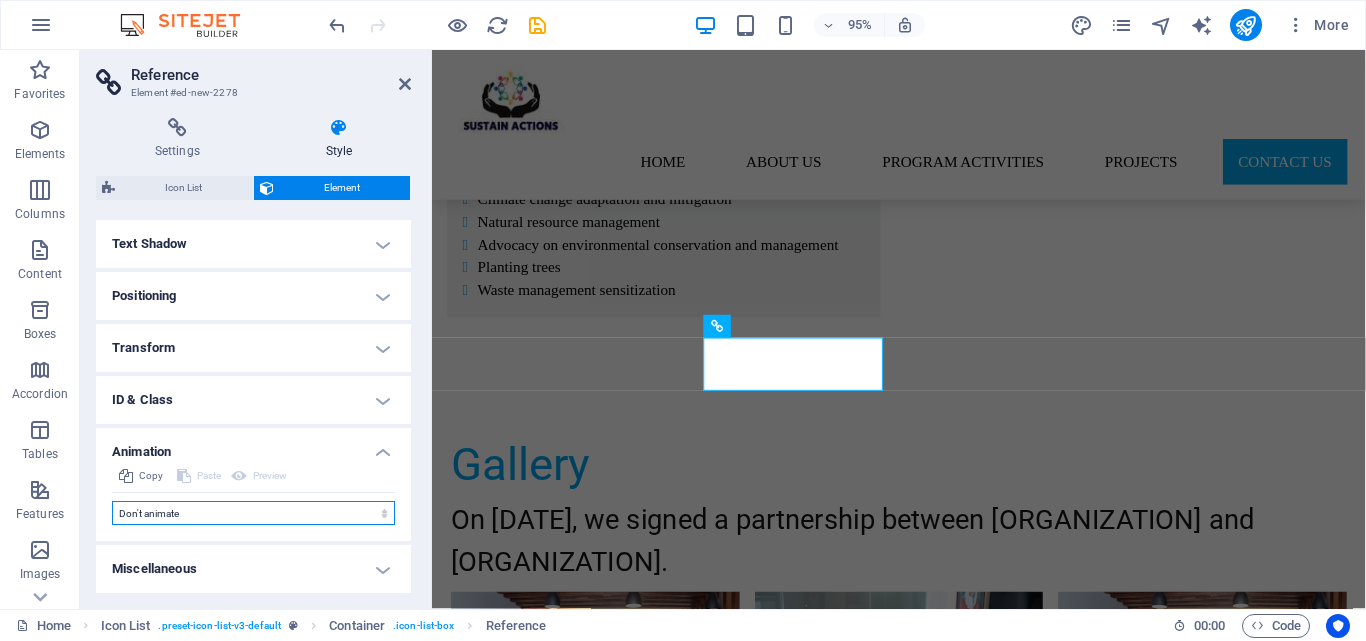 click on "Don't animate Show / Hide Slide up/down Zoom in/out Slide left to right Slide right to left Slide top to bottom Slide bottom to top Pulse Blink Open as overlay" at bounding box center (253, 513) 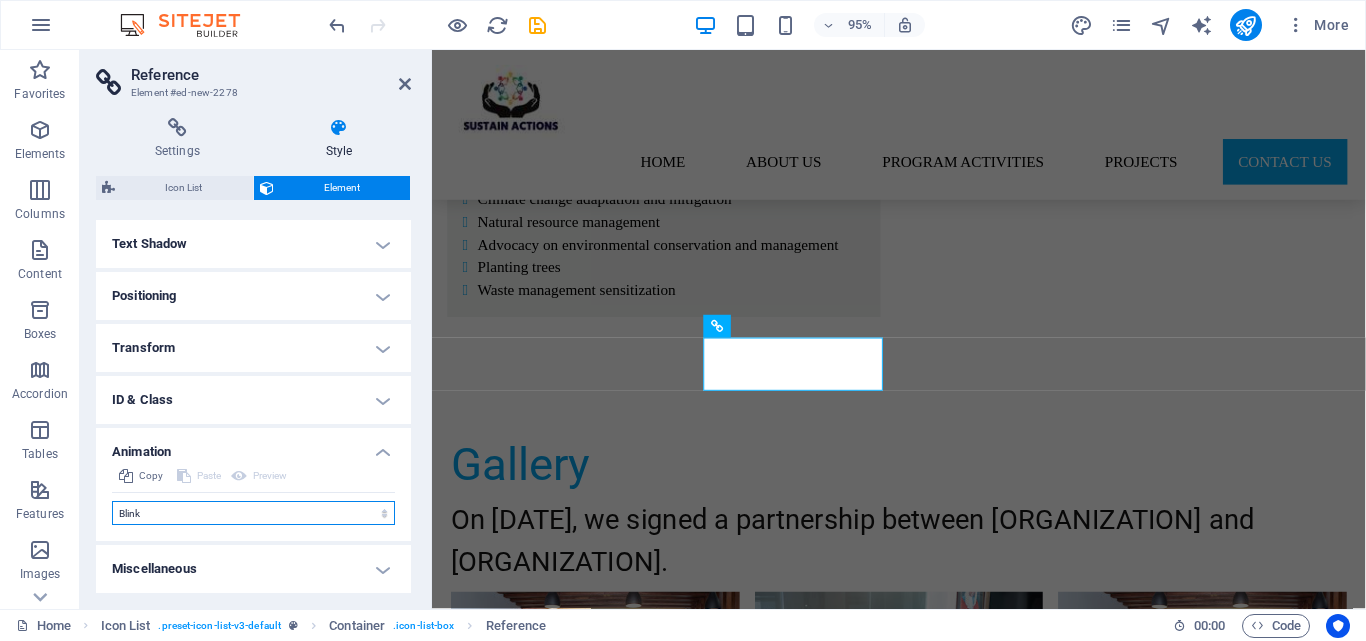 click on "Don't animate Show / Hide Slide up/down Zoom in/out Slide left to right Slide right to left Slide top to bottom Slide bottom to top Pulse Blink Open as overlay" at bounding box center (253, 513) 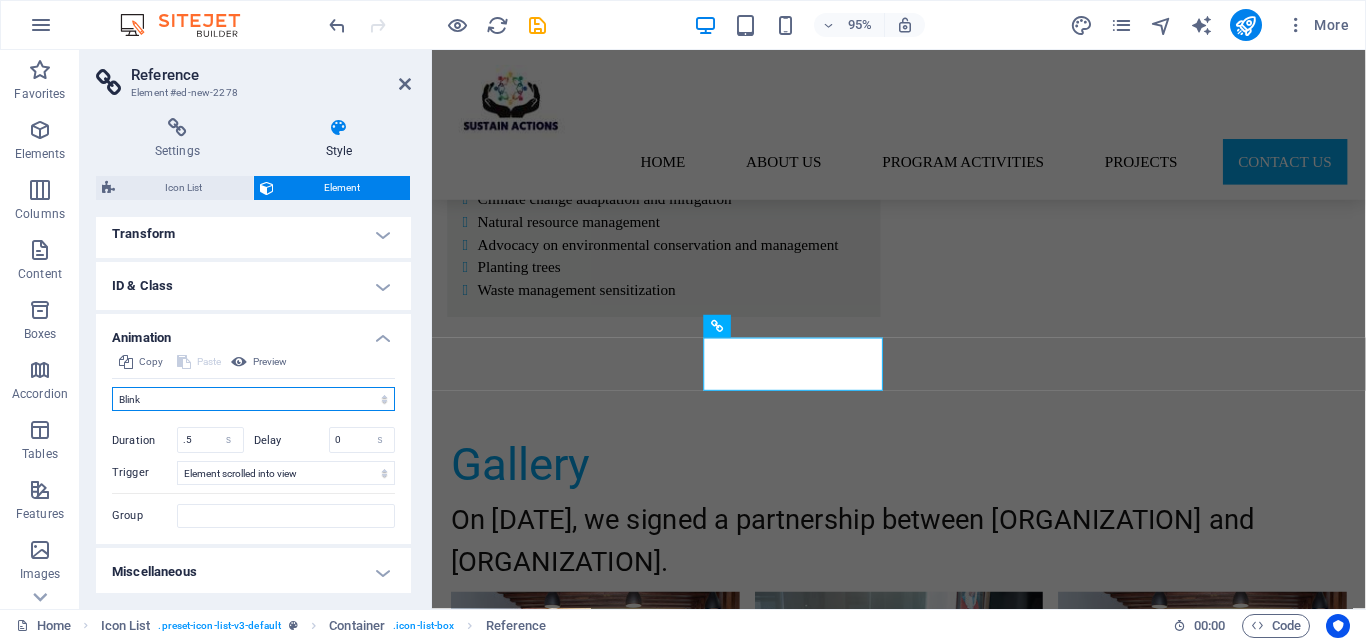 scroll, scrollTop: 651, scrollLeft: 0, axis: vertical 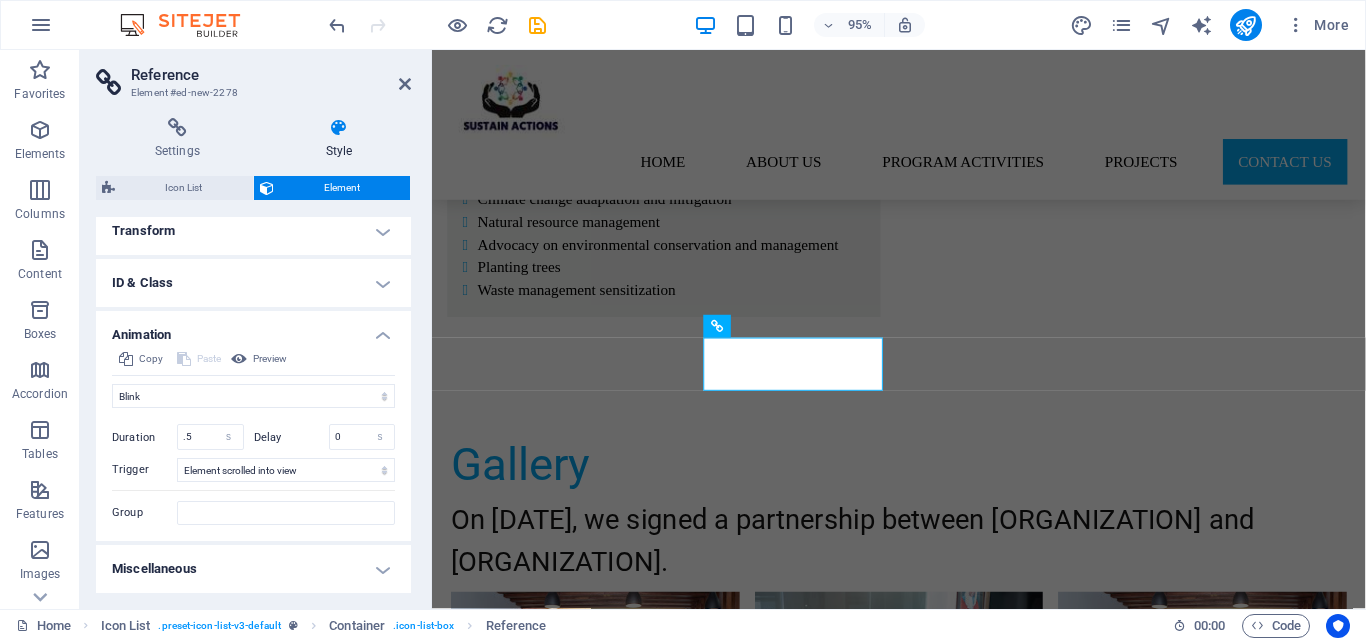 click on "Reference Element #ed-new-2278" at bounding box center [253, 76] 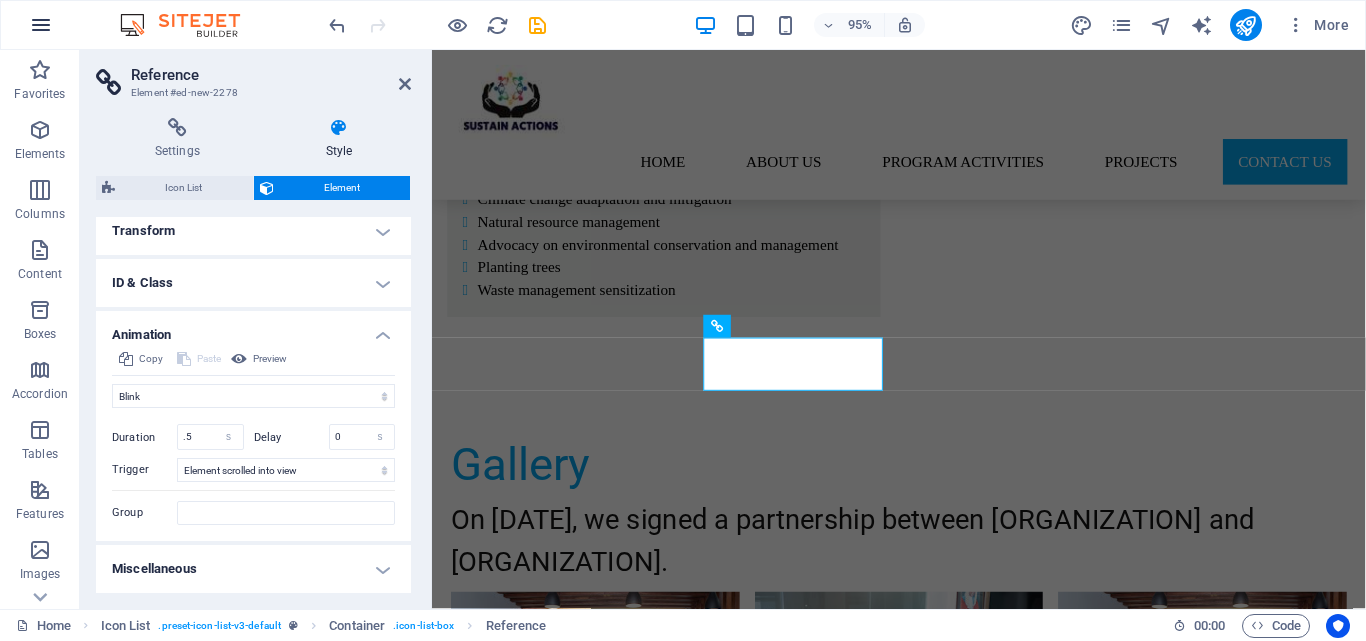 select on "none" 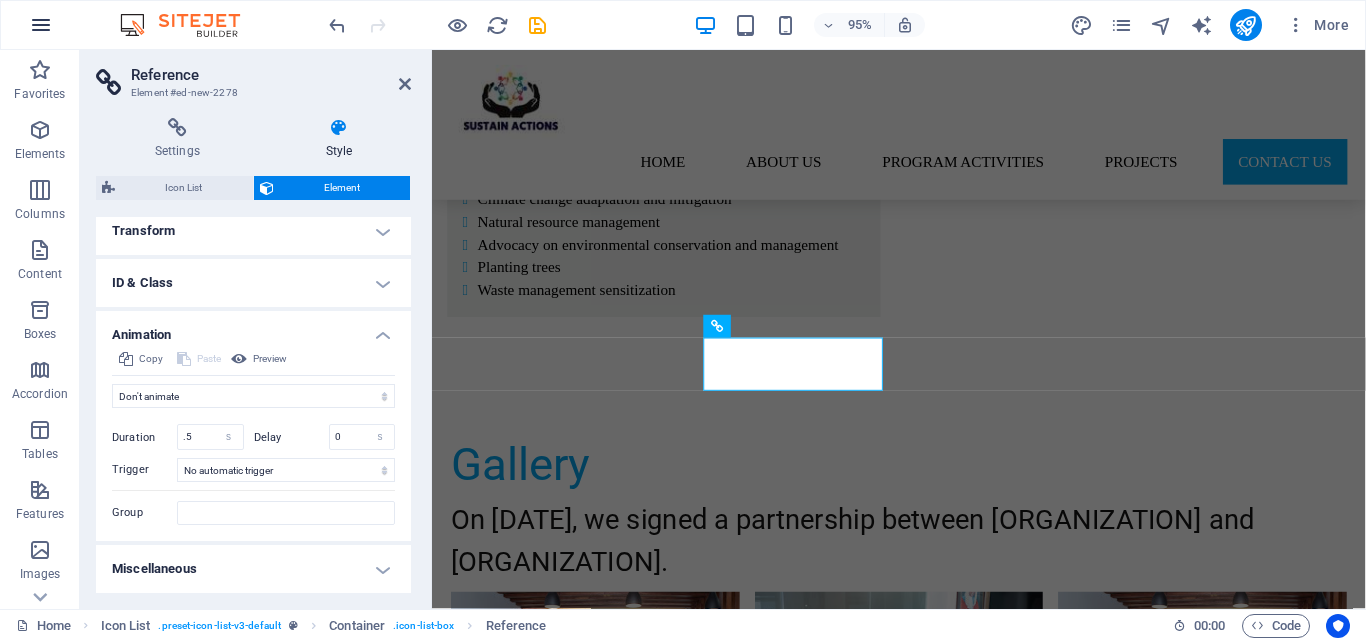 scroll, scrollTop: 535, scrollLeft: 0, axis: vertical 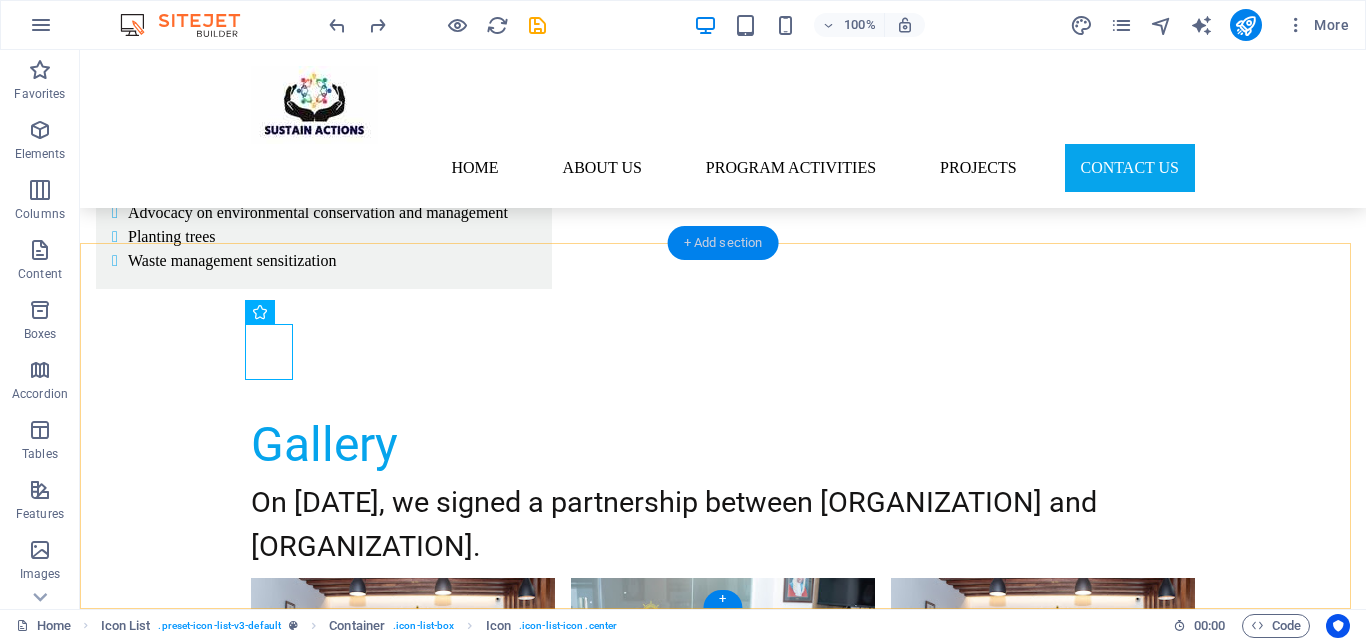 click on "+ Add section" at bounding box center [723, 243] 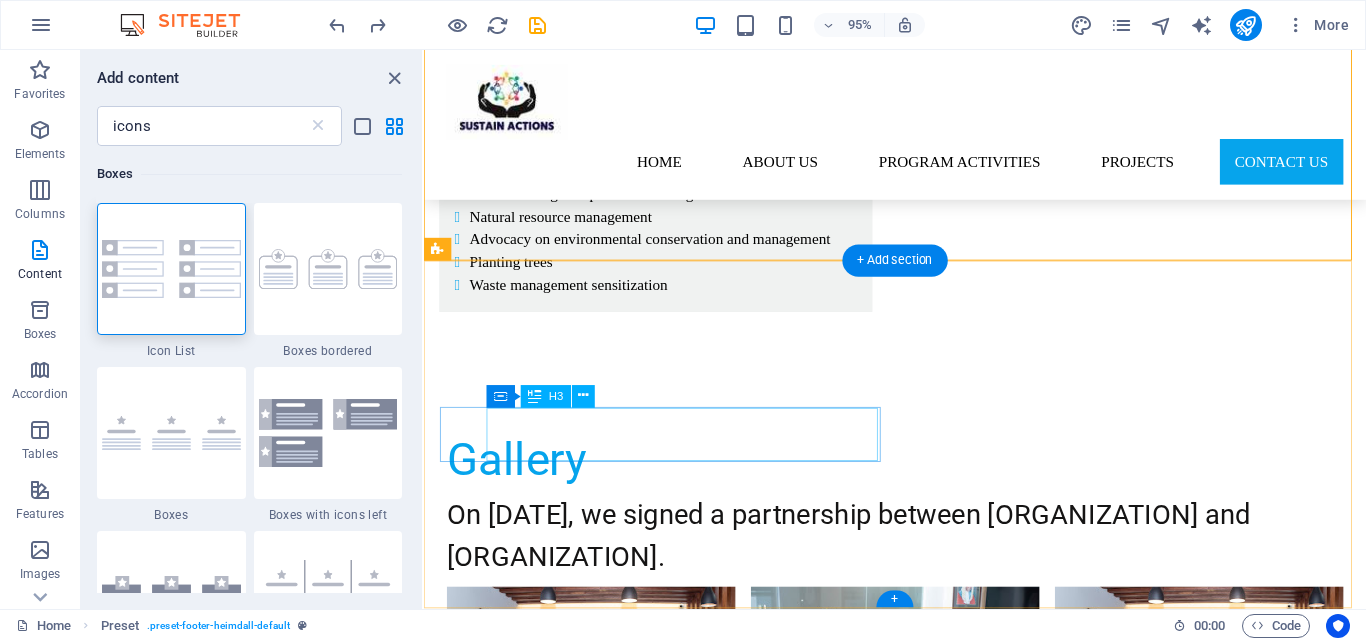 scroll, scrollTop: 5231, scrollLeft: 0, axis: vertical 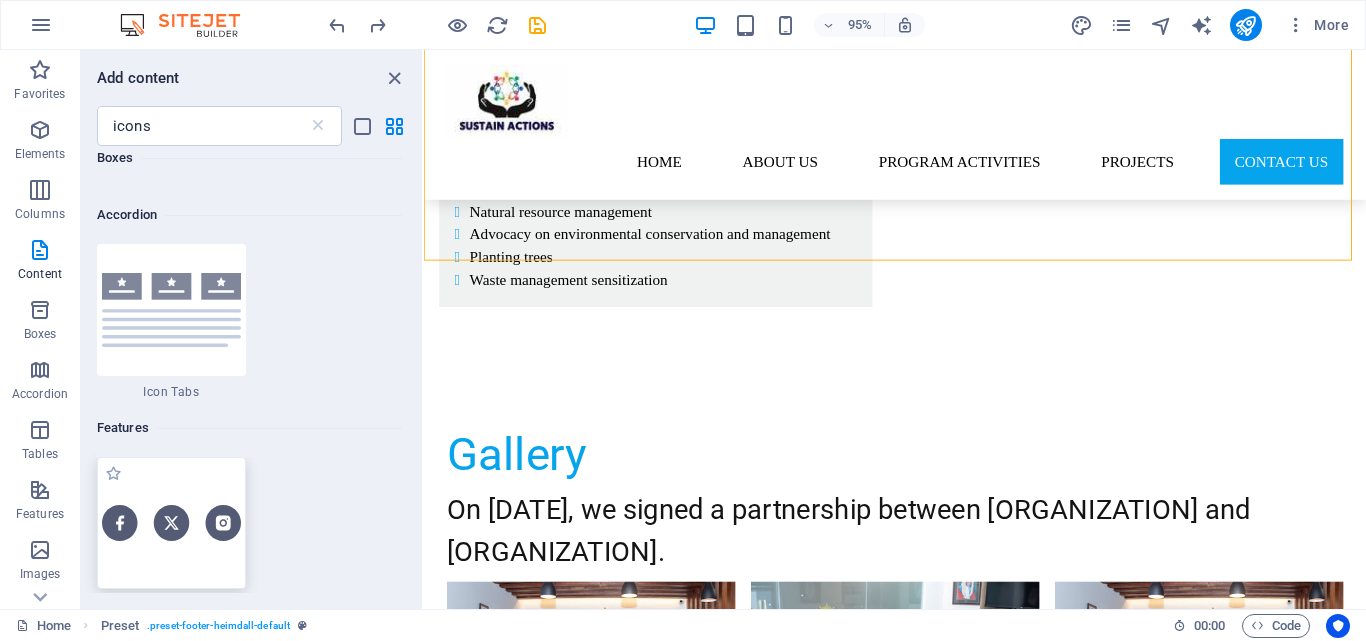 click at bounding box center [171, 523] 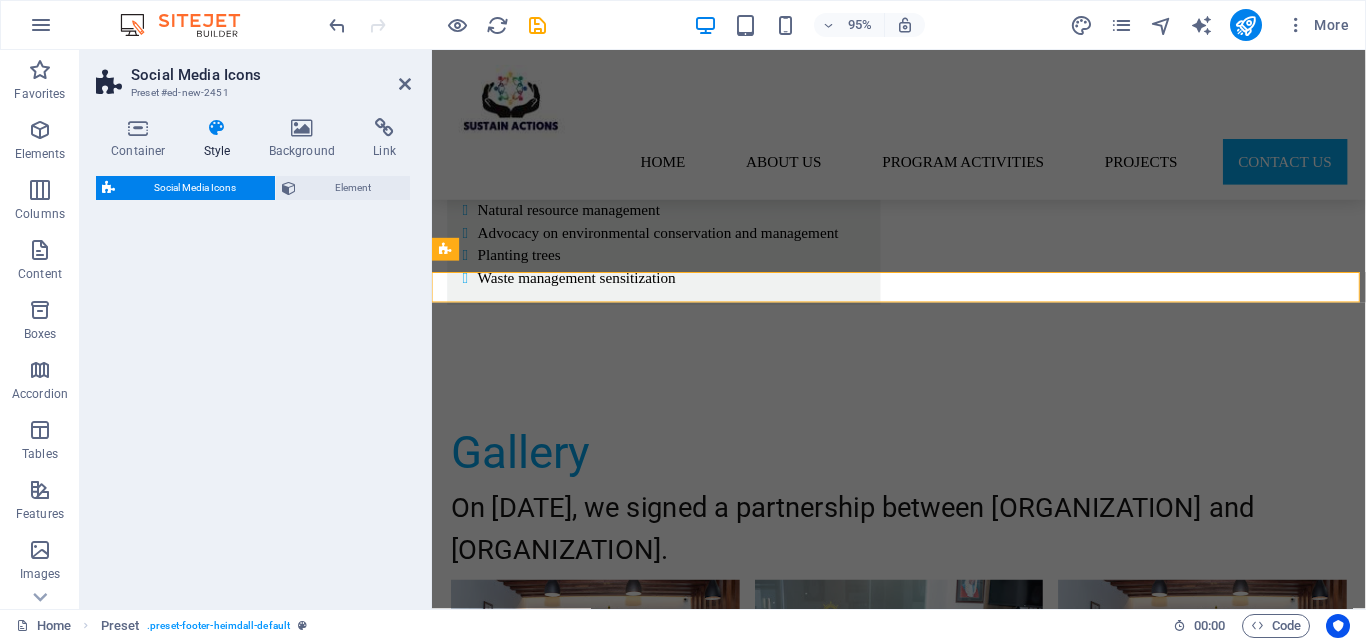 select on "rem" 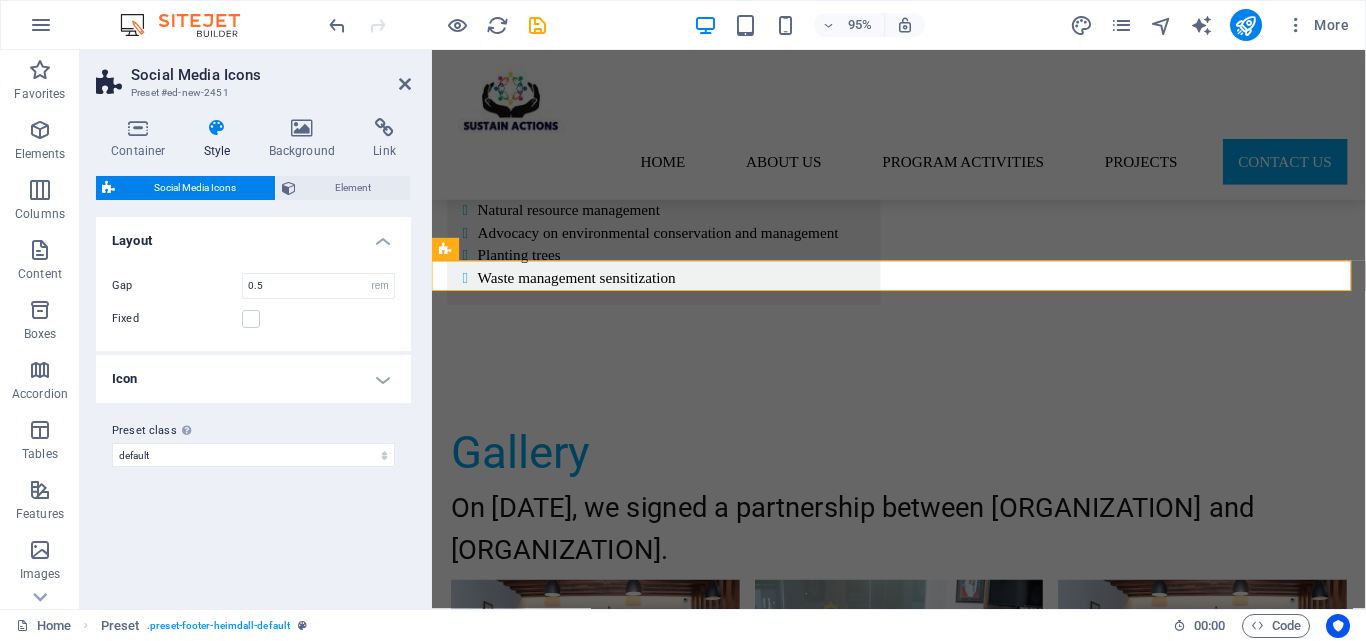 scroll, scrollTop: 5219, scrollLeft: 0, axis: vertical 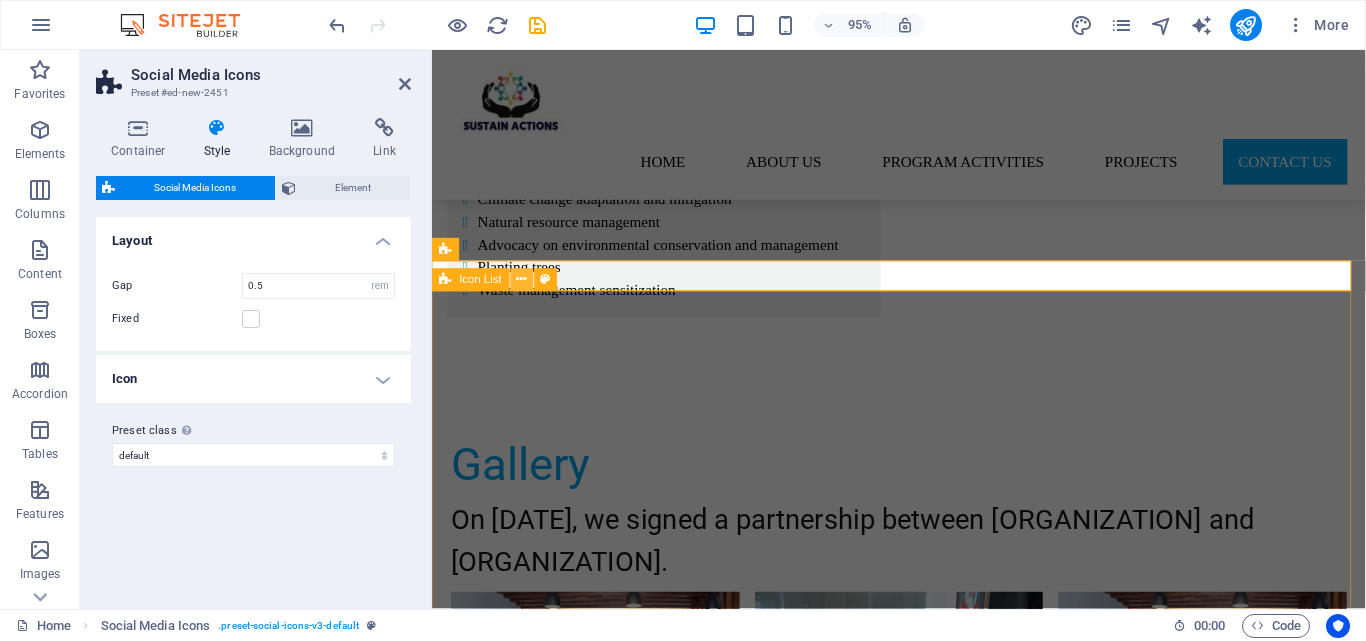 click at bounding box center (522, 280) 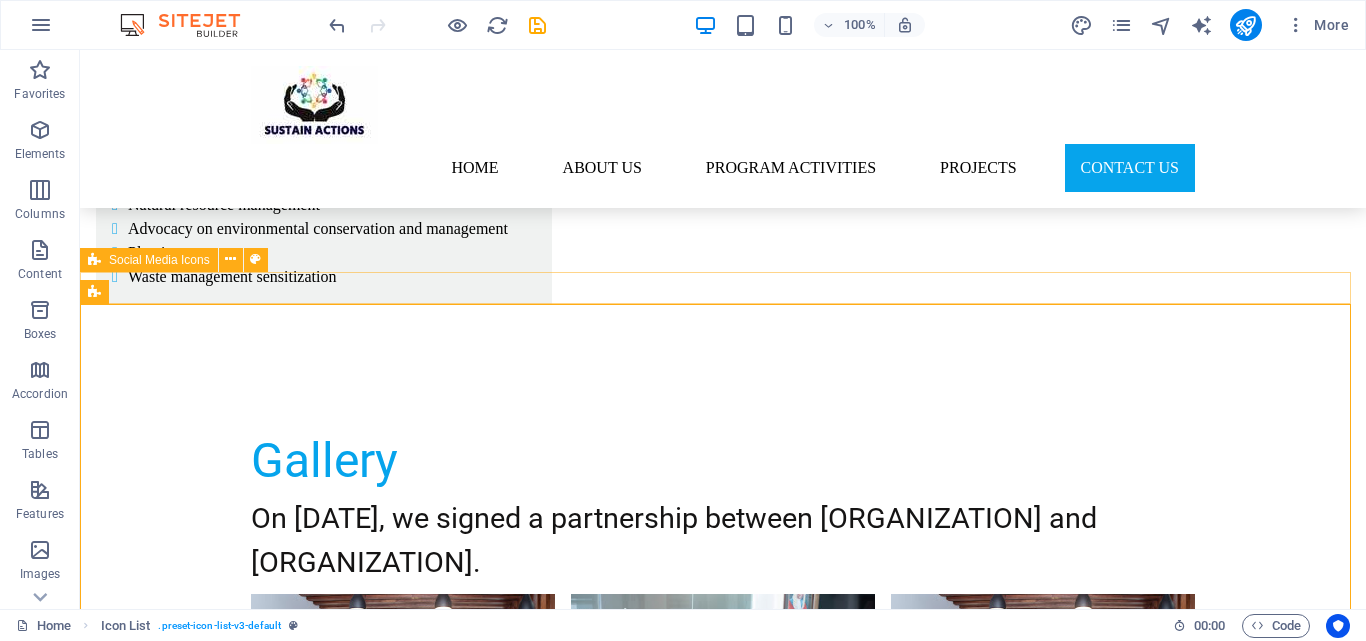 scroll, scrollTop: 5205, scrollLeft: 0, axis: vertical 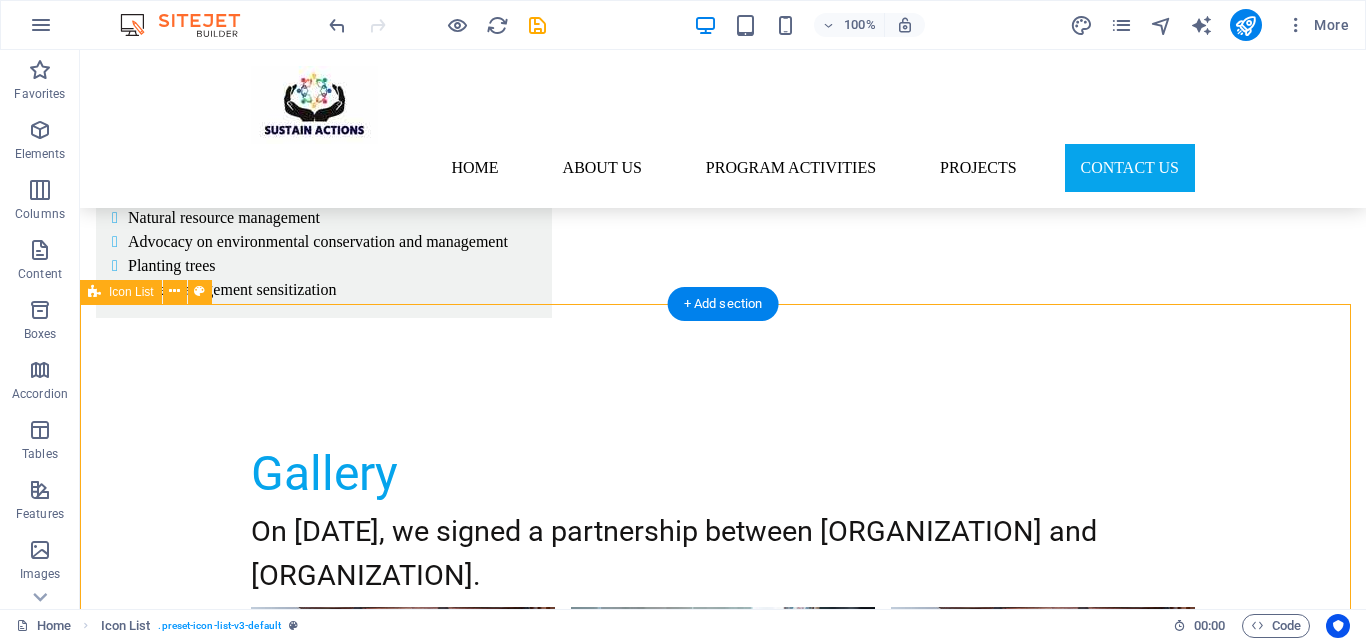 click on "Headline Headline Headline Headline Headline Headline" at bounding box center (723, 3914) 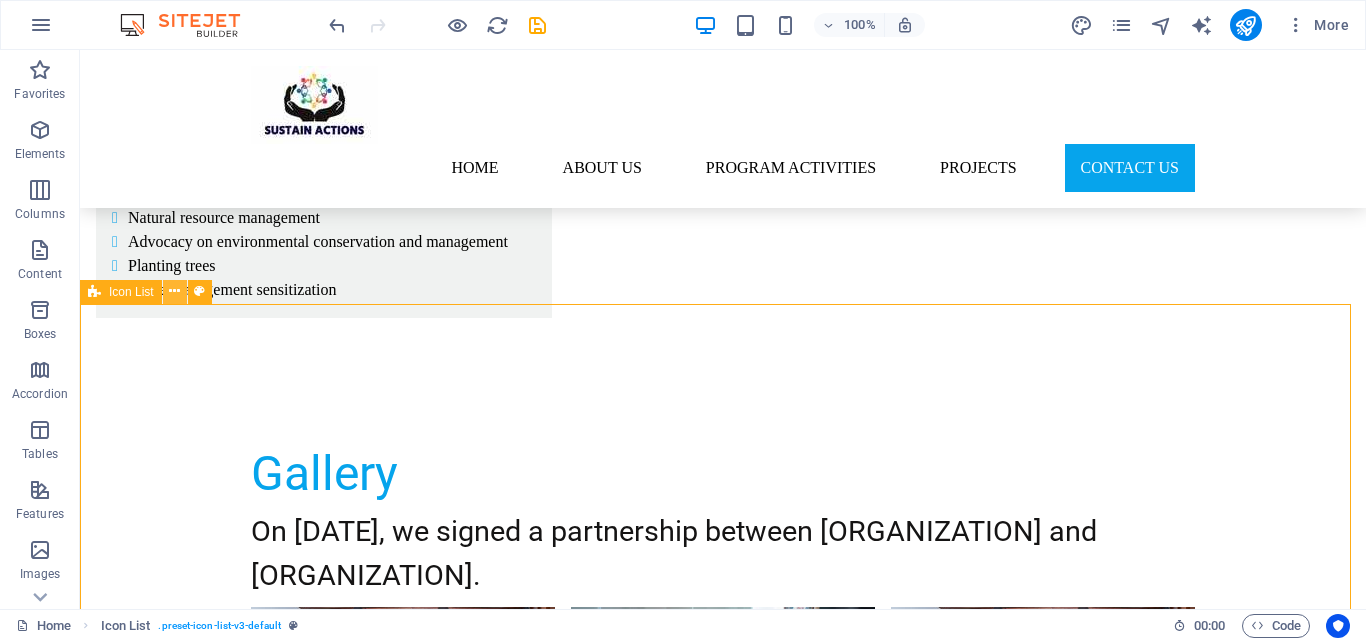 click at bounding box center (174, 291) 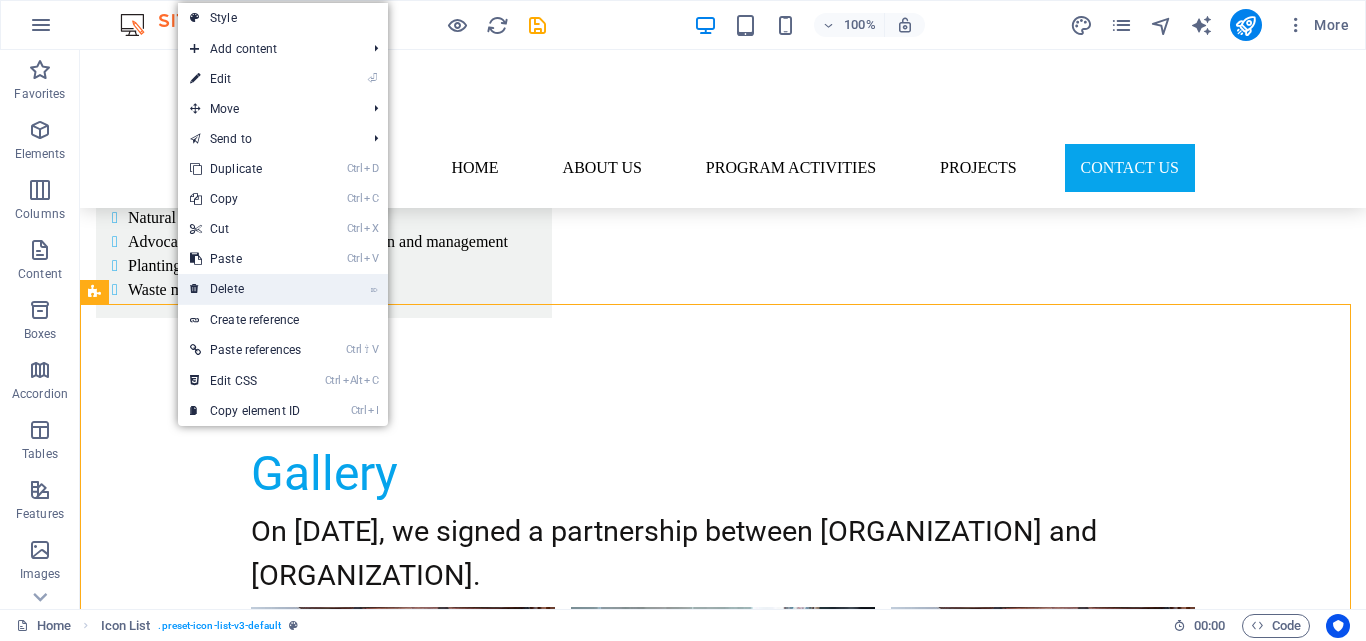 click on "⌦  Delete" at bounding box center (245, 289) 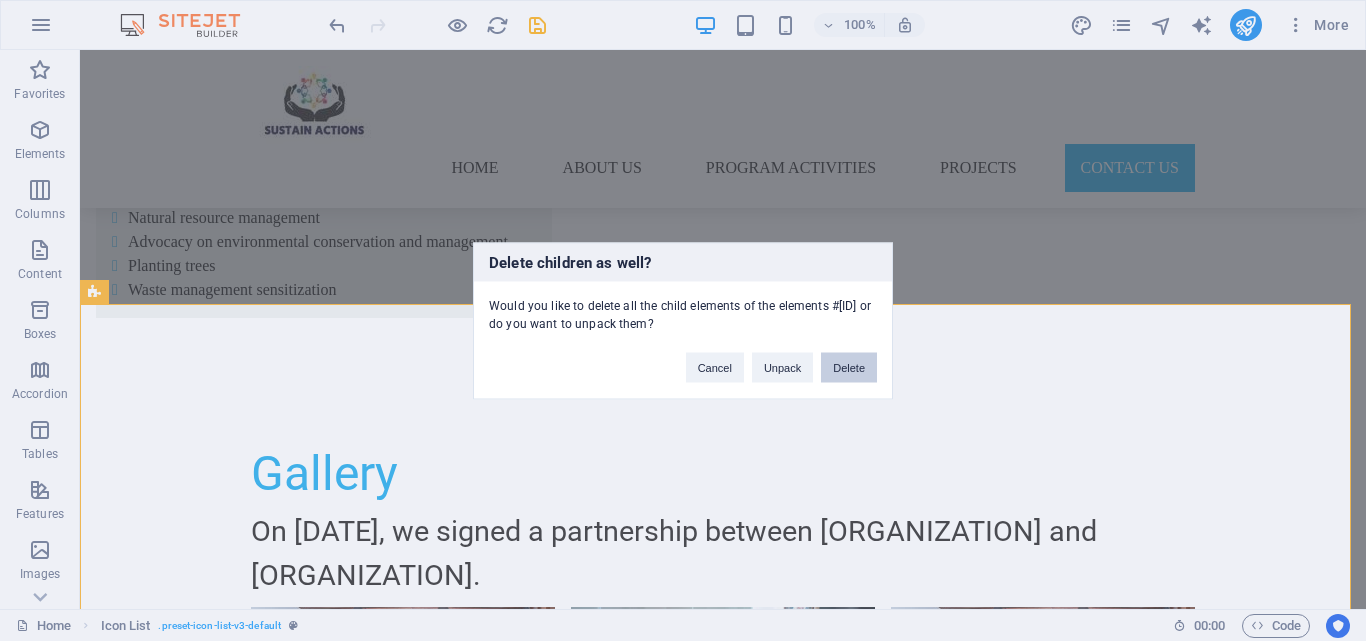 click on "Delete" at bounding box center [849, 367] 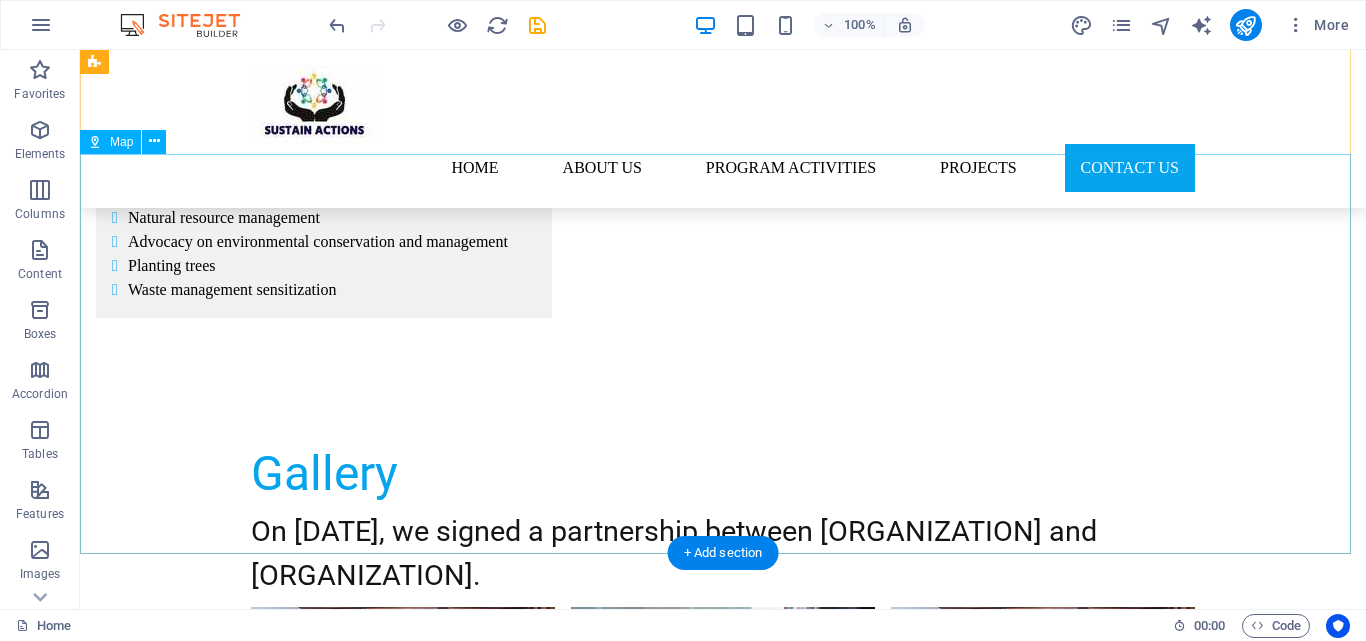 scroll, scrollTop: 4923, scrollLeft: 0, axis: vertical 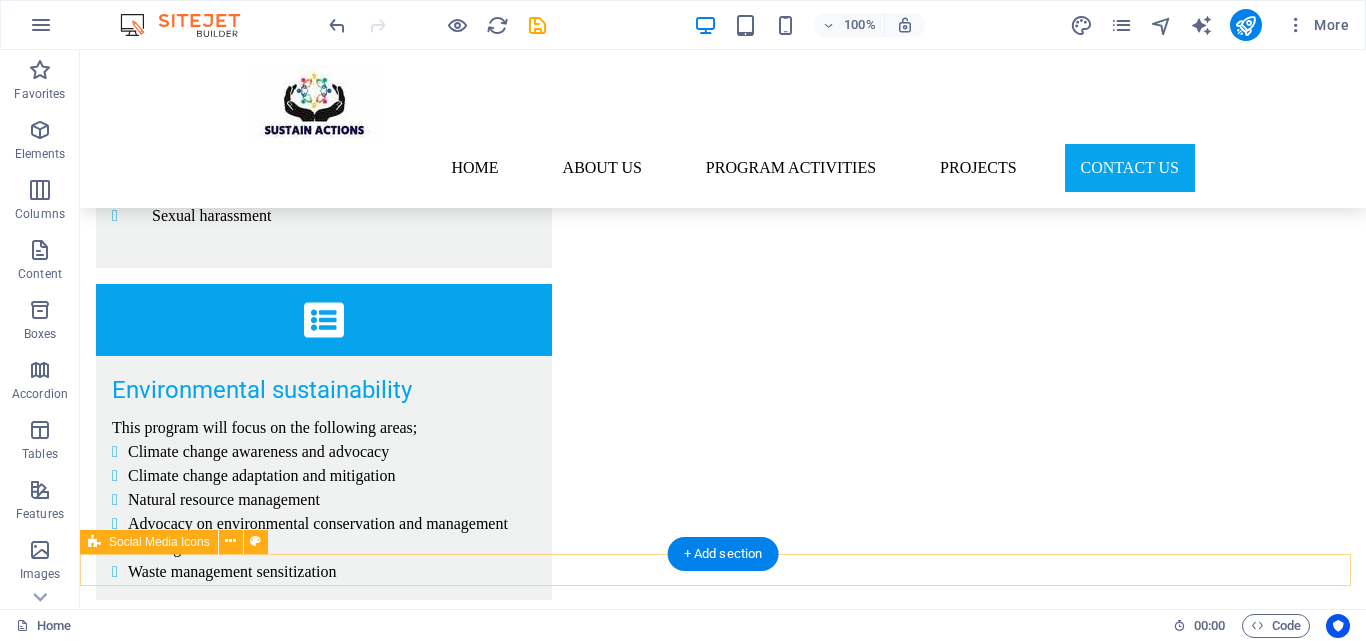click at bounding box center [723, 3722] 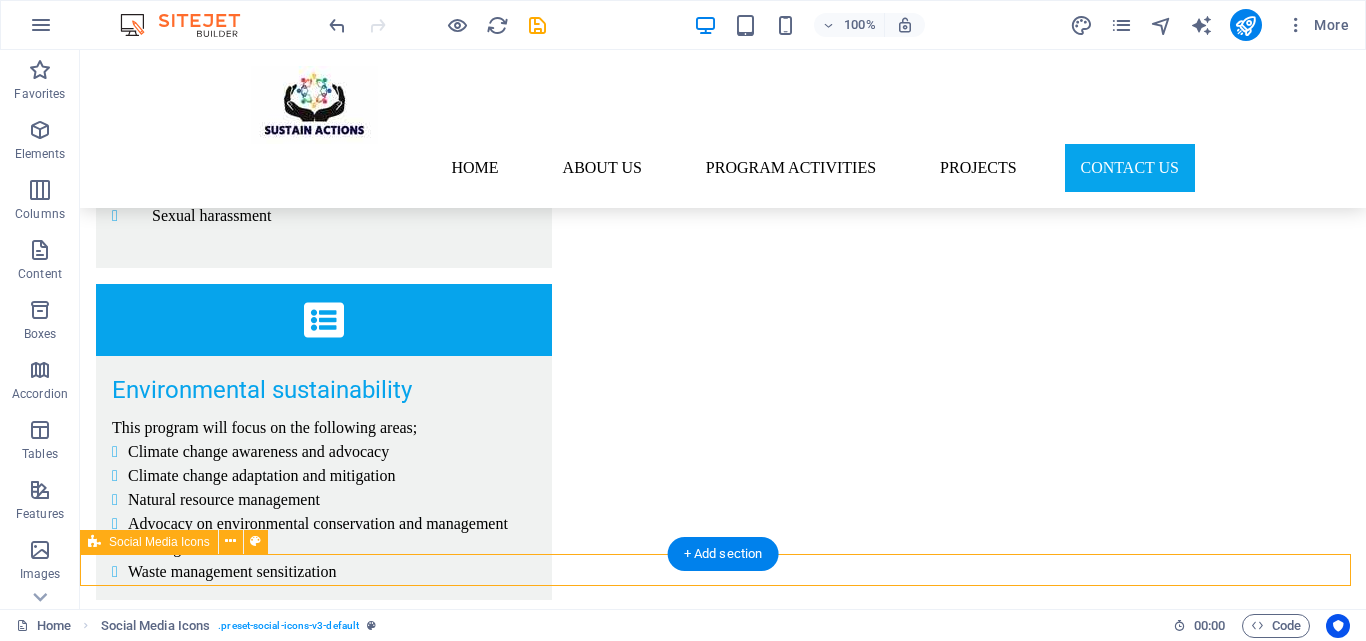 click at bounding box center [723, 3722] 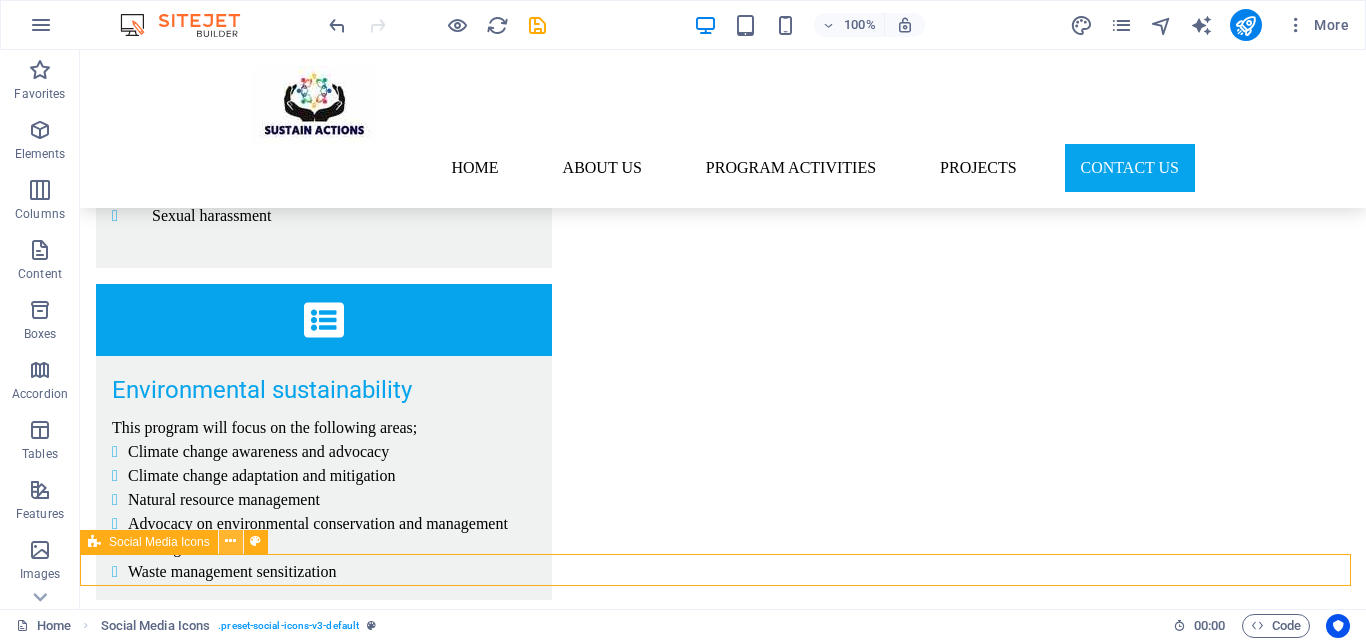 click at bounding box center (230, 541) 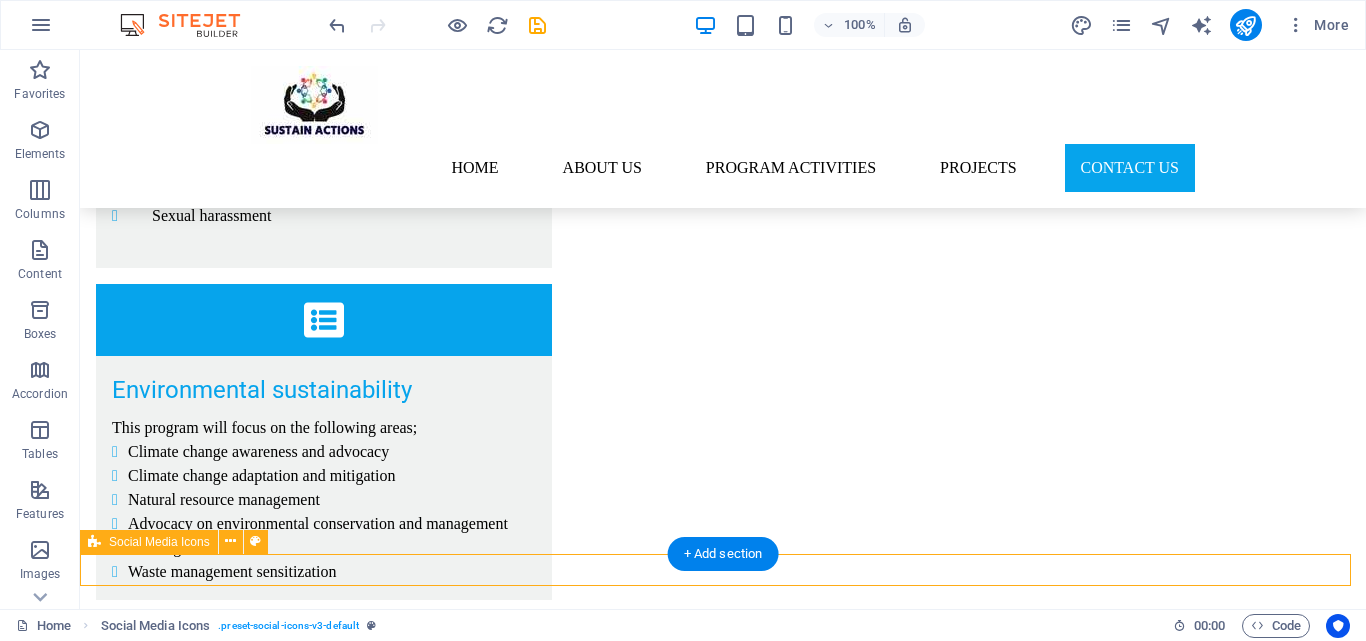 click at bounding box center [723, 3722] 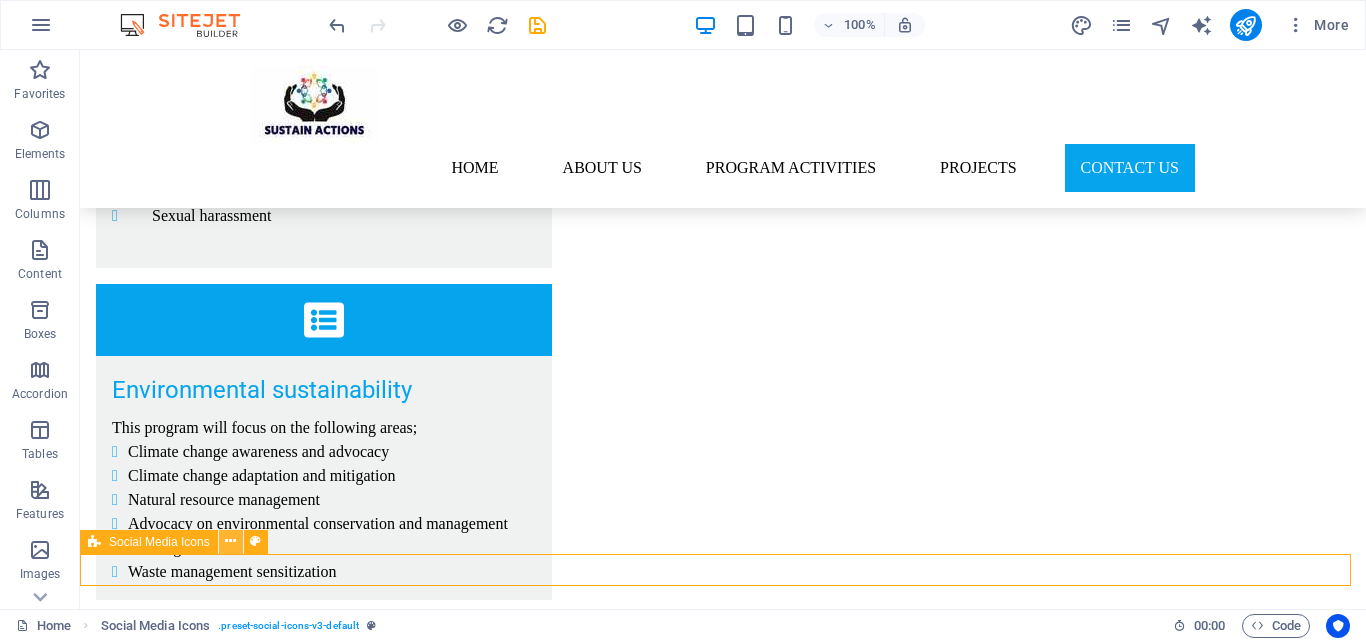 click at bounding box center [230, 541] 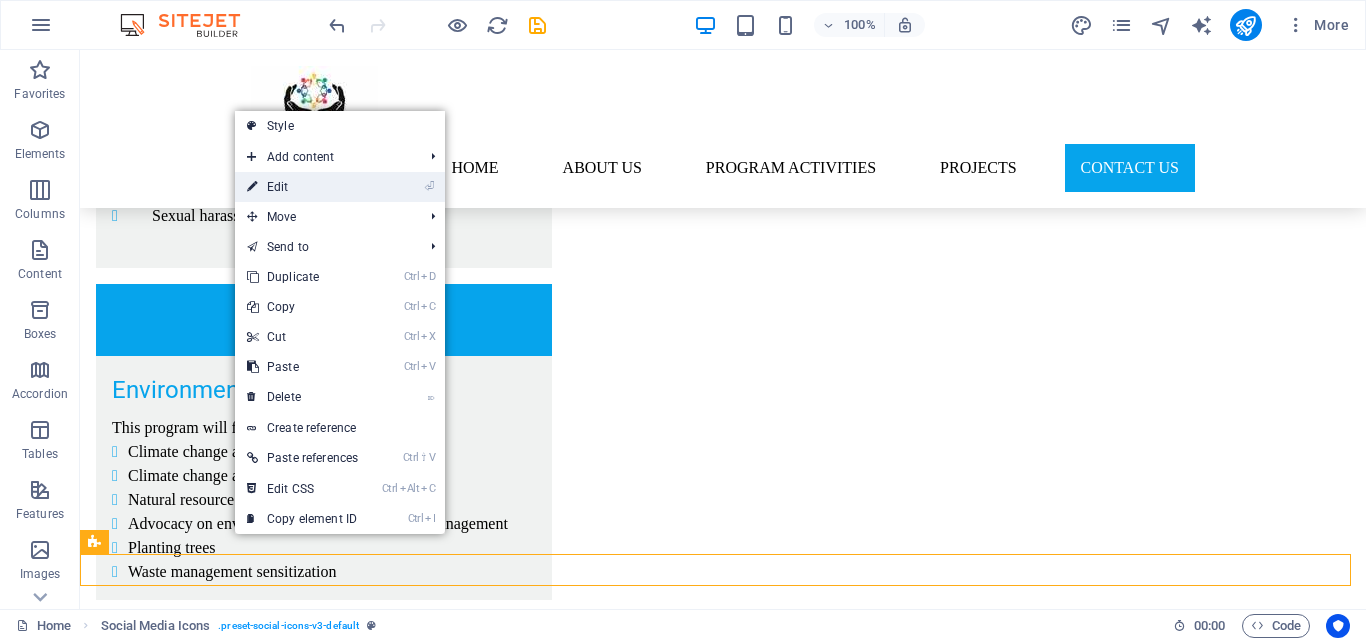 click on "⏎  Edit" at bounding box center (302, 187) 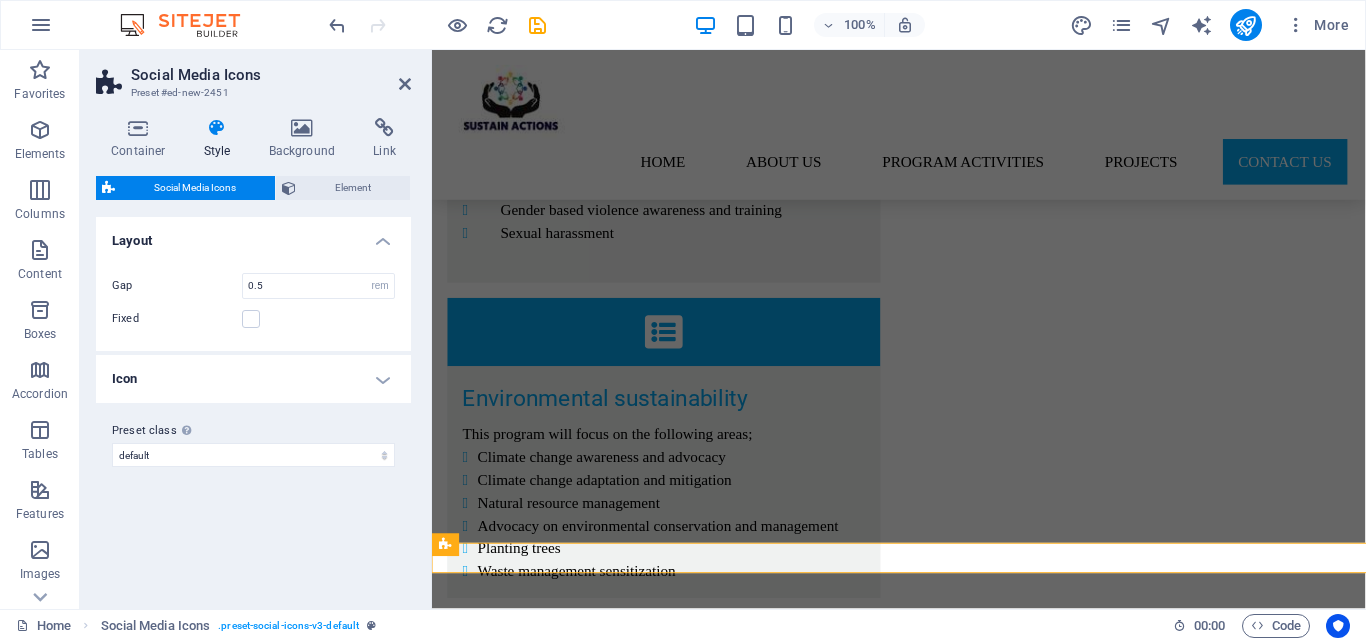scroll, scrollTop: 4908, scrollLeft: 0, axis: vertical 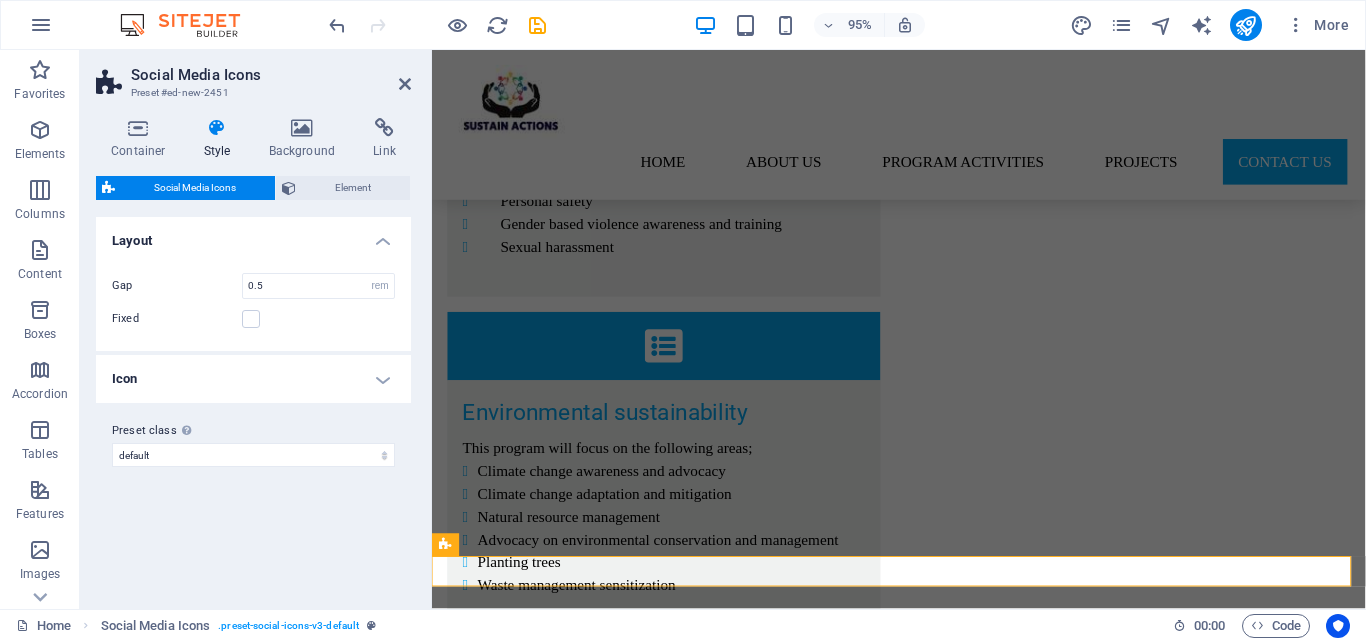click on "Icon" at bounding box center [253, 379] 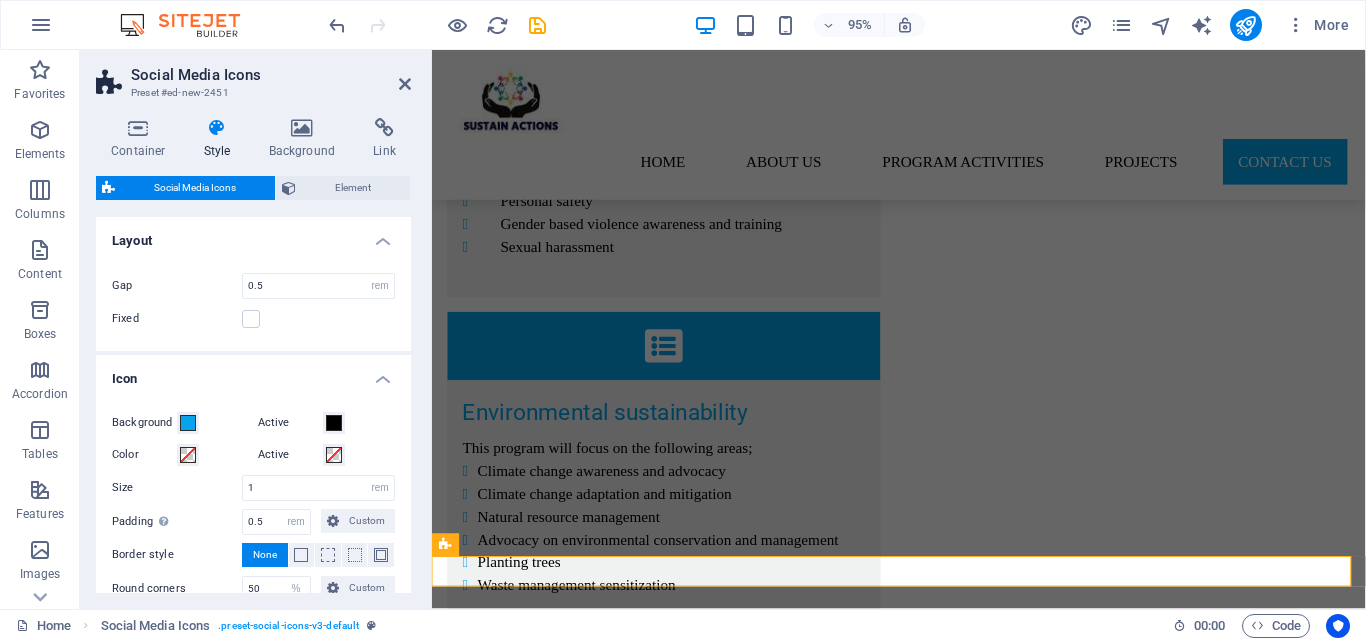 click on "Icon" at bounding box center (253, 373) 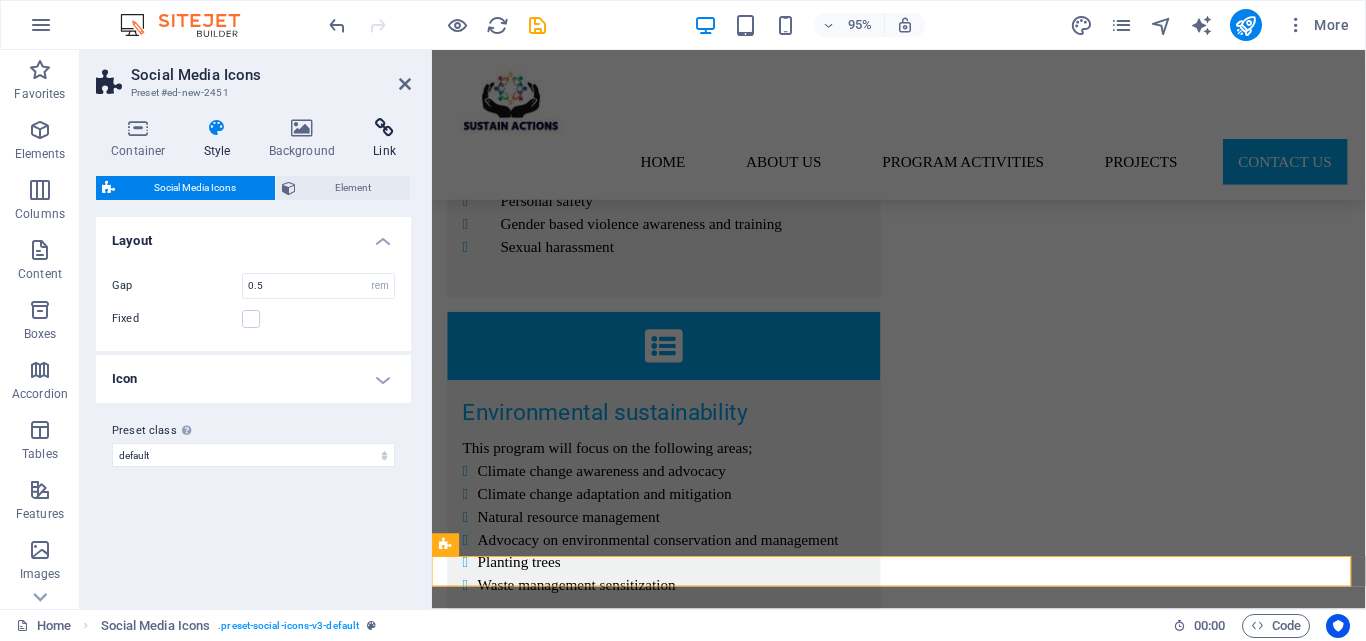 click on "Link" at bounding box center (384, 139) 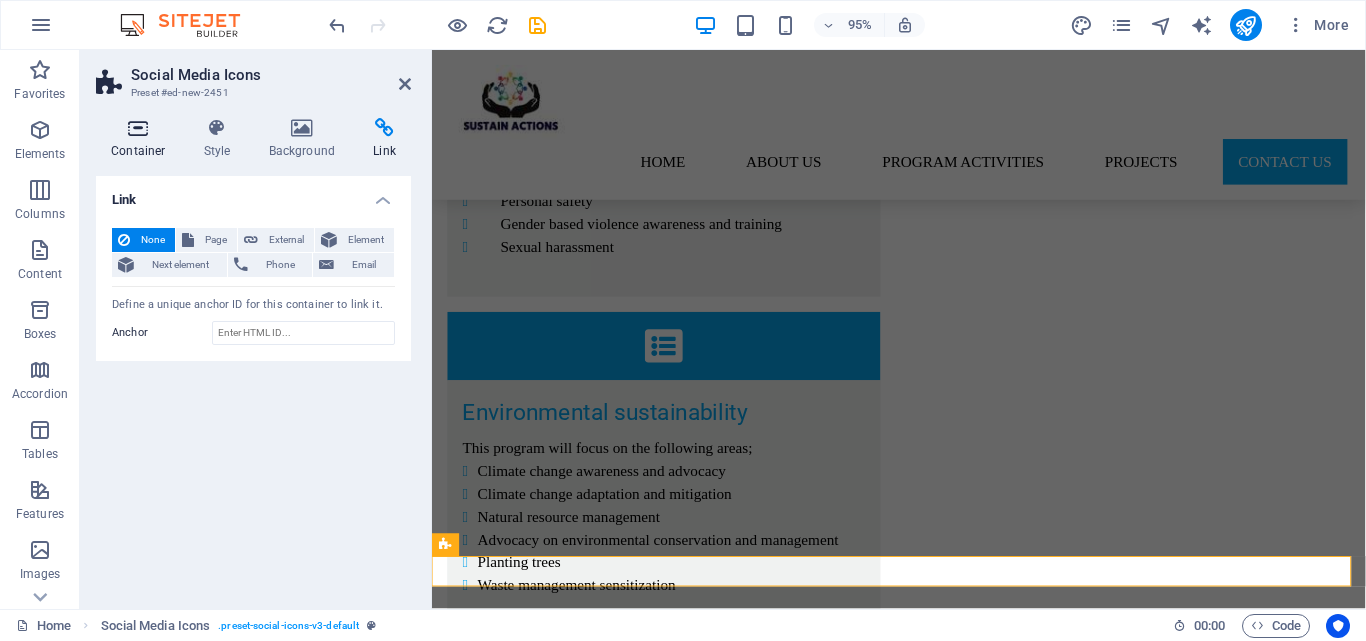 click on "Container" at bounding box center [142, 139] 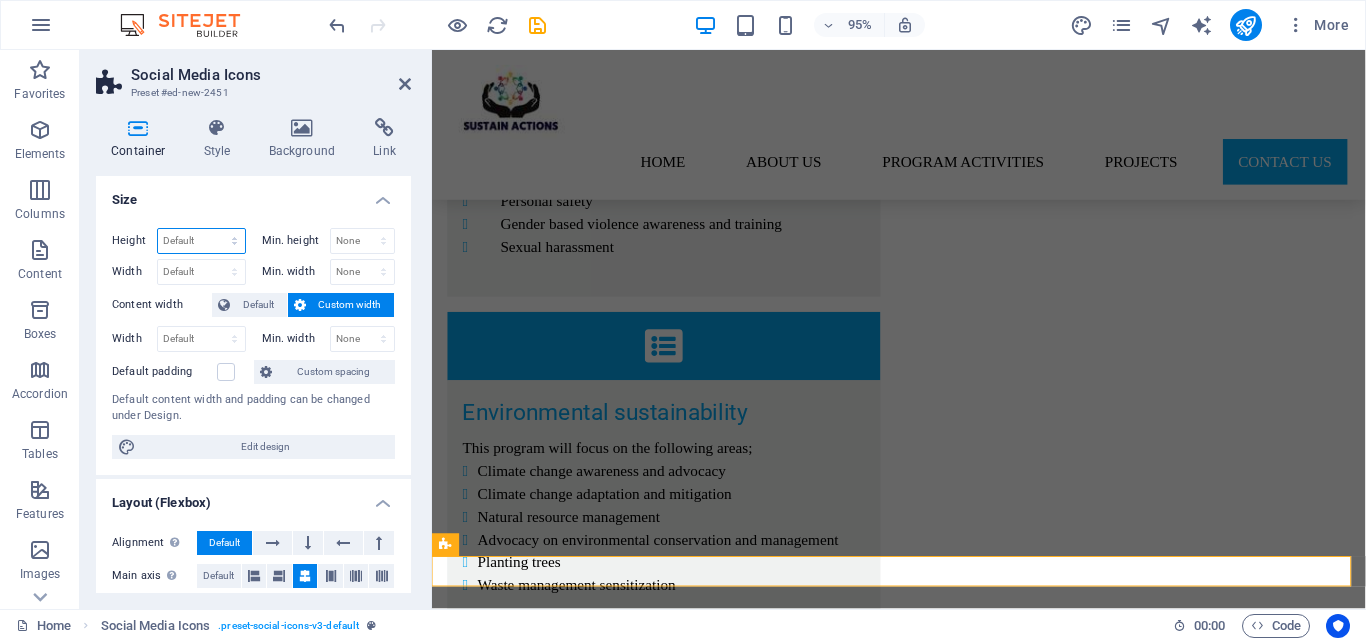 click on "Default px rem % vh vw" at bounding box center [201, 241] 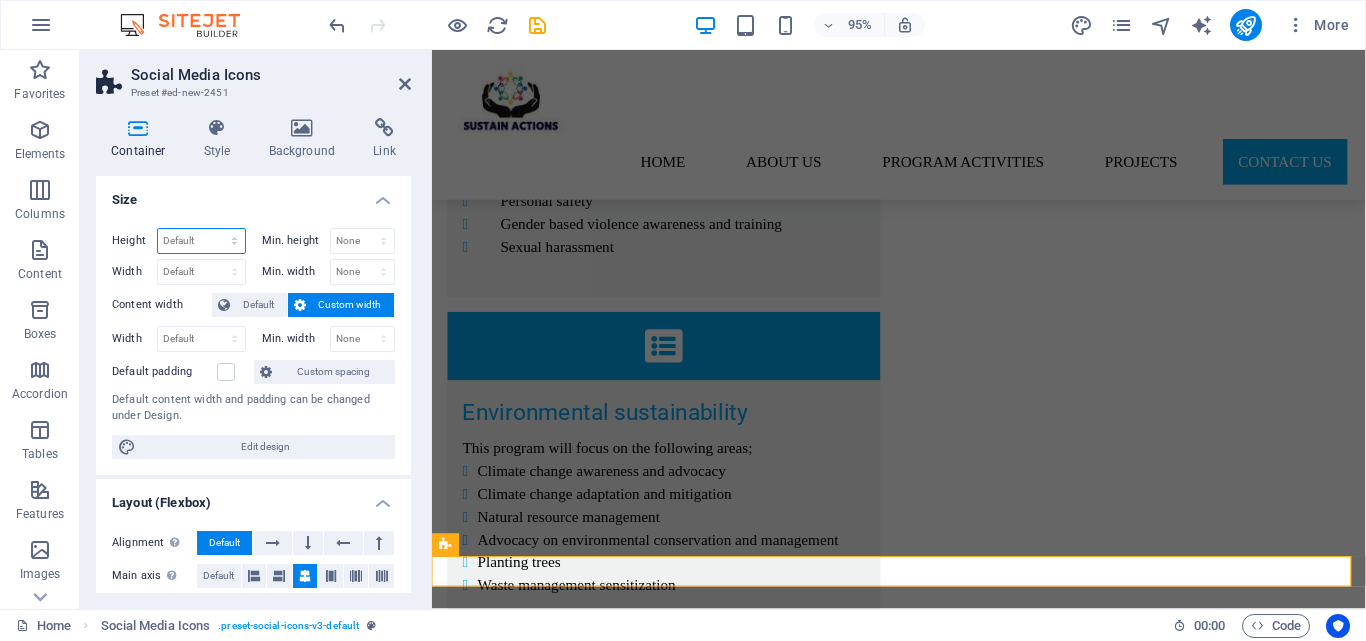 select on "%" 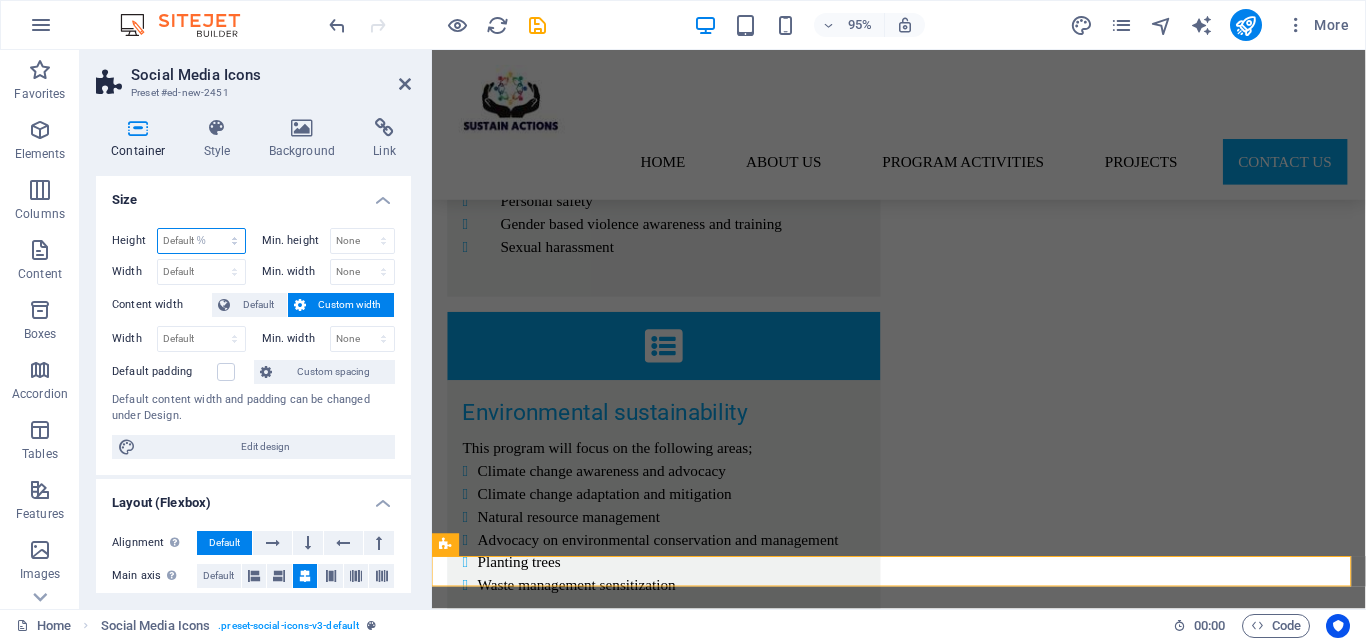 click on "Default px rem % vh vw" at bounding box center (201, 241) 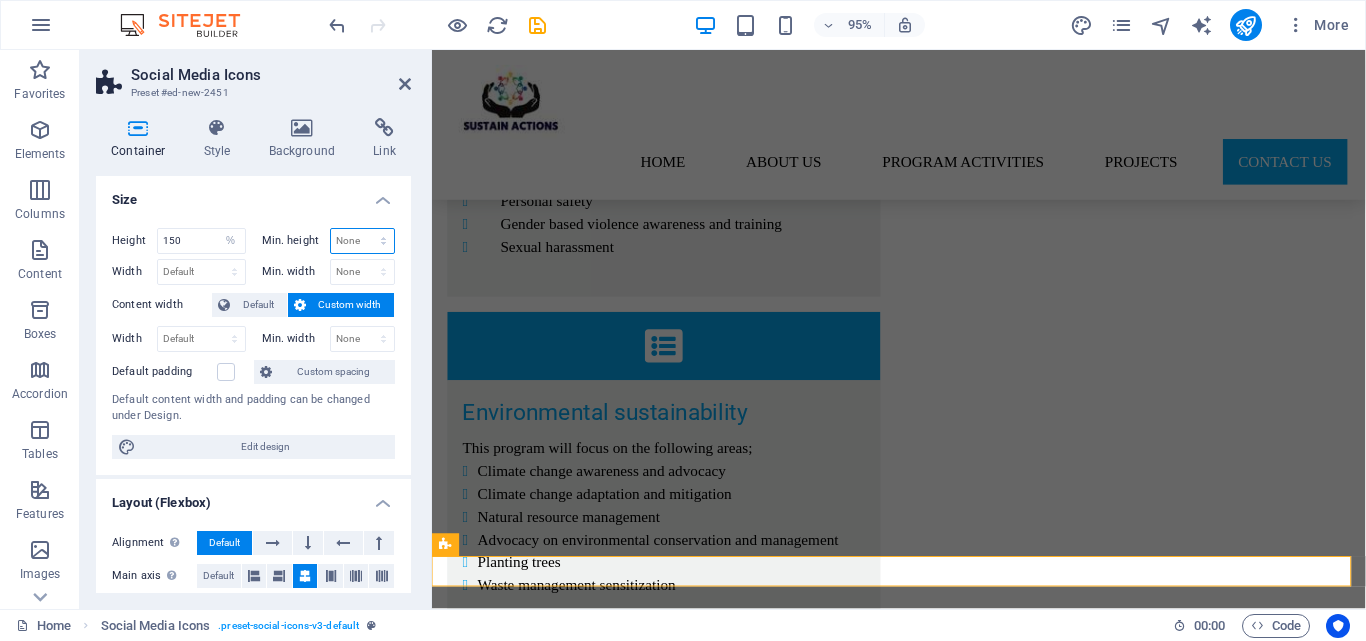 click on "None px rem % vh vw" at bounding box center [363, 241] 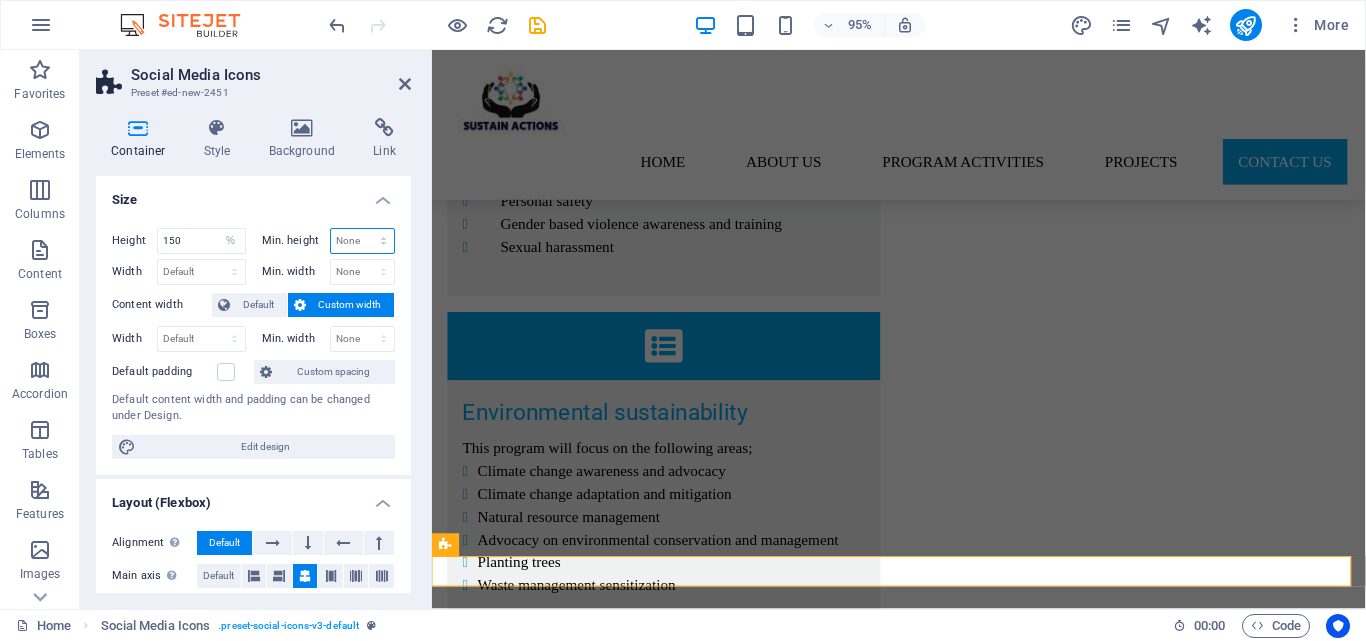 select on "%" 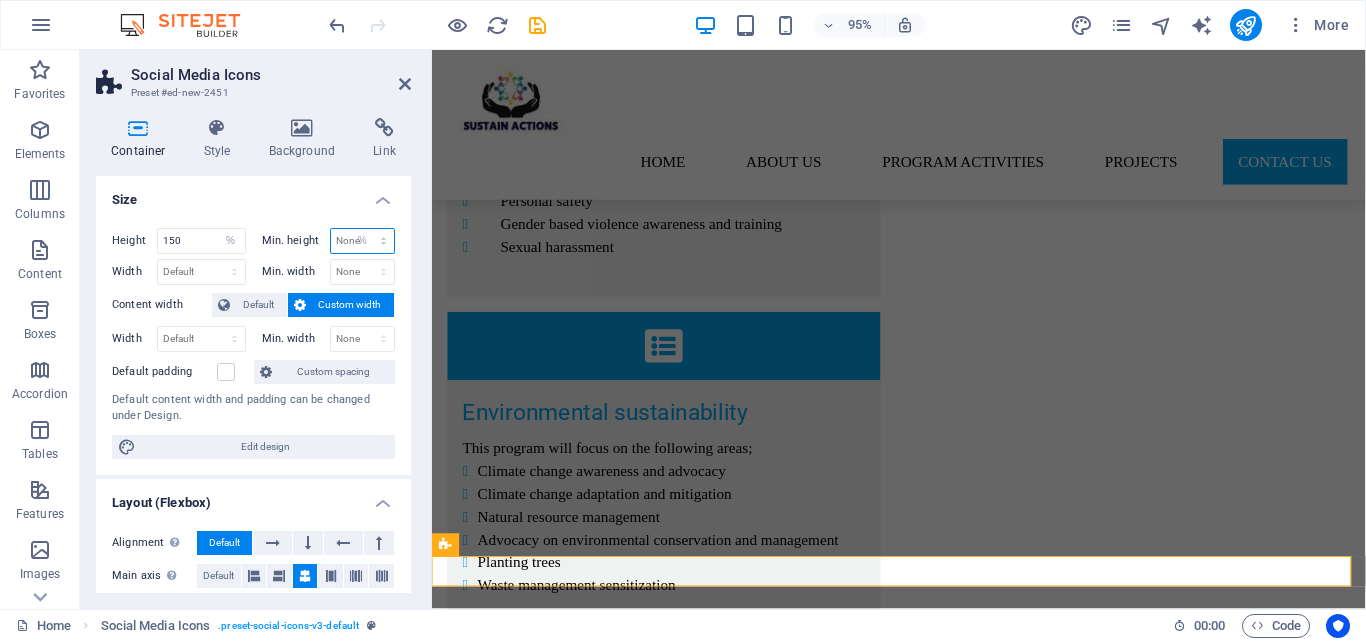 click on "None px rem % vh vw" at bounding box center (363, 241) 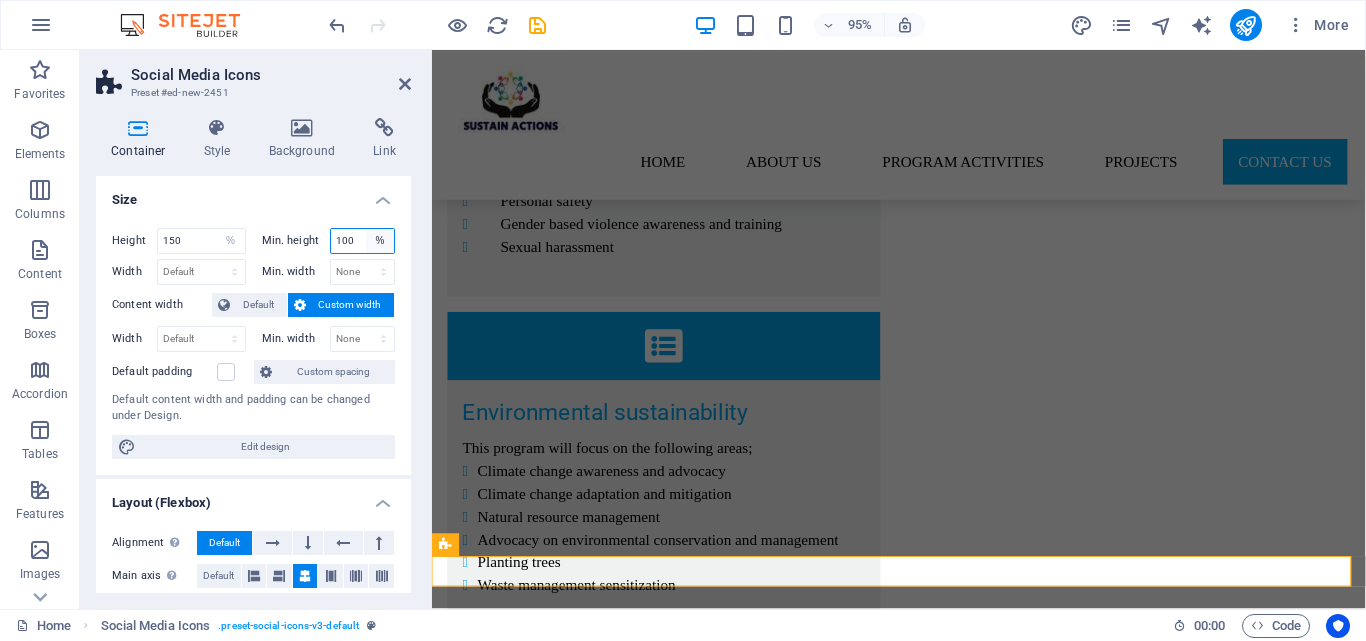 click on "None px rem % vh vw" at bounding box center [380, 241] 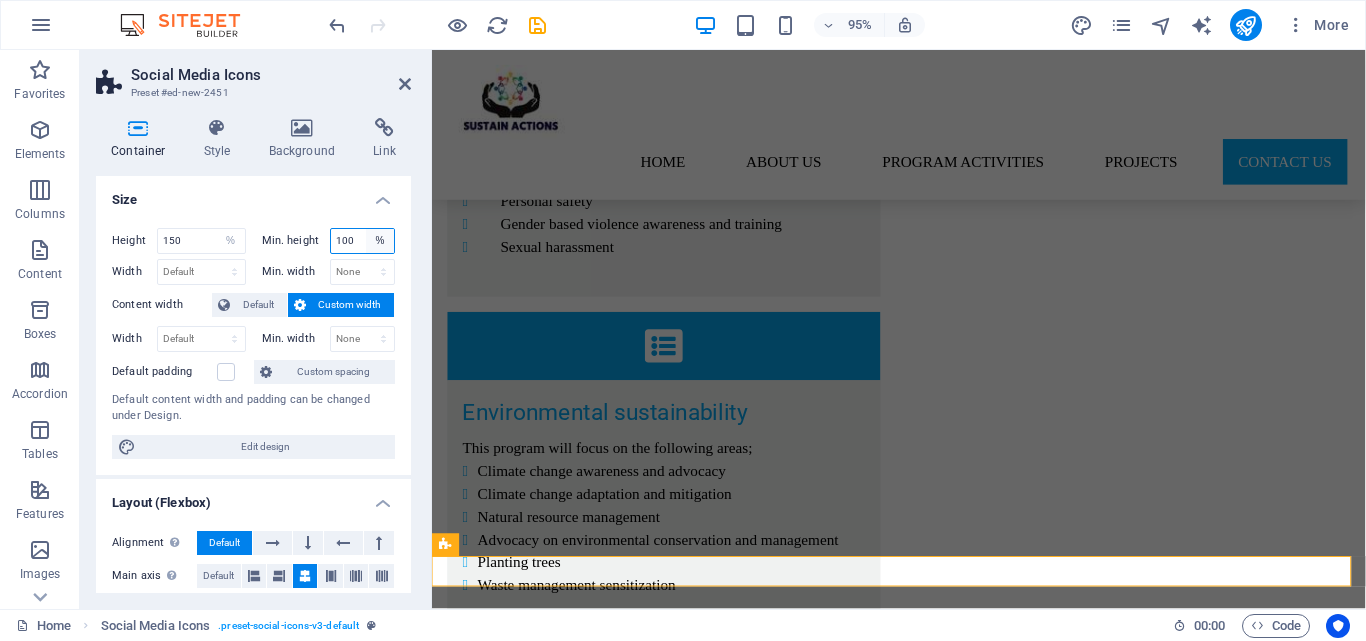select on "vw" 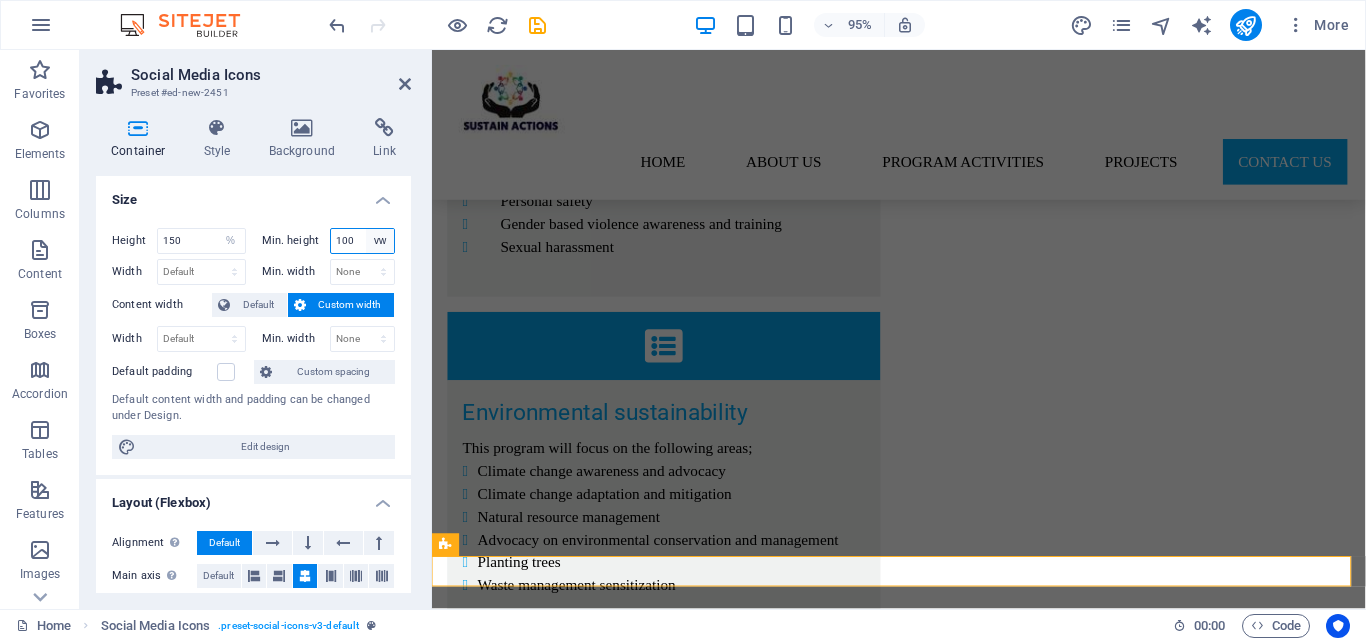 click on "None px rem % vh vw" at bounding box center (380, 241) 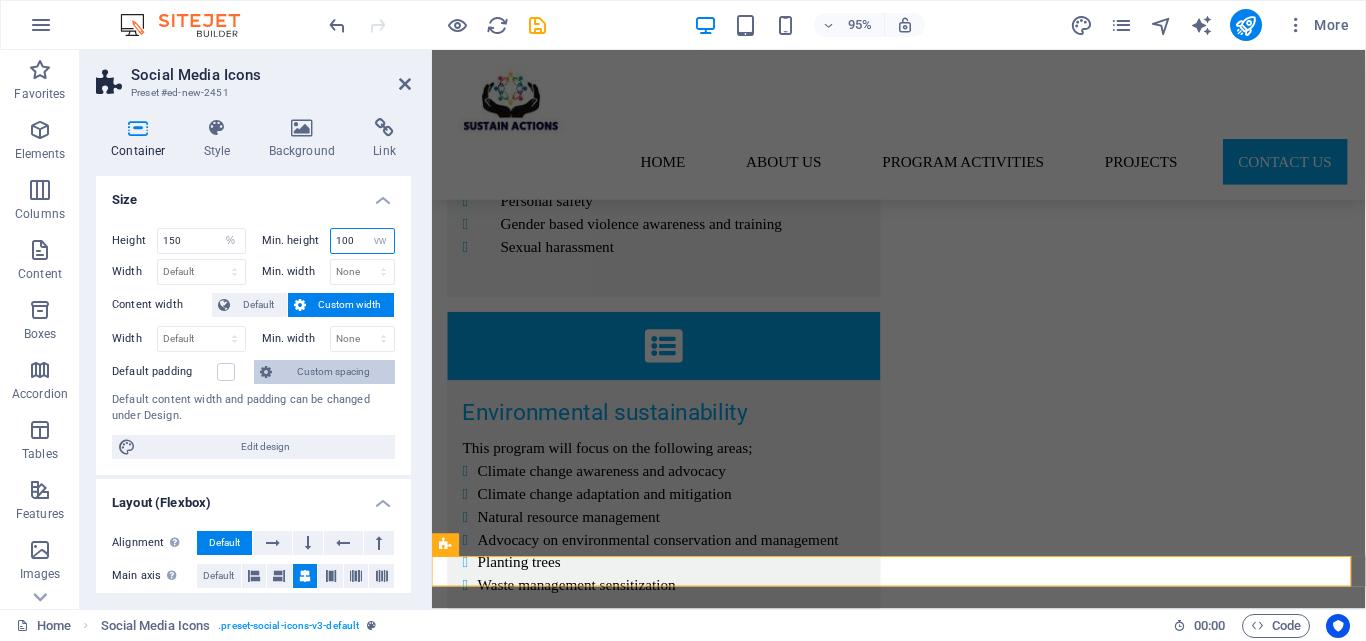 scroll, scrollTop: 5219, scrollLeft: 0, axis: vertical 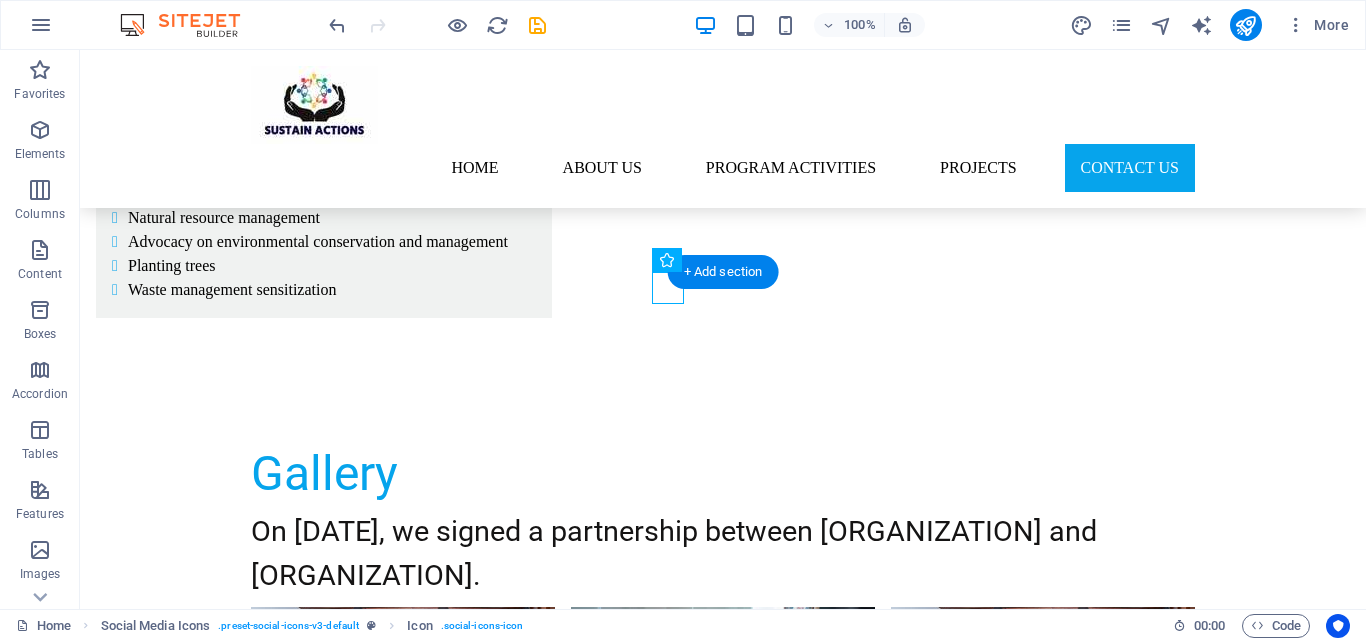 drag, startPoint x: 510, startPoint y: 292, endPoint x: 660, endPoint y: 299, distance: 150.16324 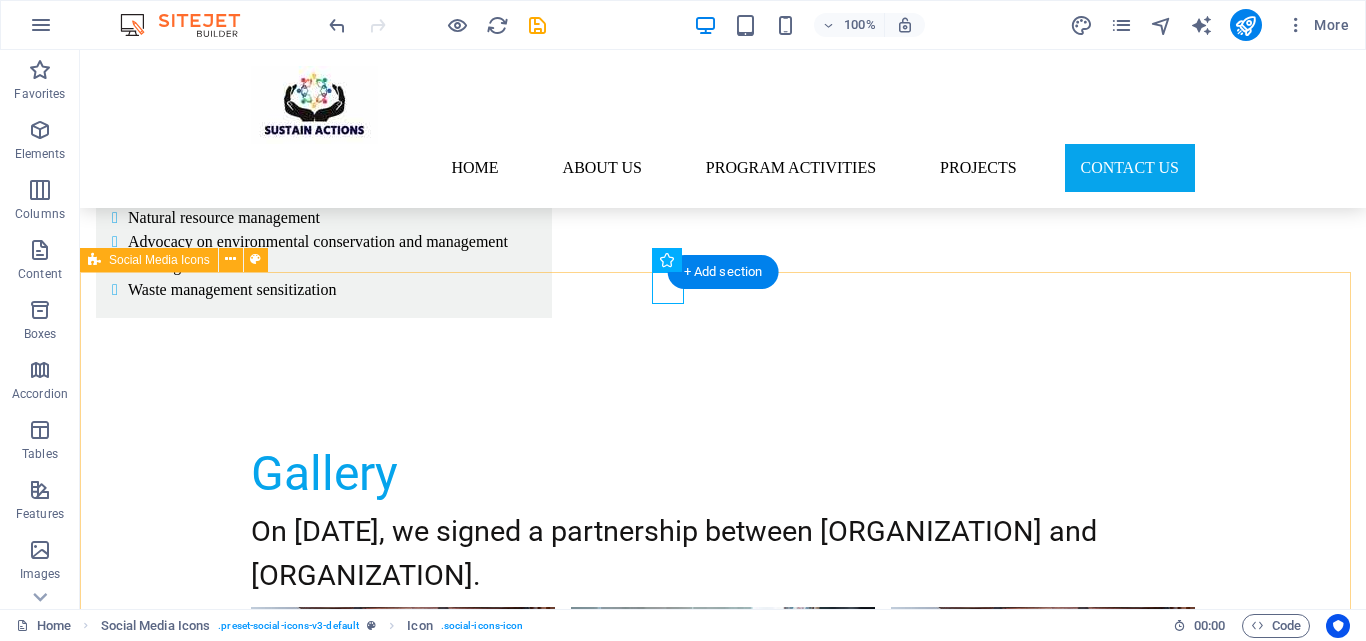 scroll, scrollTop: 4923, scrollLeft: 0, axis: vertical 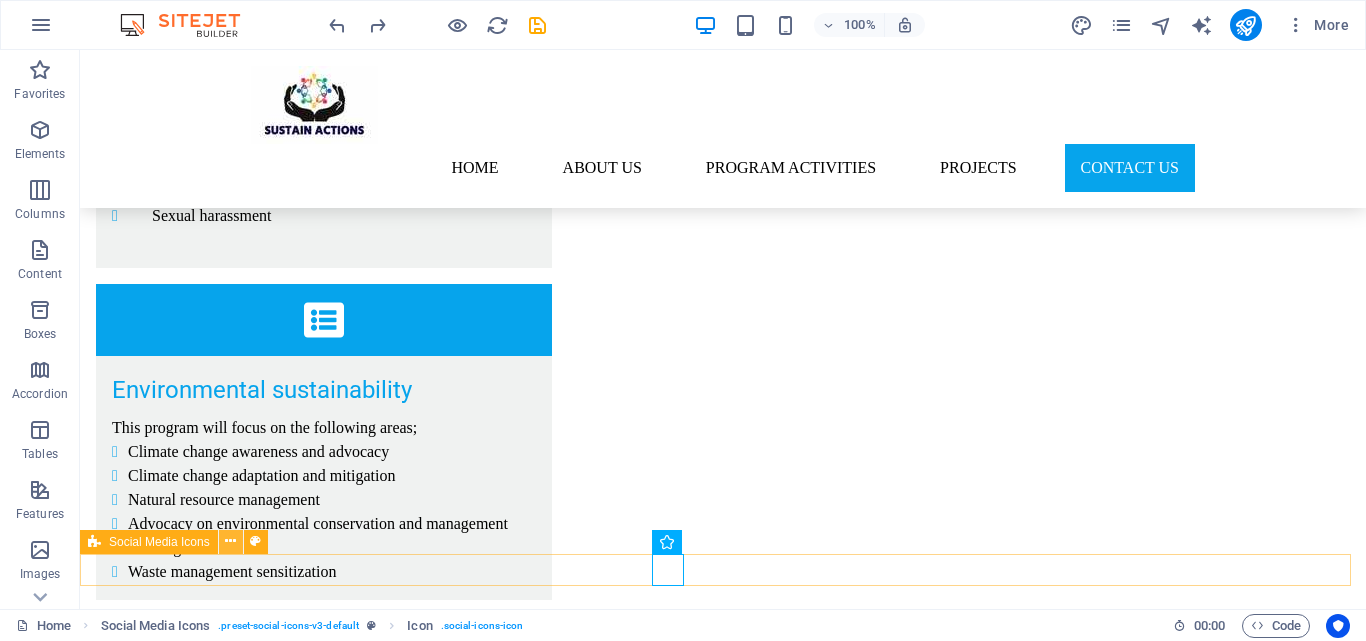 click at bounding box center (231, 542) 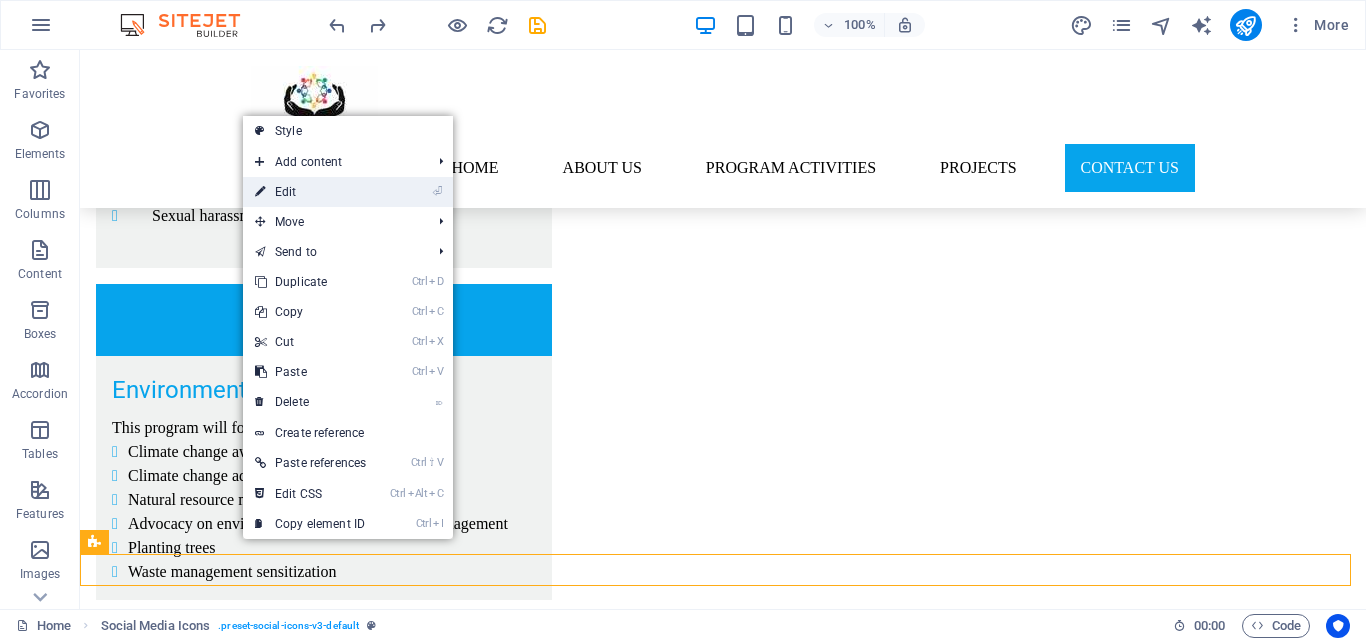 click on "⏎  Edit" at bounding box center (310, 192) 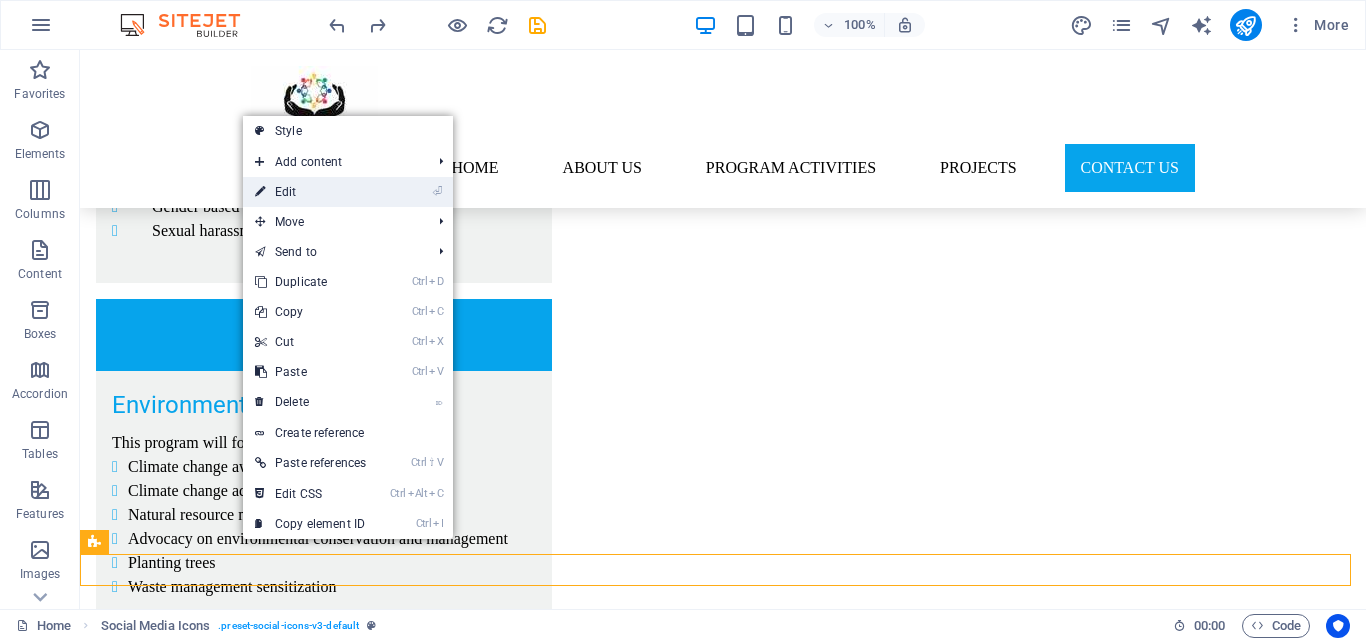 select on "%" 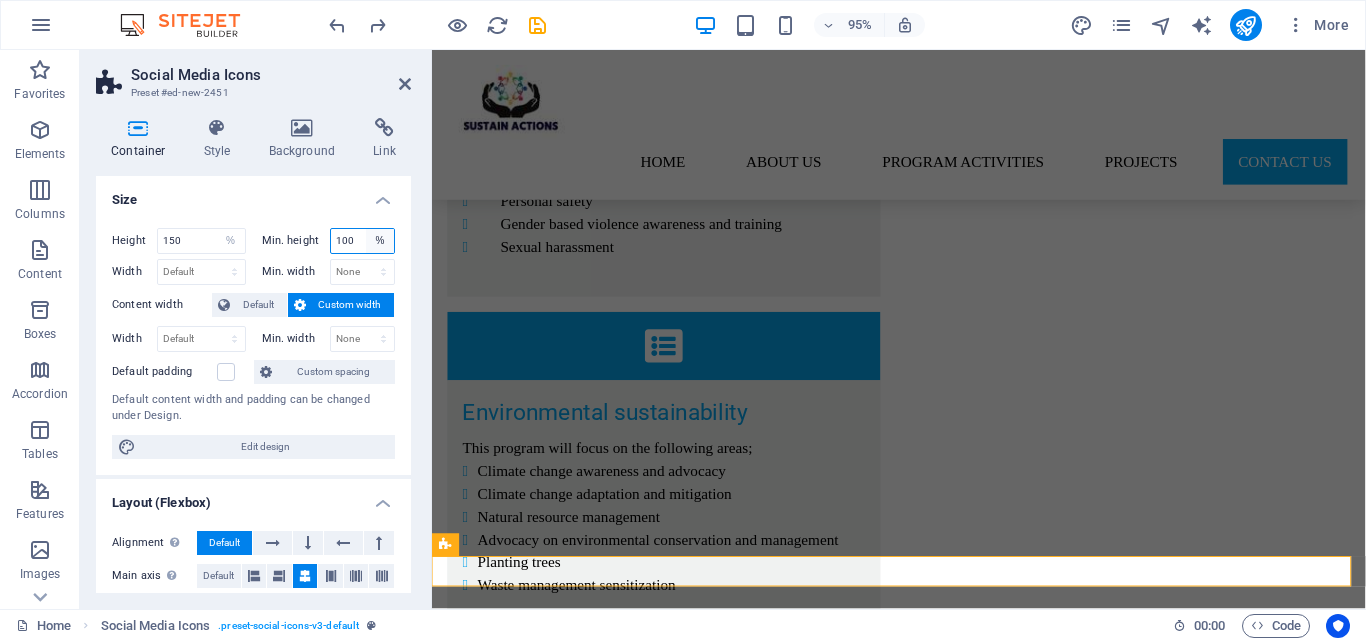click on "None px rem % vh vw" at bounding box center (380, 241) 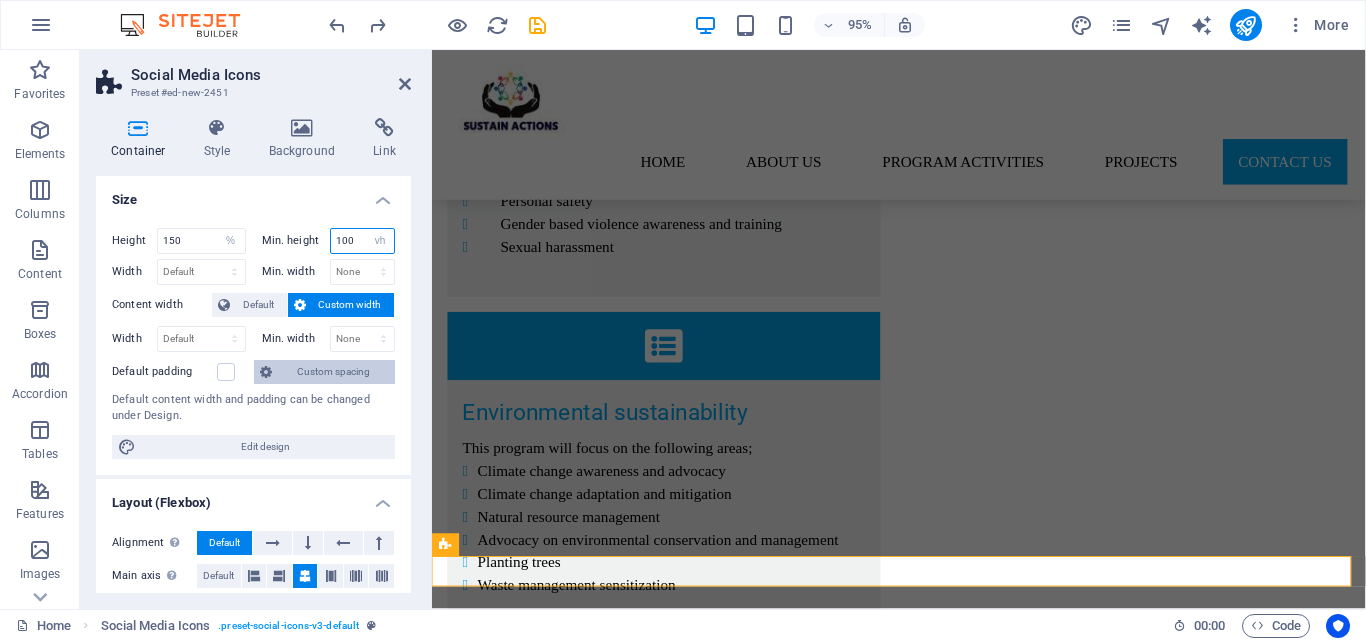 click on "None px rem % vh vw" at bounding box center [380, 241] 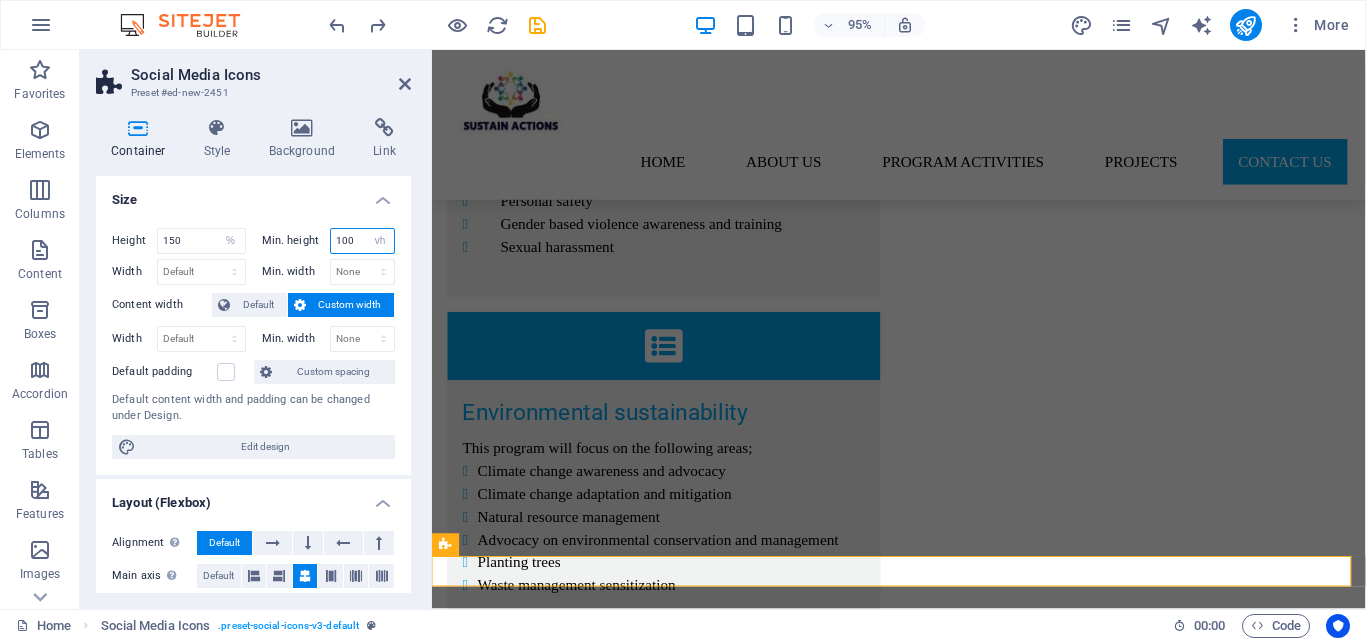 scroll, scrollTop: 5219, scrollLeft: 0, axis: vertical 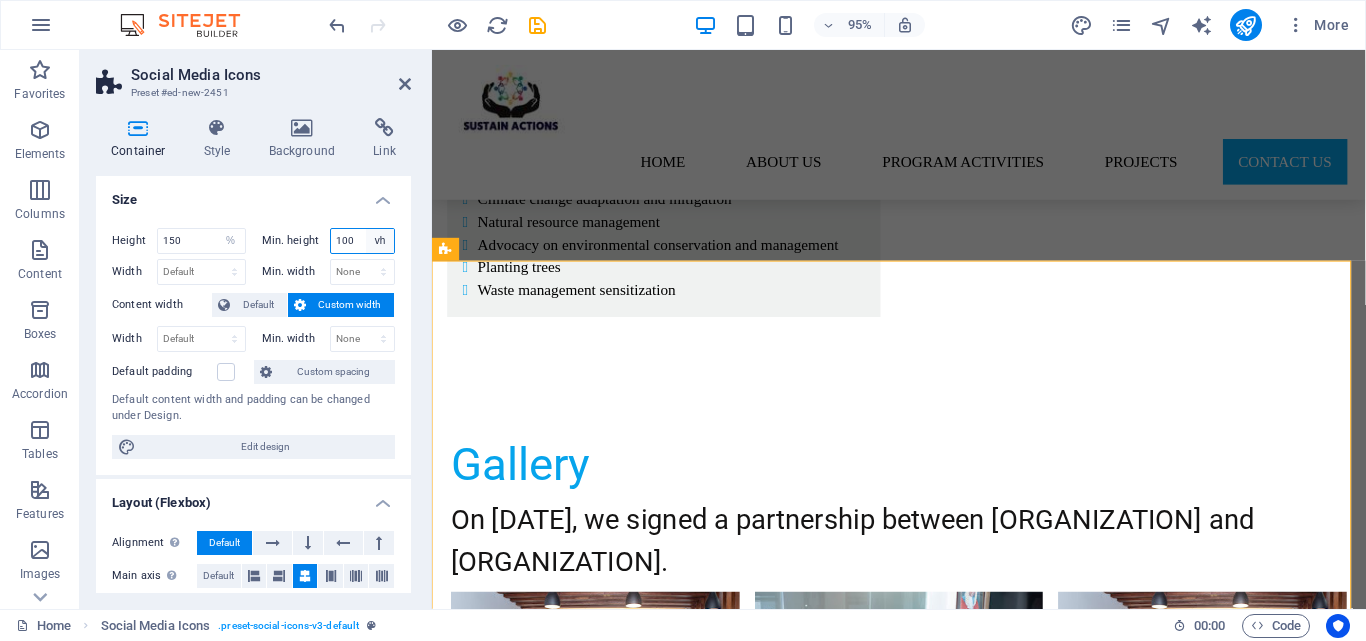 click on "None px rem % vh vw" at bounding box center [380, 241] 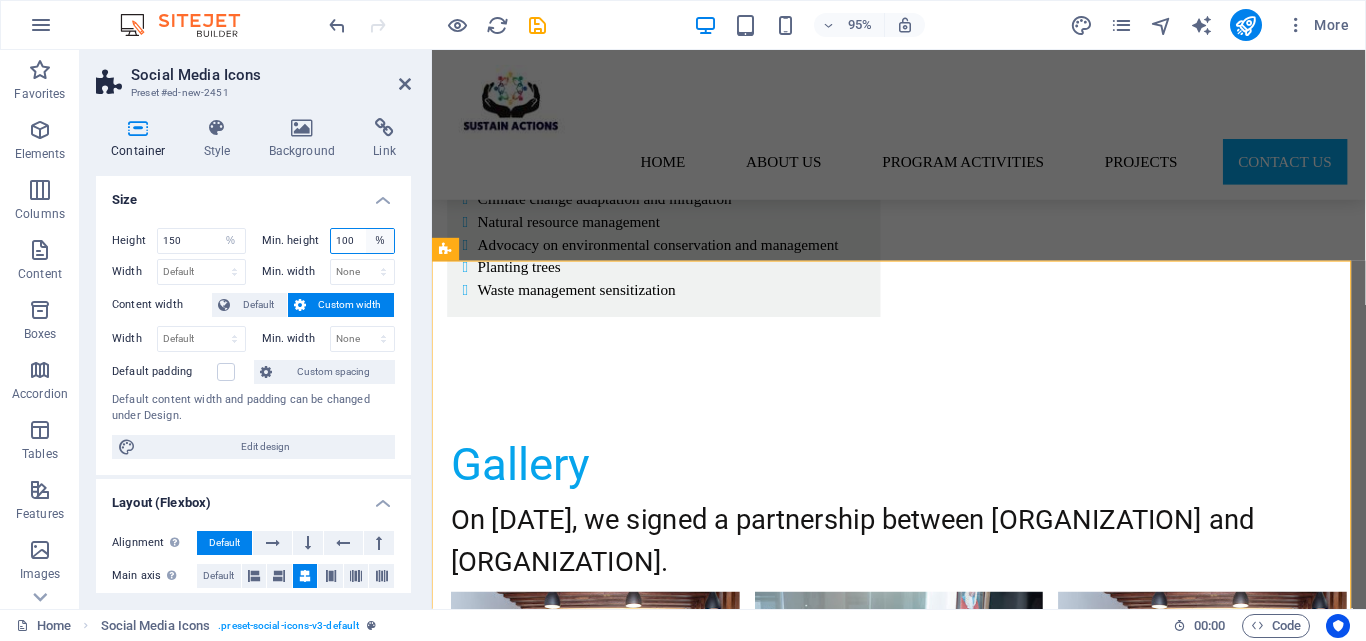click on "None px rem % vh vw" at bounding box center [380, 241] 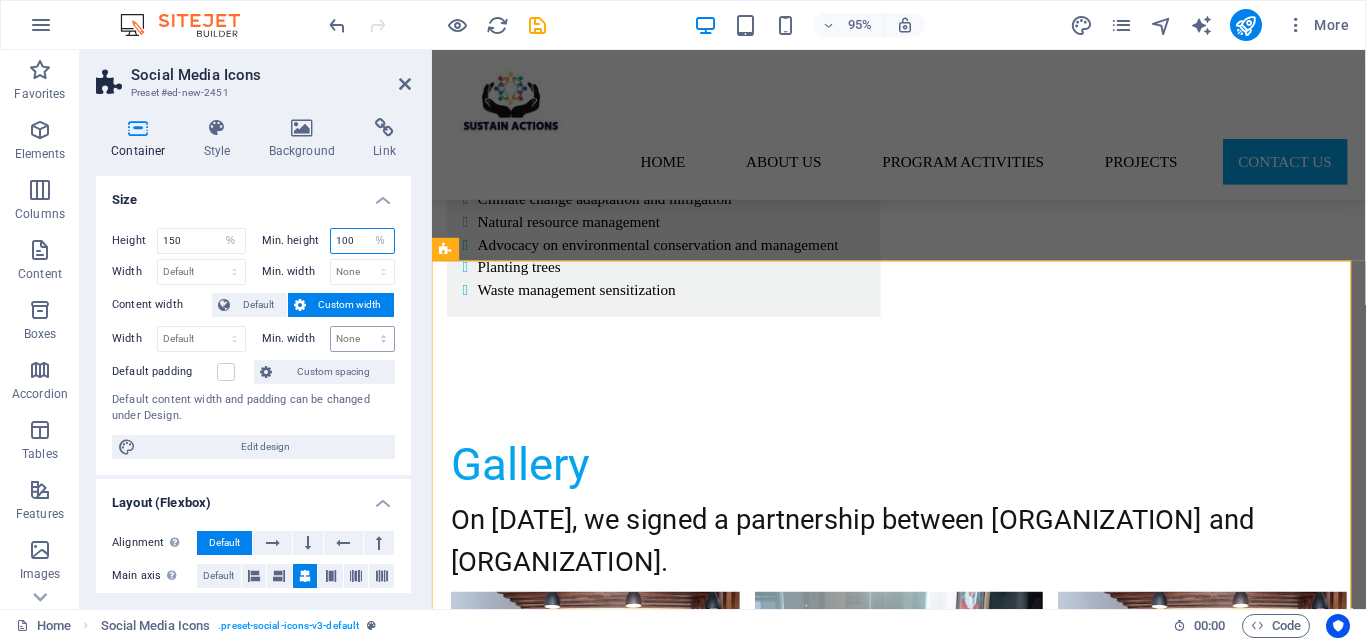 scroll, scrollTop: 4908, scrollLeft: 0, axis: vertical 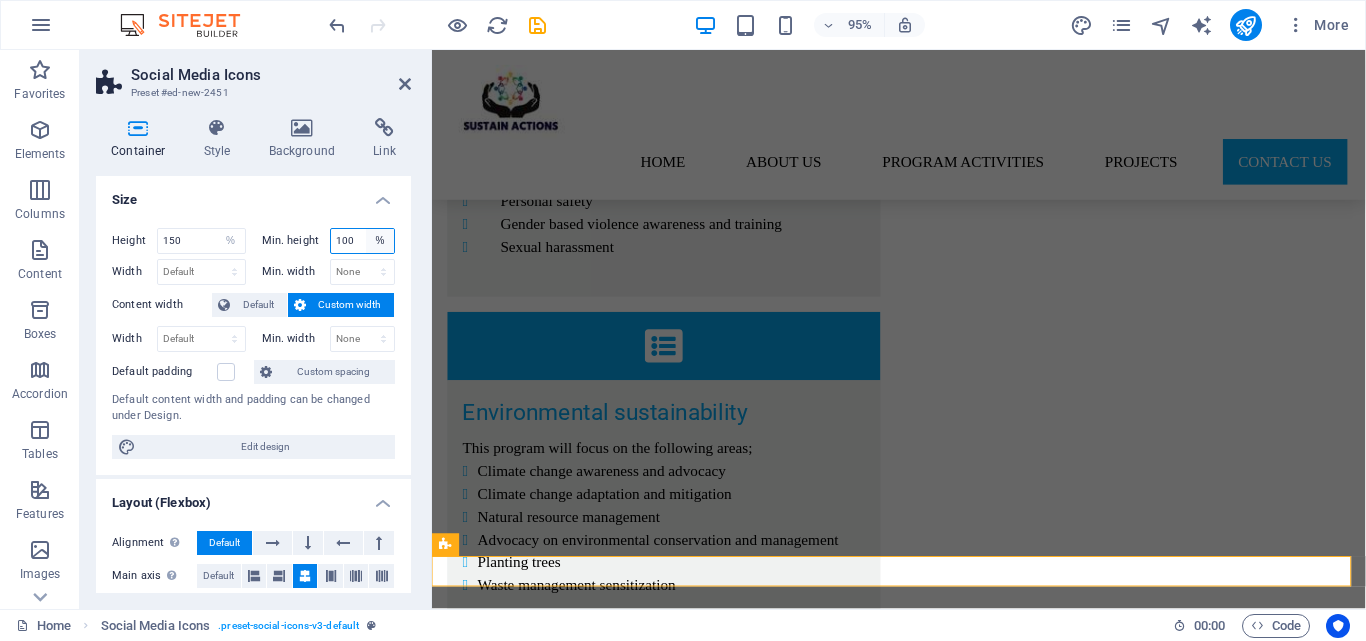 click on "None px rem % vh vw" at bounding box center (380, 241) 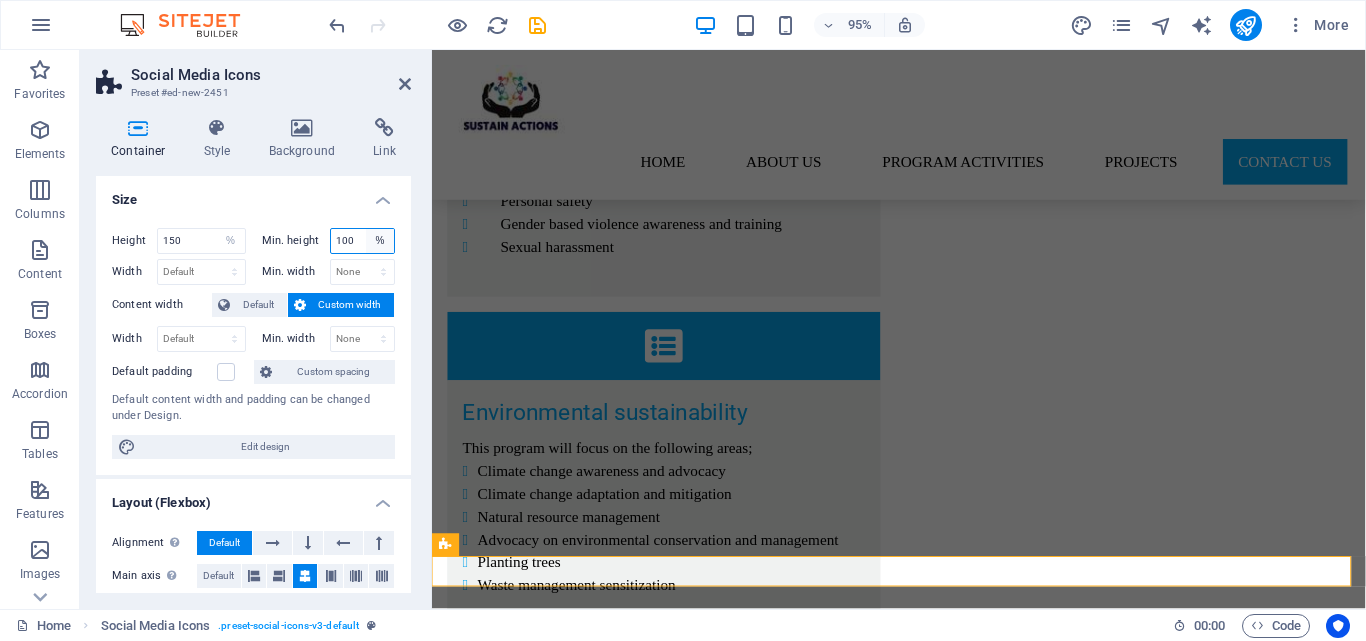 select on "rem" 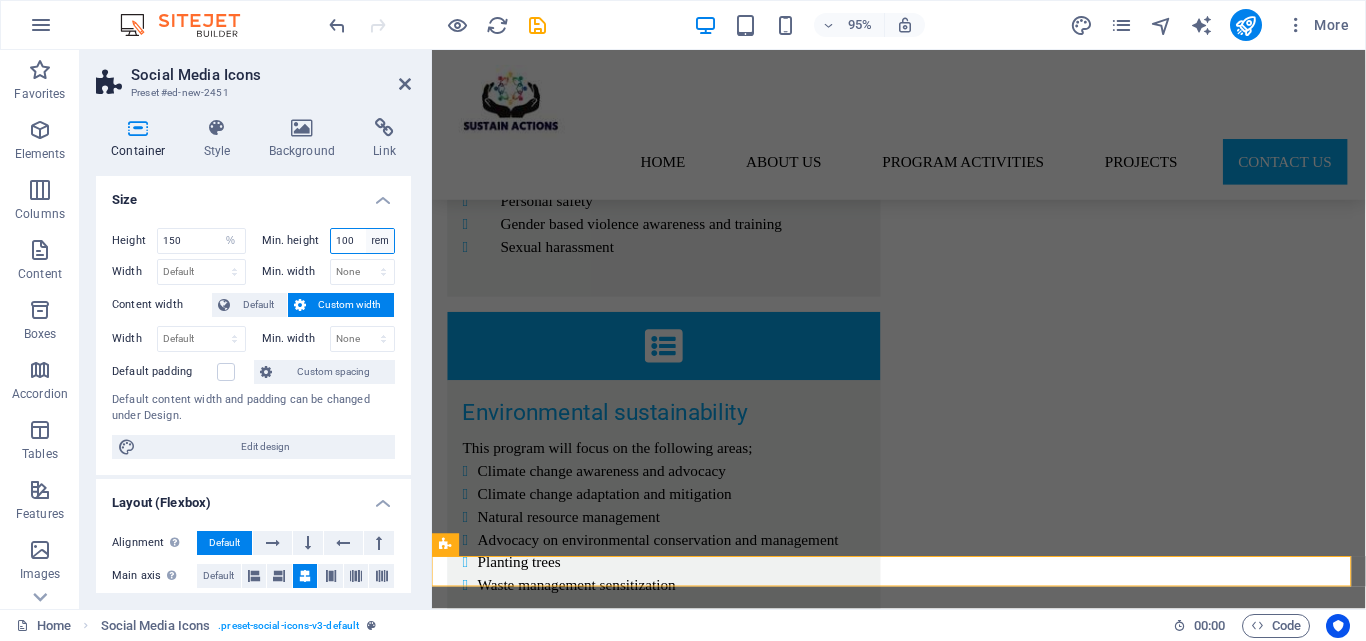 click on "None px rem % vh vw" at bounding box center [380, 241] 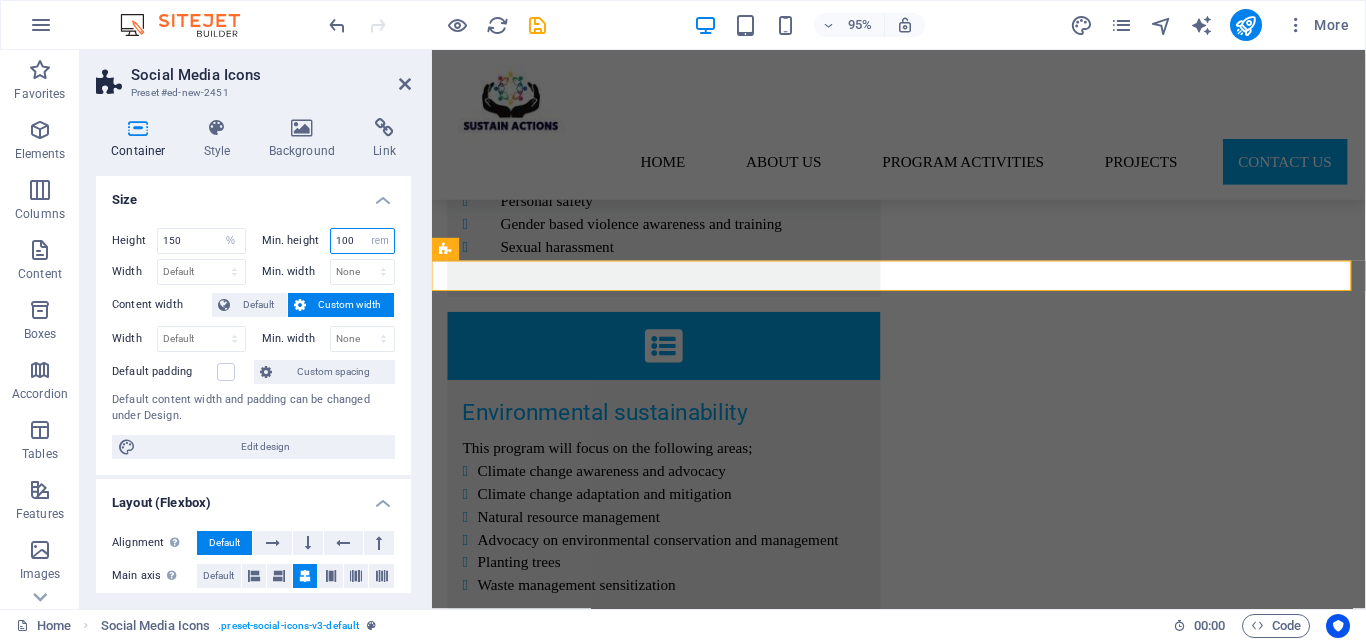 scroll, scrollTop: 5219, scrollLeft: 0, axis: vertical 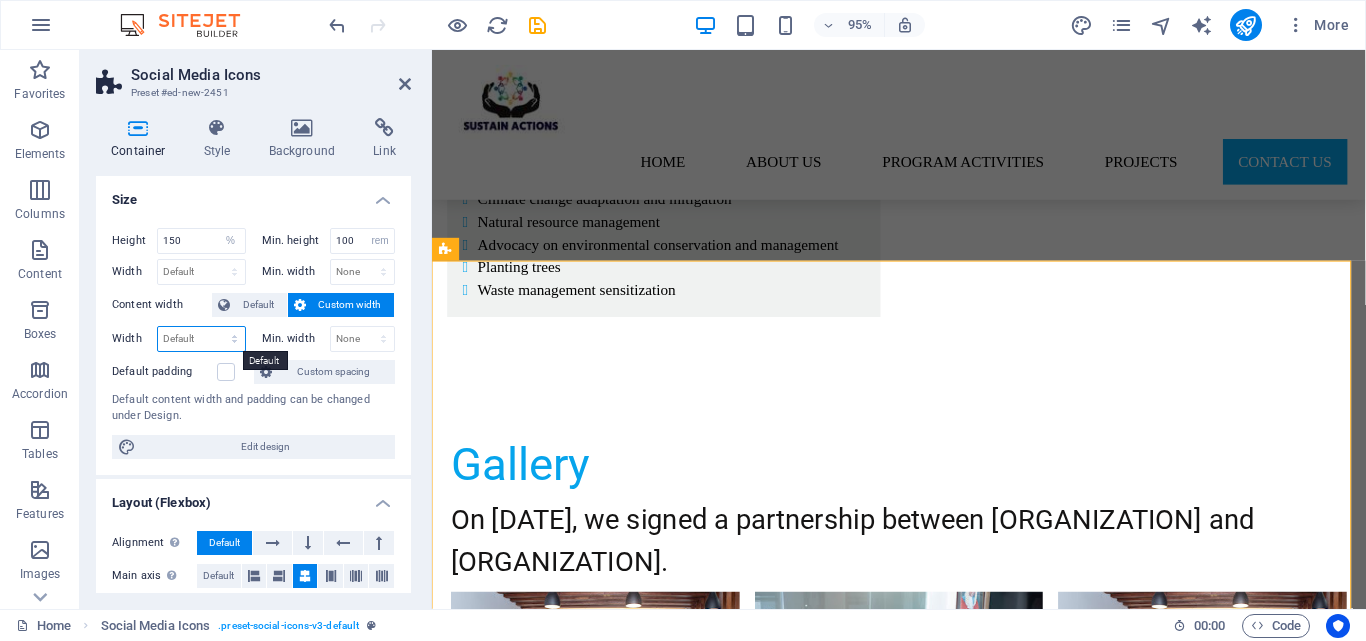 click on "Default px rem % em vh vw" at bounding box center (201, 339) 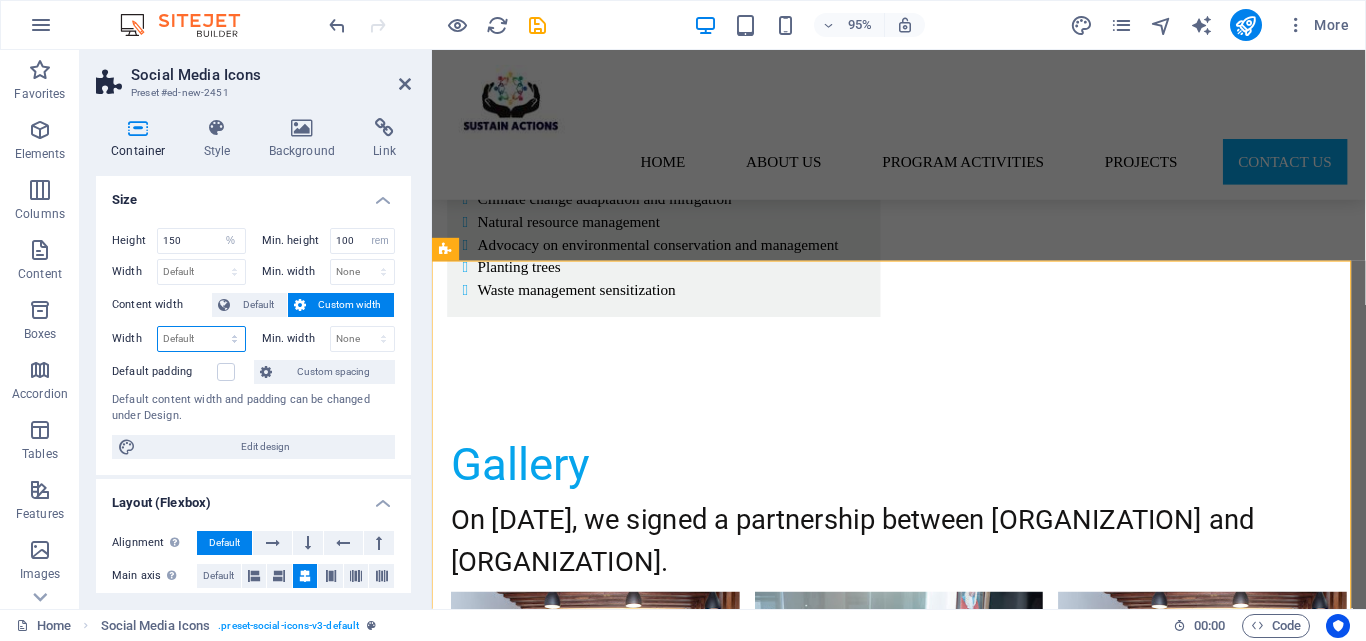 select on "vh" 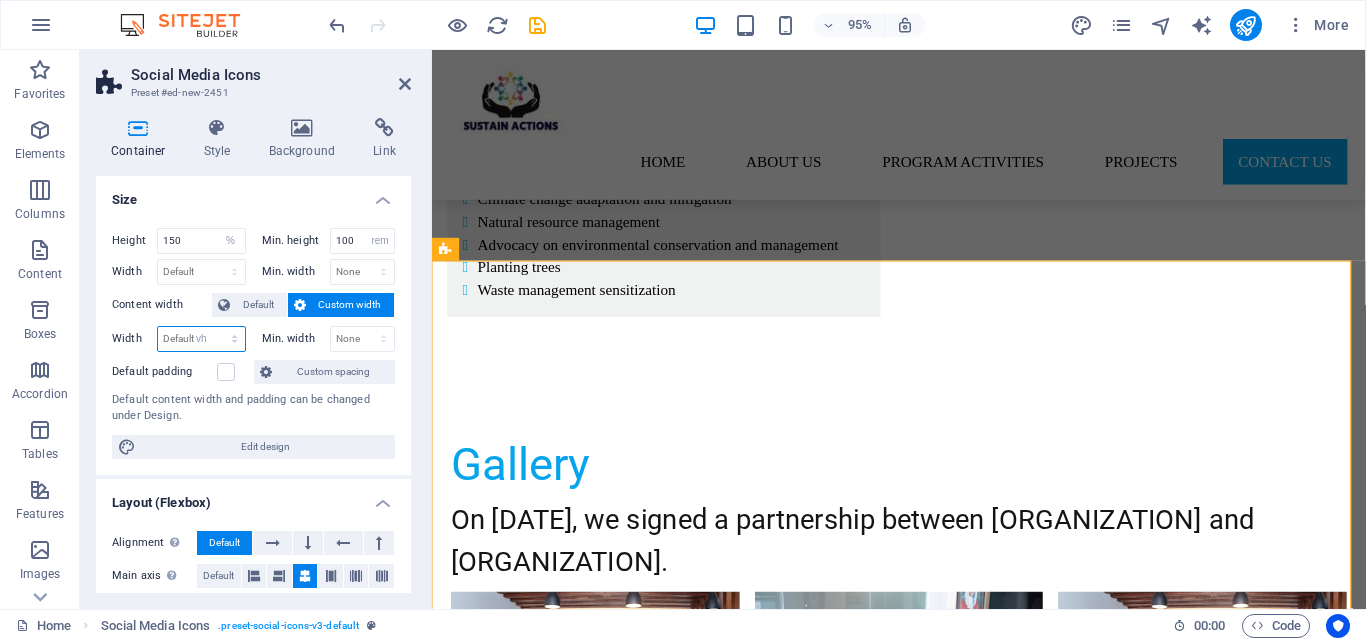 click on "Default px rem % em vh vw" at bounding box center (201, 339) 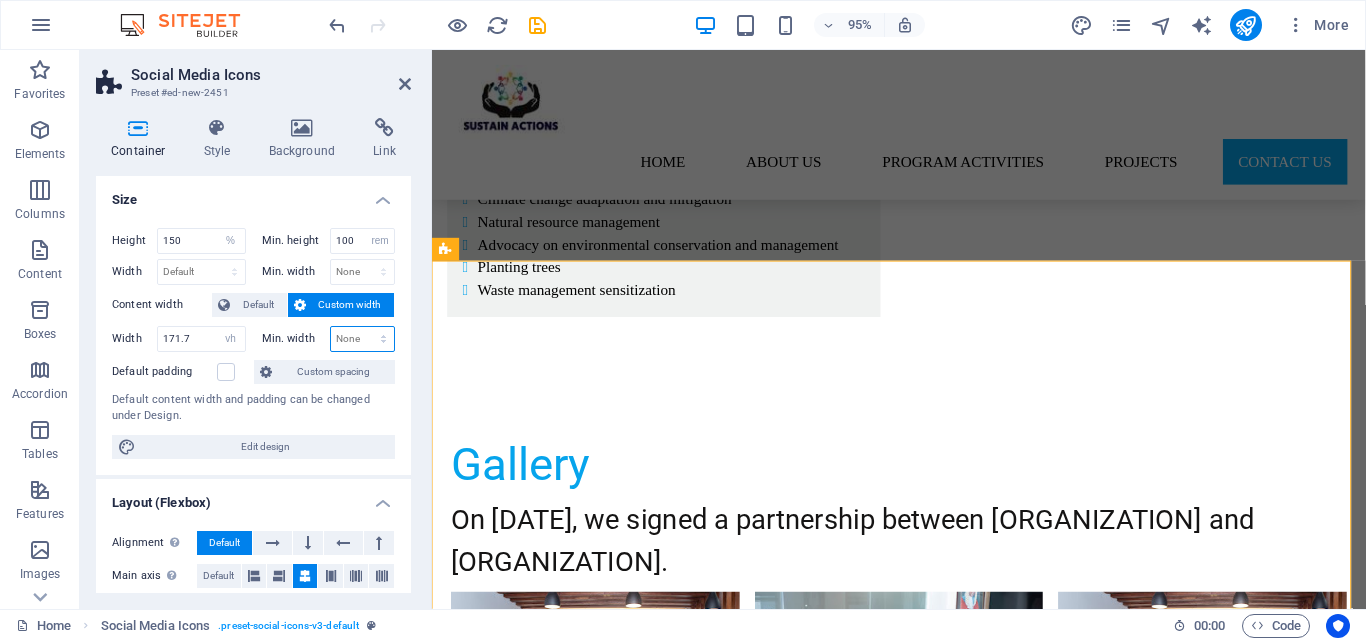 click on "None px rem % vh vw" at bounding box center [363, 339] 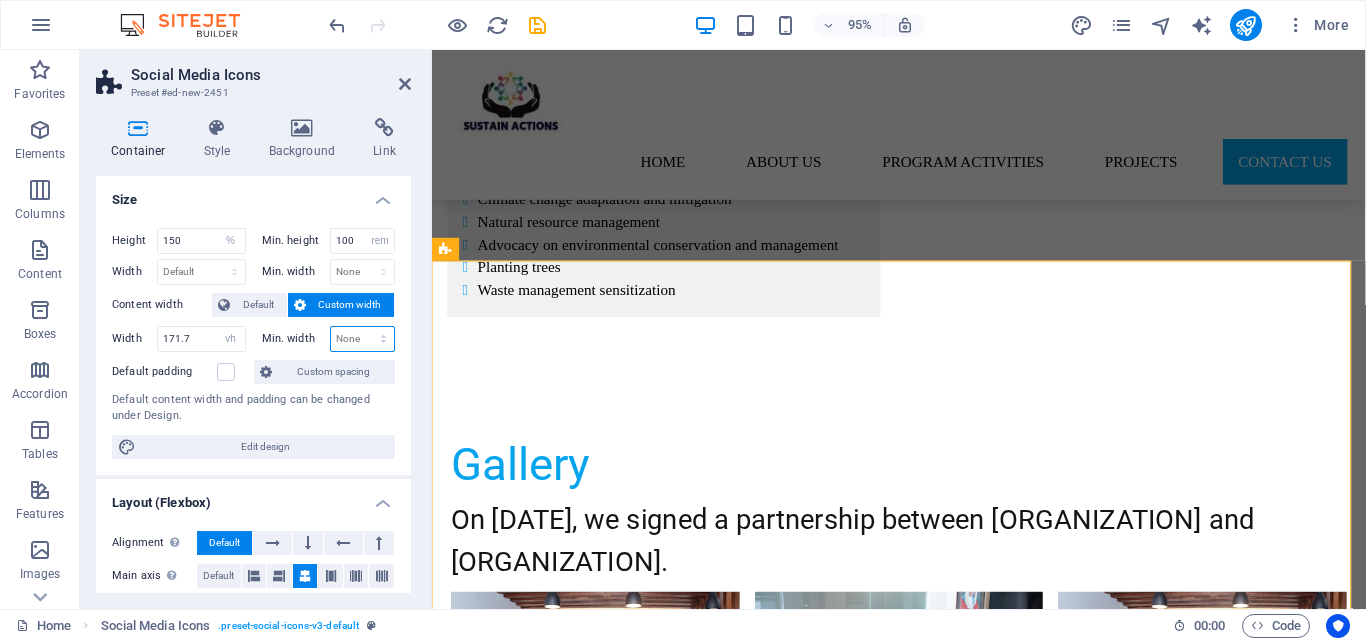 click on "None px rem % vh vw" at bounding box center [363, 339] 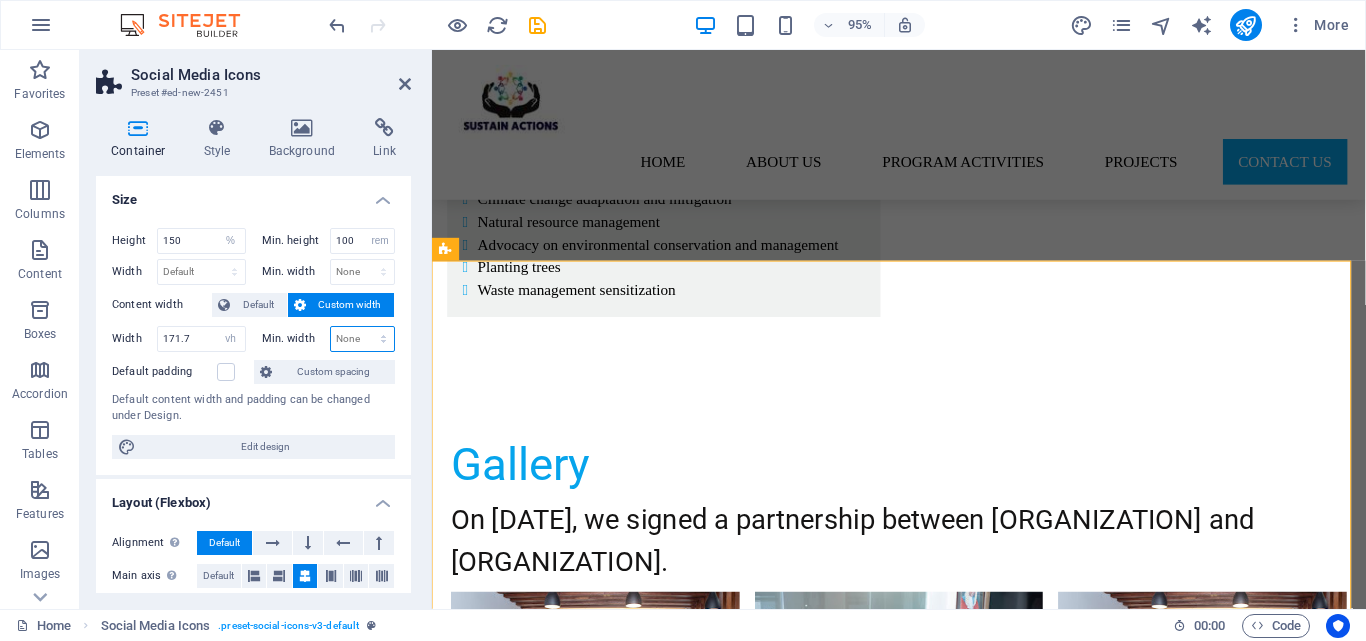 select on "vh" 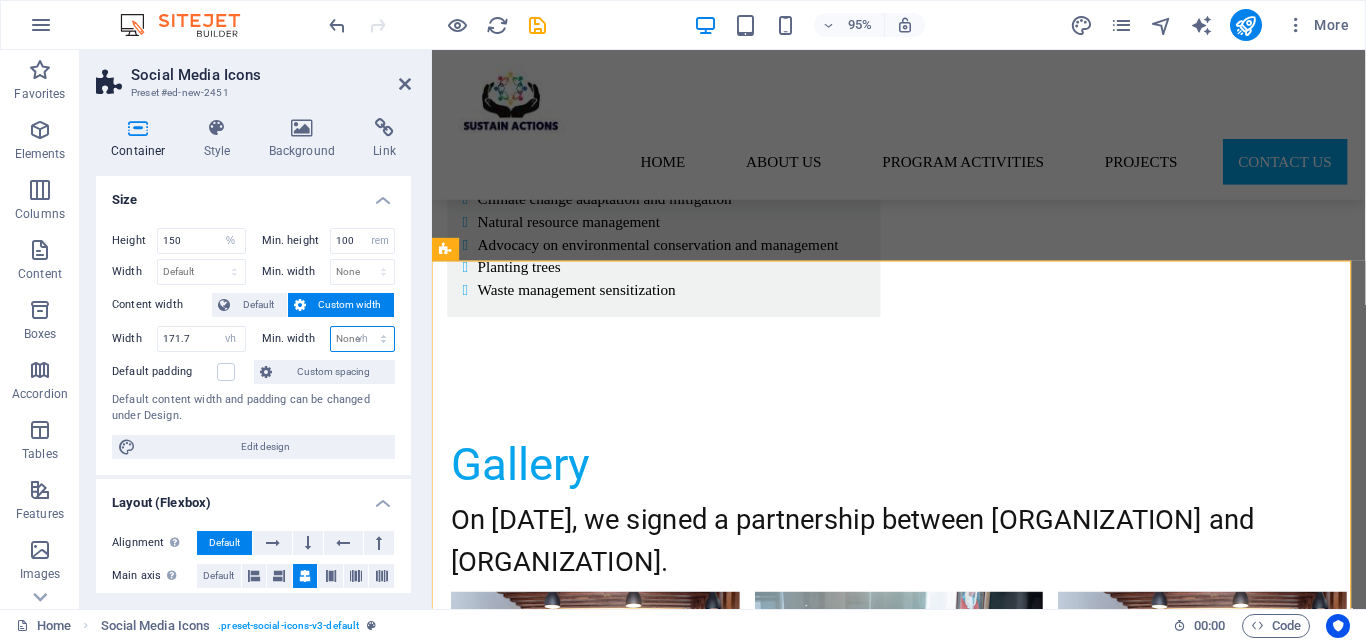 click on "None px rem % vh vw" at bounding box center (363, 339) 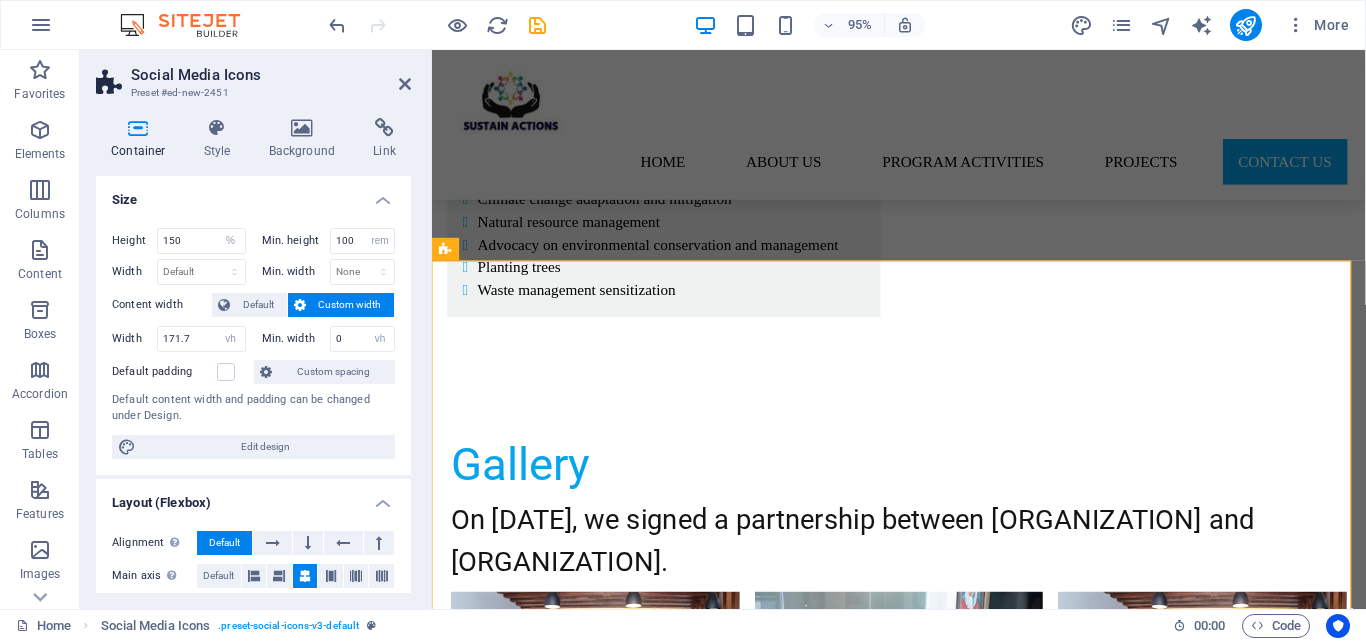 click on "Default content width and padding can be changed under Design." at bounding box center [253, 408] 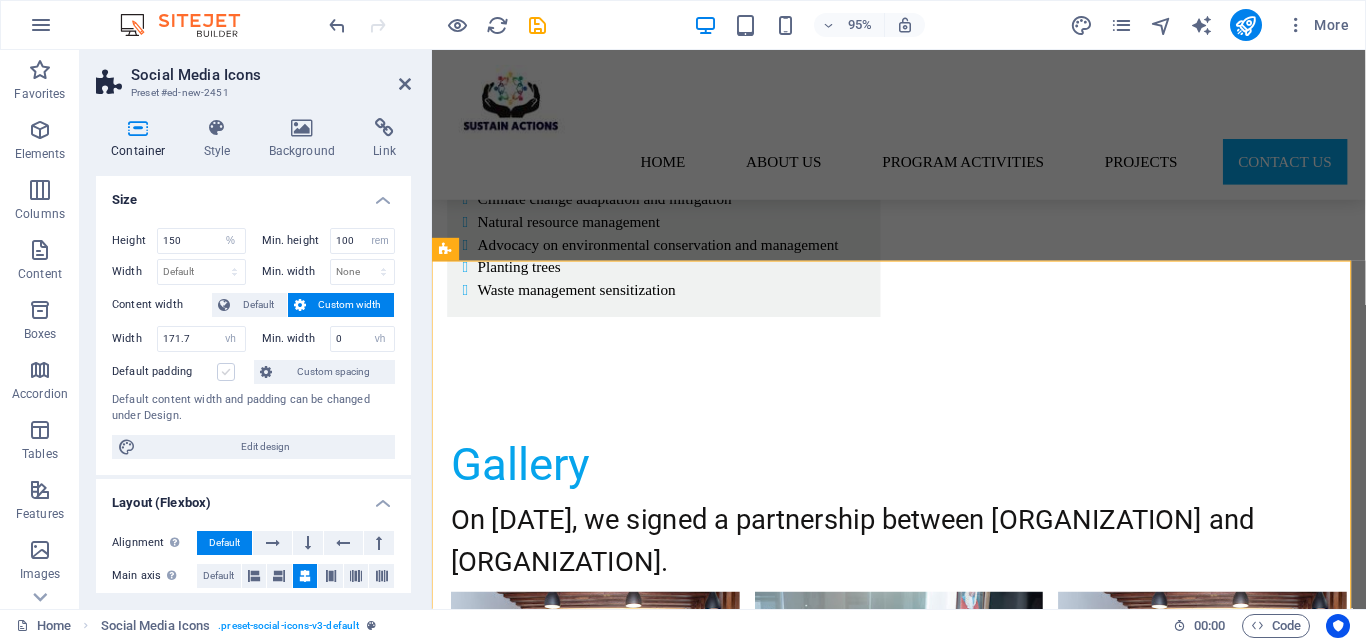 click at bounding box center [226, 372] 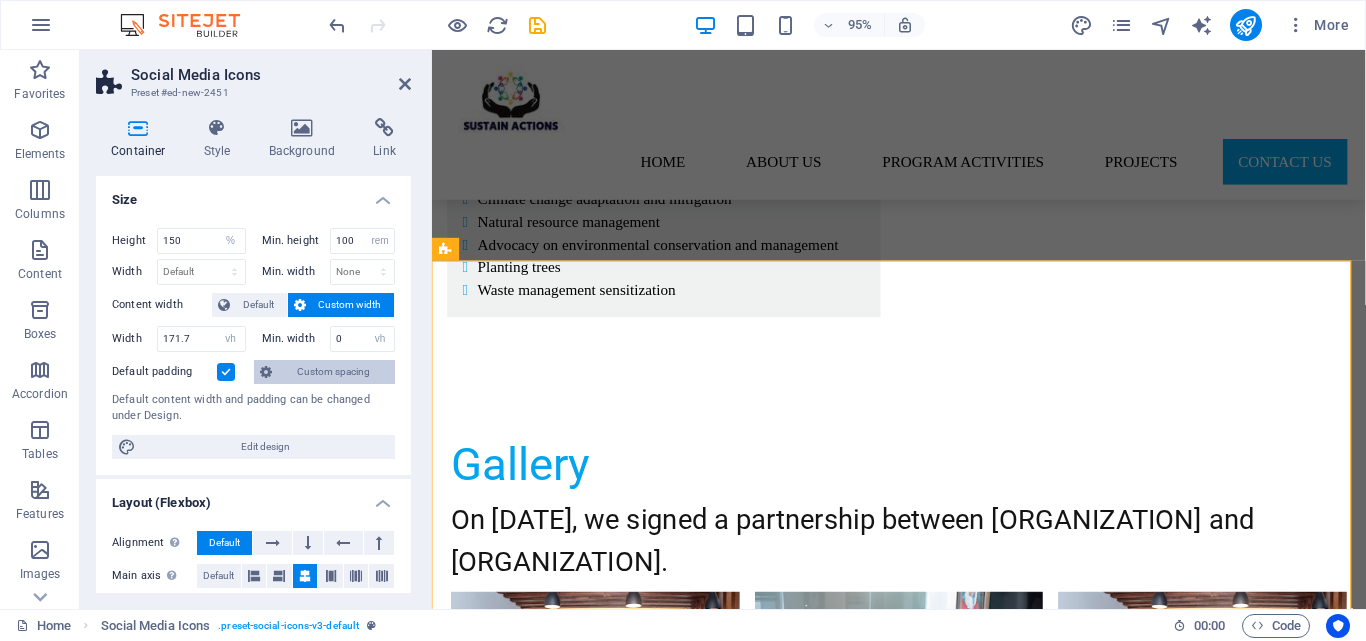 click on "Custom spacing" at bounding box center [333, 372] 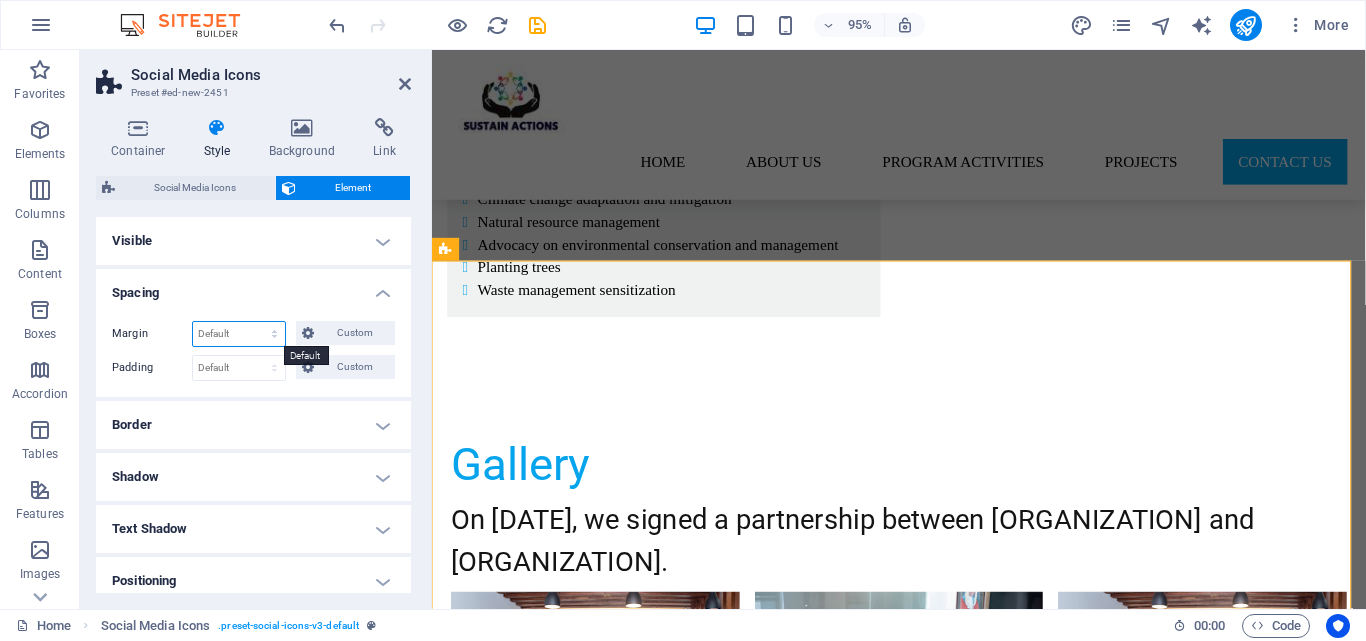 click on "Default auto px % rem vw vh Custom" at bounding box center (239, 334) 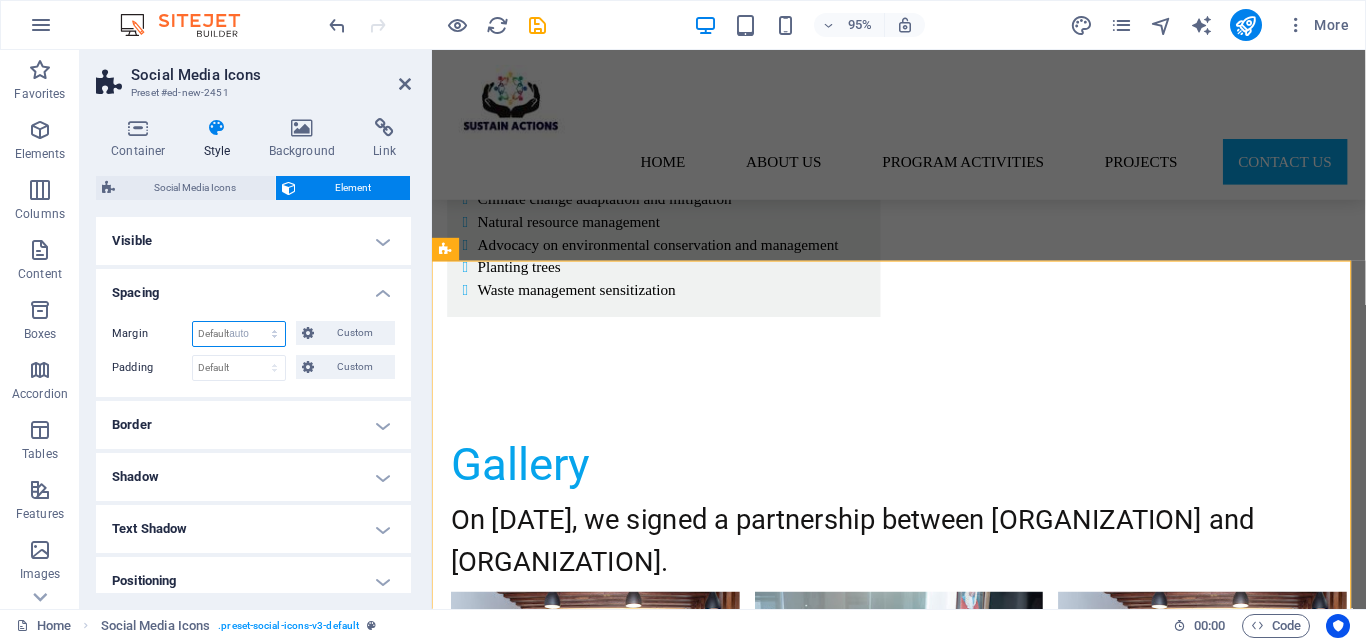click on "Default auto px % rem vw vh Custom" at bounding box center (239, 334) 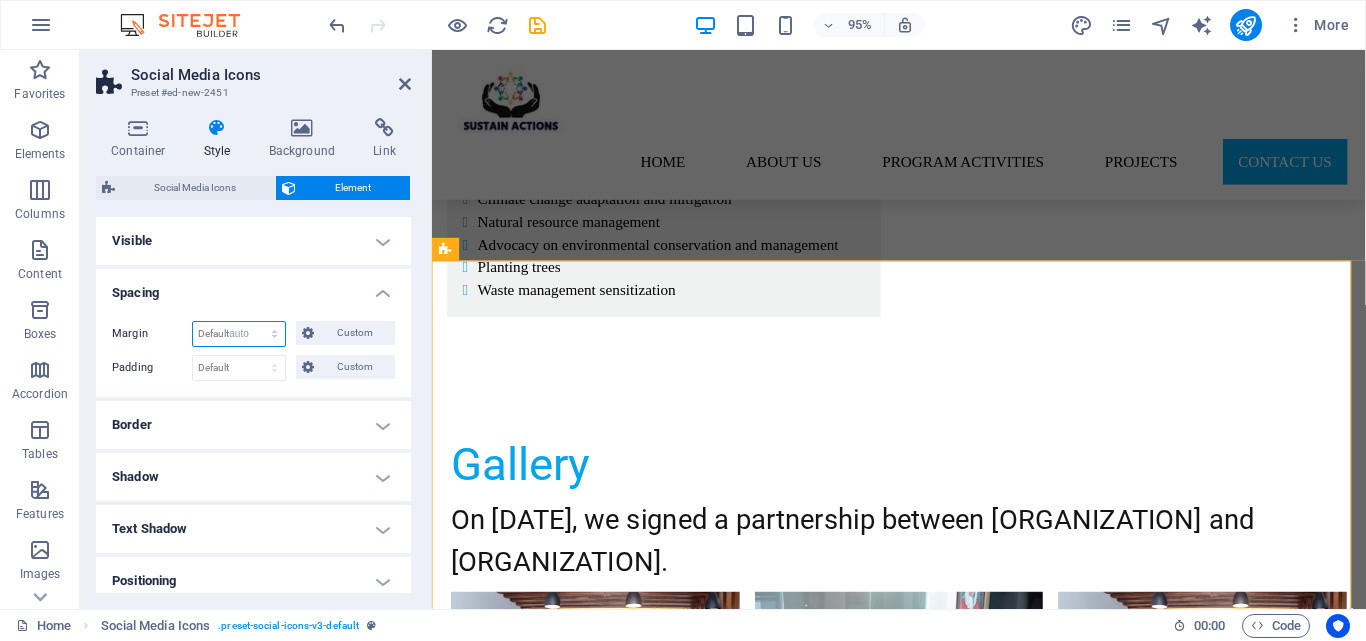 select on "DISABLED_OPTION_VALUE" 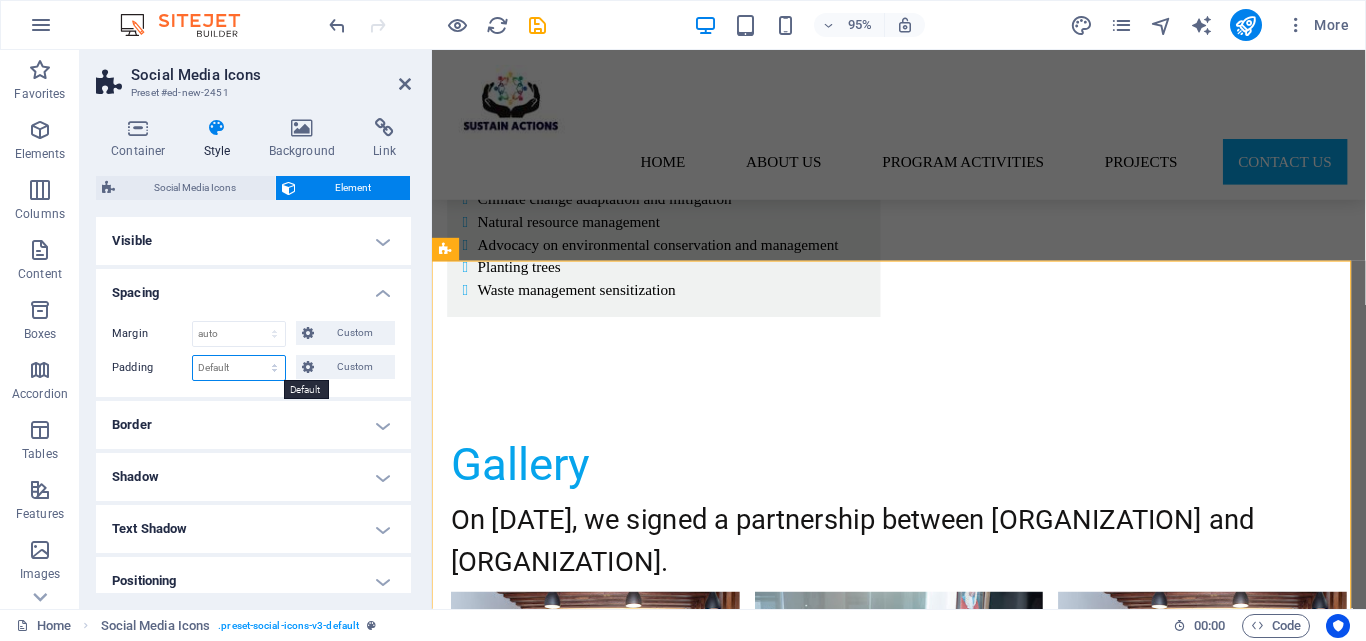 click on "Default px rem % vh vw Custom" at bounding box center (239, 368) 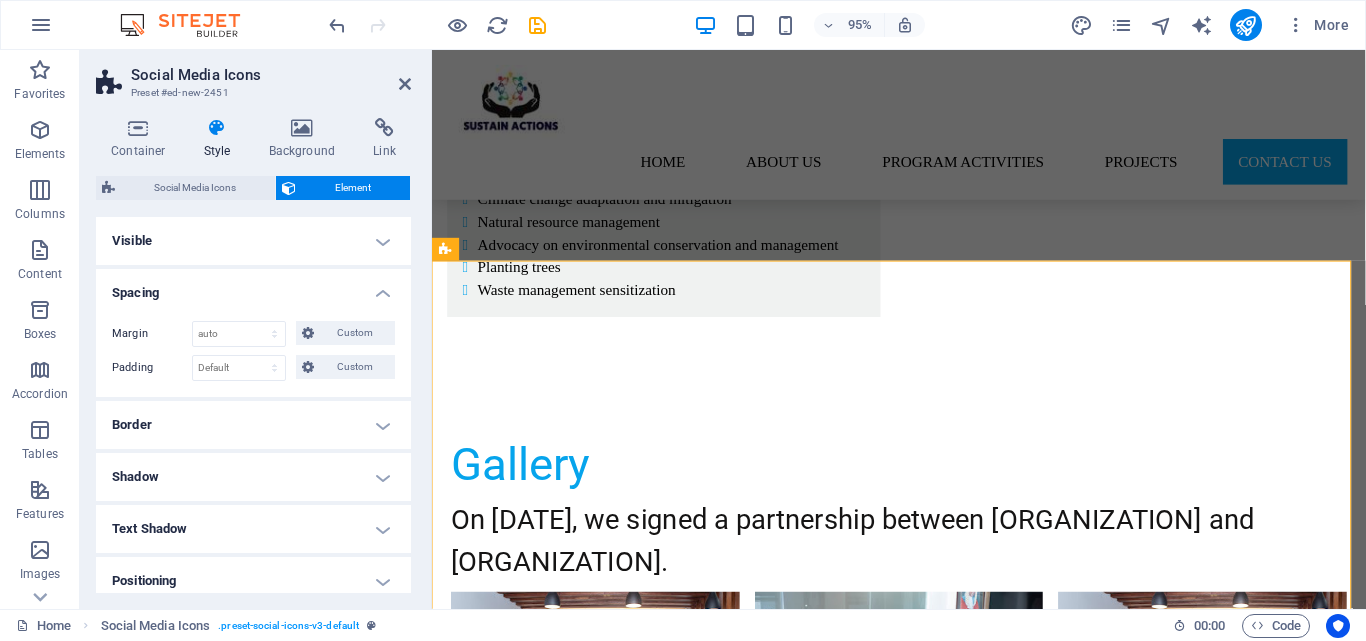 click on "Border" at bounding box center (253, 425) 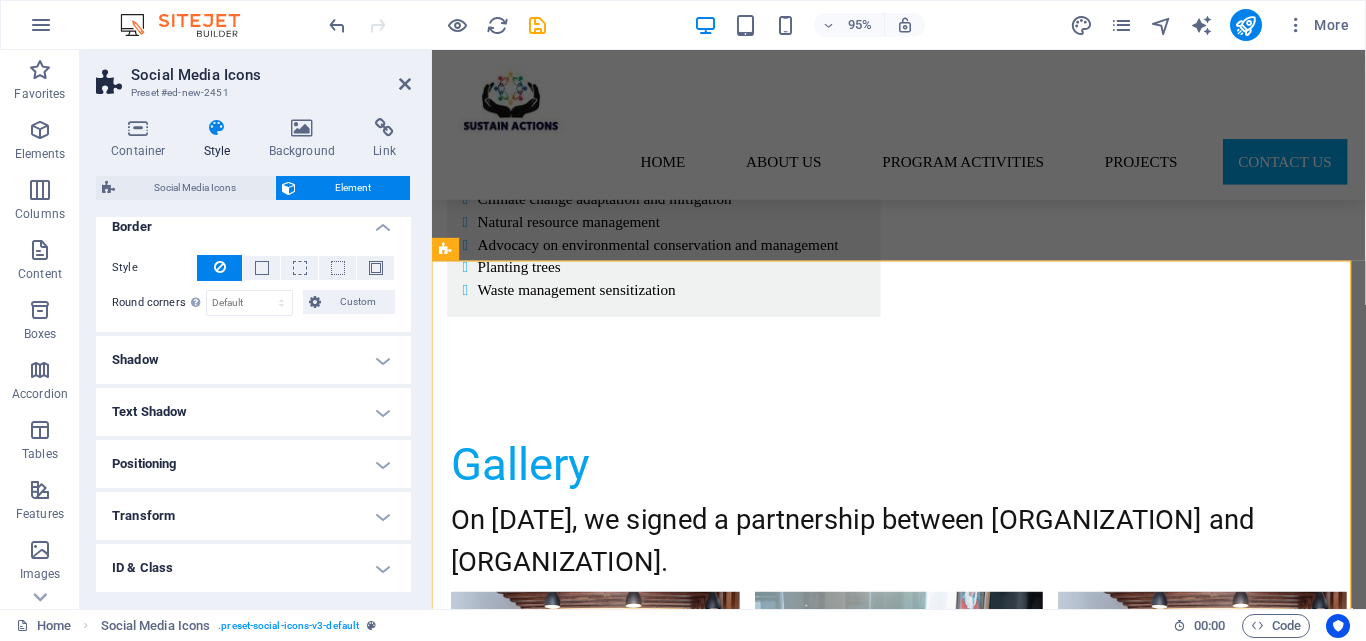 scroll, scrollTop: 200, scrollLeft: 0, axis: vertical 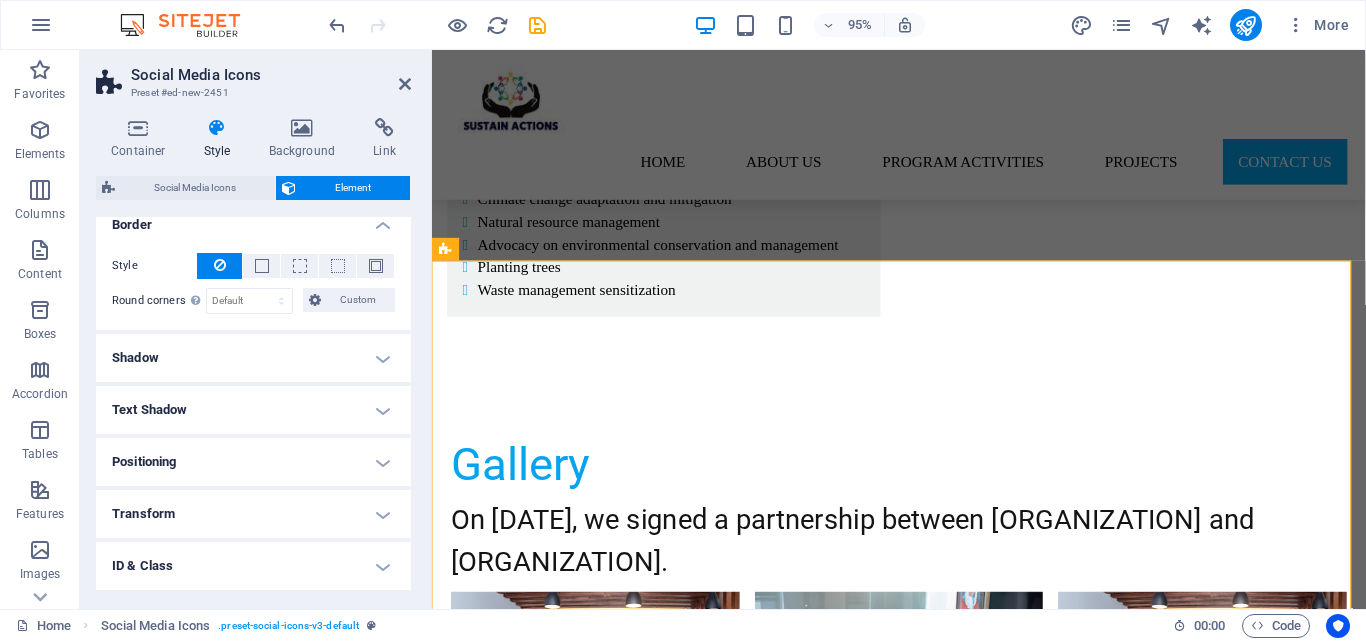 click on "Shadow" at bounding box center (253, 358) 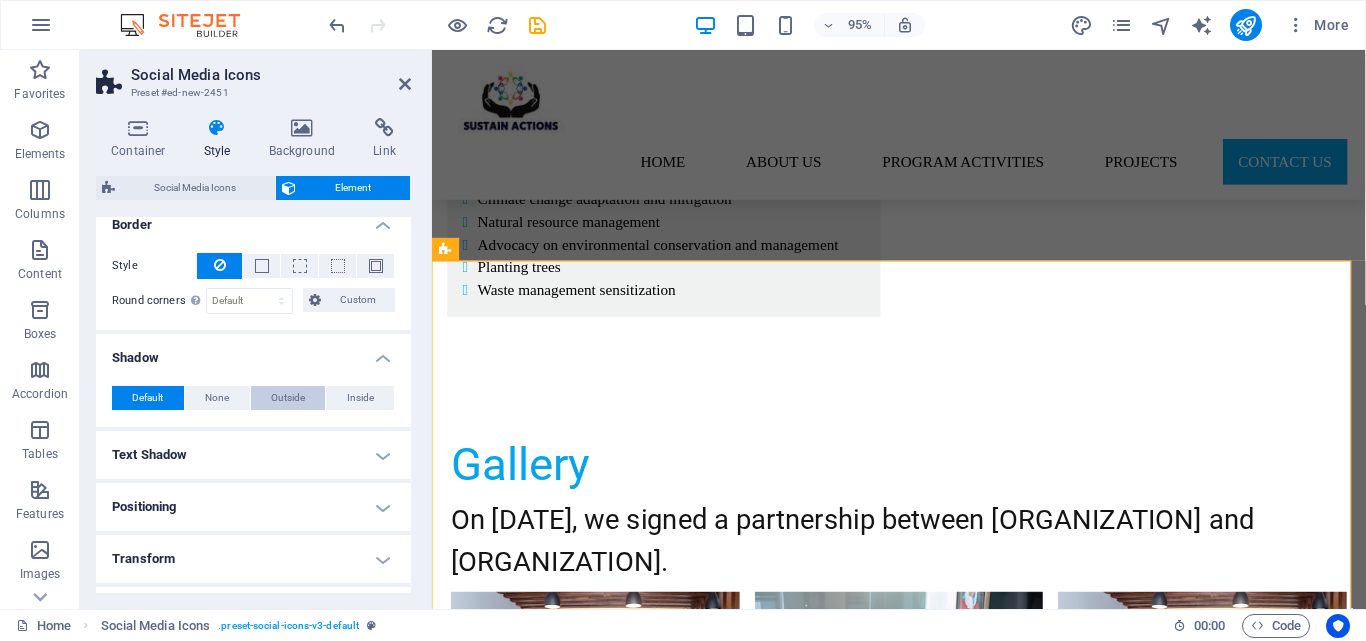 click on "Outside" at bounding box center (288, 398) 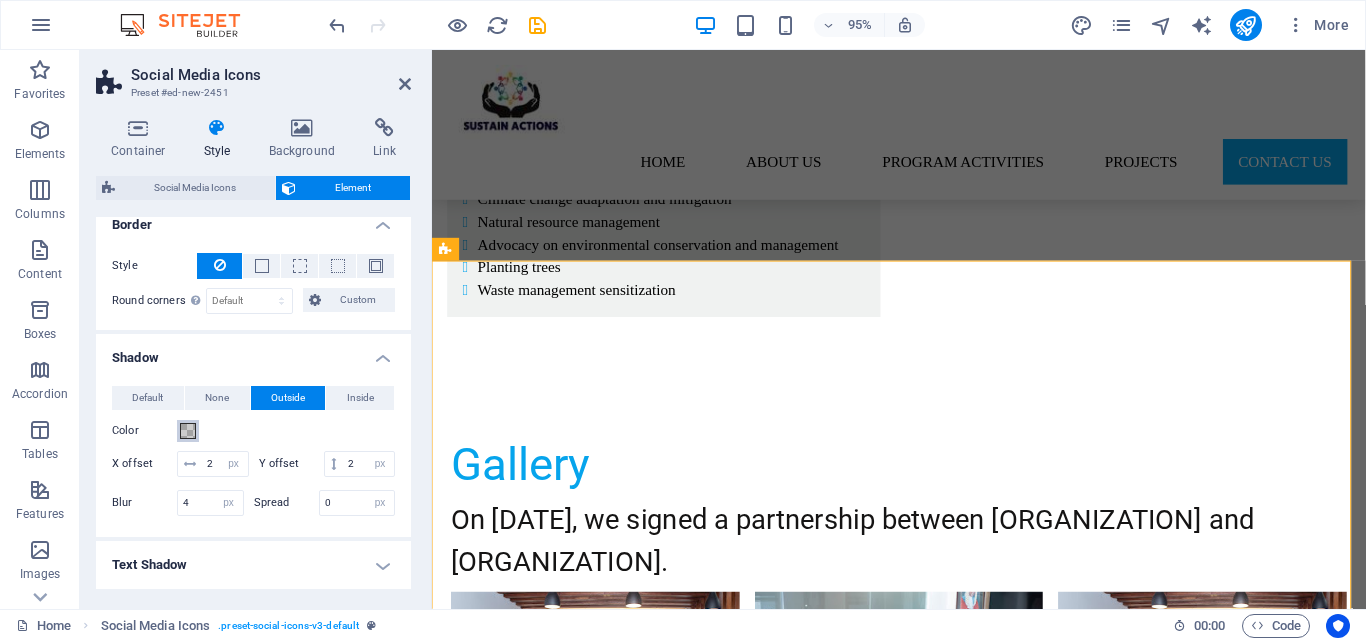 click at bounding box center (188, 431) 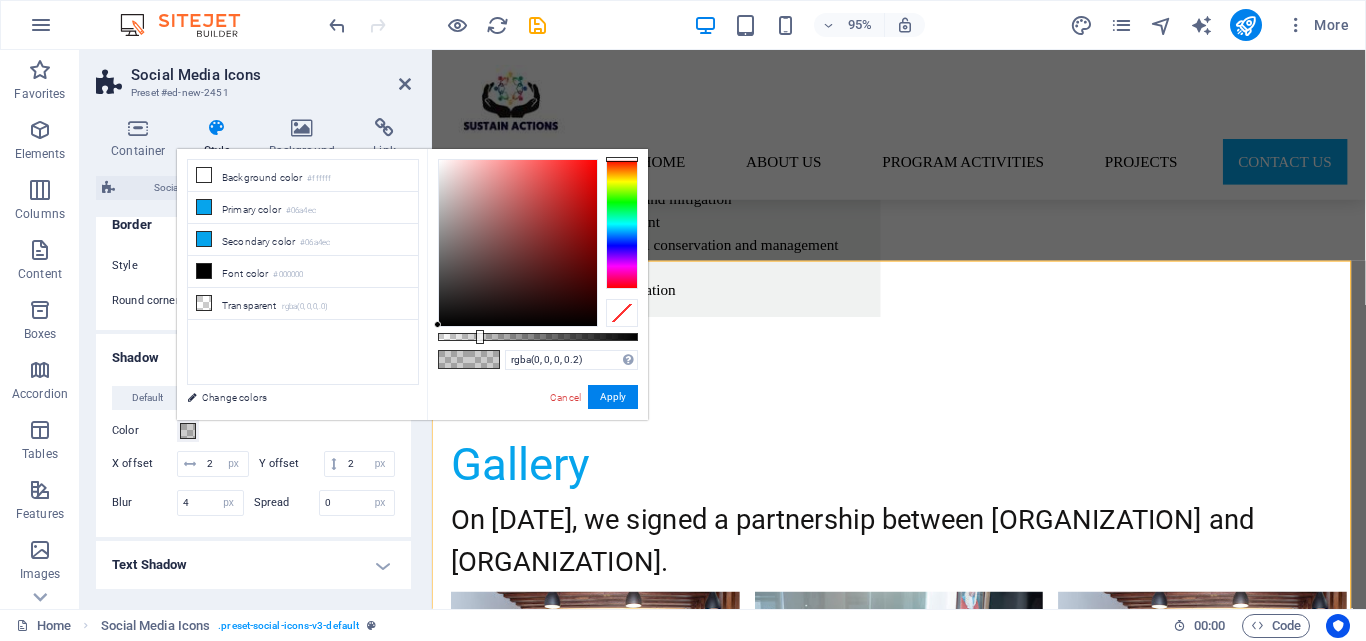 click at bounding box center [622, 224] 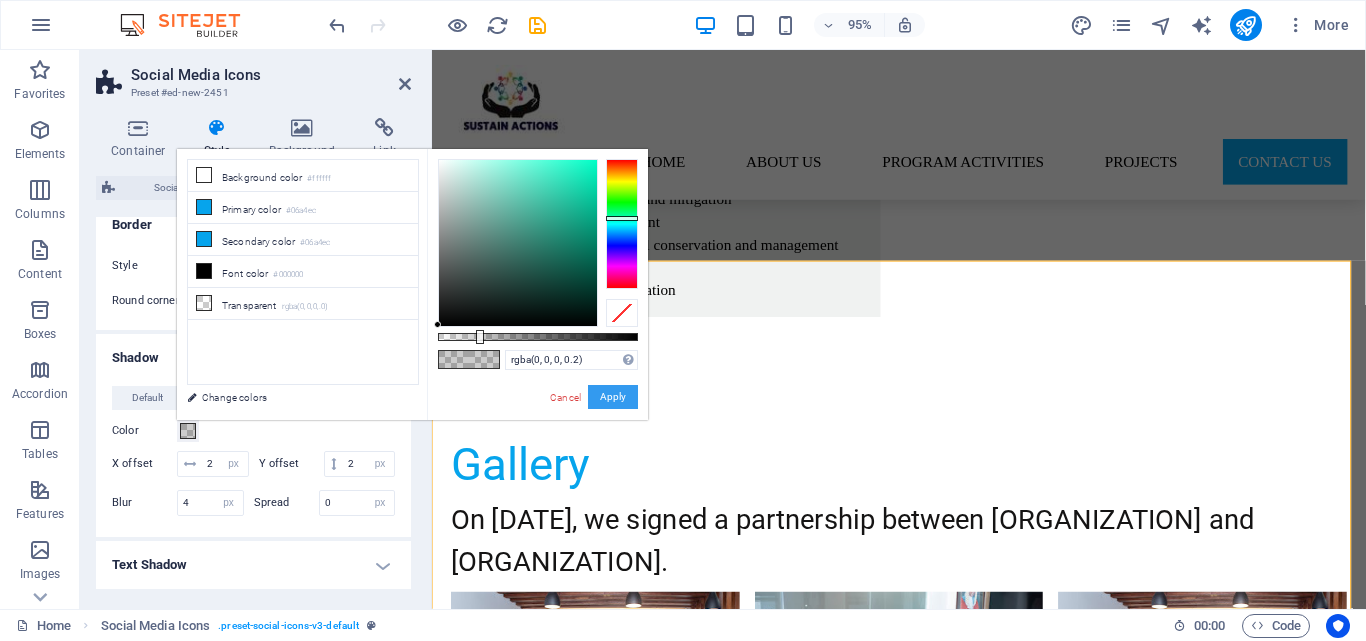 click on "Apply" at bounding box center [613, 397] 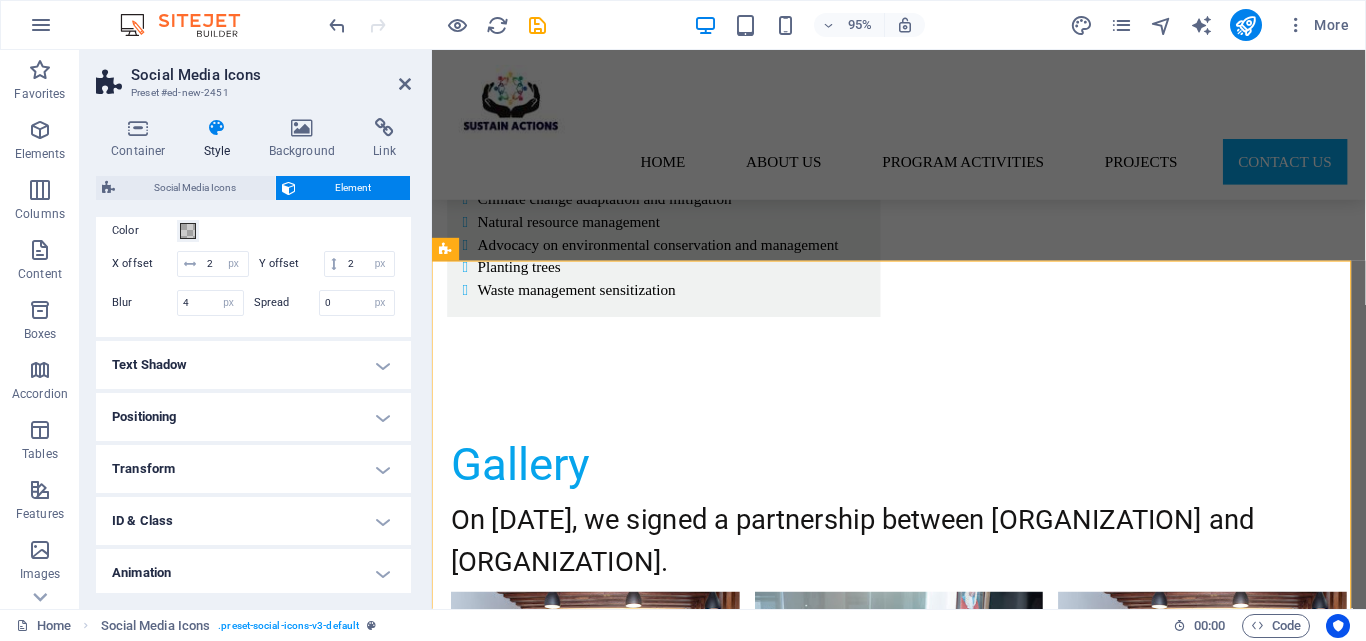 scroll, scrollTop: 482, scrollLeft: 0, axis: vertical 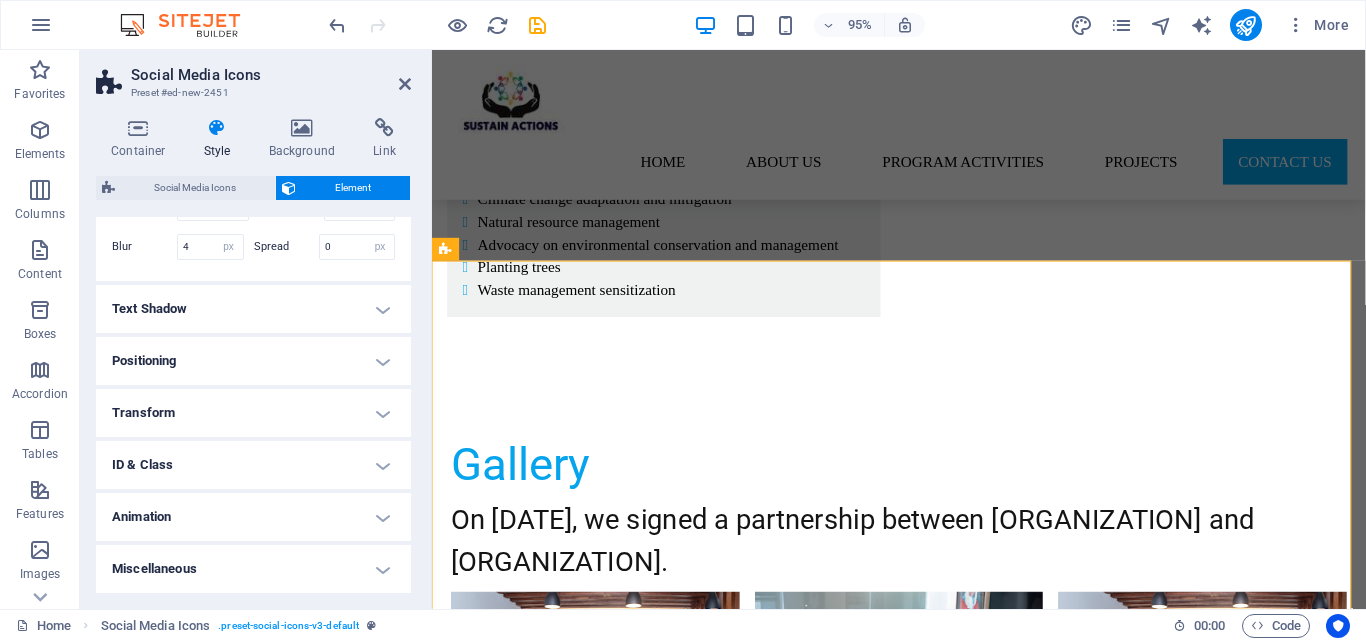 click on "Animation" at bounding box center (253, 517) 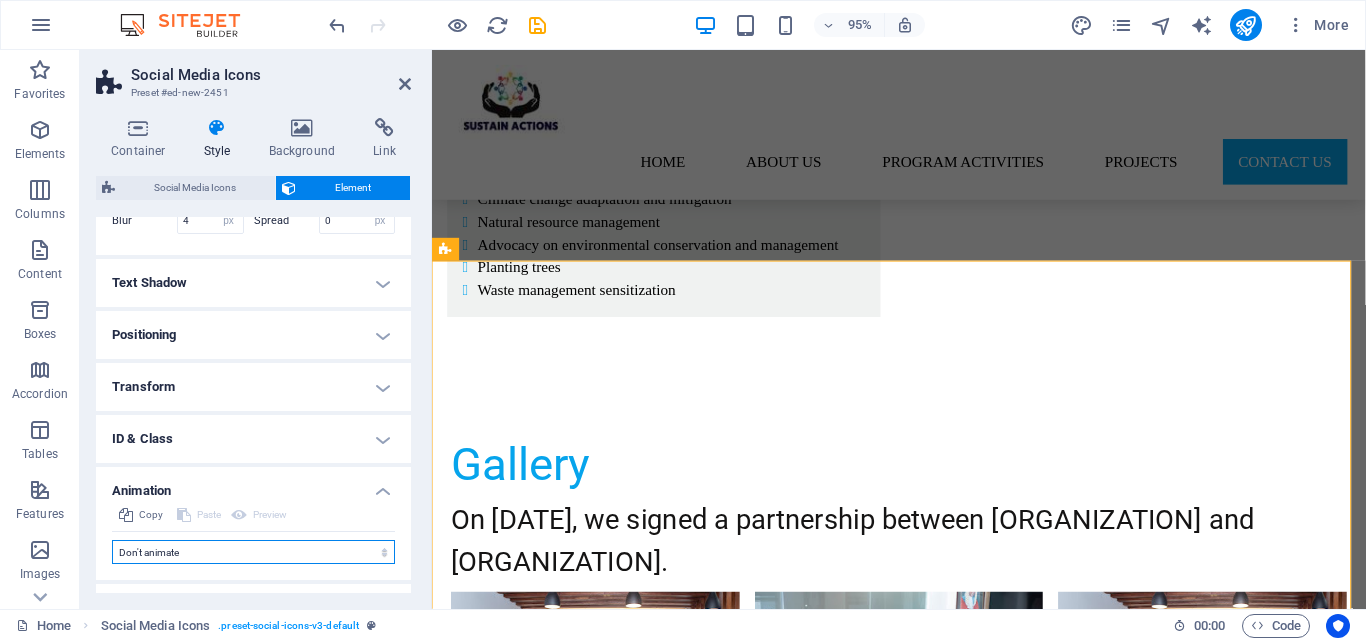 click on "Don't animate Show / Hide Slide up/down Zoom in/out Slide left to right Slide right to left Slide top to bottom Slide bottom to top Pulse Blink Open as overlay" at bounding box center (253, 552) 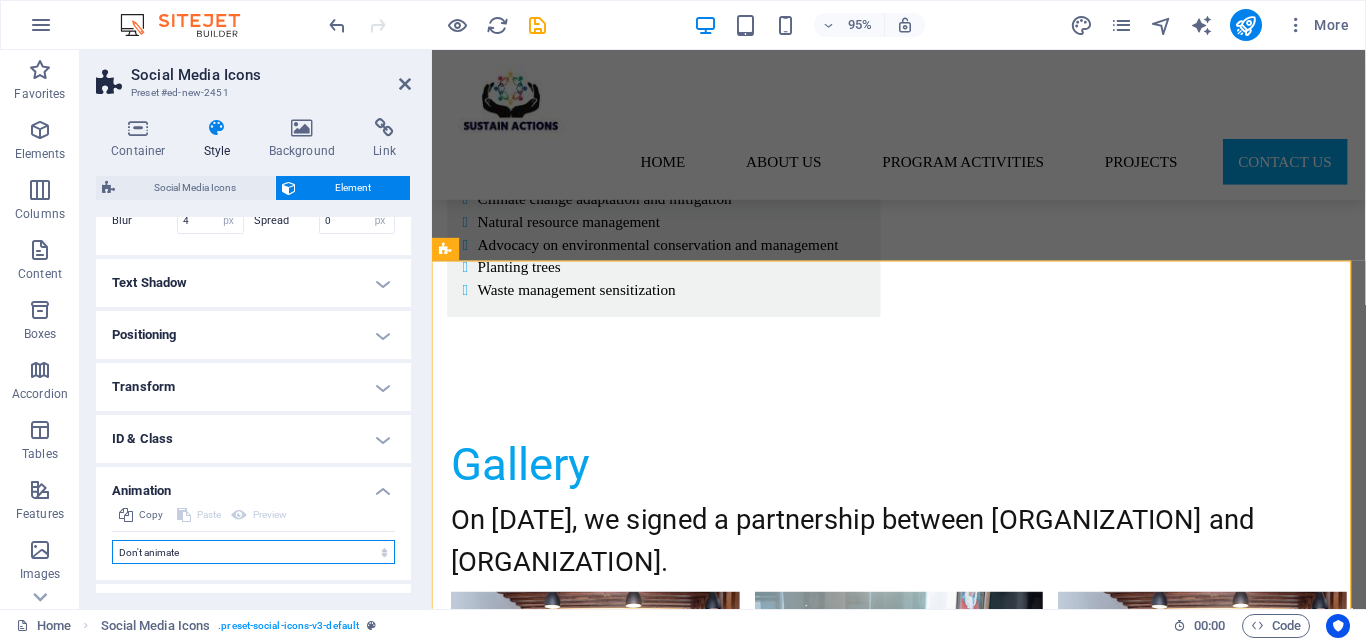 select on "flash" 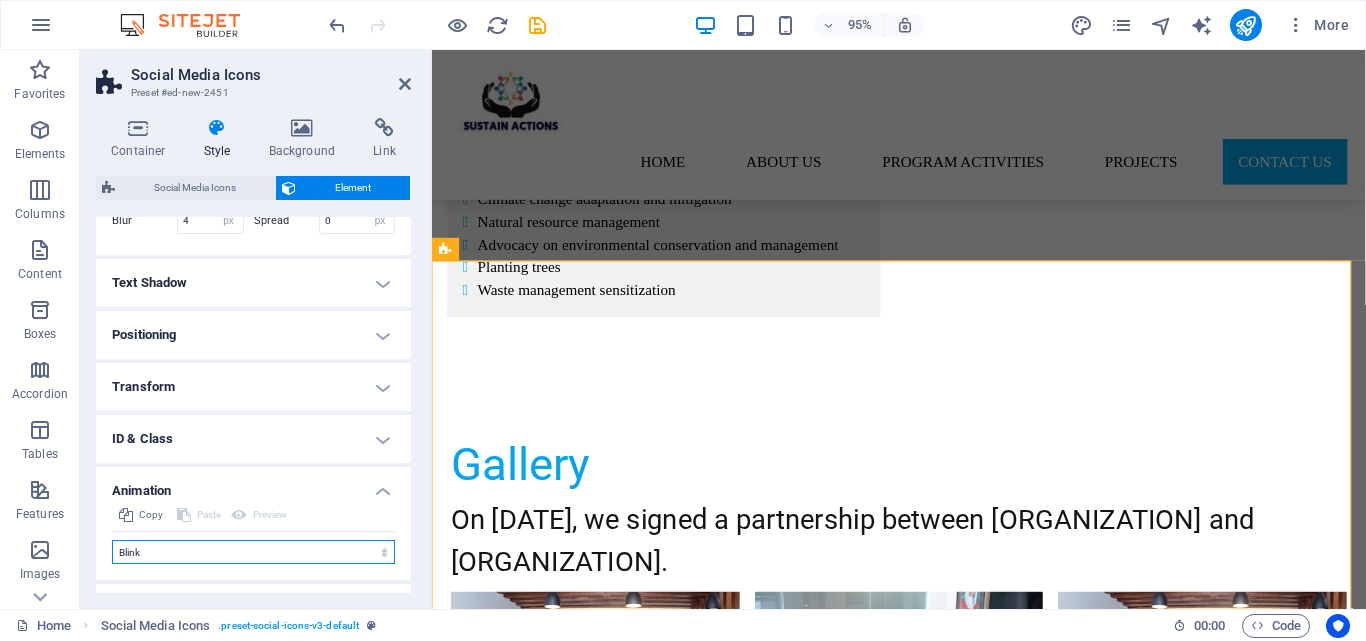 click on "Don't animate Show / Hide Slide up/down Zoom in/out Slide left to right Slide right to left Slide top to bottom Slide bottom to top Pulse Blink Open as overlay" at bounding box center [253, 552] 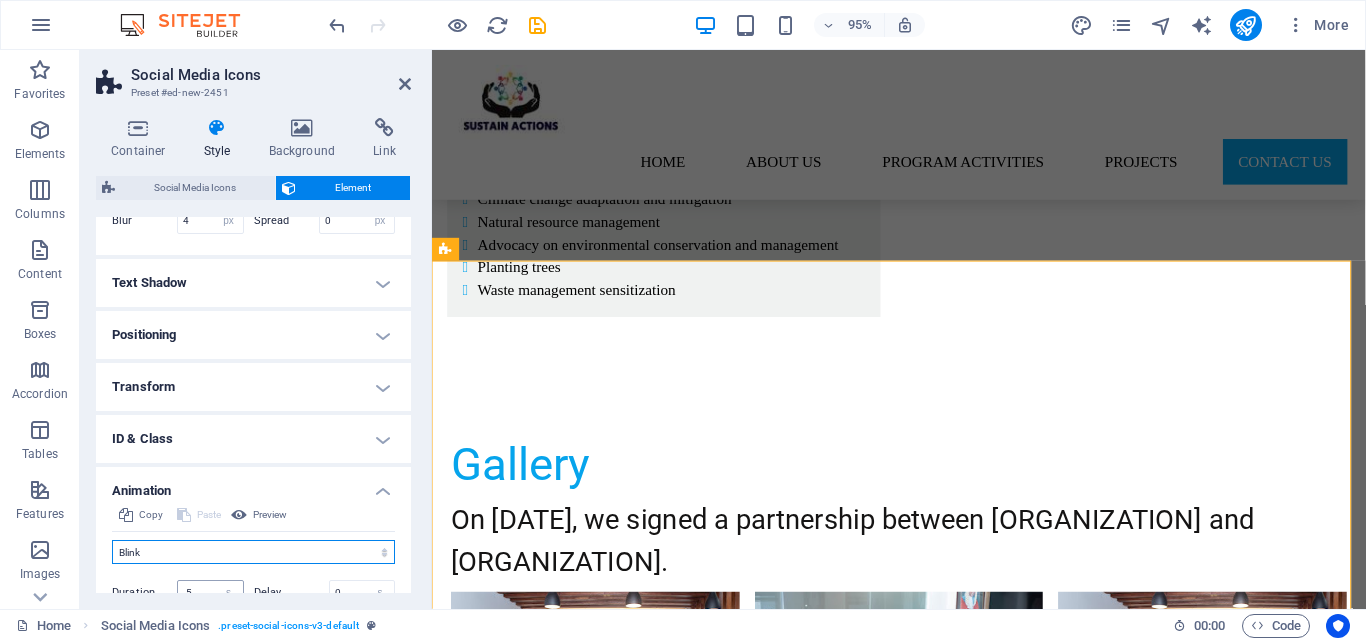 scroll, scrollTop: 582, scrollLeft: 0, axis: vertical 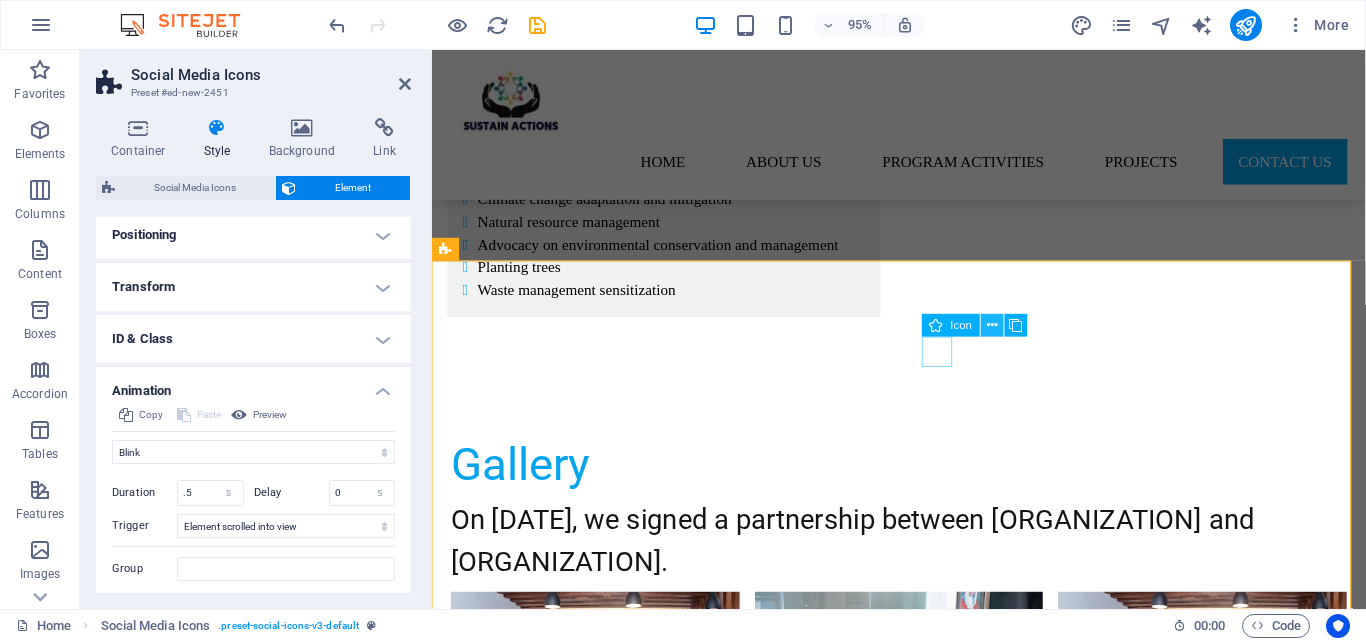 click at bounding box center (992, 325) 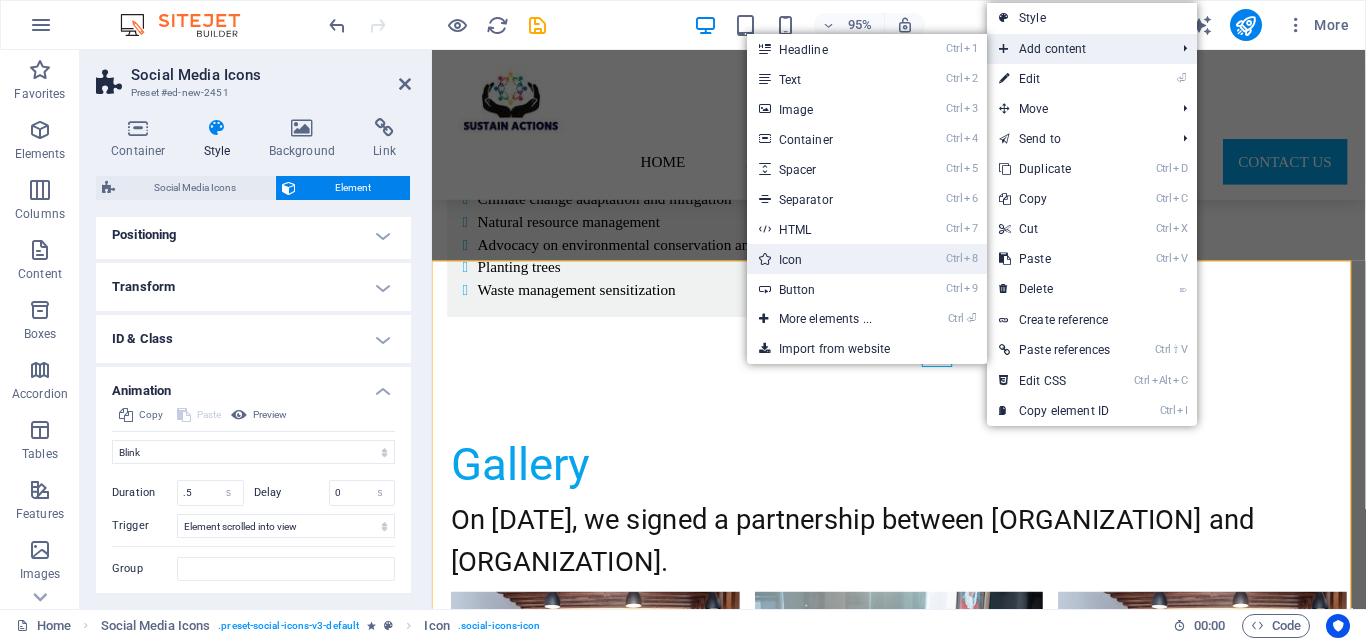 click on "Ctrl 8  Icon" at bounding box center [829, 259] 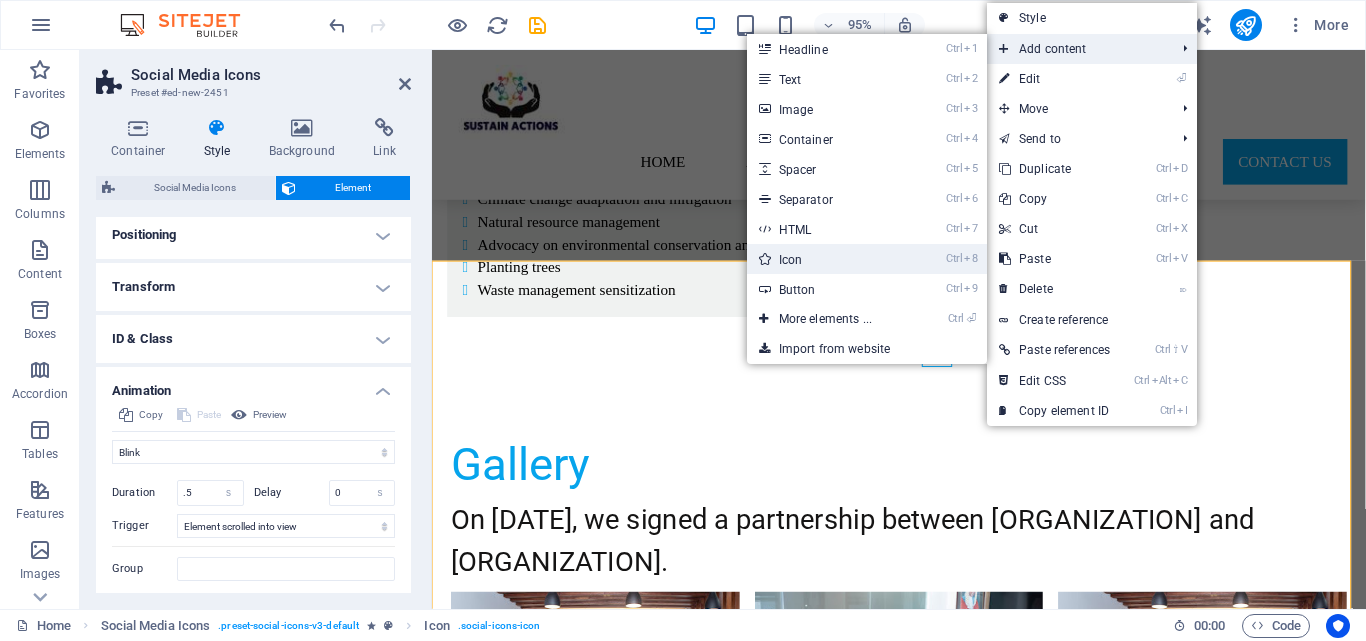 select on "xMidYMid" 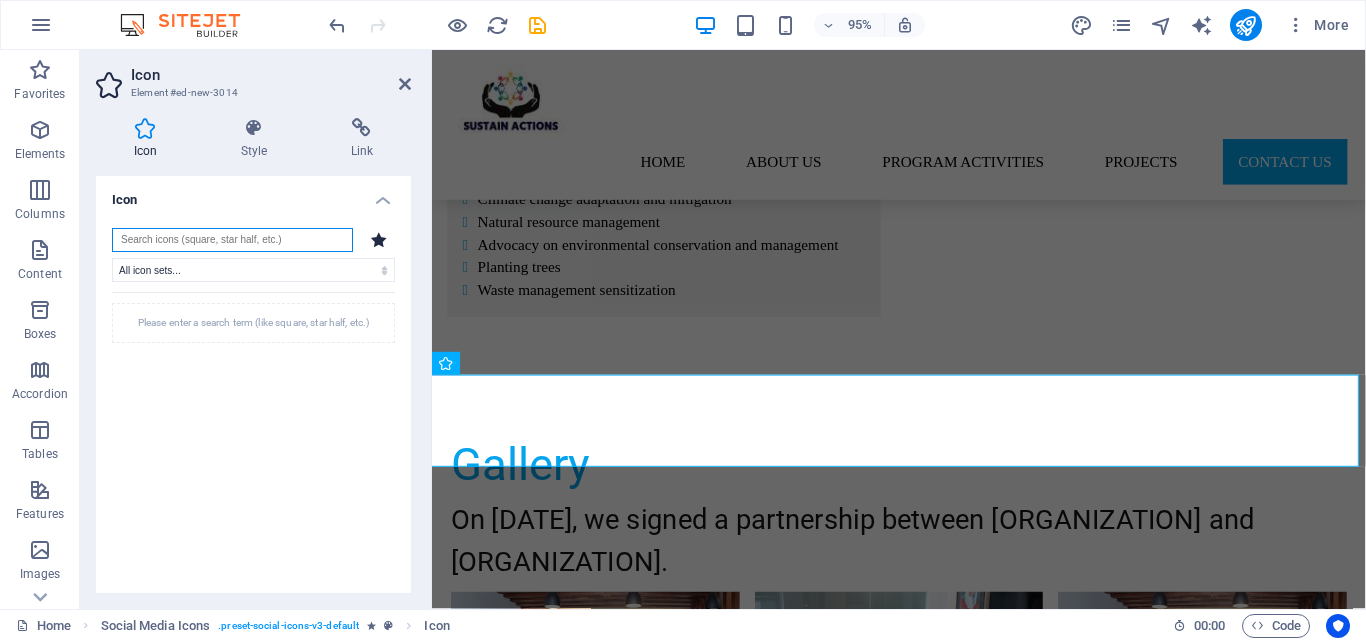 click at bounding box center [232, 240] 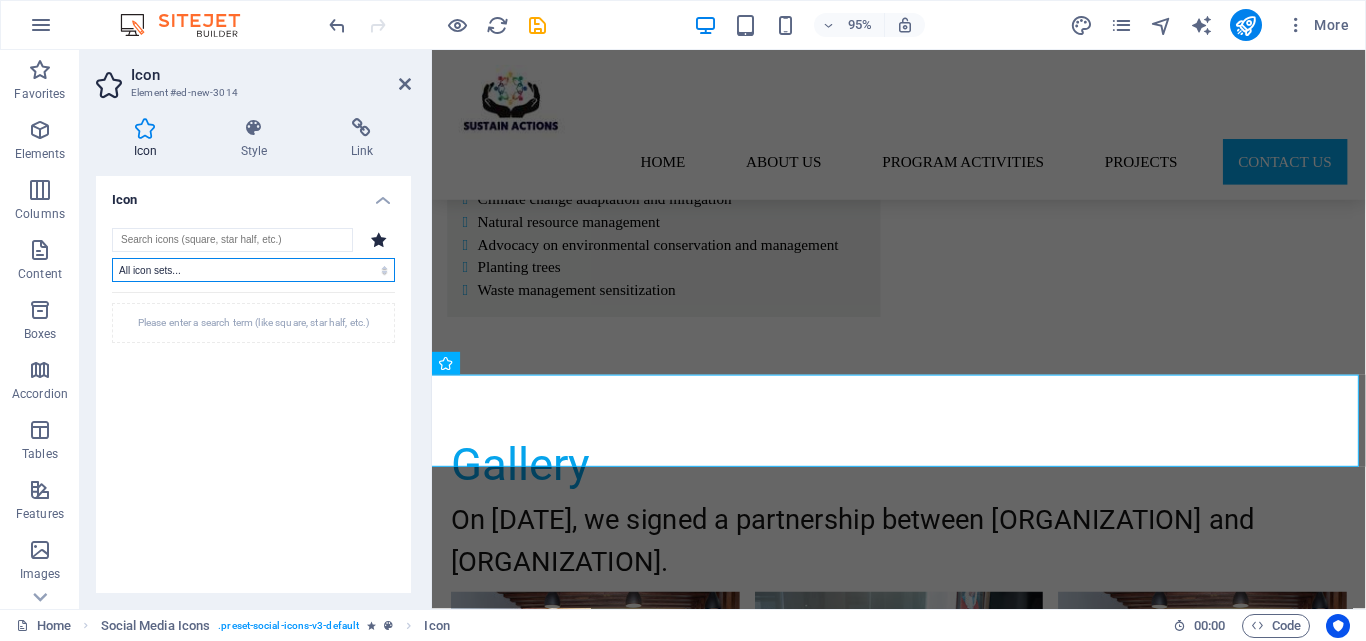 click on "All icon sets... IcoFont Ionicons FontAwesome Brands FontAwesome Duotone FontAwesome Solid FontAwesome Regular FontAwesome Light FontAwesome Thin FontAwesome Sharp Solid FontAwesome Sharp Regular FontAwesome Sharp Light FontAwesome Sharp Thin" at bounding box center [253, 270] 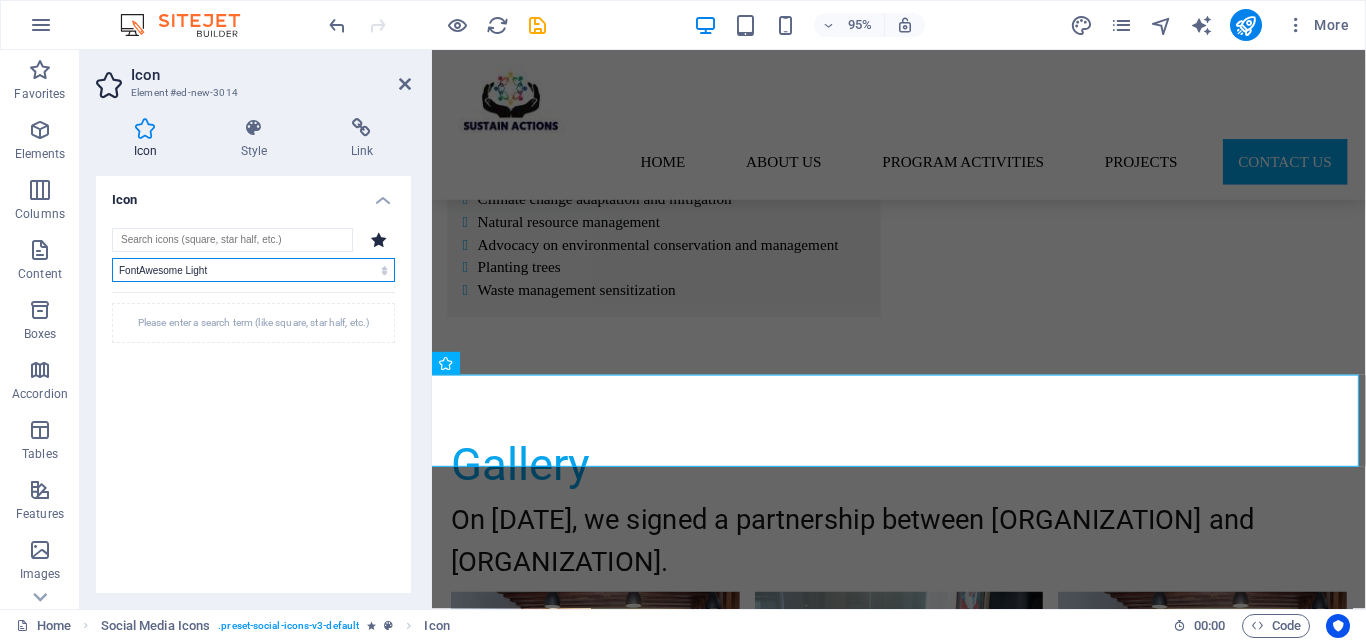 click on "All icon sets... IcoFont Ionicons FontAwesome Brands FontAwesome Duotone FontAwesome Solid FontAwesome Regular FontAwesome Light FontAwesome Thin FontAwesome Sharp Solid FontAwesome Sharp Regular FontAwesome Sharp Light FontAwesome Sharp Thin" at bounding box center [253, 270] 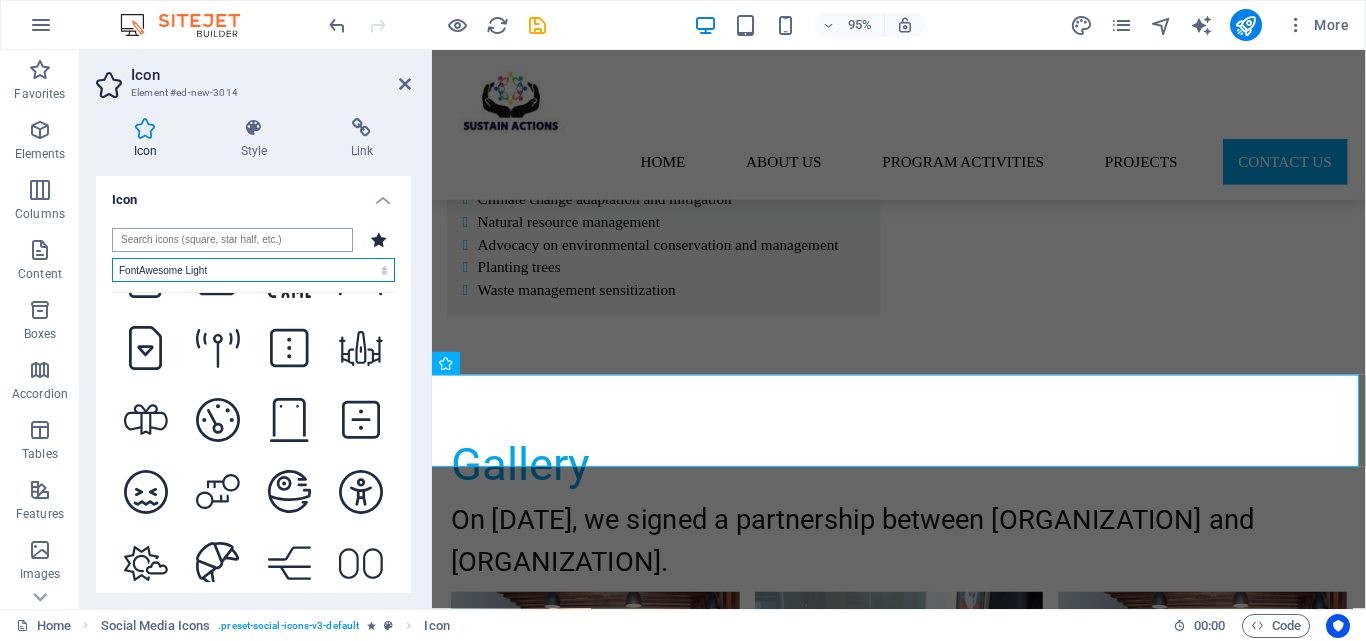 scroll, scrollTop: 1800, scrollLeft: 0, axis: vertical 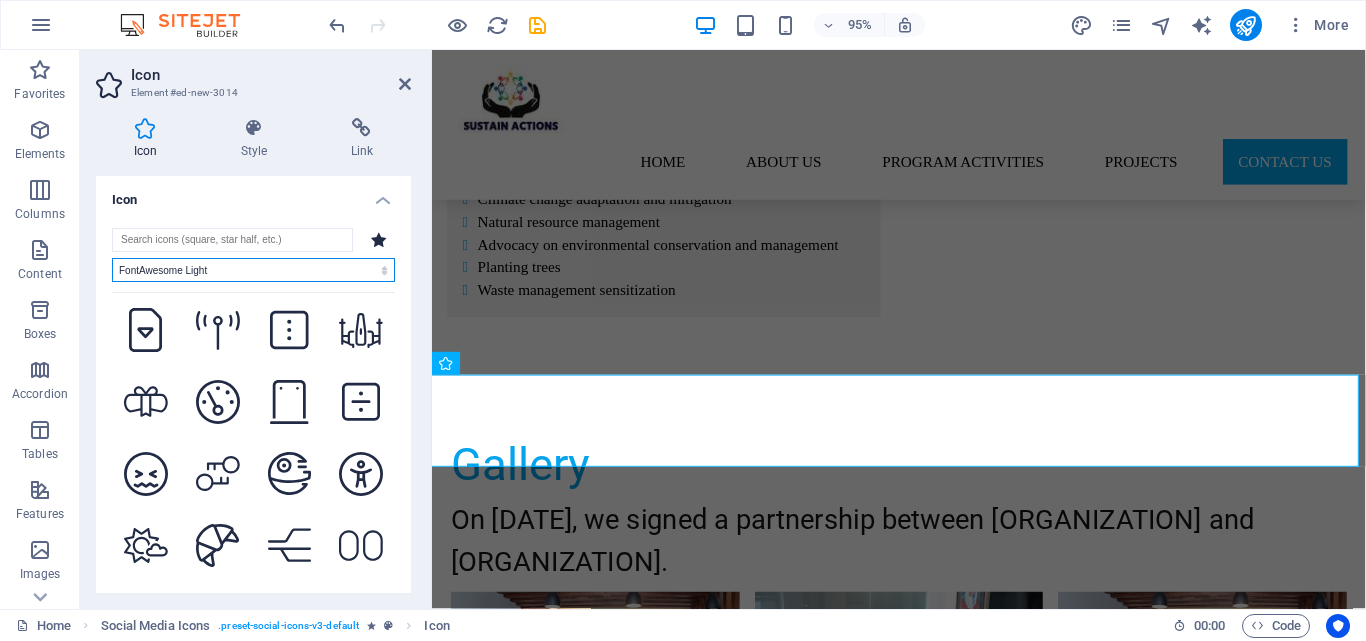 click on "All icon sets... IcoFont Ionicons FontAwesome Brands FontAwesome Duotone FontAwesome Solid FontAwesome Regular FontAwesome Light FontAwesome Thin FontAwesome Sharp Solid FontAwesome Sharp Regular FontAwesome Sharp Light FontAwesome Sharp Thin" at bounding box center [253, 270] 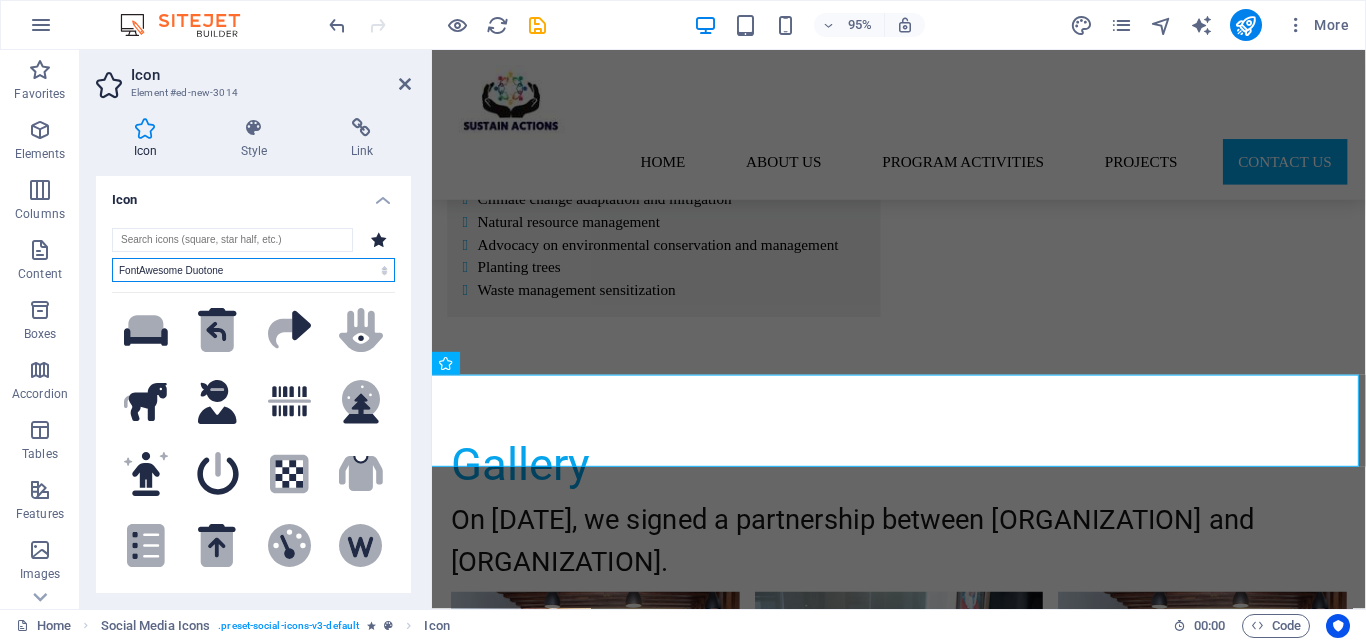 click on "All icon sets... IcoFont Ionicons FontAwesome Brands FontAwesome Duotone FontAwesome Solid FontAwesome Regular FontAwesome Light FontAwesome Thin FontAwesome Sharp Solid FontAwesome Sharp Regular FontAwesome Sharp Light FontAwesome Sharp Thin" at bounding box center (253, 270) 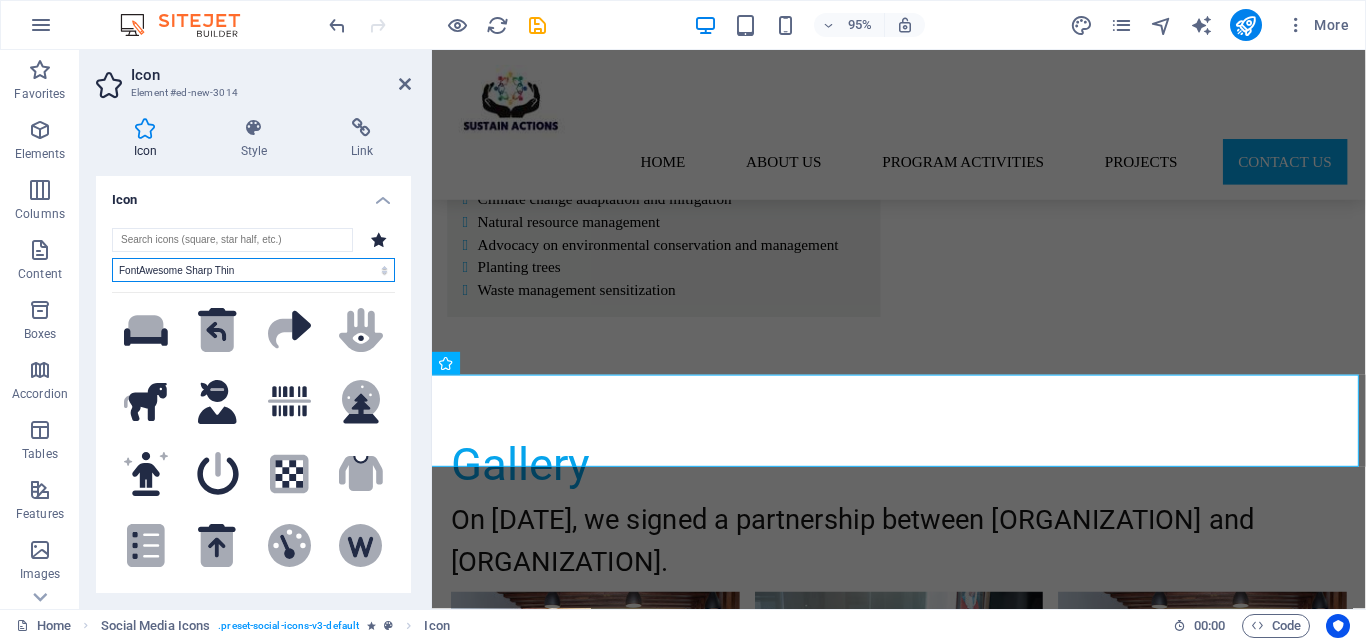 click on "All icon sets... IcoFont Ionicons FontAwesome Brands FontAwesome Duotone FontAwesome Solid FontAwesome Regular FontAwesome Light FontAwesome Thin FontAwesome Sharp Solid FontAwesome Sharp Regular FontAwesome Sharp Light FontAwesome Sharp Thin" at bounding box center (253, 270) 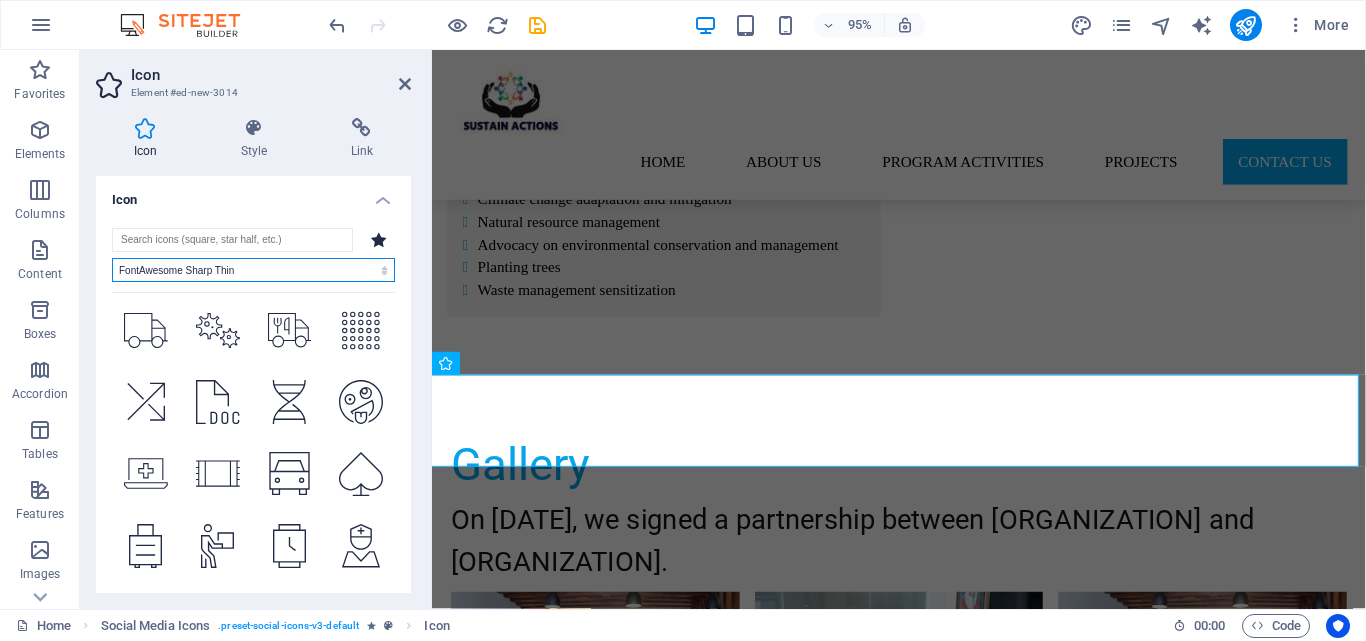 scroll, scrollTop: 0, scrollLeft: 0, axis: both 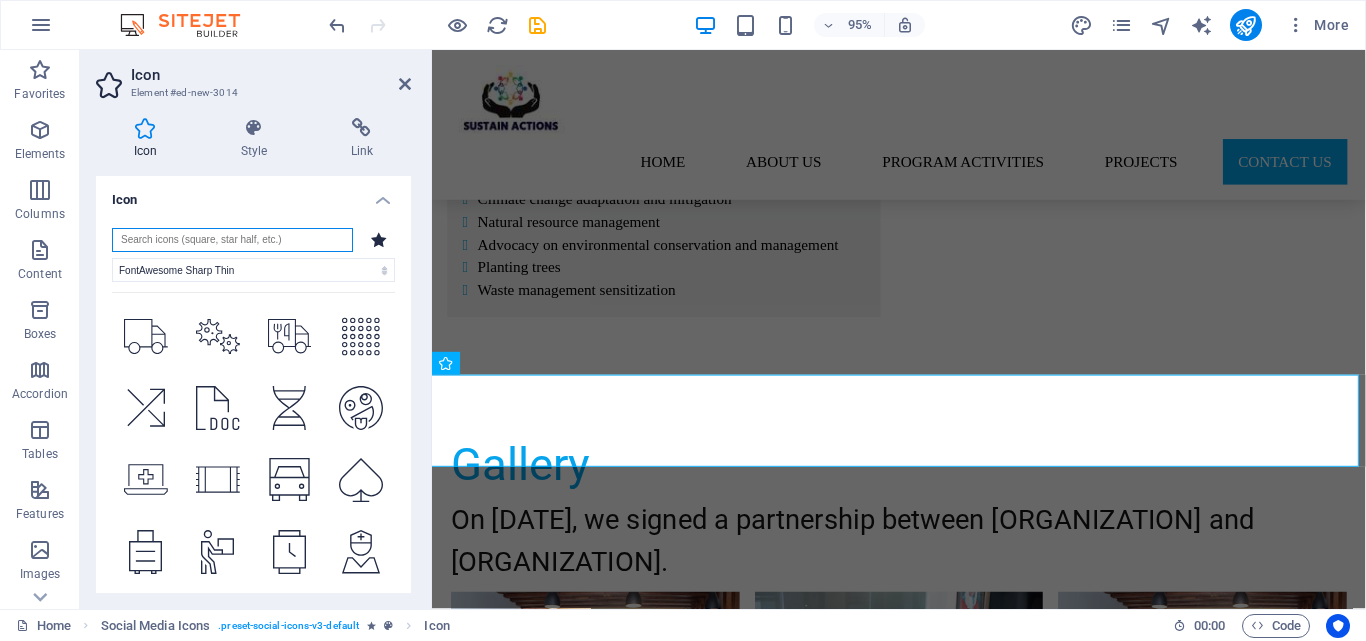 click at bounding box center [232, 240] 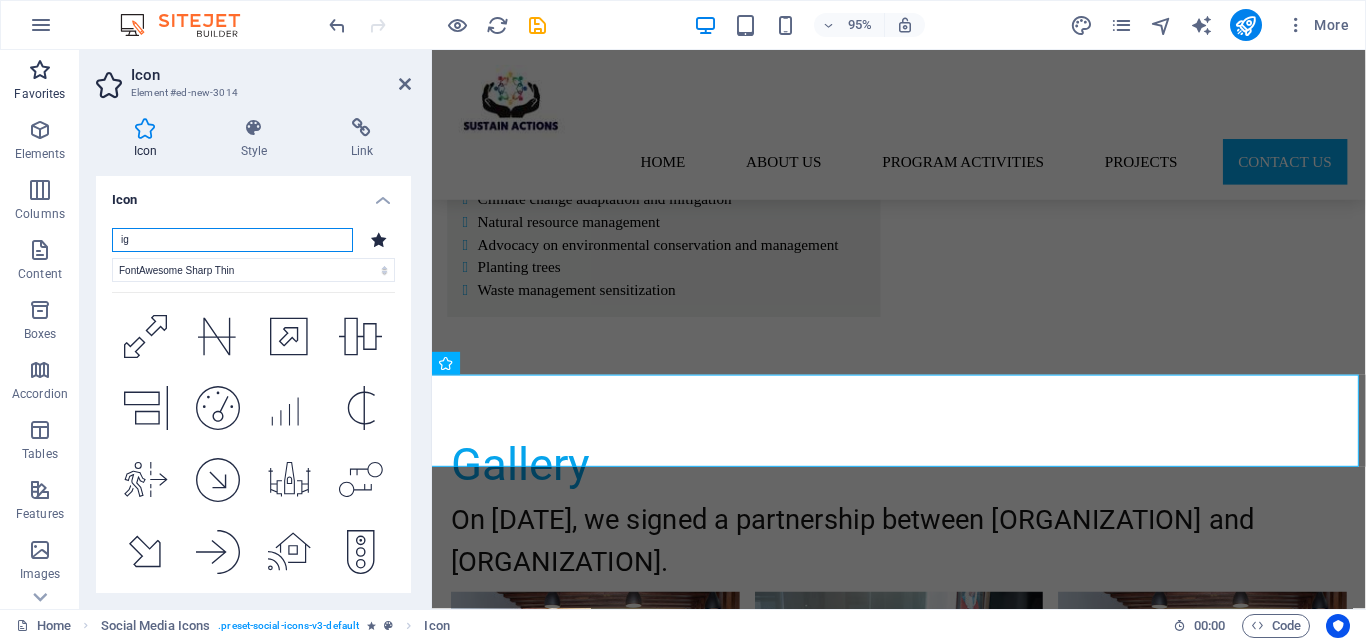 type on "ig" 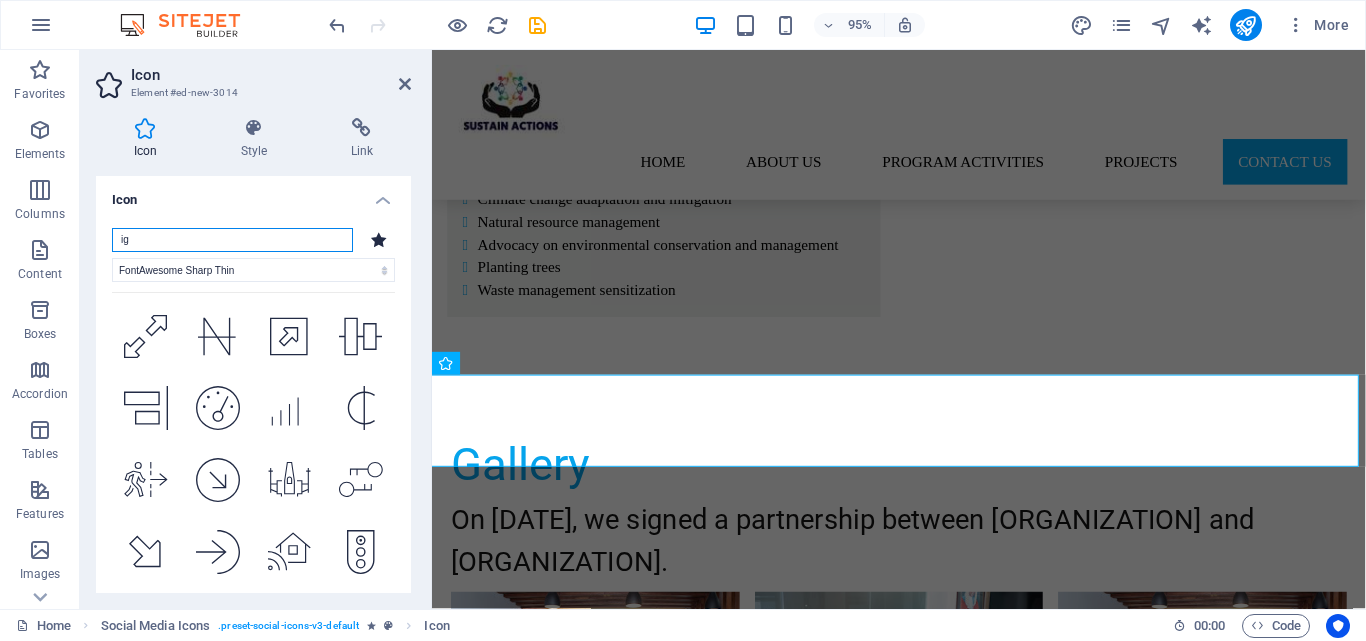 click on "ig" at bounding box center [232, 240] 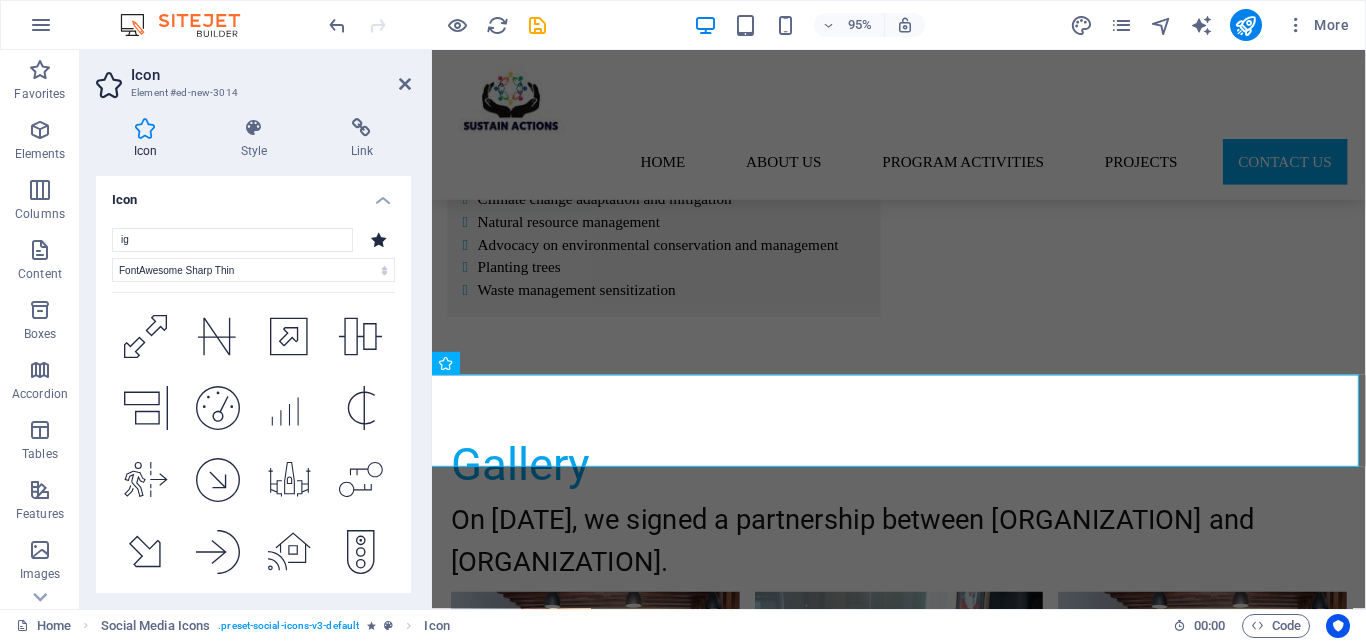 click 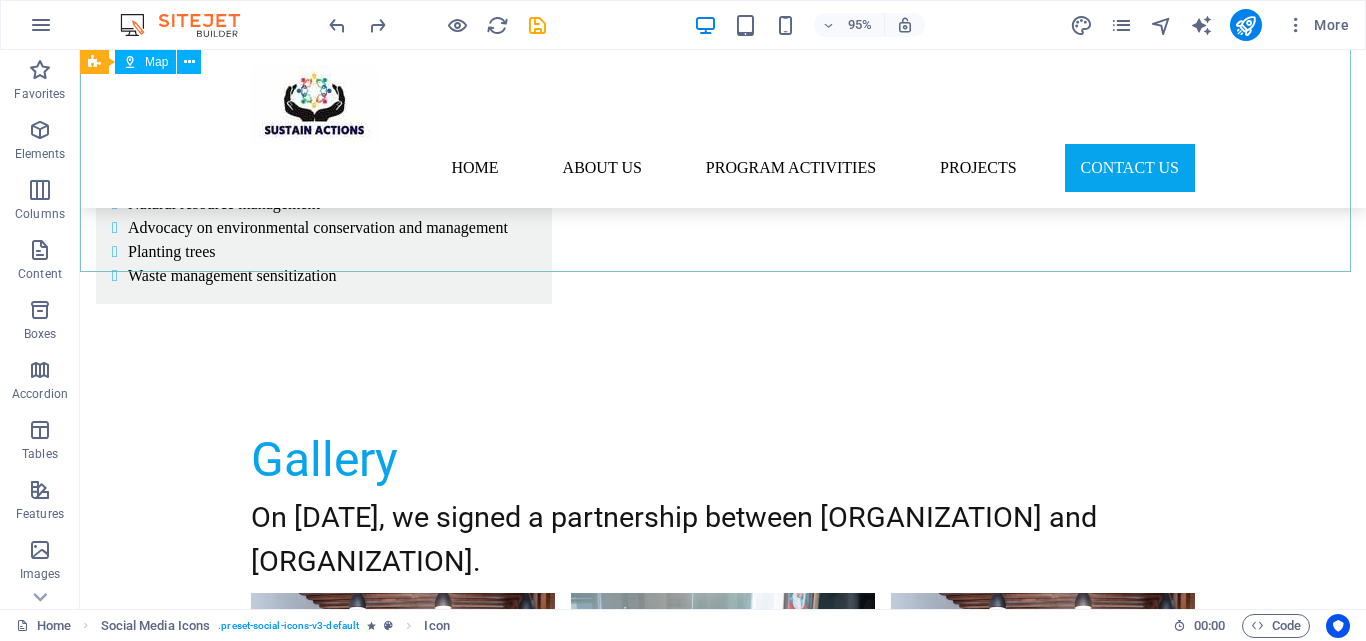 scroll, scrollTop: 5205, scrollLeft: 0, axis: vertical 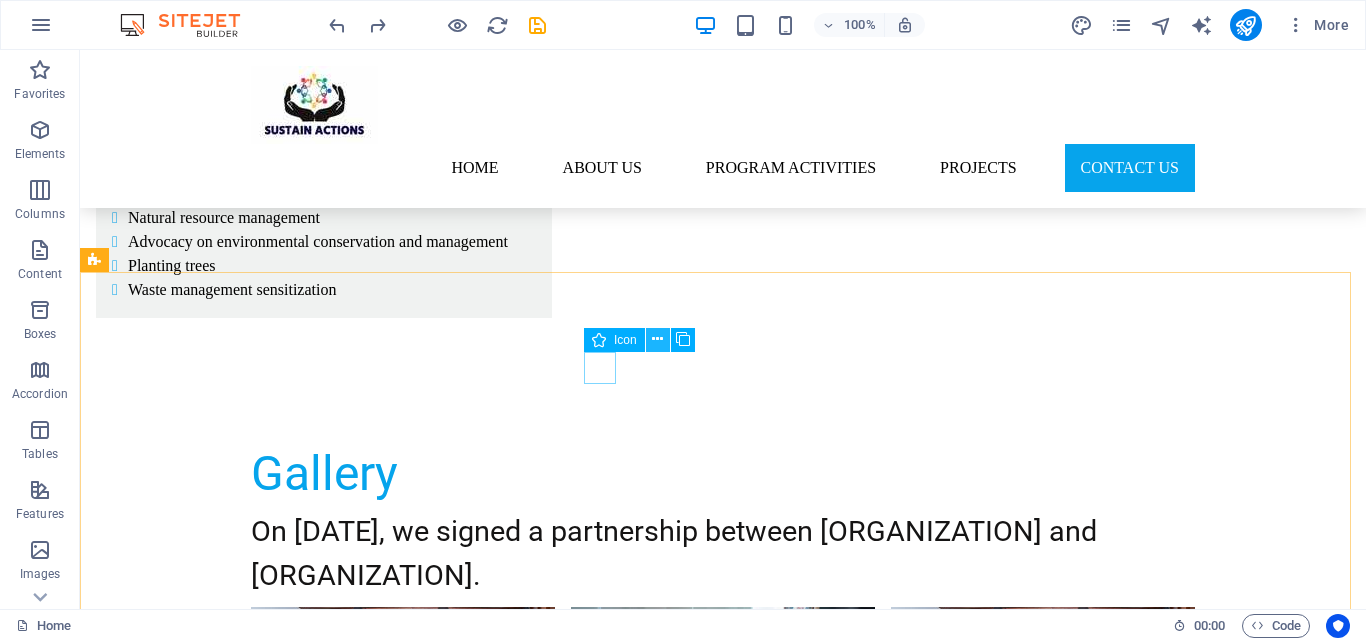 click at bounding box center [657, 339] 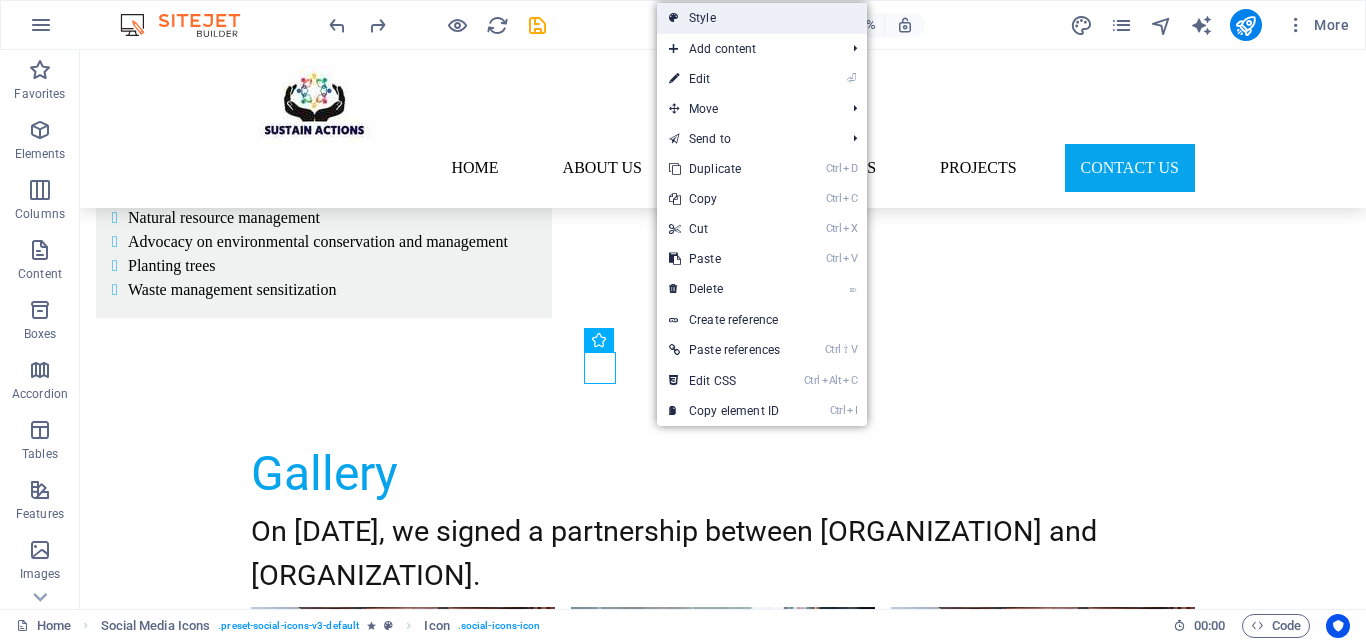click on "Style" at bounding box center [762, 18] 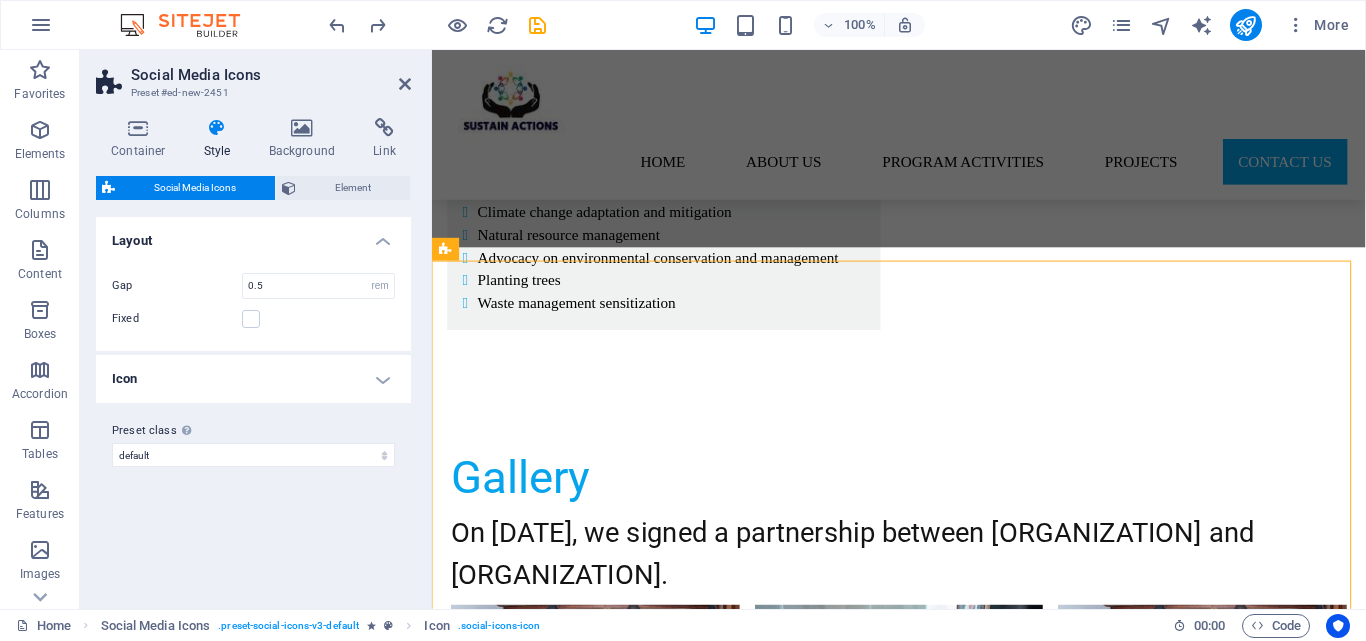 scroll, scrollTop: 5219, scrollLeft: 0, axis: vertical 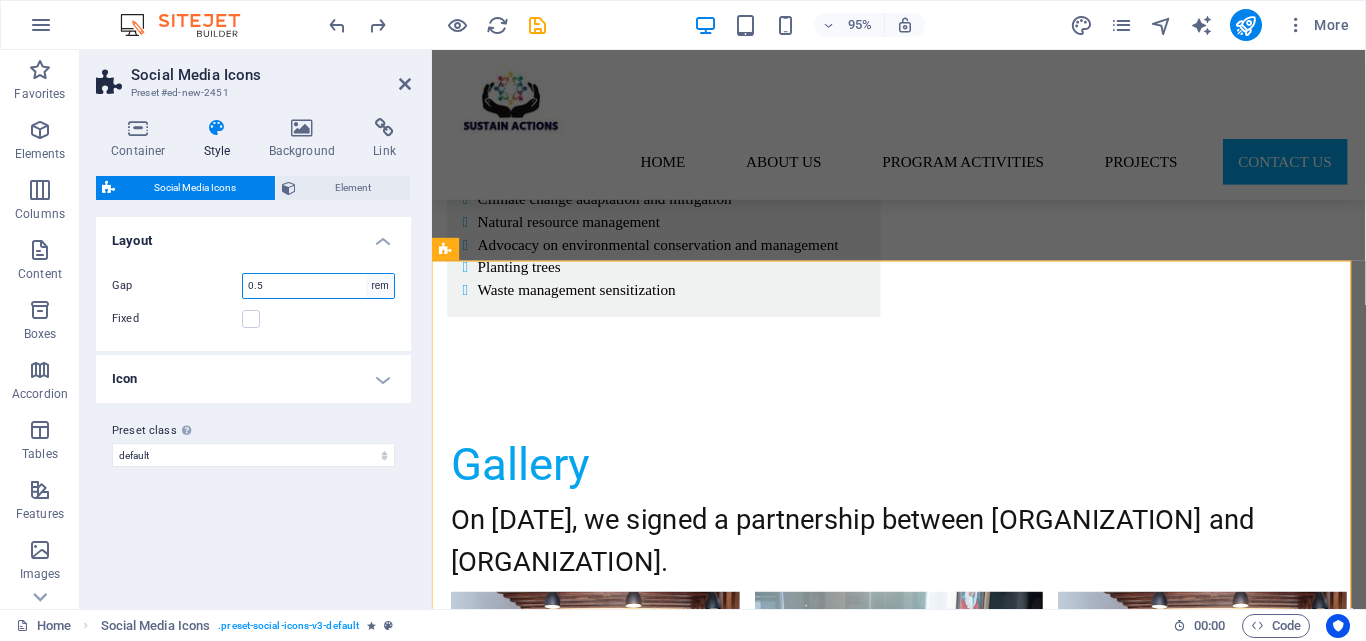 click on "px rem % vh vw" at bounding box center (380, 286) 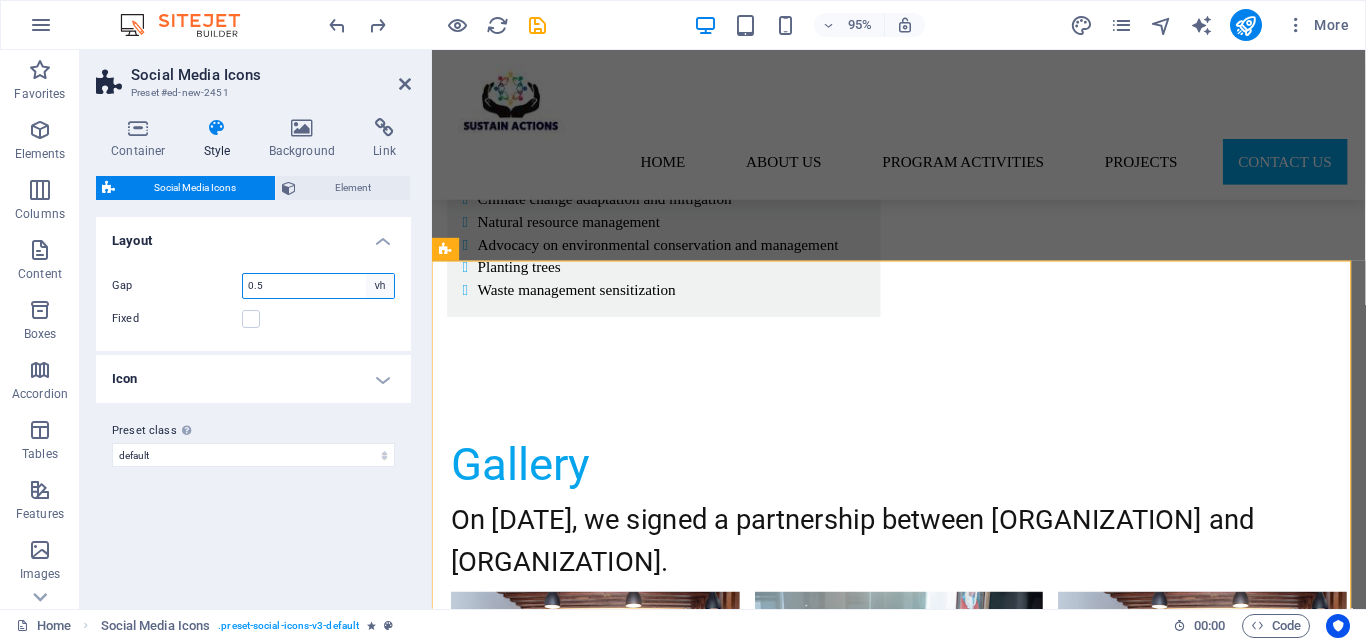 click on "px rem % vh vw" at bounding box center (380, 286) 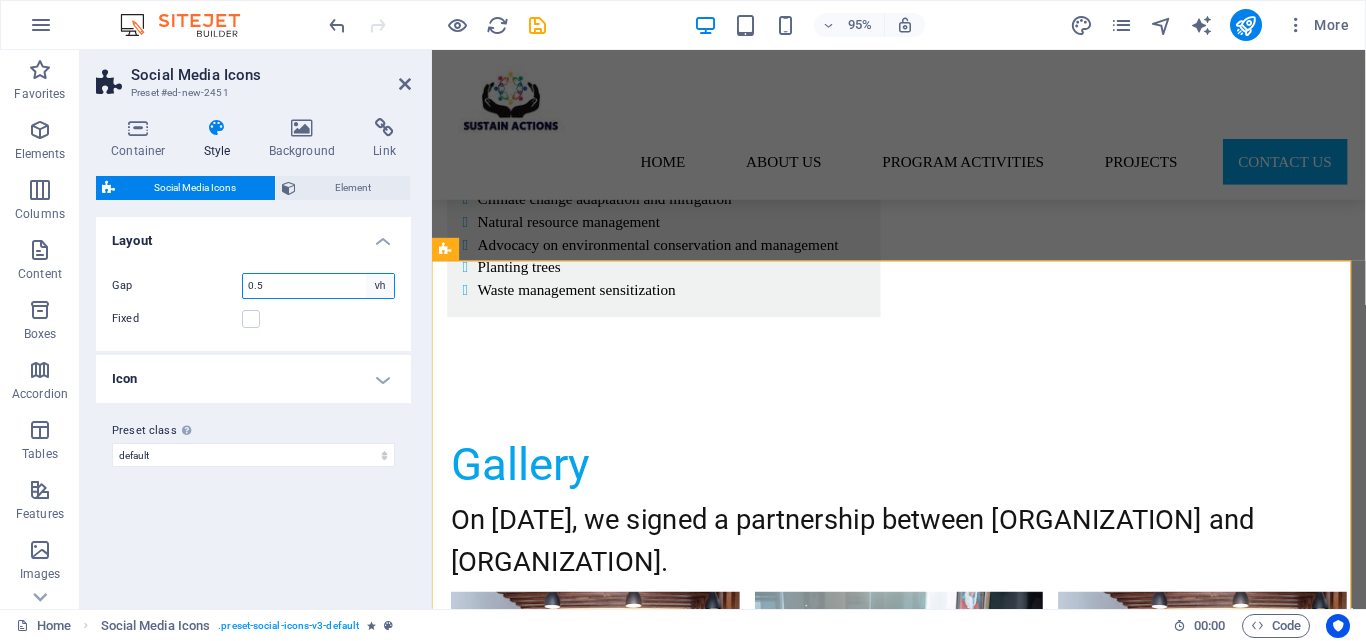 click on "px rem % vh vw" at bounding box center (380, 286) 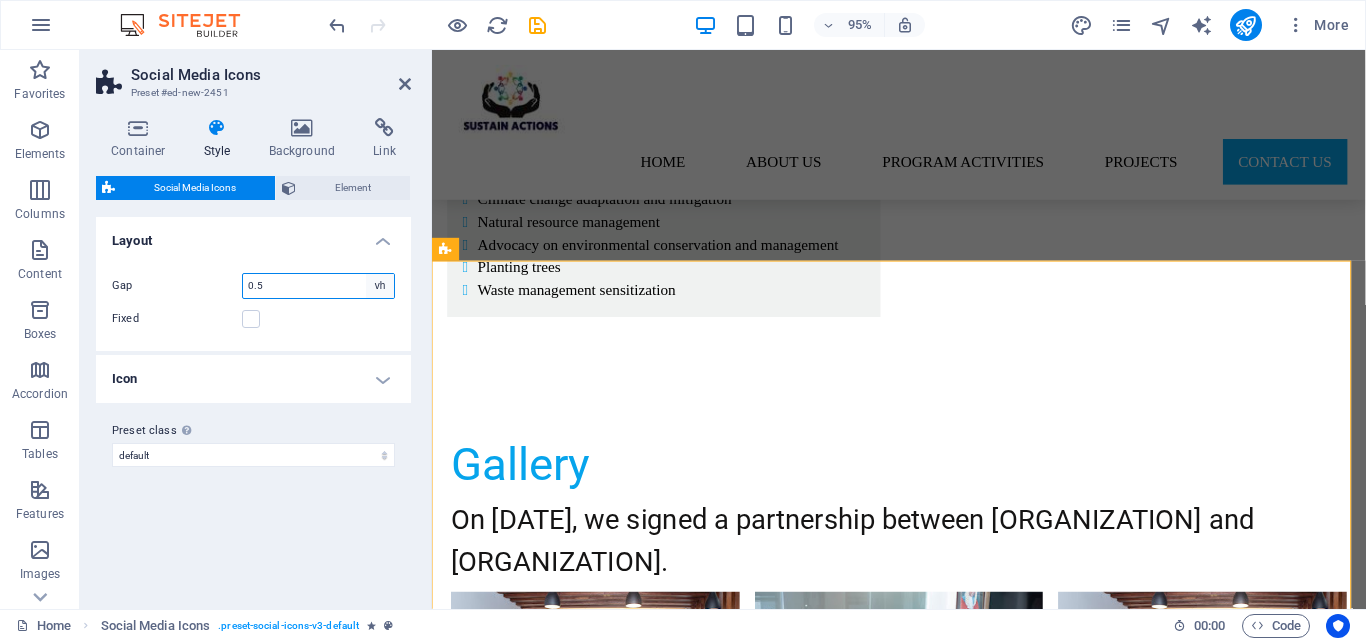 select on "vw" 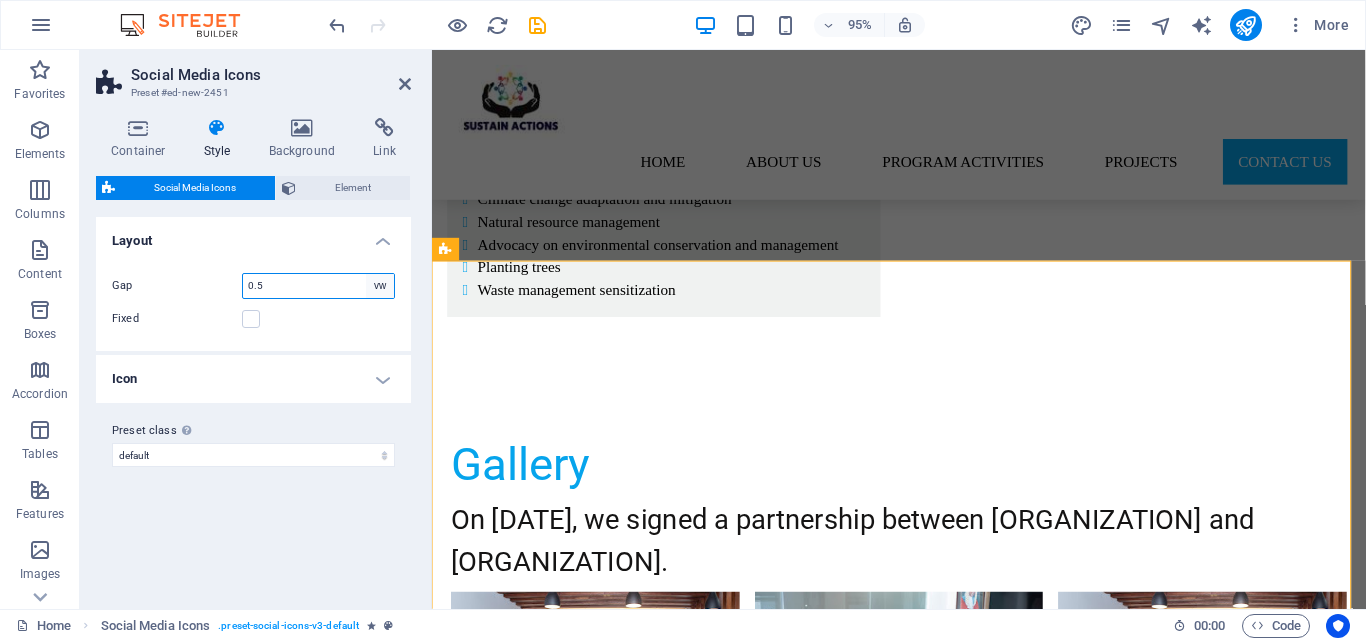 click on "px rem % vh vw" at bounding box center [380, 286] 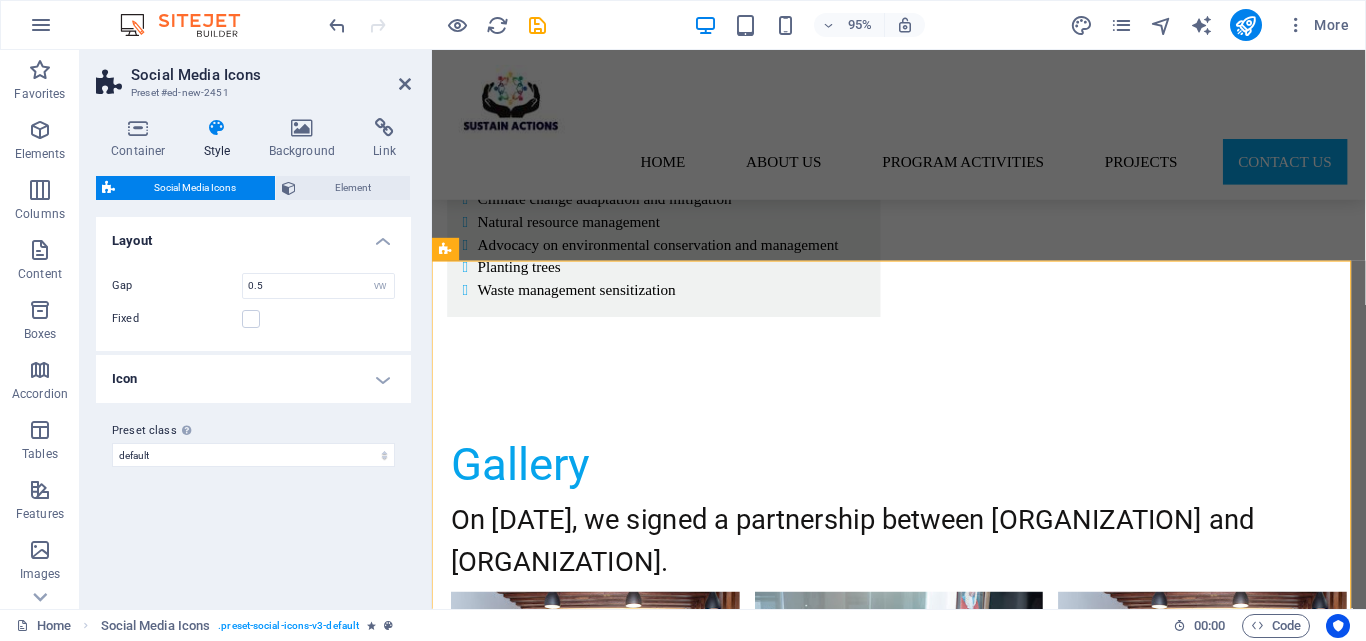 click on "Fixed" at bounding box center (253, 319) 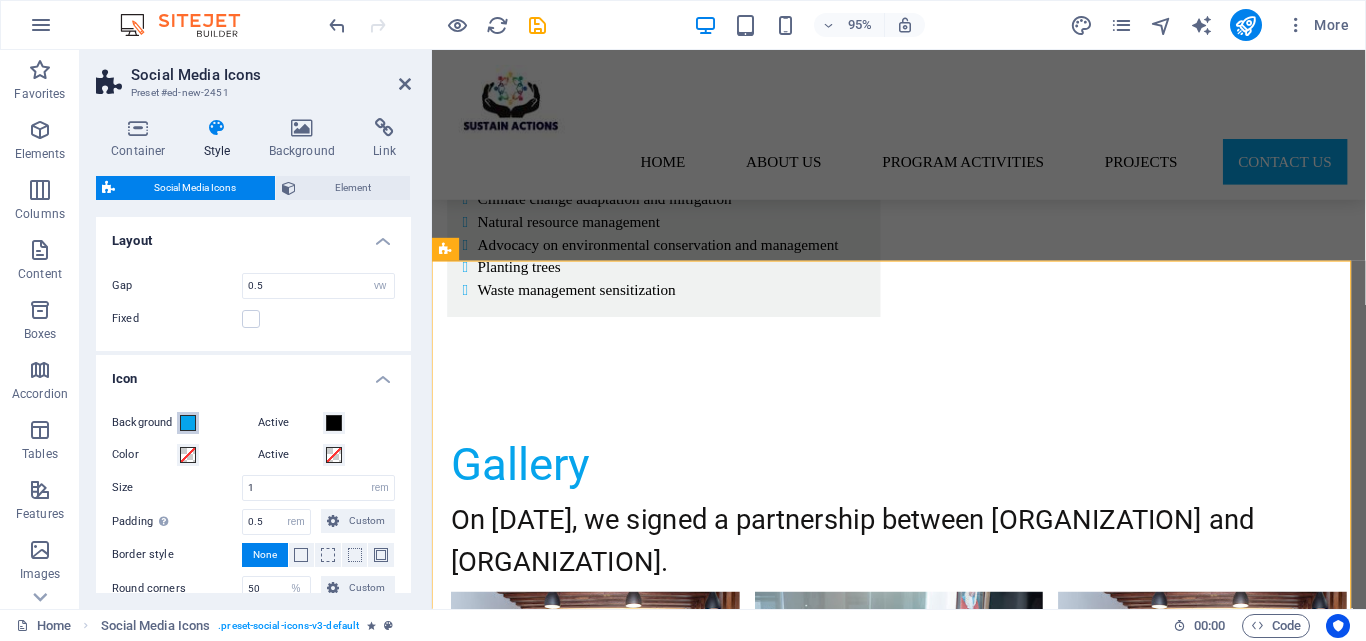 click at bounding box center (188, 423) 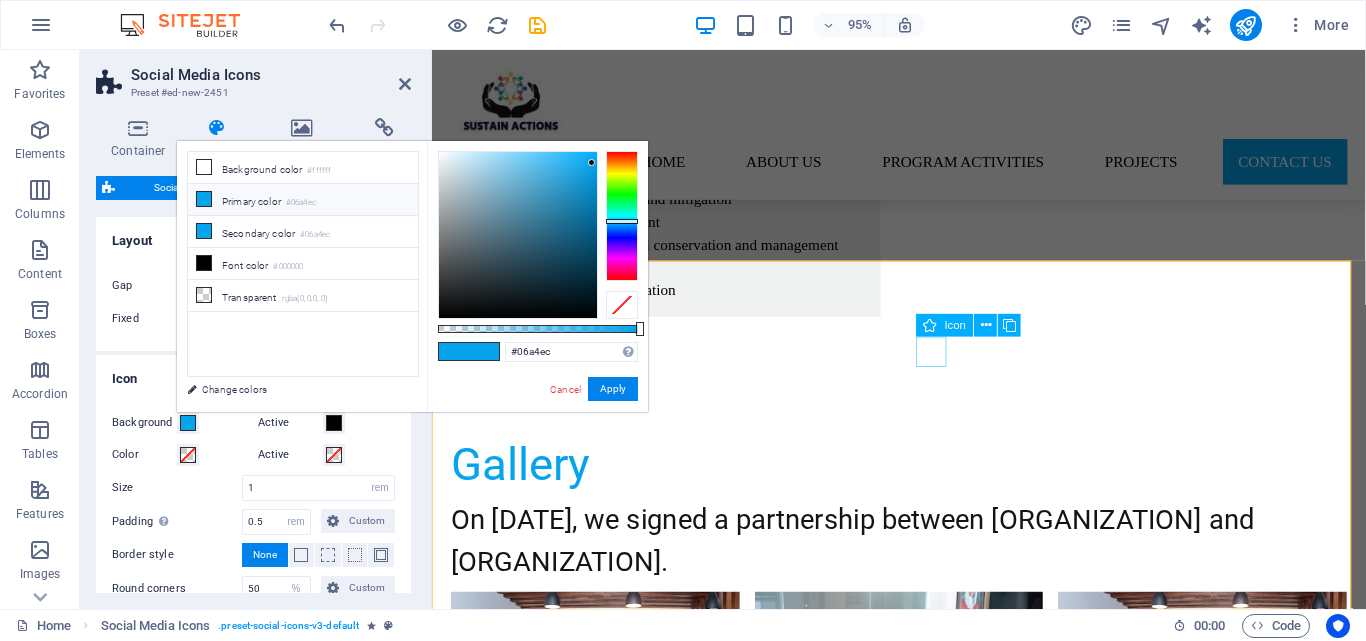 click at bounding box center (923, 3567) 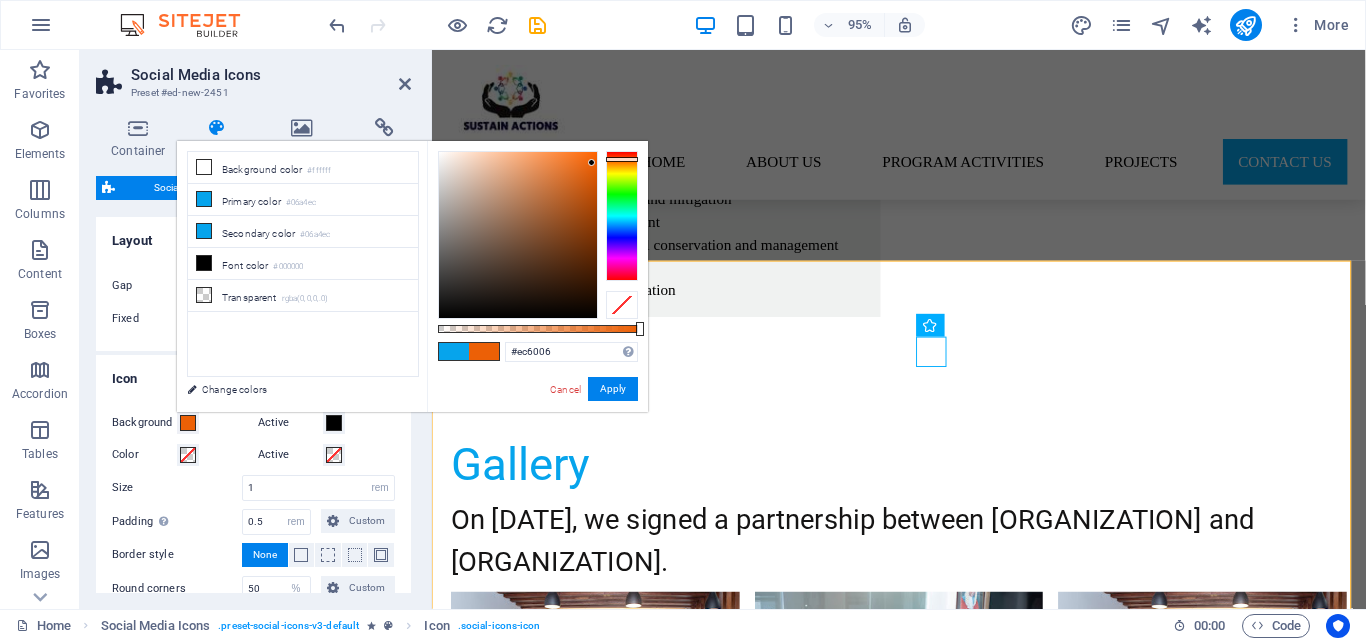 click at bounding box center (622, 216) 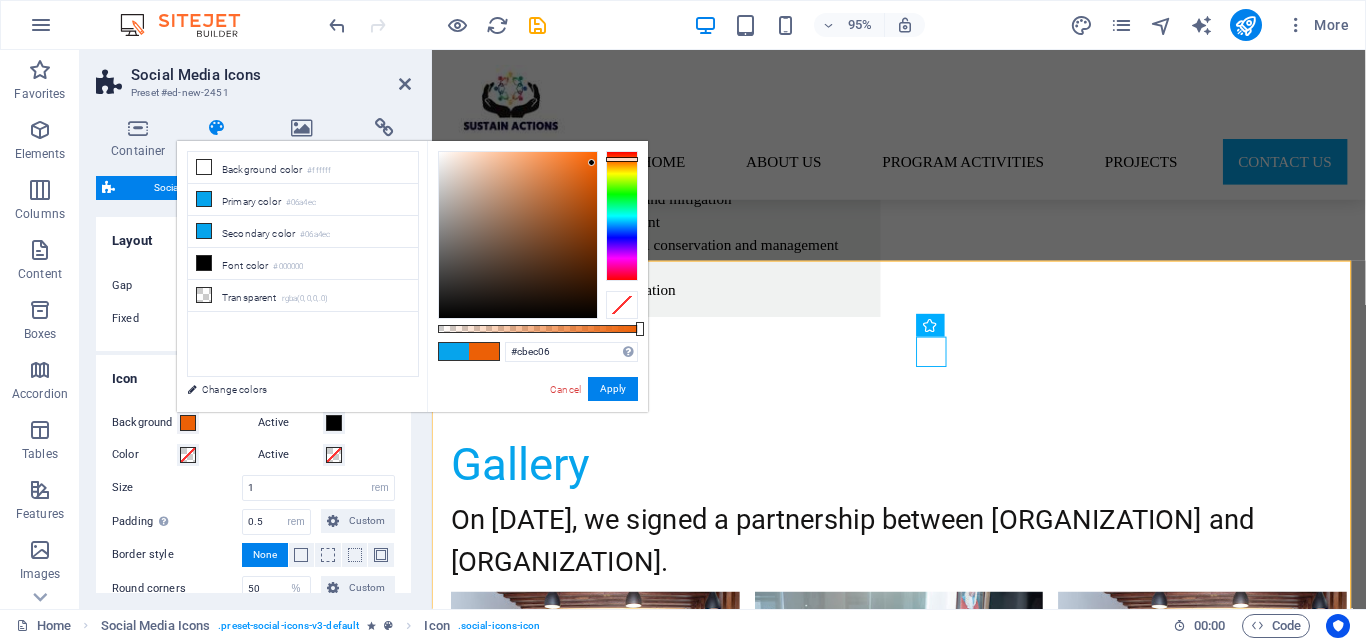 click at bounding box center (622, 216) 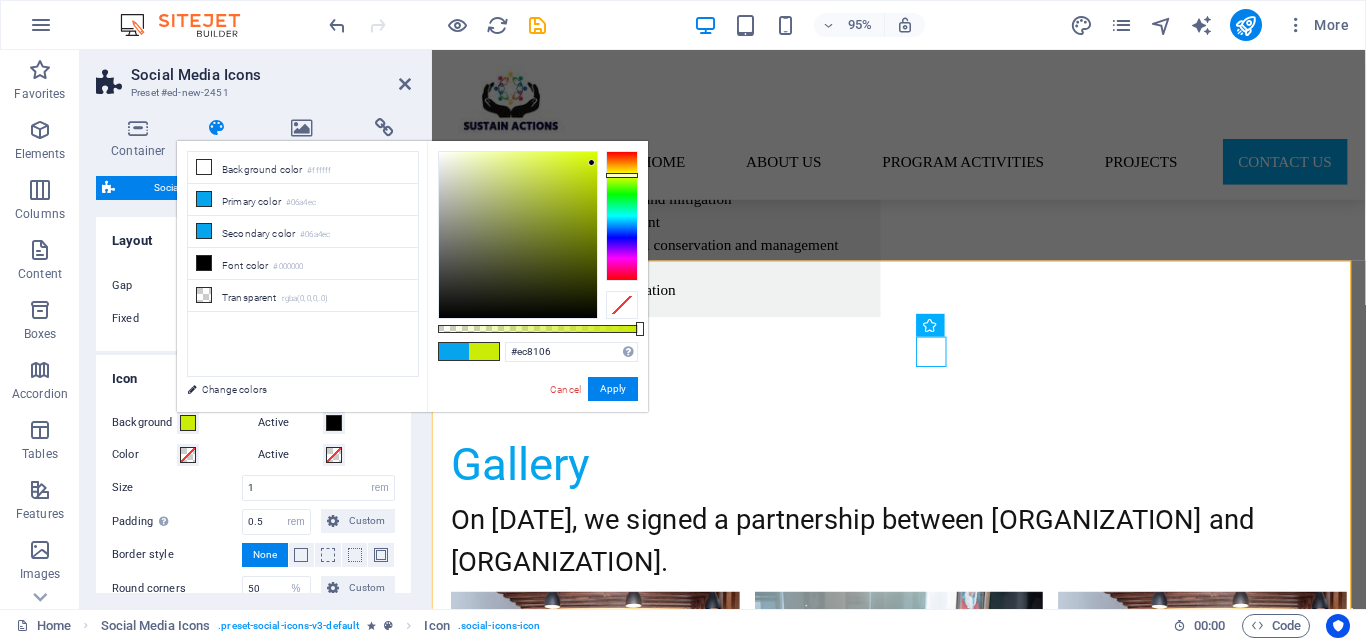 click at bounding box center (622, 216) 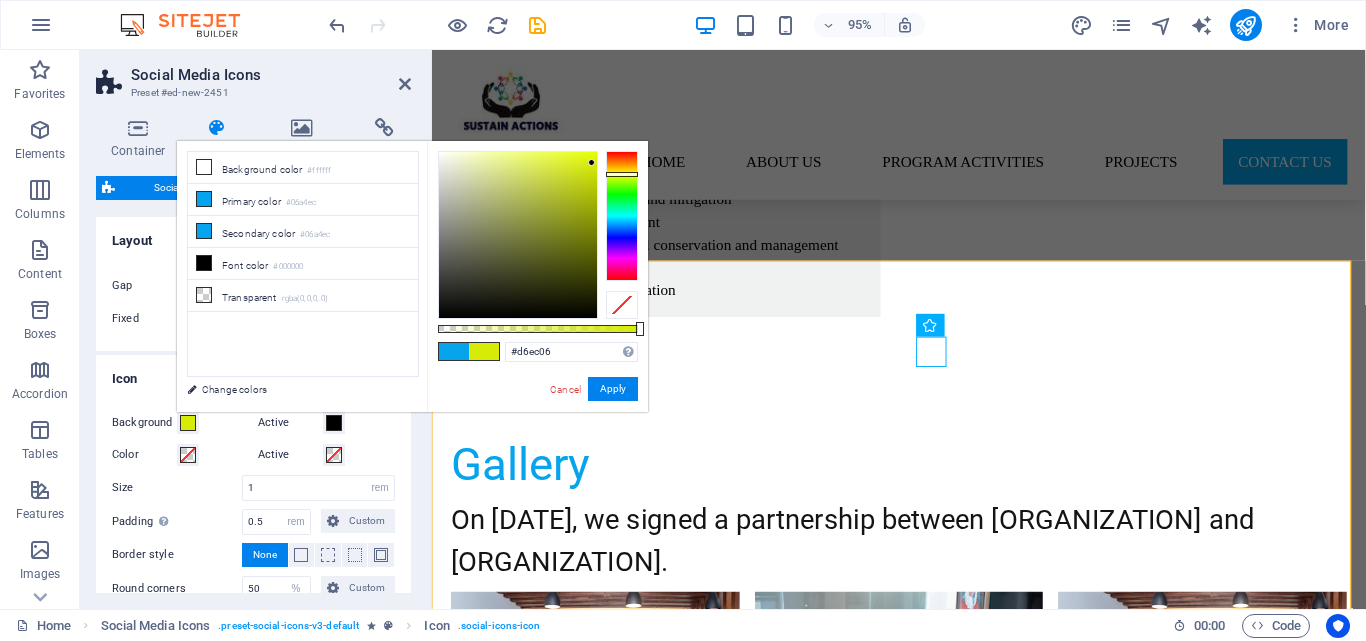 click at bounding box center [622, 216] 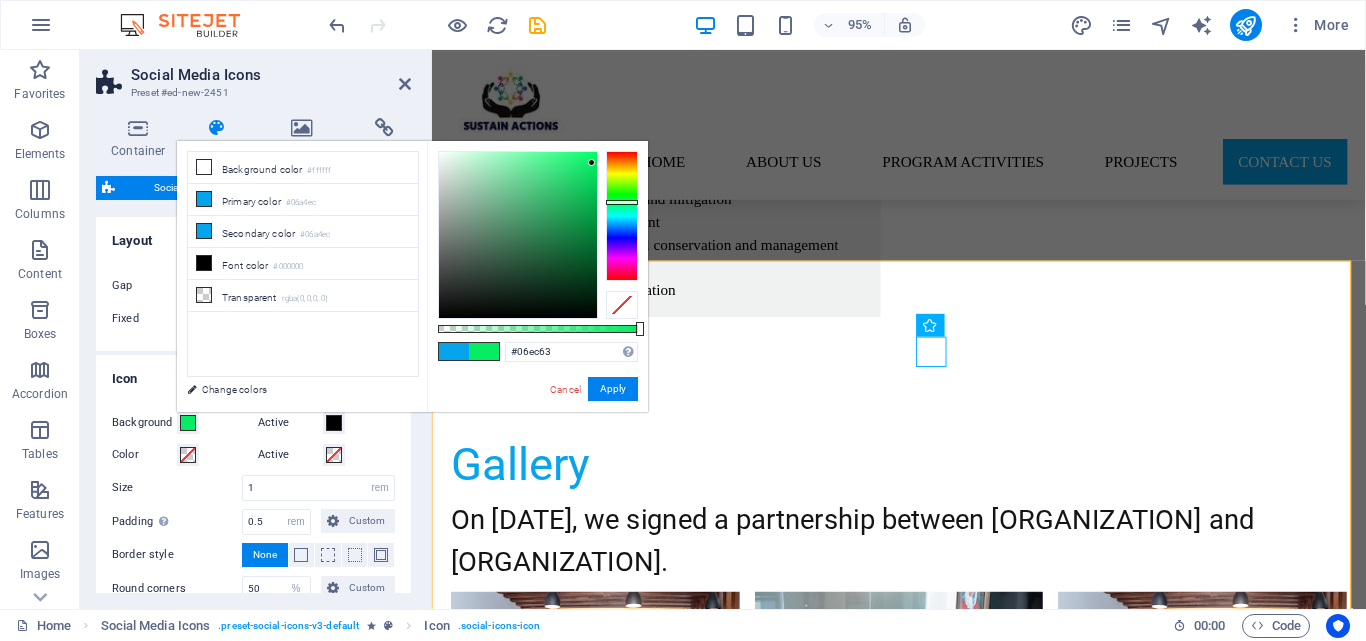 click at bounding box center (622, 216) 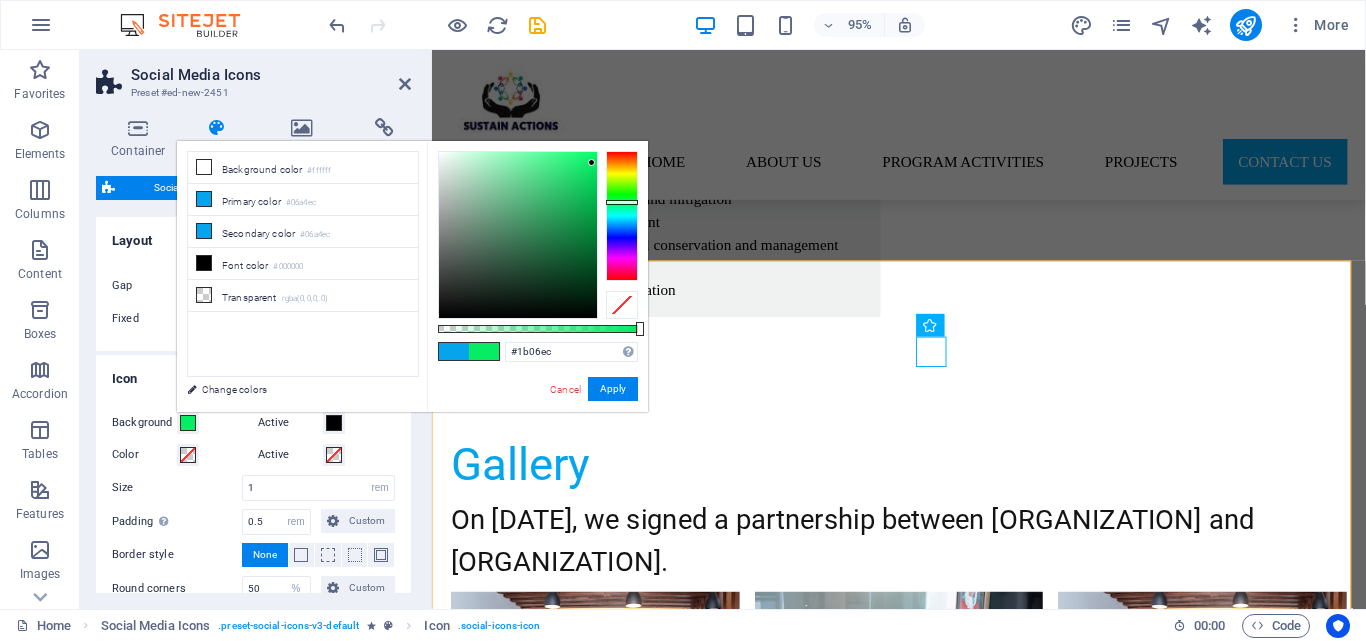 click at bounding box center (622, 216) 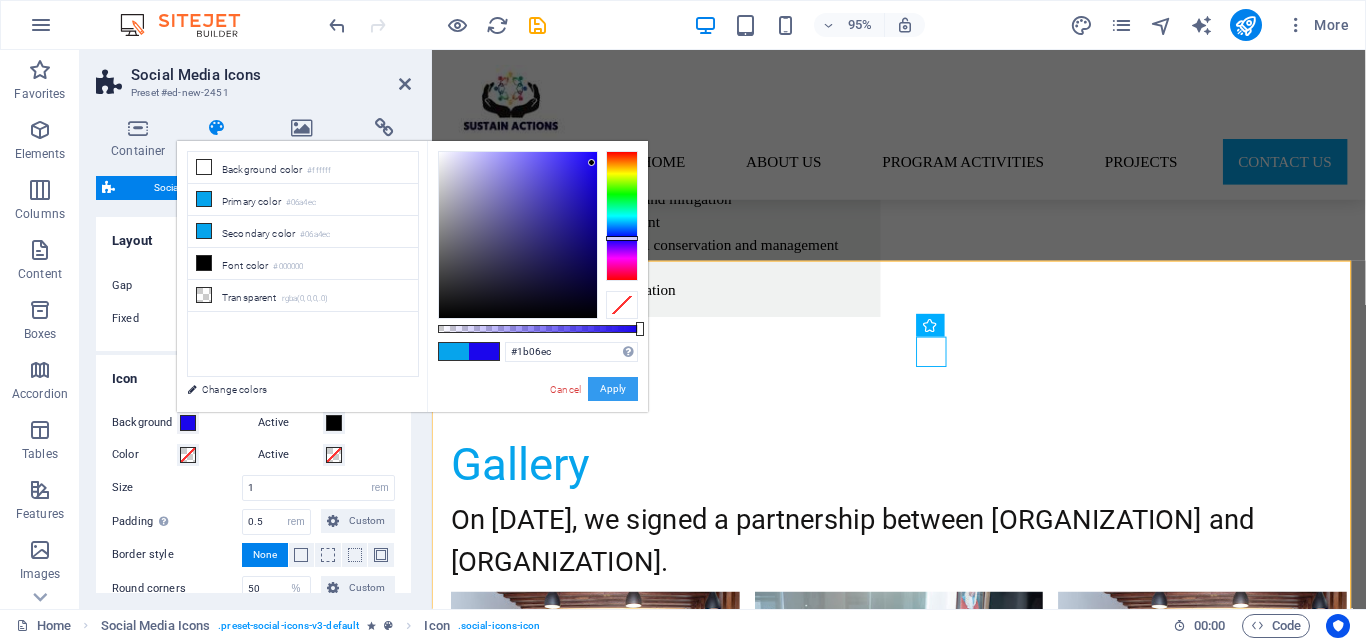 click on "Apply" at bounding box center [613, 389] 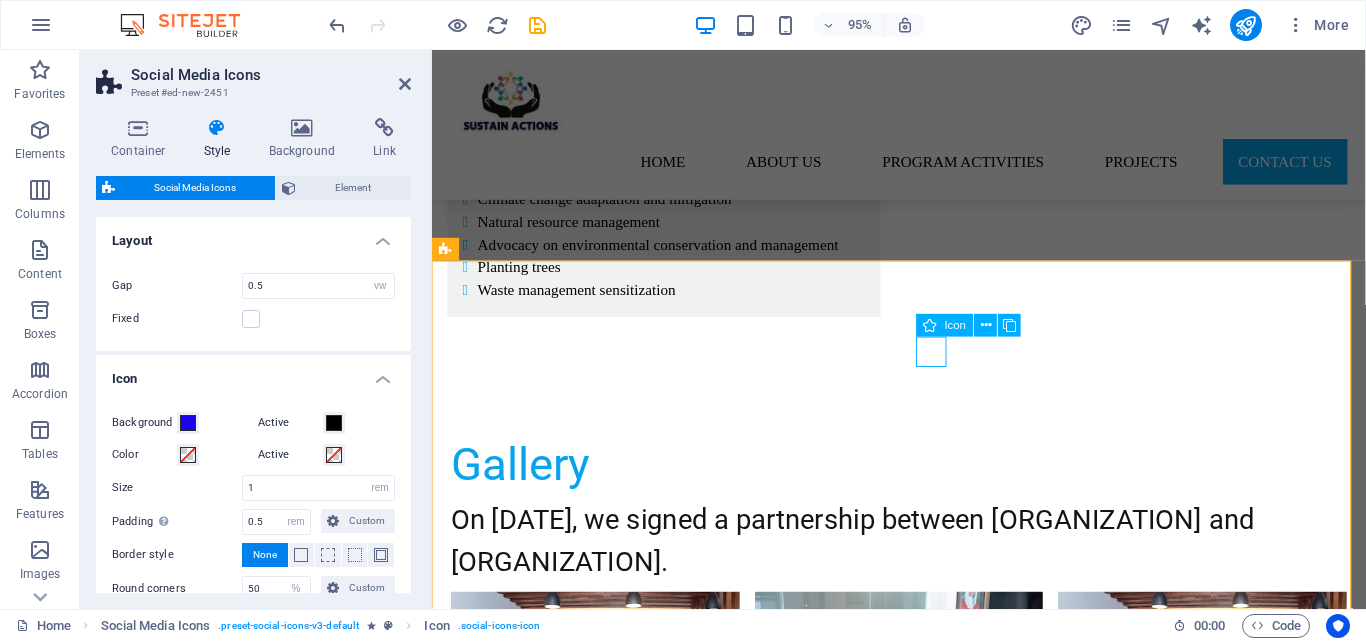drag, startPoint x: 964, startPoint y: 375, endPoint x: 1302, endPoint y: 357, distance: 338.47894 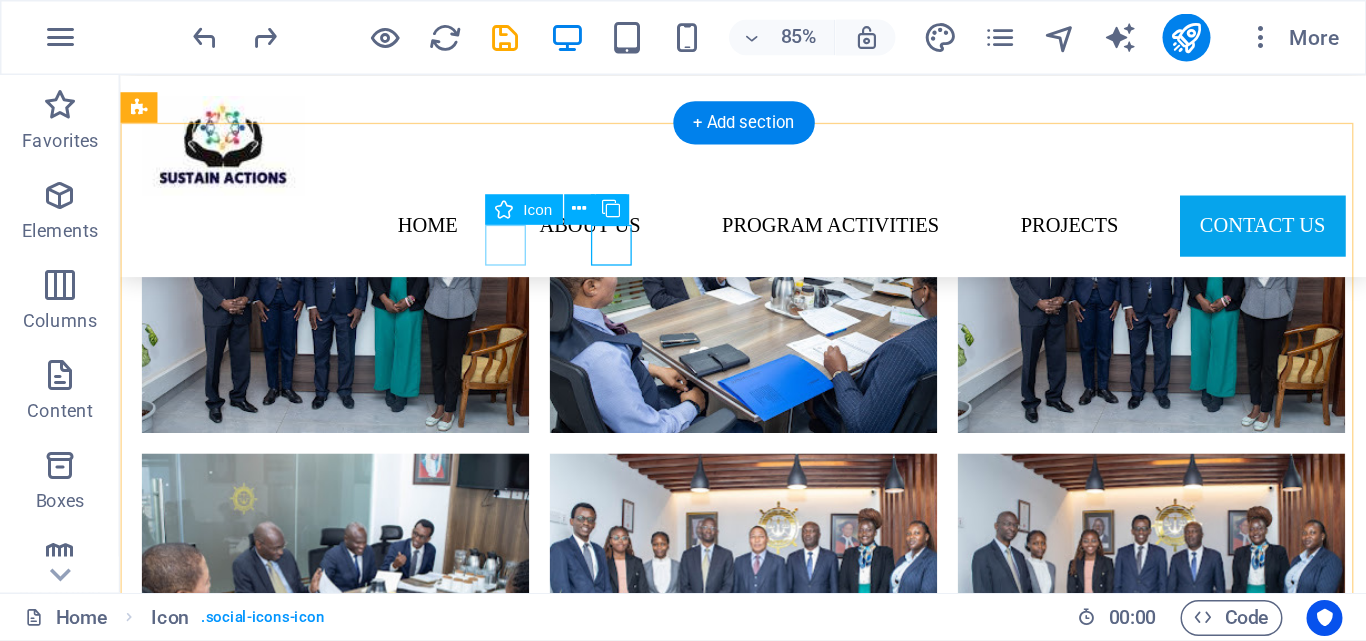 scroll, scrollTop: 5165, scrollLeft: 0, axis: vertical 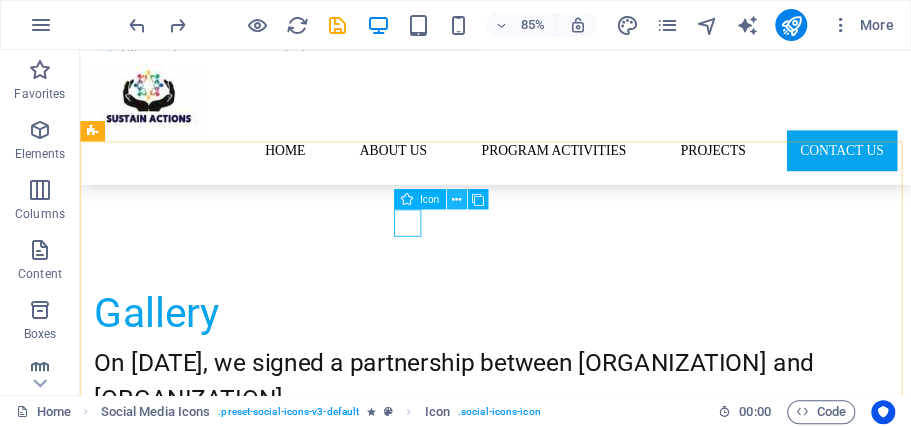 click at bounding box center (456, 199) 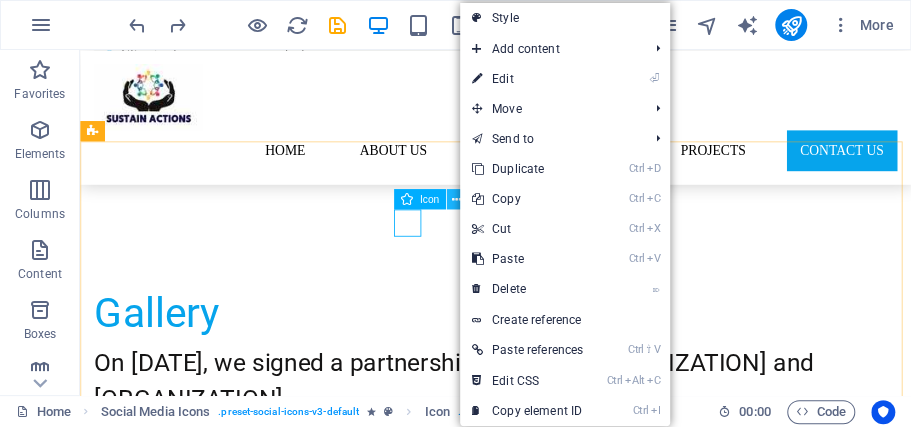 type 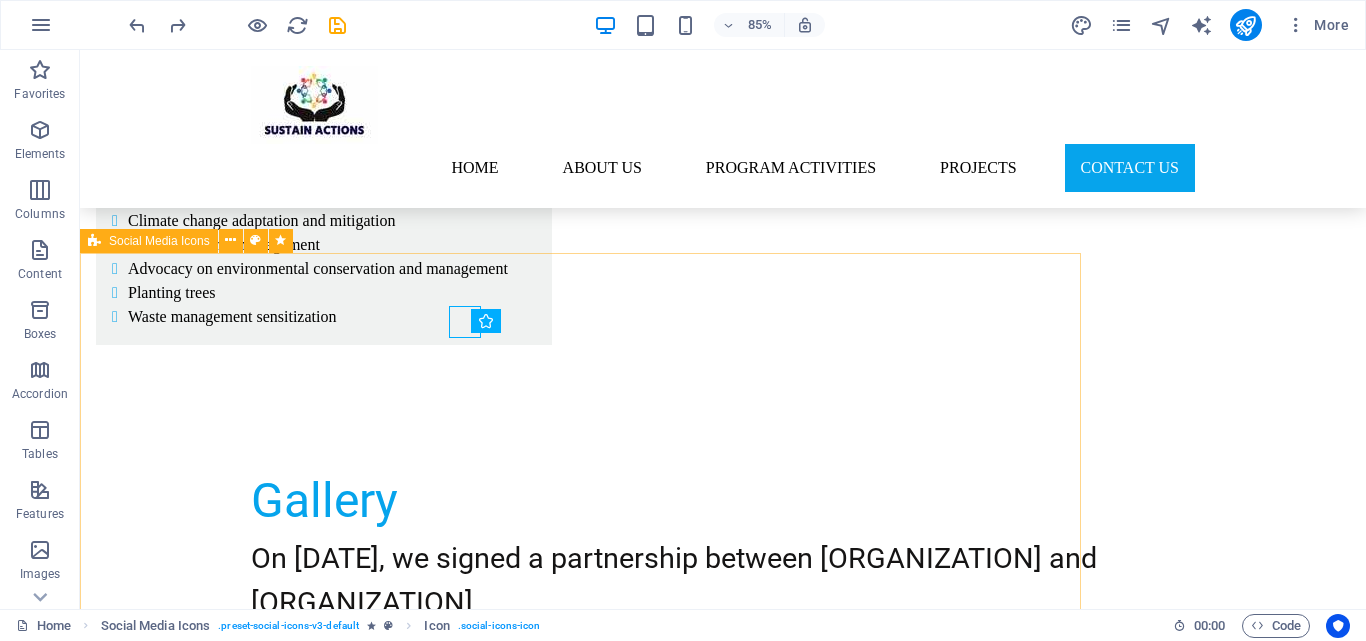 scroll, scrollTop: 5097, scrollLeft: 0, axis: vertical 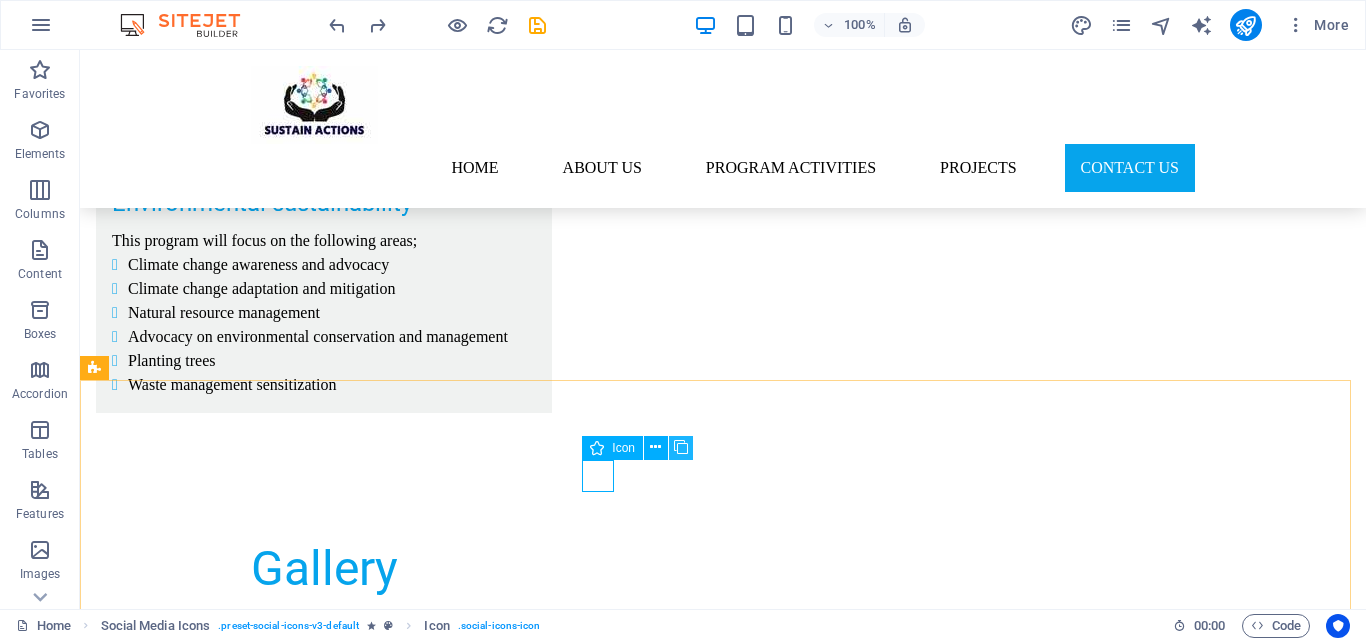 click at bounding box center [681, 448] 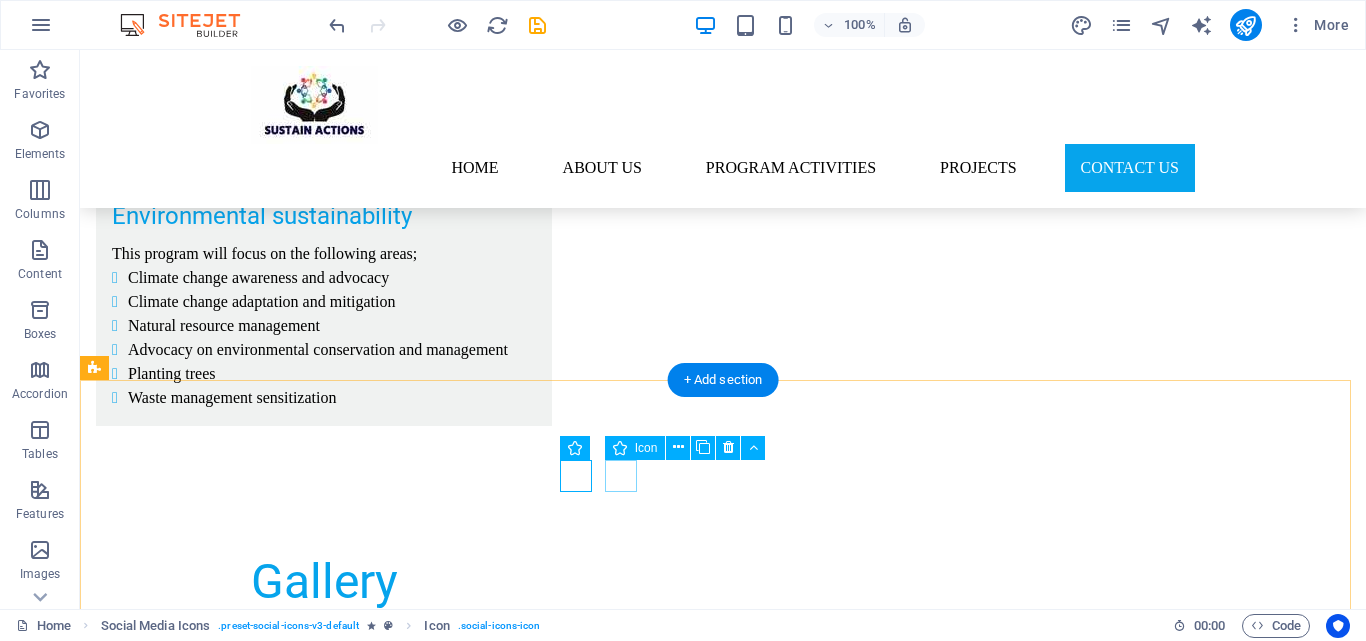 click at bounding box center [553, 3703] 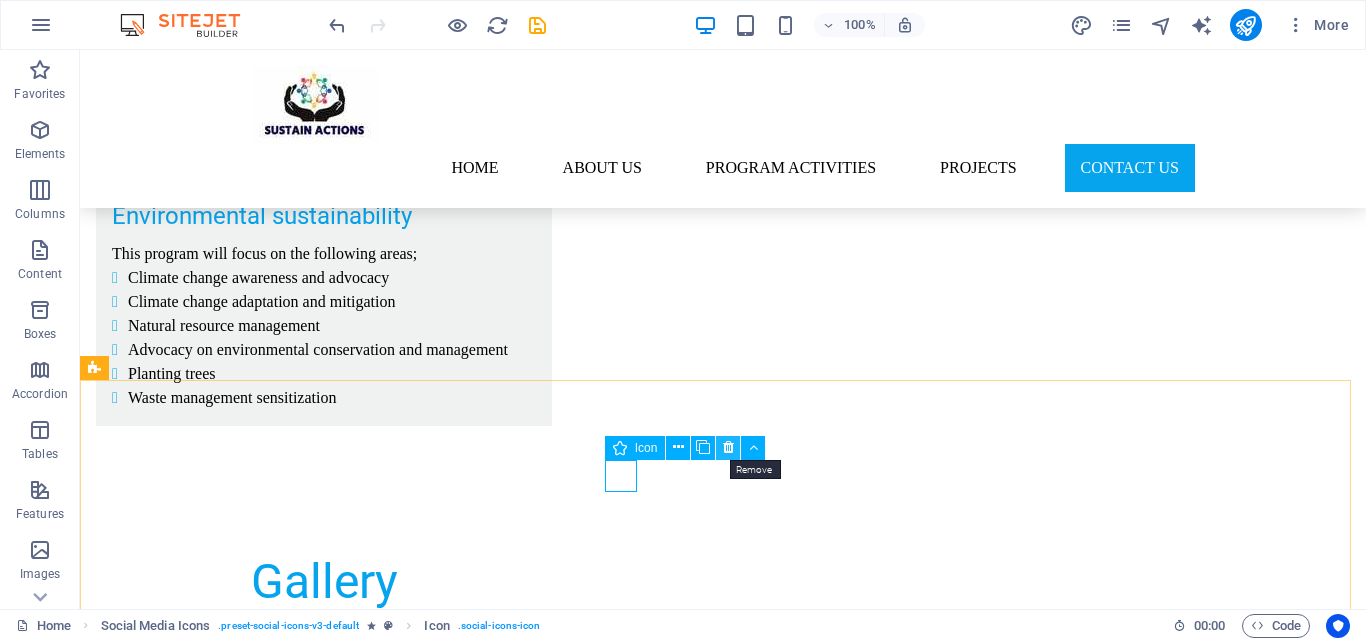click at bounding box center (728, 448) 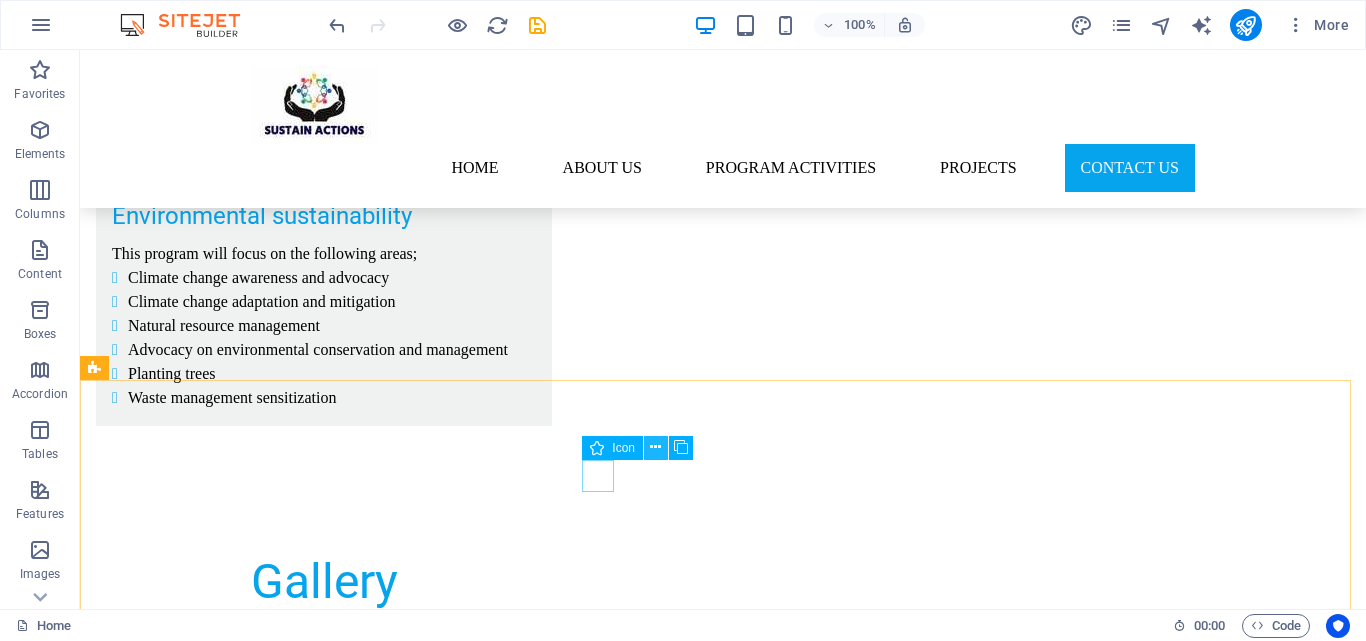 click at bounding box center (655, 447) 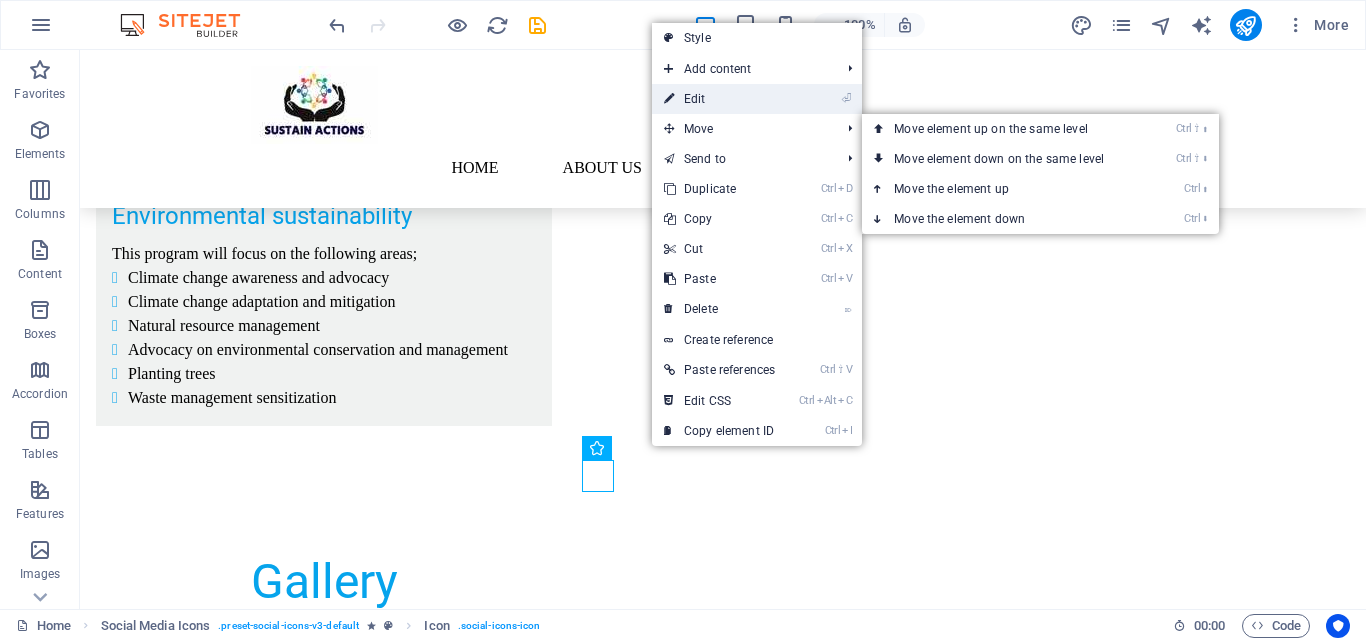 click on "⏎  Edit" at bounding box center (719, 99) 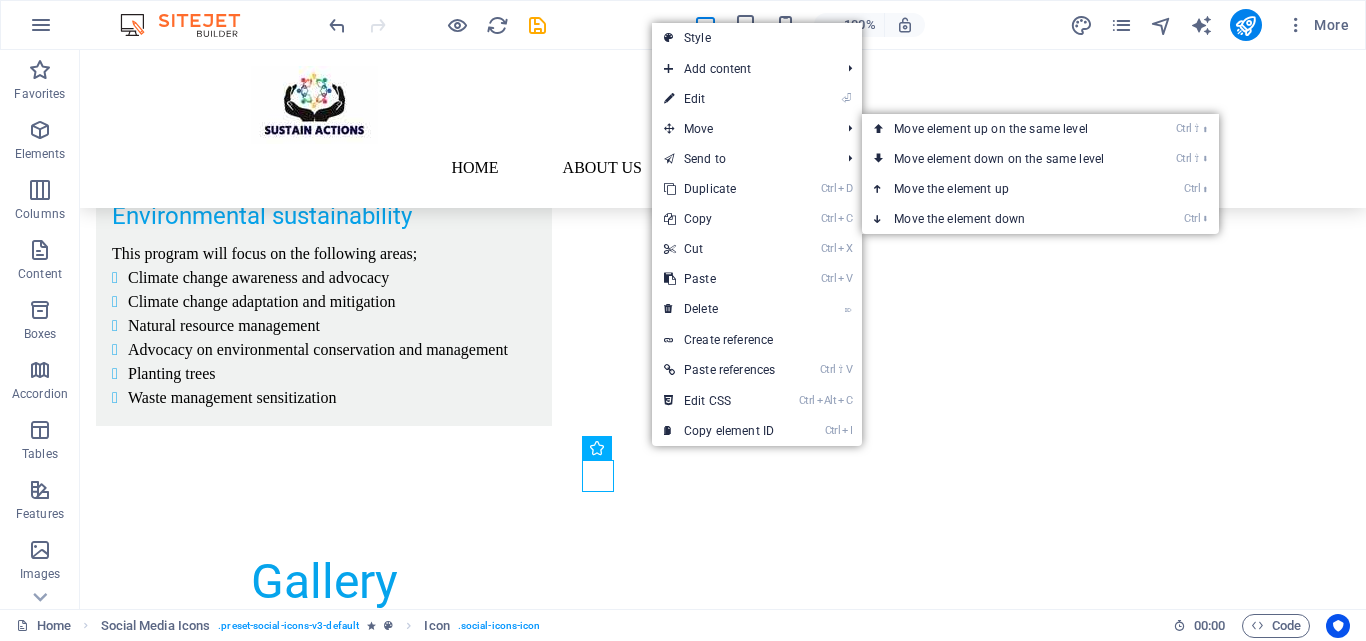 select on "xMidYMid" 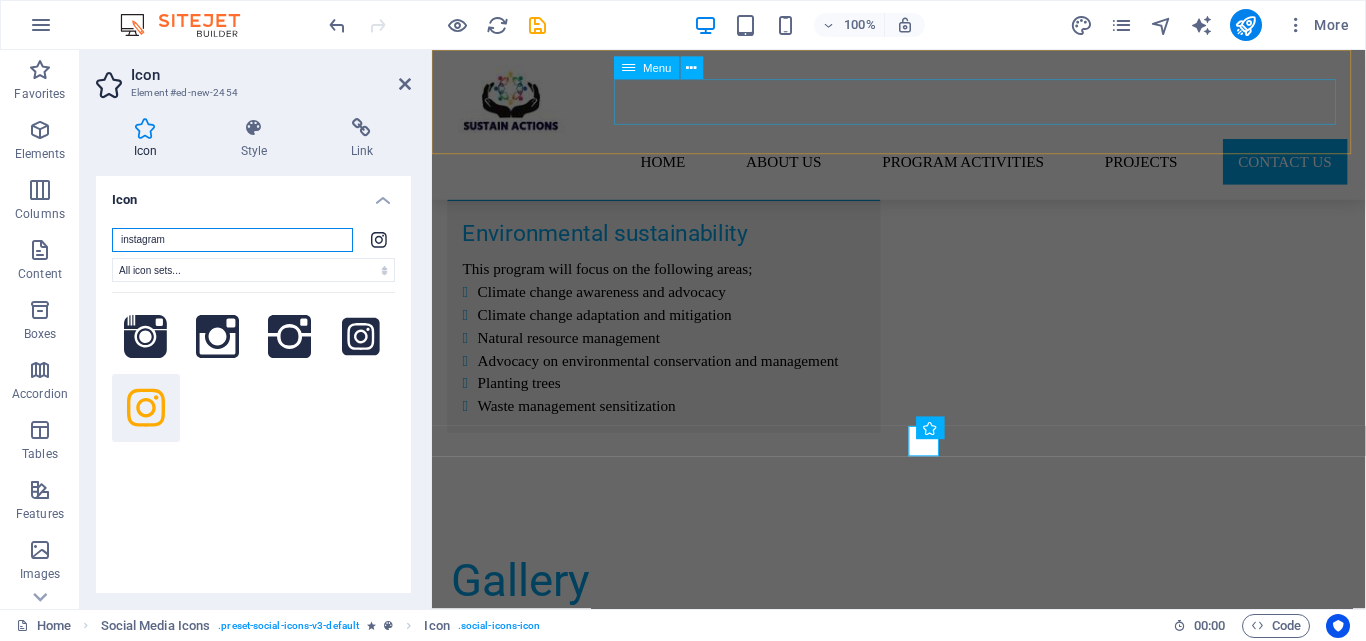 scroll, scrollTop: 5111, scrollLeft: 0, axis: vertical 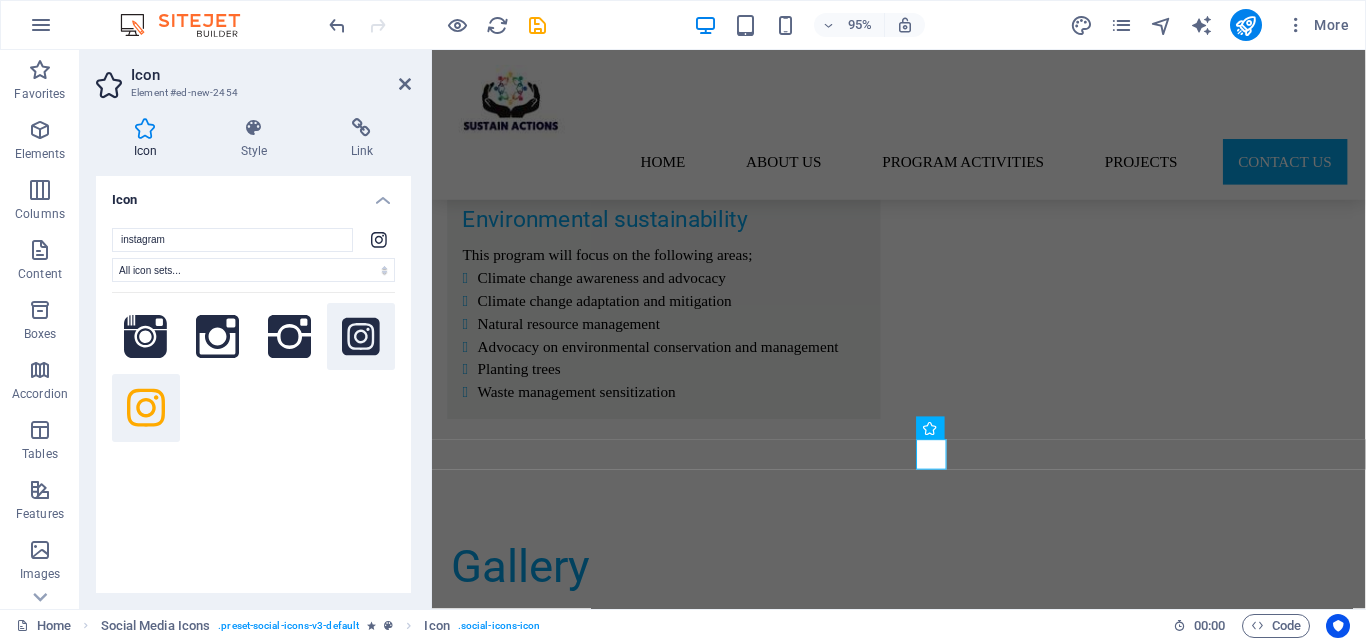 click 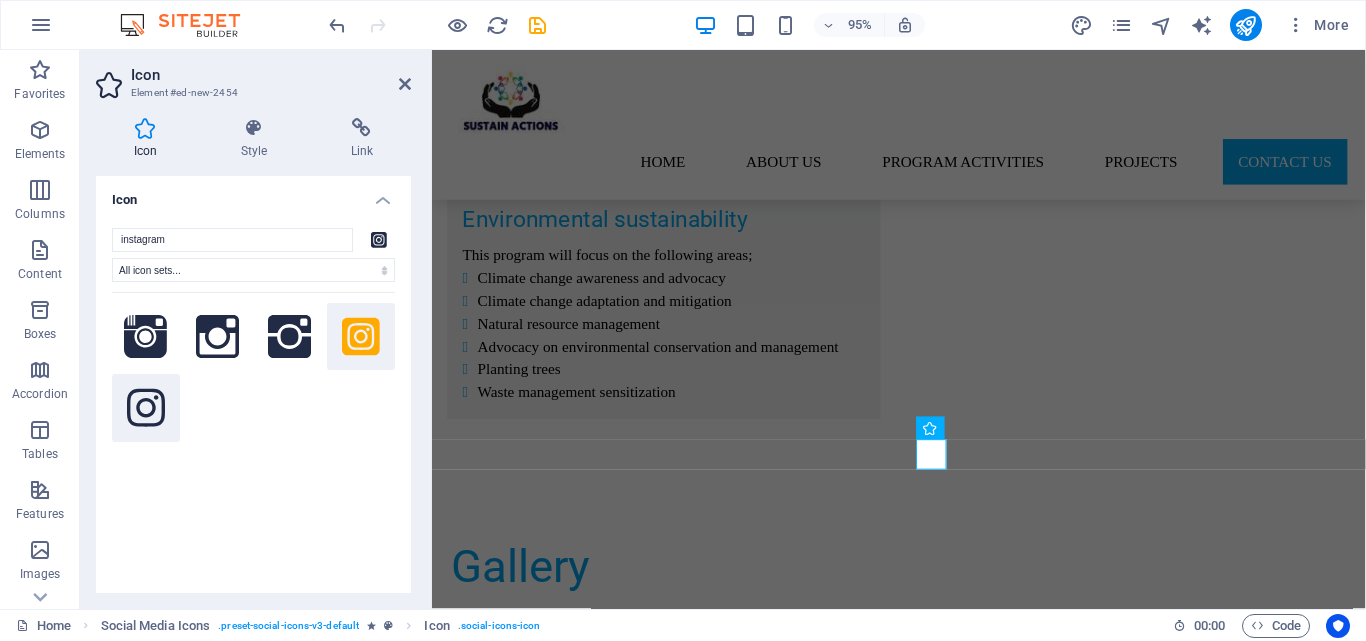 click 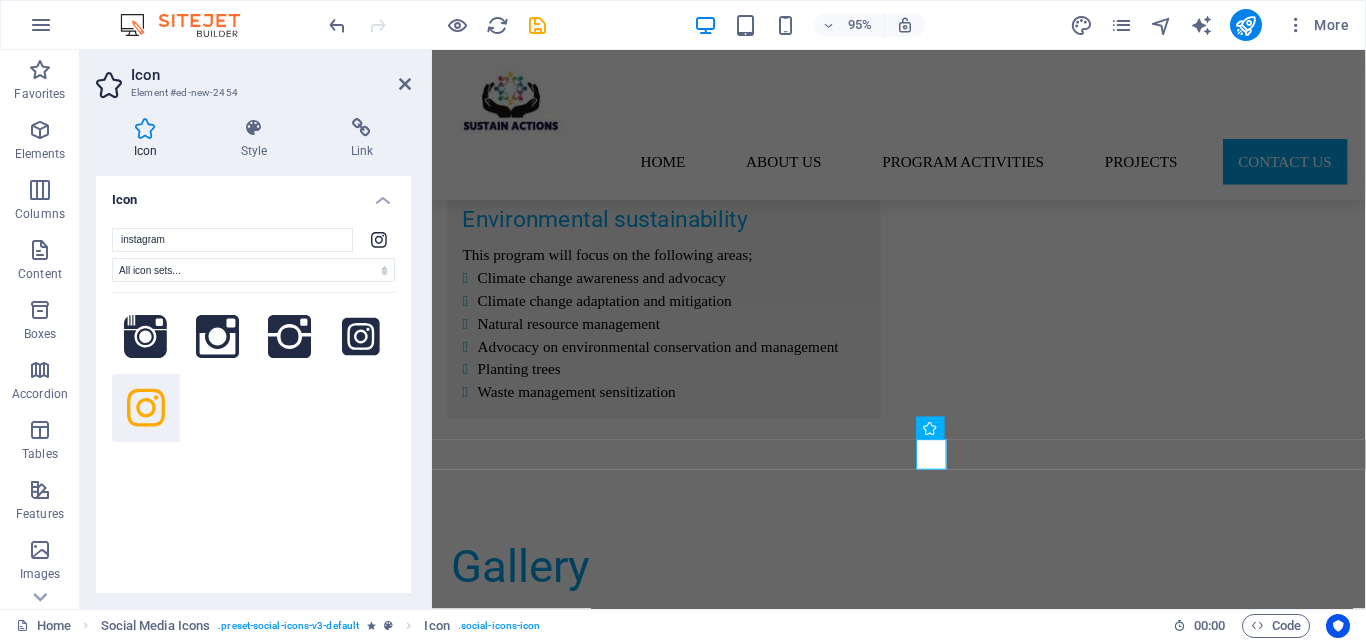 click 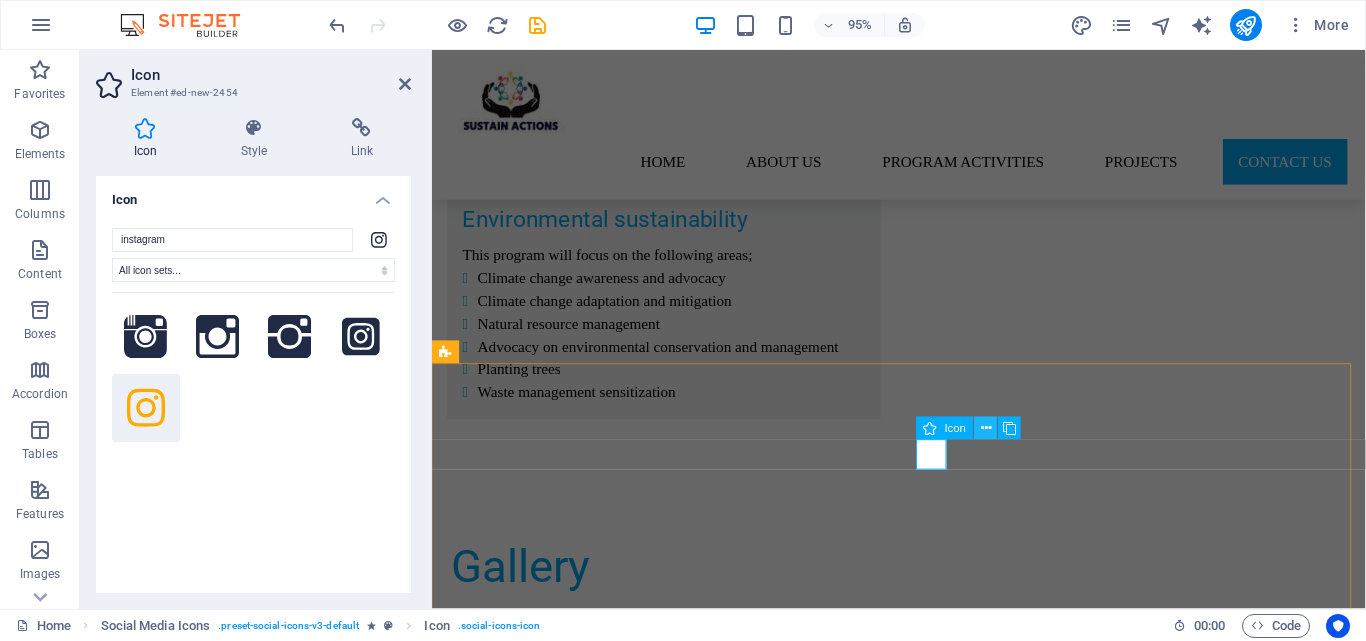 click at bounding box center [986, 428] 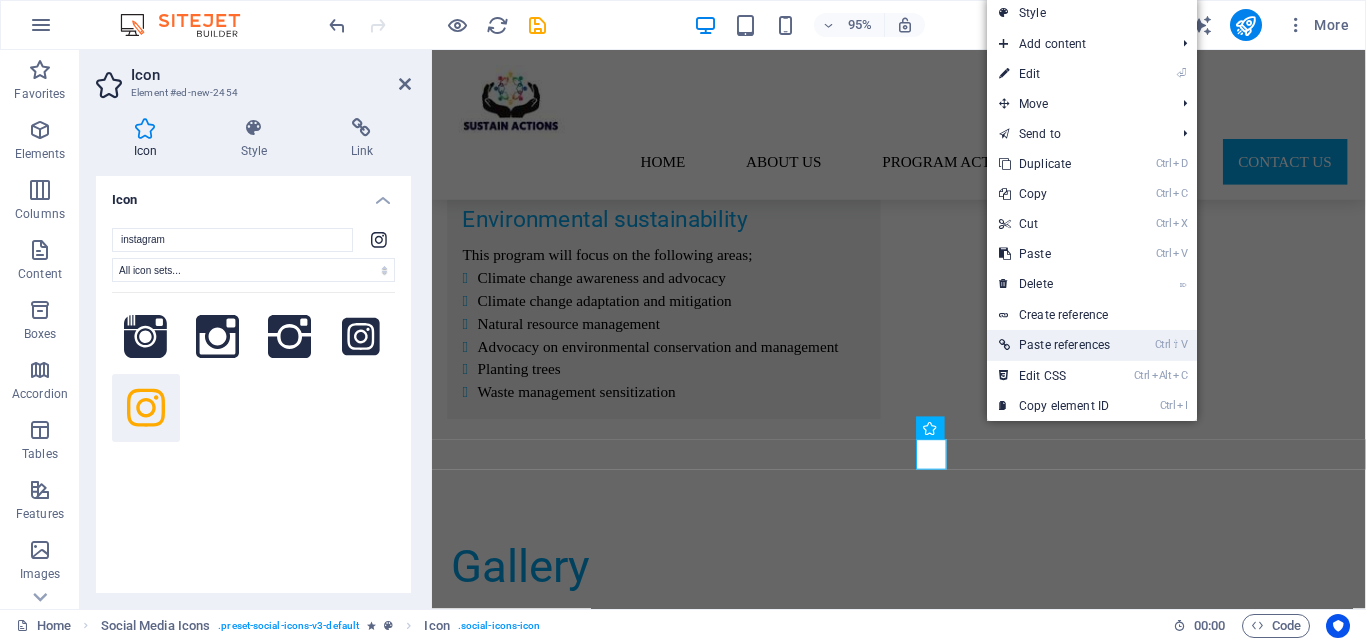 click on "Ctrl ⇧ V  Paste references" at bounding box center [1054, 345] 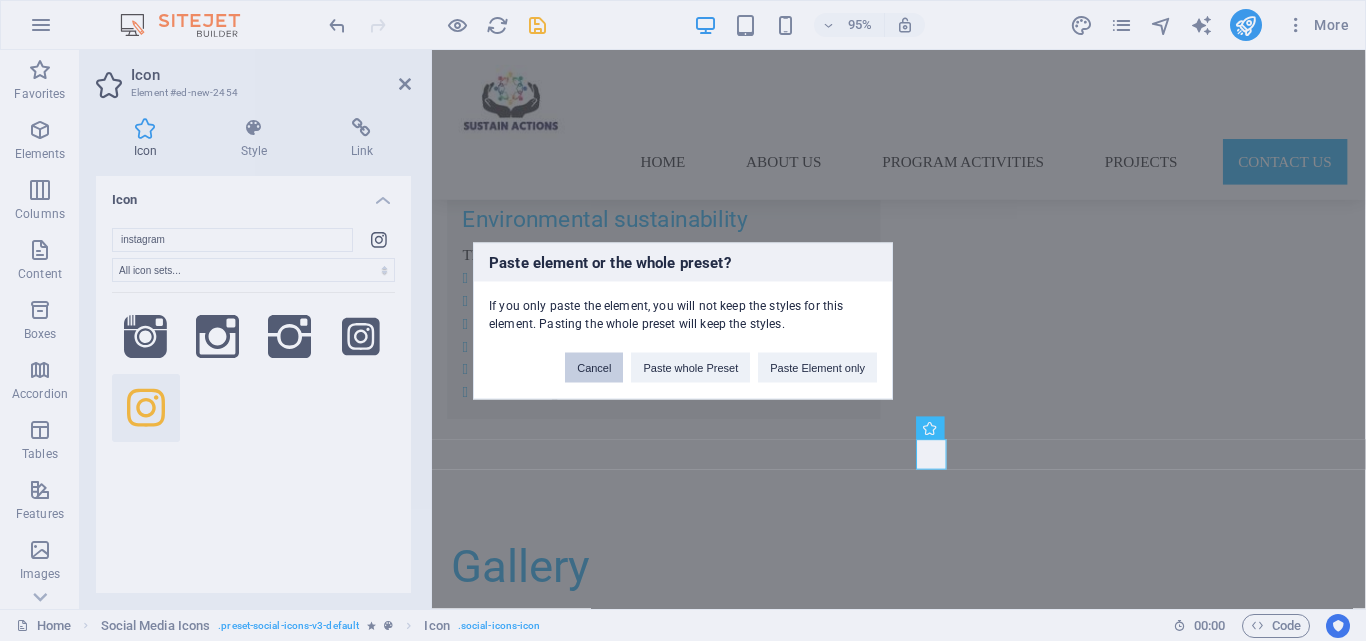 click on "Cancel" at bounding box center [594, 367] 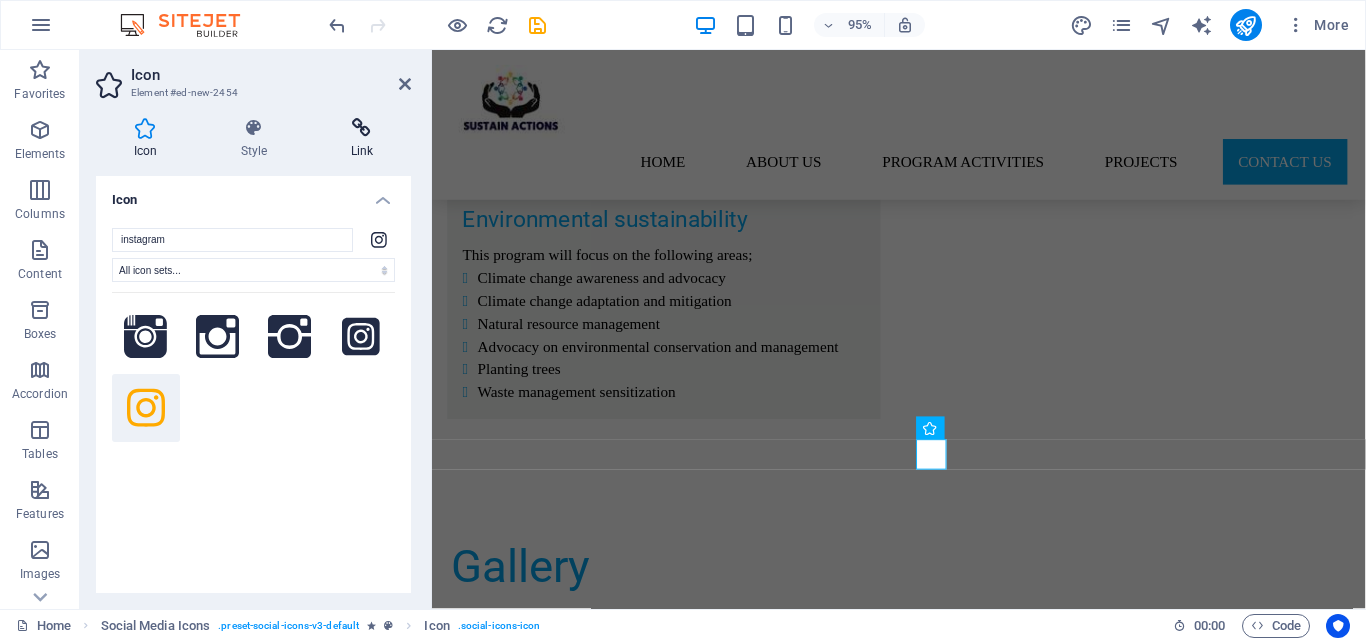 click at bounding box center [362, 128] 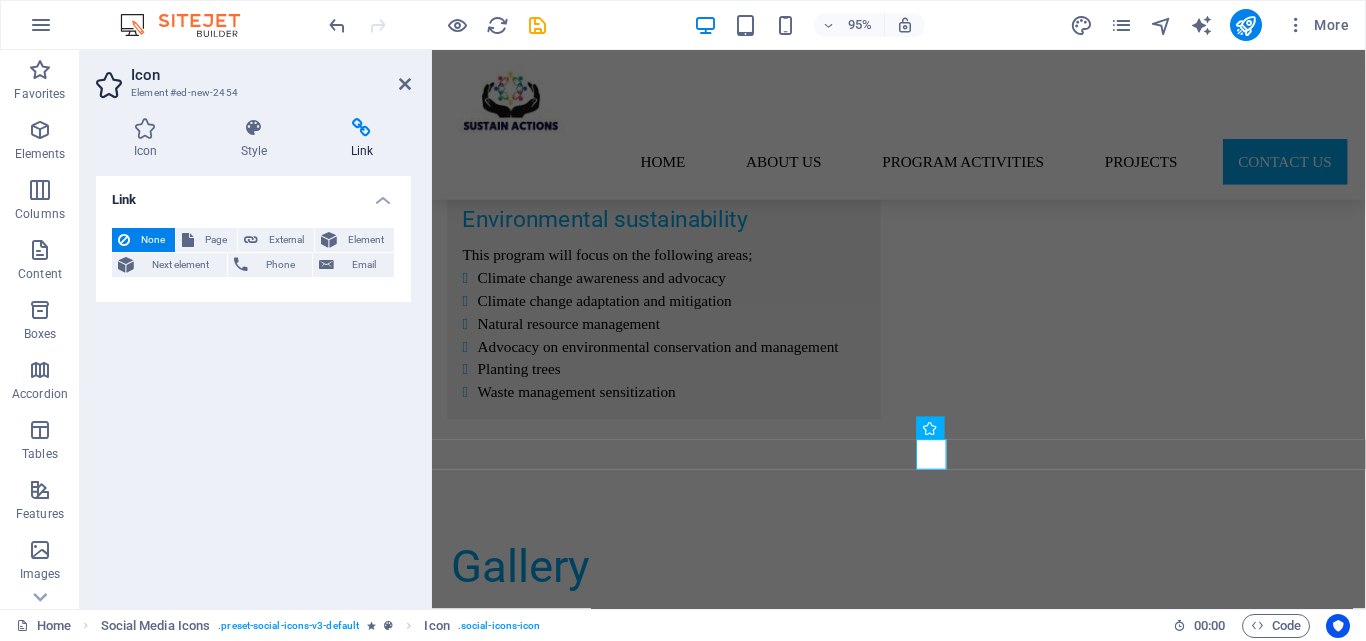 click on "None" at bounding box center (152, 240) 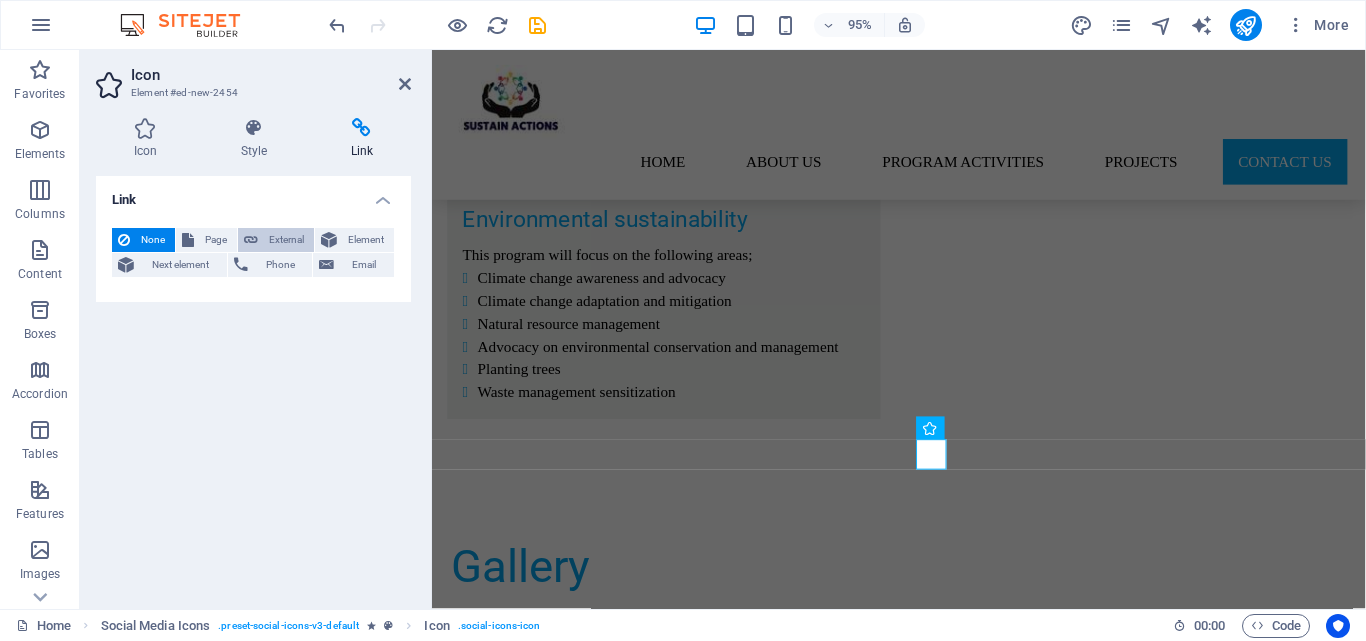 click on "External" at bounding box center (286, 240) 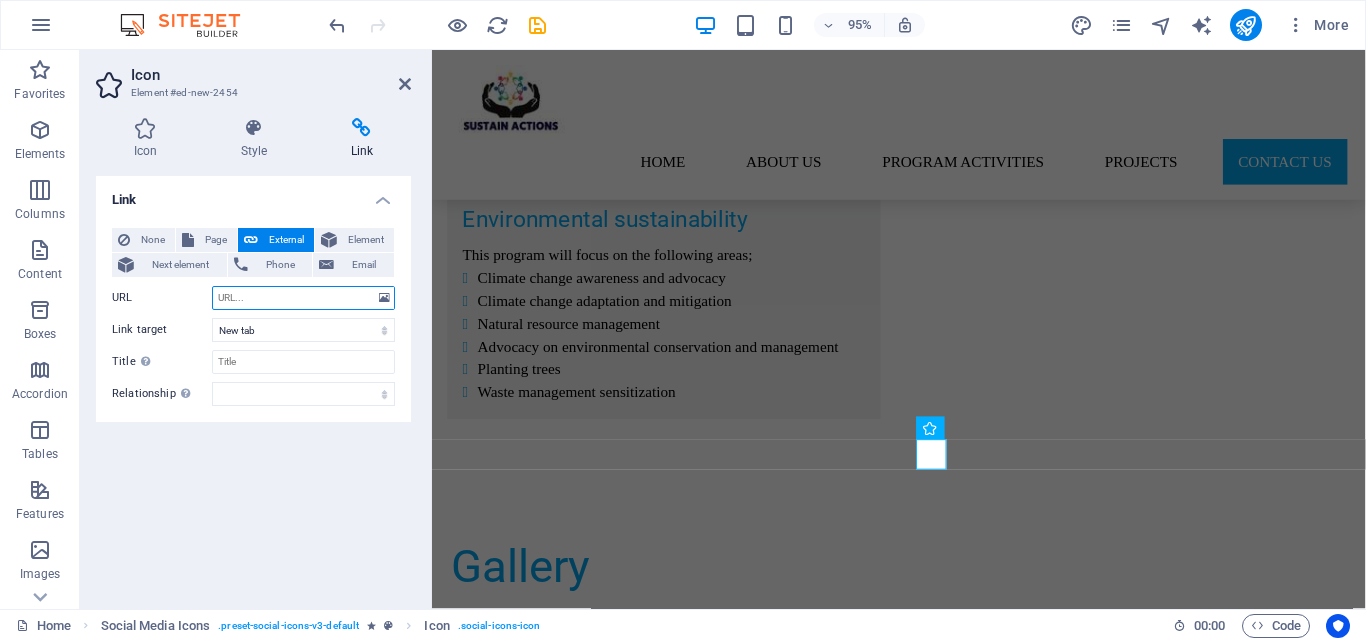 click on "URL" at bounding box center (303, 298) 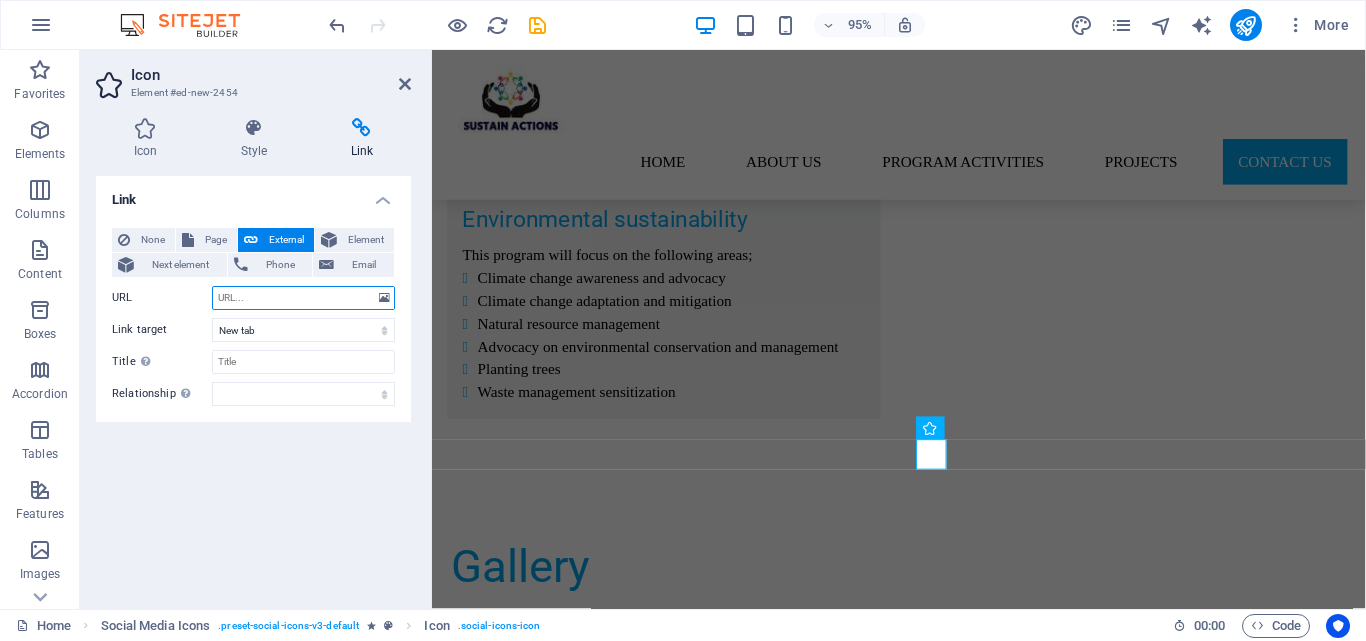 paste on "https://www.instagram.com/sustain_actions?igsh=MXZ4ZGJpZ2R2azZ6dw==" 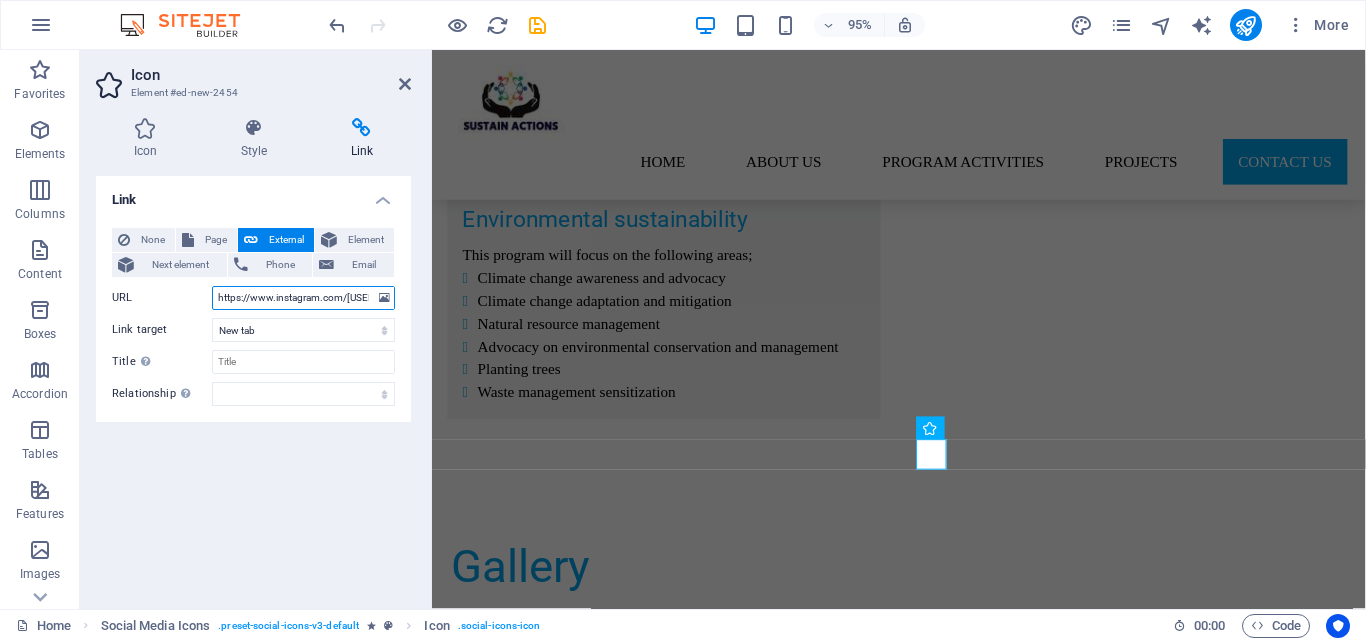 scroll, scrollTop: 0, scrollLeft: 196, axis: horizontal 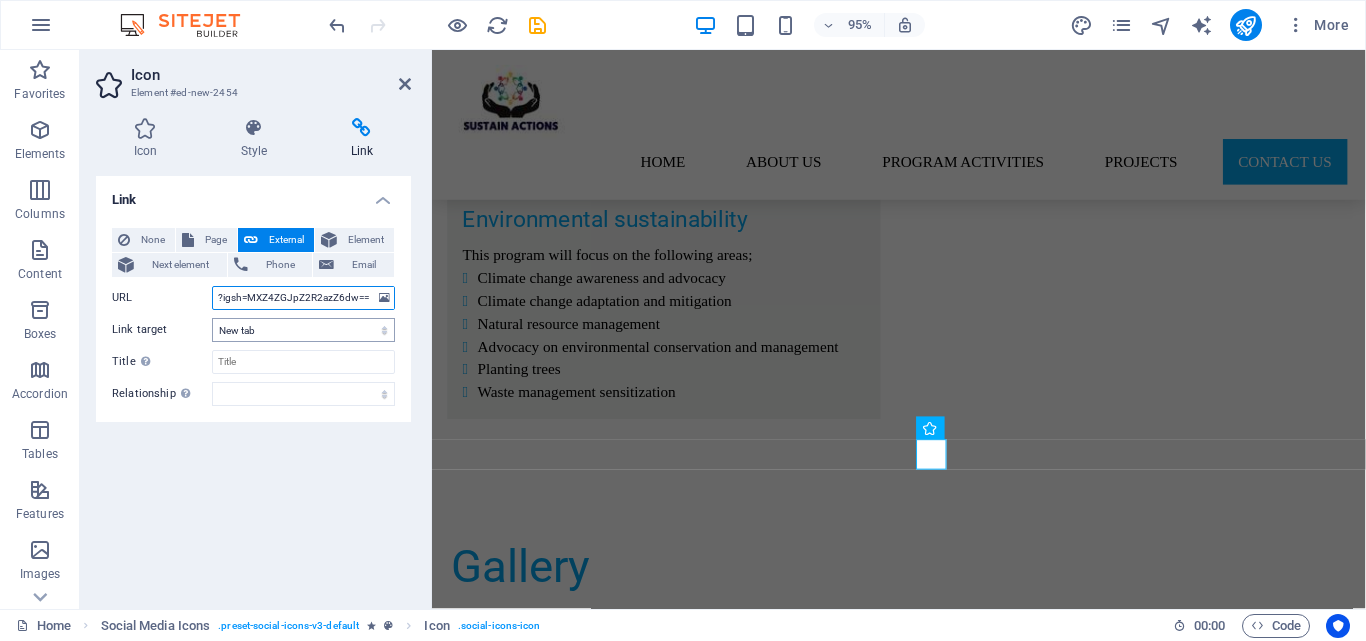 type on "https://www.instagram.com/sustain_actions?igsh=MXZ4ZGJpZ2R2azZ6dw==" 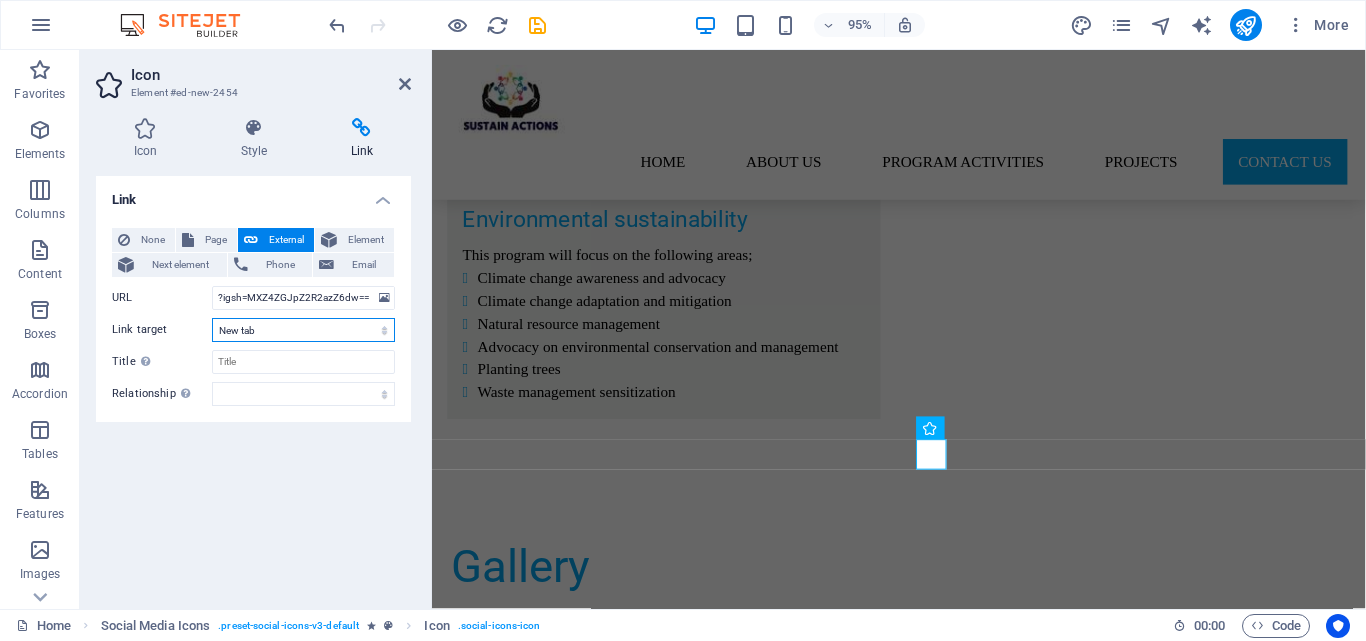 scroll, scrollTop: 0, scrollLeft: 0, axis: both 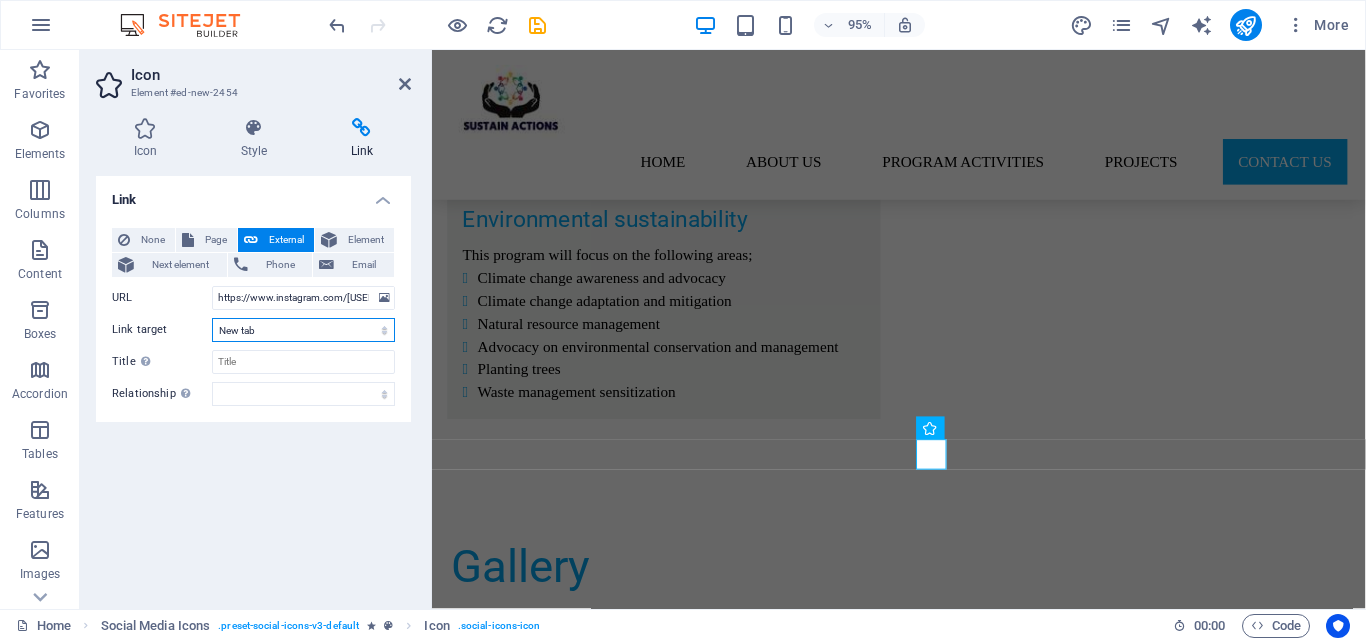 click on "New tab Same tab Overlay" at bounding box center (303, 330) 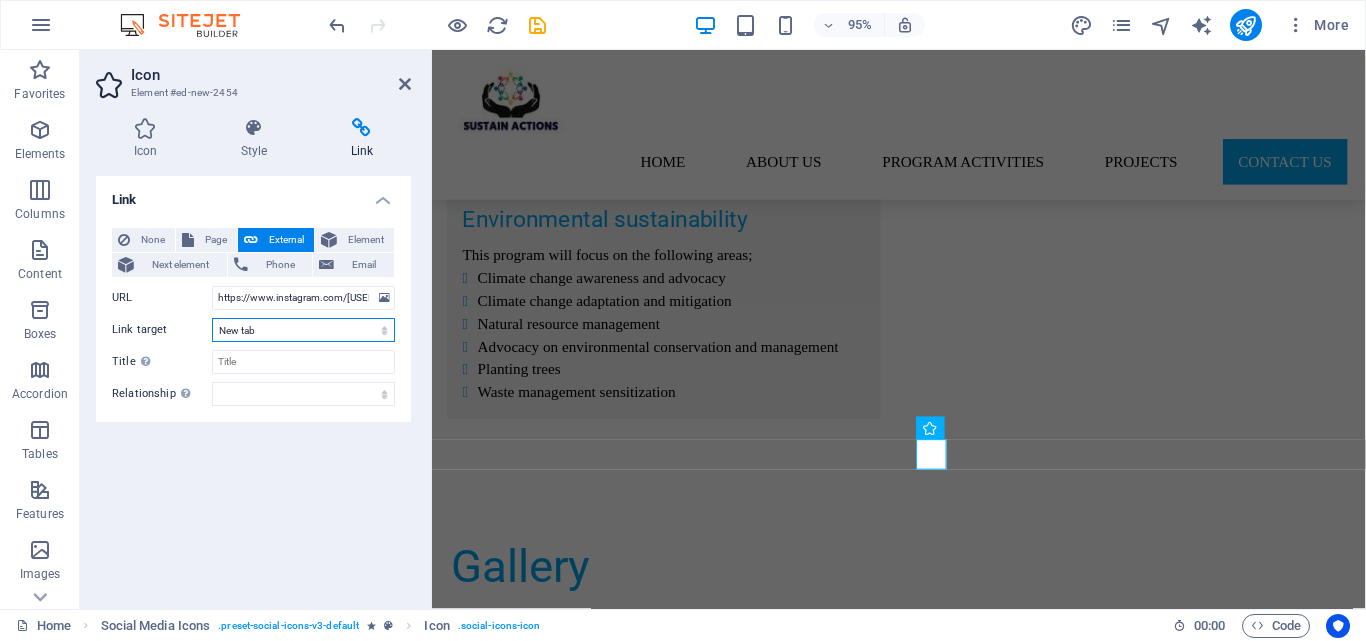 click on "New tab Same tab Overlay" at bounding box center [303, 330] 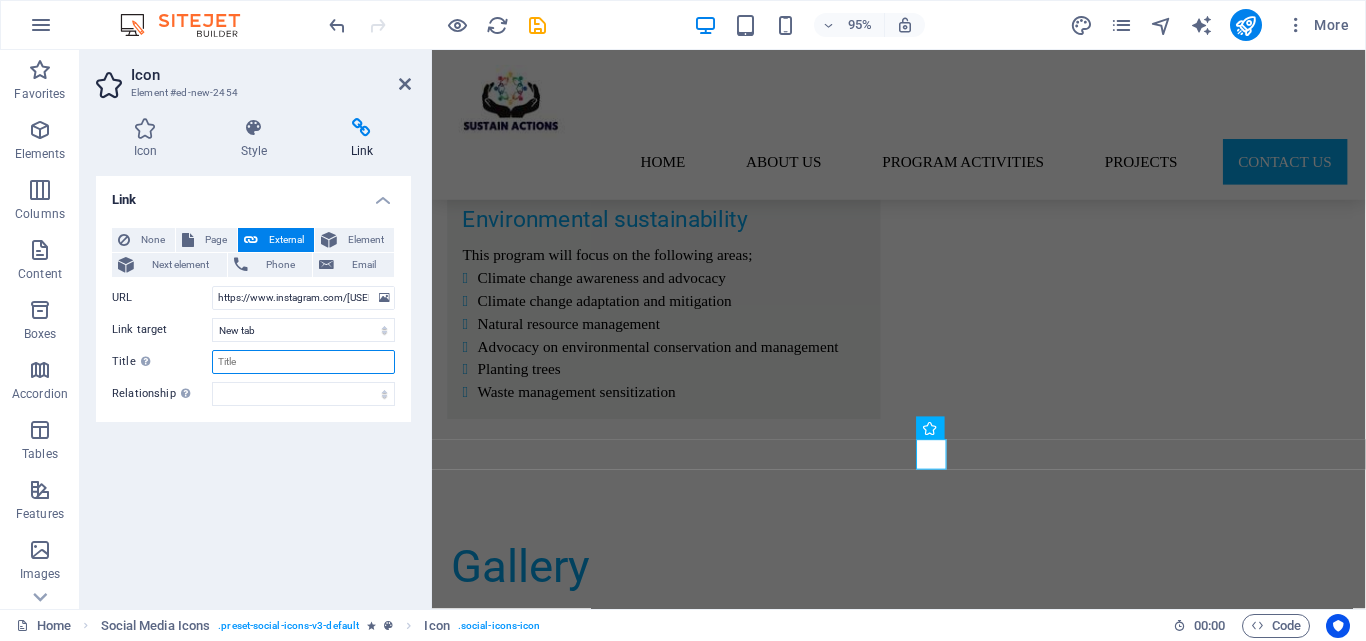 click on "Title Additional link description, should not be the same as the link text. The title is most often shown as a tooltip text when the mouse moves over the element. Leave empty if uncertain." at bounding box center (303, 362) 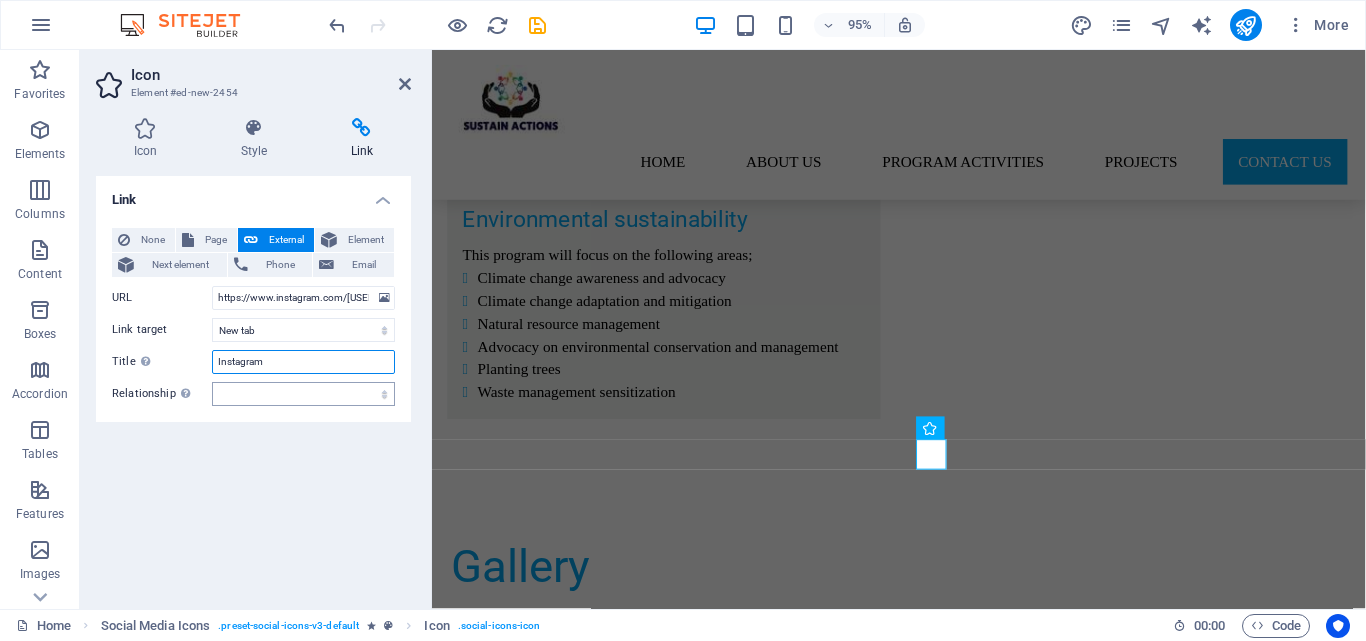 type on "Instagram" 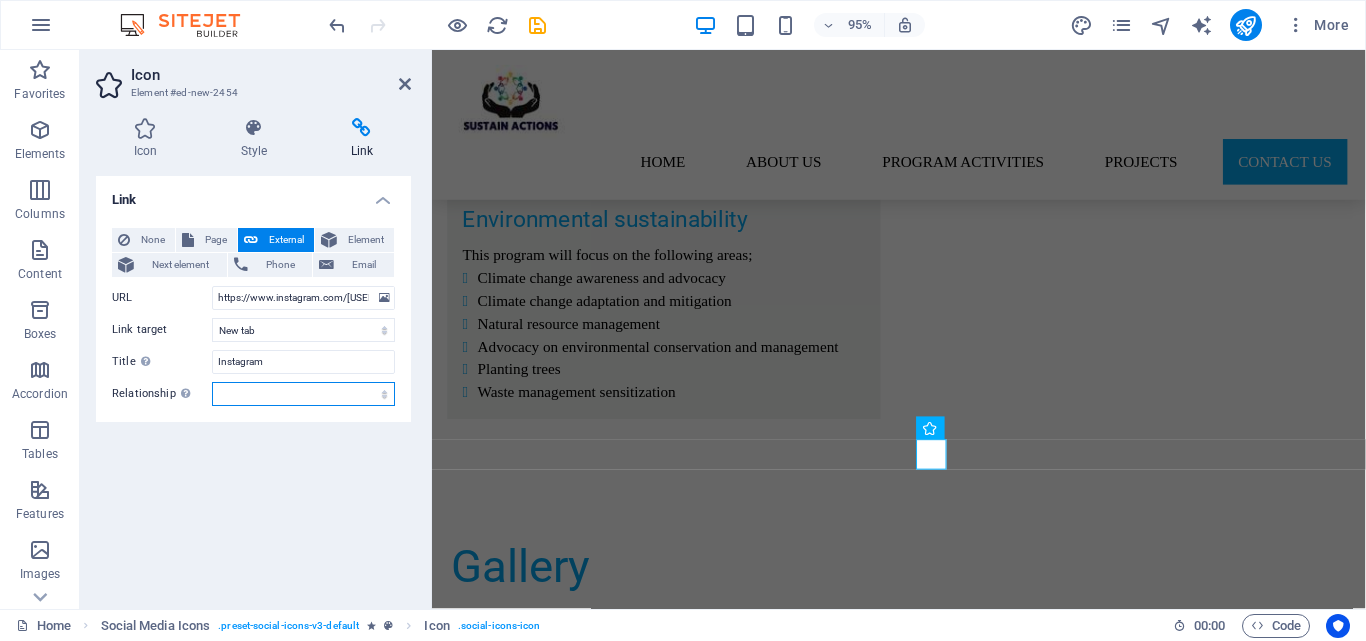 click on "alternate author bookmark external help license next nofollow noreferrer noopener prev search tag" at bounding box center (303, 394) 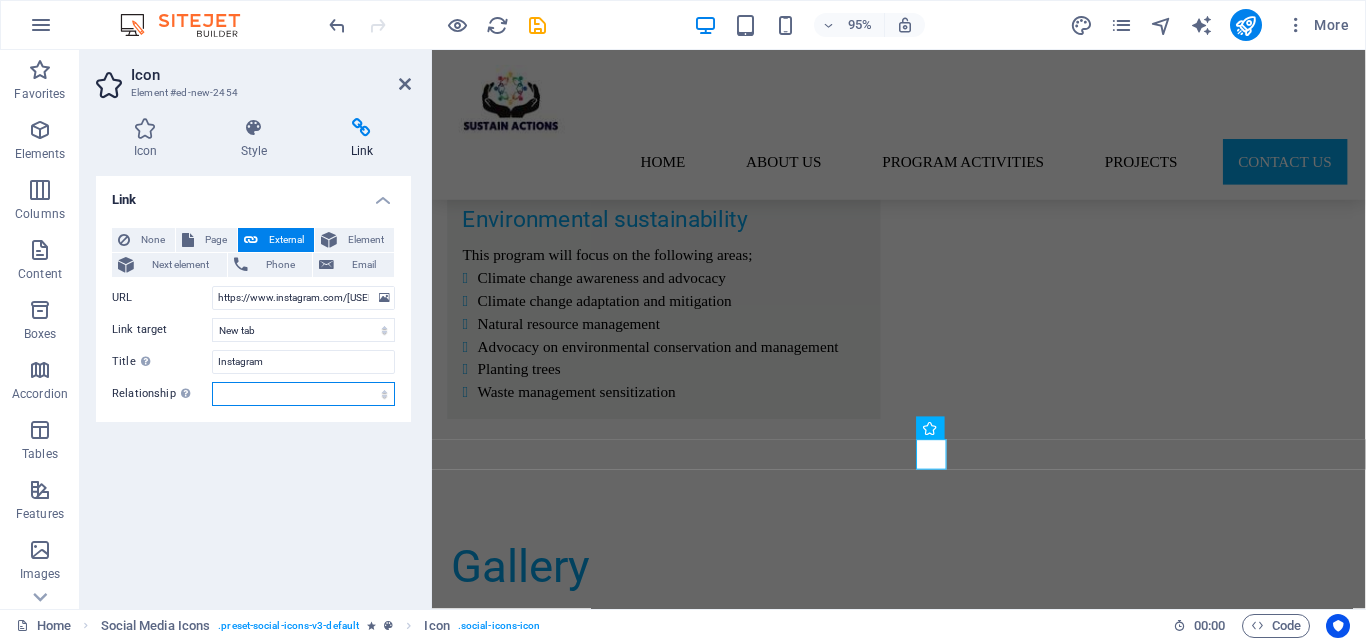 select on "external" 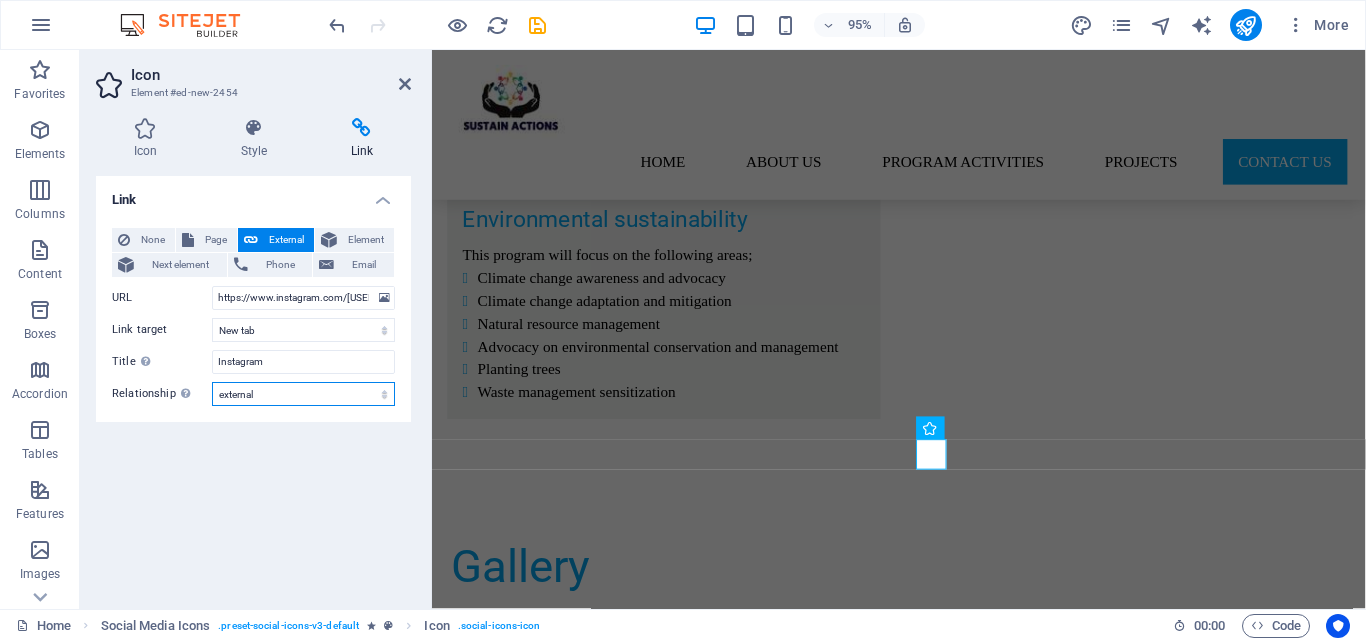 click on "alternate author bookmark external help license next nofollow noreferrer noopener prev search tag" at bounding box center (303, 394) 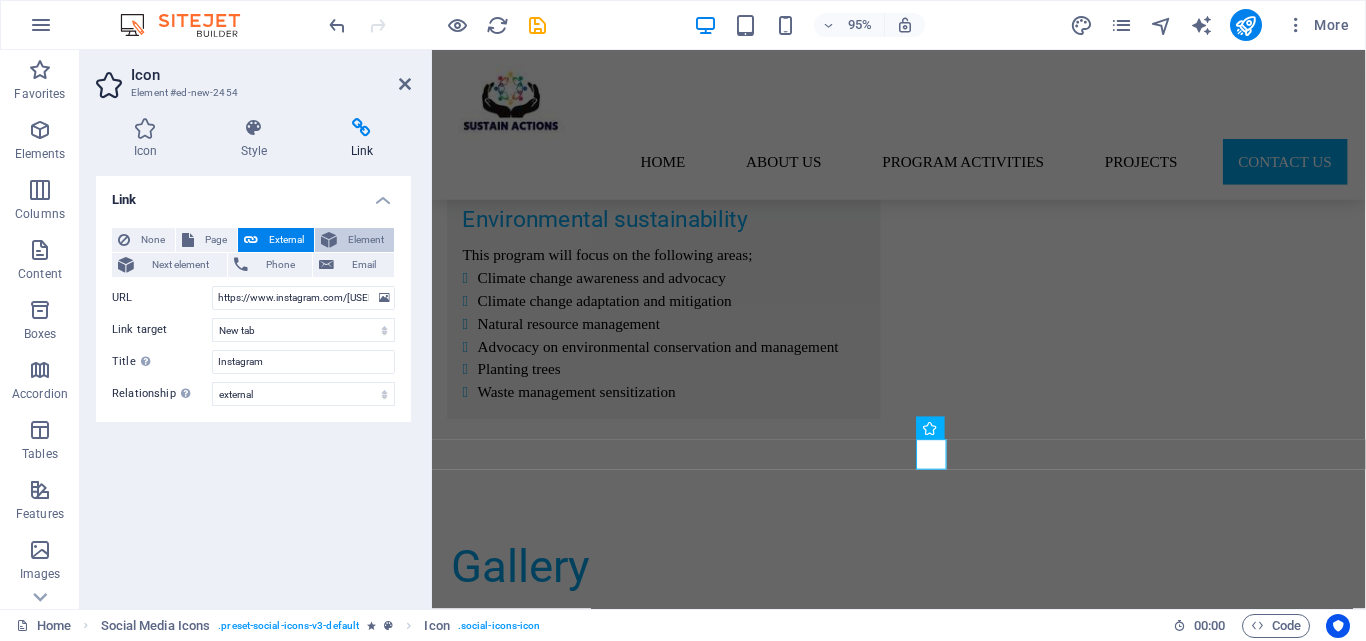 click on "Element" at bounding box center [354, 240] 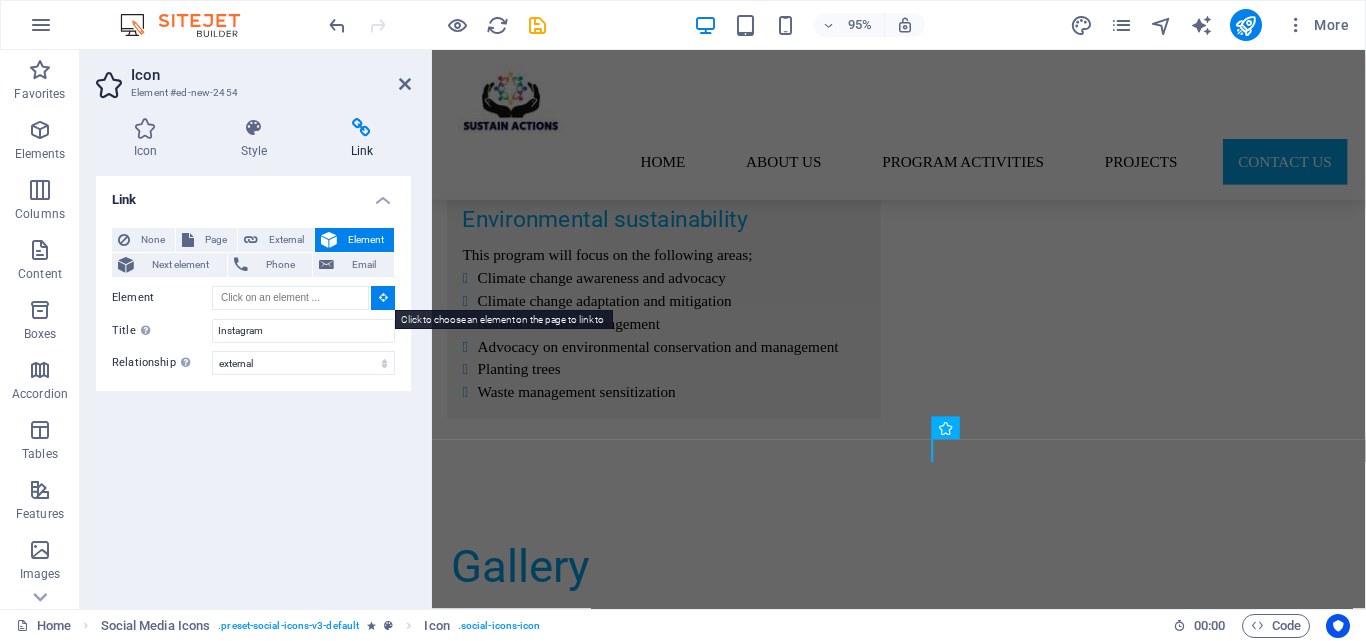 click at bounding box center [383, 297] 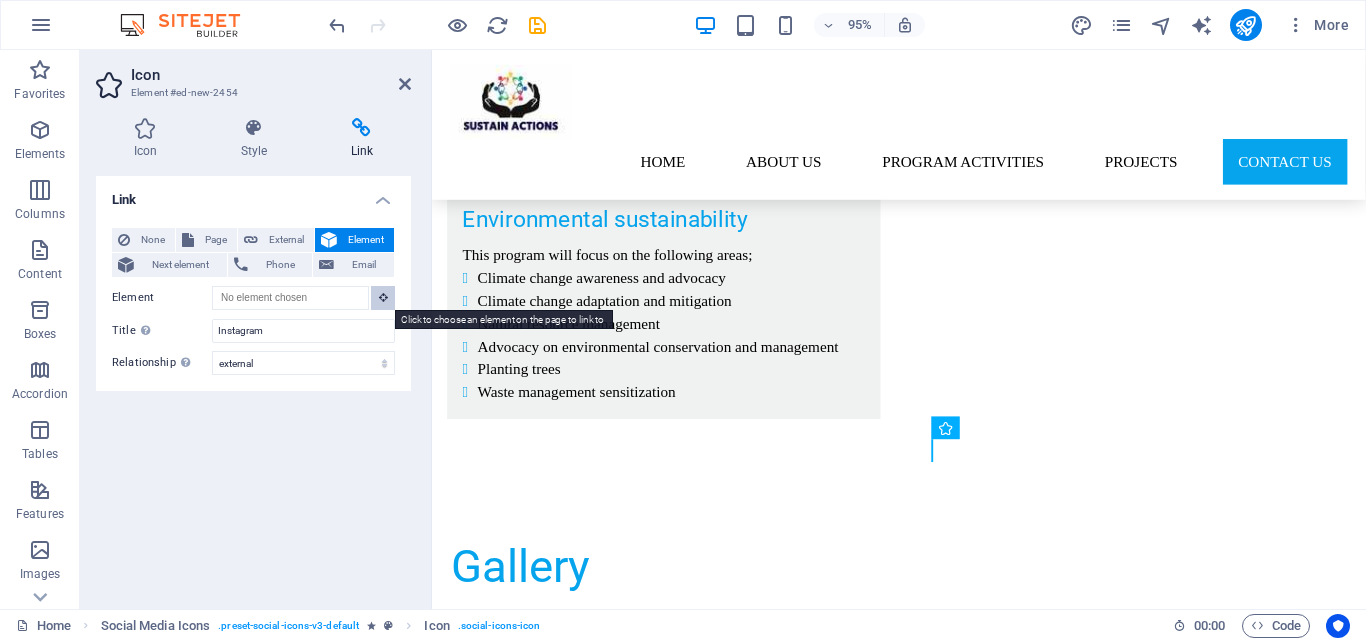 click at bounding box center (383, 297) 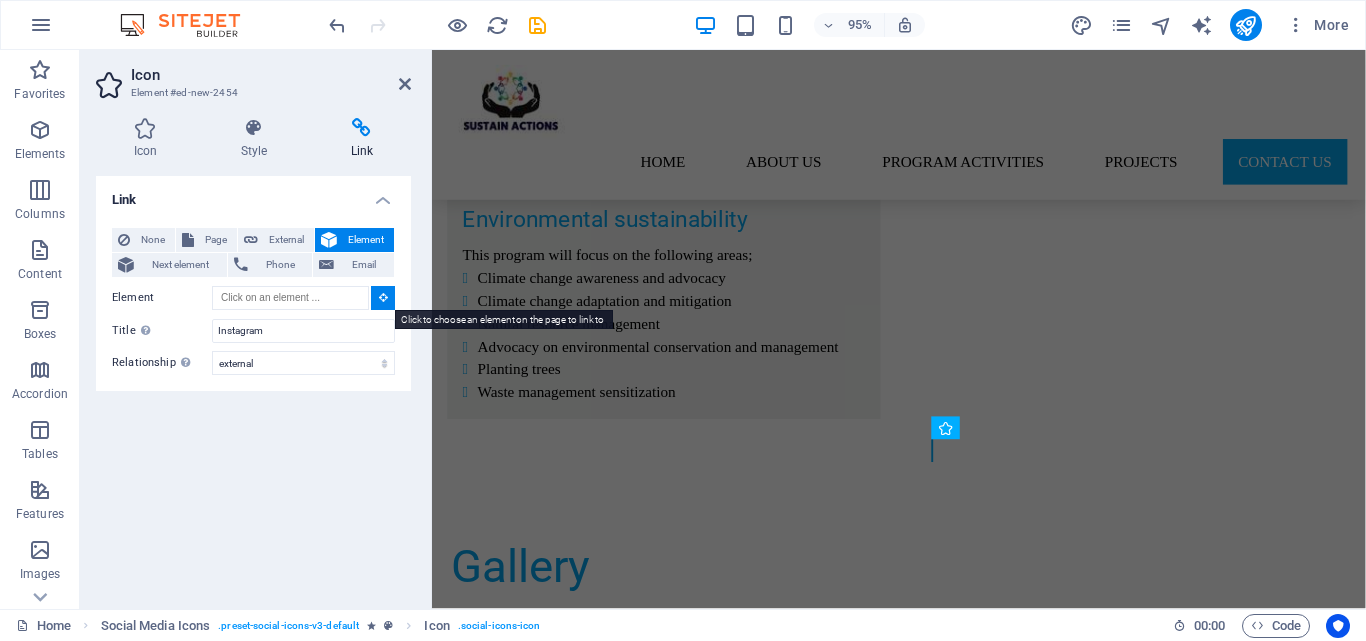 click at bounding box center (383, 297) 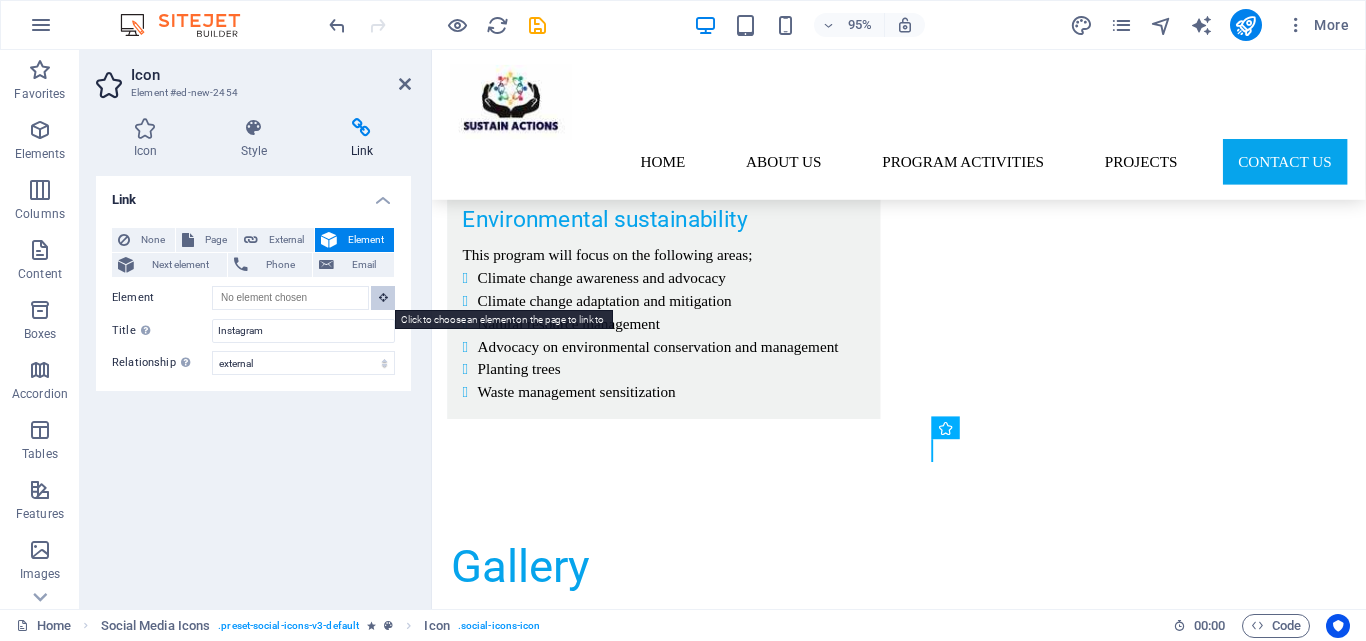 click at bounding box center [383, 297] 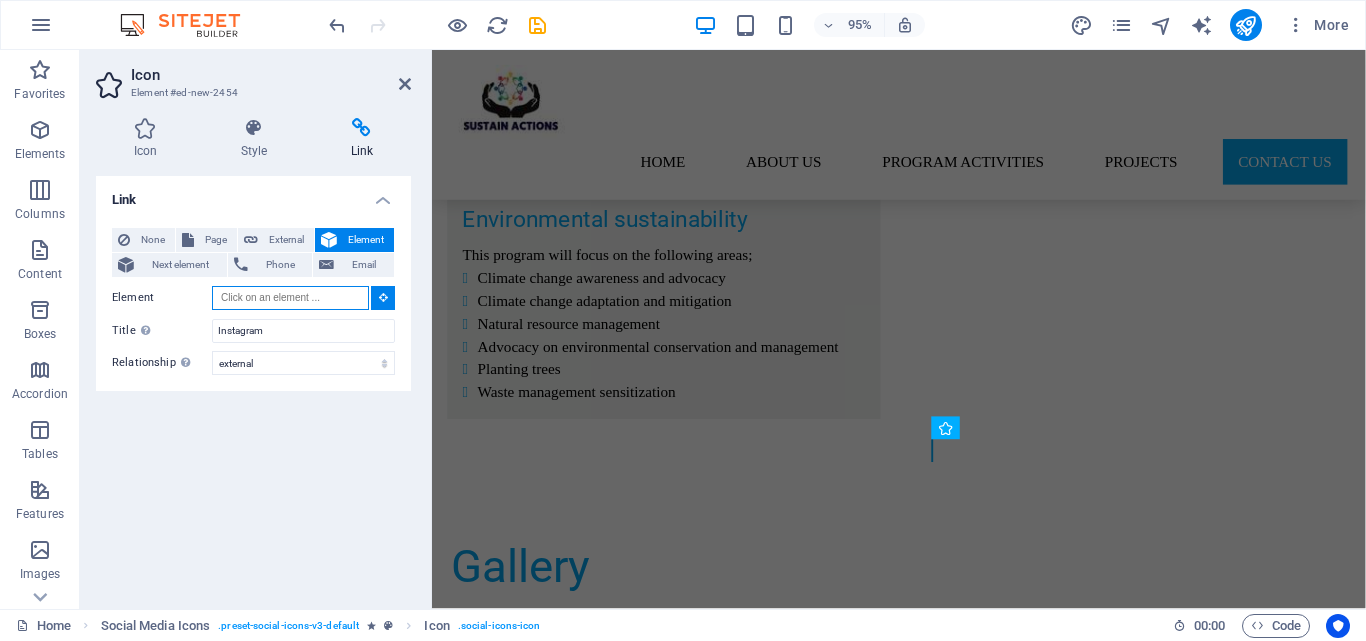 click on "Element" at bounding box center (290, 298) 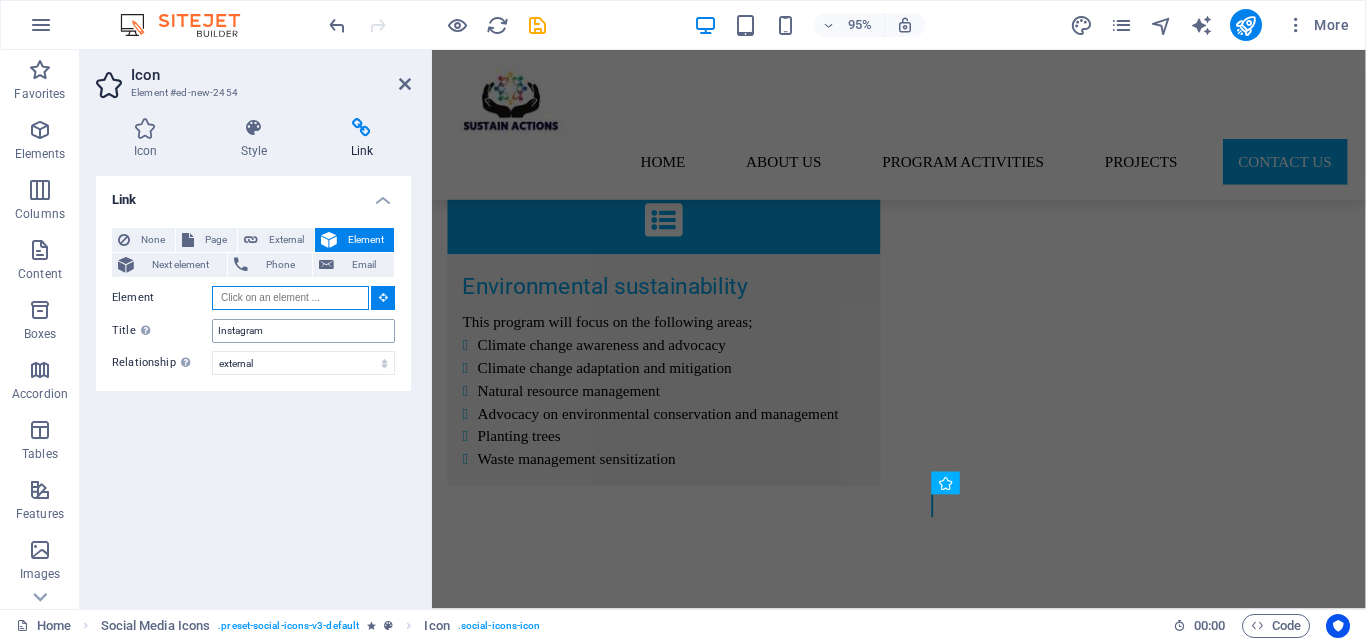 scroll, scrollTop: 5001, scrollLeft: 0, axis: vertical 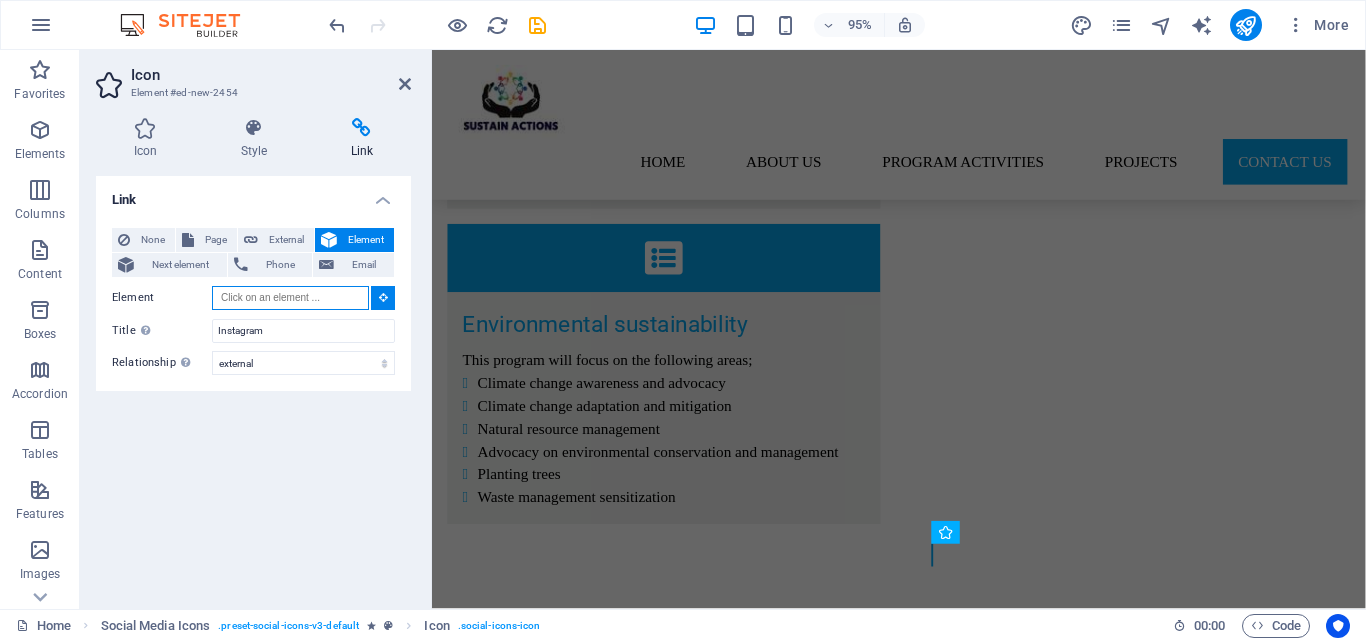 click on "Element" at bounding box center (290, 298) 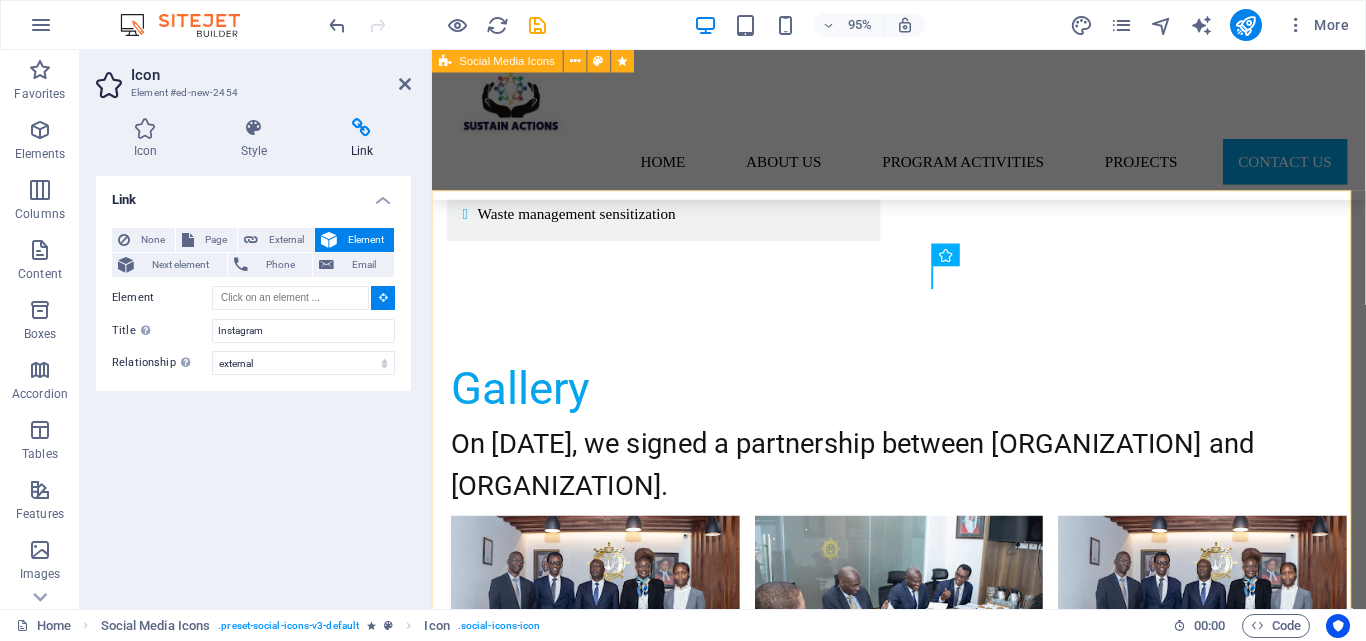scroll, scrollTop: 5291, scrollLeft: 0, axis: vertical 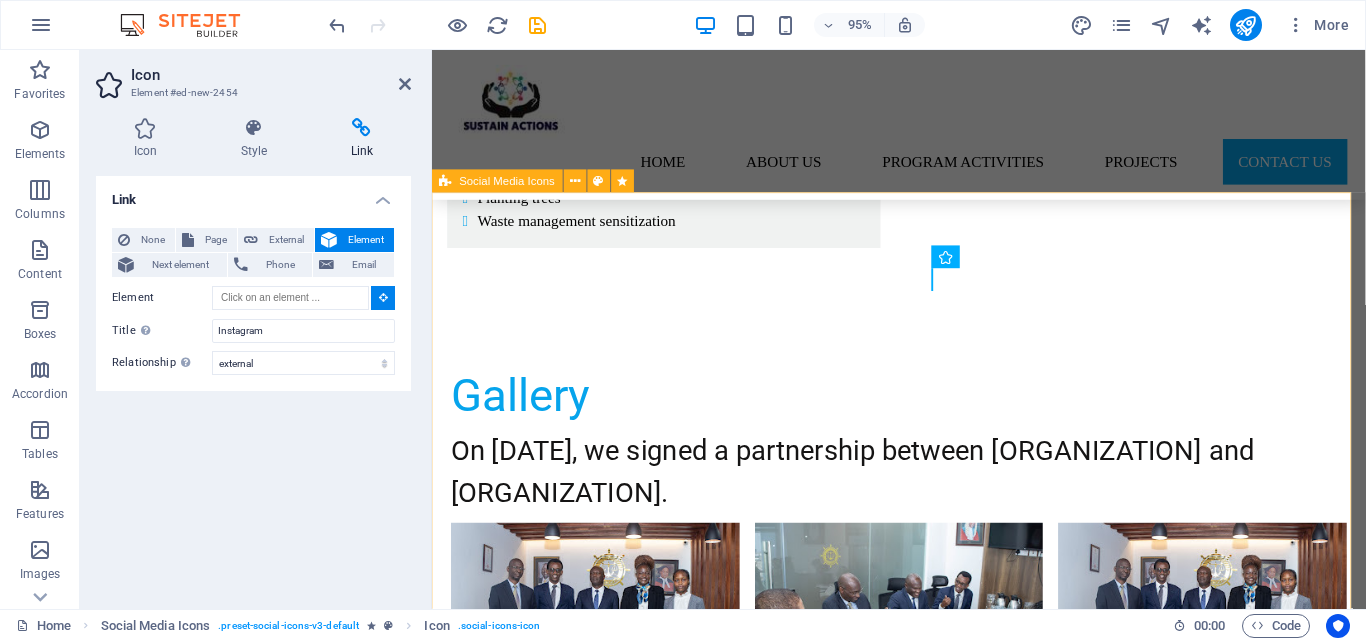 click at bounding box center [923, 4120] 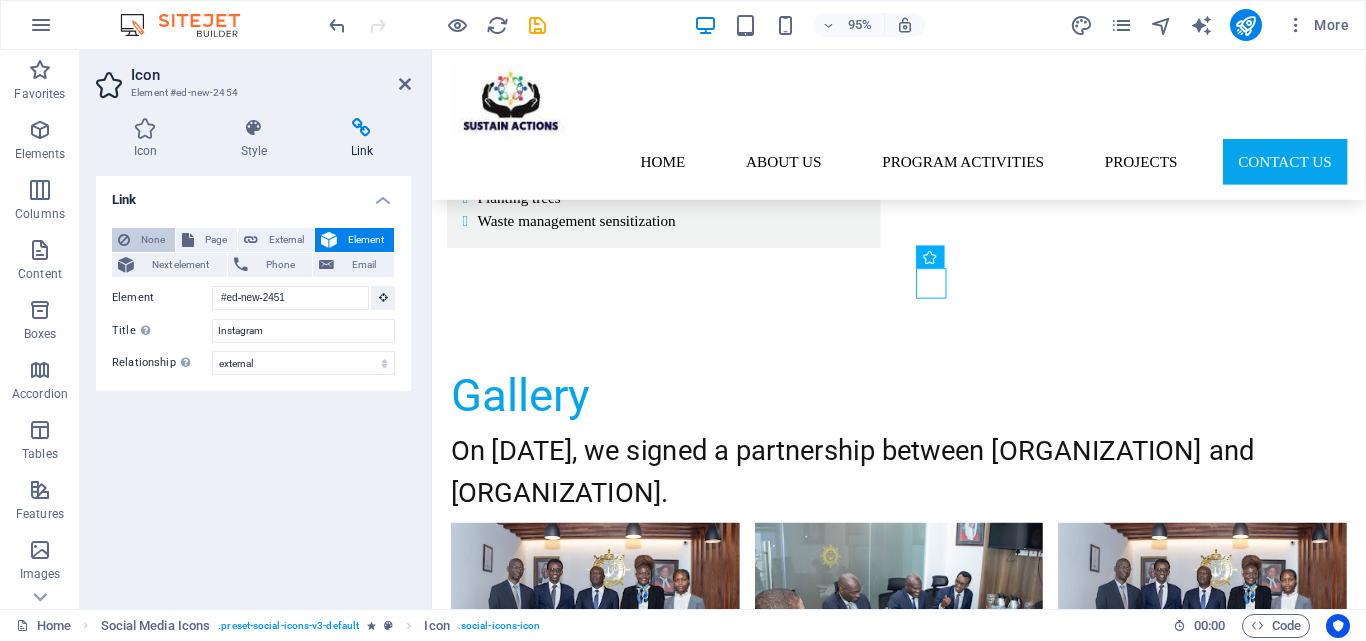 click on "None" at bounding box center [152, 240] 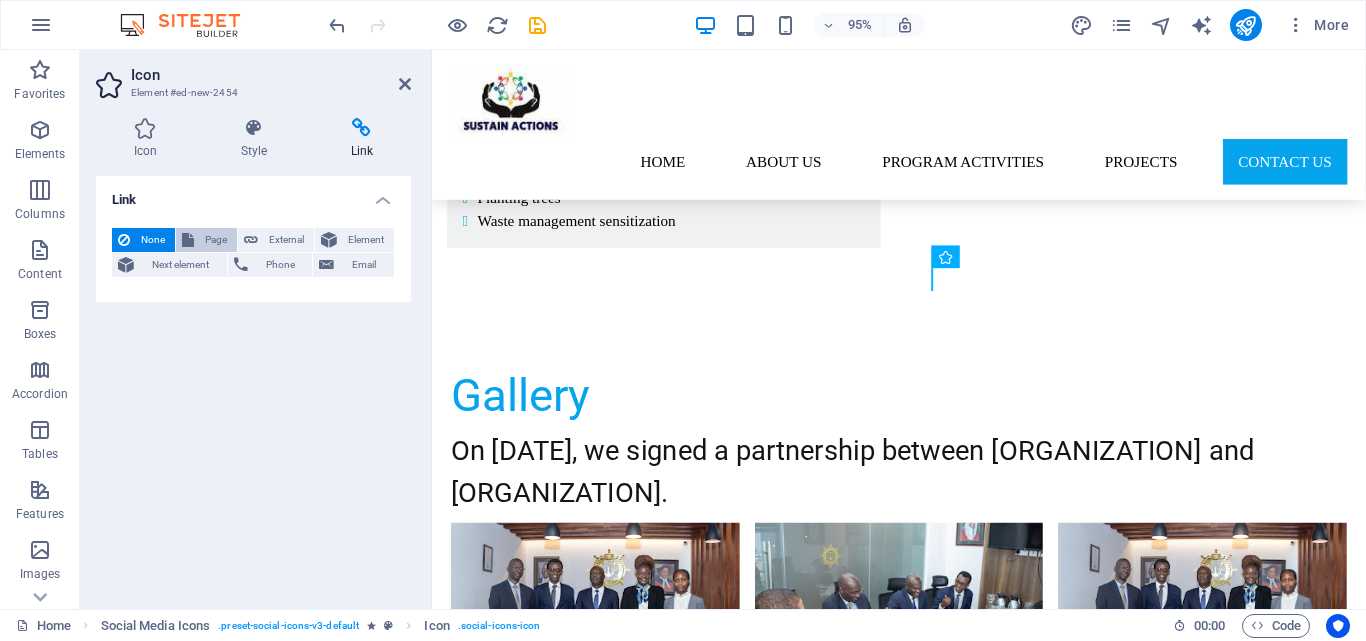 click on "Page" at bounding box center (215, 240) 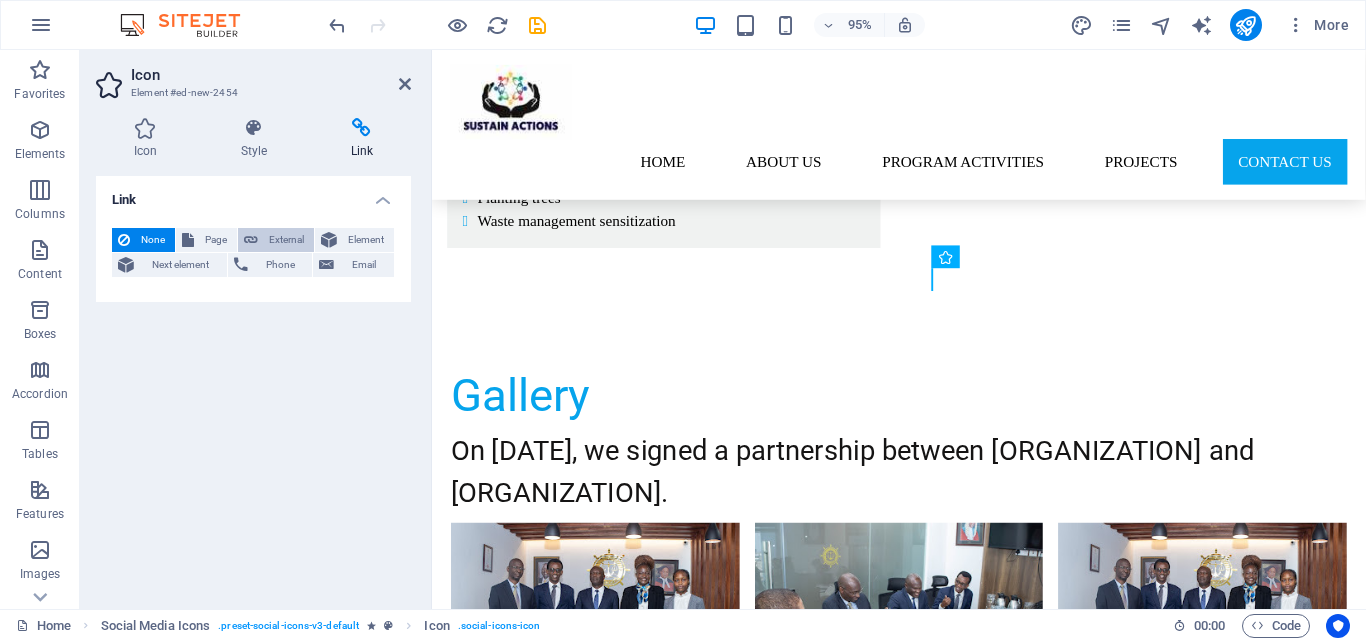 select 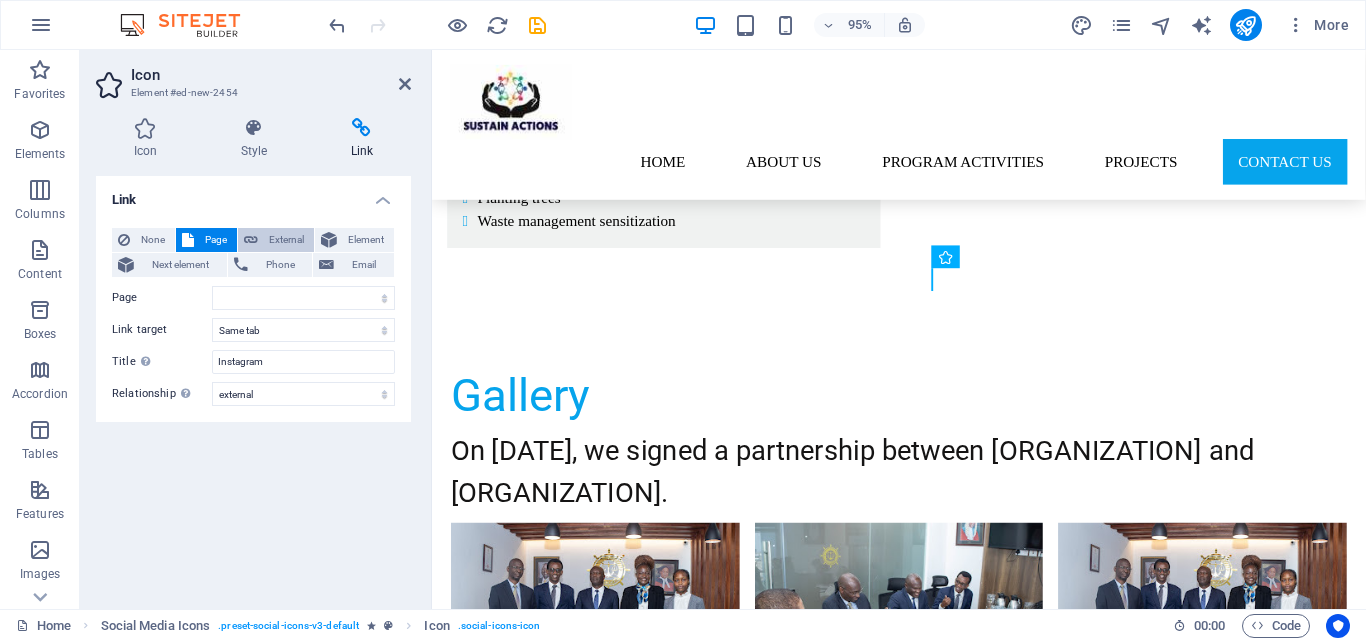 click on "External" at bounding box center [286, 240] 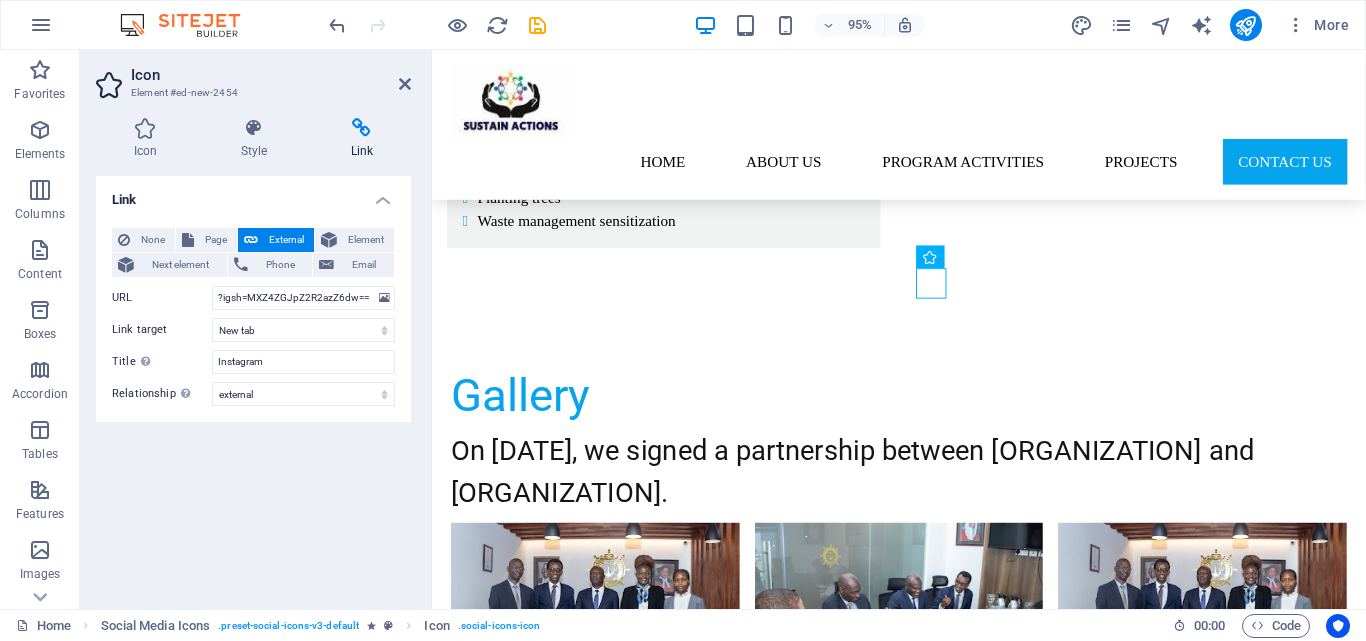 scroll, scrollTop: 0, scrollLeft: 0, axis: both 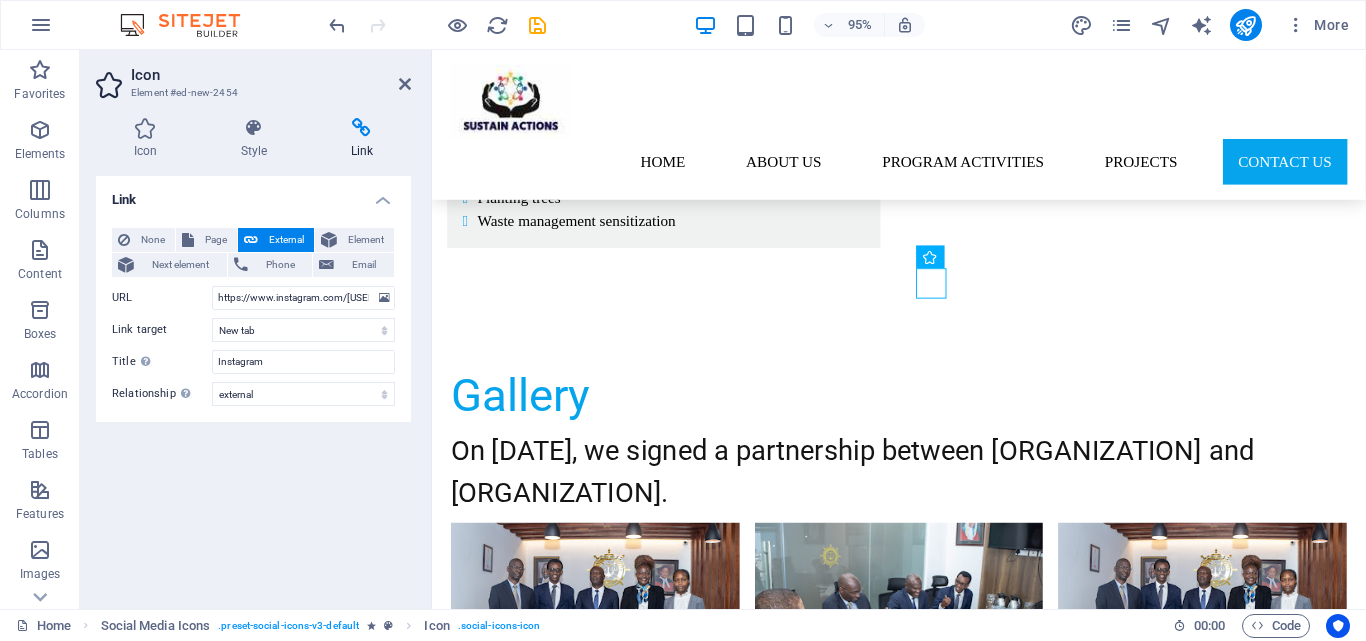 click on "Link None Page External Element Next element Phone Email Page Home Subpage Legal Notice Privacy Element #ed-new-2451
URL https://www.instagram.com/sustain_actions?igsh=MXZ4ZGJpZ2R2azZ6dw== Phone Email Link target New tab Same tab Overlay Title Additional link description, should not be the same as the link text. The title is most often shown as a tooltip text when the mouse moves over the element. Leave empty if uncertain. Instagram Relationship Sets the  relationship of this link to the link target . For example, the value "nofollow" instructs search engines not to follow the link. Can be left empty. alternate author bookmark external help license next nofollow noreferrer noopener prev search tag" at bounding box center (253, 384) 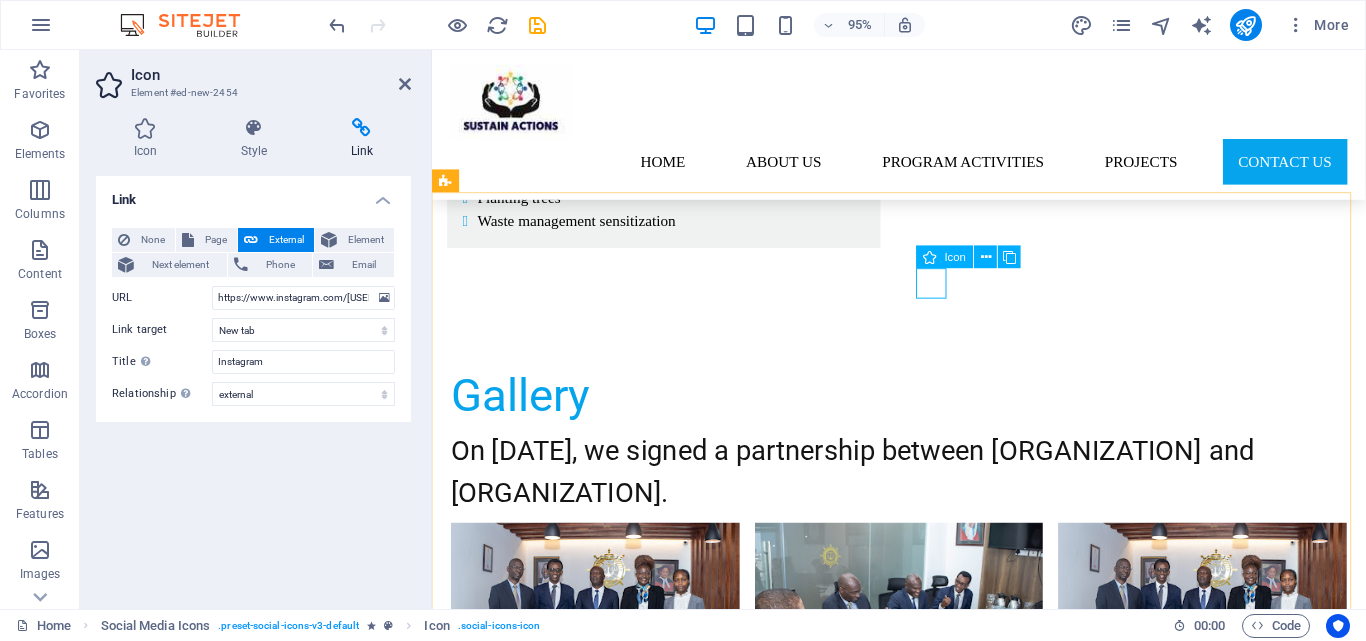 click at bounding box center [923, 3495] 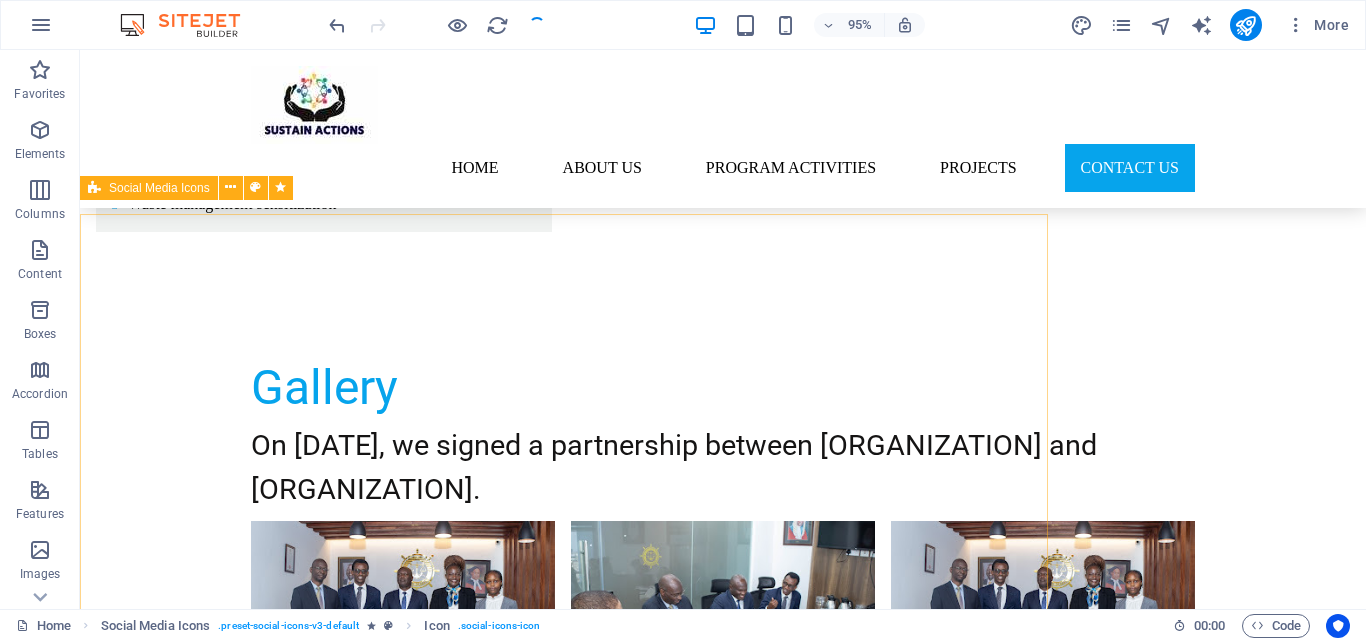 scroll, scrollTop: 5277, scrollLeft: 0, axis: vertical 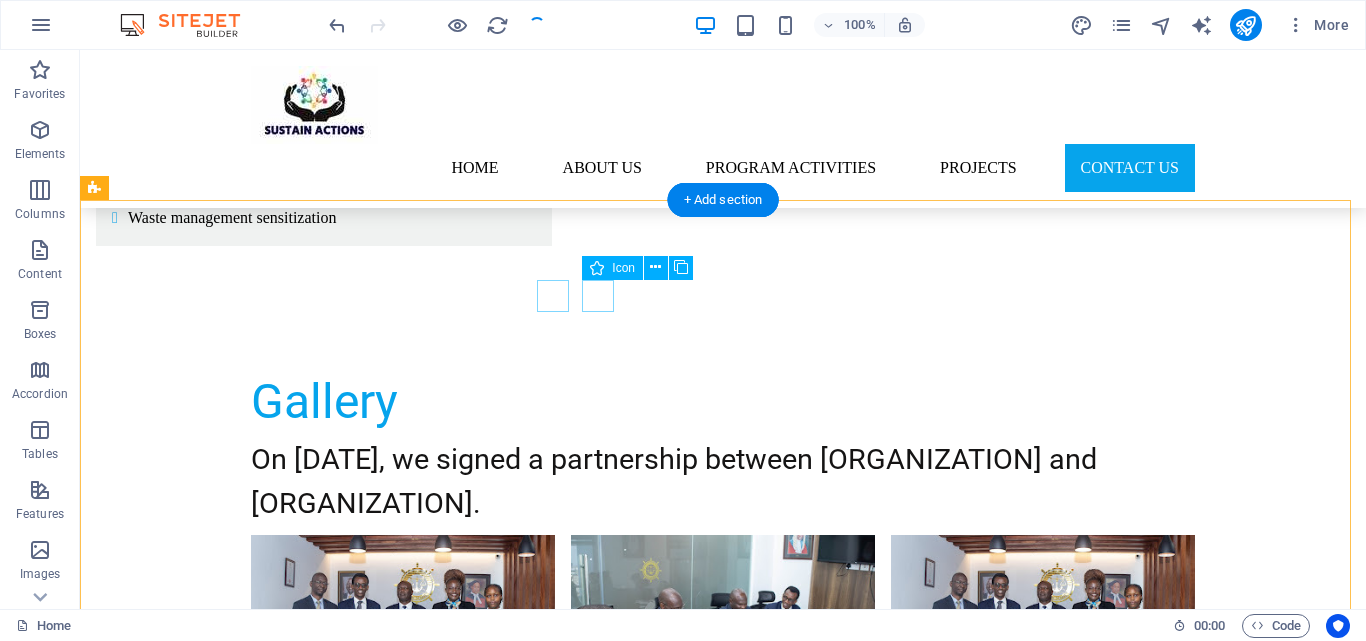 click at bounding box center [553, 3485] 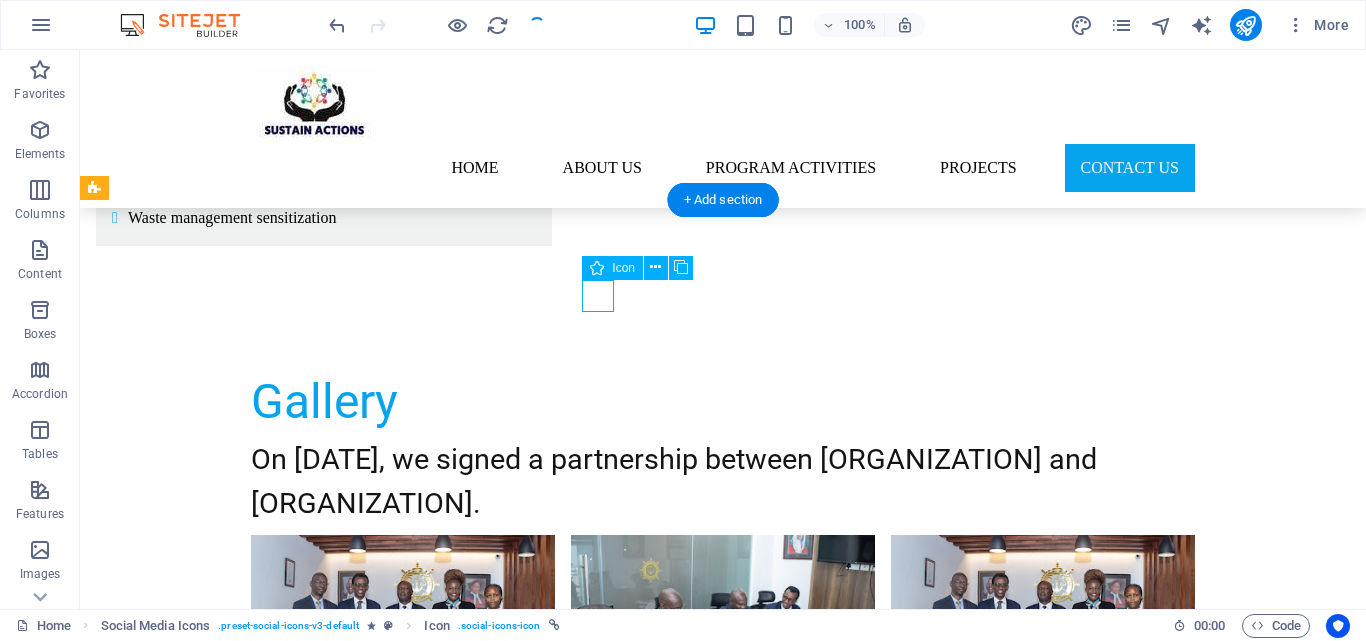 click at bounding box center [553, 3485] 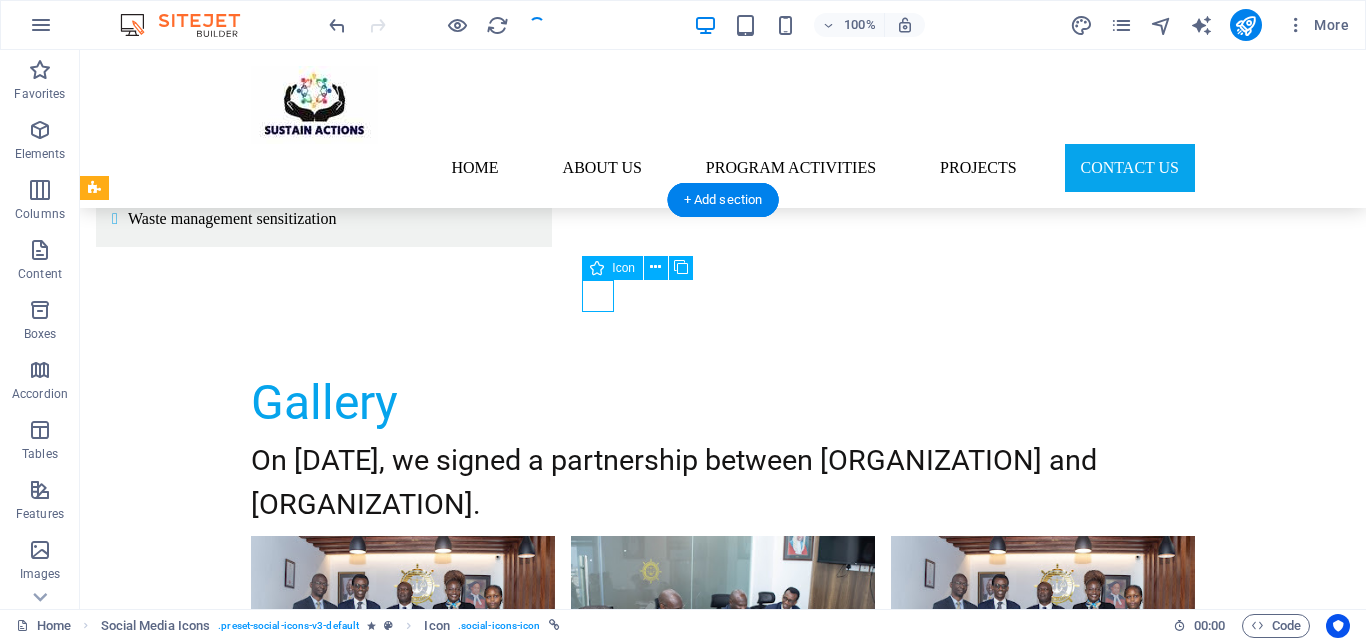 scroll, scrollTop: 5291, scrollLeft: 0, axis: vertical 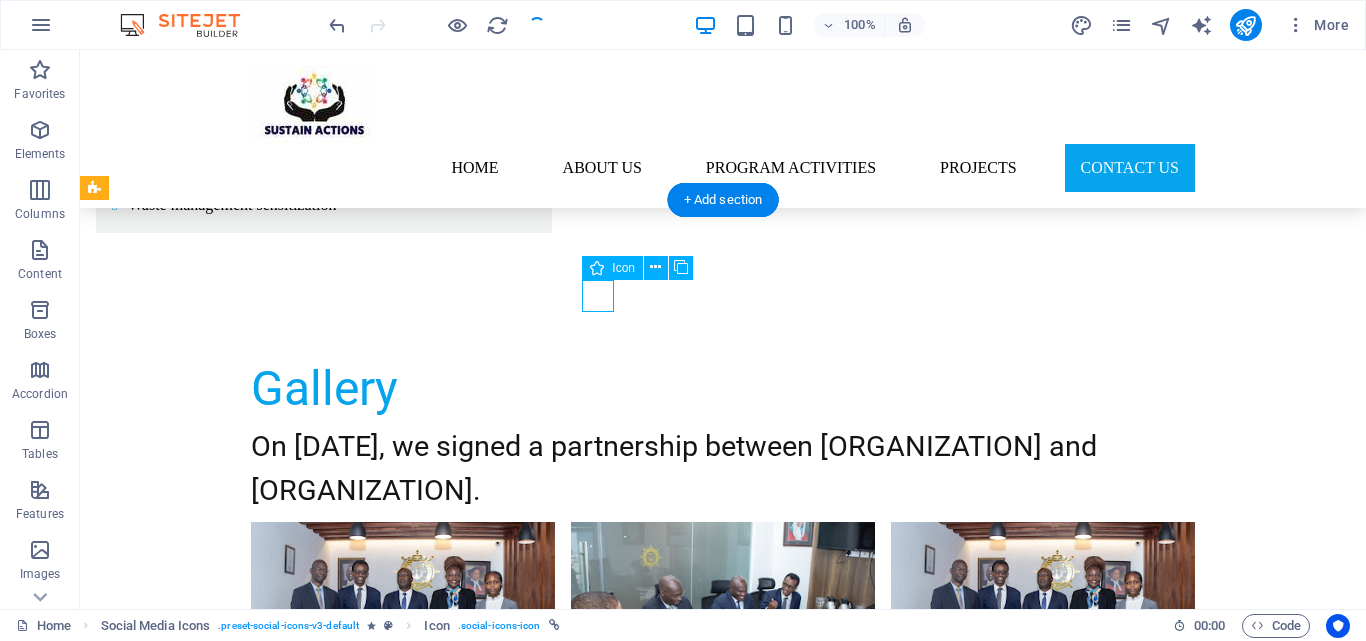 select on "external" 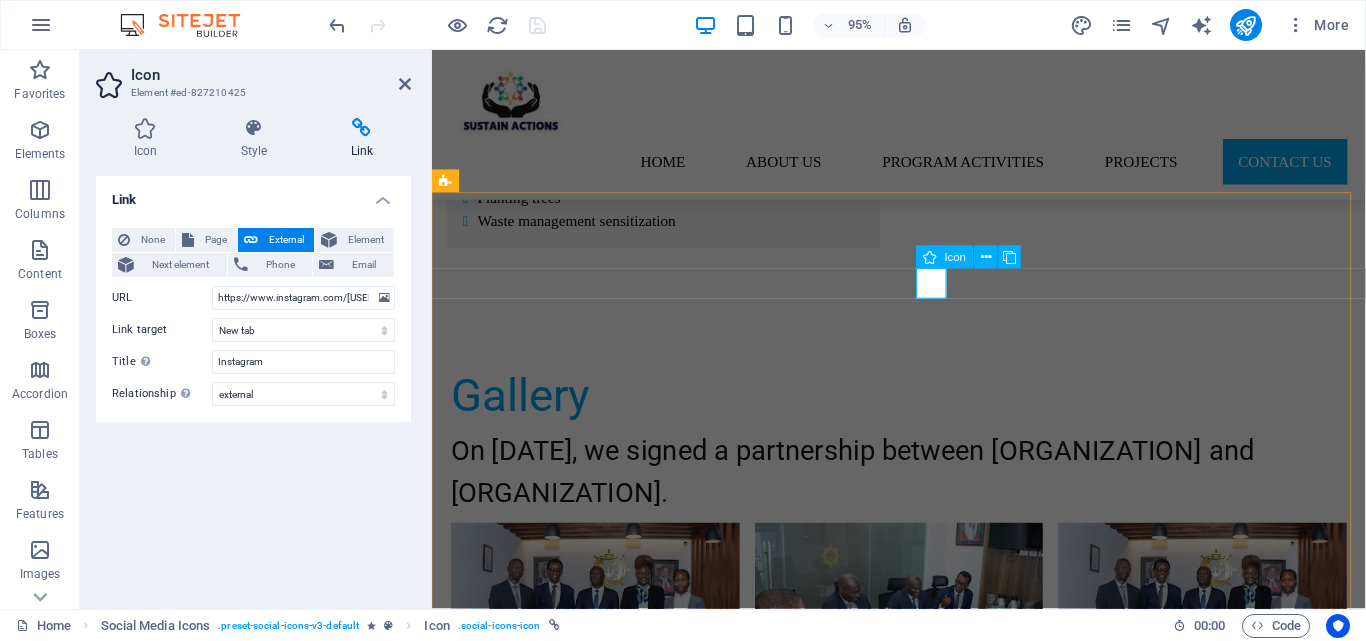 click at bounding box center [923, 3495] 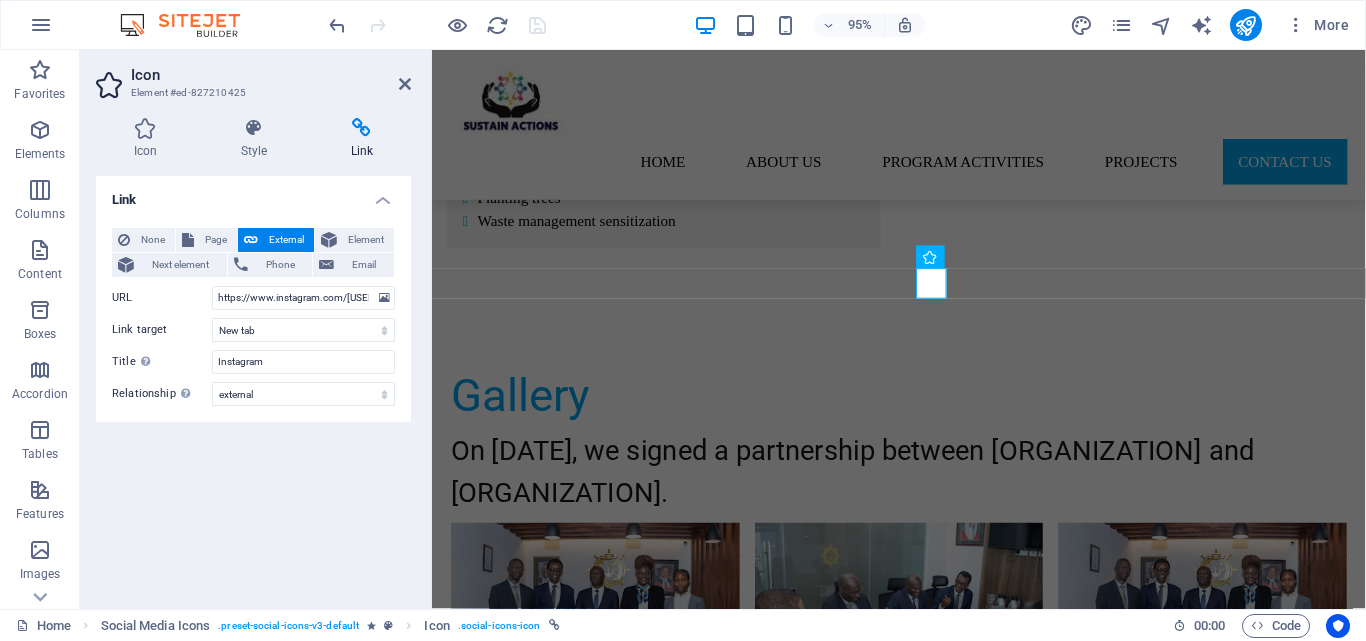 click on "None Page External Element Next element Phone Email Page Home Subpage Legal Notice Privacy Element #ed-new-2451
URL https://www.instagram.com/sustain_actions?igsh=MXZ4ZGJpZ2R2azZ6dw== Phone Email Link target New tab Same tab Overlay Title Additional link description, should not be the same as the link text. The title is most often shown as a tooltip text when the mouse moves over the element. Leave empty if uncertain. Instagram Relationship Sets the  relationship of this link to the link target . For example, the value "nofollow" instructs search engines not to follow the link. Can be left empty. alternate author bookmark external help license next nofollow noreferrer noopener prev search tag" at bounding box center (253, 317) 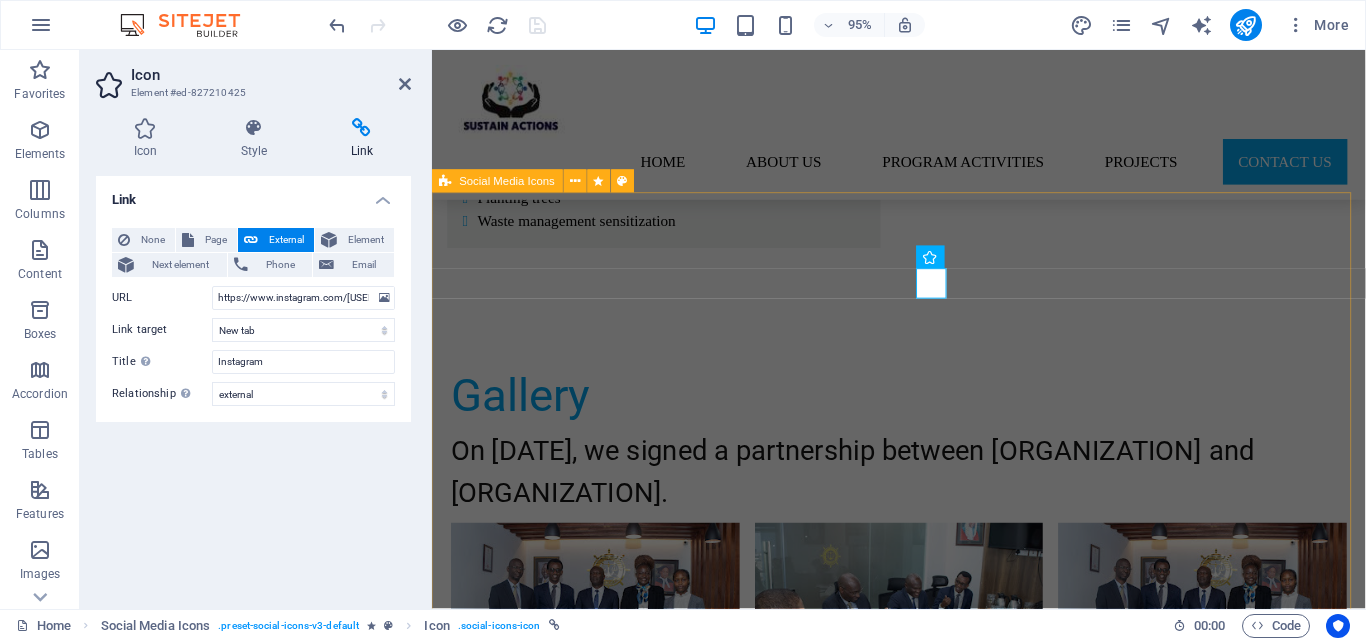click at bounding box center (923, 4120) 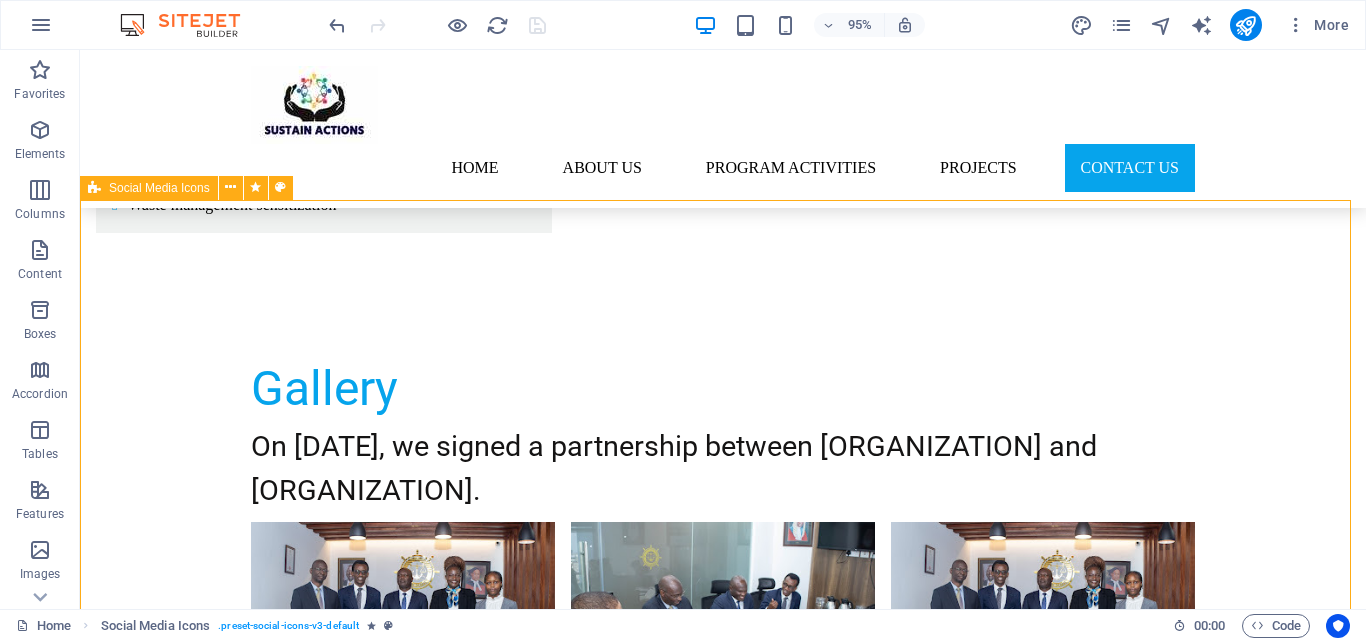scroll, scrollTop: 5277, scrollLeft: 0, axis: vertical 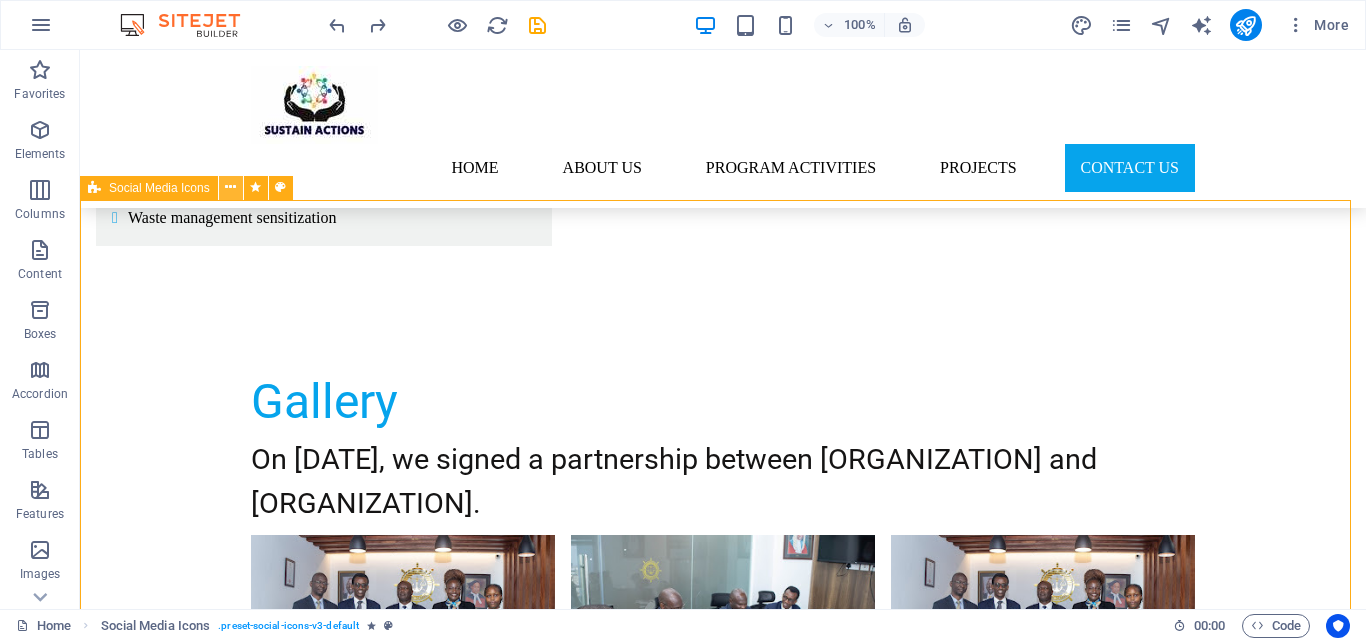 click at bounding box center [230, 187] 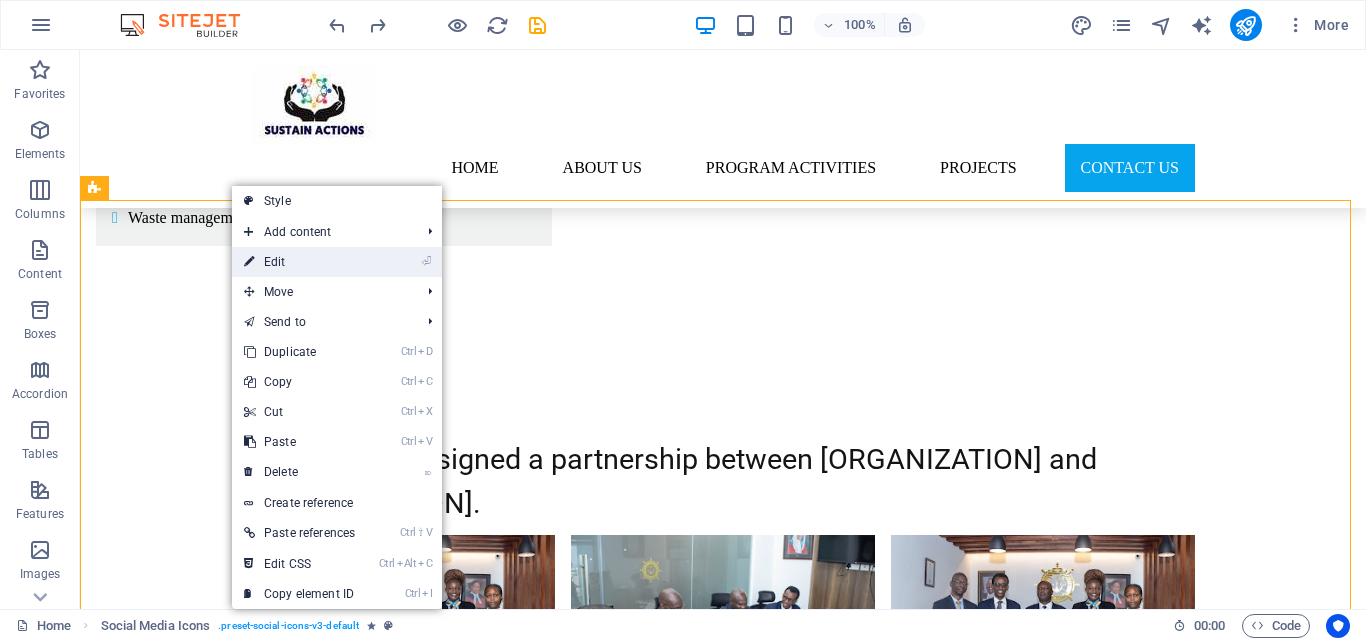 click on "⏎  Edit" at bounding box center [299, 262] 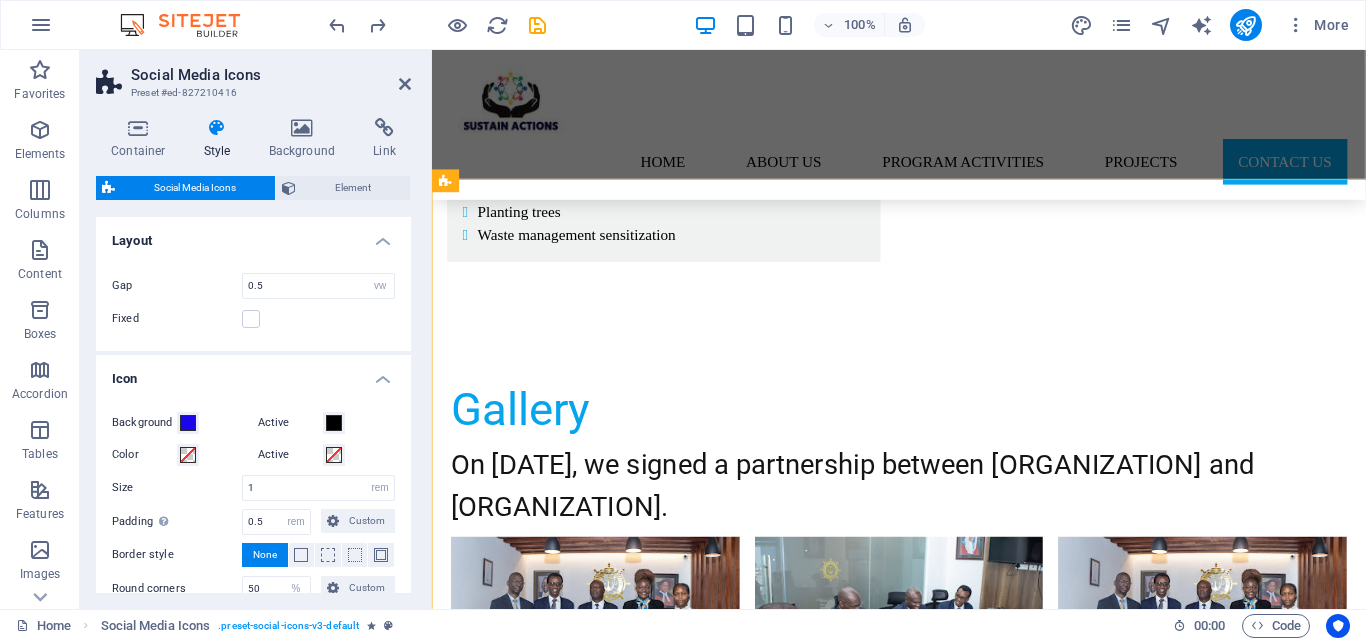 scroll, scrollTop: 5291, scrollLeft: 0, axis: vertical 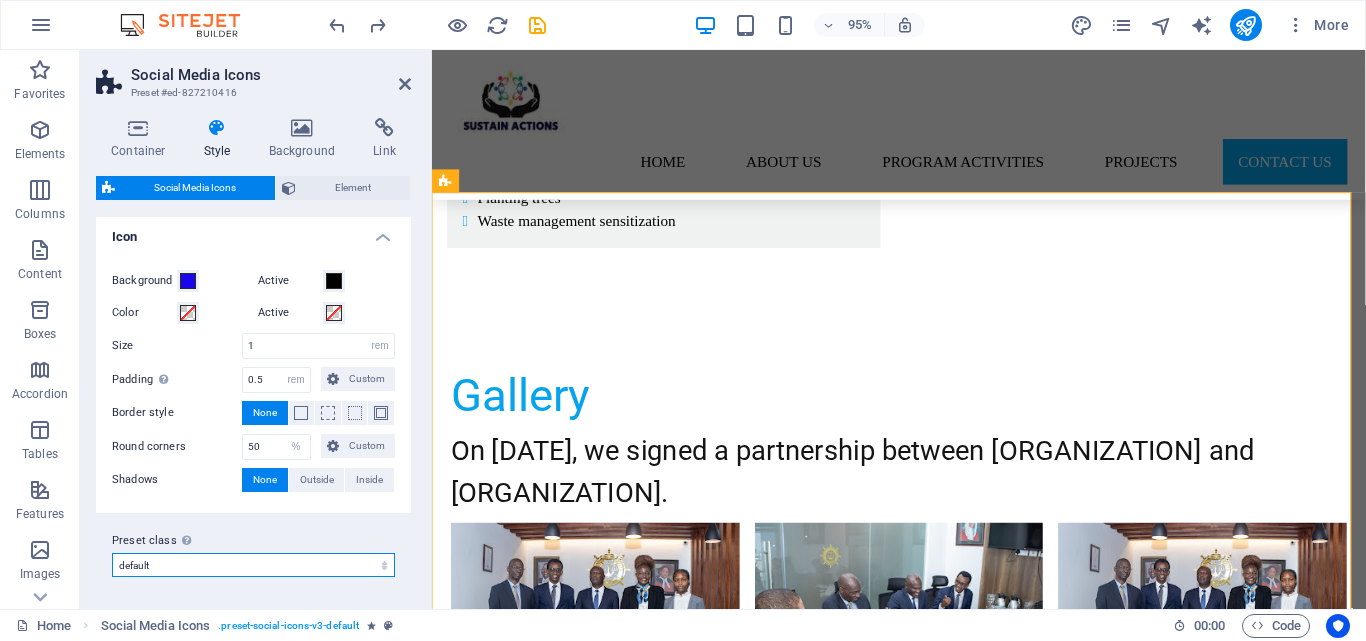 click on "default Add preset class" at bounding box center [253, 565] 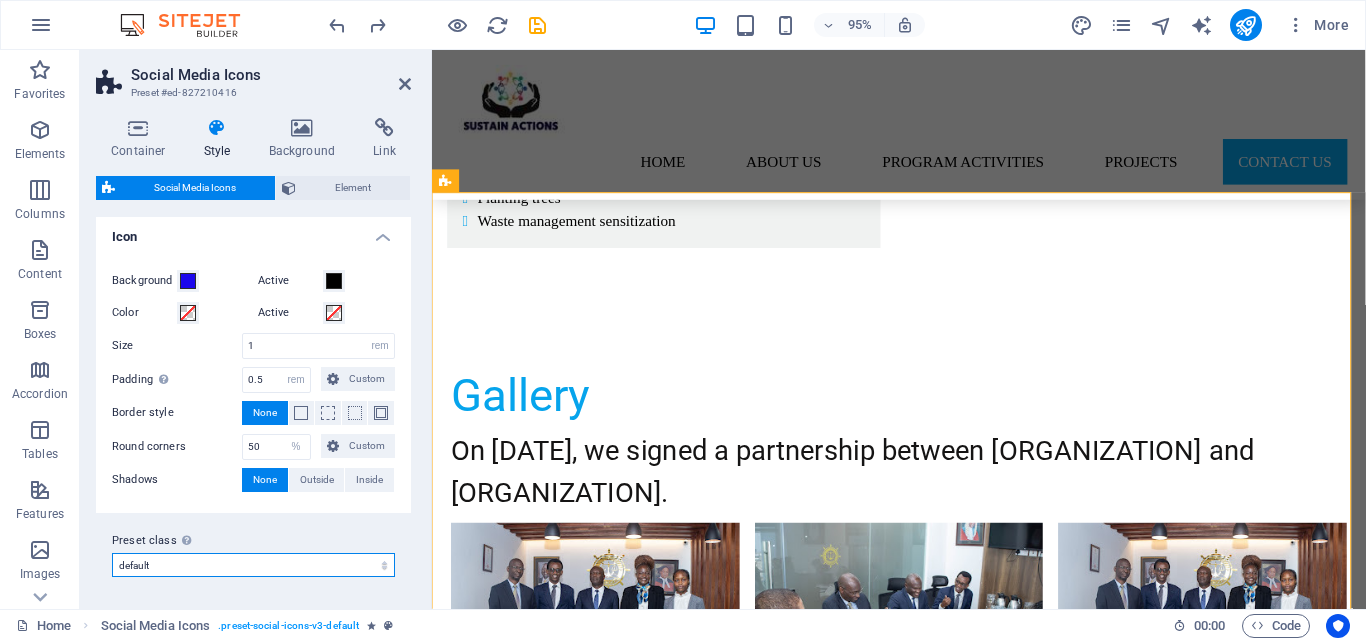 click on "default Add preset class" at bounding box center [253, 565] 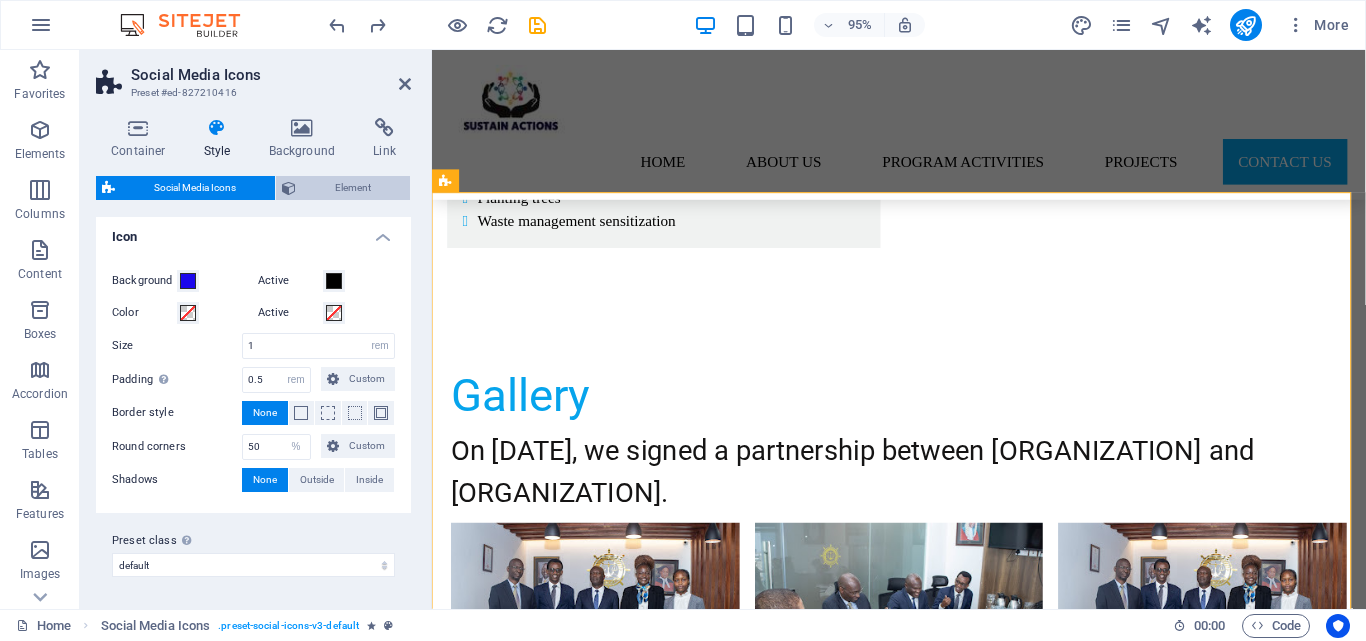 click on "Element" at bounding box center [353, 188] 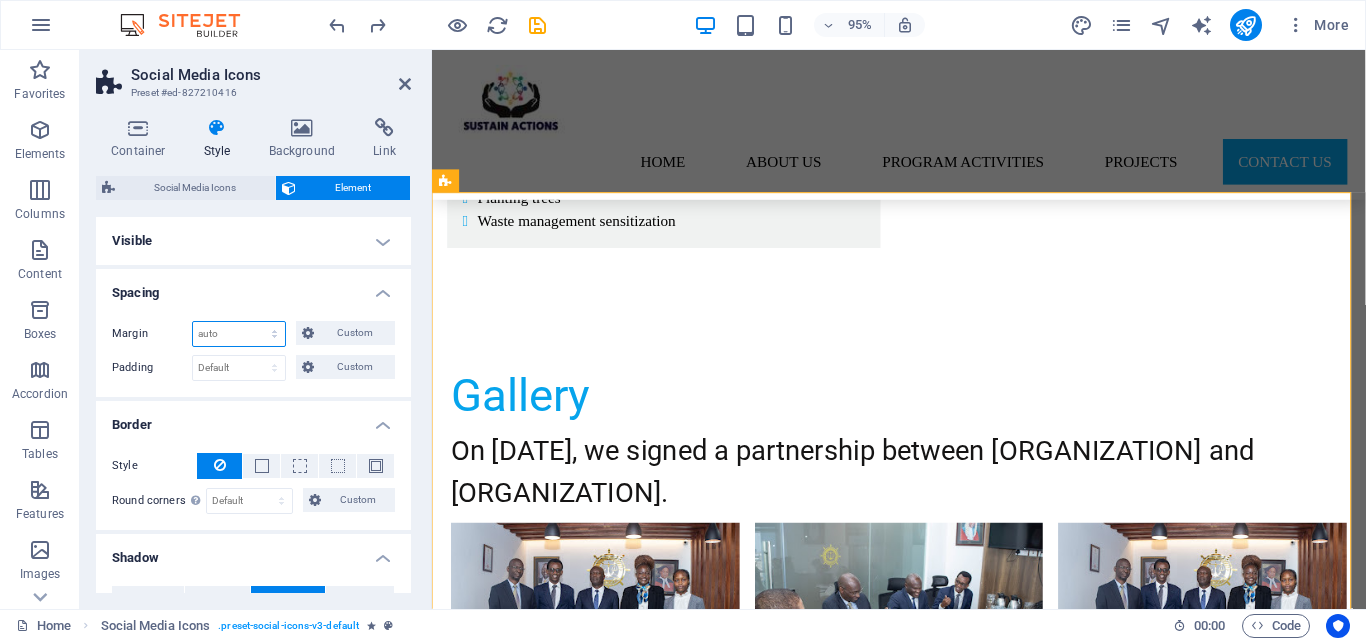 click on "Default auto px % rem vw vh Custom" at bounding box center [239, 334] 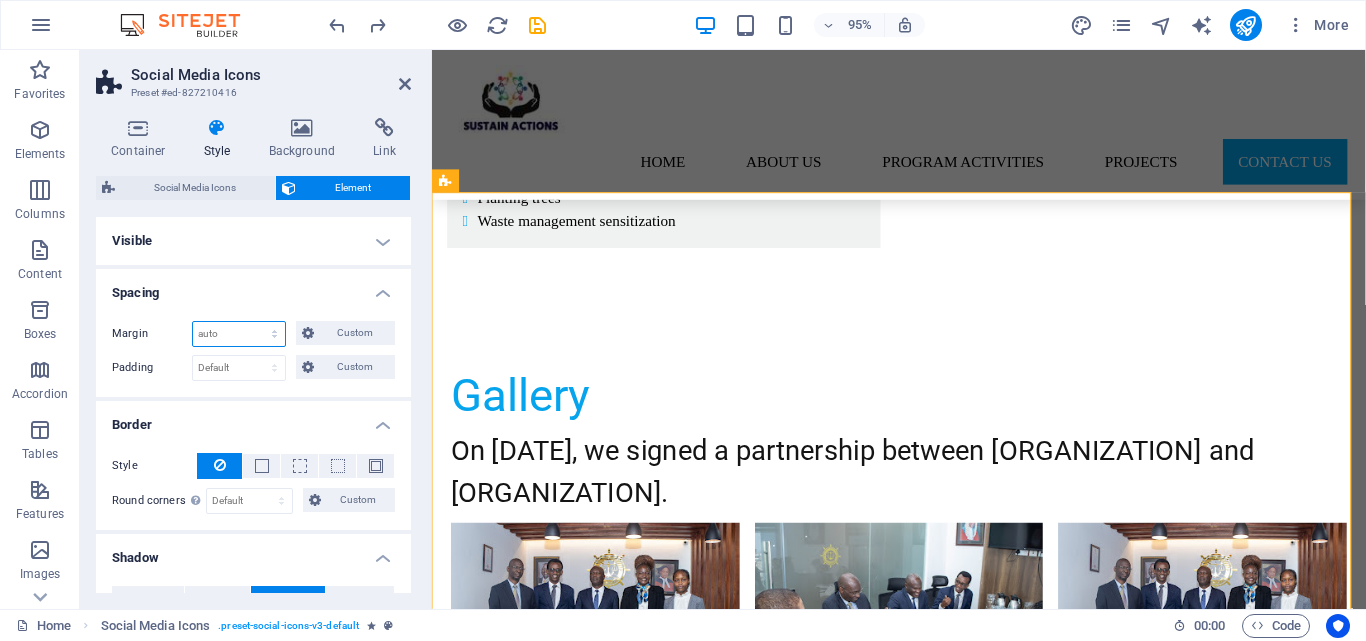 select on "px" 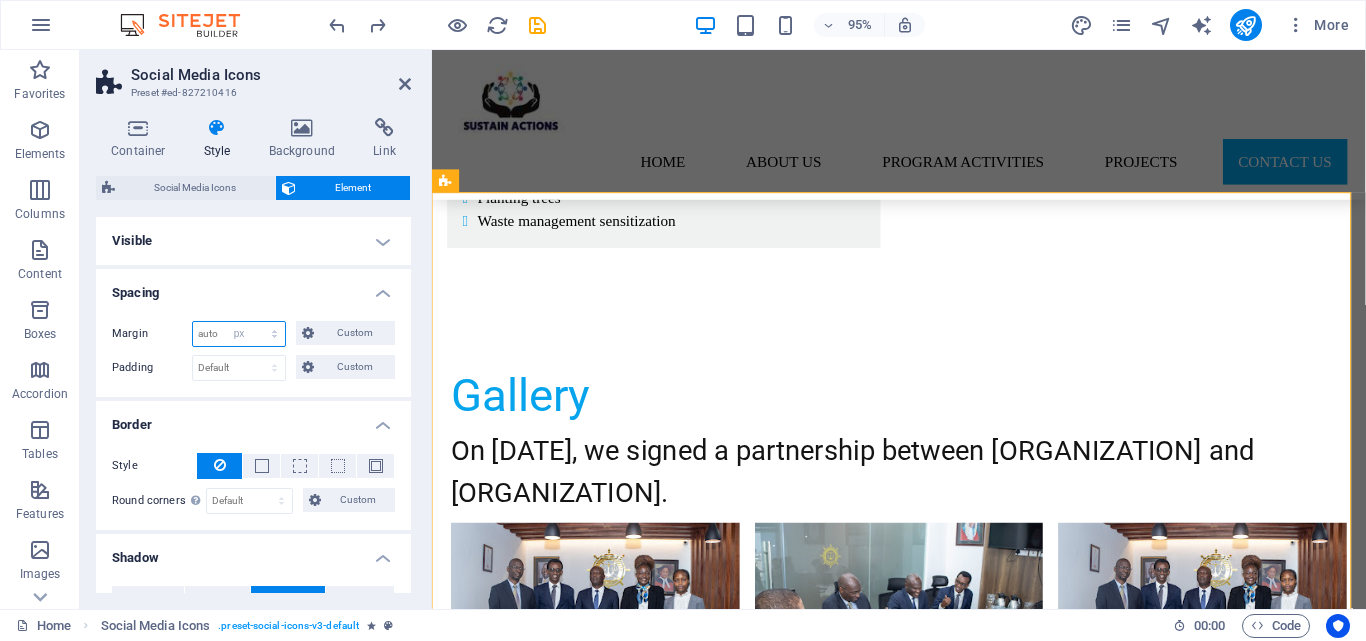 click on "Default auto px % rem vw vh Custom" at bounding box center [239, 334] 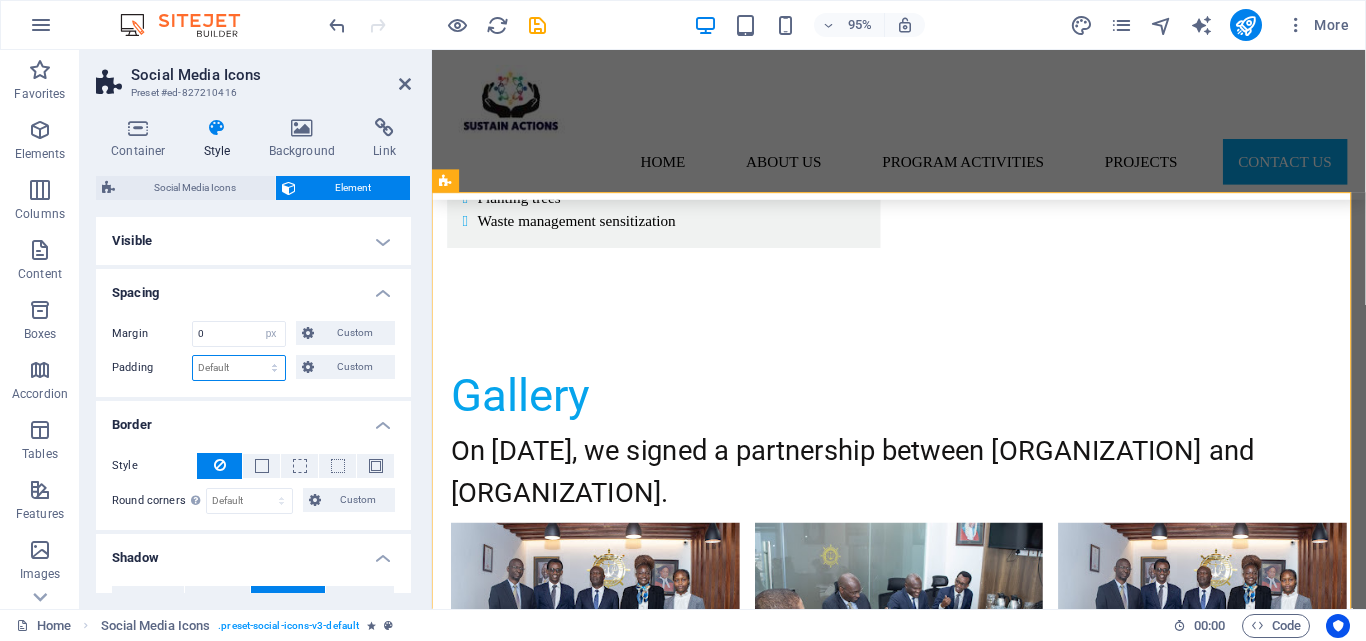 click on "Default px rem % vh vw Custom" at bounding box center (239, 368) 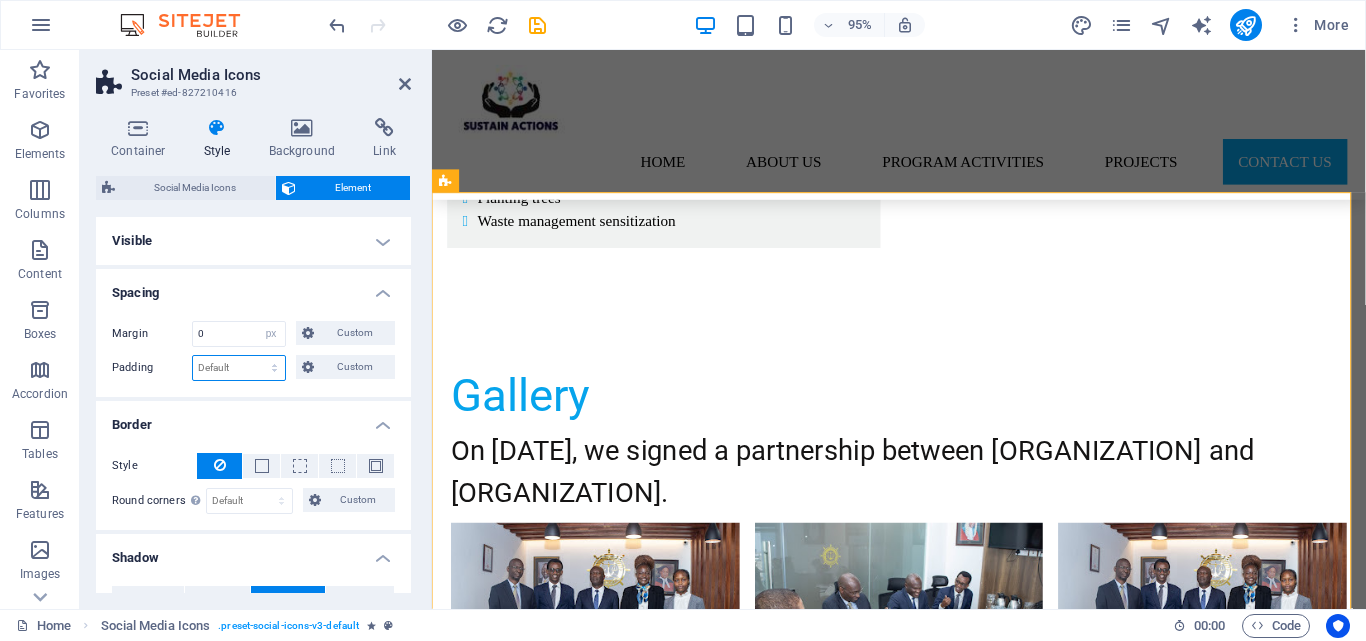 select on "px" 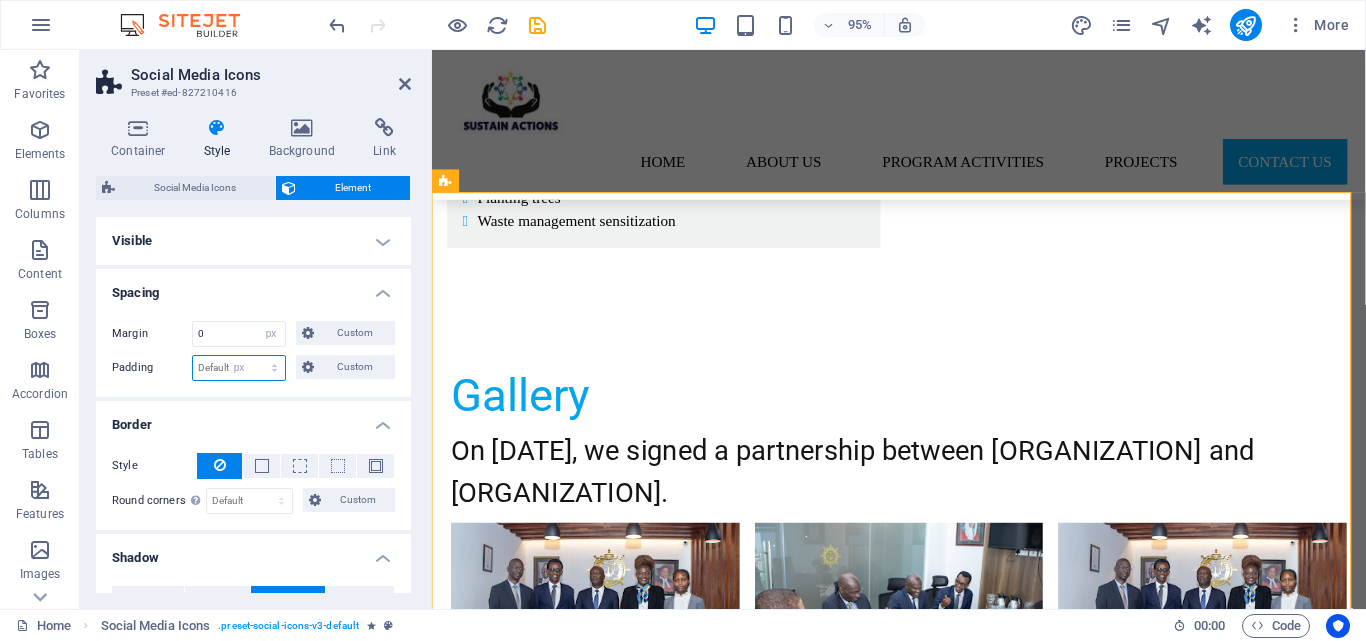 click on "Default px rem % vh vw Custom" at bounding box center [239, 368] 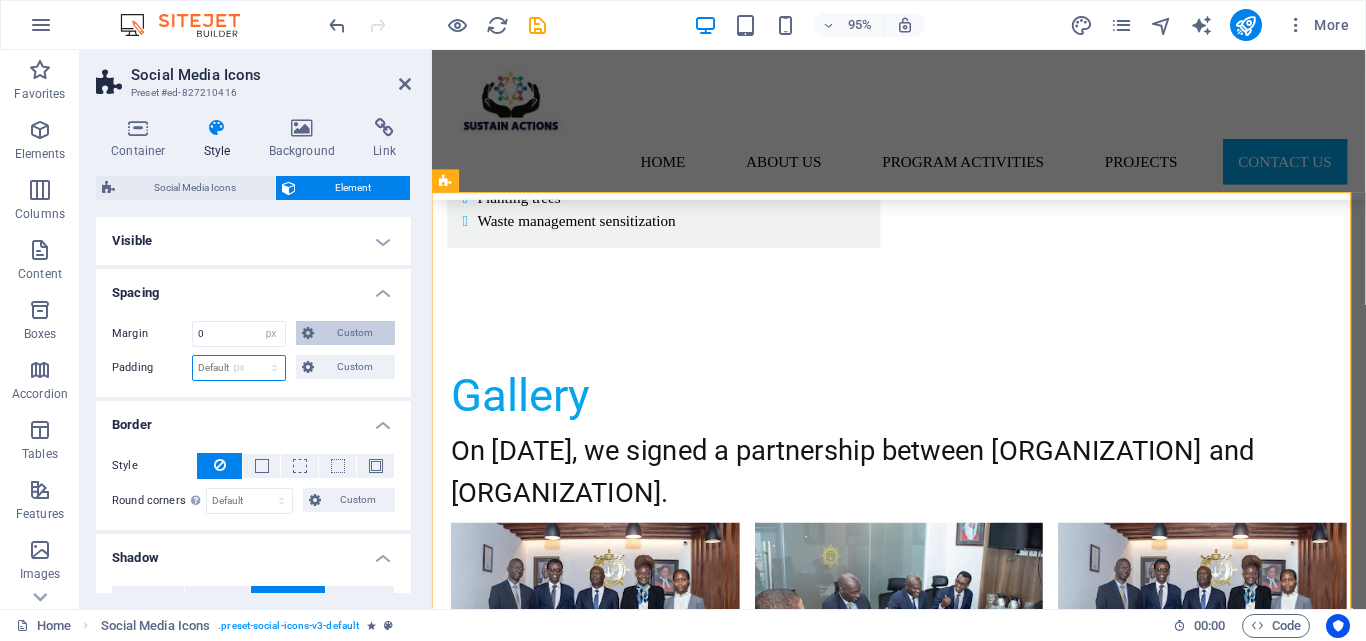 type on "0" 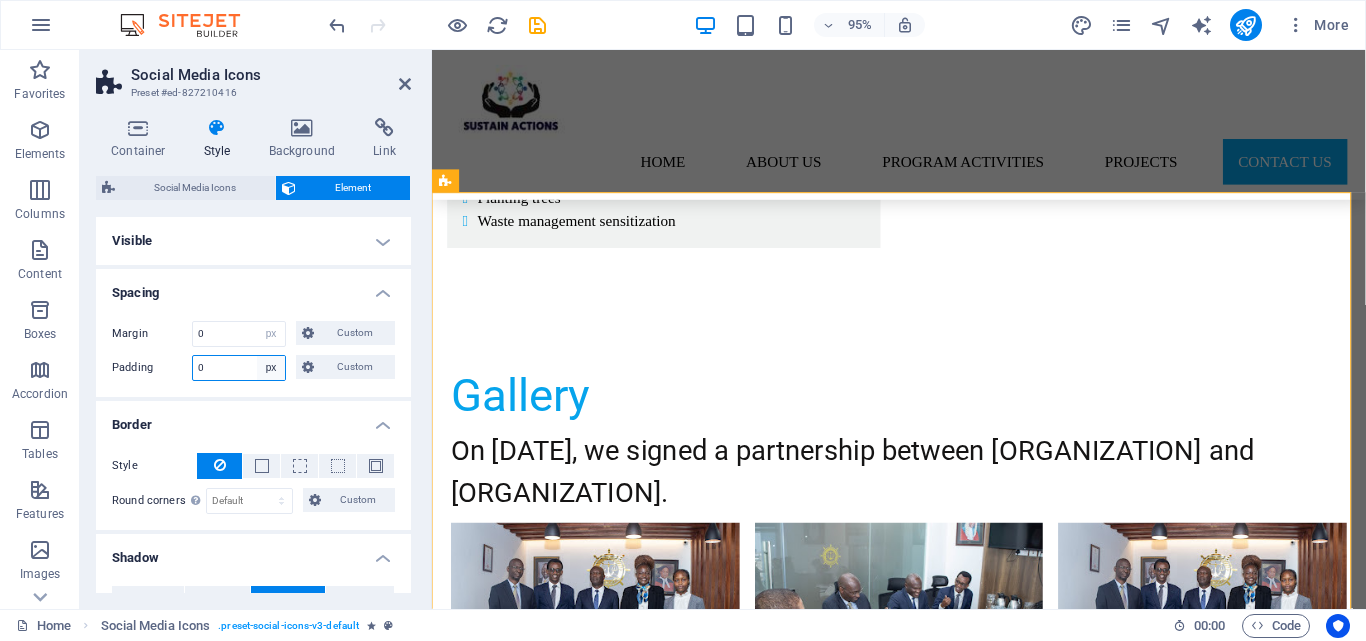 click on "Default px rem % vh vw Custom" at bounding box center (271, 368) 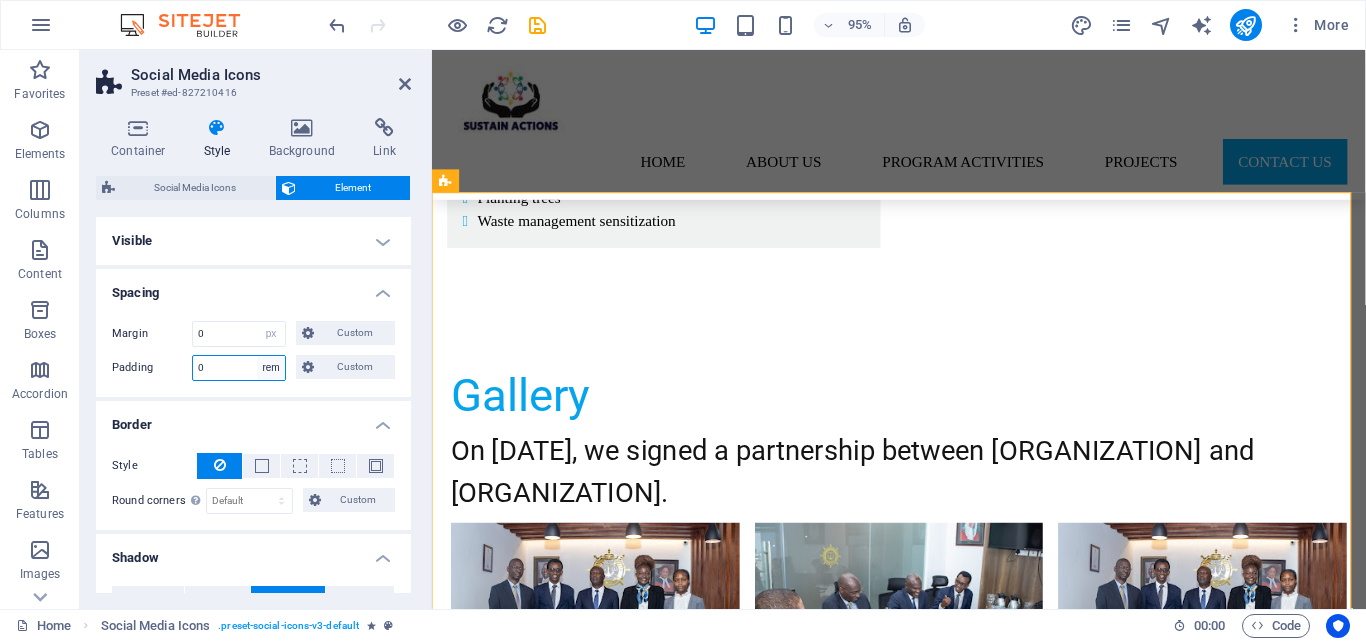 click on "Default px rem % vh vw Custom" at bounding box center (271, 368) 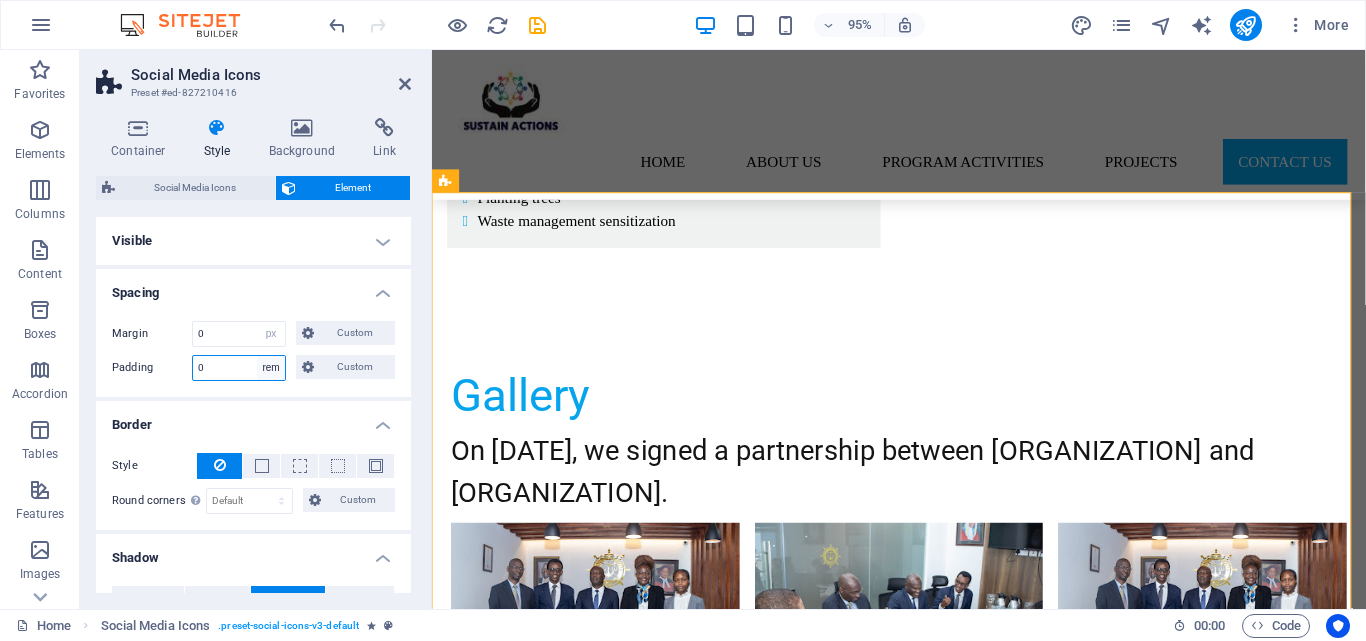 select on "vh" 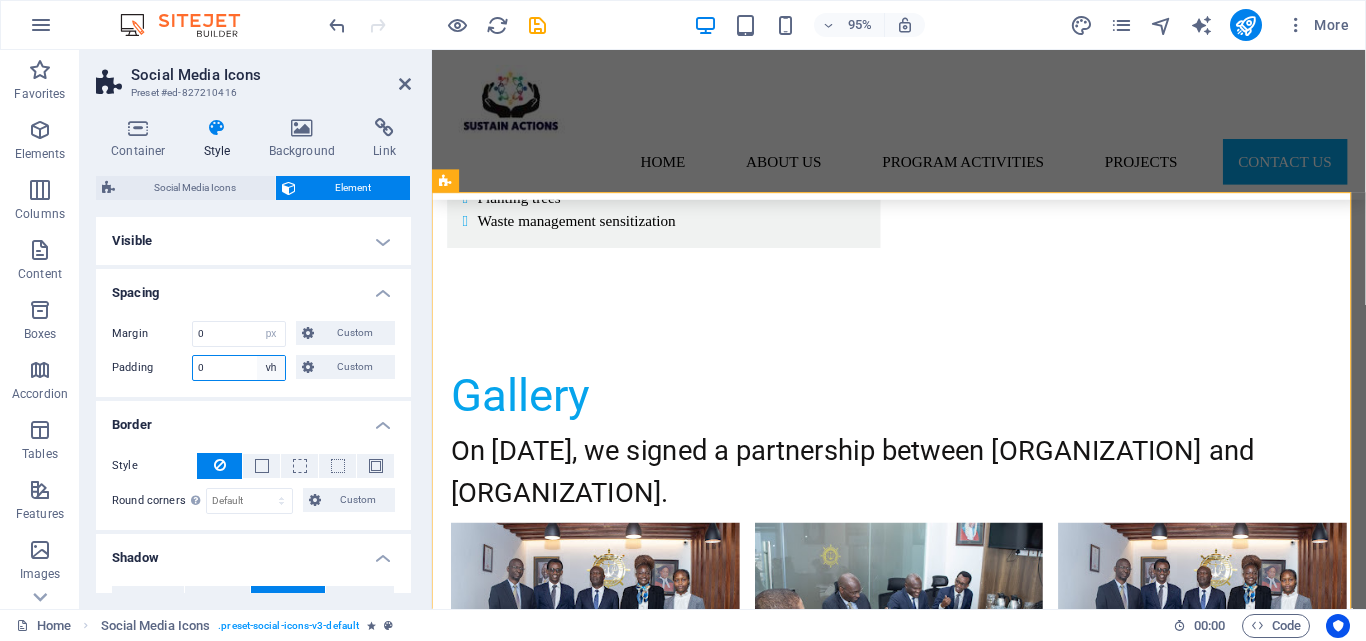 click on "Default px rem % vh vw Custom" at bounding box center (271, 368) 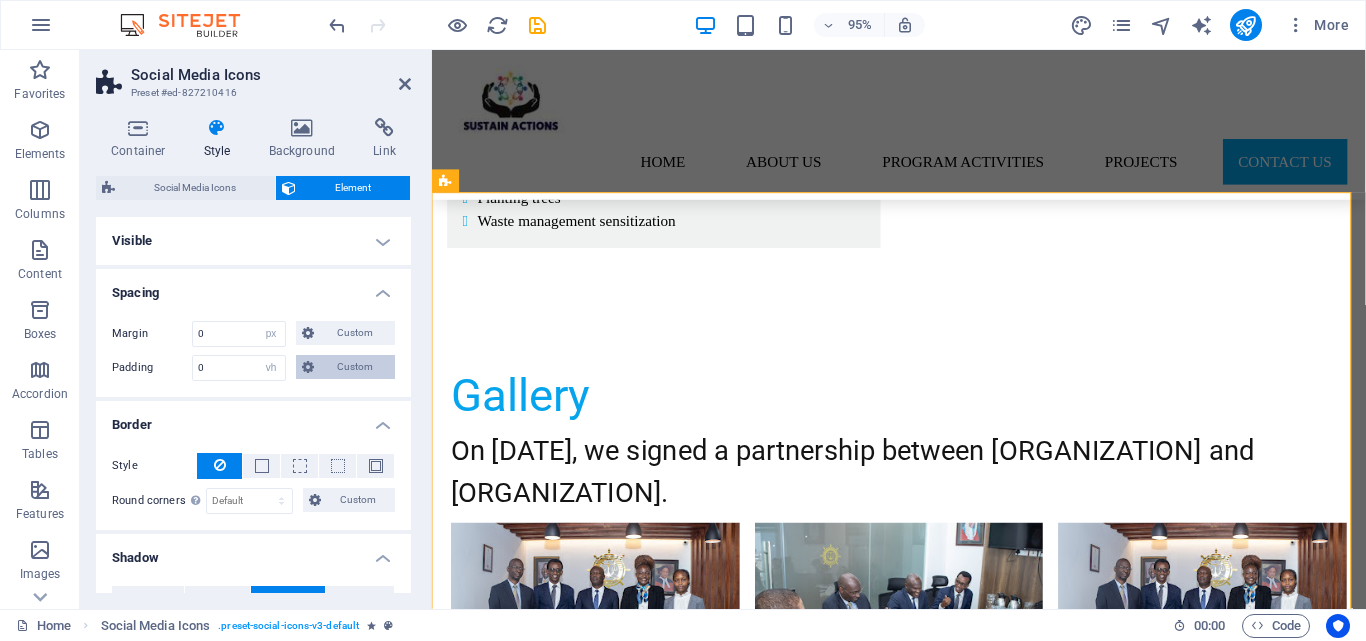 click on "Custom" at bounding box center [354, 367] 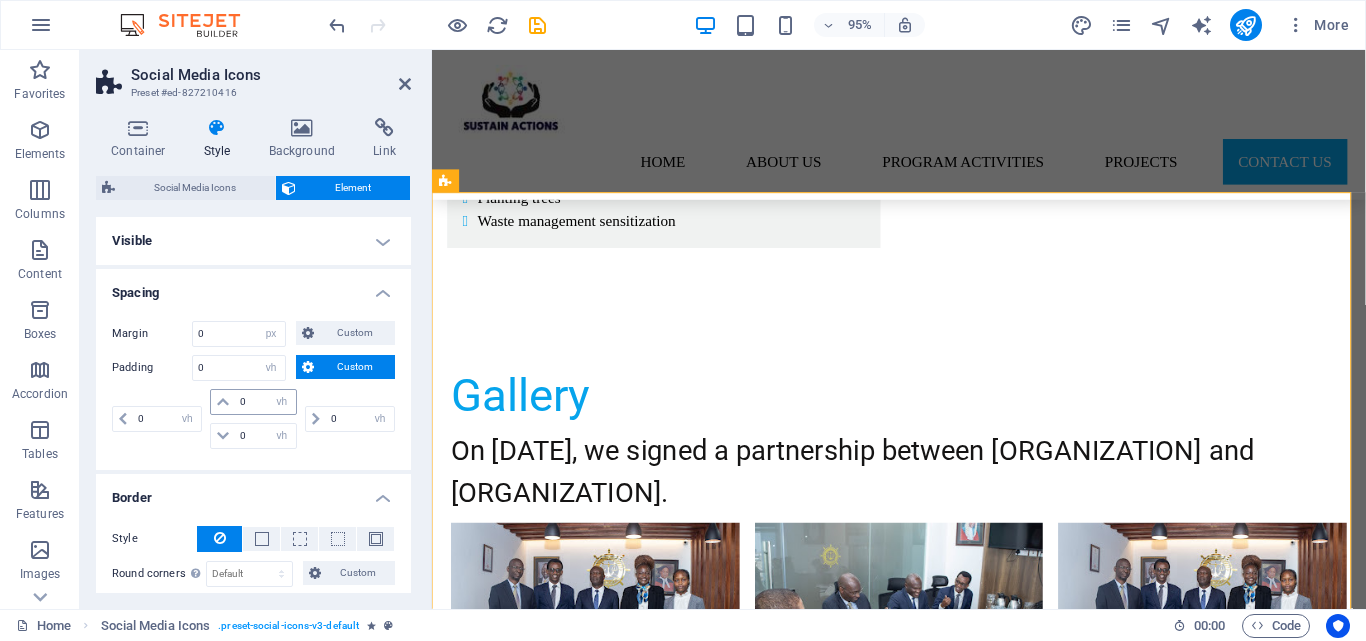 click at bounding box center [223, 402] 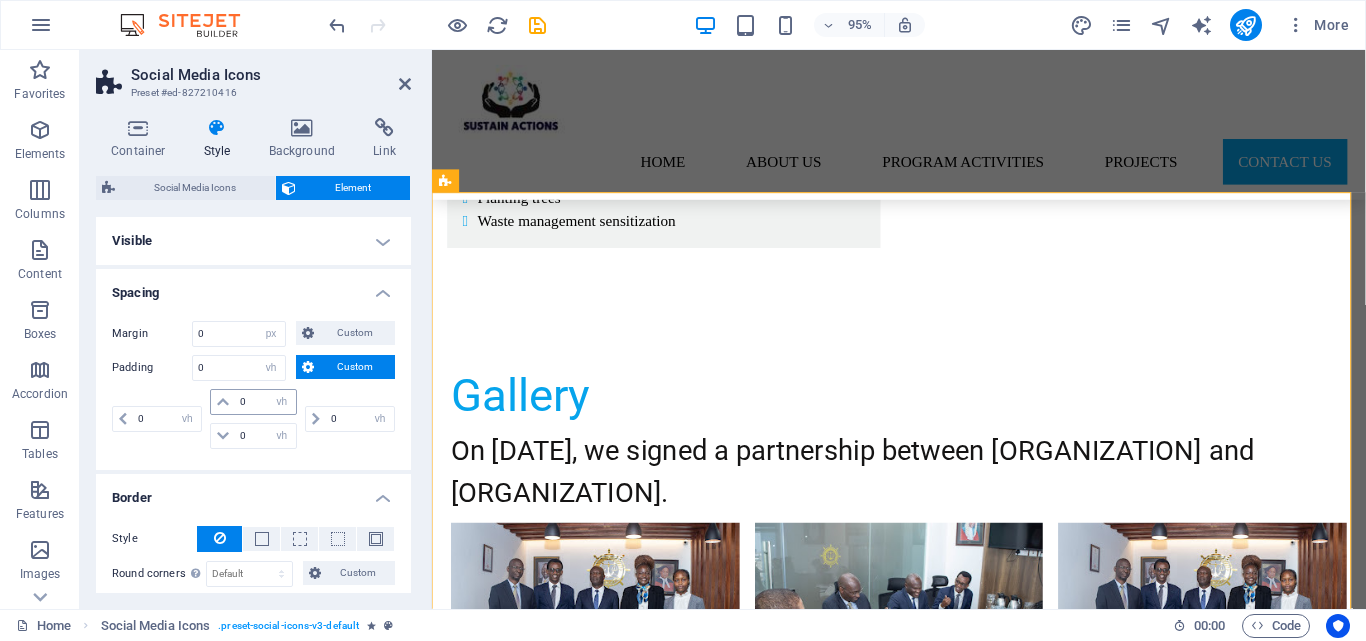 click at bounding box center [223, 402] 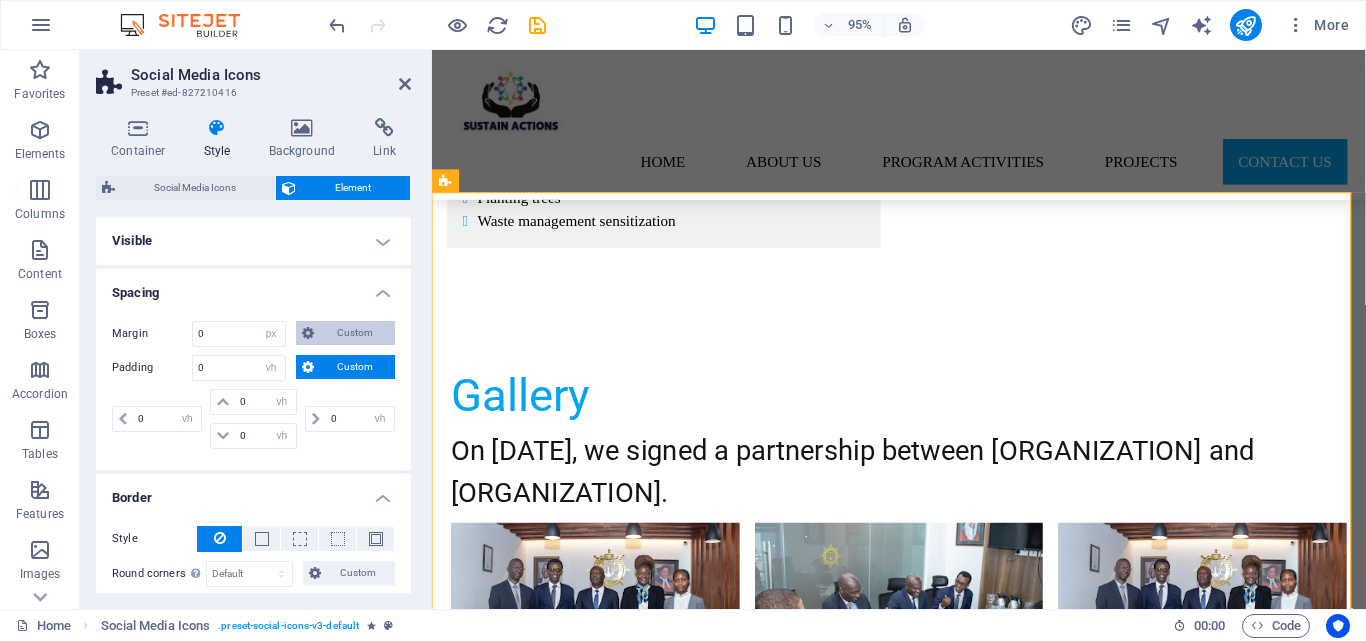click on "Custom" at bounding box center (354, 333) 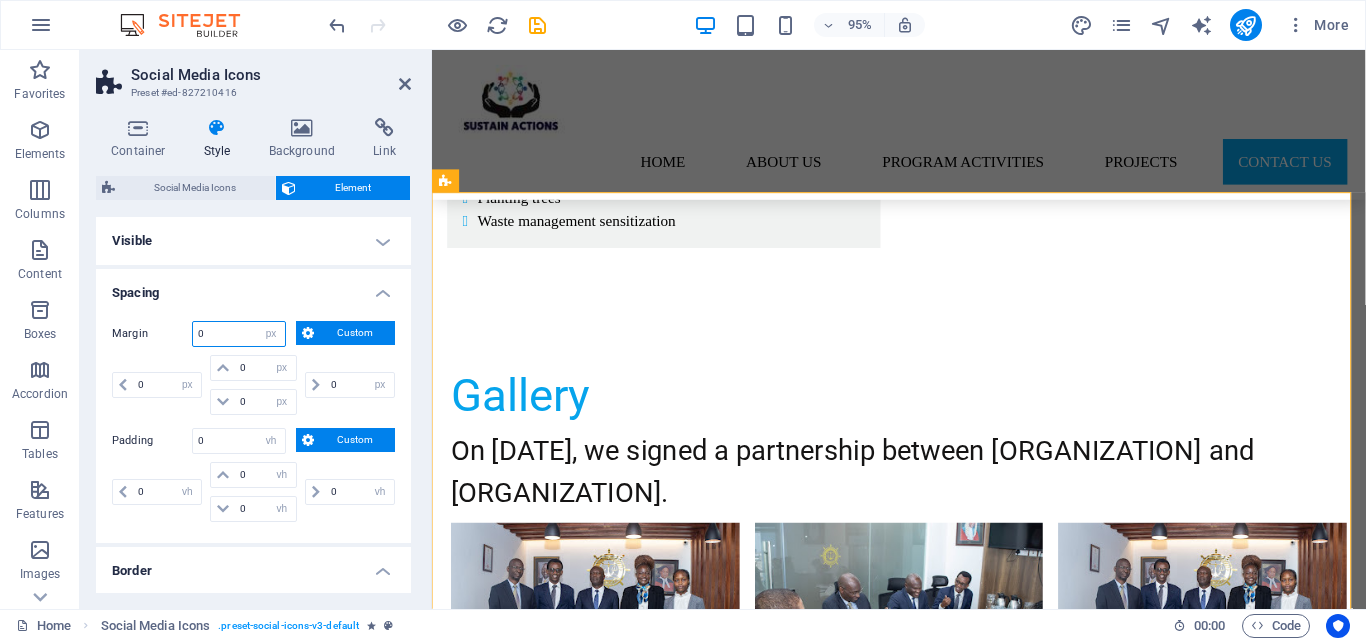 click on "0" at bounding box center (239, 334) 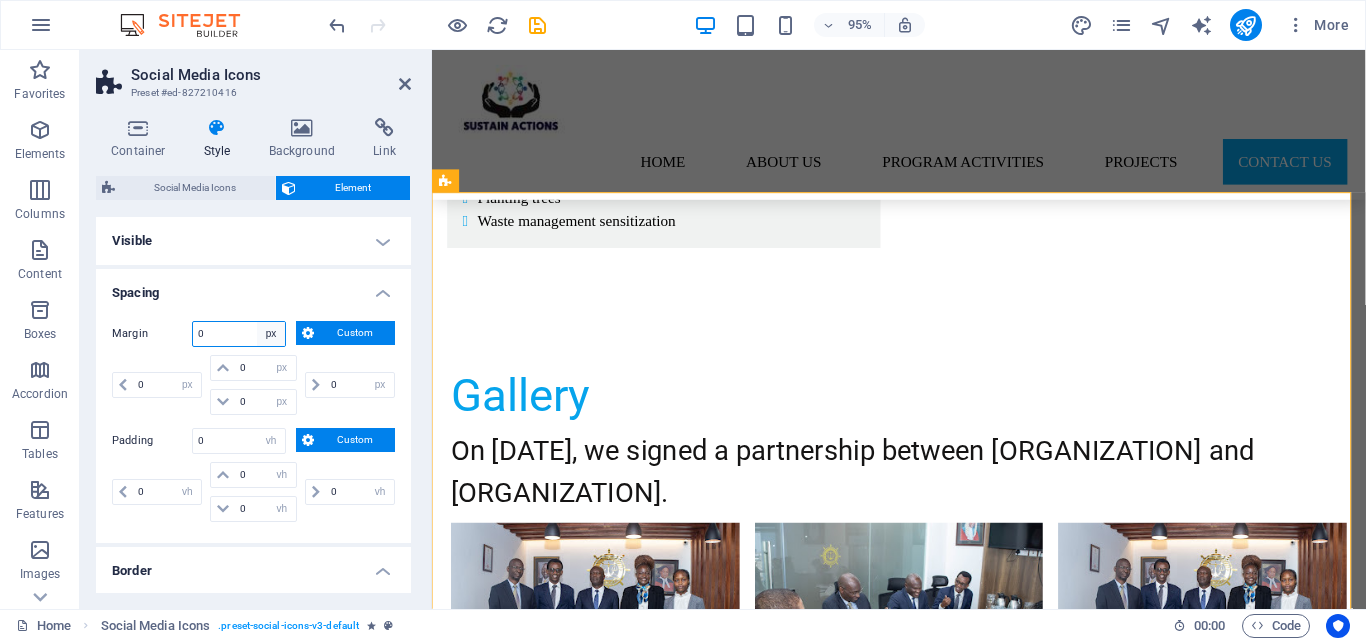click on "Default auto px % rem vw vh Custom" at bounding box center [271, 334] 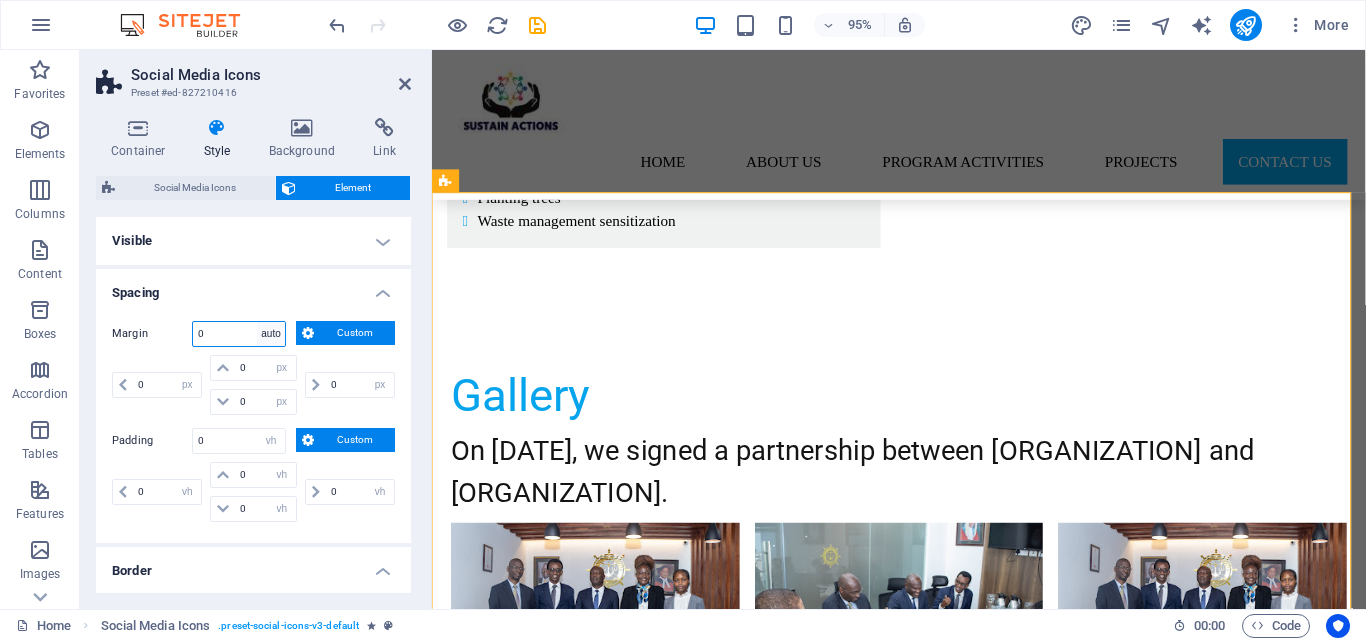 click on "Default auto px % rem vw vh Custom" at bounding box center [271, 334] 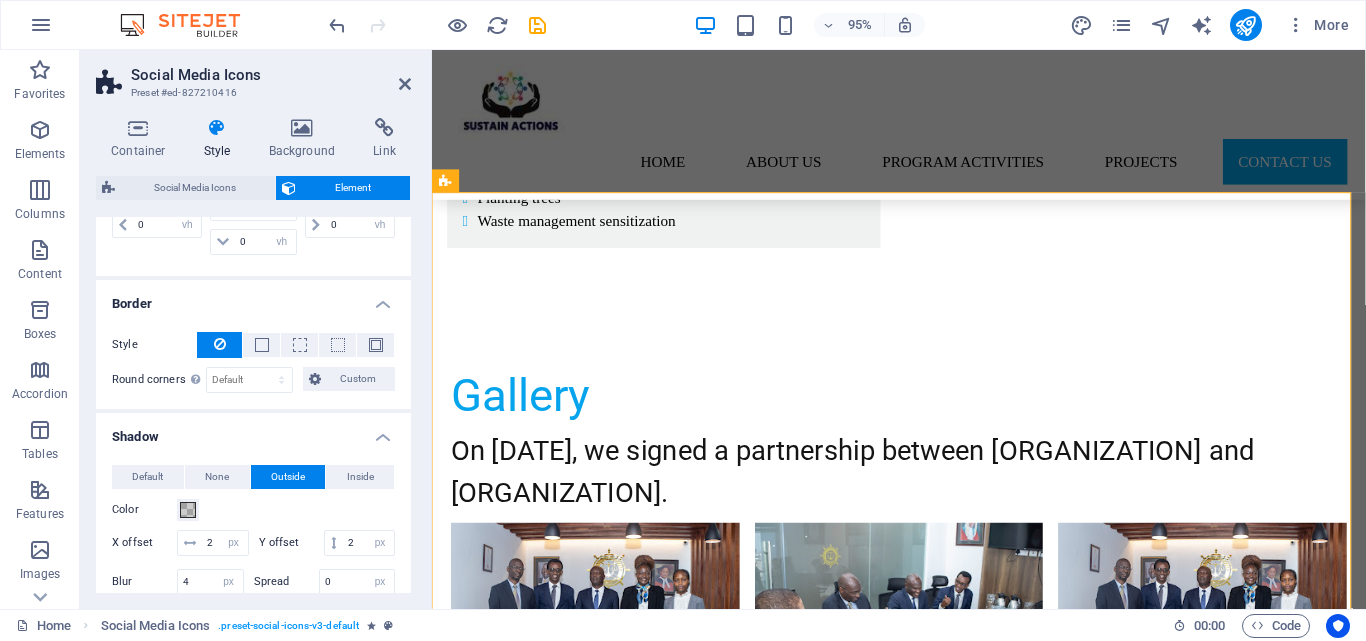 scroll, scrollTop: 200, scrollLeft: 0, axis: vertical 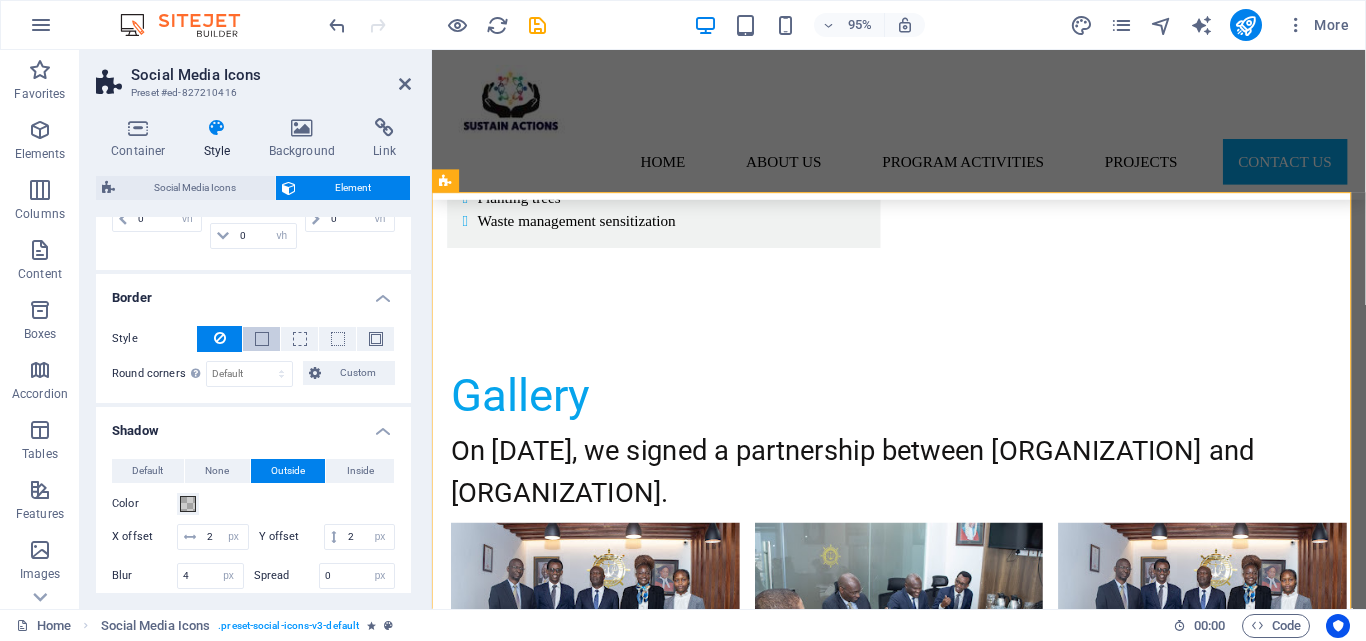 click at bounding box center (262, 339) 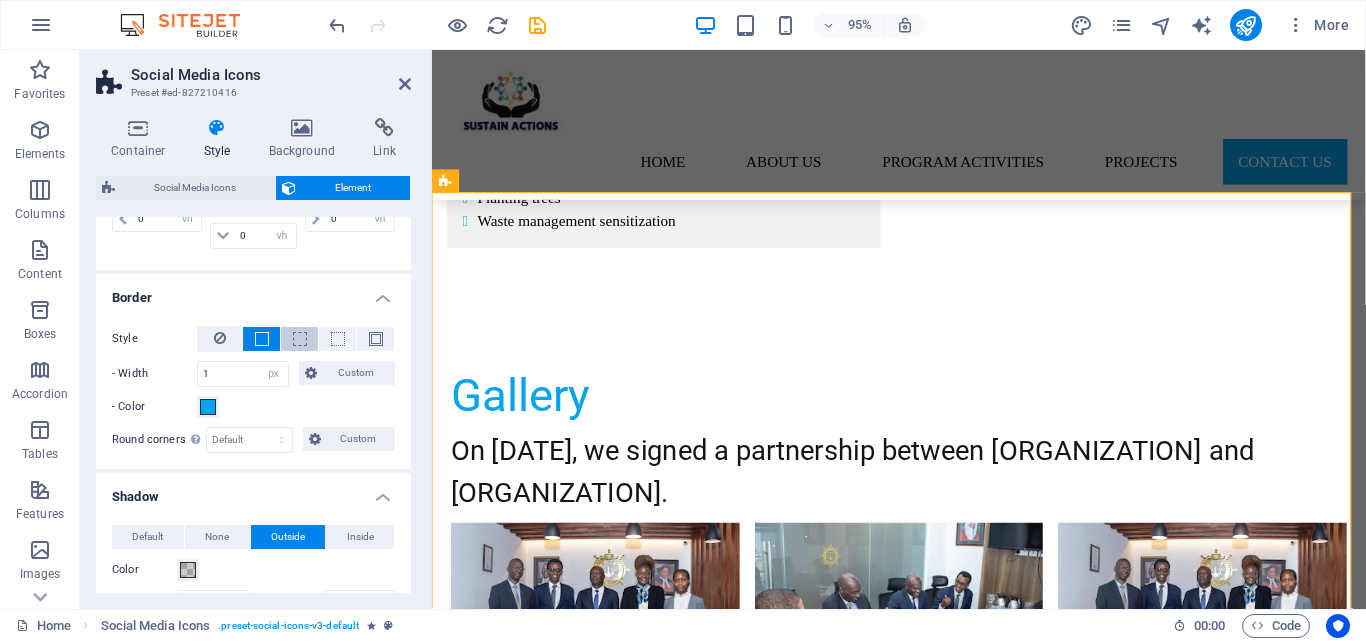 click at bounding box center (300, 339) 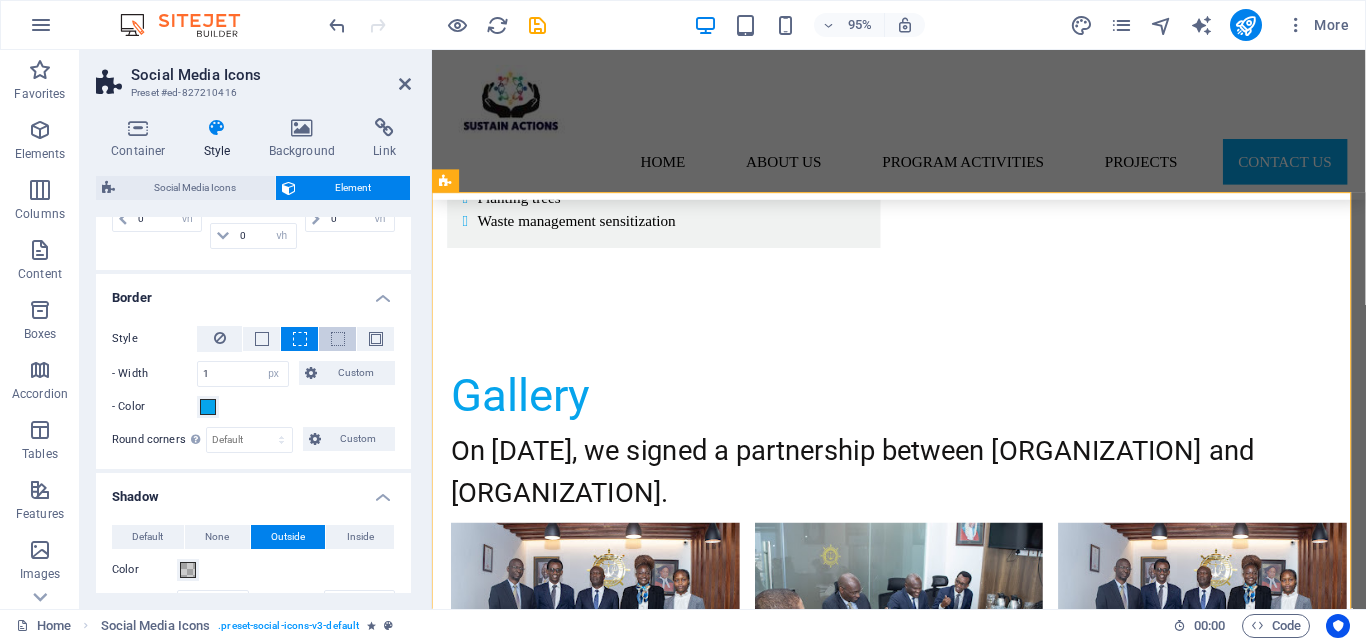 click at bounding box center [337, 339] 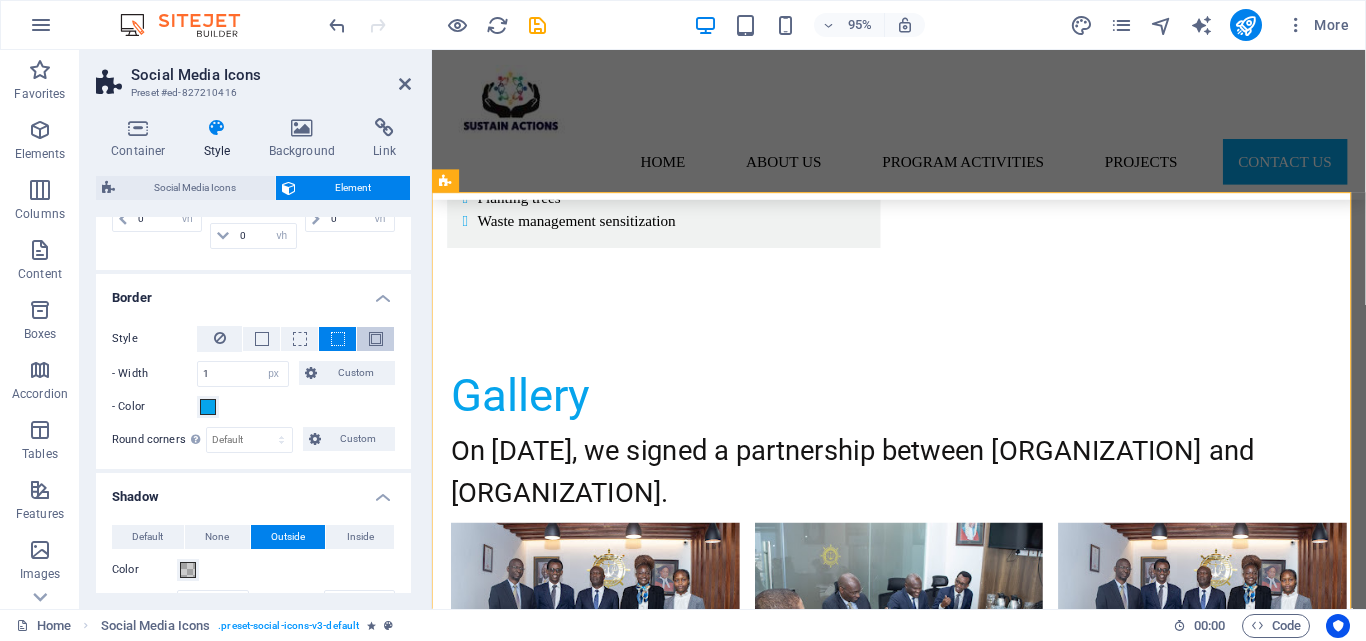 click at bounding box center [376, 339] 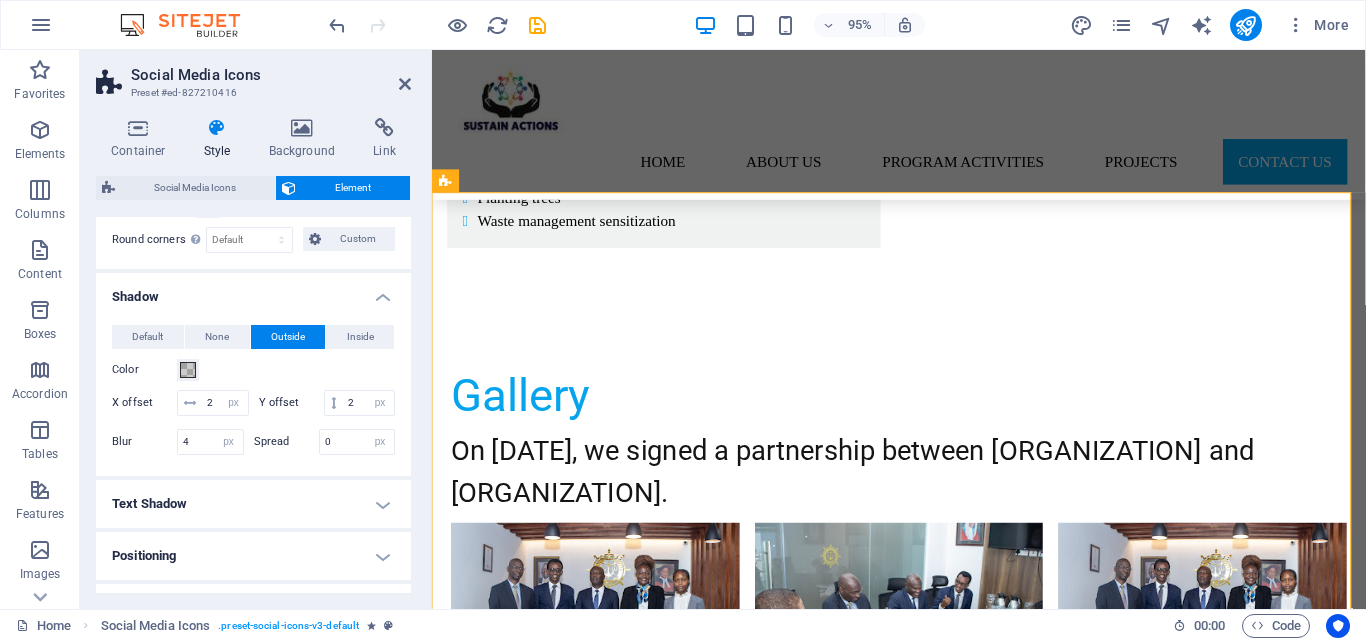 scroll, scrollTop: 600, scrollLeft: 0, axis: vertical 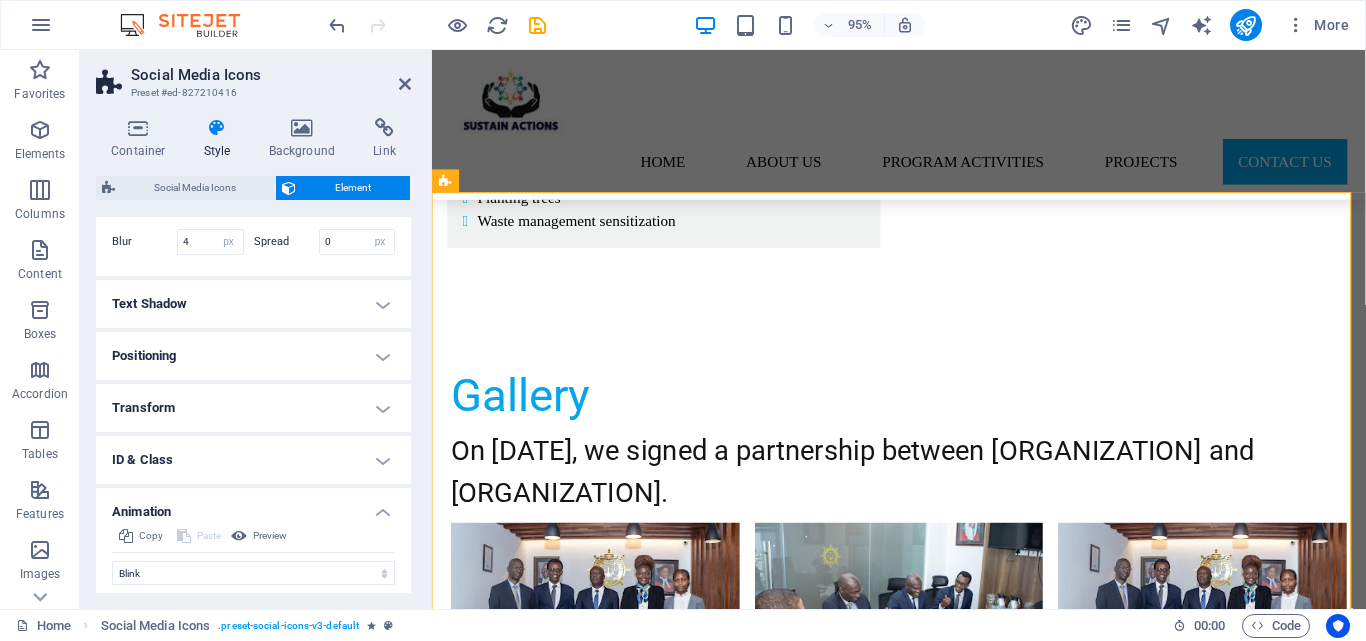 click on "Positioning" at bounding box center [253, 356] 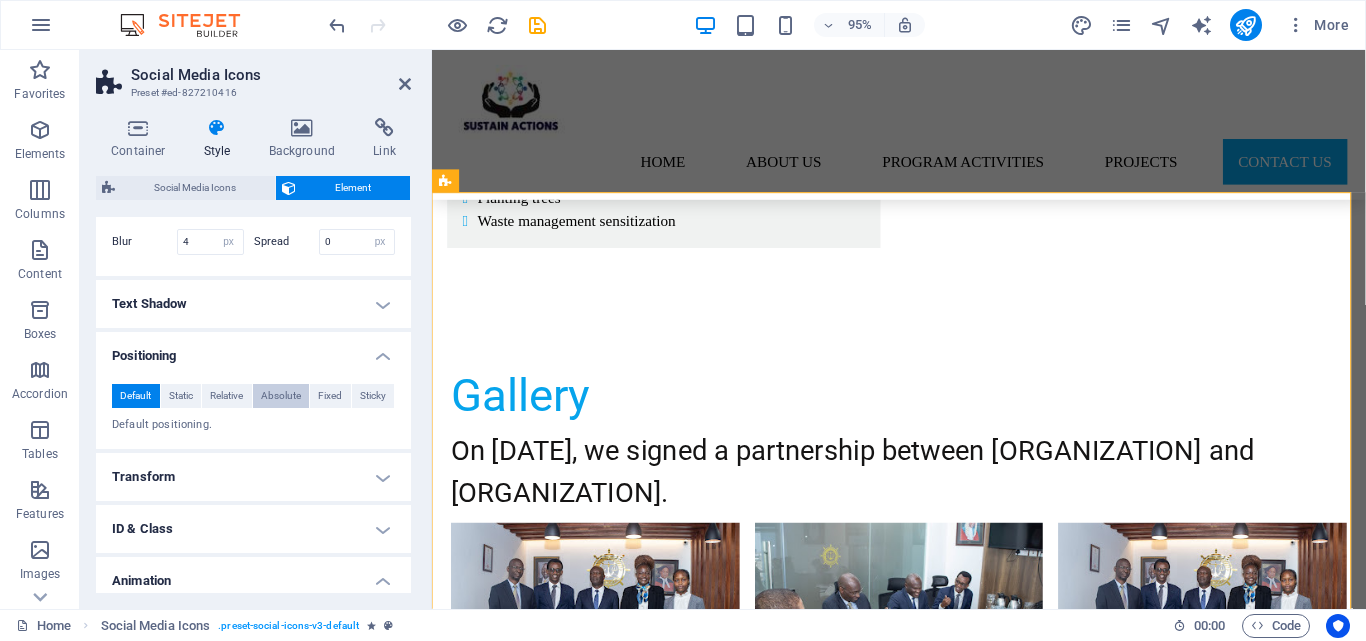 click on "Absolute" at bounding box center (281, 396) 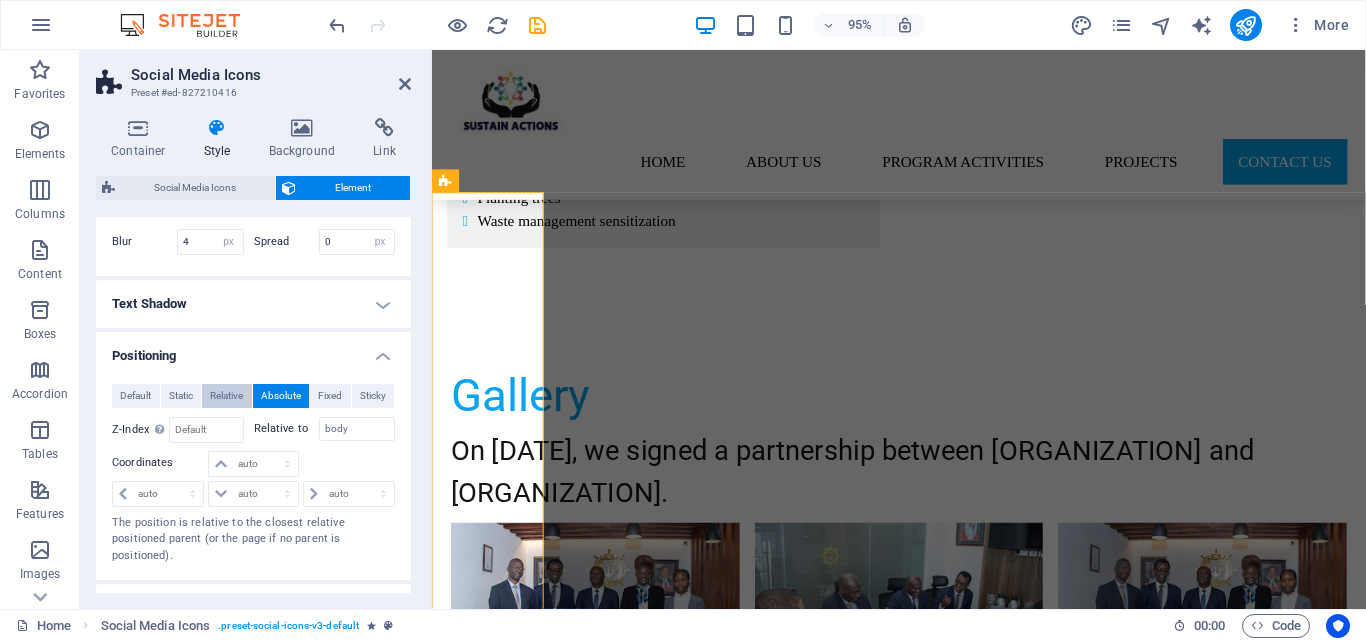 click on "Relative" at bounding box center [226, 396] 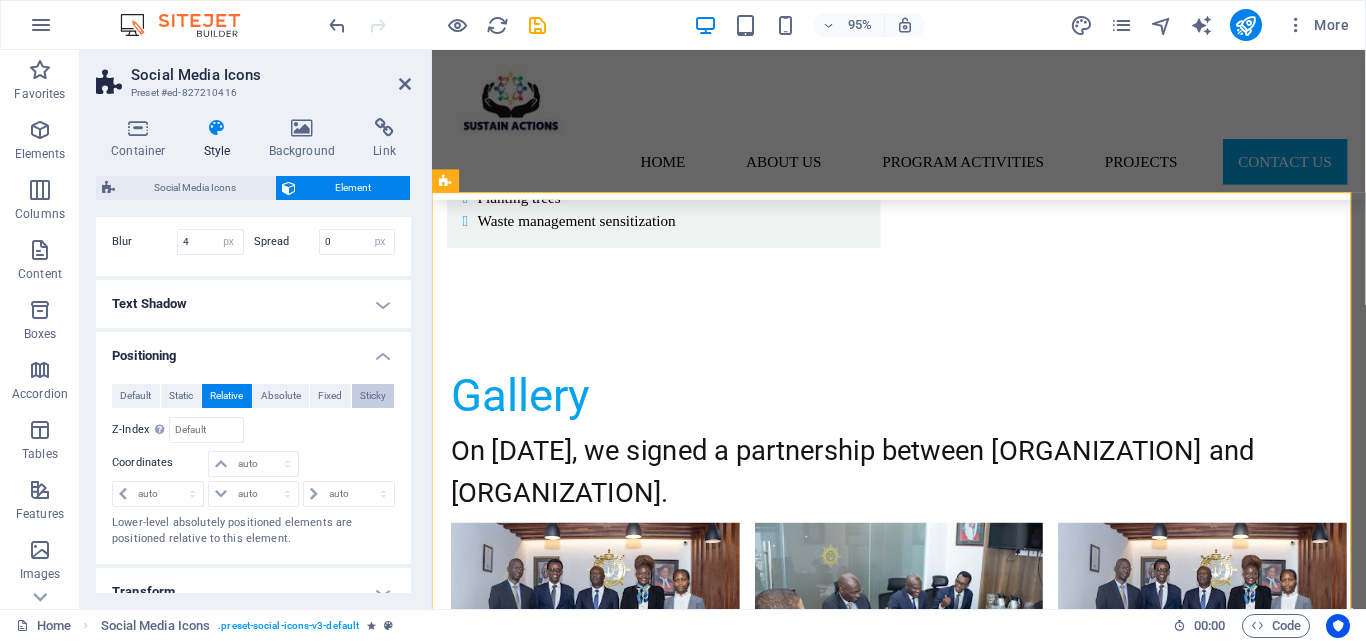 click on "Sticky" at bounding box center [373, 396] 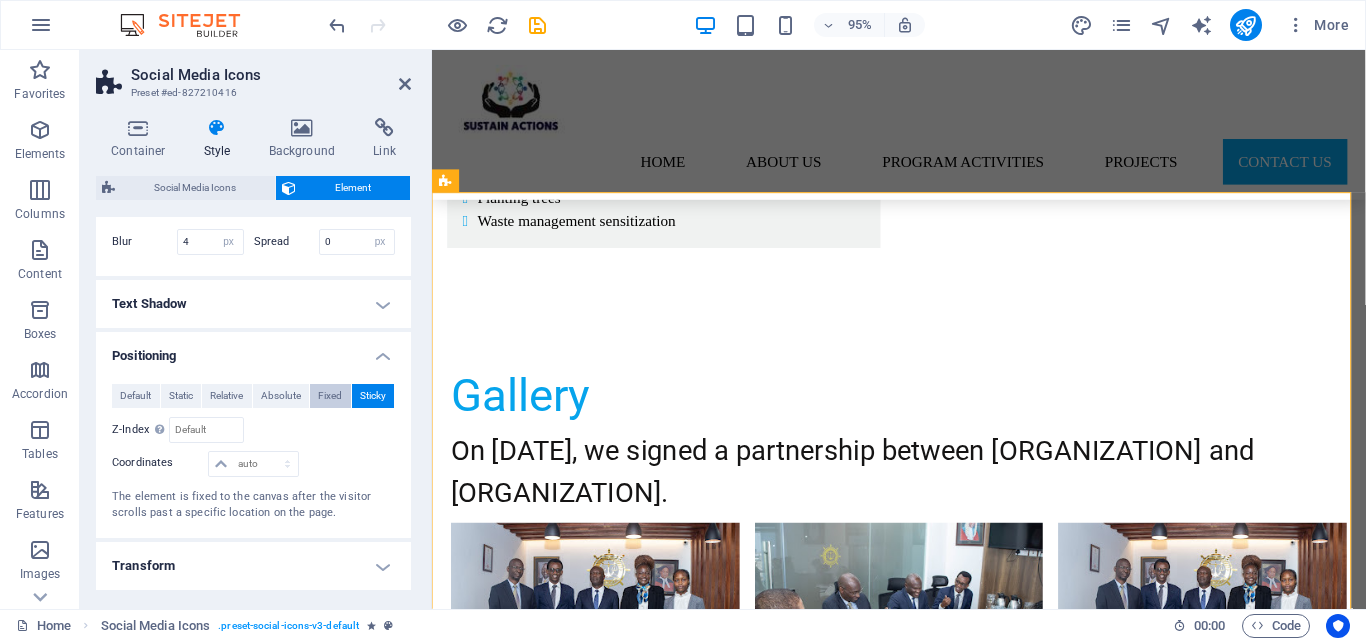 click on "Fixed" at bounding box center [330, 396] 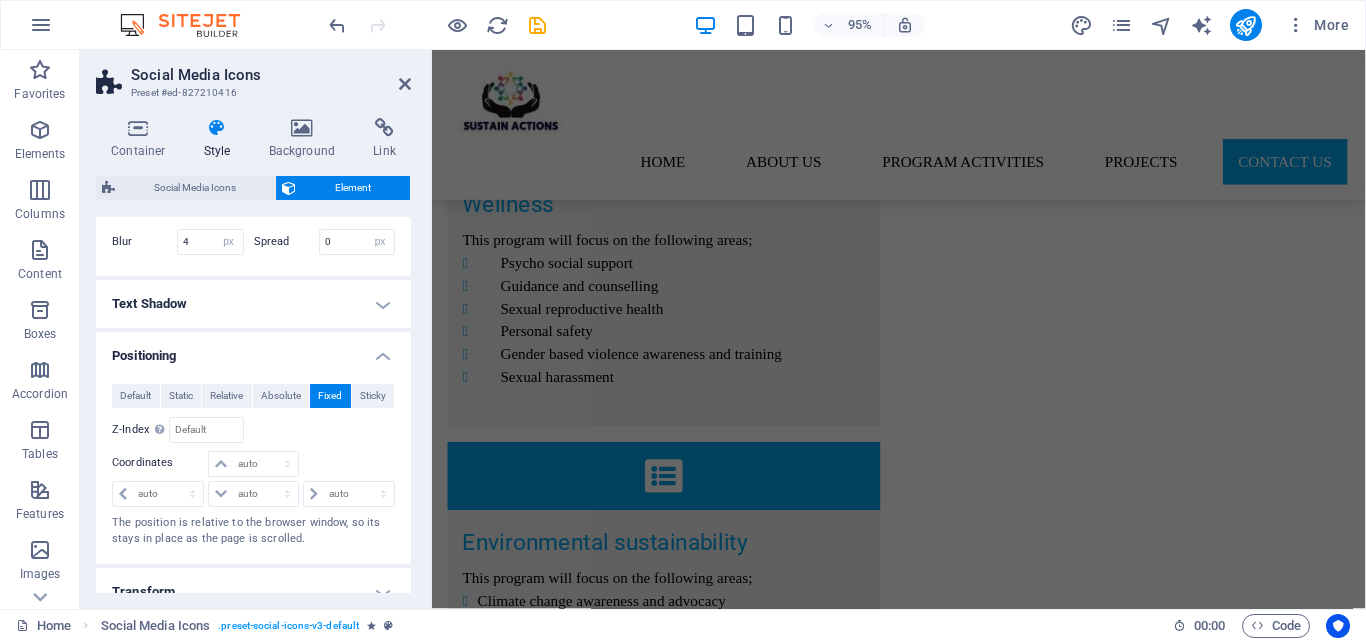scroll, scrollTop: 4853, scrollLeft: 0, axis: vertical 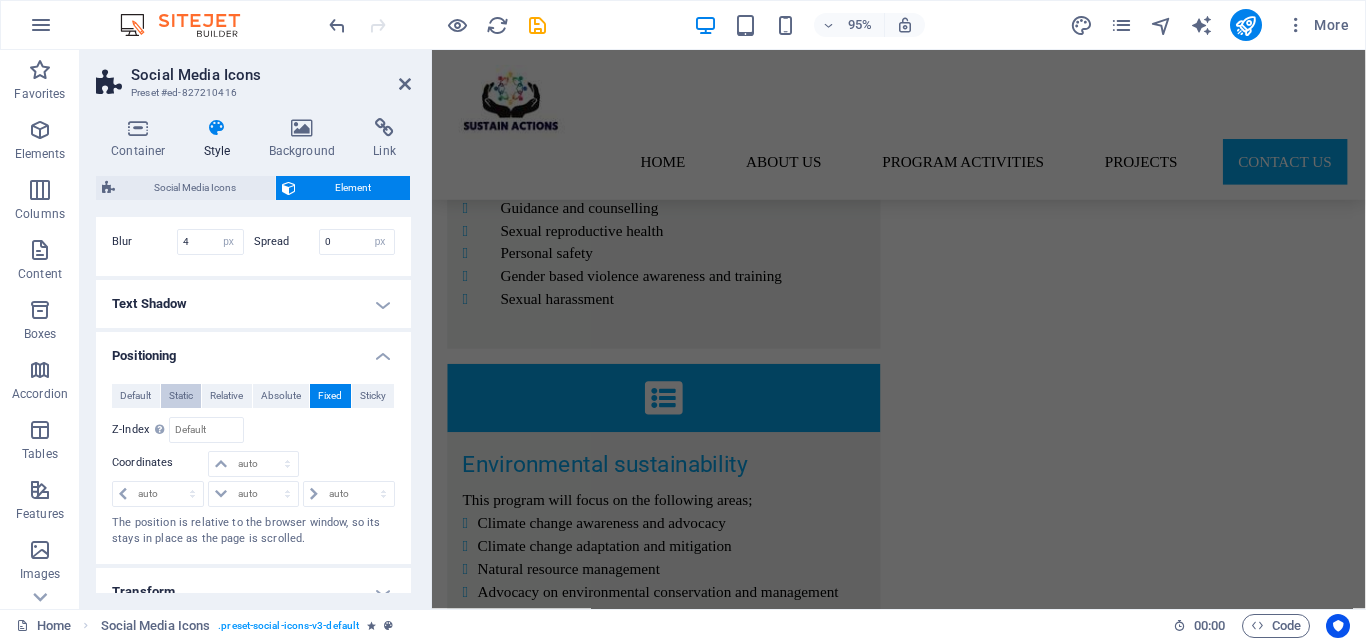 click on "Static" at bounding box center (181, 396) 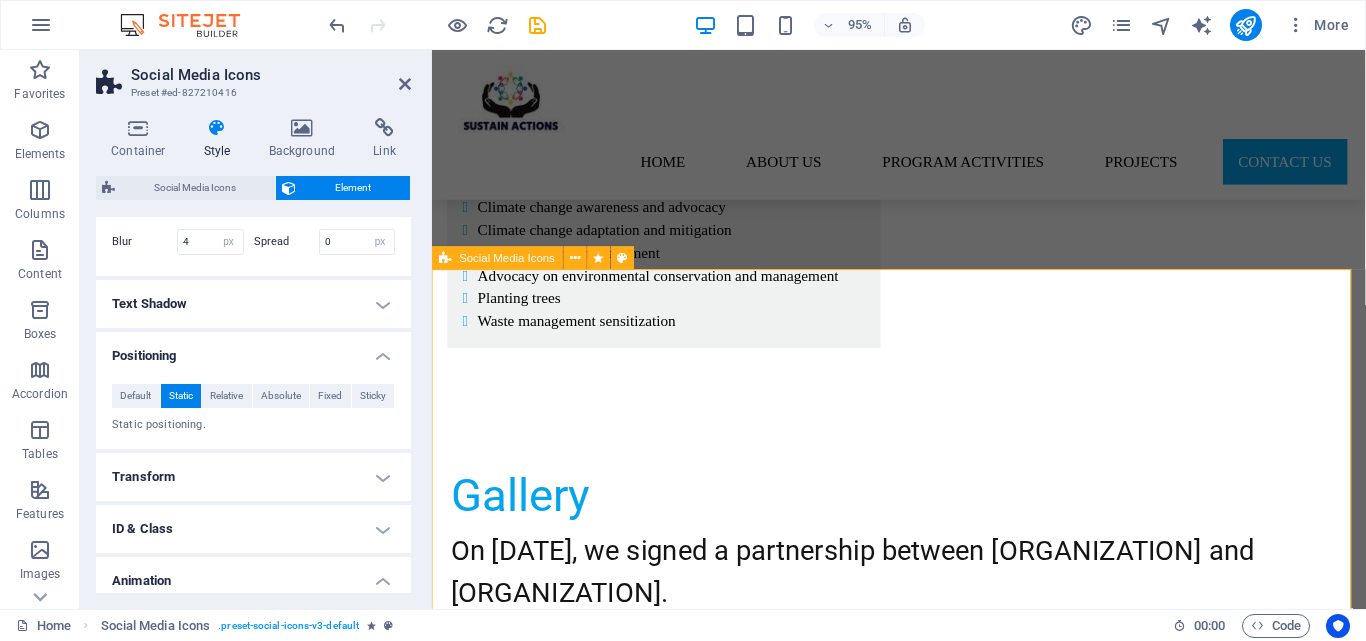 scroll, scrollTop: 5255, scrollLeft: 0, axis: vertical 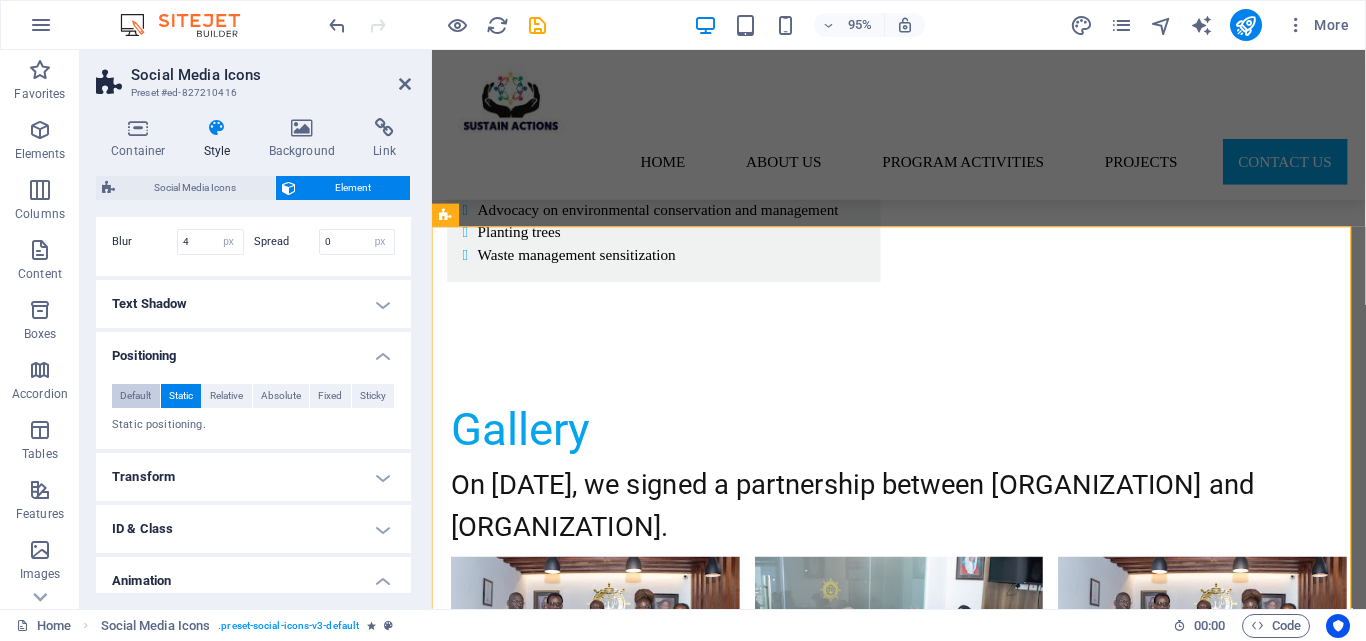 click on "Default" at bounding box center (135, 396) 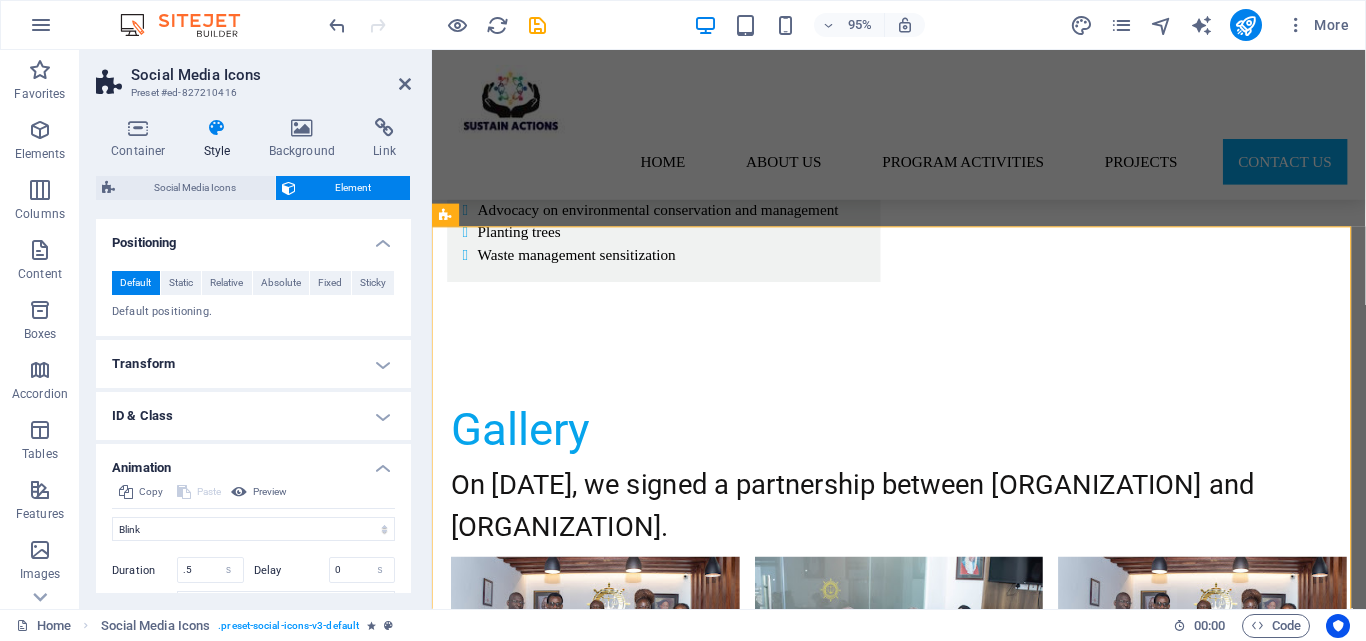 scroll, scrollTop: 800, scrollLeft: 0, axis: vertical 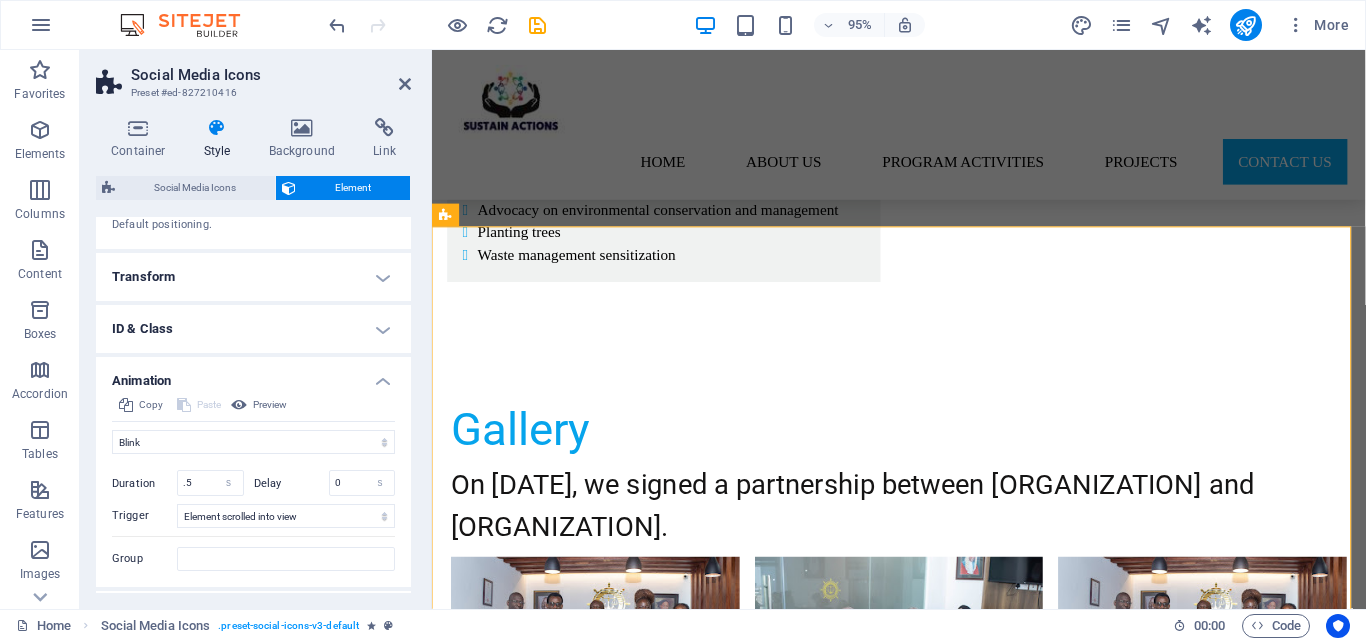click on "Transform" at bounding box center [253, 277] 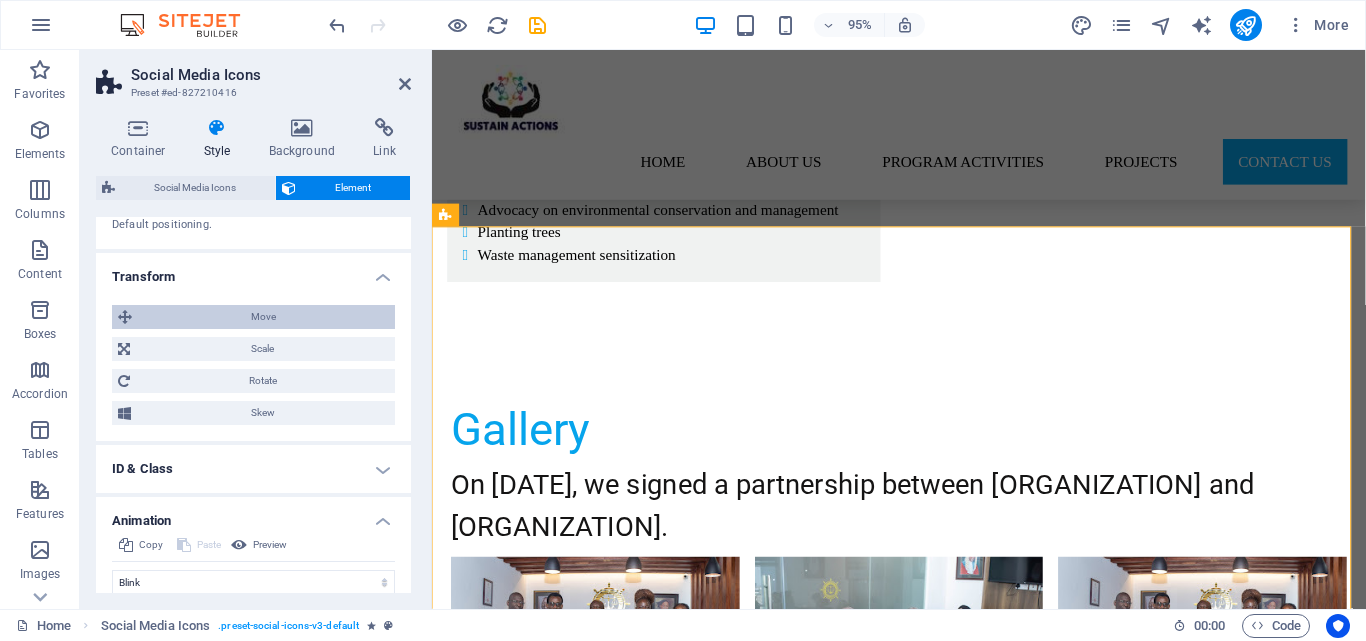 click on "Move" at bounding box center (263, 317) 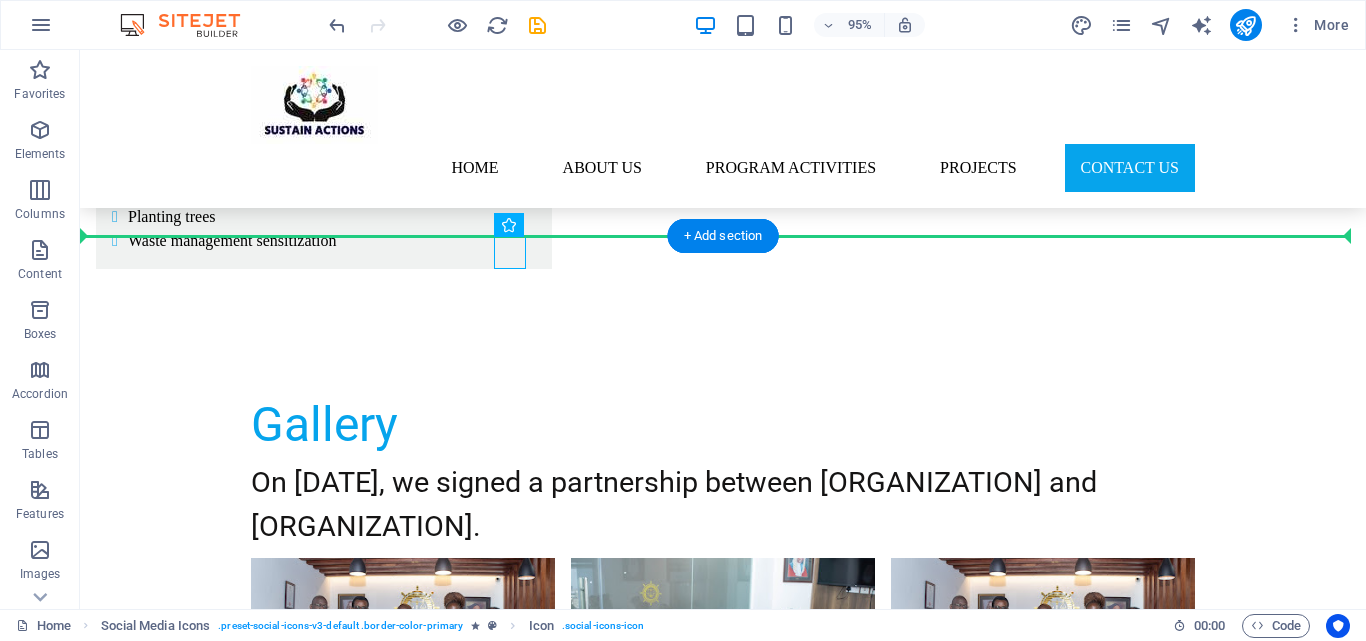 scroll, scrollTop: 5241, scrollLeft: 0, axis: vertical 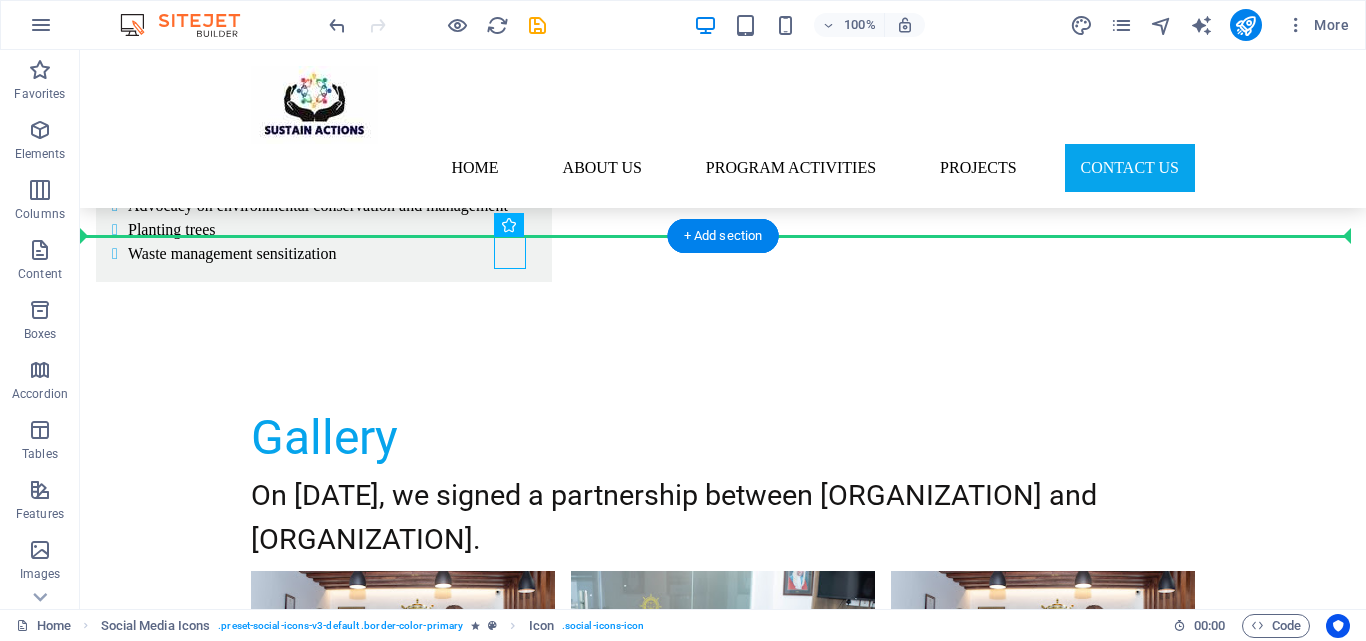 drag, startPoint x: 517, startPoint y: 245, endPoint x: 918, endPoint y: 313, distance: 406.72473 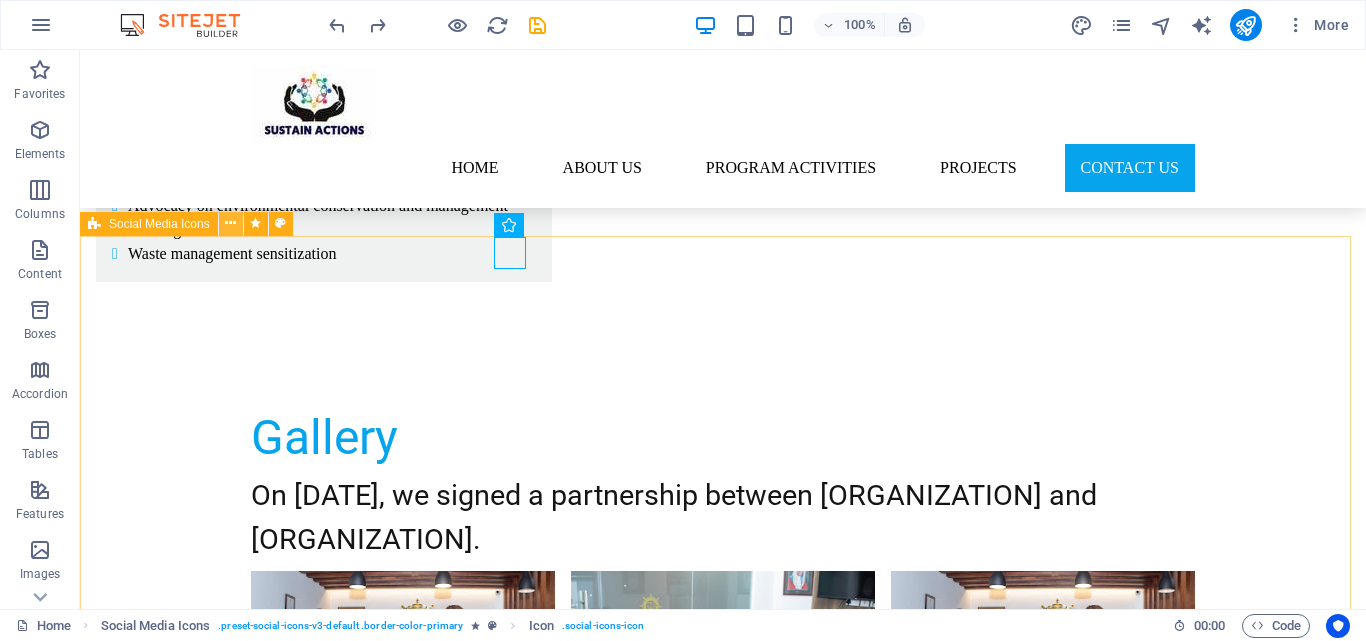 click at bounding box center (230, 223) 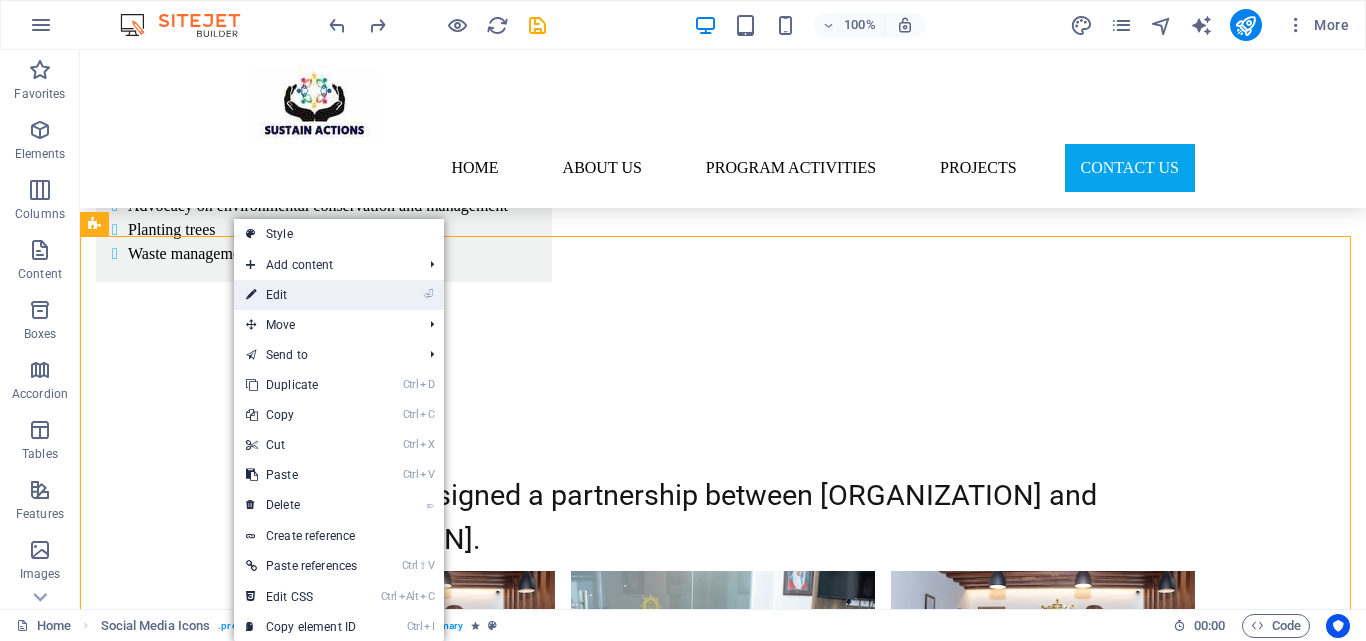 click on "⏎  Edit" at bounding box center [301, 295] 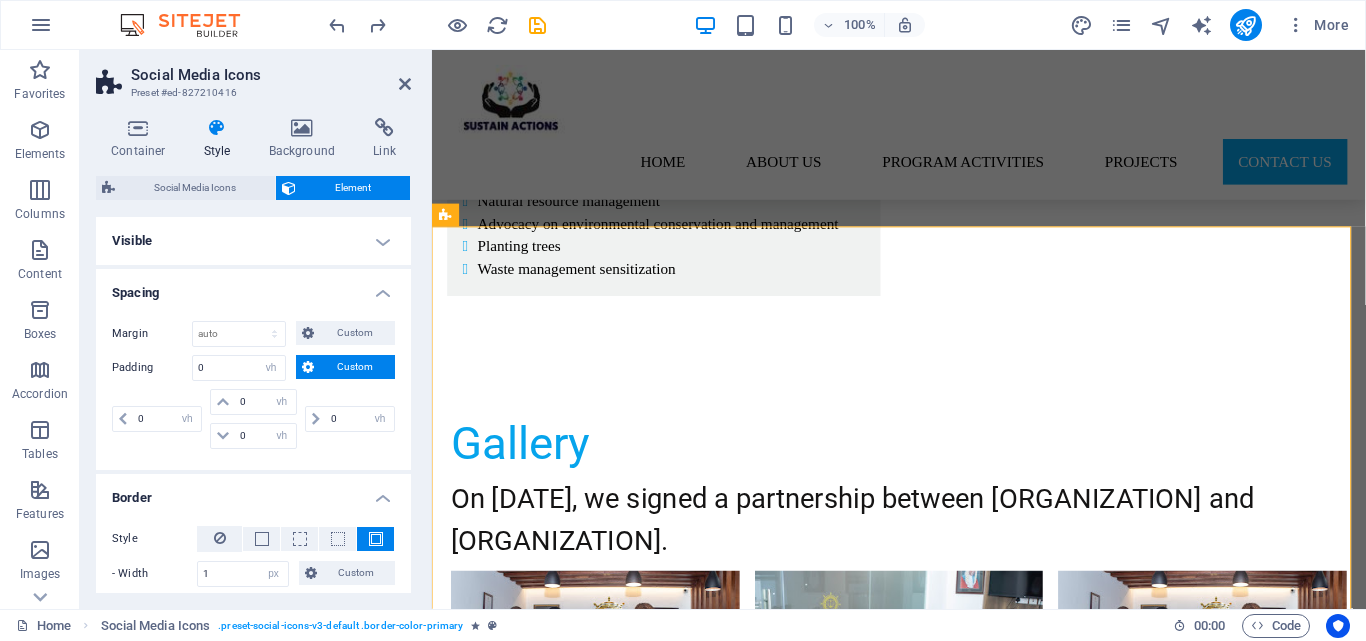 scroll, scrollTop: 5255, scrollLeft: 0, axis: vertical 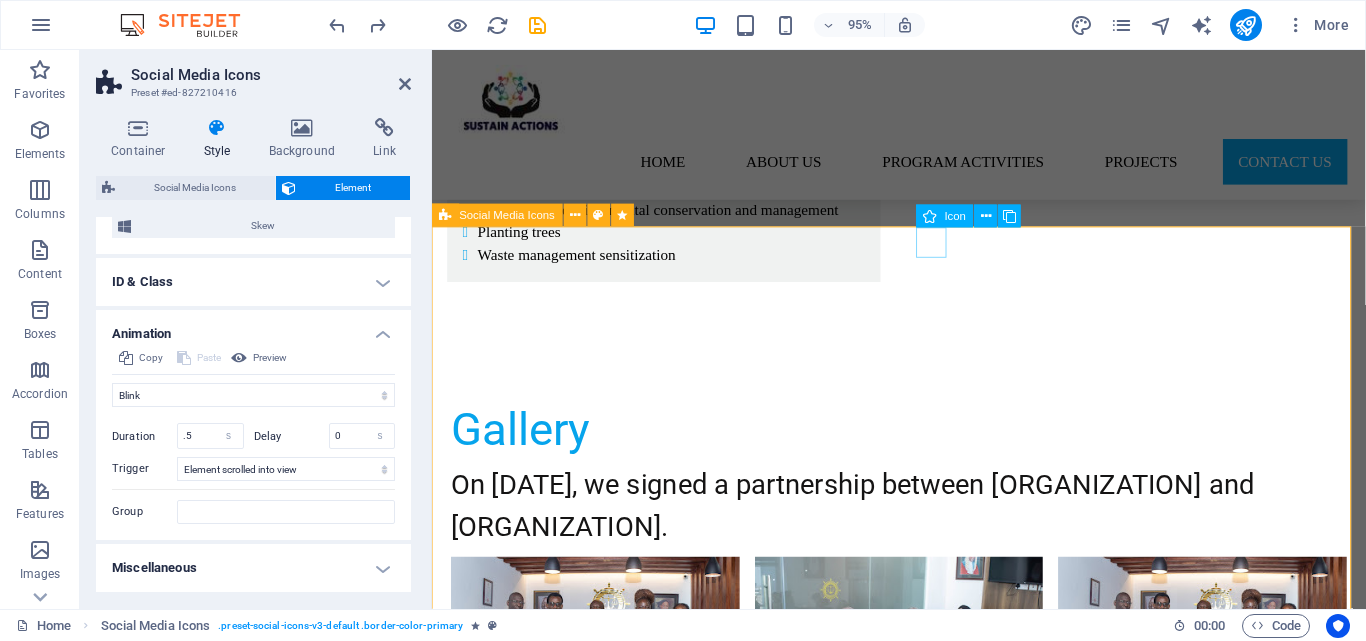 click at bounding box center [923, 3452] 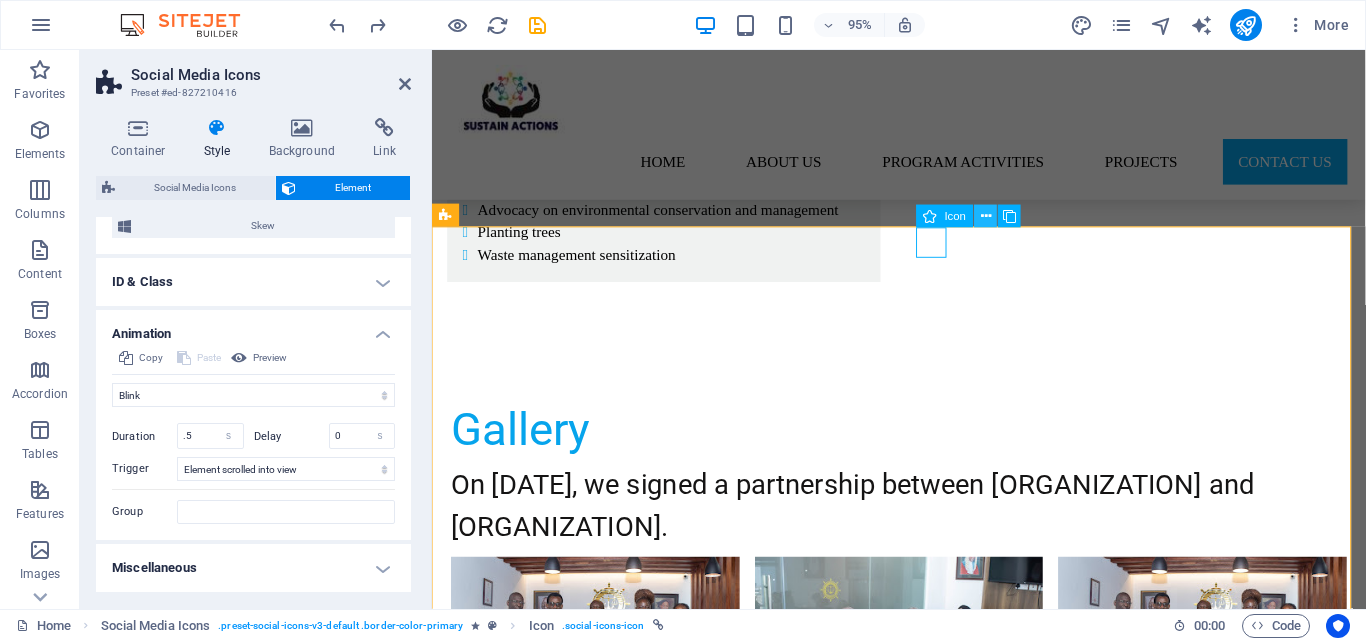 click at bounding box center [986, 216] 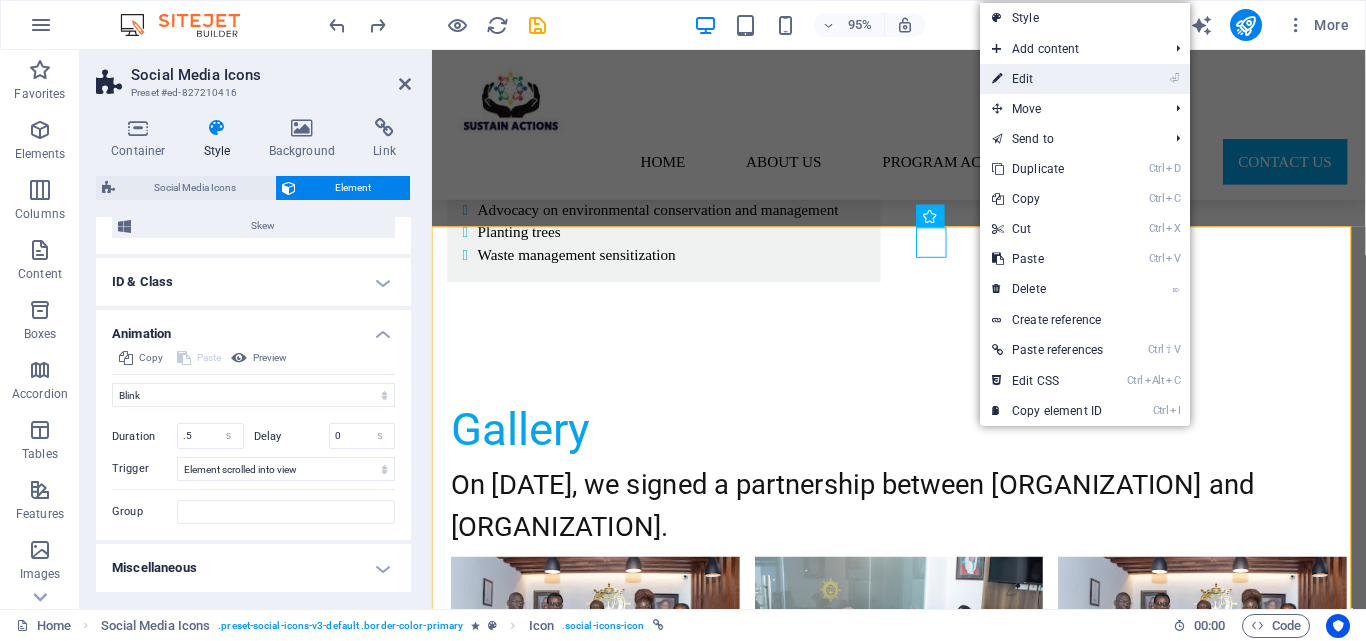 click on "⏎  Edit" at bounding box center (1047, 79) 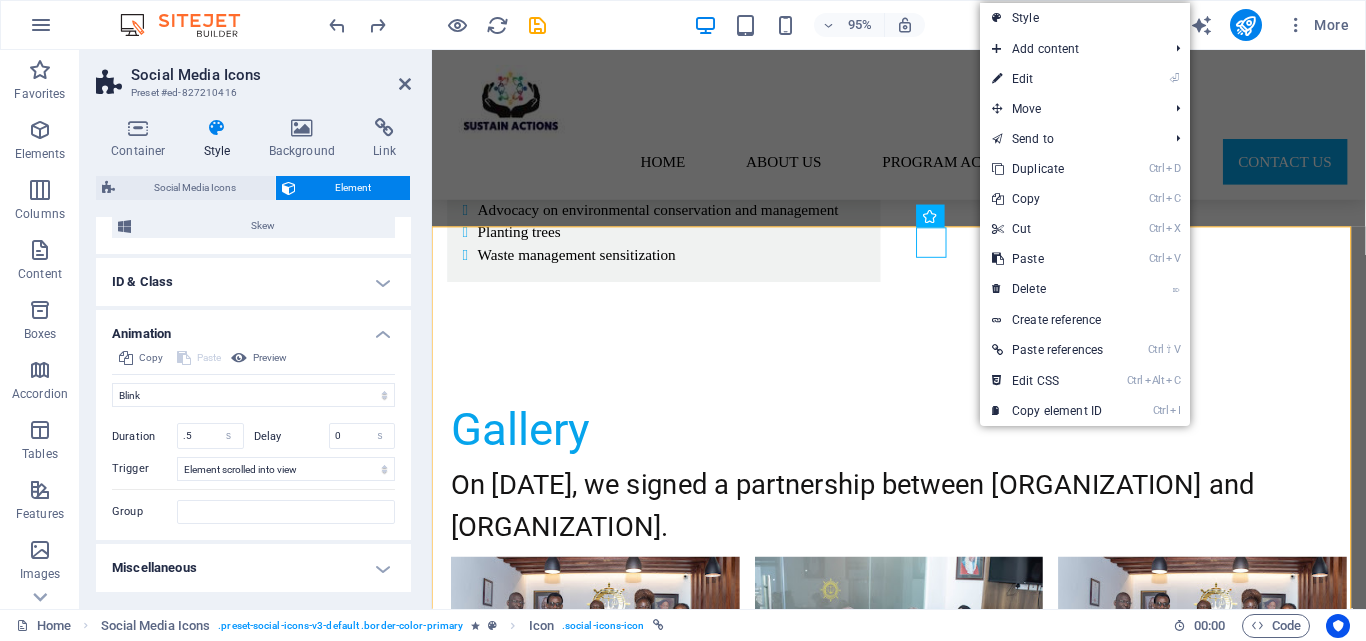 select on "external" 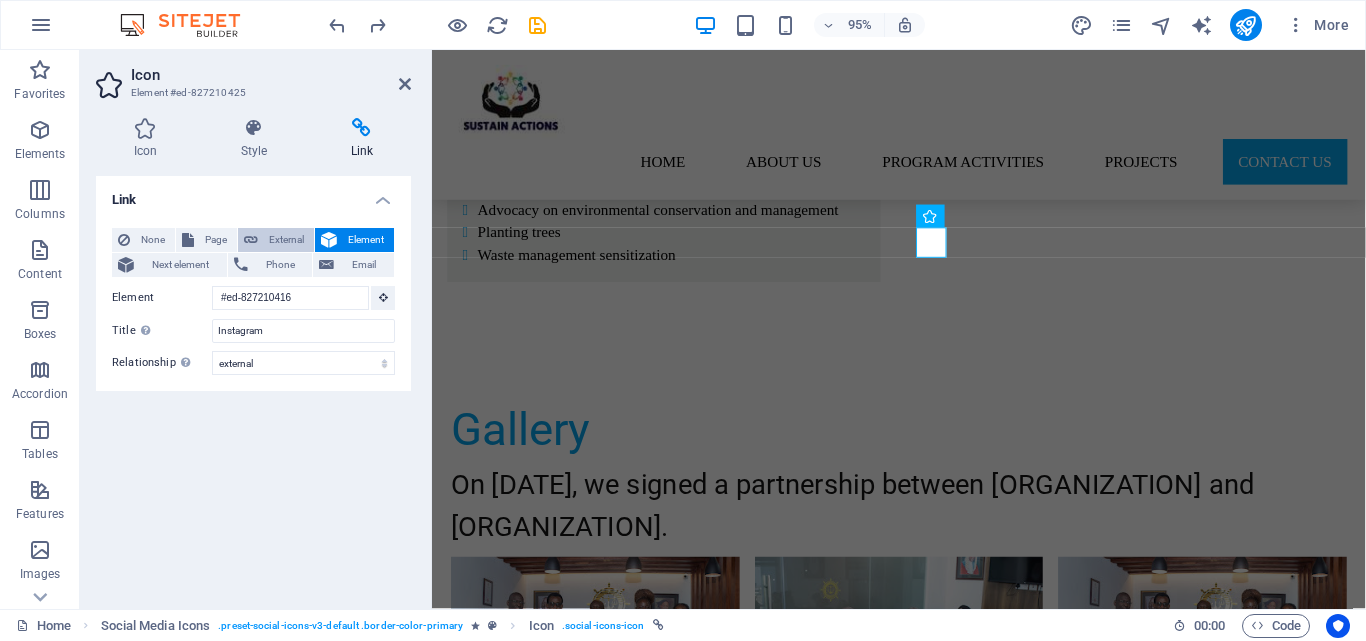 click on "External" at bounding box center (286, 240) 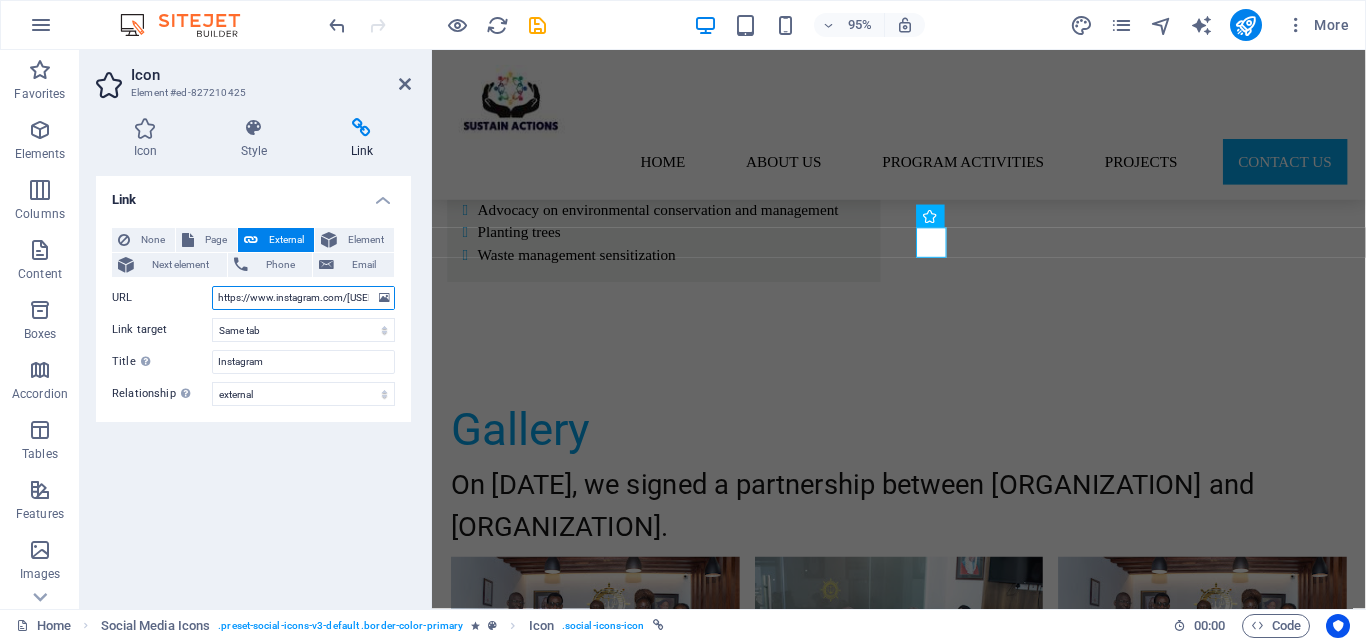 select on "blank" 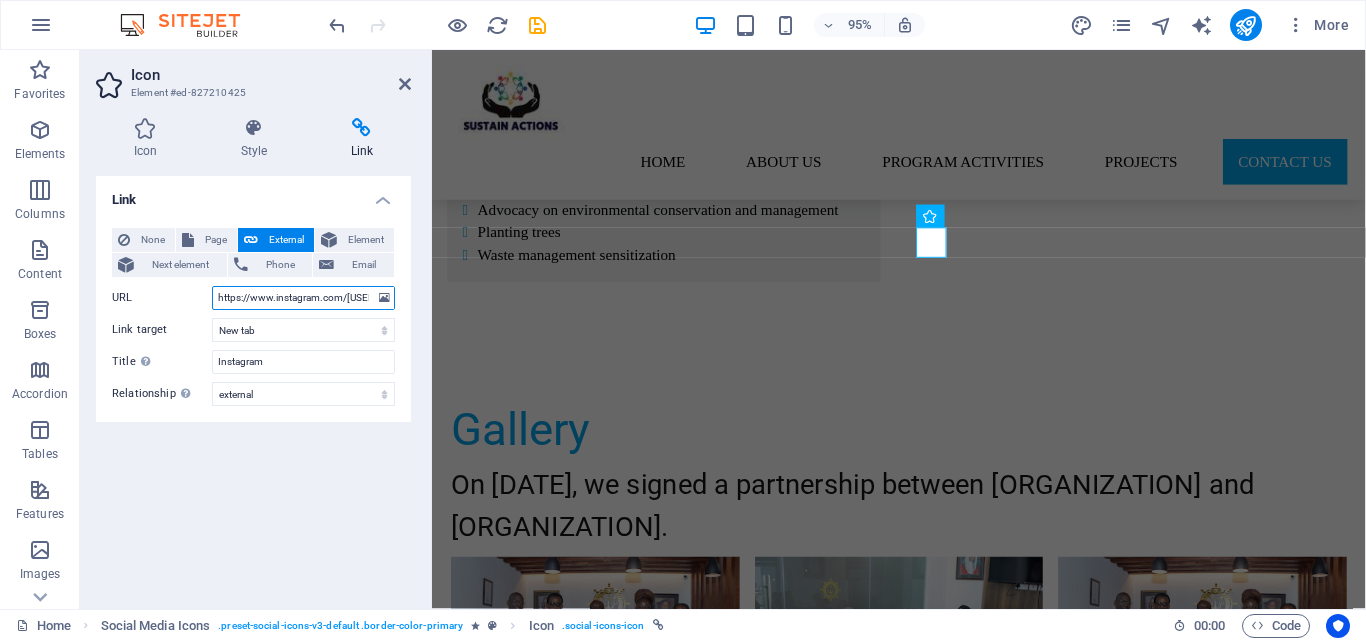 scroll, scrollTop: 0, scrollLeft: 196, axis: horizontal 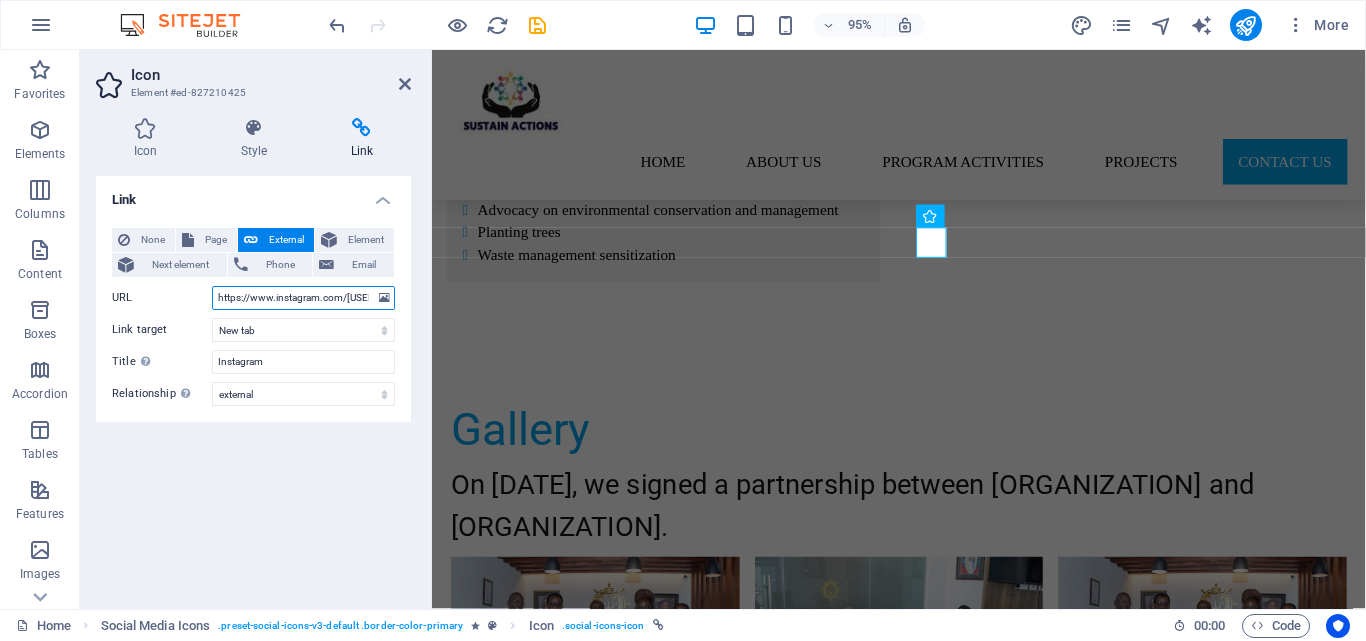 drag, startPoint x: 368, startPoint y: 298, endPoint x: 138, endPoint y: 316, distance: 230.70328 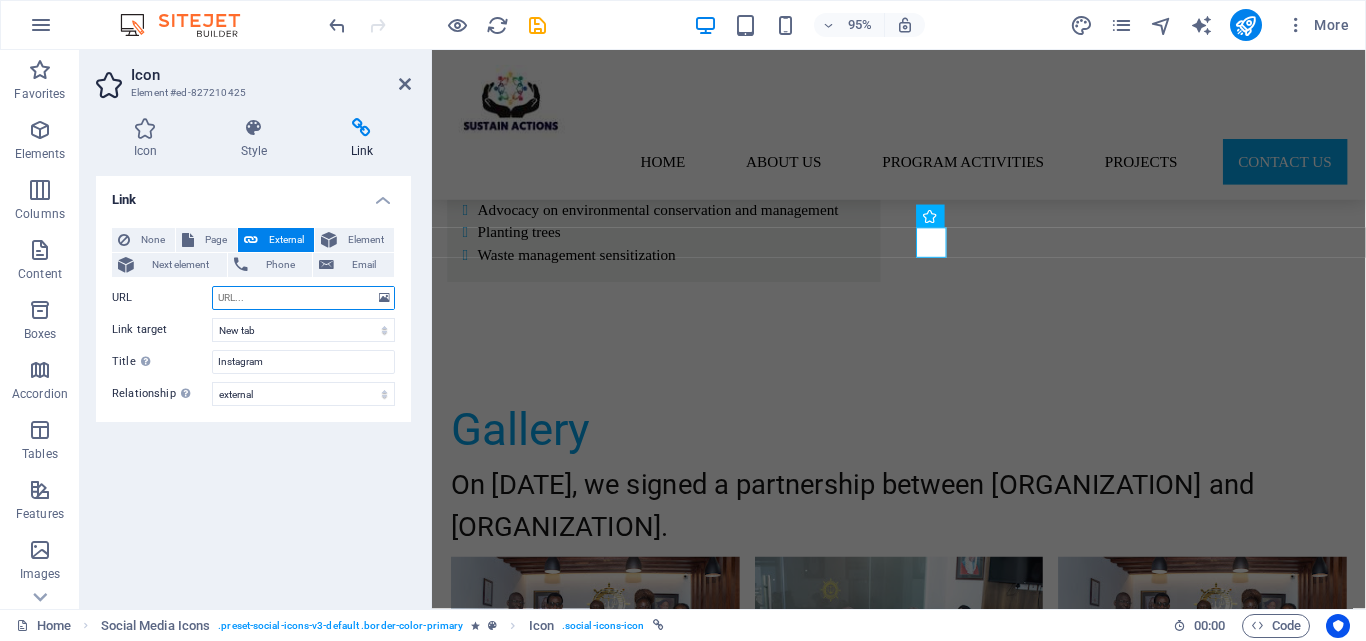 paste on "https://www.instagram.com/sustain_actions?igsh=MXZ4ZGJpZ2R2azZ6dw==" 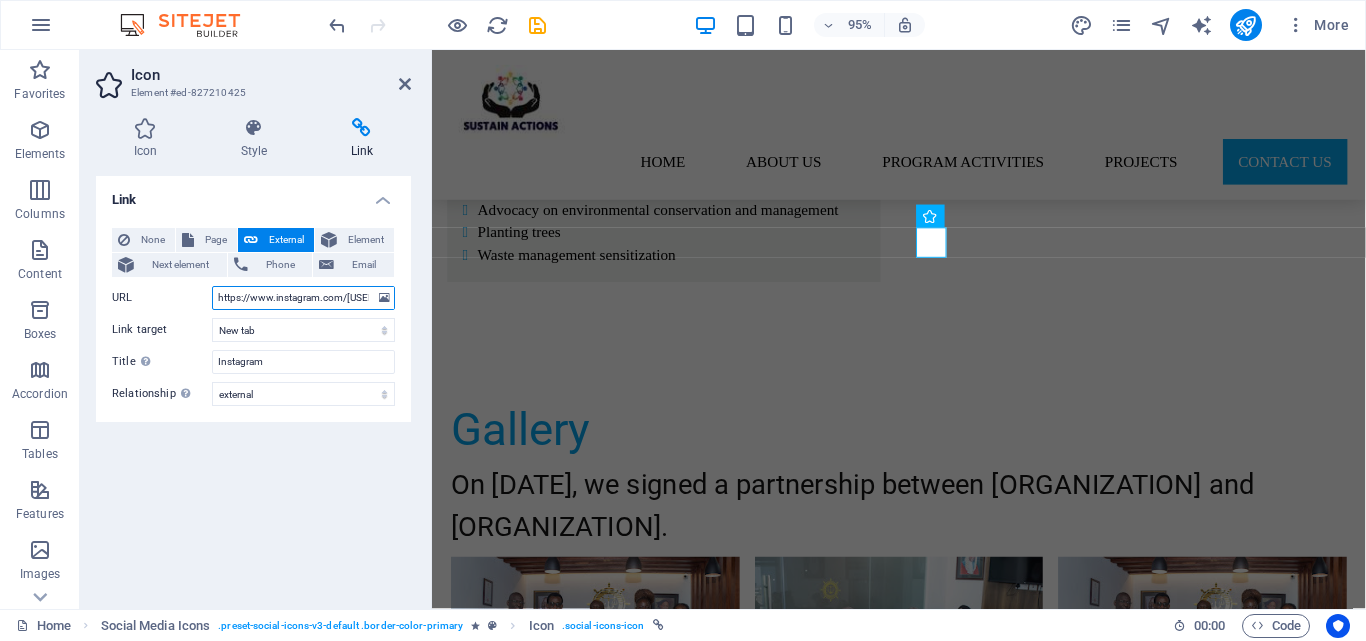 scroll, scrollTop: 0, scrollLeft: 196, axis: horizontal 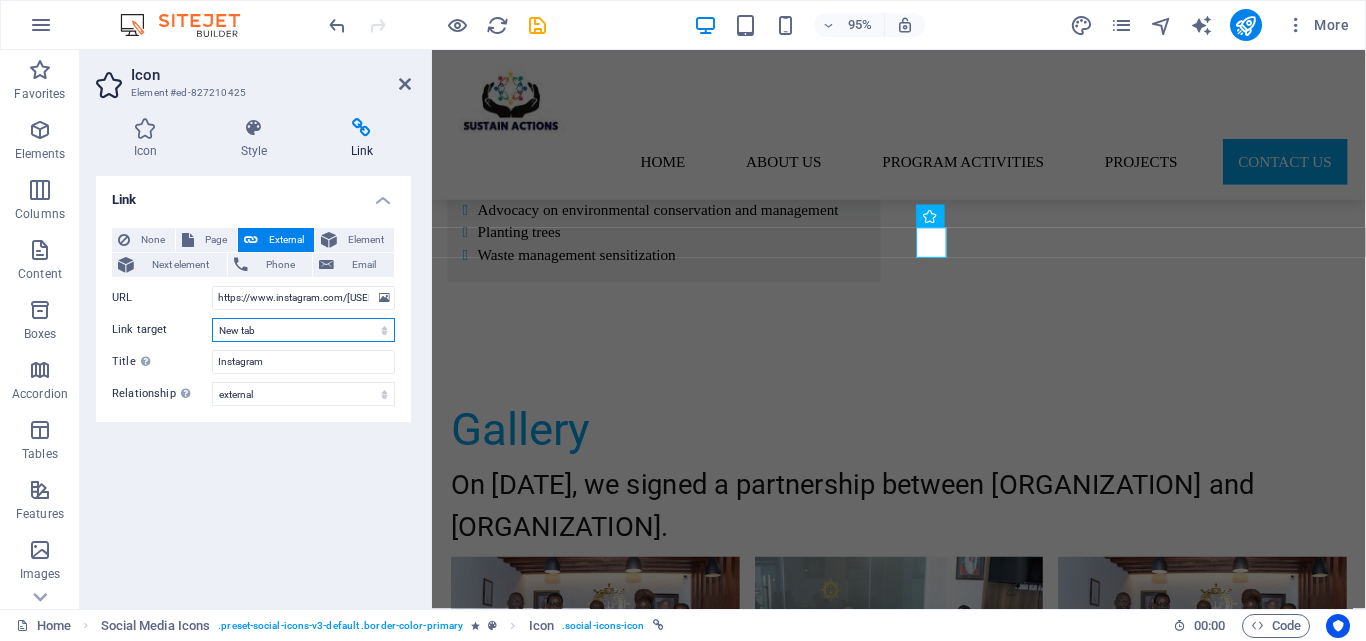 click on "New tab Same tab Overlay" at bounding box center [303, 330] 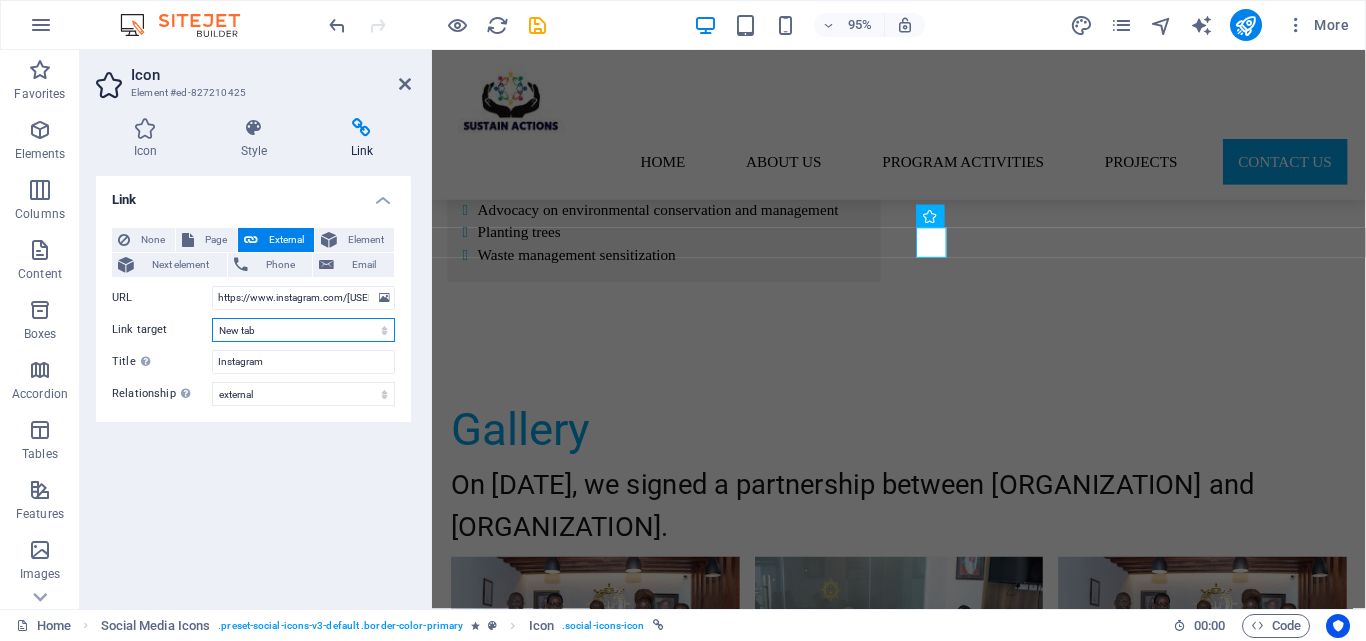 click on "New tab Same tab Overlay" at bounding box center [303, 330] 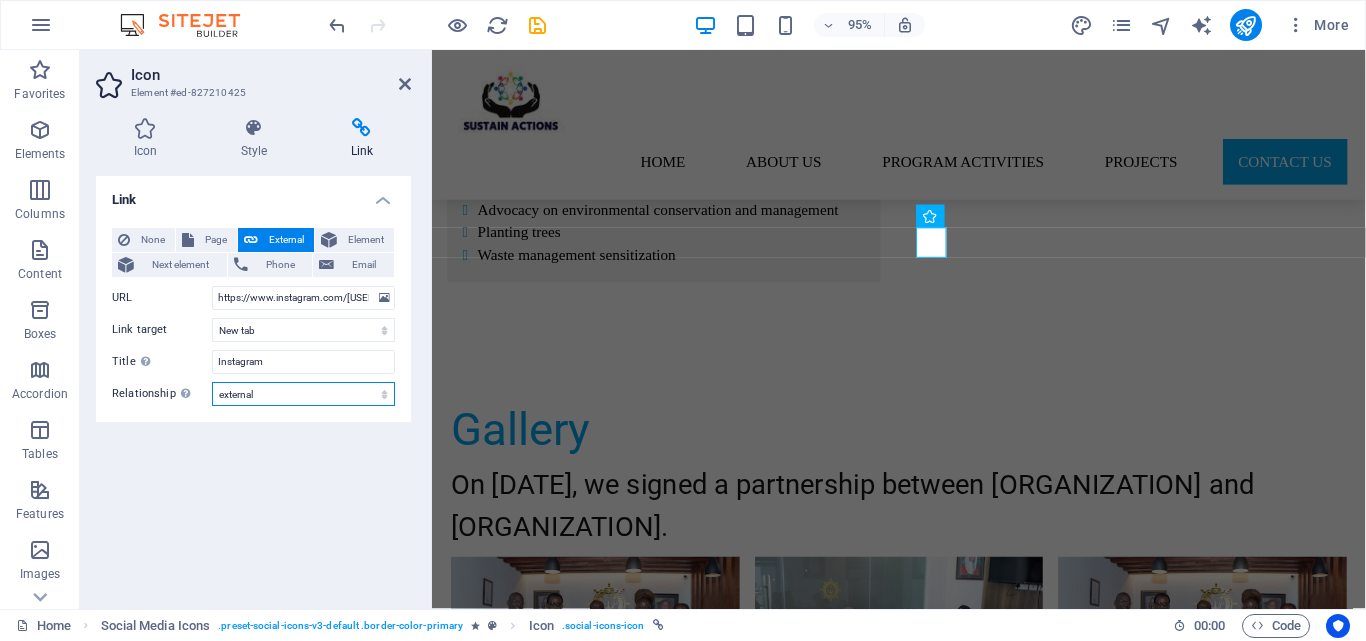 click on "alternate author bookmark external help license next nofollow noreferrer noopener prev search tag" at bounding box center [303, 394] 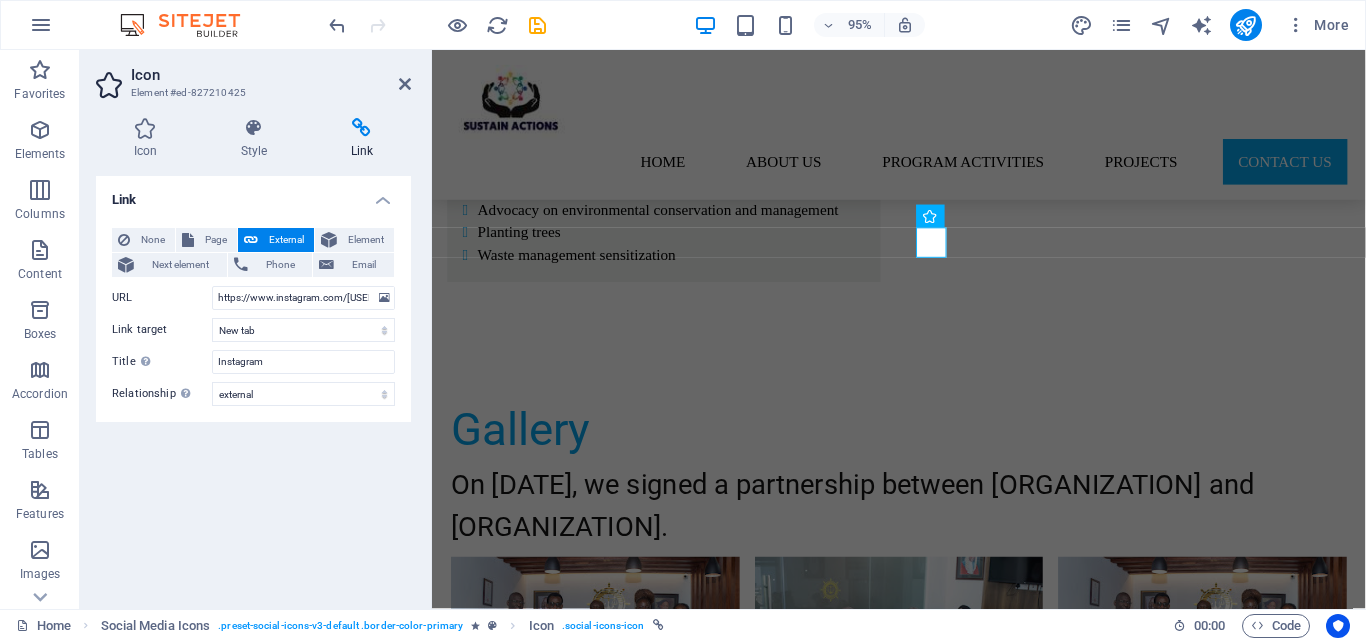 click on "None Page External Element Next element Phone Email Page Home Subpage Legal Notice Privacy Element #ed-827210416
URL https://www.instagram.com/sustain_actions?igsh=MXZ4ZGJpZ2R2azZ6dw== Phone Email Link target New tab Same tab Overlay Title Additional link description, should not be the same as the link text. The title is most often shown as a tooltip text when the mouse moves over the element. Leave empty if uncertain. Instagram Relationship Sets the  relationship of this link to the link target . For example, the value "nofollow" instructs search engines not to follow the link. Can be left empty. alternate author bookmark external help license next nofollow noreferrer noopener prev search tag" at bounding box center (253, 317) 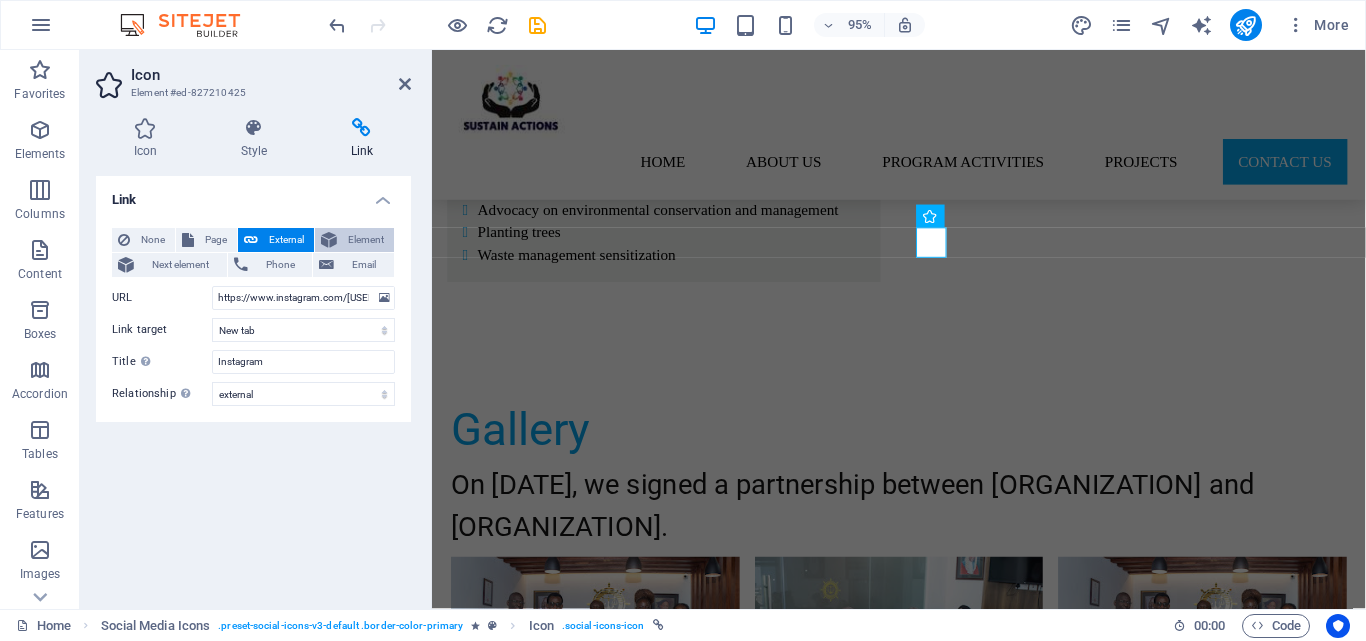 click on "Element" at bounding box center (365, 240) 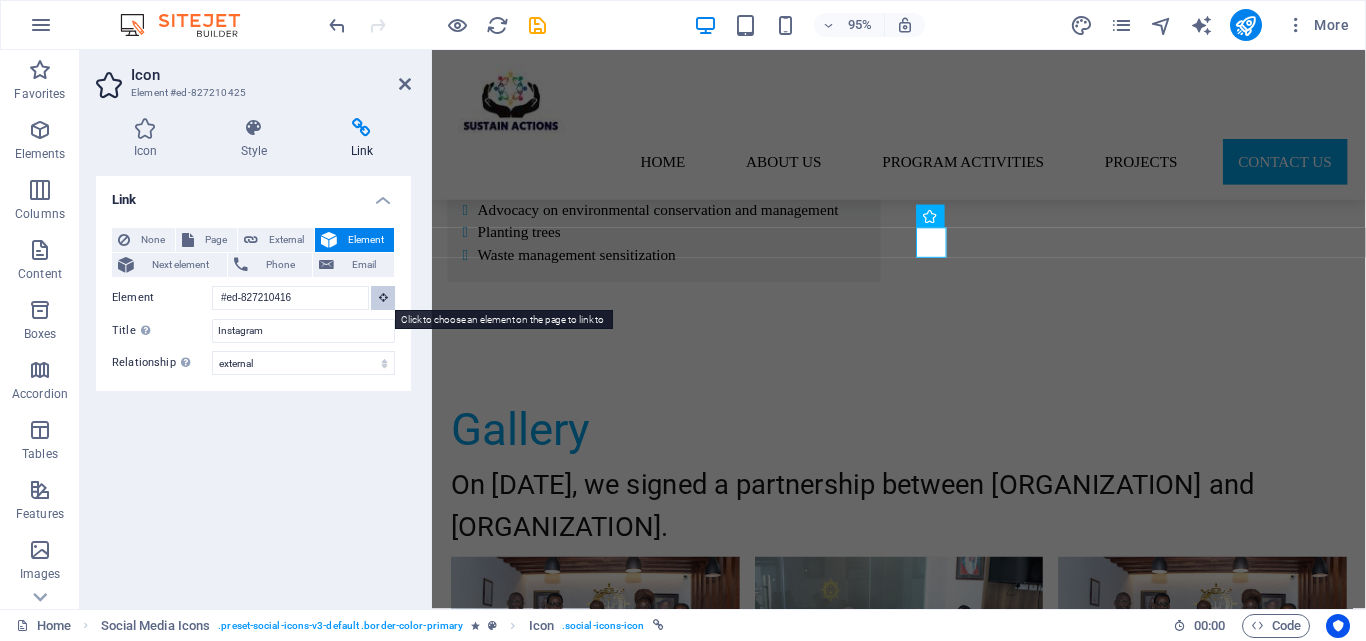 click at bounding box center (383, 297) 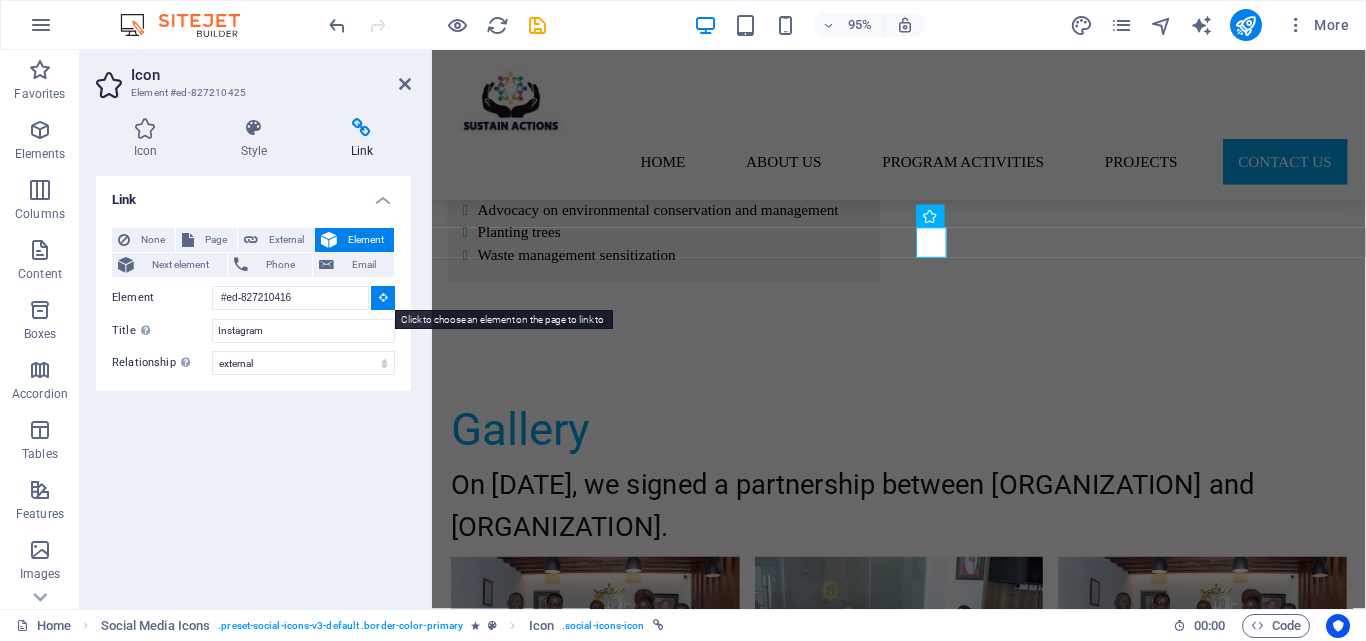 click at bounding box center (383, 297) 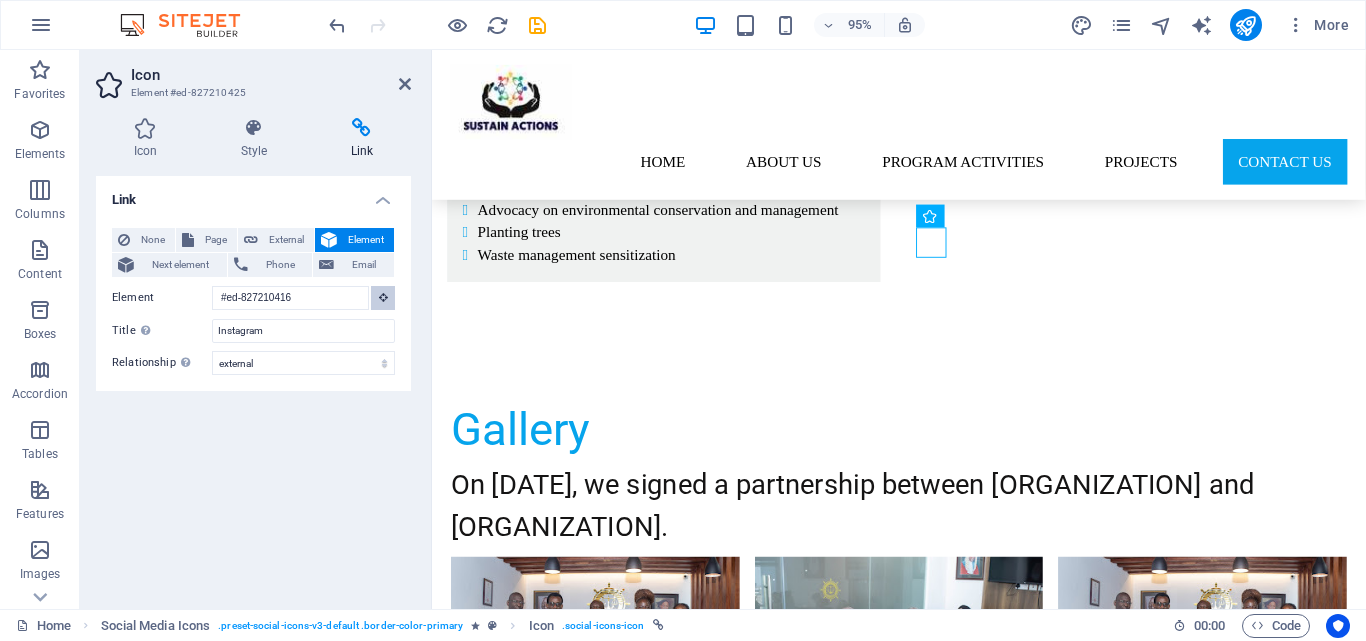 click at bounding box center (383, 297) 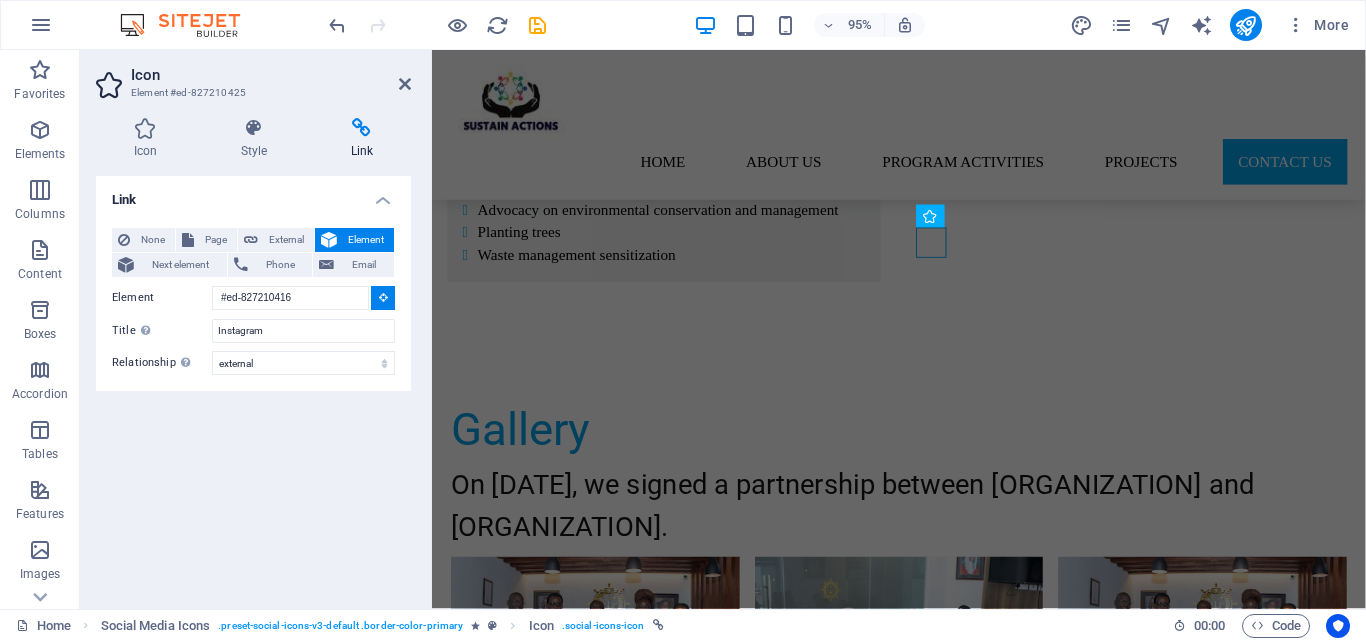 click at bounding box center [383, 297] 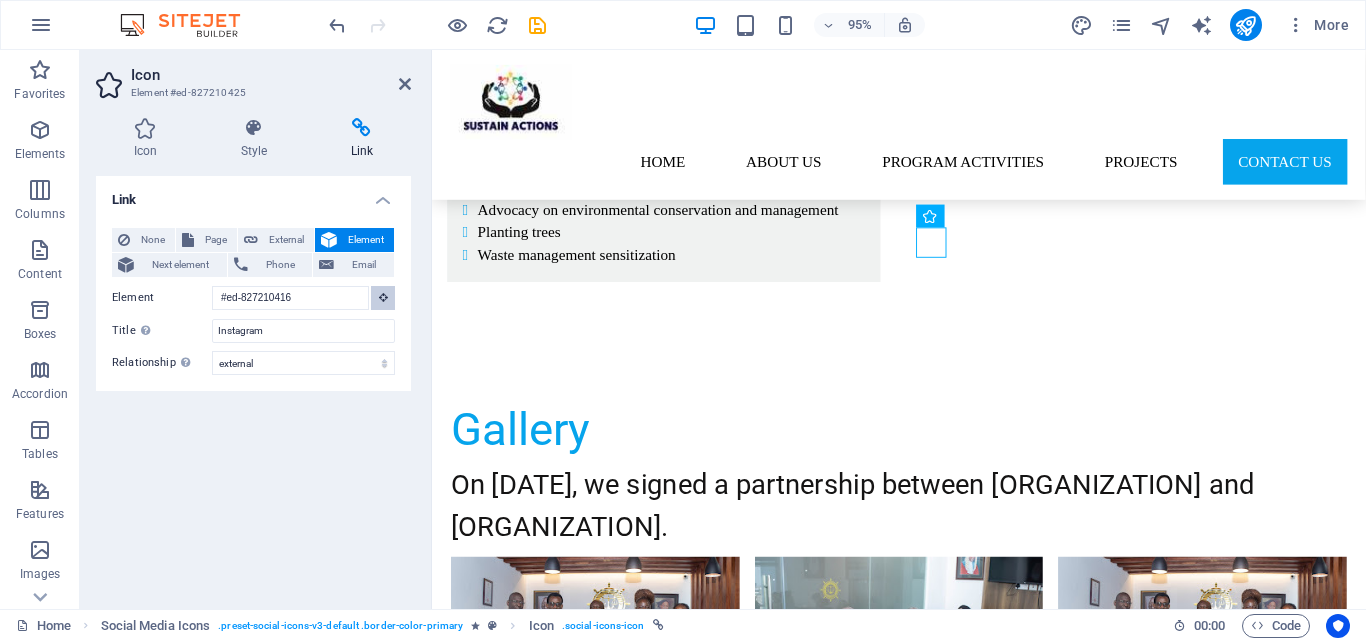 click at bounding box center [383, 297] 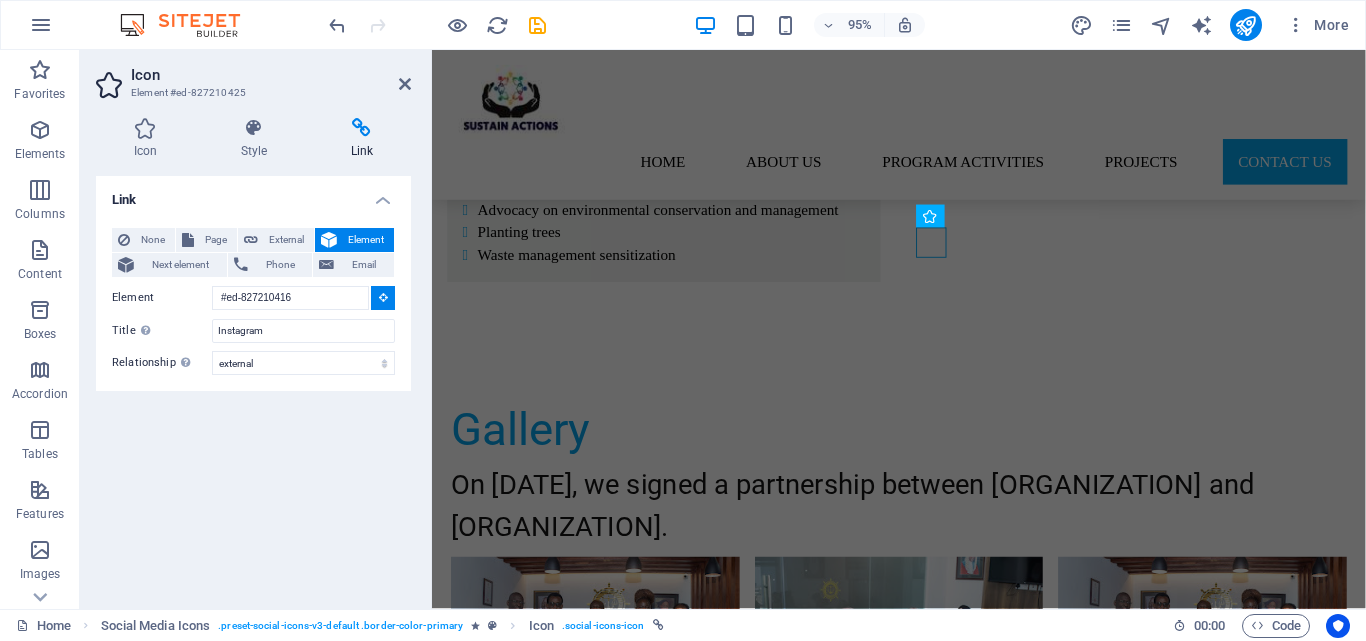 click at bounding box center [383, 297] 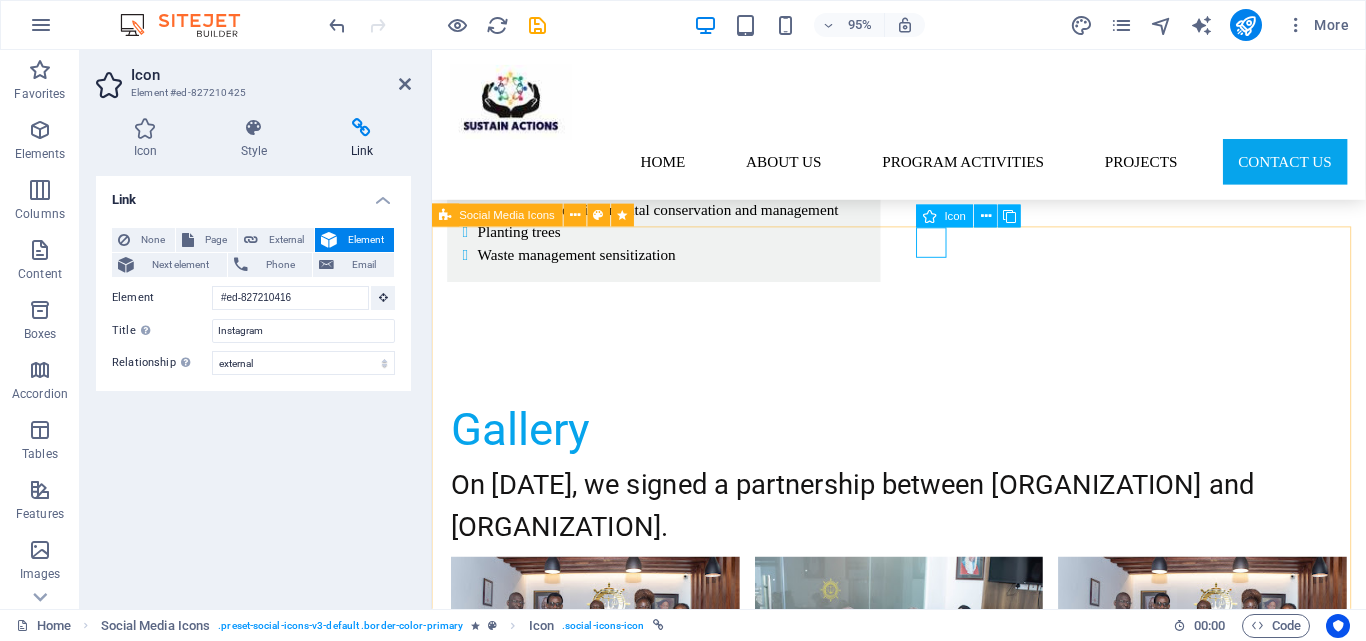 click at bounding box center (923, 3452) 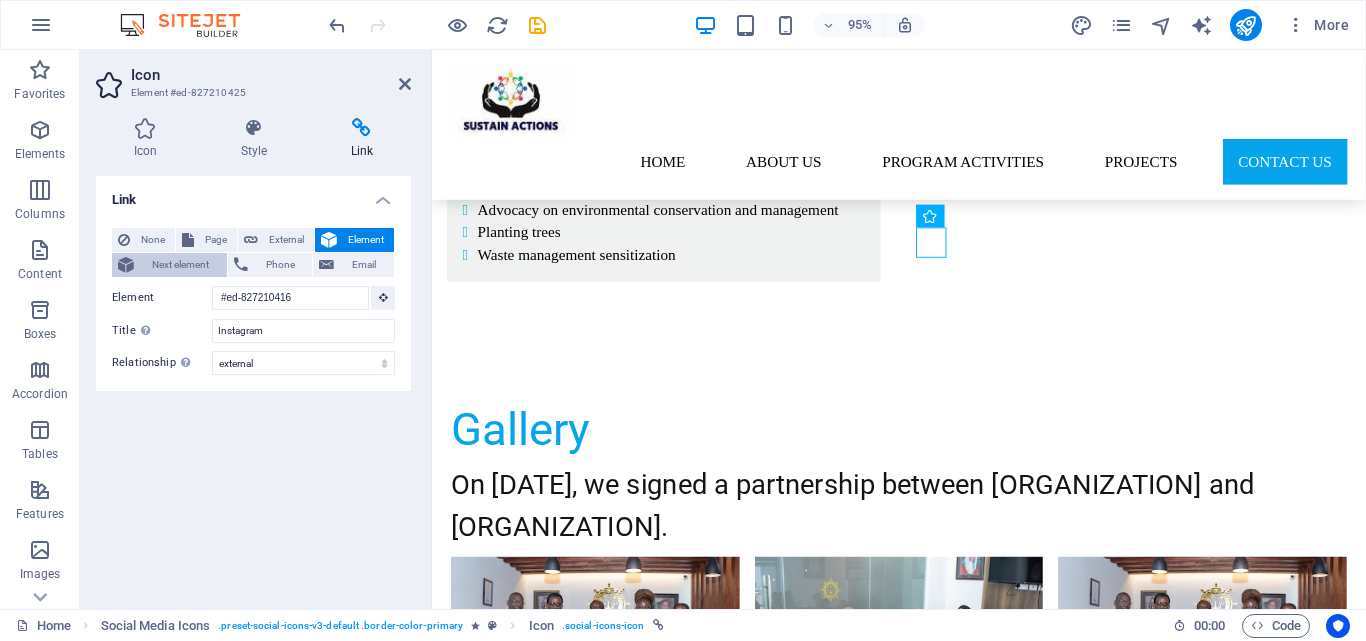 click on "Next element" at bounding box center (180, 265) 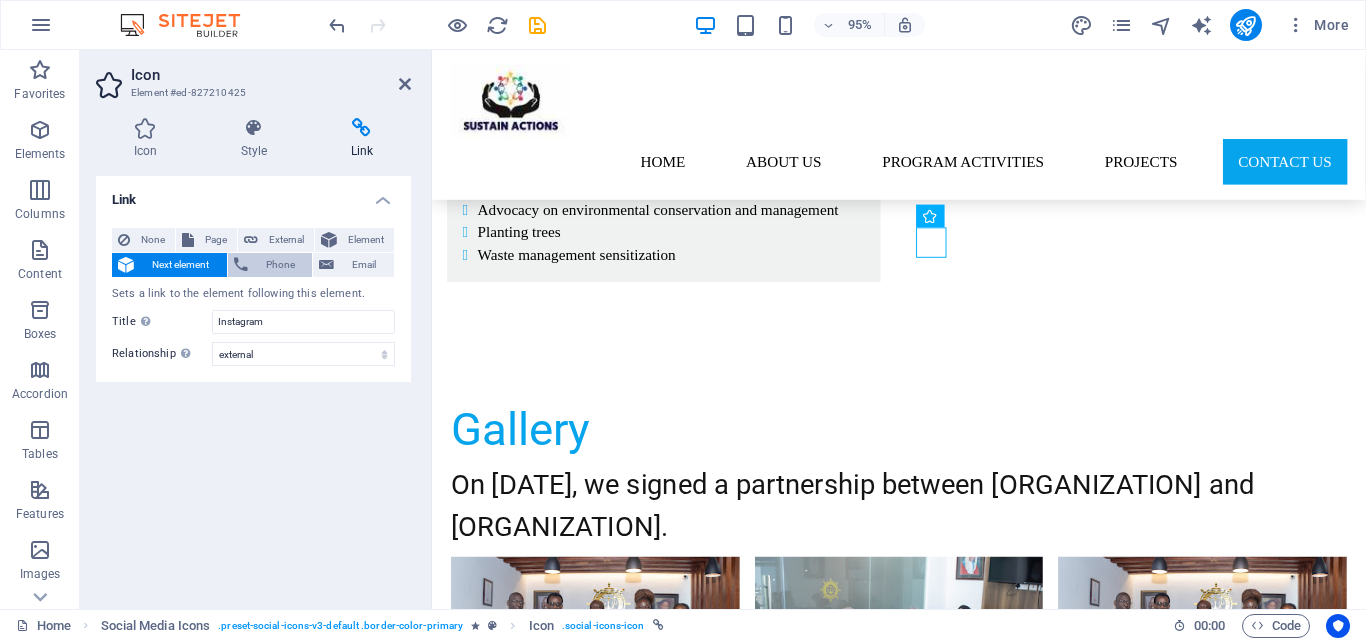 click on "Phone" at bounding box center [280, 265] 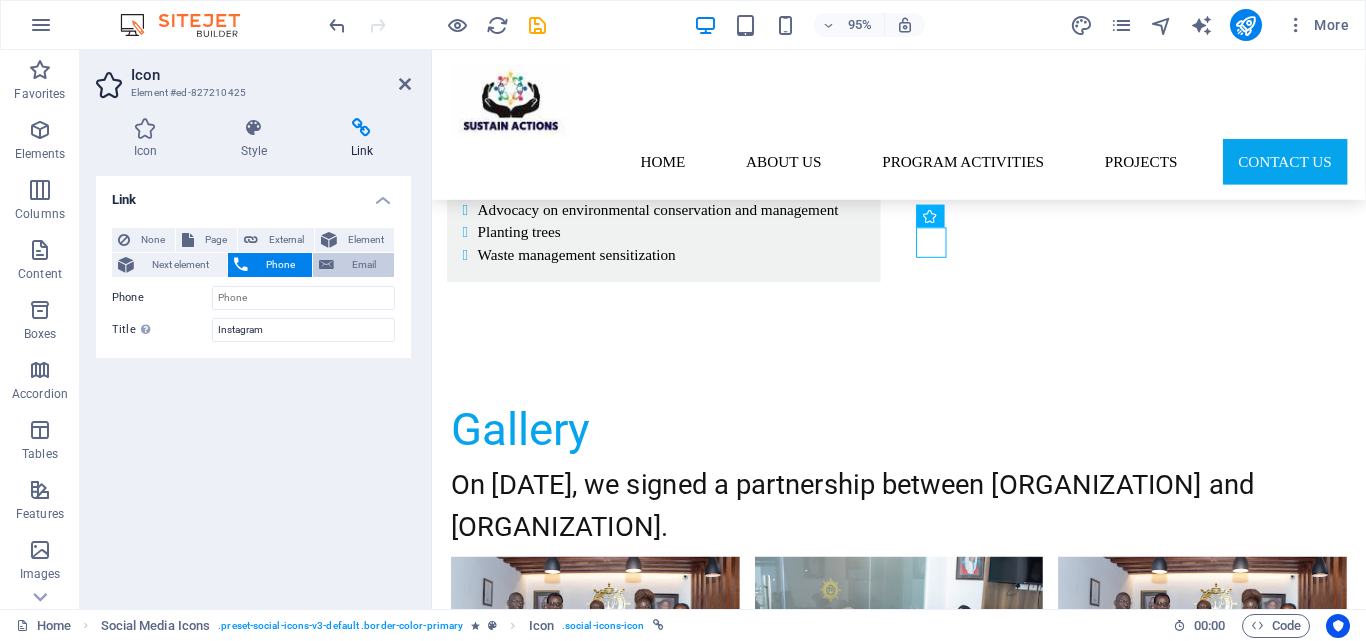 click on "Email" at bounding box center (364, 265) 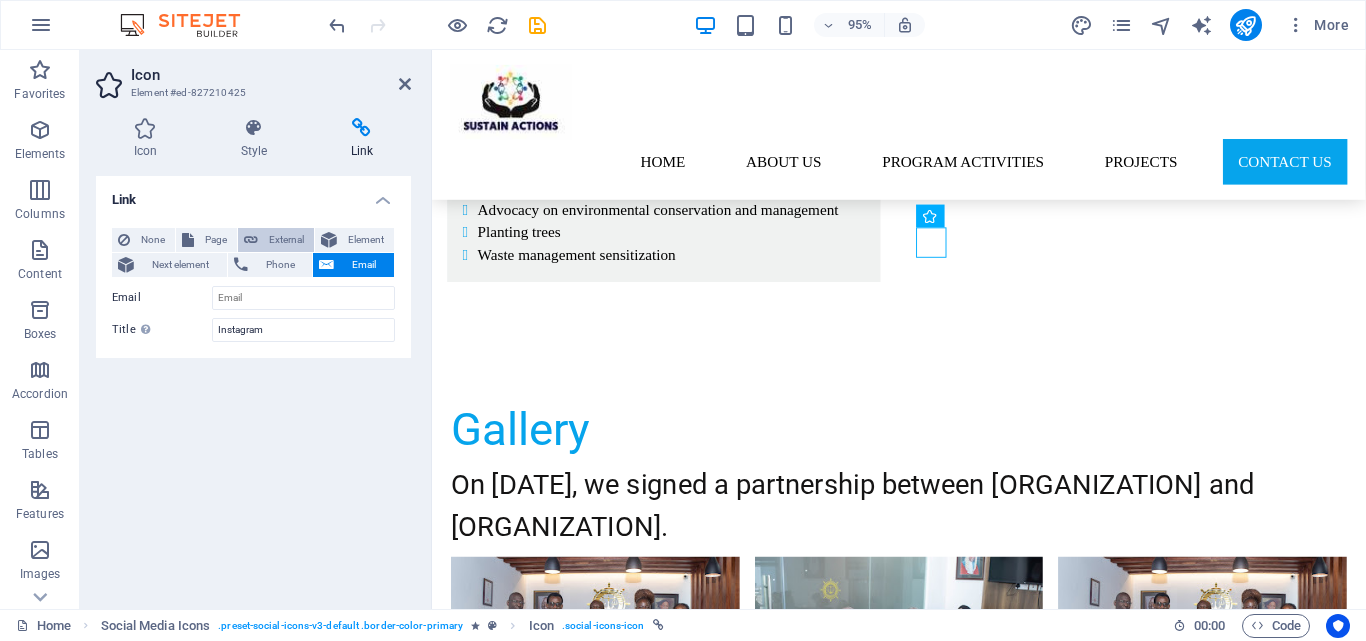 click at bounding box center (251, 240) 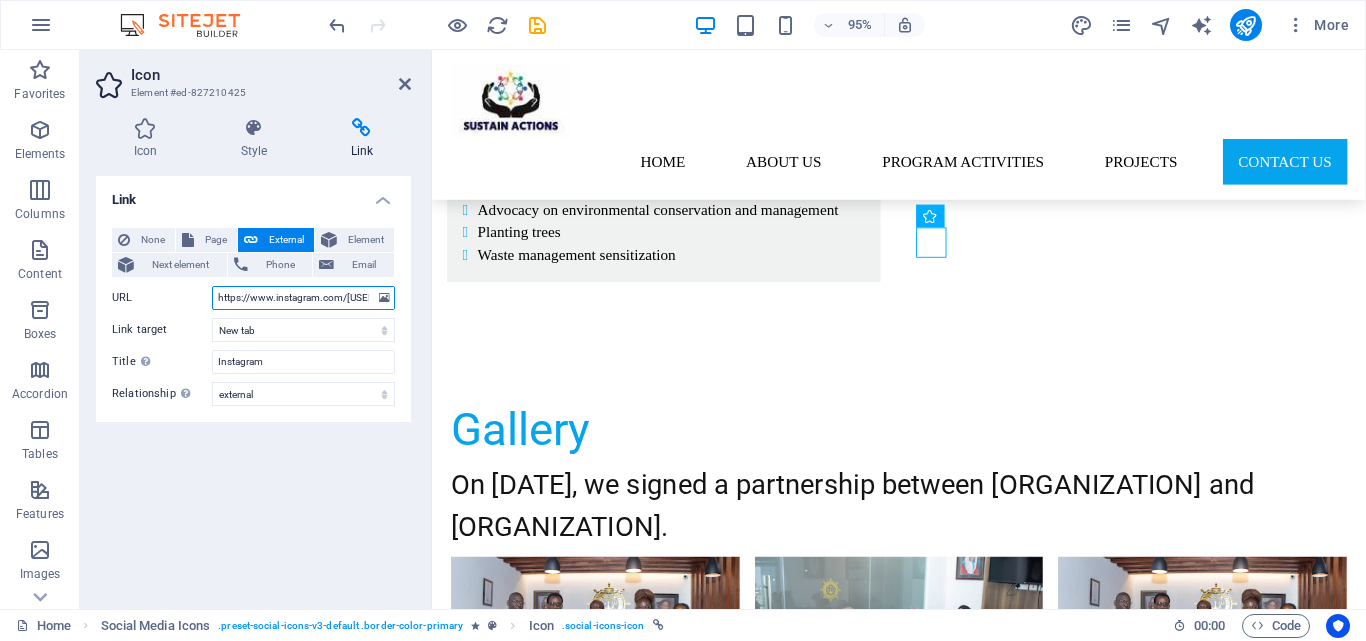 scroll, scrollTop: 0, scrollLeft: 196, axis: horizontal 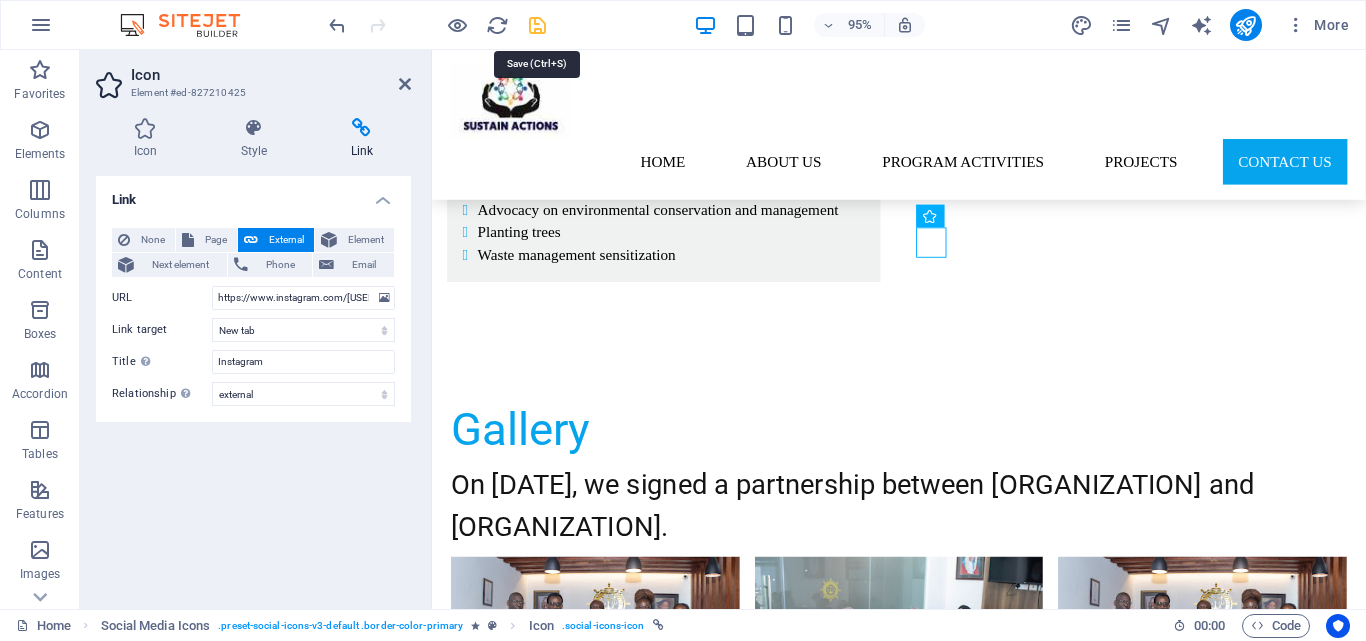 click at bounding box center (537, 25) 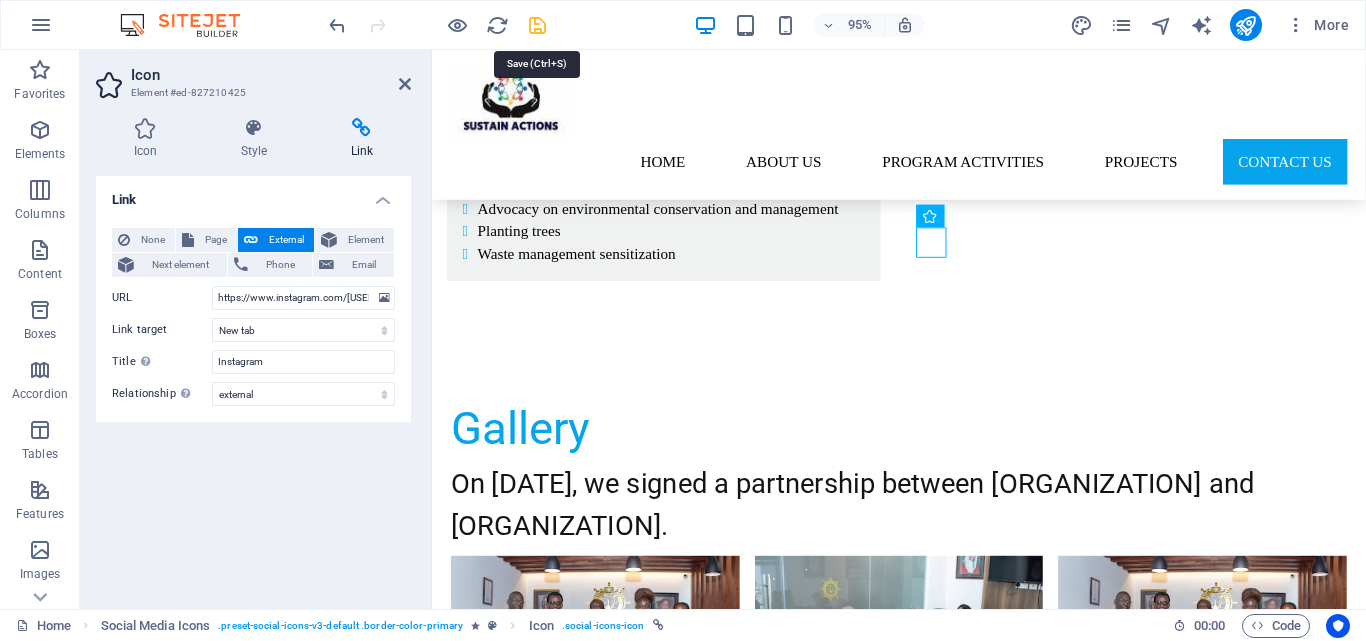 scroll, scrollTop: 5241, scrollLeft: 0, axis: vertical 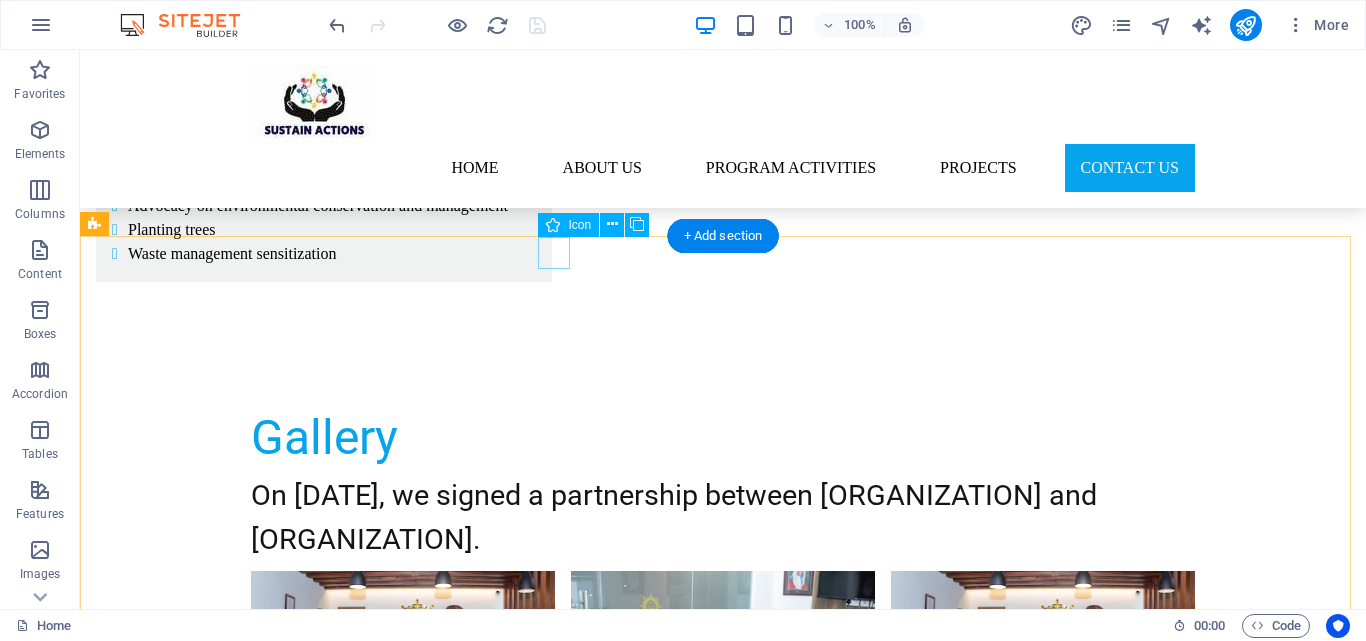 click at bounding box center (554, 3403) 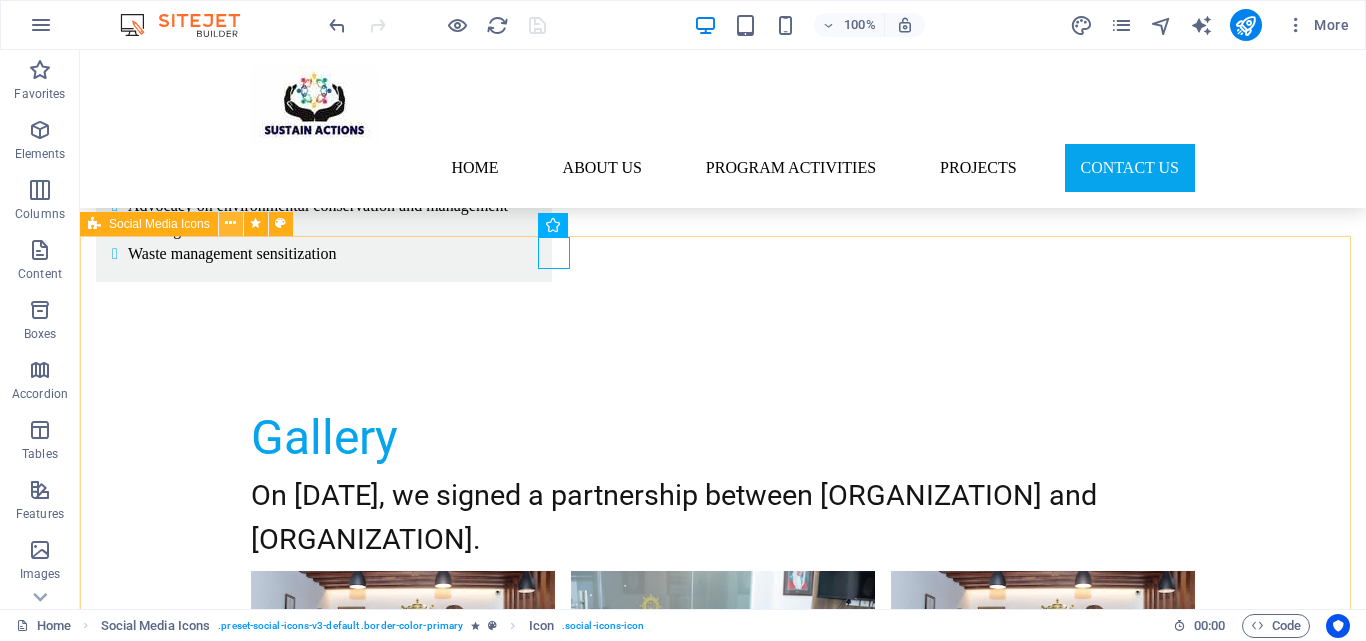 click at bounding box center (231, 224) 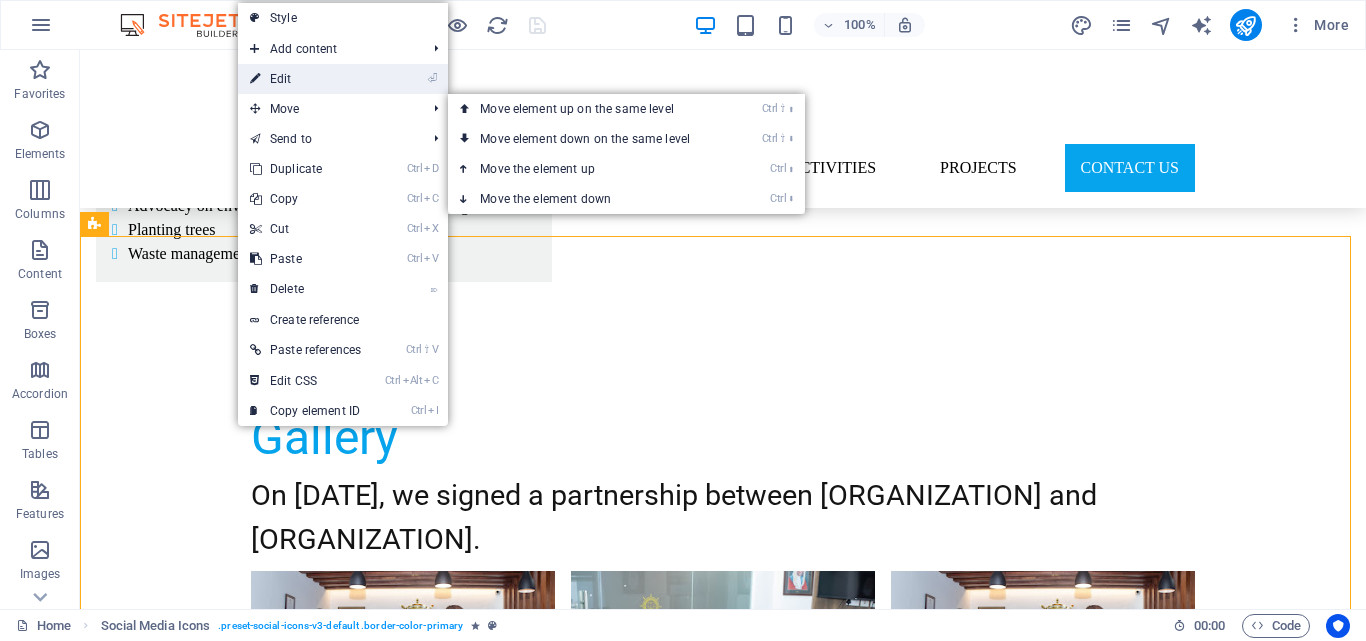 click on "⏎  Edit" at bounding box center [305, 79] 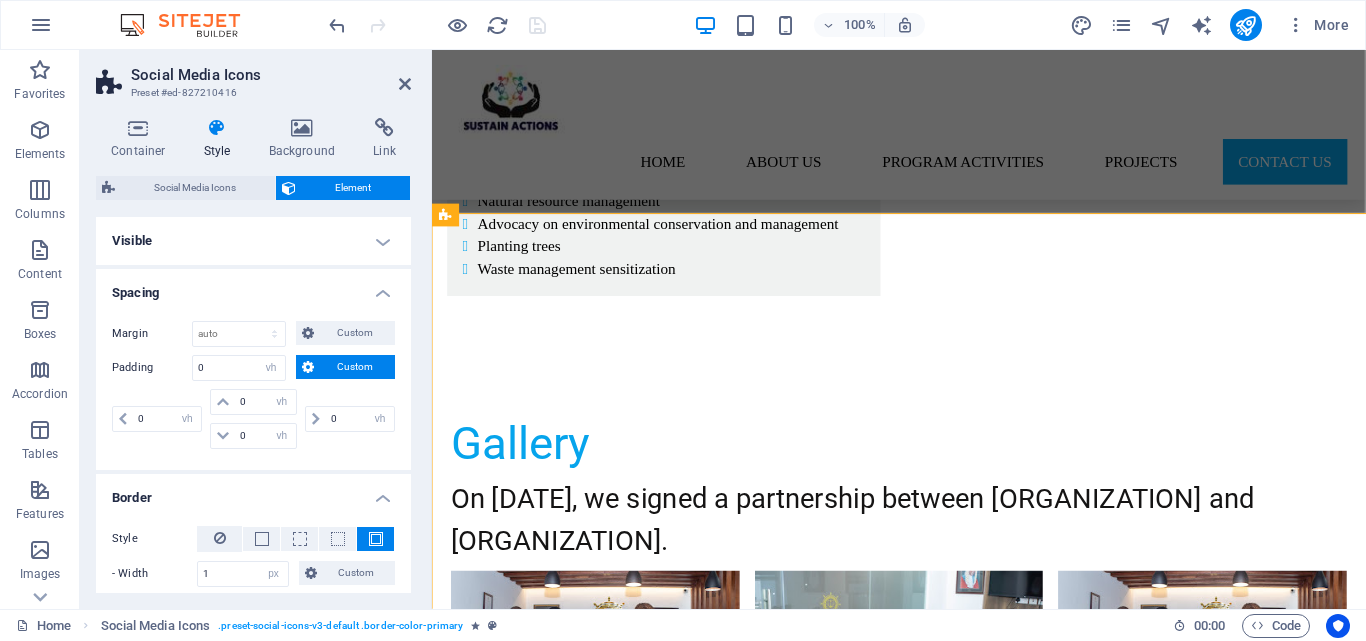 scroll, scrollTop: 5255, scrollLeft: 0, axis: vertical 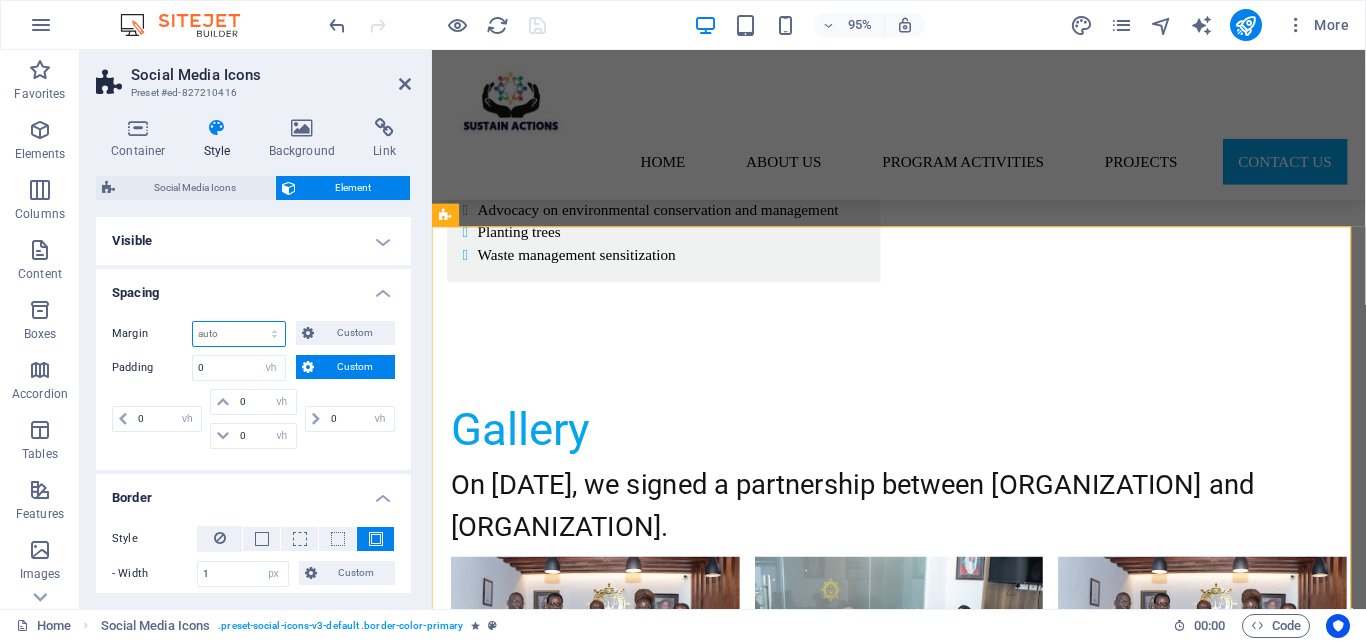 click on "Default auto px % rem vw vh Custom" at bounding box center [239, 334] 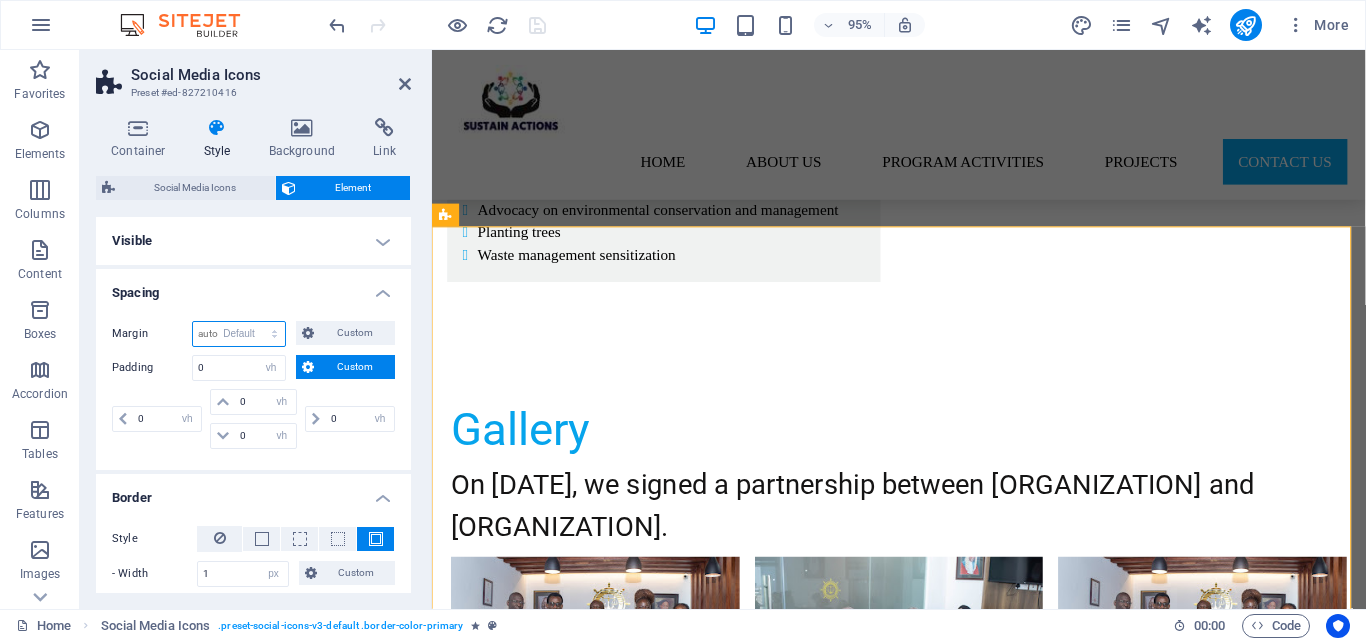 click on "Default auto px % rem vw vh Custom" at bounding box center [239, 334] 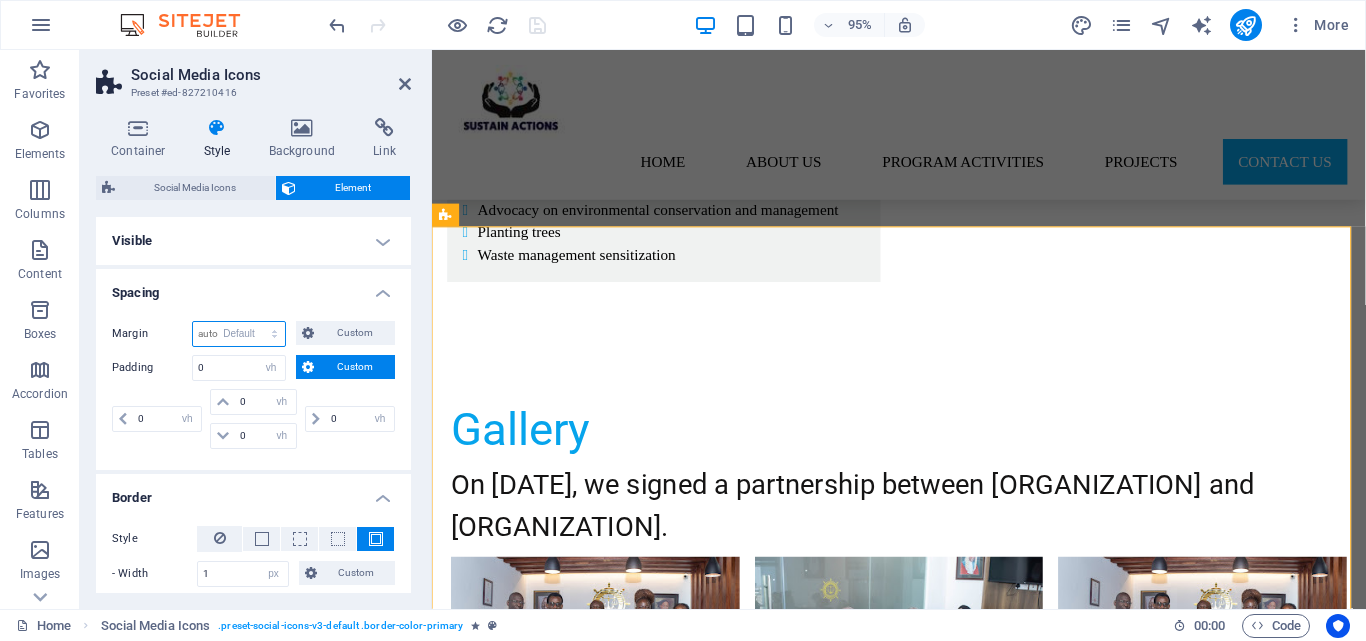select on "DISABLED_OPTION_VALUE" 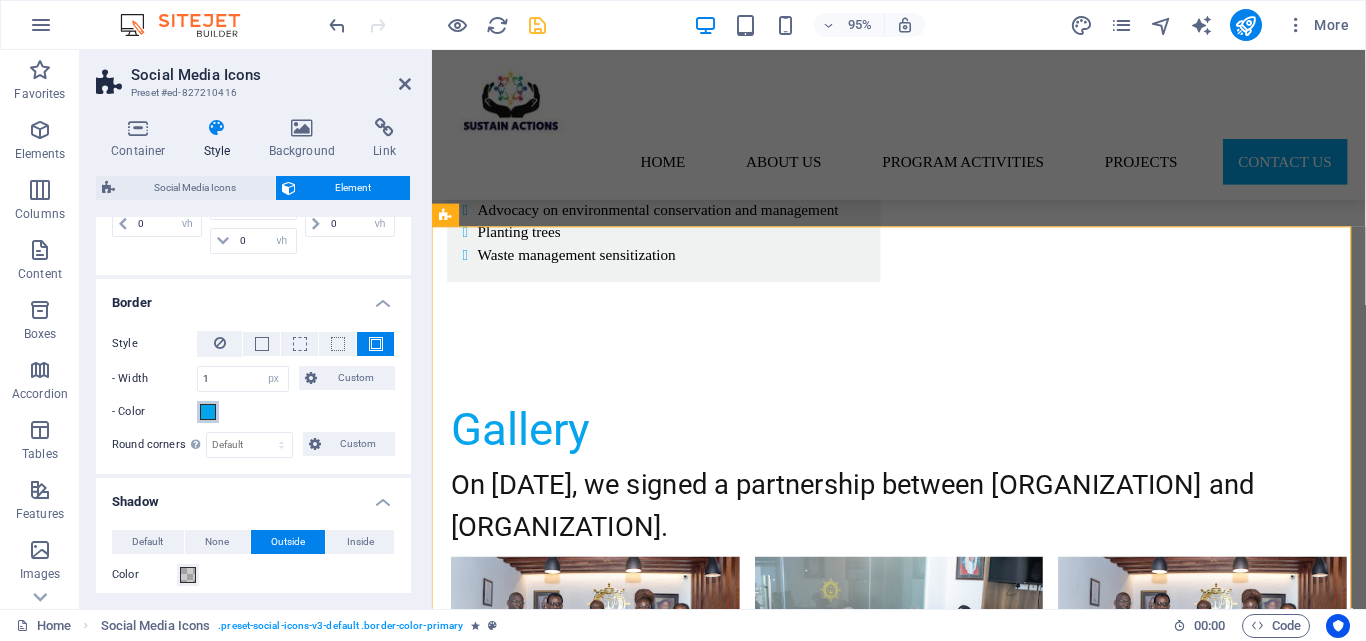 scroll, scrollTop: 200, scrollLeft: 0, axis: vertical 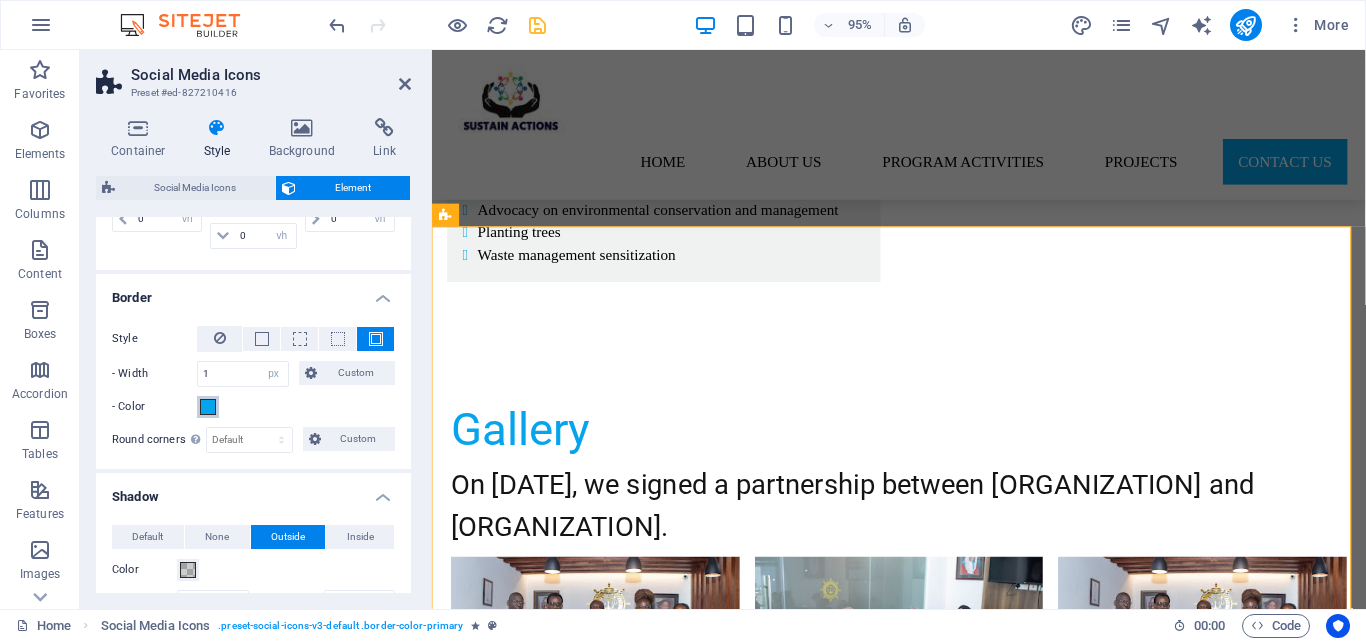 click at bounding box center (208, 407) 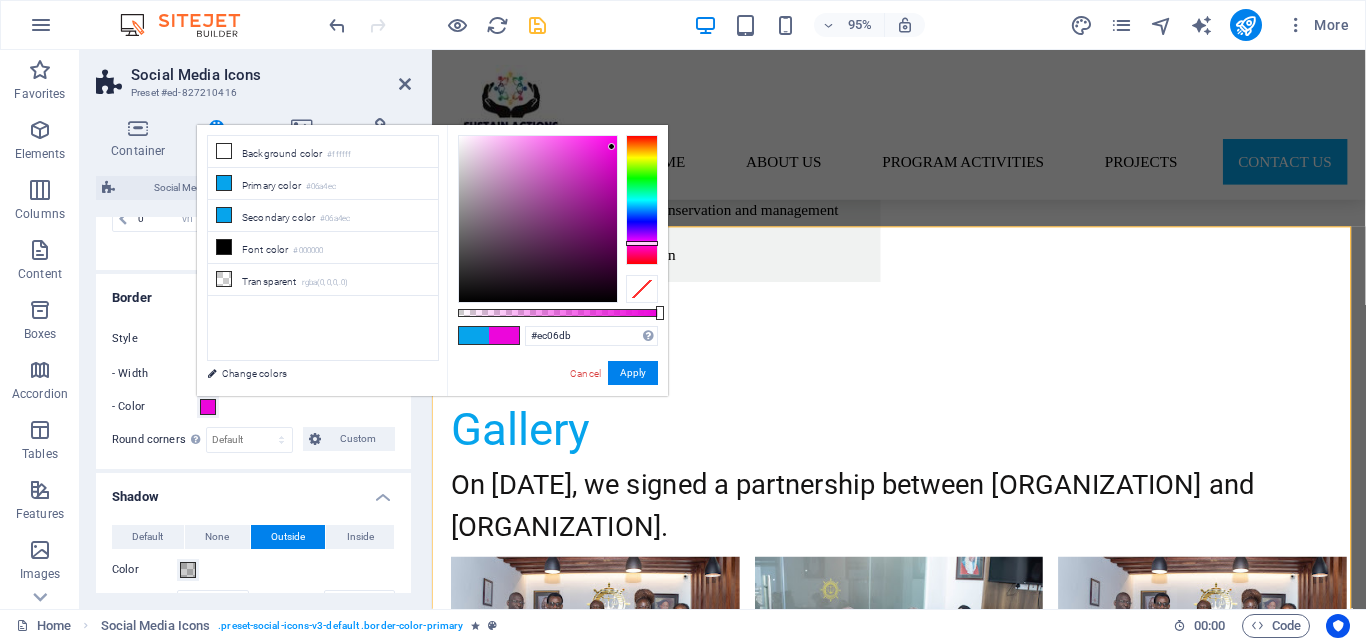 click at bounding box center [642, 200] 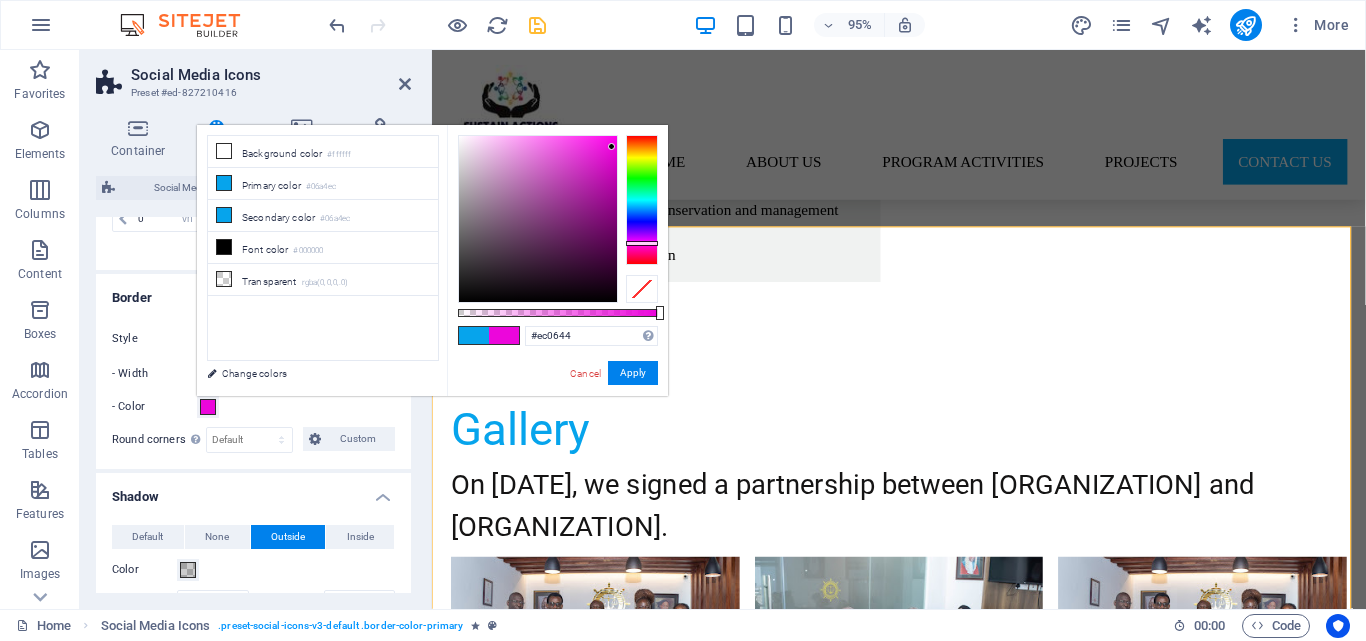 click at bounding box center [642, 200] 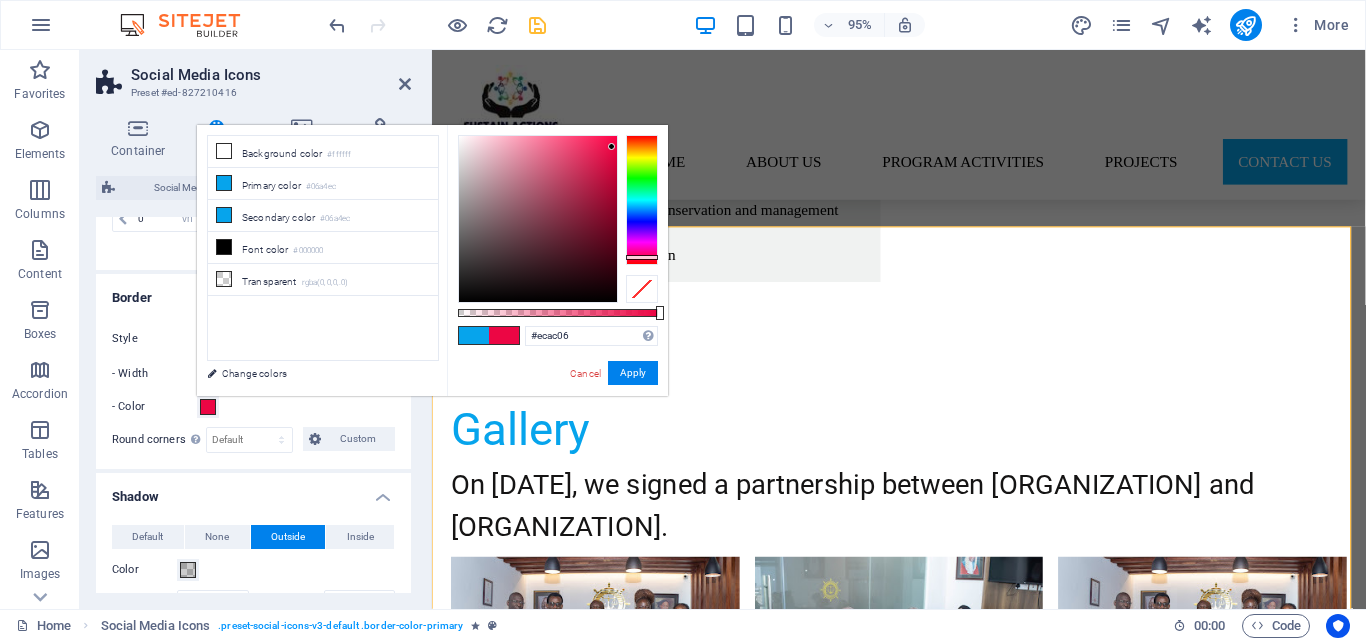 click at bounding box center [642, 200] 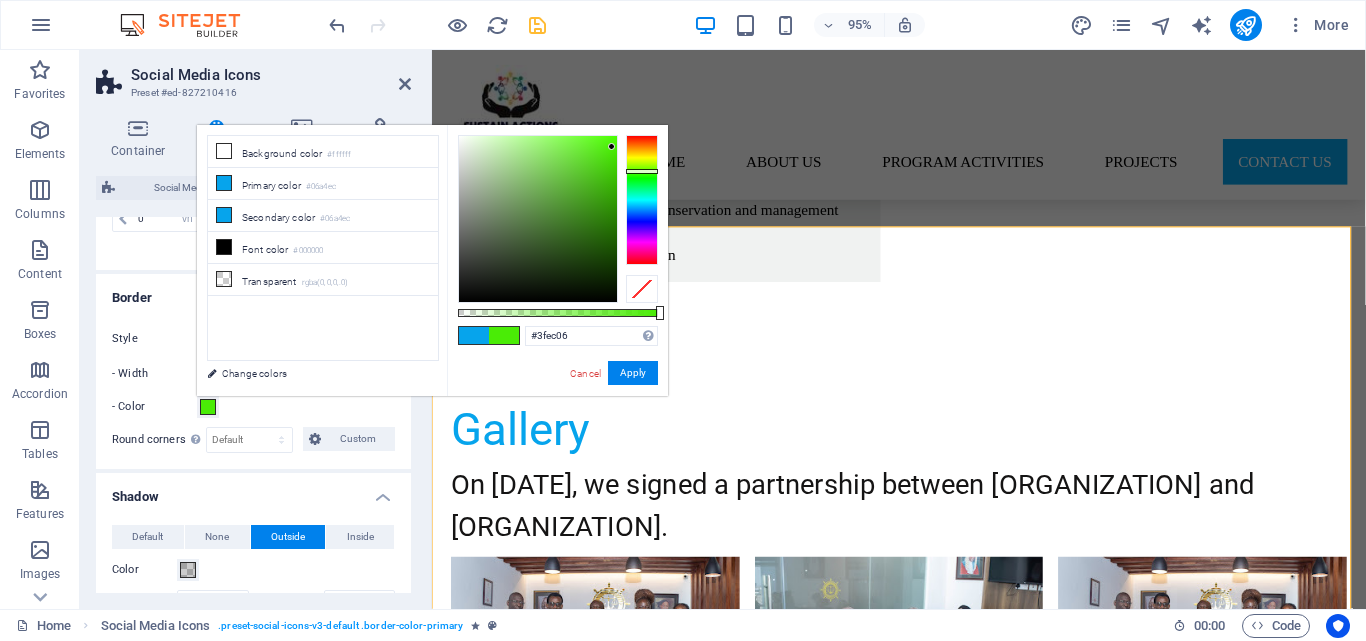 click at bounding box center (642, 200) 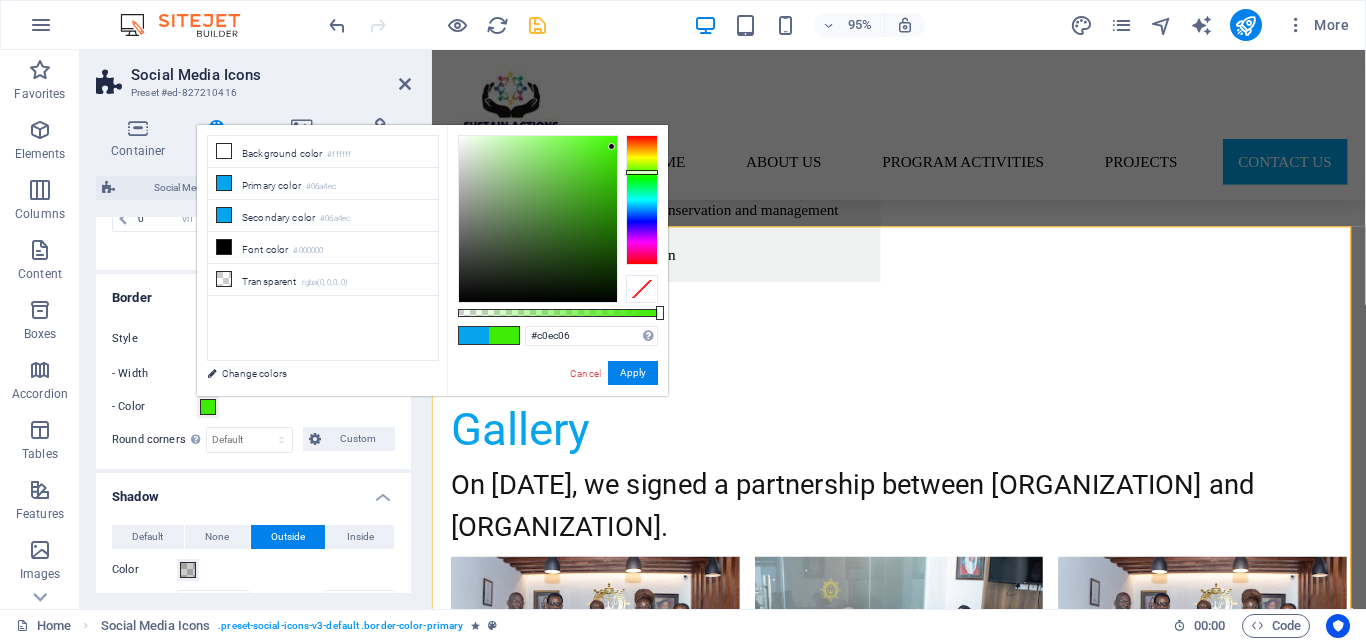 click at bounding box center [642, 200] 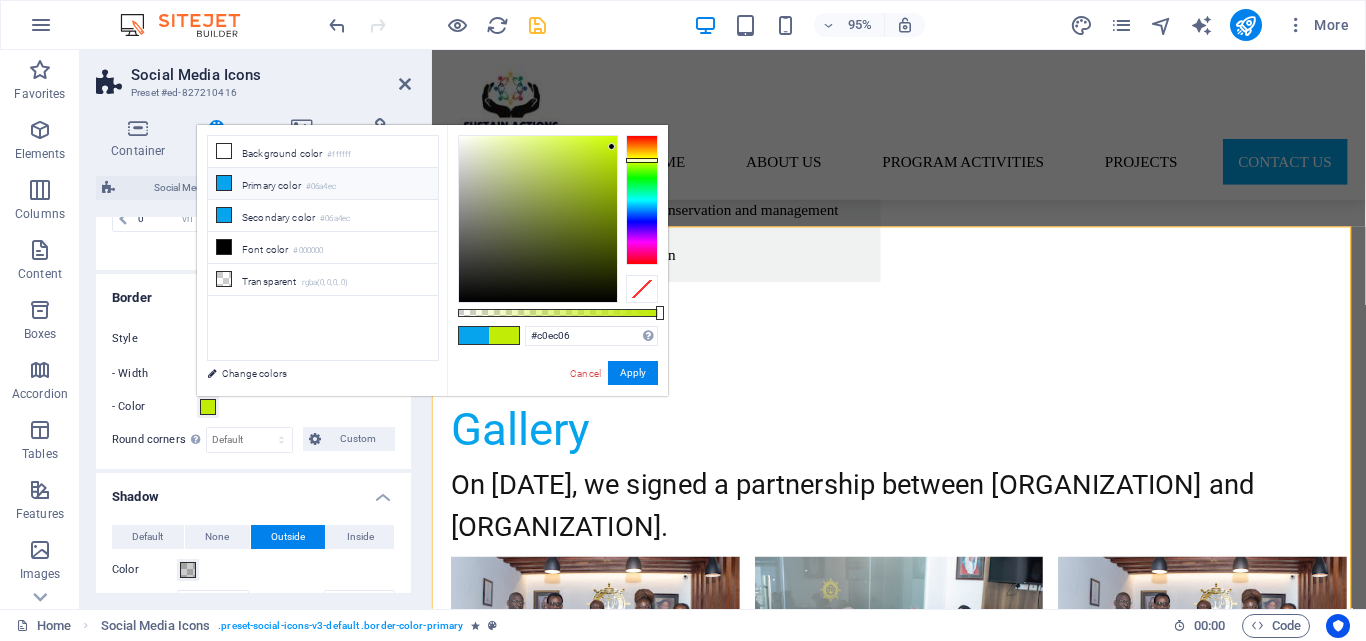 click on "Primary color
#06a4ec" at bounding box center (323, 184) 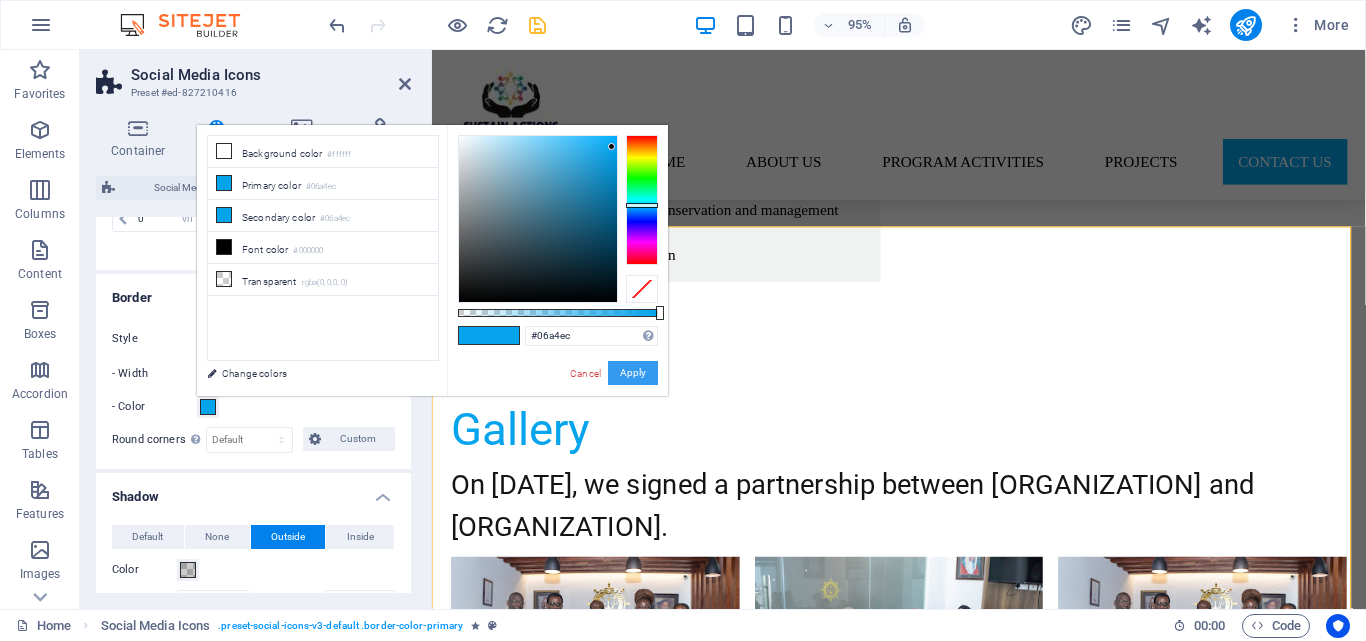 click on "Apply" at bounding box center (633, 373) 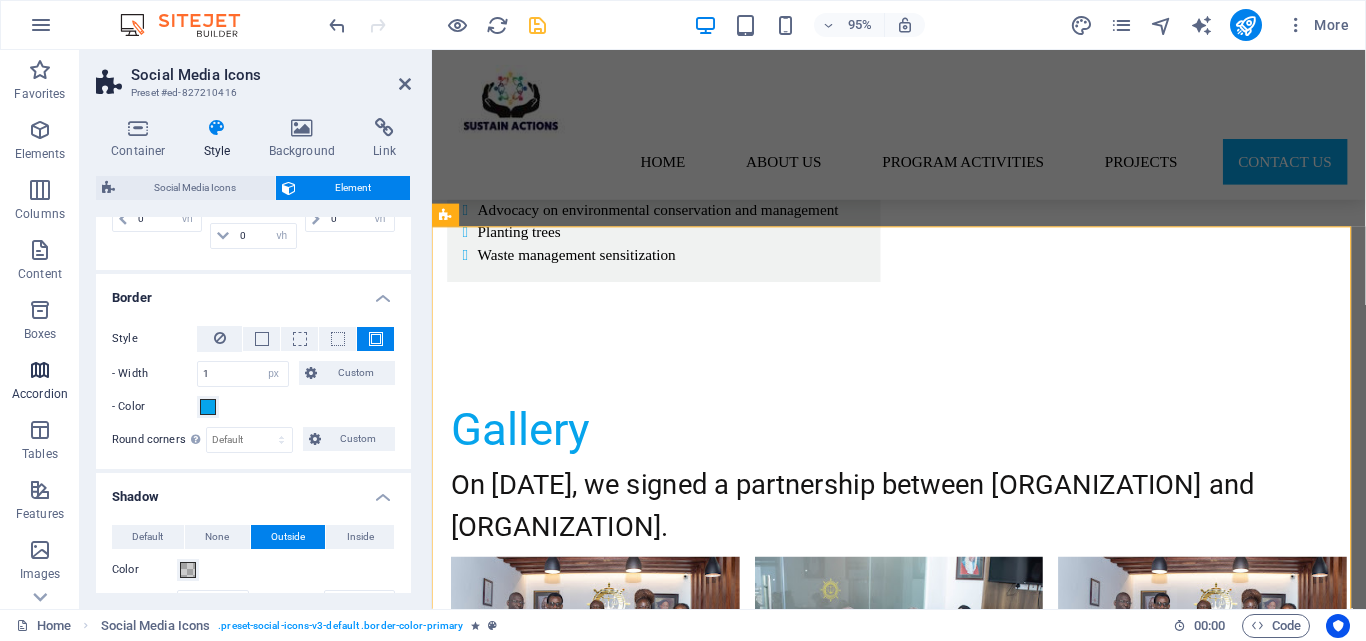 click at bounding box center [40, 370] 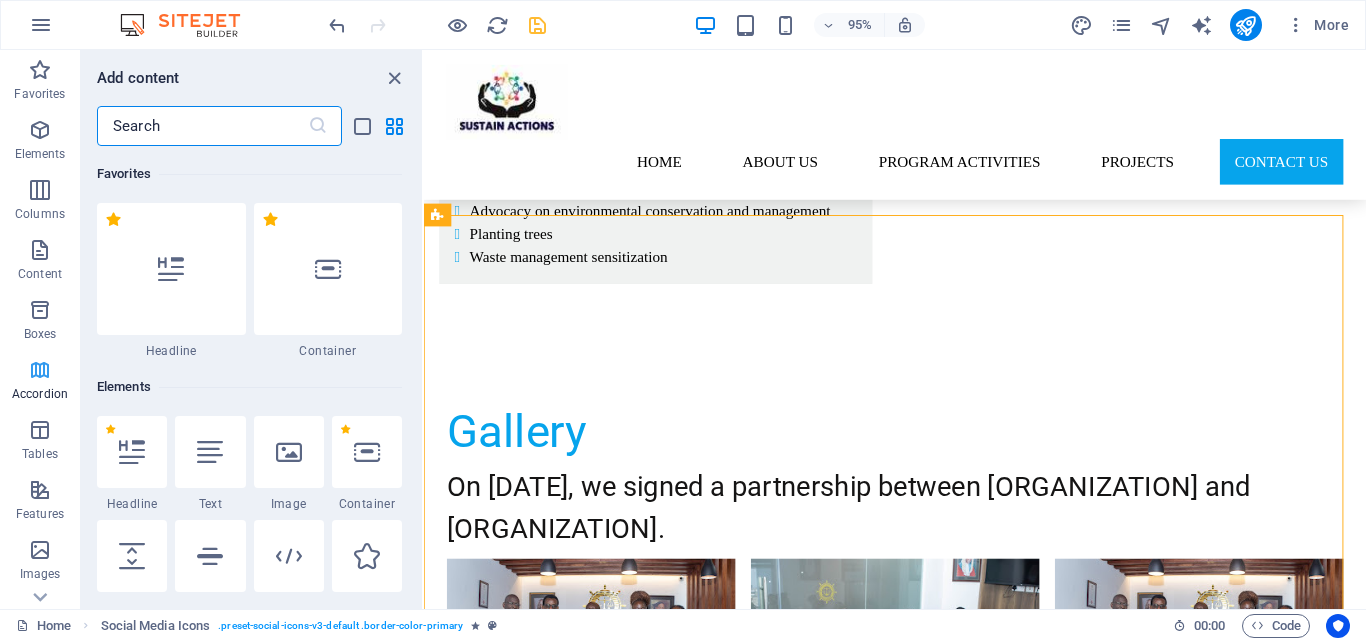 scroll, scrollTop: 5267, scrollLeft: 0, axis: vertical 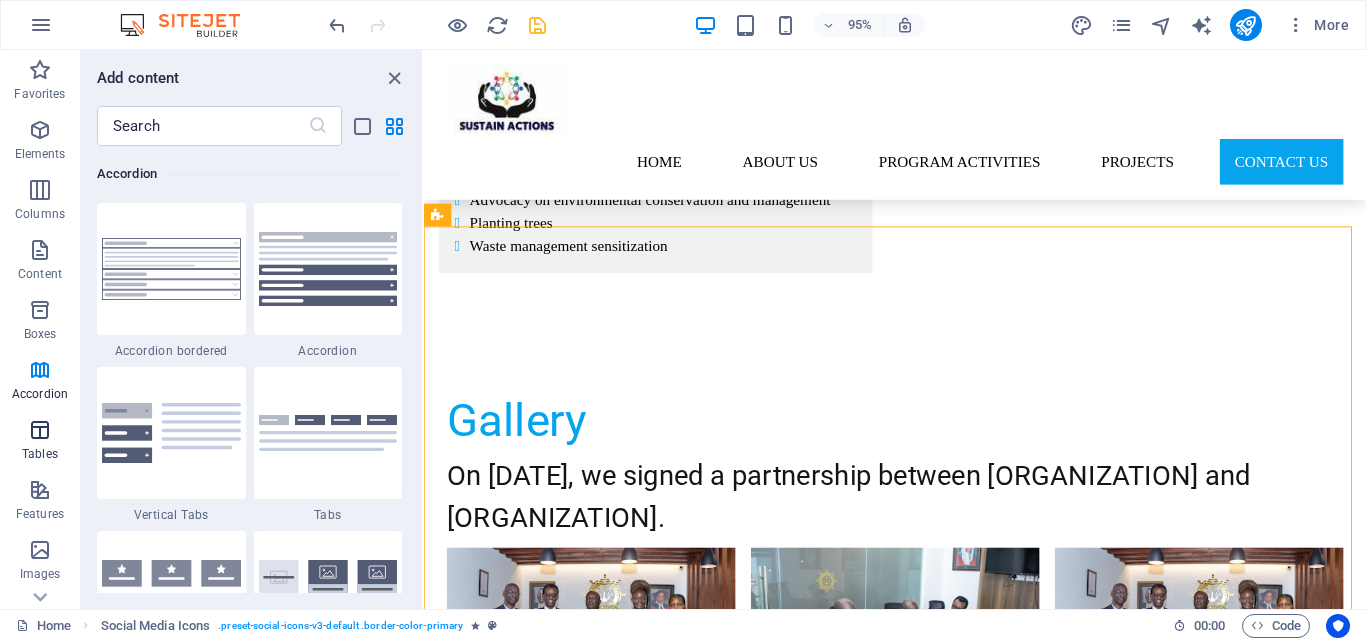 click on "Tables" at bounding box center [40, 442] 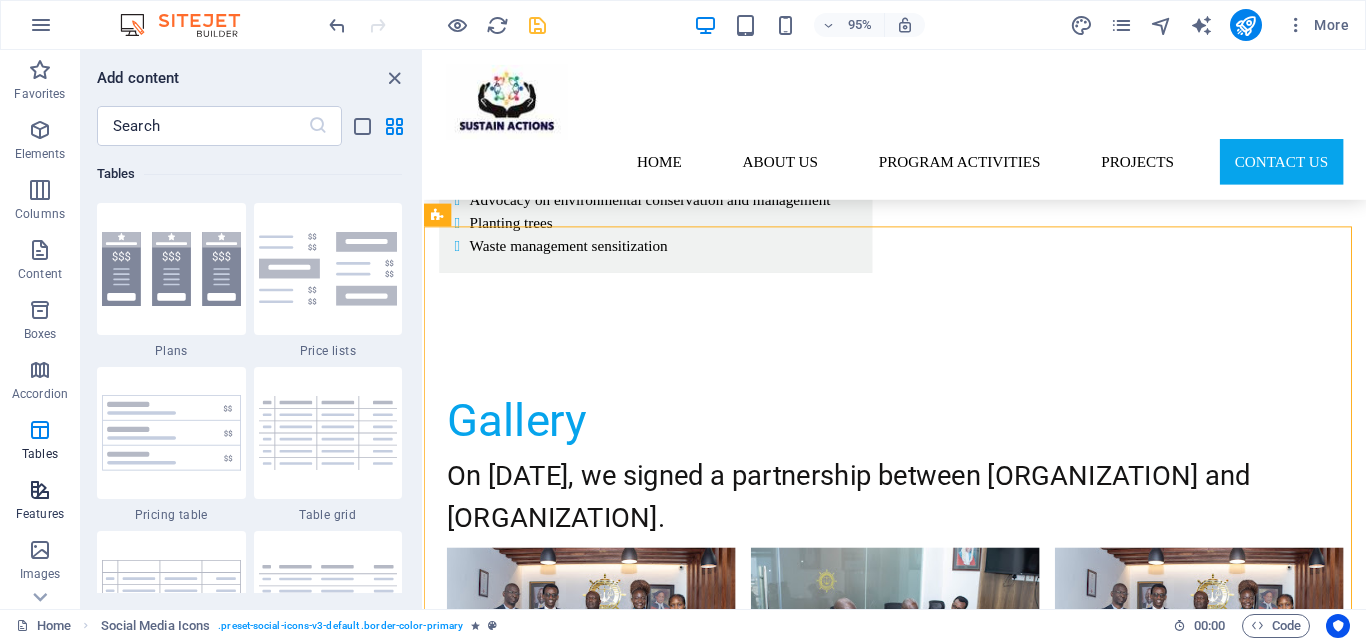 click at bounding box center (40, 490) 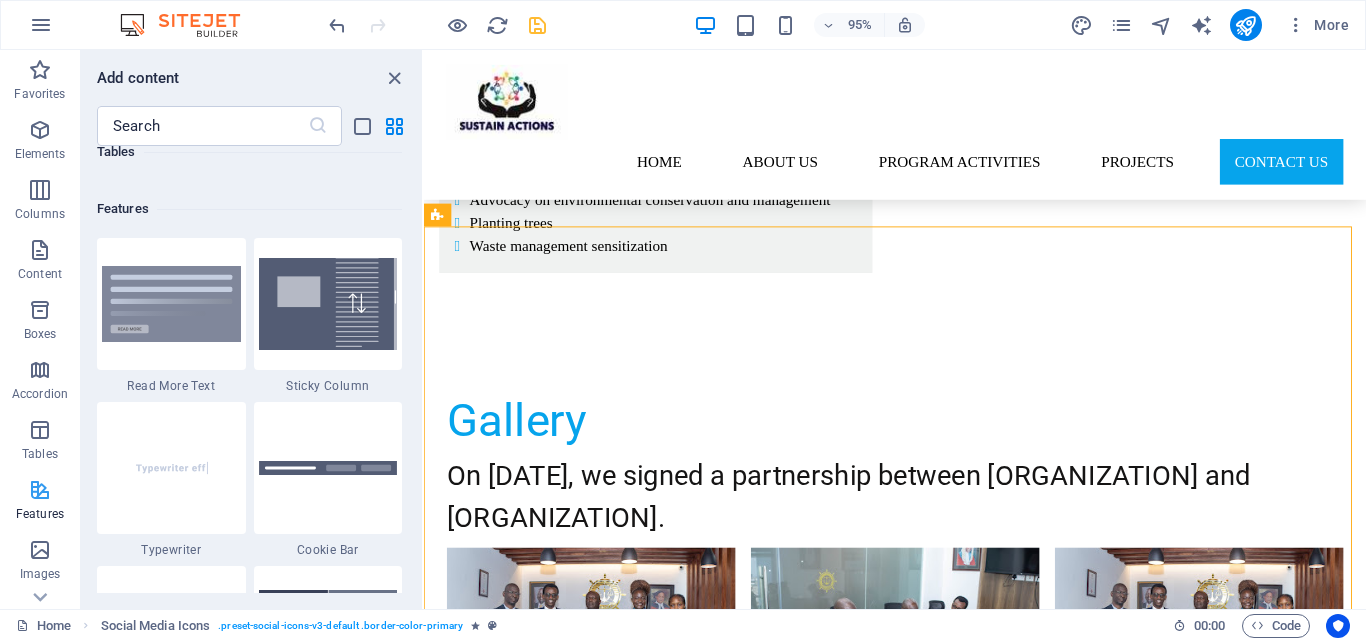 scroll, scrollTop: 7795, scrollLeft: 0, axis: vertical 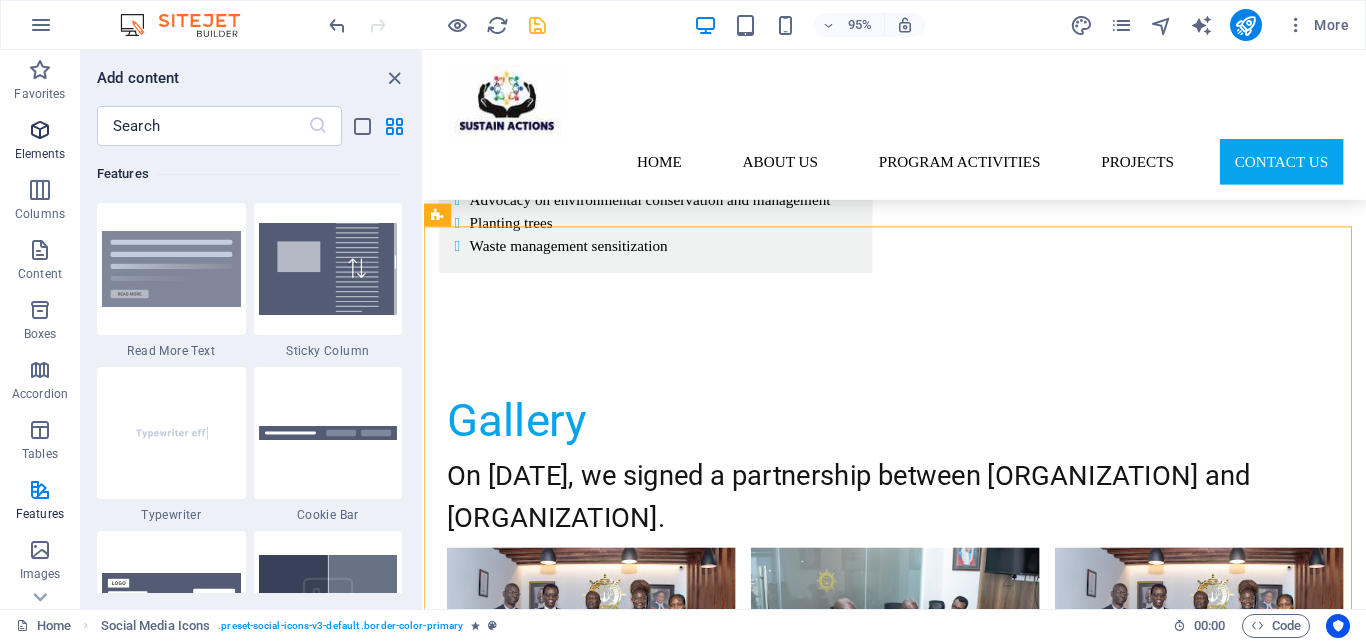 click at bounding box center (40, 130) 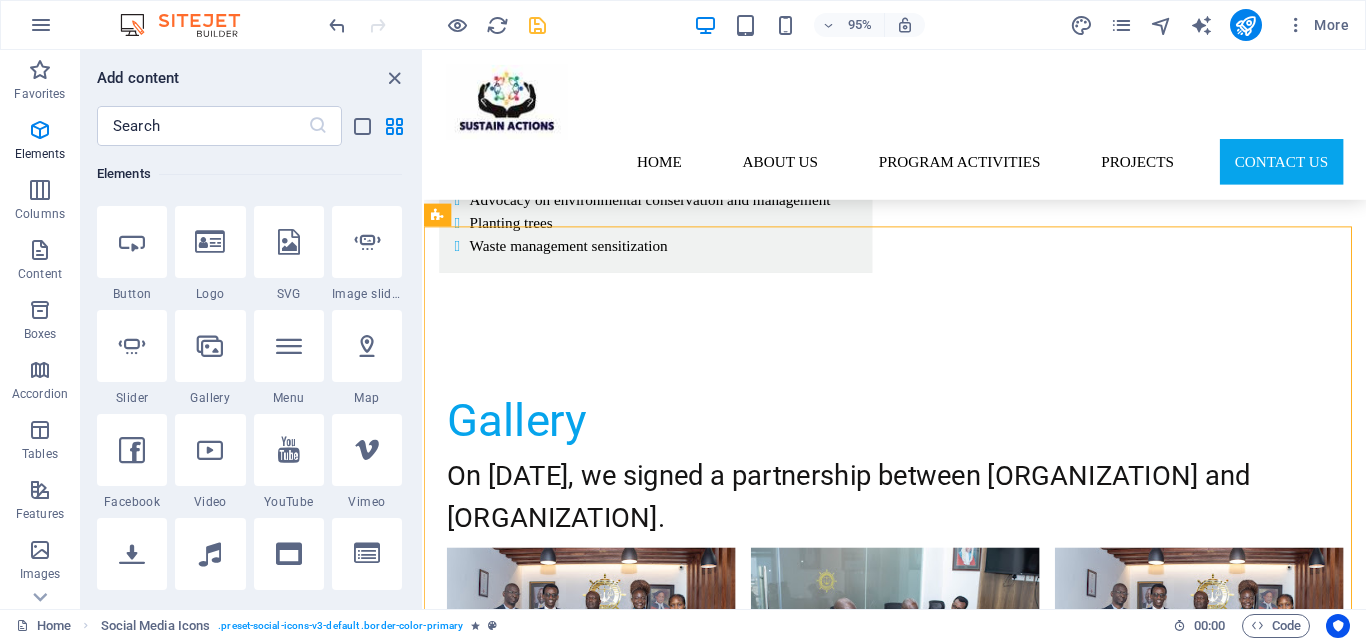 scroll, scrollTop: 713, scrollLeft: 0, axis: vertical 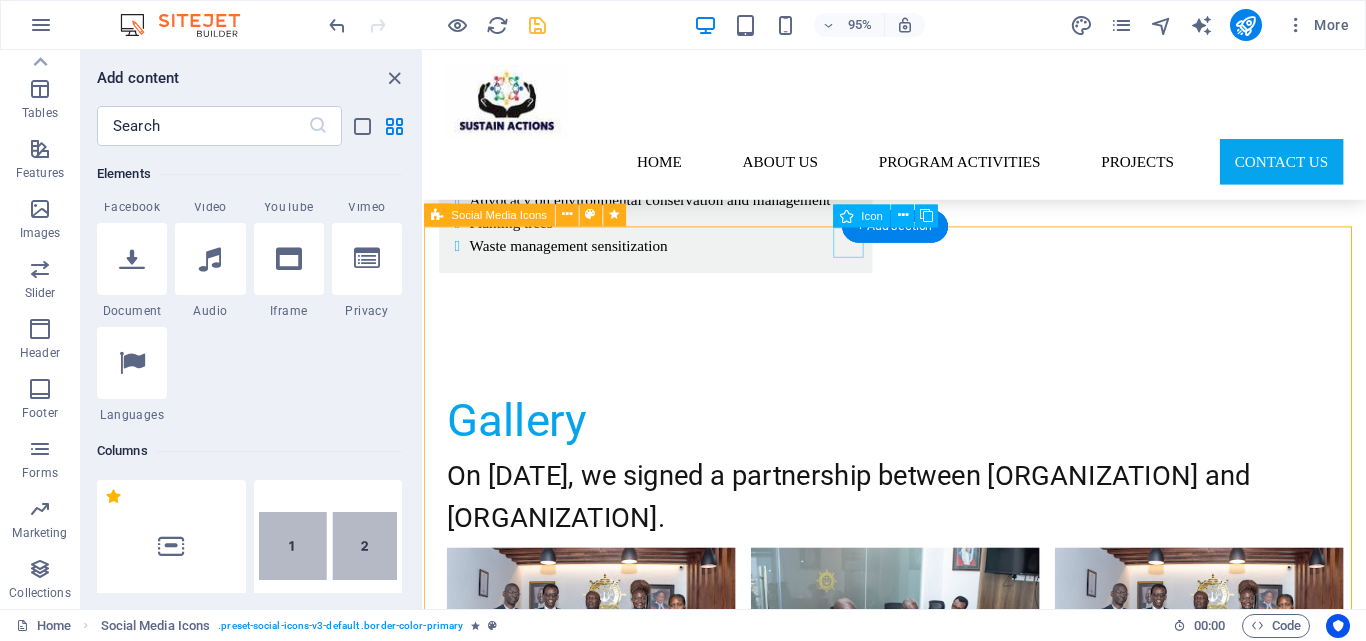 click at bounding box center [920, 3368] 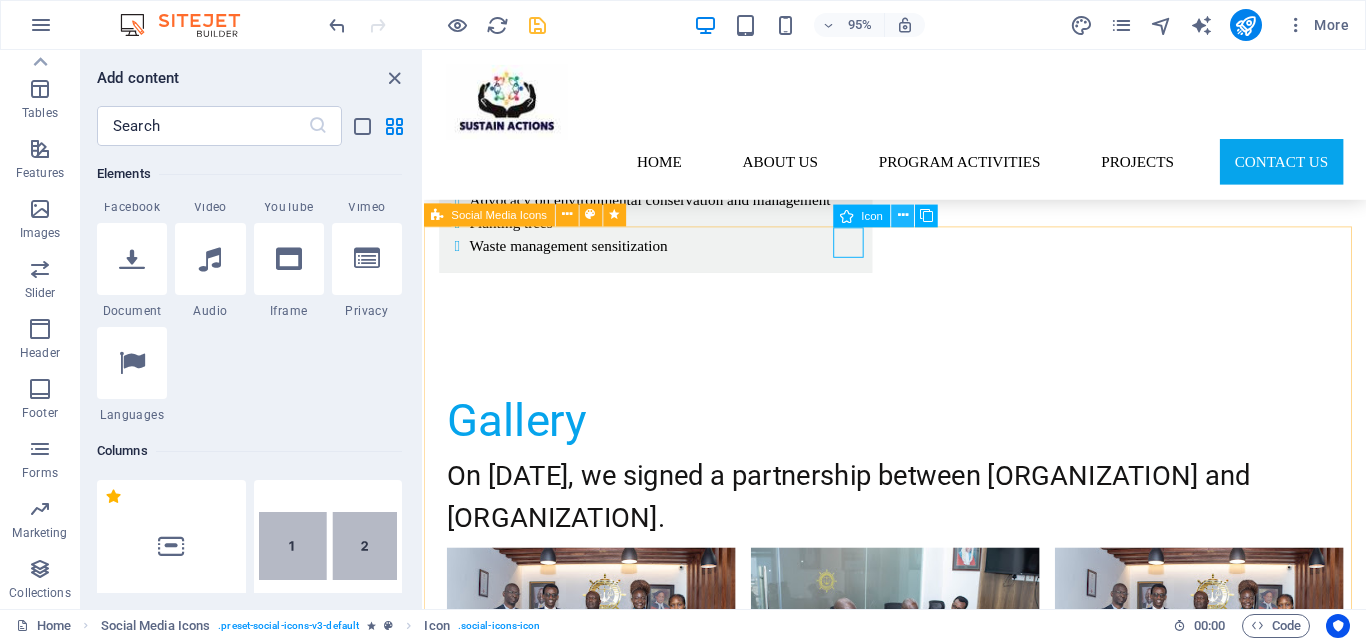 click at bounding box center (903, 216) 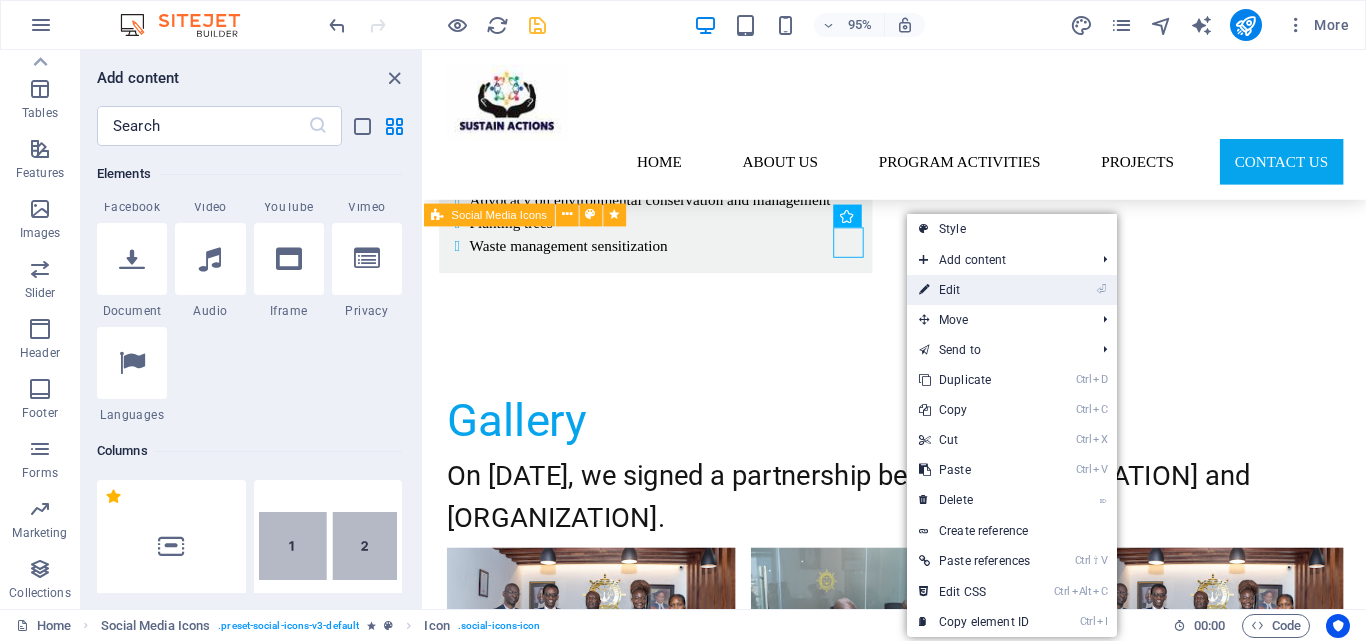 click on "⏎  Edit" at bounding box center [974, 290] 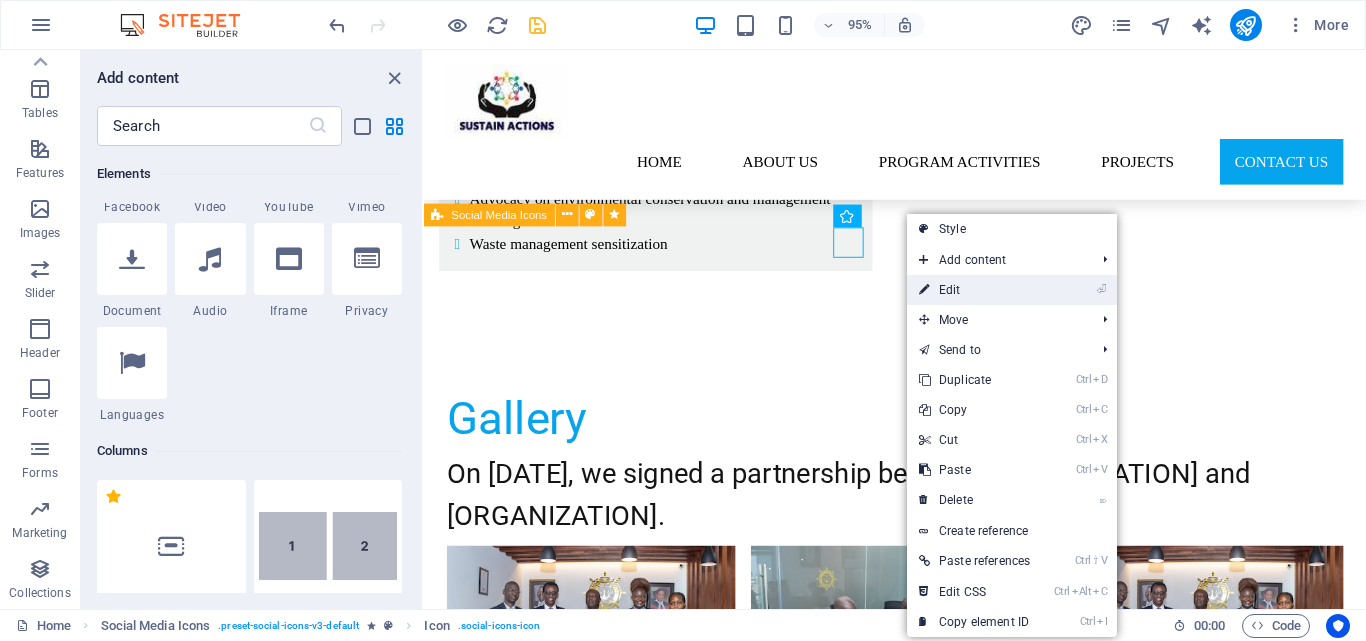 select on "xMidYMid" 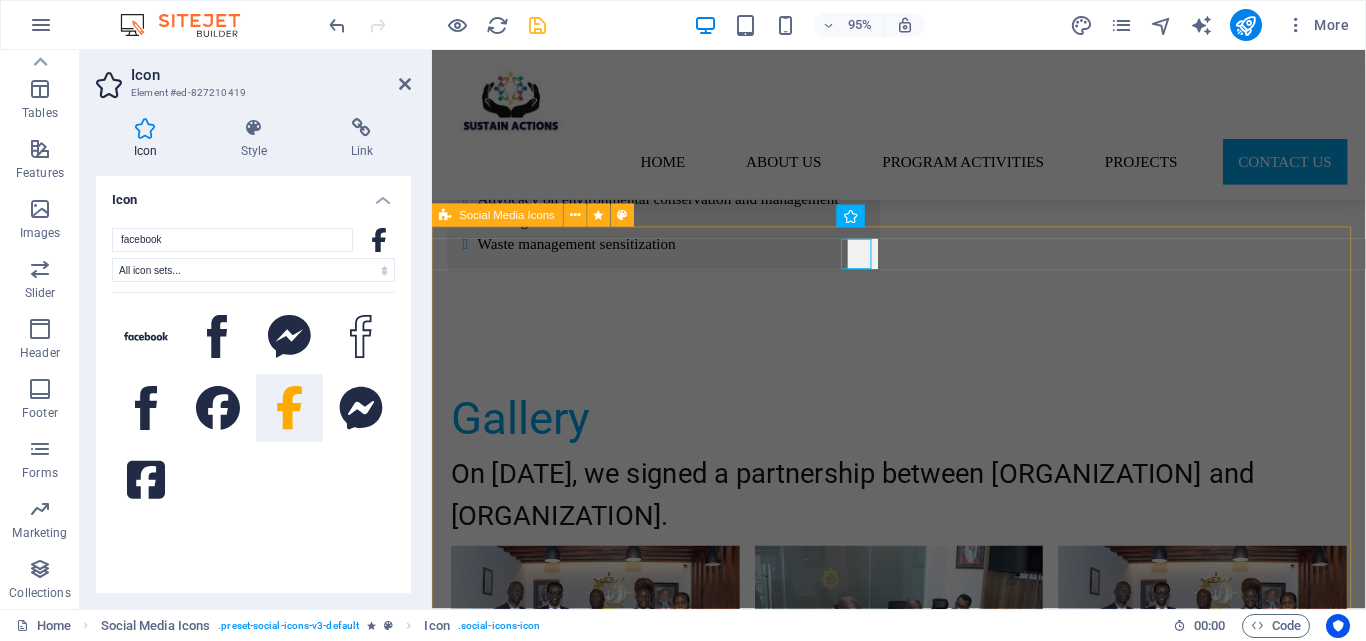 scroll, scrollTop: 5255, scrollLeft: 0, axis: vertical 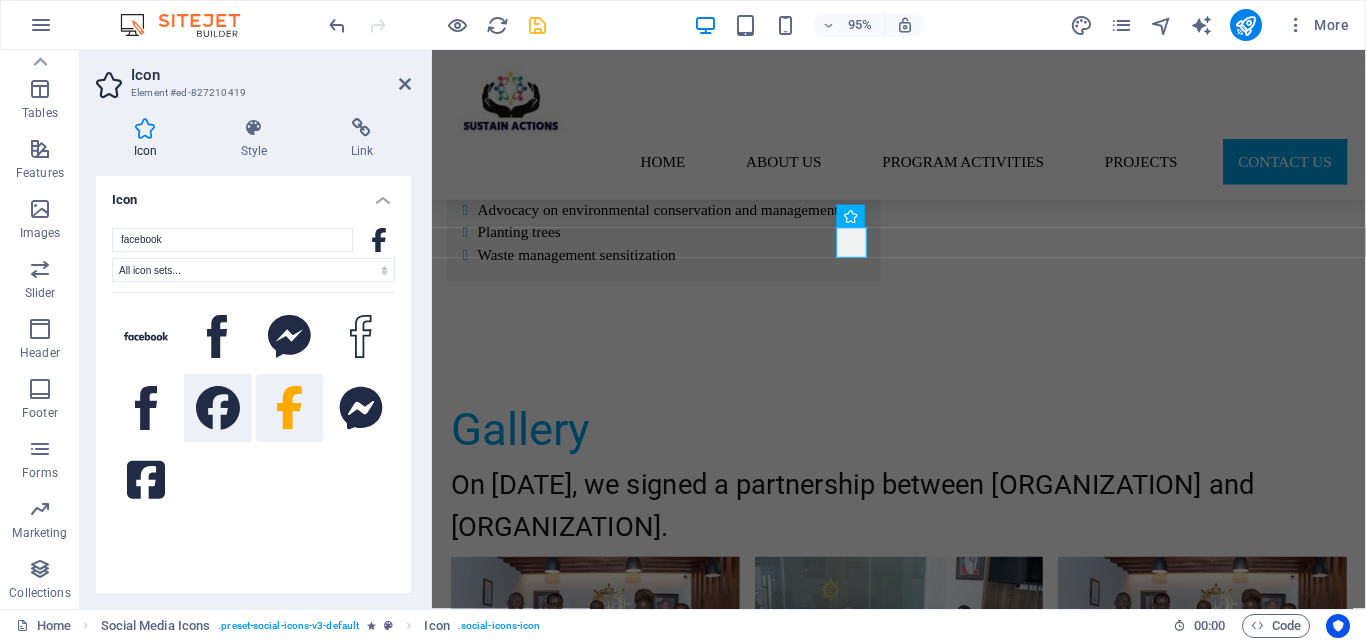 click 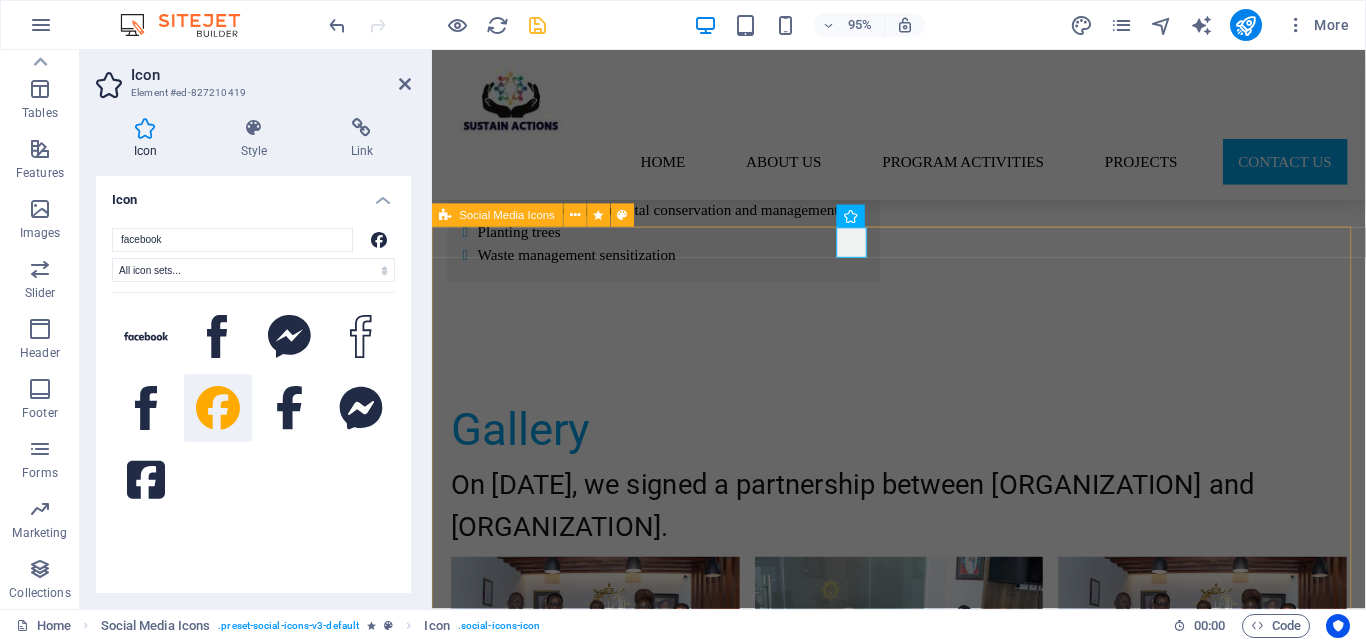 type 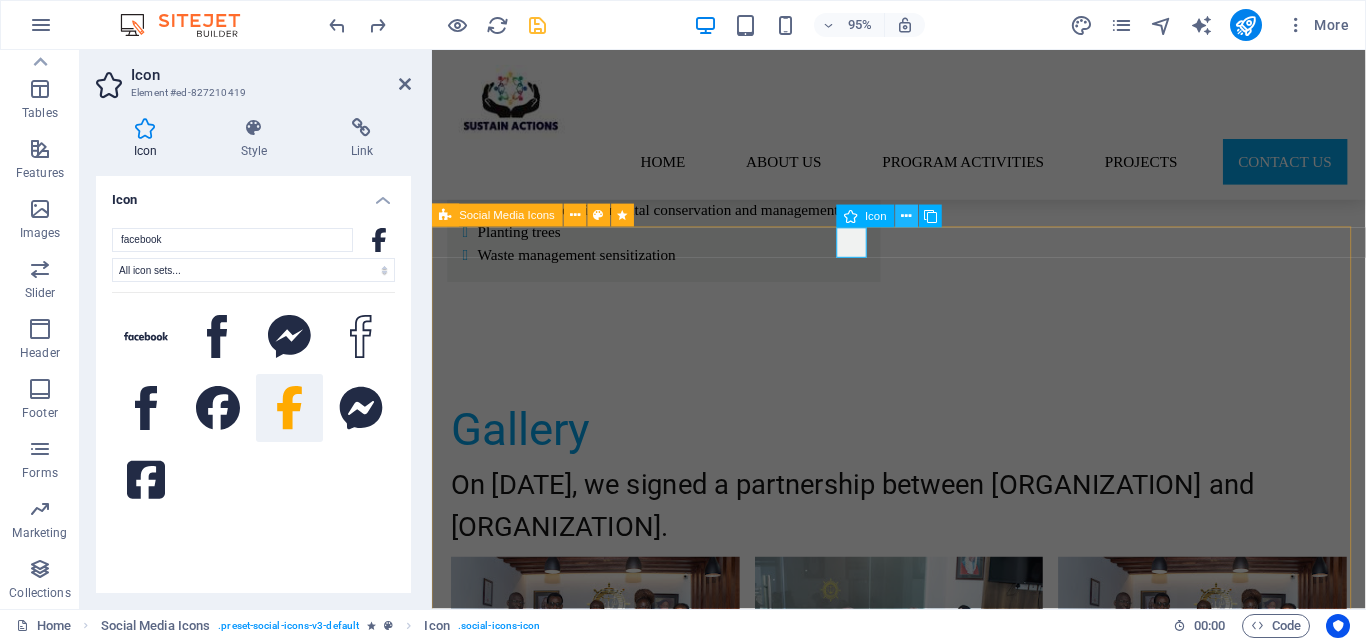 click at bounding box center [907, 217] 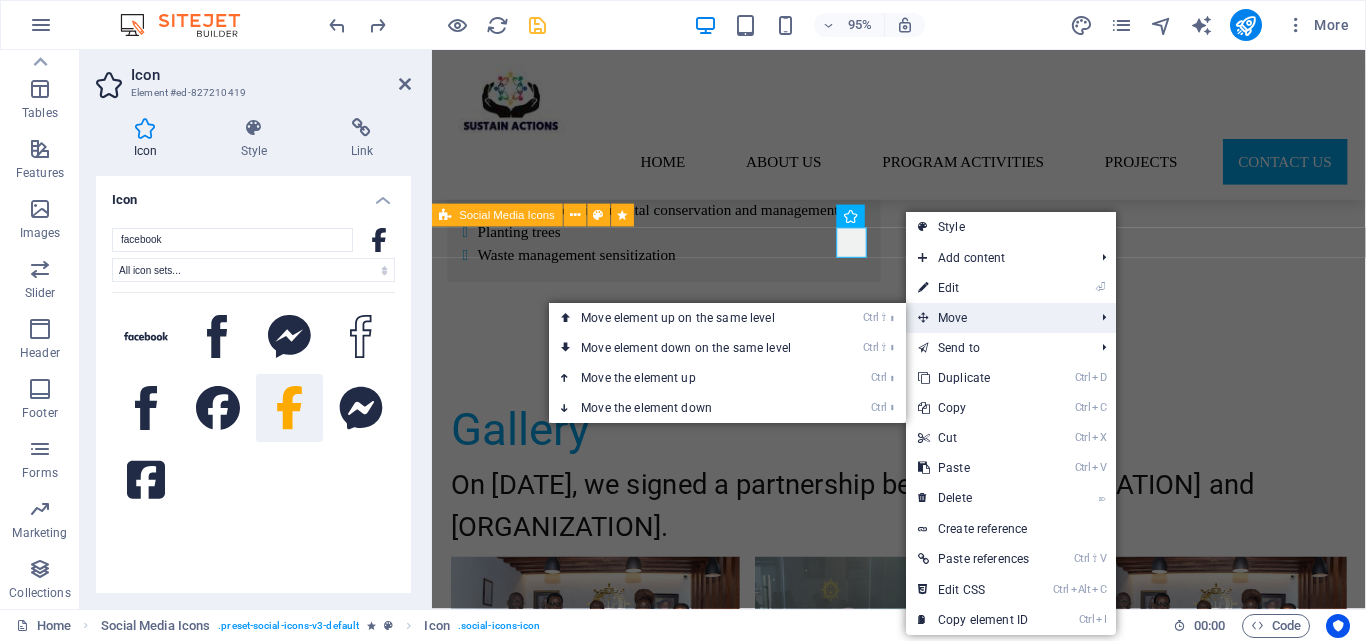 click on "Move" at bounding box center (996, 318) 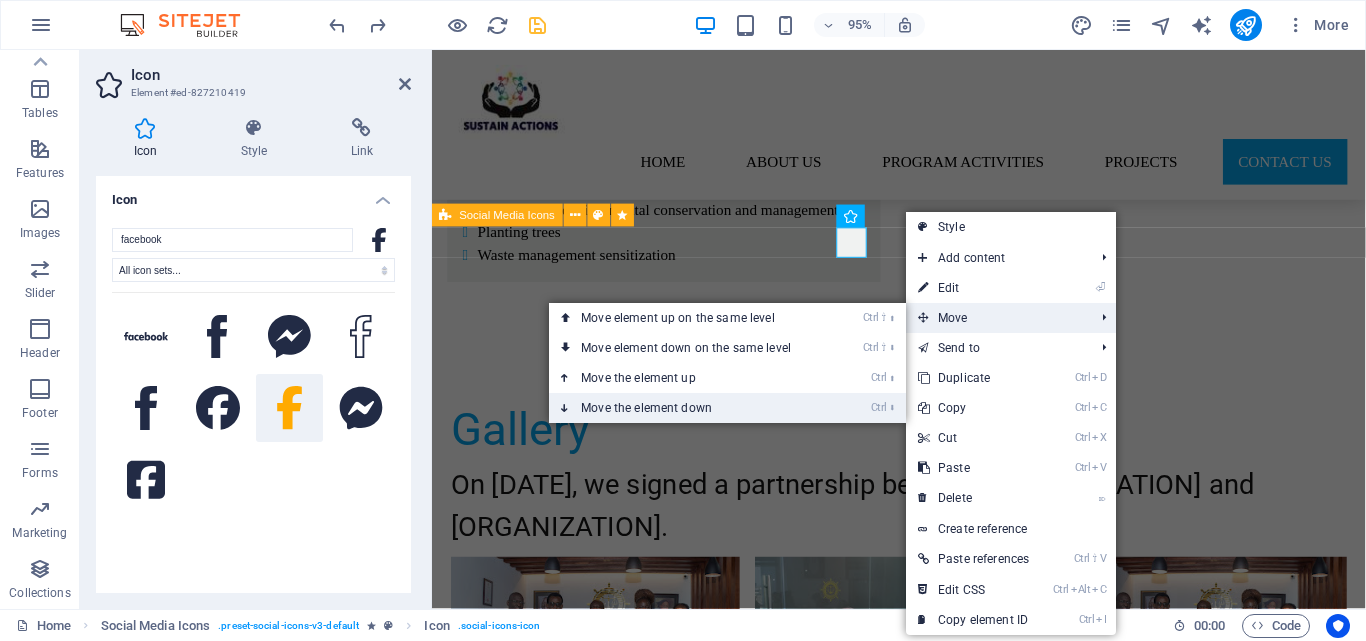click on "Ctrl ⬇  Move the element down" at bounding box center [690, 408] 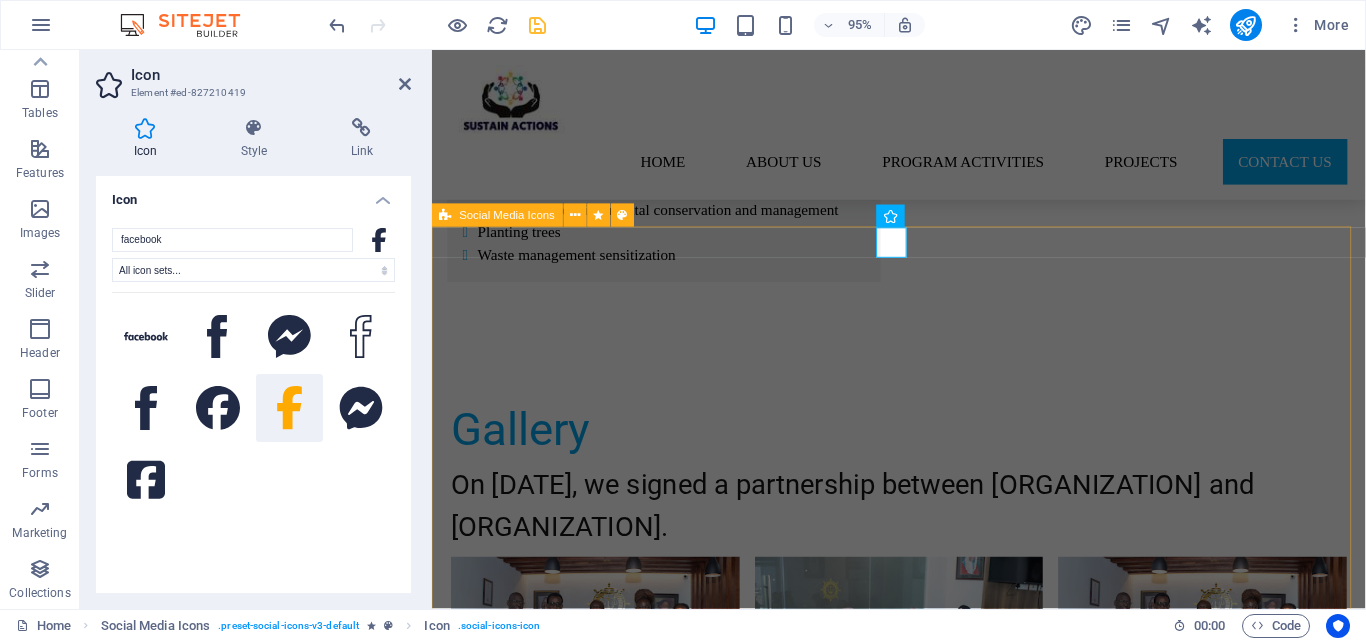 drag, startPoint x: 1062, startPoint y: 455, endPoint x: 640, endPoint y: 423, distance: 423.21152 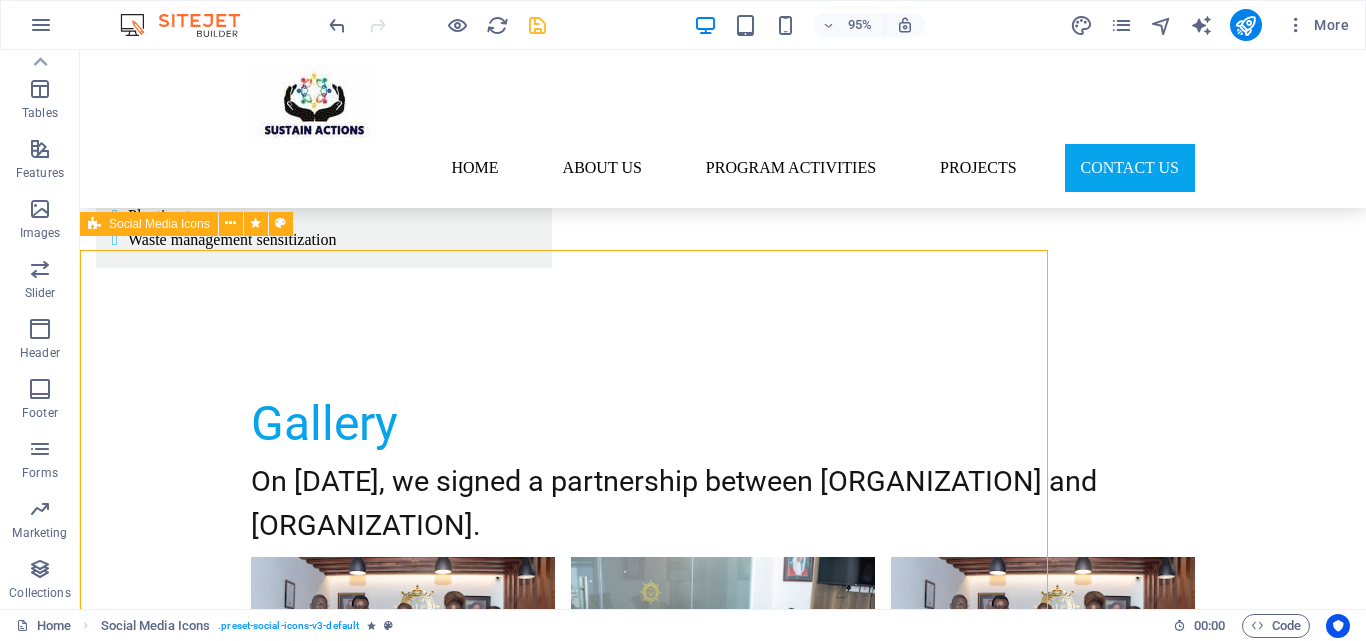 scroll, scrollTop: 5241, scrollLeft: 0, axis: vertical 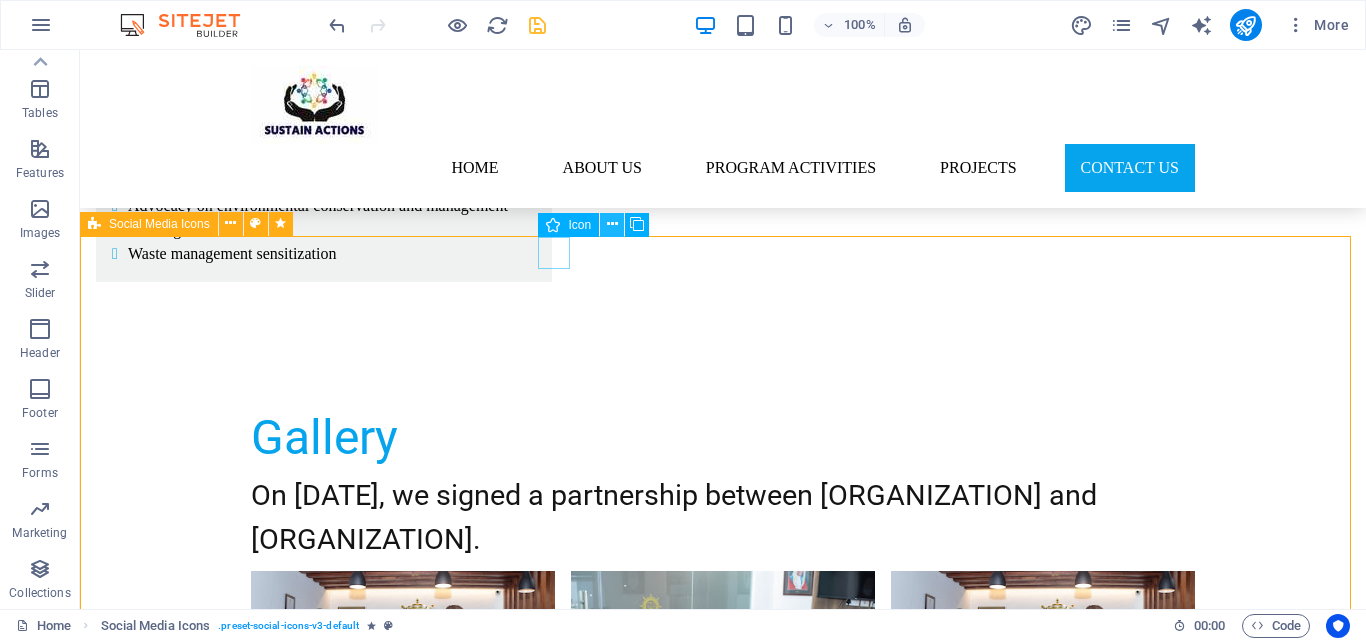 click at bounding box center [612, 224] 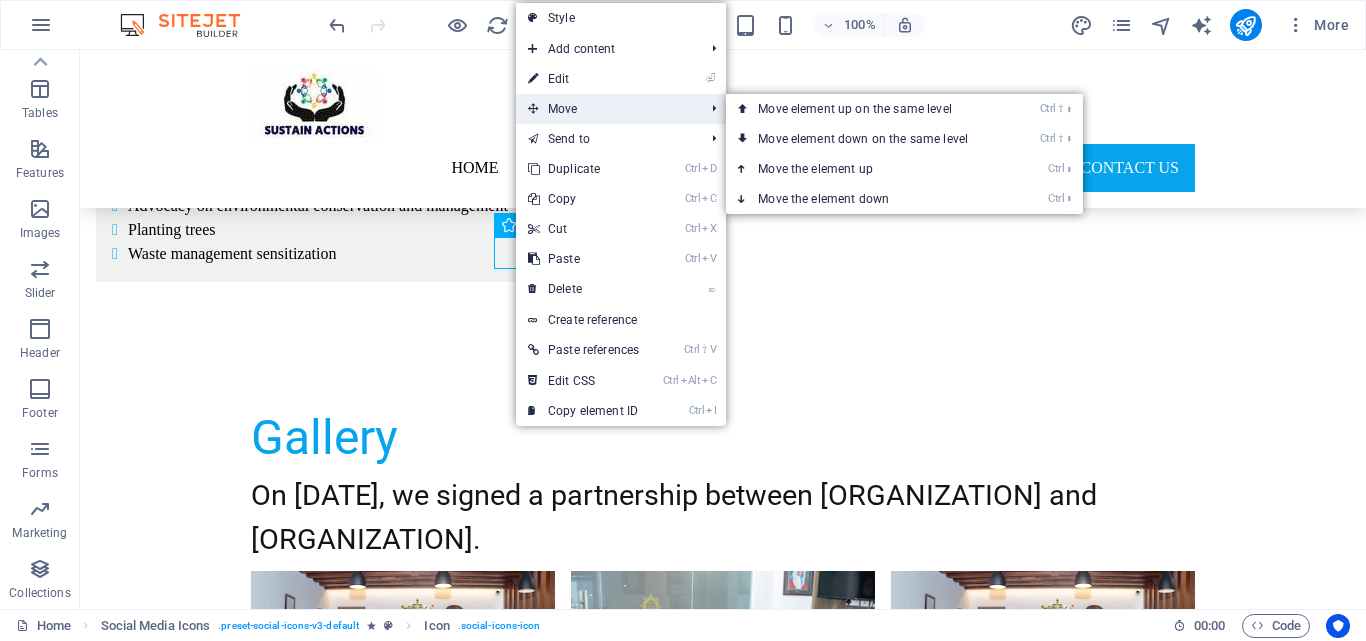 click on "Move" at bounding box center (606, 109) 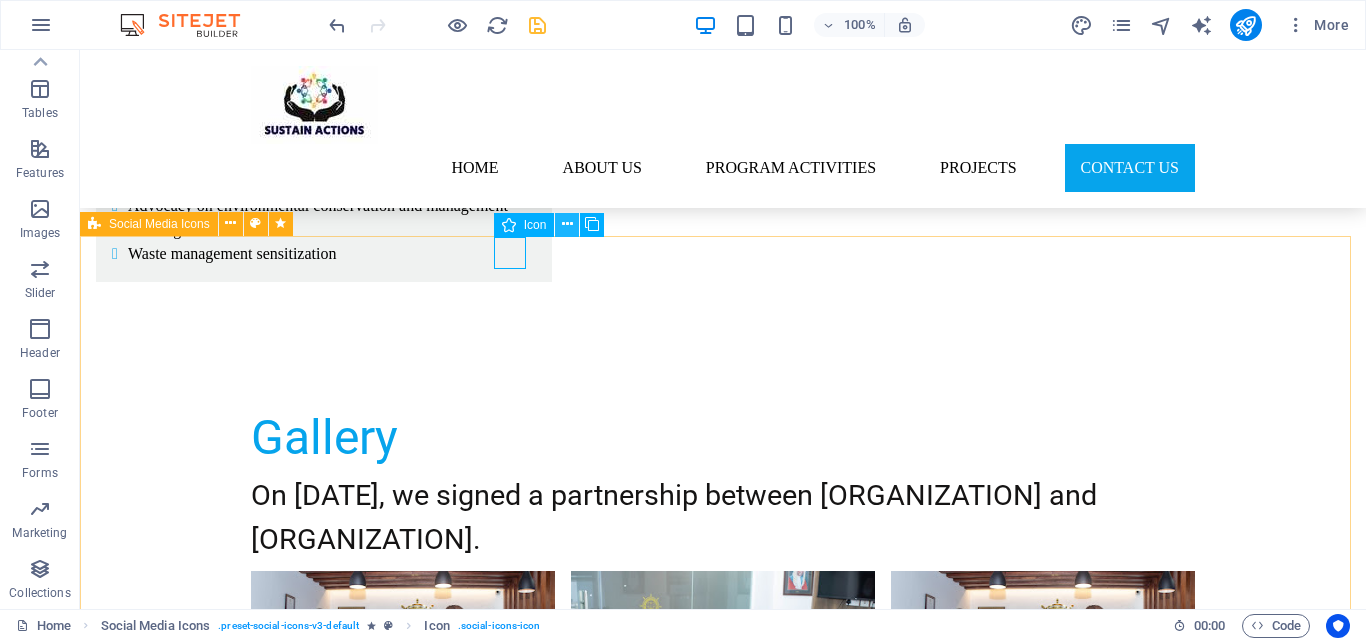 click at bounding box center [567, 224] 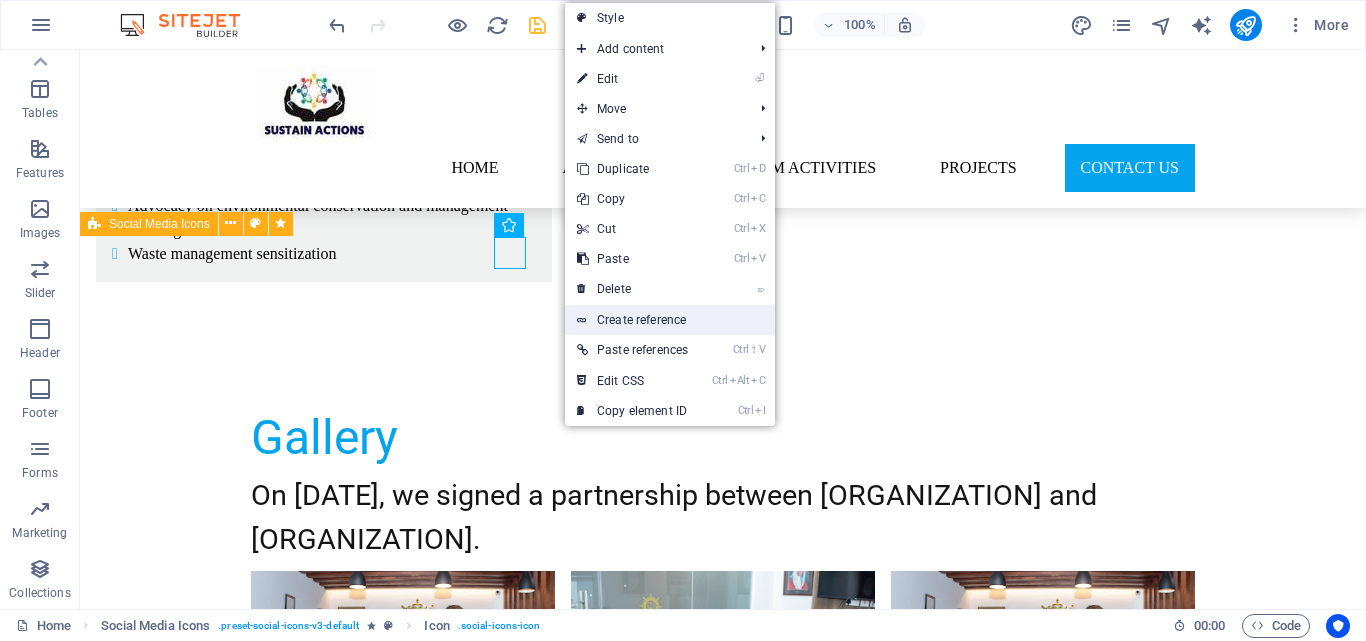 click on "Create reference" at bounding box center [670, 320] 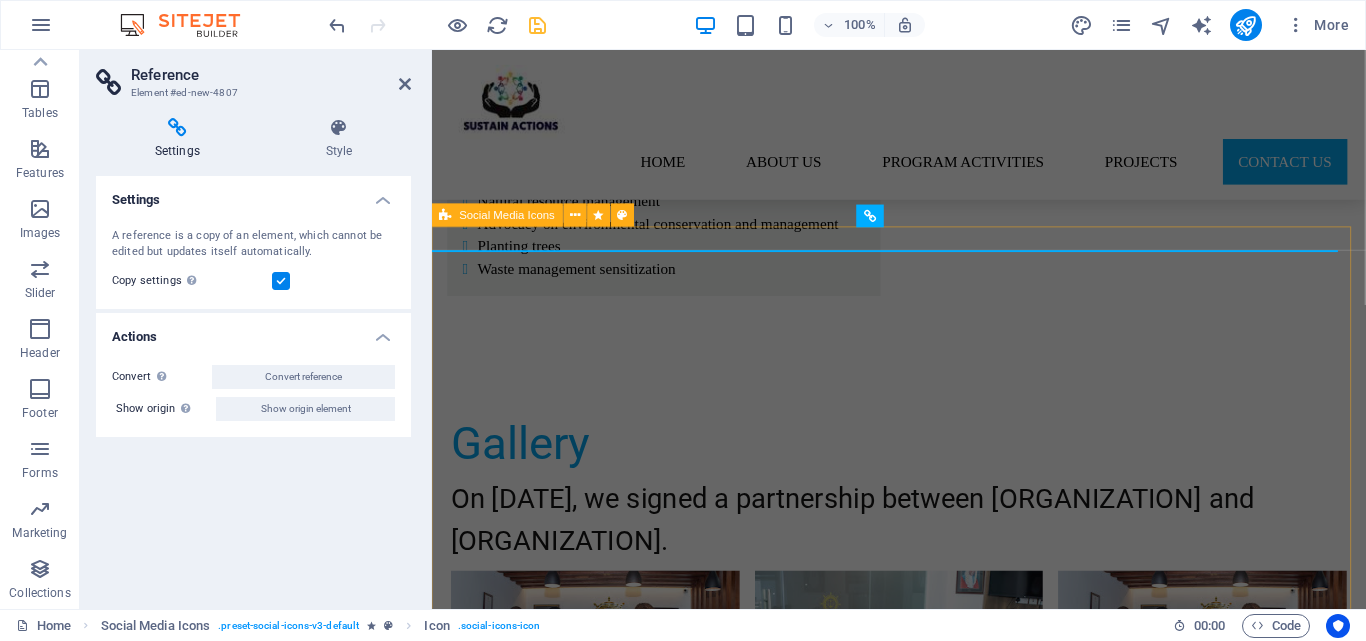scroll, scrollTop: 5255, scrollLeft: 0, axis: vertical 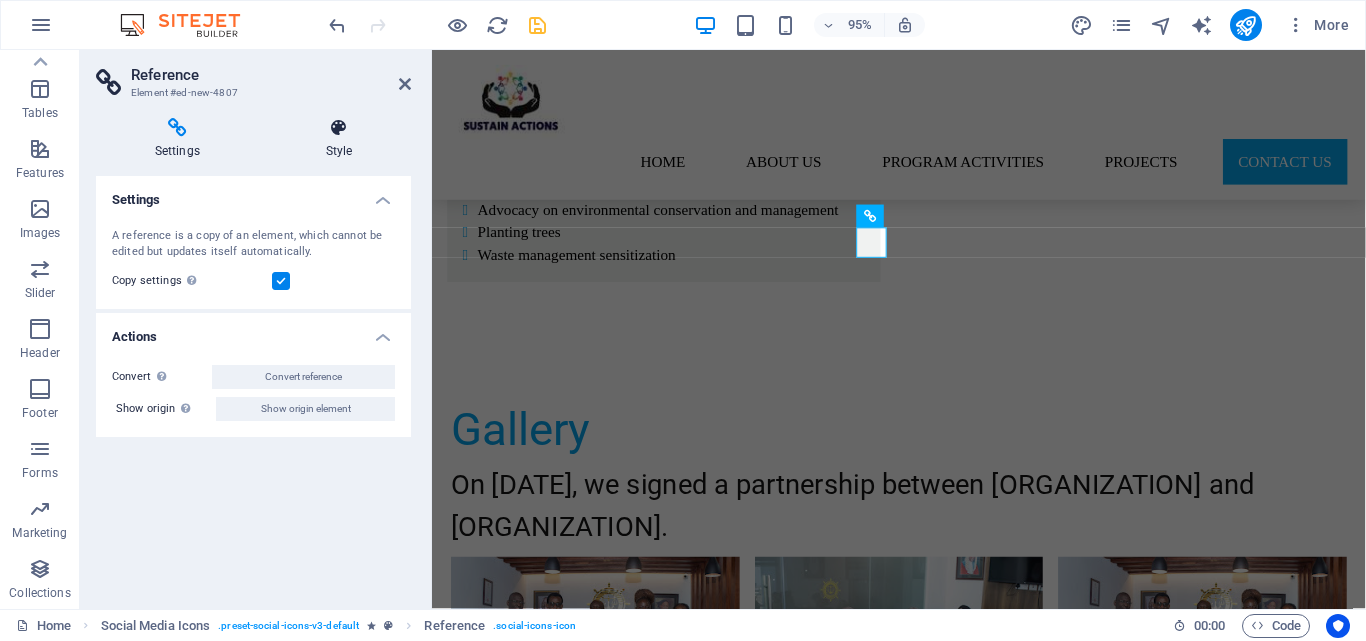 click at bounding box center [339, 128] 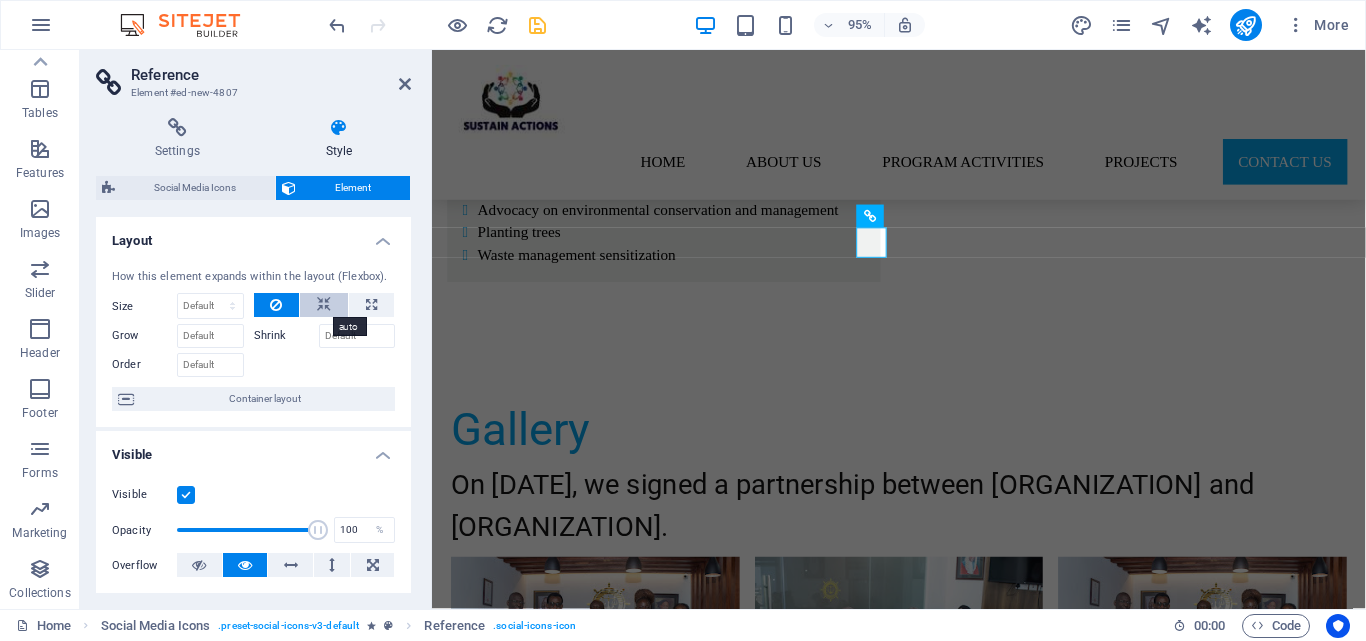 click at bounding box center (324, 305) 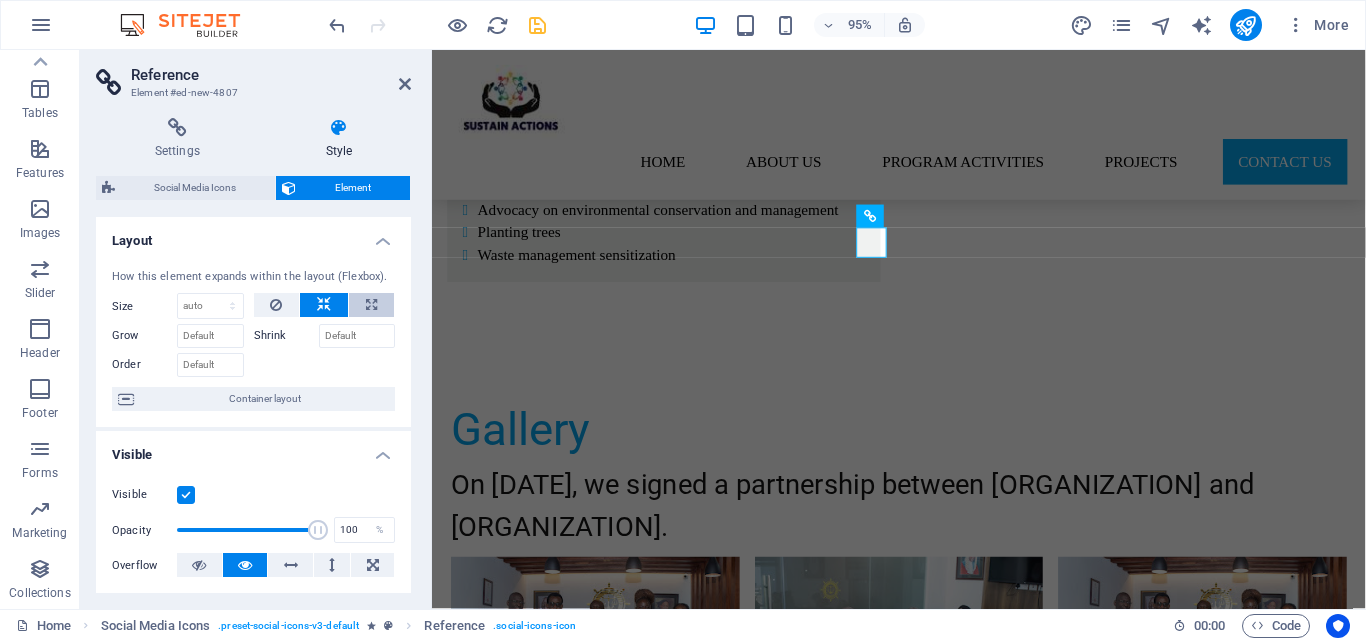 click at bounding box center [371, 305] 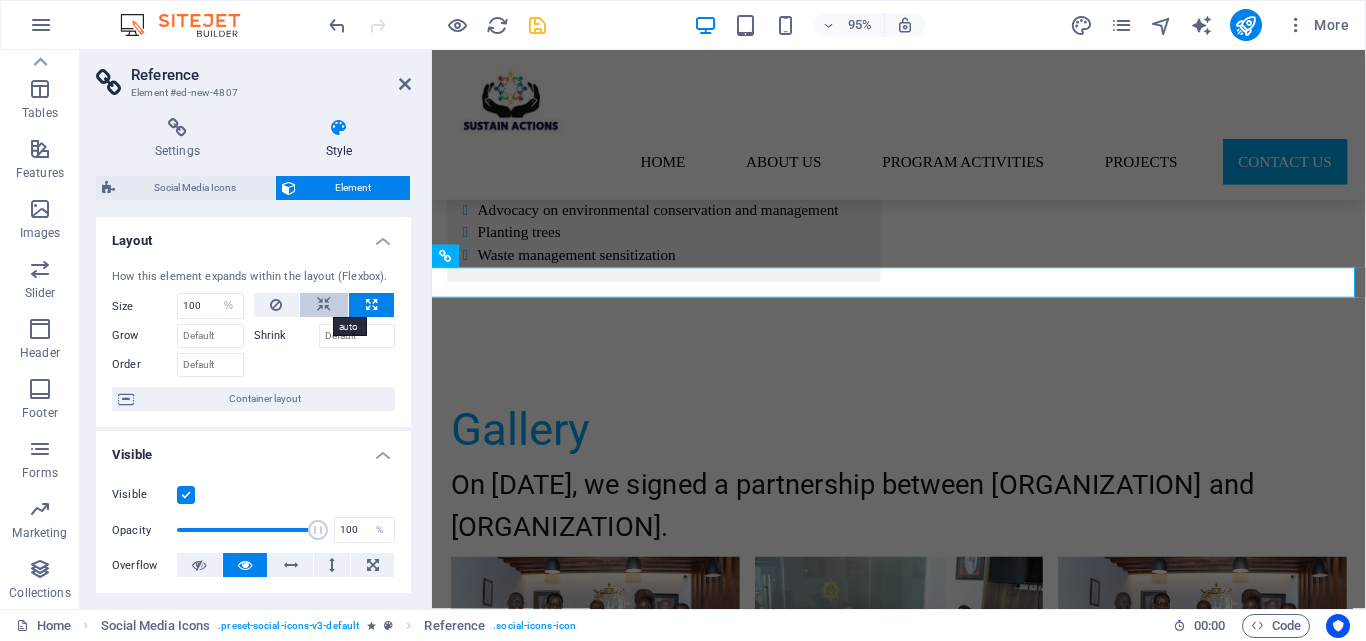 click at bounding box center [324, 305] 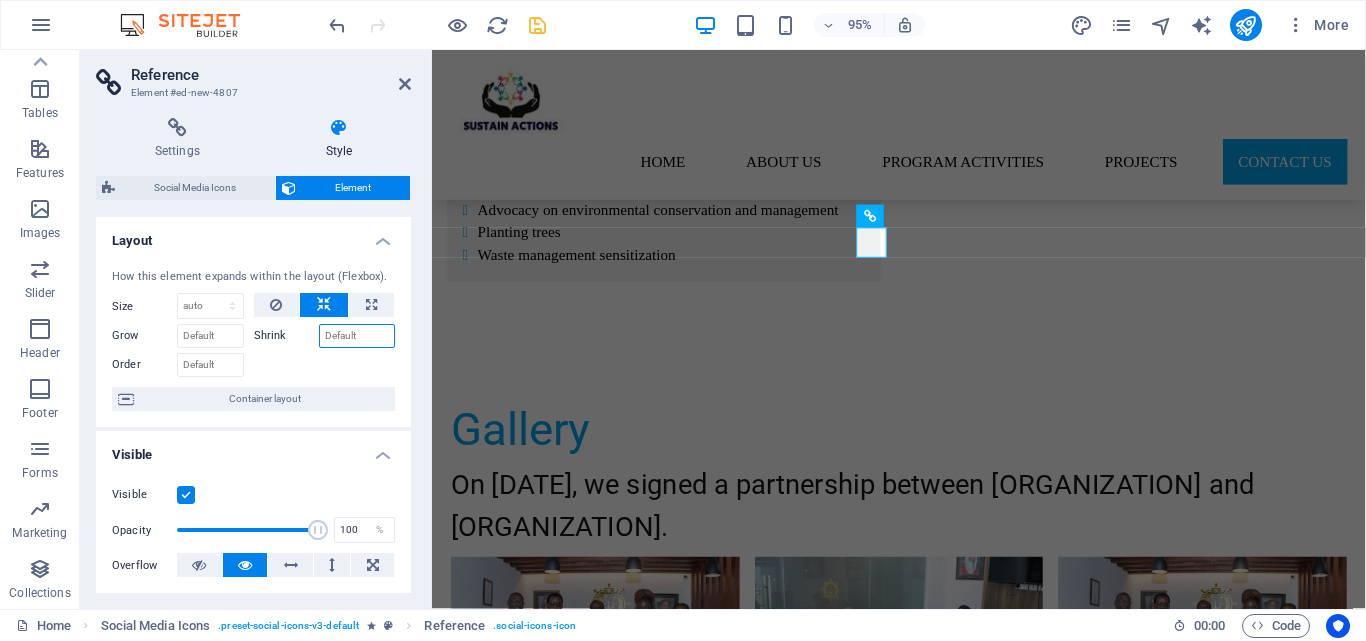 click on "Shrink" at bounding box center [357, 336] 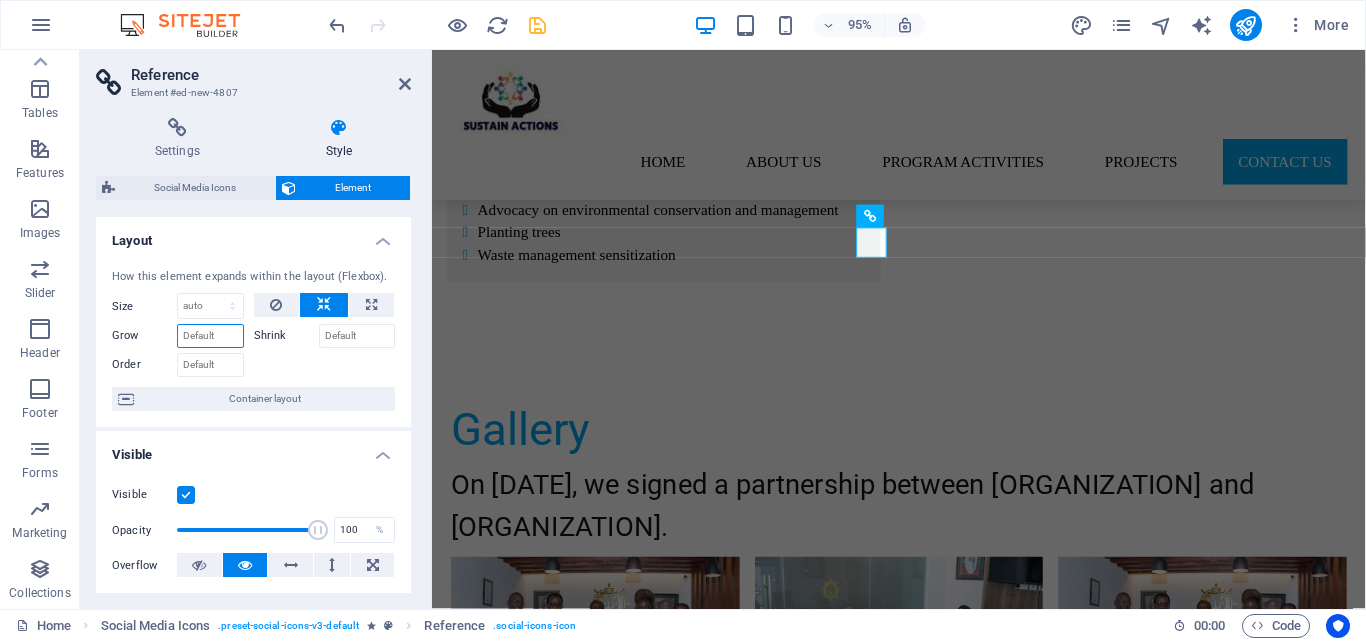 click on "Grow" at bounding box center (210, 336) 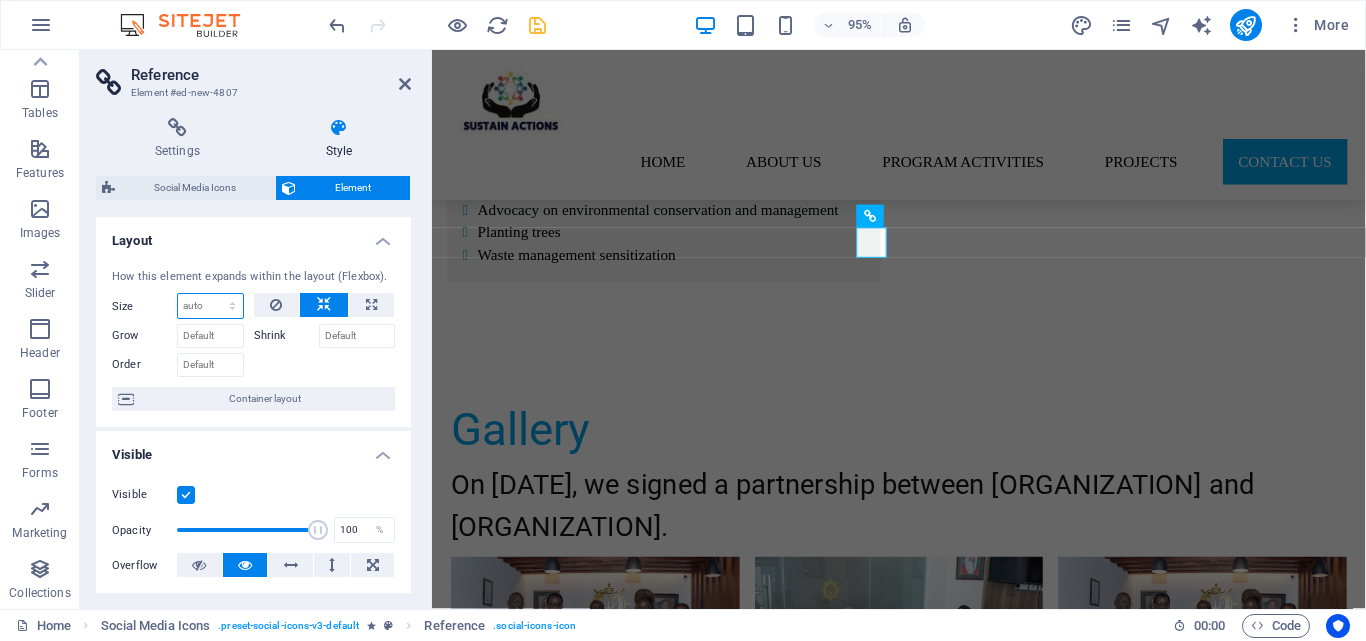 click on "Default auto px % 1/1 1/2 1/3 1/4 1/5 1/6 1/7 1/8 1/9 1/10" at bounding box center (210, 306) 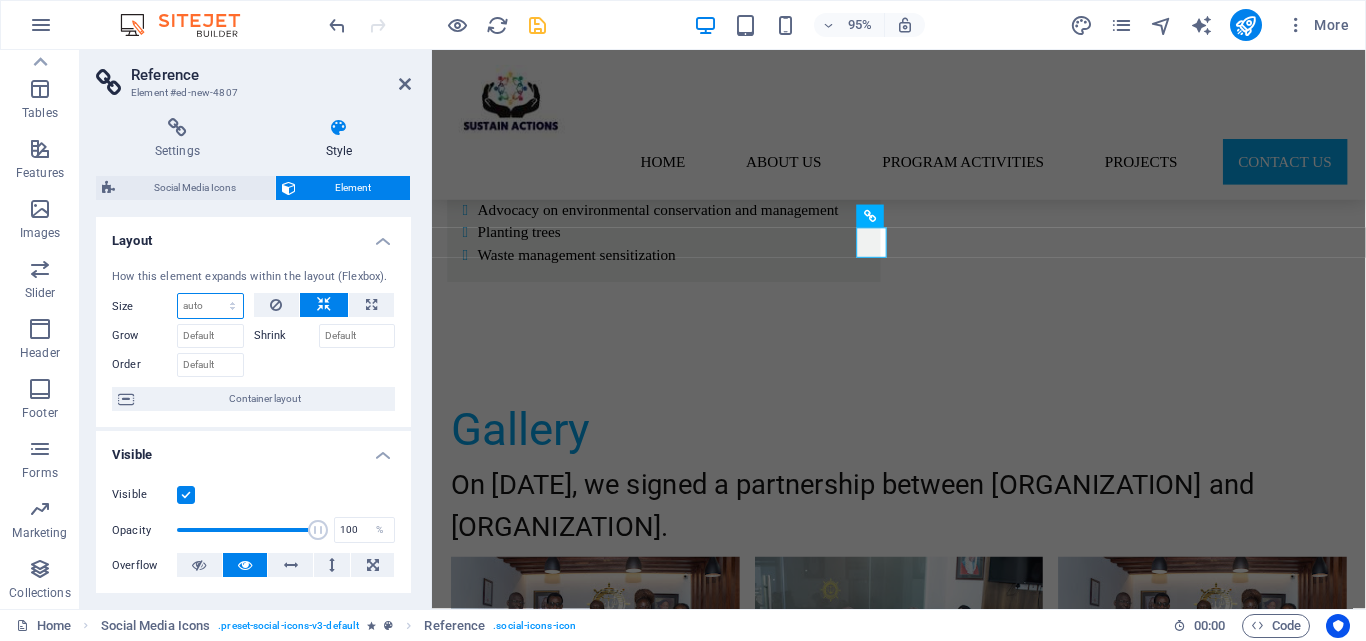select on "1/1" 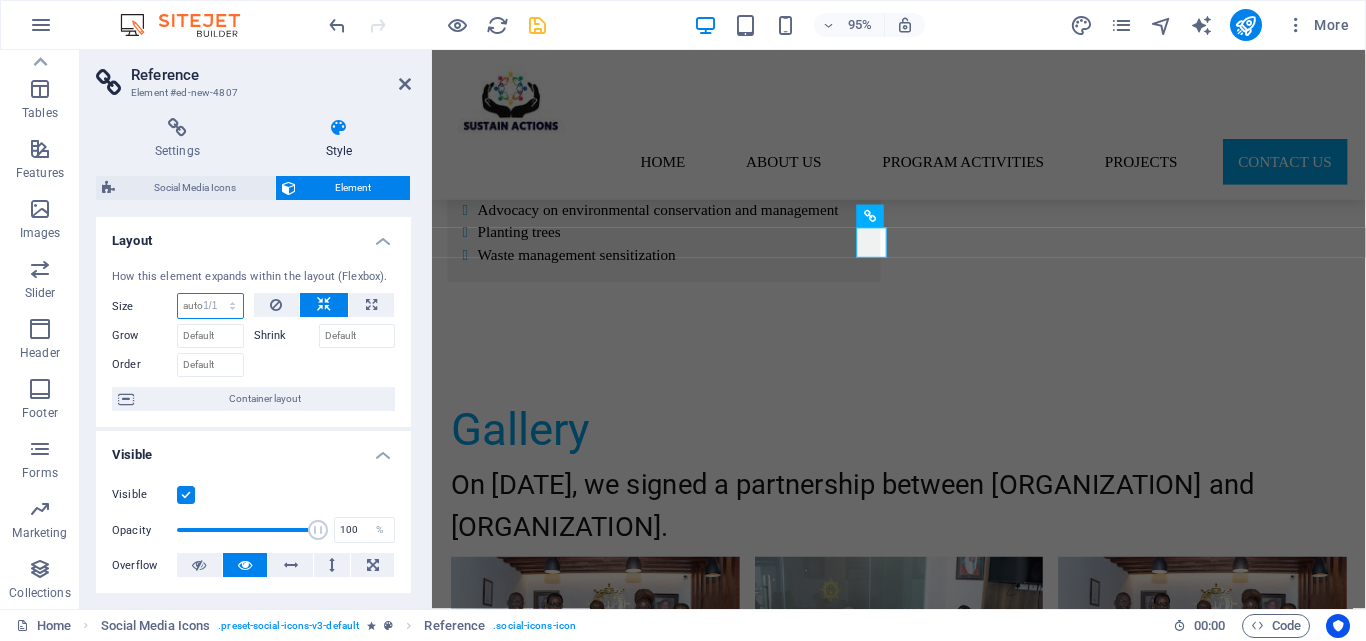 click on "Default auto px % 1/1 1/2 1/3 1/4 1/5 1/6 1/7 1/8 1/9 1/10" at bounding box center [210, 306] 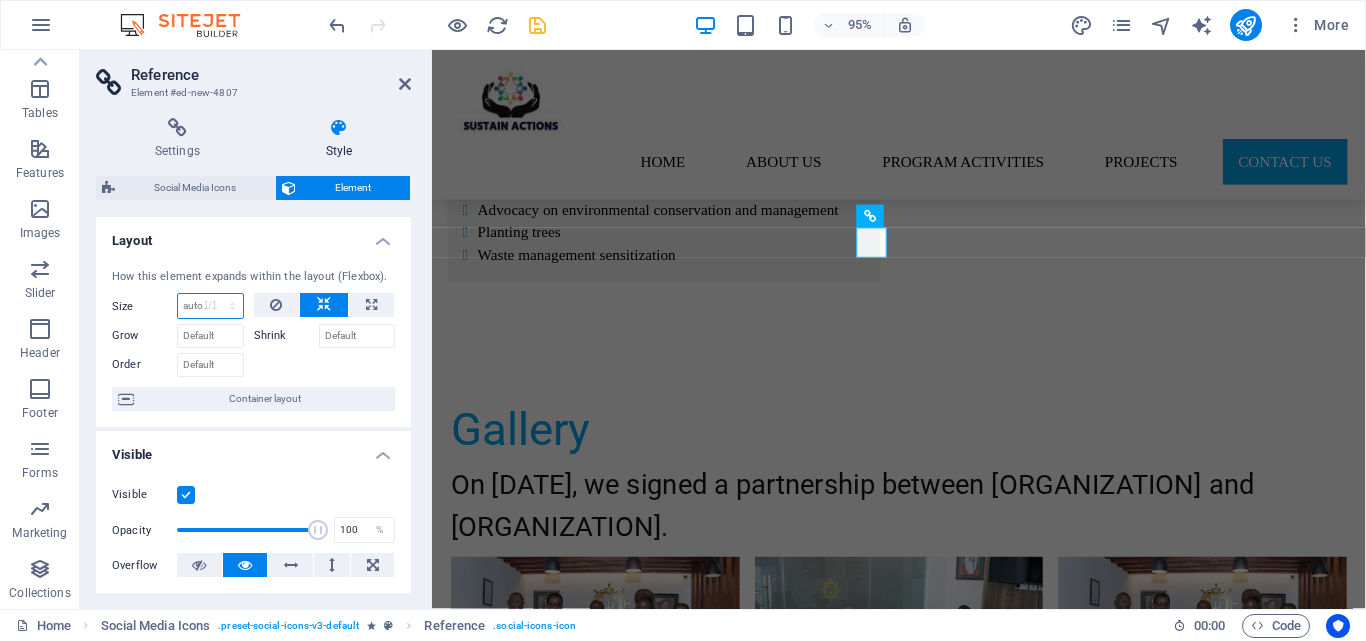 type on "100" 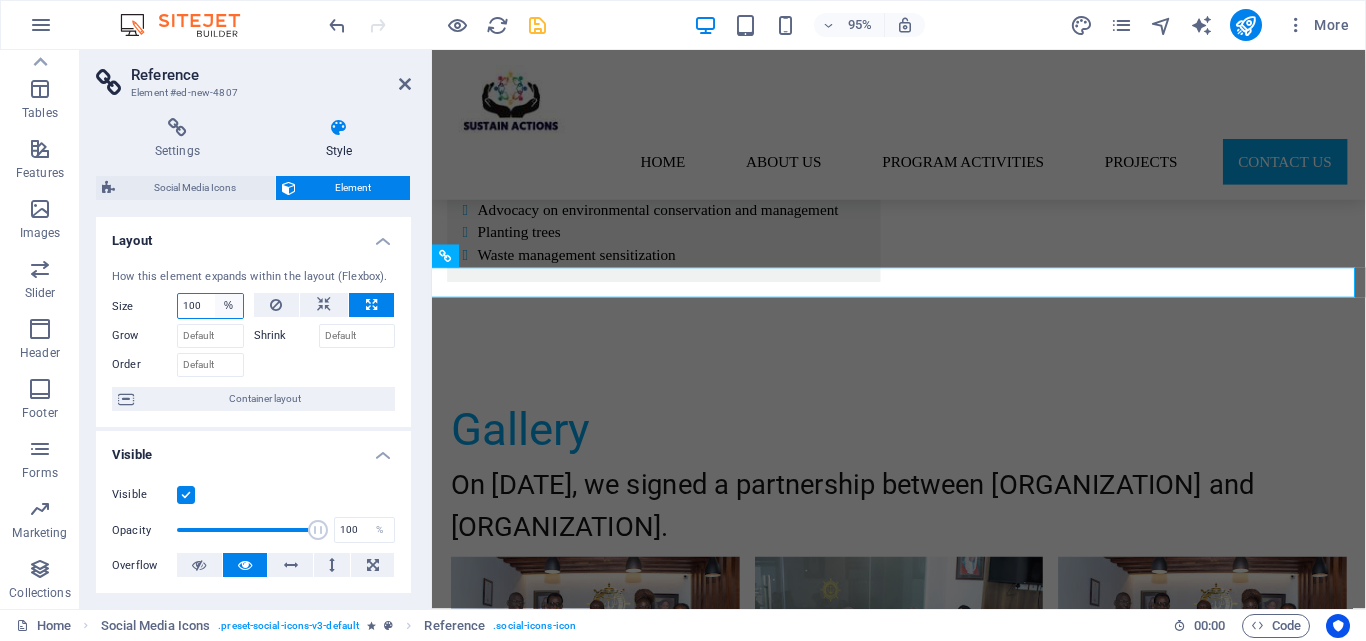 click on "Default auto px % 1/1 1/2 1/3 1/4 1/5 1/6 1/7 1/8 1/9 1/10" at bounding box center [229, 306] 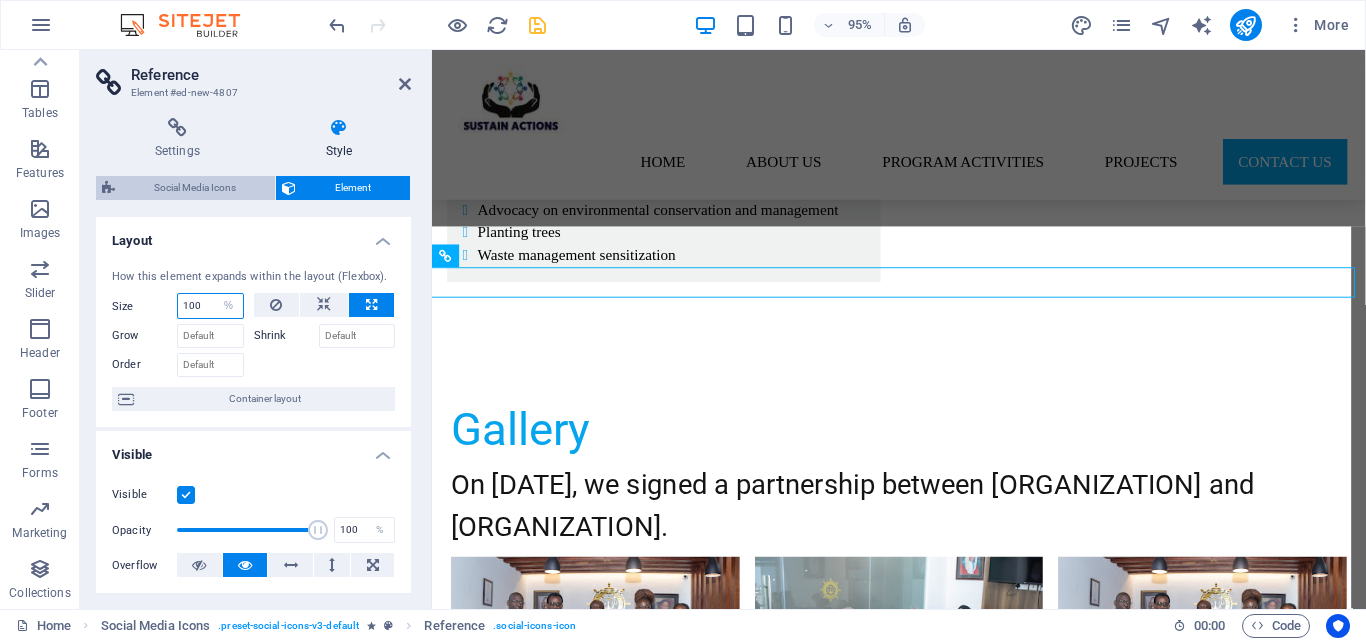 select on "1/2" 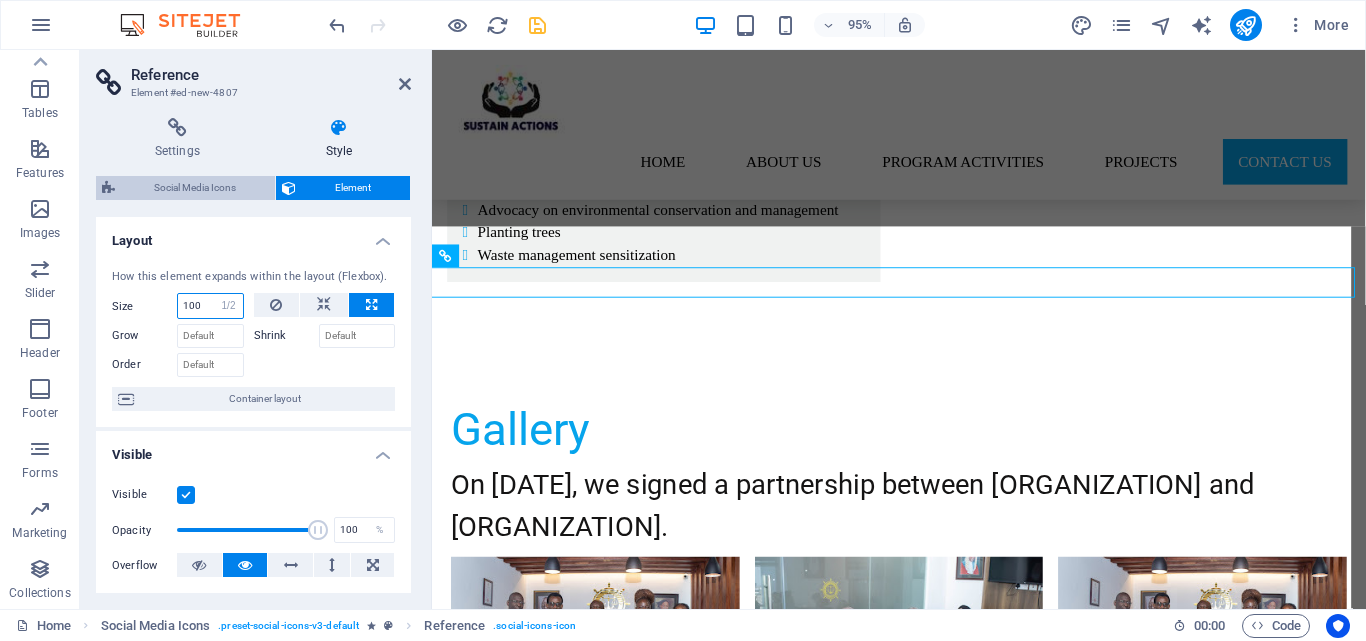click on "Default auto px % 1/1 1/2 1/3 1/4 1/5 1/6 1/7 1/8 1/9 1/10" at bounding box center (229, 306) 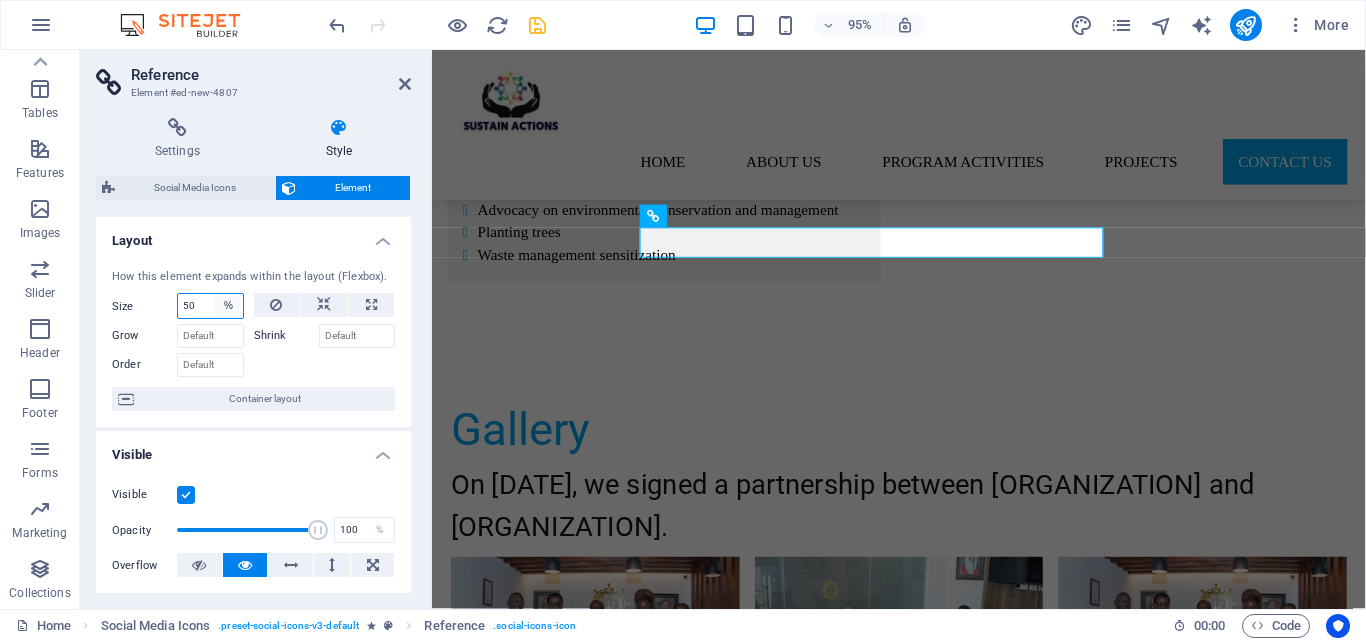 click on "Default auto px % 1/1 1/2 1/3 1/4 1/5 1/6 1/7 1/8 1/9 1/10" at bounding box center (229, 306) 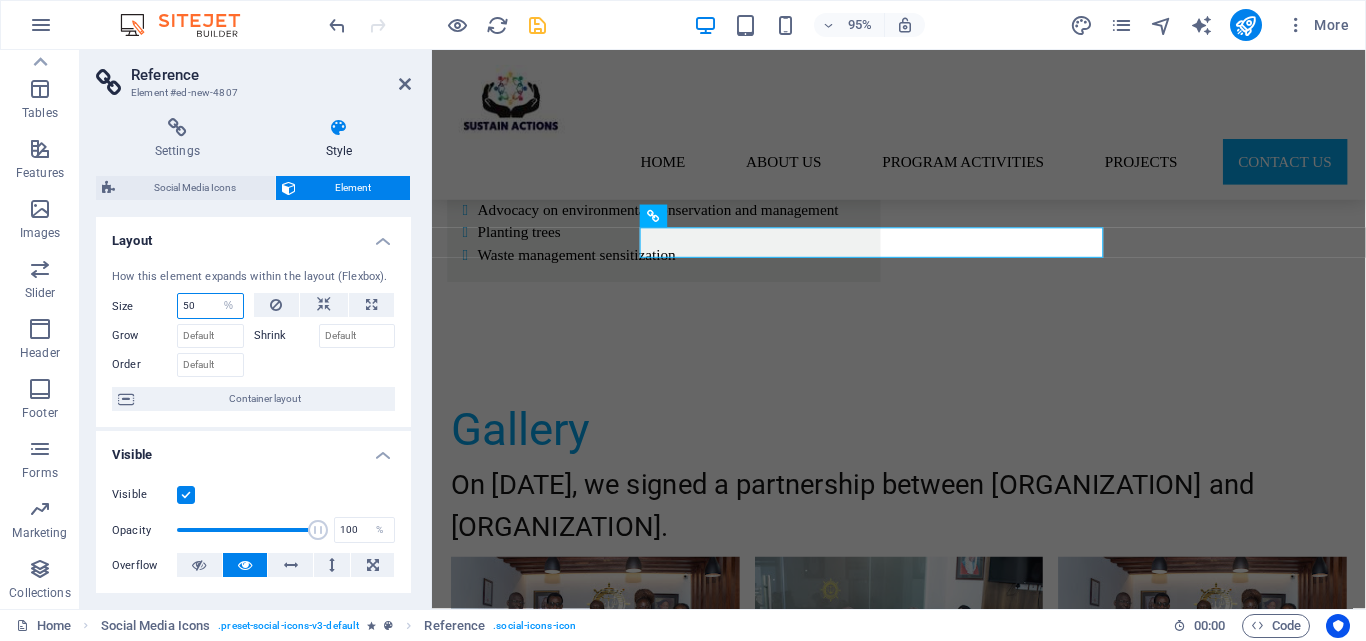 select on "auto" 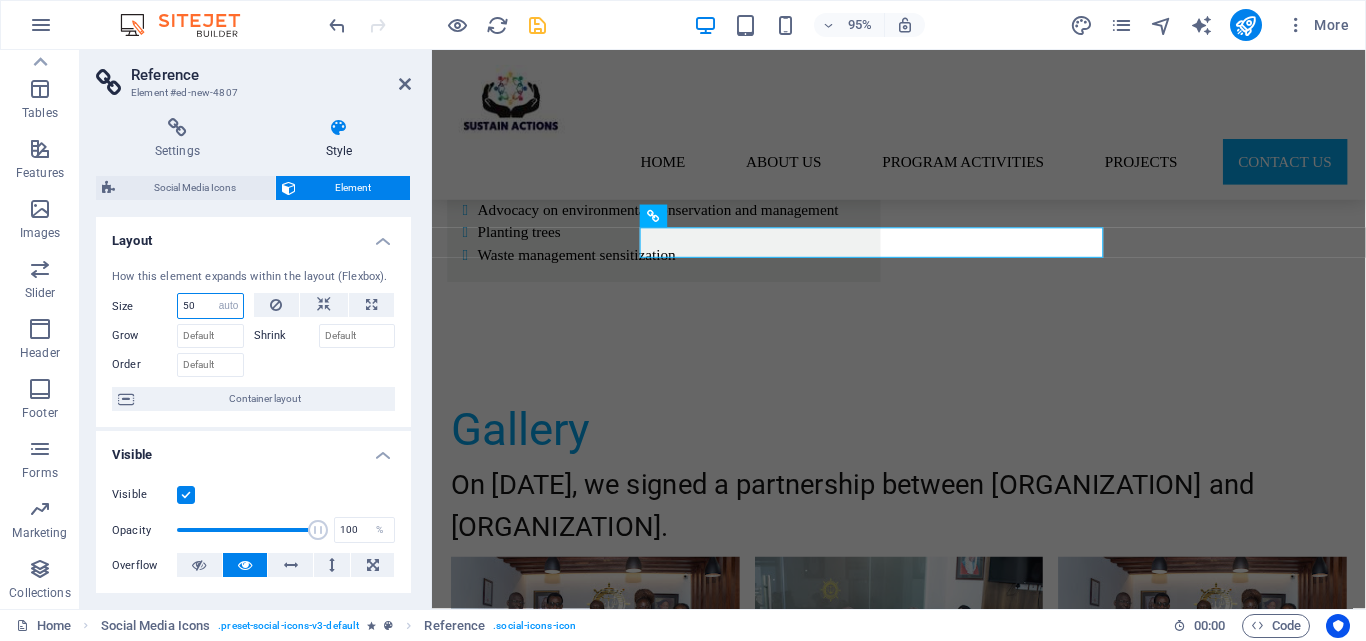 click on "Default auto px % 1/1 1/2 1/3 1/4 1/5 1/6 1/7 1/8 1/9 1/10" at bounding box center (229, 306) 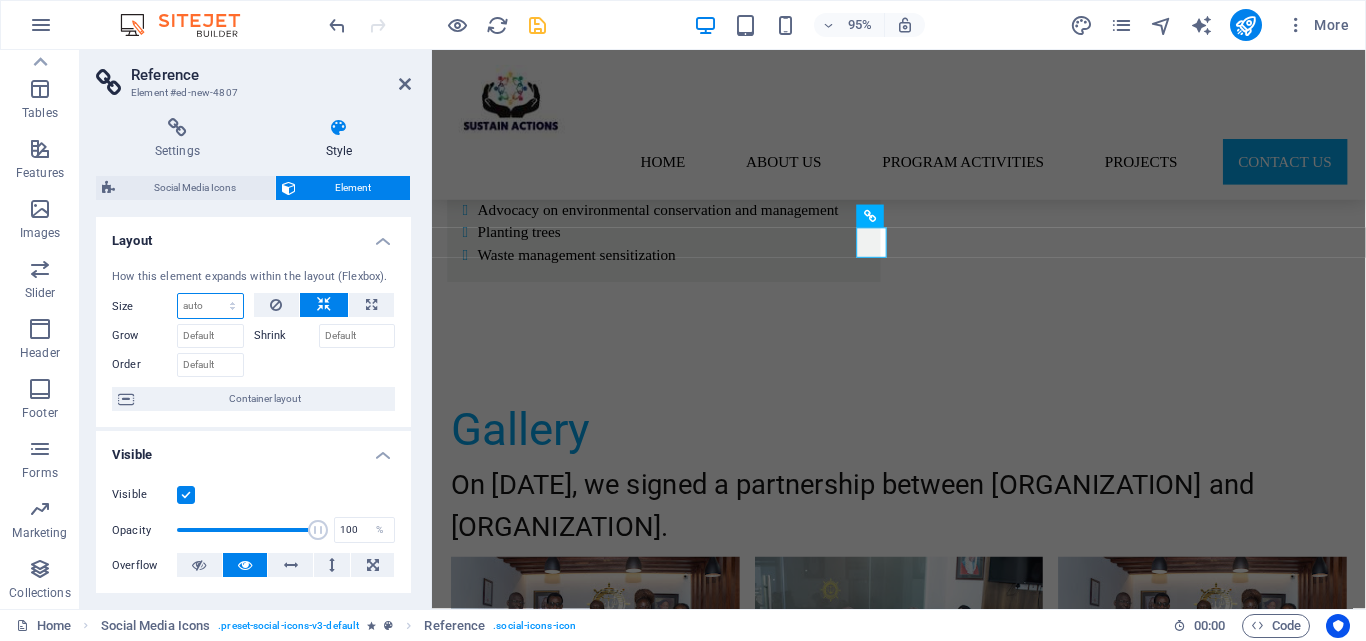 click on "Default auto px % 1/1 1/2 1/3 1/4 1/5 1/6 1/7 1/8 1/9 1/10" at bounding box center (210, 306) 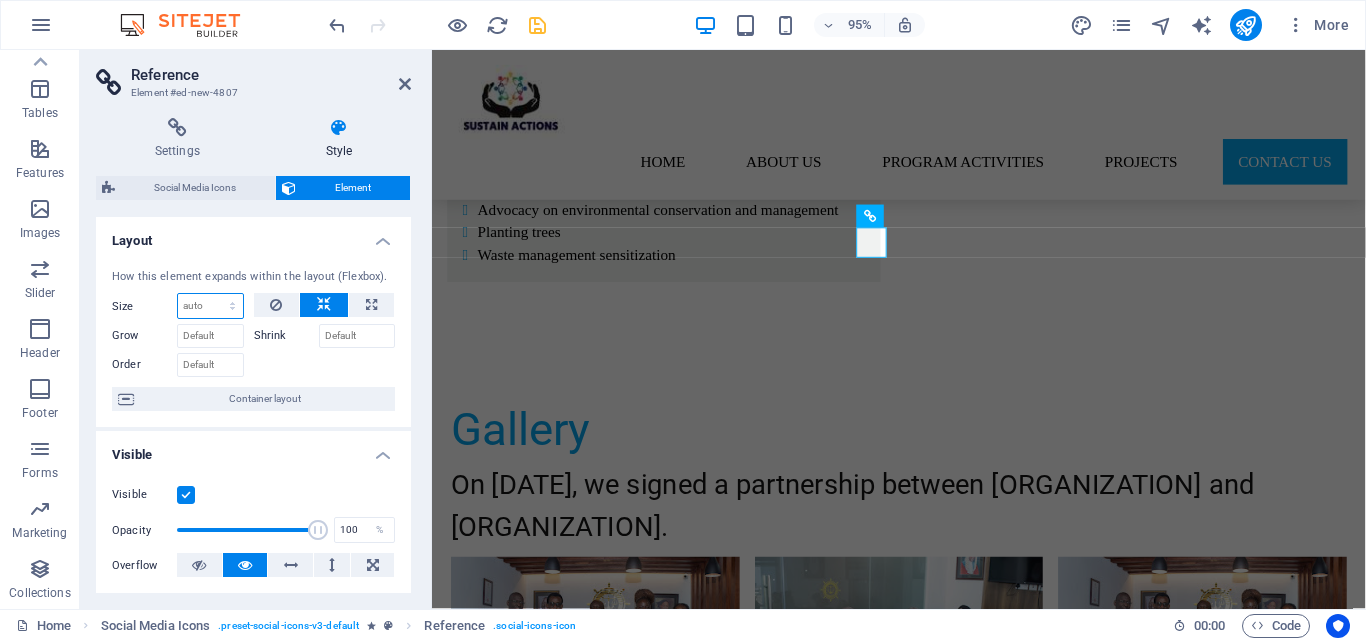 select on "1/10" 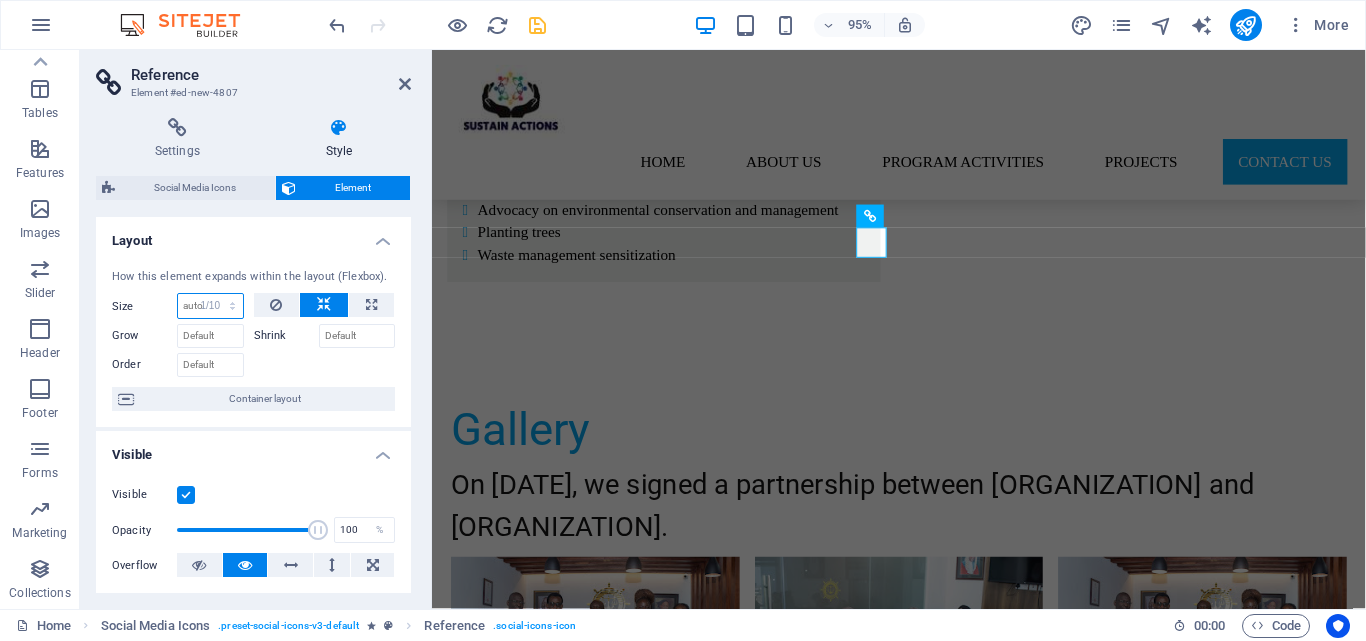 click on "Default auto px % 1/1 1/2 1/3 1/4 1/5 1/6 1/7 1/8 1/9 1/10" at bounding box center [210, 306] 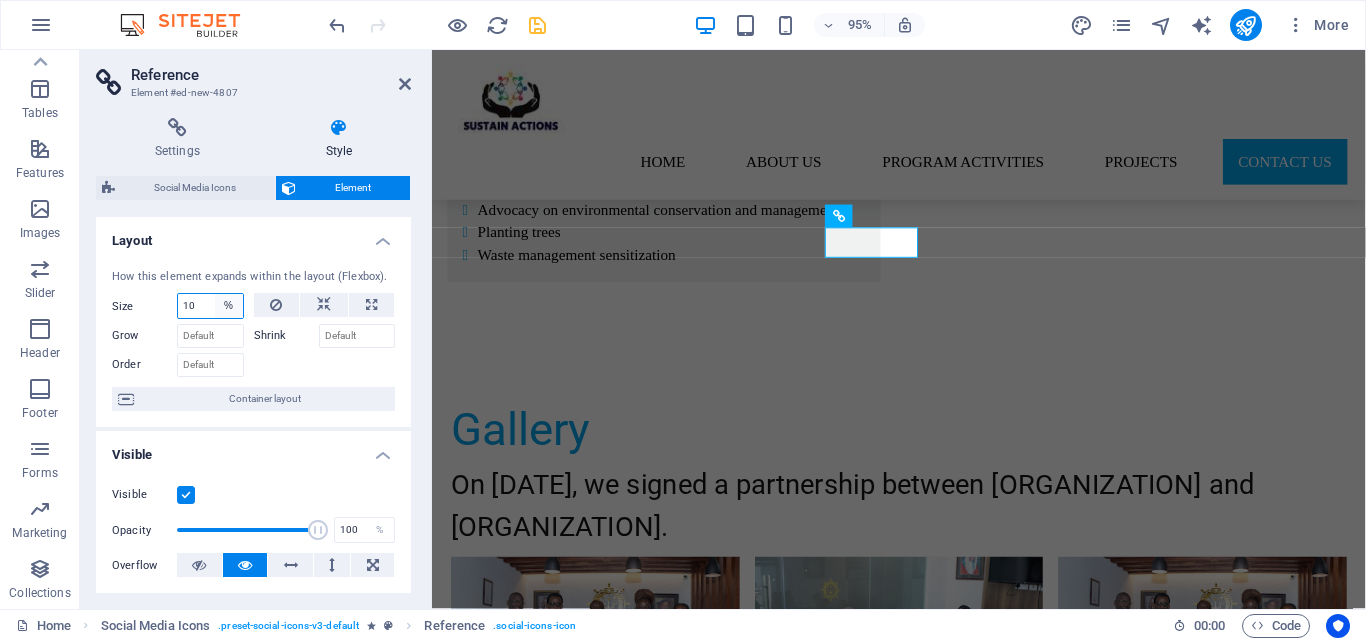 click on "Default auto px % 1/1 1/2 1/3 1/4 1/5 1/6 1/7 1/8 1/9 1/10" at bounding box center [229, 306] 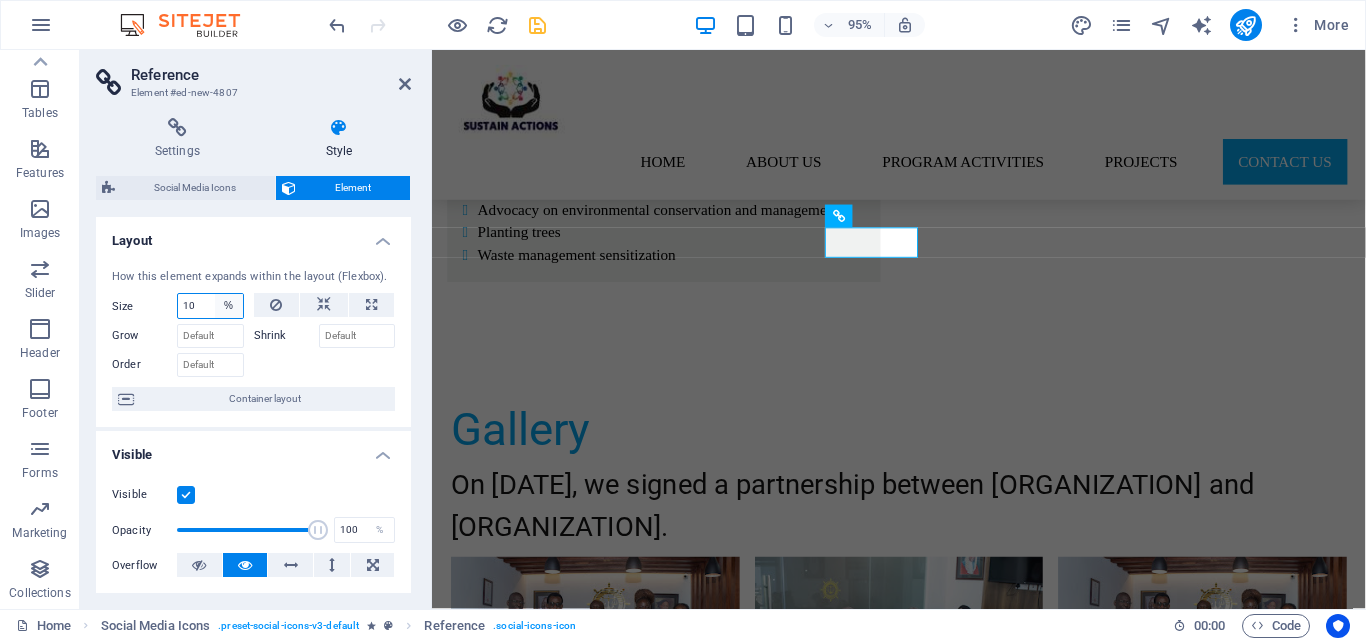 select on "px" 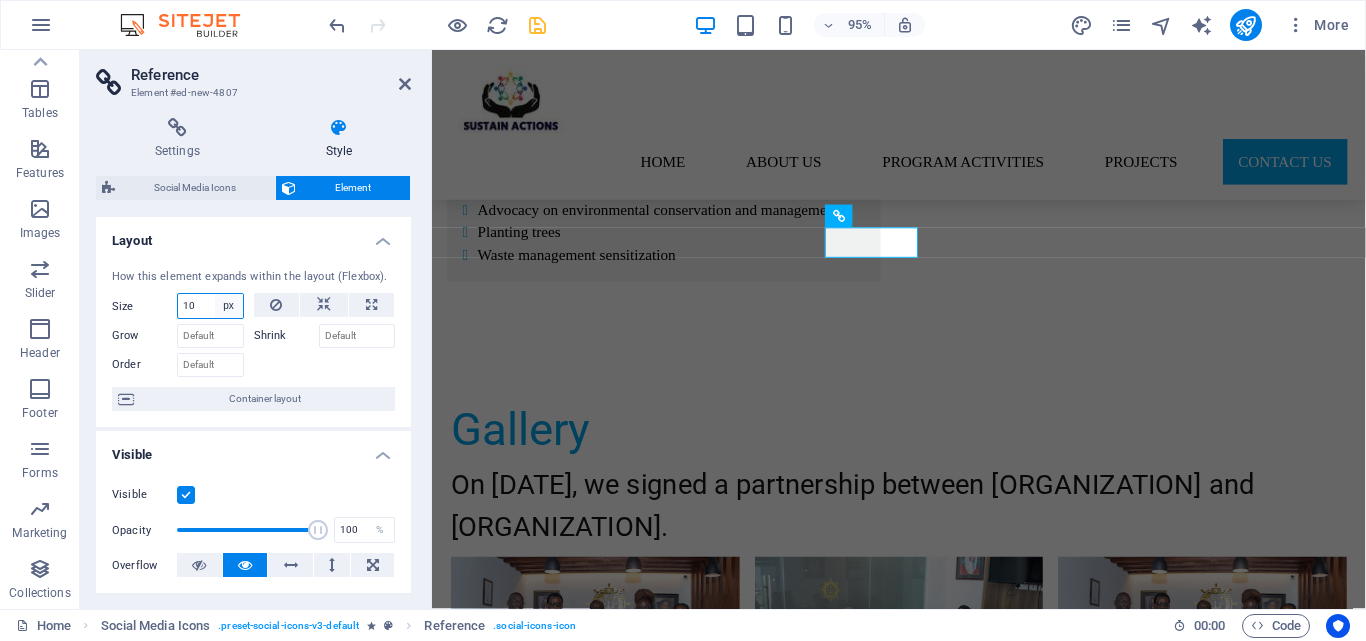 click on "Default auto px % 1/1 1/2 1/3 1/4 1/5 1/6 1/7 1/8 1/9 1/10" at bounding box center [229, 306] 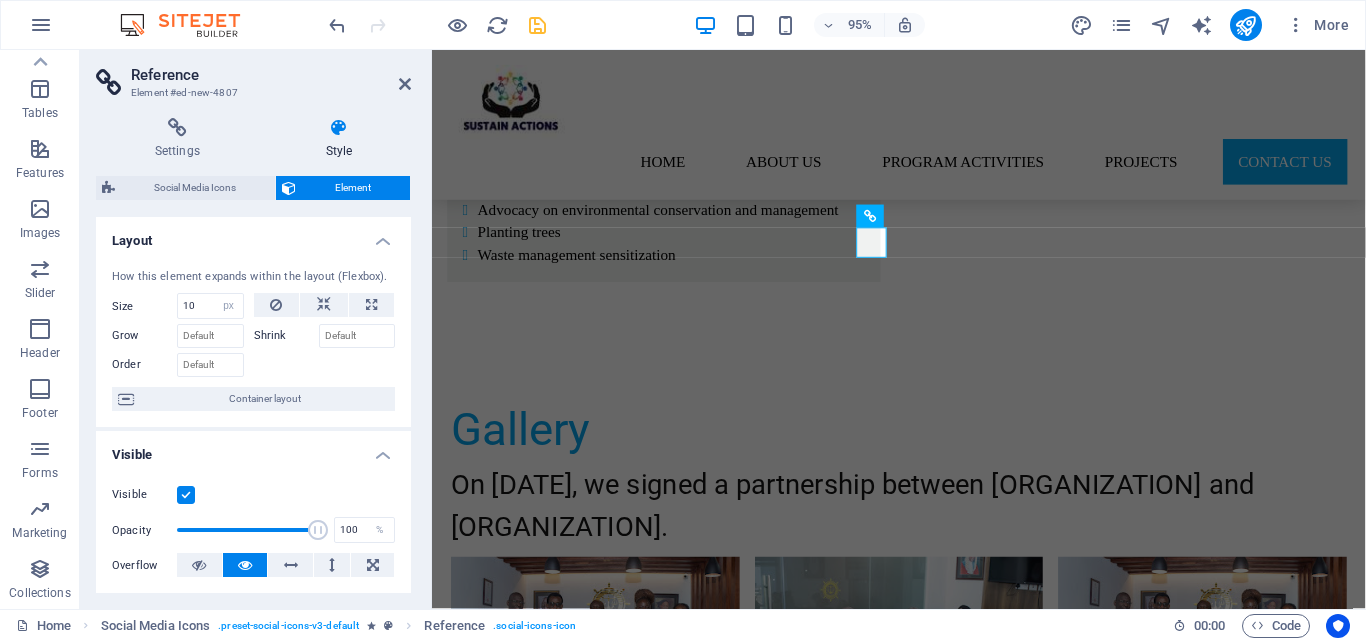 drag, startPoint x: 278, startPoint y: 377, endPoint x: 267, endPoint y: 368, distance: 14.21267 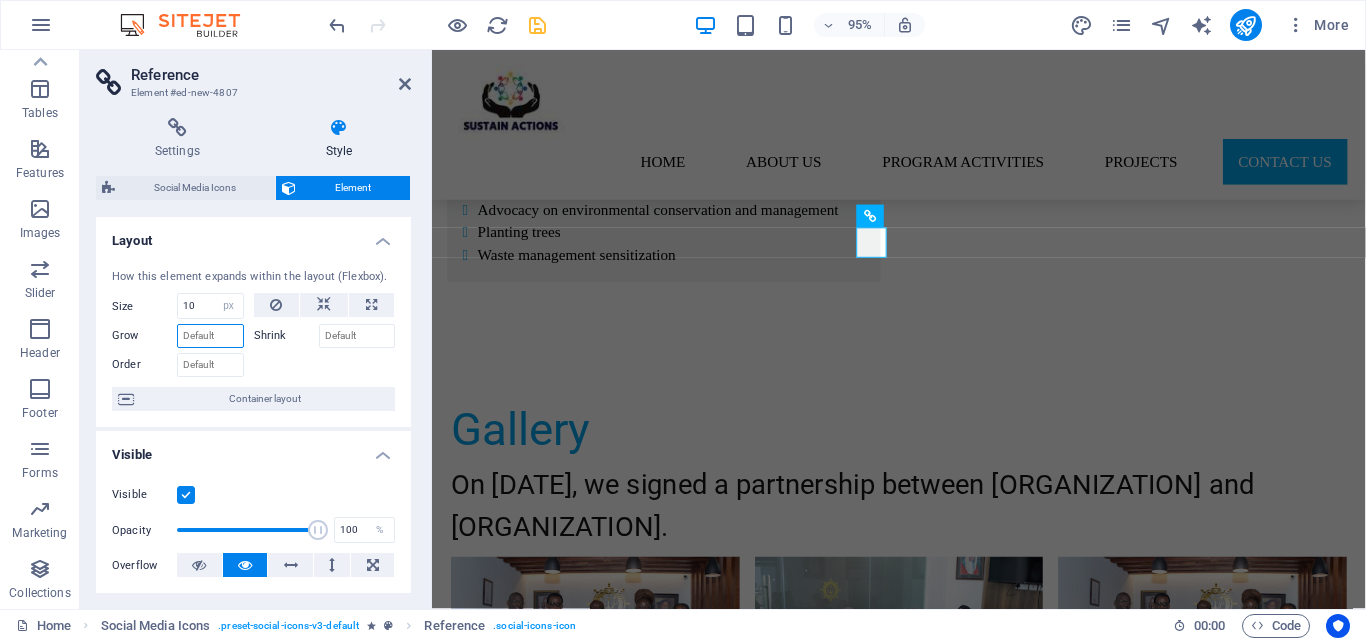 click on "Grow" at bounding box center (210, 336) 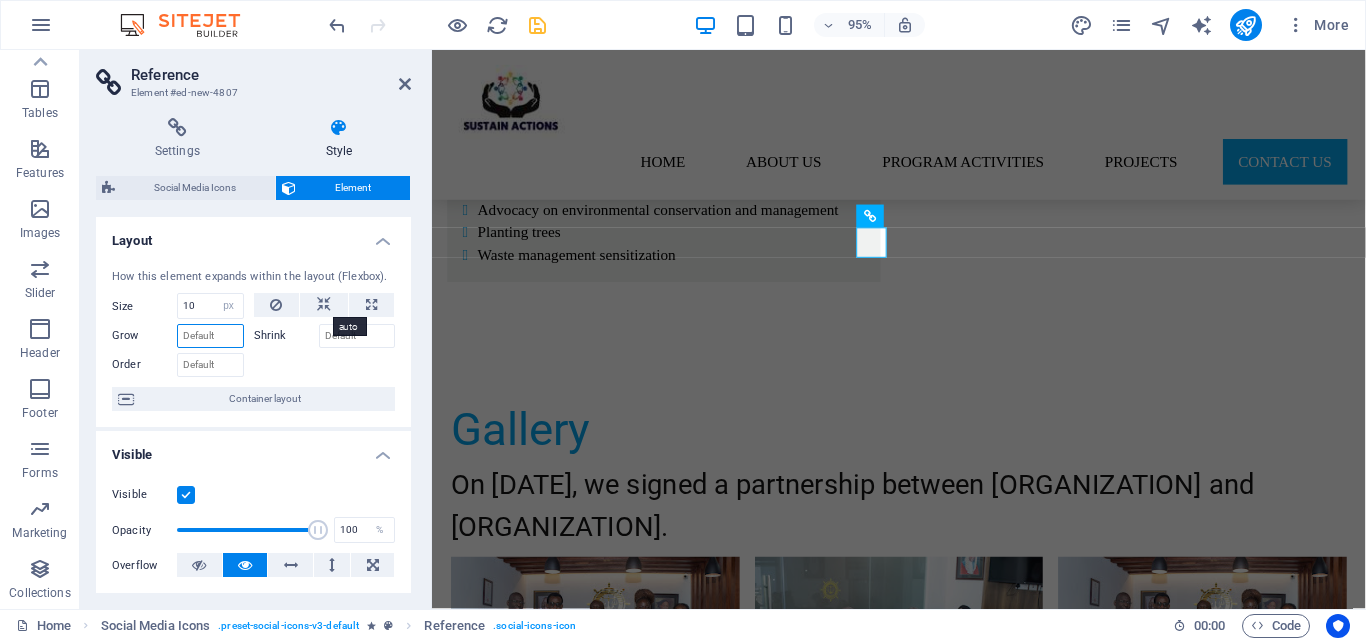 type on "7" 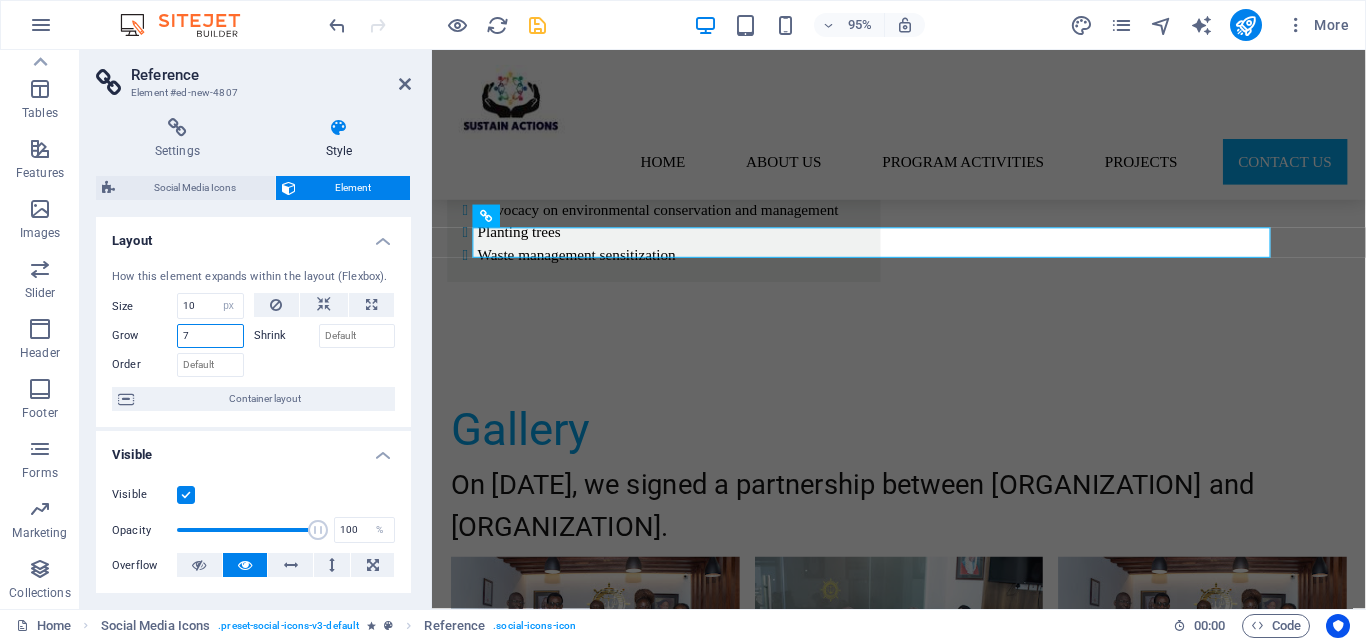 type 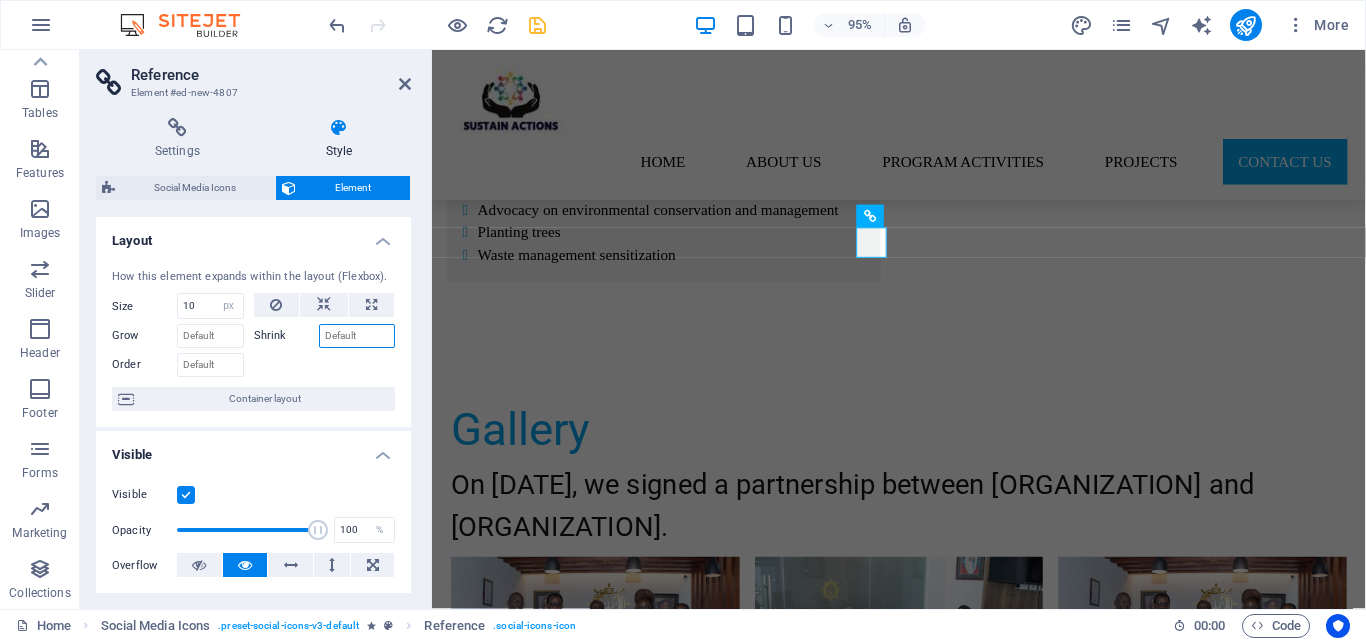 click on "Shrink" at bounding box center (357, 336) 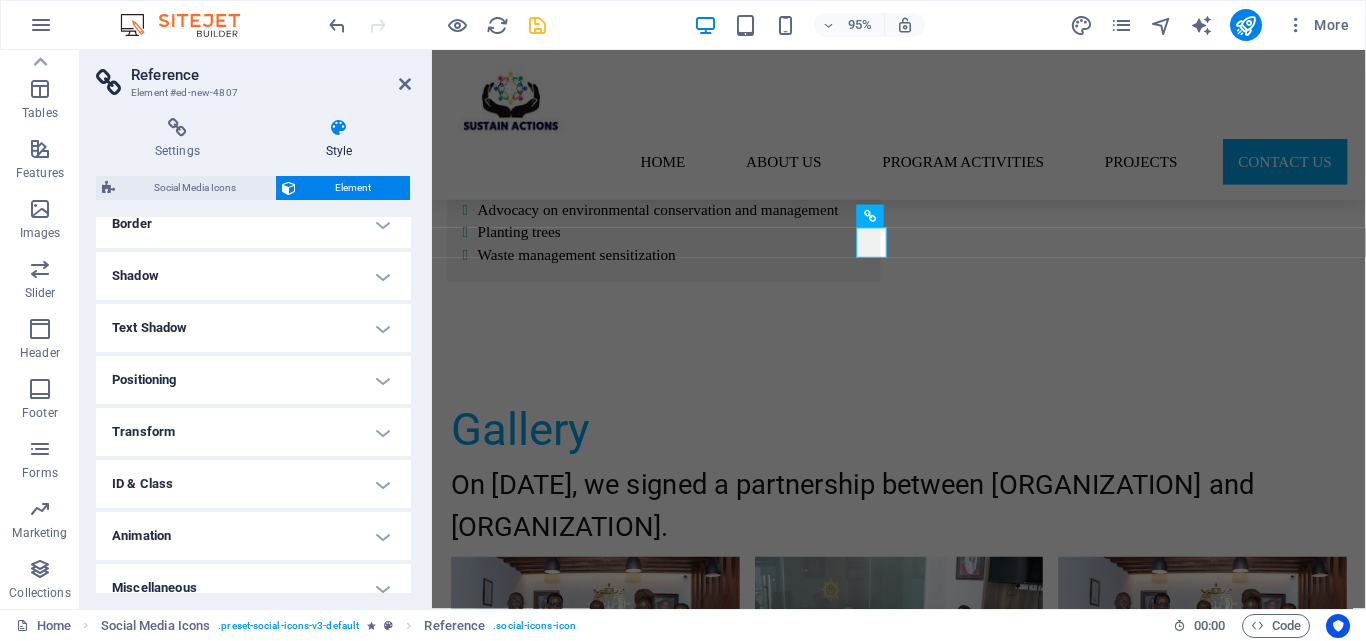 scroll, scrollTop: 469, scrollLeft: 0, axis: vertical 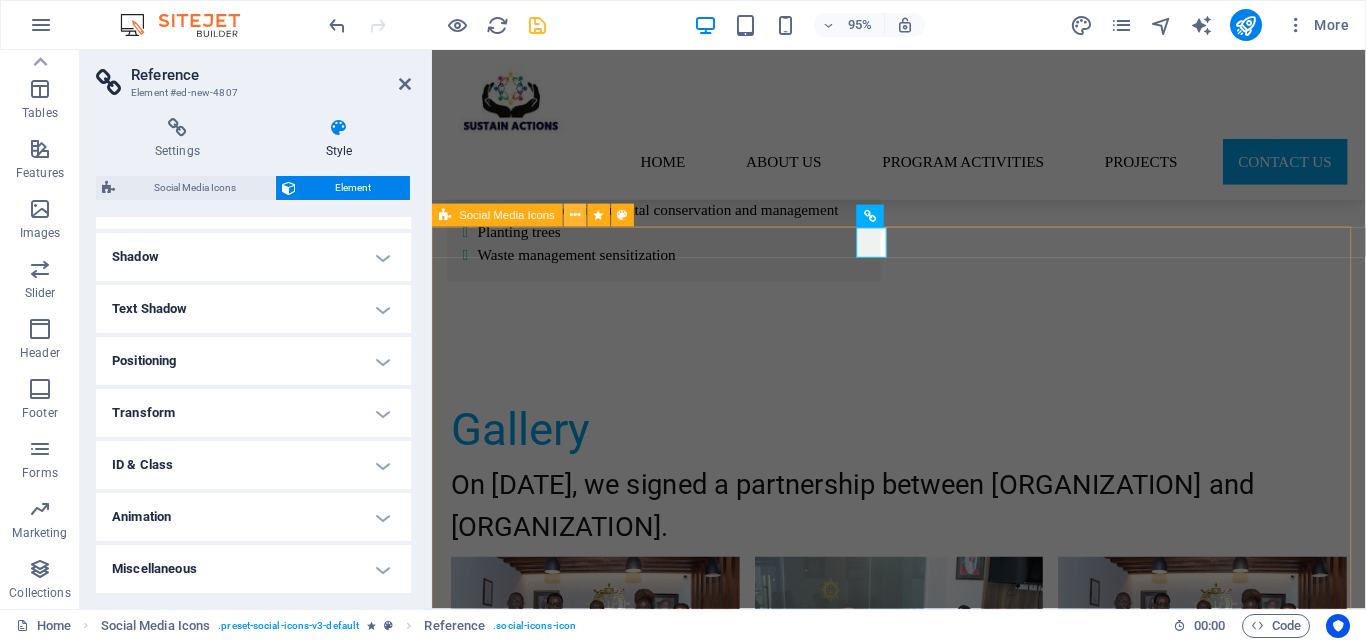click at bounding box center [575, 216] 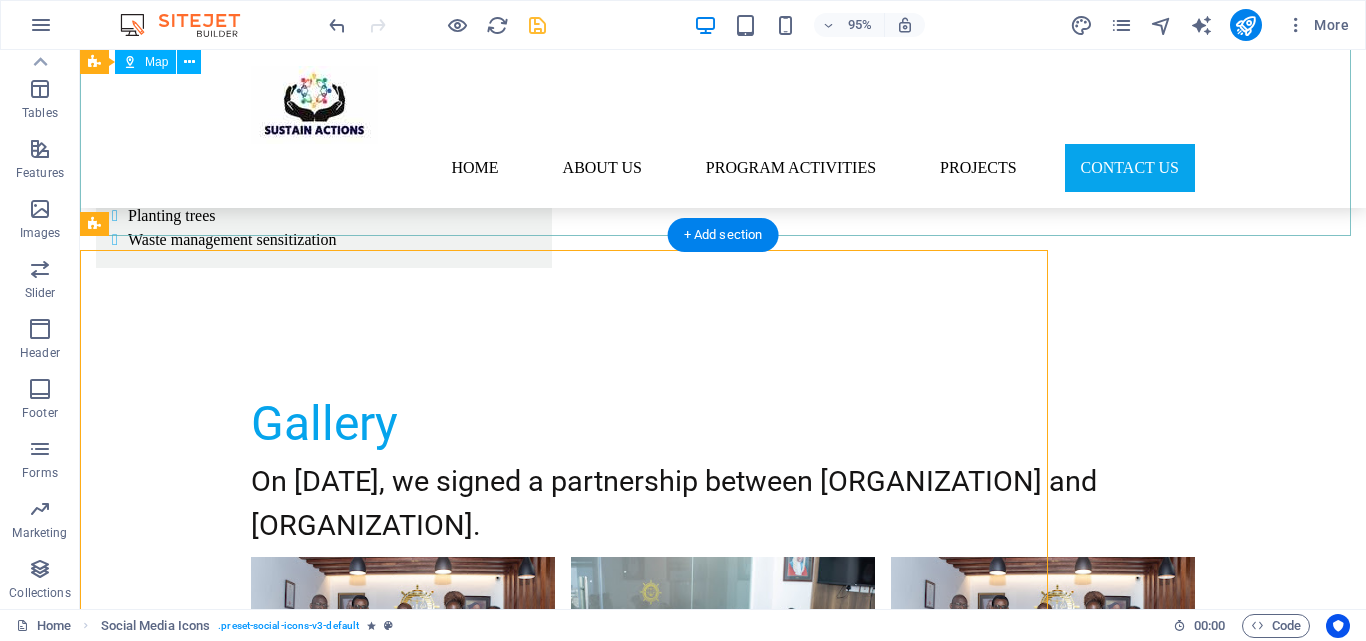 scroll, scrollTop: 5241, scrollLeft: 0, axis: vertical 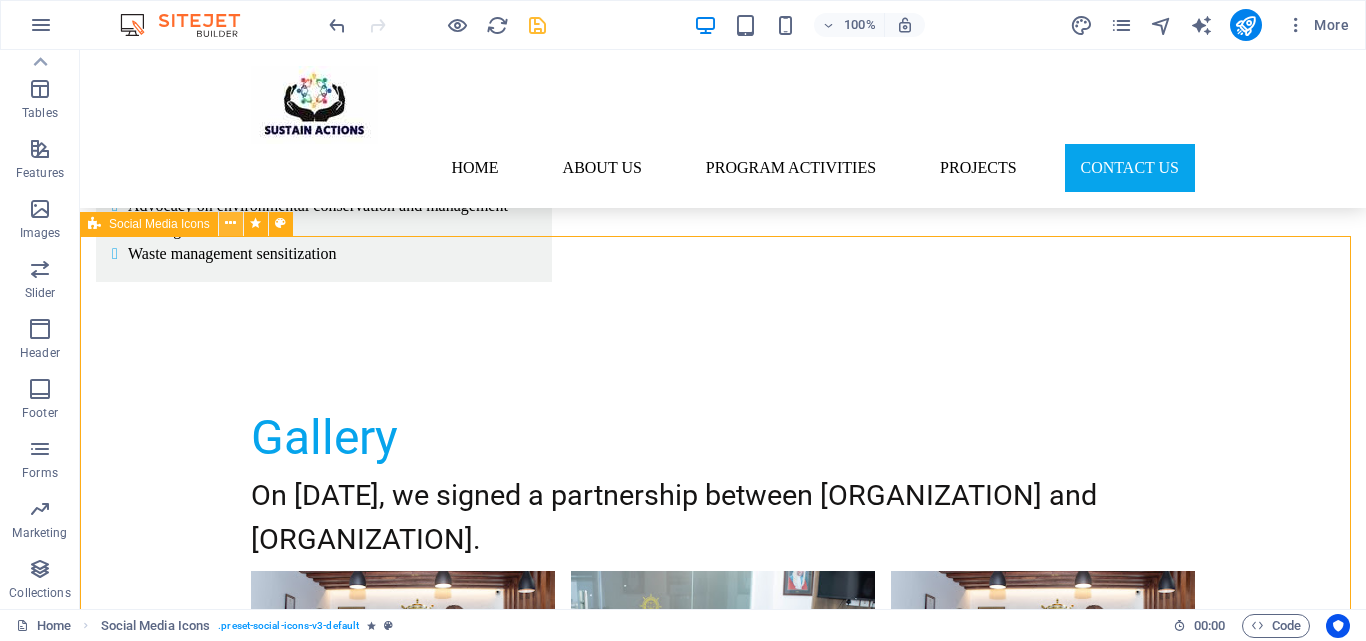 click at bounding box center [231, 224] 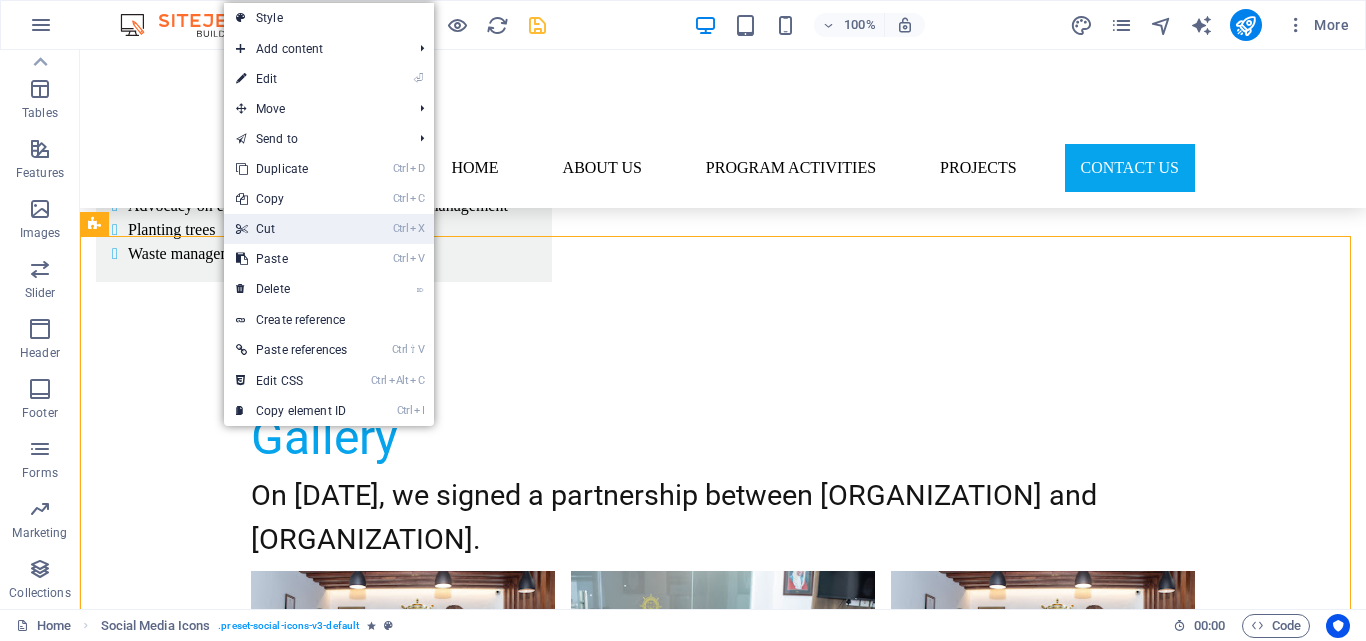 click on "Ctrl X  Cut" at bounding box center [291, 229] 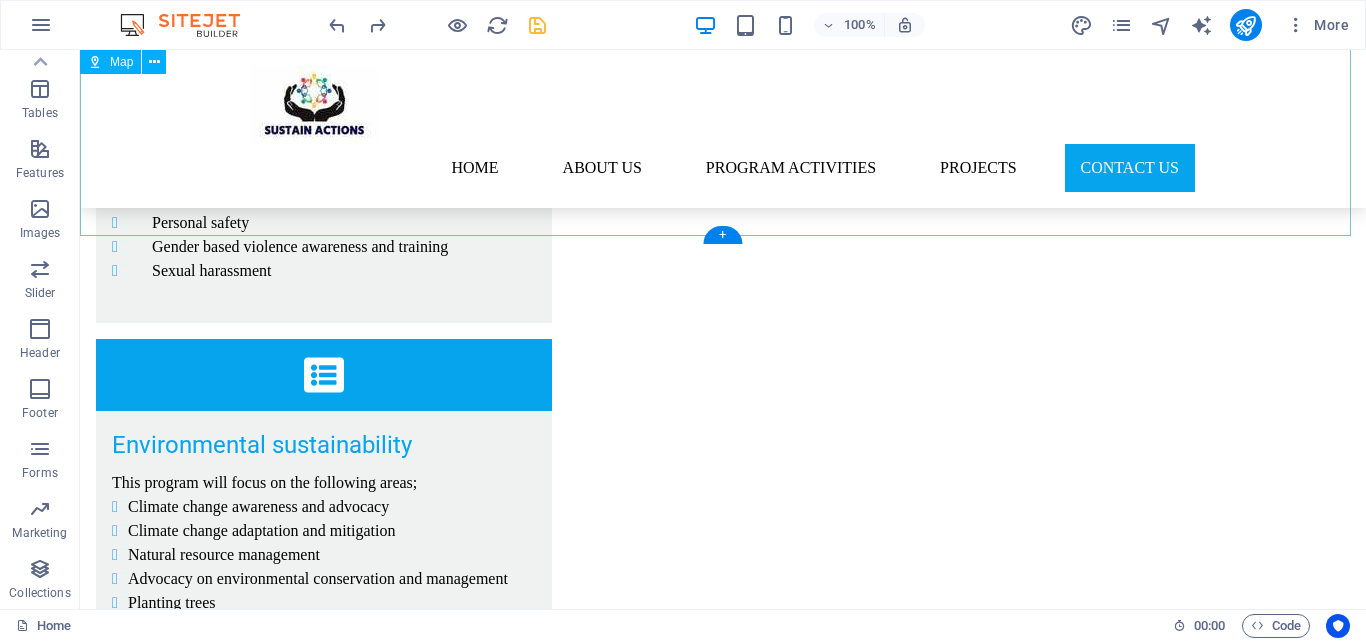 scroll, scrollTop: 5241, scrollLeft: 0, axis: vertical 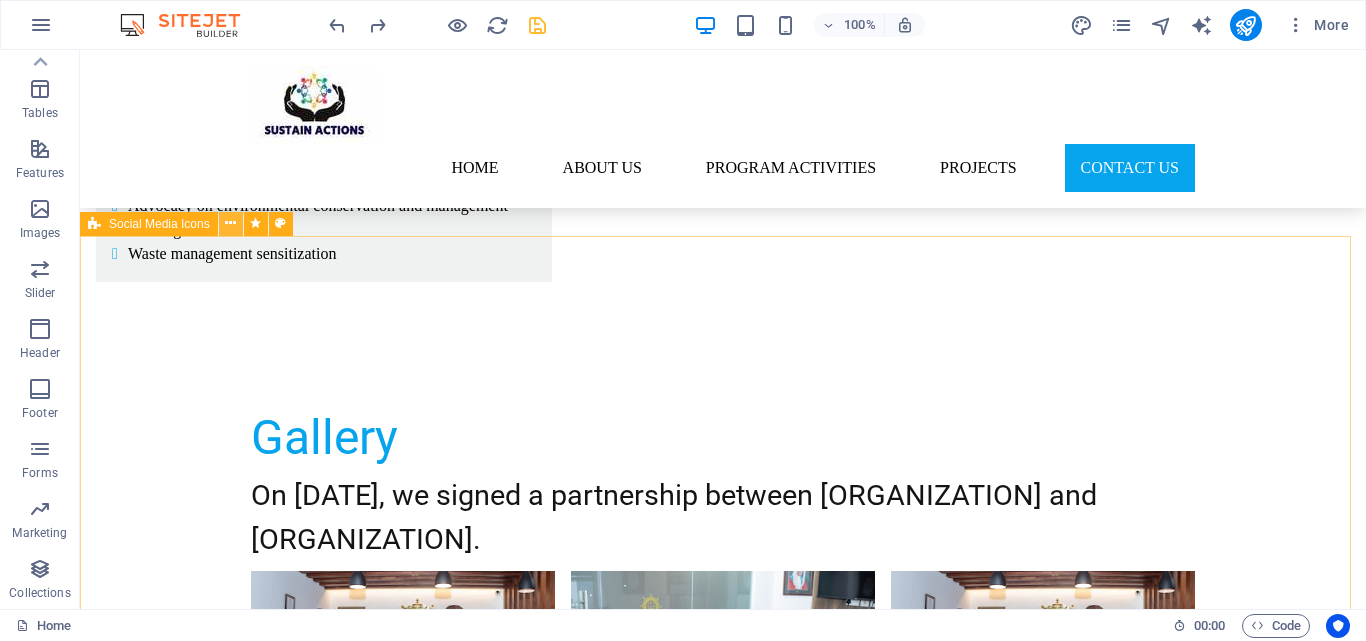 click at bounding box center [231, 224] 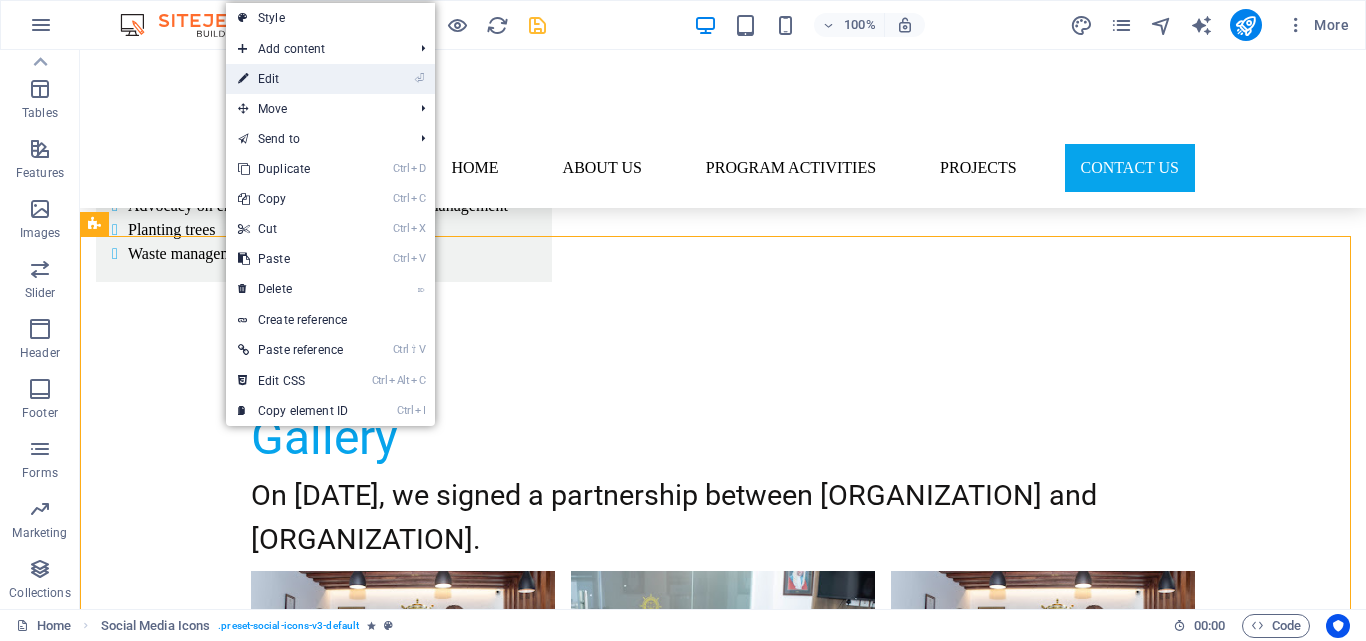 click on "⏎  Edit" at bounding box center (293, 79) 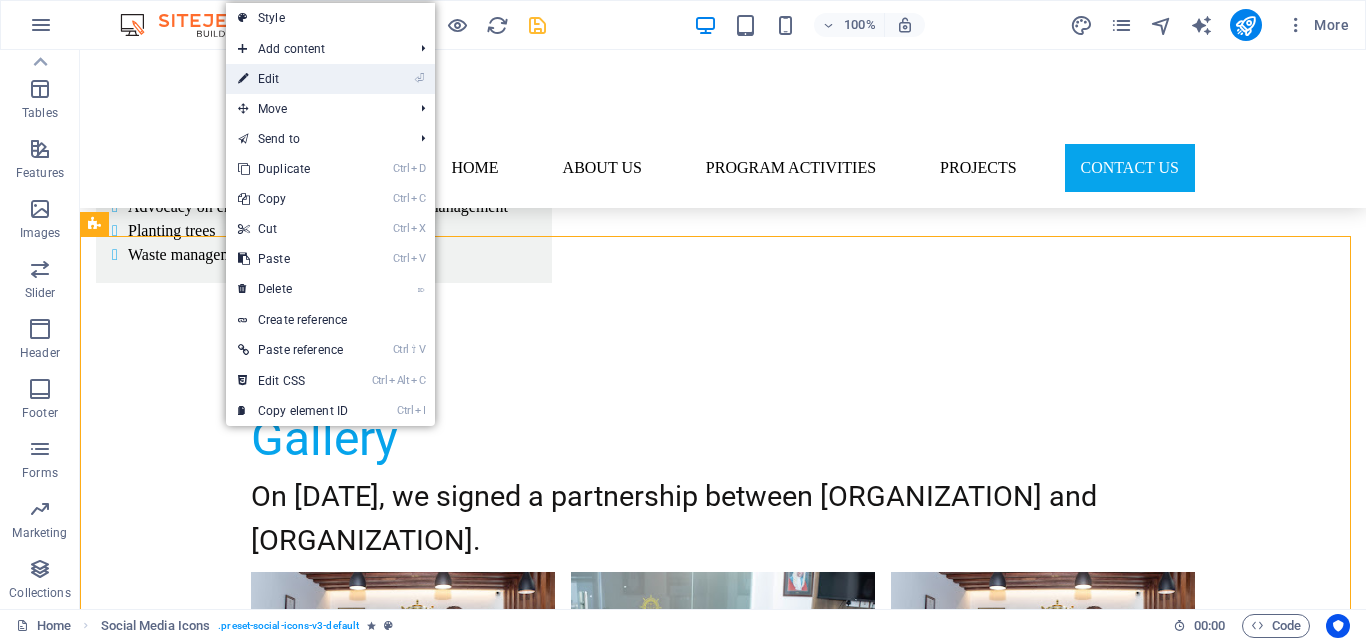 scroll, scrollTop: 5255, scrollLeft: 0, axis: vertical 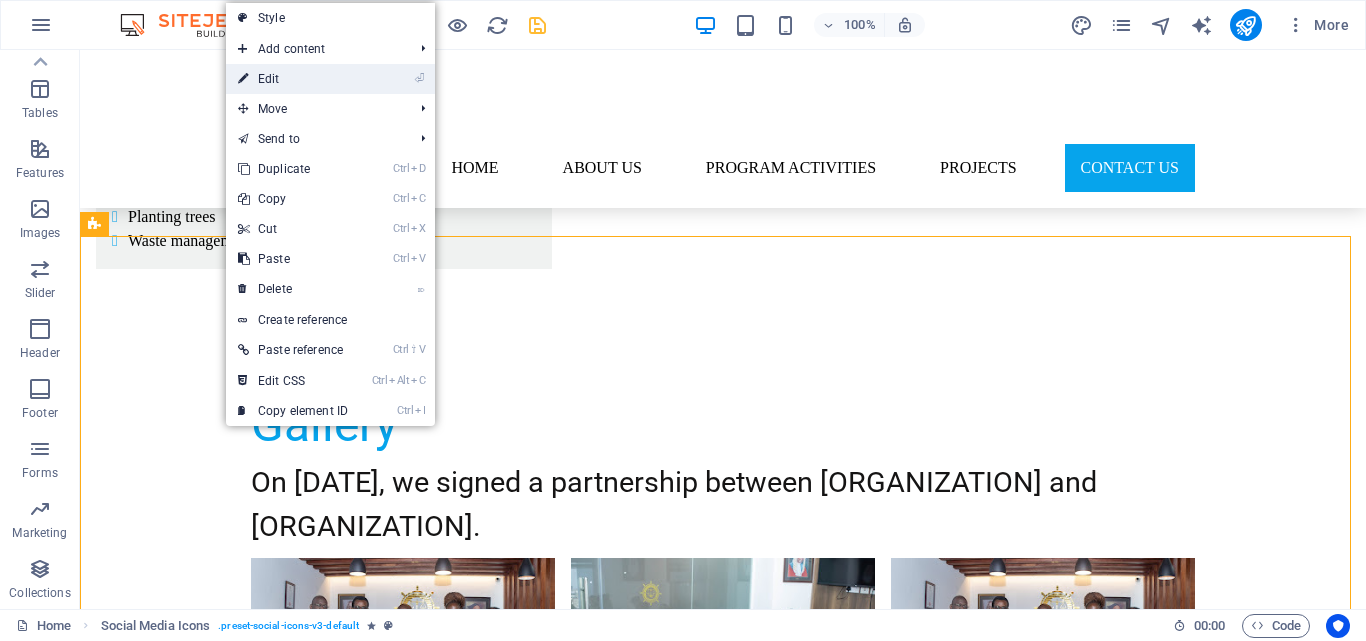 select on "vh" 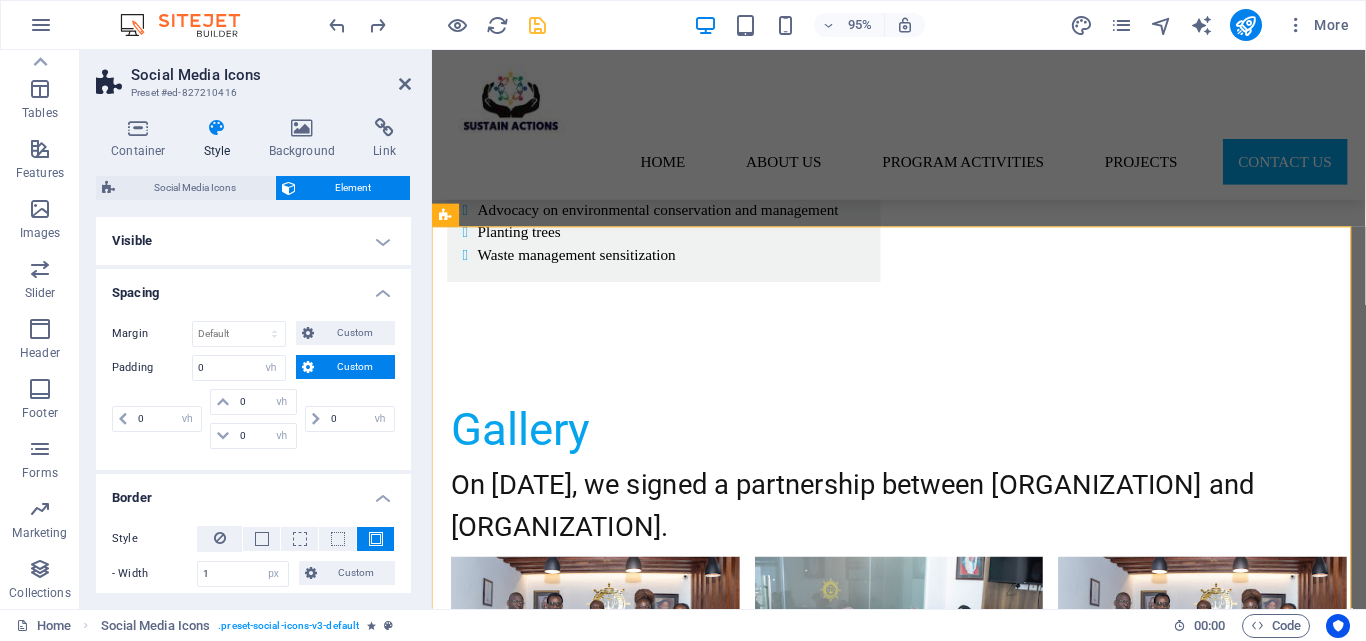 click on "Visible" at bounding box center [253, 241] 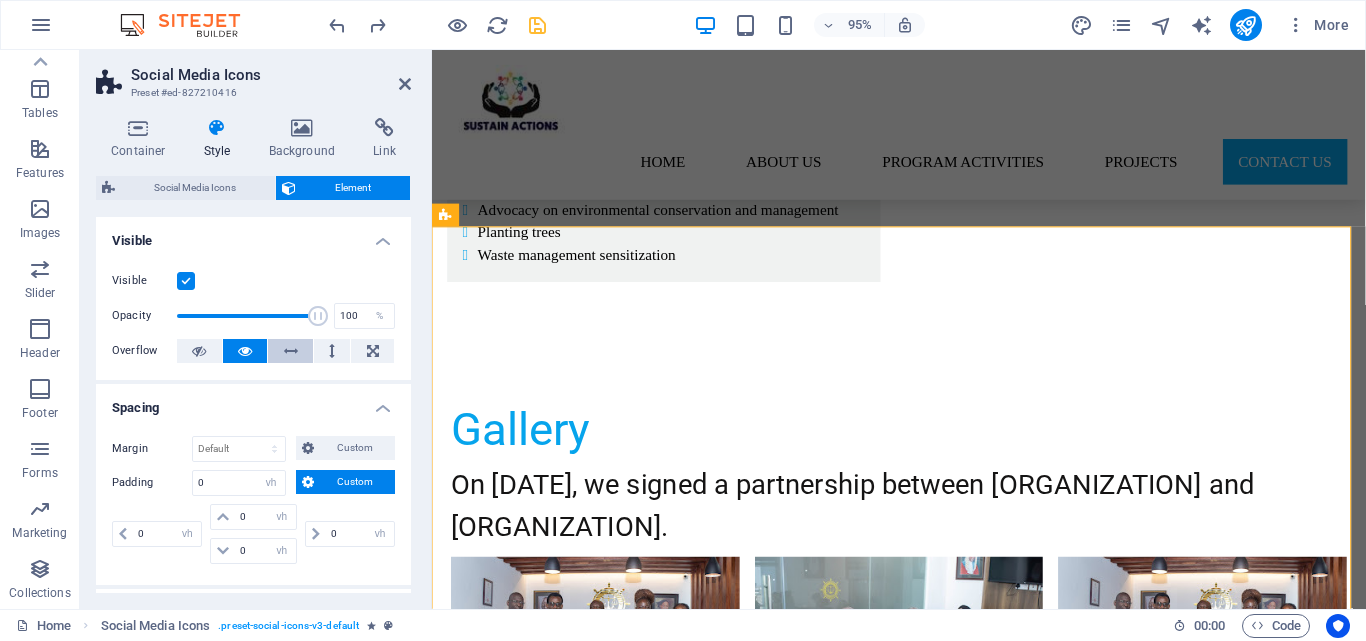 click at bounding box center (290, 351) 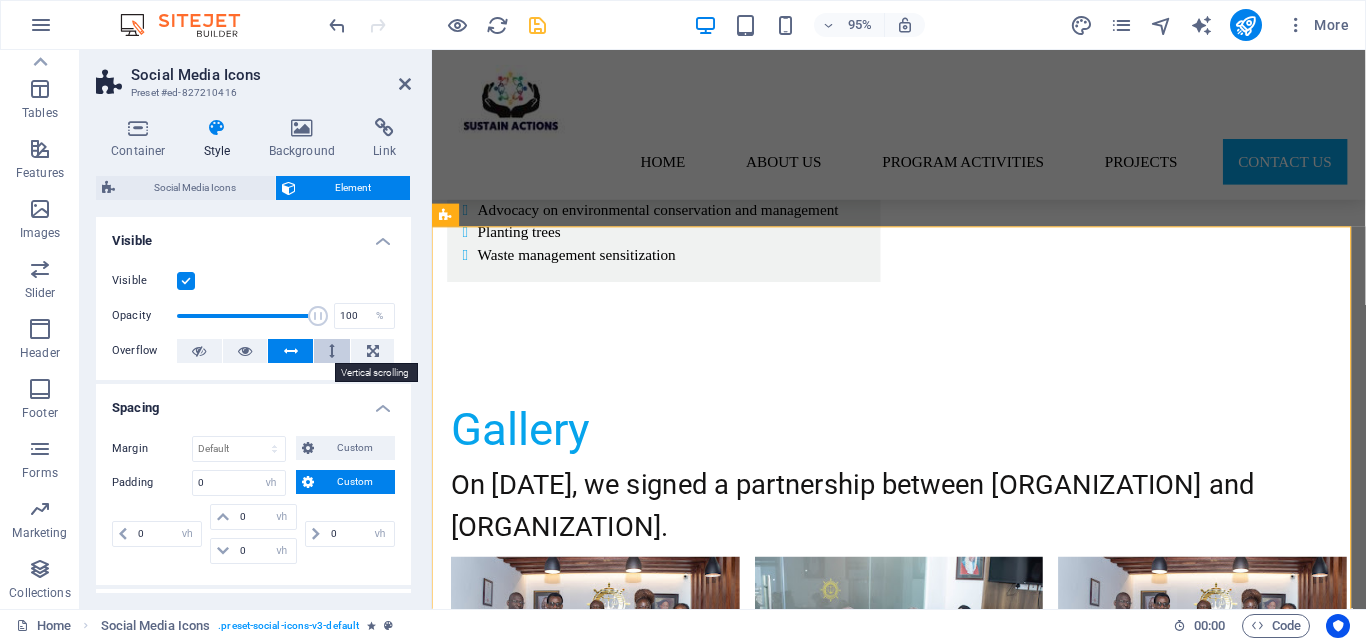 click at bounding box center (332, 351) 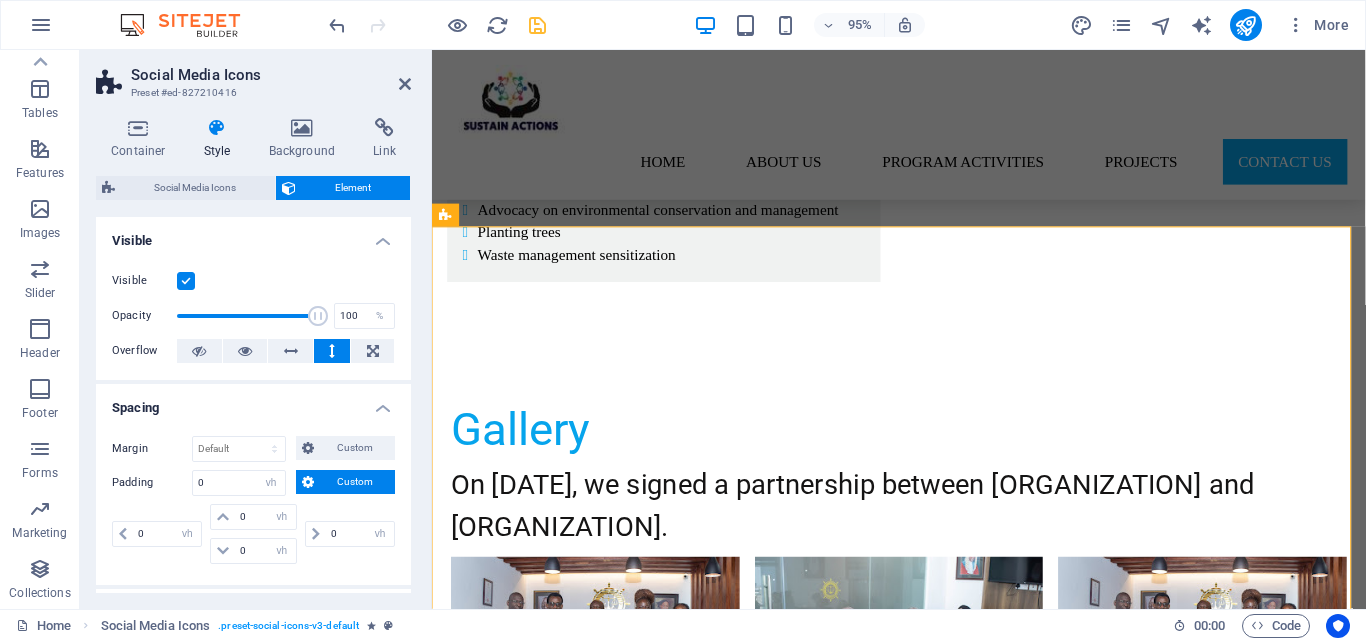 click at bounding box center (332, 351) 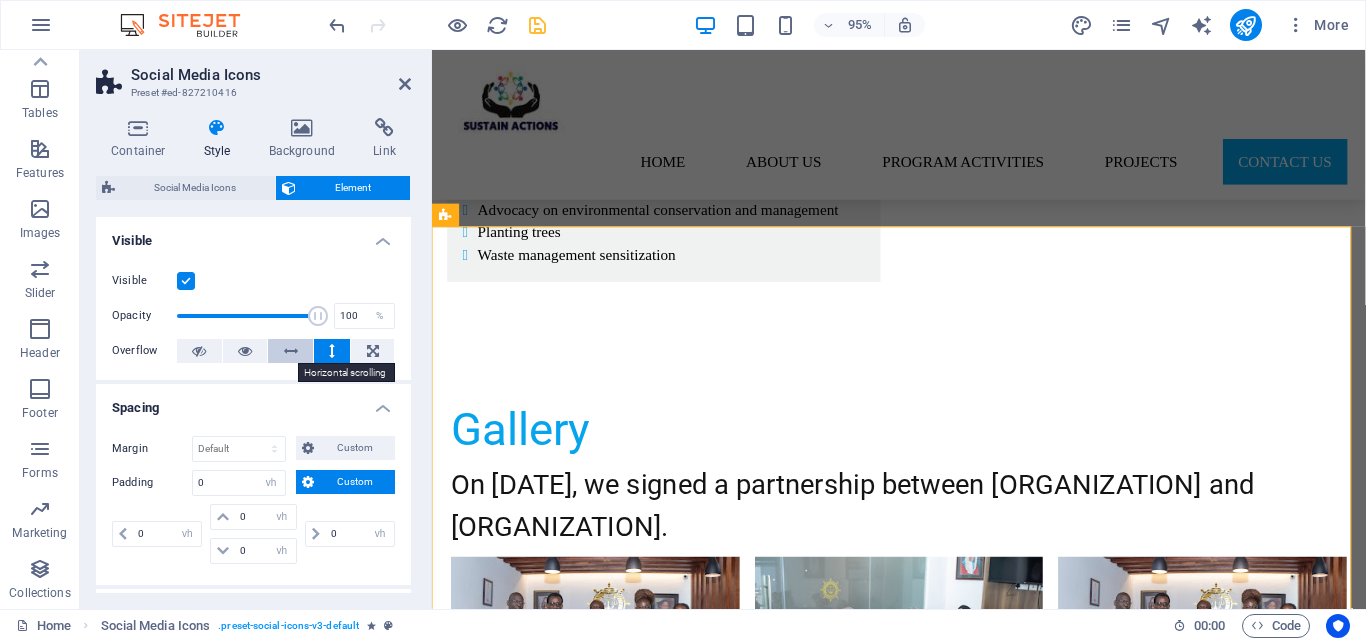 click at bounding box center (290, 351) 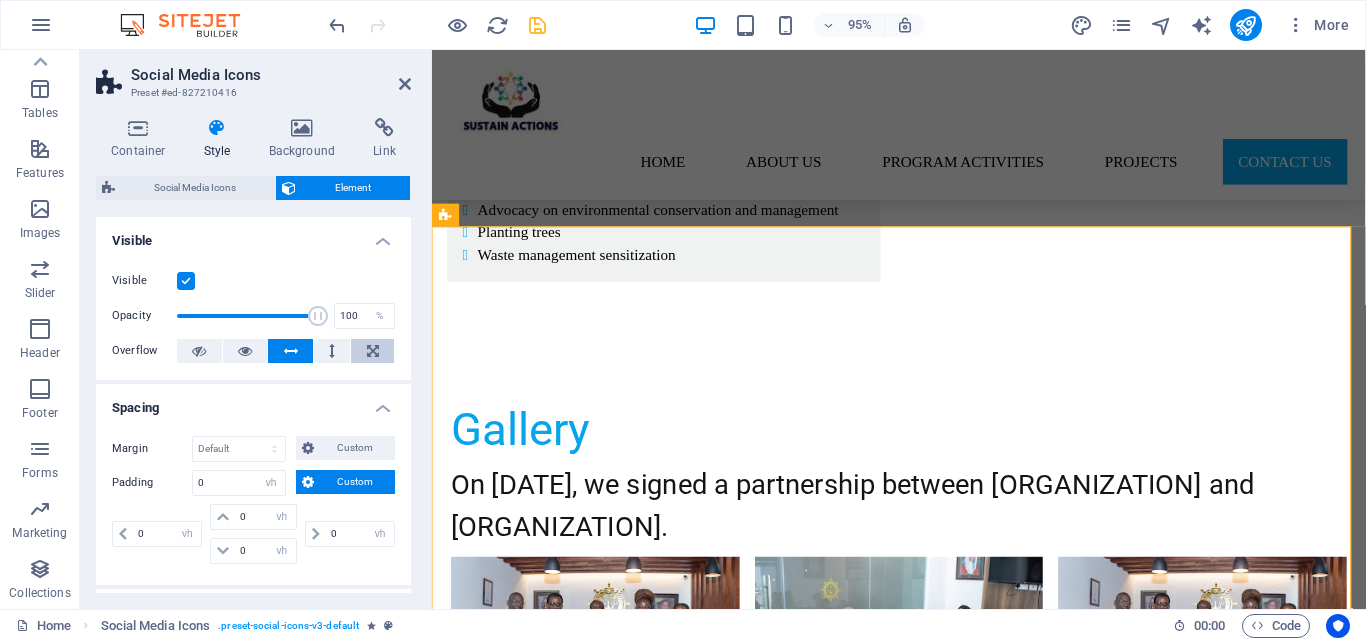 click at bounding box center (373, 351) 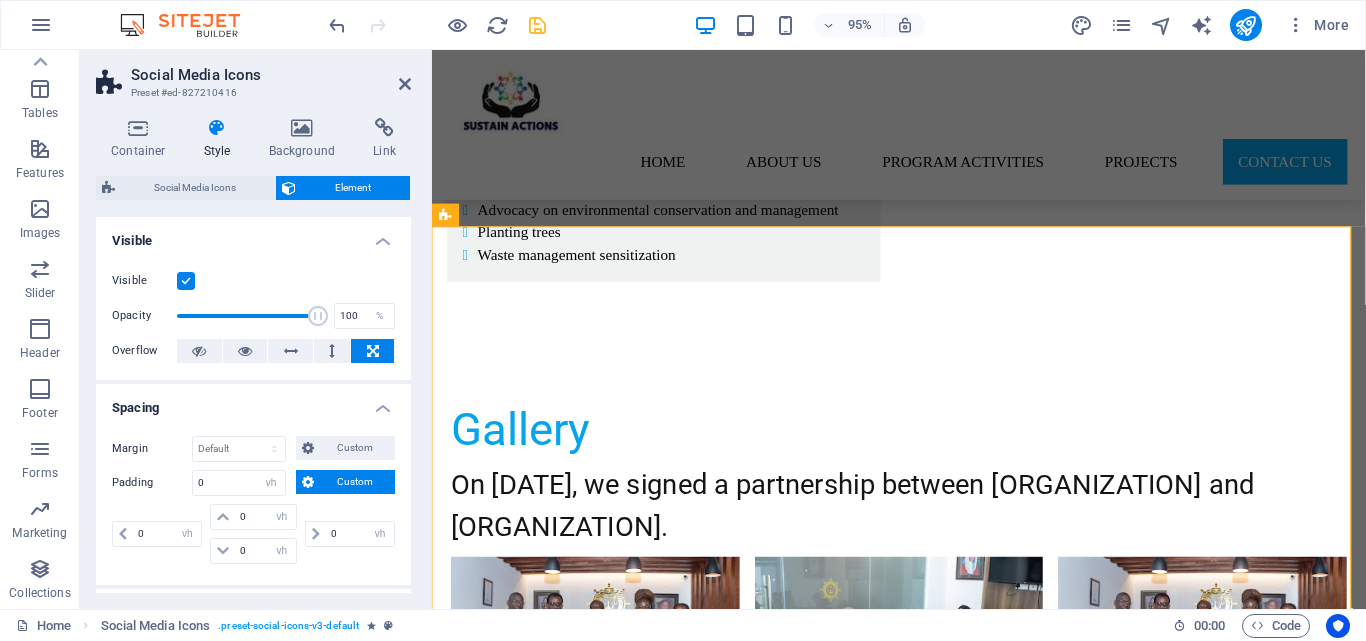 click at bounding box center (373, 351) 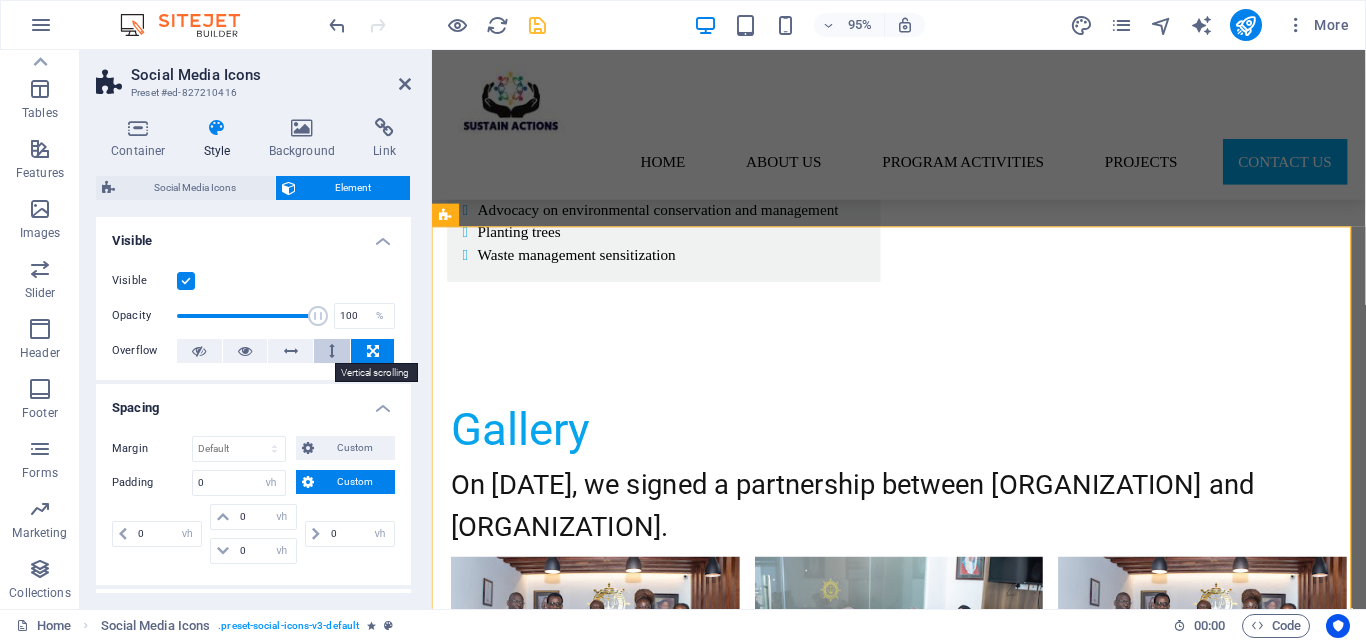 click at bounding box center (332, 351) 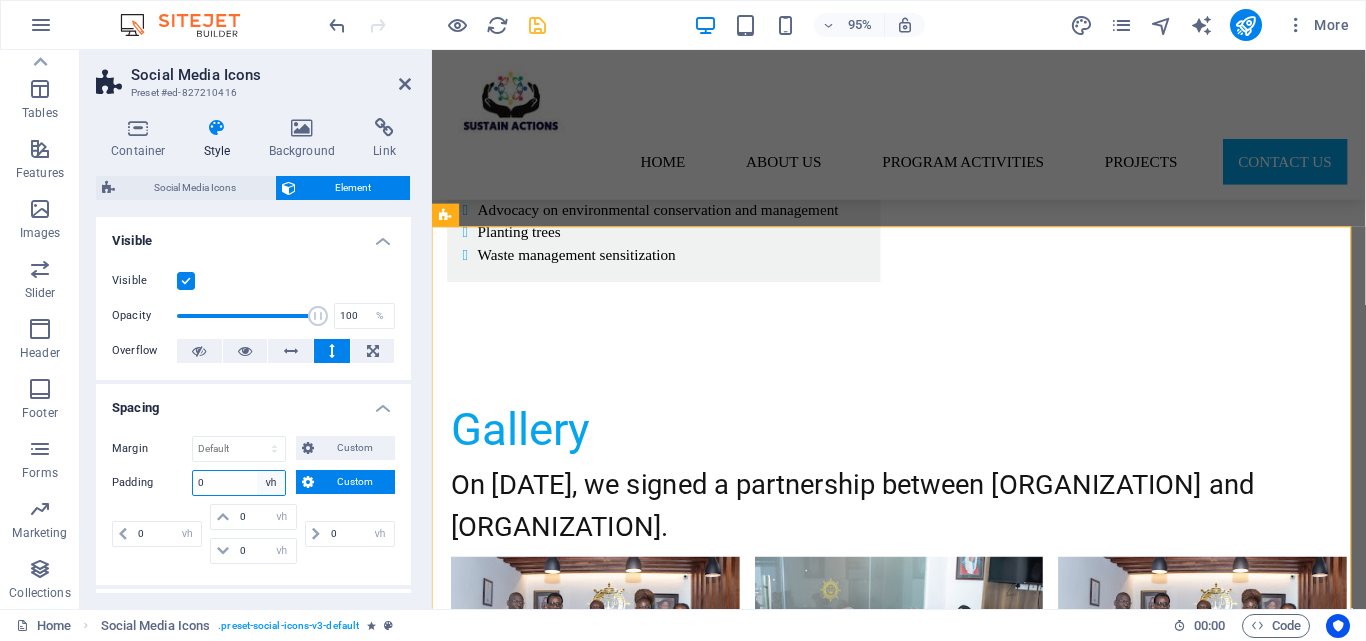 click on "Default px rem % vh vw Custom" at bounding box center (271, 483) 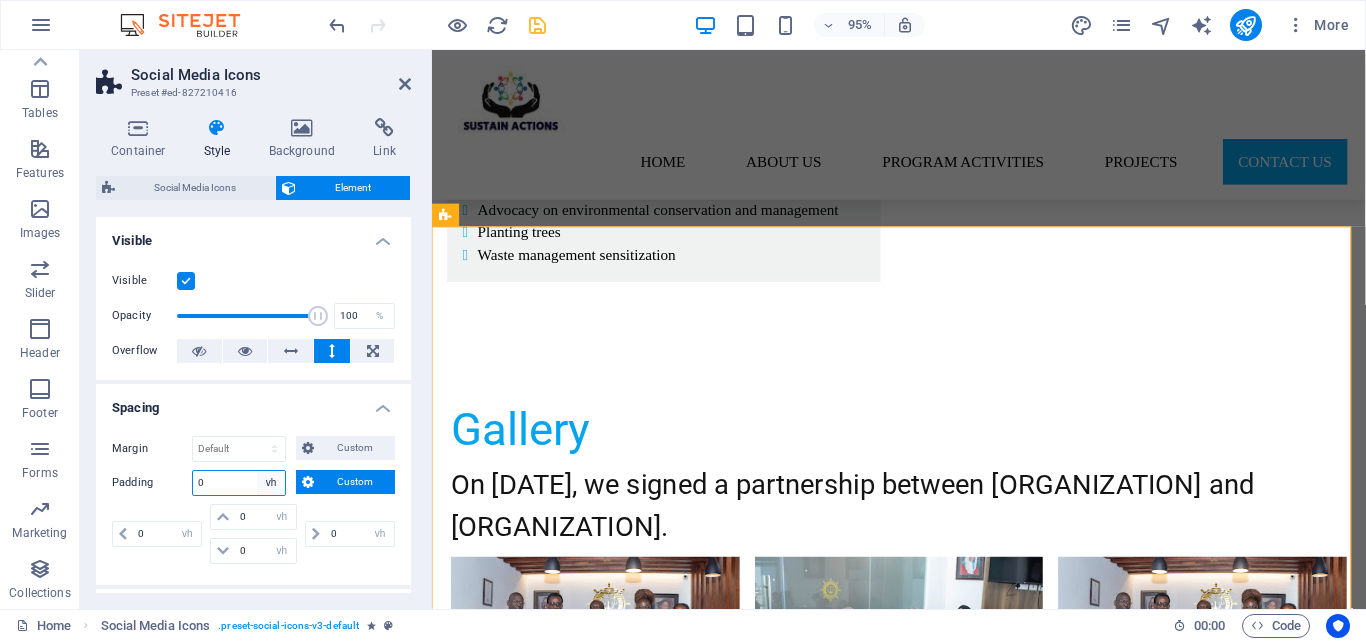 select on "default" 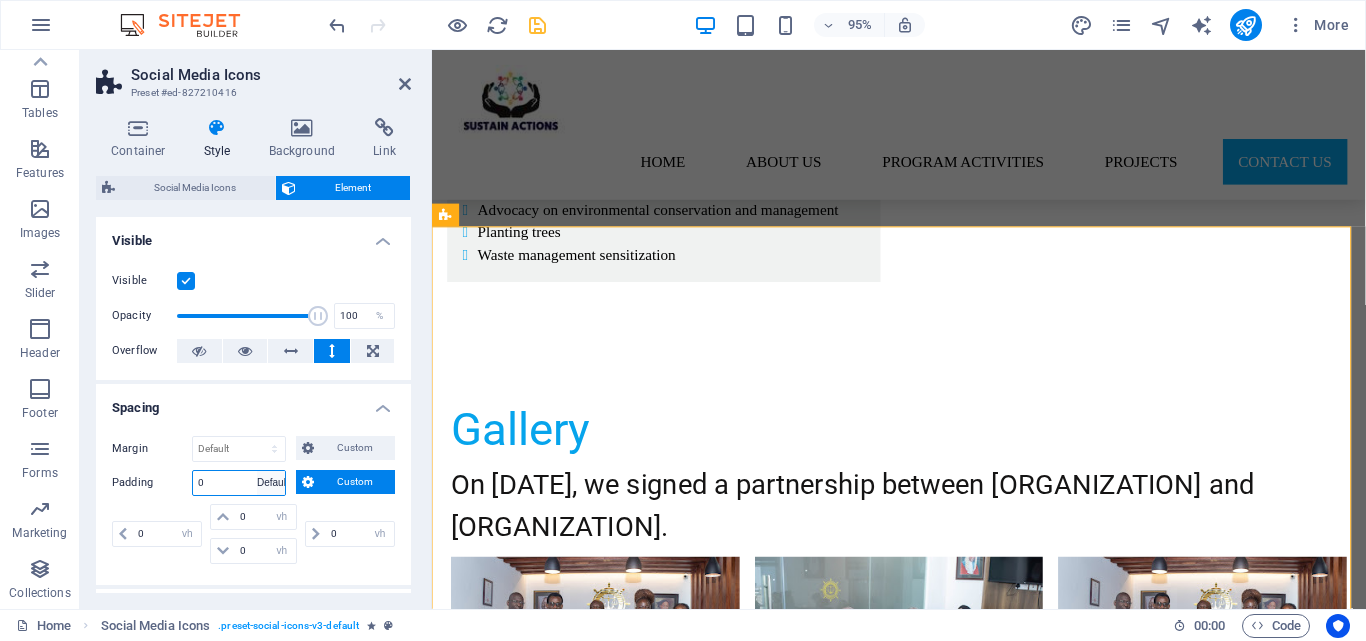 click on "Default px rem % vh vw Custom" at bounding box center (271, 483) 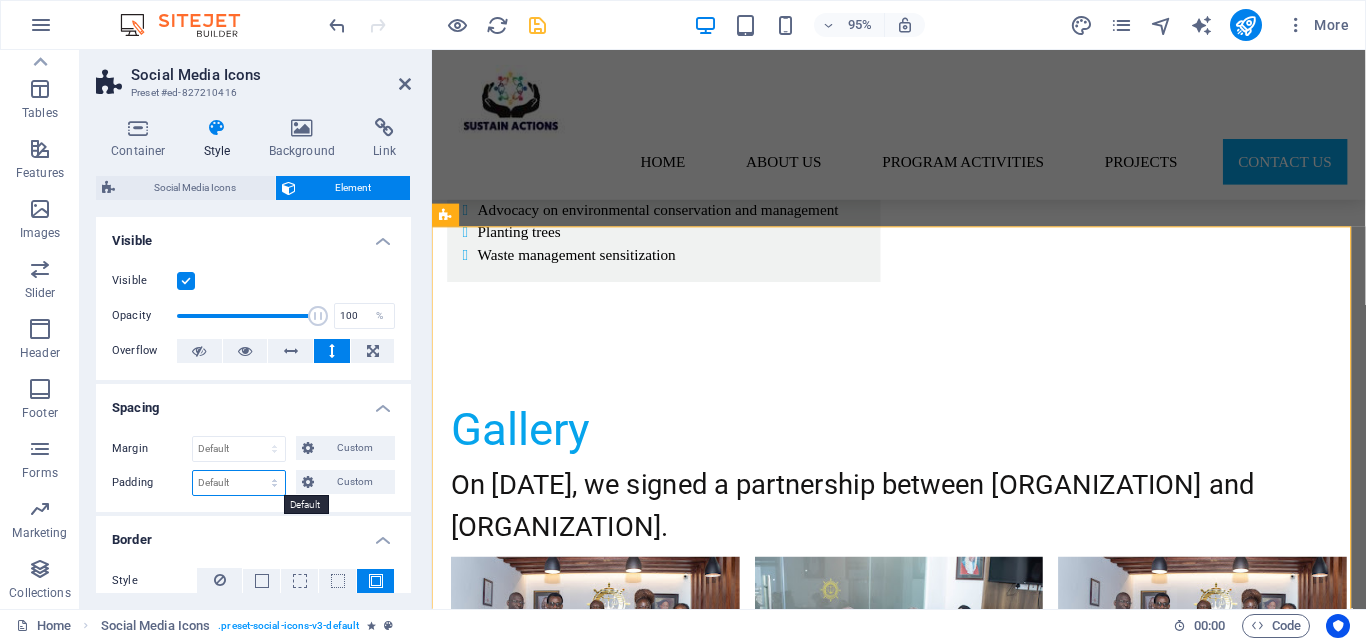 click on "Default px rem % vh vw Custom" at bounding box center (239, 483) 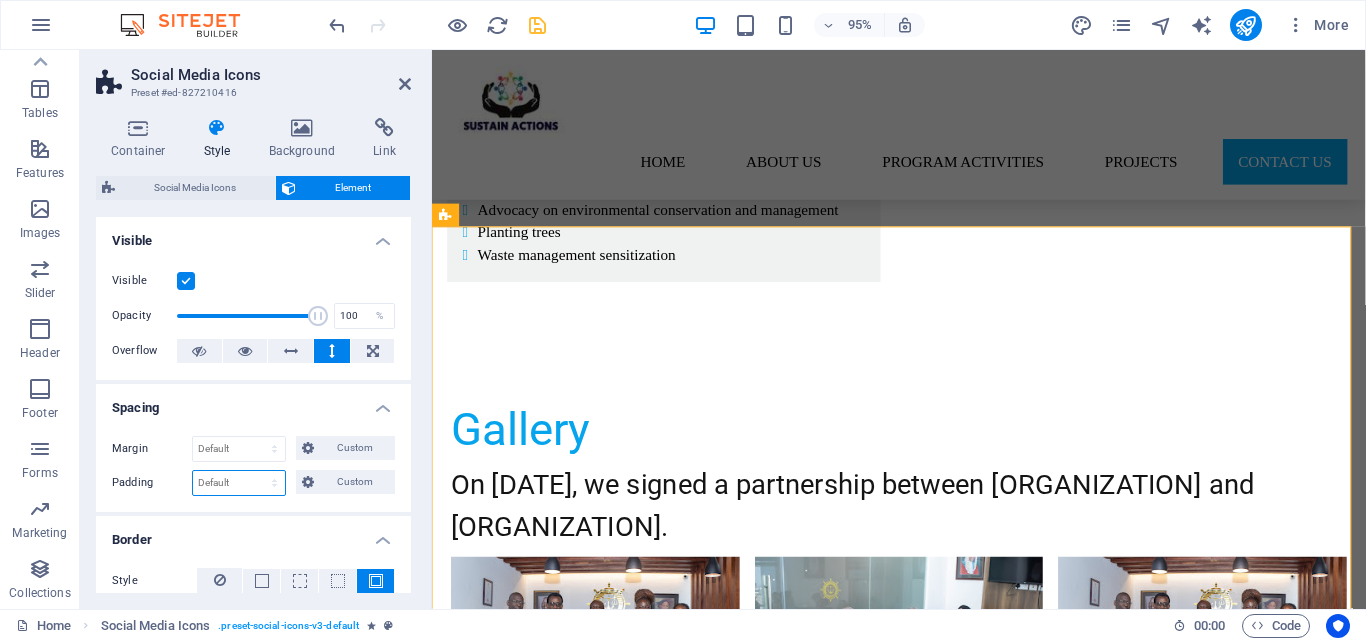 select on "rem" 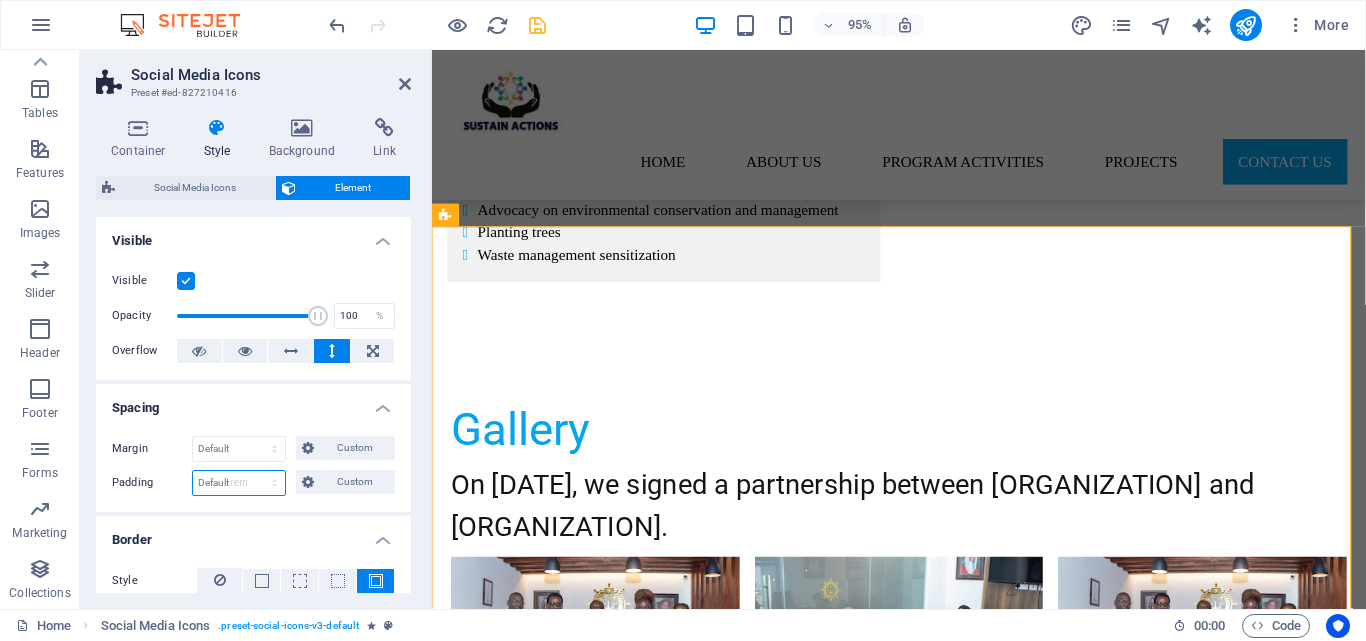 click on "Default px rem % vh vw Custom" at bounding box center [239, 483] 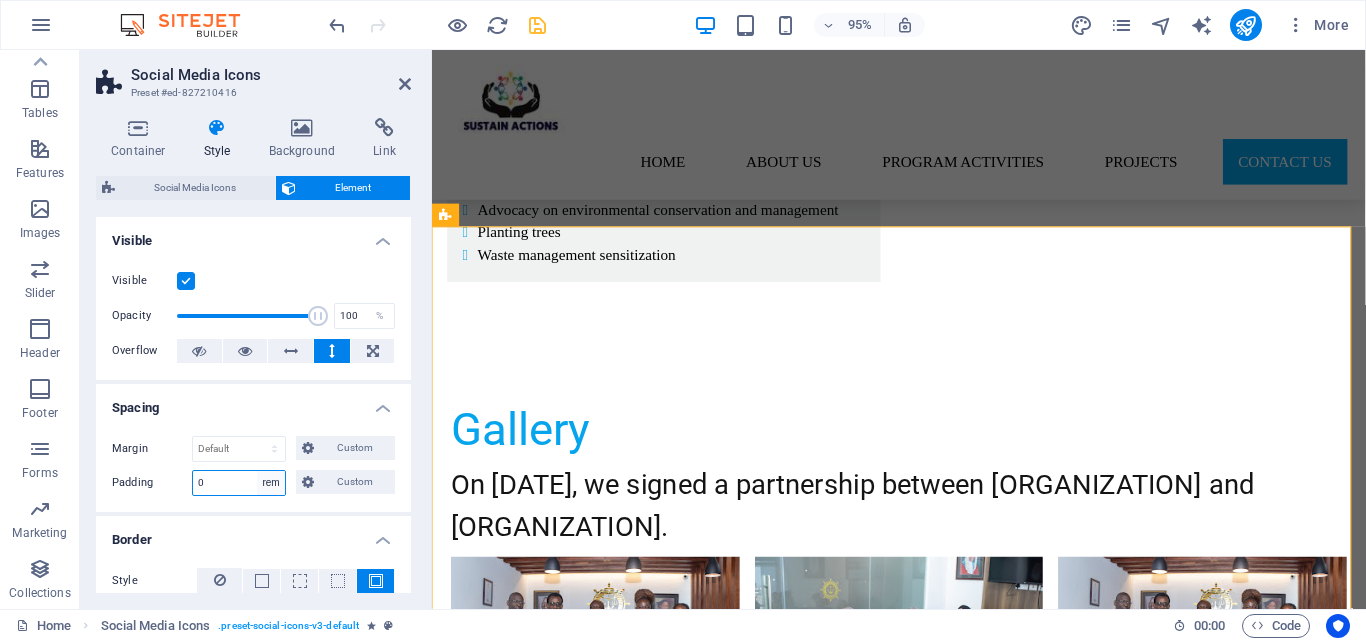 click on "Default px rem % vh vw Custom" at bounding box center [271, 483] 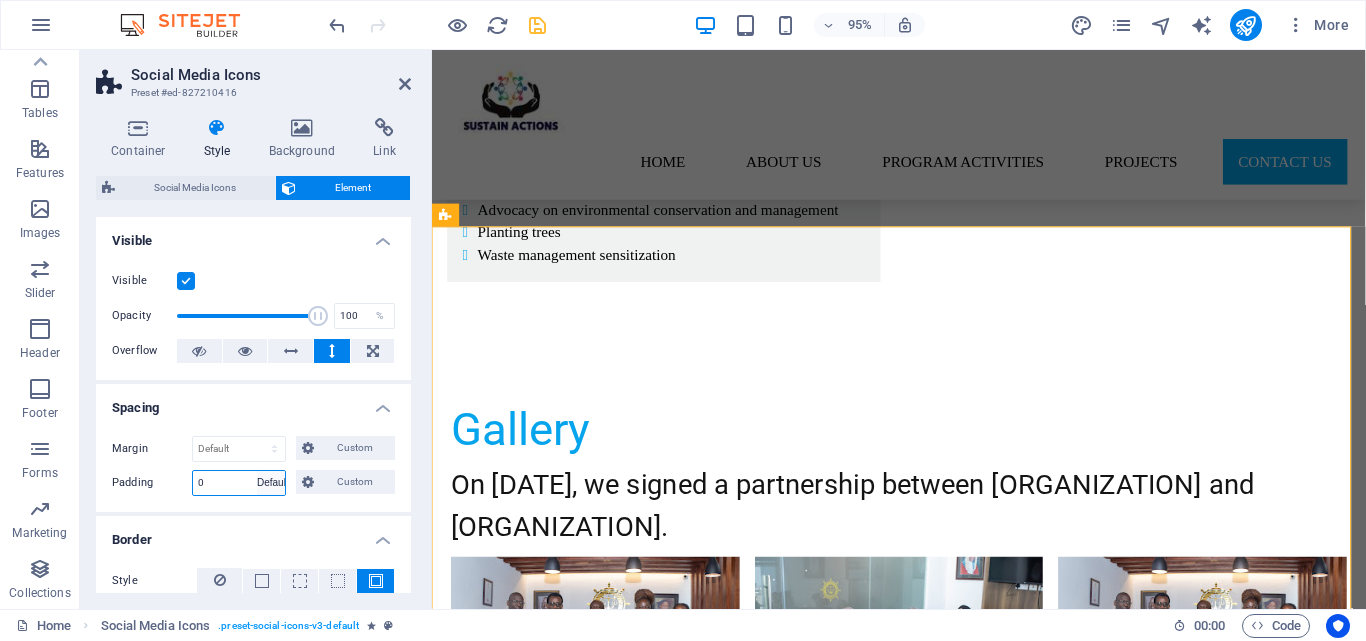 click on "Default px rem % vh vw Custom" at bounding box center [271, 483] 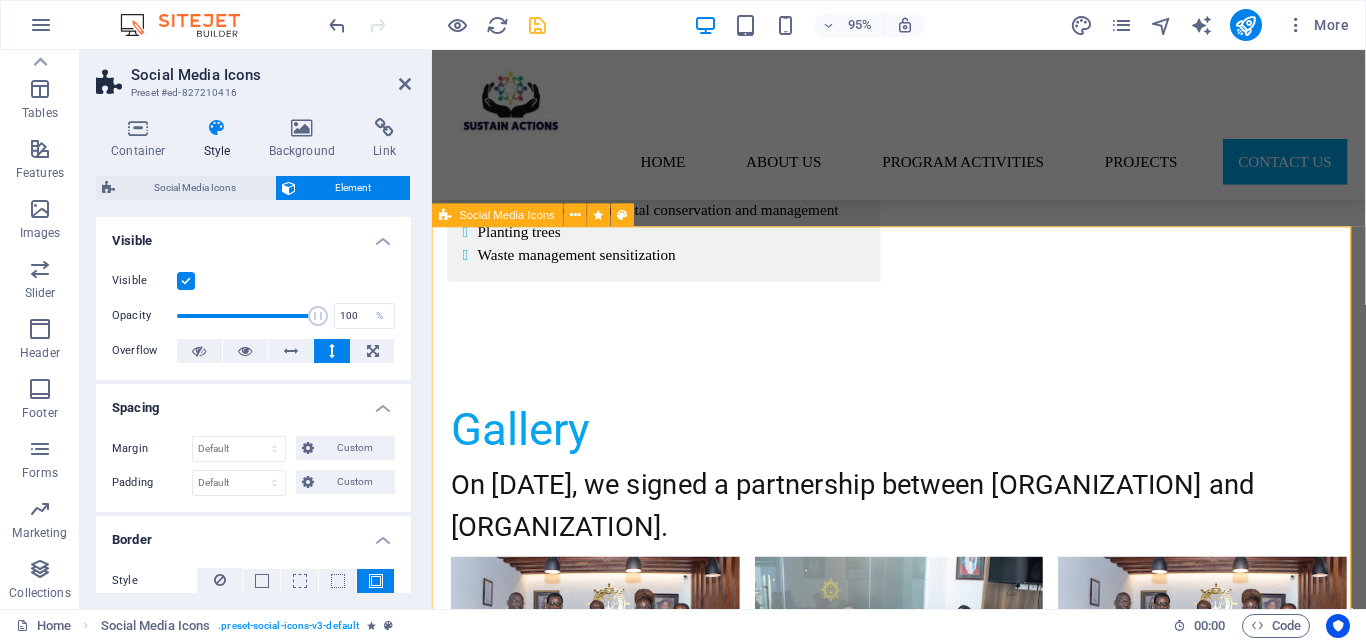 scroll, scrollTop: 5, scrollLeft: 0, axis: vertical 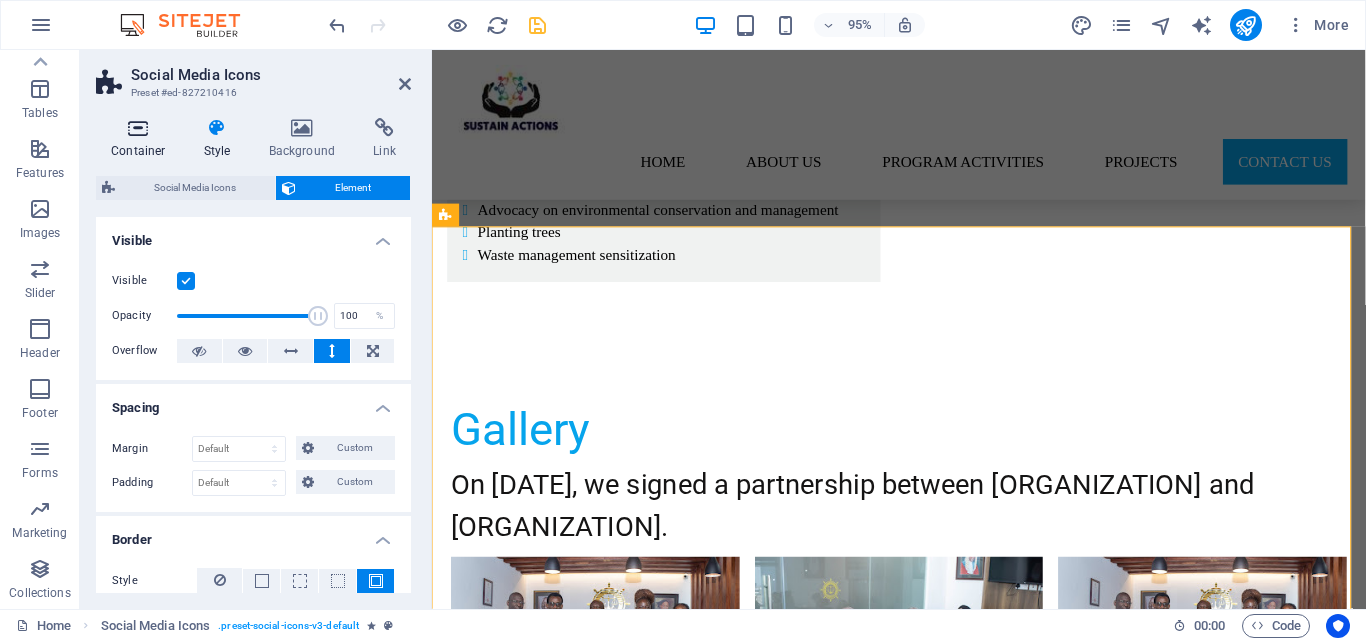 click at bounding box center [138, 128] 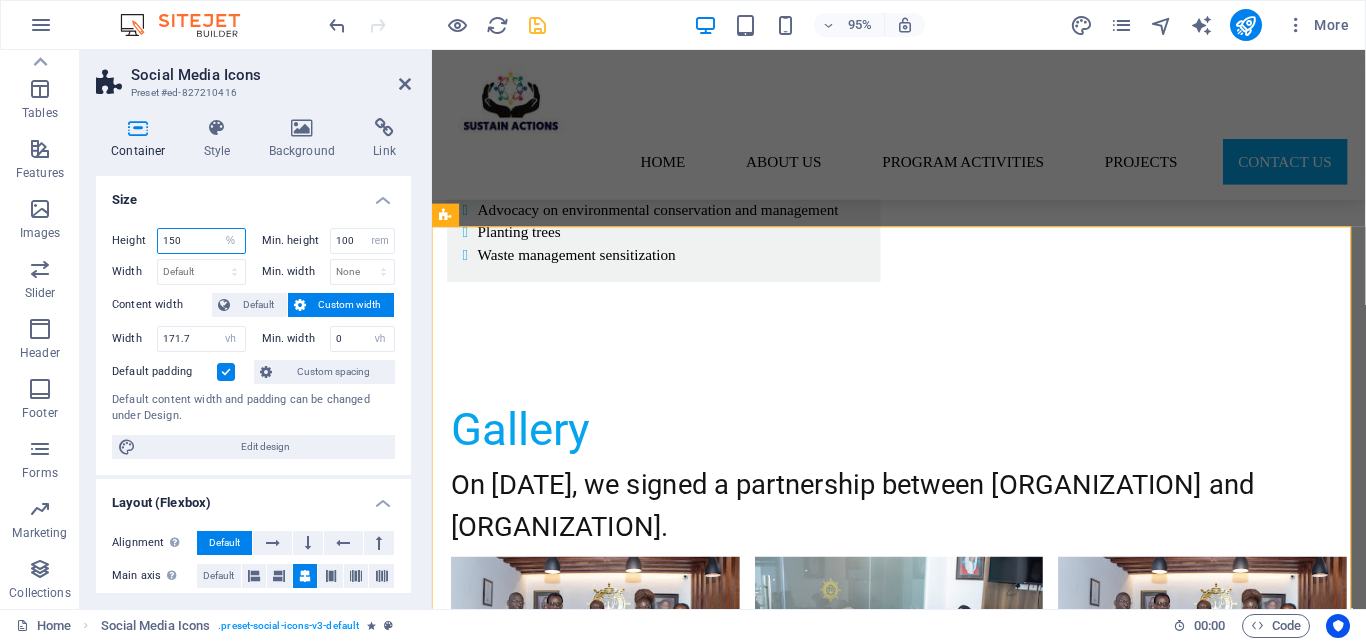 click on "150" at bounding box center (201, 241) 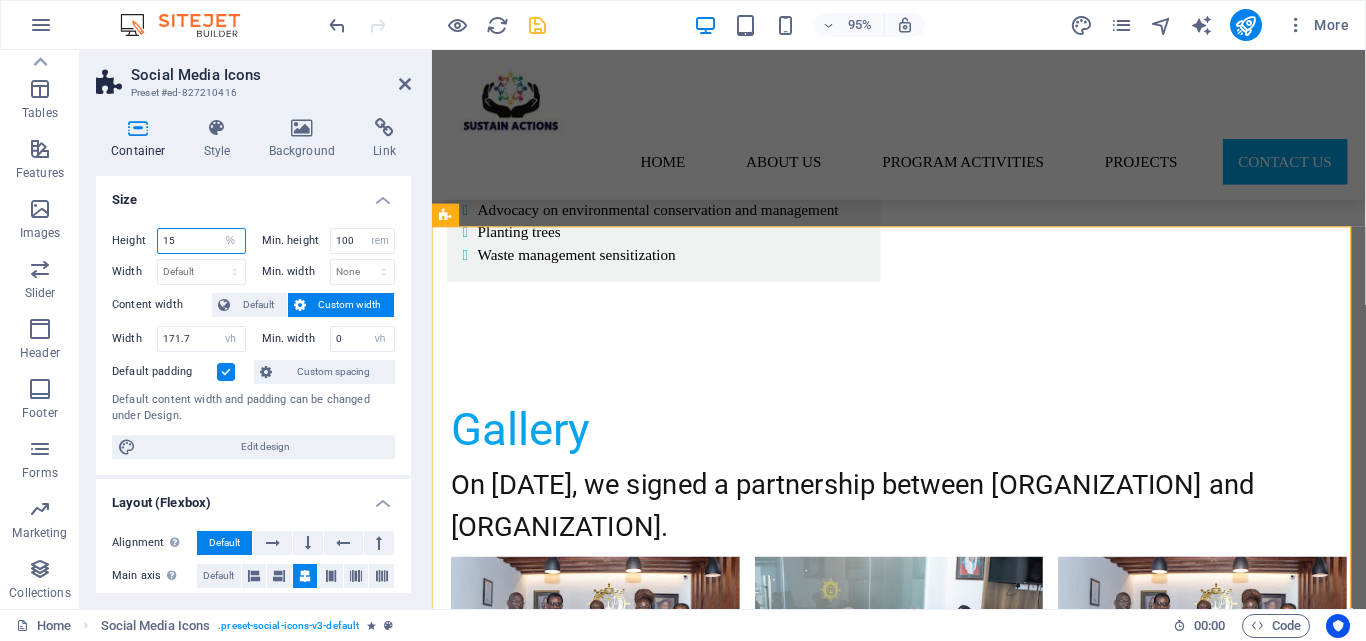 type on "1" 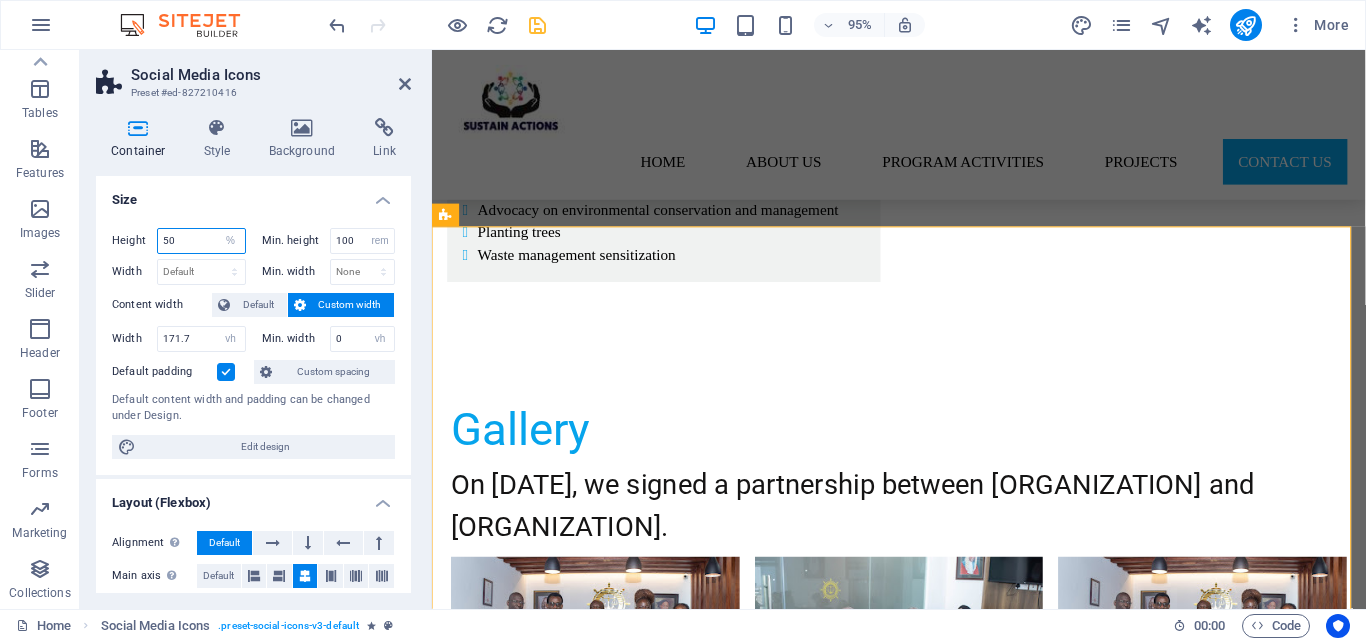 type on "50" 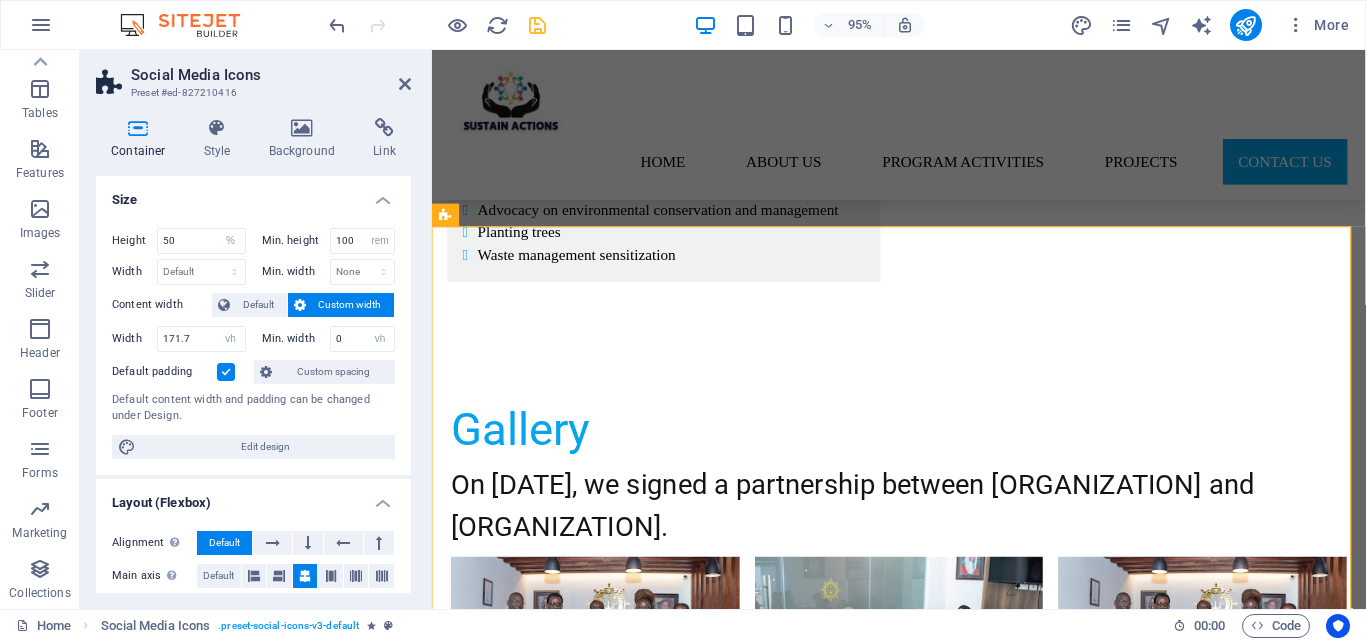 click on "Height 50 Default px rem % vh vw Min. height 100 None px rem % vh vw Width Default px rem % em vh vw Min. width None px rem % vh vw Content width Default Custom width Width 171.7 Default px rem % em vh vw Min. width 0 None px rem % vh vw Default padding Custom spacing Default content width and padding can be changed under Design. Edit design" at bounding box center (253, 343) 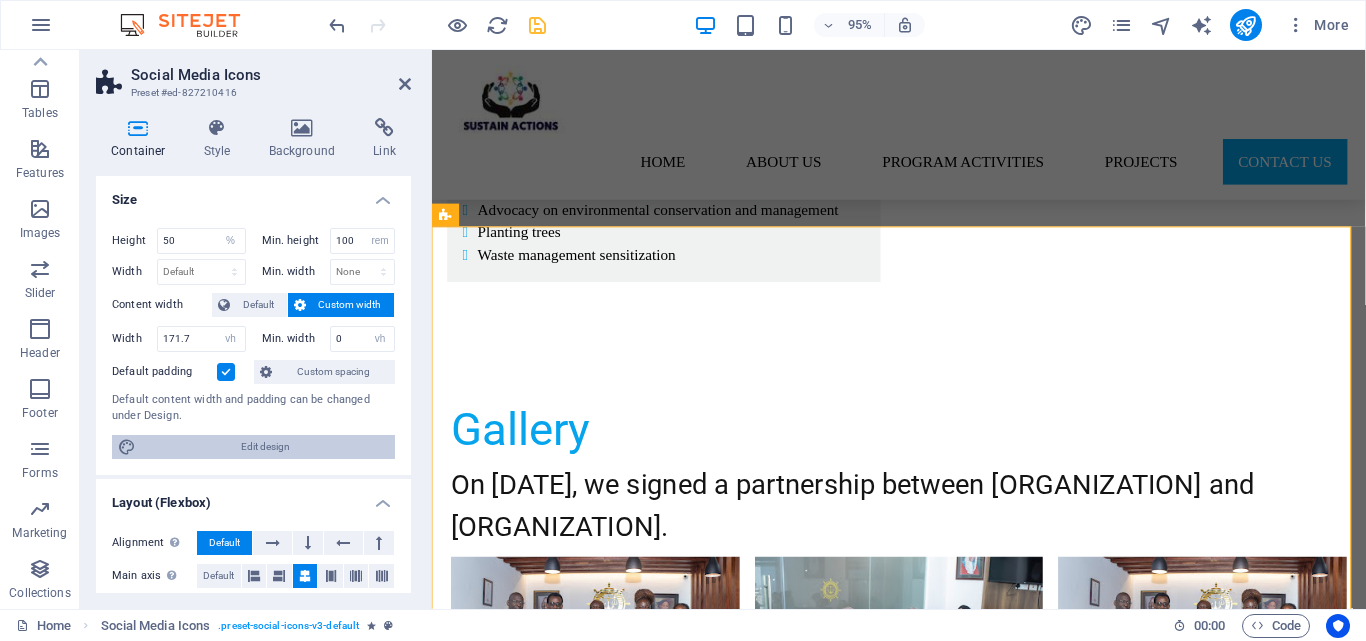 click on "Edit design" at bounding box center (265, 447) 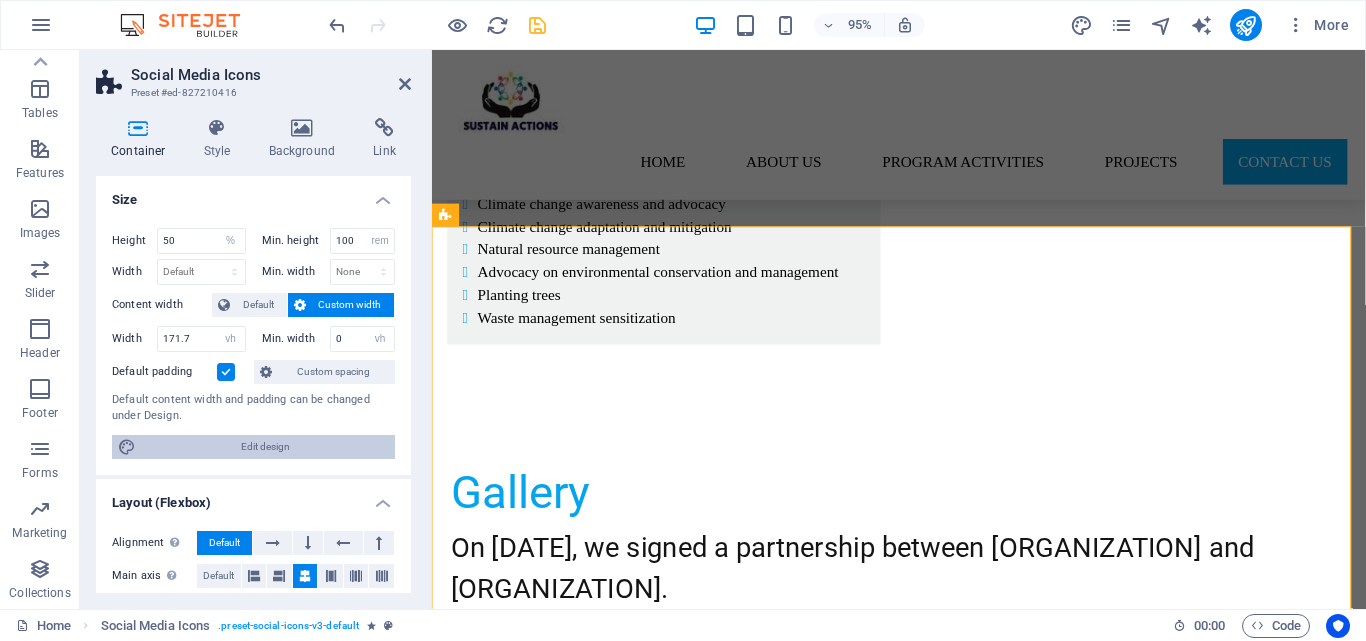 select on "px" 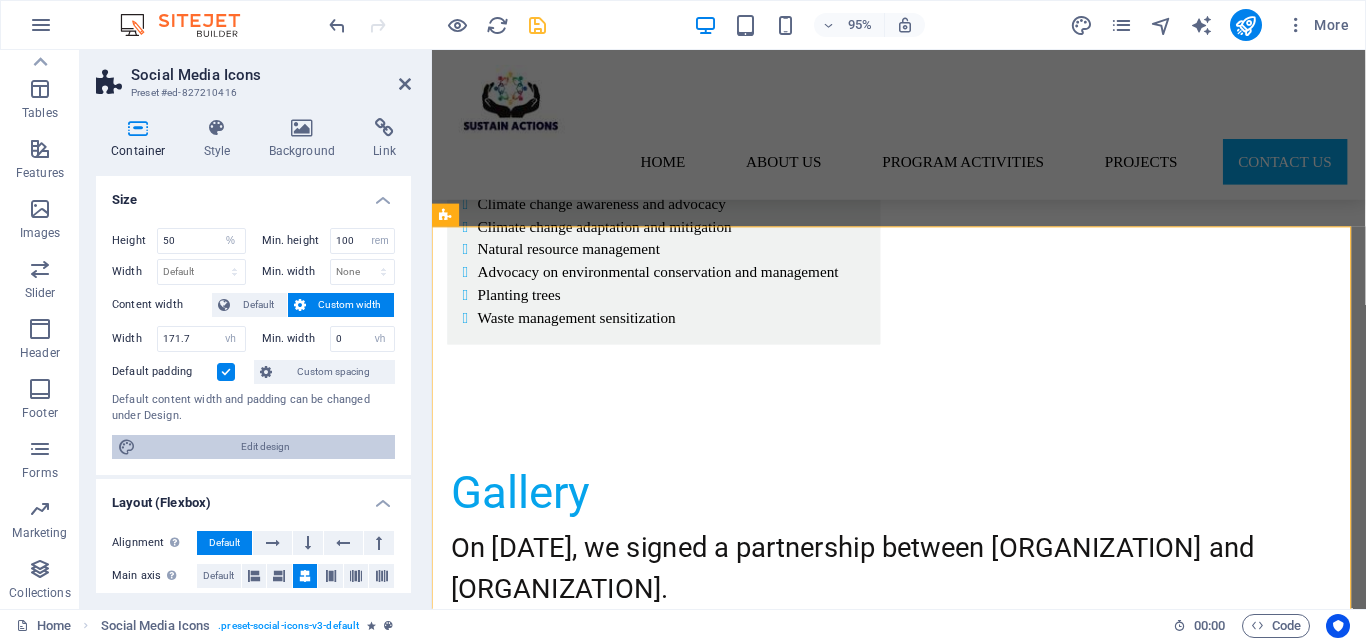 select on "300" 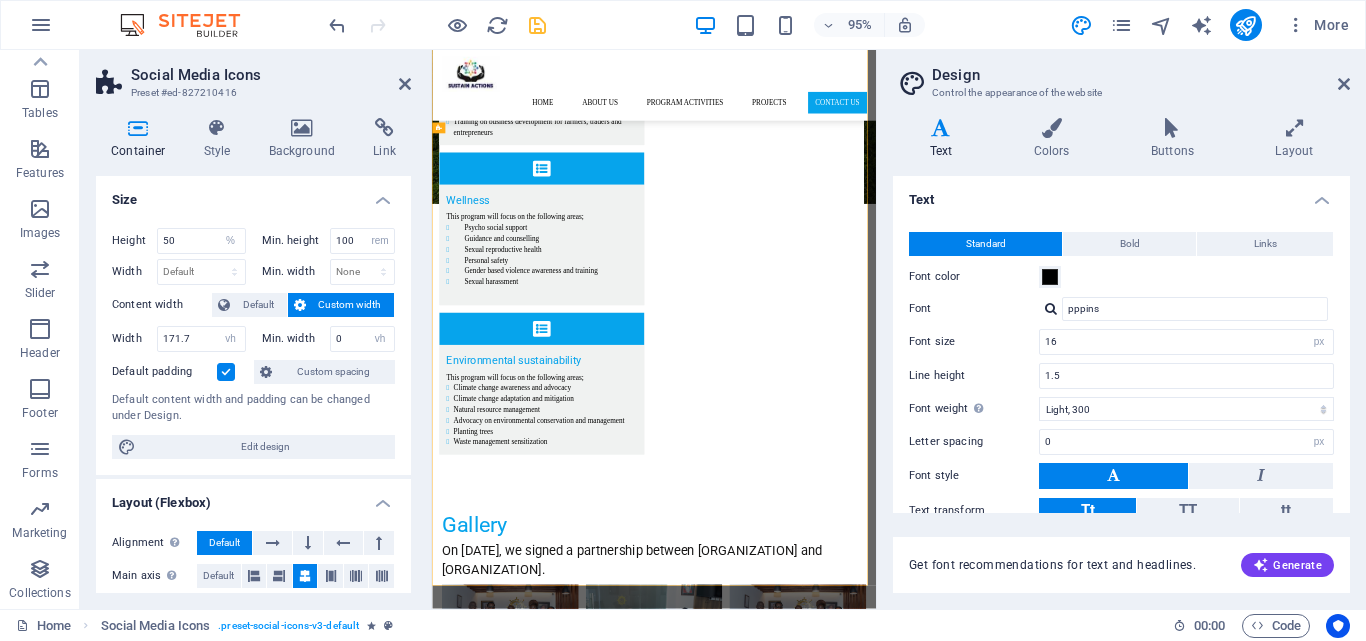 scroll, scrollTop: 5850, scrollLeft: 0, axis: vertical 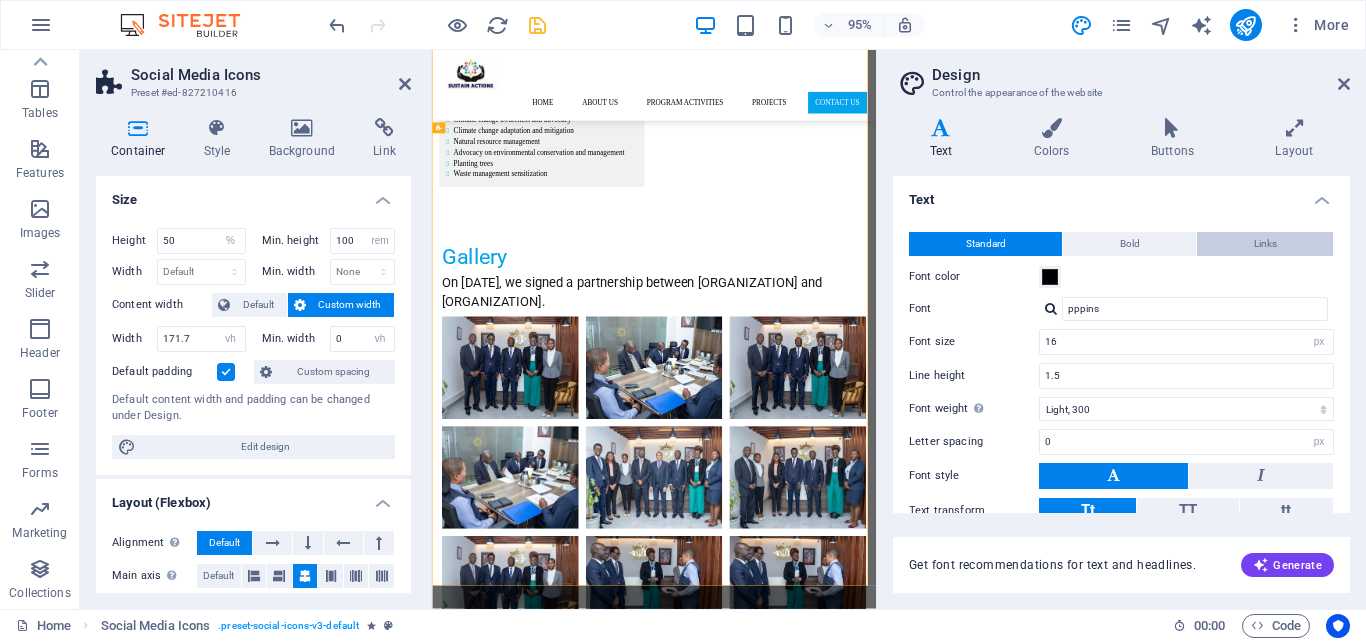 click on "Links" at bounding box center [1265, 244] 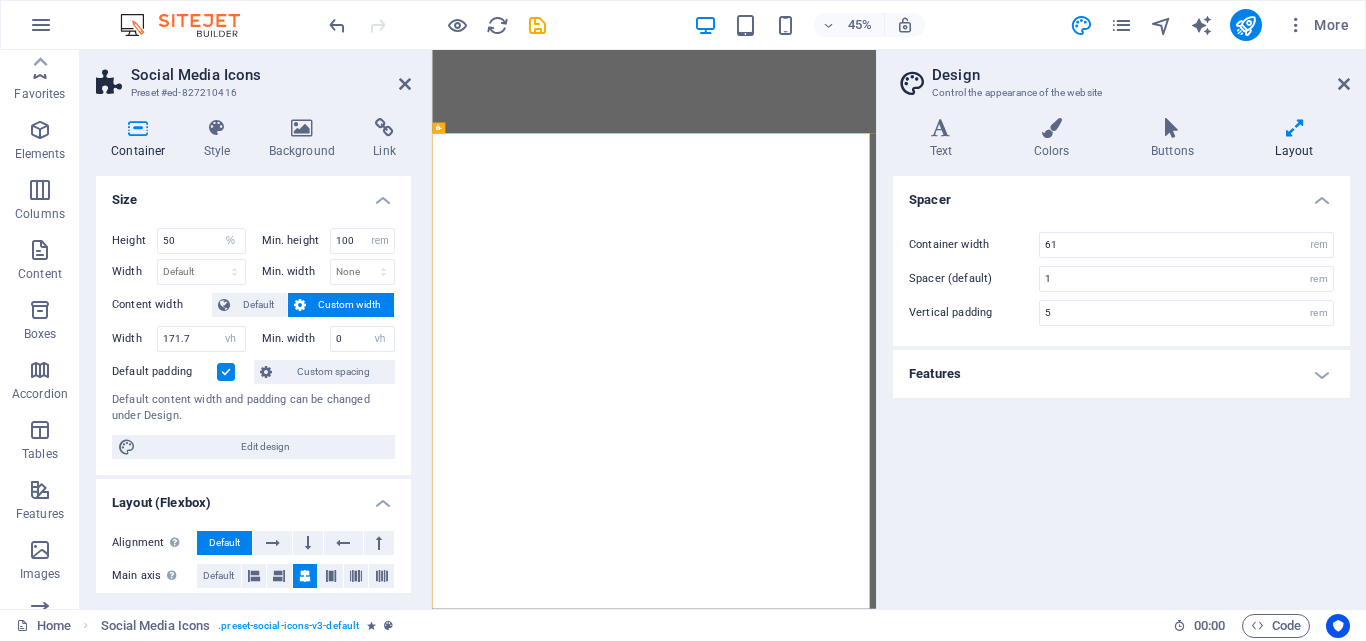 select on "%" 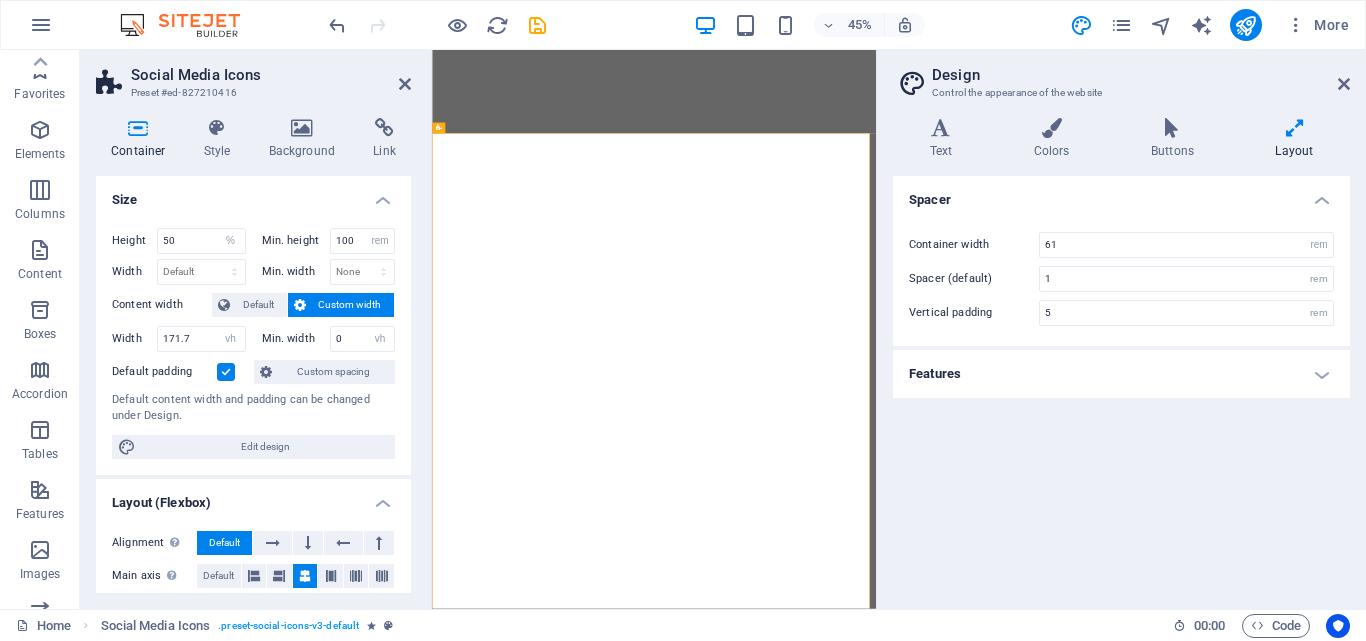 select on "rem" 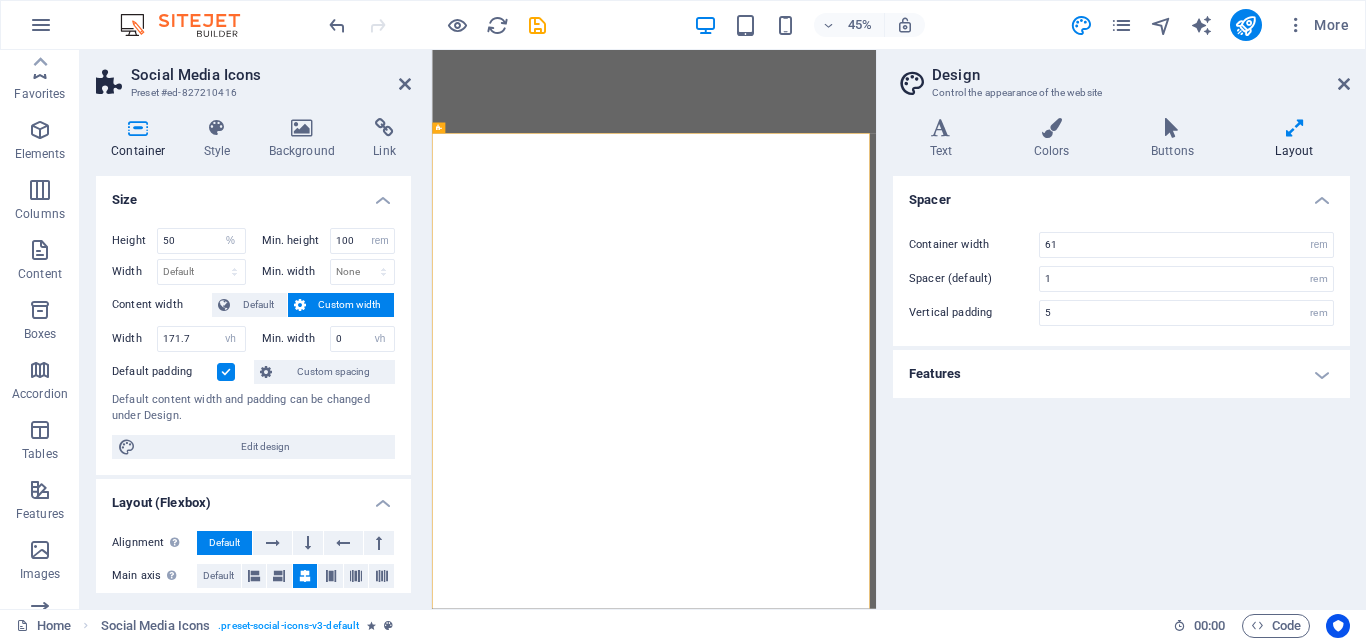 scroll, scrollTop: 0, scrollLeft: 0, axis: both 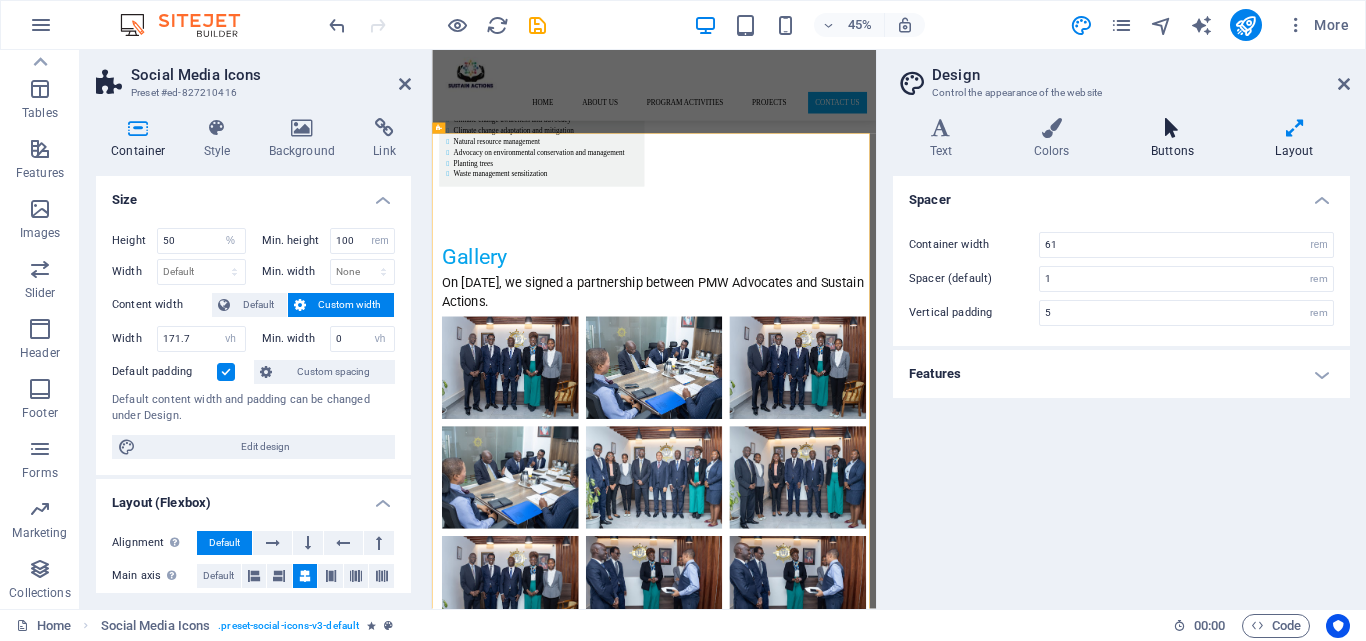 click at bounding box center (1172, 128) 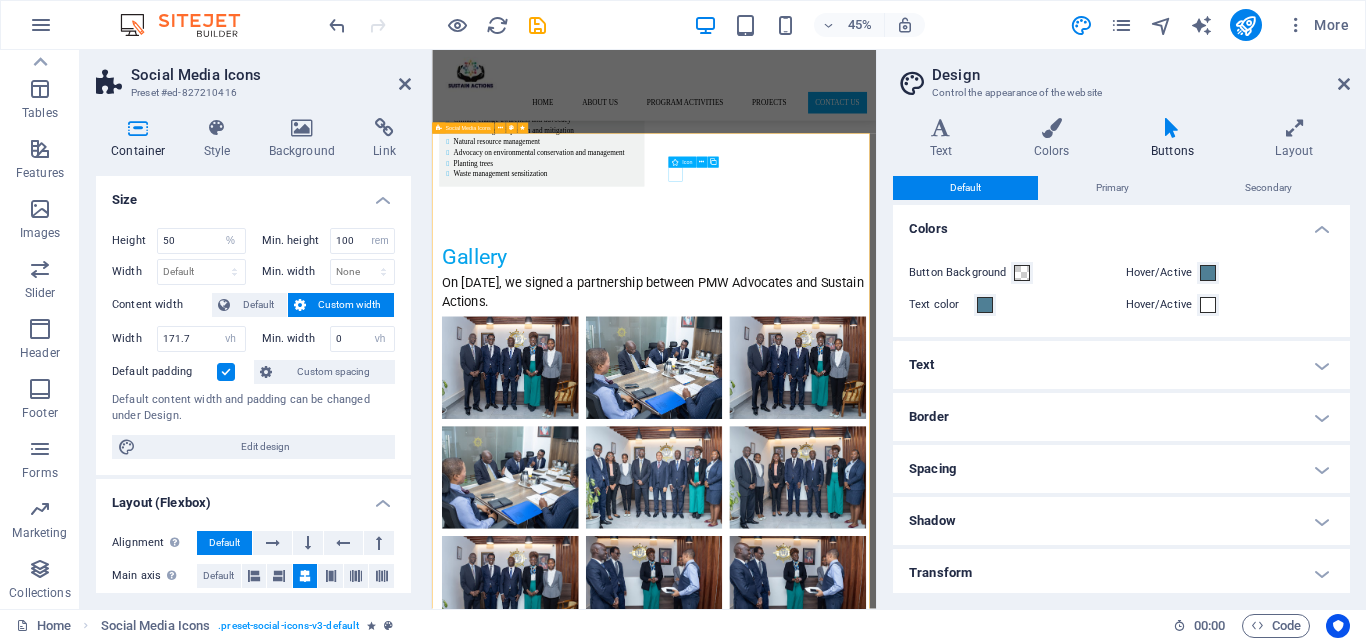 click at bounding box center [925, 3635] 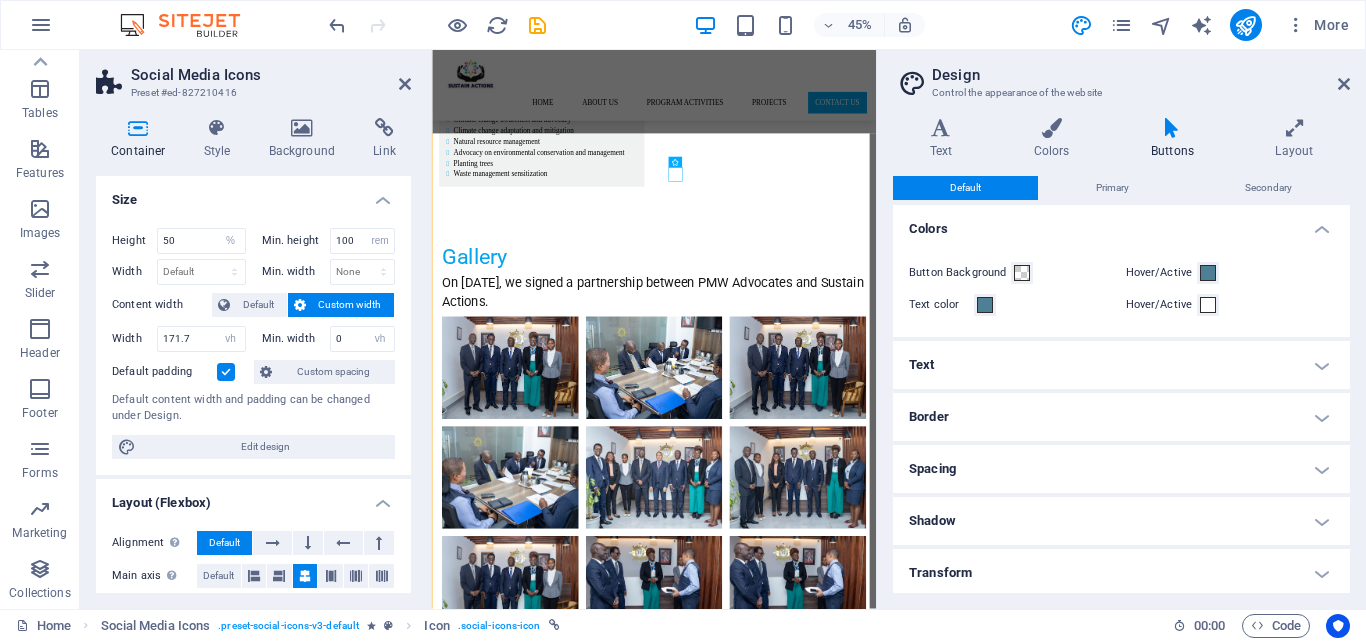 click at bounding box center (1172, 128) 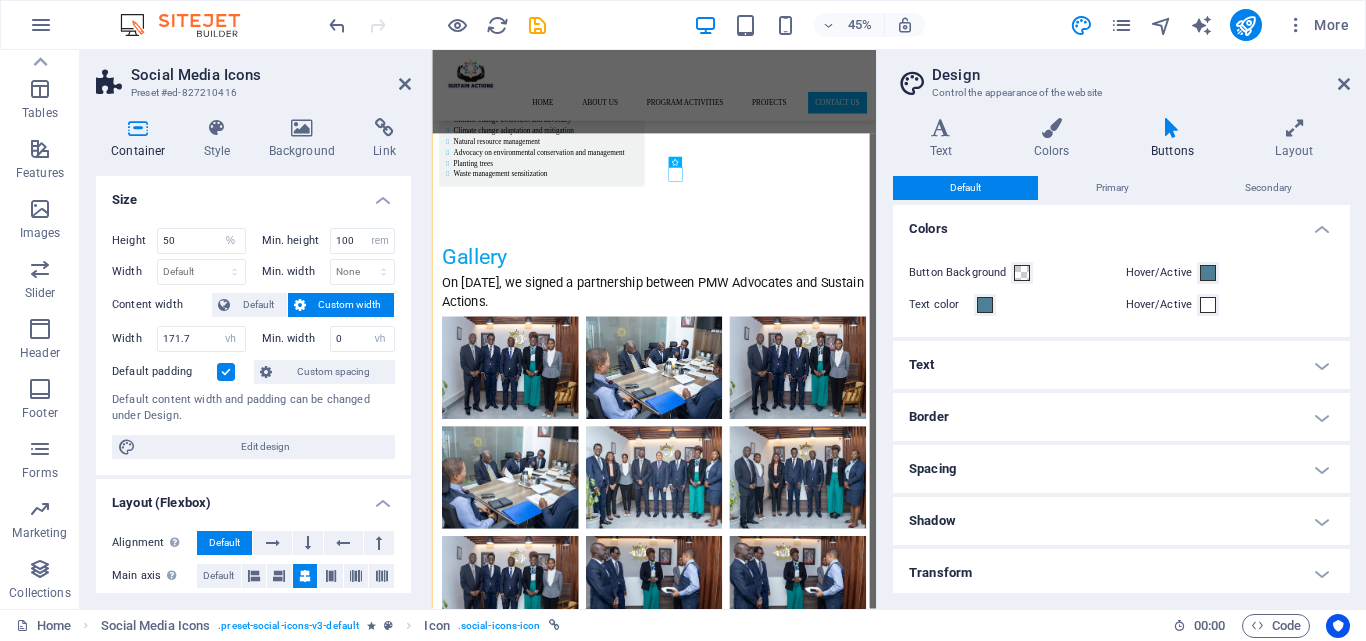 click on "Hover/Active" at bounding box center (1162, 273) 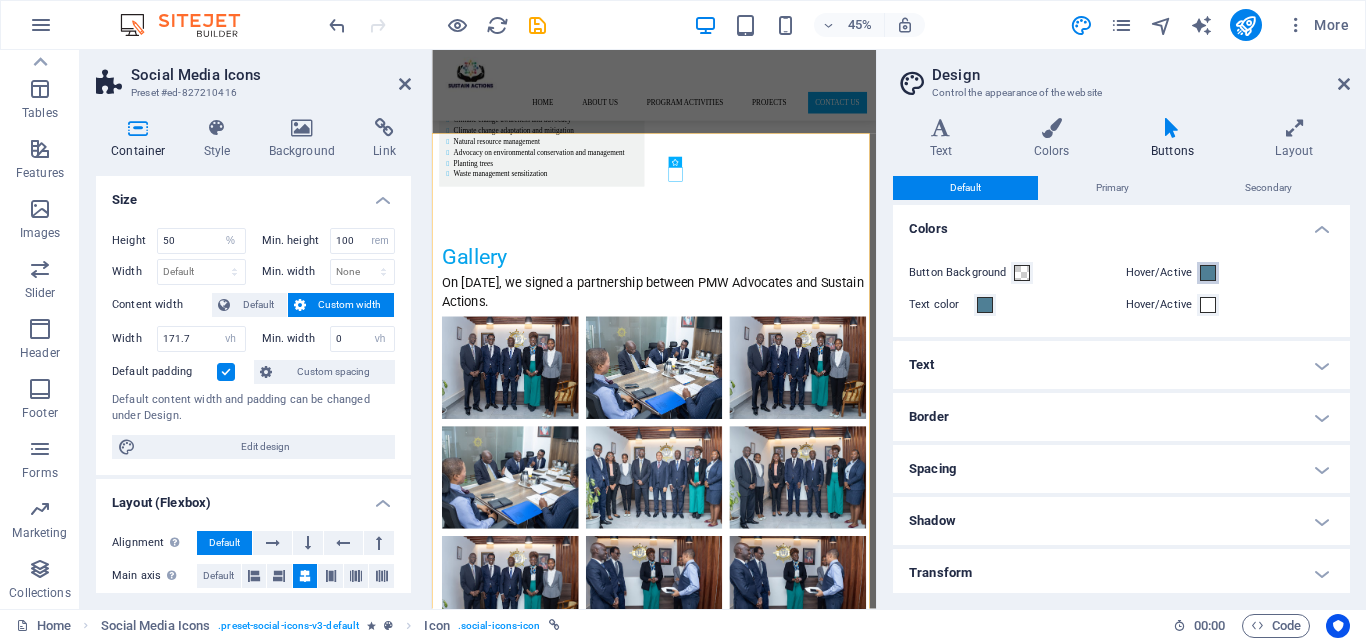 click on "Hover/Active" at bounding box center [1208, 273] 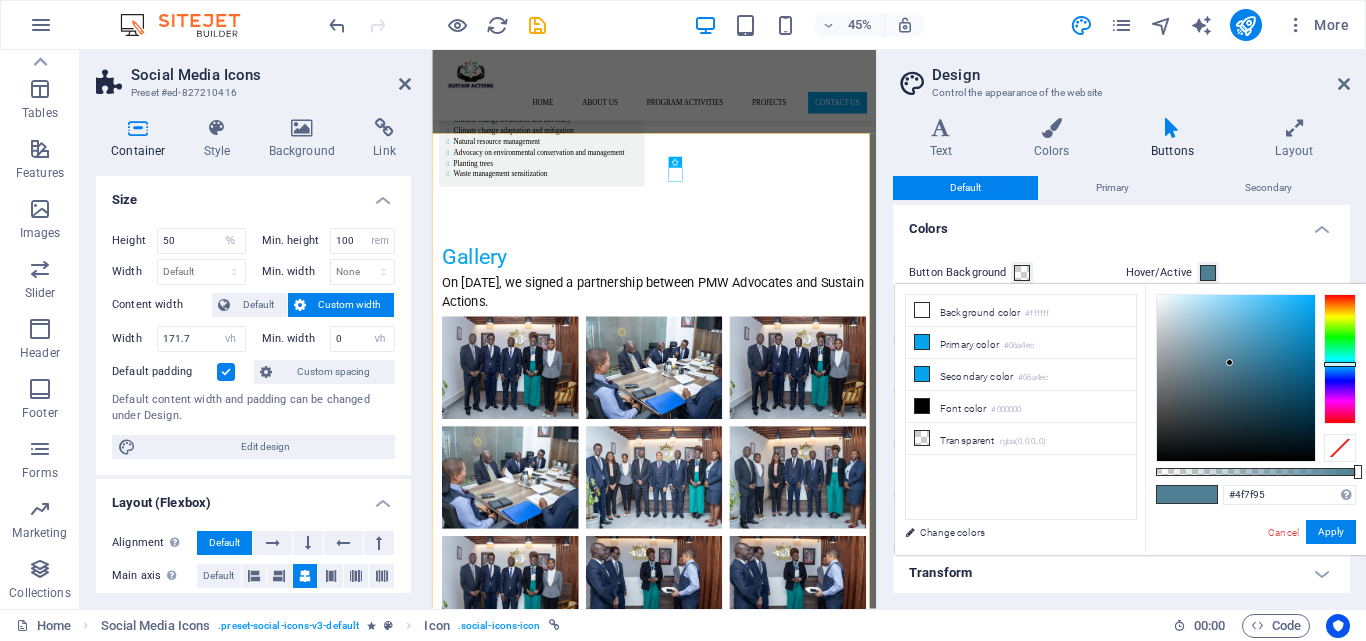 click on "Hover/Active" at bounding box center (1162, 273) 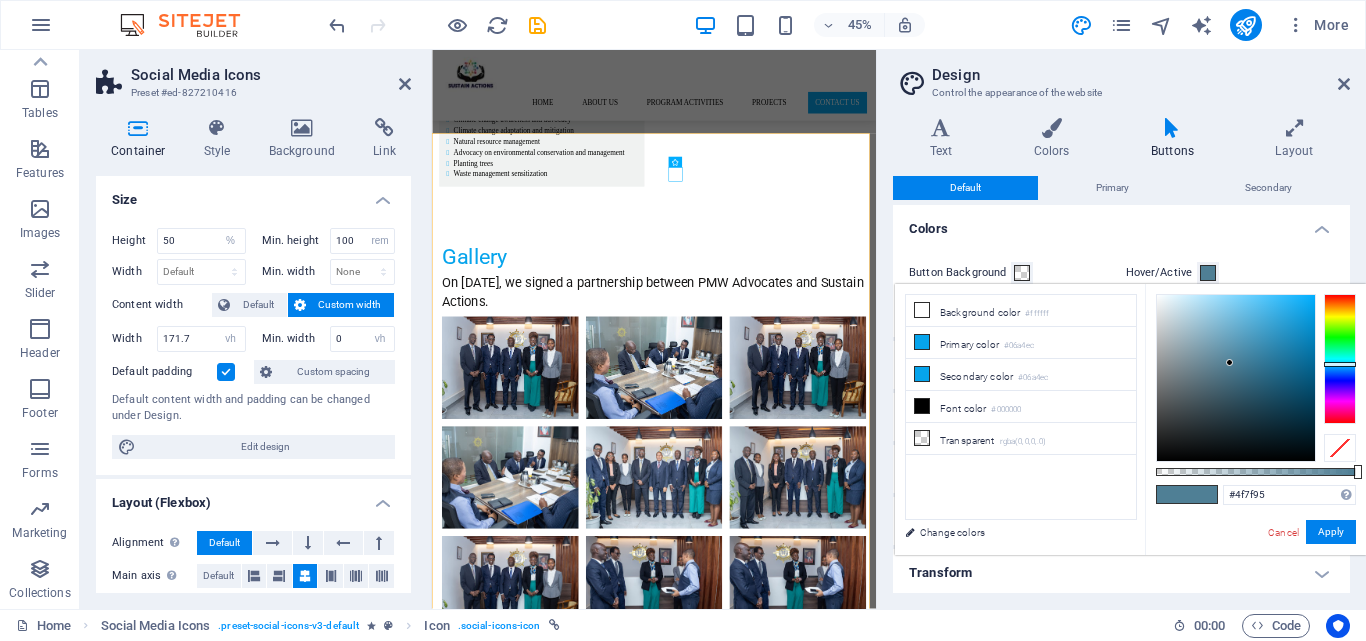click on "Hover/Active" at bounding box center (1208, 273) 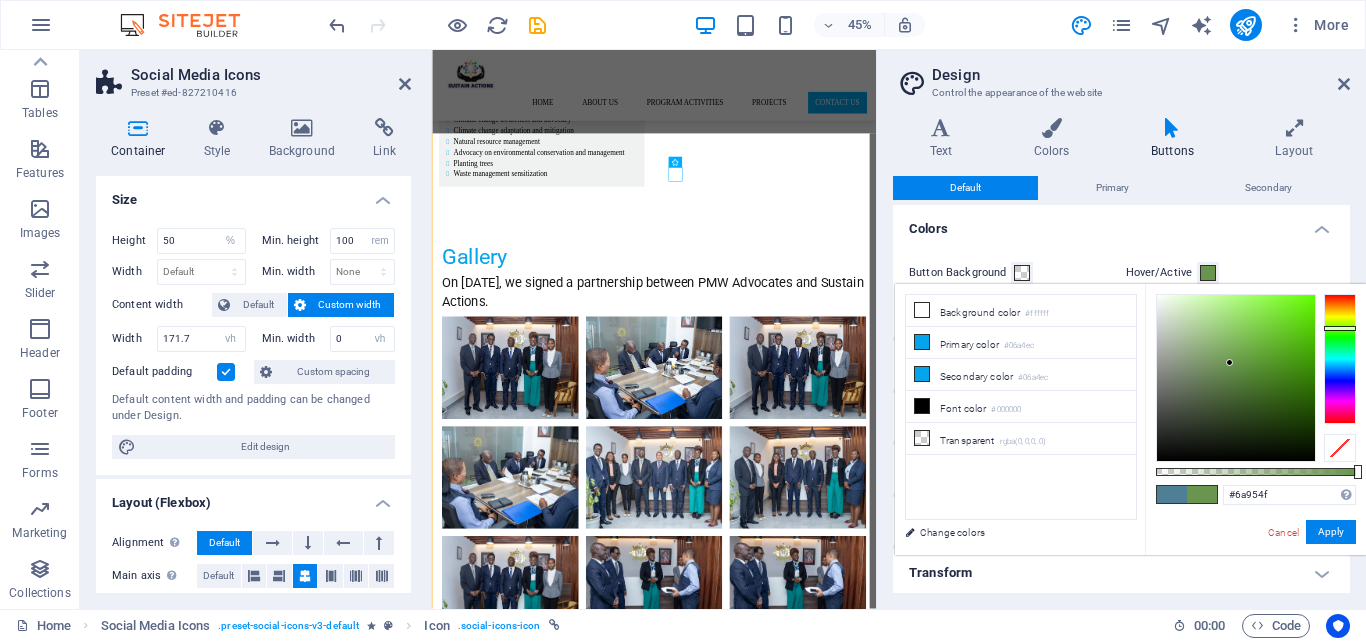 click at bounding box center [1340, 359] 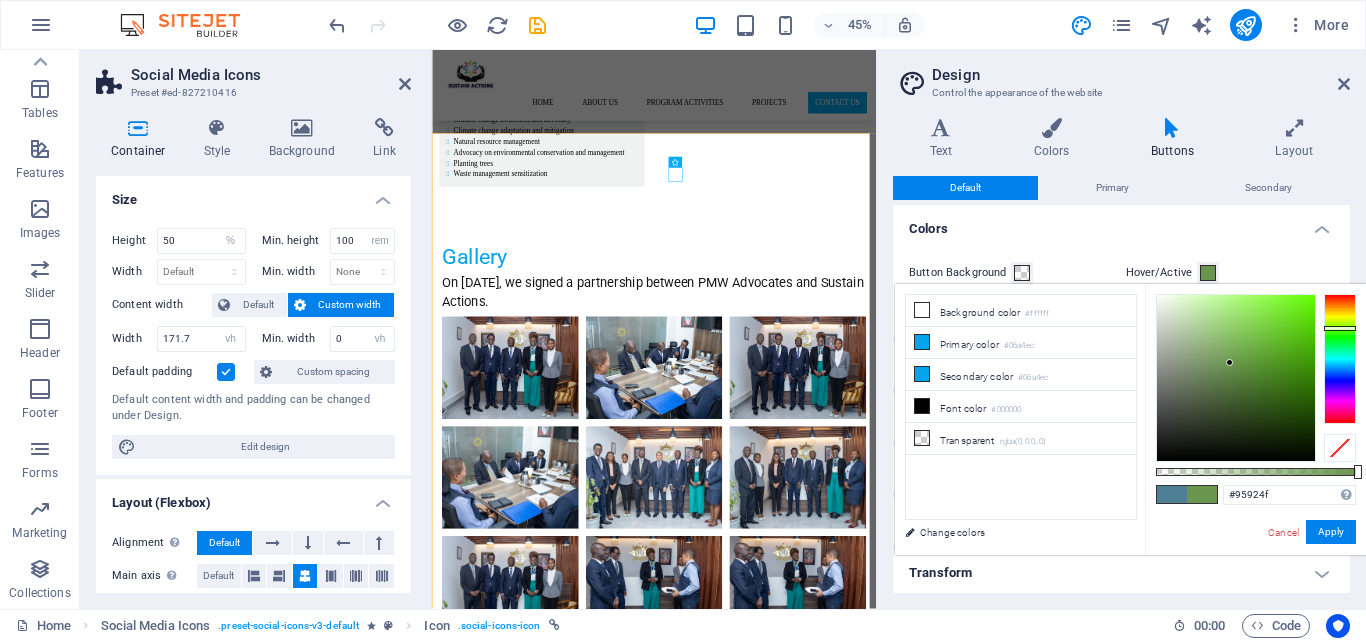 click at bounding box center (1340, 359) 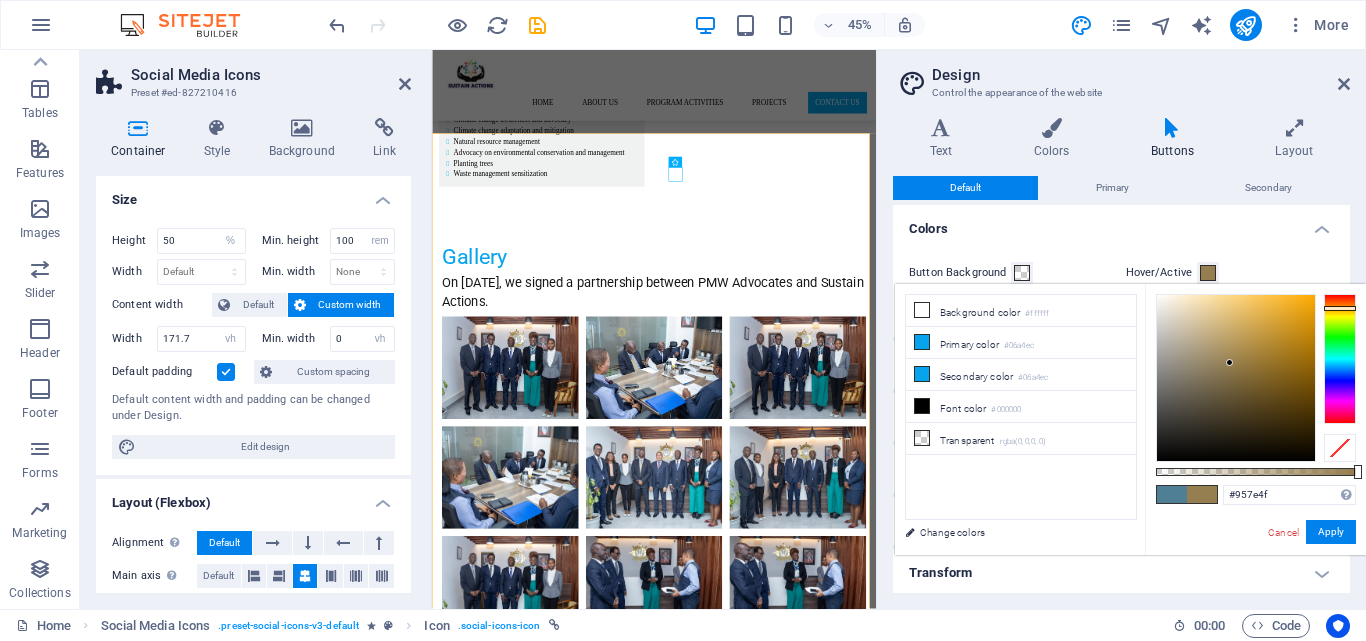 click at bounding box center [1340, 359] 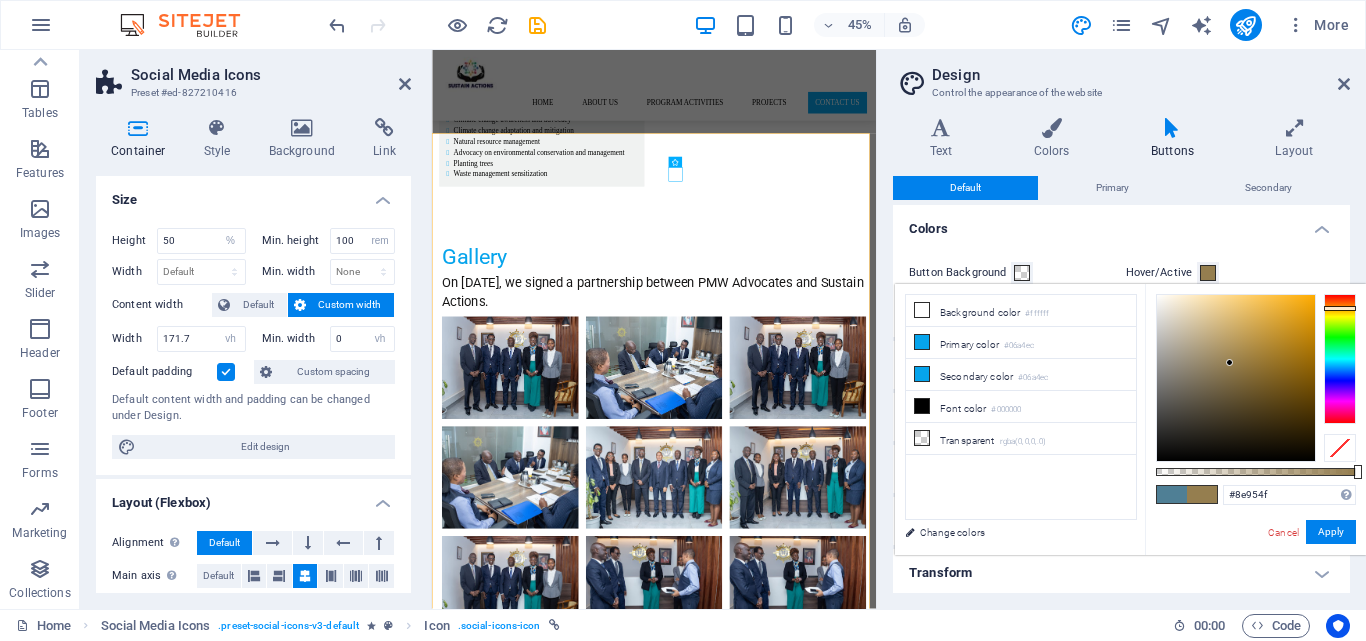 click at bounding box center [1340, 359] 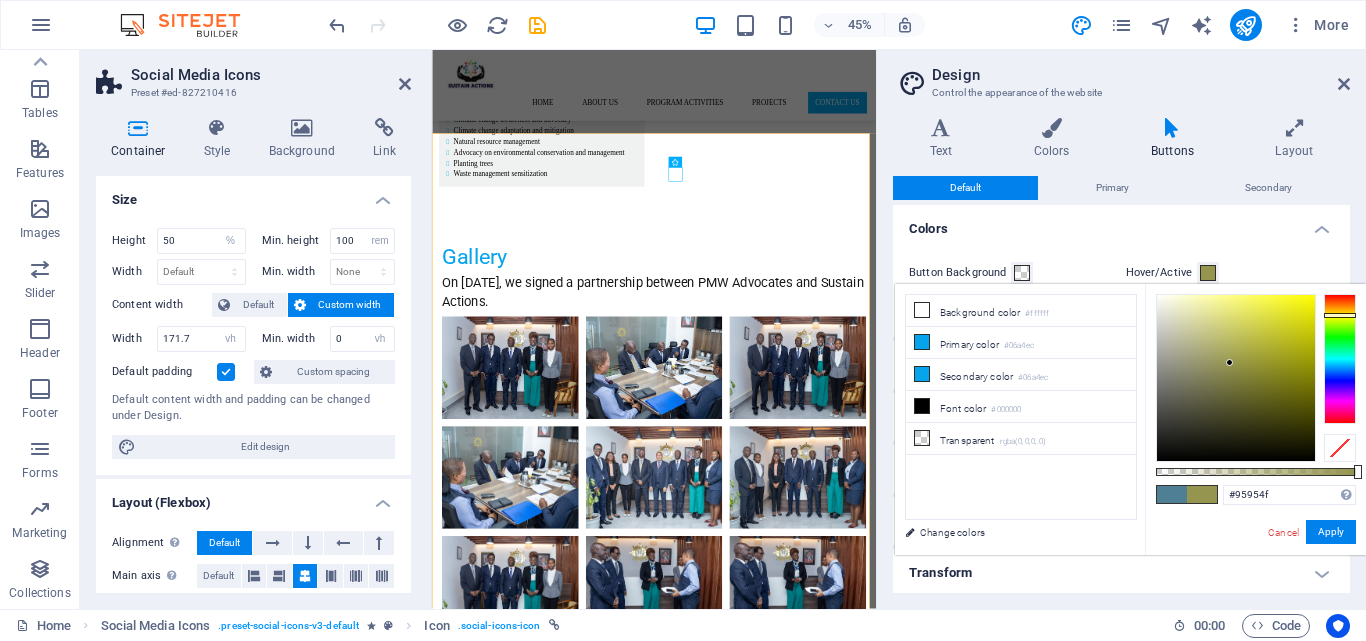 click at bounding box center (1340, 315) 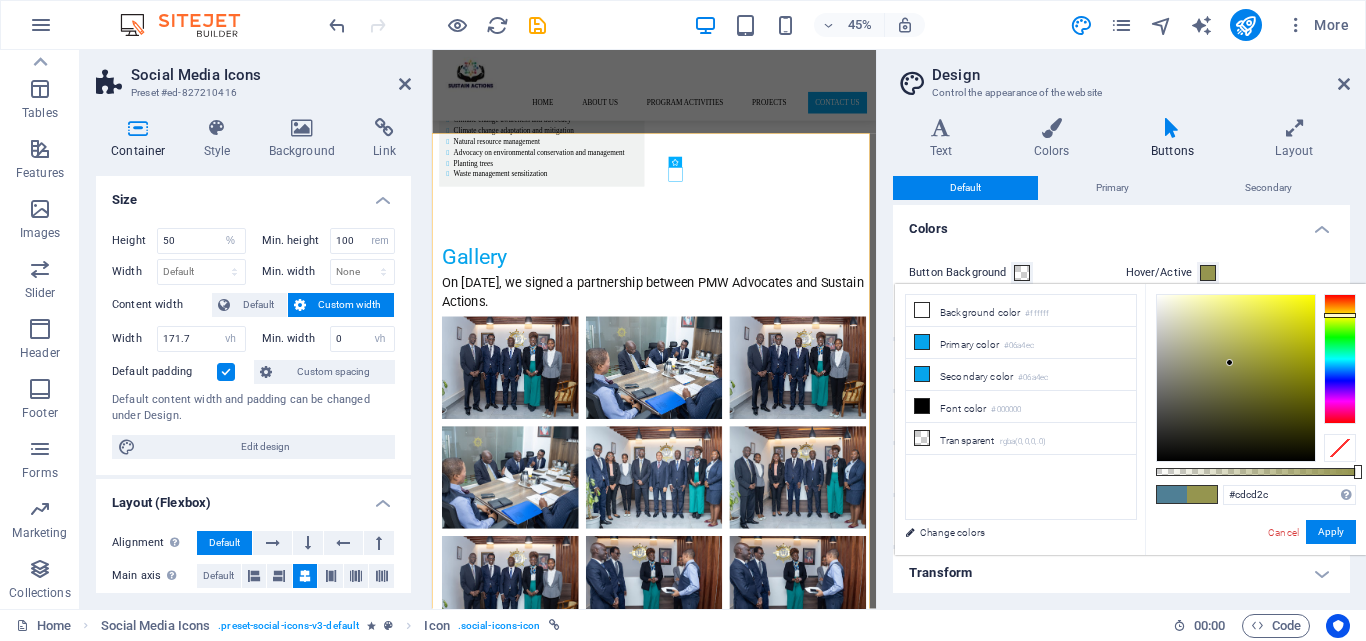 click at bounding box center (1236, 378) 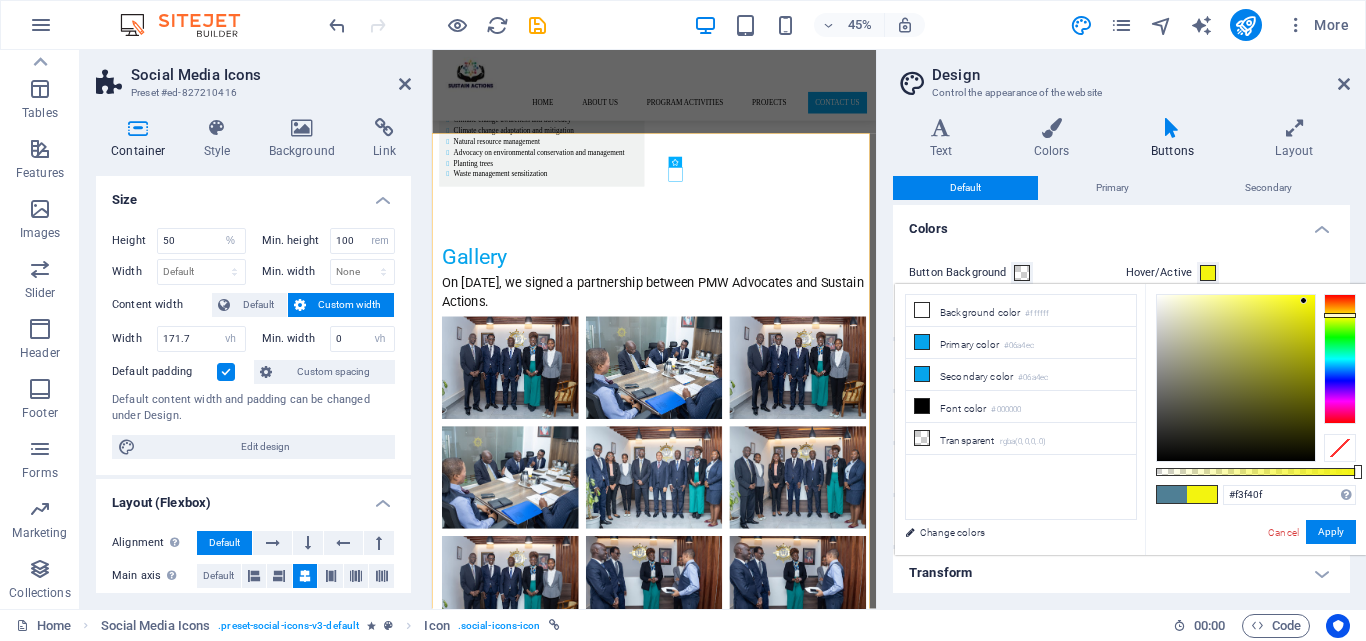 click at bounding box center [1236, 378] 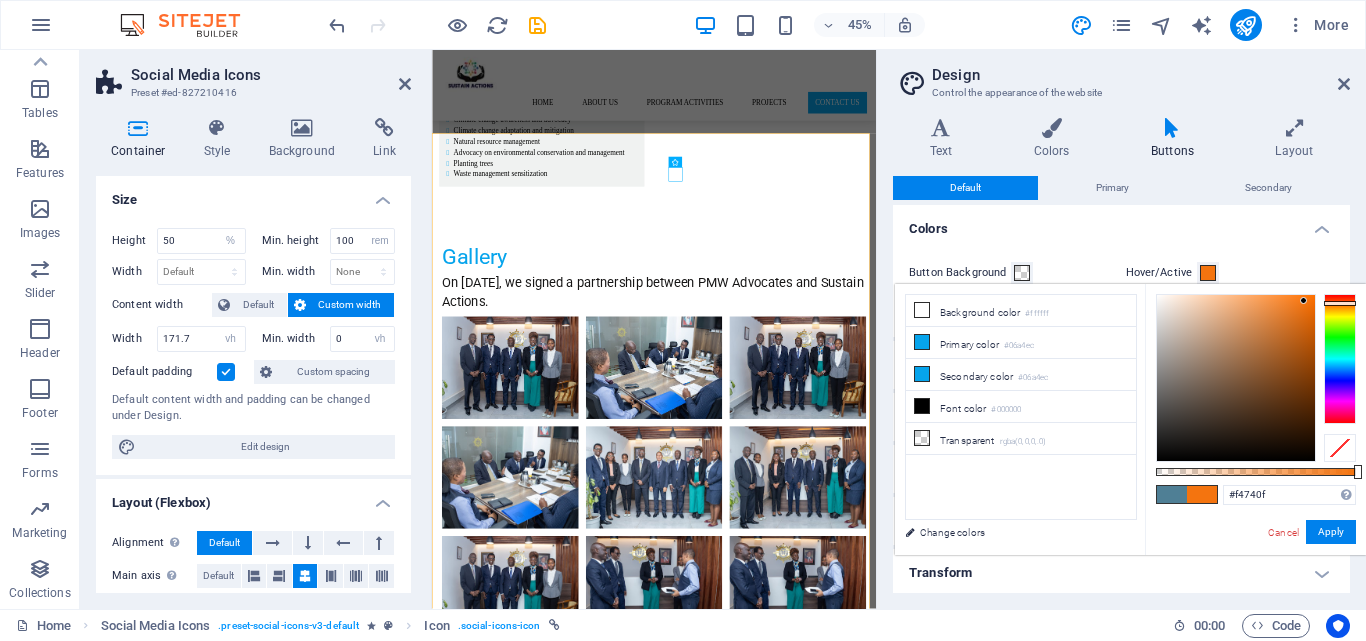 click at bounding box center [1340, 359] 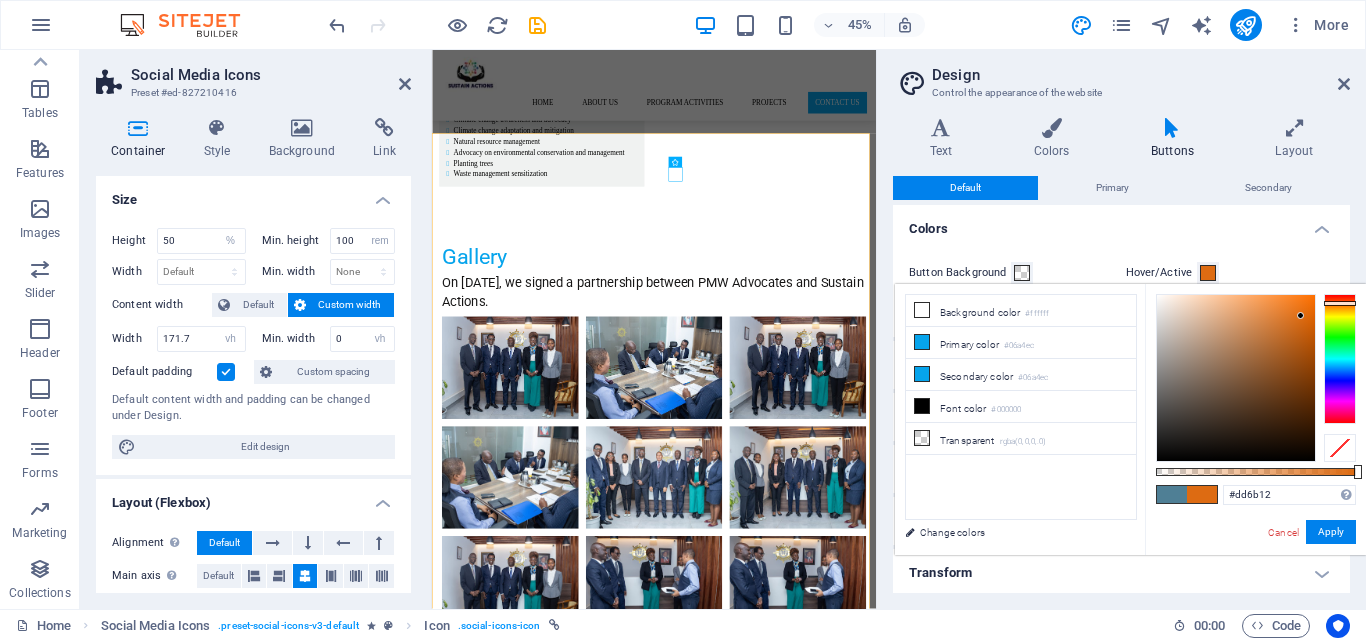 click at bounding box center [1236, 378] 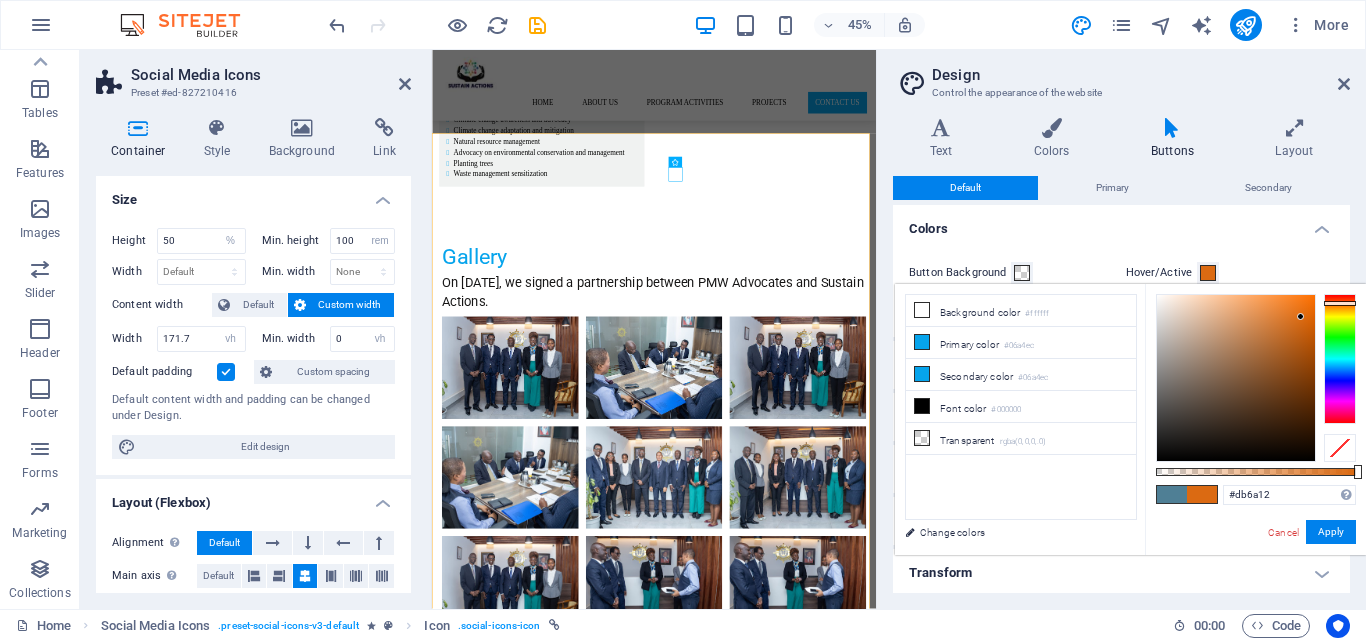 click at bounding box center [1340, 359] 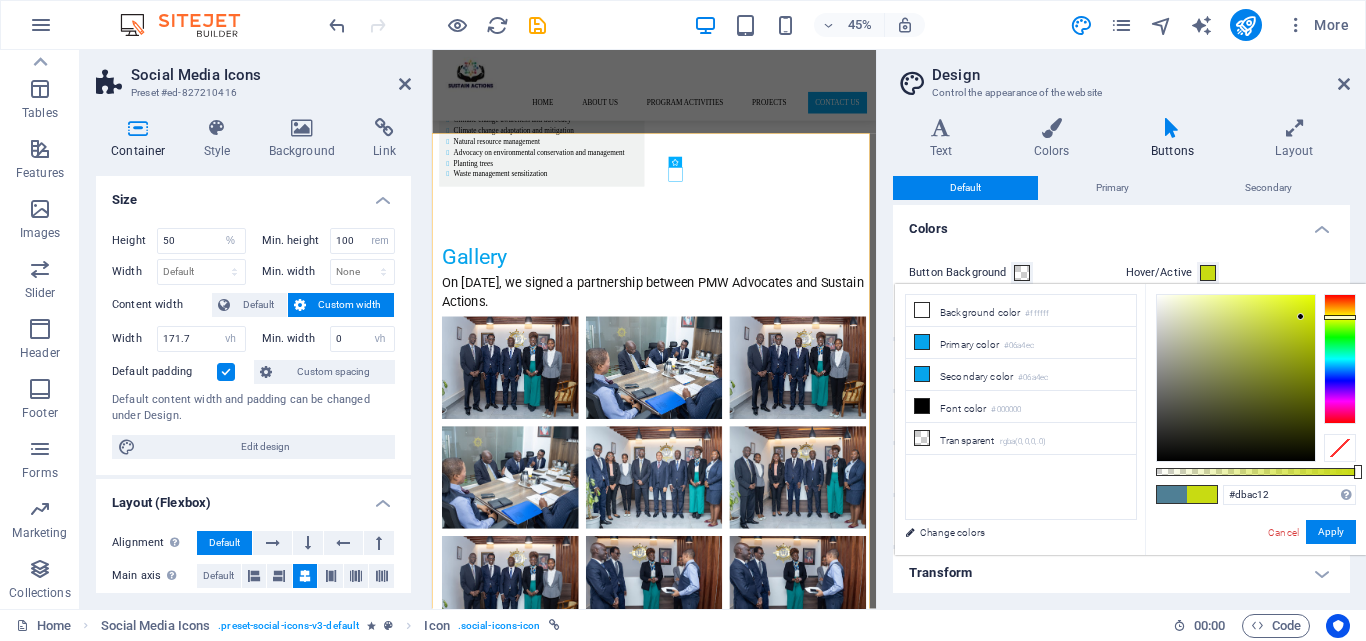 click at bounding box center (1340, 359) 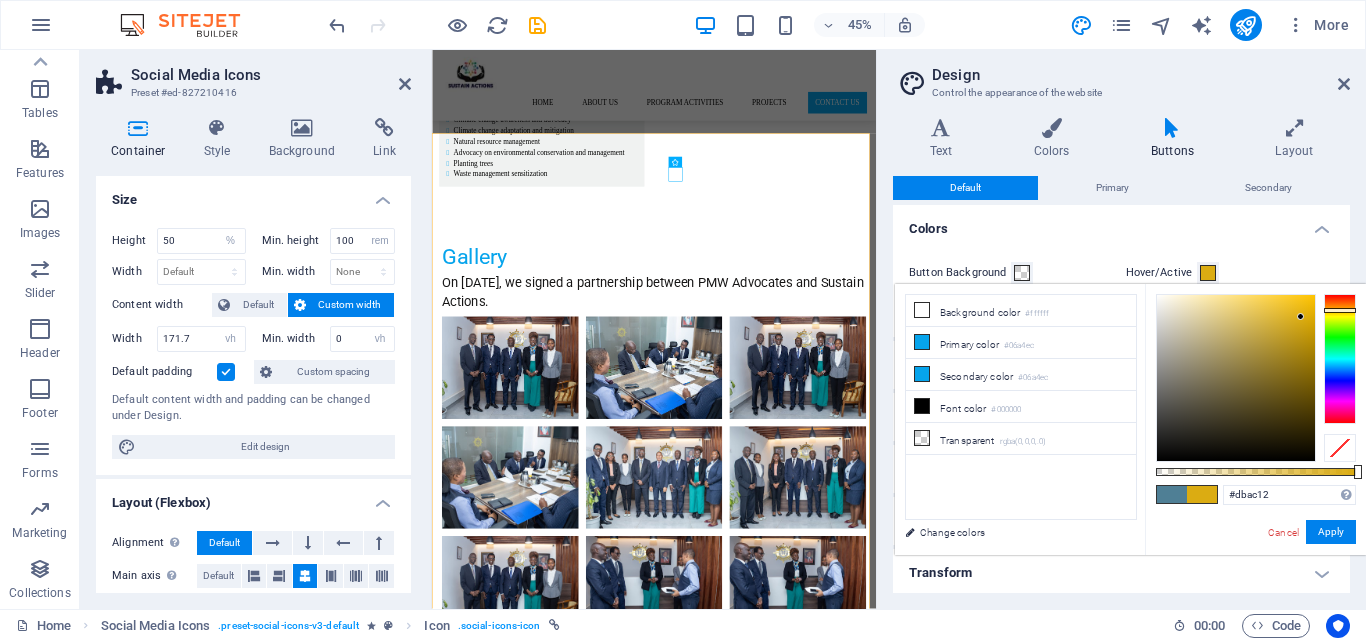 type on "#e7b40a" 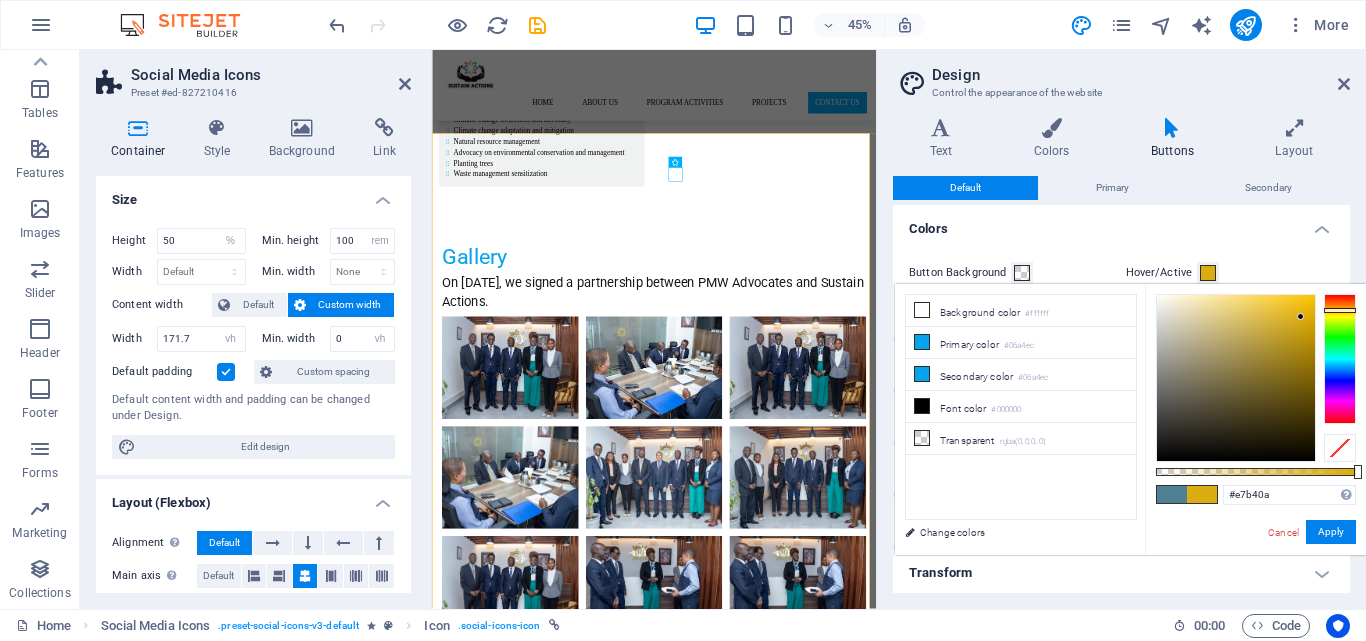click at bounding box center [1236, 378] 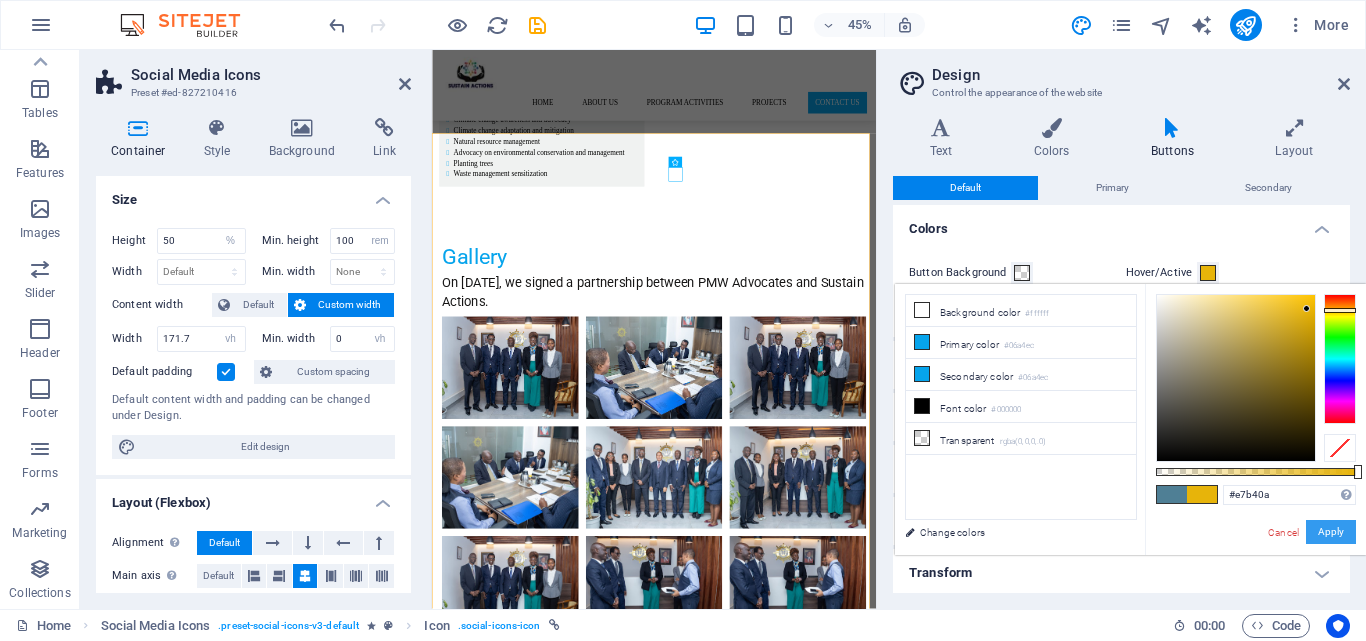 drag, startPoint x: 1322, startPoint y: 526, endPoint x: 1319, endPoint y: 514, distance: 12.369317 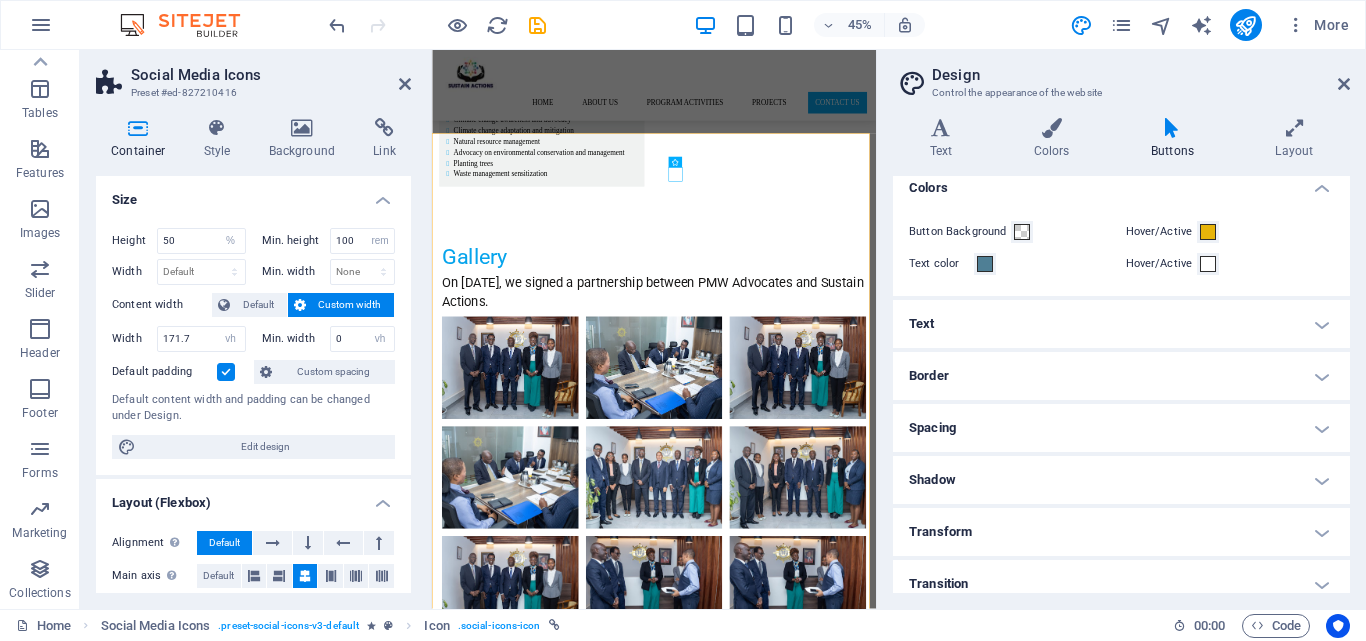 scroll, scrollTop: 56, scrollLeft: 0, axis: vertical 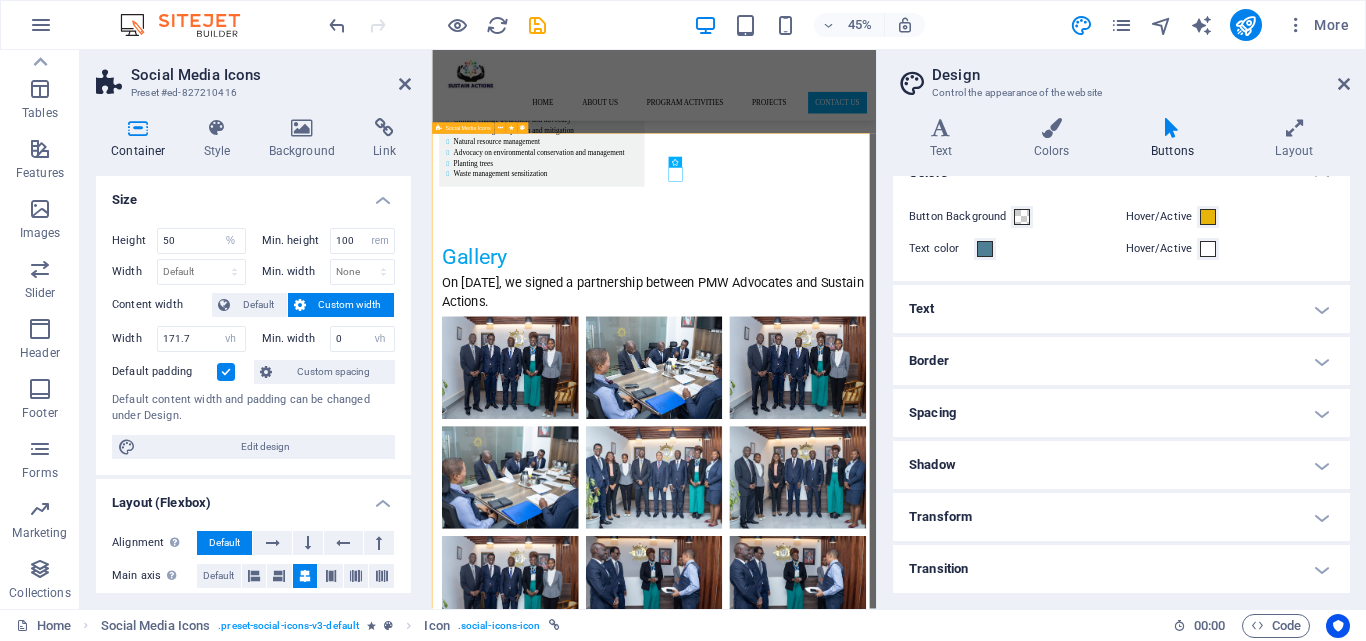 click at bounding box center (925, 4227) 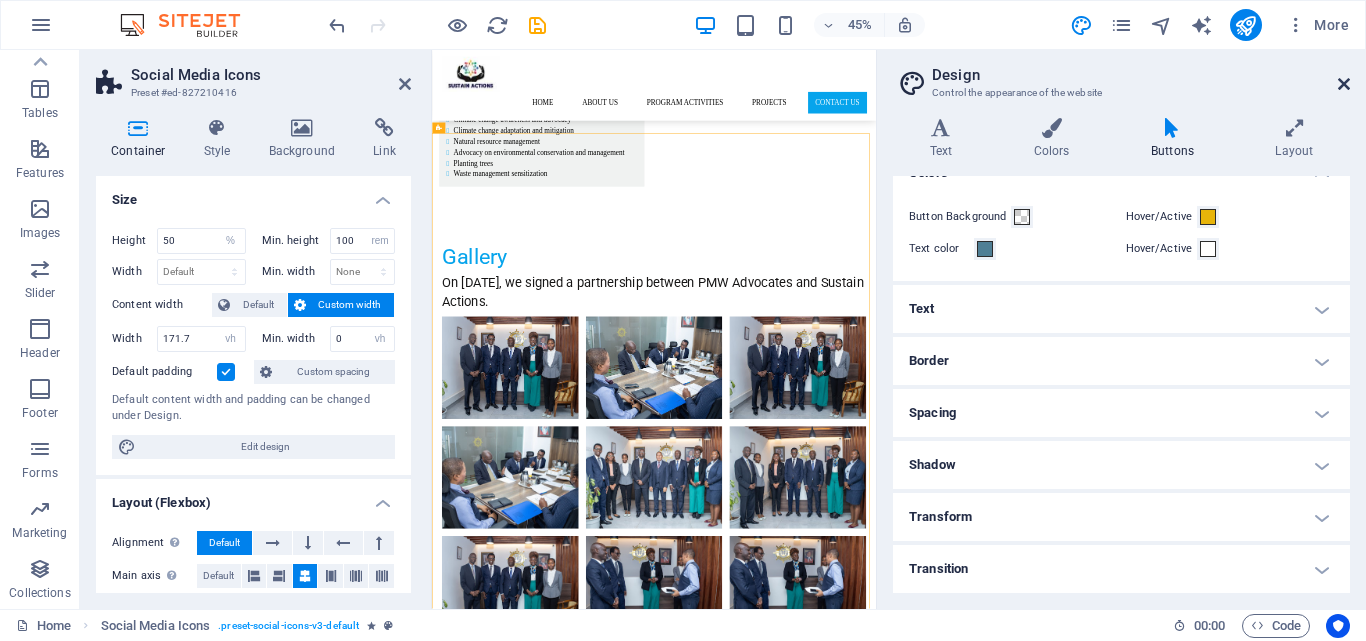 drag, startPoint x: 1347, startPoint y: 86, endPoint x: 25, endPoint y: 303, distance: 1339.6914 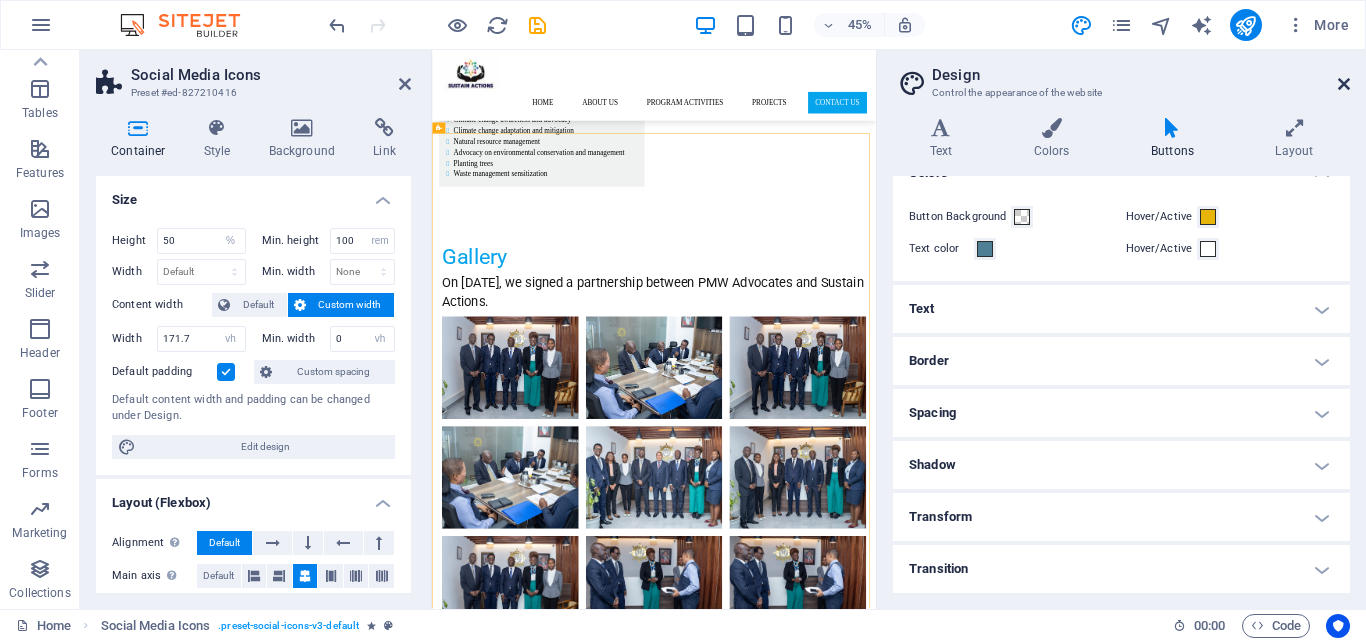 click at bounding box center (1344, 84) 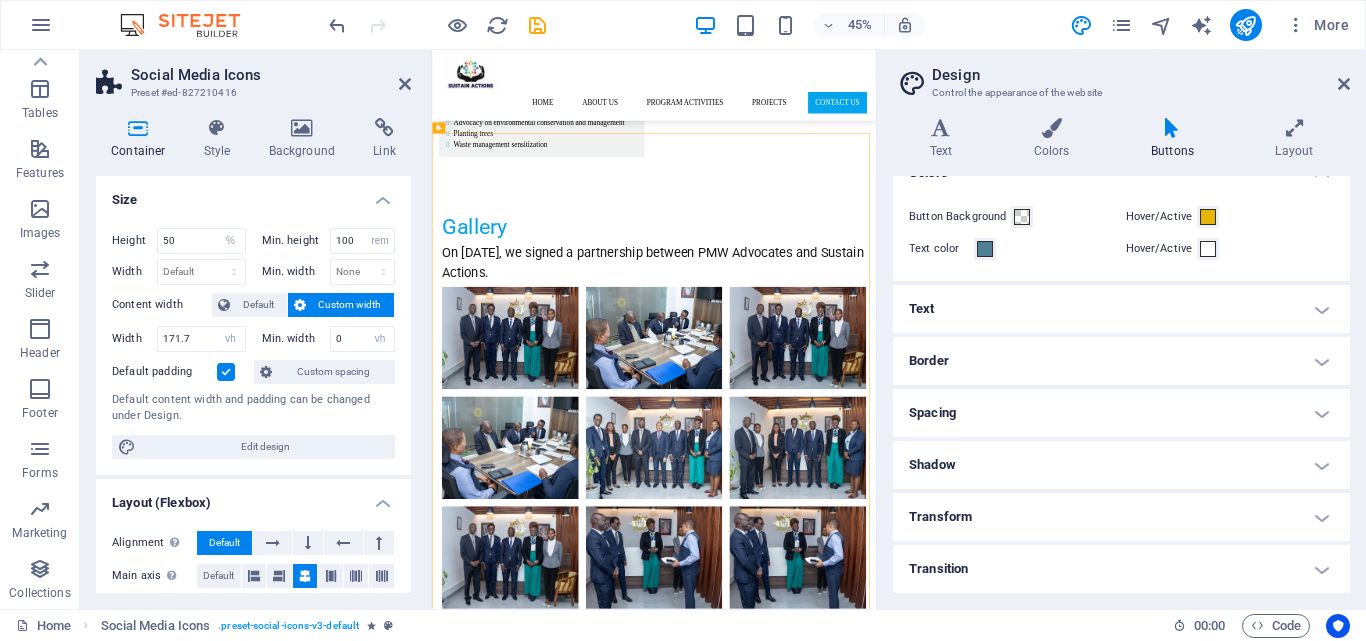 scroll, scrollTop: 5255, scrollLeft: 0, axis: vertical 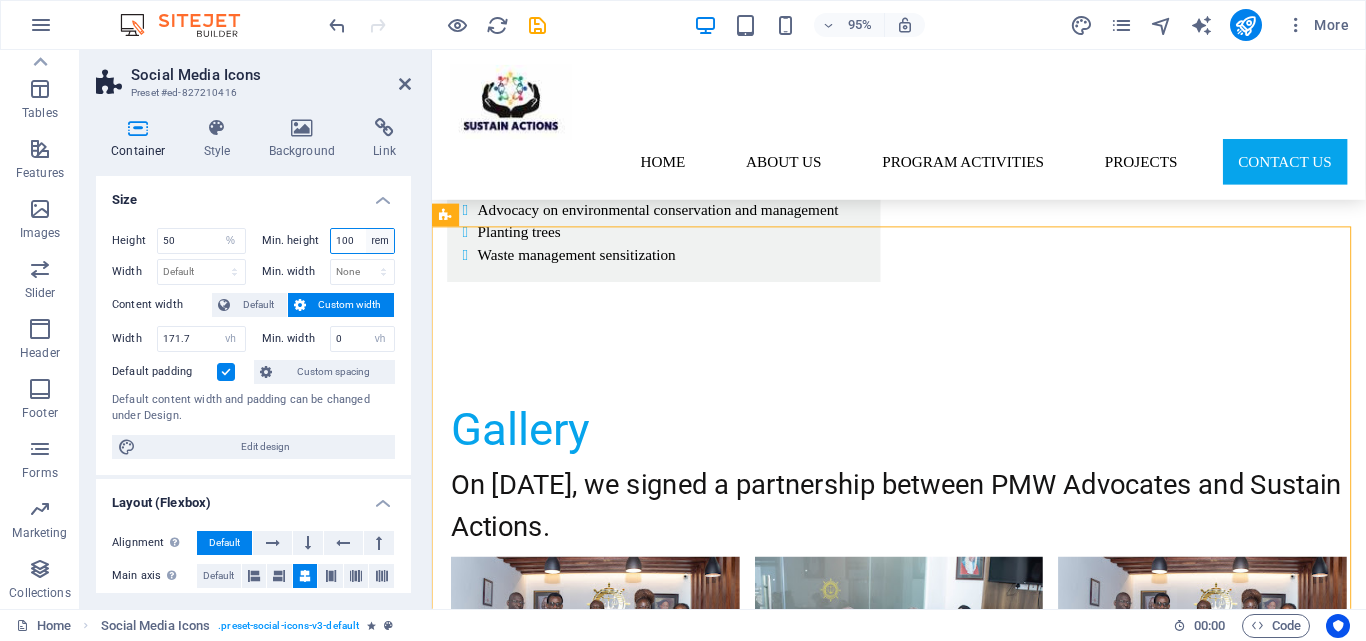 click on "None px rem % vh vw" at bounding box center (380, 241) 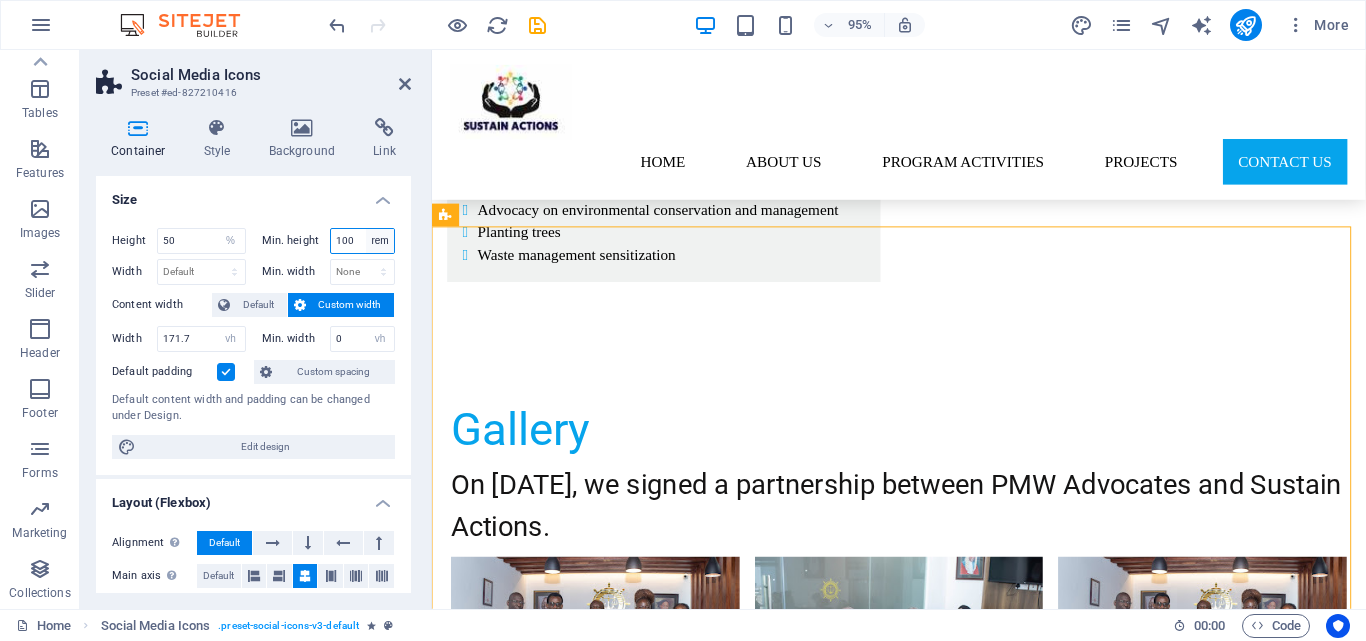 select on "px" 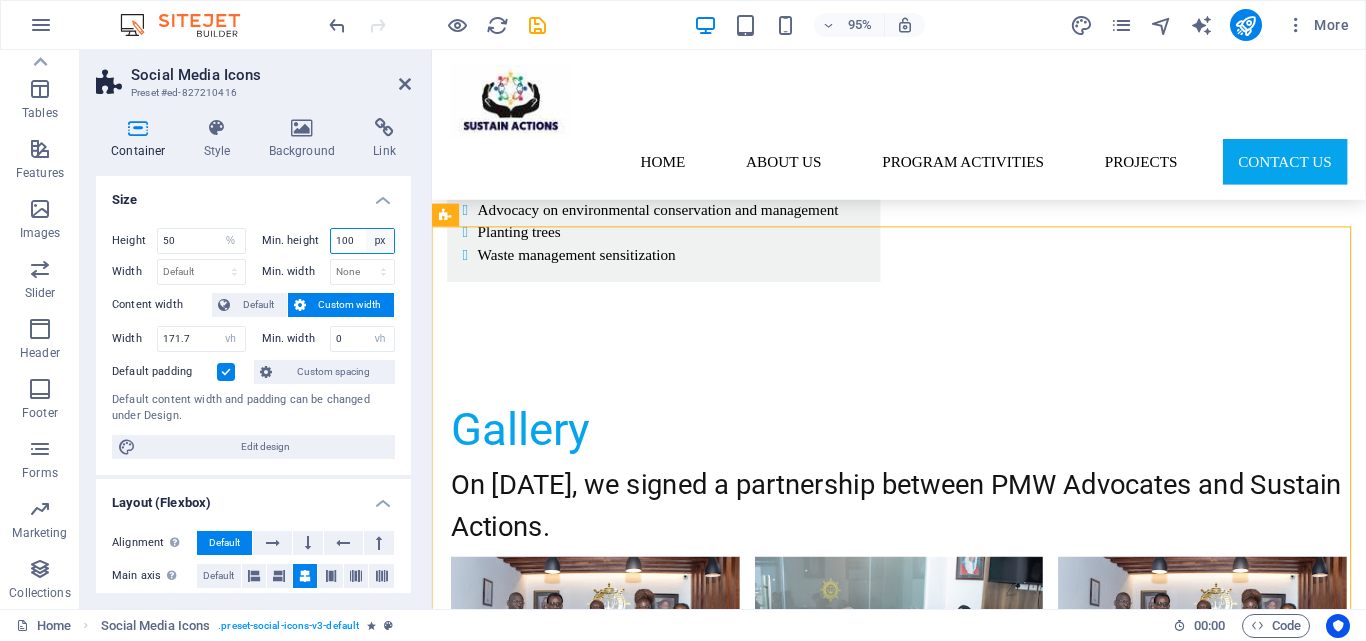 click on "None px rem % vh vw" at bounding box center [380, 241] 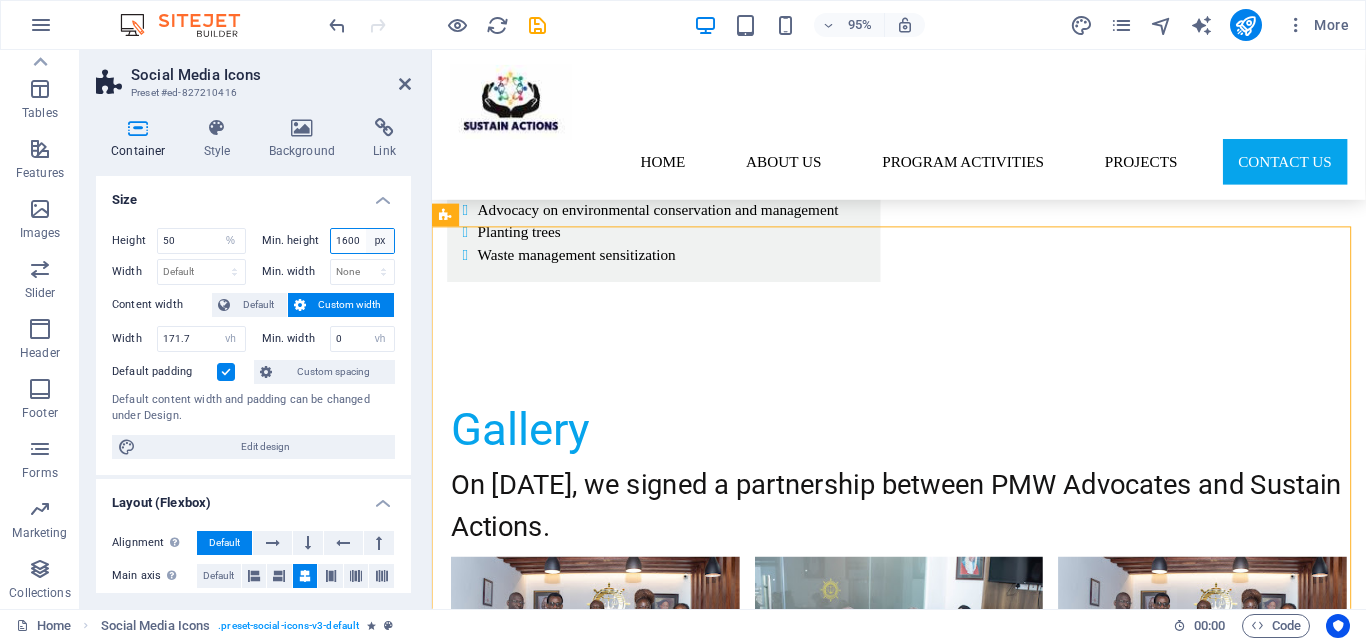 click on "None px rem % vh vw" at bounding box center (380, 241) 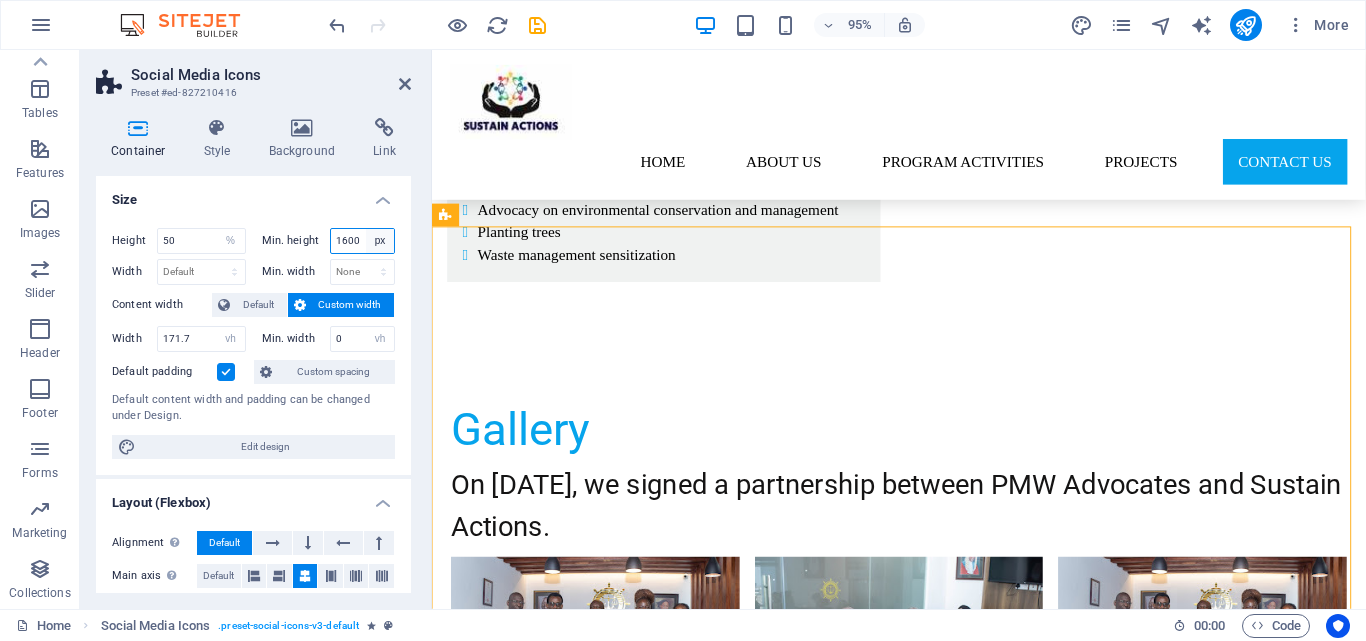 select on "%" 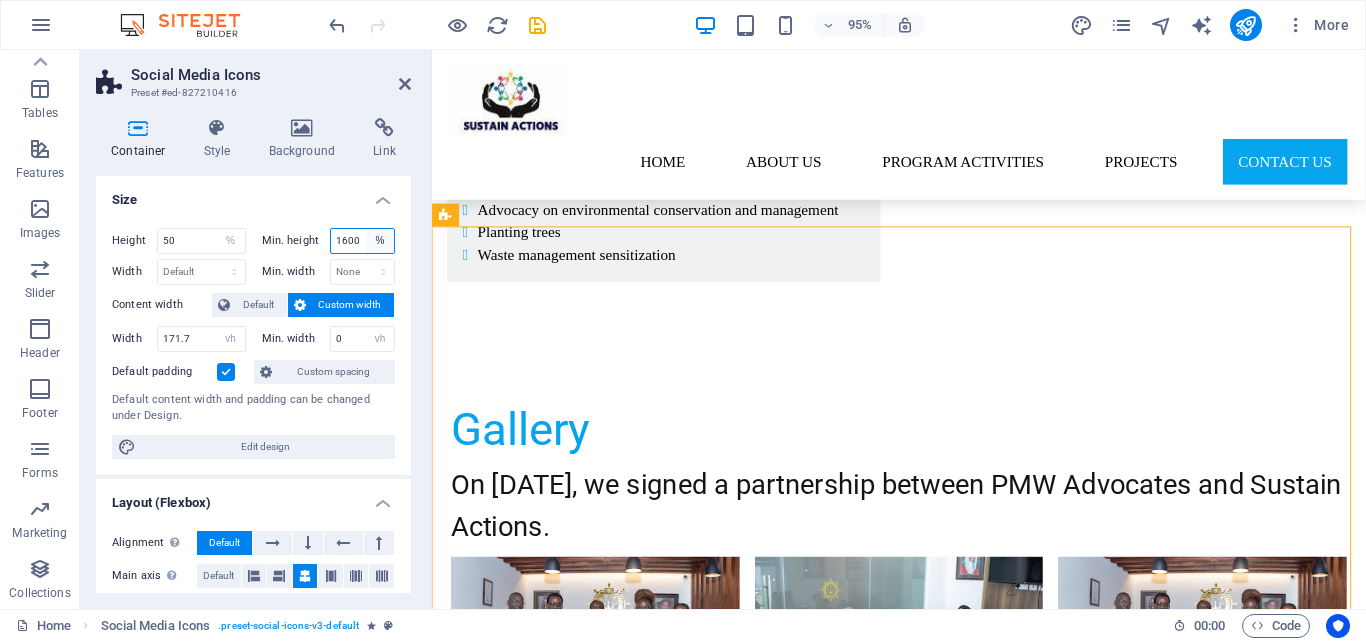click on "None px rem % vh vw" at bounding box center [380, 241] 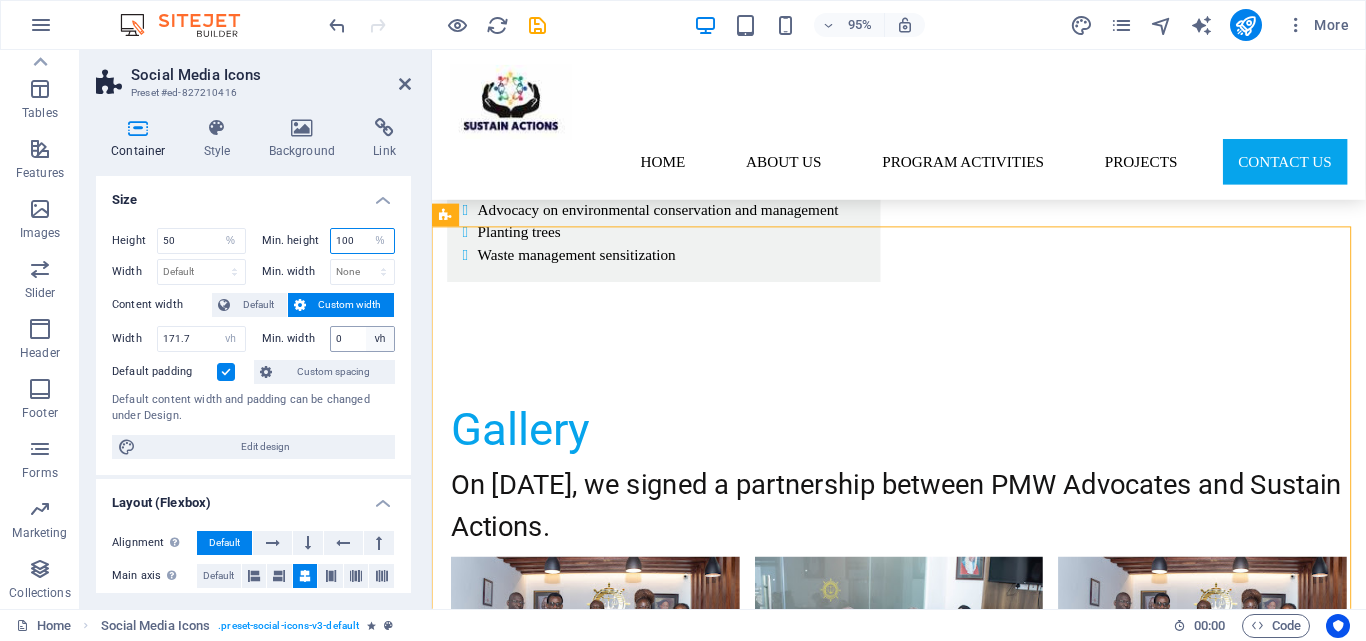 scroll, scrollTop: 5047, scrollLeft: 0, axis: vertical 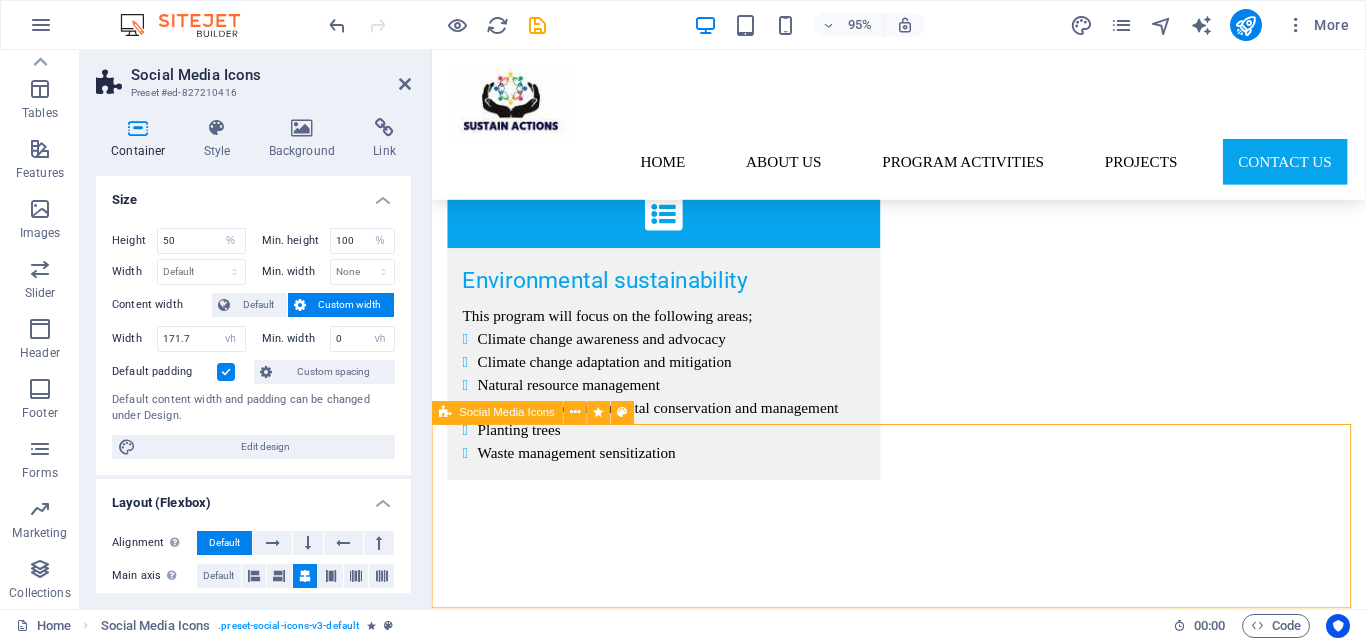 click at bounding box center (923, 3721) 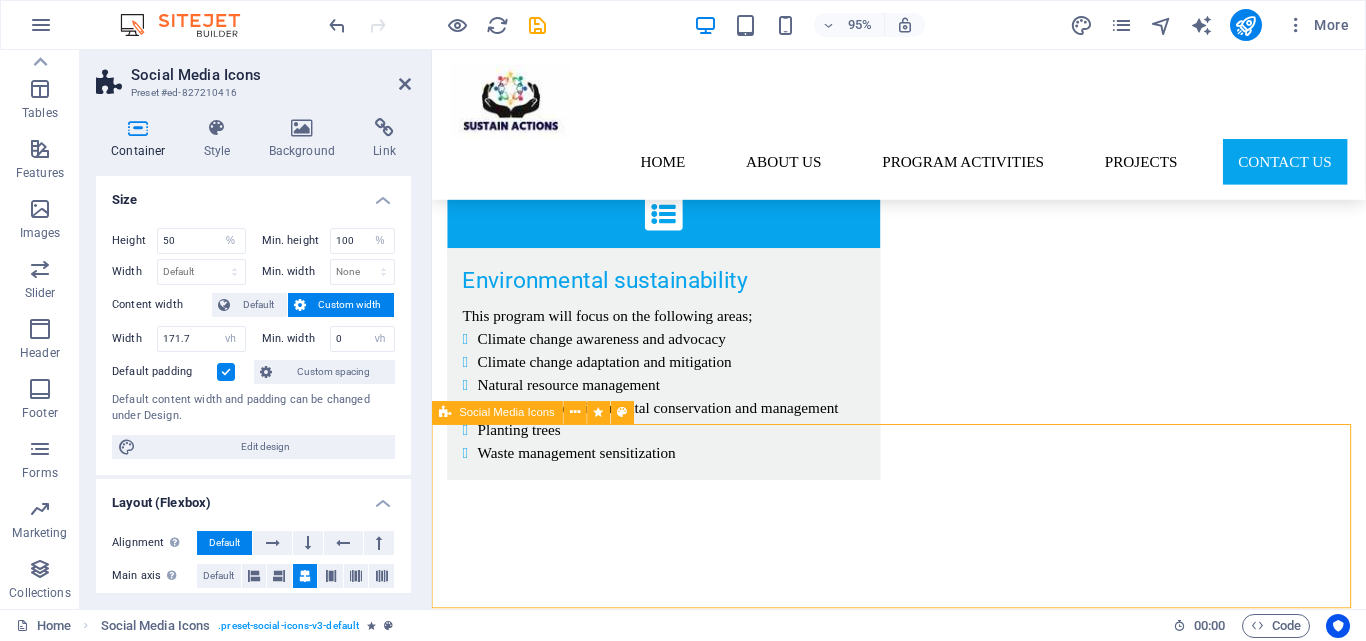 click at bounding box center (923, 3721) 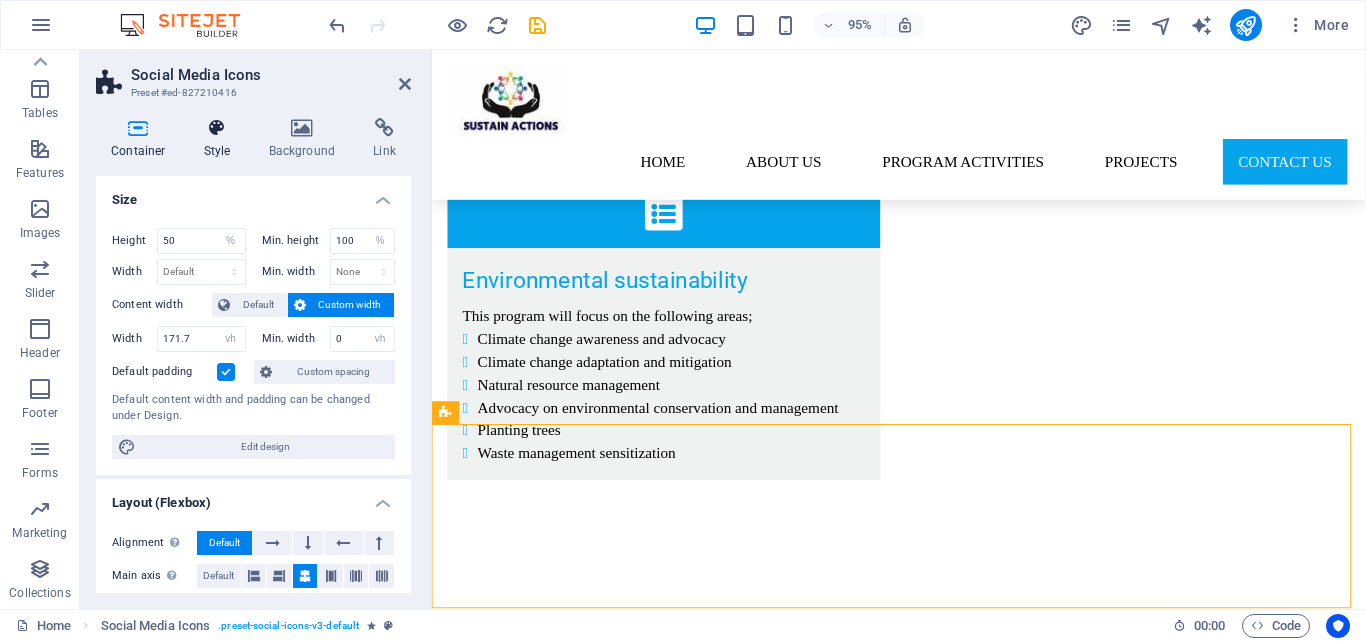 click at bounding box center (217, 128) 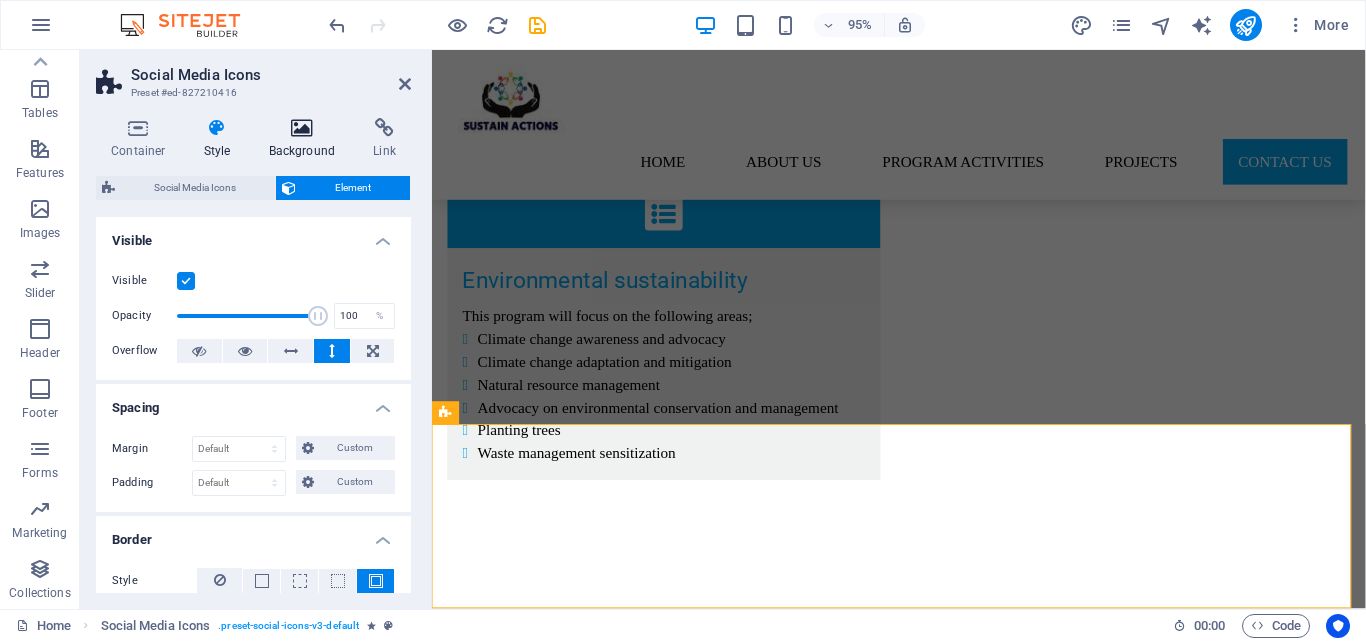 click at bounding box center [302, 128] 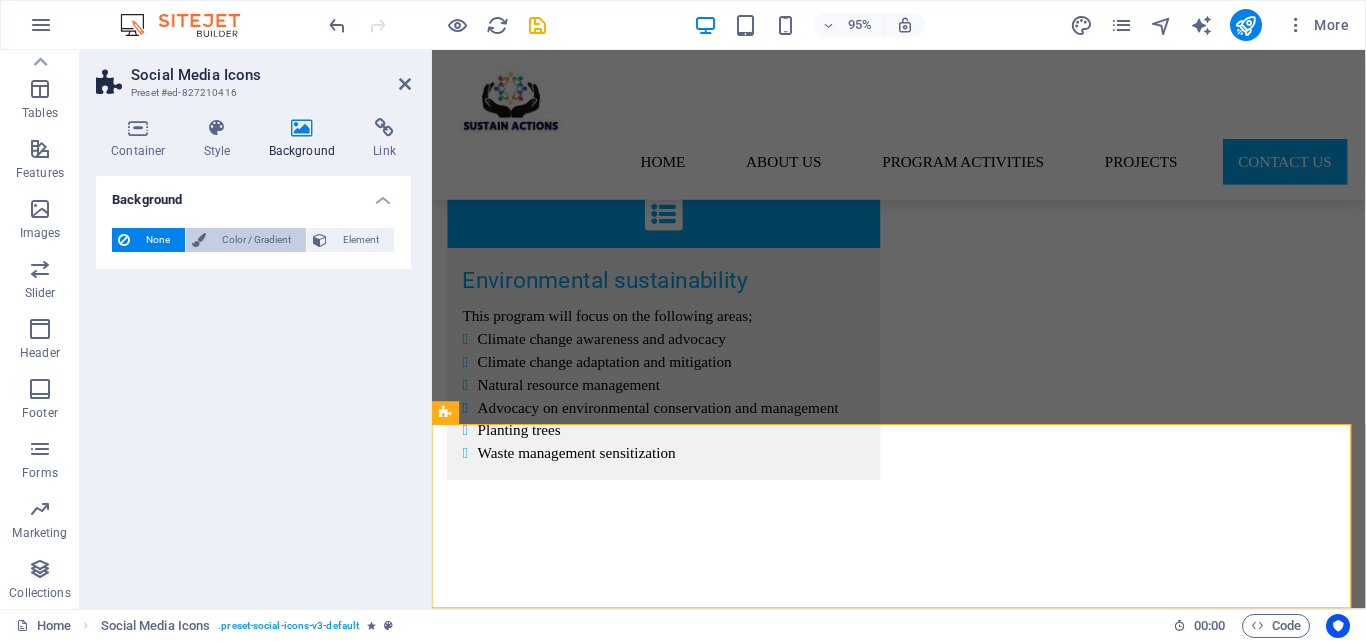click on "Color / Gradient" at bounding box center (256, 240) 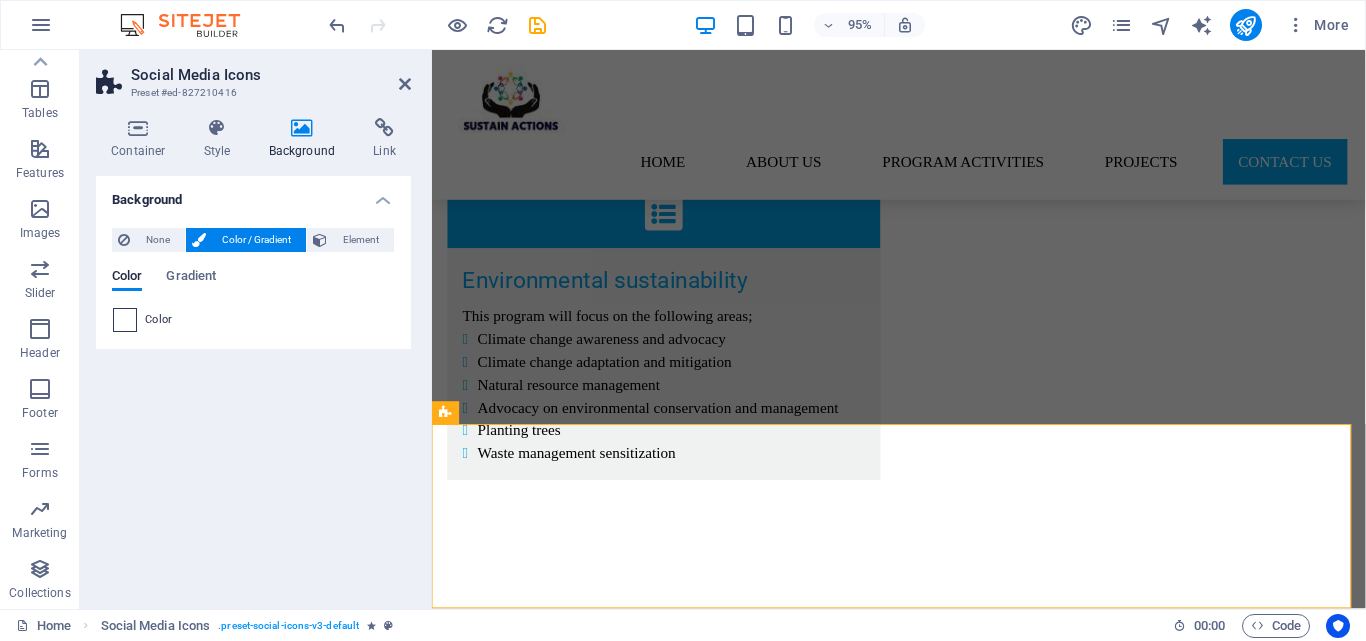 click at bounding box center (125, 320) 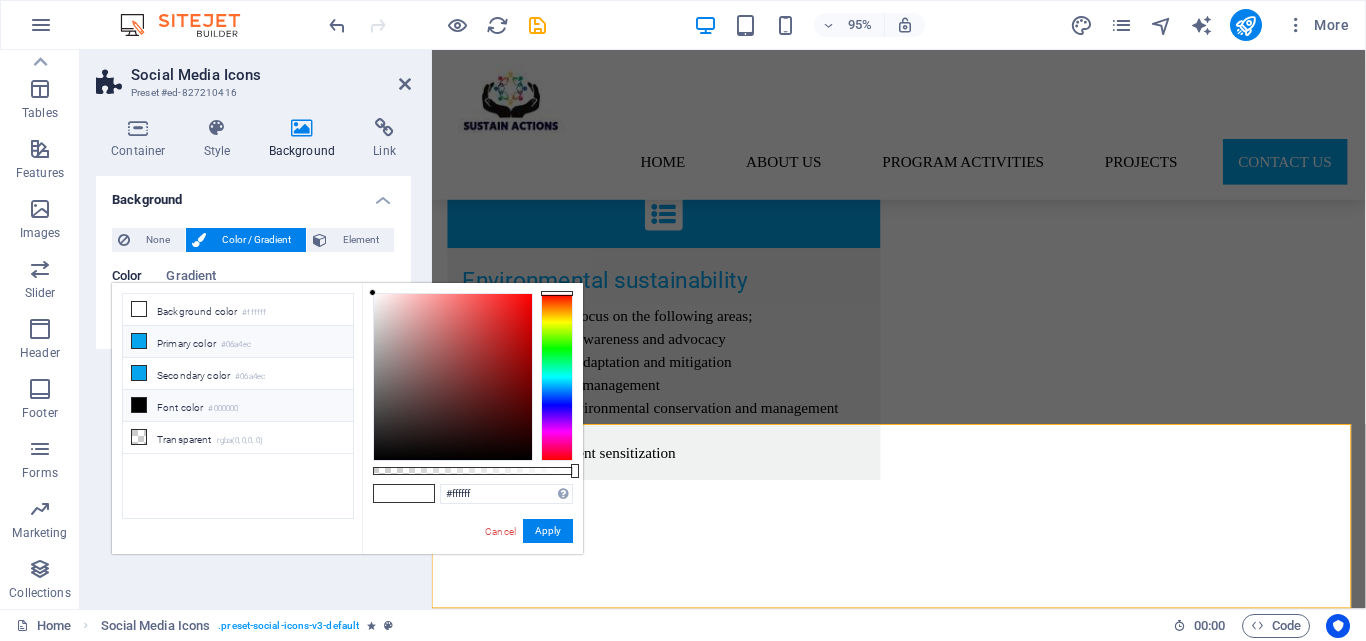 click at bounding box center (139, 341) 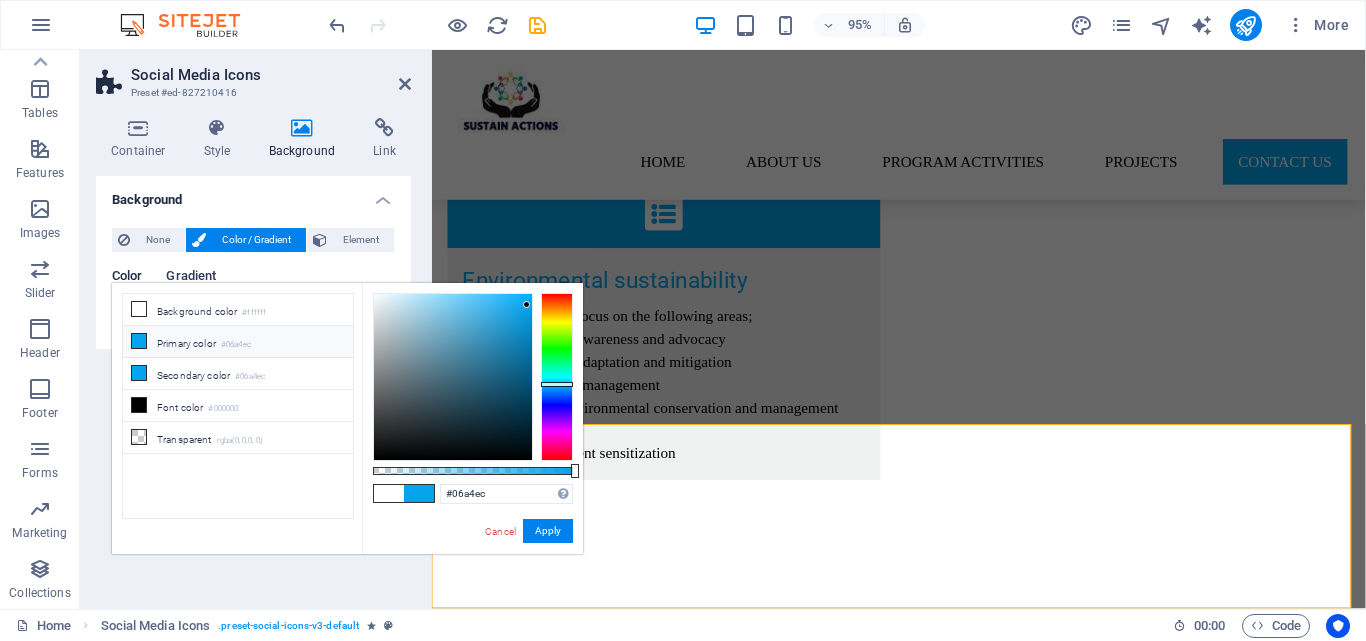 click on "Gradient" at bounding box center [191, 278] 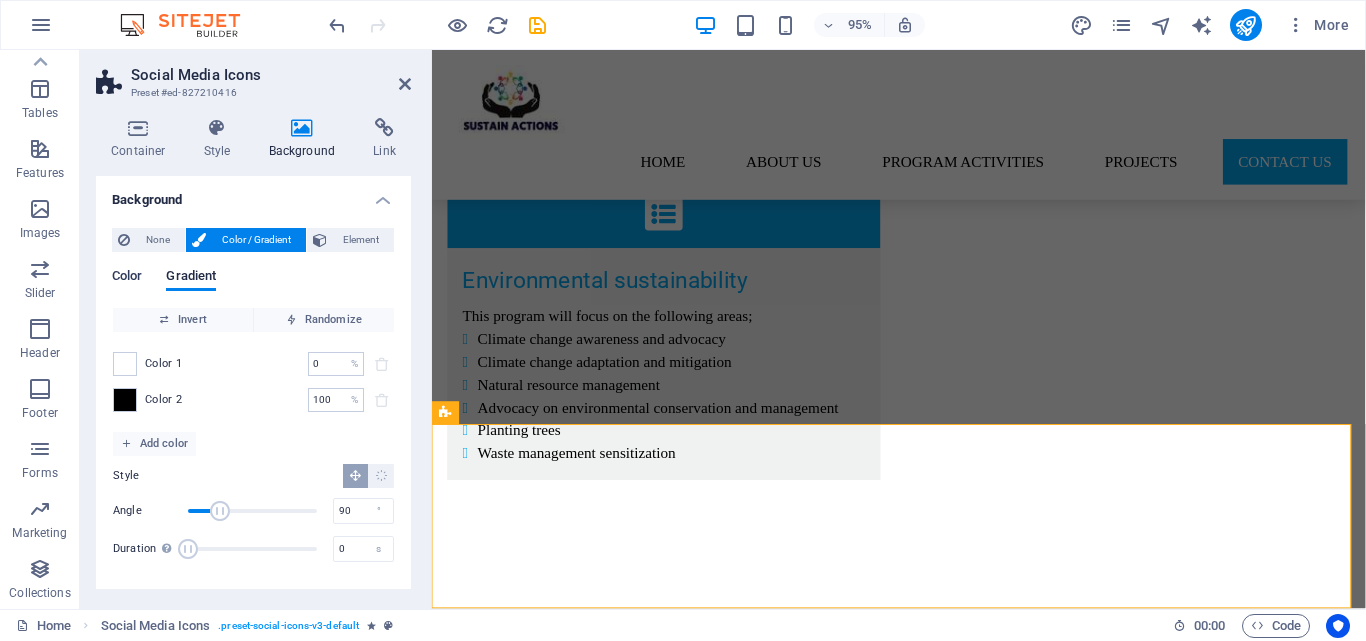 click on "Color" at bounding box center (127, 278) 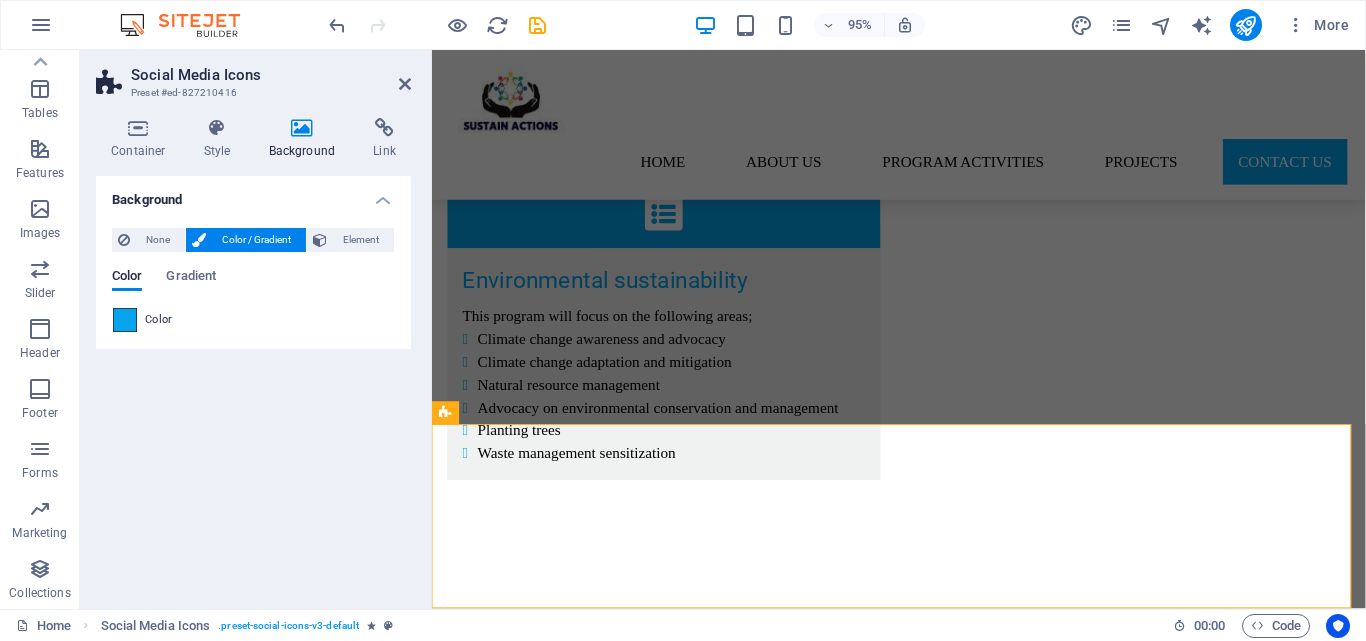 click at bounding box center (125, 320) 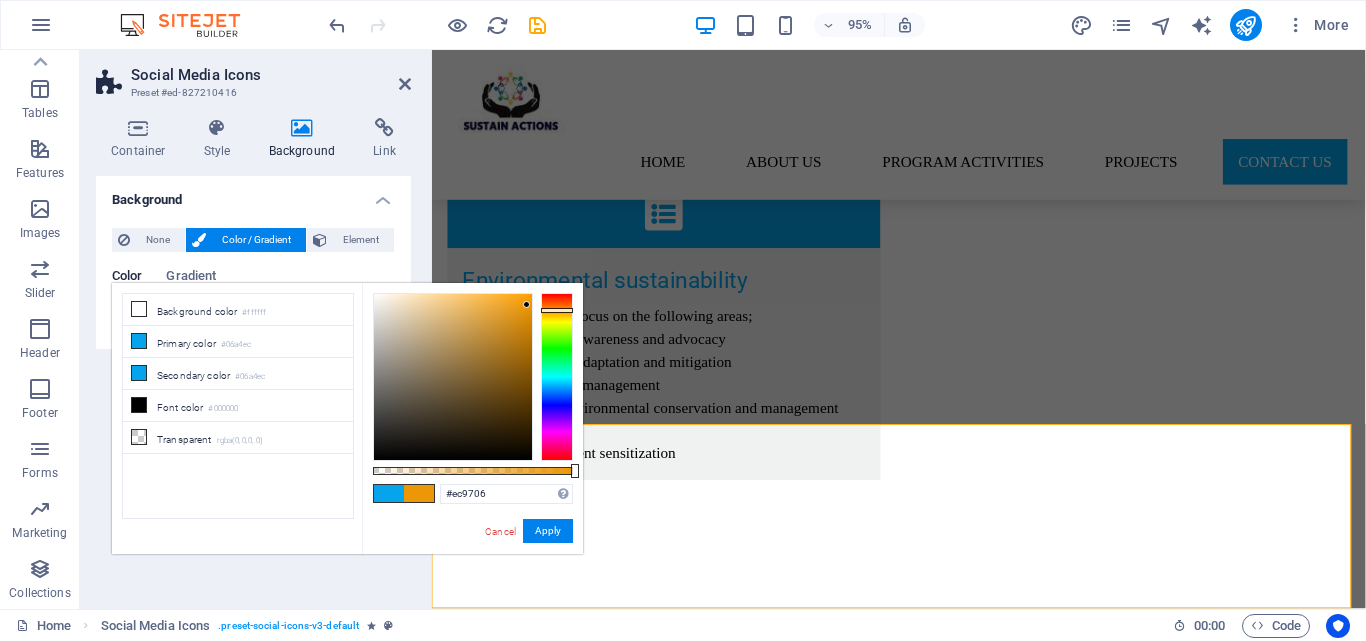 click at bounding box center (557, 377) 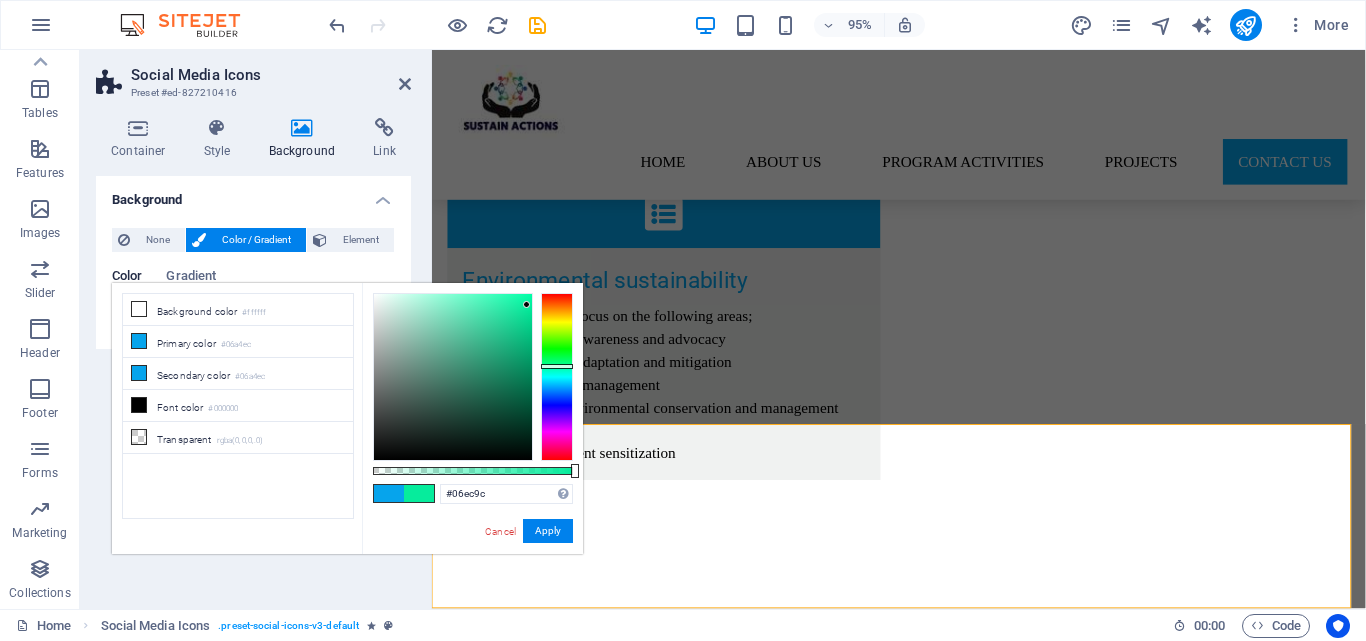 click at bounding box center [557, 377] 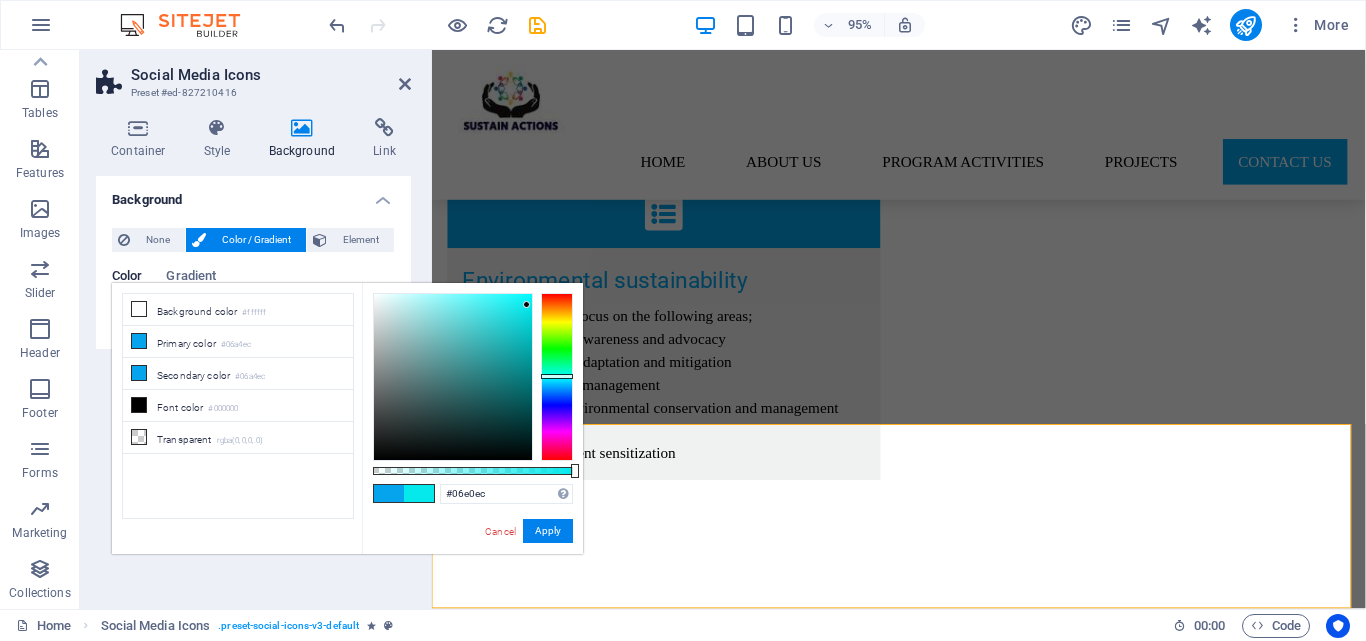 click at bounding box center (557, 377) 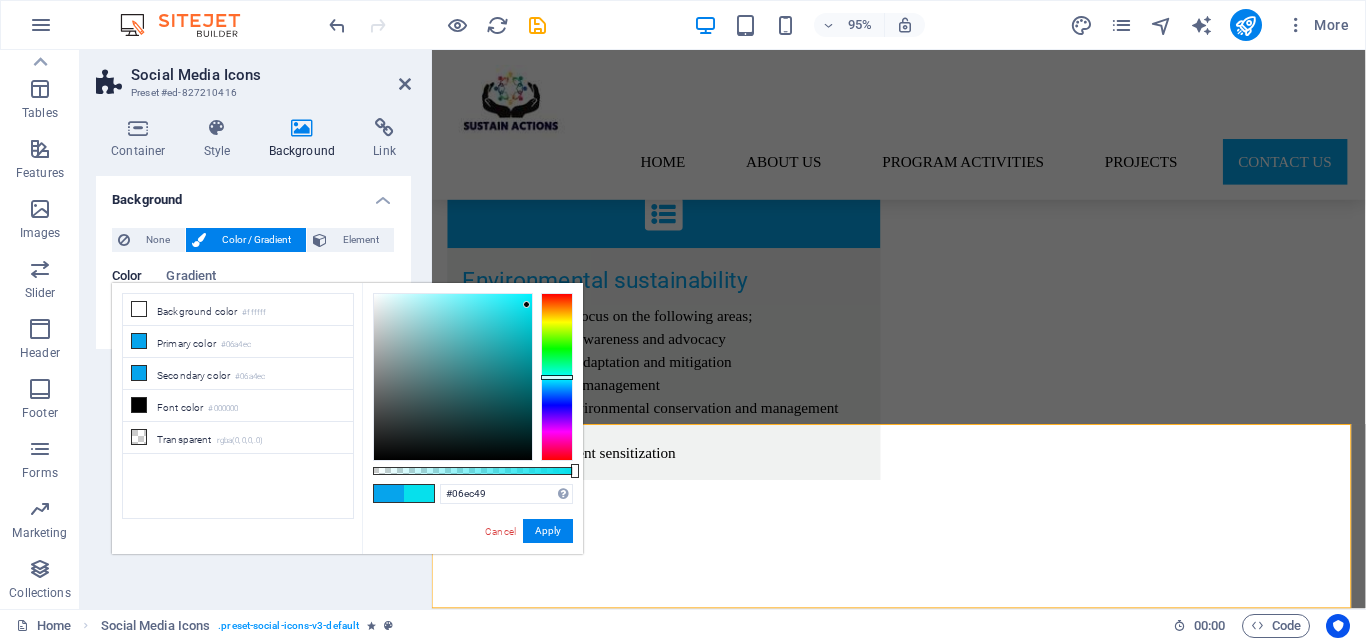 click at bounding box center (557, 377) 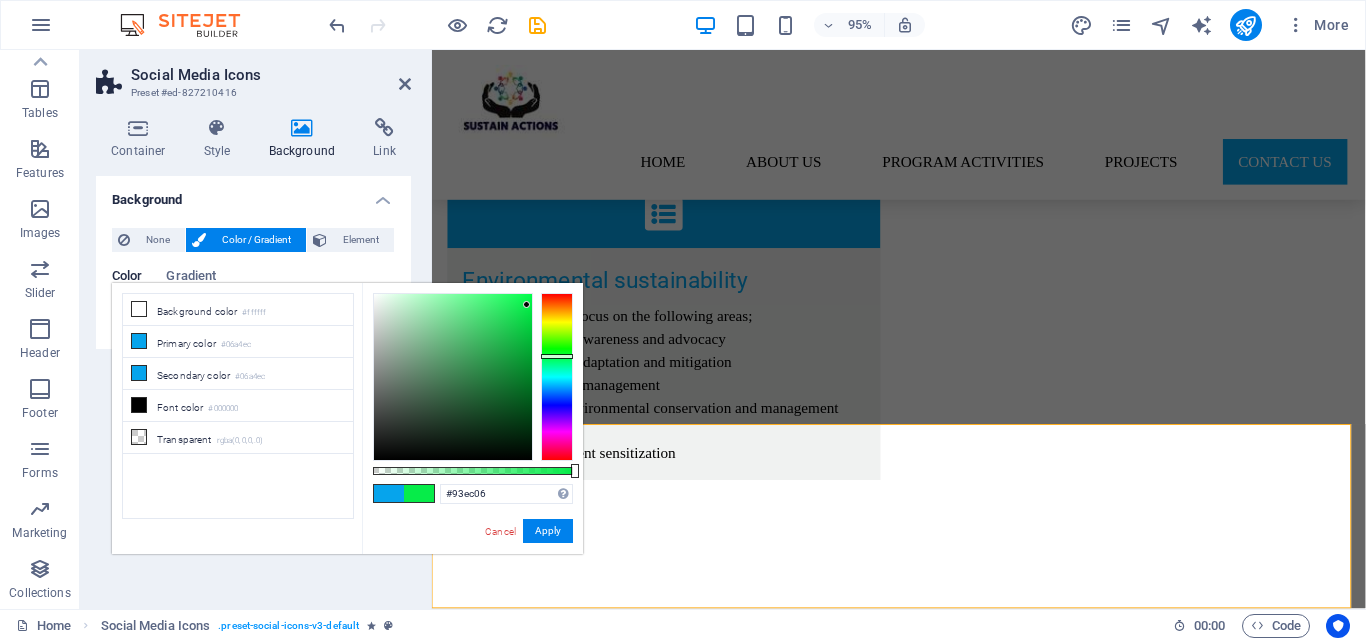 click at bounding box center [557, 377] 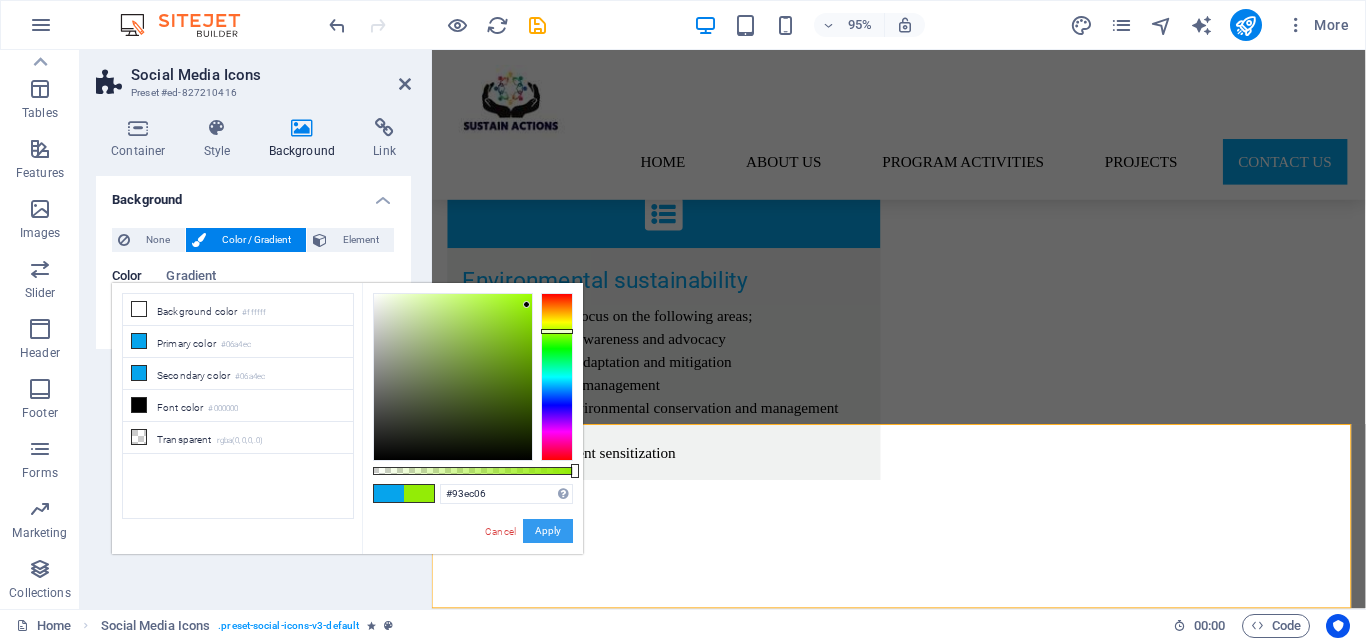 drag, startPoint x: 545, startPoint y: 533, endPoint x: 123, endPoint y: 499, distance: 423.36746 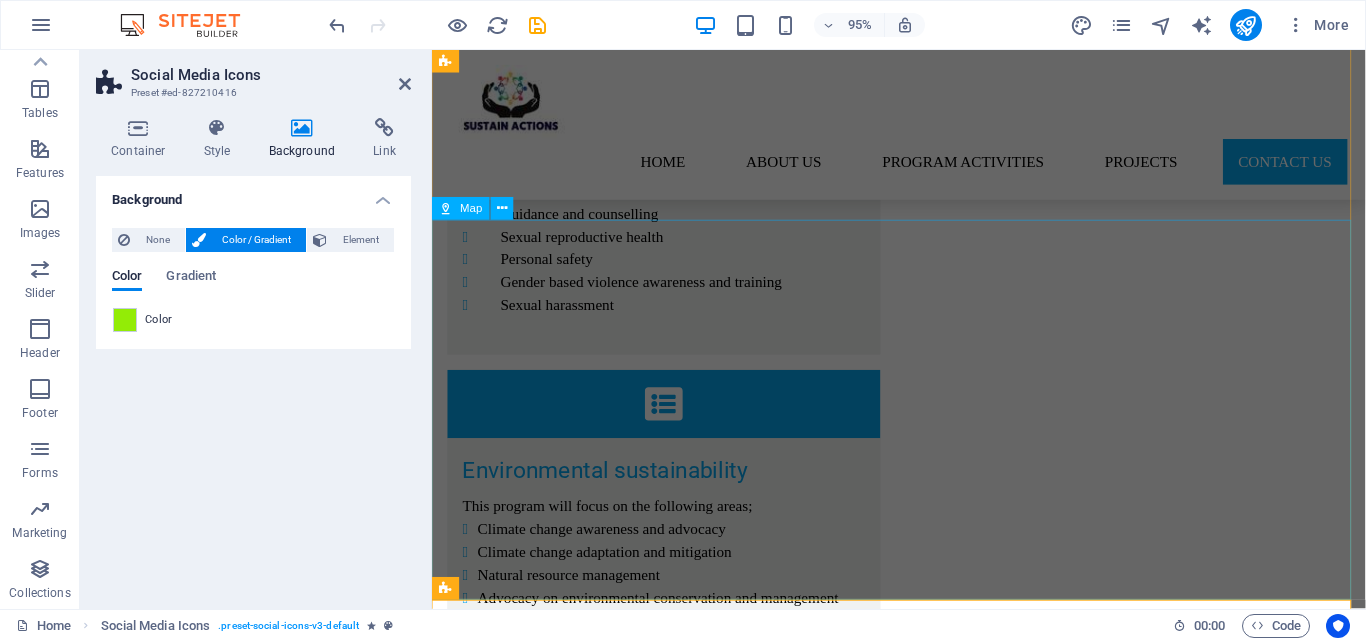 scroll, scrollTop: 5047, scrollLeft: 0, axis: vertical 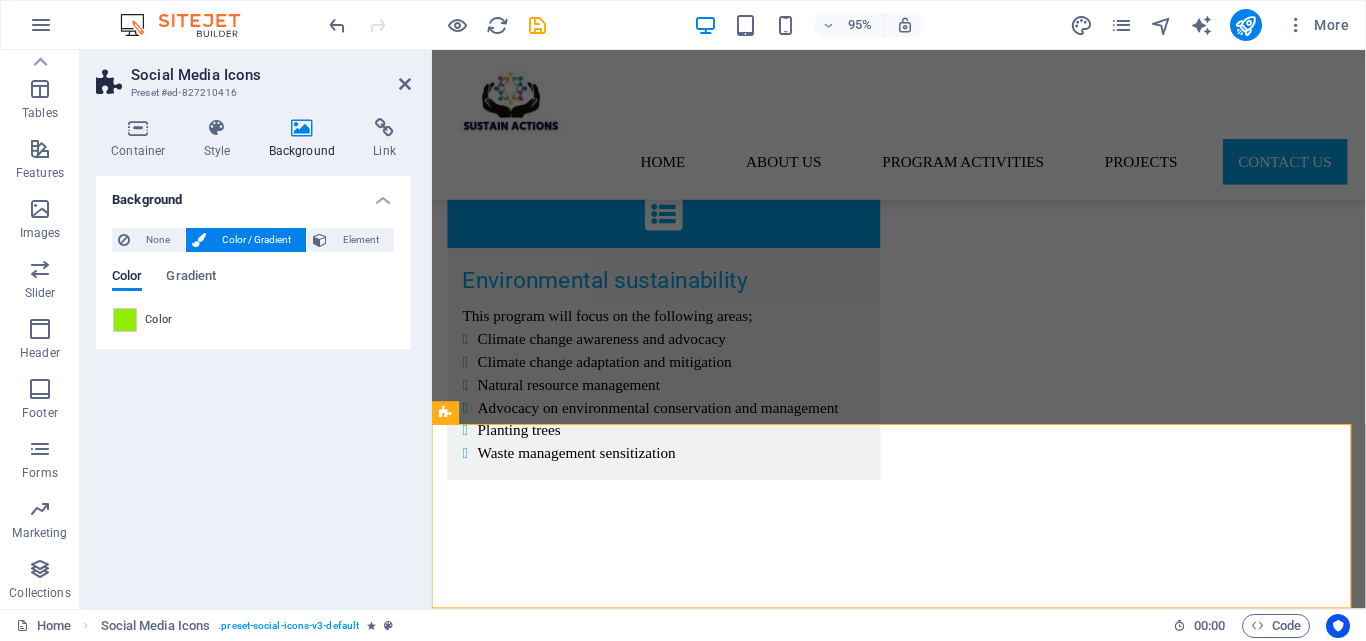 click on "Color" at bounding box center [253, 320] 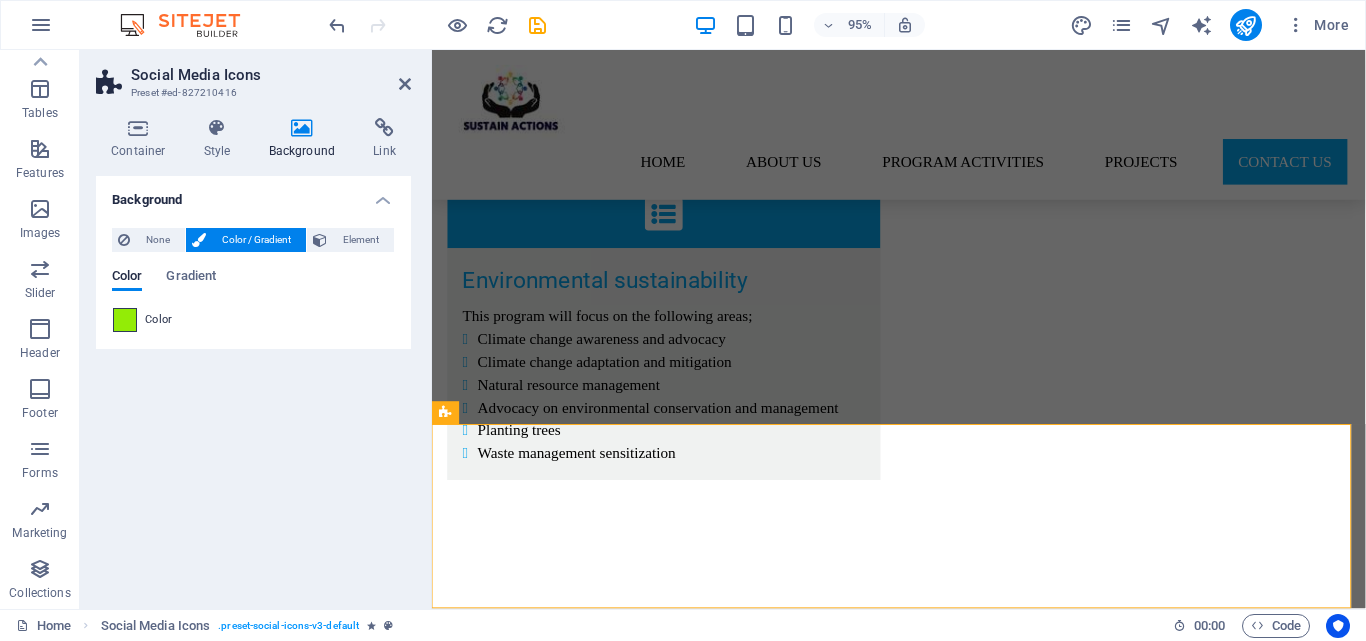 click at bounding box center (125, 320) 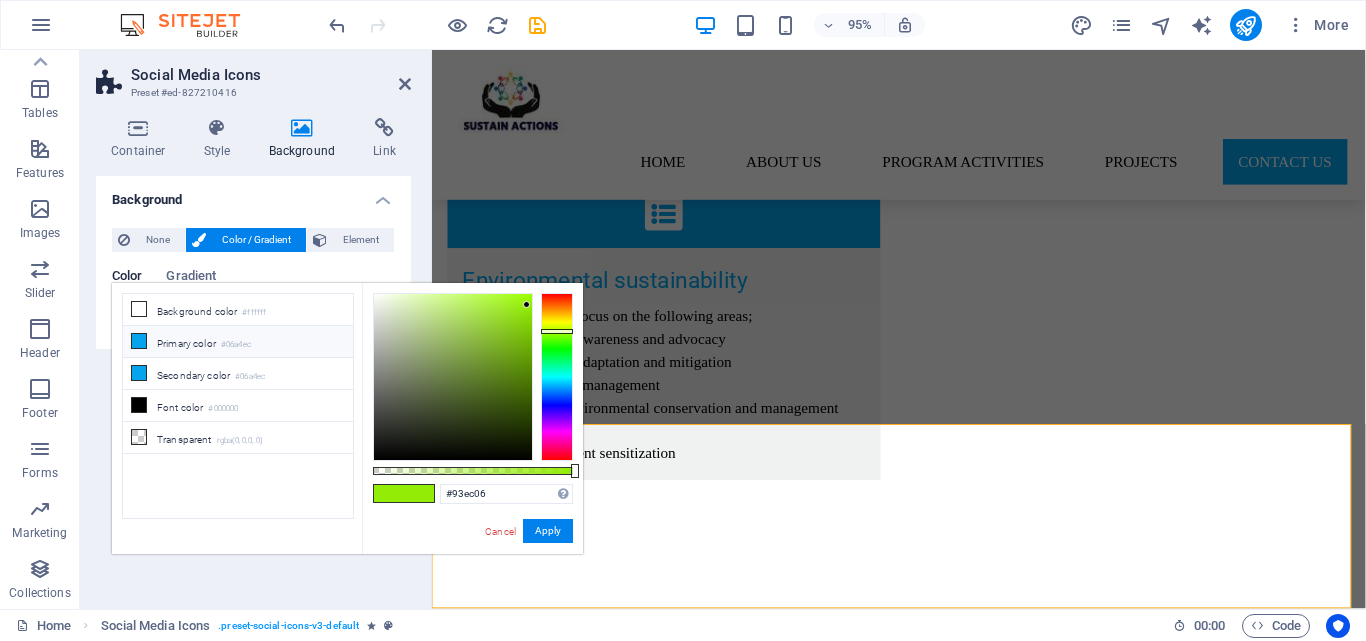 click at bounding box center [139, 341] 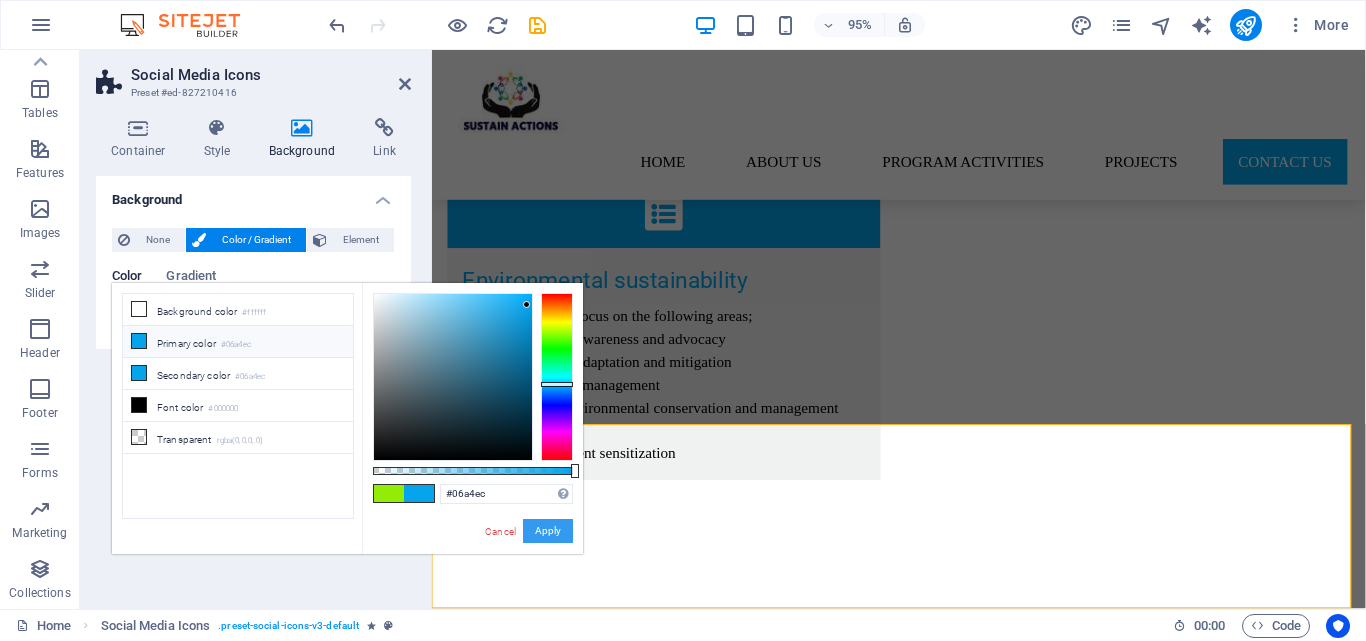 drag, startPoint x: 556, startPoint y: 532, endPoint x: 129, endPoint y: 502, distance: 428.05258 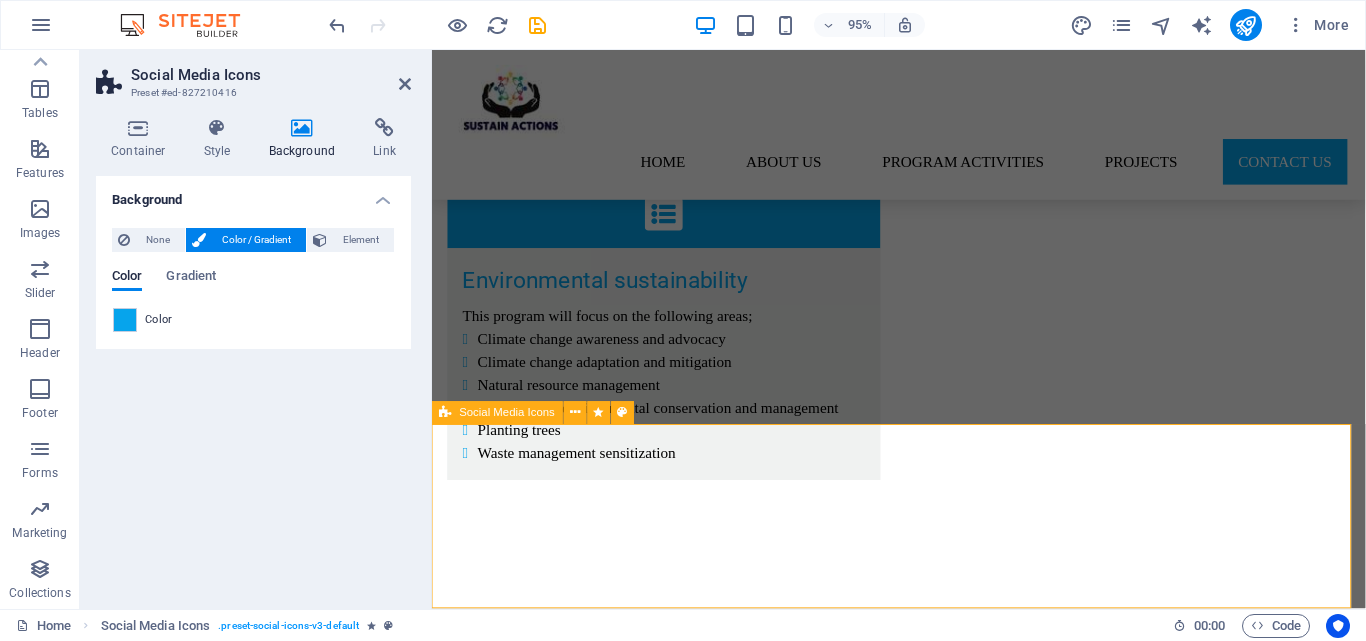 click at bounding box center [923, 3721] 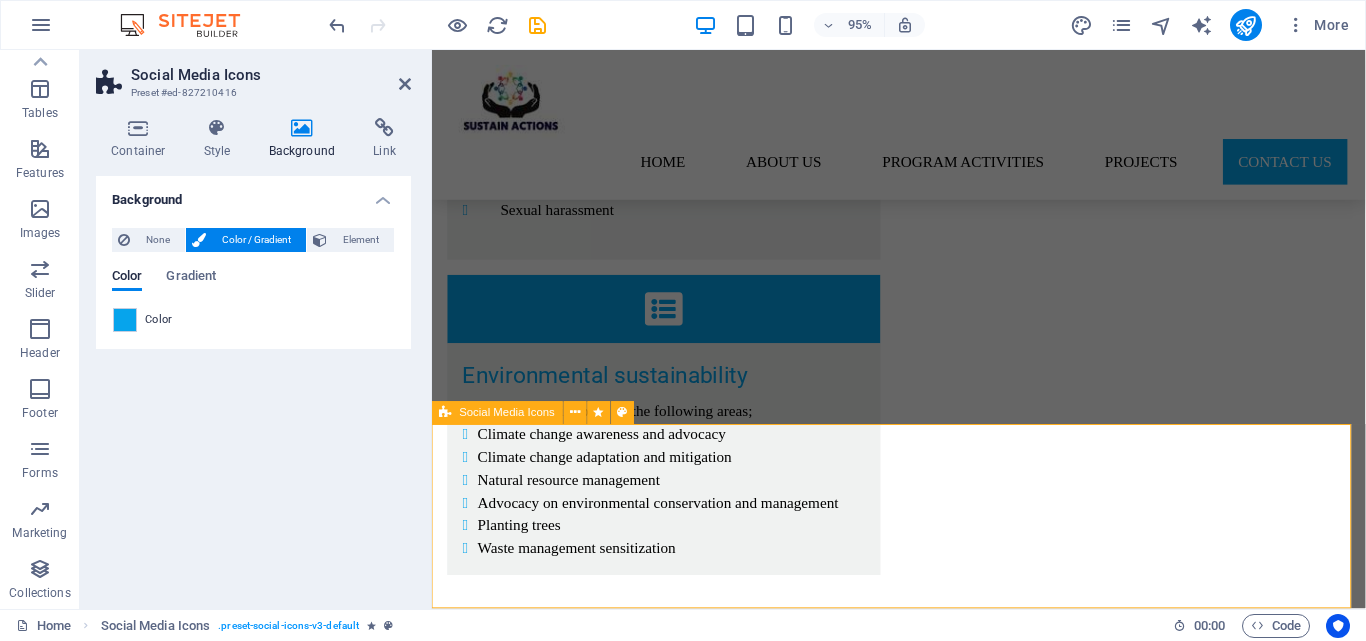 scroll, scrollTop: 5047, scrollLeft: 0, axis: vertical 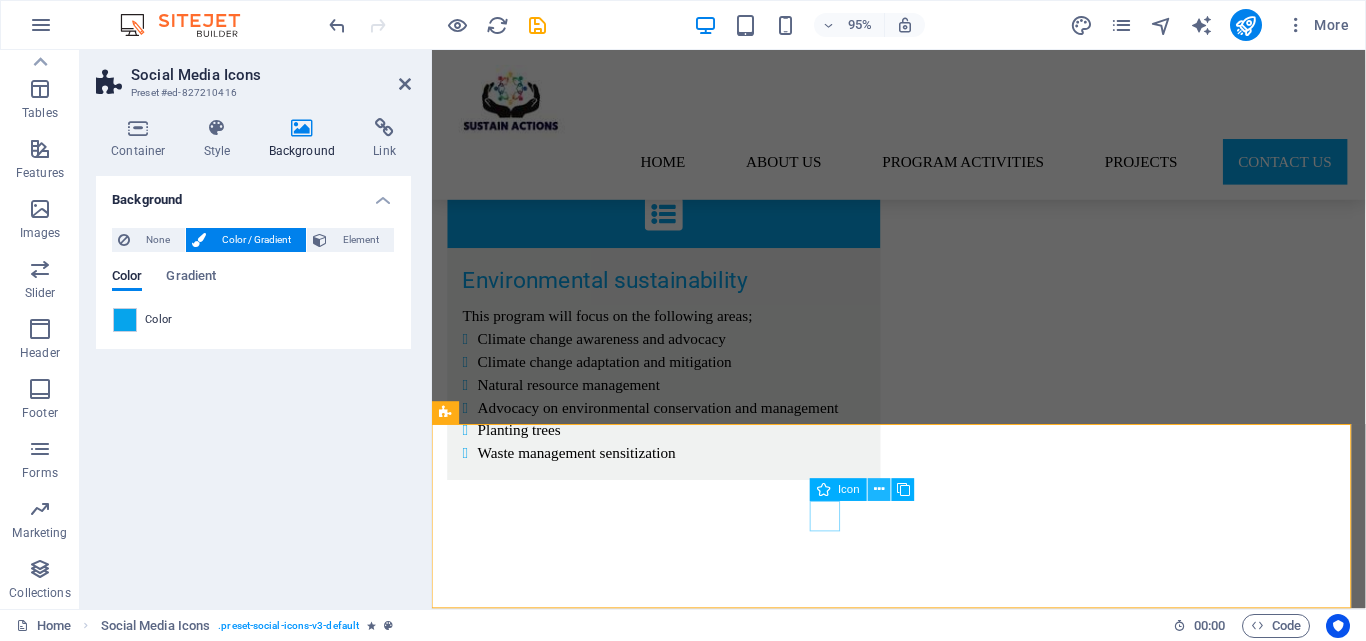 click at bounding box center [880, 490] 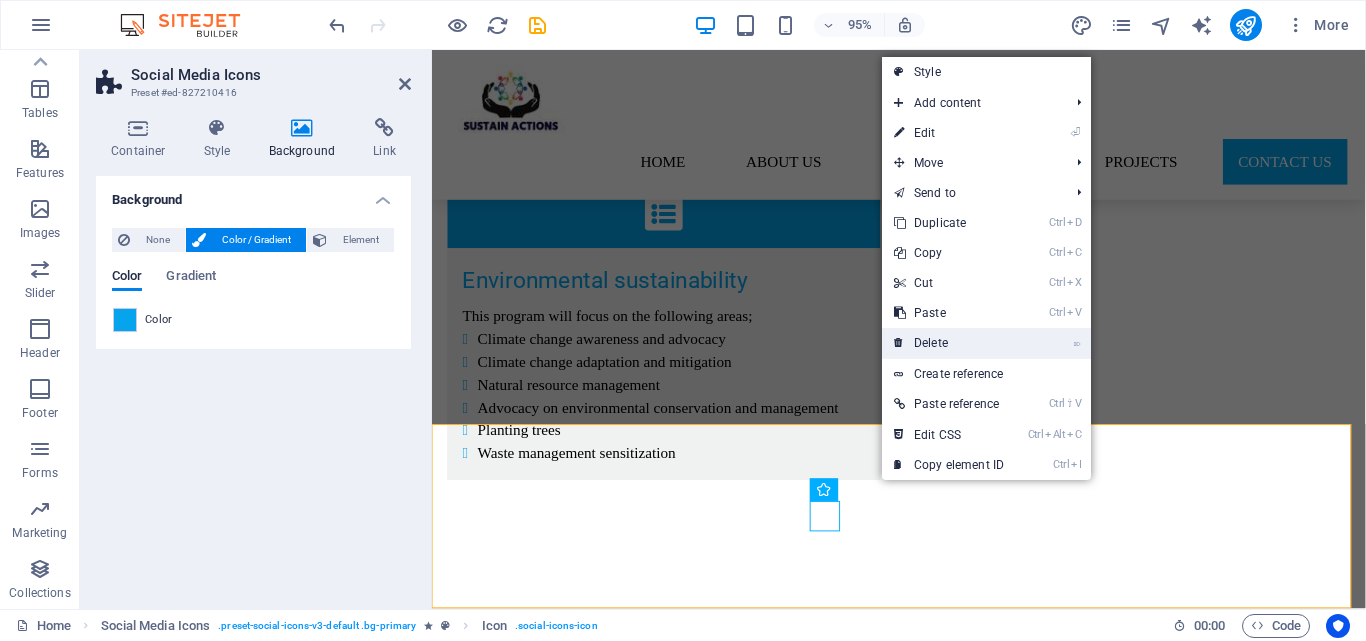 click on "⌦  Delete" at bounding box center (949, 343) 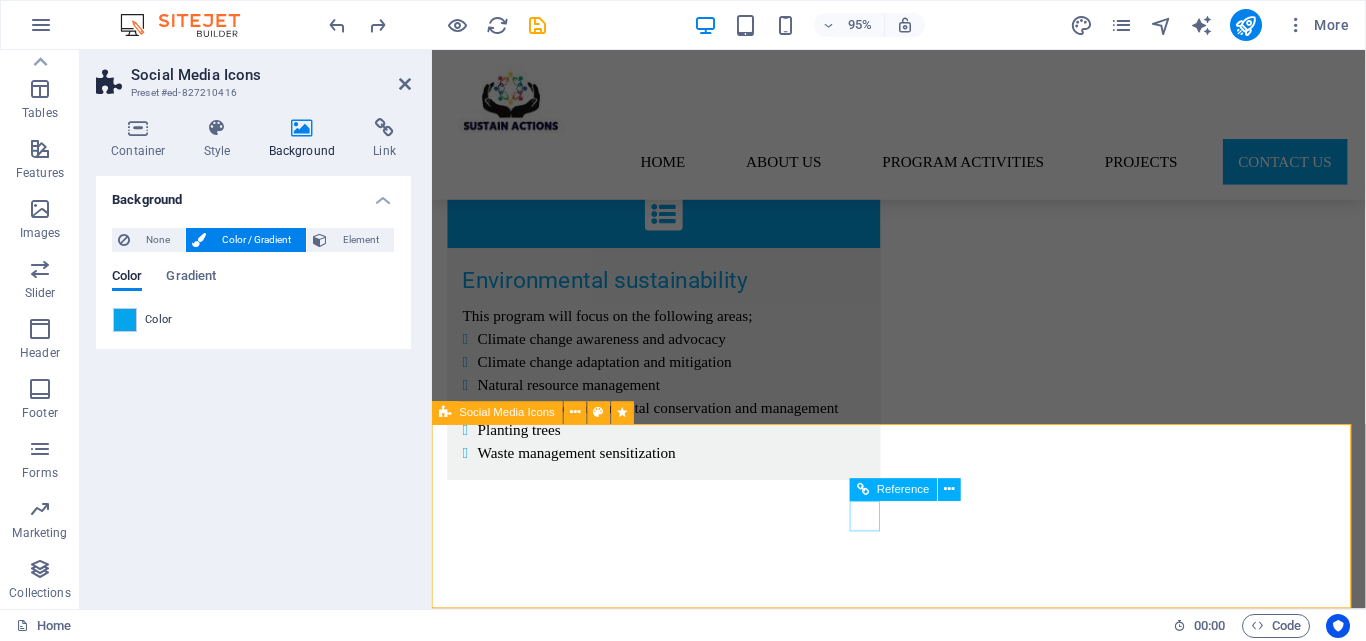 click at bounding box center (923, 3703) 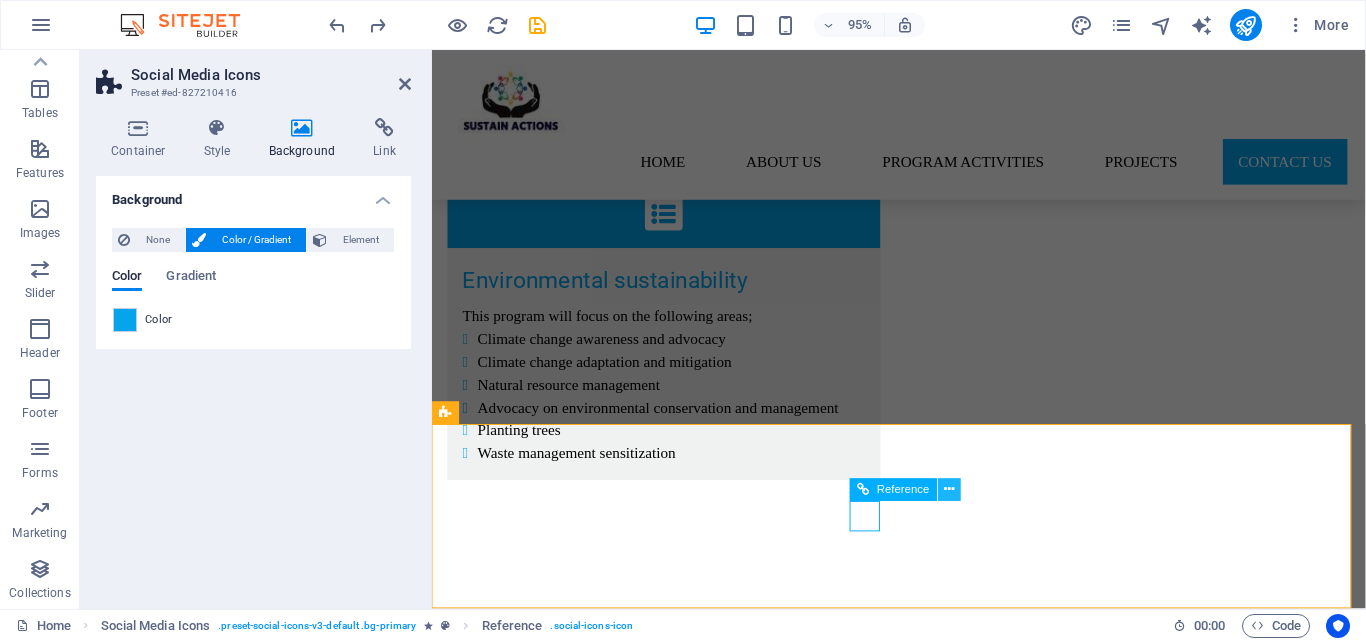 click at bounding box center (949, 490) 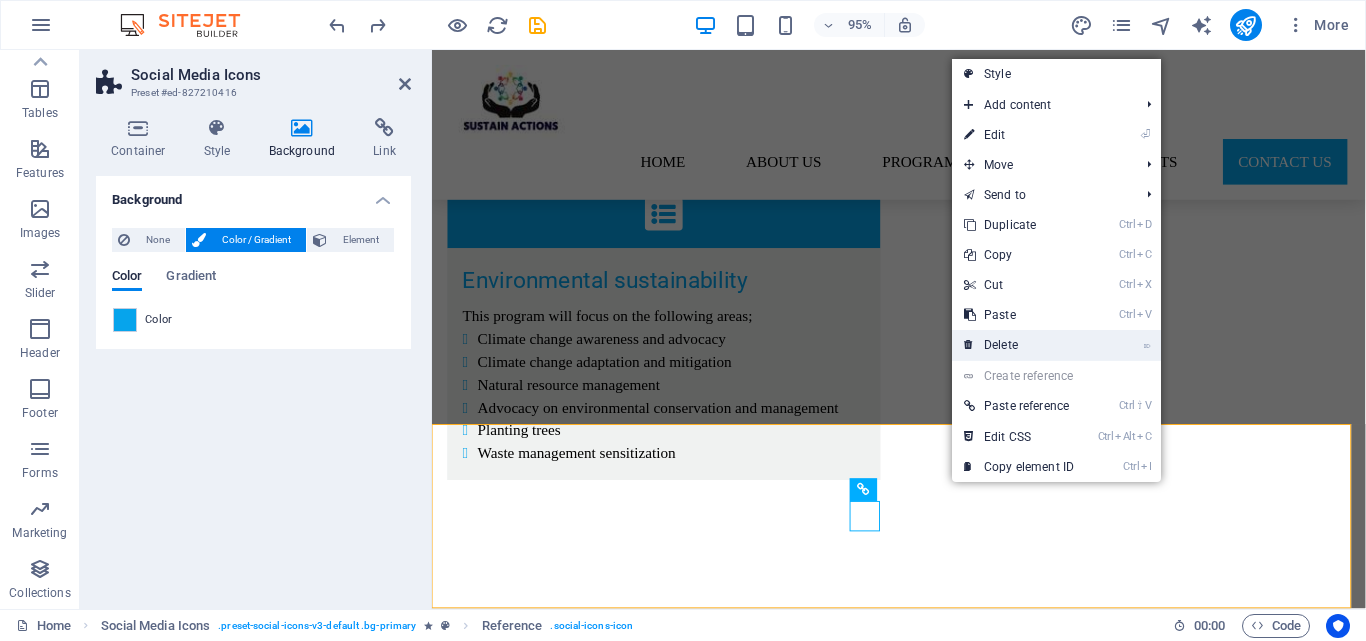 drag, startPoint x: 992, startPoint y: 339, endPoint x: 589, endPoint y: 304, distance: 404.517 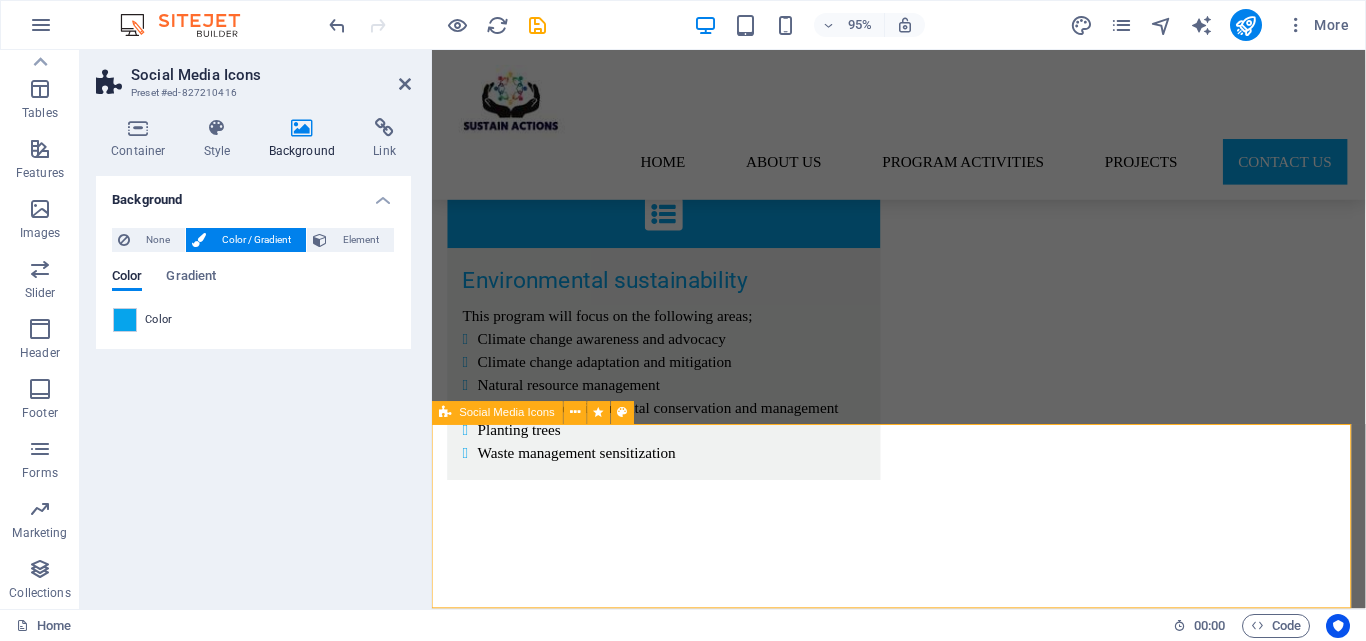 drag, startPoint x: 583, startPoint y: 557, endPoint x: 776, endPoint y: 547, distance: 193.2589 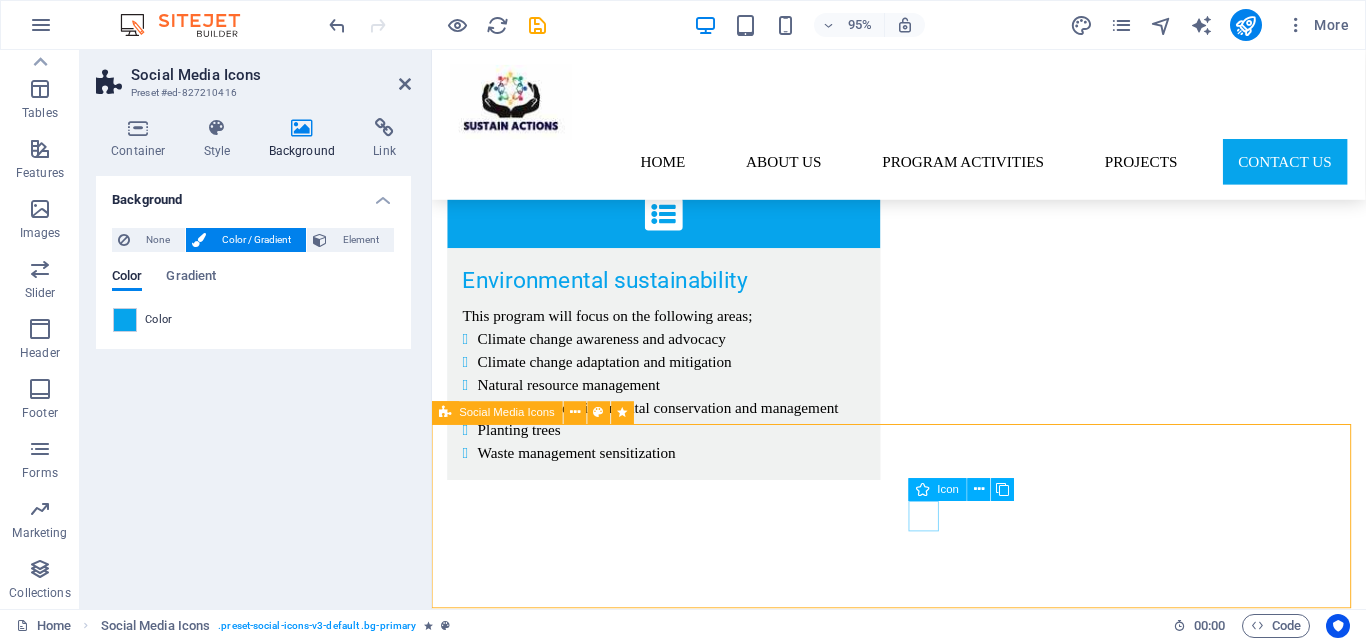 click at bounding box center (923, 3740) 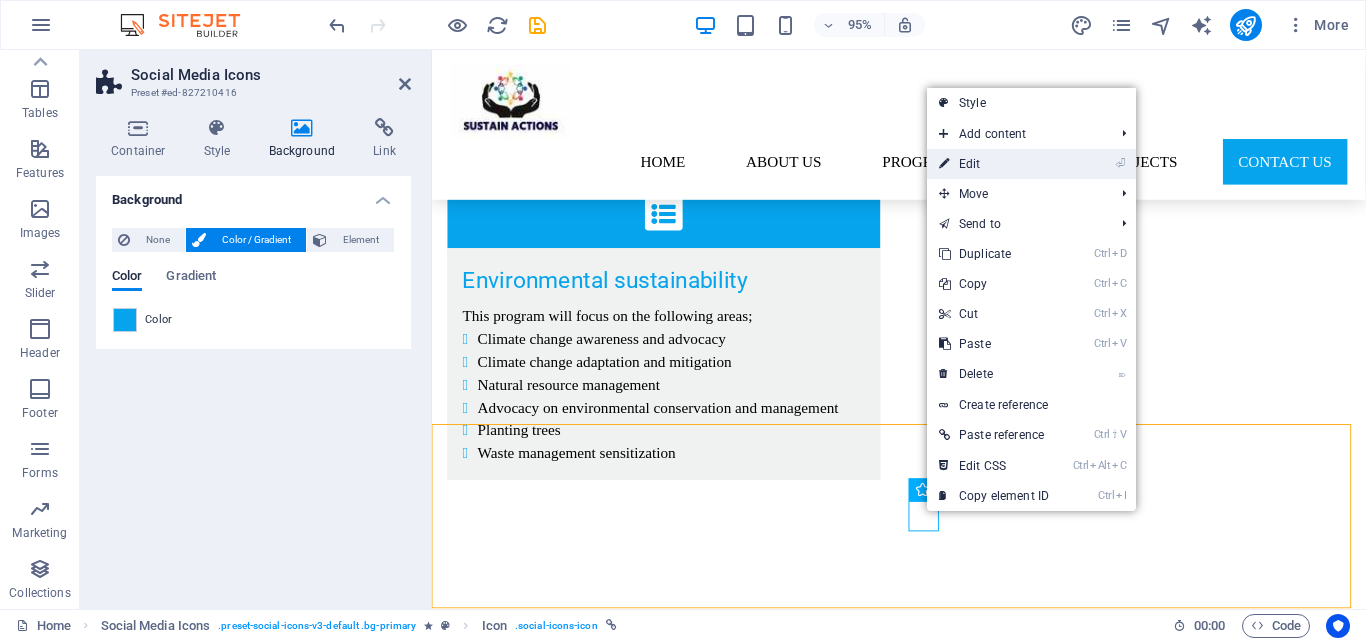 click on "⏎  Edit" at bounding box center [994, 164] 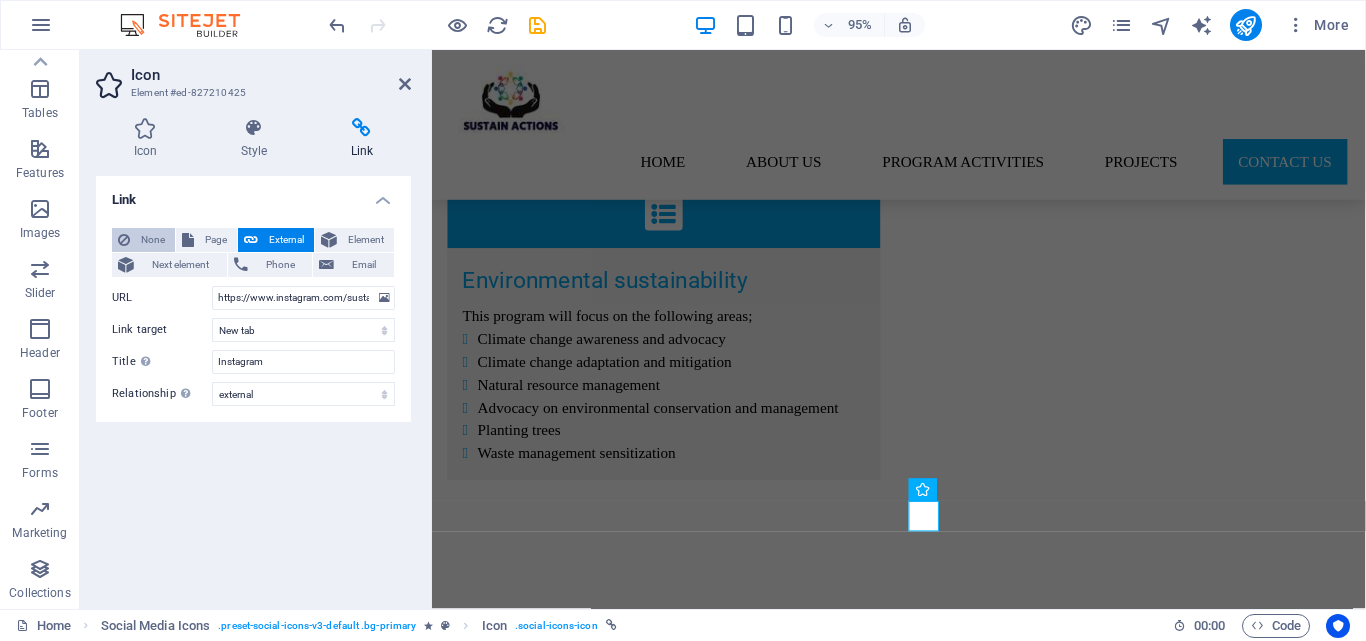 click on "None" at bounding box center [152, 240] 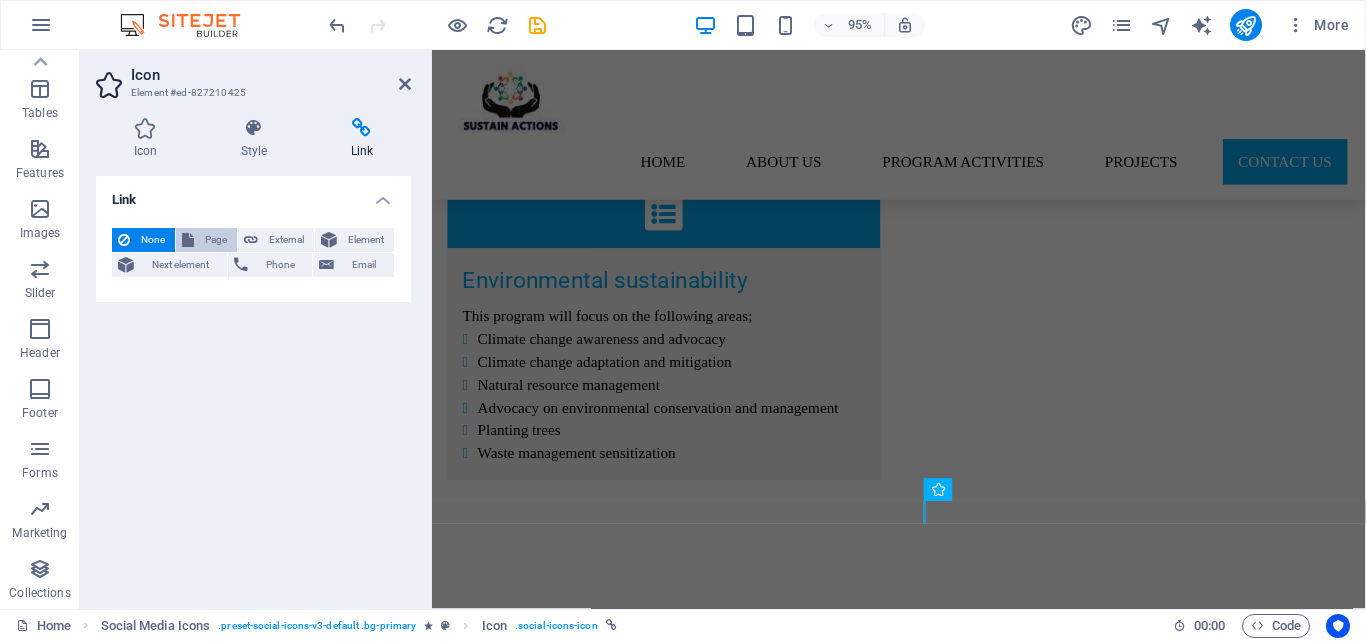 click on "Page" at bounding box center (215, 240) 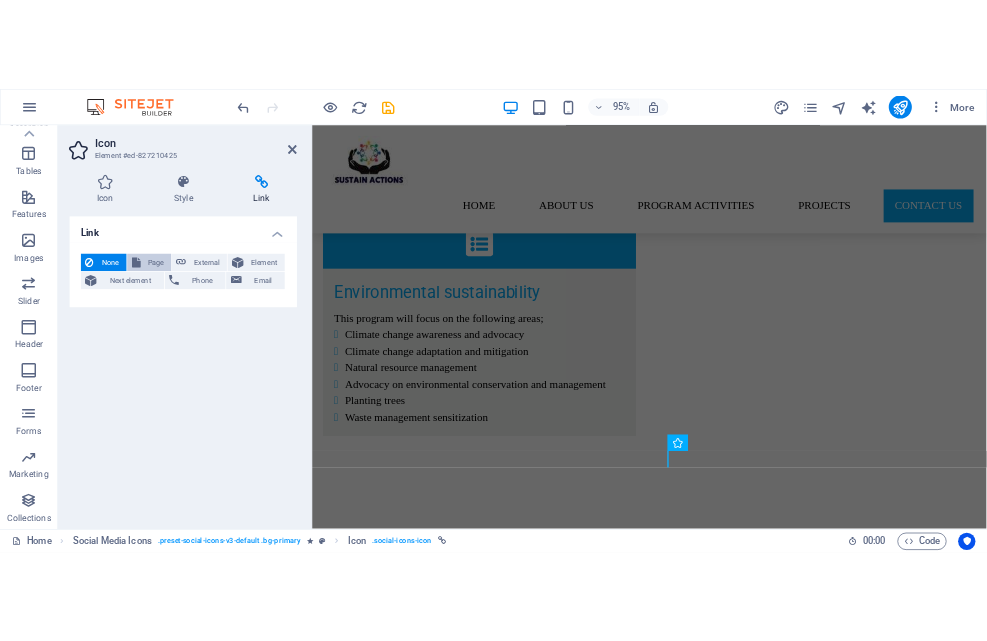 scroll, scrollTop: 5016, scrollLeft: 0, axis: vertical 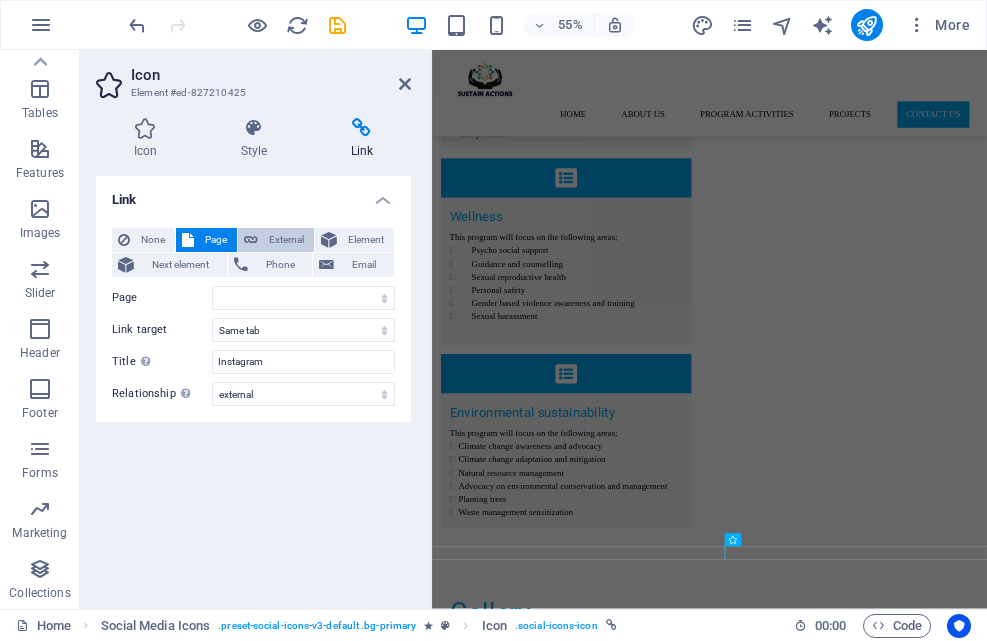 click at bounding box center (251, 240) 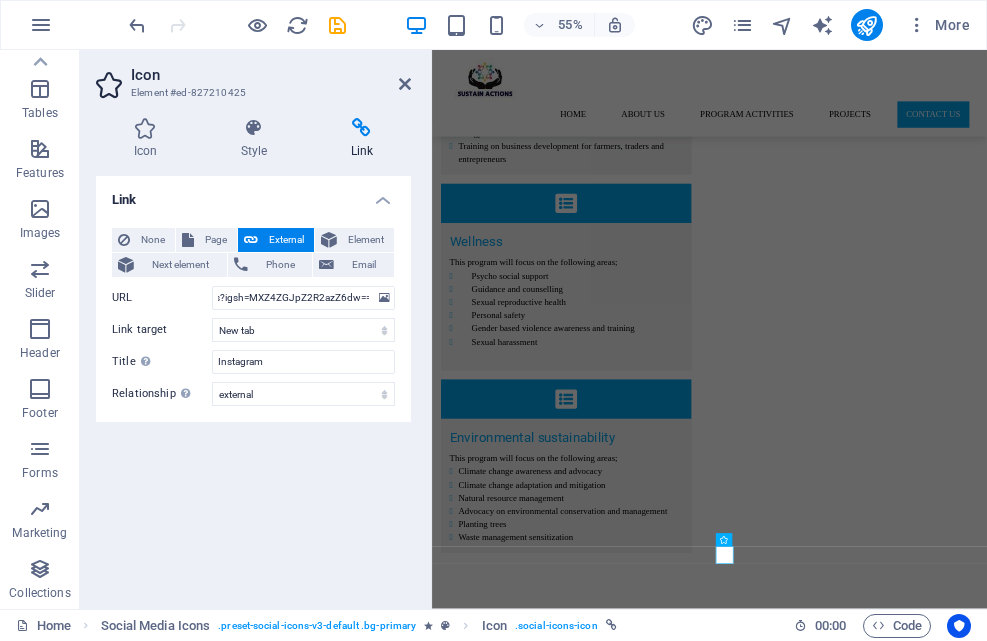 scroll, scrollTop: 0, scrollLeft: 0, axis: both 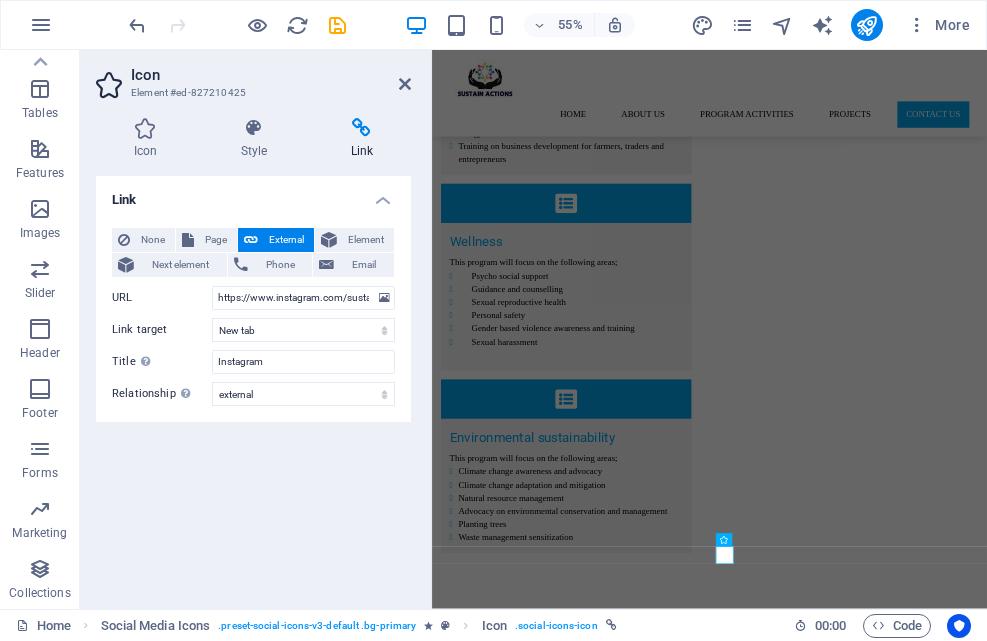 click on "Link None Page External Element Next element Phone Email Page Home Subpage Legal Notice Privacy Element #ed-827210416
URL https://www.instagram.com/sustain_actions?igsh=MXZ4ZGJpZ2R2azZ6dw== Phone Email Link target New tab Same tab Overlay Title Additional link description, should not be the same as the link text. The title is most often shown as a tooltip text when the mouse moves over the element. Leave empty if uncertain. Instagram Relationship Sets the  relationship of this link to the link target . For example, the value "nofollow" instructs search engines not to follow the link. Can be left empty. alternate author bookmark external help license next nofollow noreferrer noopener prev search tag" at bounding box center (253, 384) 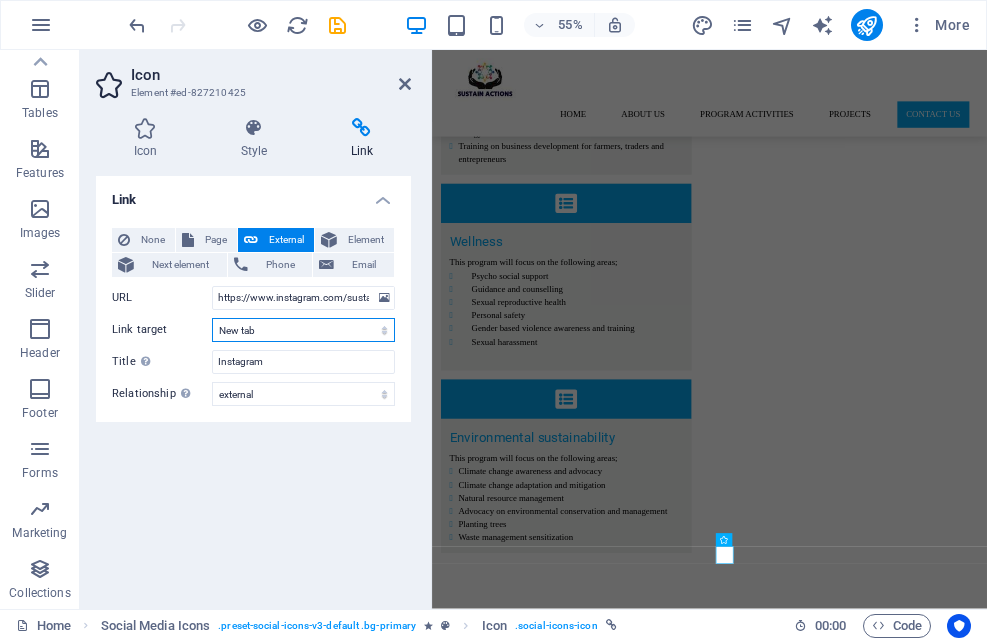 click on "New tab Same tab Overlay" at bounding box center (303, 330) 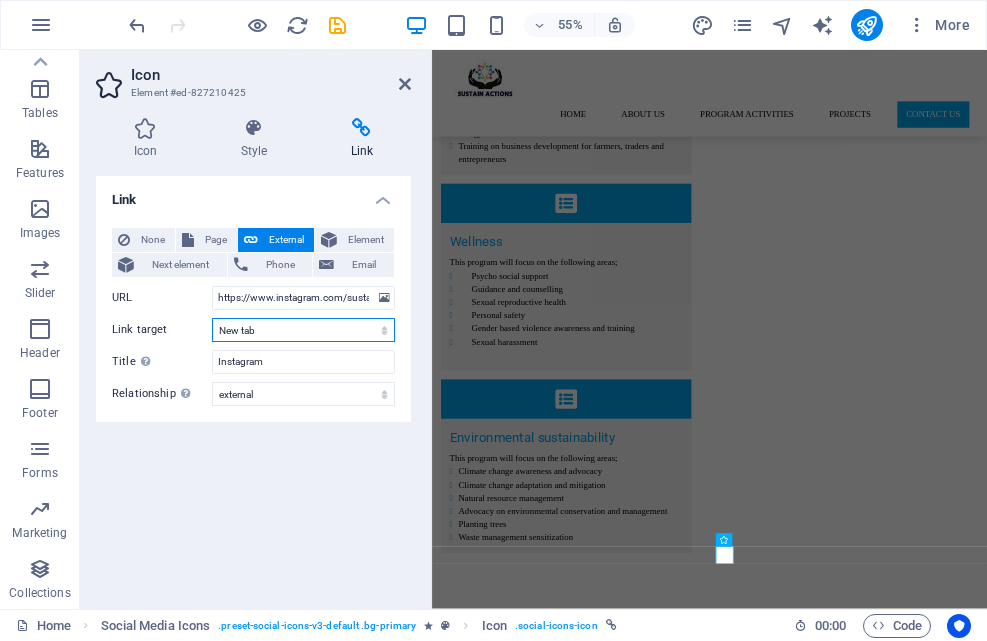 click on "New tab Same tab Overlay" at bounding box center (303, 330) 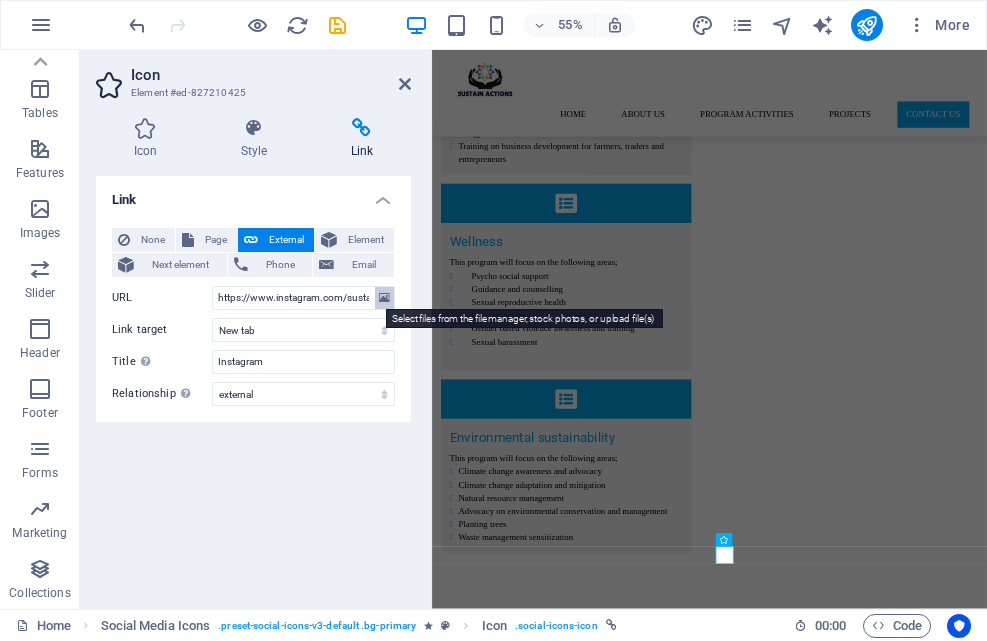click at bounding box center (384, 298) 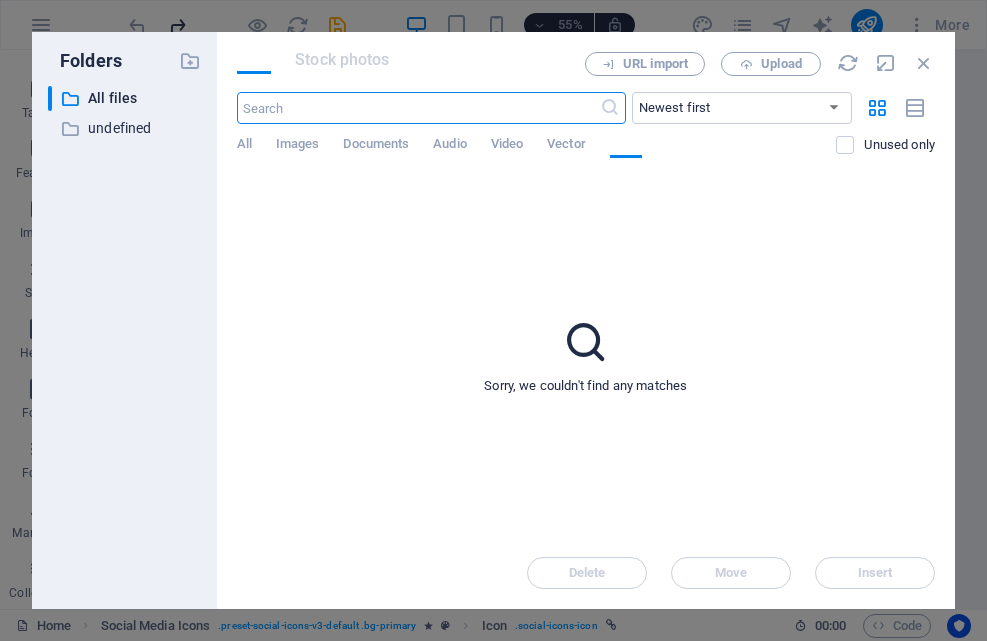 scroll, scrollTop: 4257, scrollLeft: 0, axis: vertical 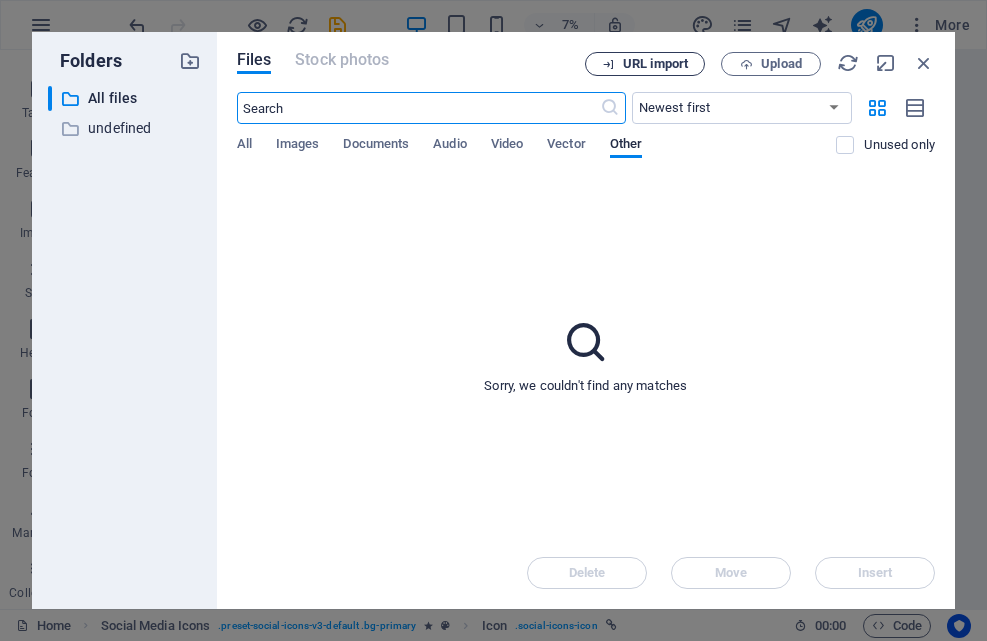 click on "URL import" at bounding box center [655, 64] 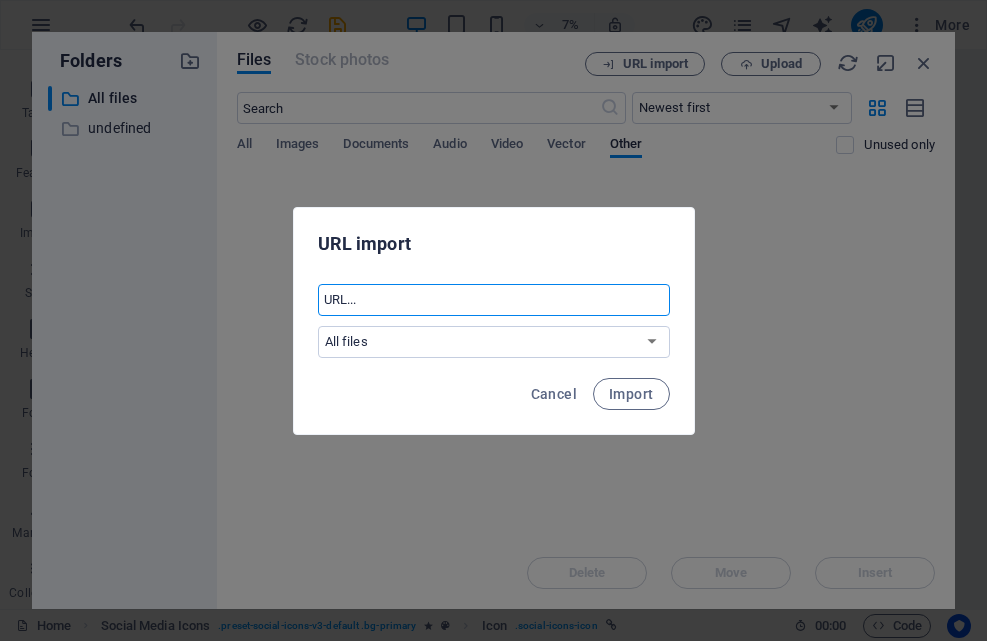 click at bounding box center [494, 300] 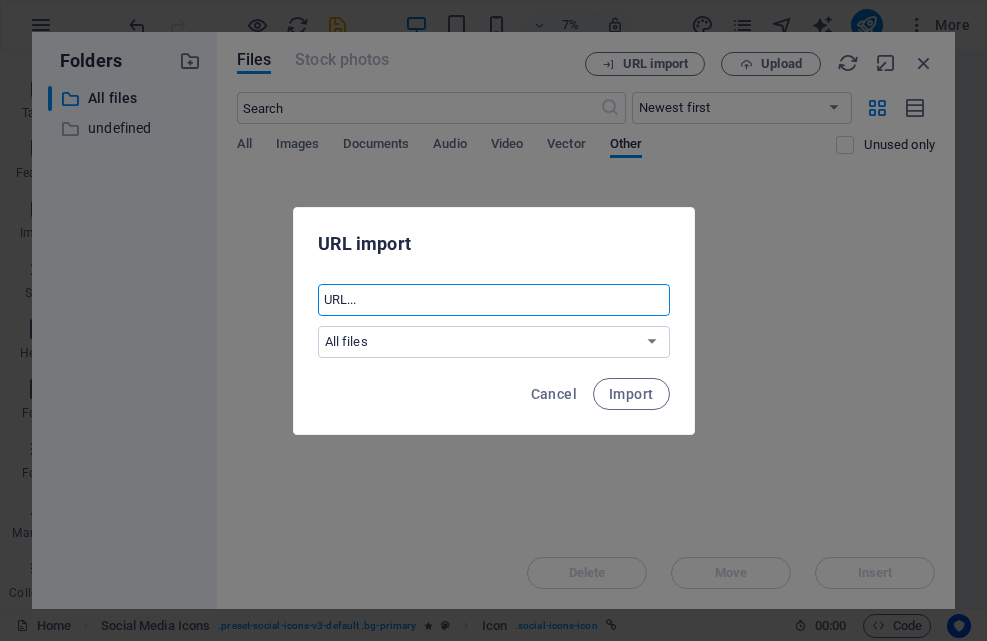 click at bounding box center (494, 300) 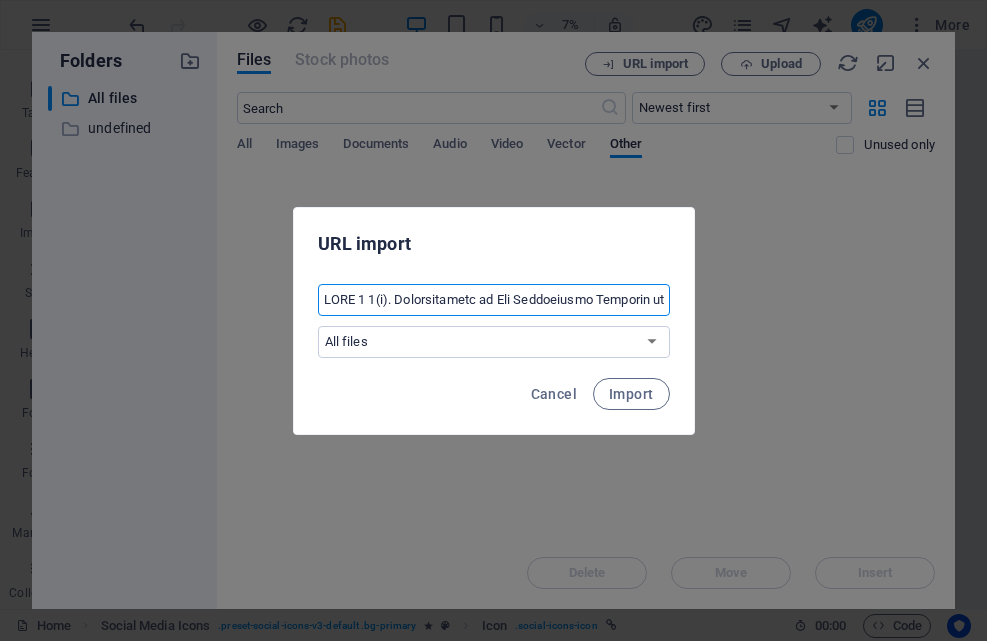 scroll, scrollTop: 0, scrollLeft: 64640, axis: horizontal 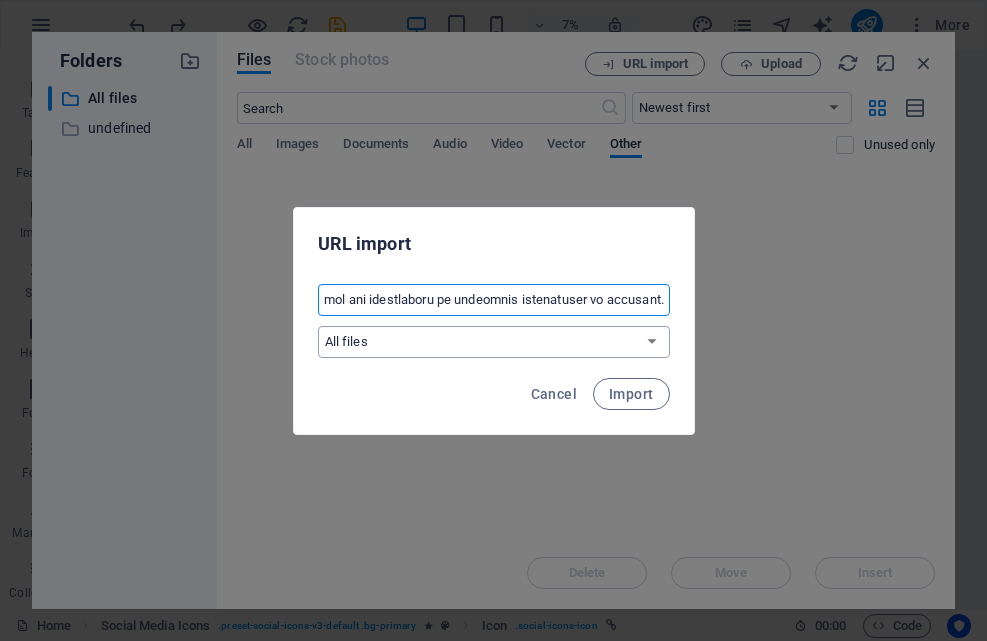 select 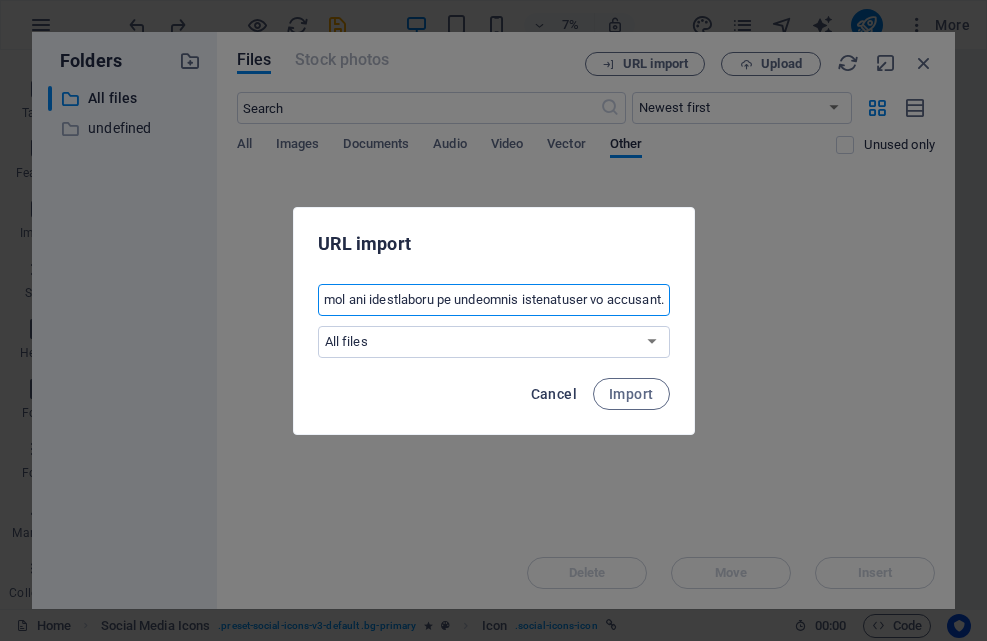 type on "TASK 1 1(a). Contributions of Key Educational Thinkers to the Evolution of Educational Theory and Practice 1. Johann Heinrich Pestalozzi (1746–1827) Pestalozzi was a Swiss pedagogue and educational reformer who is best known for pioneering child-centered education. His work laid the foundation for many aspects of modern pedagogy.  Key Contributions:  Holistic Education Approach: Pestalozzi believed that true education must develop the "head, heart, and hands" — representing intellectual, emotional, and practical domains. He advocated for education that nurtures the whole child, not just cognitive ability.  Learning Through Activity: He emphasized that children learn best through direct experience and sensory exploration, rather than rote memorization or abstract instruction.  Importance of Love and Empathy: Pestalozzi viewed a loving, emotionally supportive environment as critical for learning. Teachers, he argued, should act as compassionate caregivers.  Home and Moral Education: He stressed the importanc..." 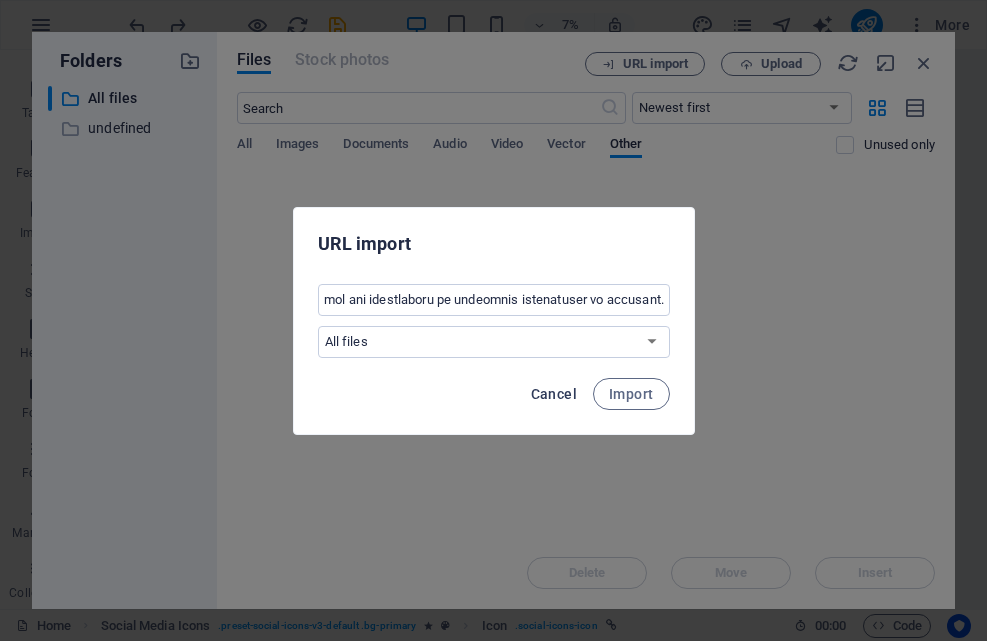 scroll, scrollTop: 0, scrollLeft: 0, axis: both 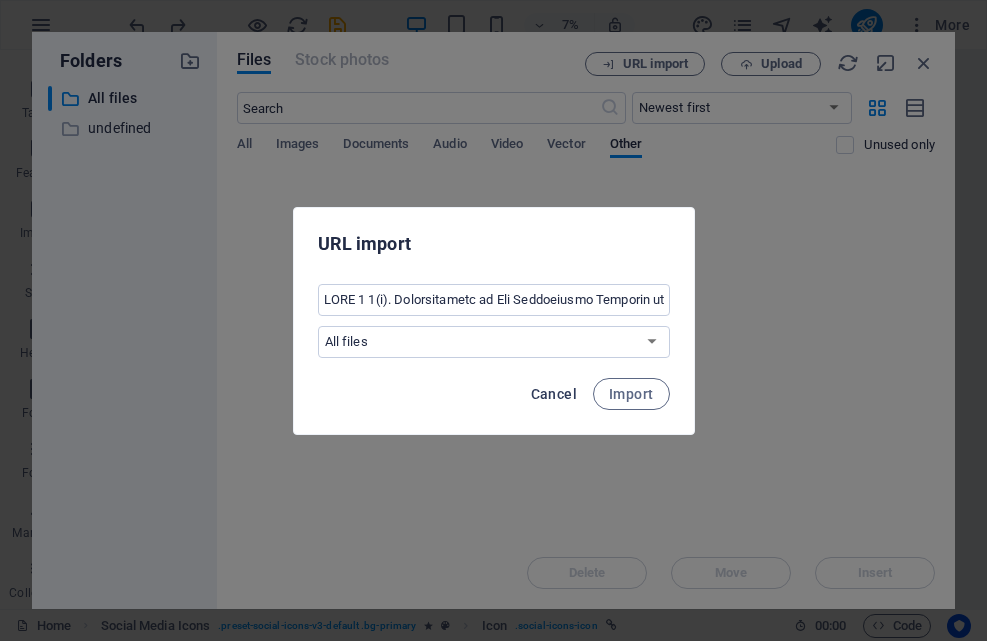 click on "Cancel" at bounding box center [554, 394] 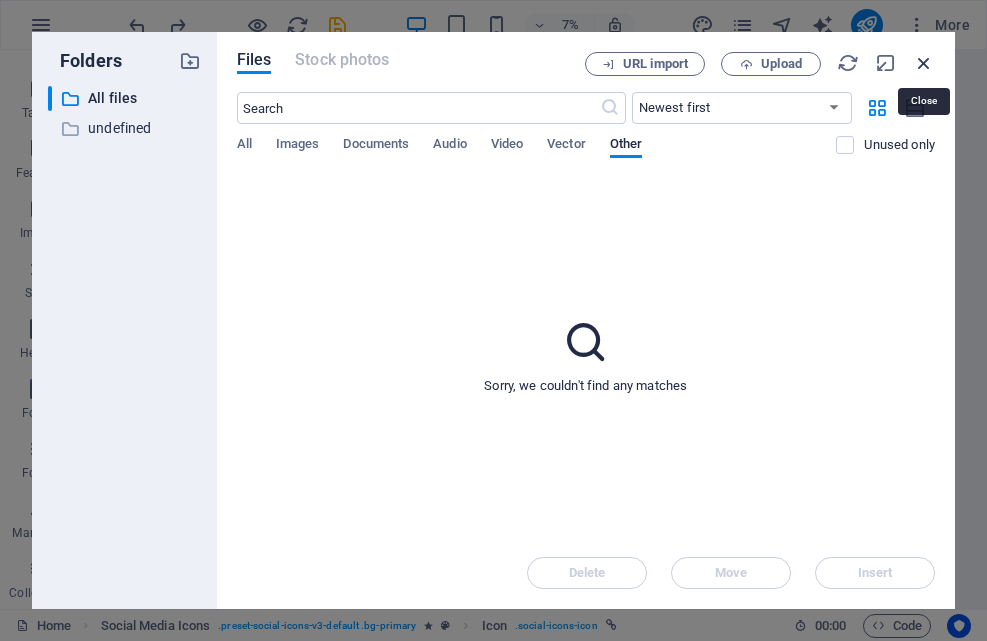 click at bounding box center [924, 63] 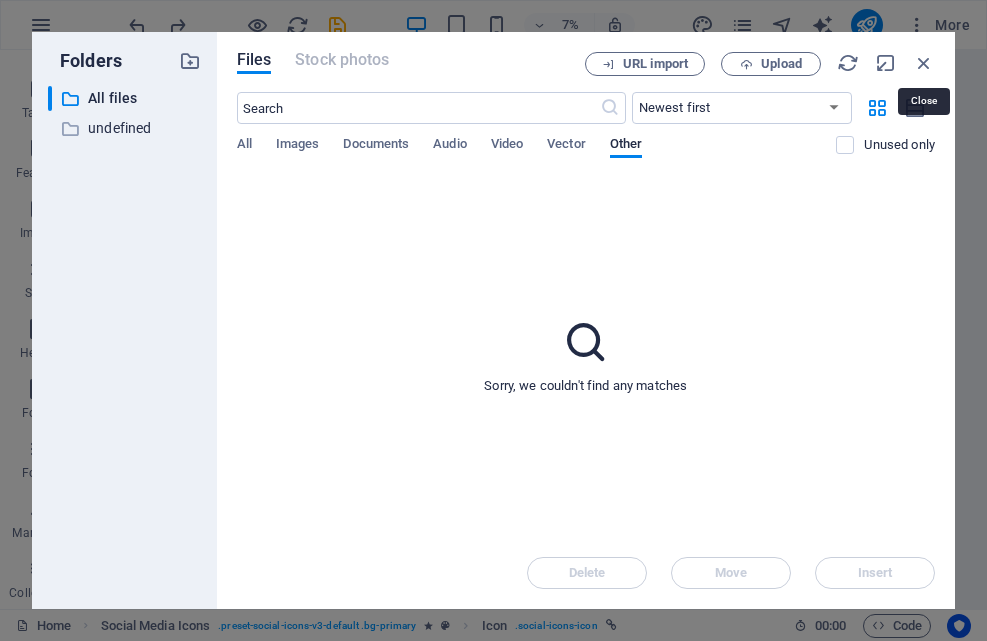 scroll, scrollTop: 5016, scrollLeft: 0, axis: vertical 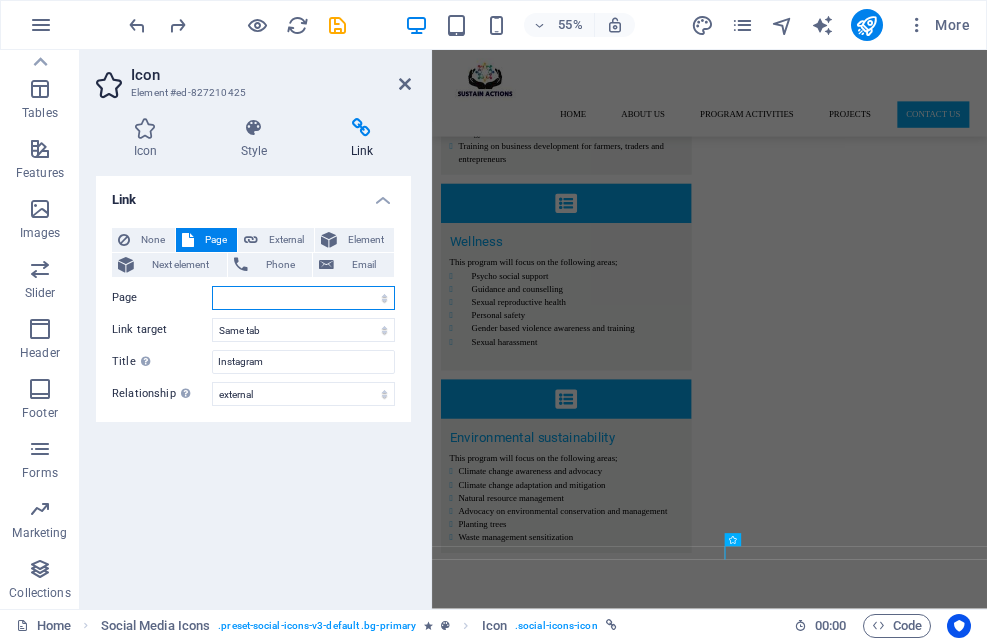 click on "Home Subpage Legal Notice Privacy" at bounding box center [303, 298] 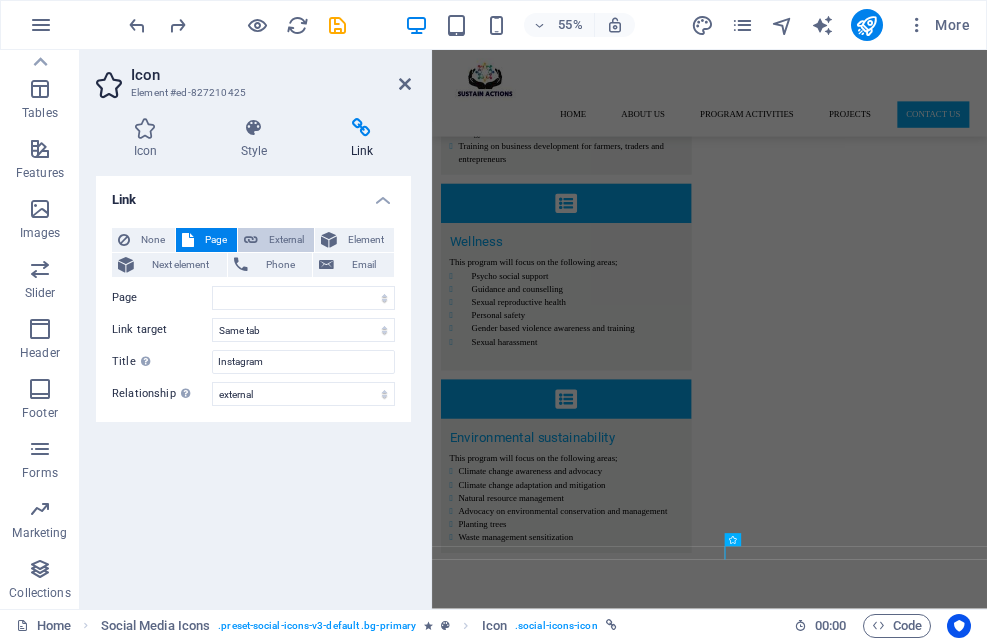 click on "External" at bounding box center [286, 240] 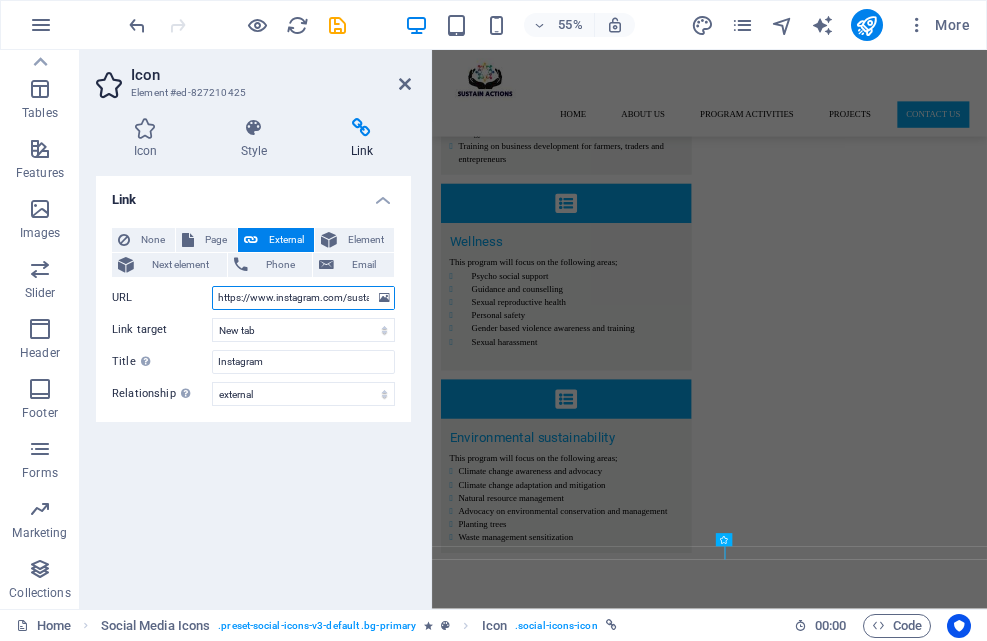 scroll, scrollTop: 0, scrollLeft: 196, axis: horizontal 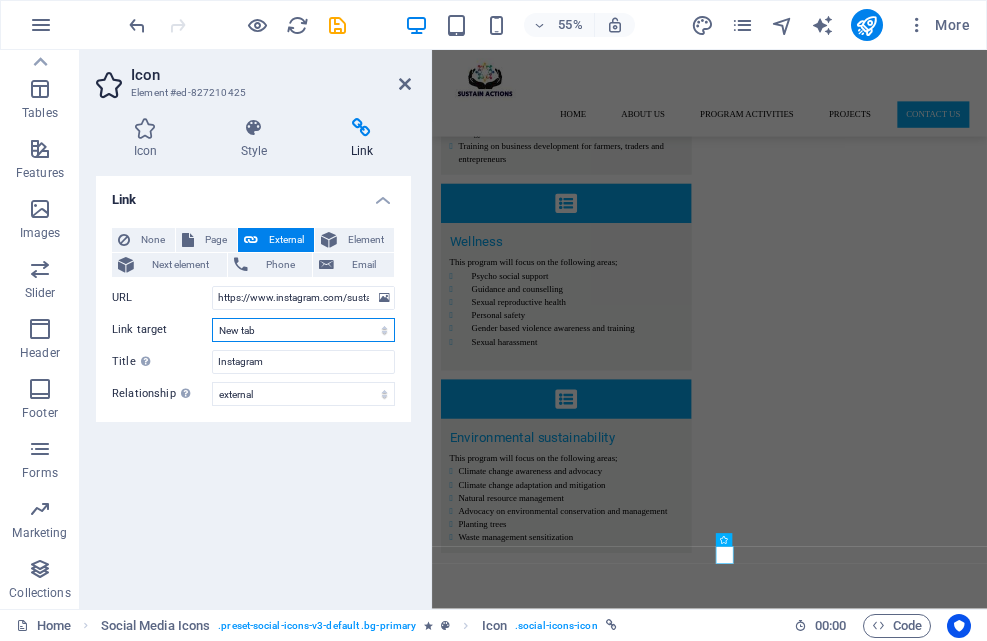 click on "New tab Same tab Overlay" at bounding box center (303, 330) 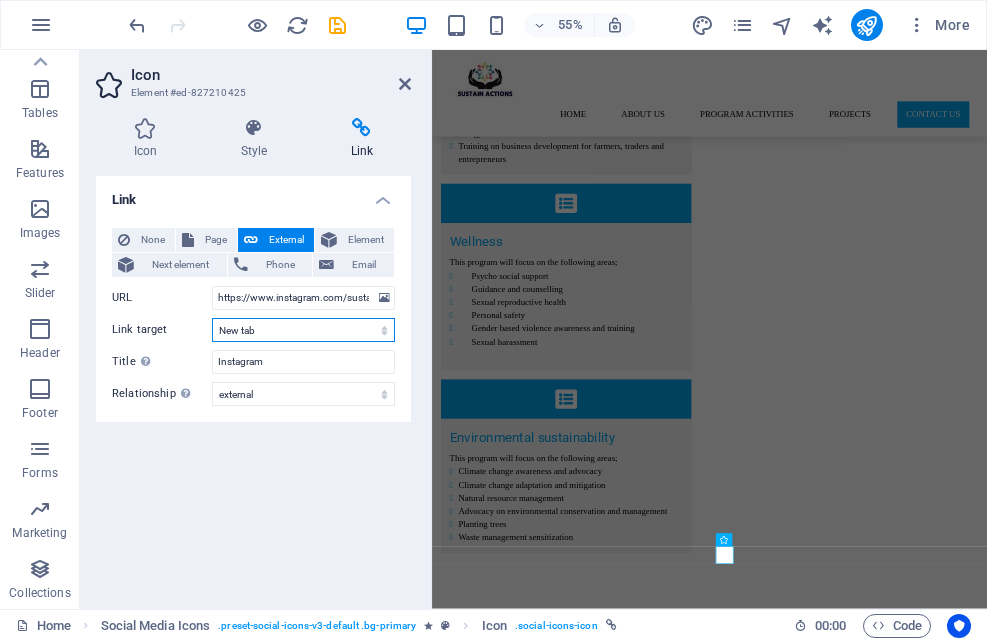 click on "New tab Same tab Overlay" at bounding box center [303, 330] 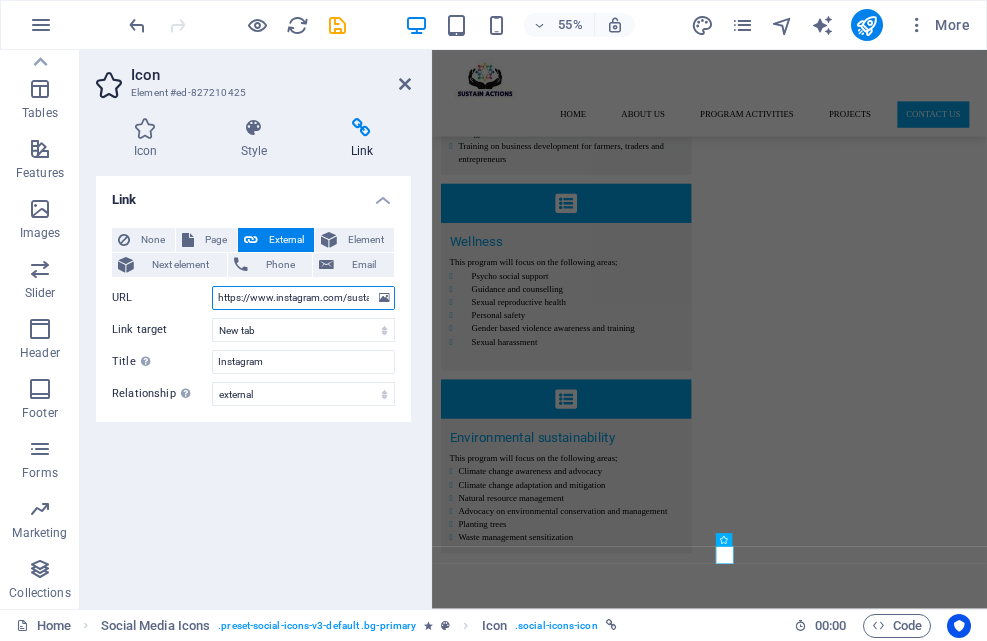 click on "https://www.instagram.com/sustain_actions?igsh=MXZ4ZGJpZ2R2azZ6dw==" at bounding box center (303, 298) 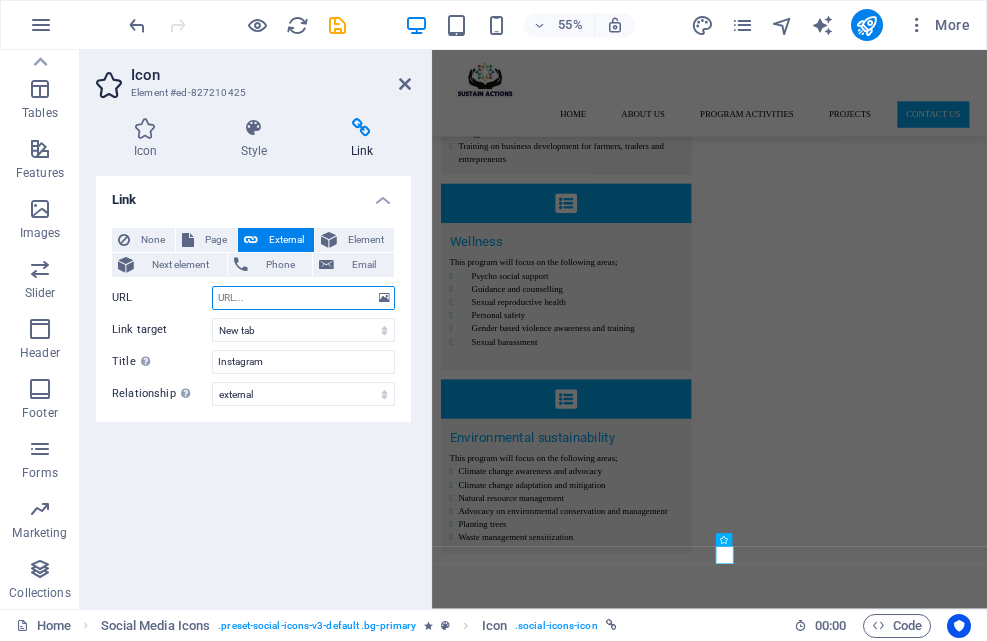 paste on "https://www.instagram.com/sustain_actions?igsh=MXZ4ZGJpZ2R2azZ6dw==" 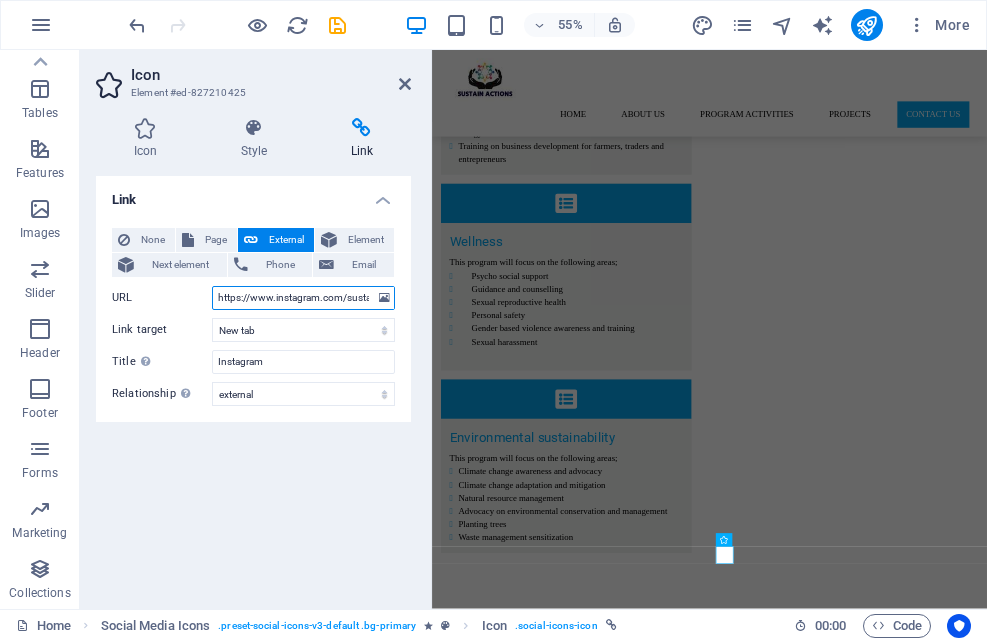 scroll, scrollTop: 0, scrollLeft: 196, axis: horizontal 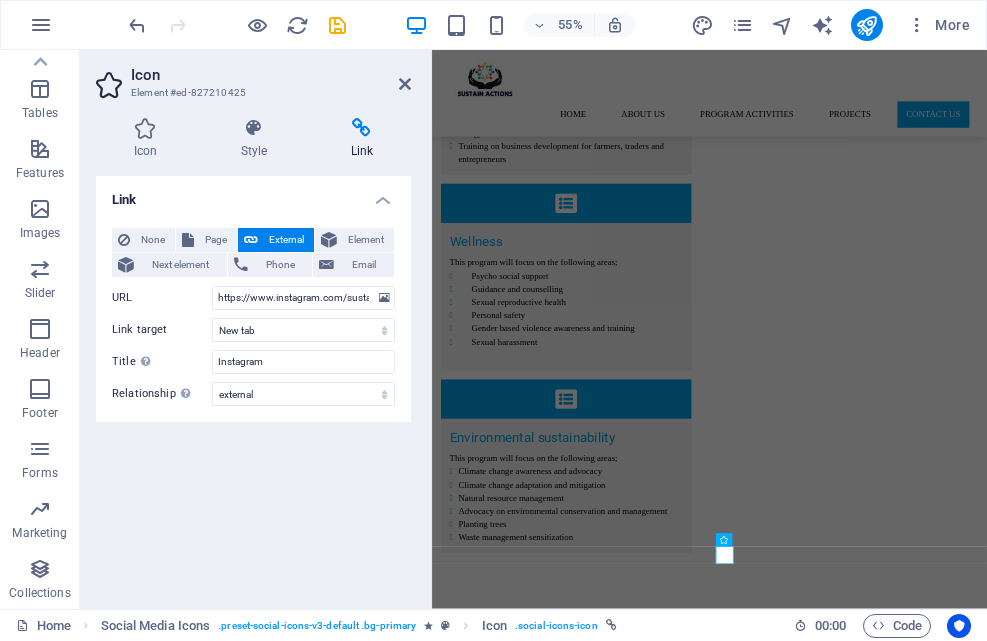 click on "Link None Page External Element Next element Phone Email Page Home Subpage Legal Notice Privacy Element #ed-827210416
URL https://www.instagram.com/sustain_actions?igsh=MXZ4ZGJpZ2R2azZ6dw== Phone Email Link target New tab Same tab Overlay Title Additional link description, should not be the same as the link text. The title is most often shown as a tooltip text when the mouse moves over the element. Leave empty if uncertain. Instagram Relationship Sets the  relationship of this link to the link target . For example, the value "nofollow" instructs search engines not to follow the link. Can be left empty. alternate author bookmark external help license next nofollow noreferrer noopener prev search tag" at bounding box center [253, 384] 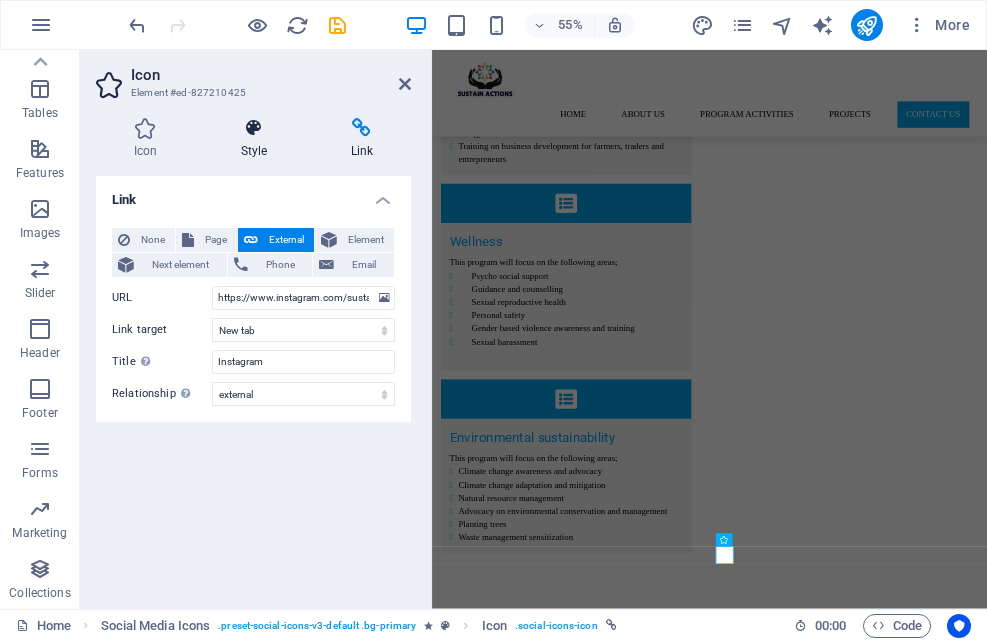 click at bounding box center [254, 128] 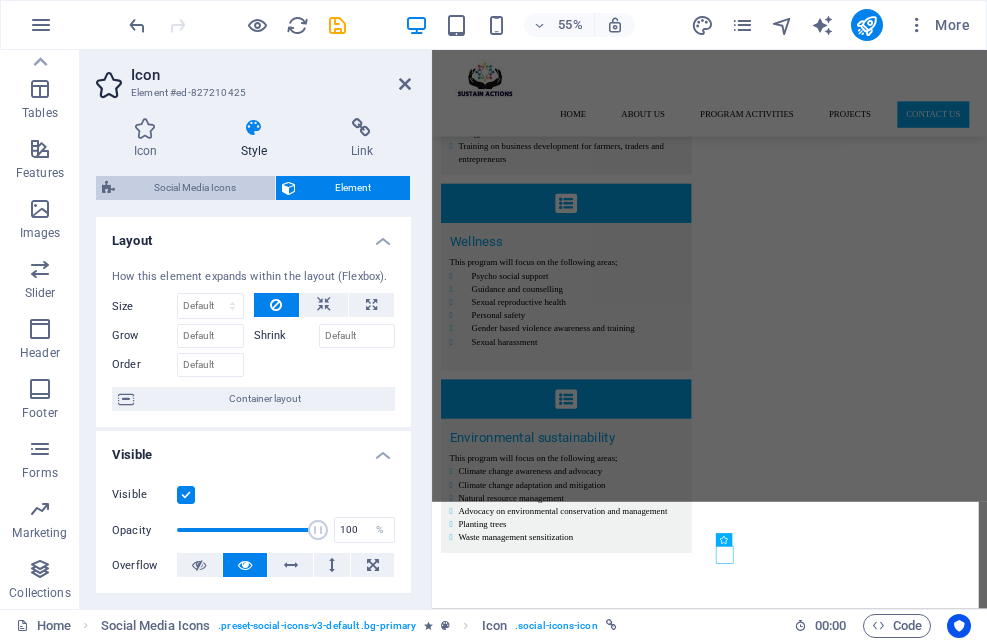 click on "Social Media Icons" at bounding box center (195, 188) 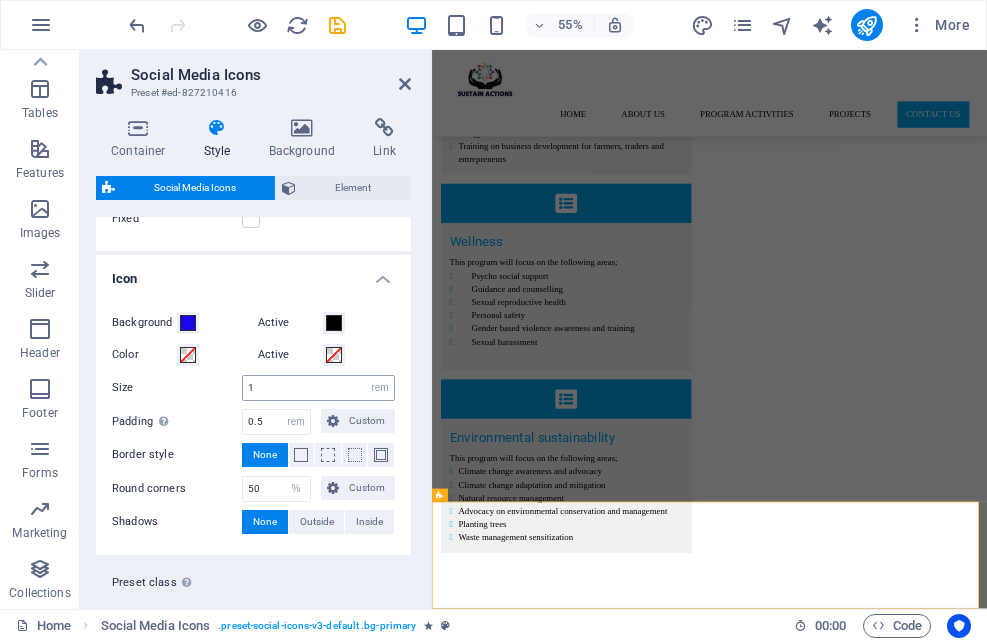 scroll, scrollTop: 142, scrollLeft: 0, axis: vertical 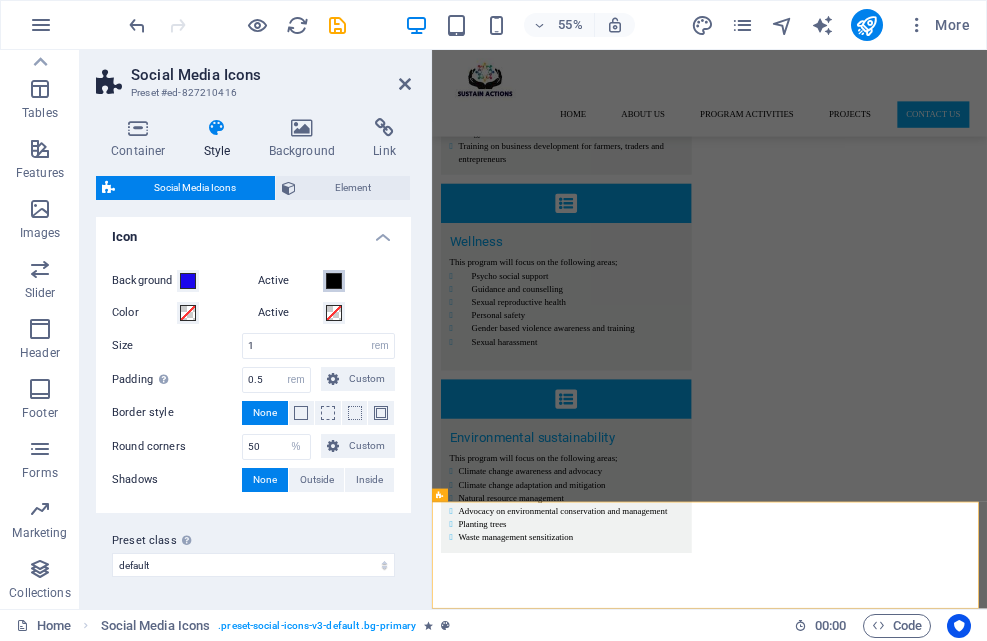 click at bounding box center (334, 281) 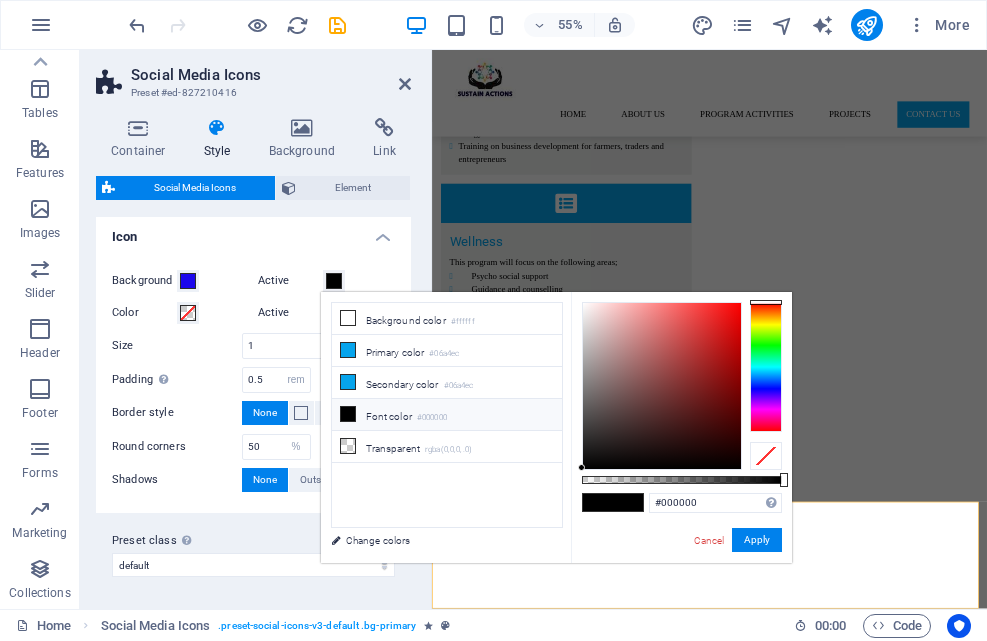 click at bounding box center [334, 281] 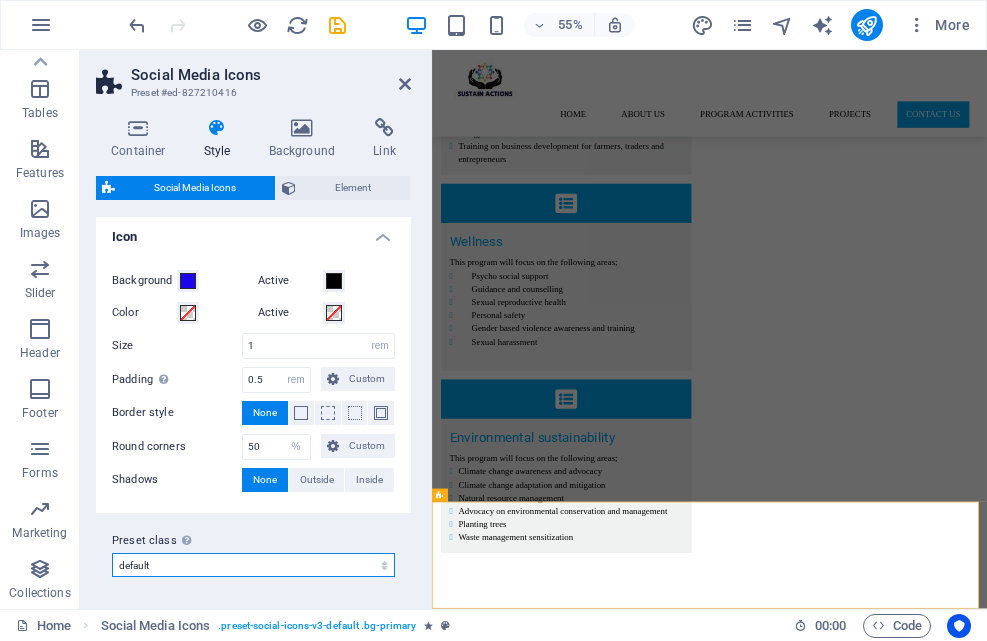 click on "default Add preset class" at bounding box center [253, 565] 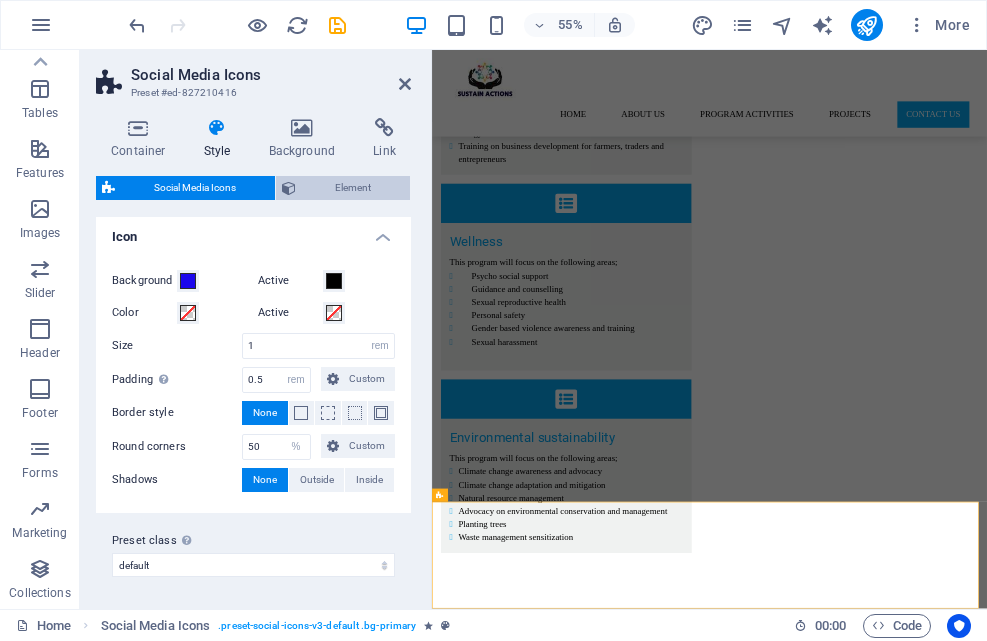 click on "Element" at bounding box center (353, 188) 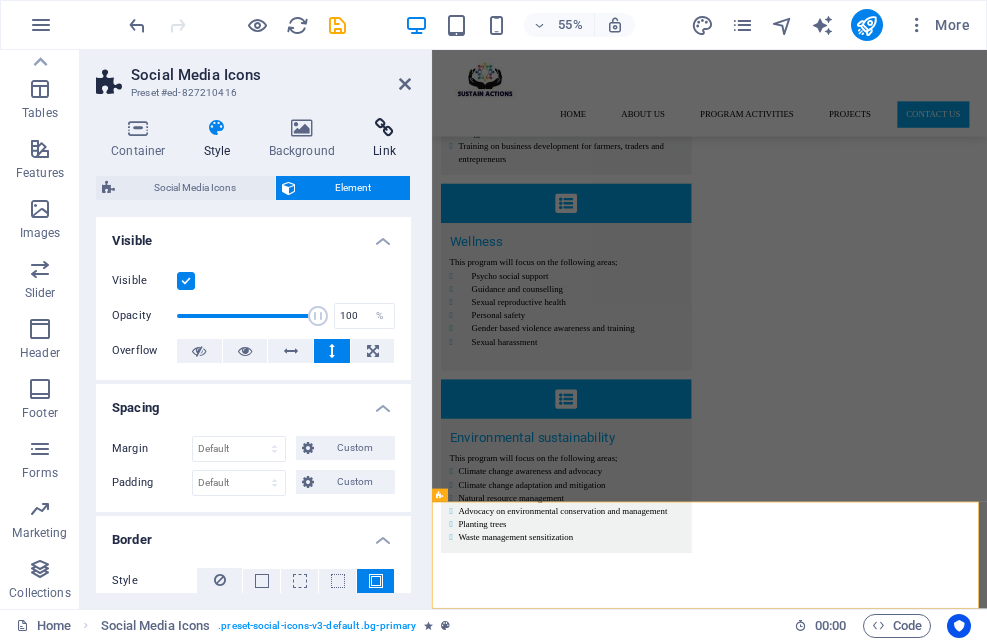 click on "Link" at bounding box center [384, 139] 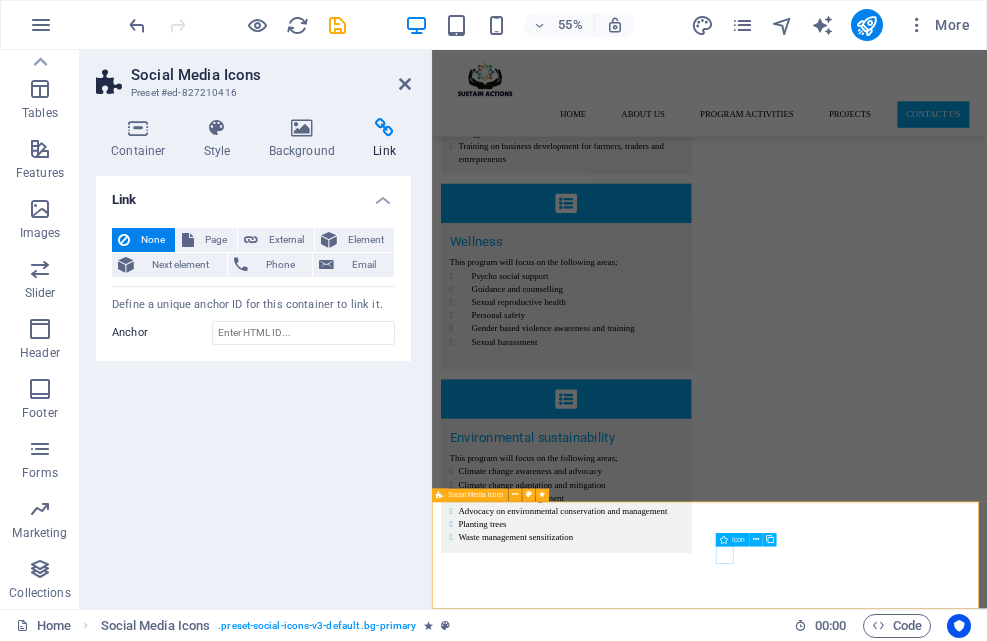 click at bounding box center (936, 4205) 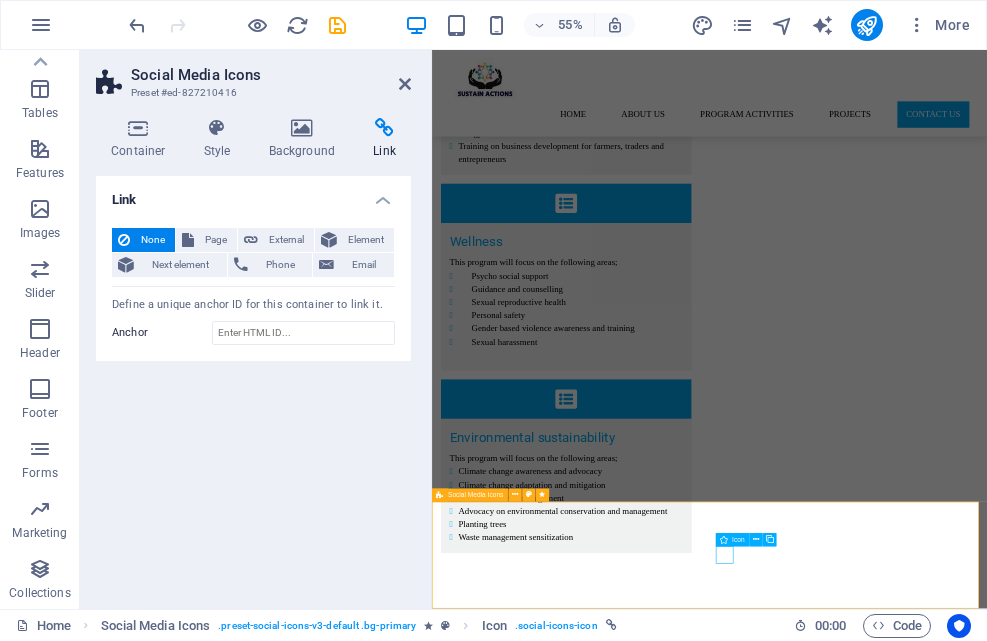 drag, startPoint x: 962, startPoint y: 971, endPoint x: 948, endPoint y: 960, distance: 17.804493 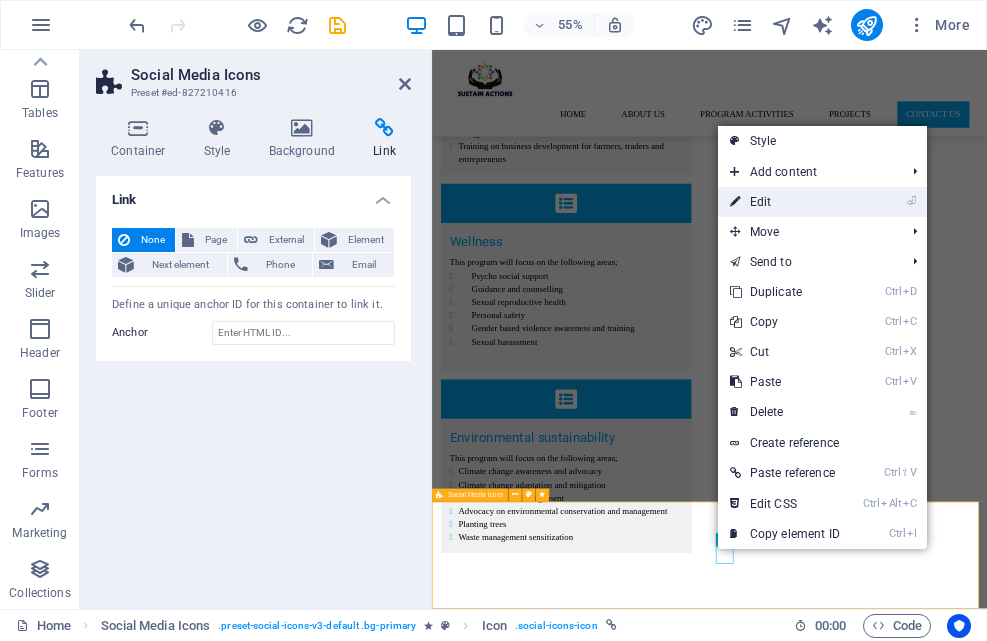 click on "⏎  Edit" at bounding box center [785, 202] 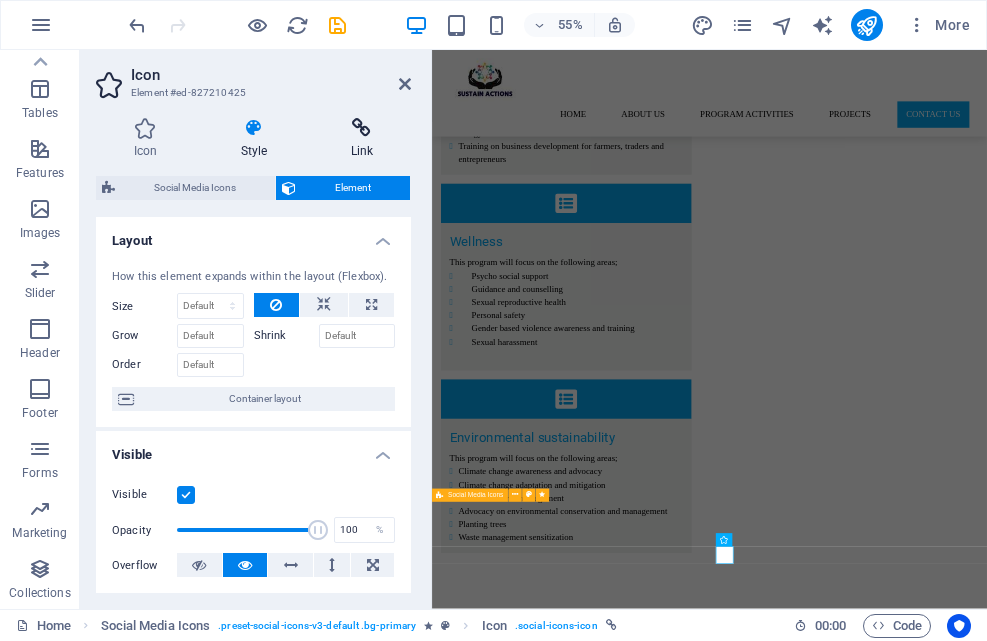 click at bounding box center [362, 128] 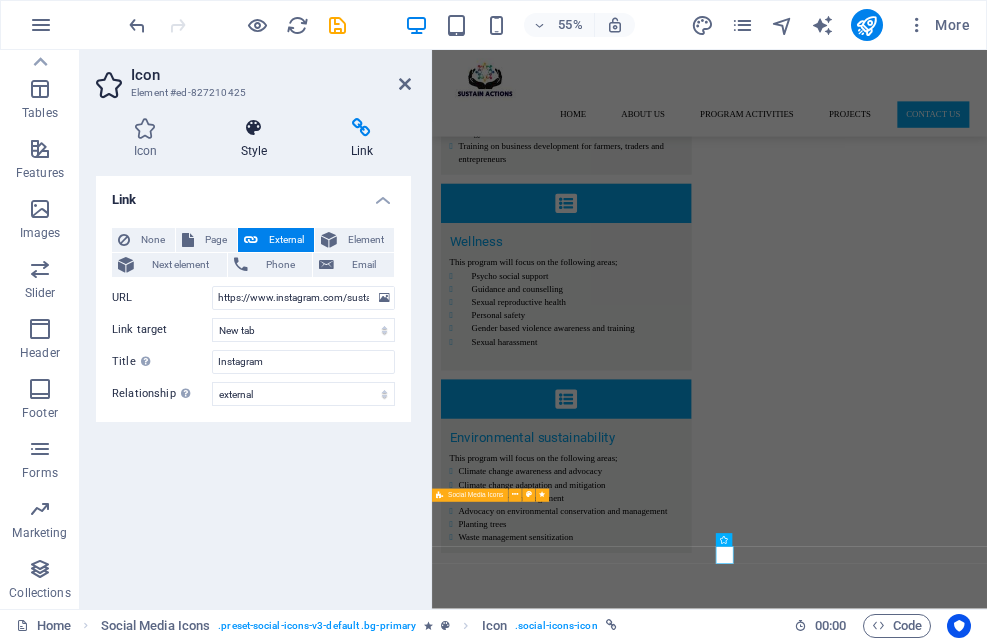 click at bounding box center [254, 128] 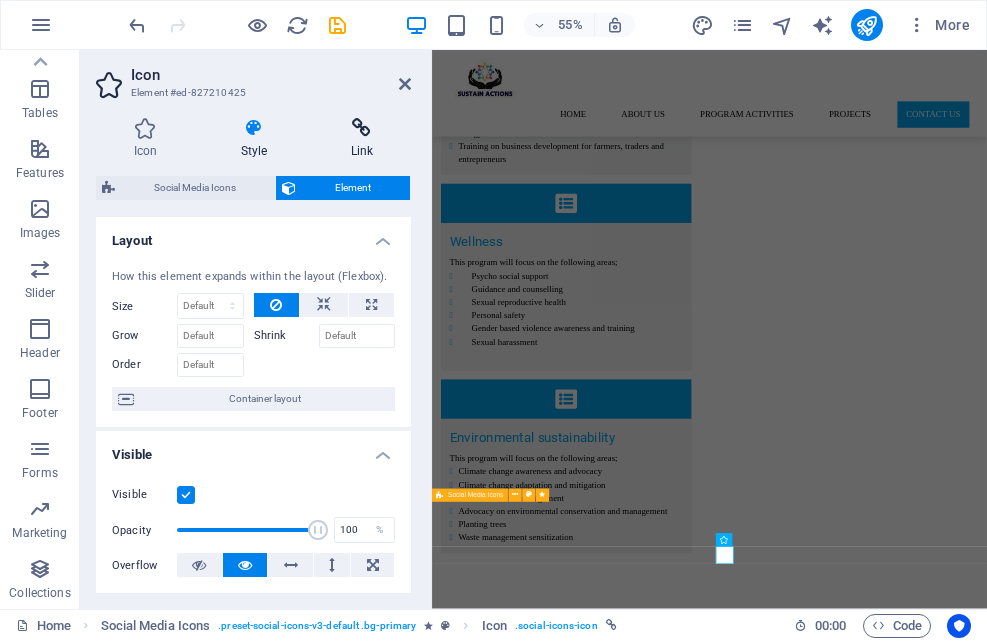 click on "Link" at bounding box center (362, 139) 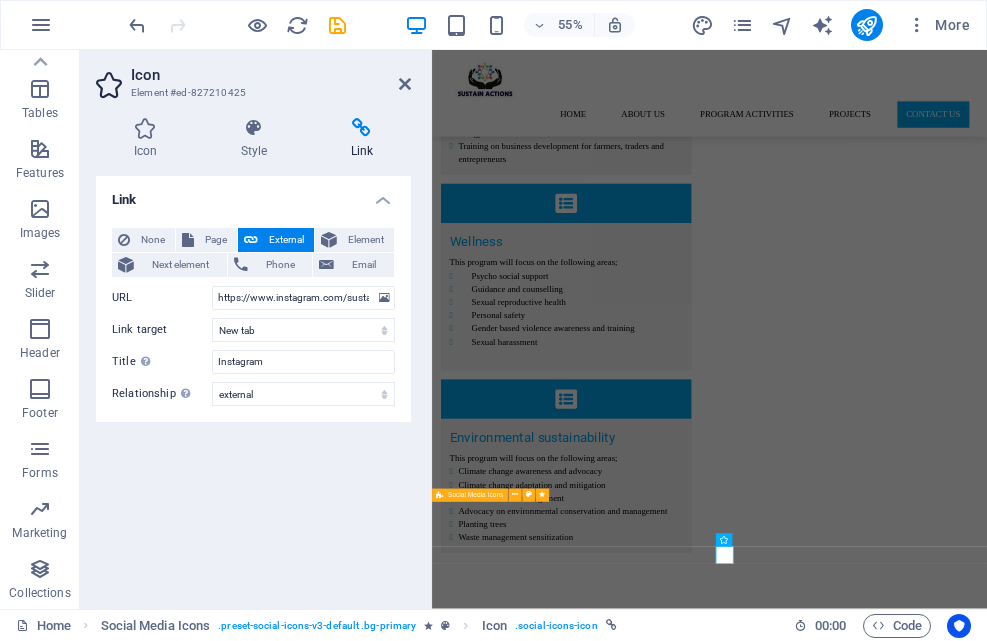 drag, startPoint x: 296, startPoint y: 539, endPoint x: 165, endPoint y: 102, distance: 456.21268 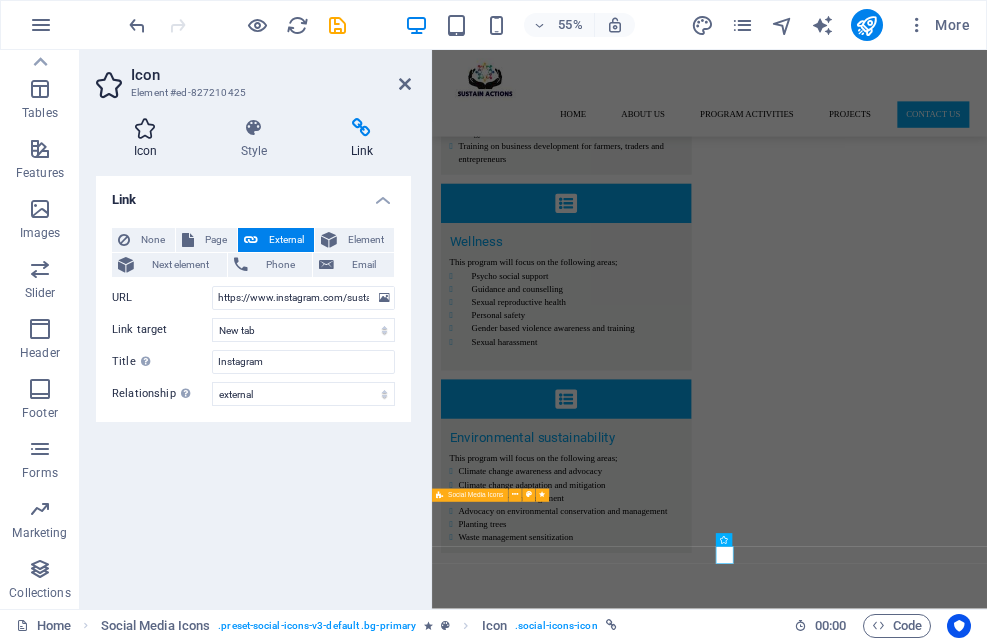 click at bounding box center [145, 128] 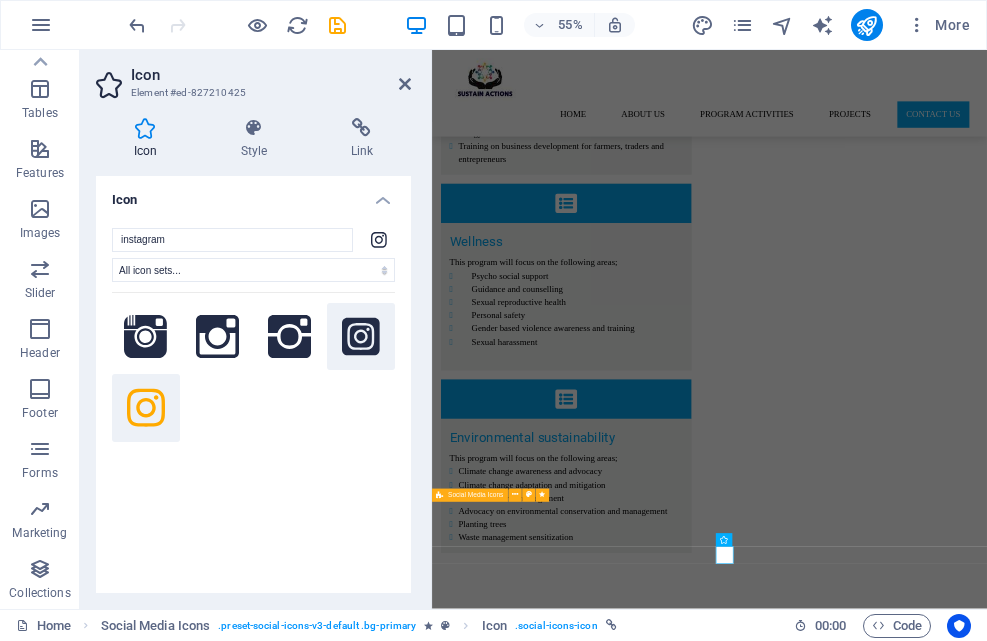 click 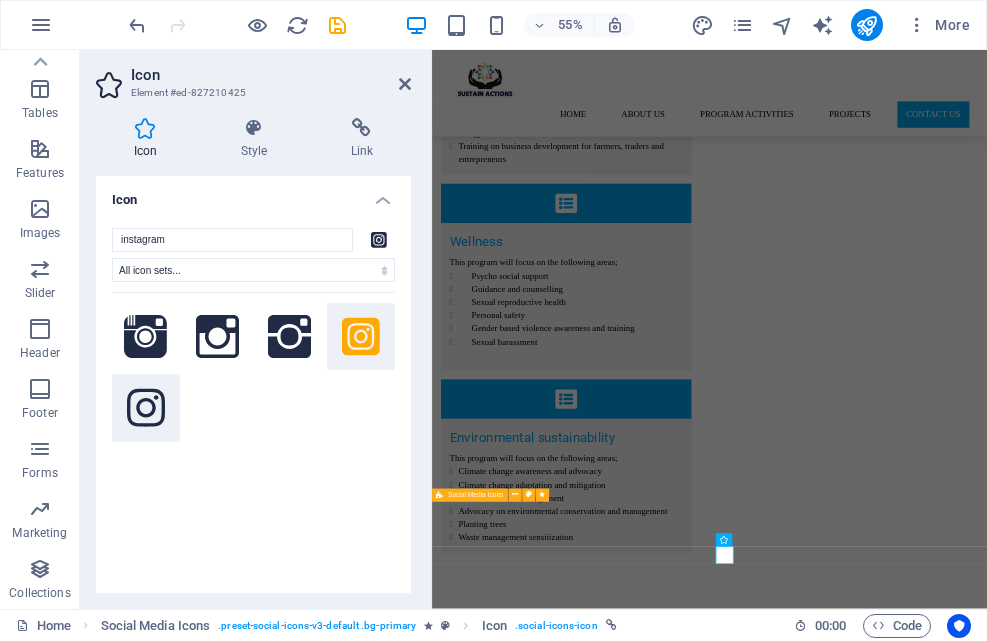 click 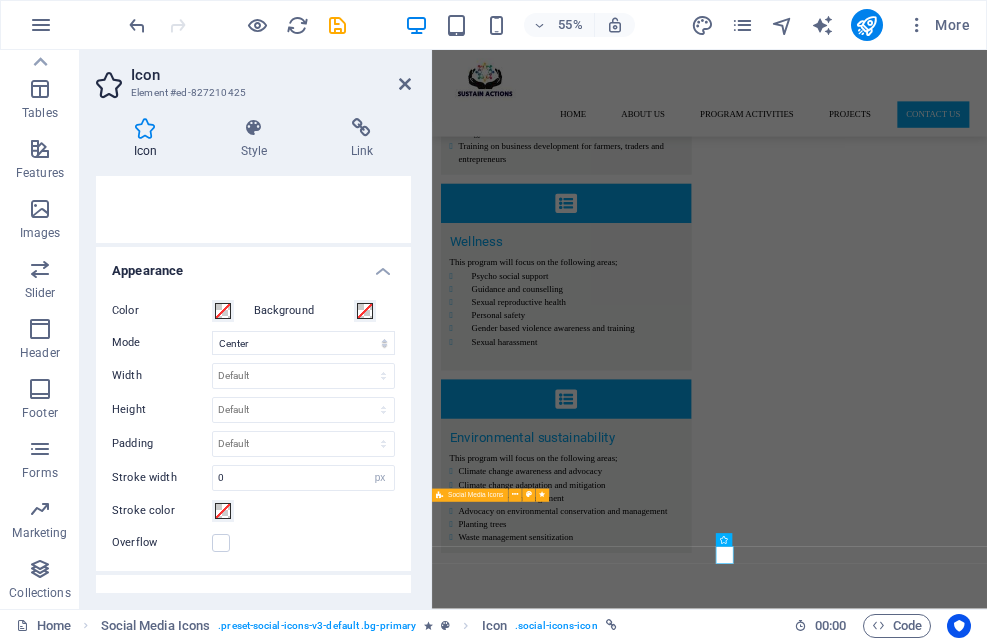 scroll, scrollTop: 633, scrollLeft: 0, axis: vertical 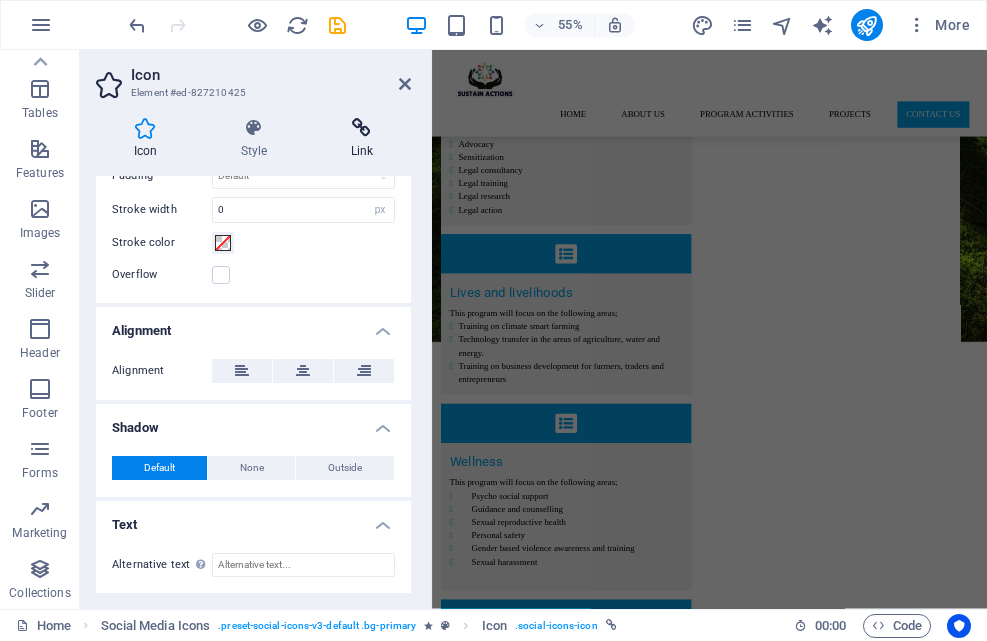 click on "Link" at bounding box center (362, 139) 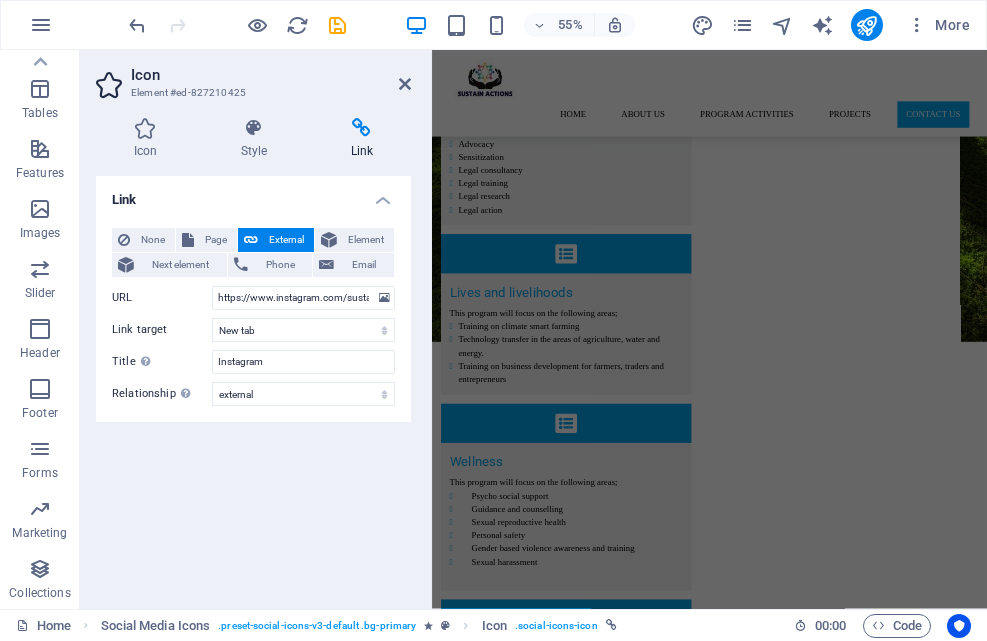 click on "Link None Page External Element Next element Phone Email Page Home Subpage Legal Notice Privacy Element #ed-827210416
URL https://www.instagram.com/sustain_actions?igsh=MXZ4ZGJpZ2R2azZ6dw== Phone Email Link target New tab Same tab Overlay Title Additional link description, should not be the same as the link text. The title is most often shown as a tooltip text when the mouse moves over the element. Leave empty if uncertain. Instagram Relationship Sets the  relationship of this link to the link target . For example, the value "nofollow" instructs search engines not to follow the link. Can be left empty. alternate author bookmark external help license next nofollow noreferrer noopener prev search tag" at bounding box center (253, 384) 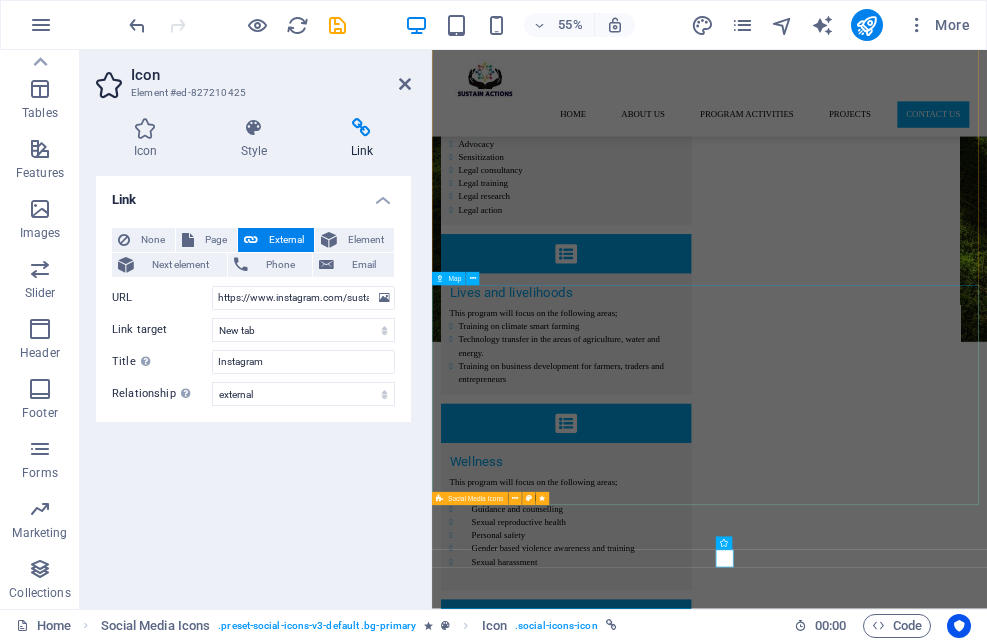 scroll, scrollTop: 5016, scrollLeft: 0, axis: vertical 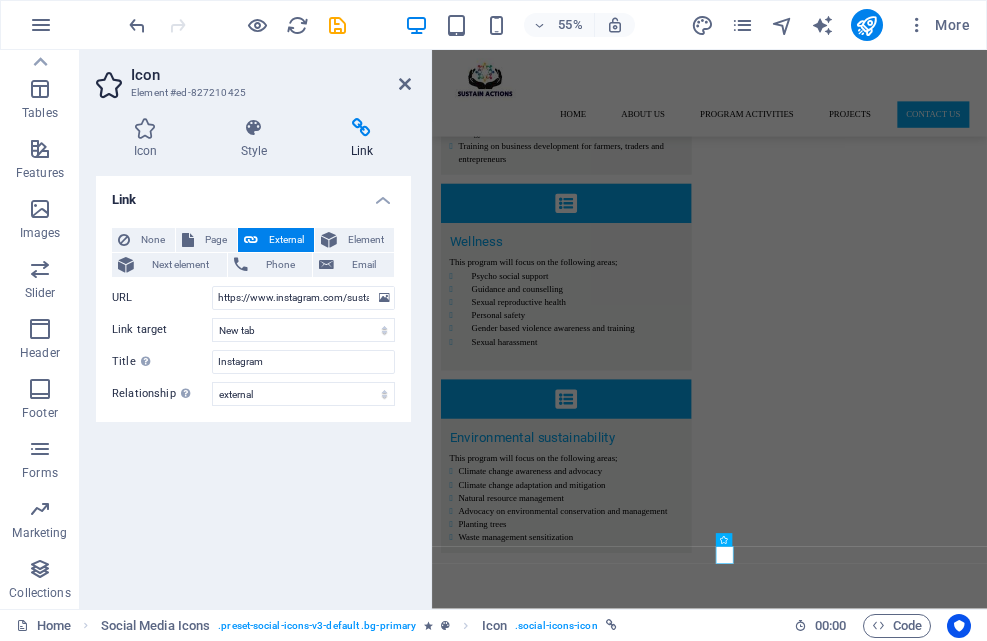 drag, startPoint x: 1424, startPoint y: 973, endPoint x: 1431, endPoint y: 986, distance: 14.764823 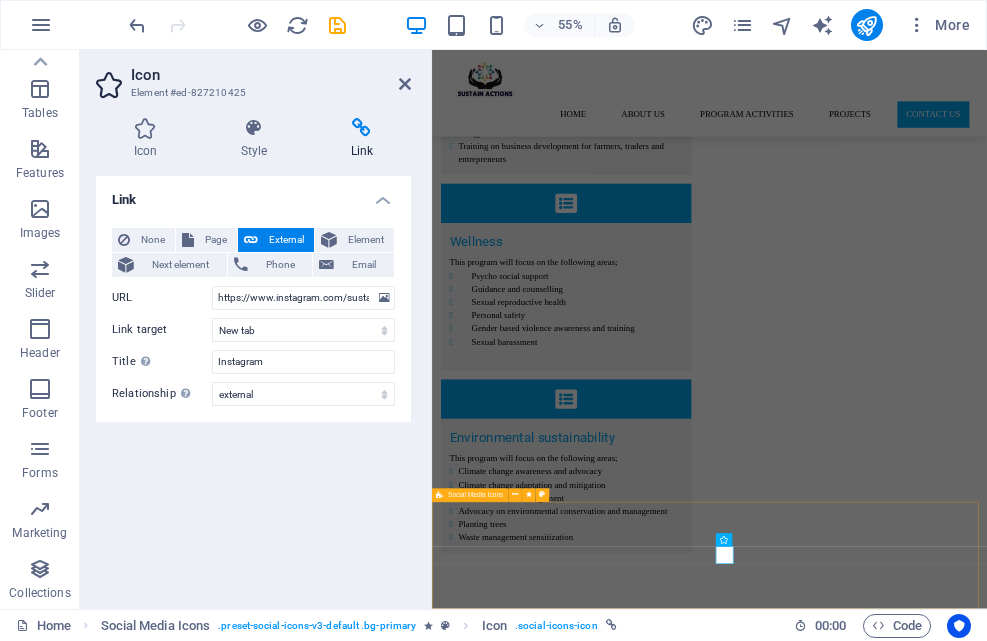 drag, startPoint x: 1113, startPoint y: 949, endPoint x: 1230, endPoint y: 591, distance: 376.6338 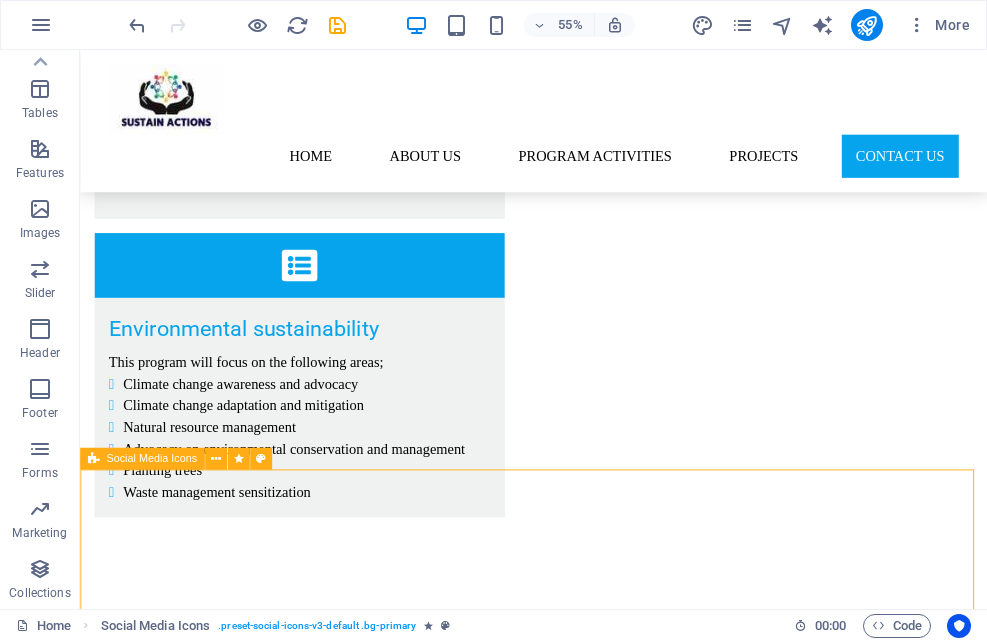 scroll, scrollTop: 5055, scrollLeft: 0, axis: vertical 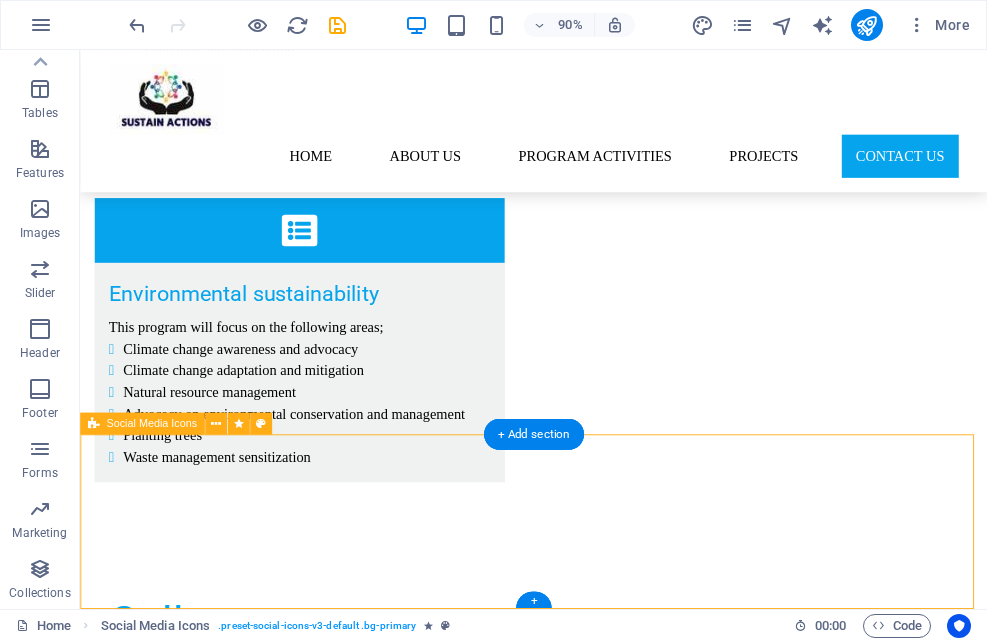 click at bounding box center [584, 3729] 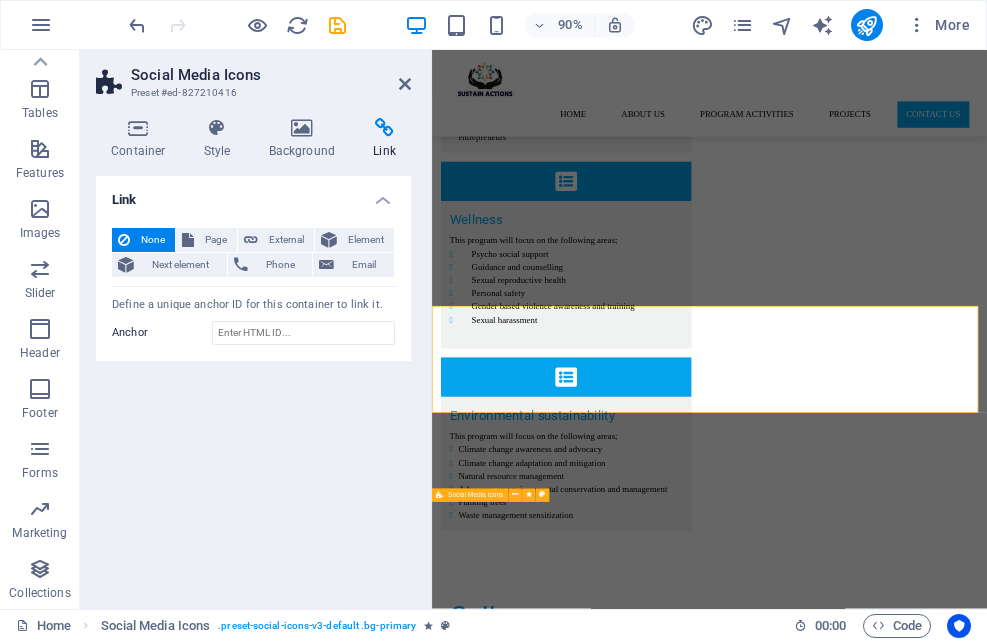 scroll, scrollTop: 5016, scrollLeft: 0, axis: vertical 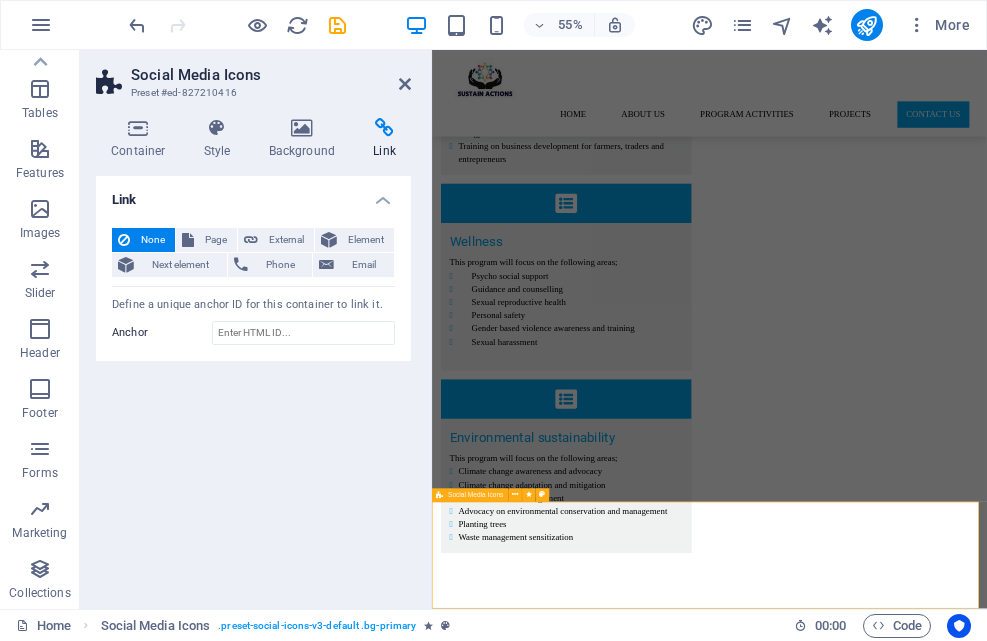 click at bounding box center (936, 4168) 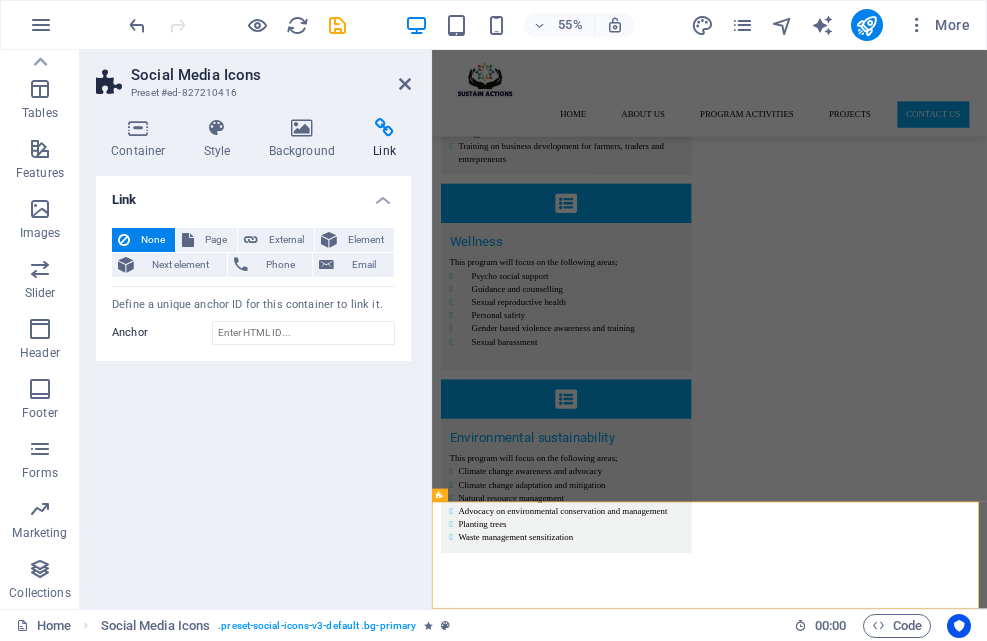 drag, startPoint x: 384, startPoint y: 304, endPoint x: 134, endPoint y: 303, distance: 250.002 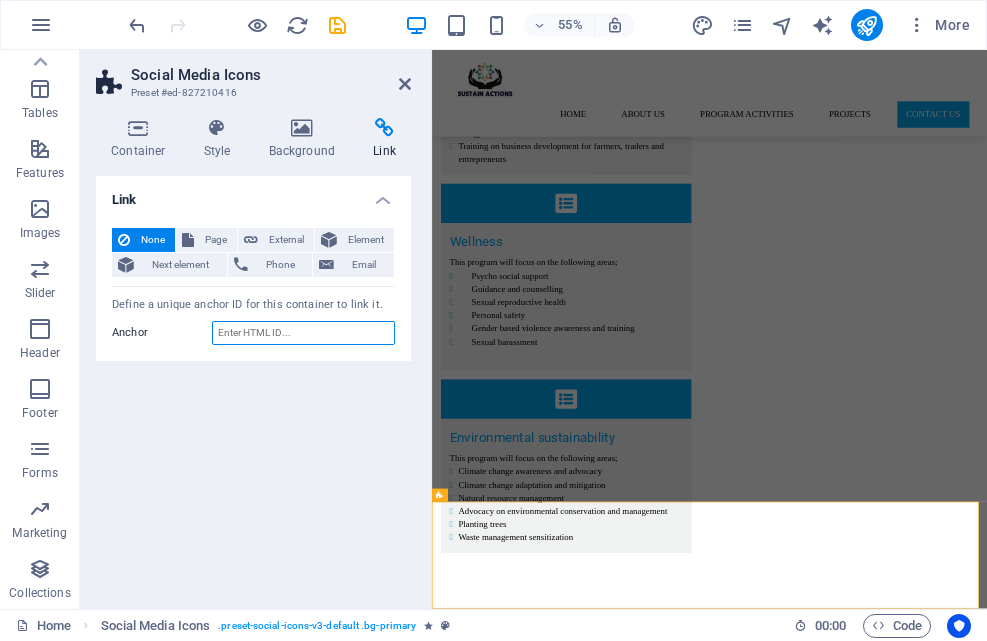 click on "Anchor" at bounding box center (303, 333) 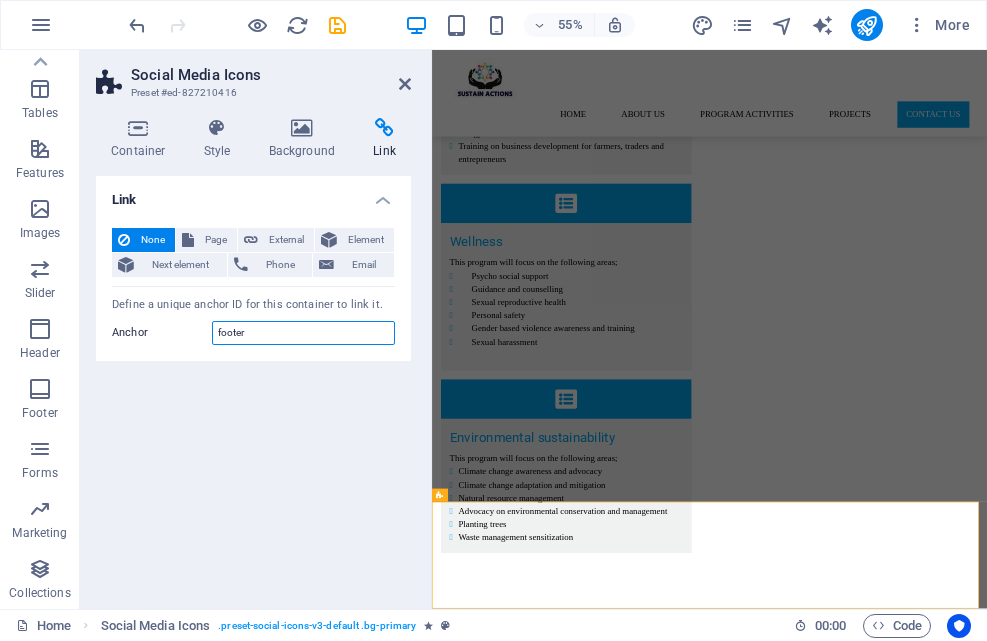 type on "footer" 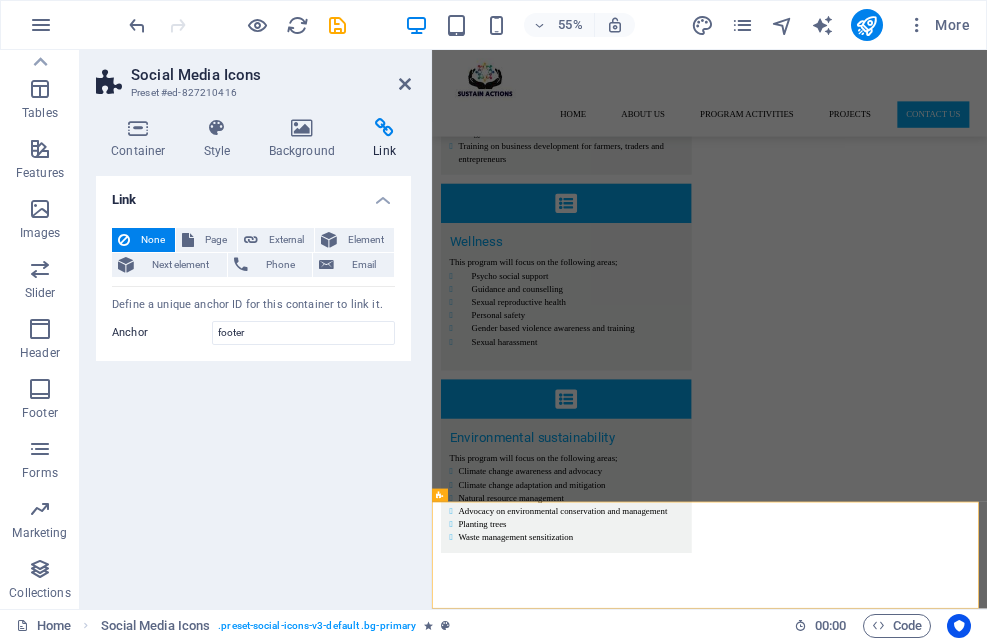 drag, startPoint x: 148, startPoint y: 415, endPoint x: 160, endPoint y: 406, distance: 15 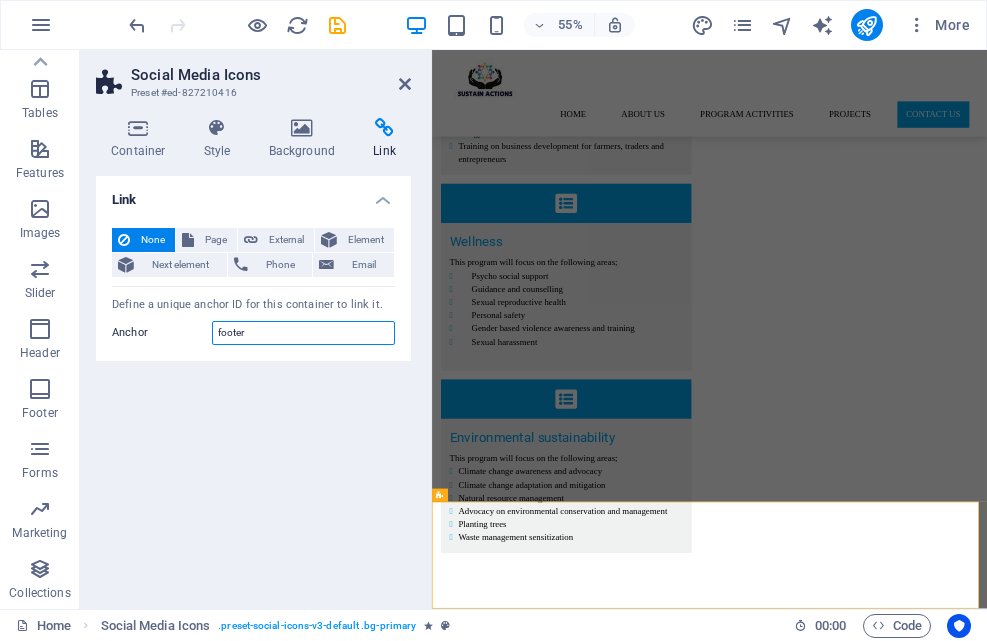 click on "footer" at bounding box center [303, 333] 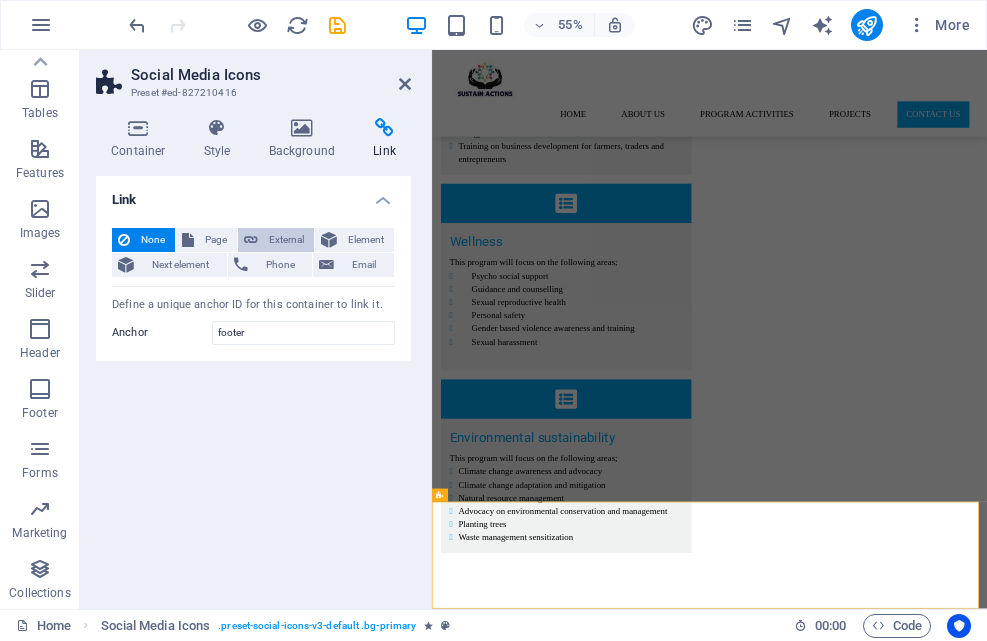 click on "External" at bounding box center (286, 240) 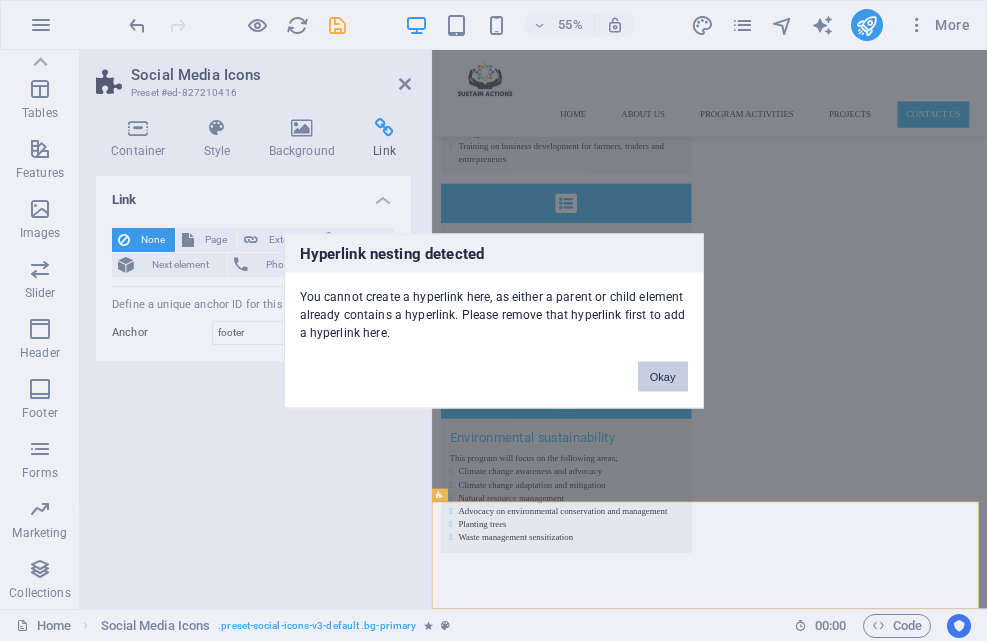 click on "Okay" at bounding box center [663, 376] 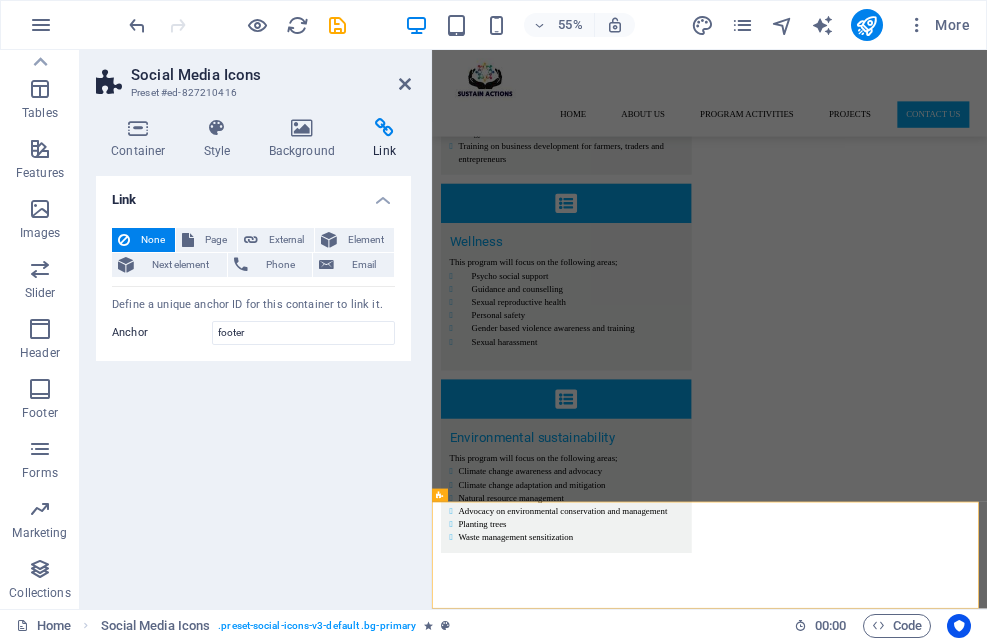 click on "Link None Page External Element Next element Phone Email Page Home Subpage Legal Notice Privacy Element
URL Phone Email Link target New tab Same tab Overlay Title Additional link description, should not be the same as the link text. The title is most often shown as a tooltip text when the mouse moves over the element. Leave empty if uncertain. Relationship Sets the  relationship of this link to the link target . For example, the value "nofollow" instructs search engines not to follow the link. Can be left empty. alternate author bookmark external help license next nofollow noreferrer noopener prev search tag Define a unique anchor ID for this container to link it. Anchor footer" at bounding box center [253, 384] 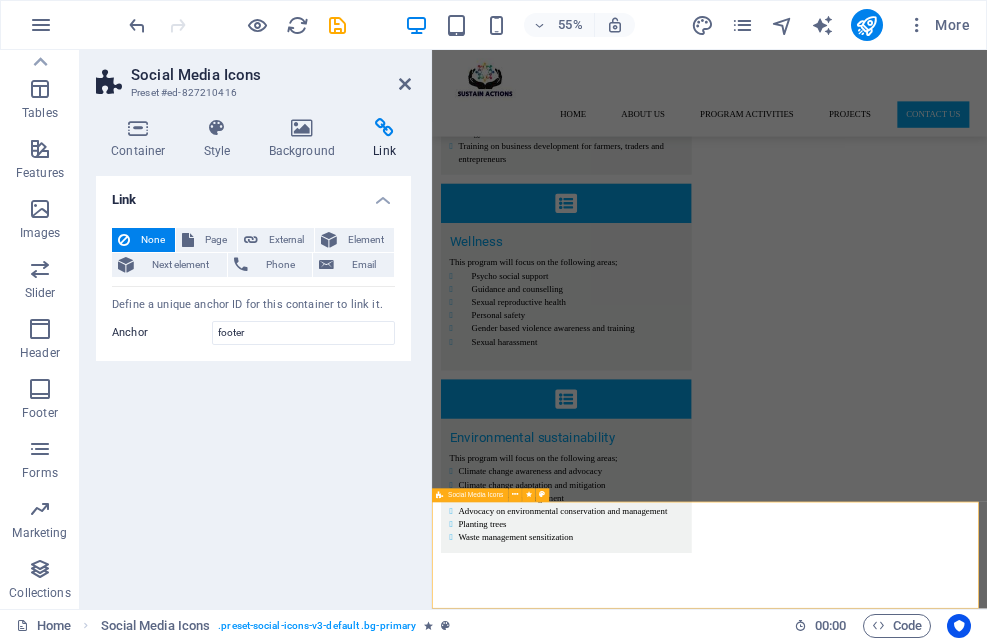 click at bounding box center (936, 4168) 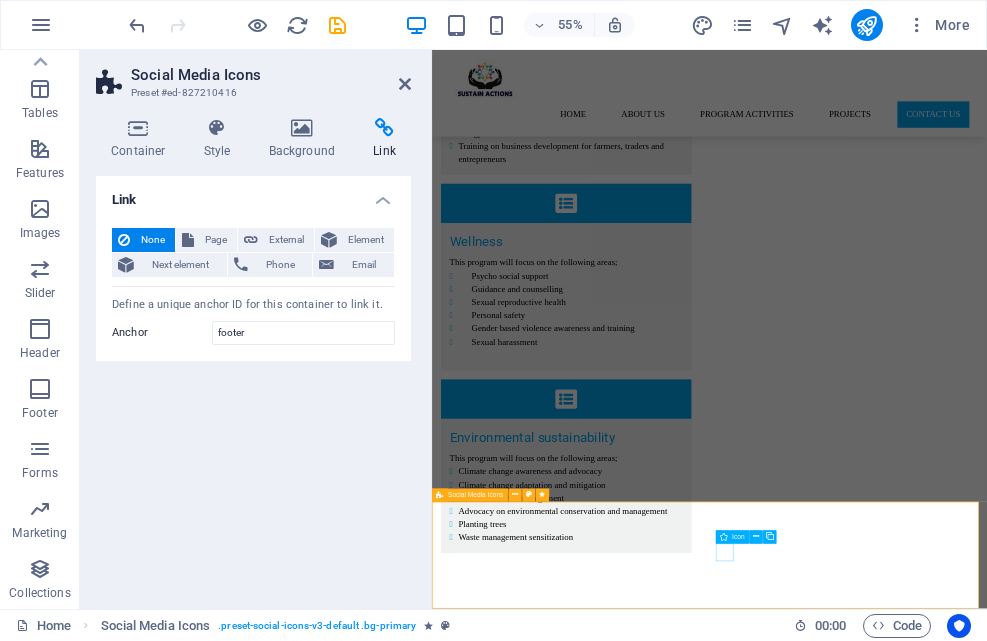 click at bounding box center (936, 4200) 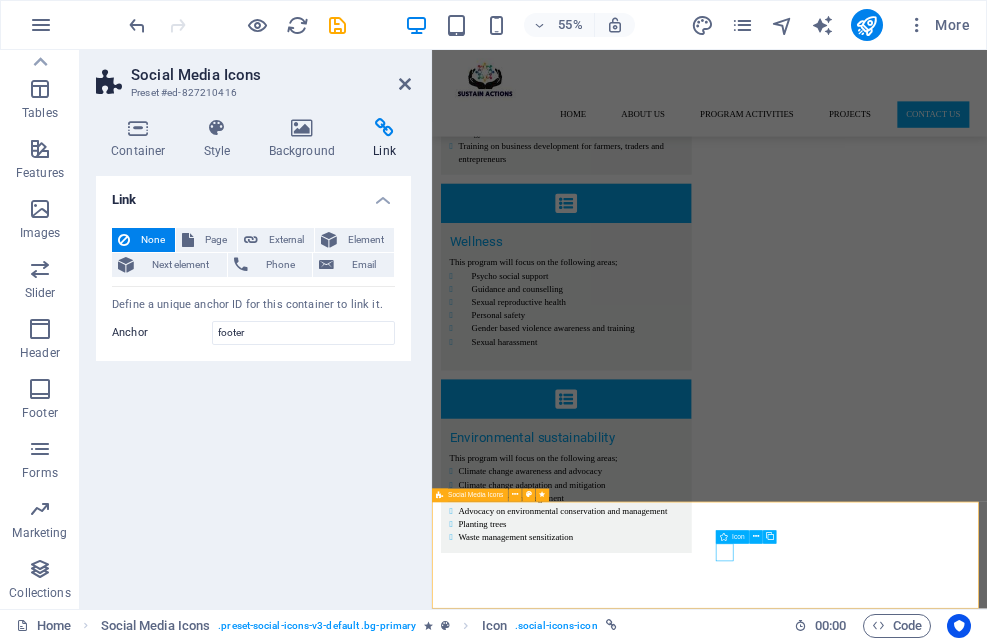 click at bounding box center (936, 4200) 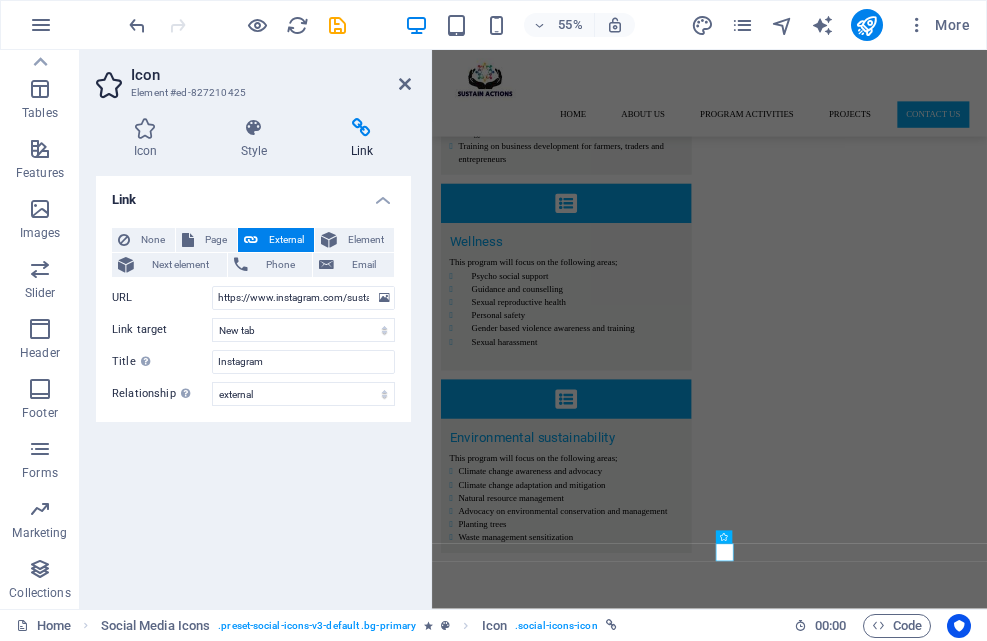 click on "External" at bounding box center [286, 240] 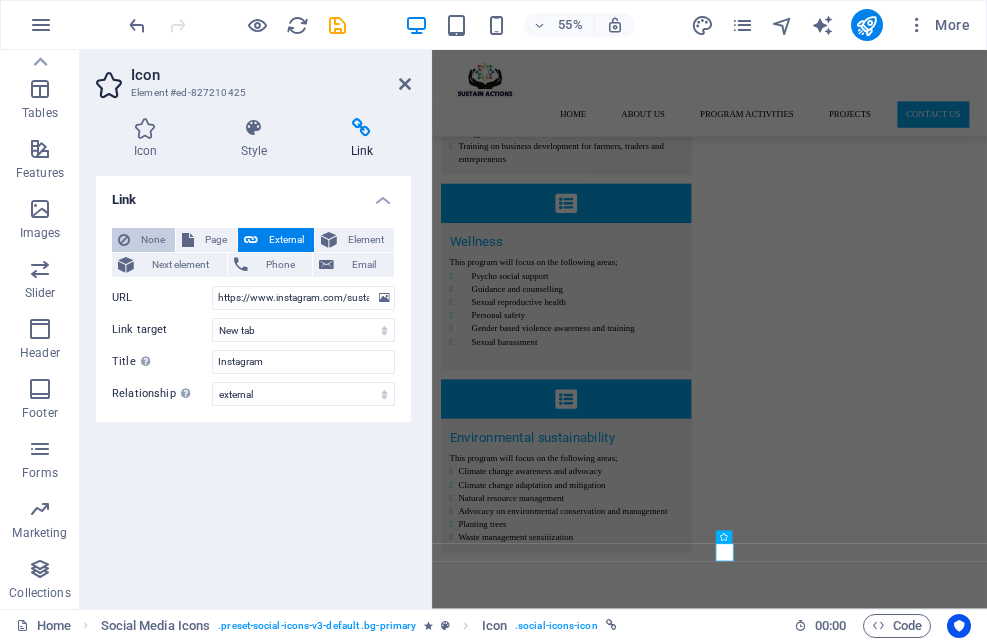 click on "None" at bounding box center [152, 240] 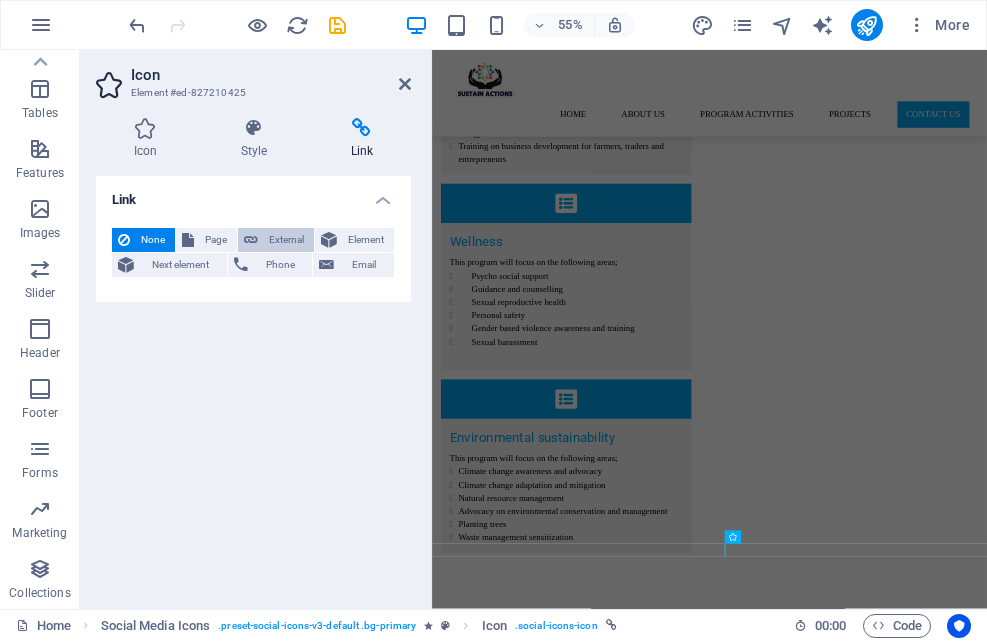click on "External" at bounding box center [286, 240] 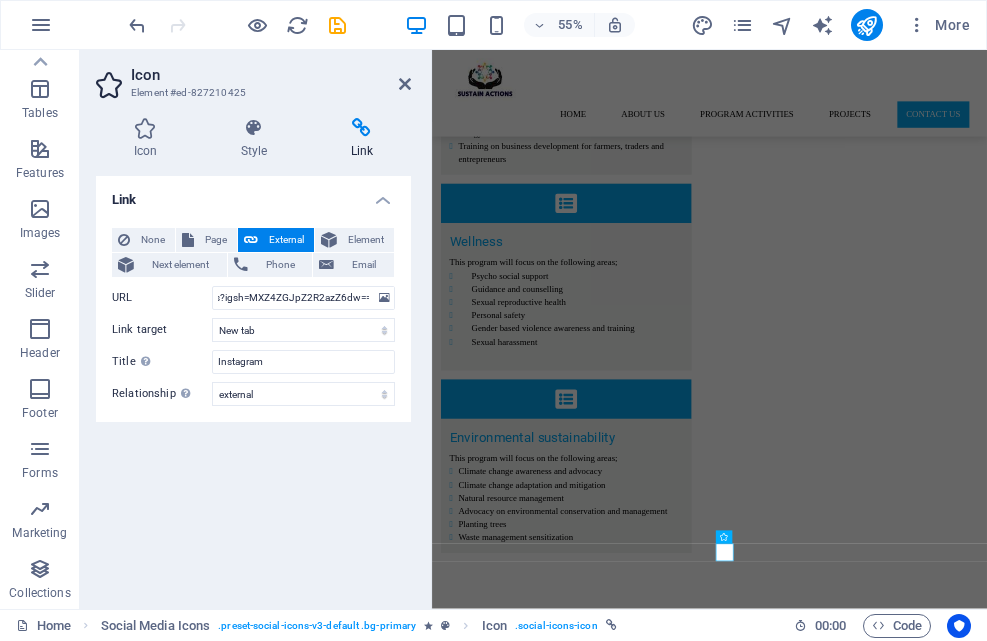 scroll, scrollTop: 0, scrollLeft: 0, axis: both 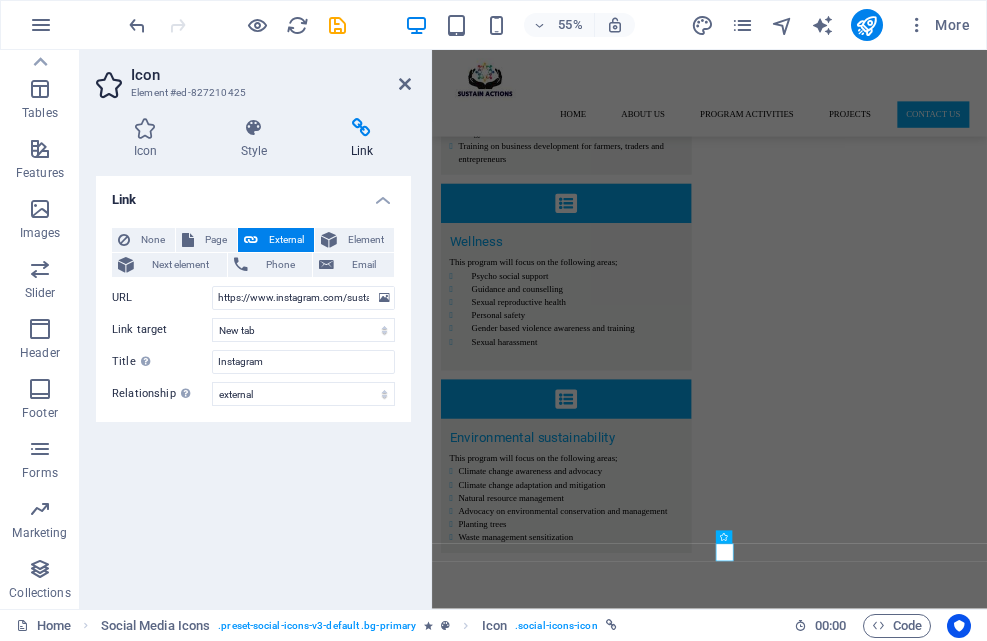 click on "Link None Page External Element Next element Phone Email Page Home Subpage Legal Notice Privacy Element #ed-827210416
URL https://www.instagram.com/sustain_actions?igsh=MXZ4ZGJpZ2R2azZ6dw== Phone Email Link target New tab Same tab Overlay Title Additional link description, should not be the same as the link text. The title is most often shown as a tooltip text when the mouse moves over the element. Leave empty if uncertain. Instagram Relationship Sets the  relationship of this link to the link target . For example, the value "nofollow" instructs search engines not to follow the link. Can be left empty. alternate author bookmark external help license next nofollow noreferrer noopener prev search tag" at bounding box center (253, 384) 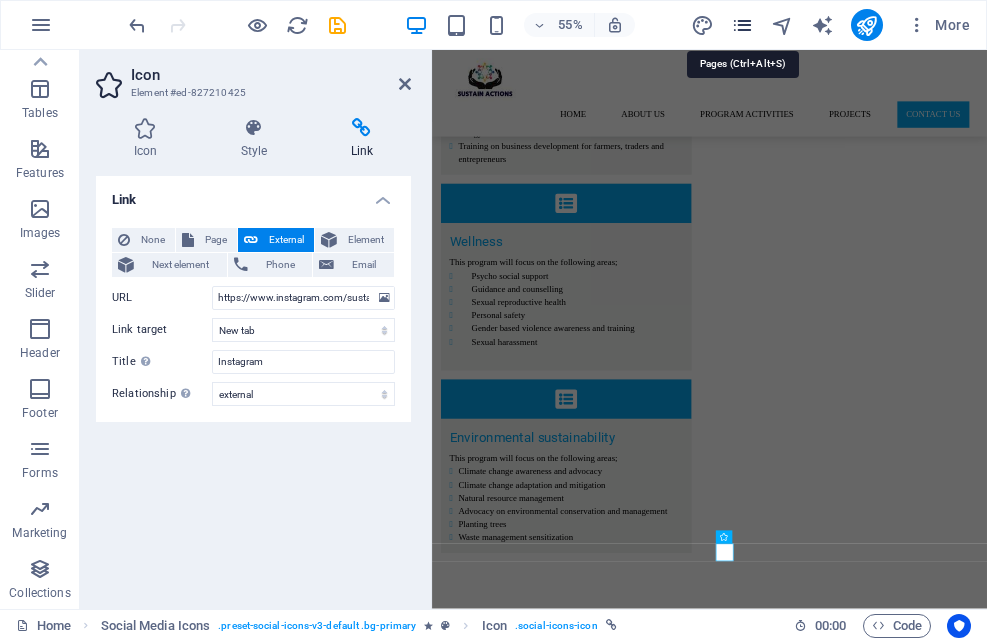 click at bounding box center [742, 25] 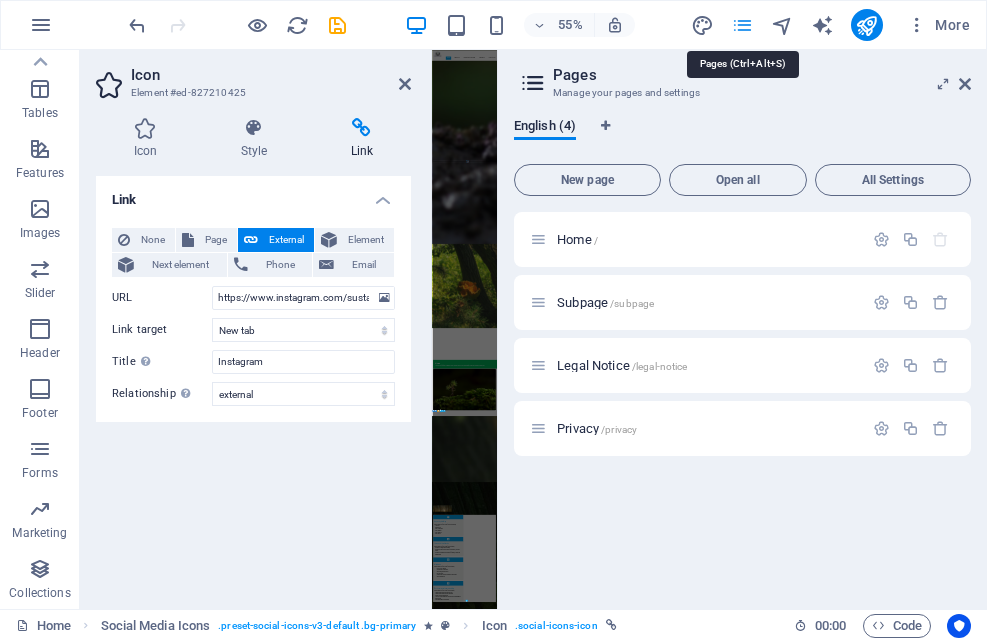 scroll, scrollTop: 4257, scrollLeft: 0, axis: vertical 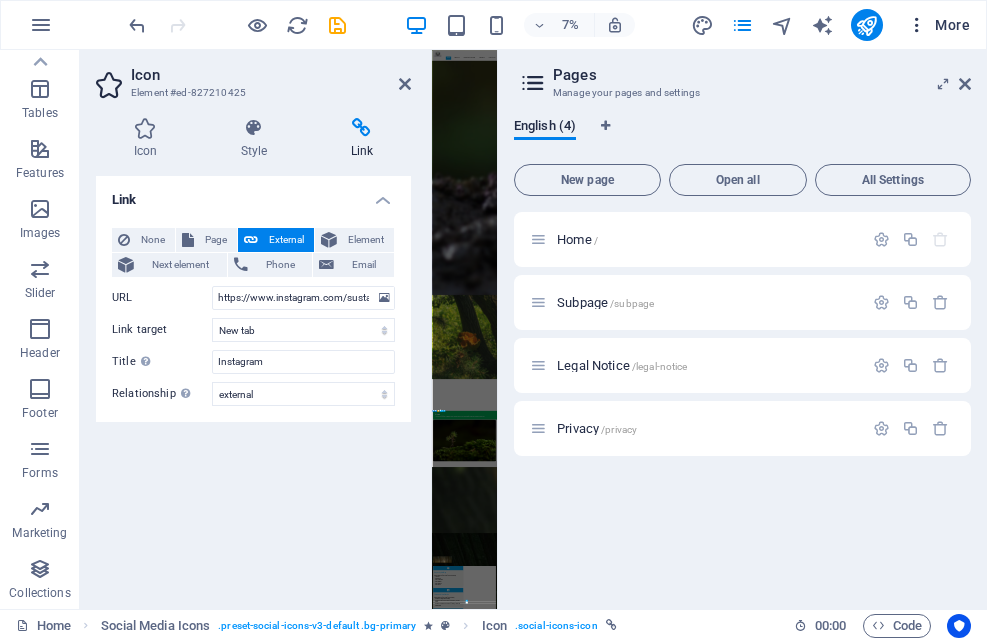 click at bounding box center [917, 25] 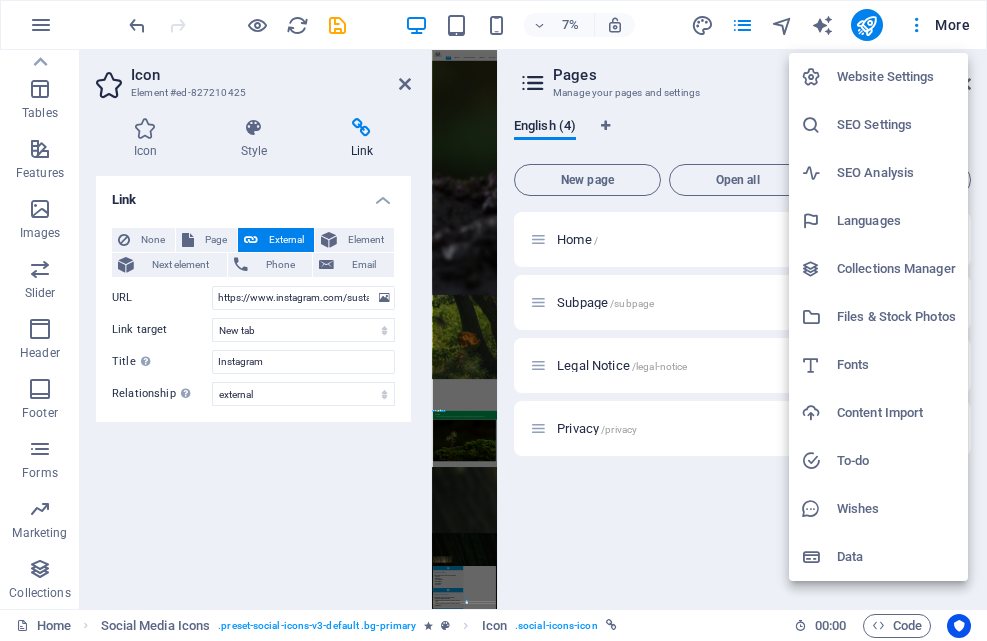 click at bounding box center [493, 320] 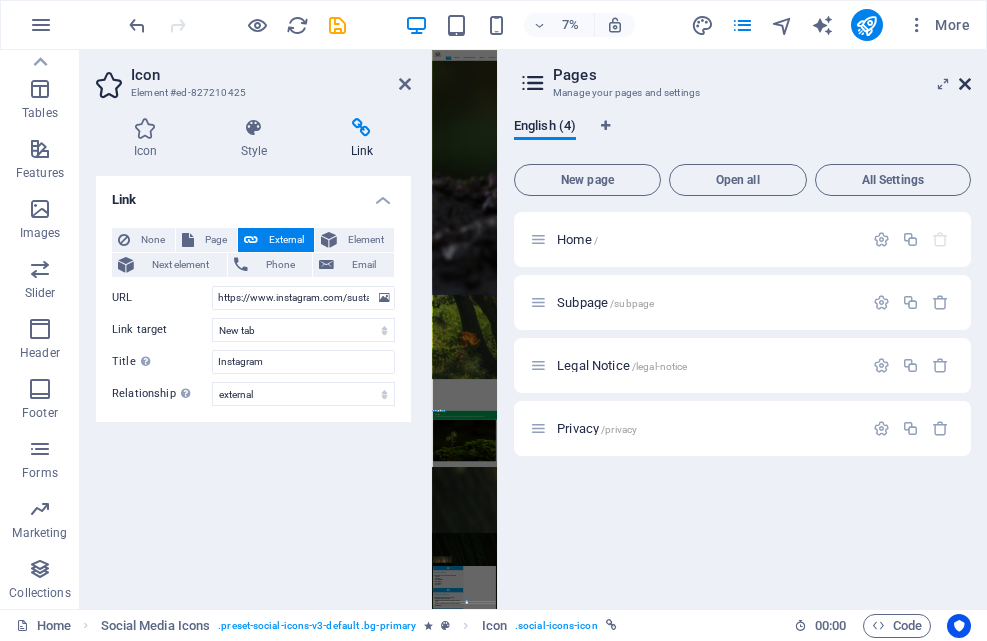 click at bounding box center (965, 84) 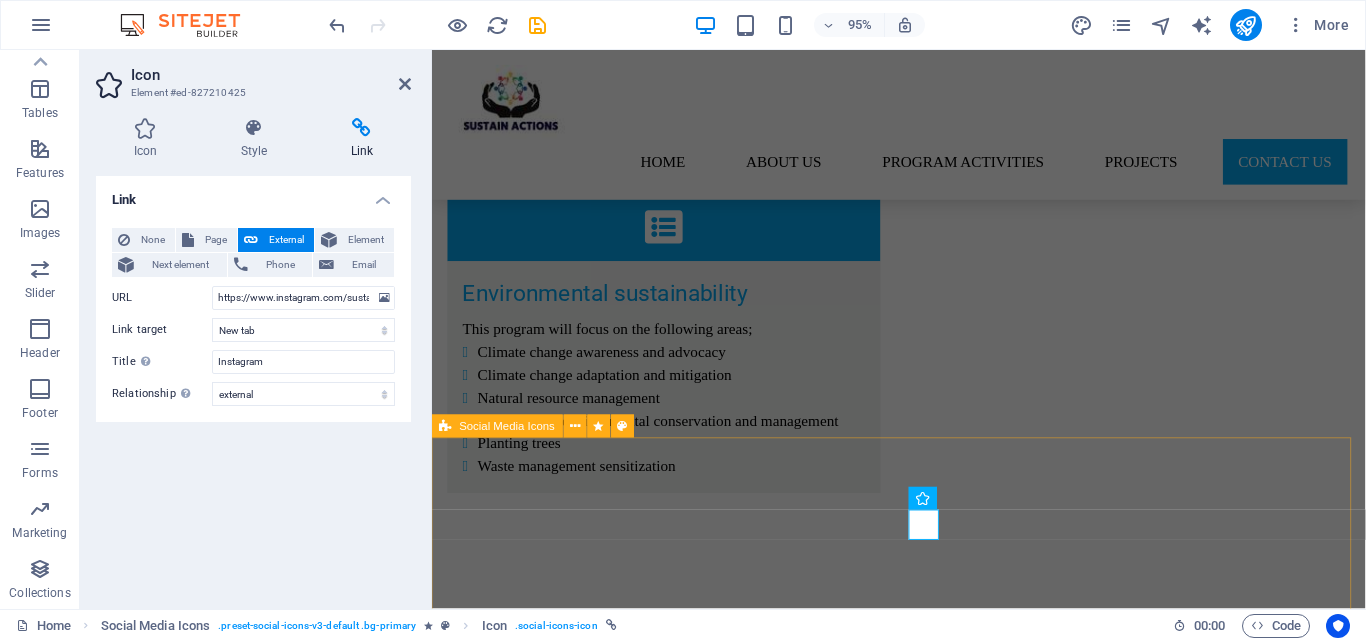 scroll, scrollTop: 5047, scrollLeft: 0, axis: vertical 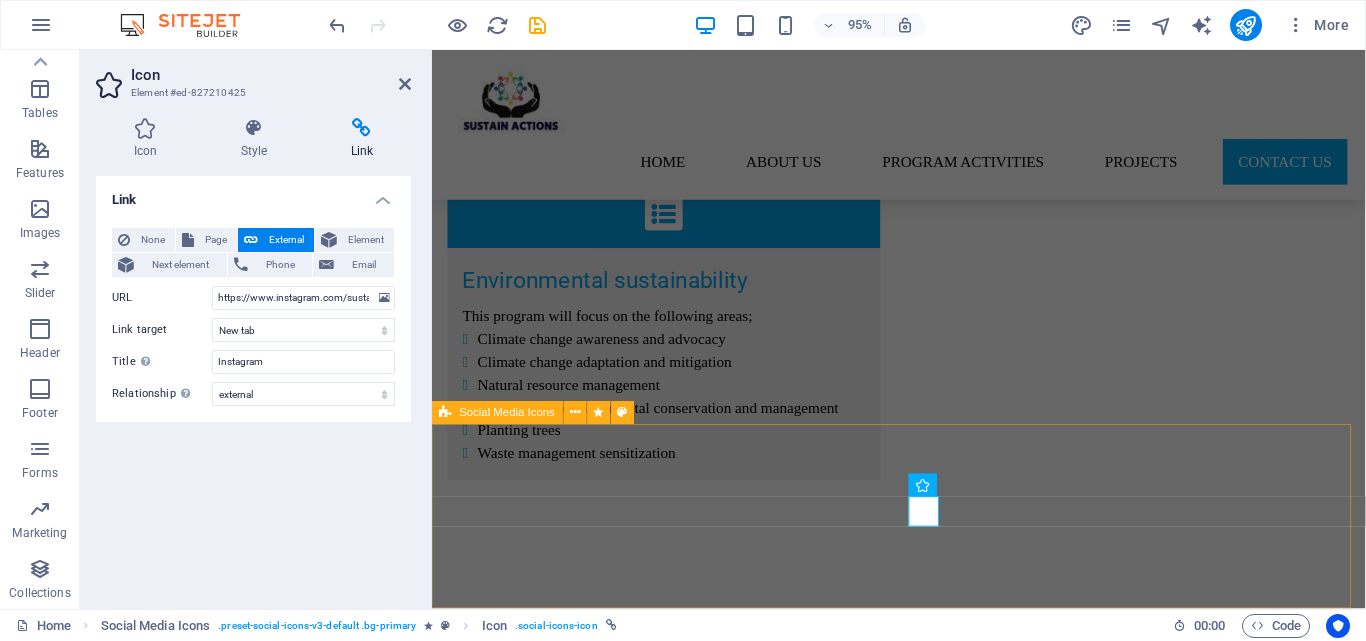 click at bounding box center [923, 3703] 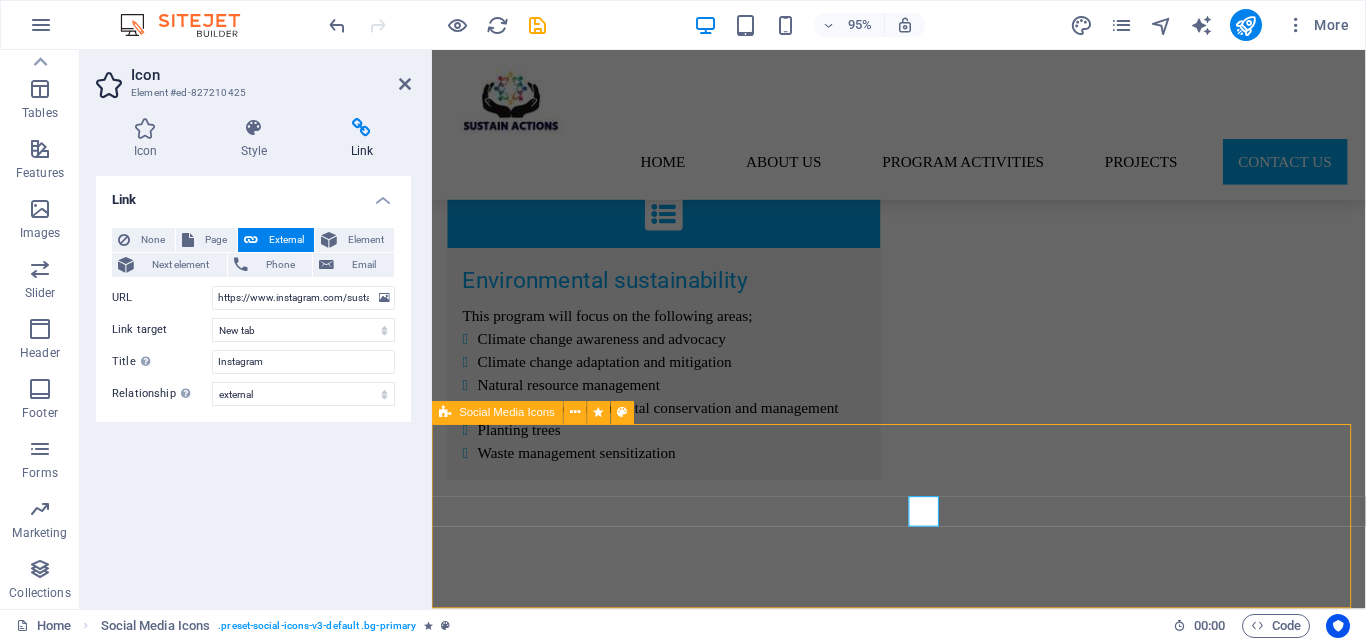 scroll, scrollTop: 5033, scrollLeft: 0, axis: vertical 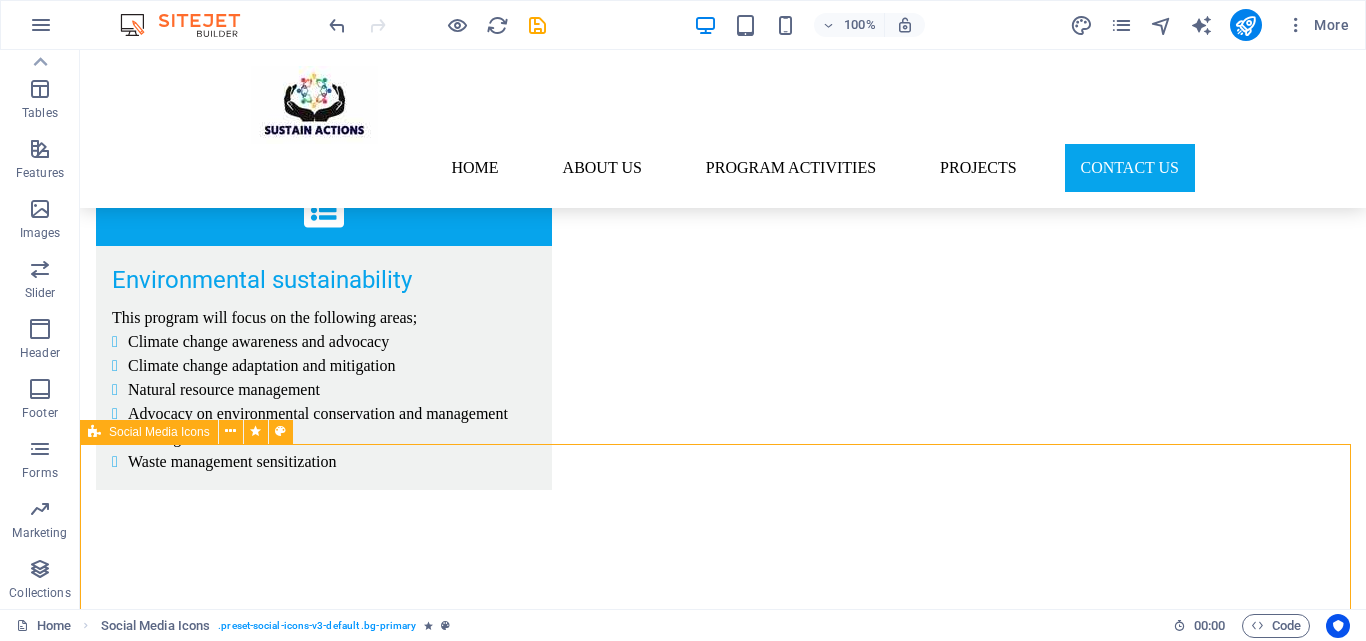 click at bounding box center (723, 3691) 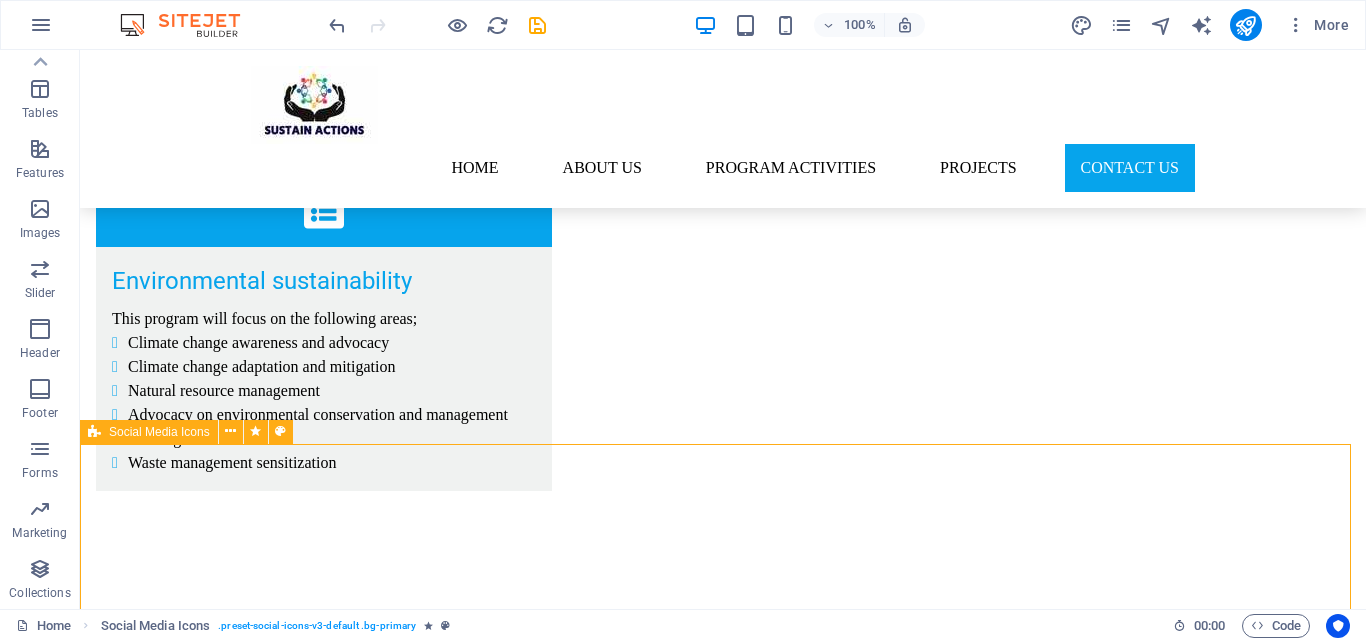 scroll, scrollTop: 5047, scrollLeft: 0, axis: vertical 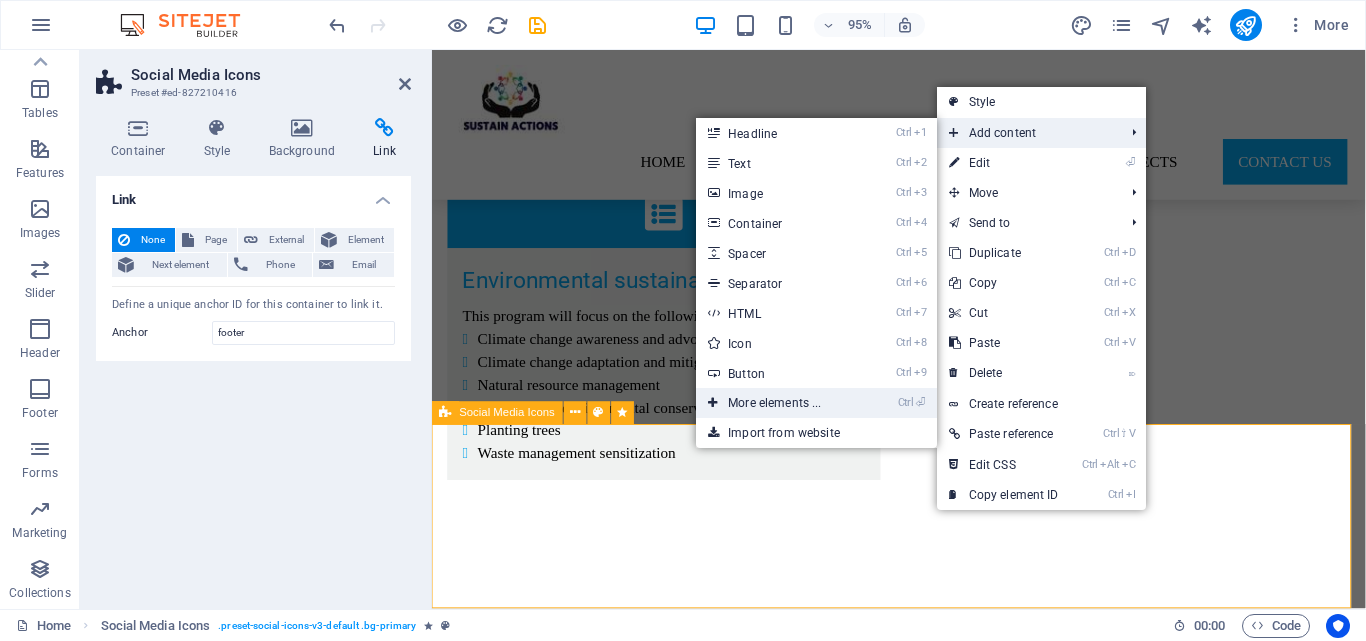 click on "Ctrl ⏎  More elements ..." at bounding box center (778, 403) 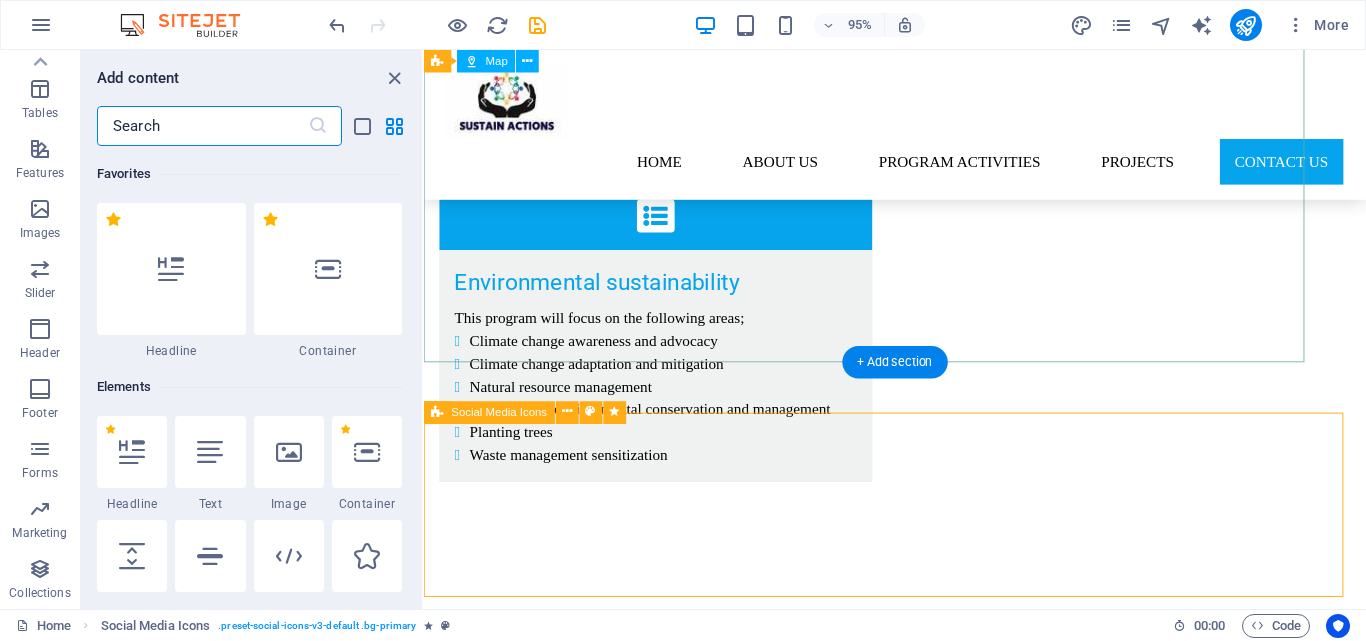 scroll, scrollTop: 5059, scrollLeft: 0, axis: vertical 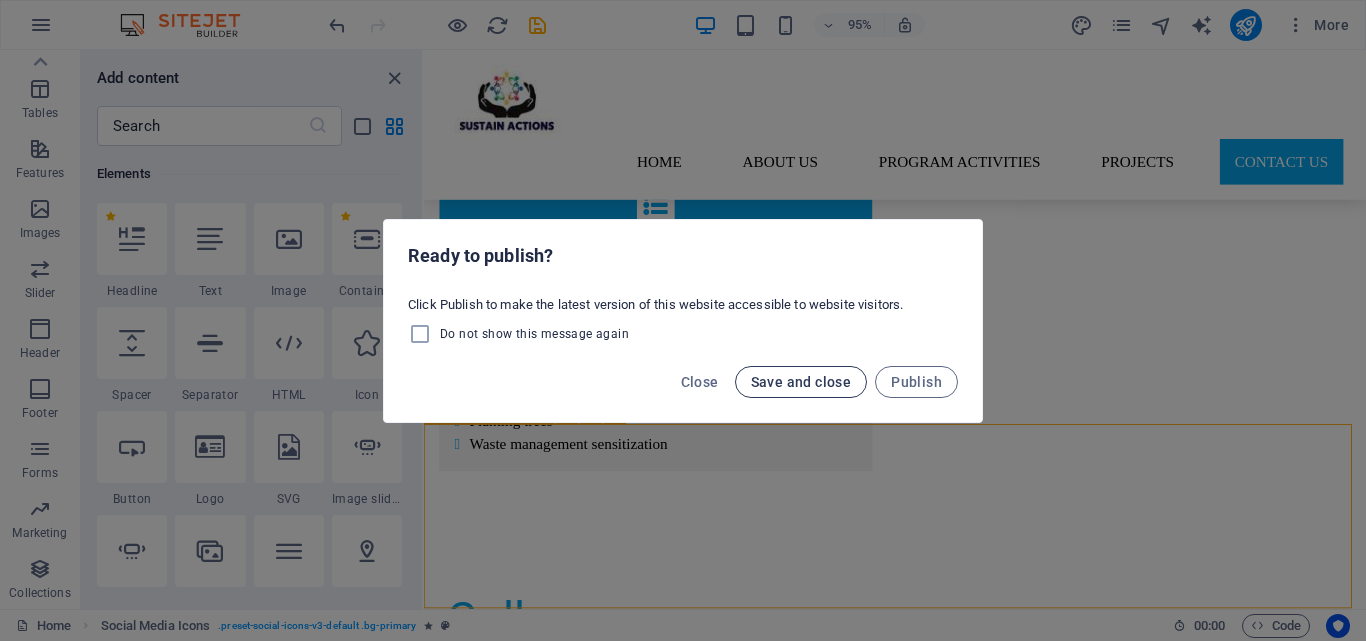 click on "Save and close" at bounding box center (801, 382) 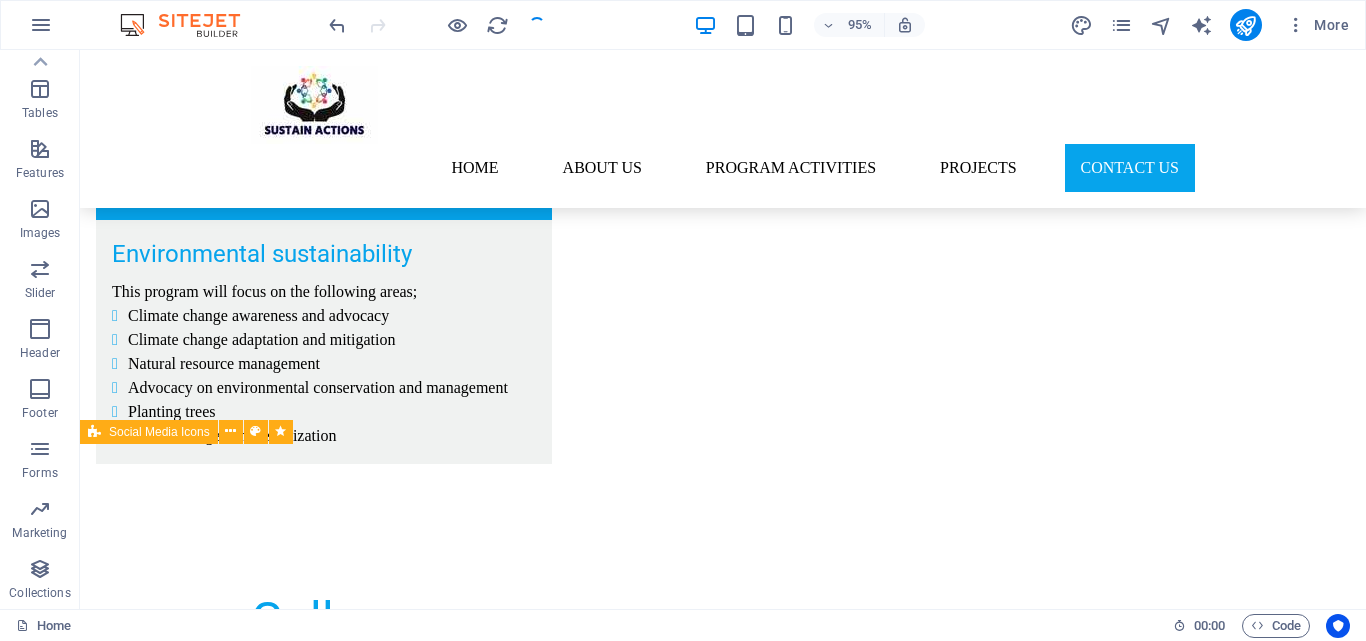 scroll, scrollTop: 5033, scrollLeft: 0, axis: vertical 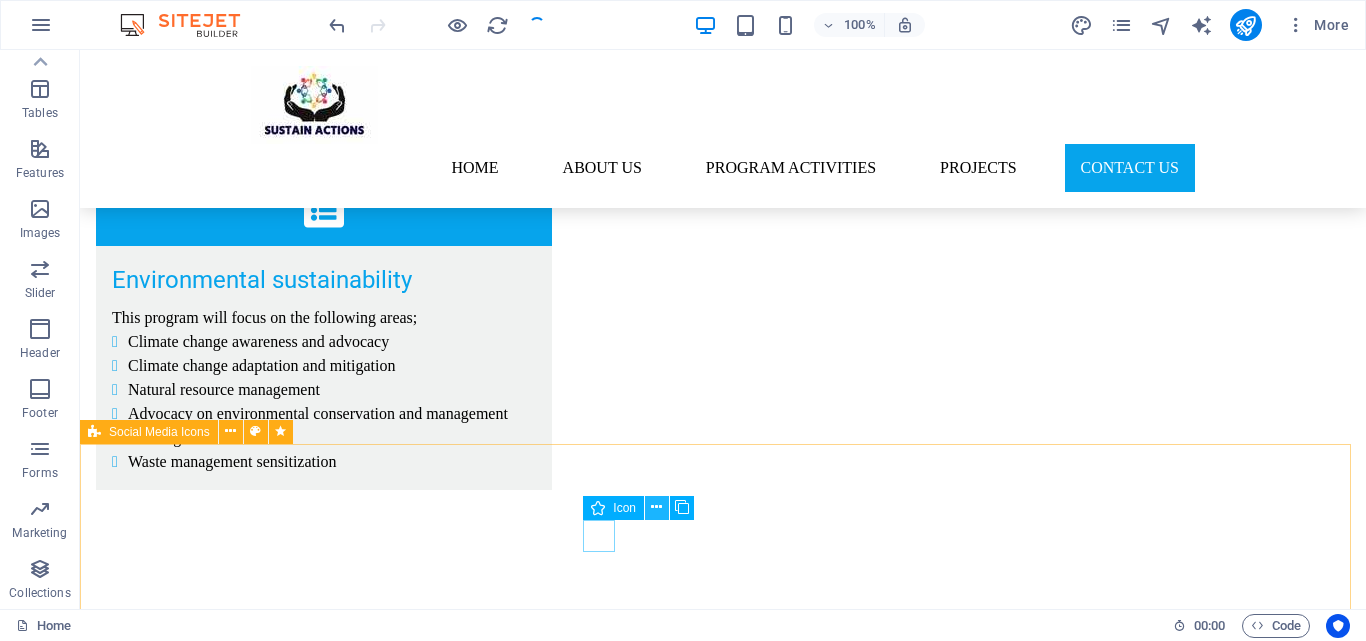 click at bounding box center [656, 507] 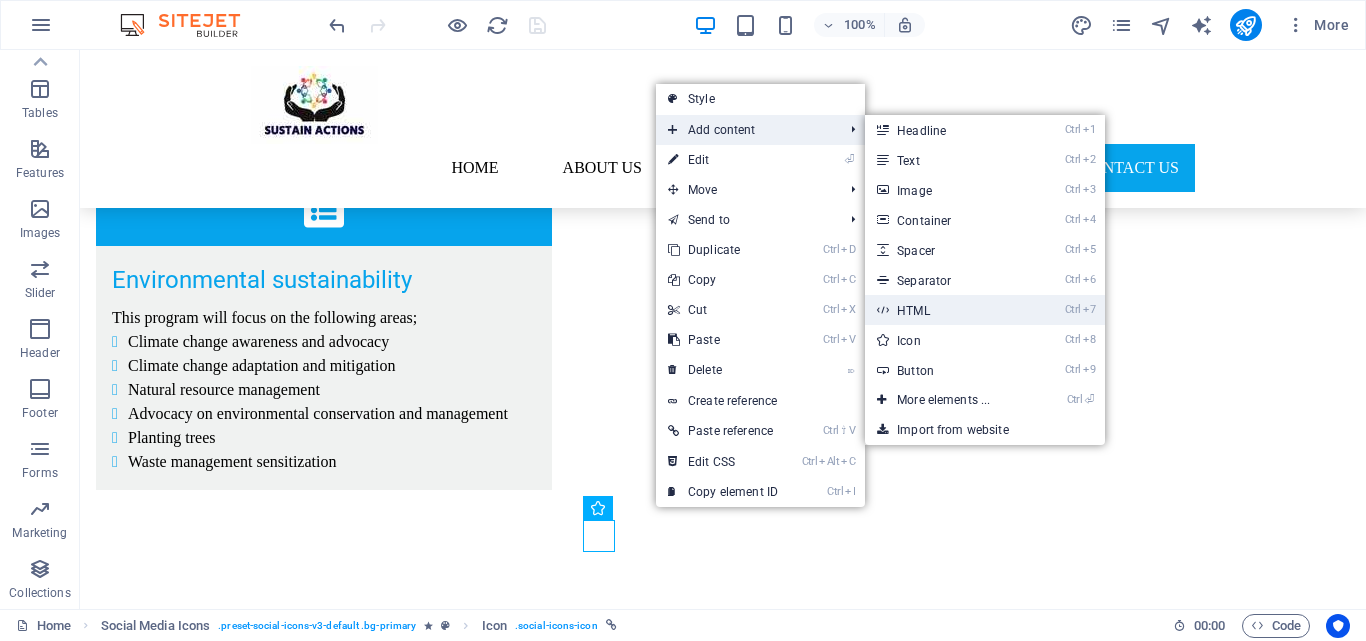 drag, startPoint x: 922, startPoint y: 307, endPoint x: 515, endPoint y: 269, distance: 408.7701 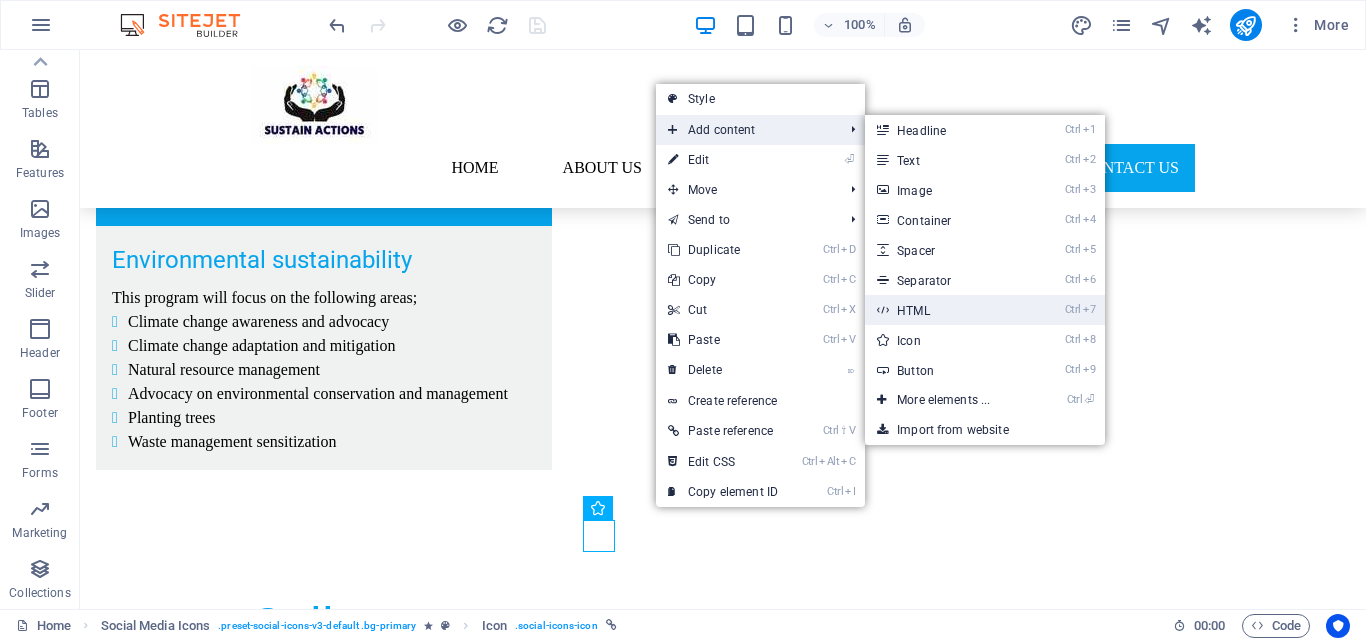 scroll, scrollTop: 5068, scrollLeft: 0, axis: vertical 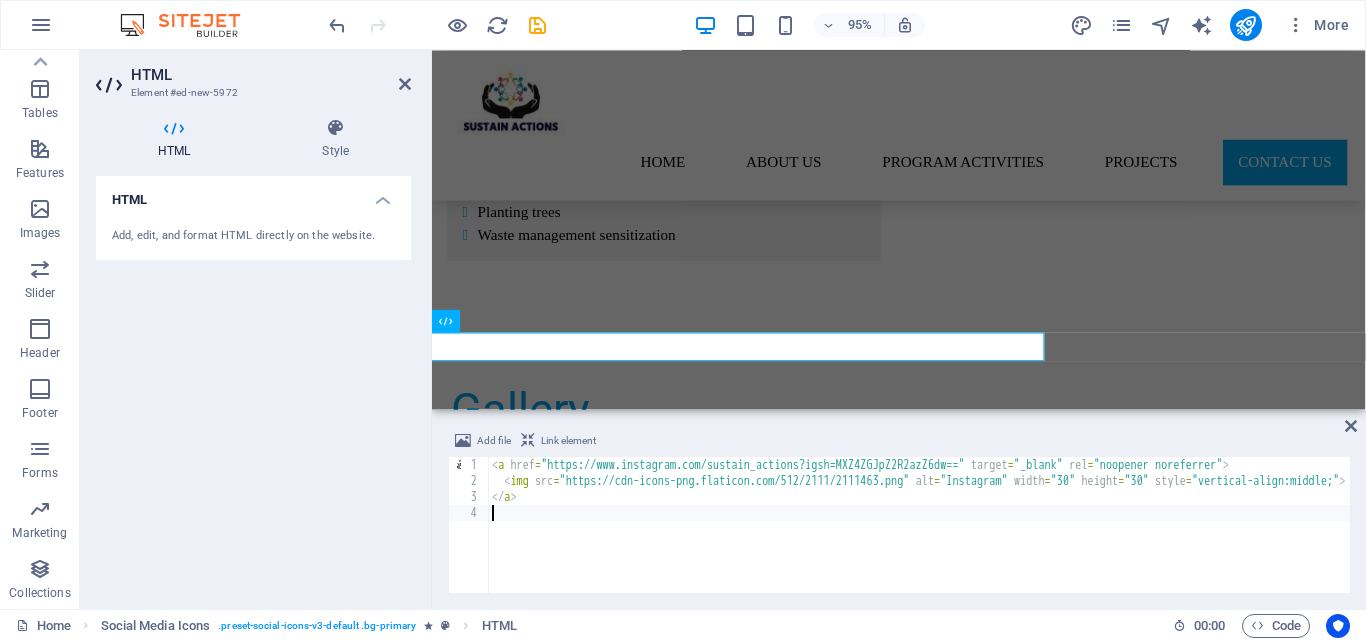 type 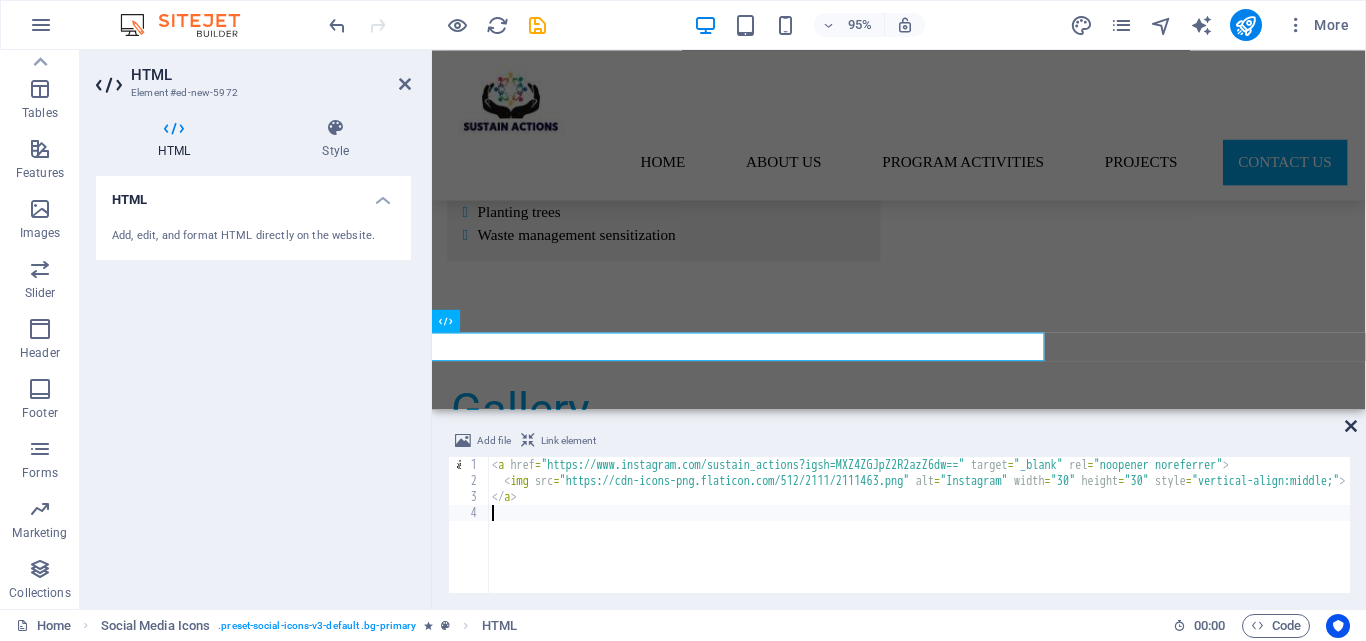 click at bounding box center (1351, 426) 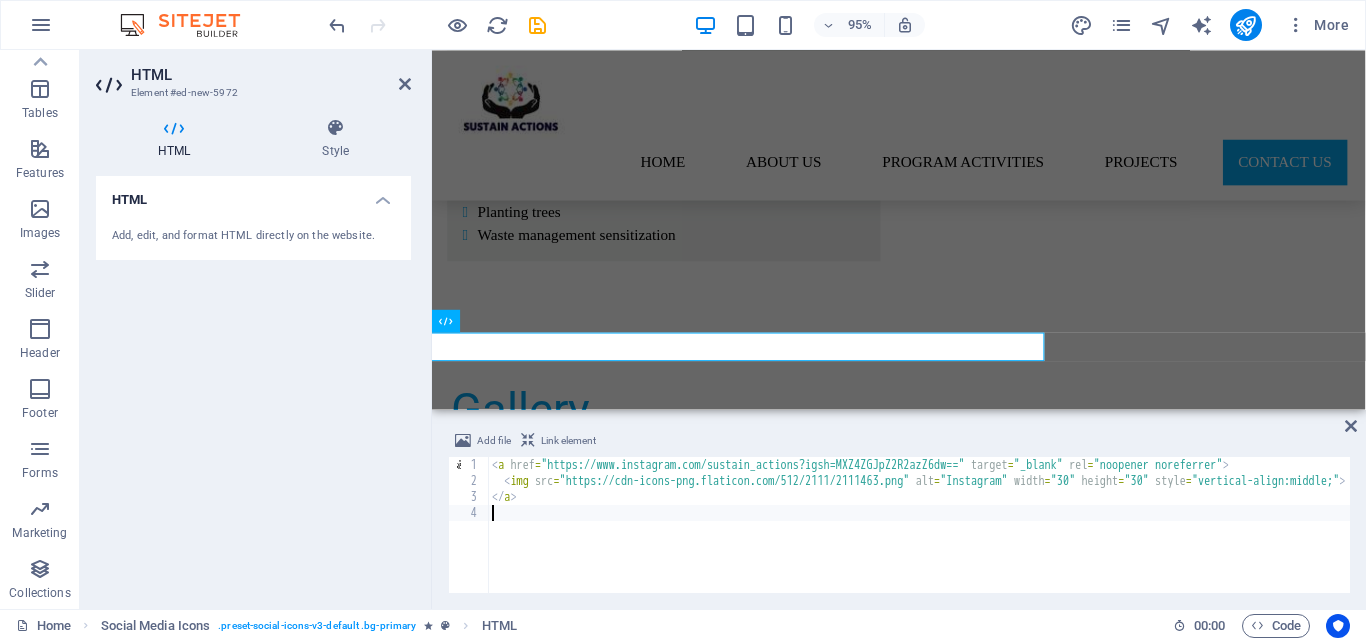 scroll, scrollTop: 5092, scrollLeft: 0, axis: vertical 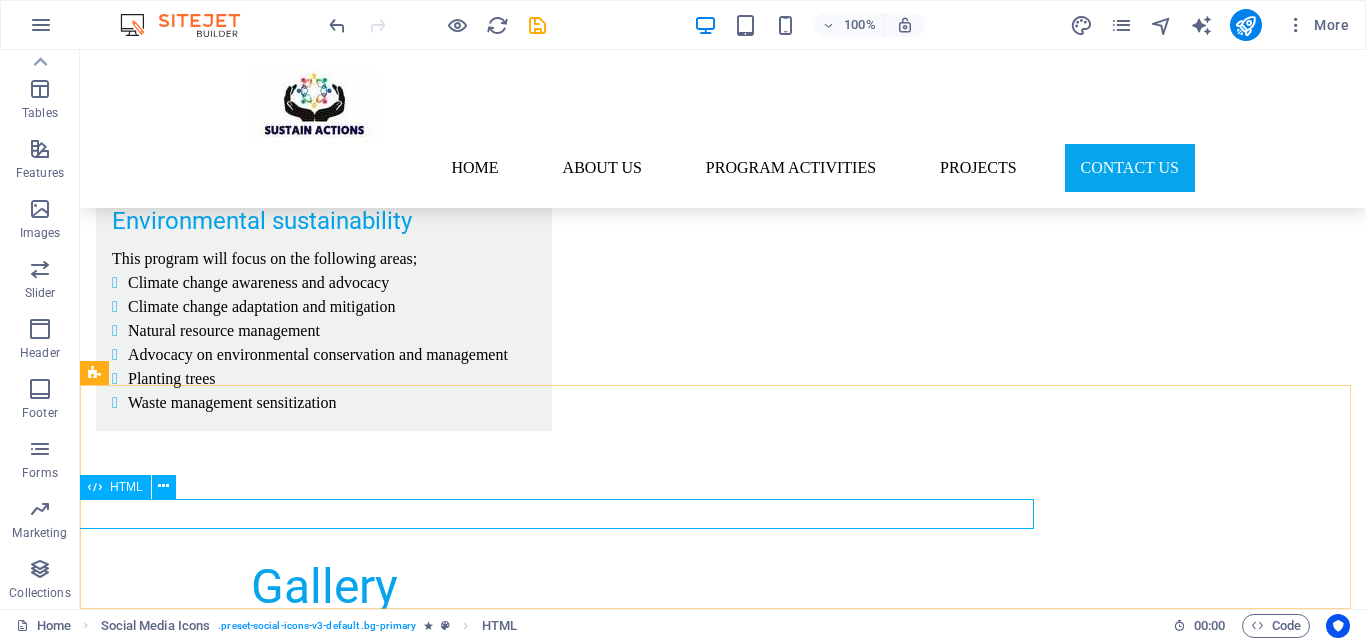 click at bounding box center (95, 487) 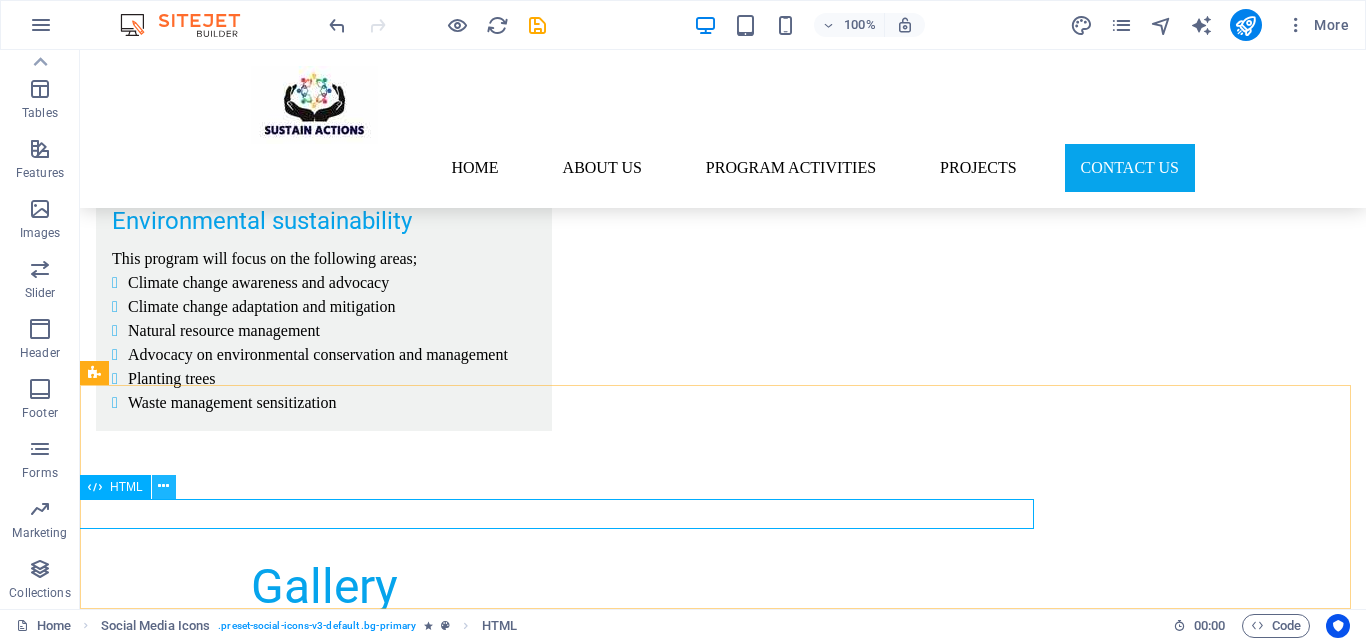 click at bounding box center (164, 487) 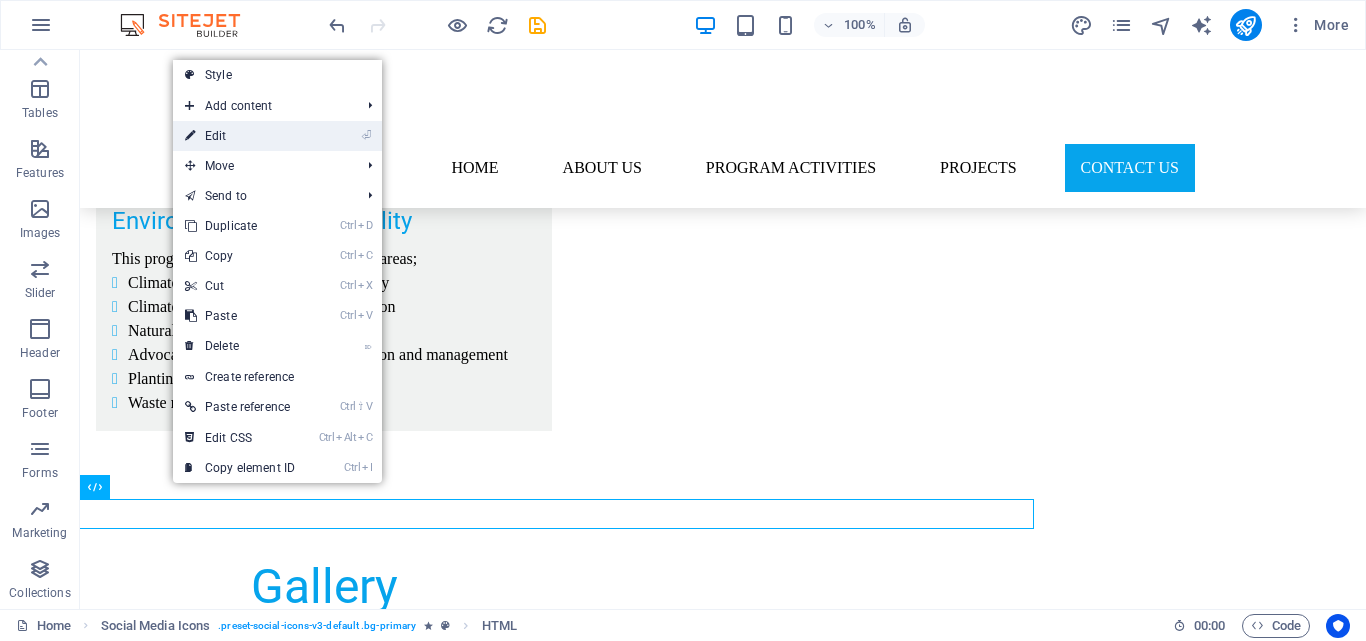 drag, startPoint x: 202, startPoint y: 133, endPoint x: 56, endPoint y: 257, distance: 191.55156 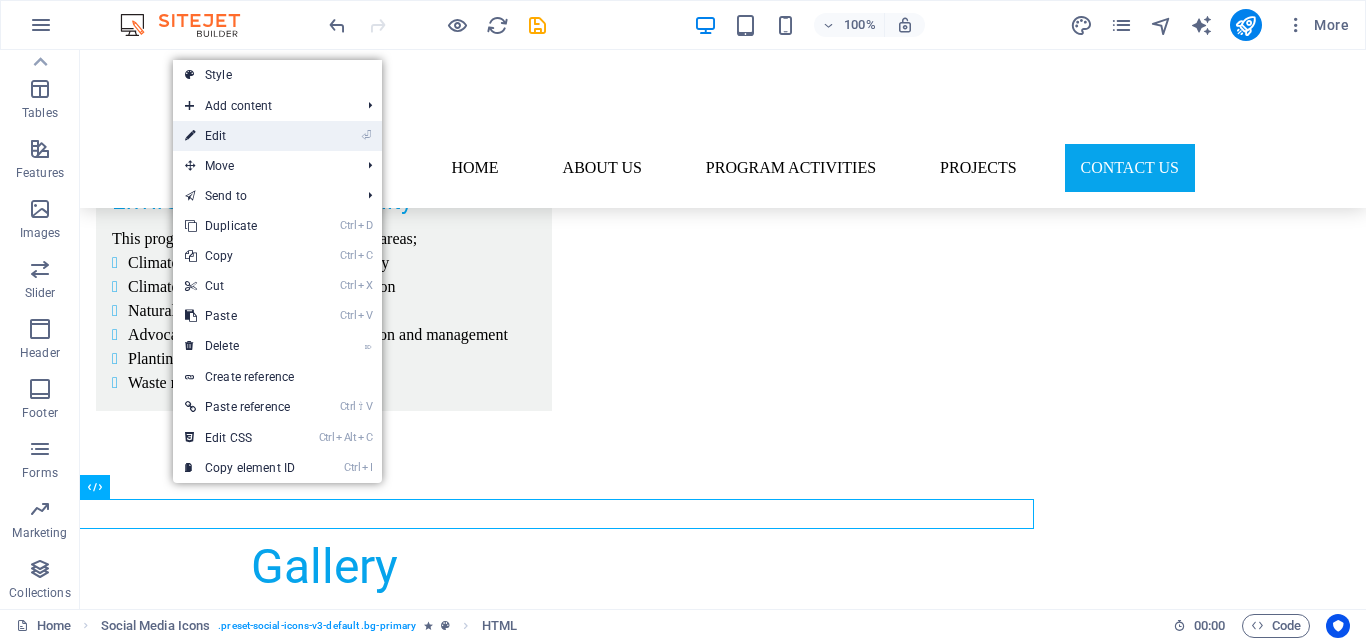 scroll, scrollTop: 5068, scrollLeft: 0, axis: vertical 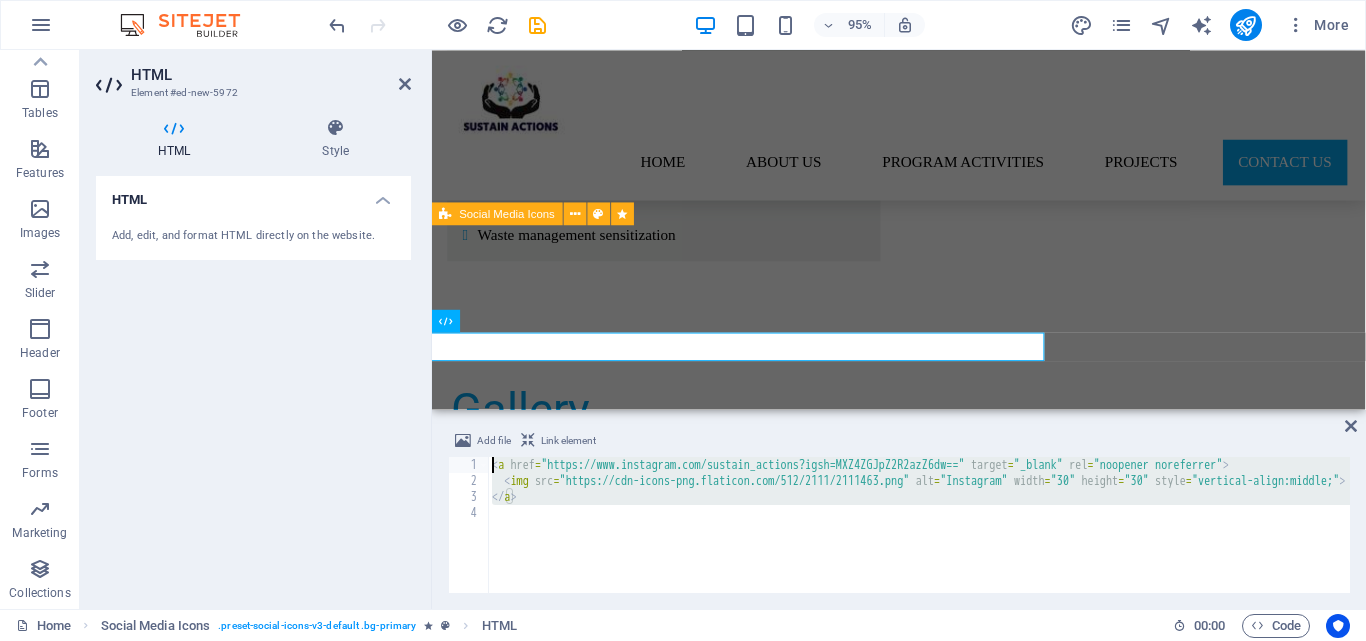 drag, startPoint x: 563, startPoint y: 537, endPoint x: 494, endPoint y: 457, distance: 105.64564 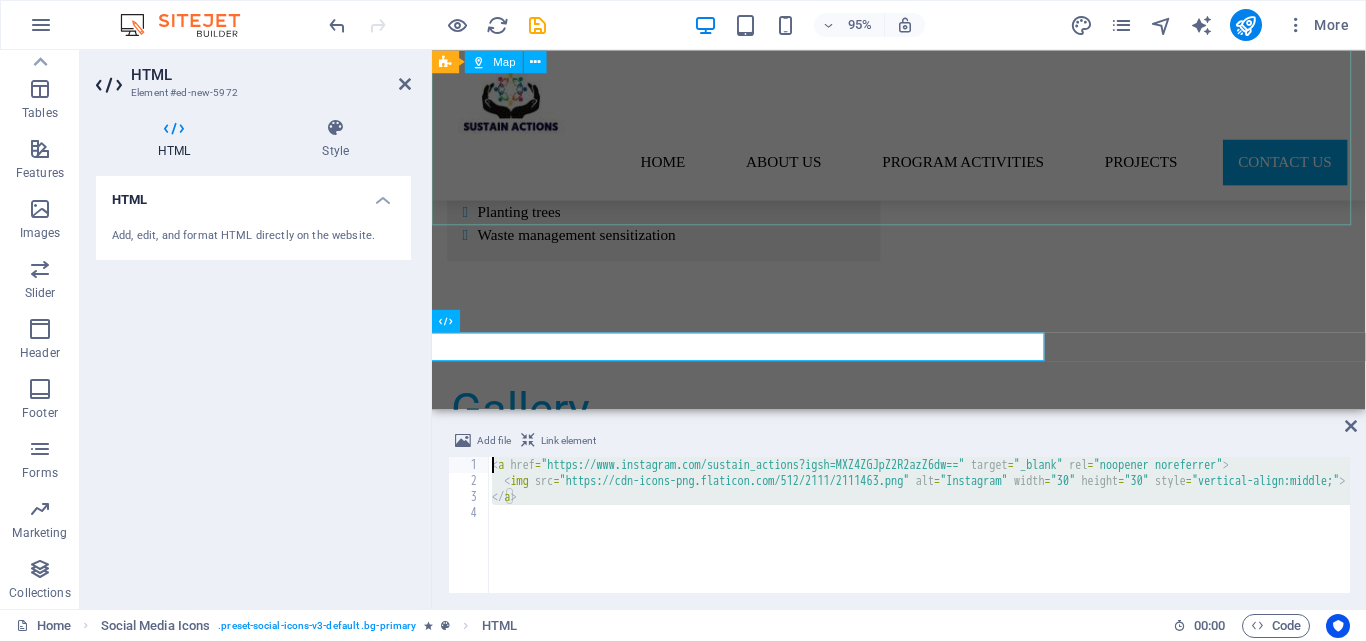 type 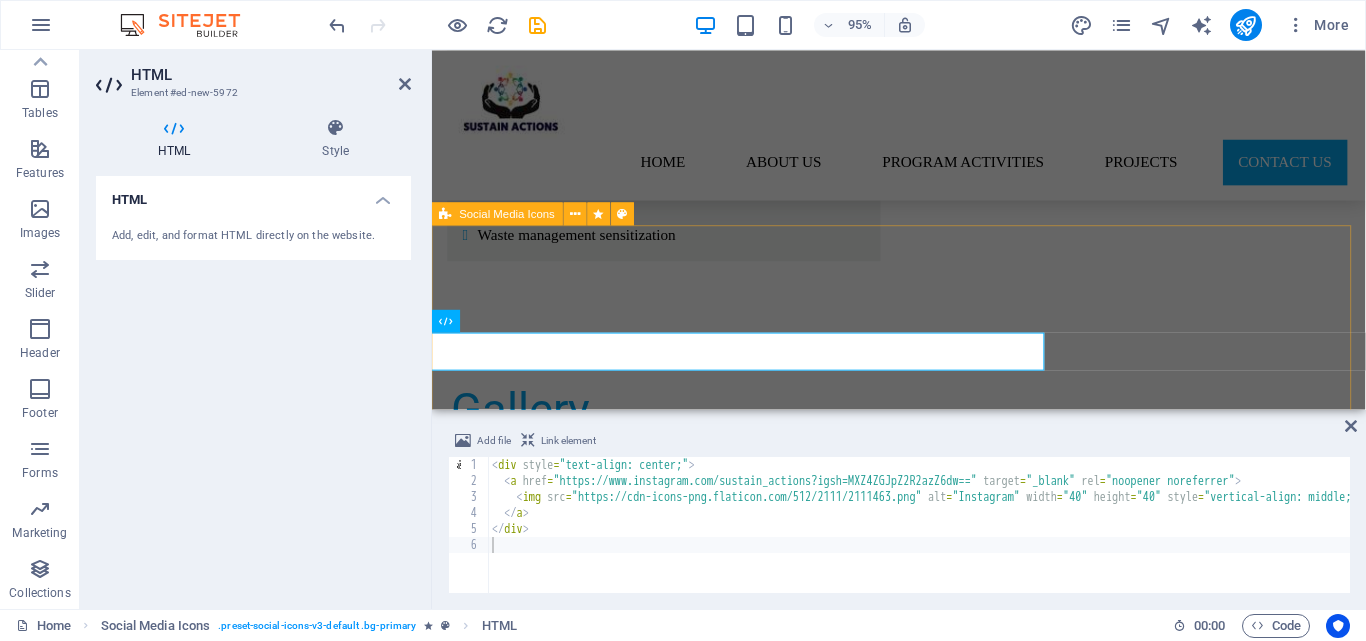 click at bounding box center (923, 3490) 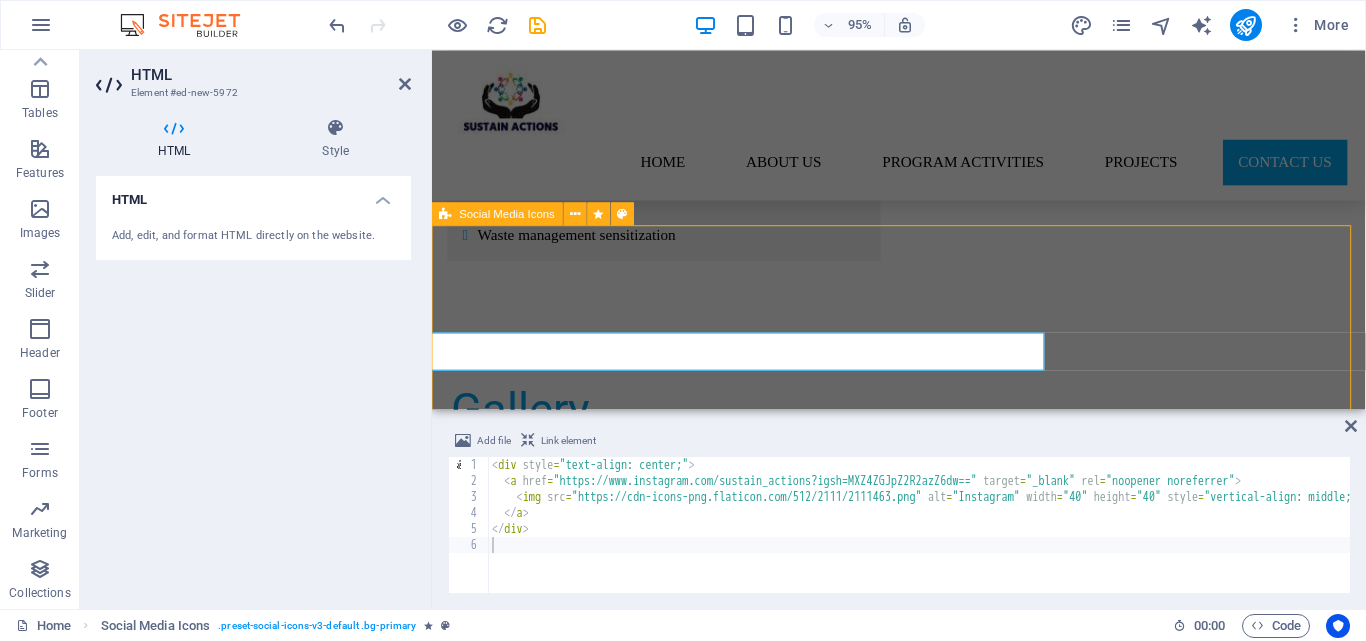 scroll, scrollTop: 5102, scrollLeft: 0, axis: vertical 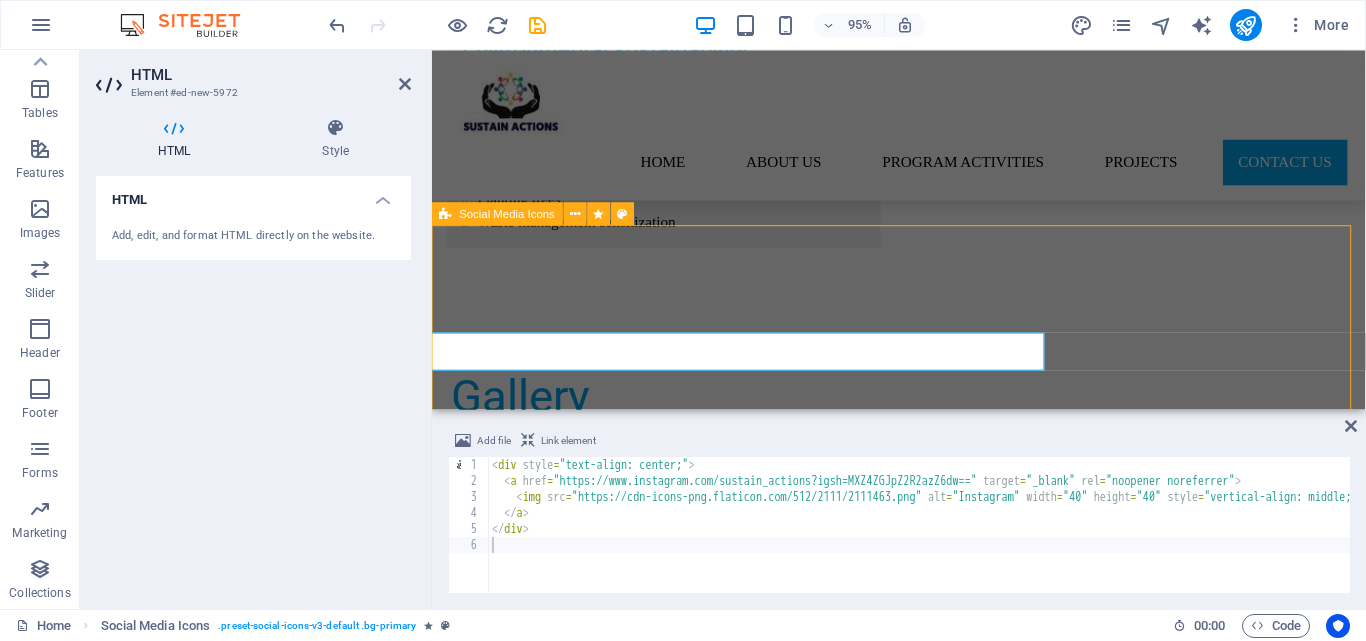 click at bounding box center [752, 3530] 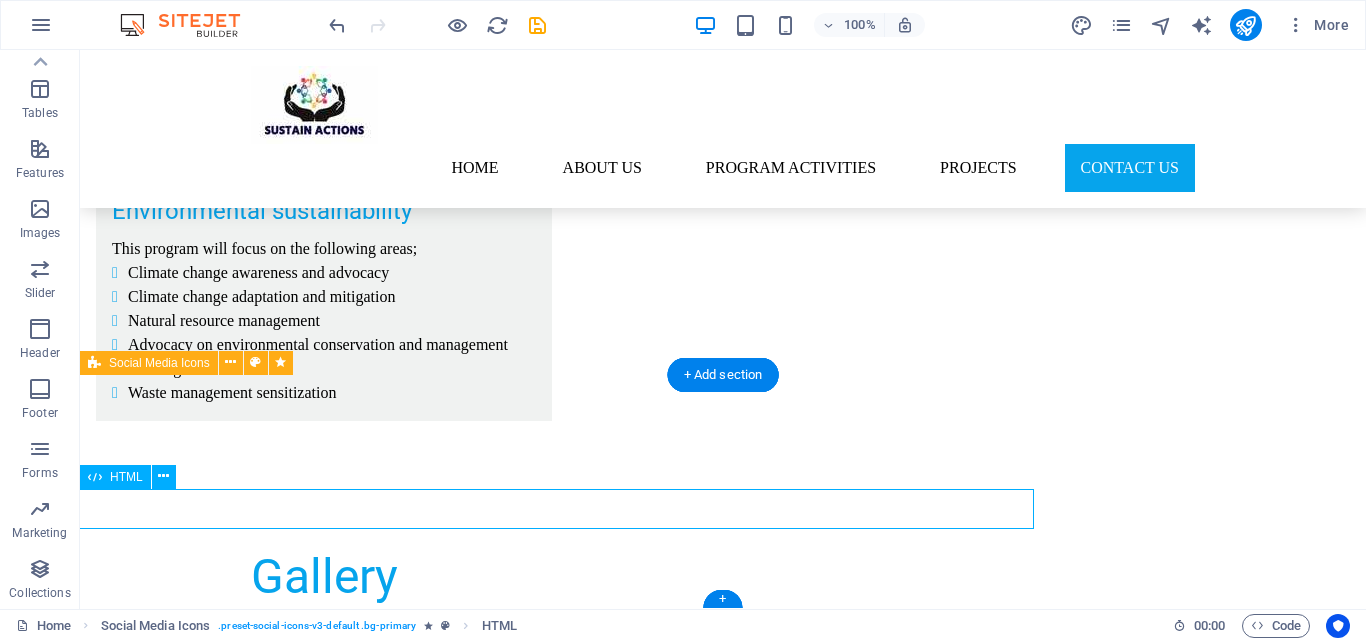 click at bounding box center [555, 3698] 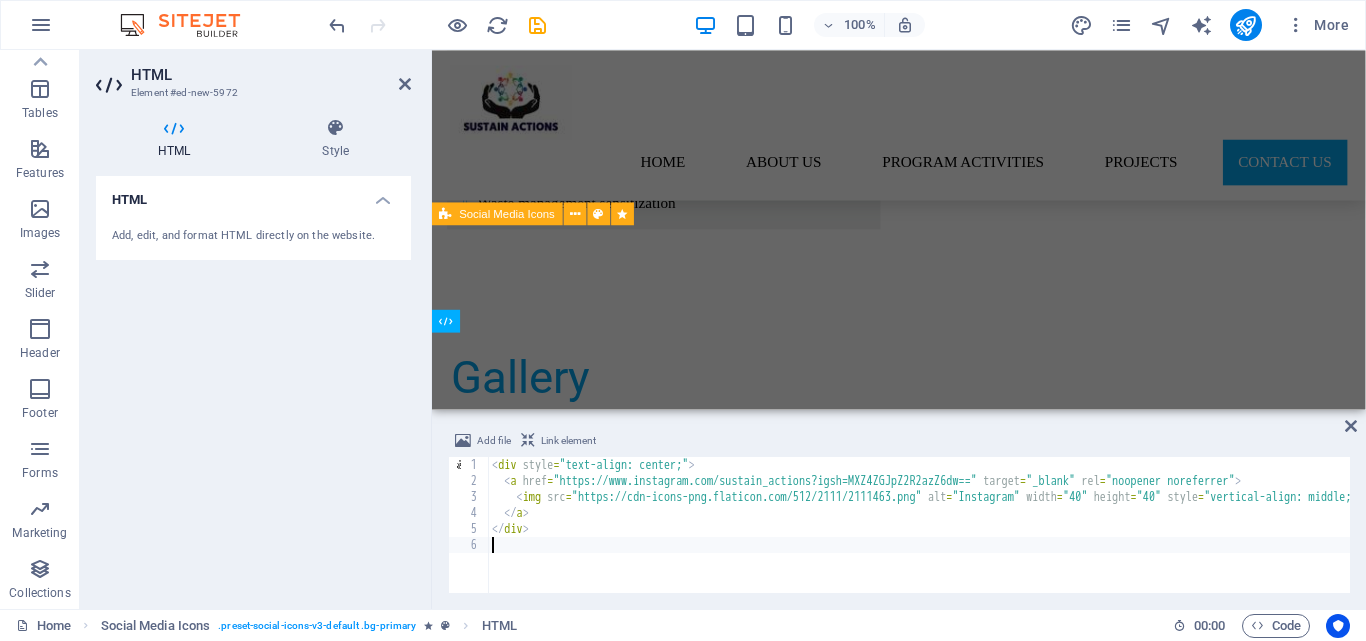 scroll, scrollTop: 5068, scrollLeft: 0, axis: vertical 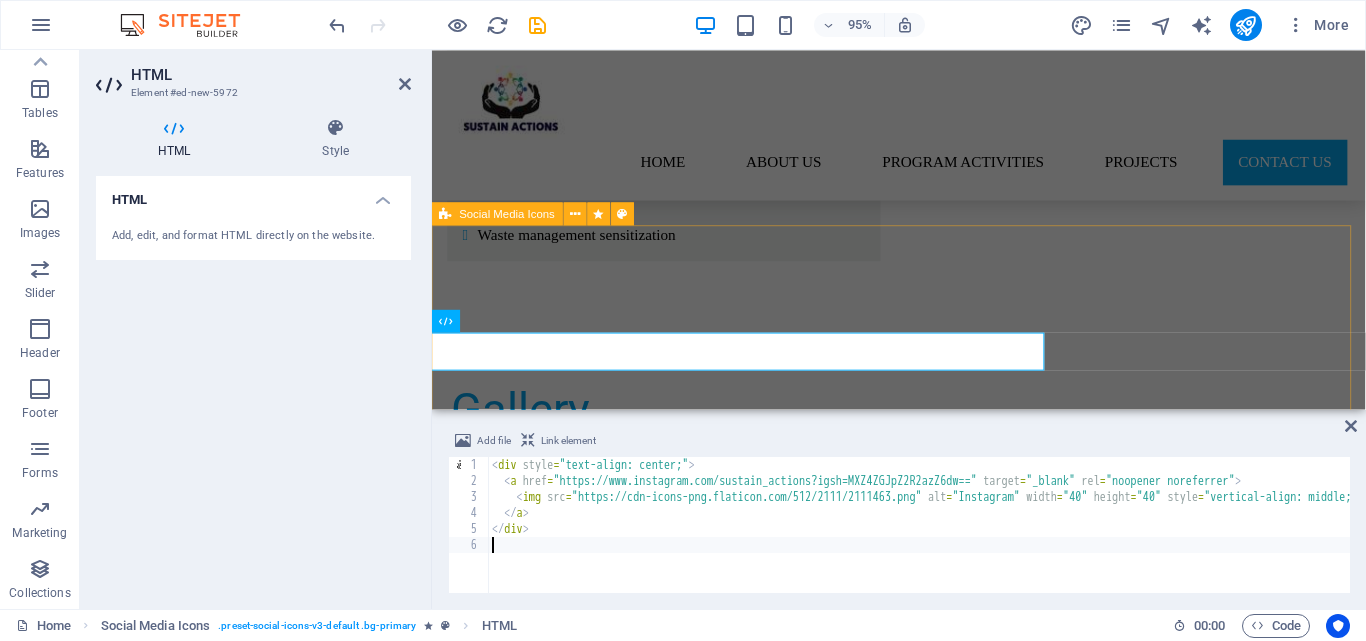 click at bounding box center [923, 3490] 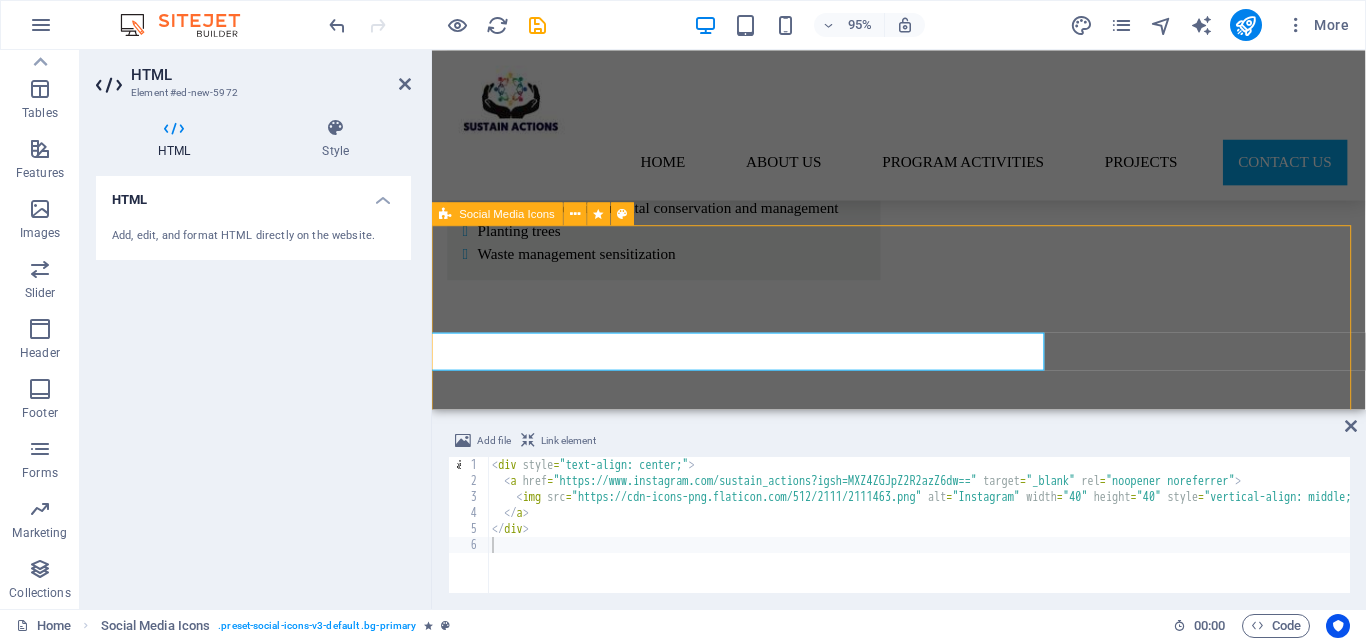 scroll, scrollTop: 5102, scrollLeft: 0, axis: vertical 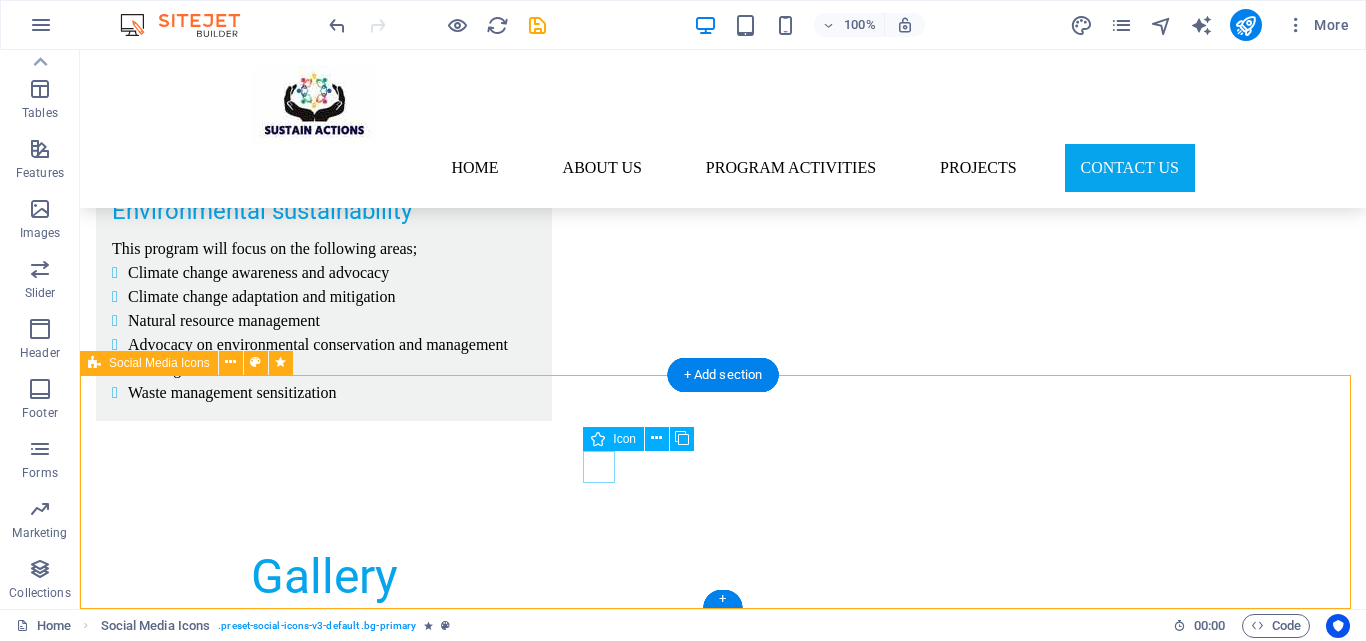 click at bounding box center [554, 3656] 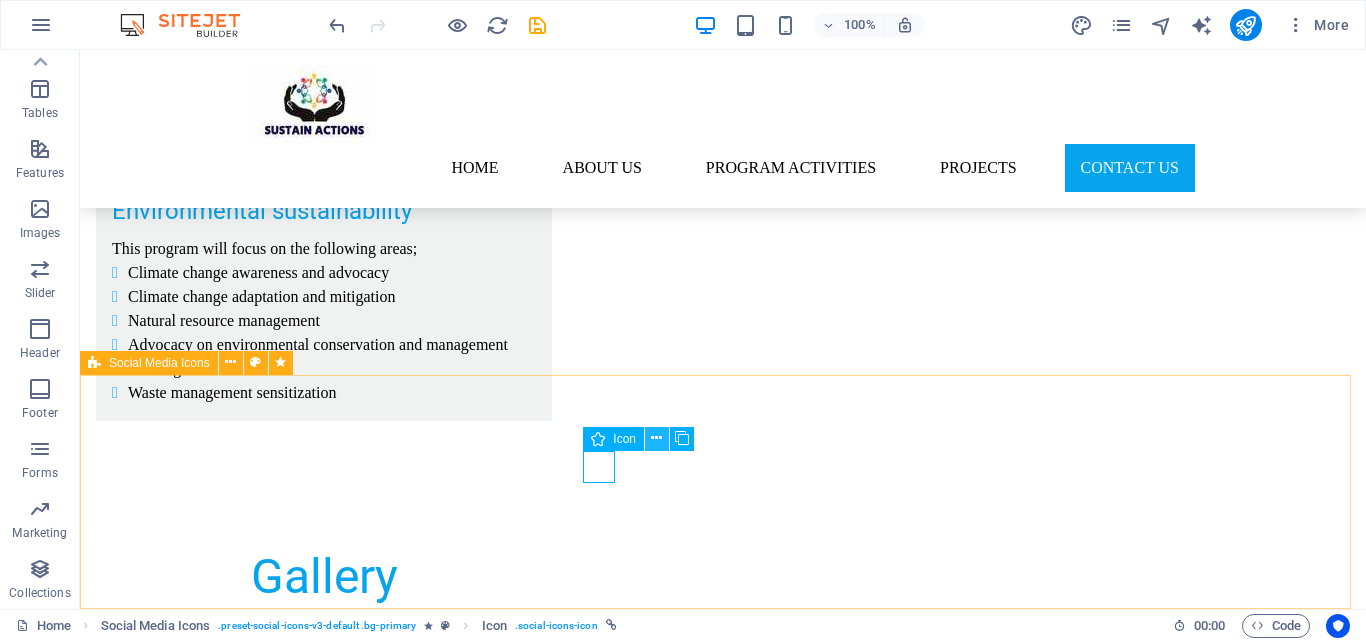 click at bounding box center [656, 438] 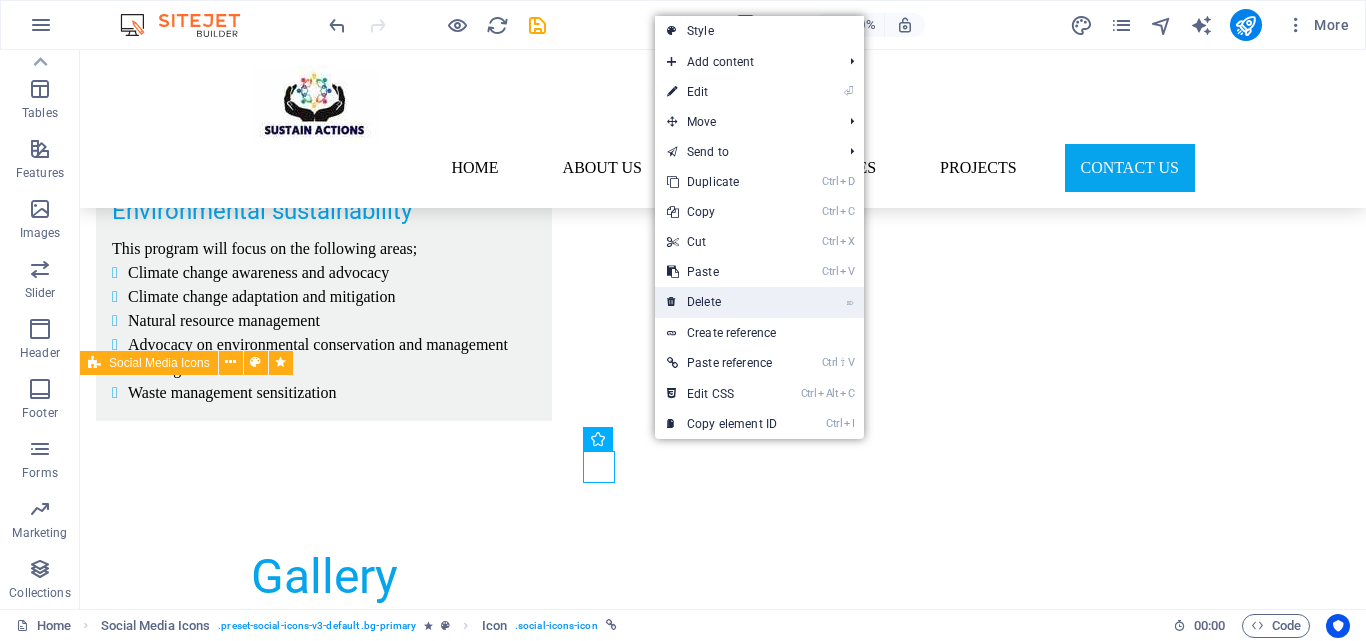 drag, startPoint x: 706, startPoint y: 295, endPoint x: 541, endPoint y: 366, distance: 179.6274 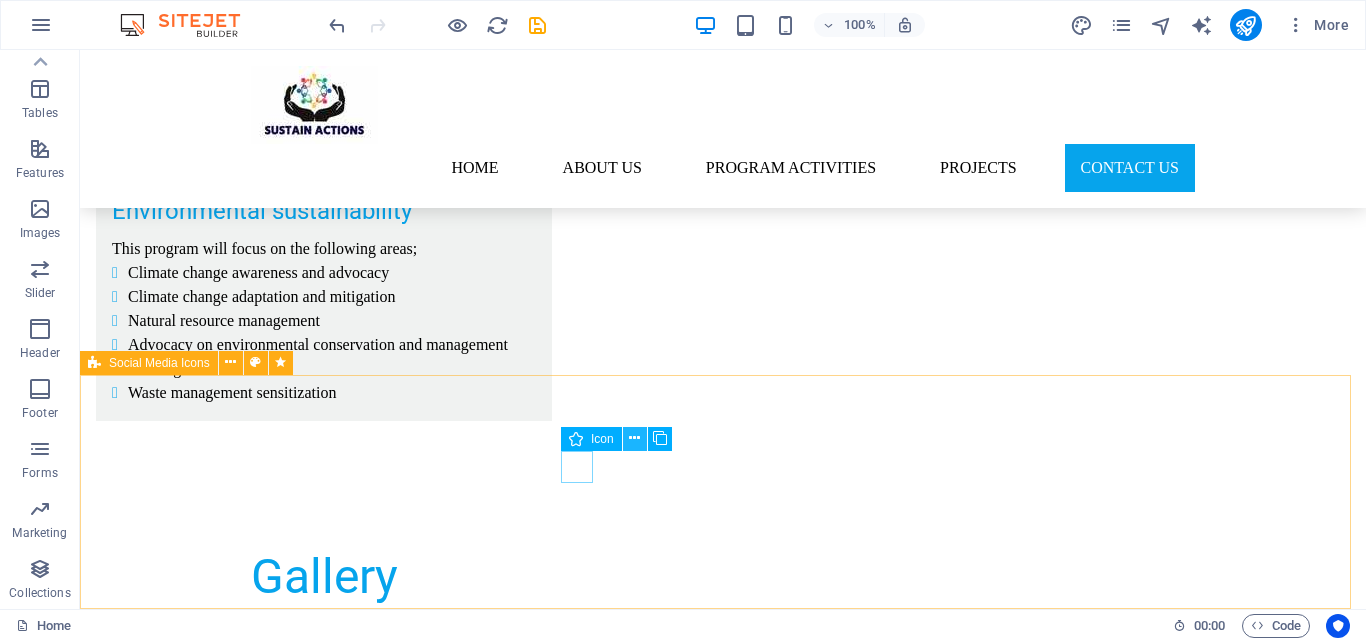 click at bounding box center [634, 438] 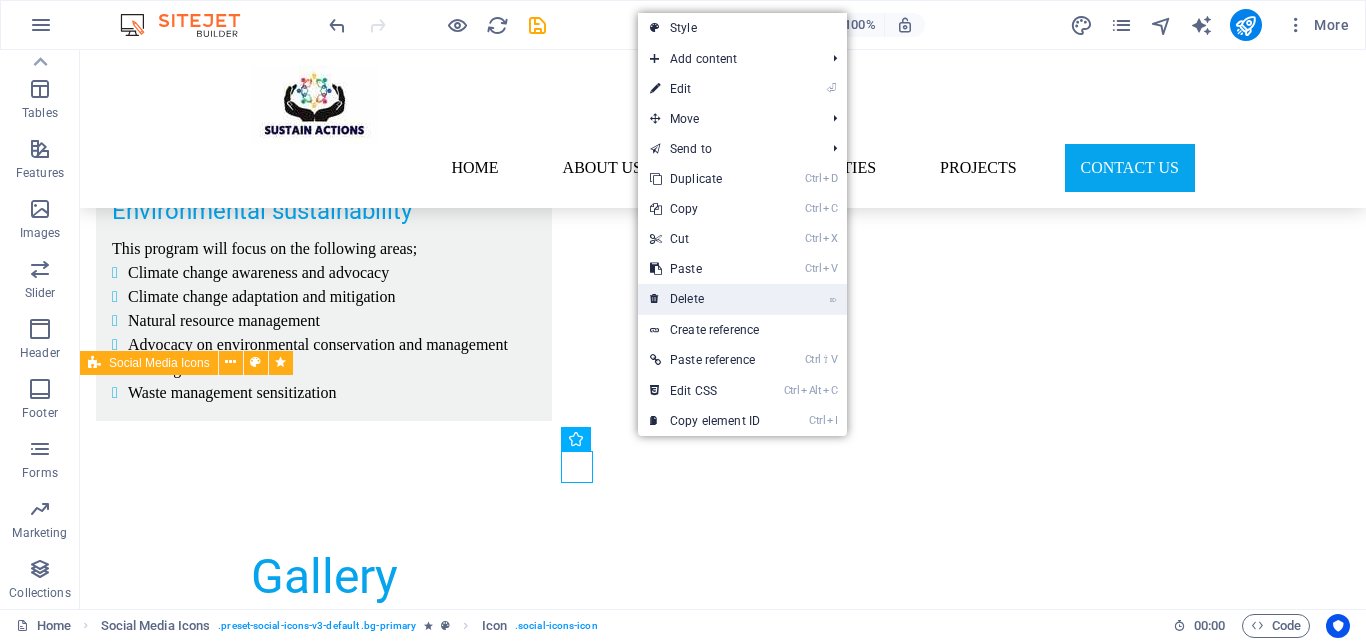 drag, startPoint x: 690, startPoint y: 292, endPoint x: 479, endPoint y: 364, distance: 222.94618 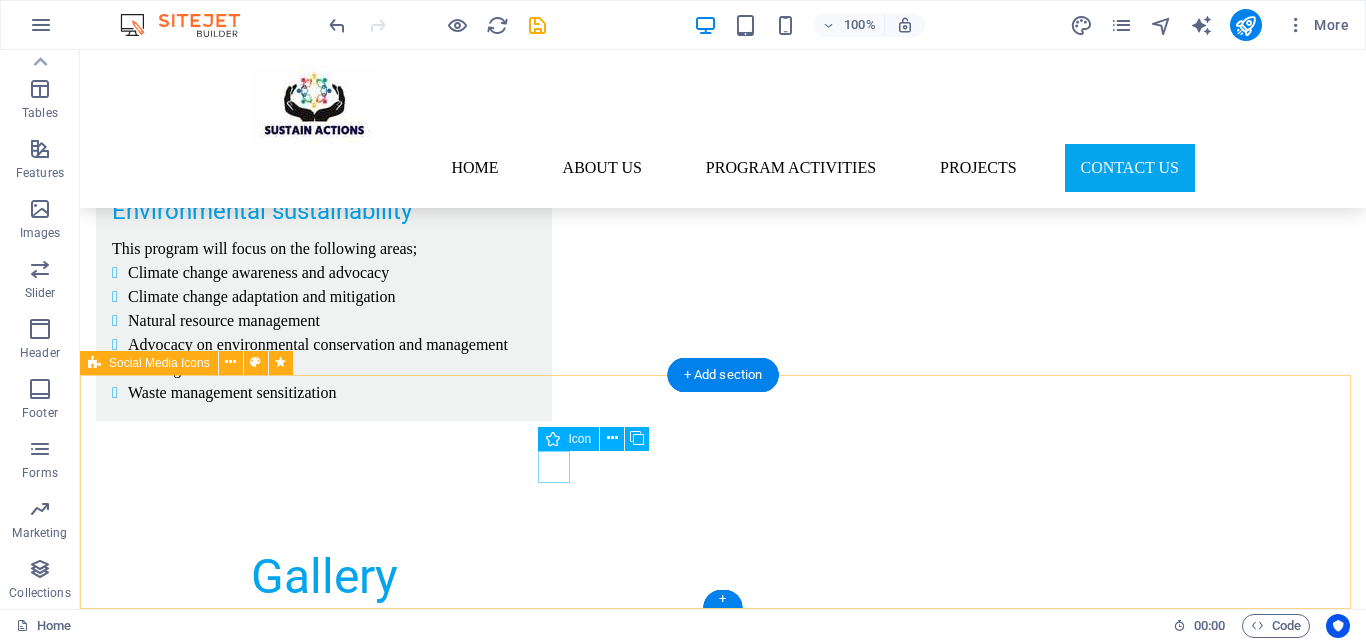 click at bounding box center [554, 3579] 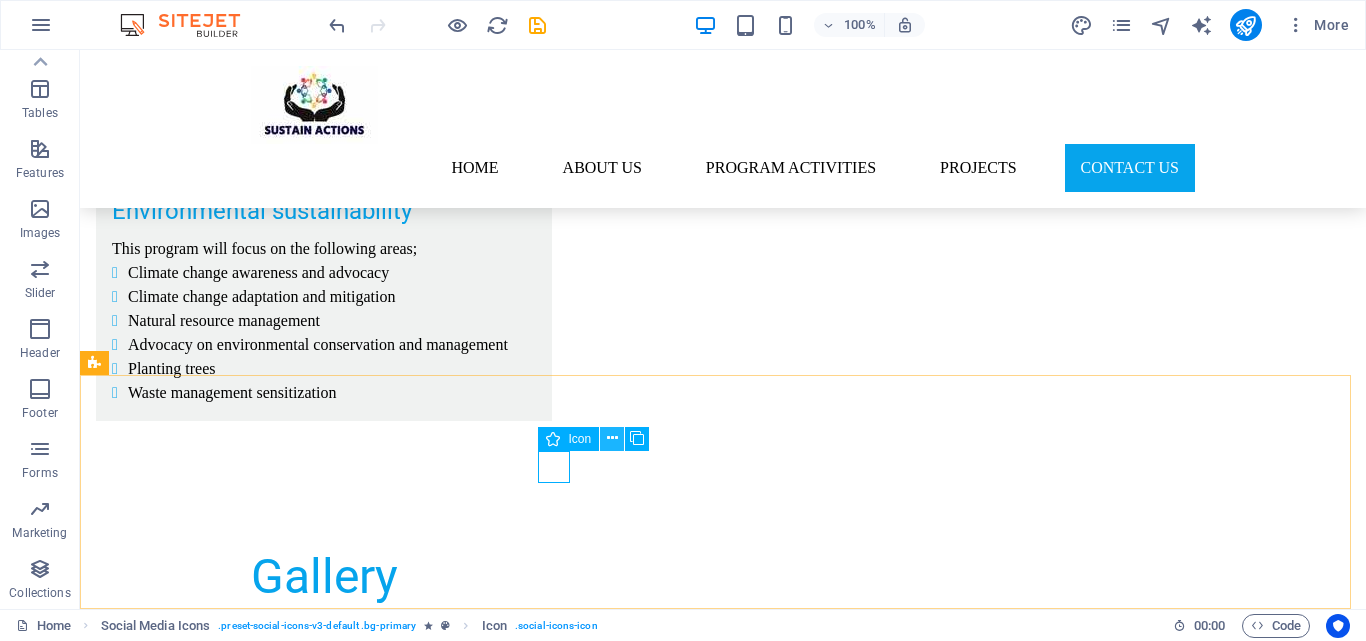 click at bounding box center [612, 438] 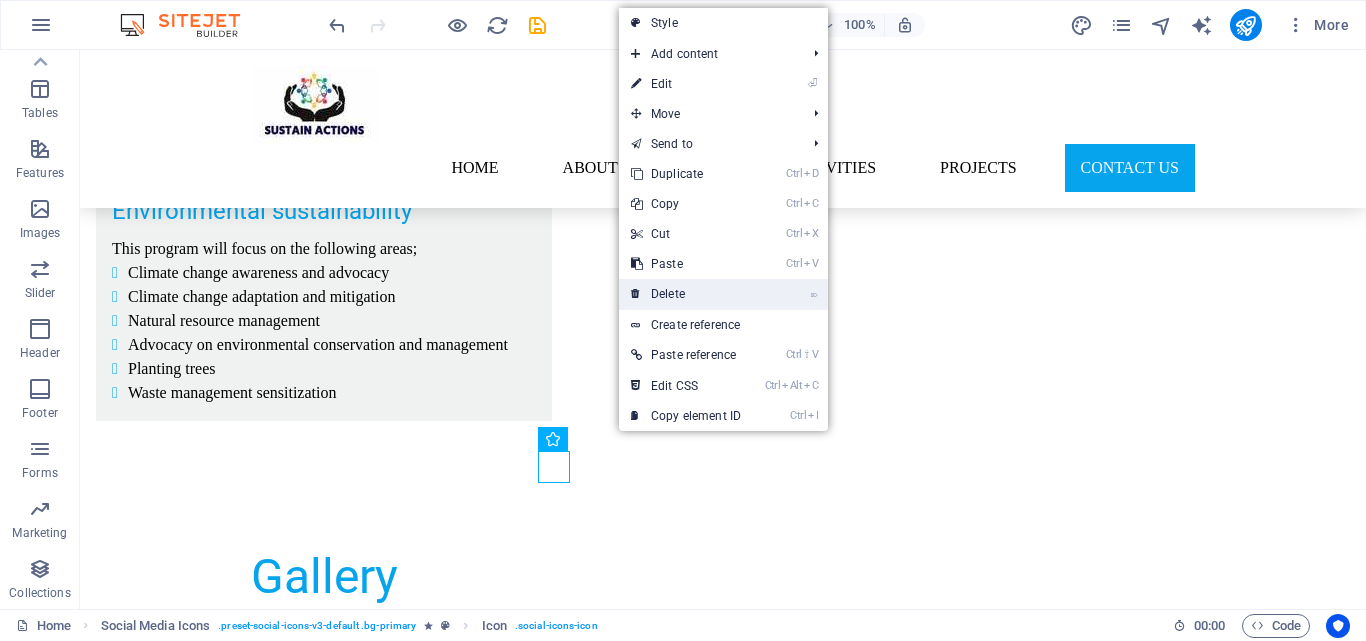 click on "⌦  Delete" at bounding box center [686, 294] 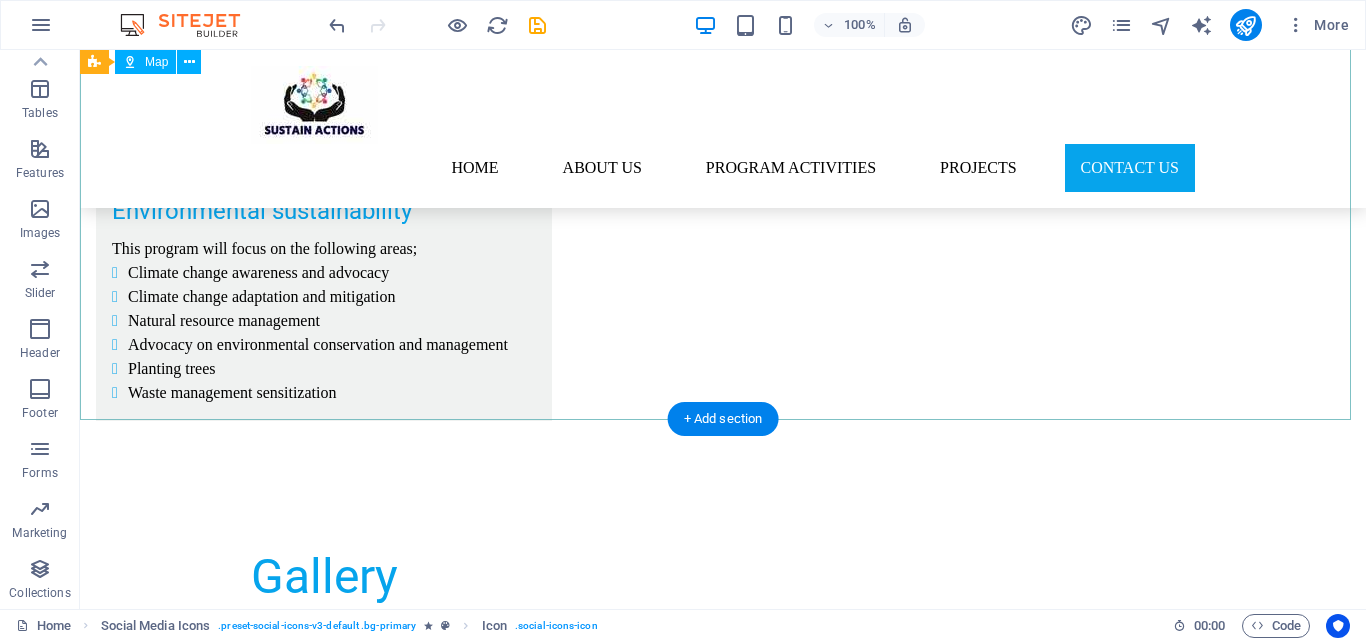 scroll, scrollTop: 5057, scrollLeft: 0, axis: vertical 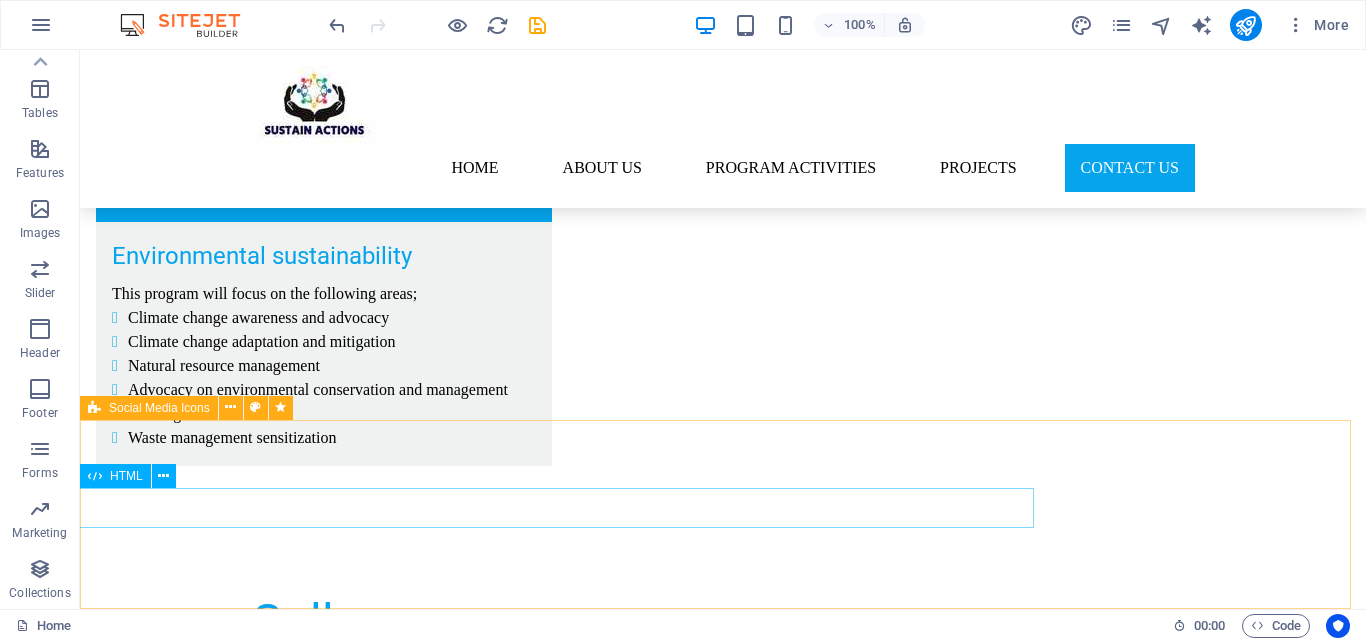 click on "HTML" at bounding box center [115, 476] 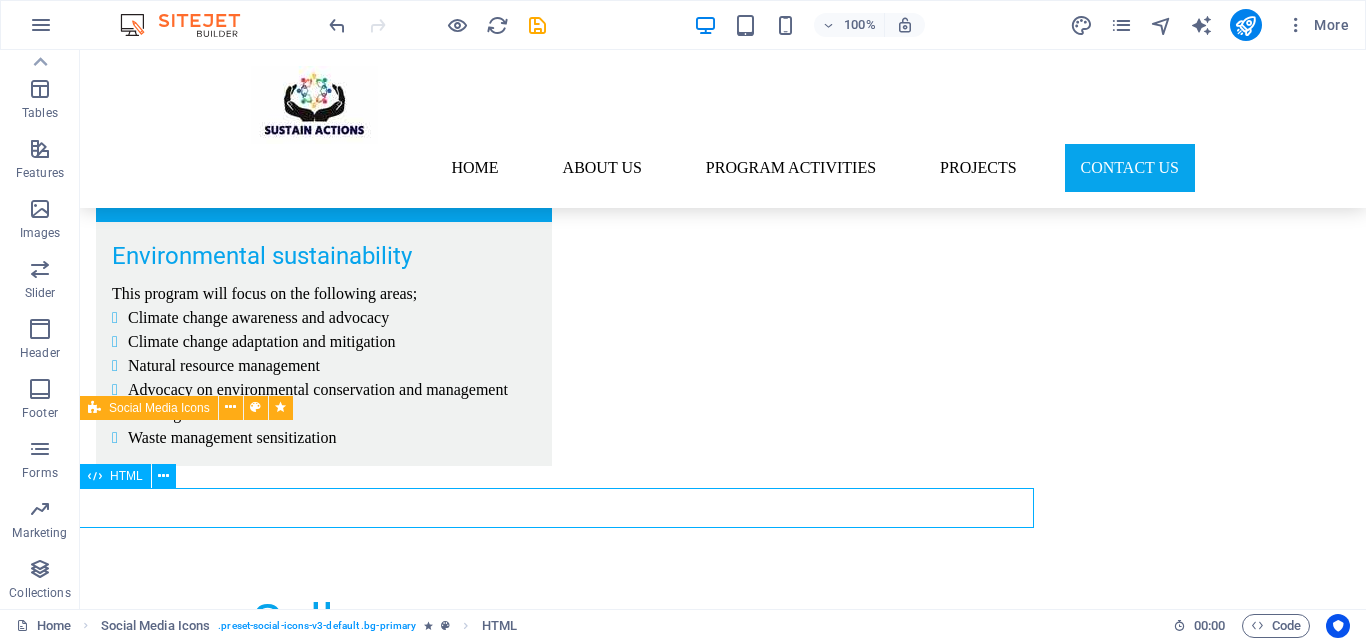 click on "HTML" at bounding box center (126, 476) 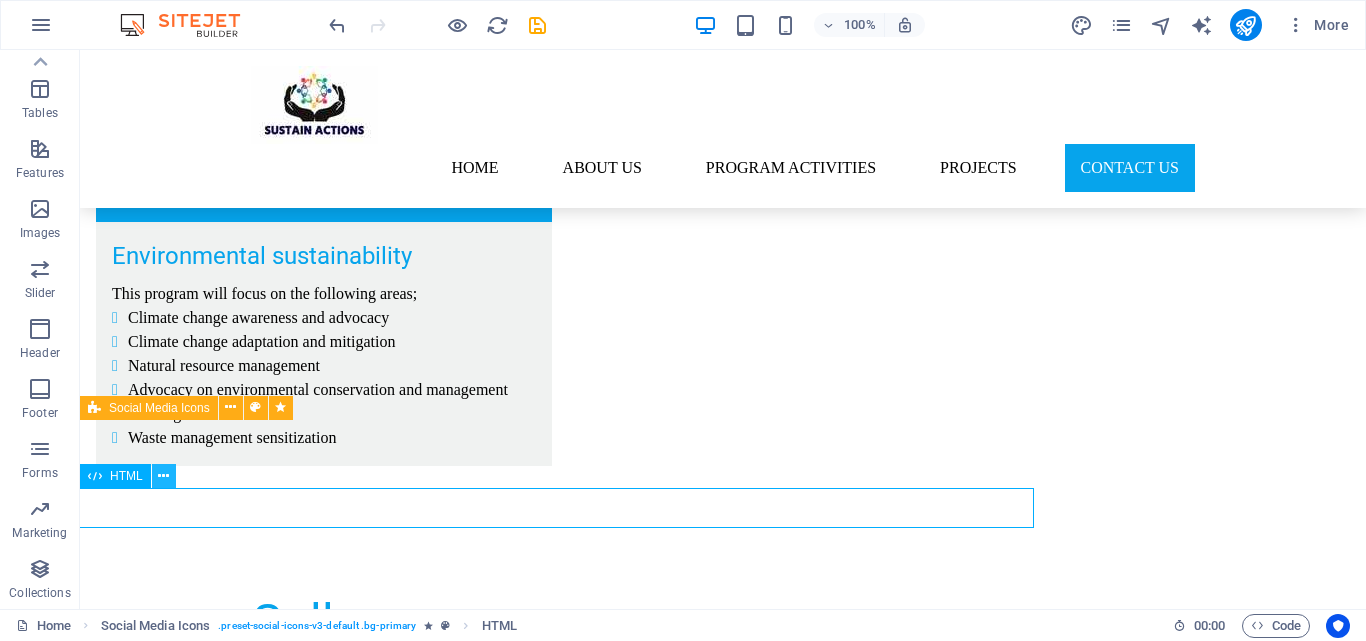 click at bounding box center (163, 476) 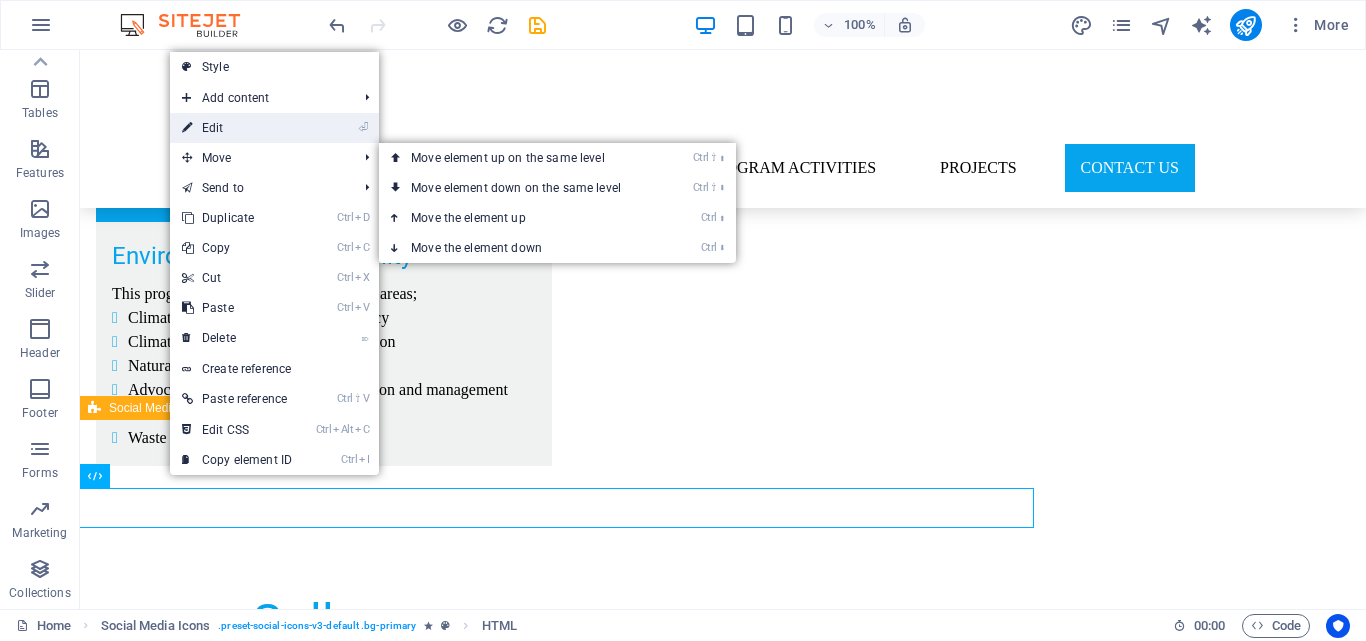 click on "⏎  Edit" at bounding box center (237, 128) 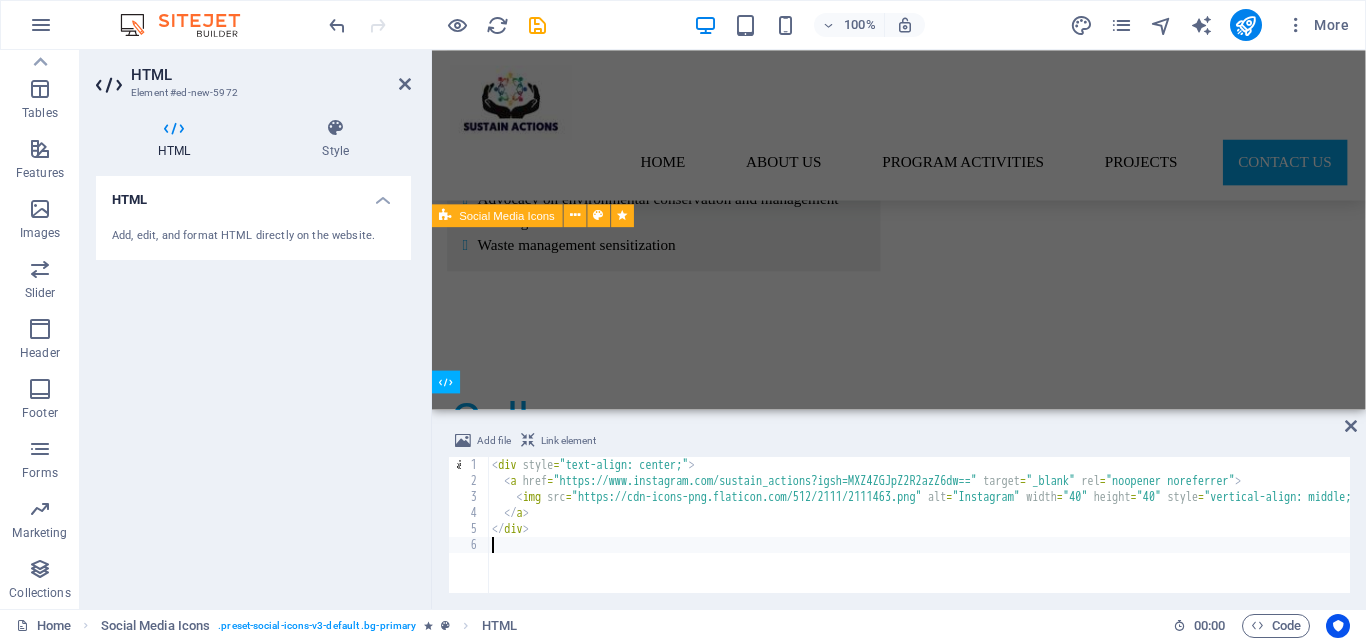 scroll, scrollTop: 5066, scrollLeft: 0, axis: vertical 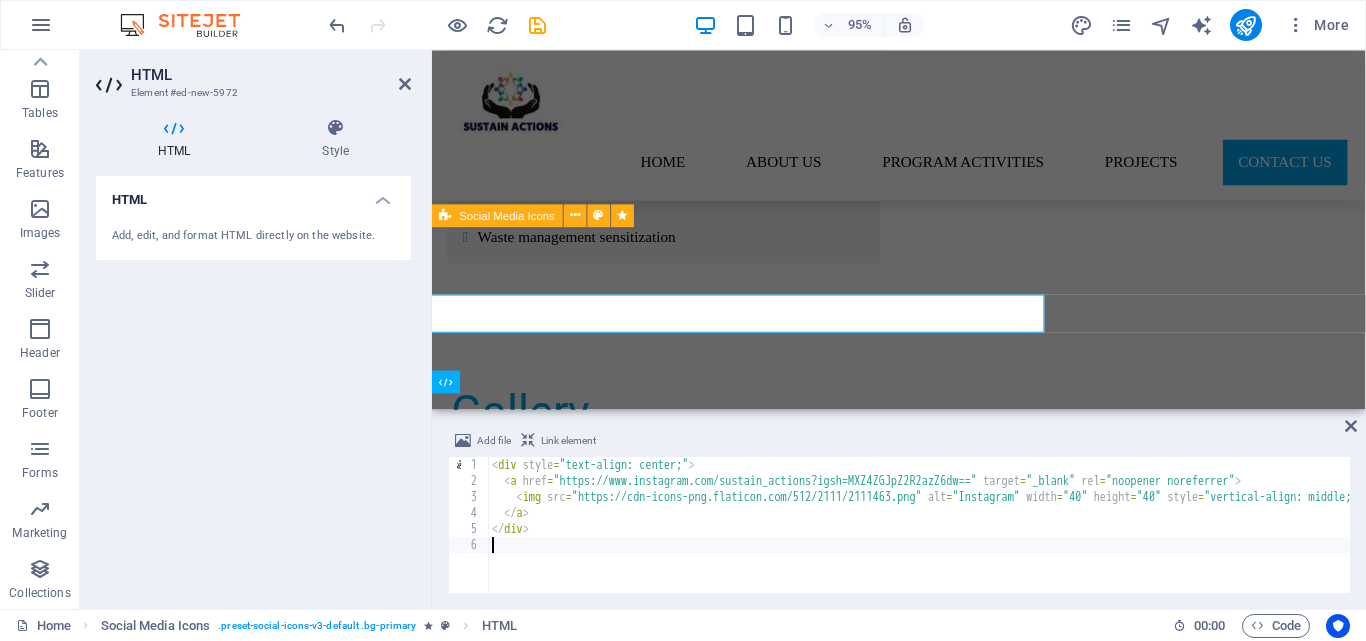 type on "</div>" 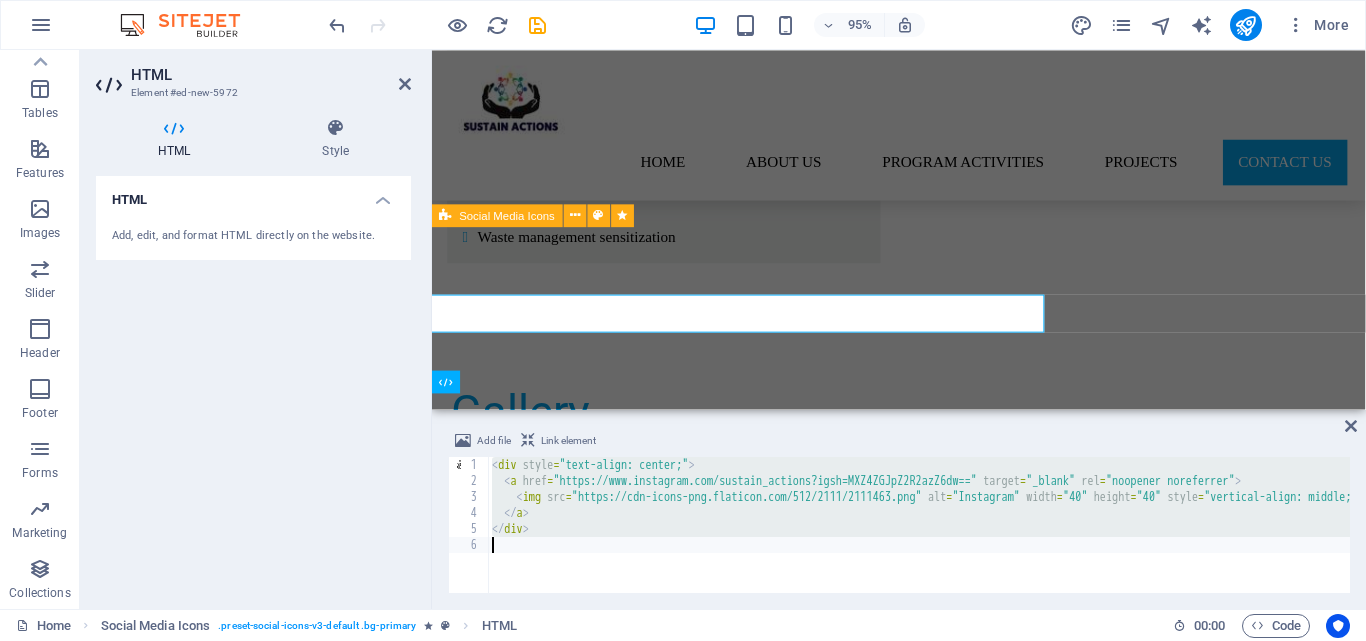 type 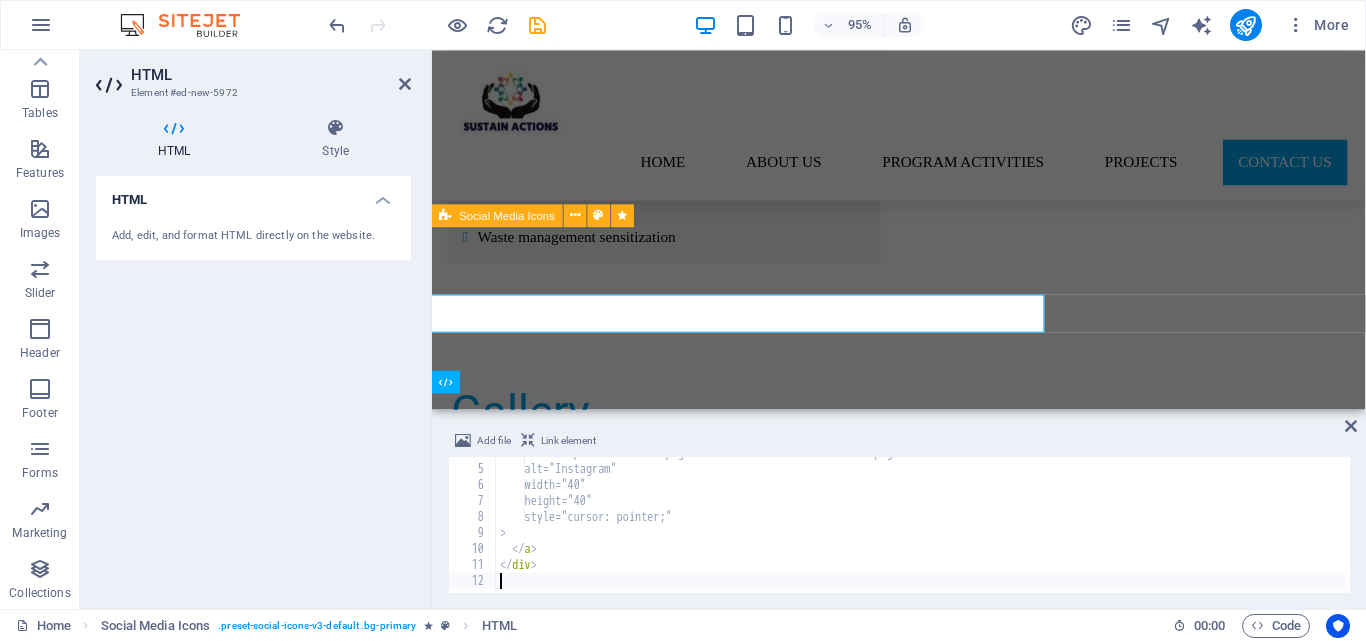scroll, scrollTop: 60, scrollLeft: 0, axis: vertical 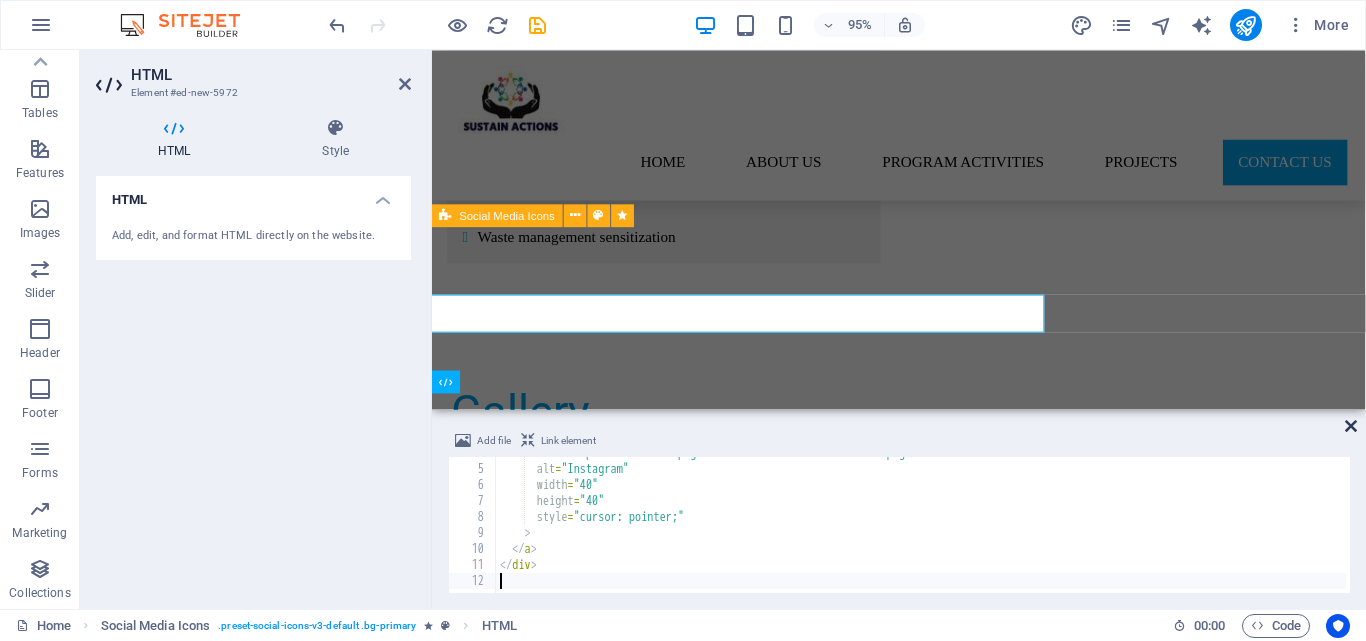 click at bounding box center [1351, 426] 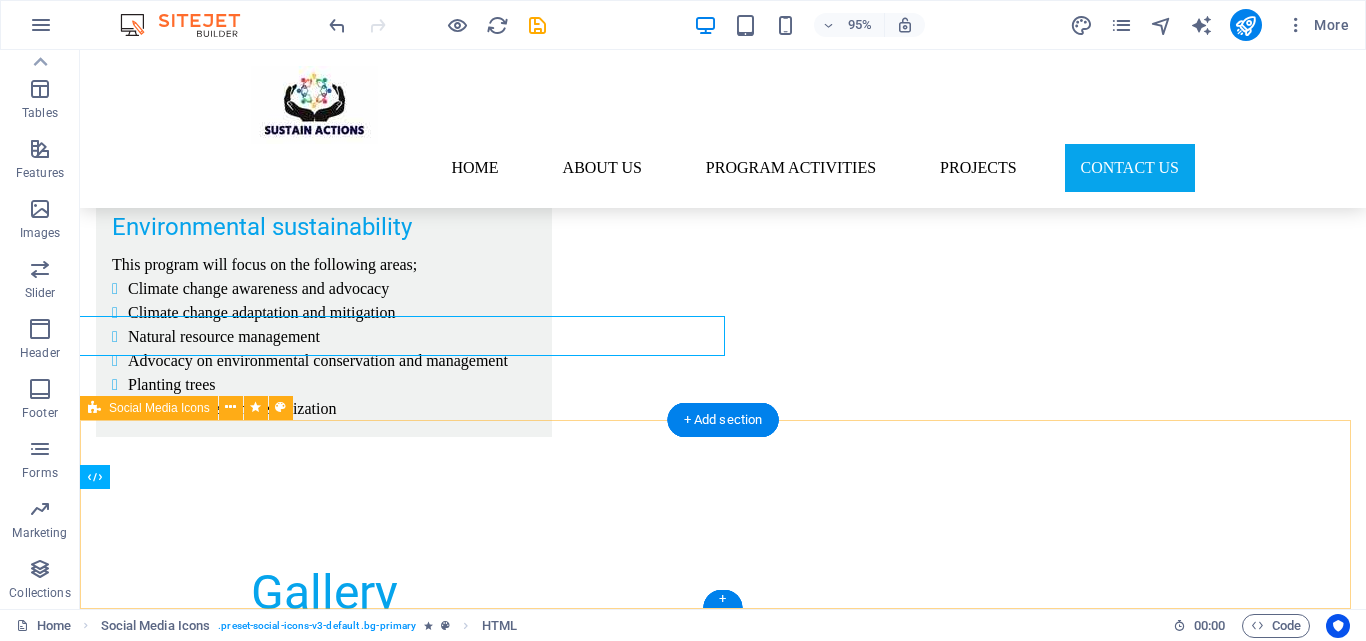 scroll, scrollTop: 5057, scrollLeft: 0, axis: vertical 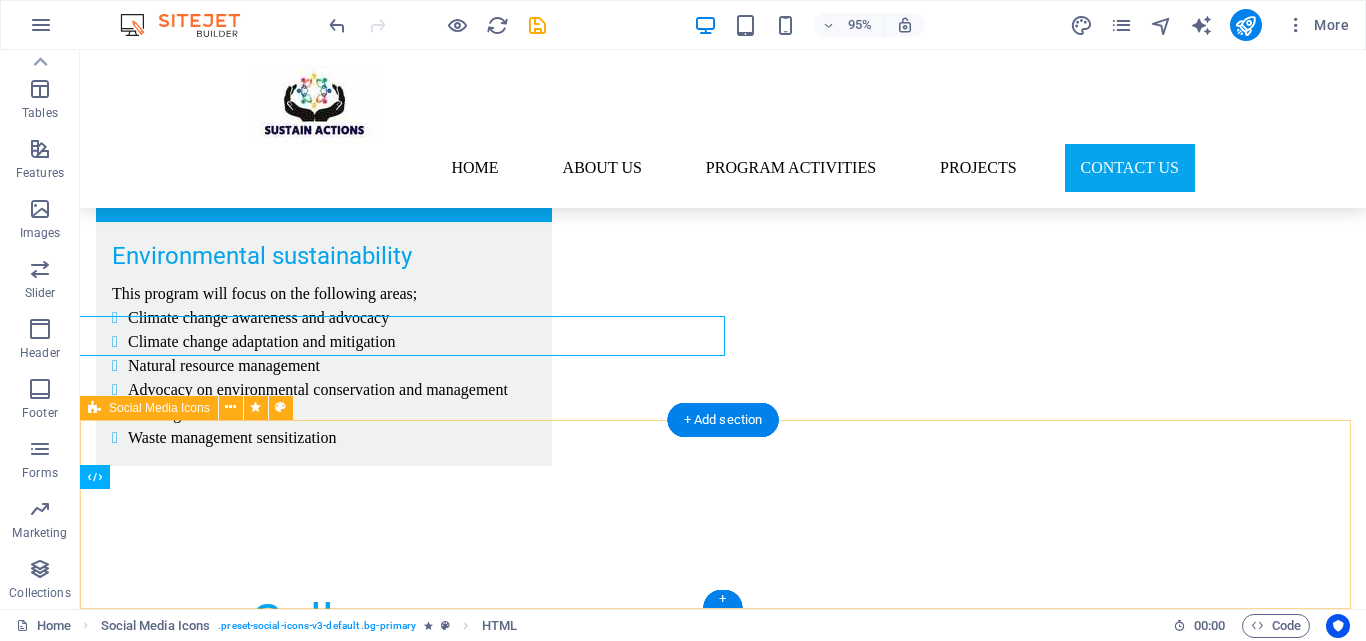 click at bounding box center (555, 3621) 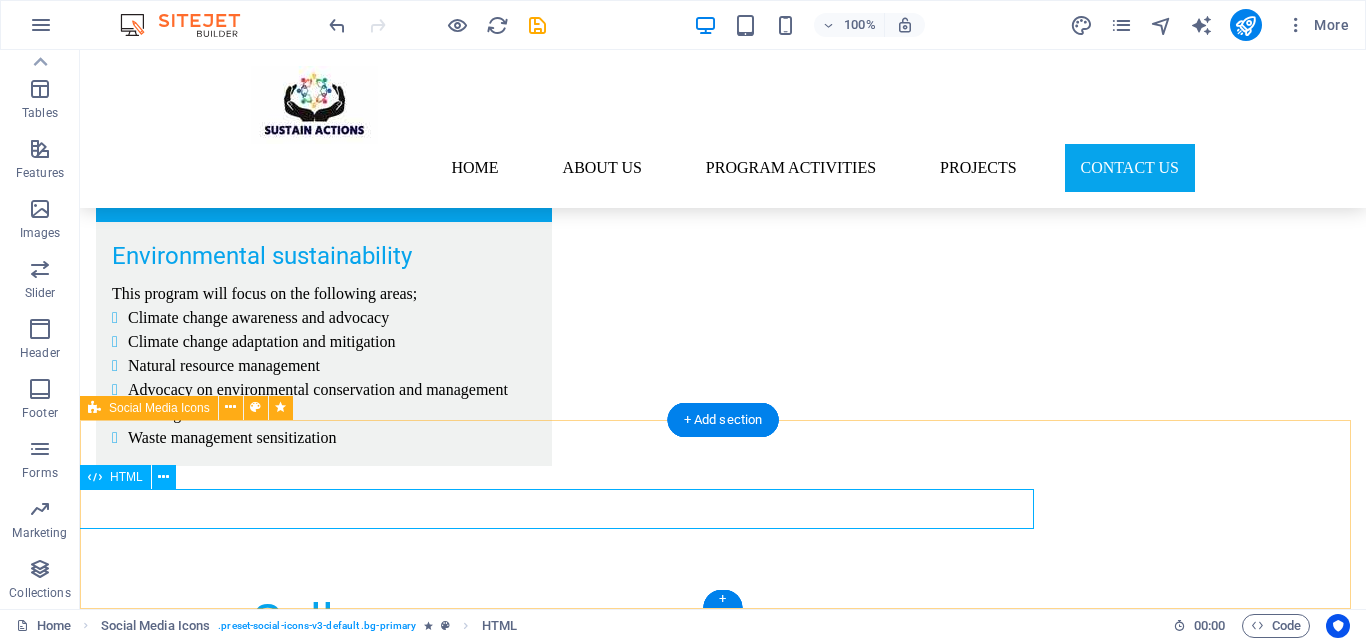 click at bounding box center [555, 3621] 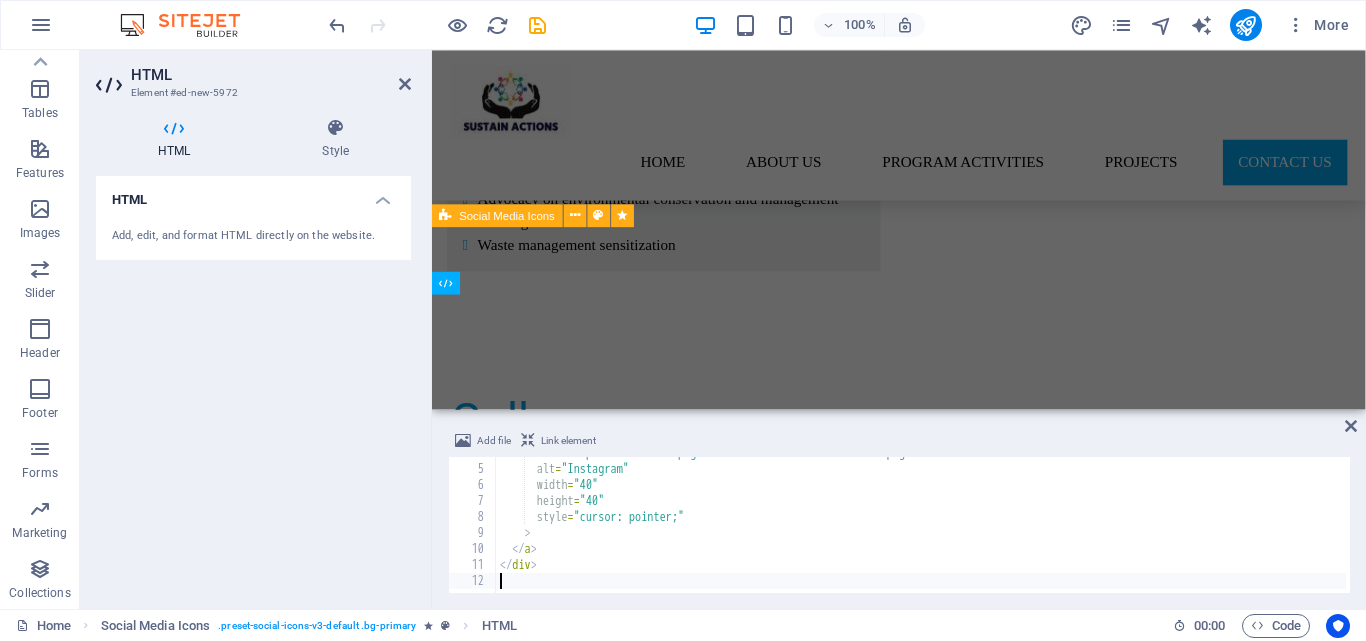 scroll, scrollTop: 5066, scrollLeft: 0, axis: vertical 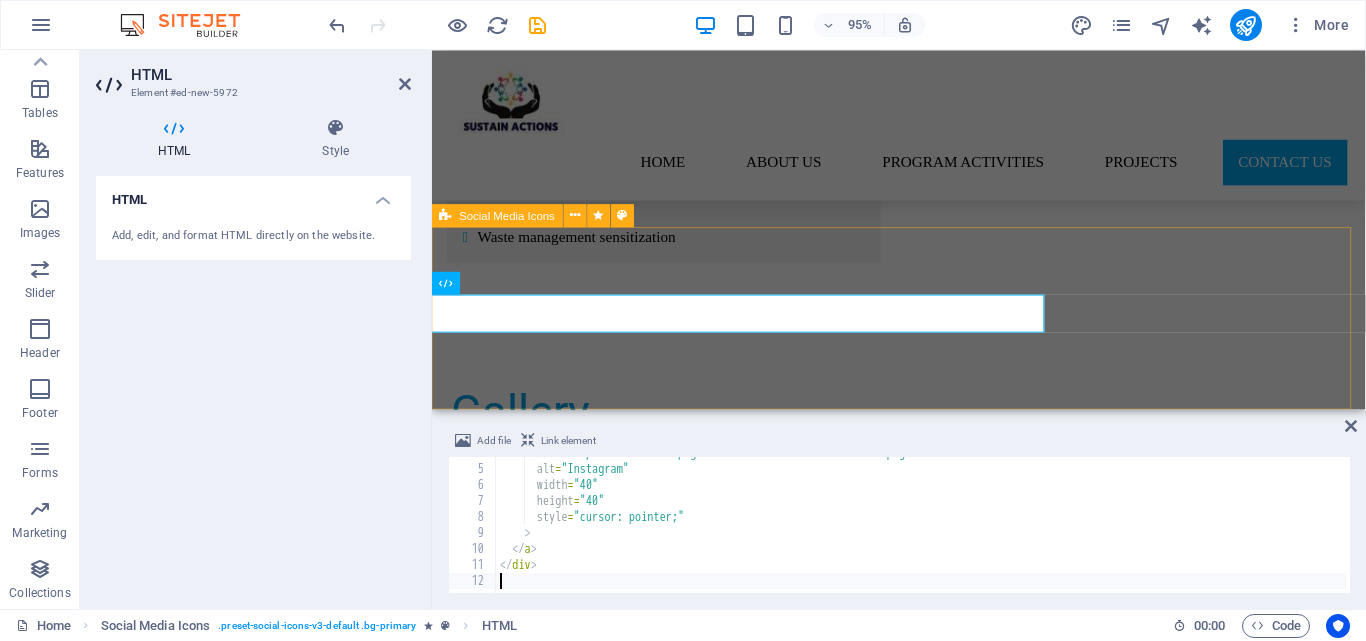 click at bounding box center (923, 3434) 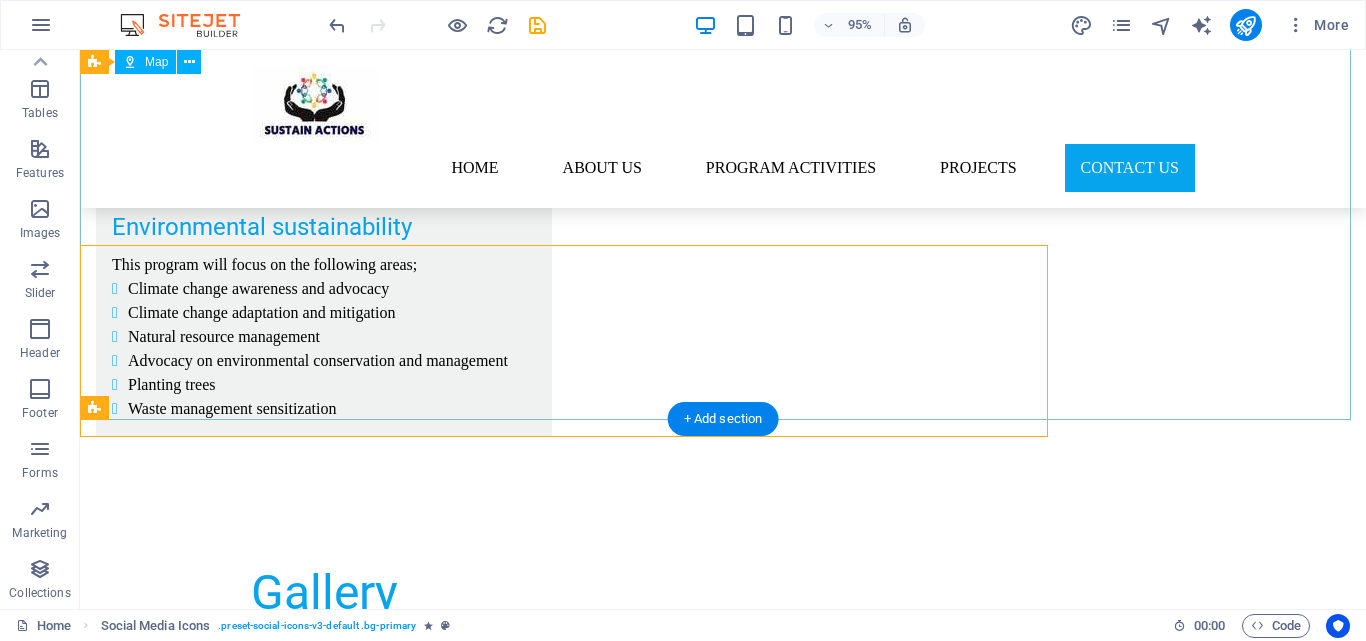 scroll, scrollTop: 5057, scrollLeft: 0, axis: vertical 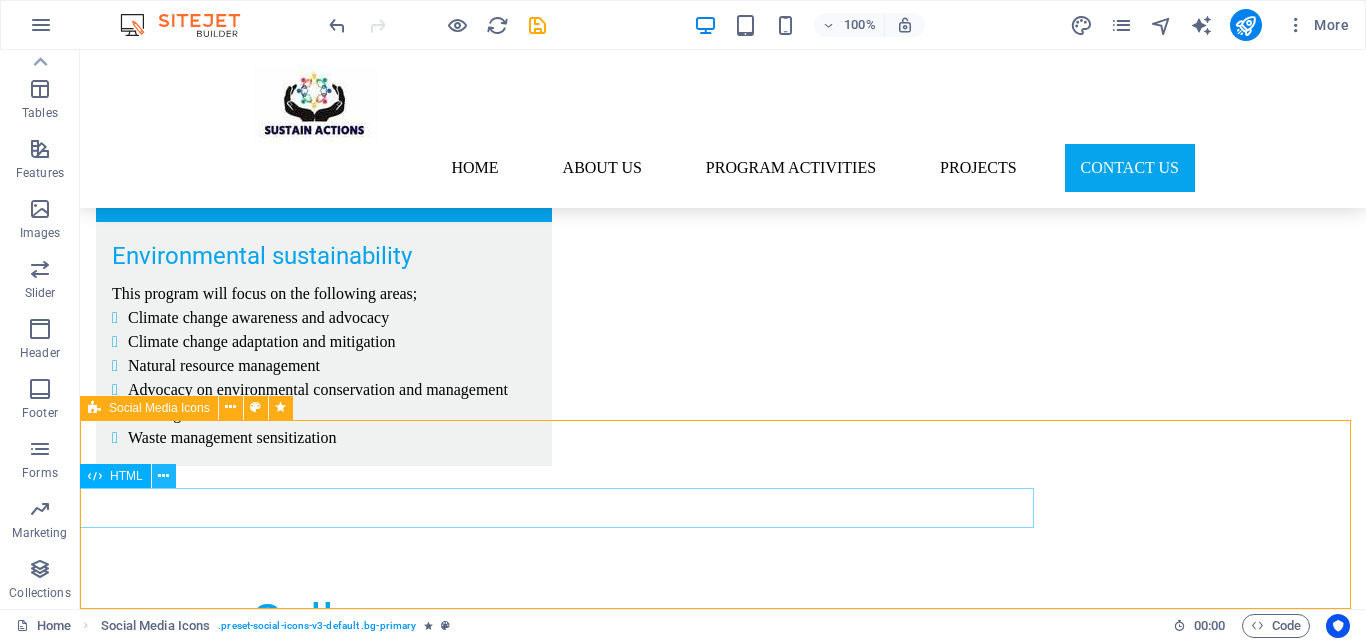 click at bounding box center (163, 476) 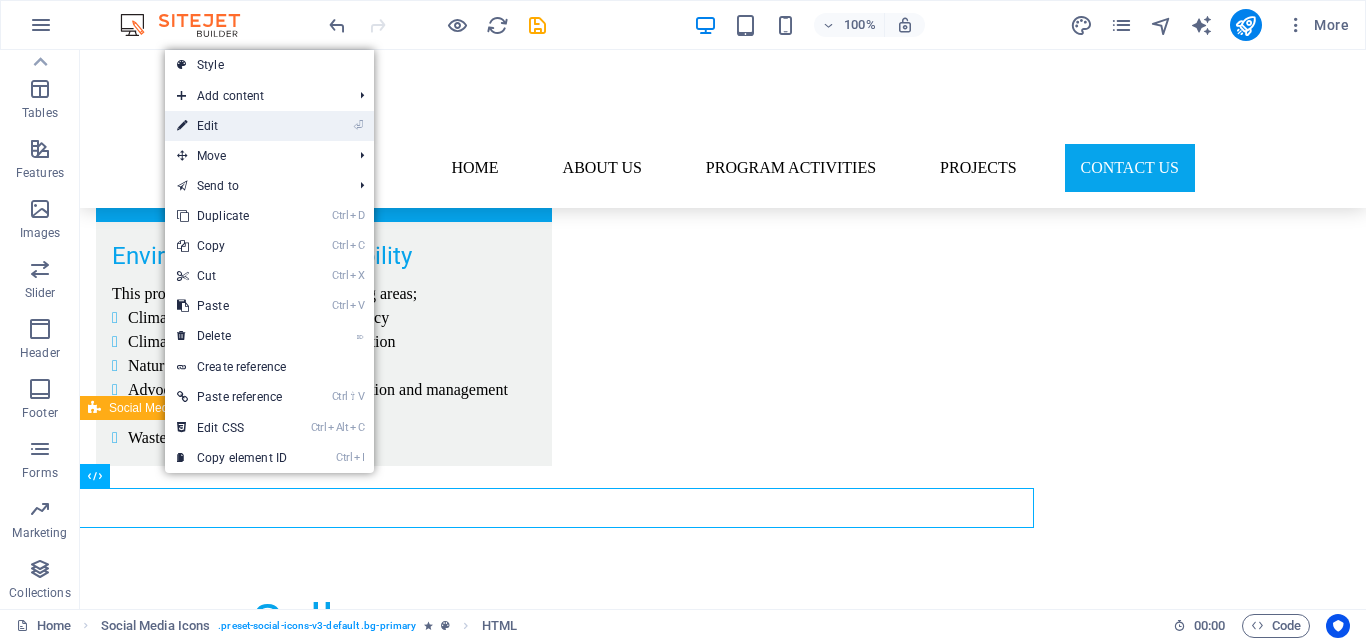 click on "⏎  Edit" at bounding box center [232, 126] 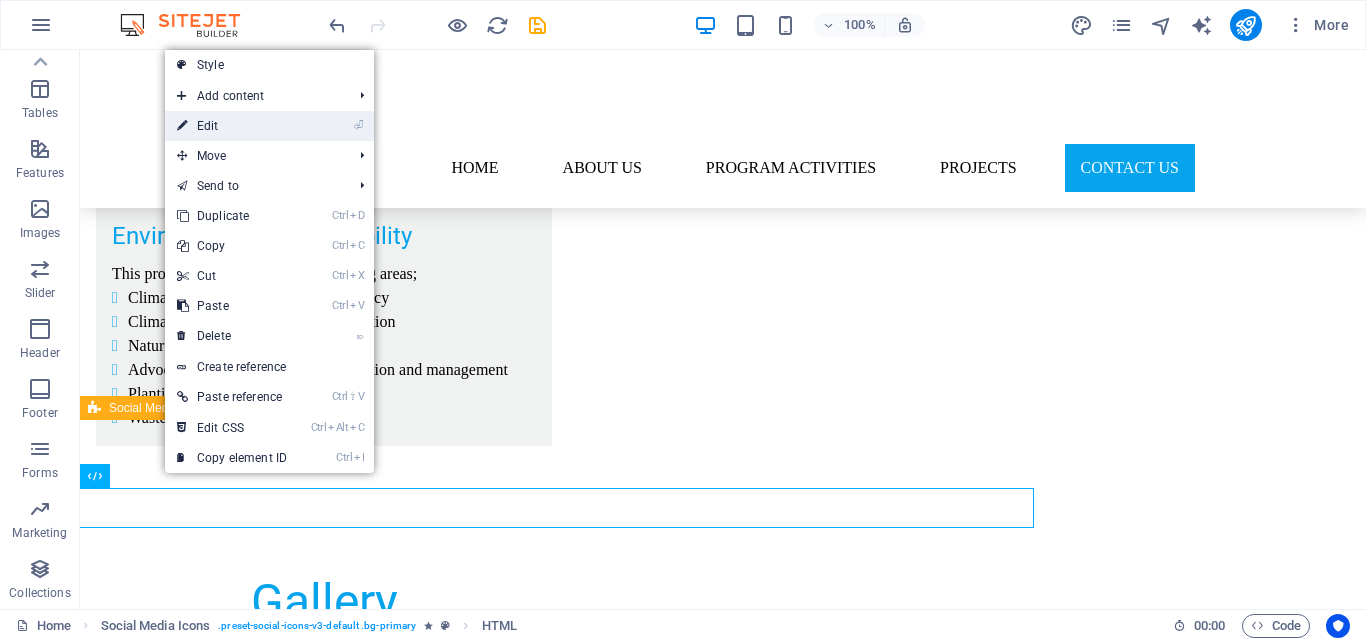 scroll, scrollTop: 5066, scrollLeft: 0, axis: vertical 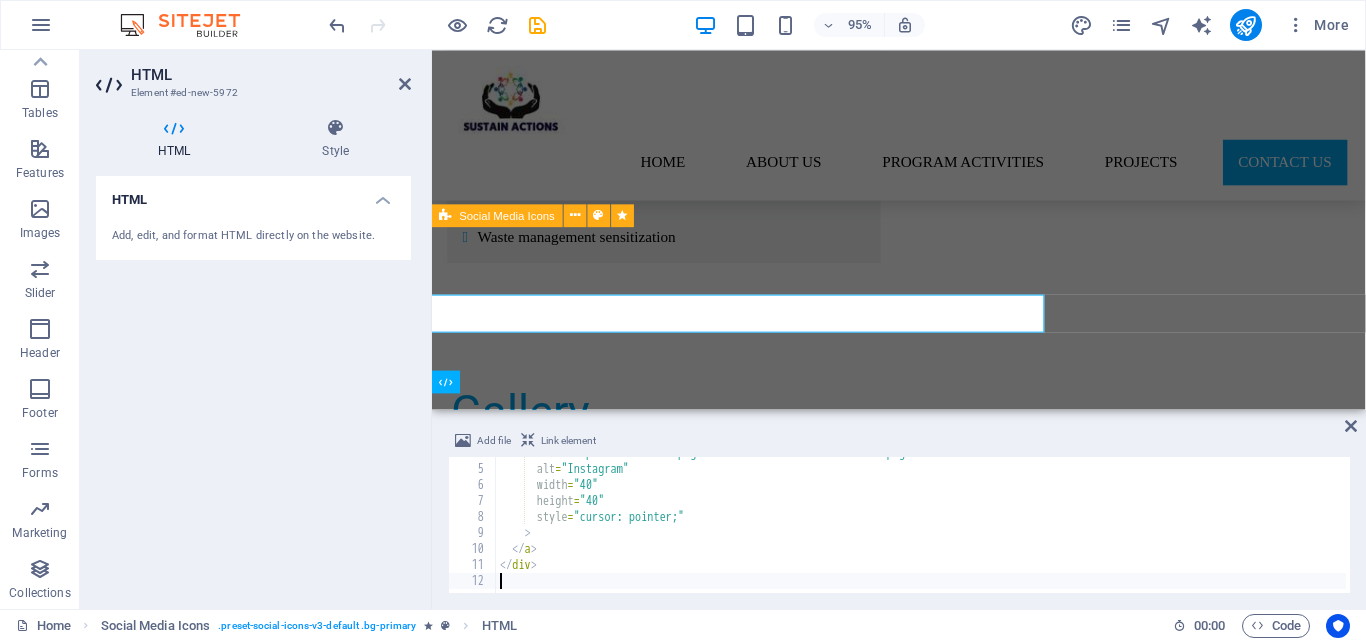 type on "</div>" 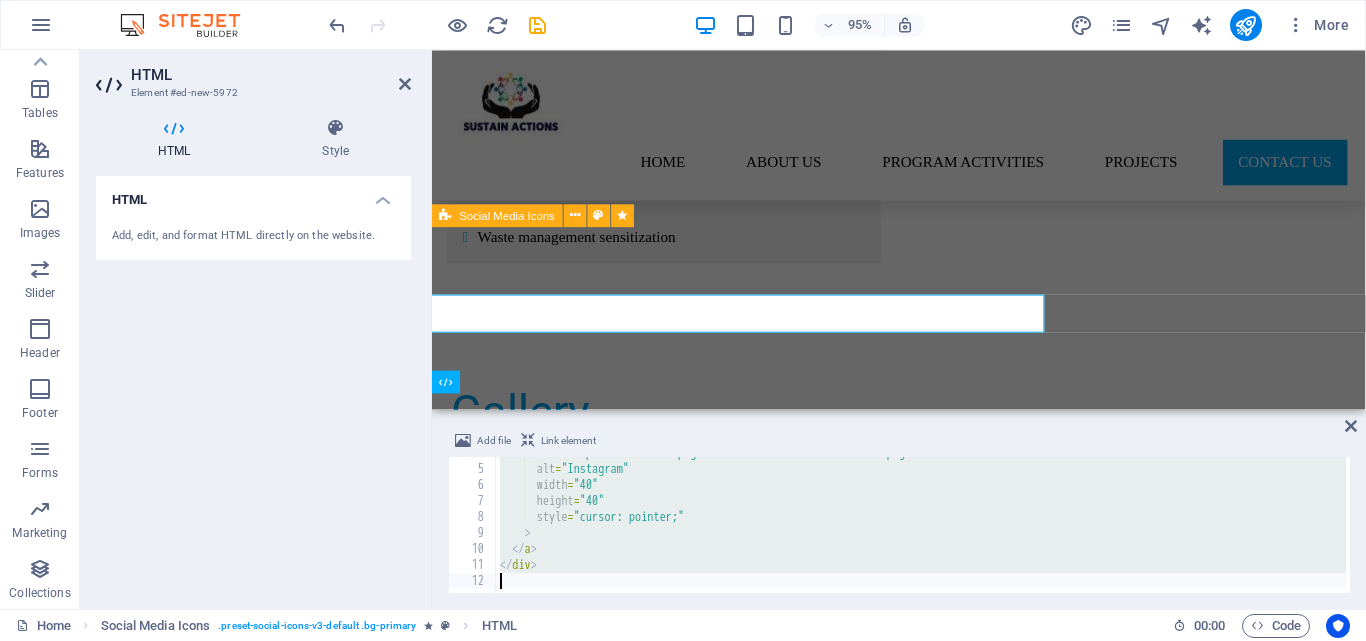 type 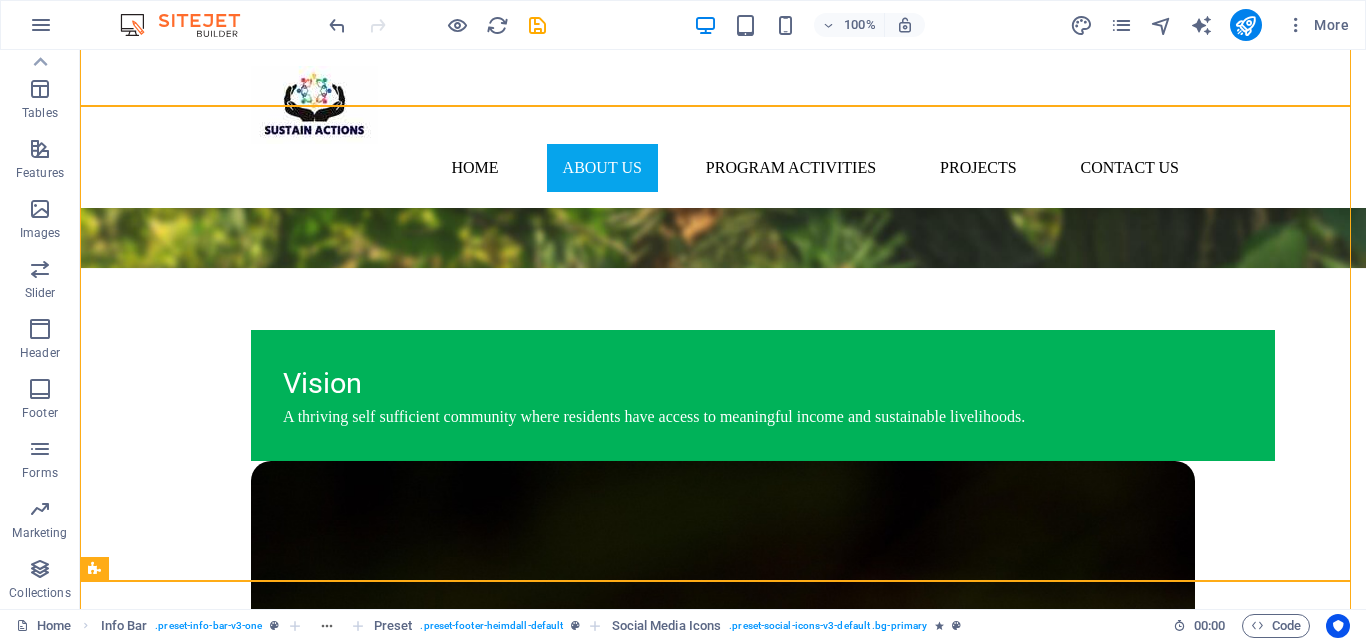 scroll, scrollTop: 1600, scrollLeft: 0, axis: vertical 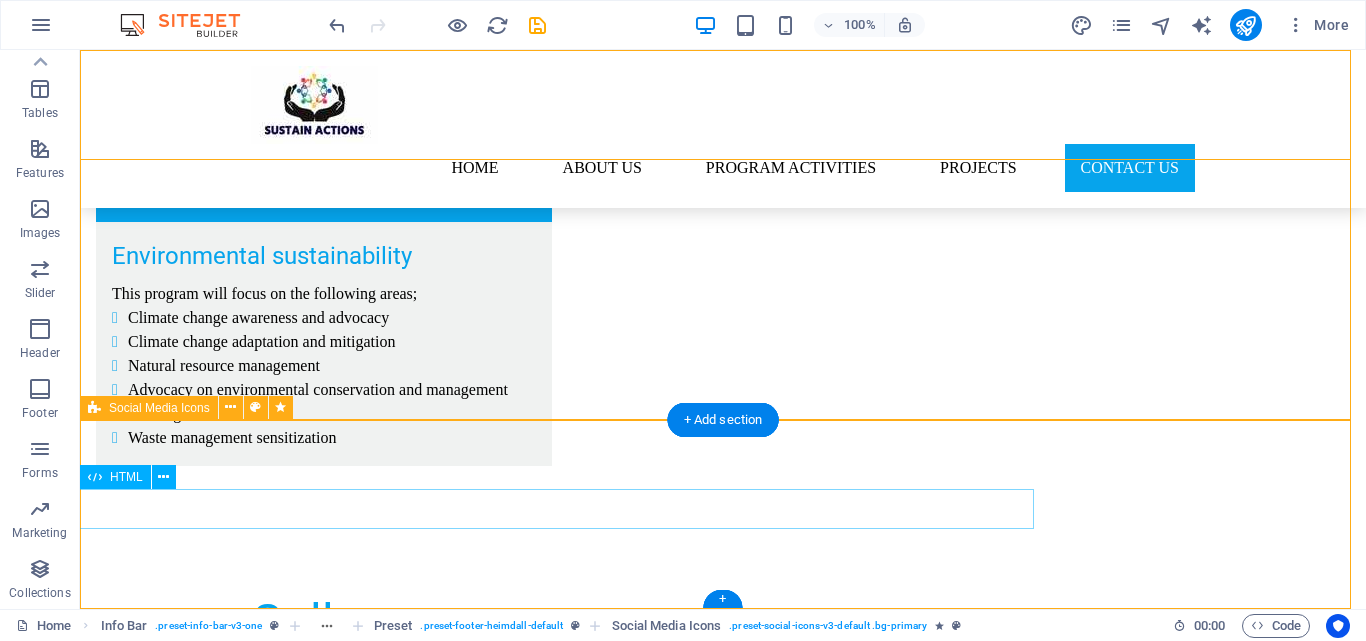 click at bounding box center (555, 3621) 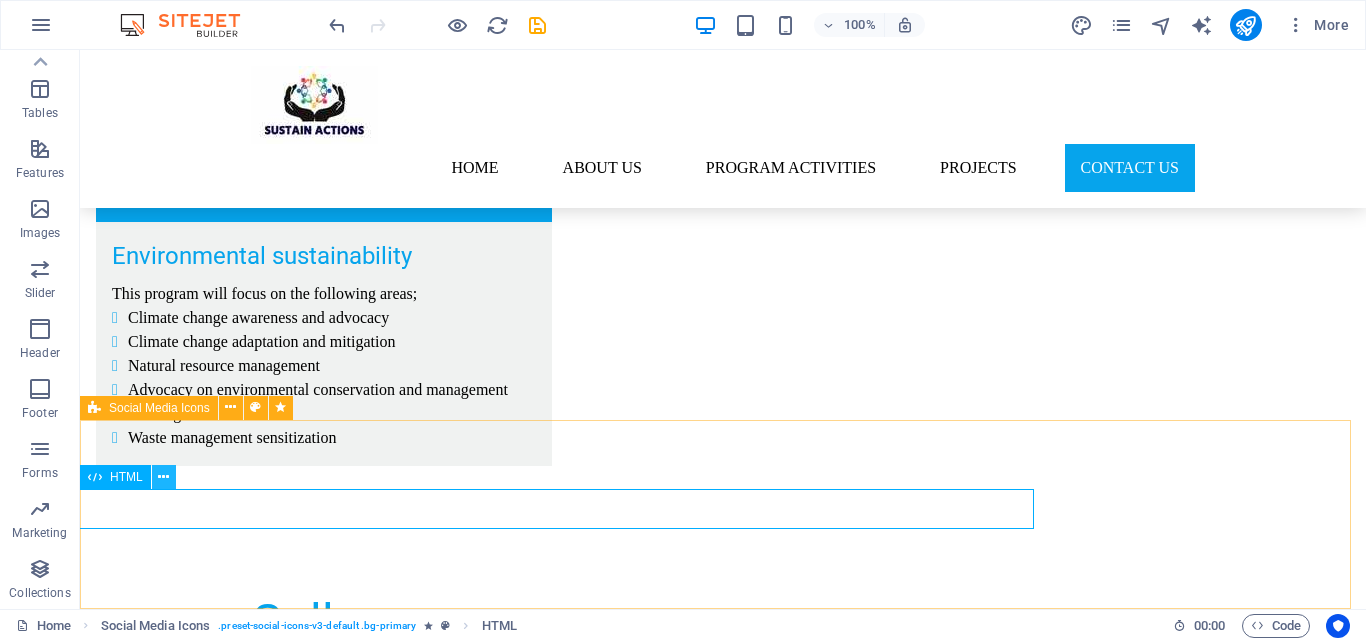 click at bounding box center (164, 477) 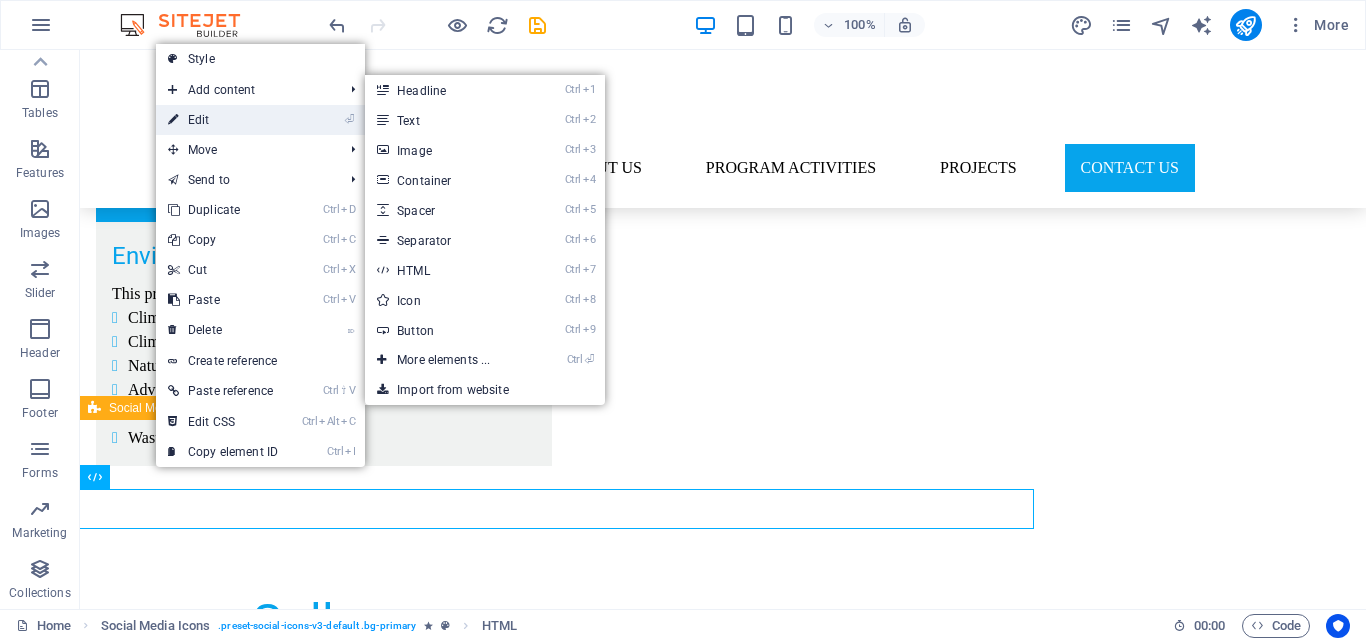 click on "⏎  Edit" at bounding box center [223, 120] 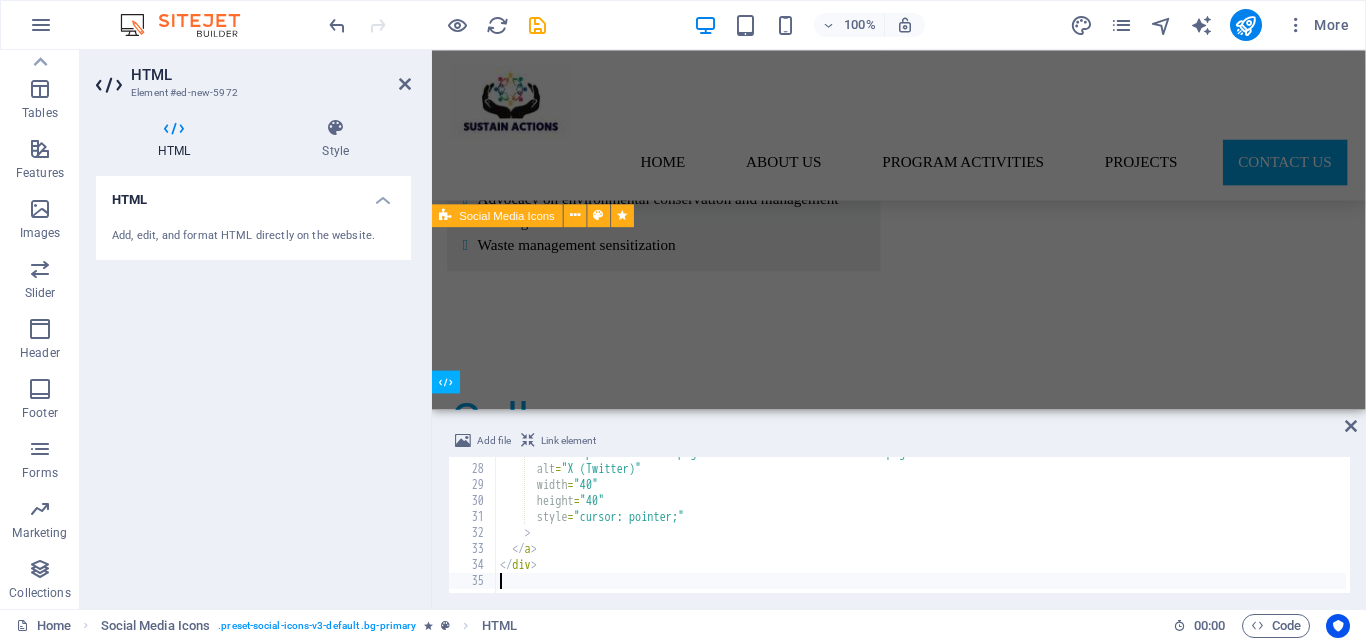 scroll, scrollTop: 5066, scrollLeft: 0, axis: vertical 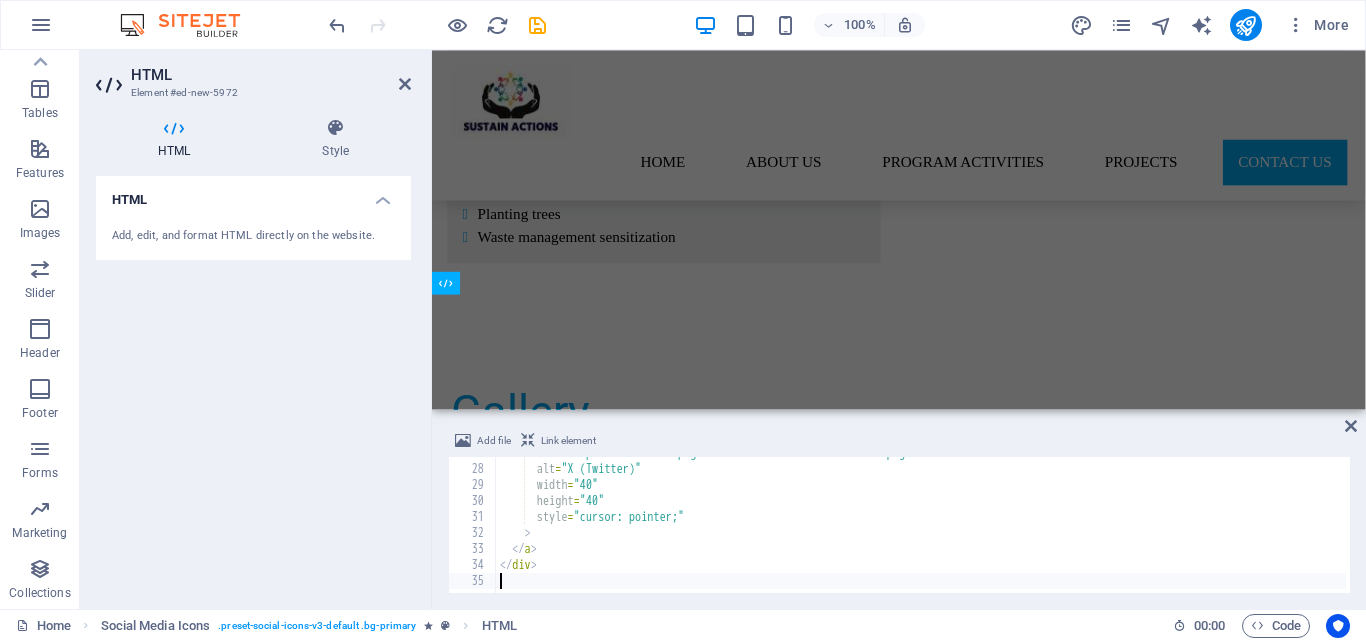 click on "src = "https://cdn-icons-png.flaticon.com/512/3670/3670151.png"           alt = "X (Twitter)"           width = "40"           height = "40"           style = "cursor: pointer;"      >    </ a > </ div >" at bounding box center (1036, 527) 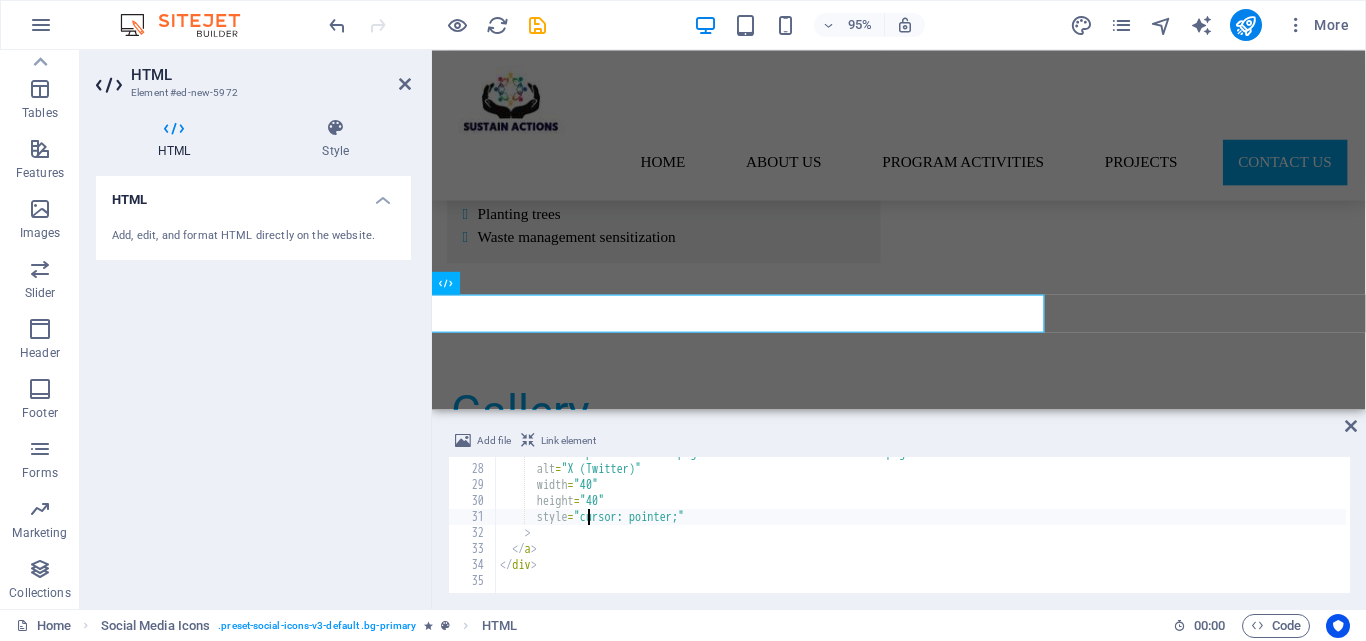 type on "</div>" 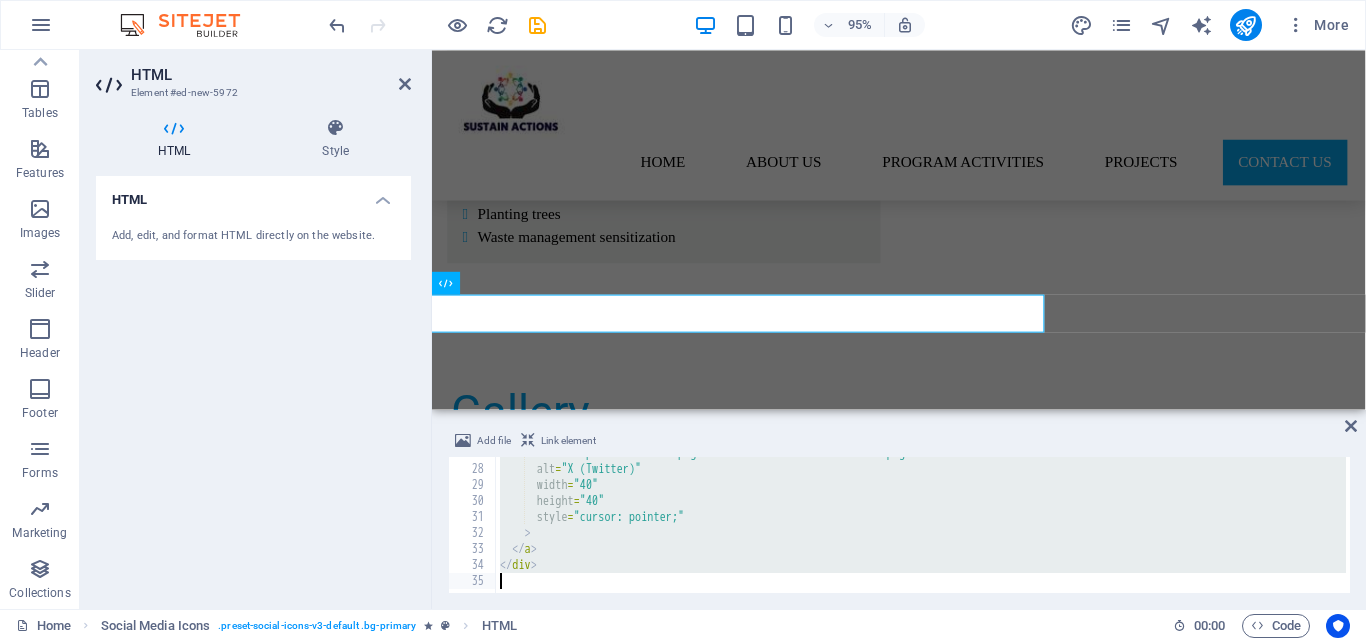 scroll, scrollTop: 428, scrollLeft: 0, axis: vertical 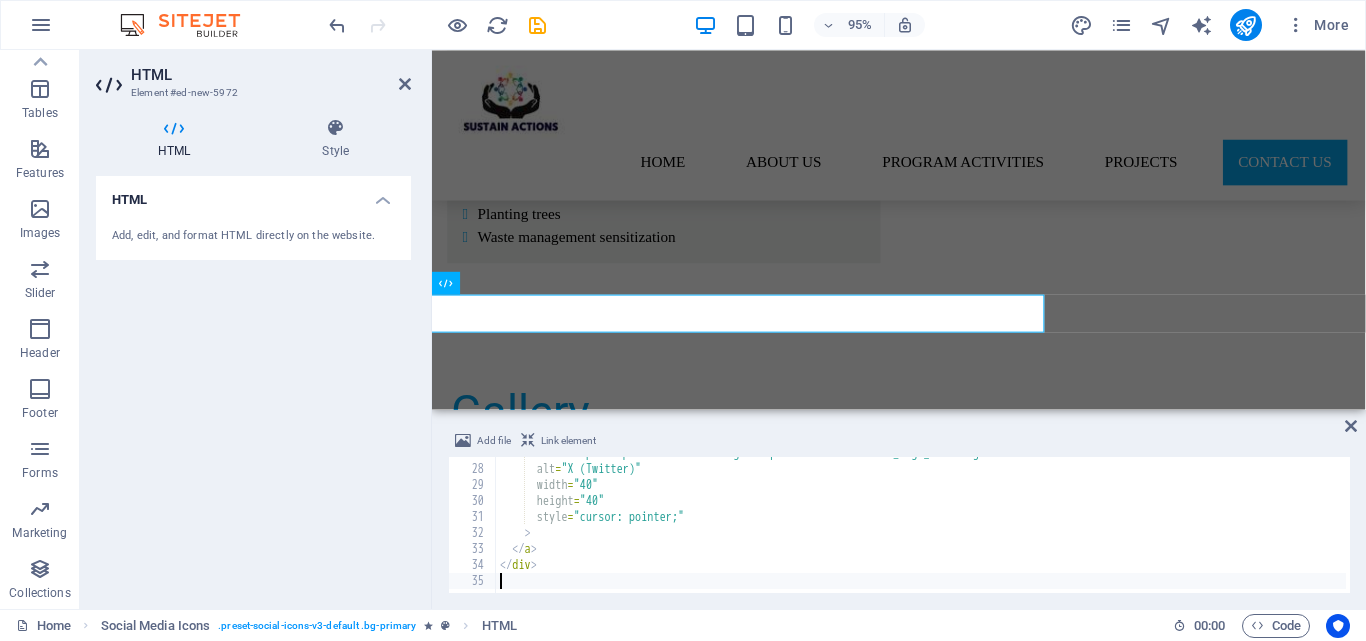 click on "Add file Link element 27 28 29 30 31 32 33 34 35         src = "https://upload.wikimedia.org/wikipedia/commons/9/91/X_logo_2023.svg"           alt = "X (Twitter)"           width = "40"           height = "40"           style = "cursor: pointer;"      >    </ a > </ div >     הההההההההההההההההההההההההההההההההההההההההההההההההההההההההההההההההההההההההההההההההההההההההההההההההההההההההההההההההההההההההההההההההההההההההההההההההההההההההההההההההההההההההההההההההההההההההההההההההההההההההההההההההההההההההההההההההההההההההההההההההההההההההההההההה" at bounding box center (899, 511) 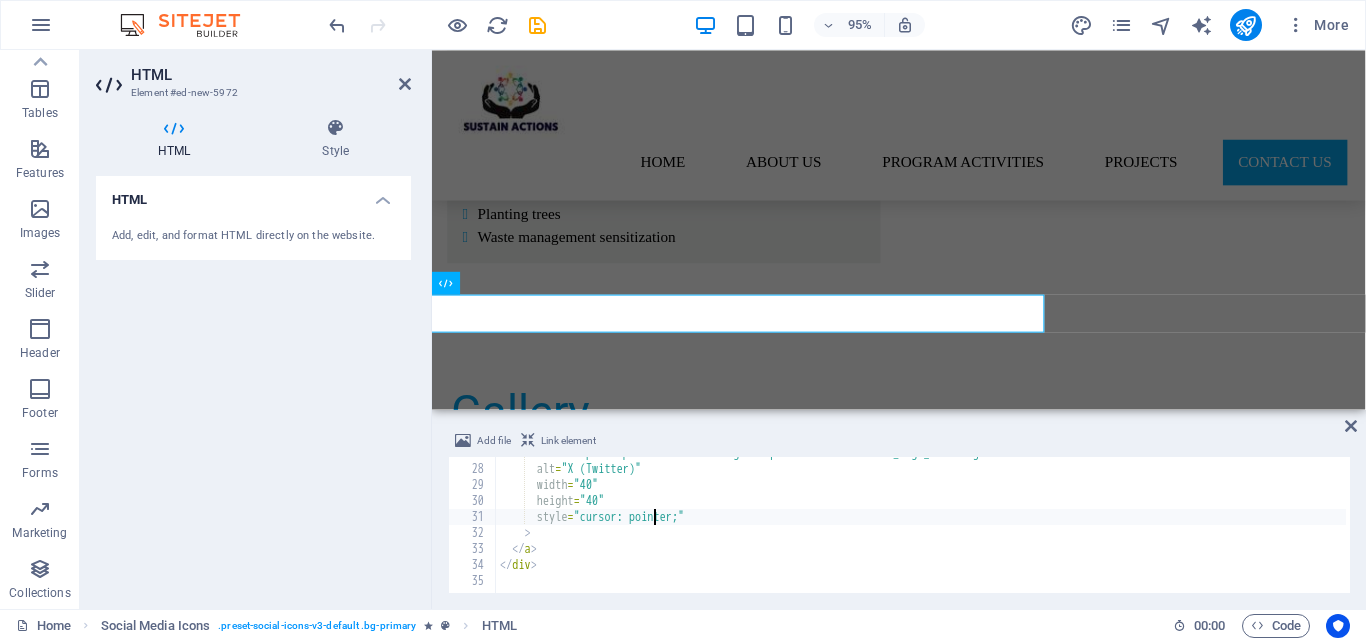 click on "src = "https://upload.wikimedia.org/wikipedia/commons/9/91/X_logo_2023.svg"           alt = "X (Twitter)"           width = "40"           height = "40"           style = "cursor: pointer;"      >    </ a > </ div >" at bounding box center [1036, 527] 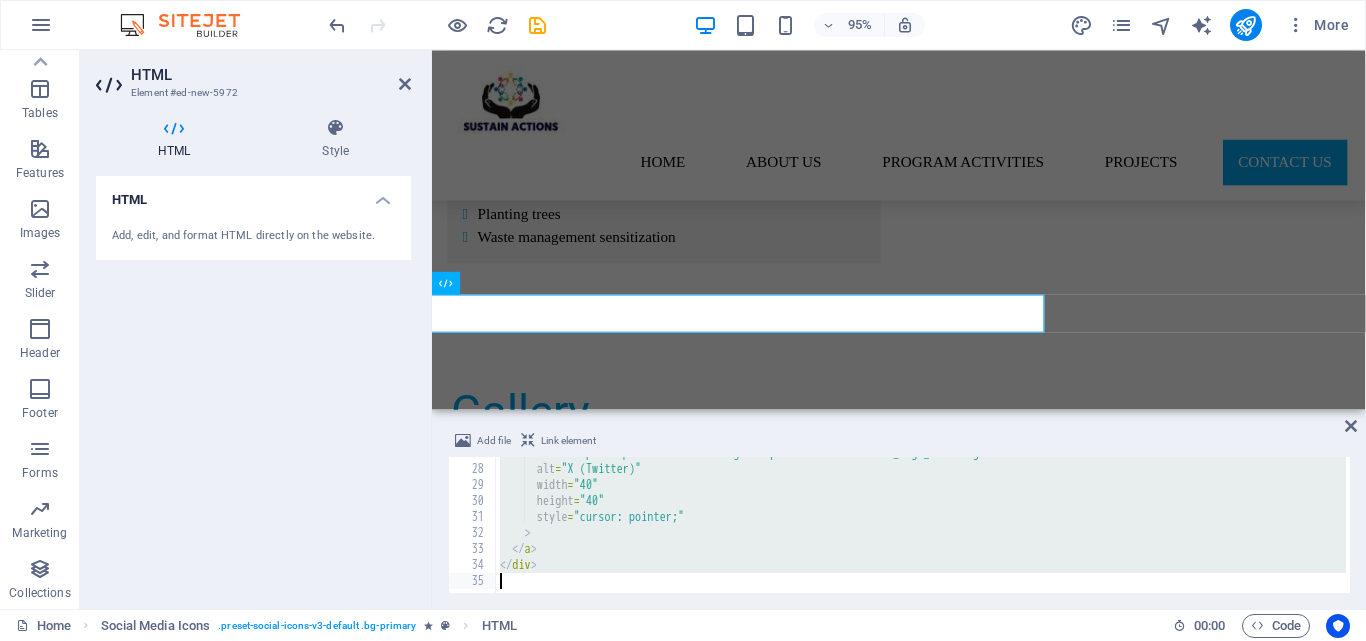 paste 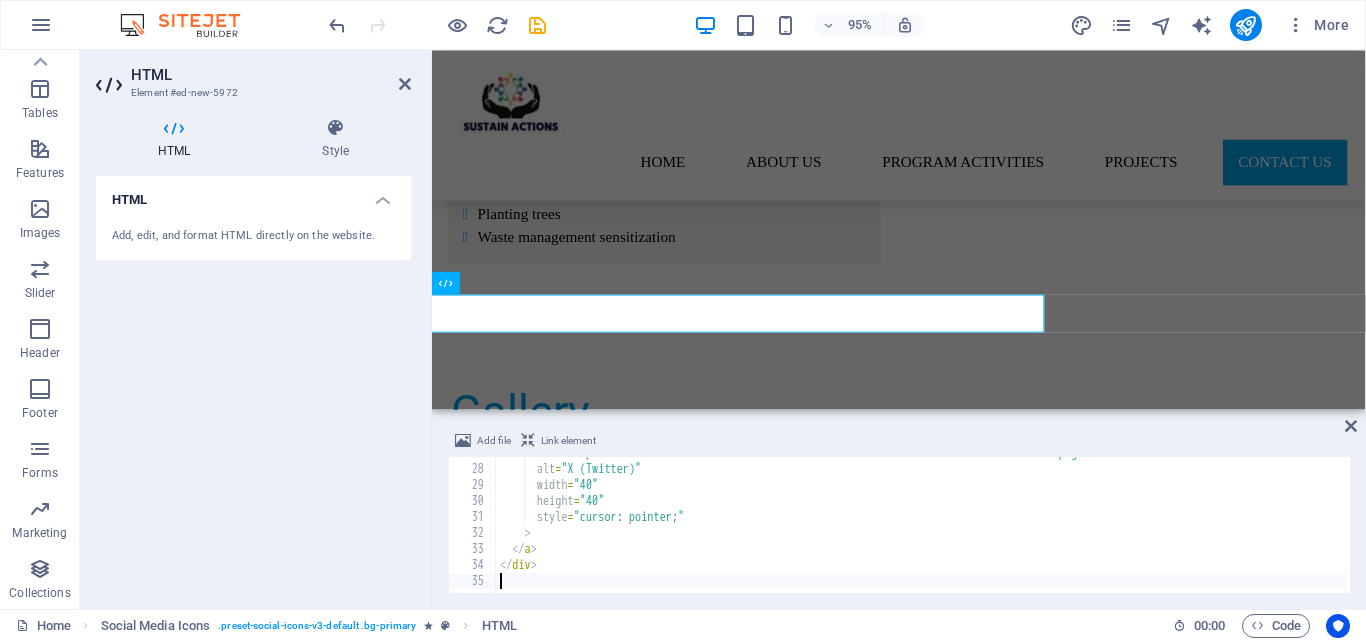 type on "</div>" 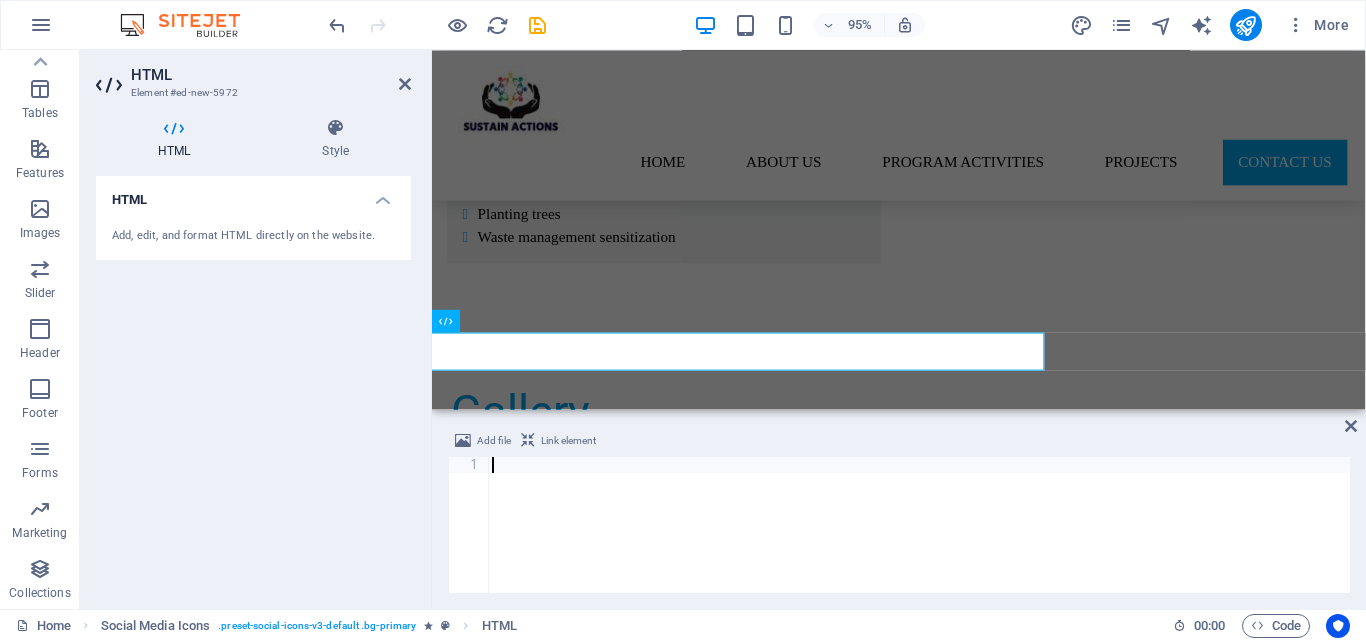 scroll, scrollTop: 5026, scrollLeft: 0, axis: vertical 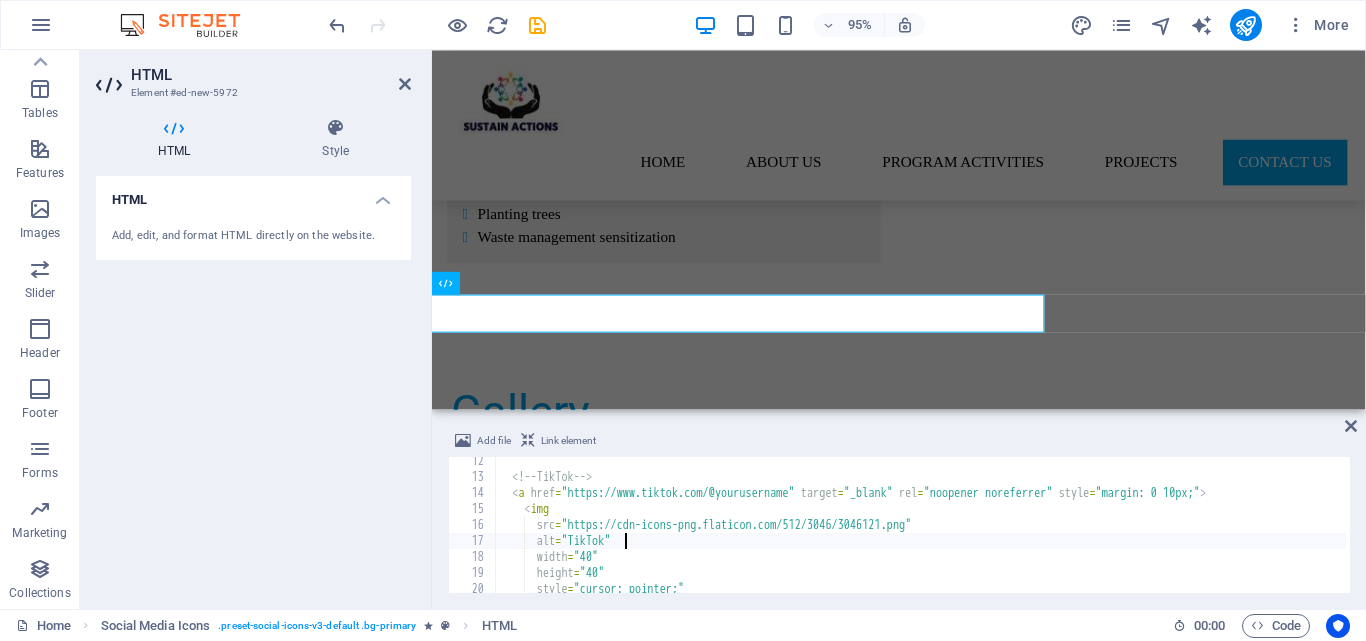 click on "<!--  TikTok  -->    < a   href = "https://www.tiktok.com/@yourusername"   target = "_blank"   rel = "noopener noreferrer"   style = "margin: 0 10px;" >      < img           src = "https://cdn-icons-png.flaticon.com/512/3046/3046121.png"           alt = "TikTok"           width = "40"           height = "40"           style = "cursor: pointer;"      >" at bounding box center [1036, 535] 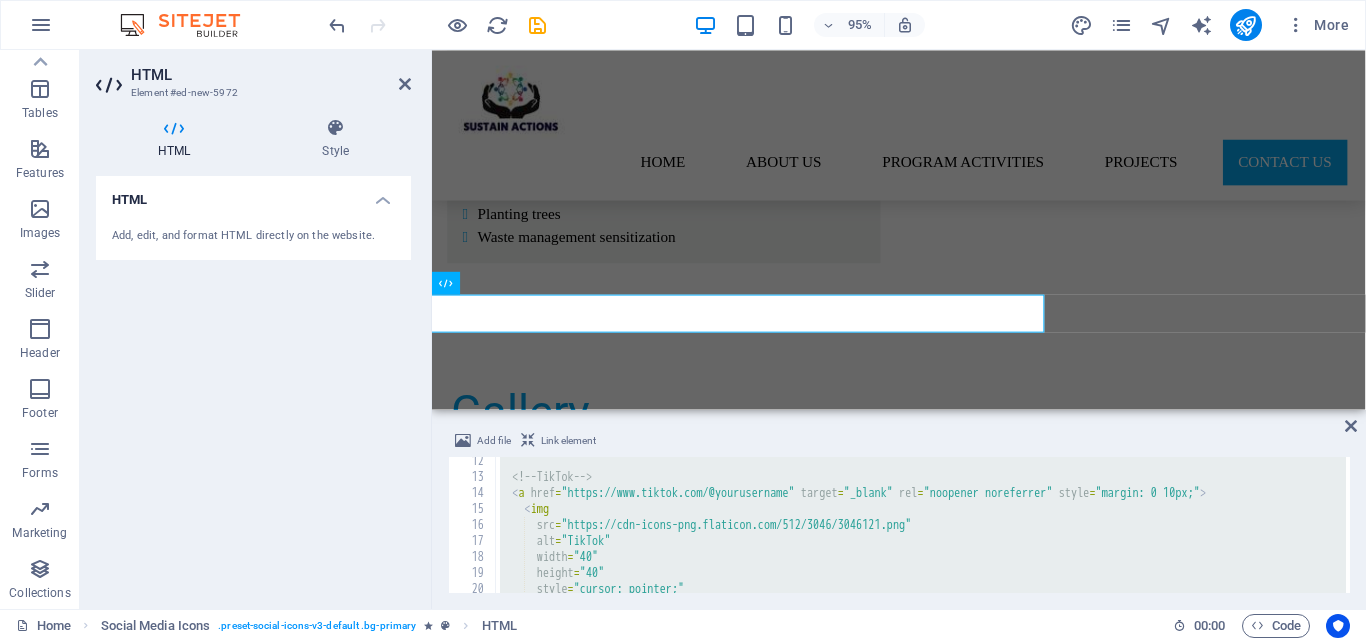 paste 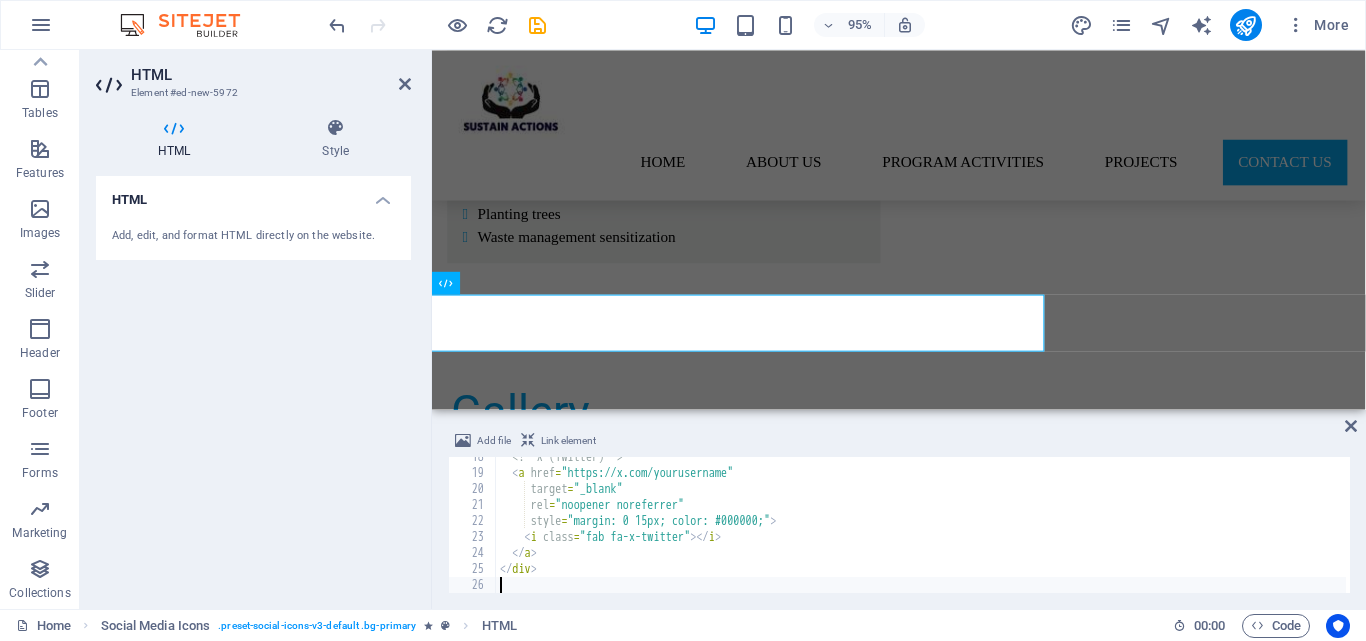 type on "</div>" 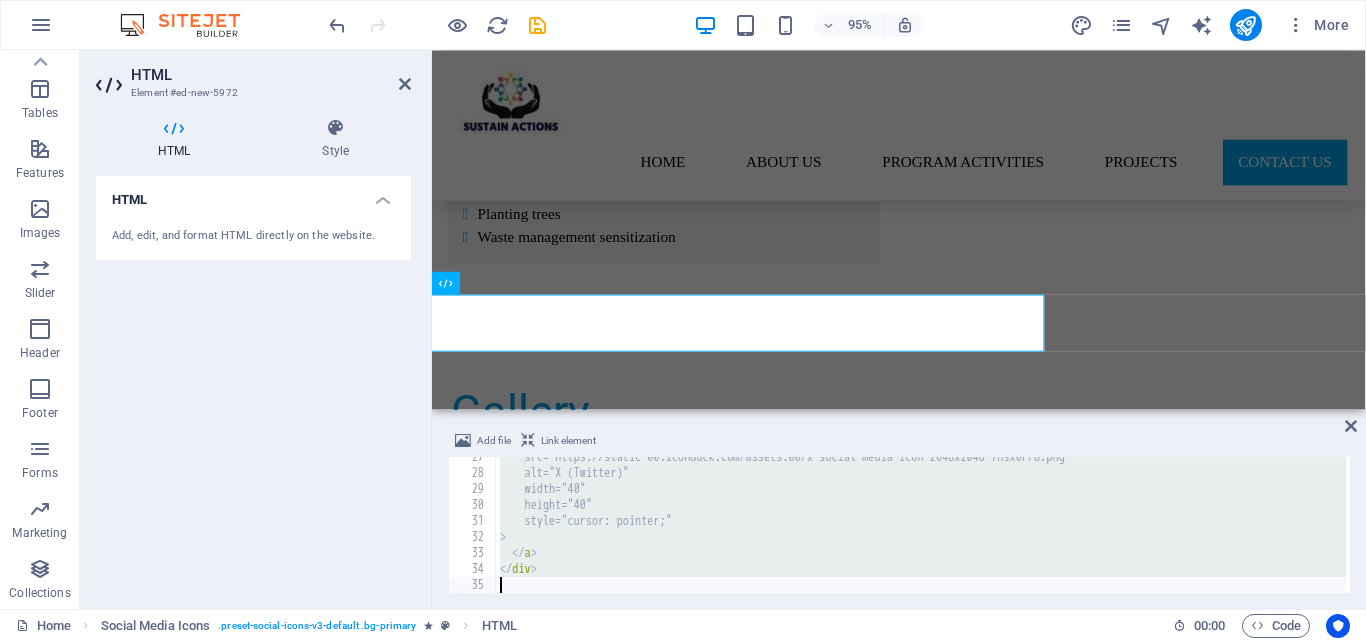 scroll, scrollTop: 424, scrollLeft: 0, axis: vertical 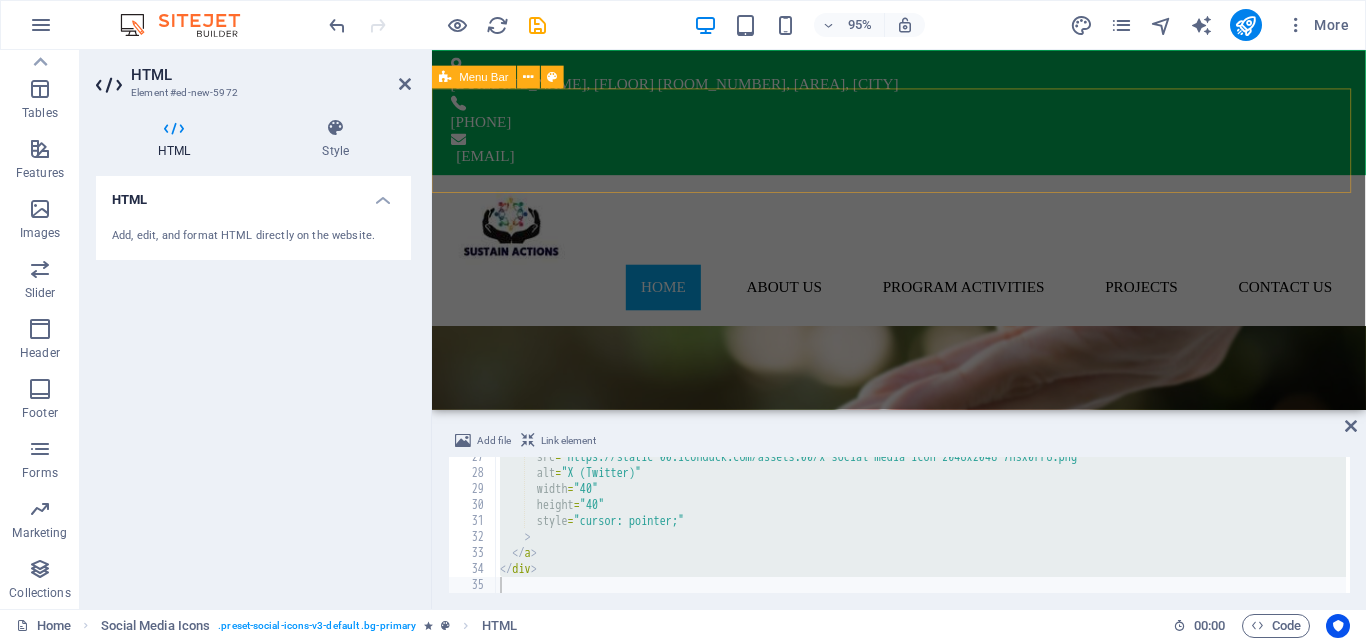 click on "Home About us program activities Projects Contact us" at bounding box center [923, 261] 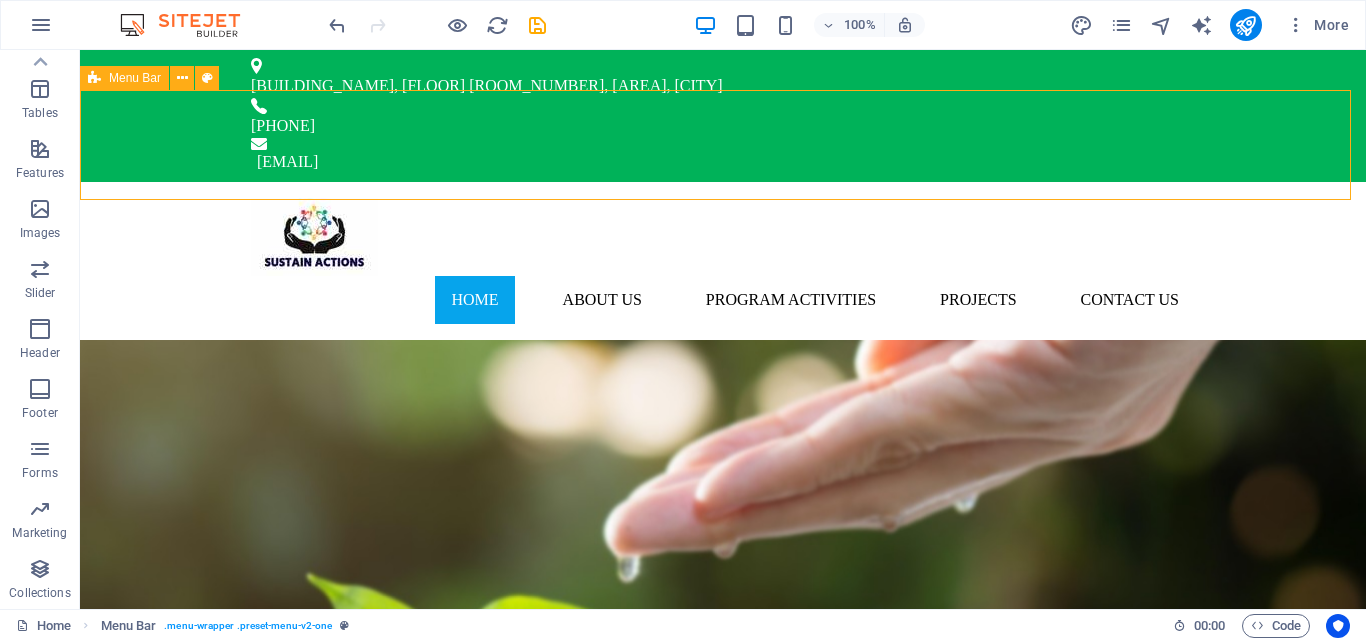 click on "Home About us program activities Projects Contact us" at bounding box center (723, 261) 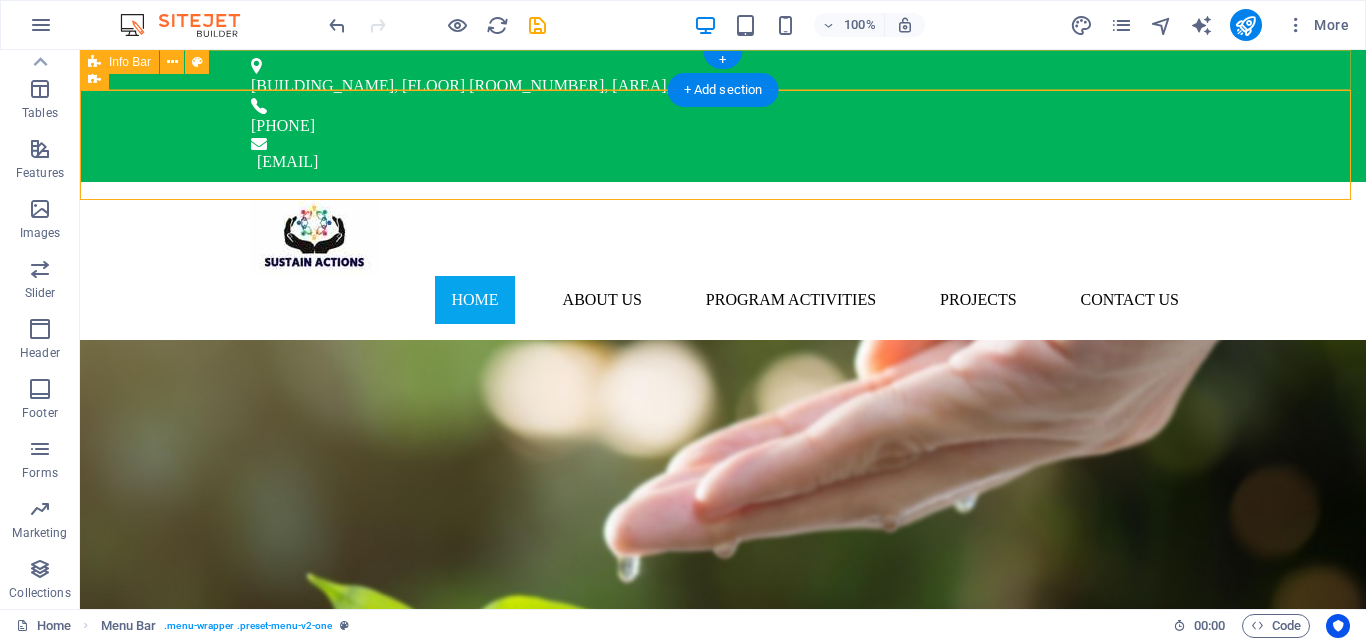 click on "Hill Park Building, Ground Floor Rm 6 ,       Ndagani, Chuka 0711-524375 info@sustainactions.org" at bounding box center (723, 116) 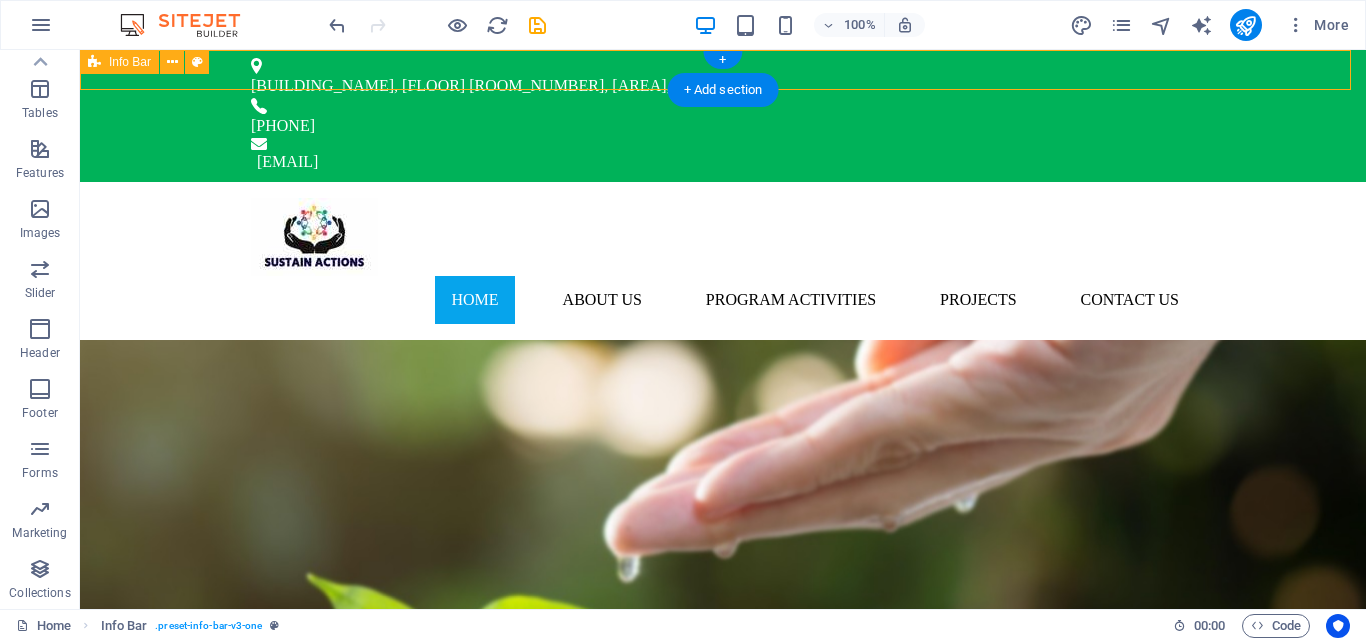click on "Hill Park Building, Ground Floor Rm 6 ,       Ndagani, Chuka 0711-524375 info@sustainactions.org" at bounding box center [723, 116] 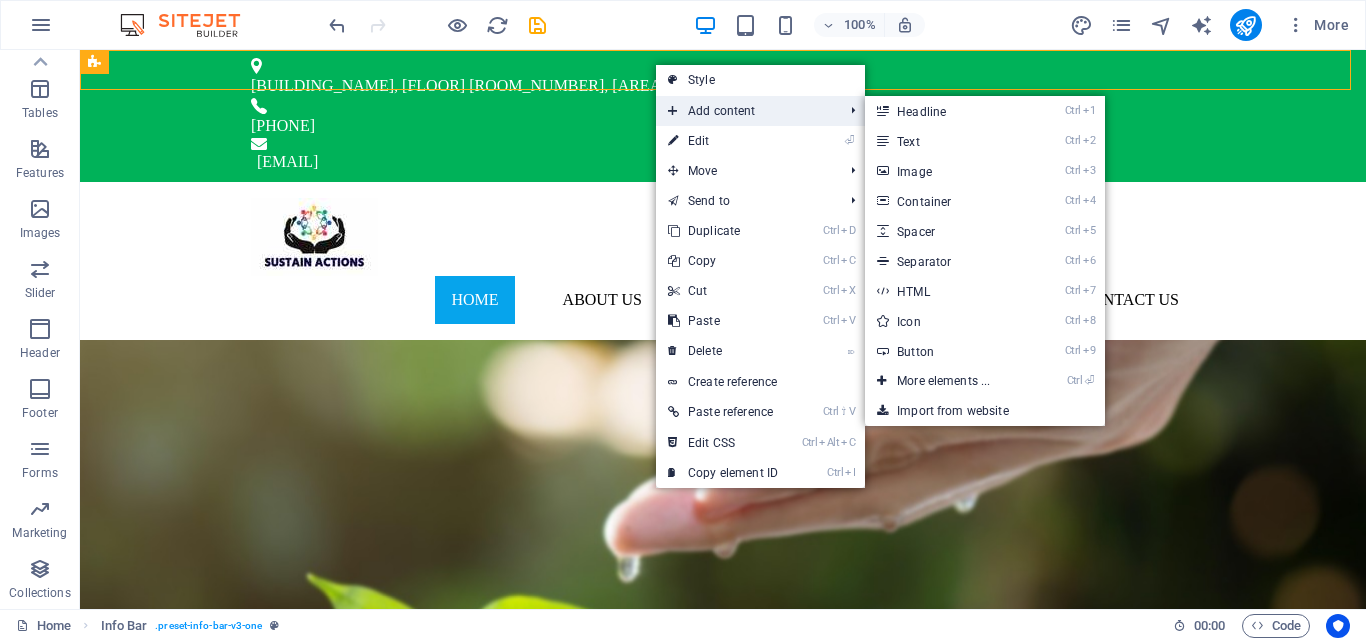 click on "Add content" at bounding box center (745, 111) 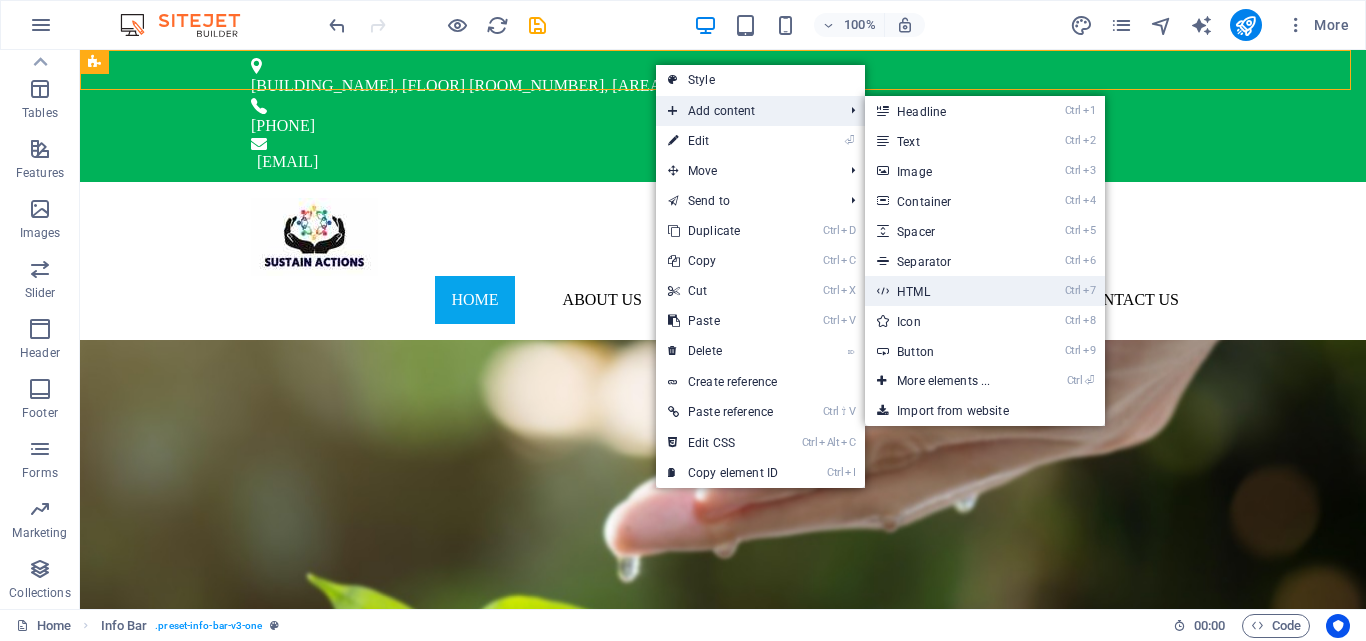click on "Ctrl 7  HTML" at bounding box center (947, 291) 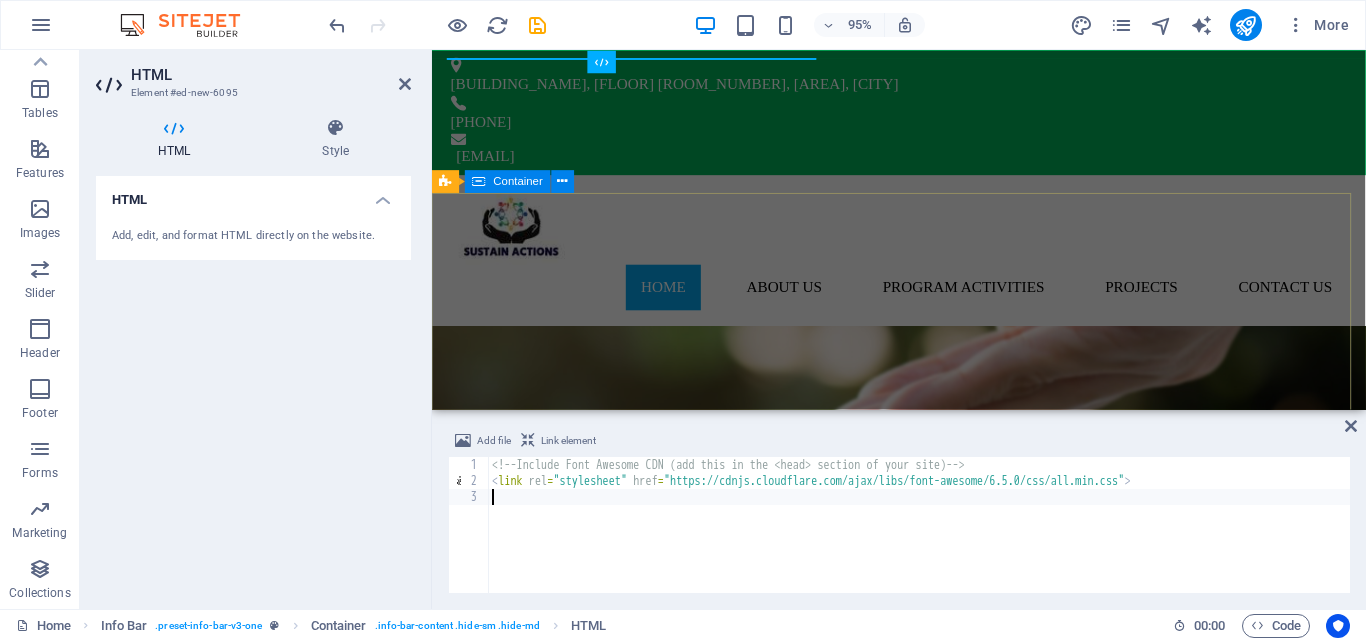 type 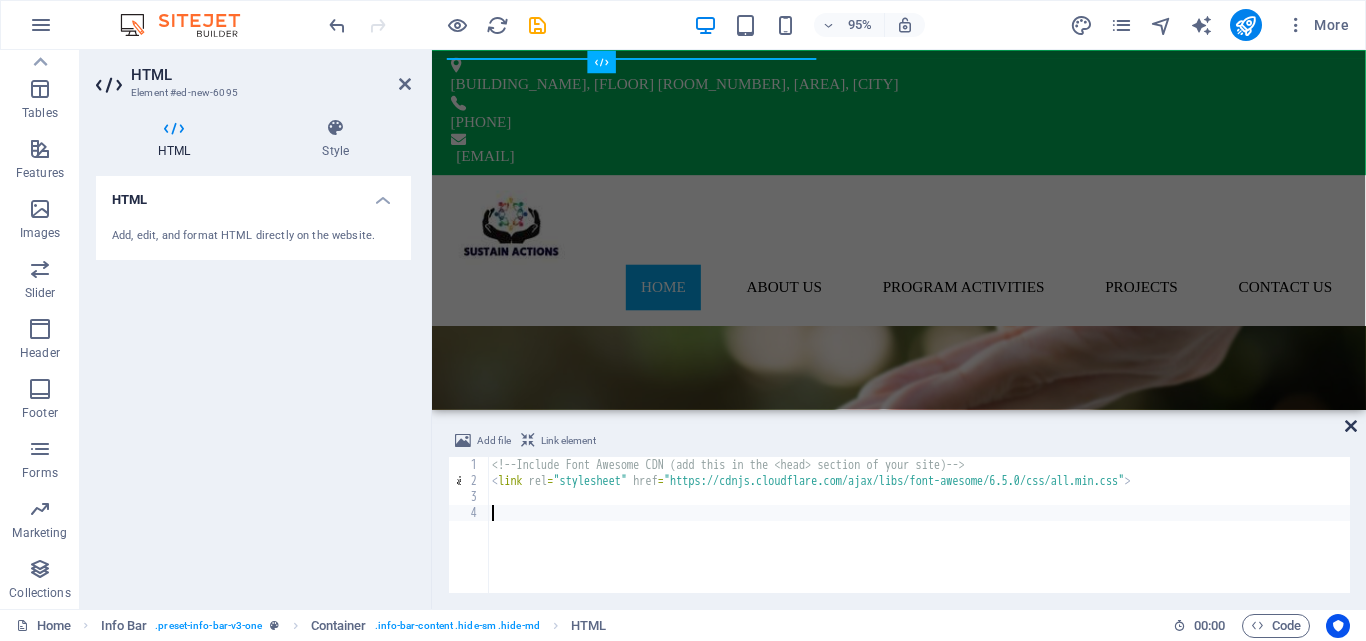 click at bounding box center [1351, 426] 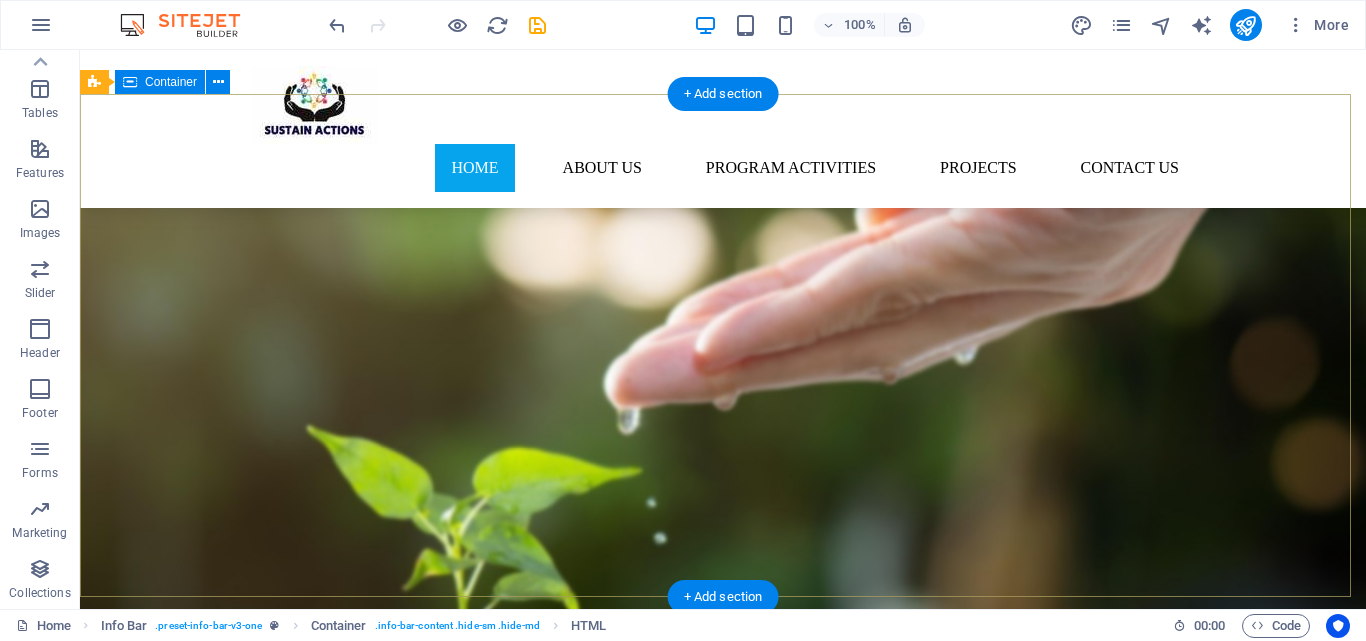 scroll, scrollTop: 300, scrollLeft: 0, axis: vertical 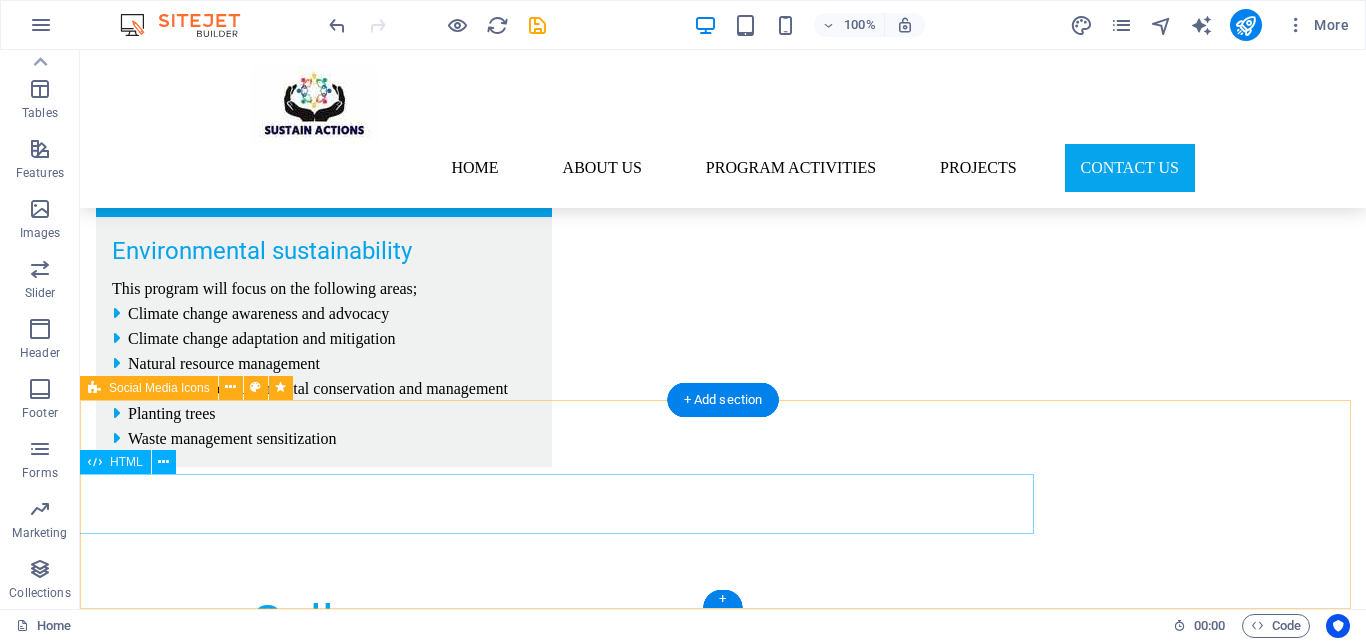 click at bounding box center [555, 3637] 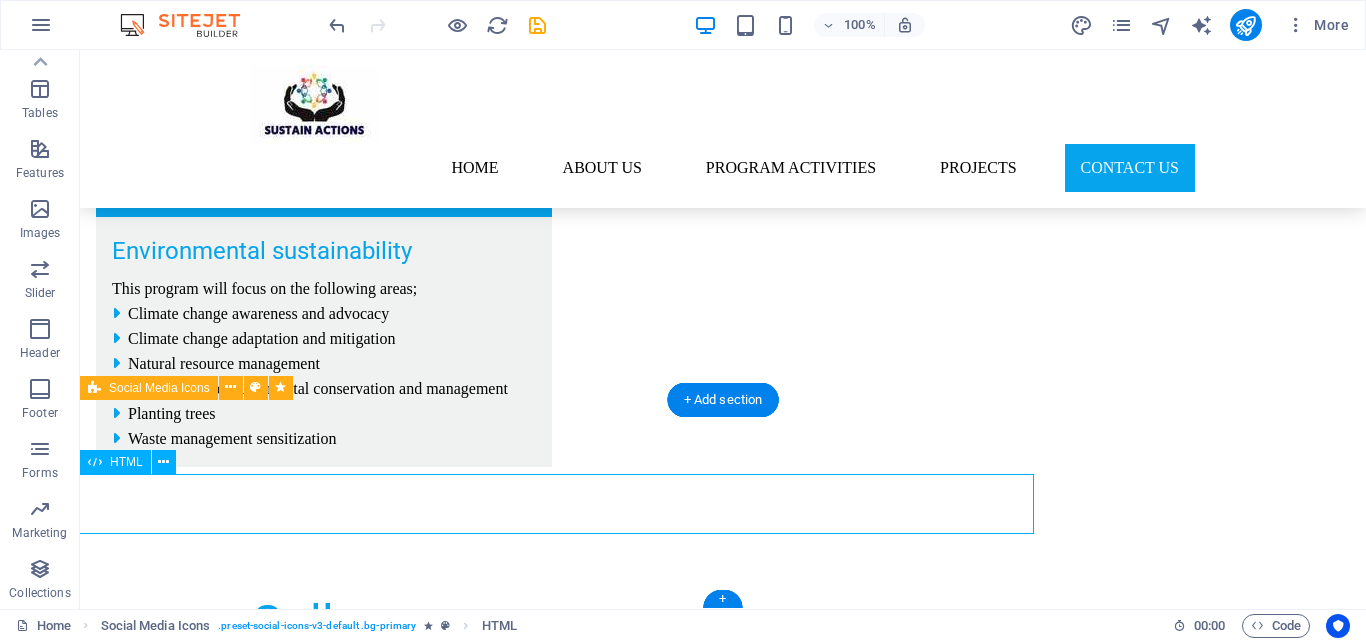 click at bounding box center [555, 3637] 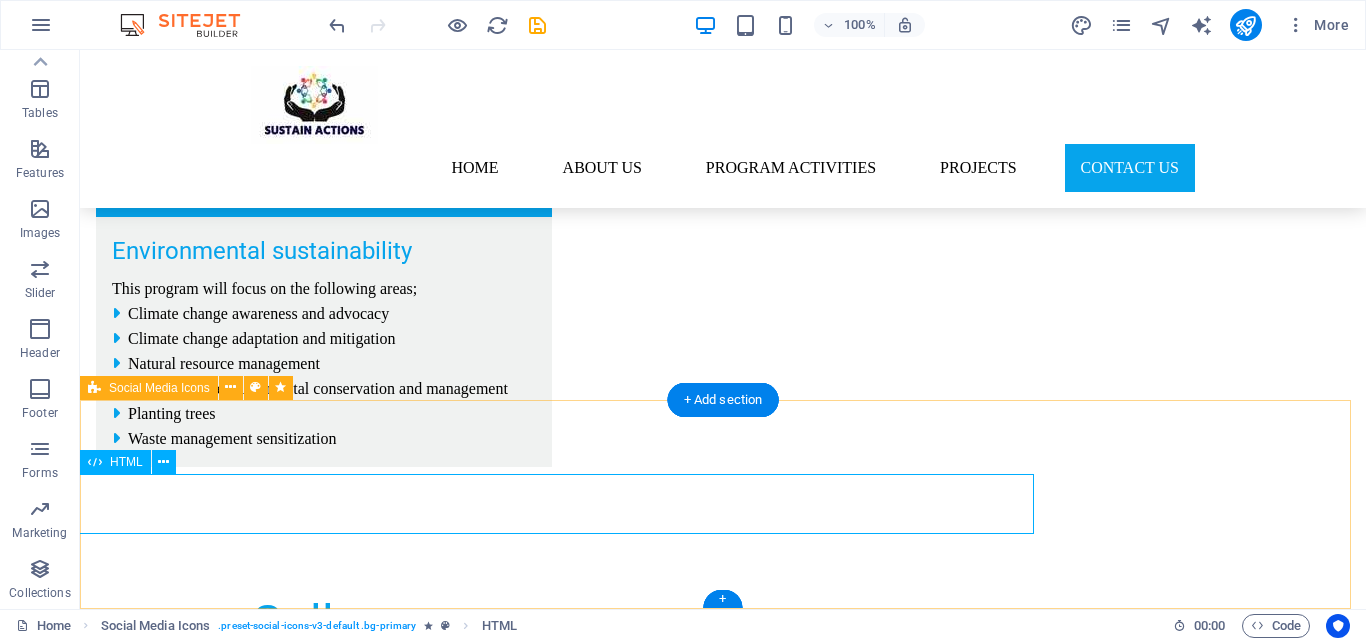 click at bounding box center (555, 3637) 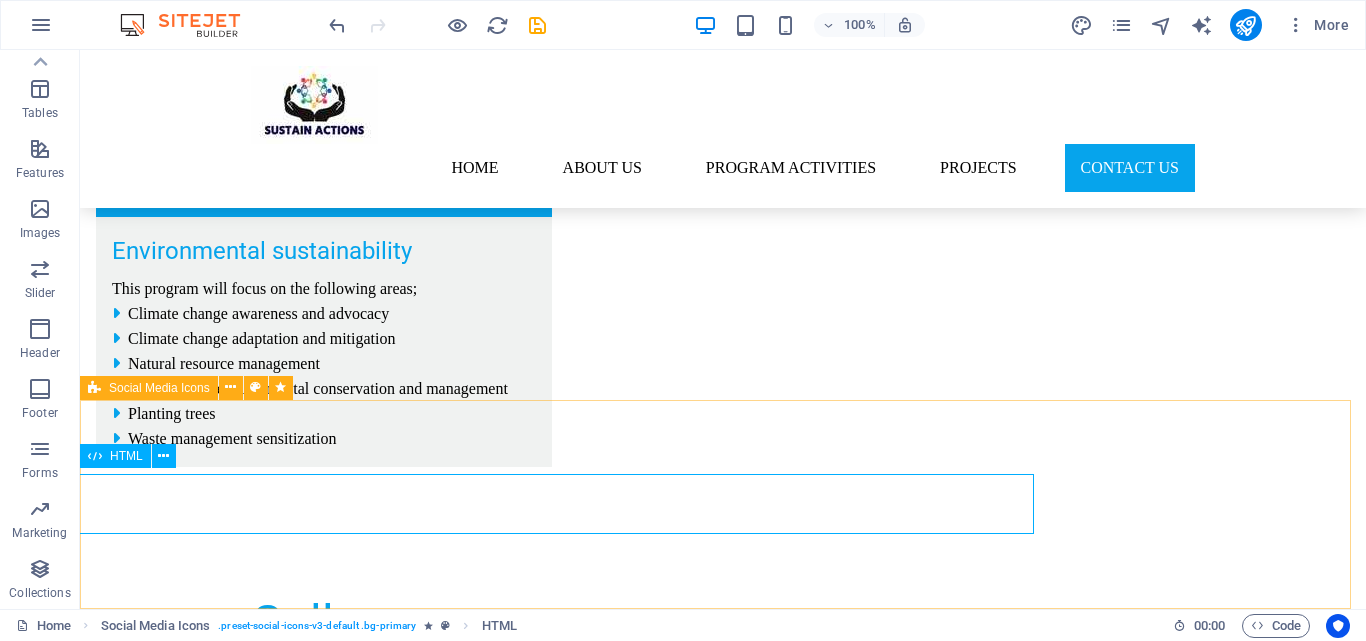 click on "HTML" at bounding box center (126, 456) 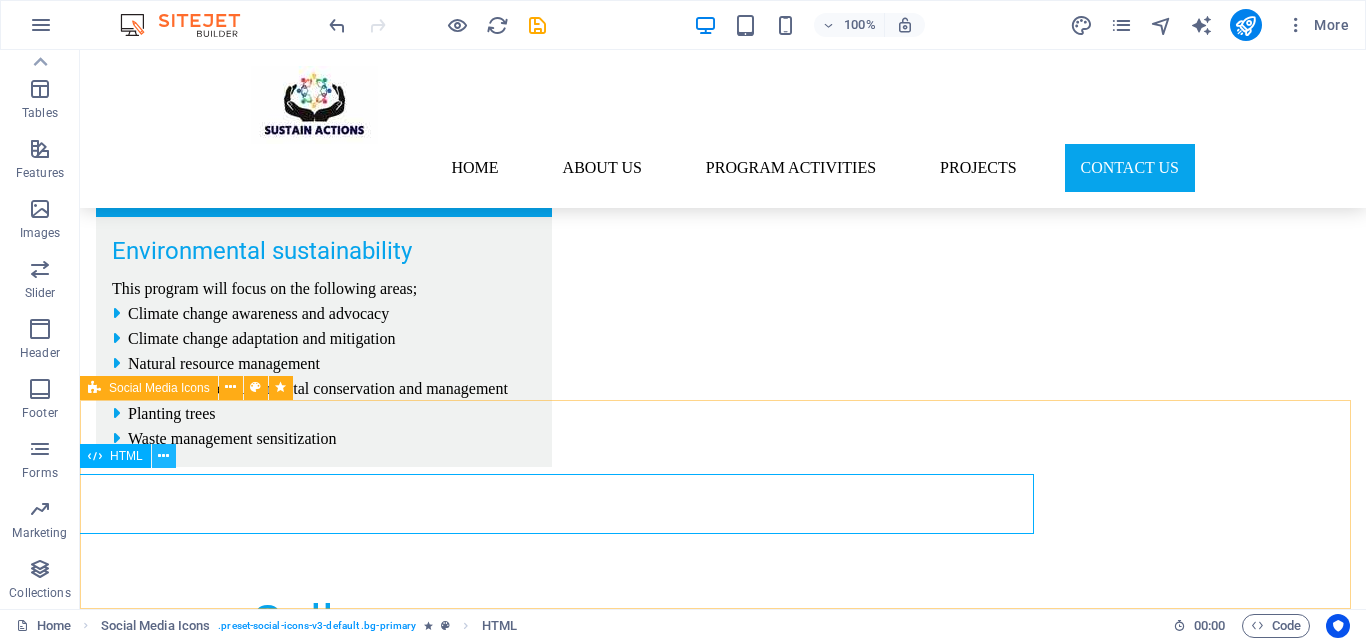 click at bounding box center (163, 456) 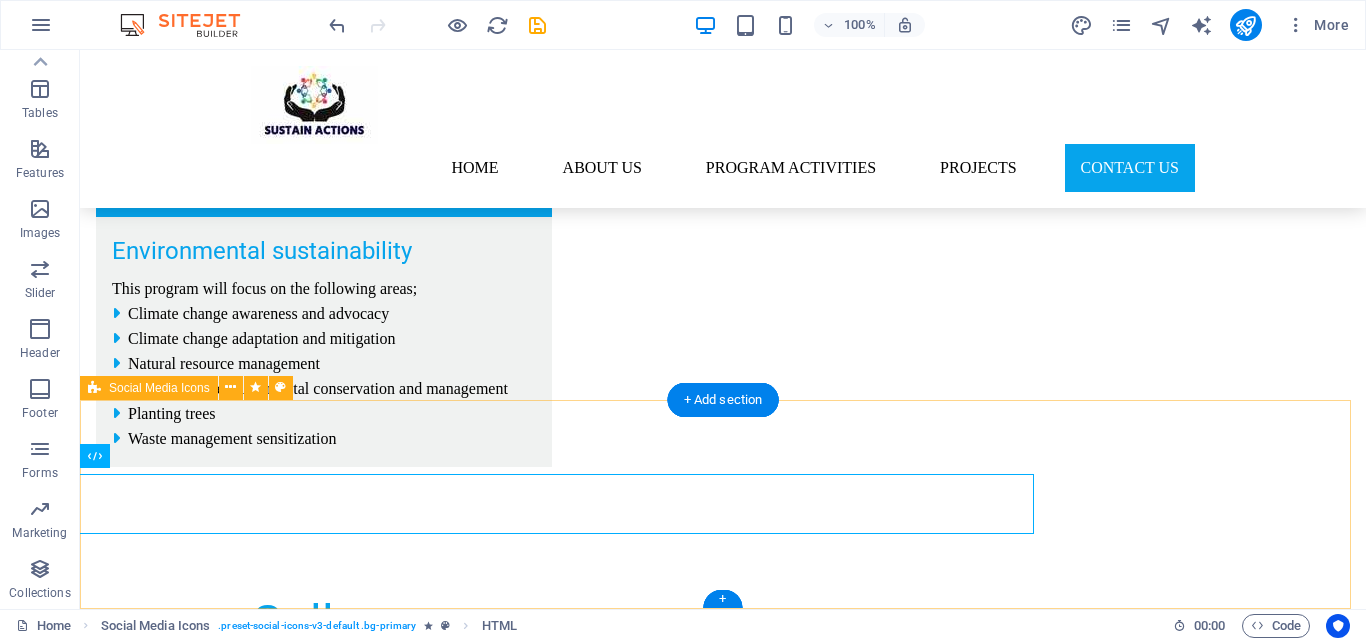 click at bounding box center [723, 3637] 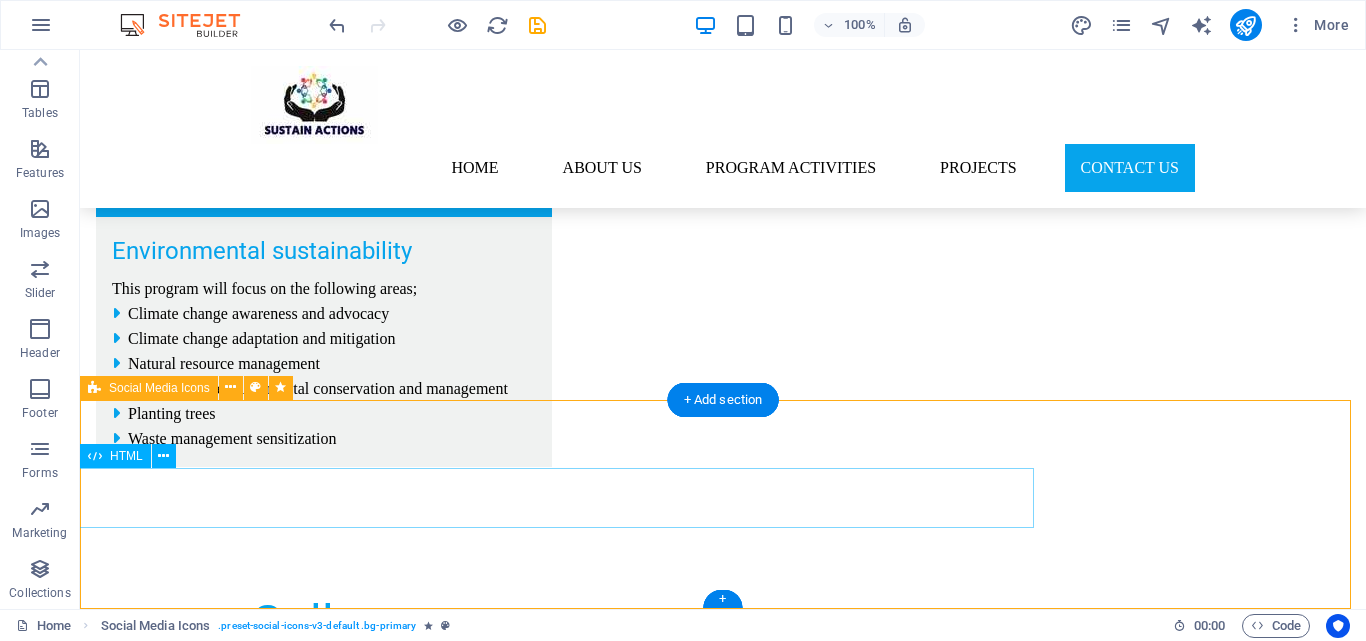 click at bounding box center [555, 3631] 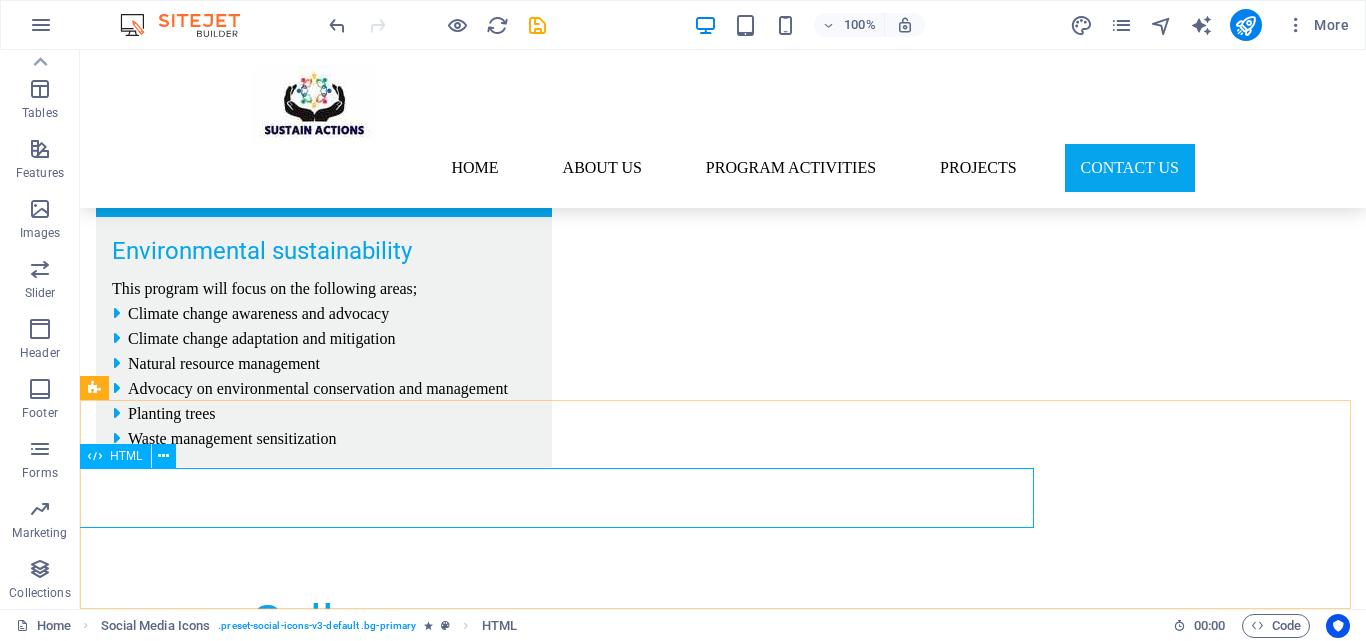 click on "HTML" at bounding box center (126, 456) 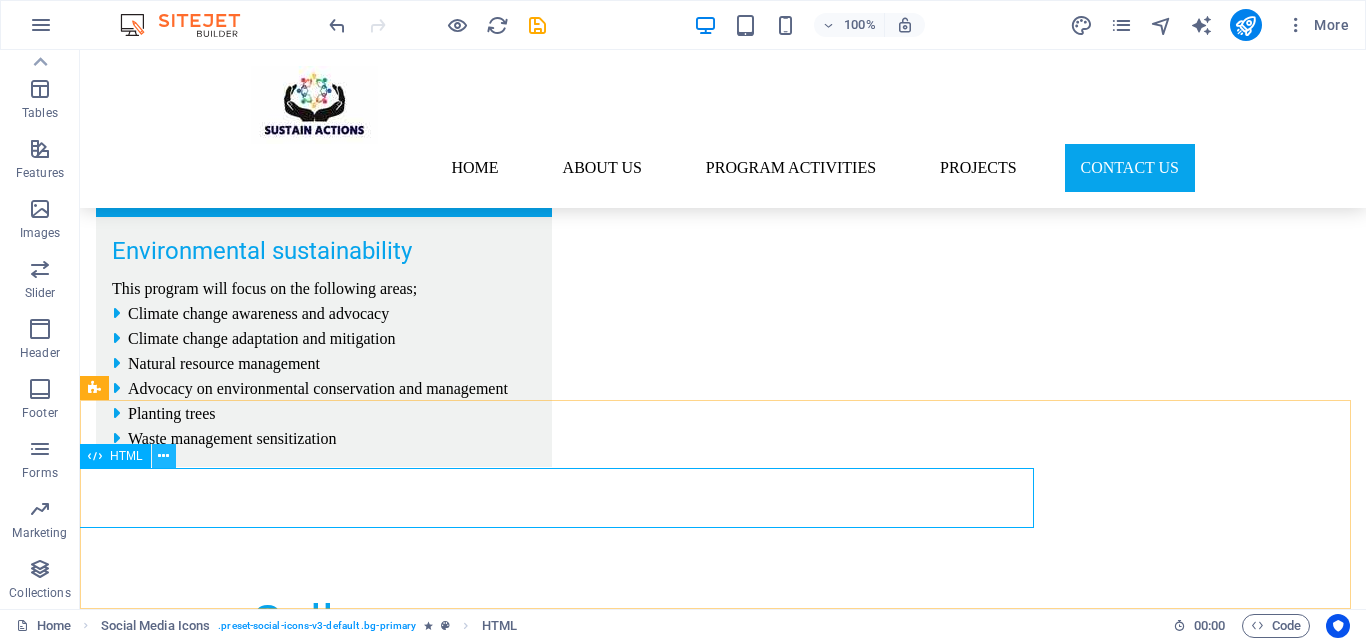 click at bounding box center (163, 456) 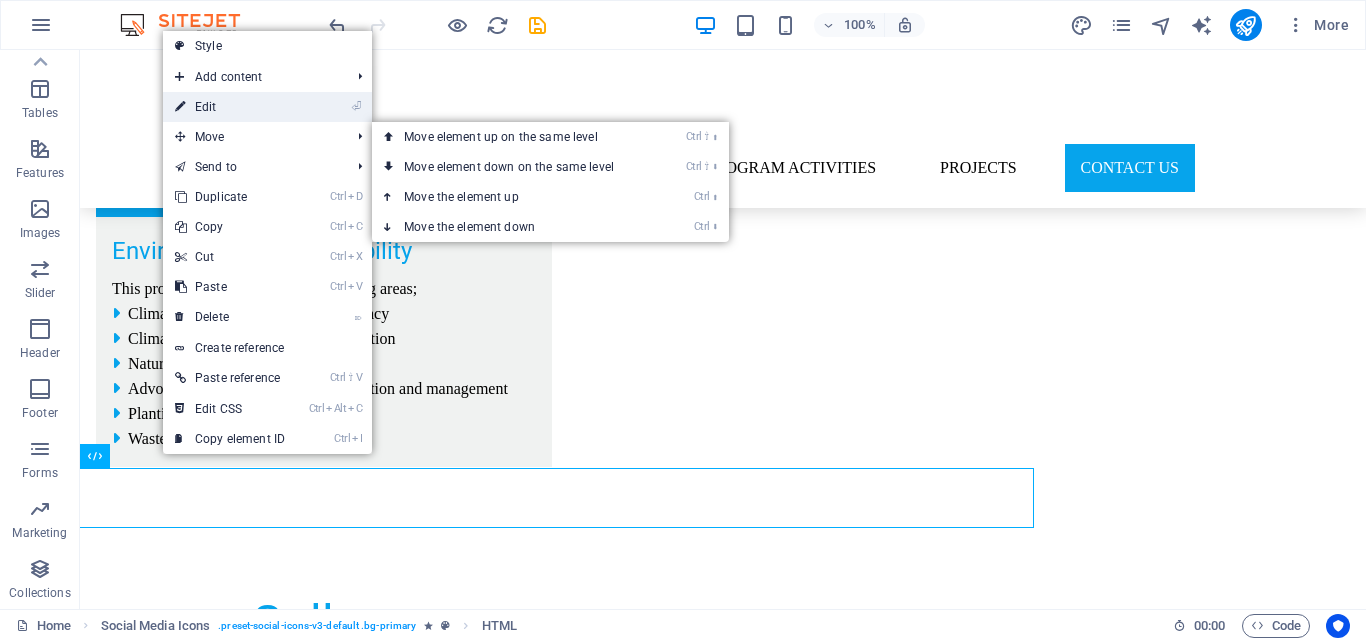 click on "⏎  Edit" at bounding box center [230, 107] 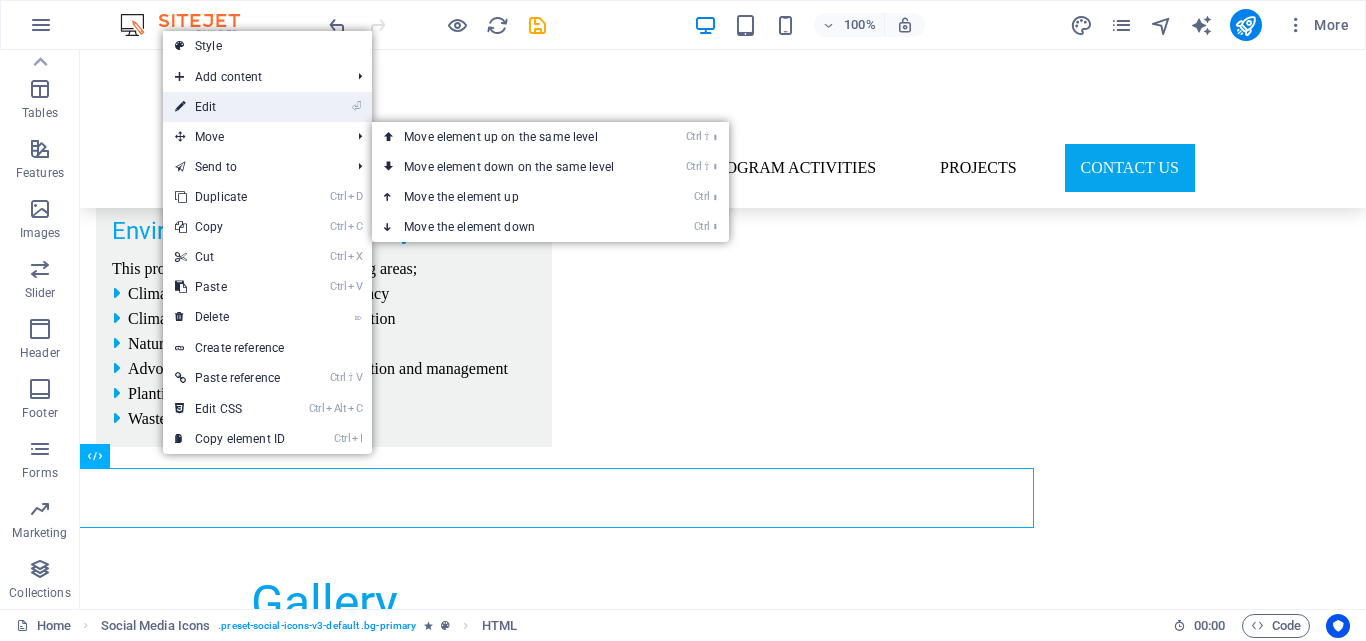 scroll, scrollTop: 5086, scrollLeft: 0, axis: vertical 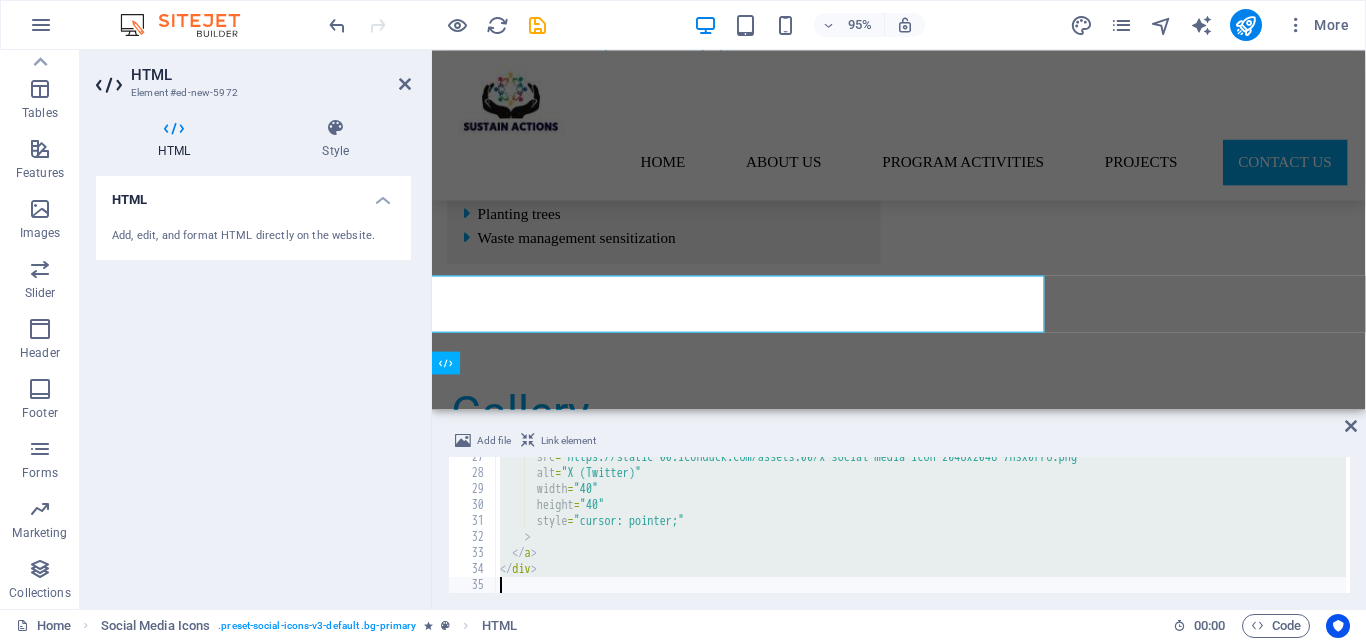 click on "src = "https://static-00.iconduck.com/assets.00/x-social-media-icon-2048x2048-7nsx0rr8.png"           alt = "X (Twitter)"           width = "40"           height = "40"           style = "cursor: pointer;"      >    </ a > </ div >" at bounding box center [921, 525] 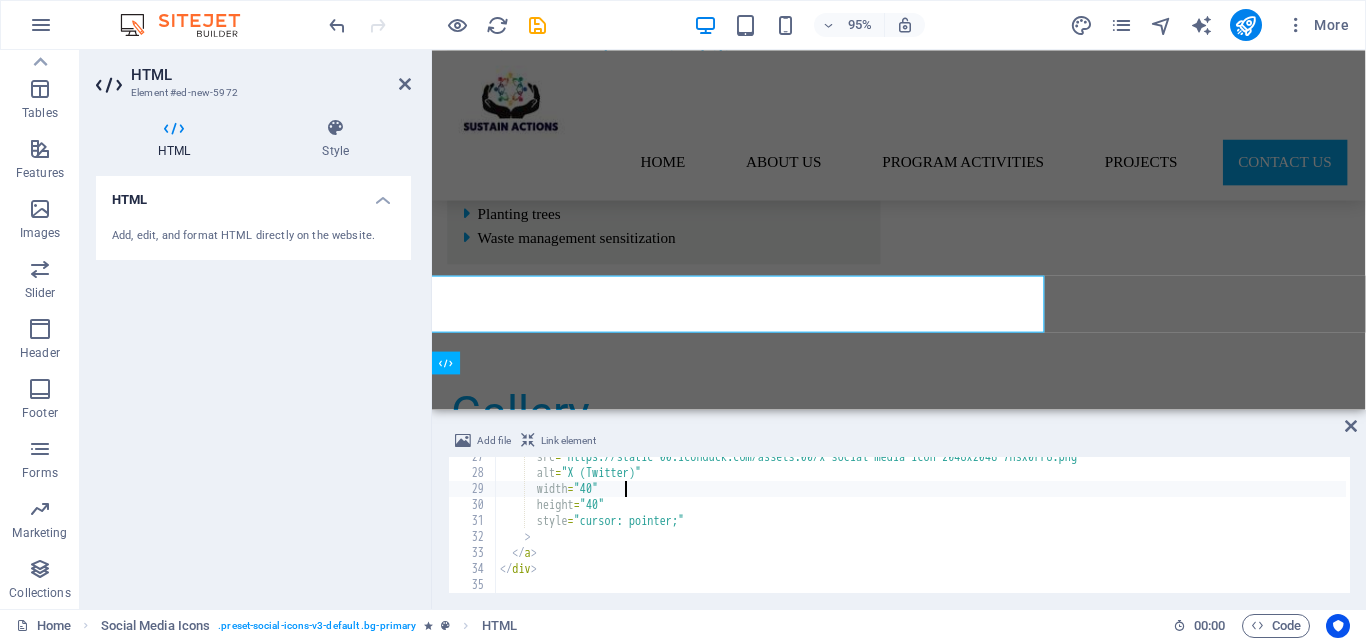type on "</div>" 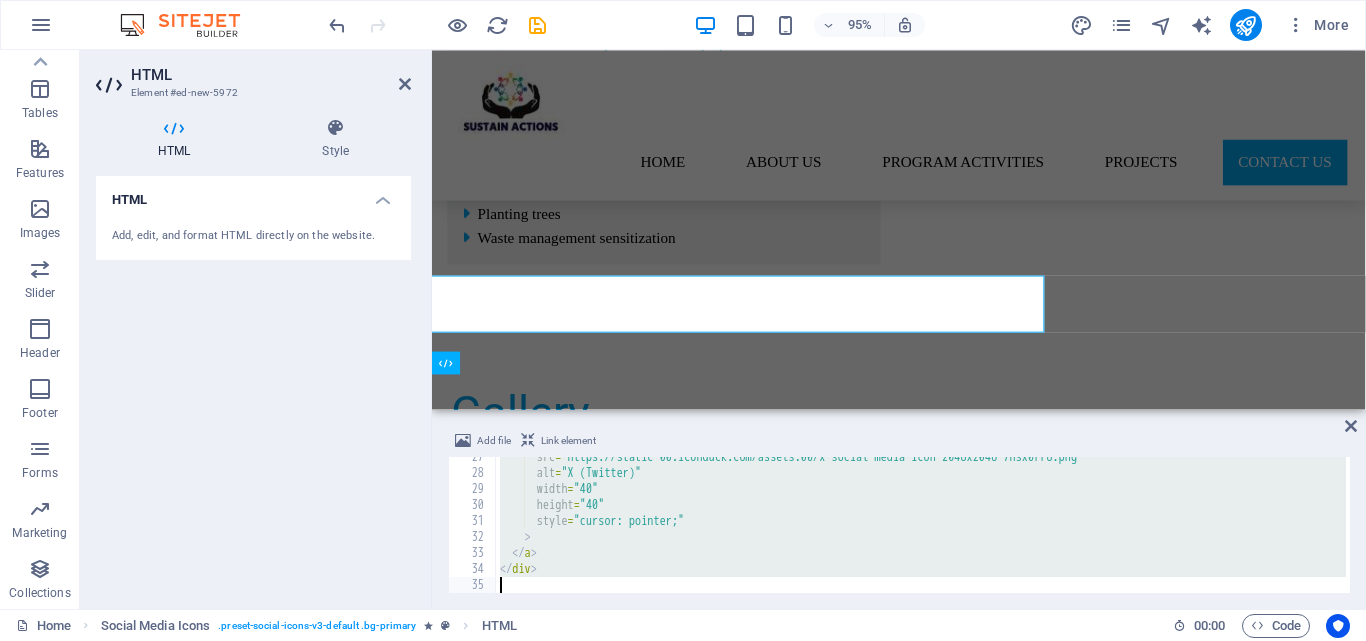 paste 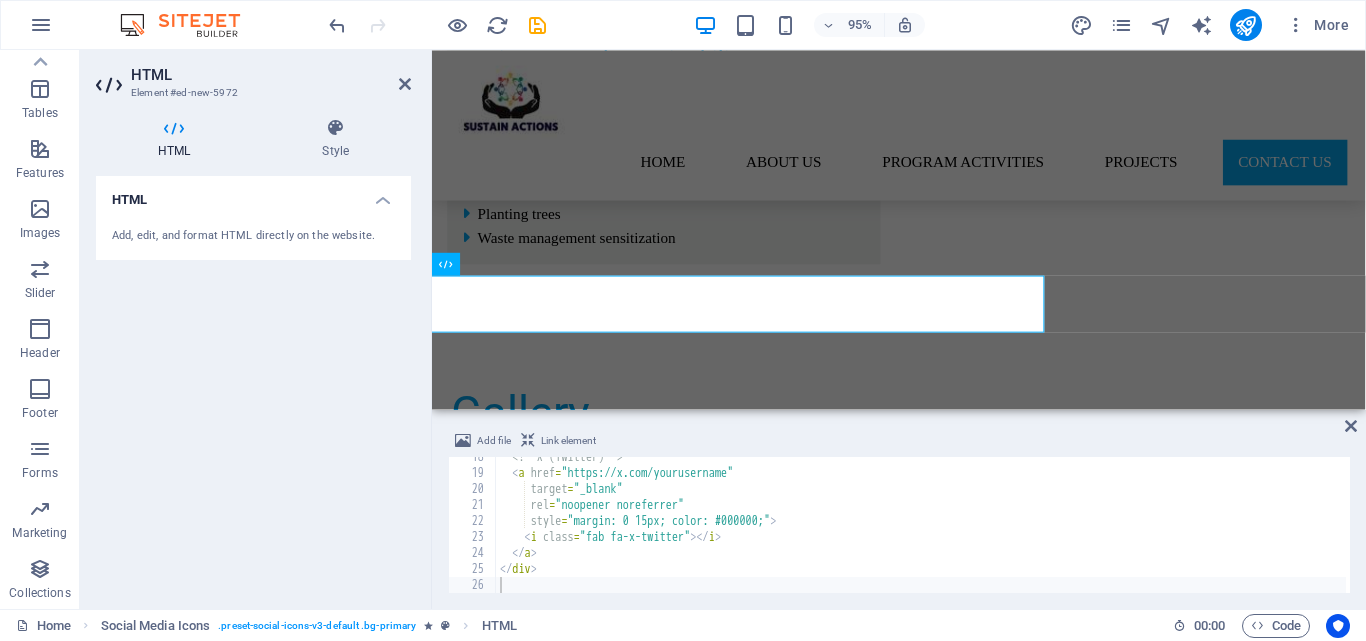 click on "Add file Link element 18 19 20 21 22 23 24 25 26    <!--  X (Twitter)  -->    < a   href = "https://x.com/yourusername"          target = "_blank"          rel = "noopener noreferrer"          style = "margin: 0 15px; color: #000000;" >      < i   class = "fab fa-x-twitter" > </ i >    </ a > </ div >     הההההההההההההההההההההההההההההההההההההההההההההההההההההההההההההההההההההההההההההההההההההההההההההההההההההההההההההההההההההההההההההההההההההההההההההההההההההההההההההההההההההההההההההההההההההההההההההההההההההההההההההההההההההההההההההההההההההההההההההההההההההההההההההההה" at bounding box center [899, 511] 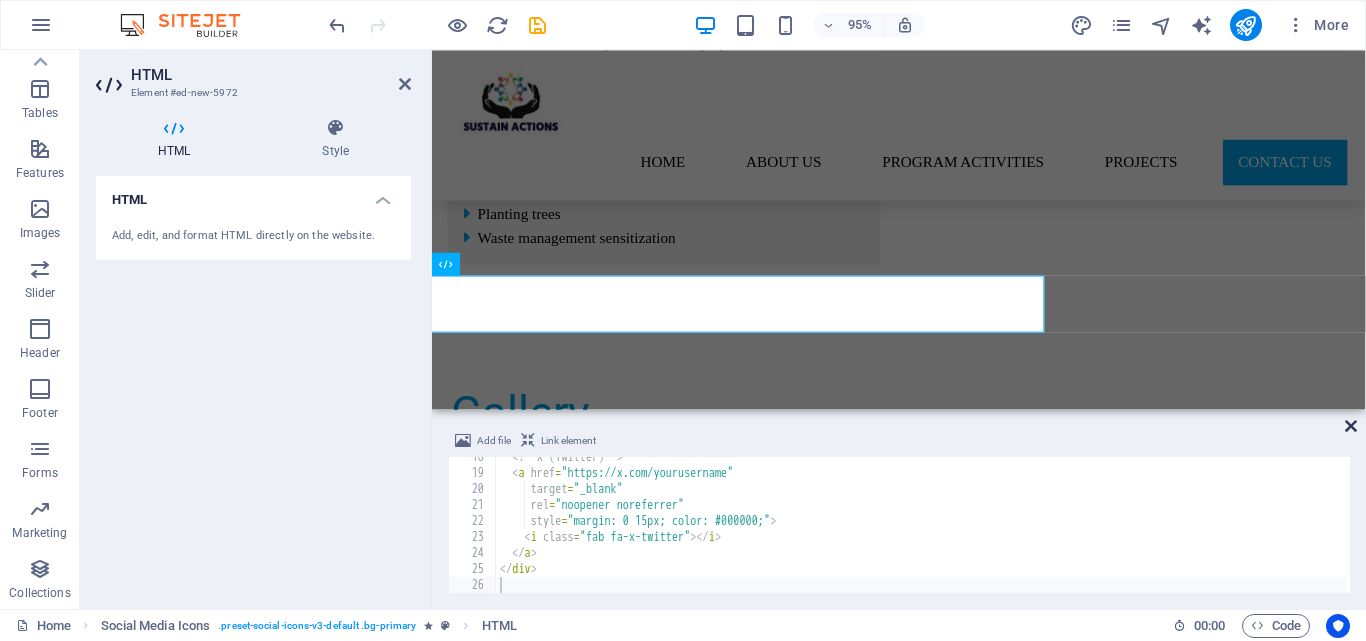 drag, startPoint x: 1351, startPoint y: 425, endPoint x: 474, endPoint y: 446, distance: 877.2514 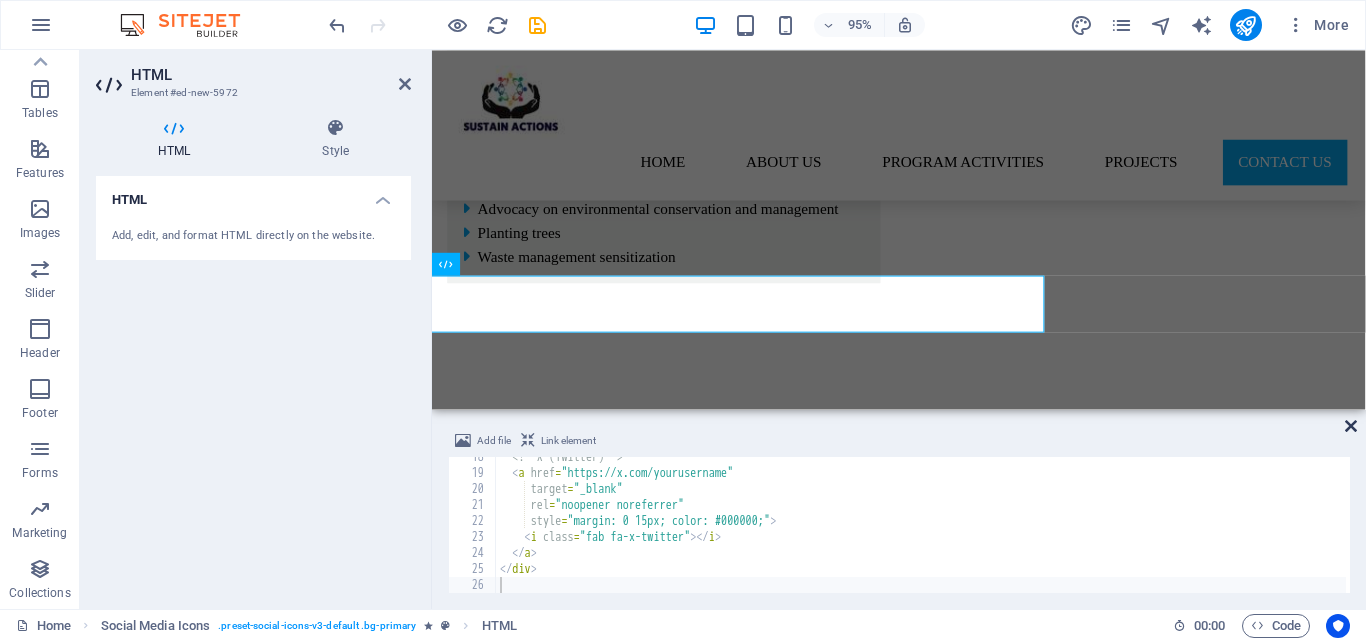 scroll, scrollTop: 5077, scrollLeft: 0, axis: vertical 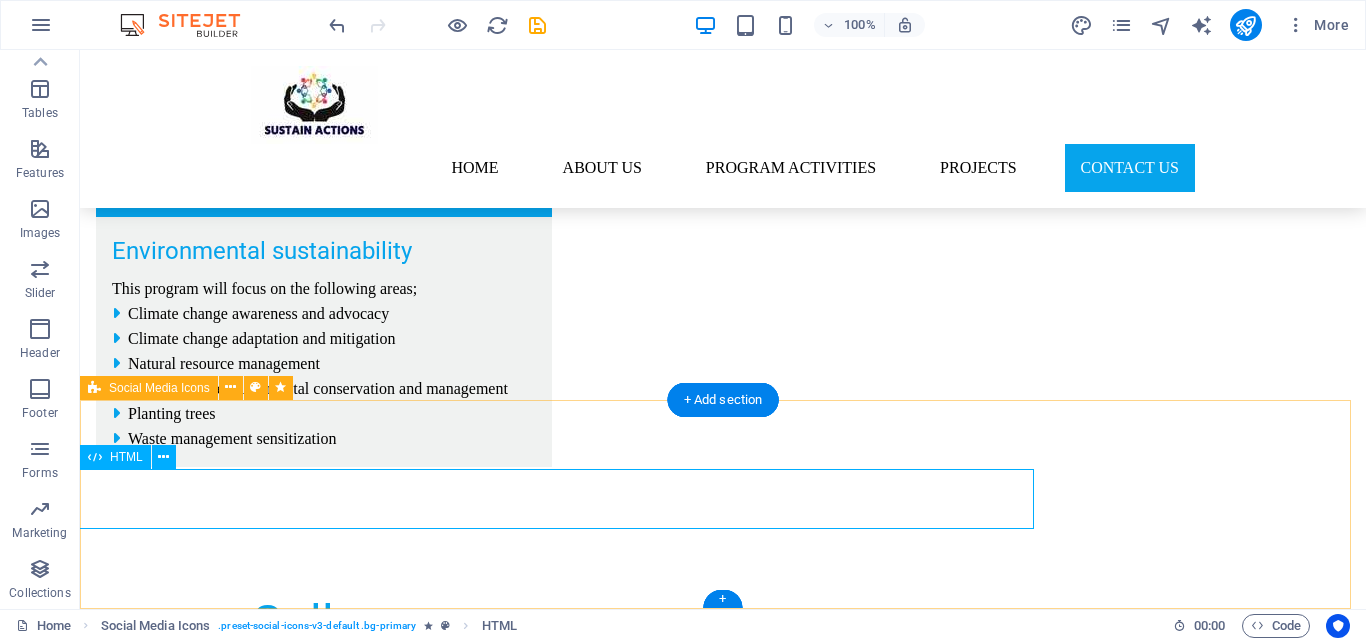 click at bounding box center [555, 3632] 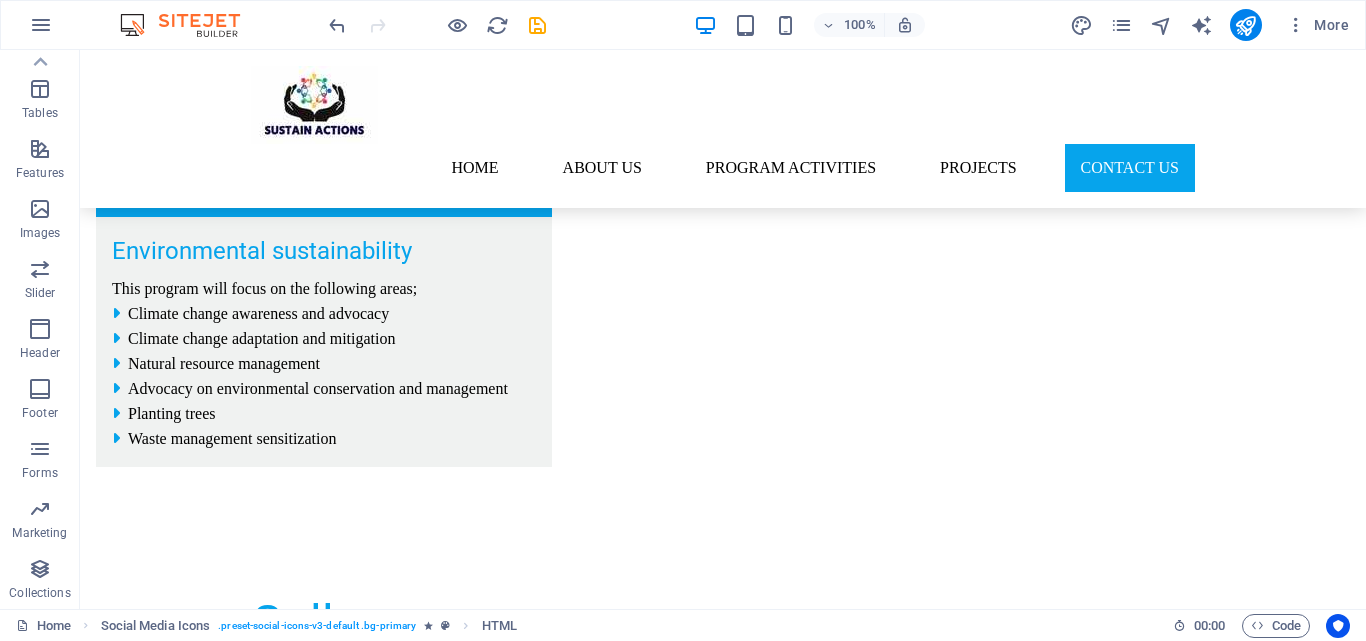 scroll, scrollTop: 4577, scrollLeft: 0, axis: vertical 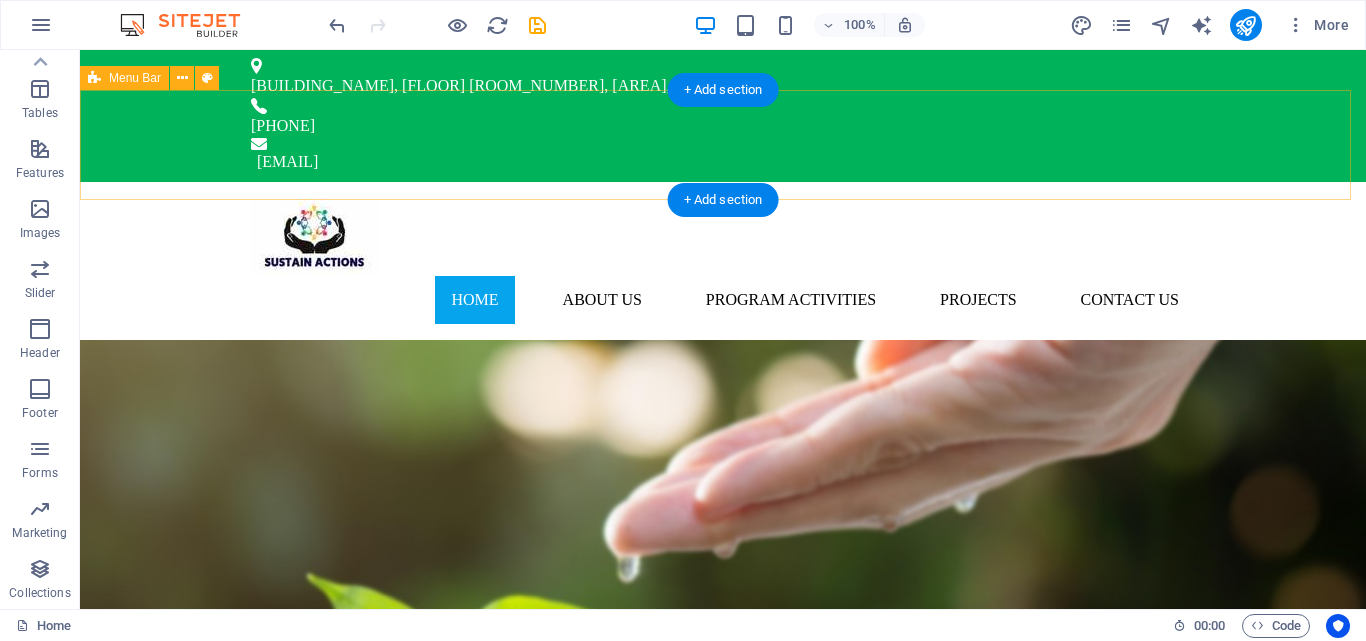 click on "Home About us program activities Projects Contact us" at bounding box center [723, 261] 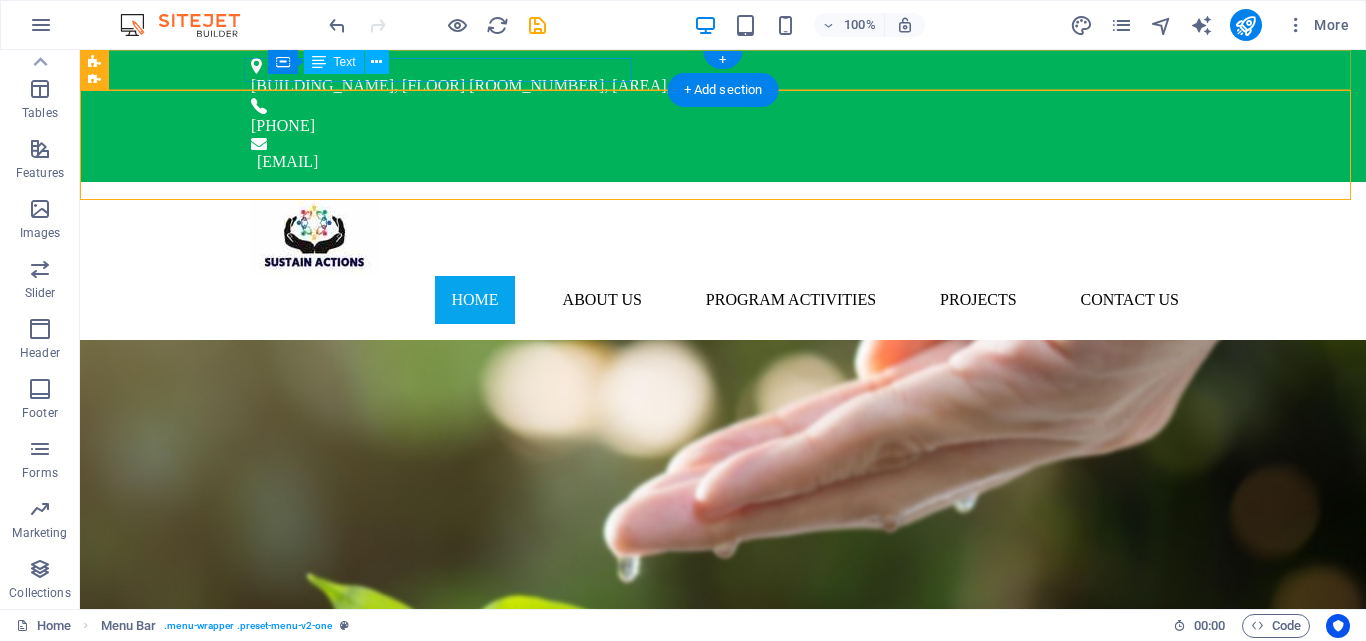click on "Hill Park Building, Ground Floor Rm 6 ,       Ndagani, Chuka" at bounding box center (715, 86) 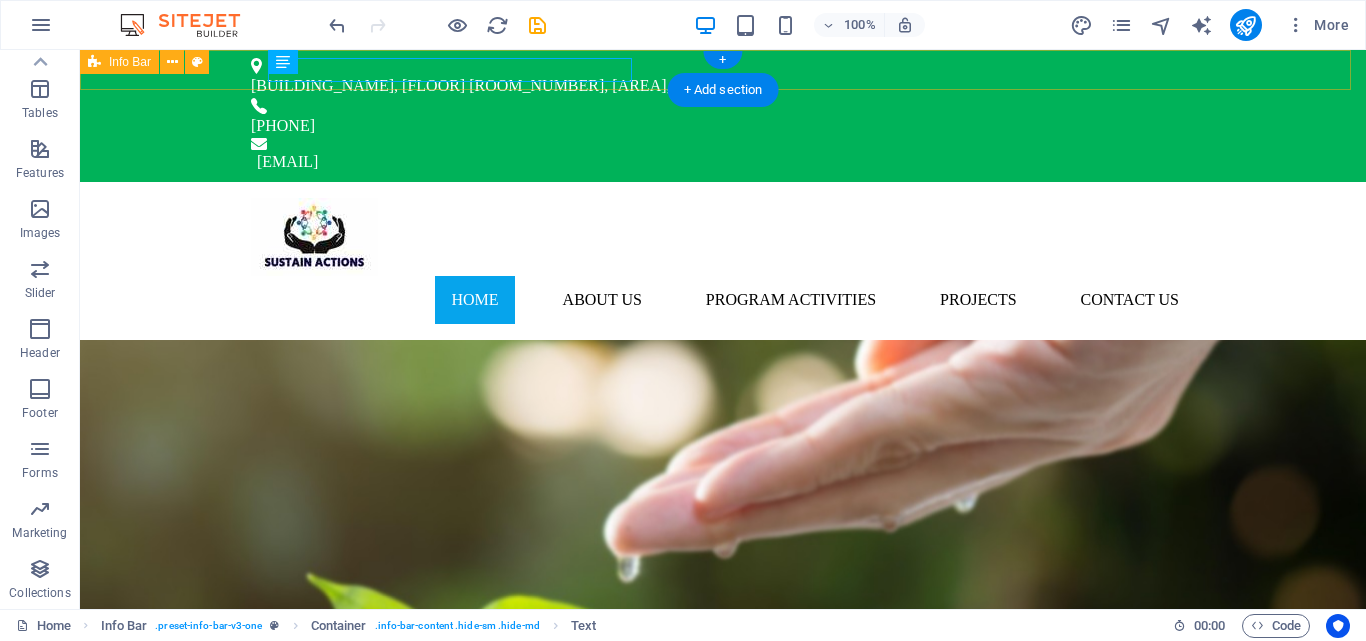 click on "Hill Park Building, Ground Floor Rm 6 ,       Ndagani, Chuka 0711-524375 info@sustainactions.org" at bounding box center [723, 116] 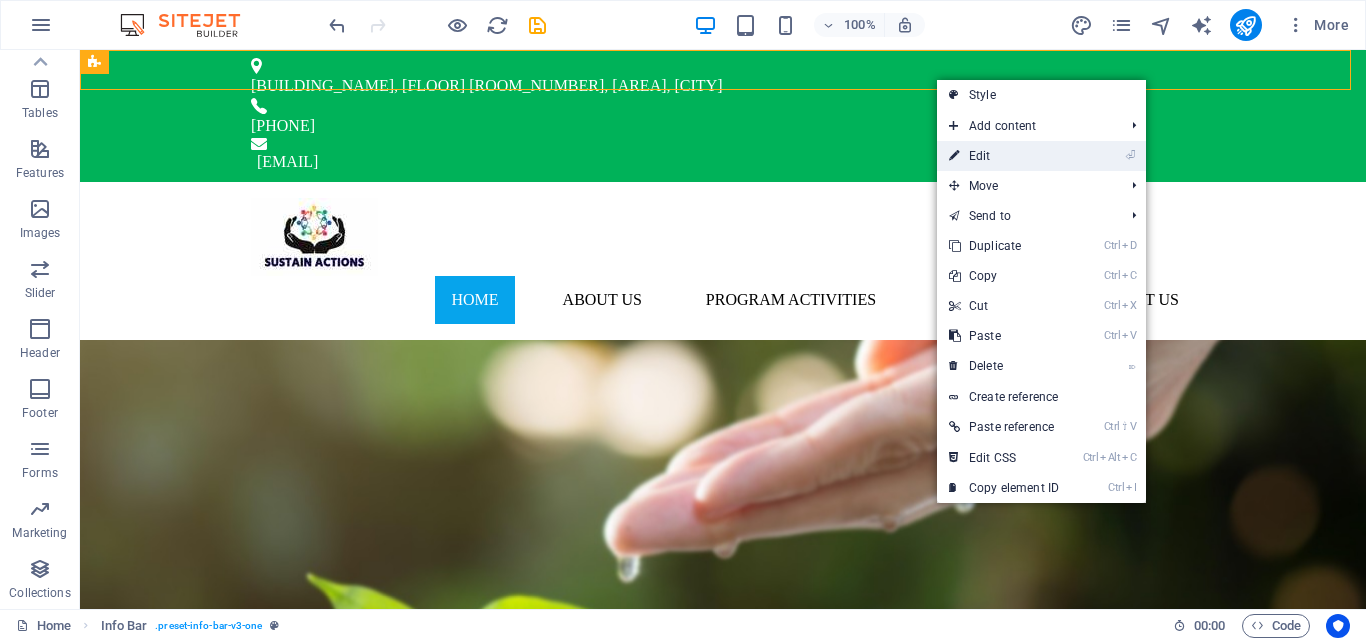 click on "⏎  Edit" at bounding box center [1004, 156] 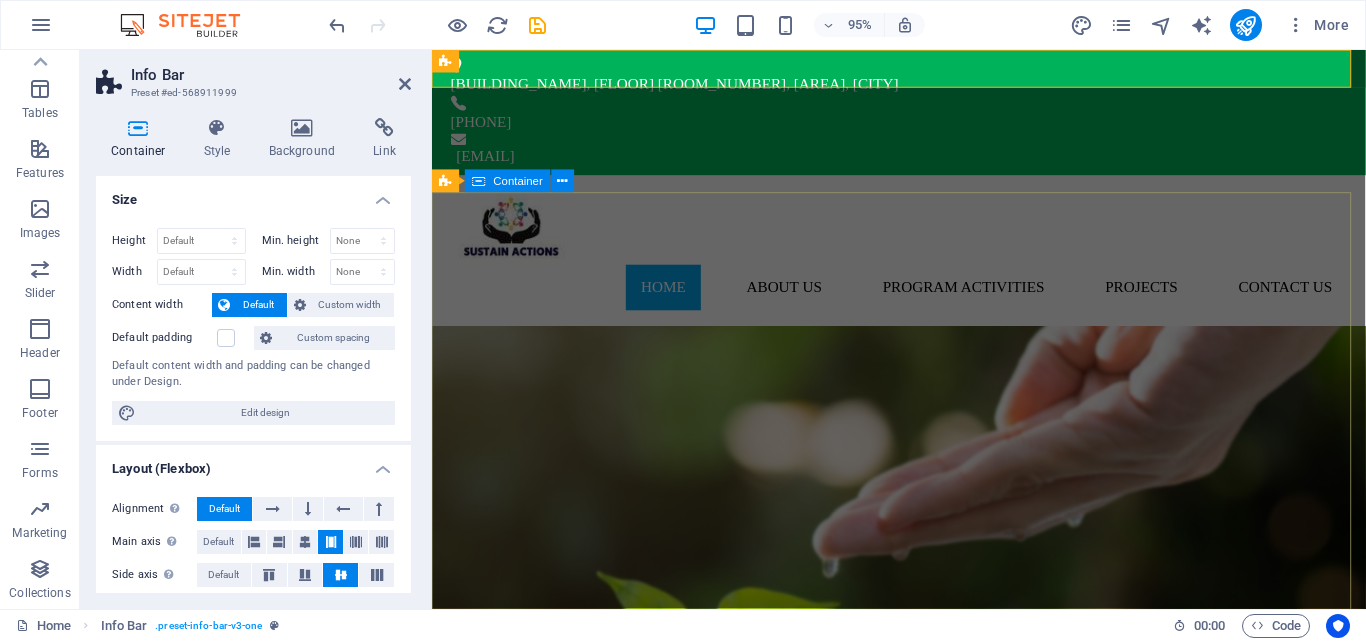 click on "Sustain Actions  "Empowering Communities!" Learn more" at bounding box center [923, 507] 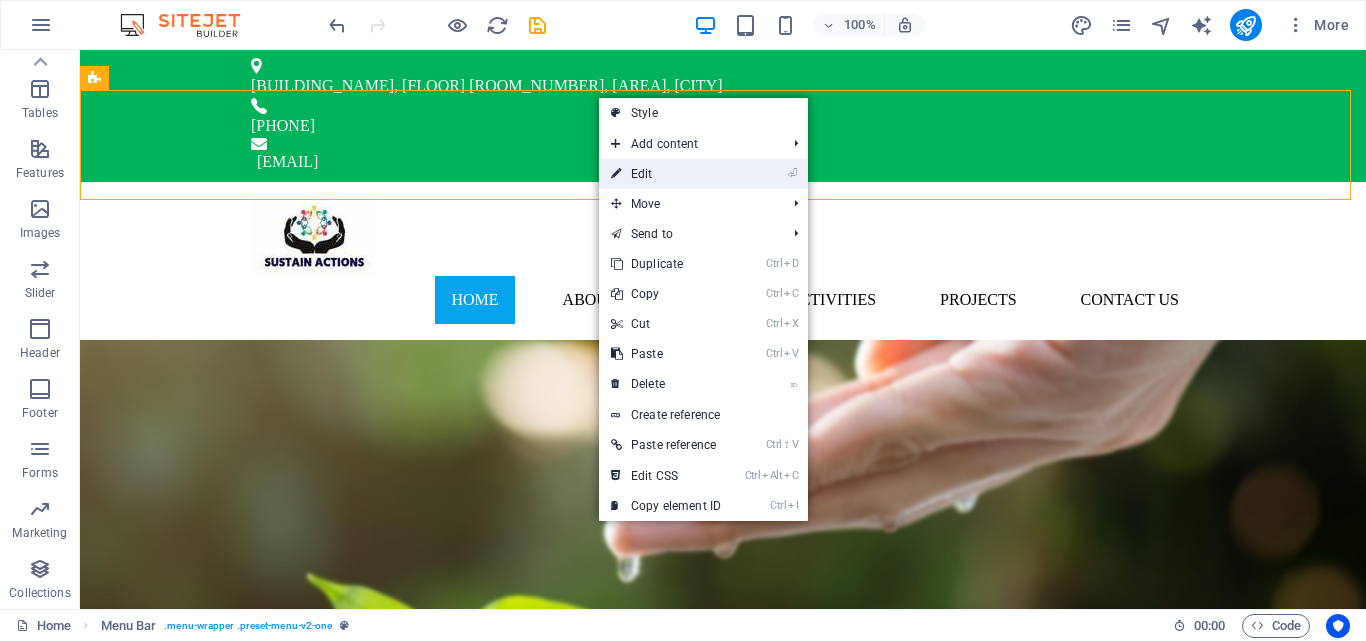 click on "⏎  Edit" at bounding box center (666, 174) 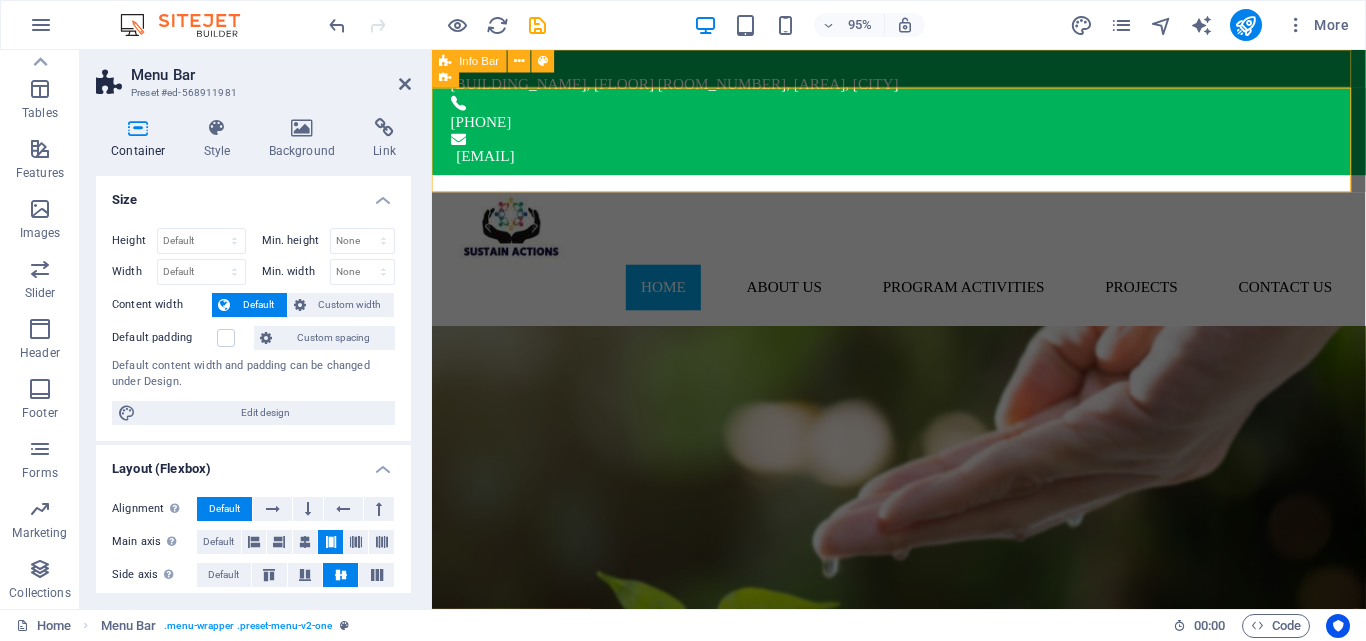 click on "Hill Park Building, Ground Floor Rm 6 ,       Ndagani, Chuka 0711-524375 info@sustainactions.org" at bounding box center (923, 116) 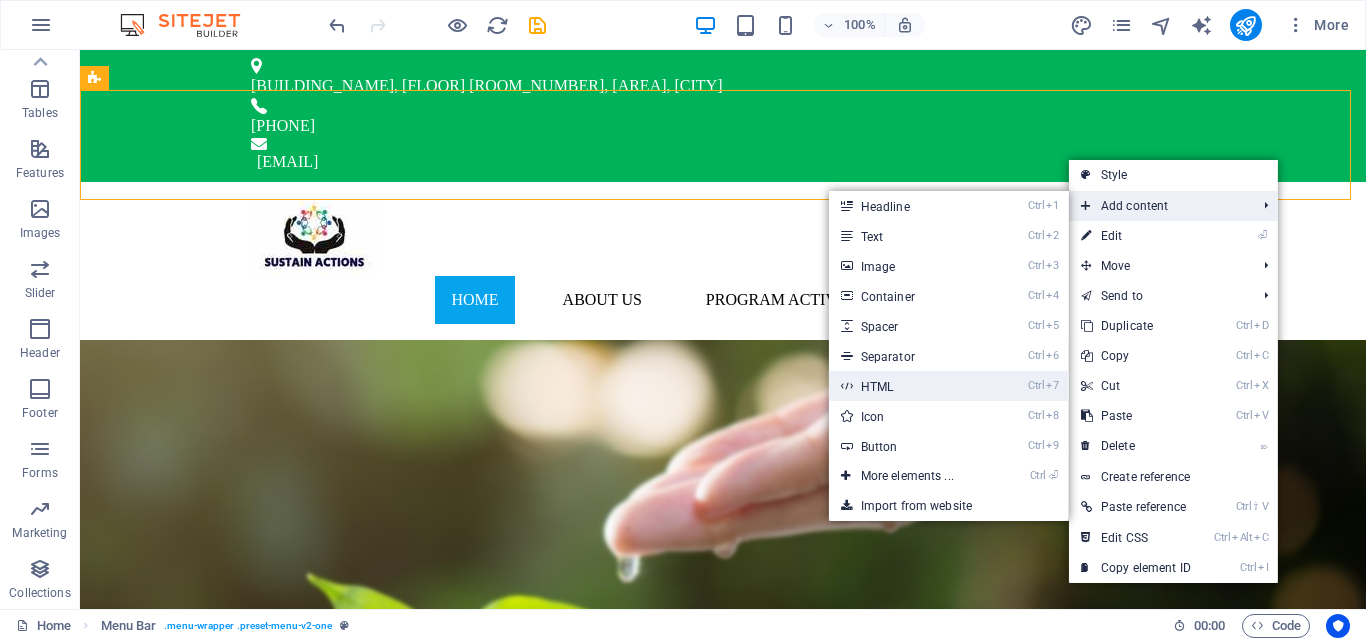 click on "Ctrl 7  HTML" at bounding box center [911, 386] 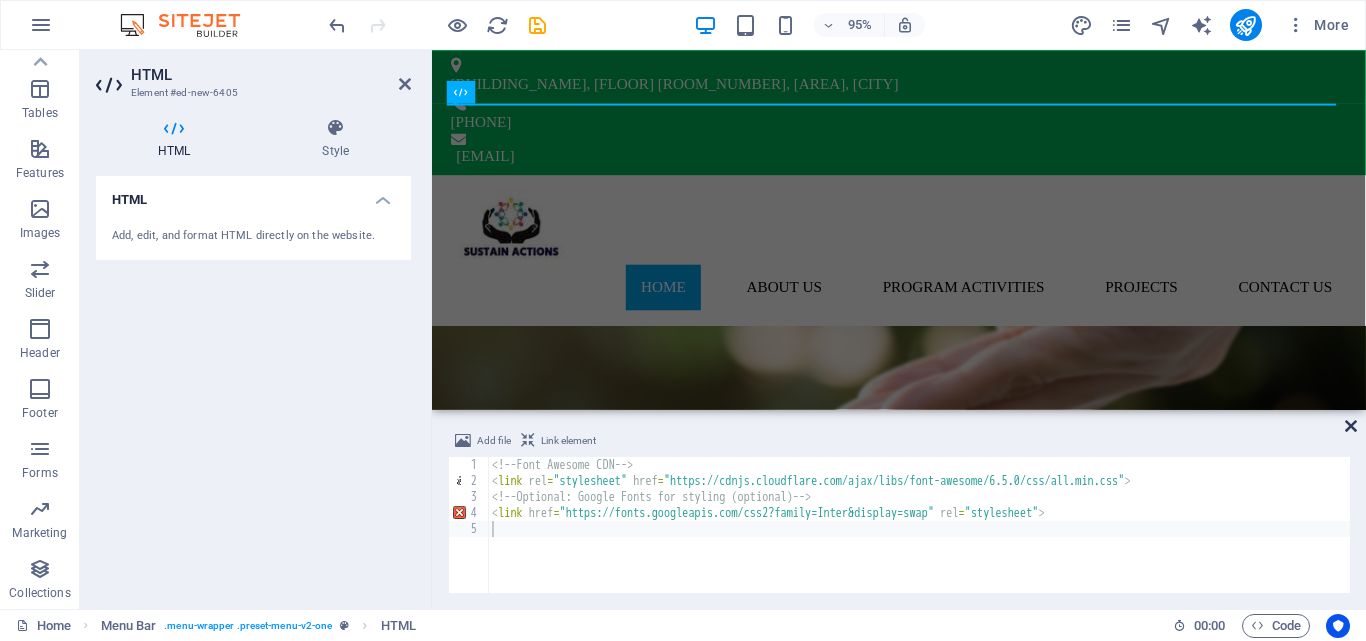 drag, startPoint x: 1352, startPoint y: 425, endPoint x: 520, endPoint y: 227, distance: 855.23566 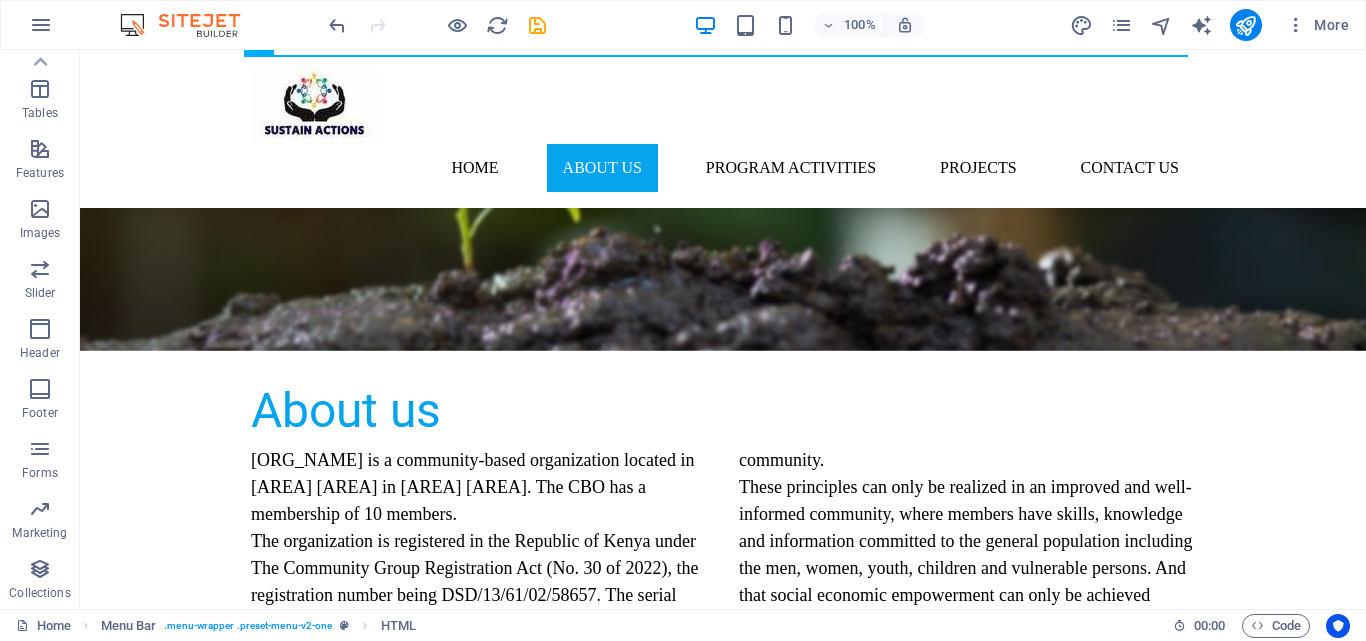 scroll, scrollTop: 1100, scrollLeft: 0, axis: vertical 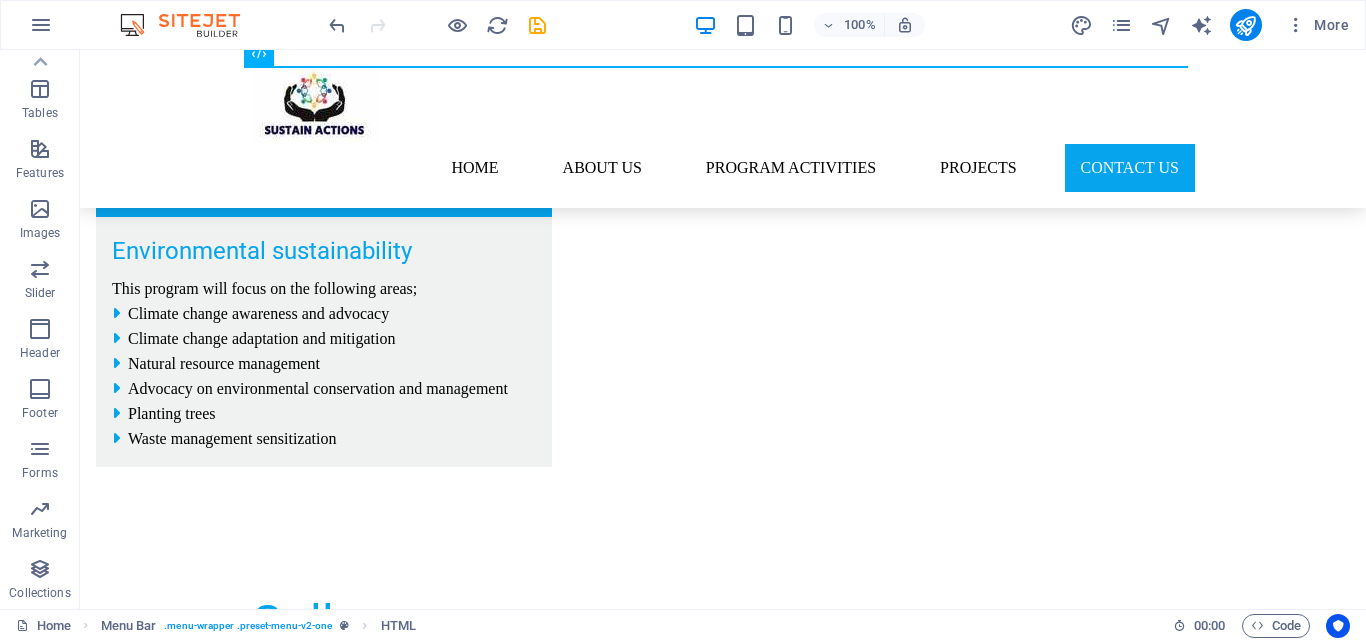 drag, startPoint x: 1352, startPoint y: 197, endPoint x: 1284, endPoint y: 680, distance: 487.76328 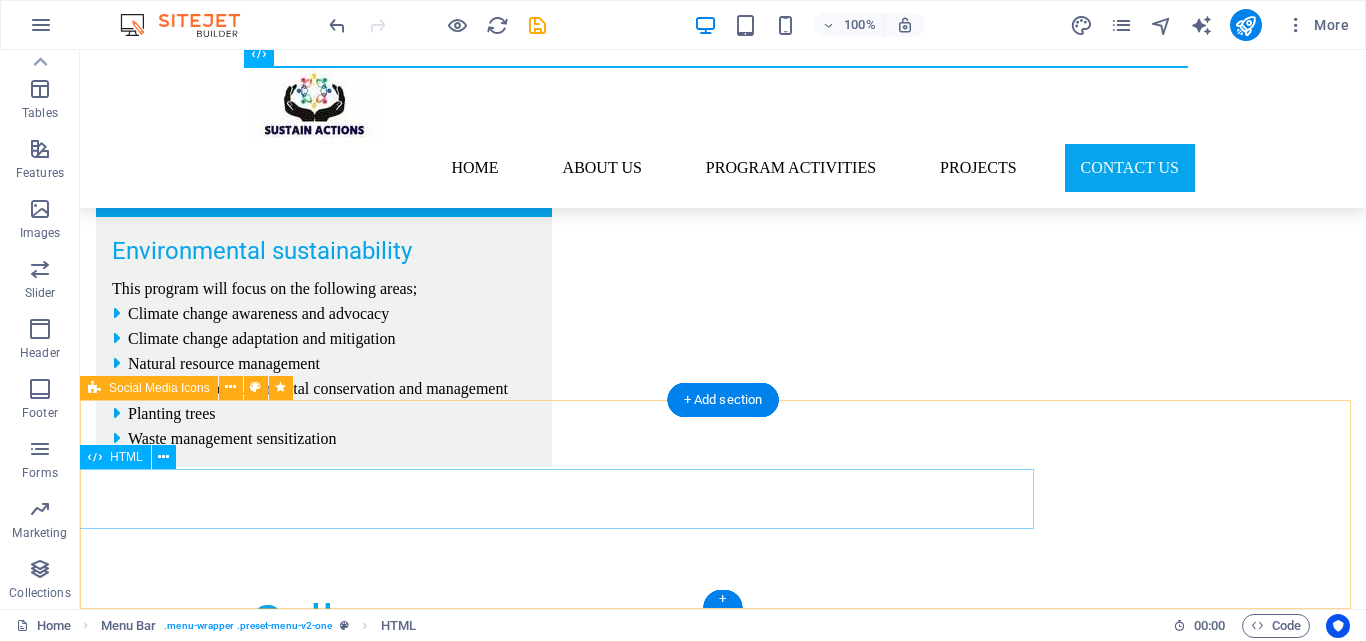 click at bounding box center (555, 3632) 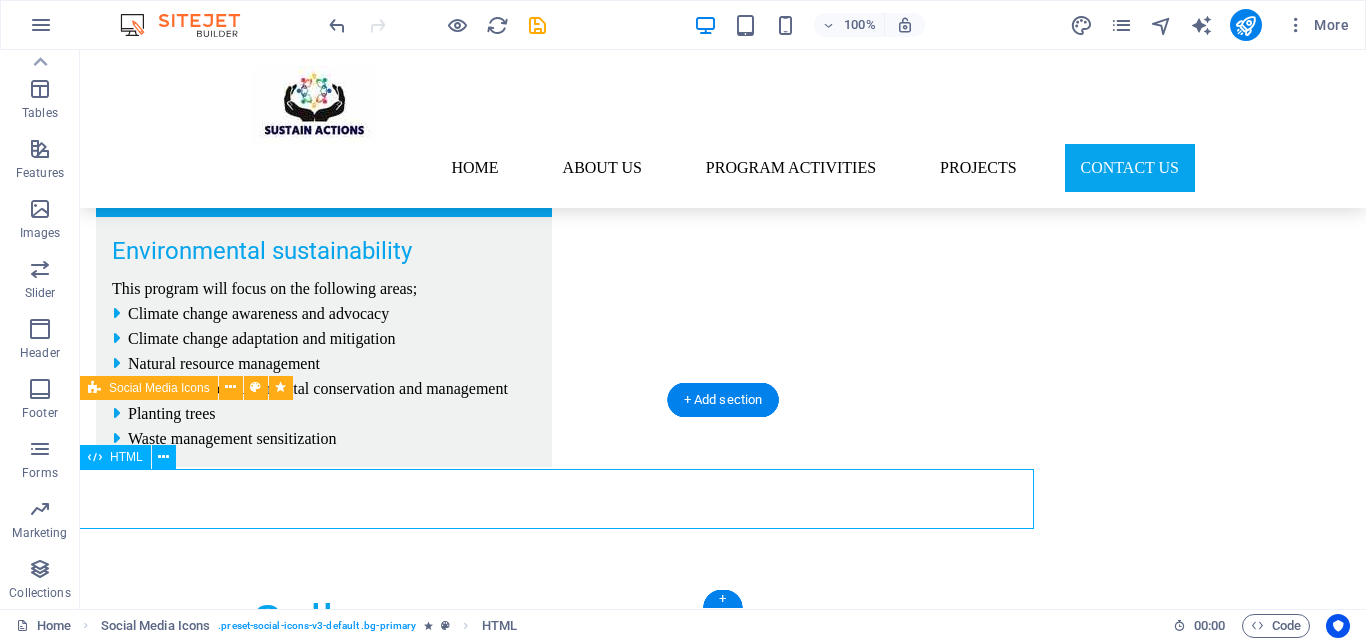 click at bounding box center (555, 3632) 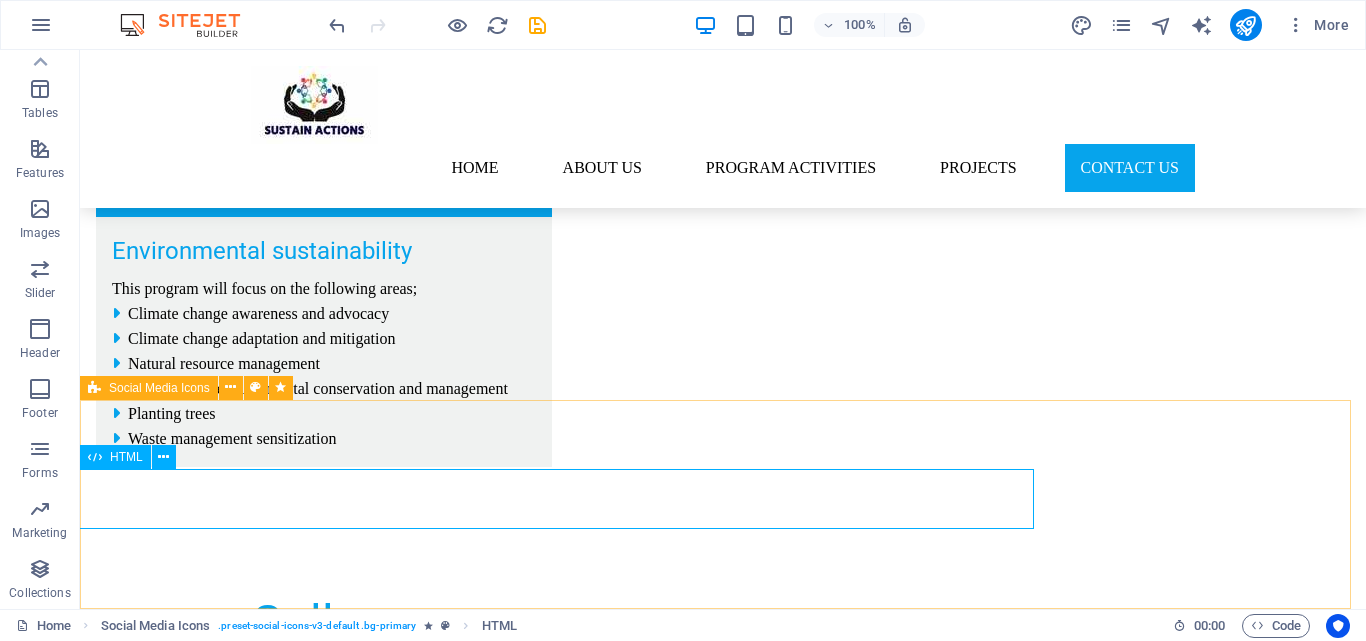click on "HTML" at bounding box center (126, 457) 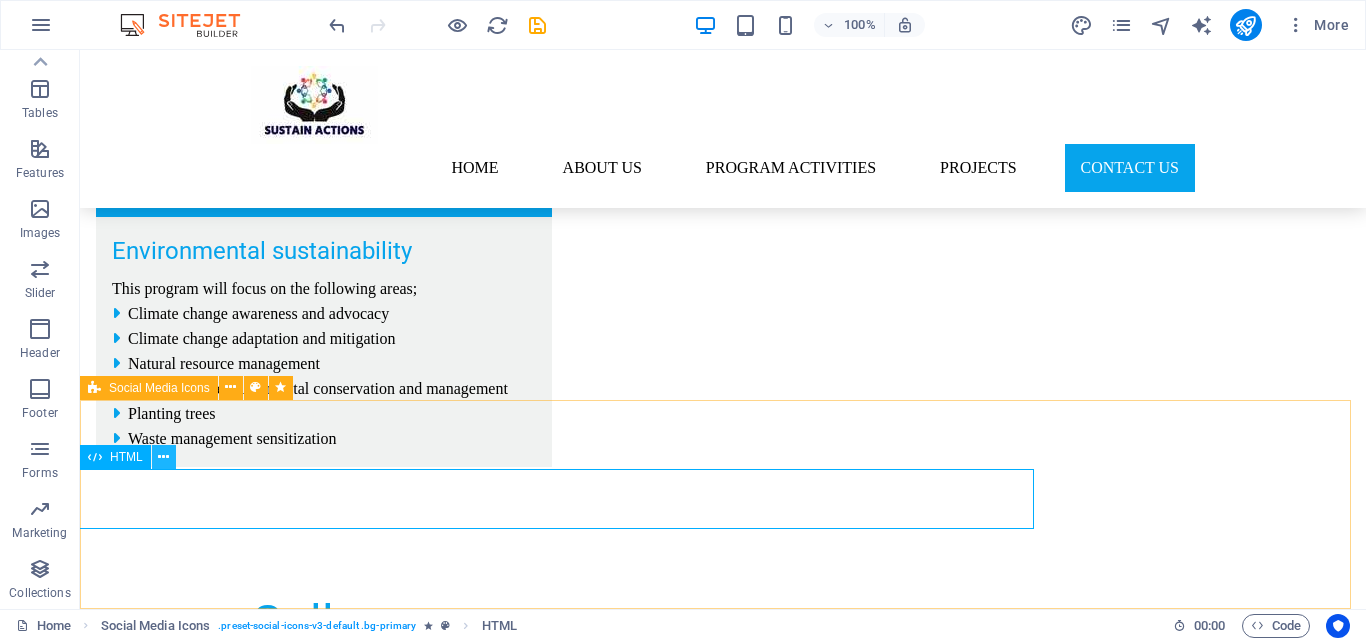 click at bounding box center [163, 457] 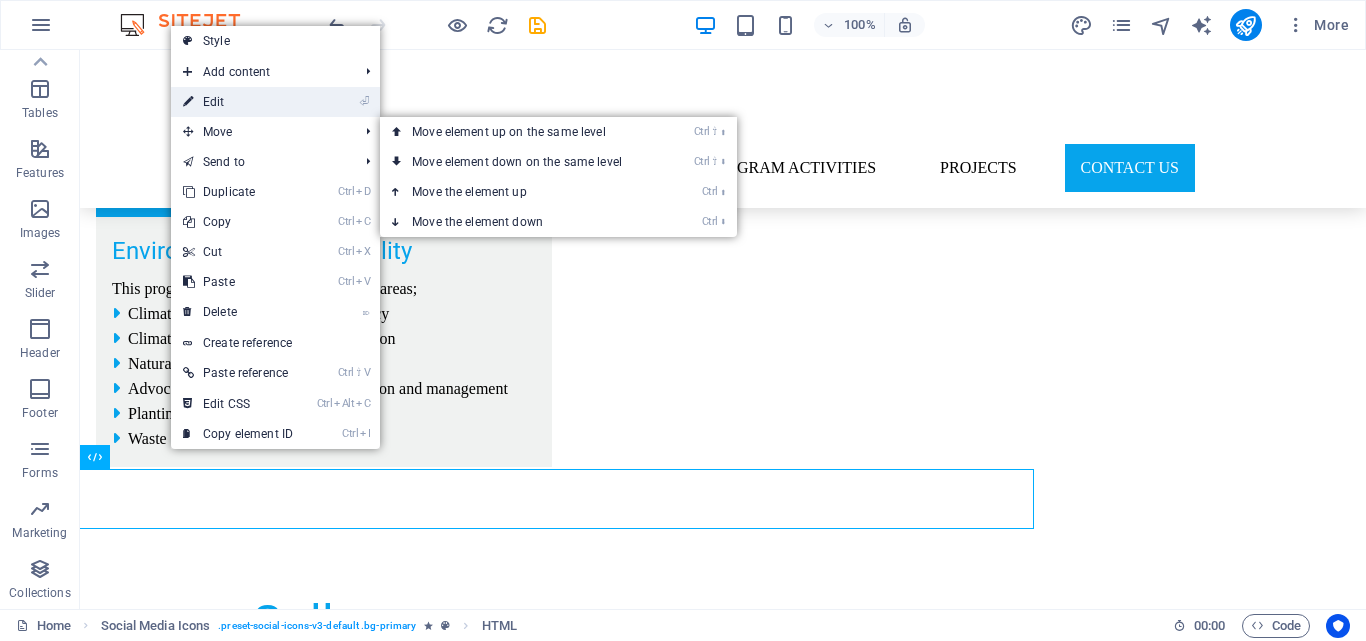 click on "⏎  Edit" at bounding box center [238, 102] 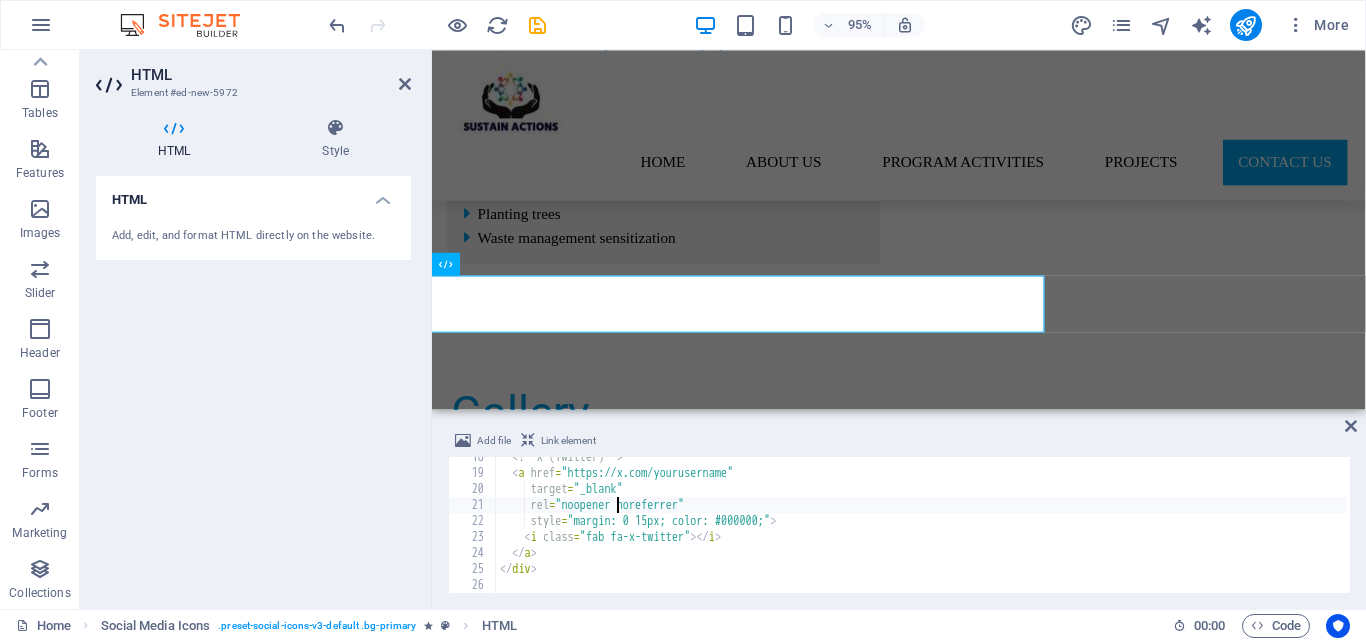 click on "<!--  X (Twitter)  -->    < a   href = "https://x.com/yourusername"          target = "_blank"          rel = "noopener noreferrer"          style = "margin: 0 15px; color: #000000;" >      < i   class = "fab fa-x-twitter" > </ i >    </ a > </ div >" at bounding box center (921, 533) 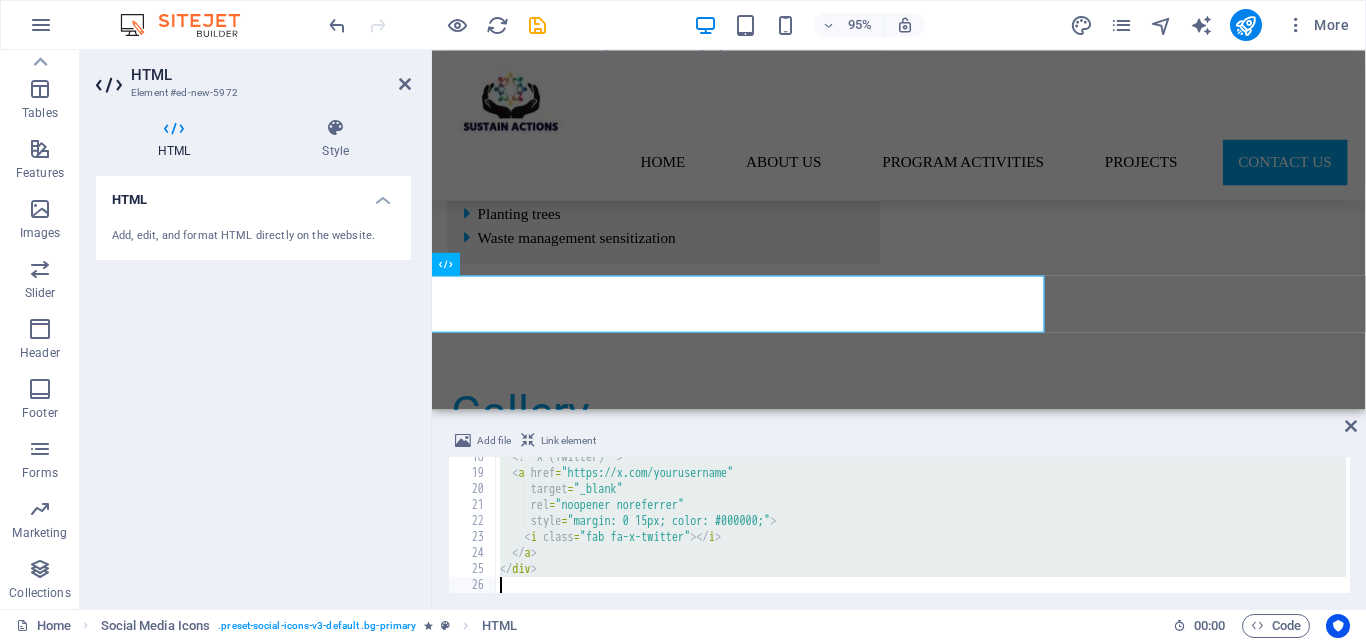 paste 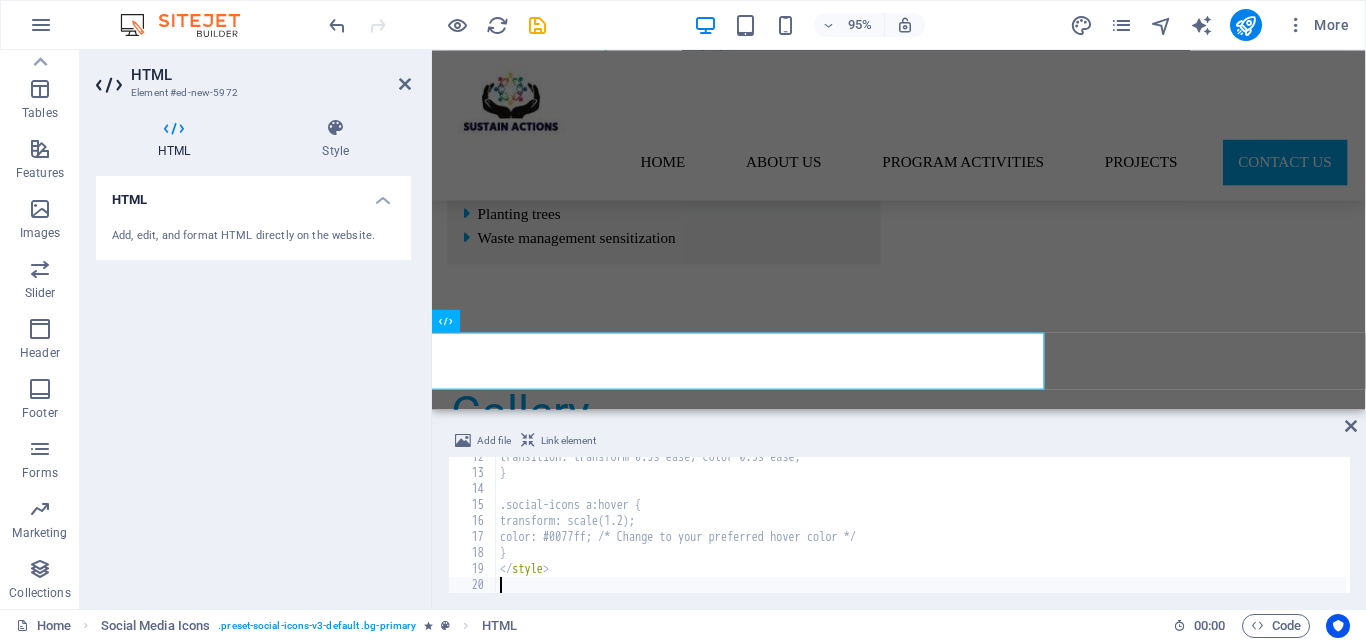 scroll, scrollTop: 5026, scrollLeft: 0, axis: vertical 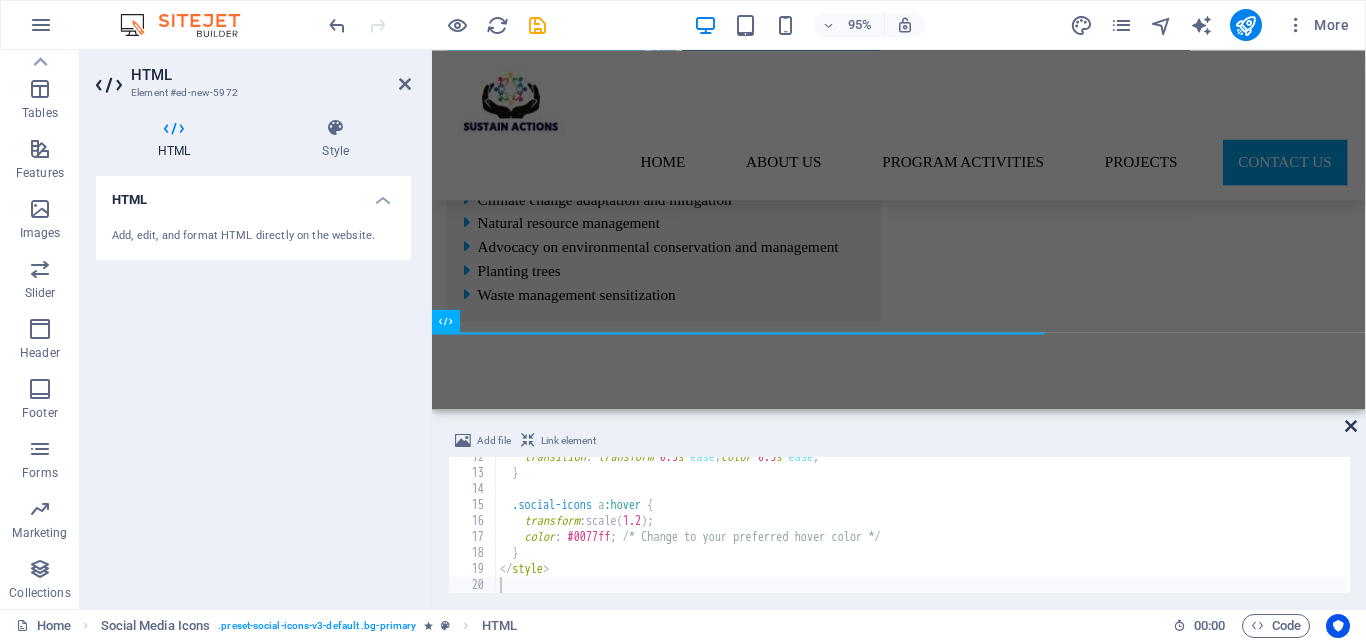 drag, startPoint x: 1352, startPoint y: 424, endPoint x: 691, endPoint y: 469, distance: 662.53 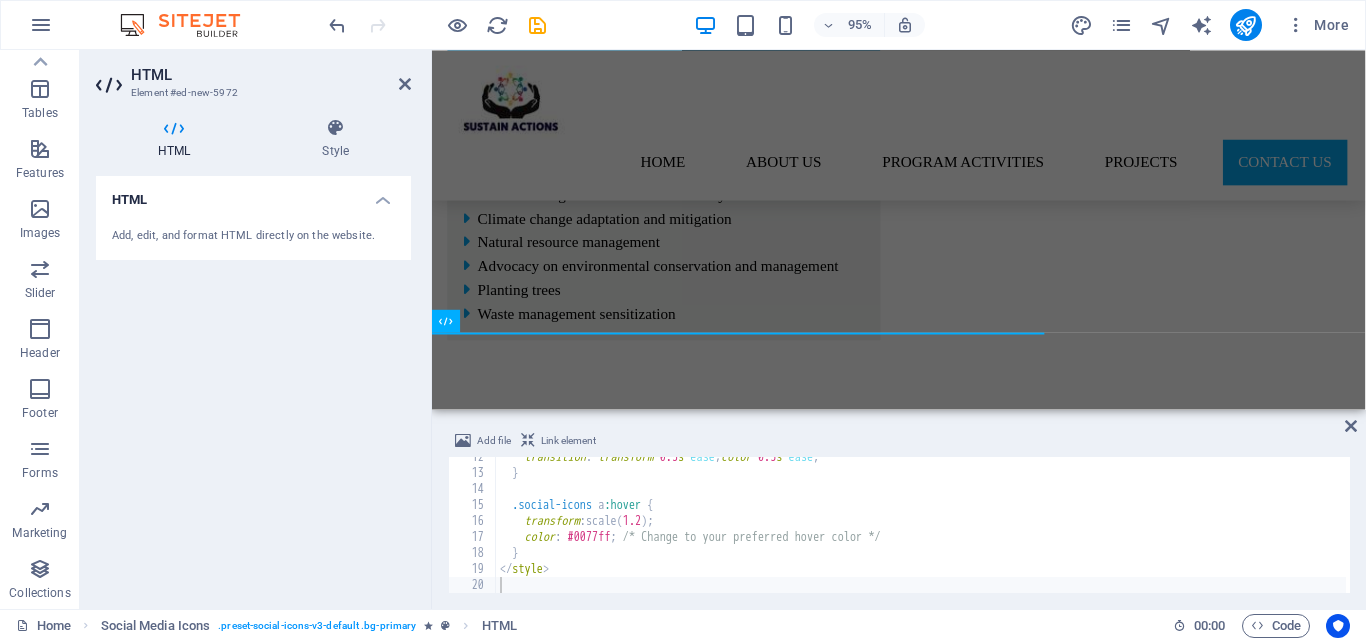 scroll, scrollTop: 5017, scrollLeft: 0, axis: vertical 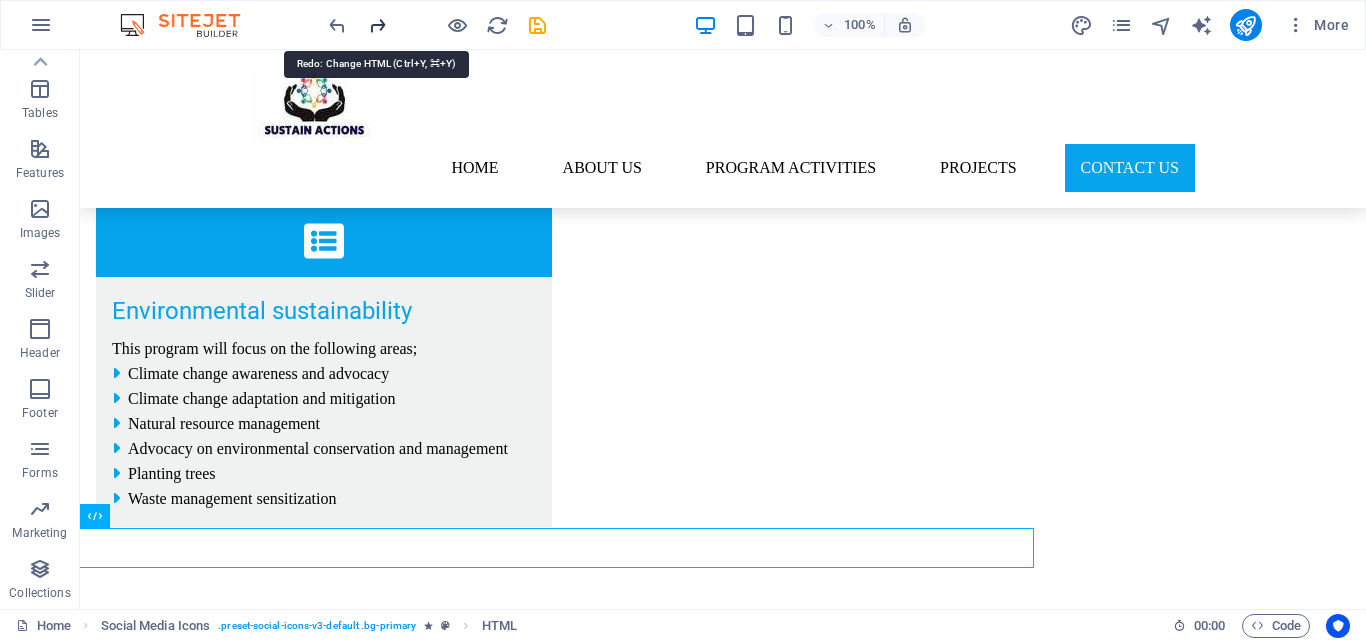click at bounding box center (377, 25) 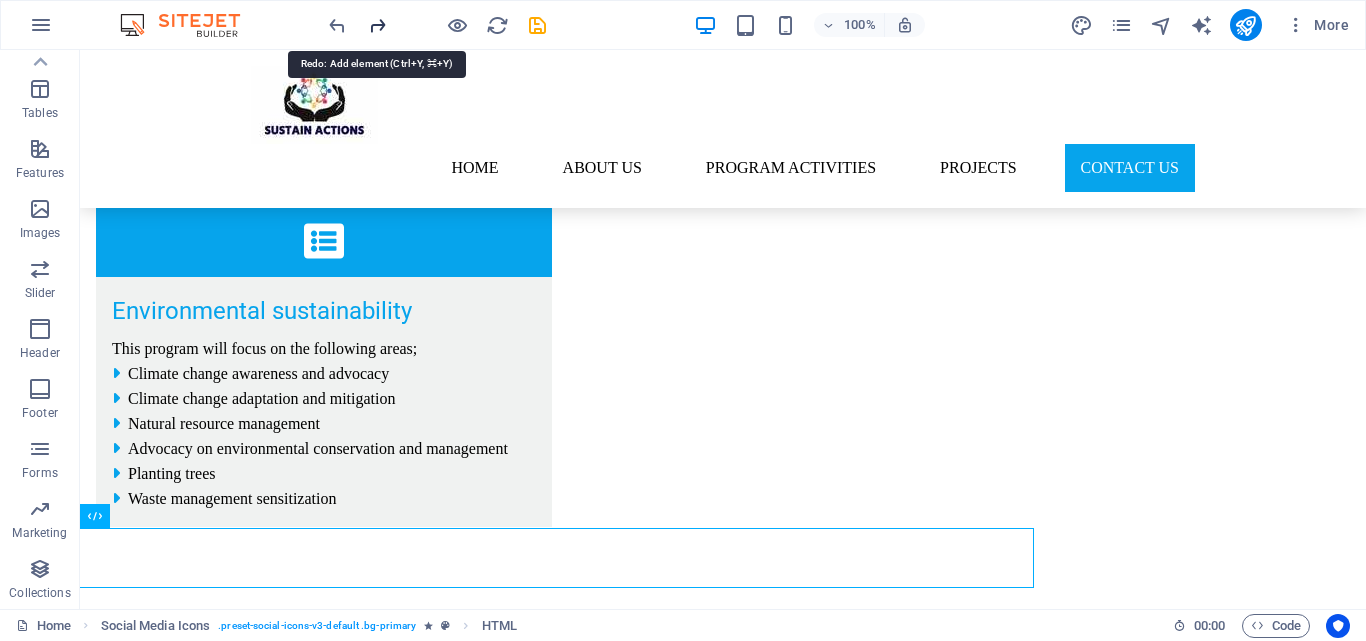 click at bounding box center [377, 25] 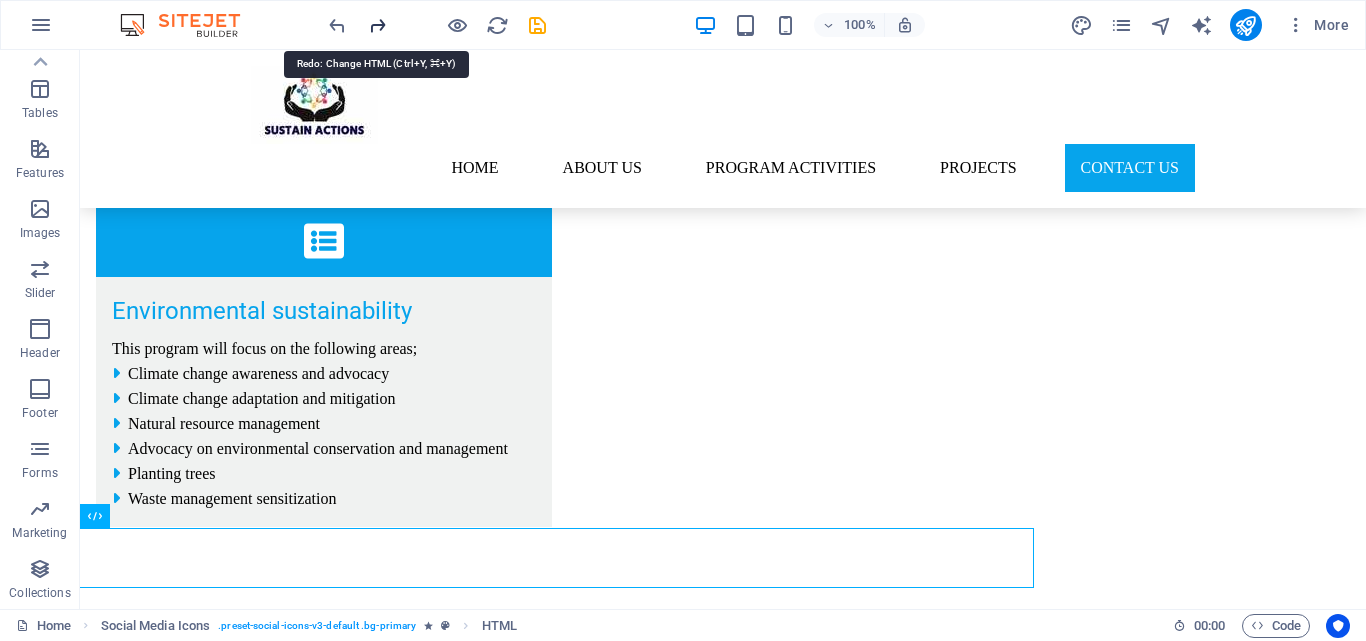 click at bounding box center [377, 25] 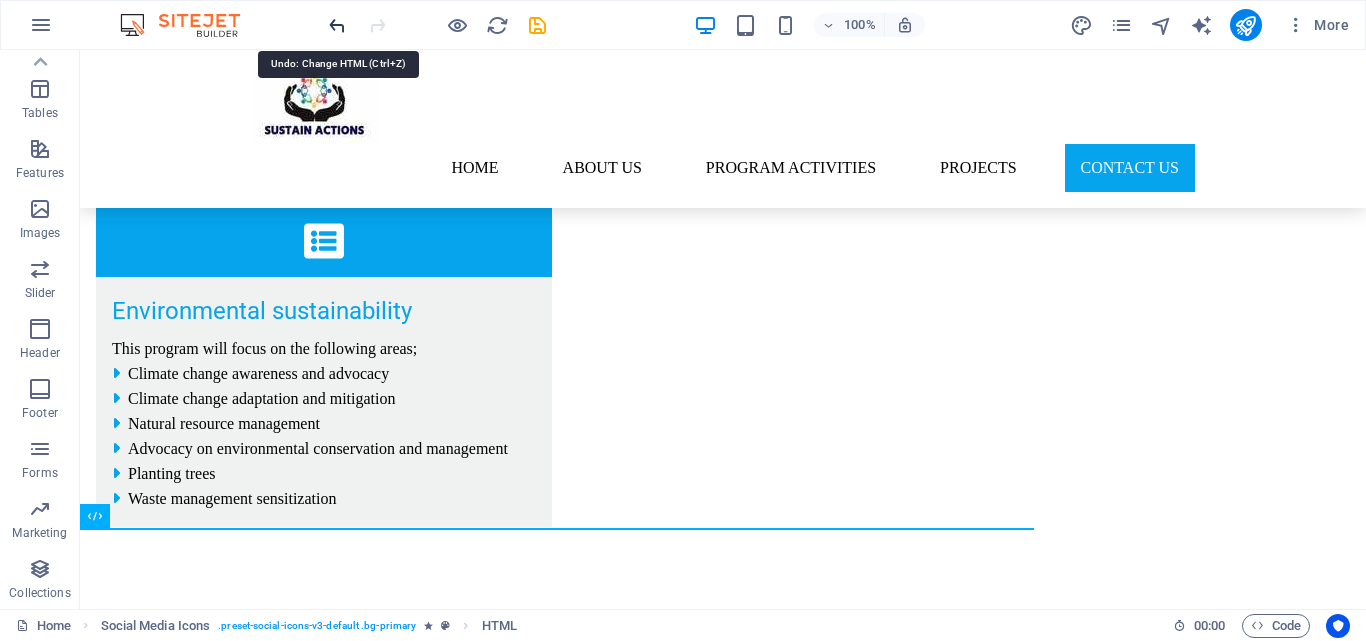 click at bounding box center (337, 25) 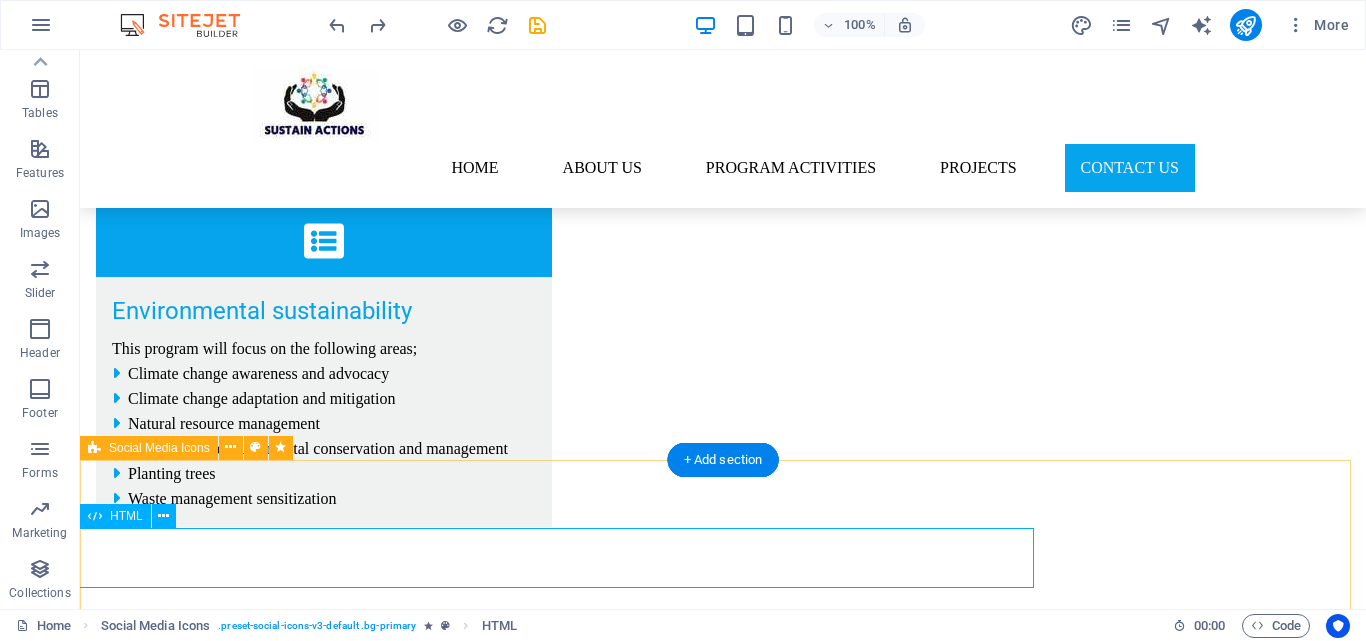 click at bounding box center (555, 3691) 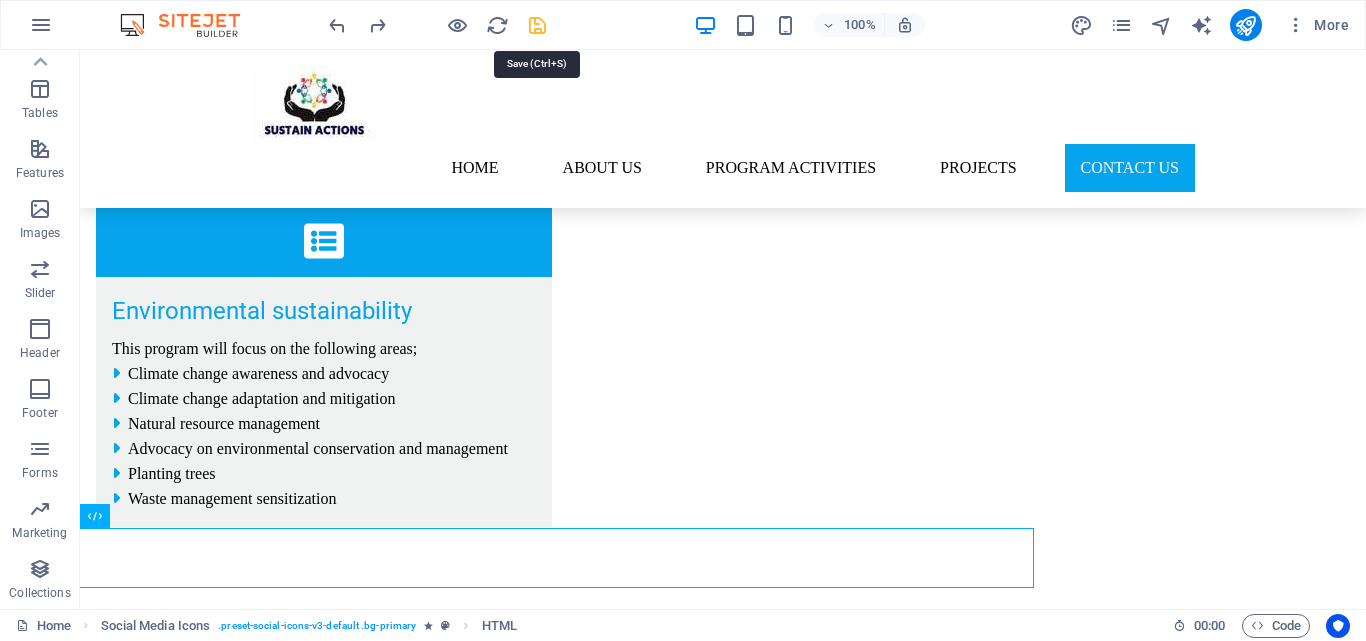 click at bounding box center [537, 25] 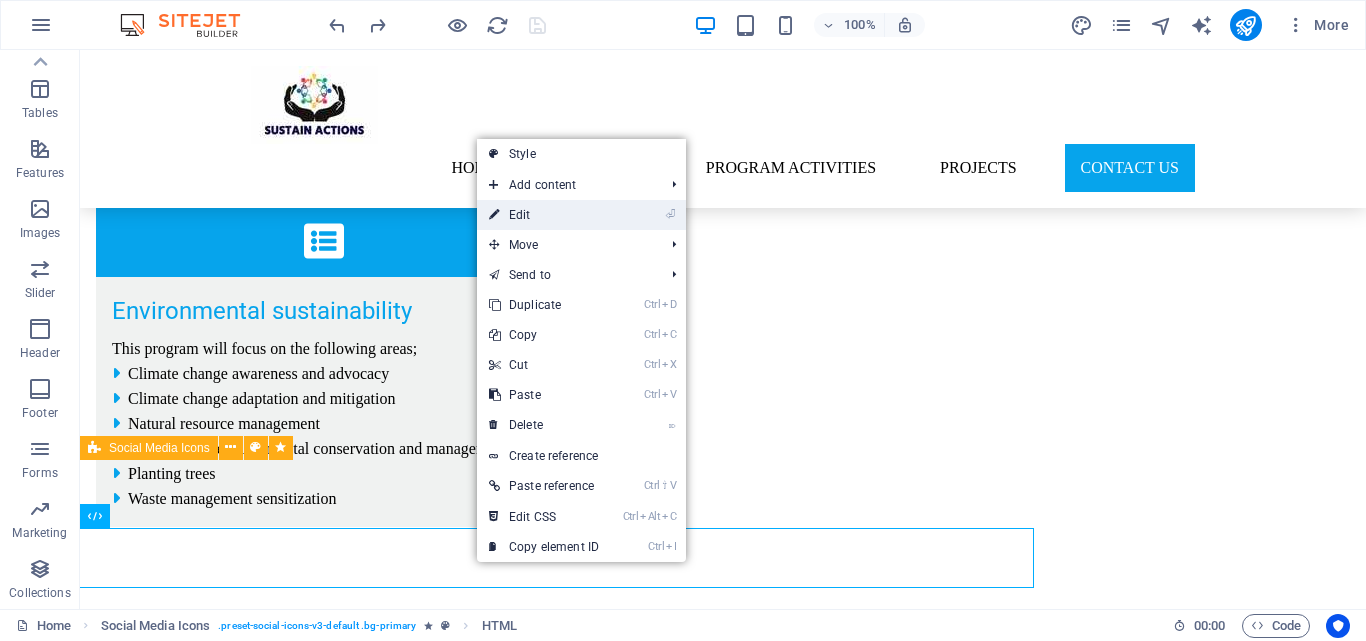 click at bounding box center (494, 215) 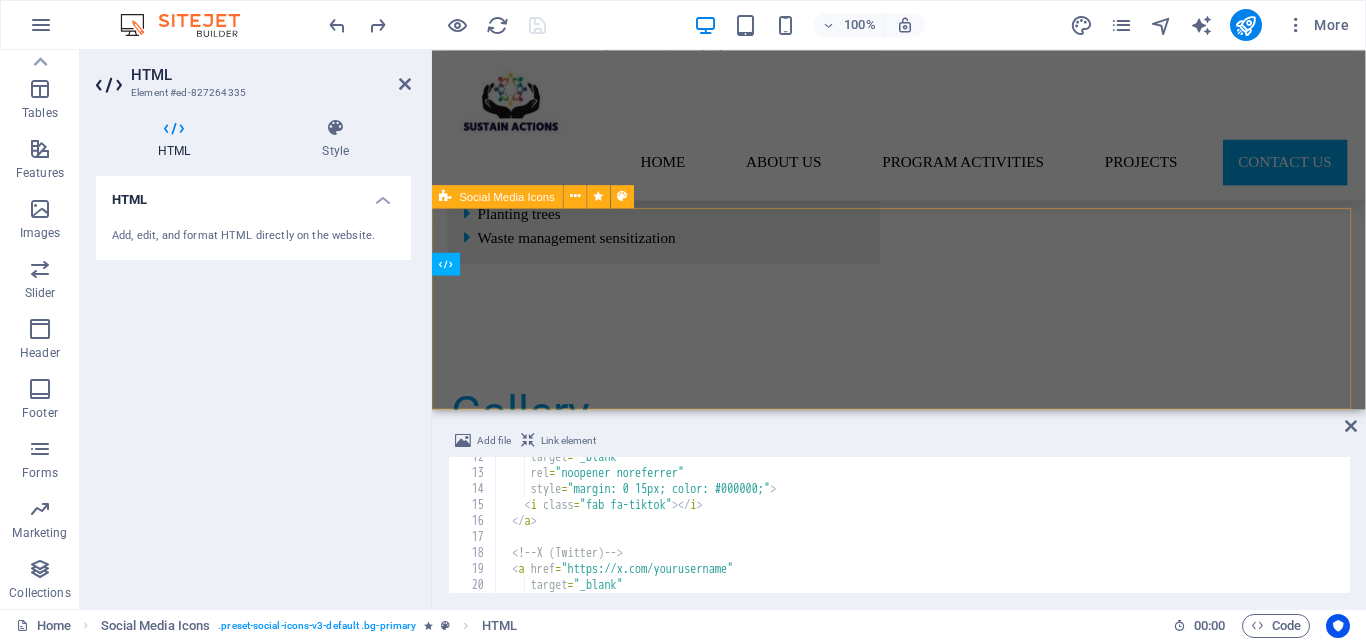 scroll, scrollTop: 5, scrollLeft: 0, axis: vertical 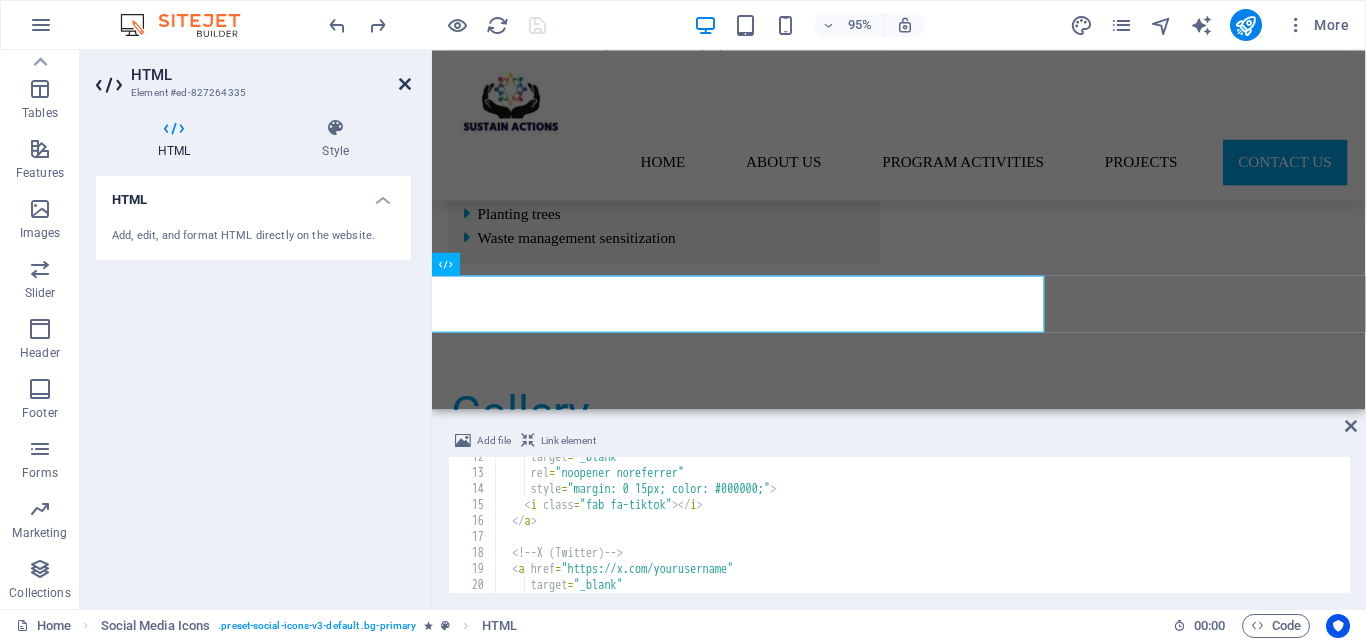 drag, startPoint x: 404, startPoint y: 83, endPoint x: 908, endPoint y: 491, distance: 648.4443 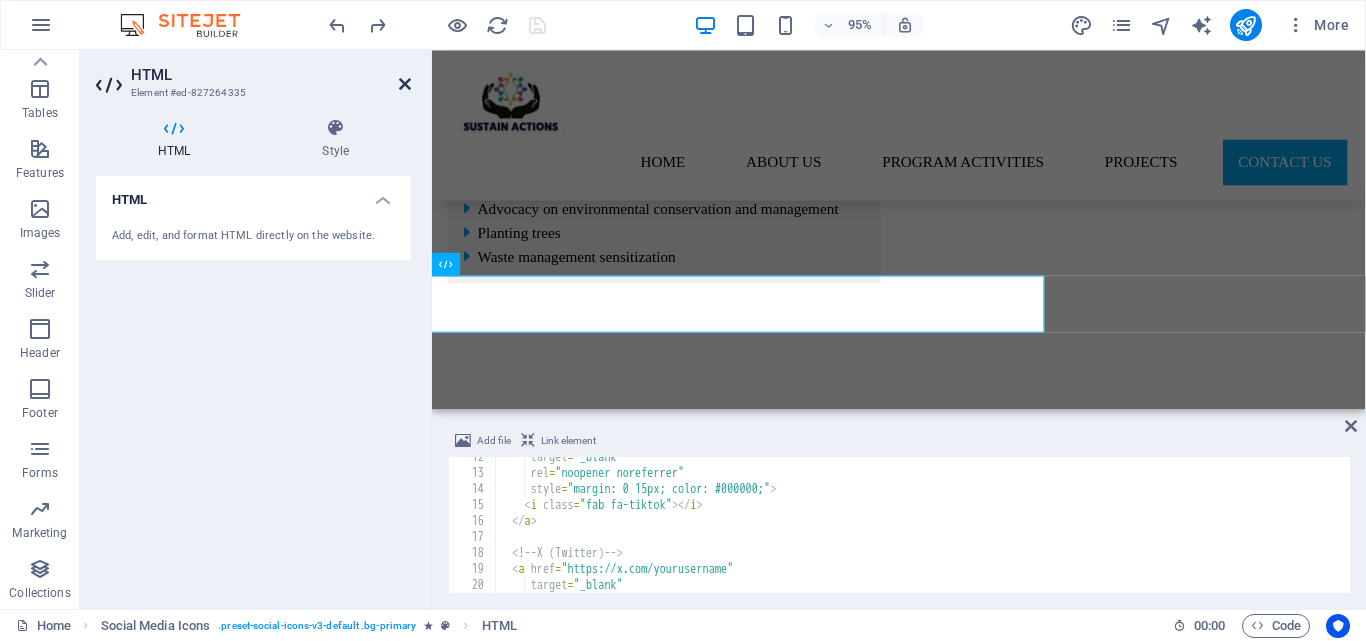 scroll, scrollTop: 5077, scrollLeft: 0, axis: vertical 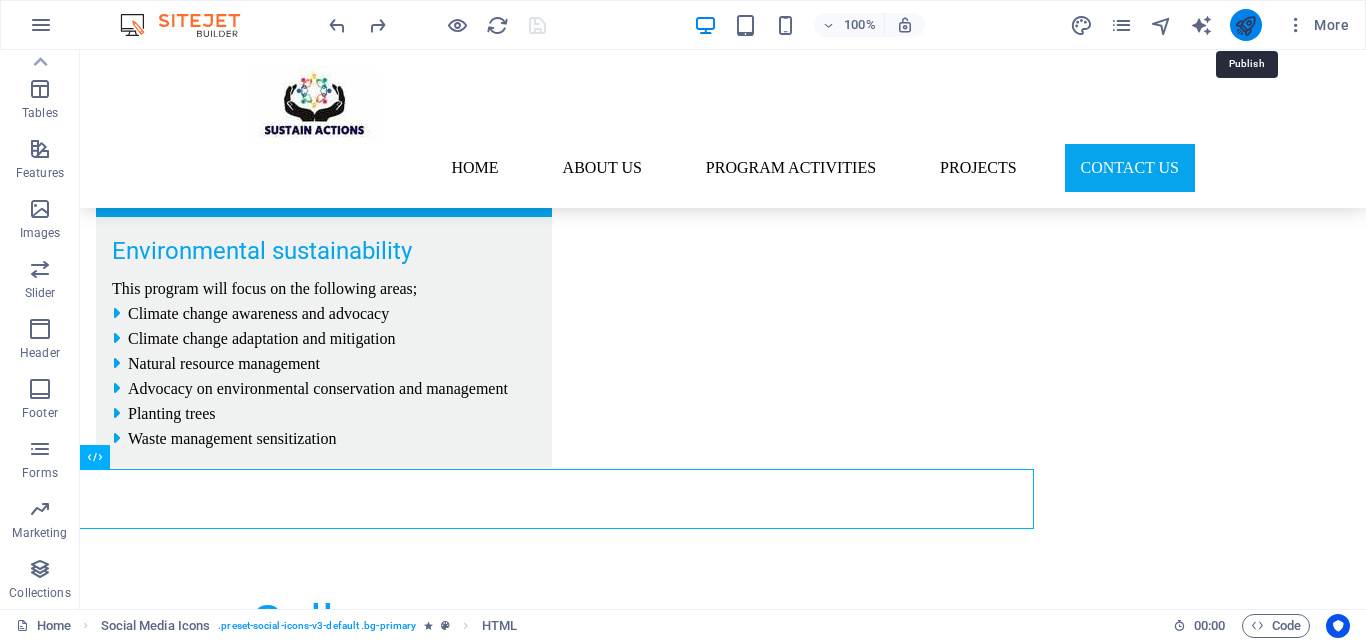 click at bounding box center [1245, 25] 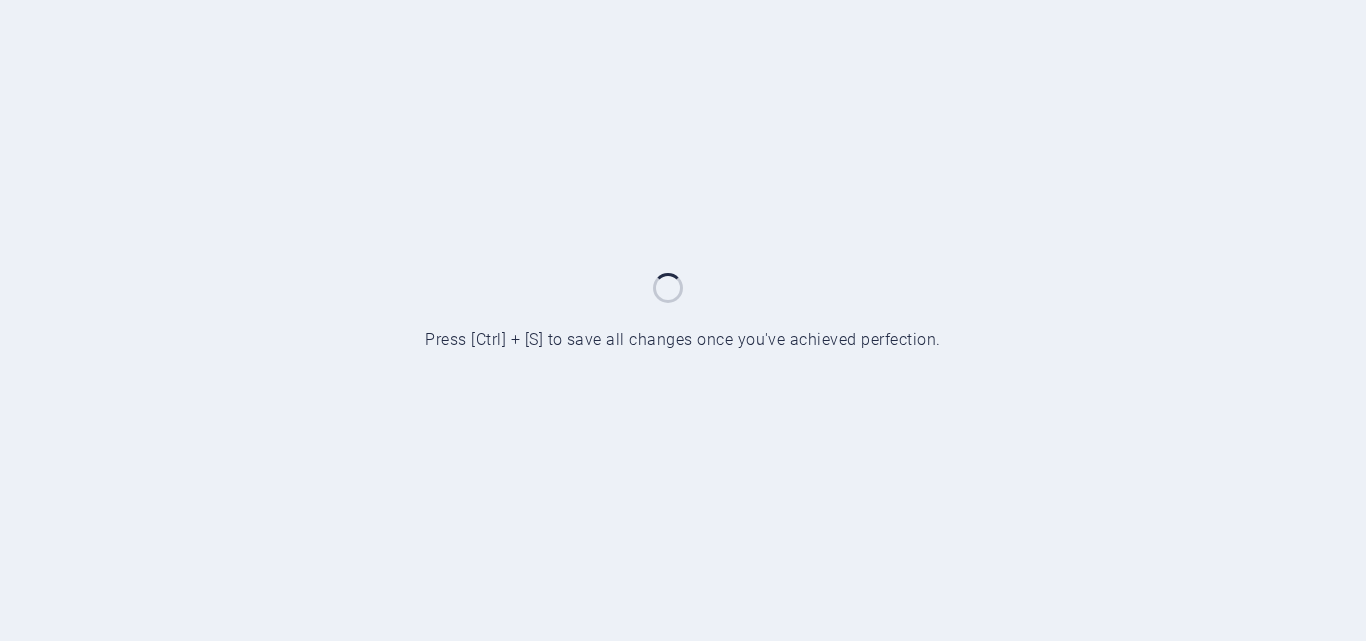 scroll, scrollTop: 0, scrollLeft: 0, axis: both 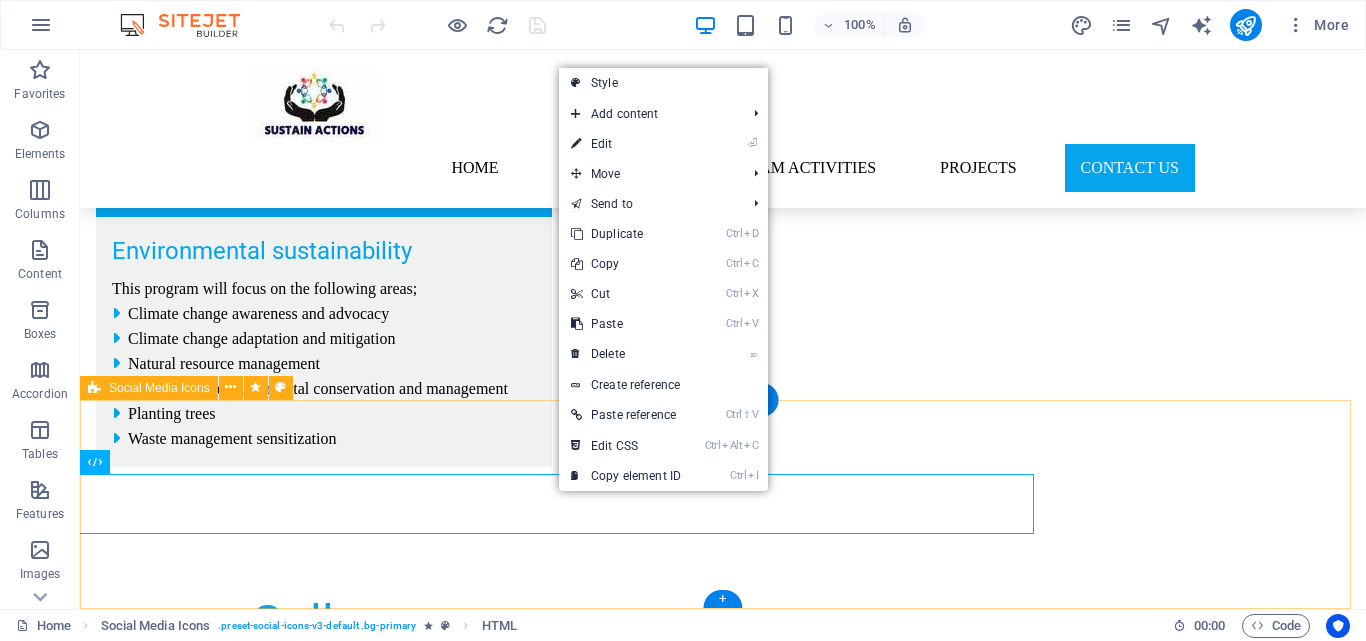 click at bounding box center [723, 3637] 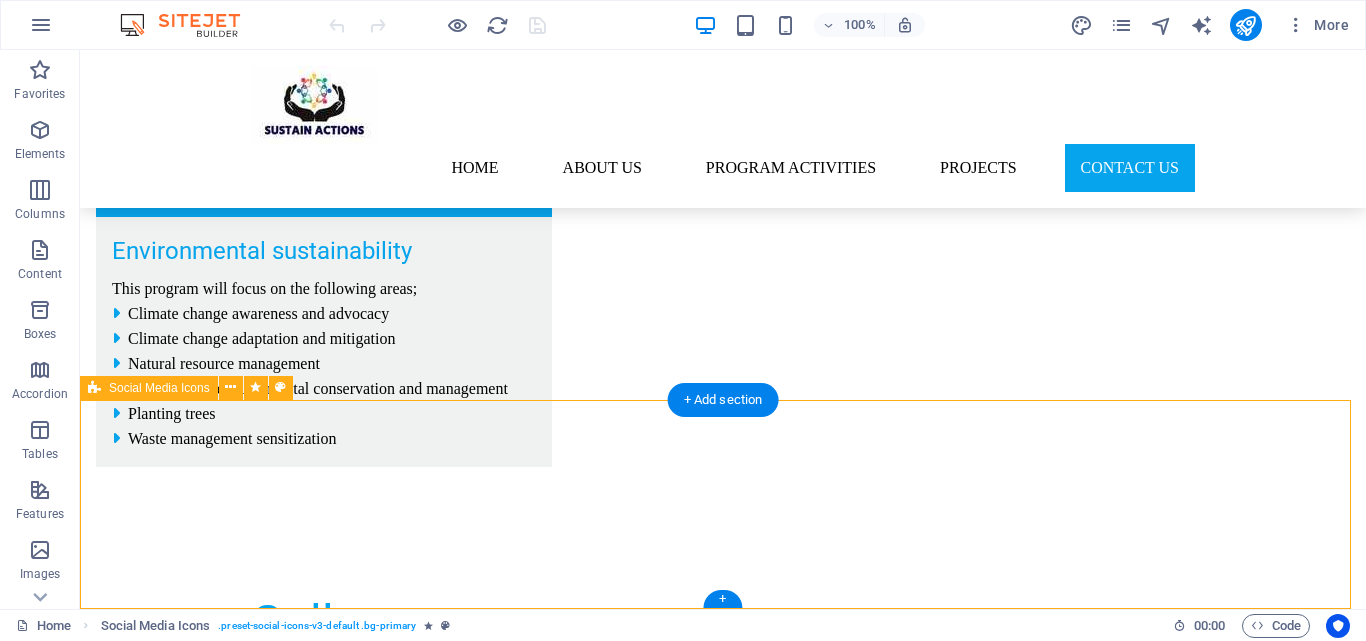 click at bounding box center (723, 3637) 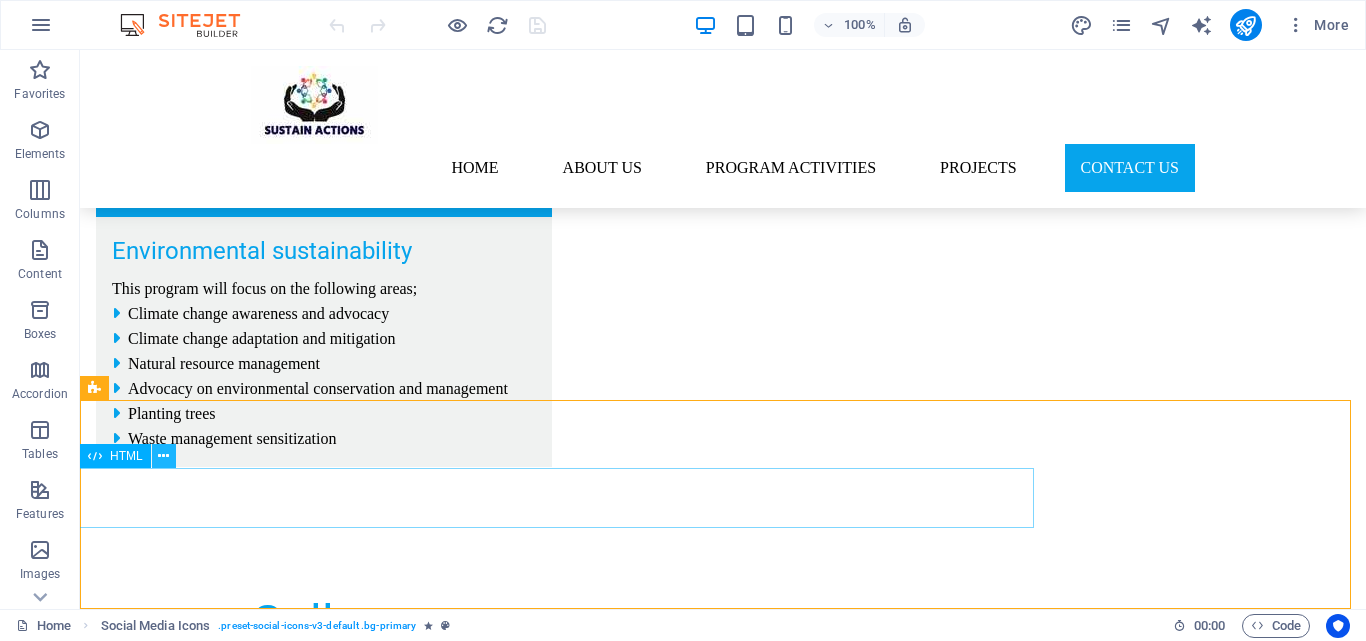 click at bounding box center [163, 456] 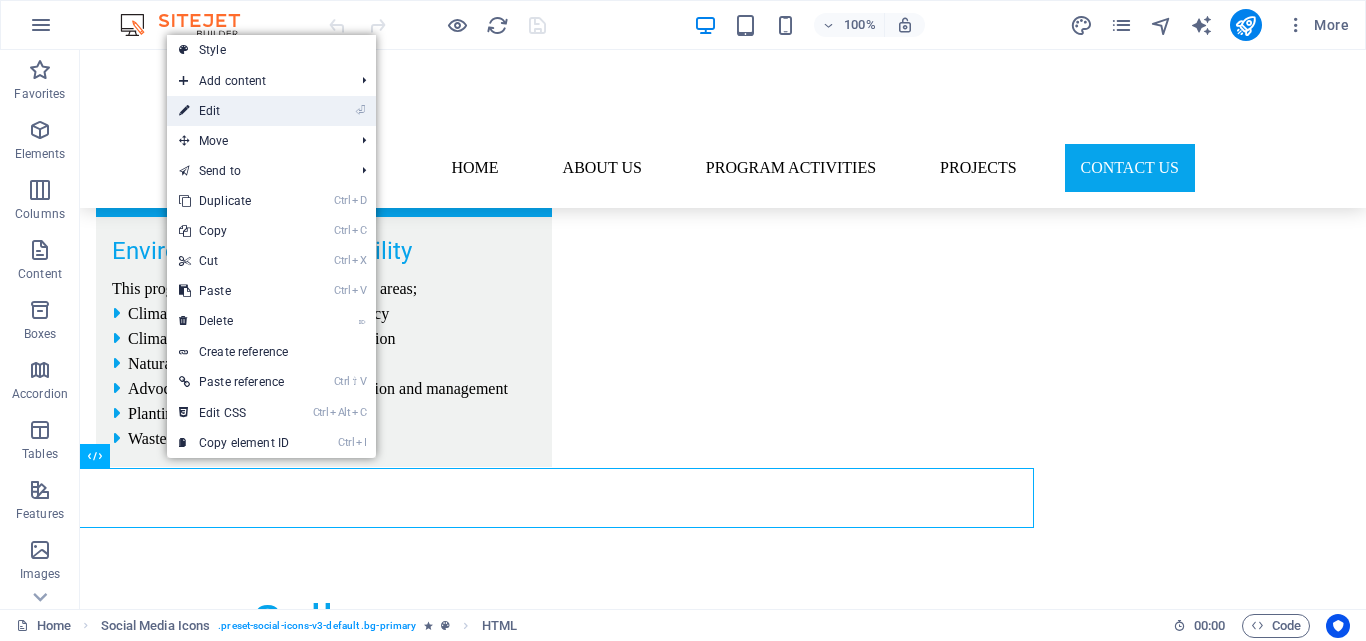 click on "⏎  Edit" at bounding box center (234, 111) 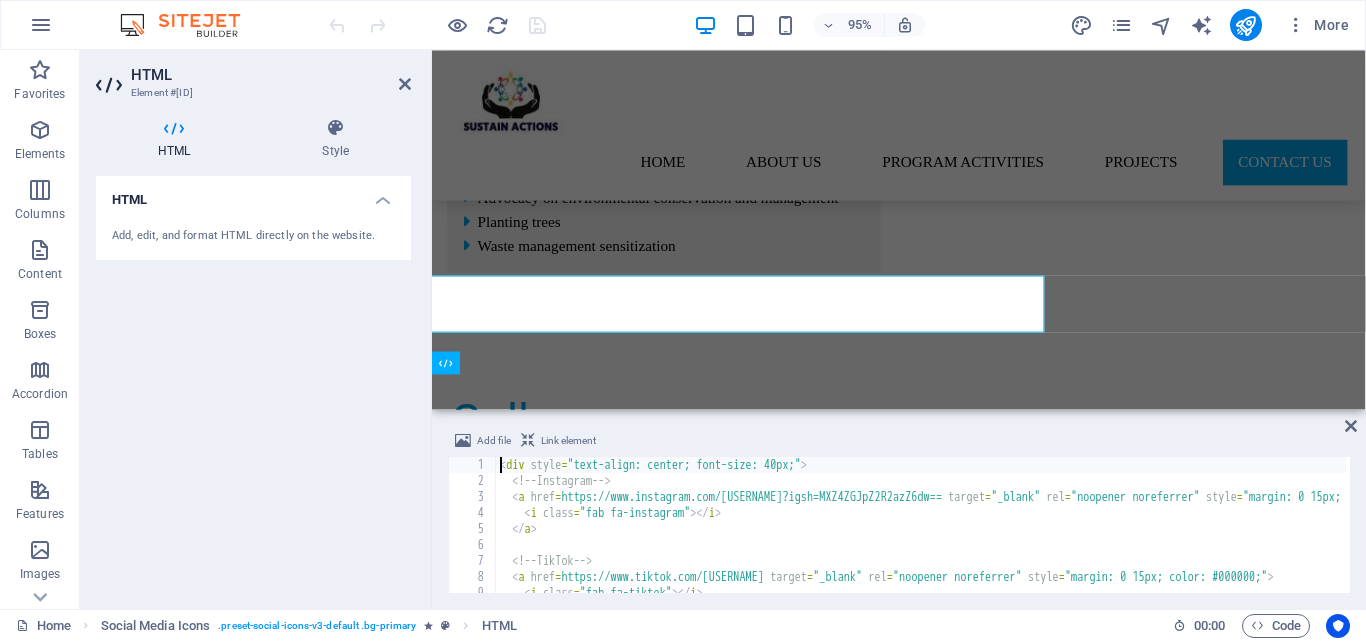 scroll, scrollTop: 5086, scrollLeft: 0, axis: vertical 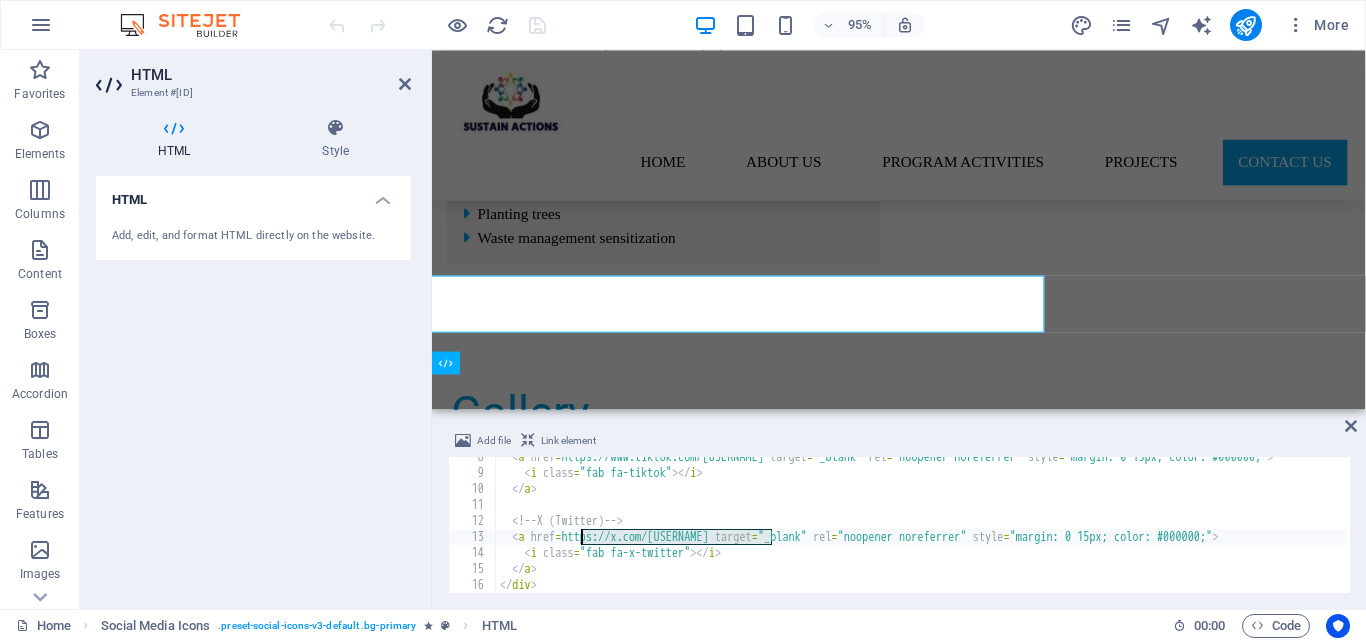 drag, startPoint x: 772, startPoint y: 538, endPoint x: 582, endPoint y: 540, distance: 190.01053 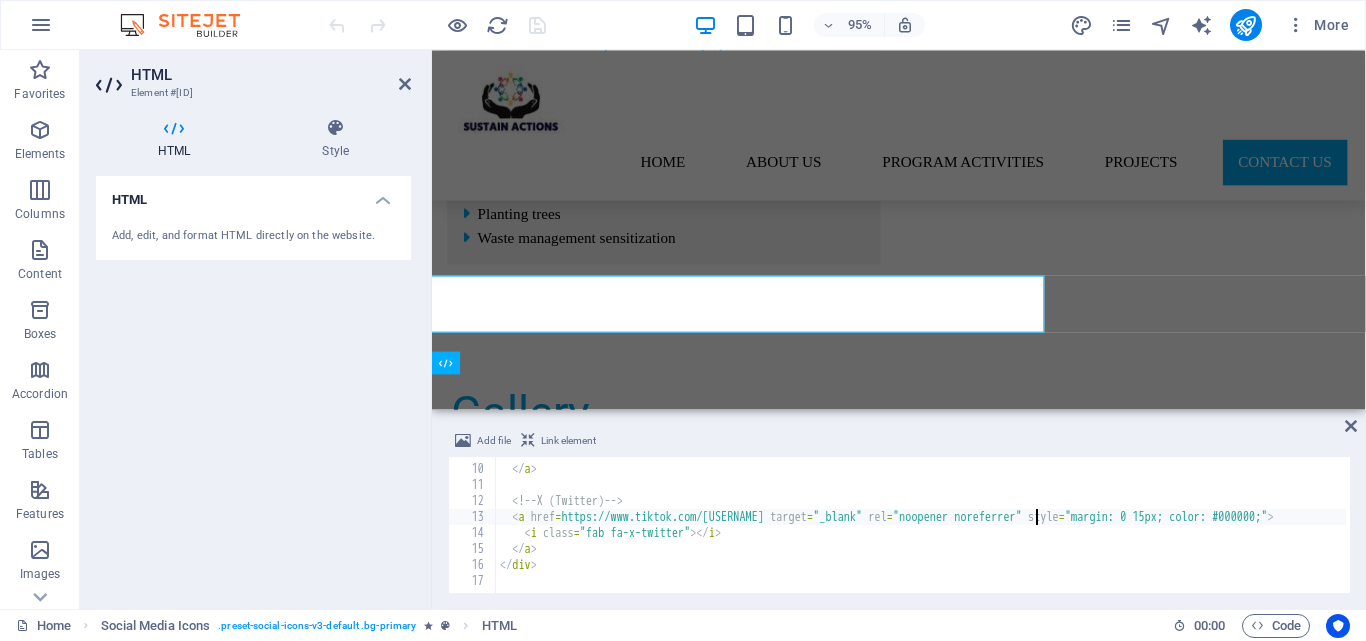 scroll, scrollTop: 140, scrollLeft: 0, axis: vertical 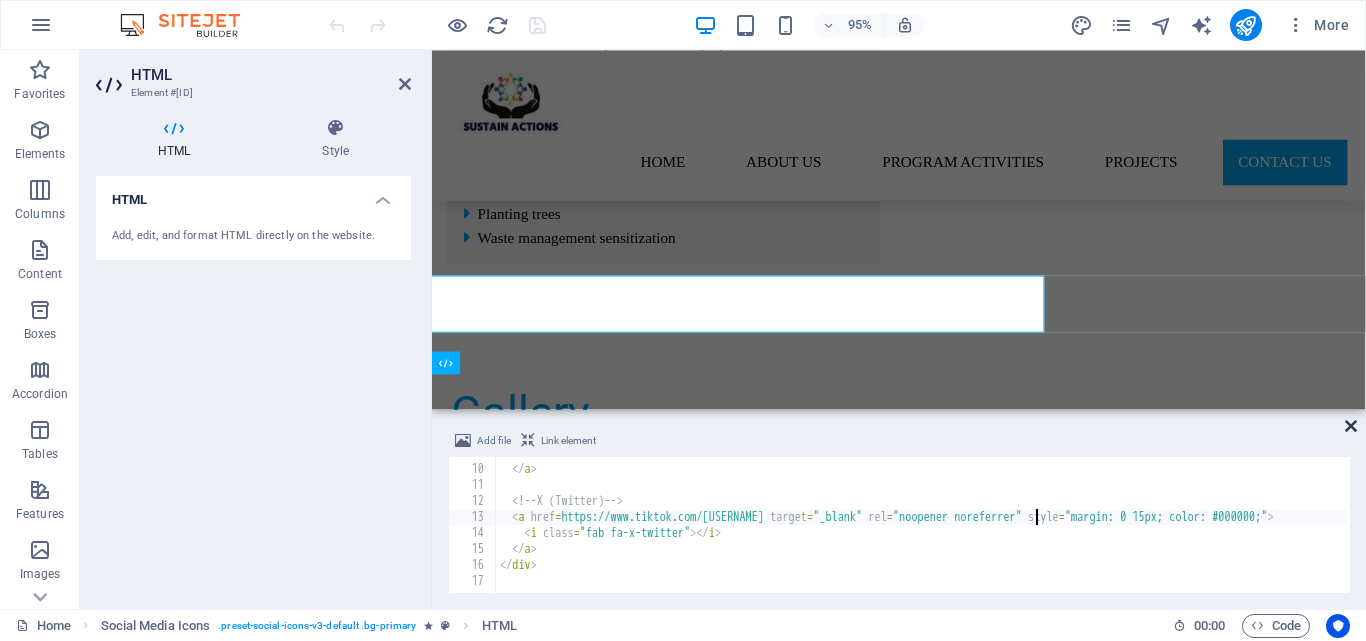 click at bounding box center (1351, 426) 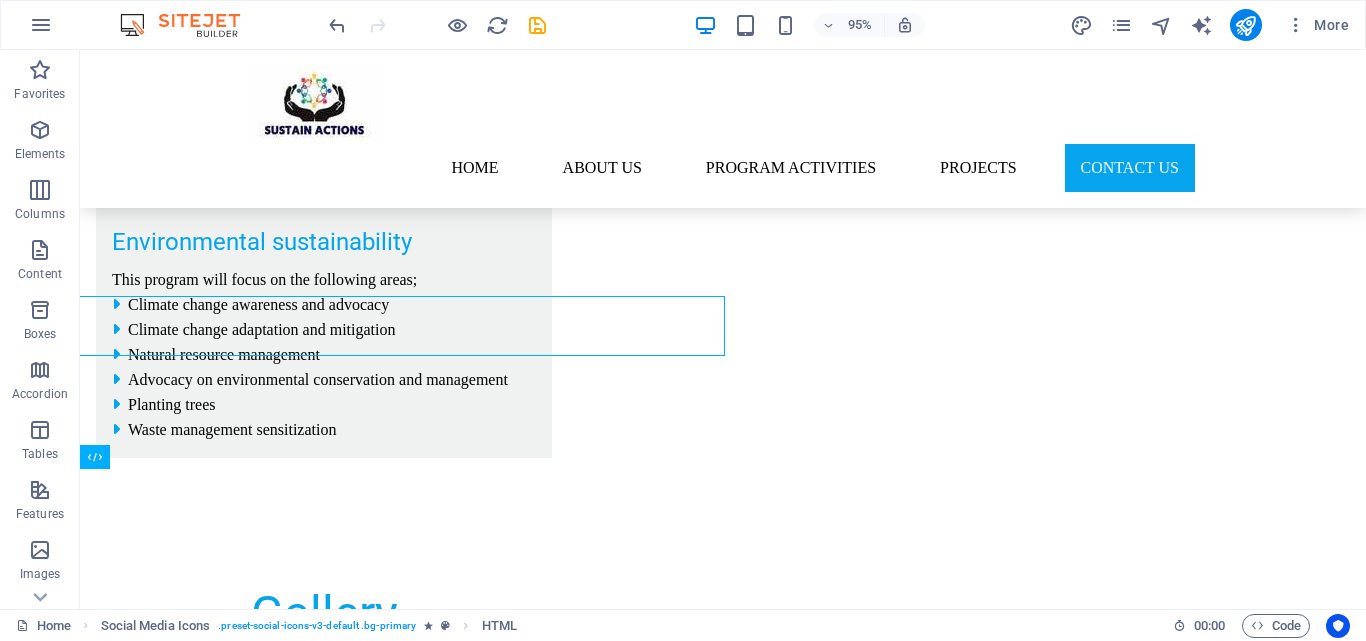 scroll, scrollTop: 5077, scrollLeft: 0, axis: vertical 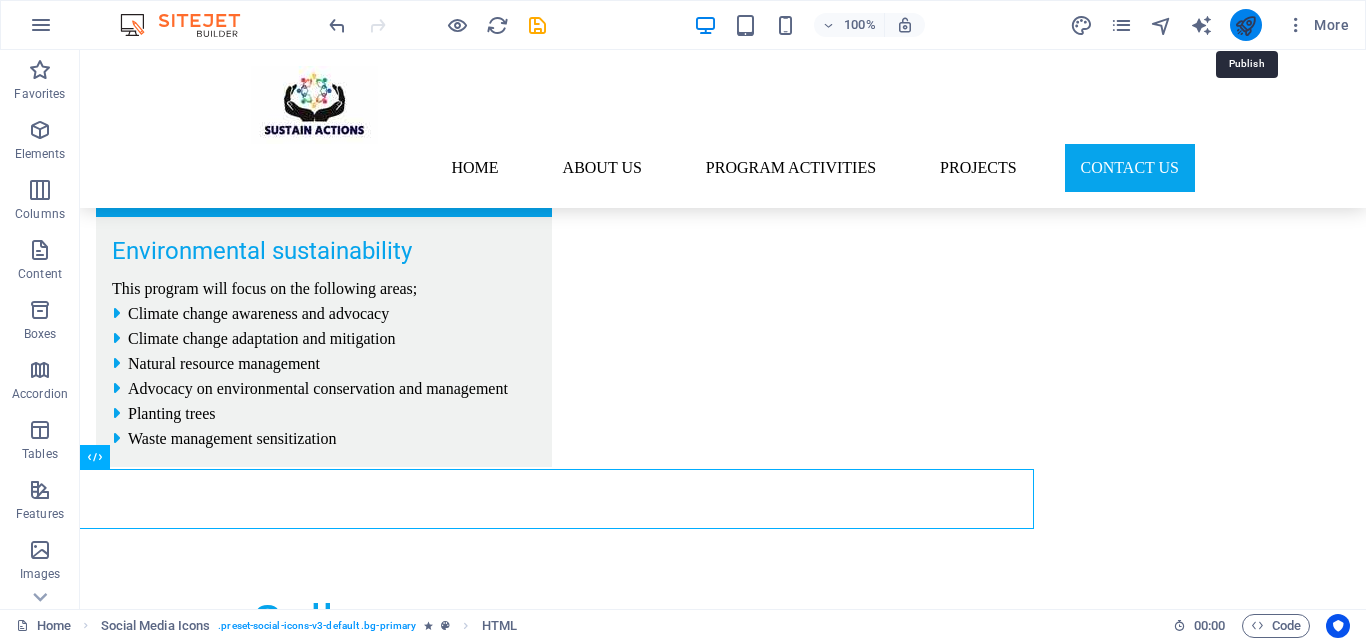 click at bounding box center (1245, 25) 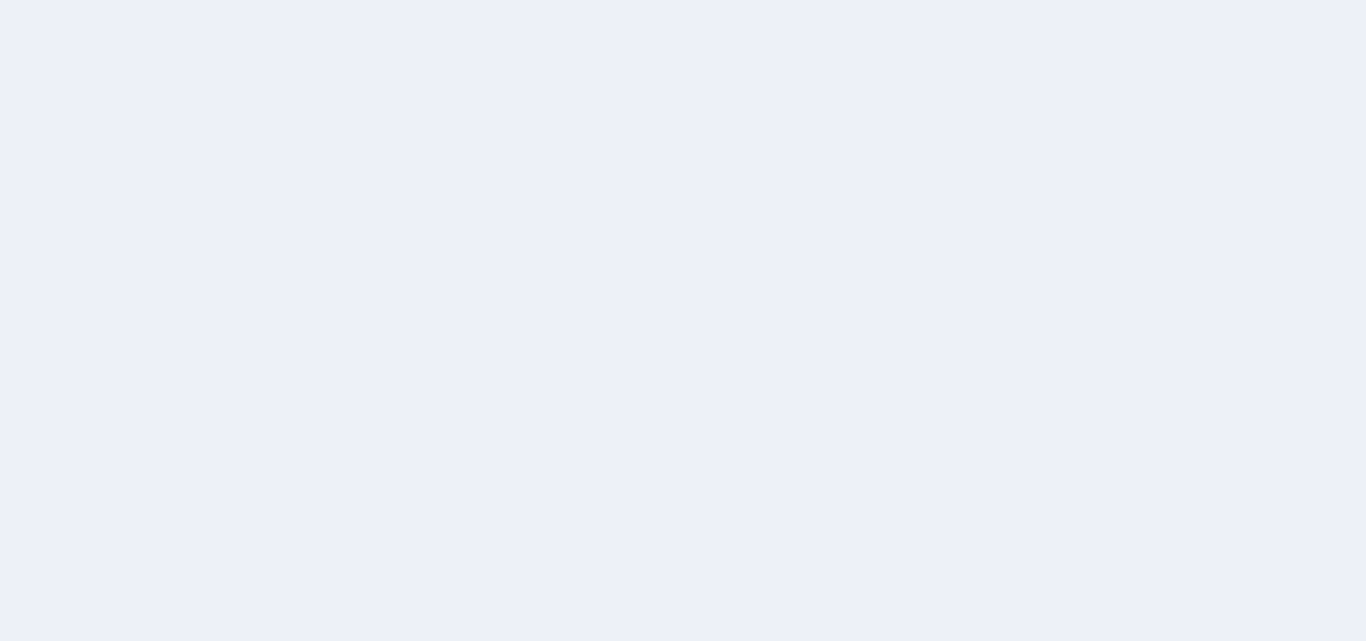 scroll, scrollTop: 0, scrollLeft: 0, axis: both 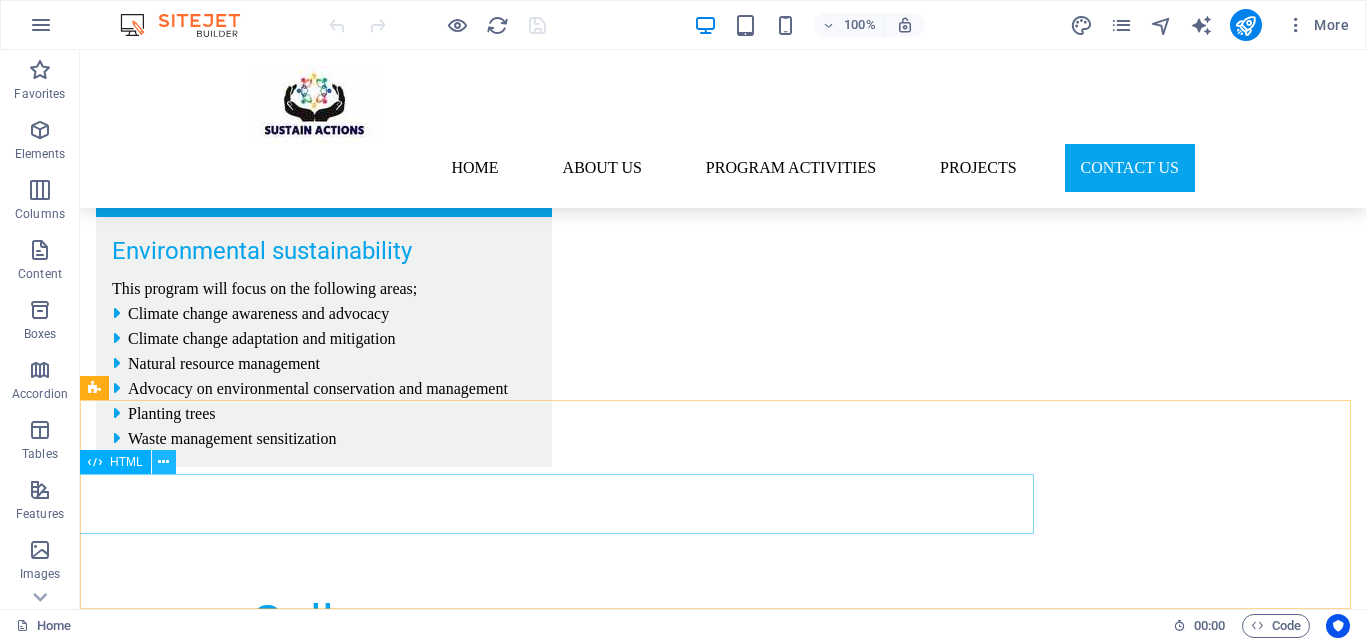 click at bounding box center (163, 462) 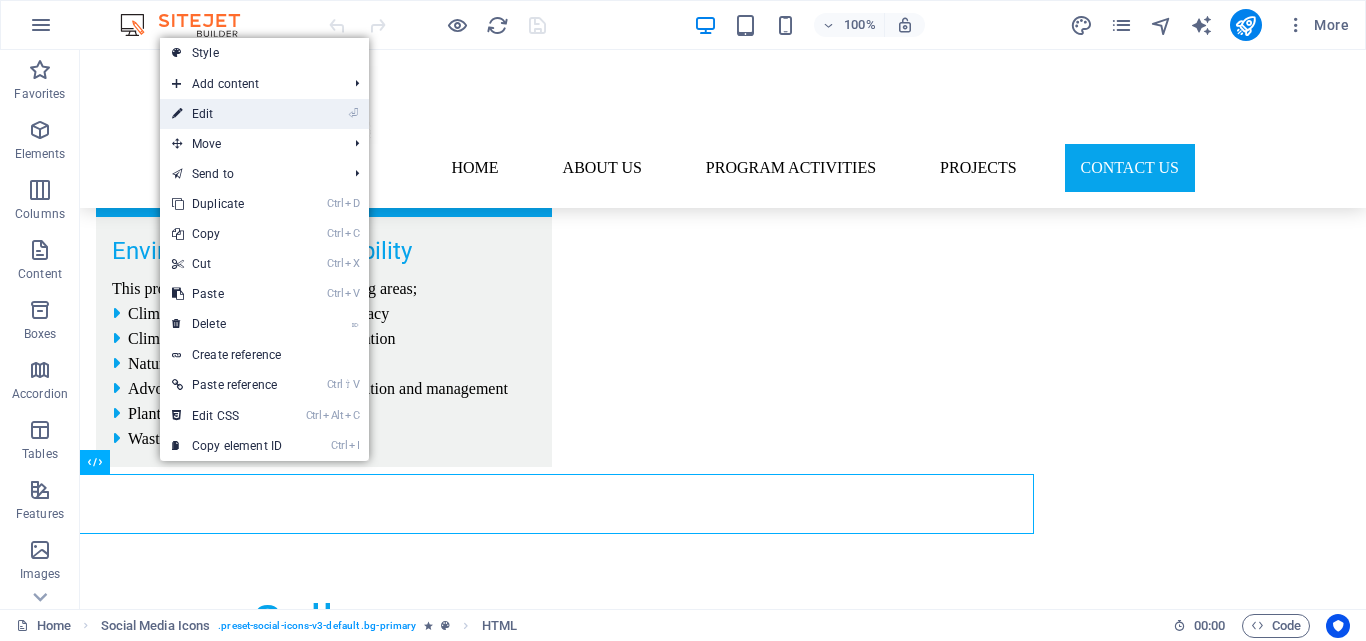 click on "⏎  Edit" at bounding box center [227, 114] 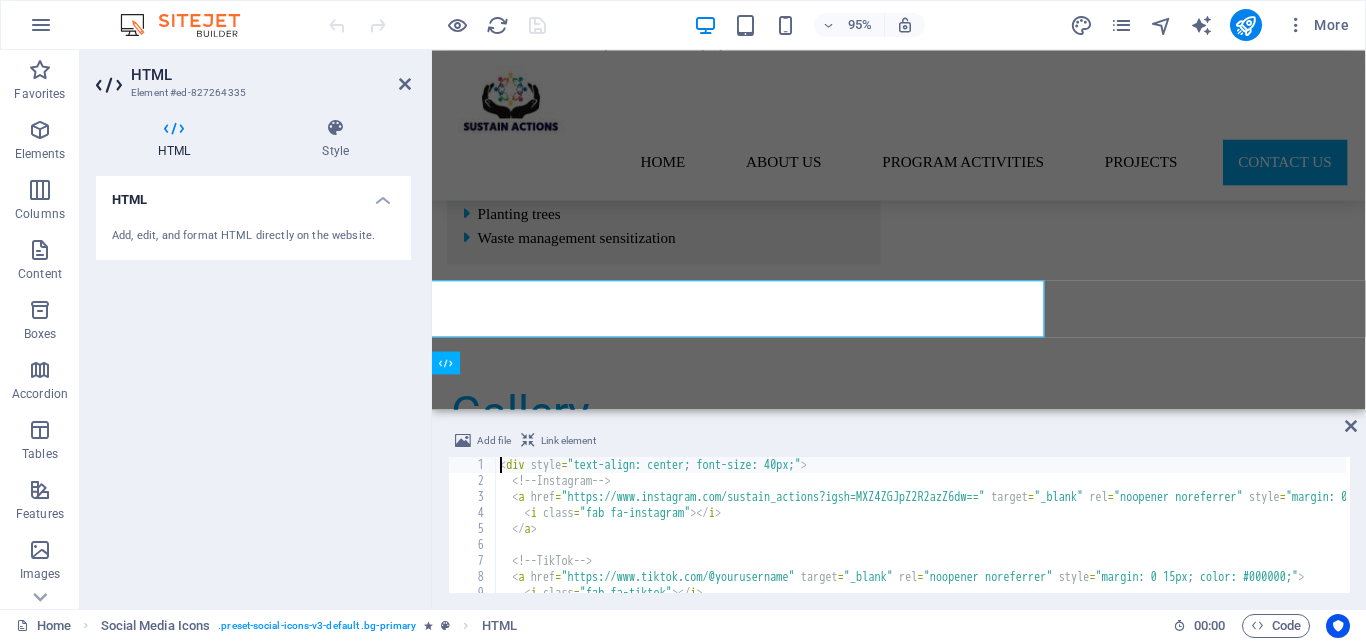 click on "< div   style = "text-align: center; font-size: 40px;" >    <!--  Instagram  -->    < a   href = "https://www.instagram.com/sustain_actions?igsh=MXZ4ZGJpZ2R2azZ6dw=="   target = "_blank"   rel = "noopener noreferrer"   style = "margin: 0 15px; color: #E4405F;" >      < i   class = "fab fa-instagram" > </ i >    </ a >    <!--  TikTok  -->    < a   href = "https://www.tiktok.com/@yourusername"   target = "_blank"   rel = "noopener noreferrer"   style = "margin: 0 15px; color: #000000;" >      < i   class = "fab fa-tiktok" > </ i >    </ a >" at bounding box center [1094, 539] 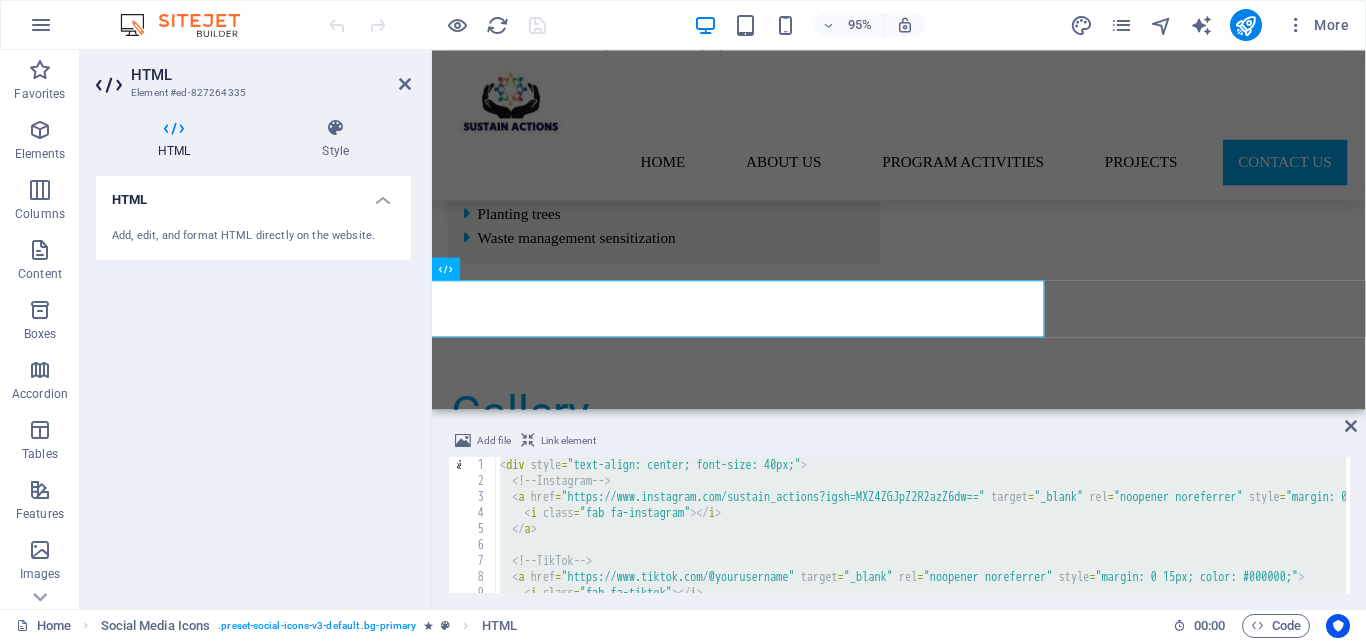 click on "< div   style = "text-align: center; font-size: 40px;" >    <!--  Instagram  -->    < a   href = "https://www.instagram.com/sustain_actions?igsh=MXZ4ZGJpZ2R2azZ6dw=="   target = "_blank"   rel = "noopener noreferrer"   style = "margin: 0 15px; color: #E4405F;" >      < i   class = "fab fa-instagram" > </ i >    </ a >    <!--  TikTok  -->    < a   href = "https://www.tiktok.com/@yourusername"   target = "_blank"   rel = "noopener noreferrer"   style = "margin: 0 15px; color: #000000;" >      < i   class = "fab fa-tiktok" > </ i >    </ a >" at bounding box center (921, 525) 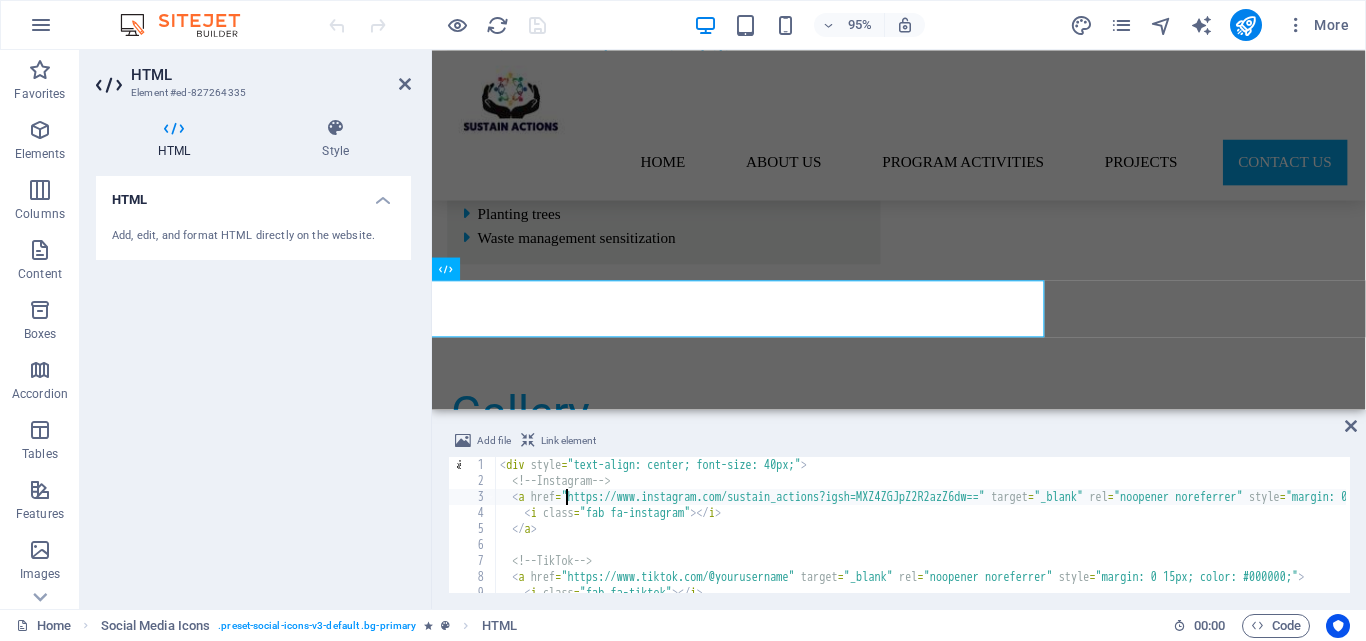 type on "</div>" 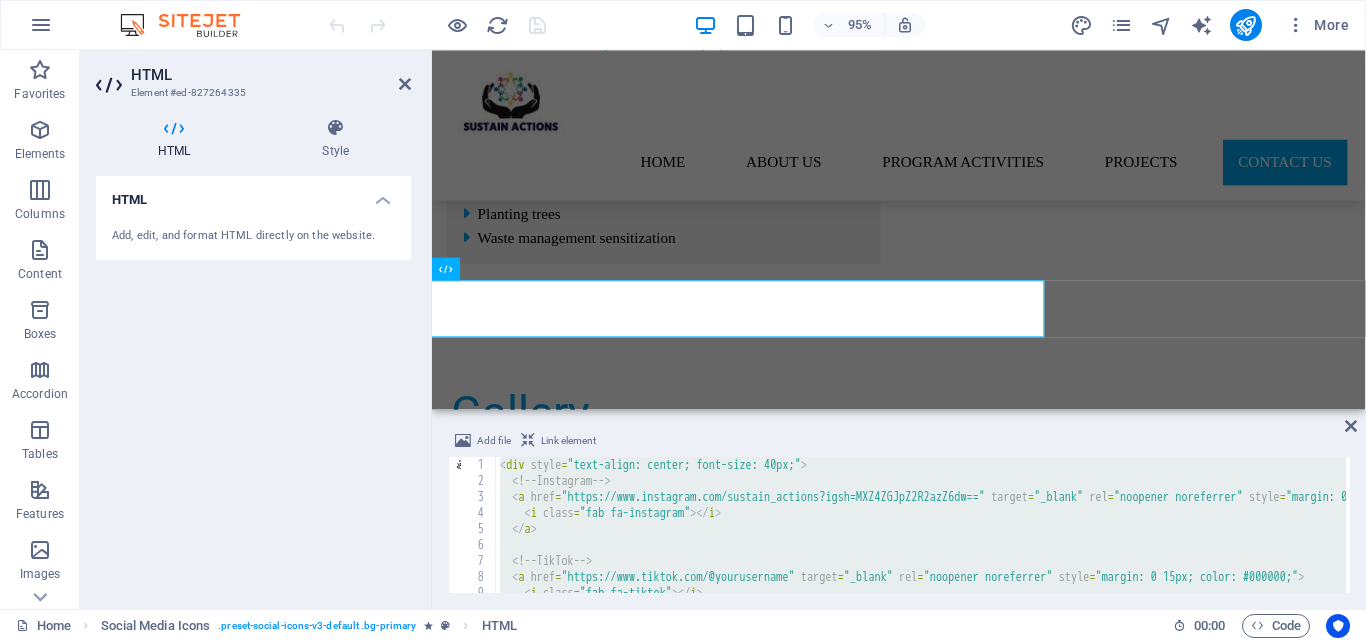 paste 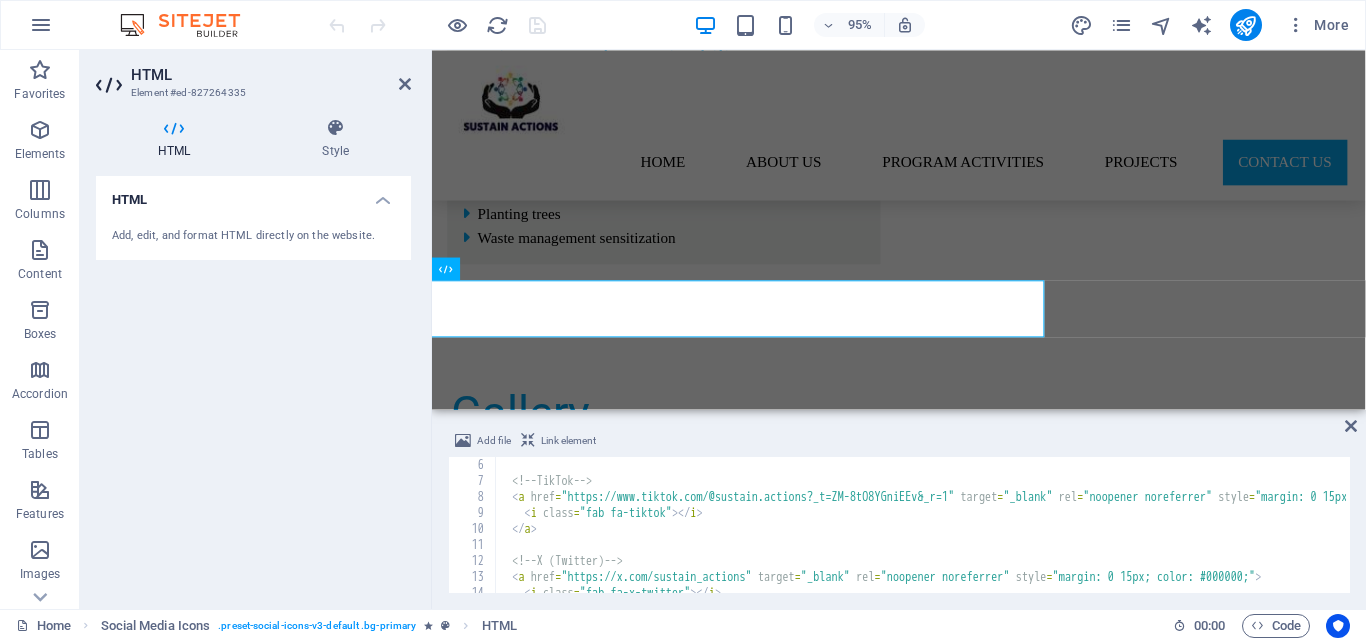 scroll, scrollTop: 140, scrollLeft: 0, axis: vertical 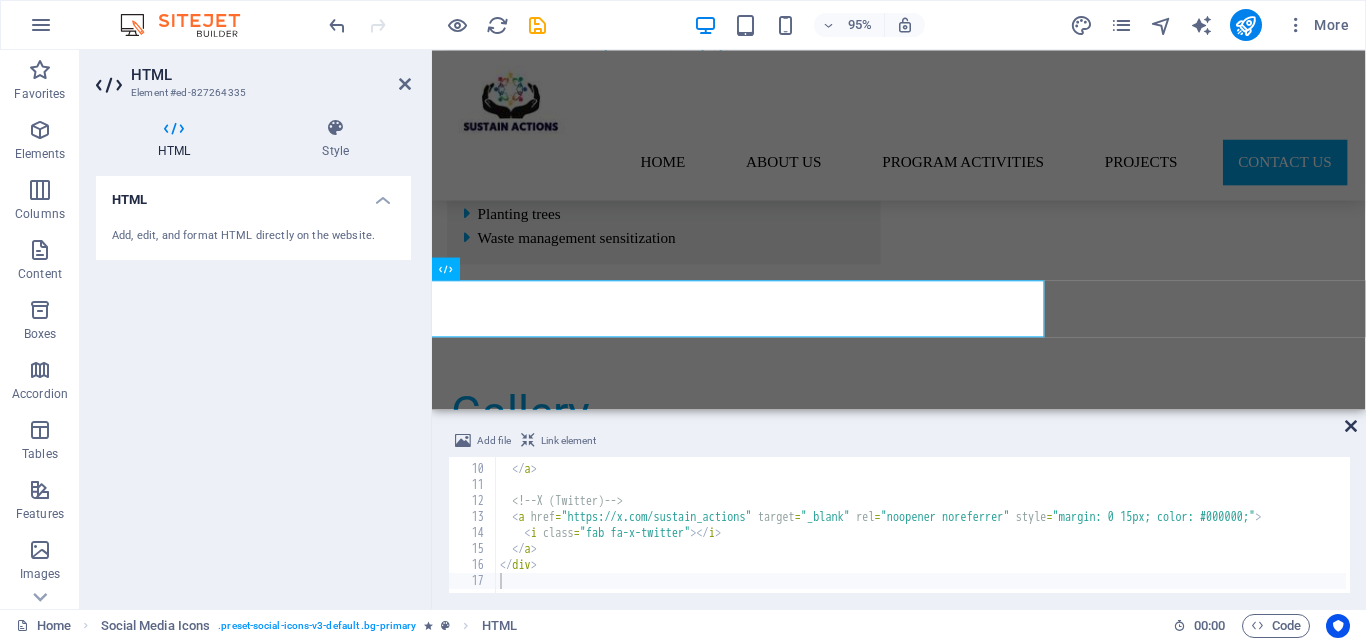 click at bounding box center [1351, 426] 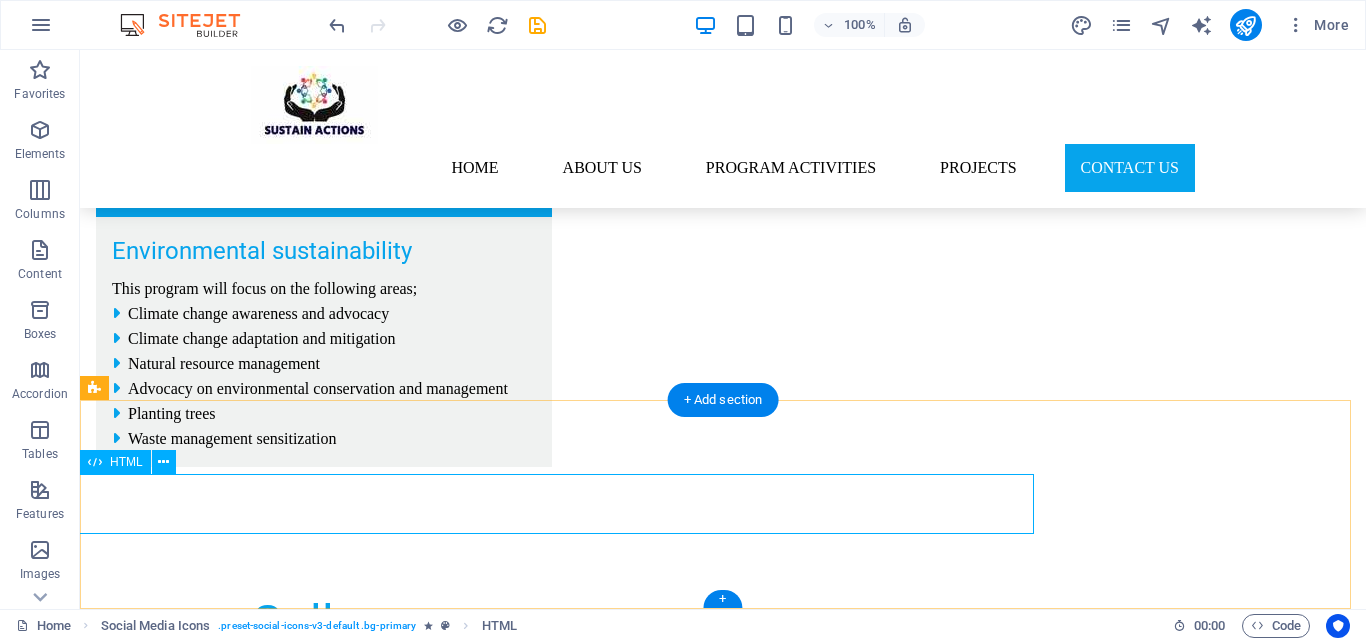 click at bounding box center [555, 3637] 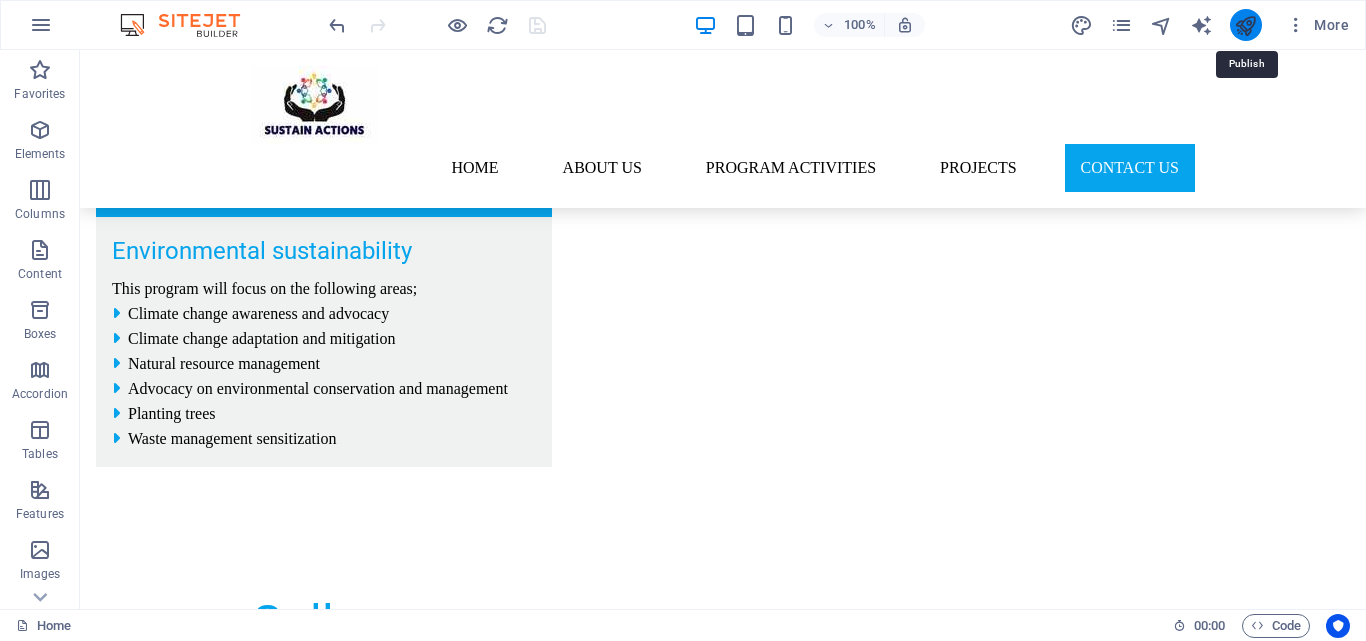 click at bounding box center (1245, 25) 